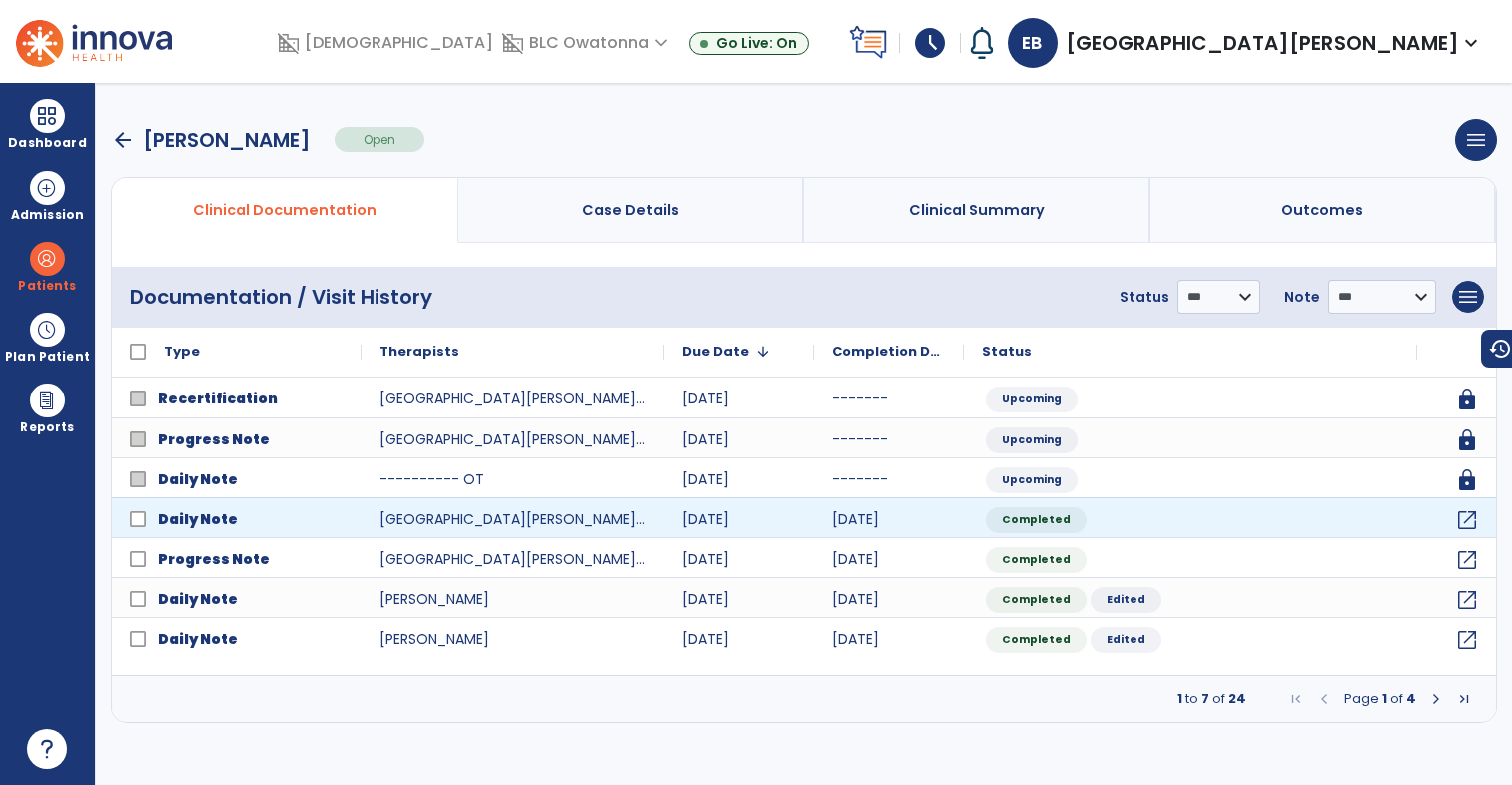 scroll, scrollTop: 0, scrollLeft: 0, axis: both 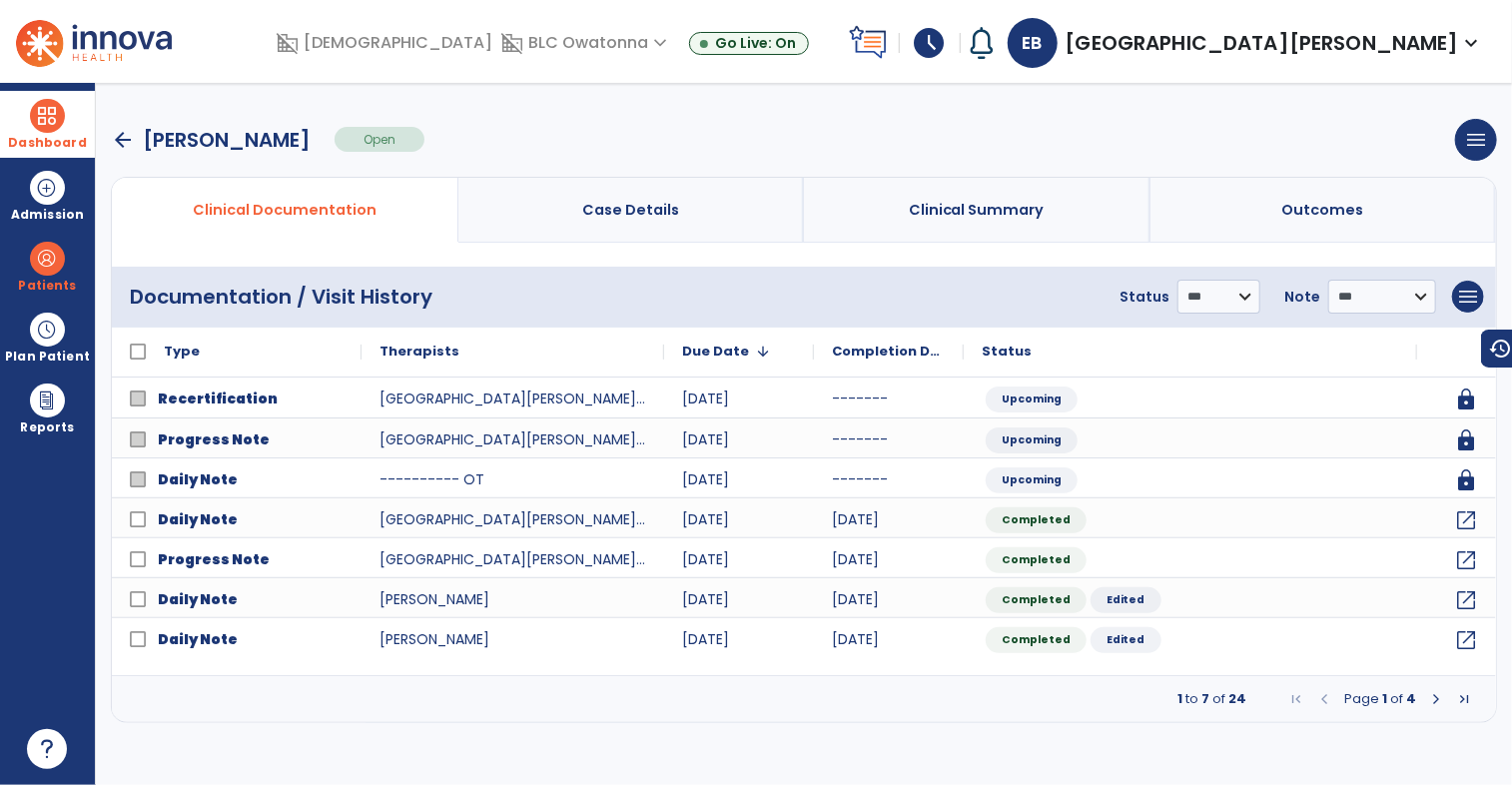 click at bounding box center (47, 116) 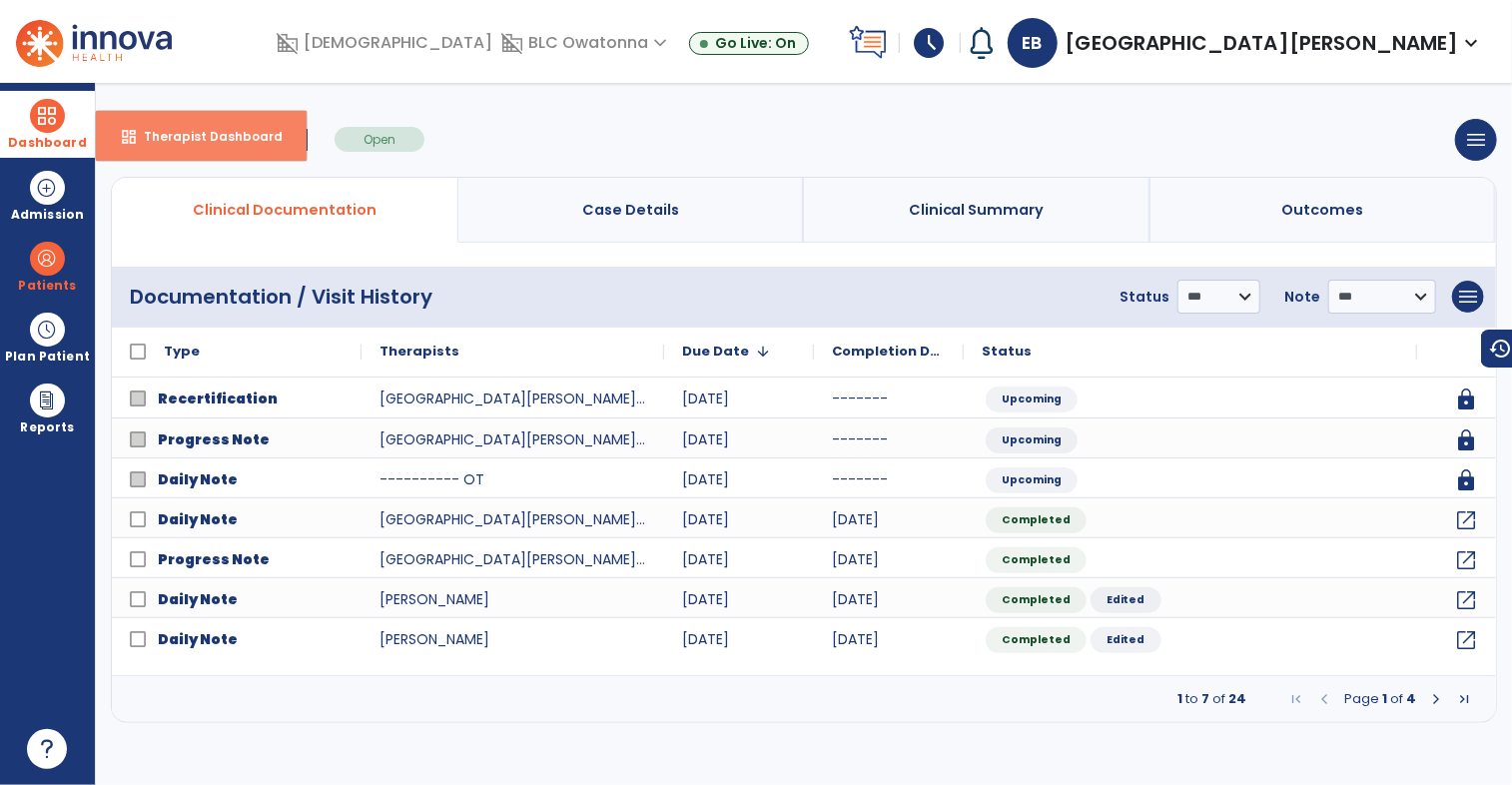 click on "Therapist Dashboard" at bounding box center [205, 136] 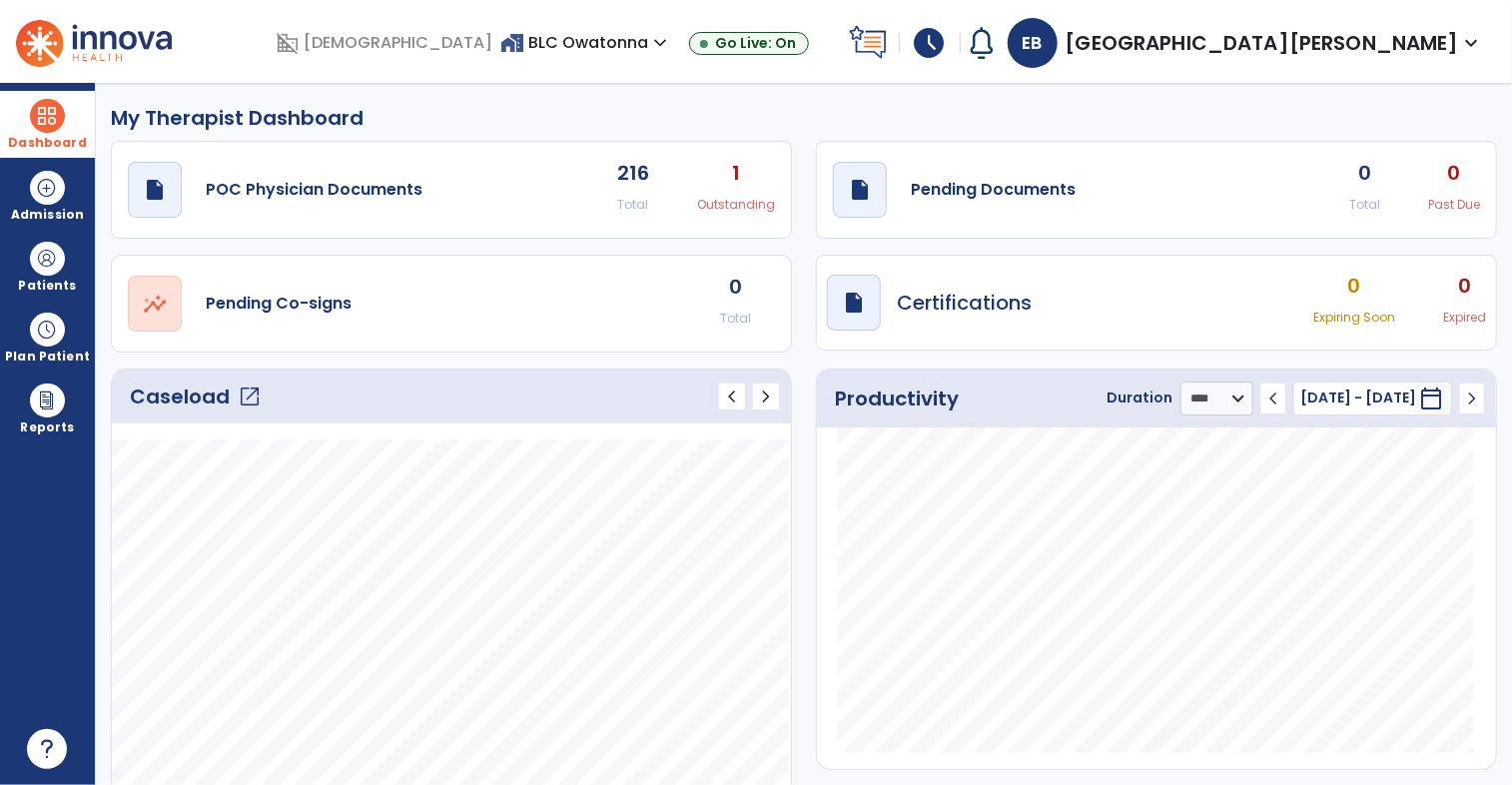 click on "open_in_new" 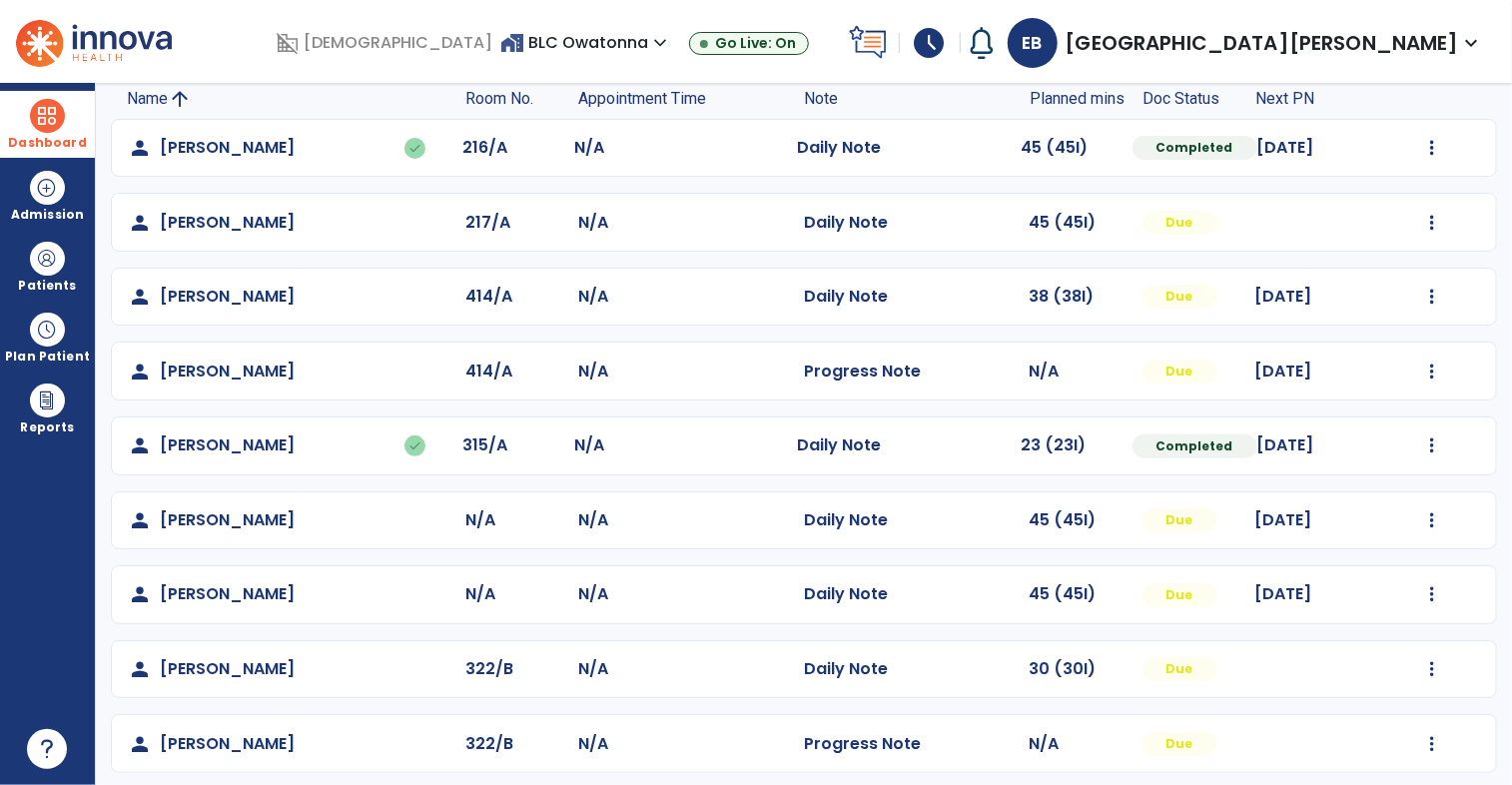 scroll, scrollTop: 224, scrollLeft: 0, axis: vertical 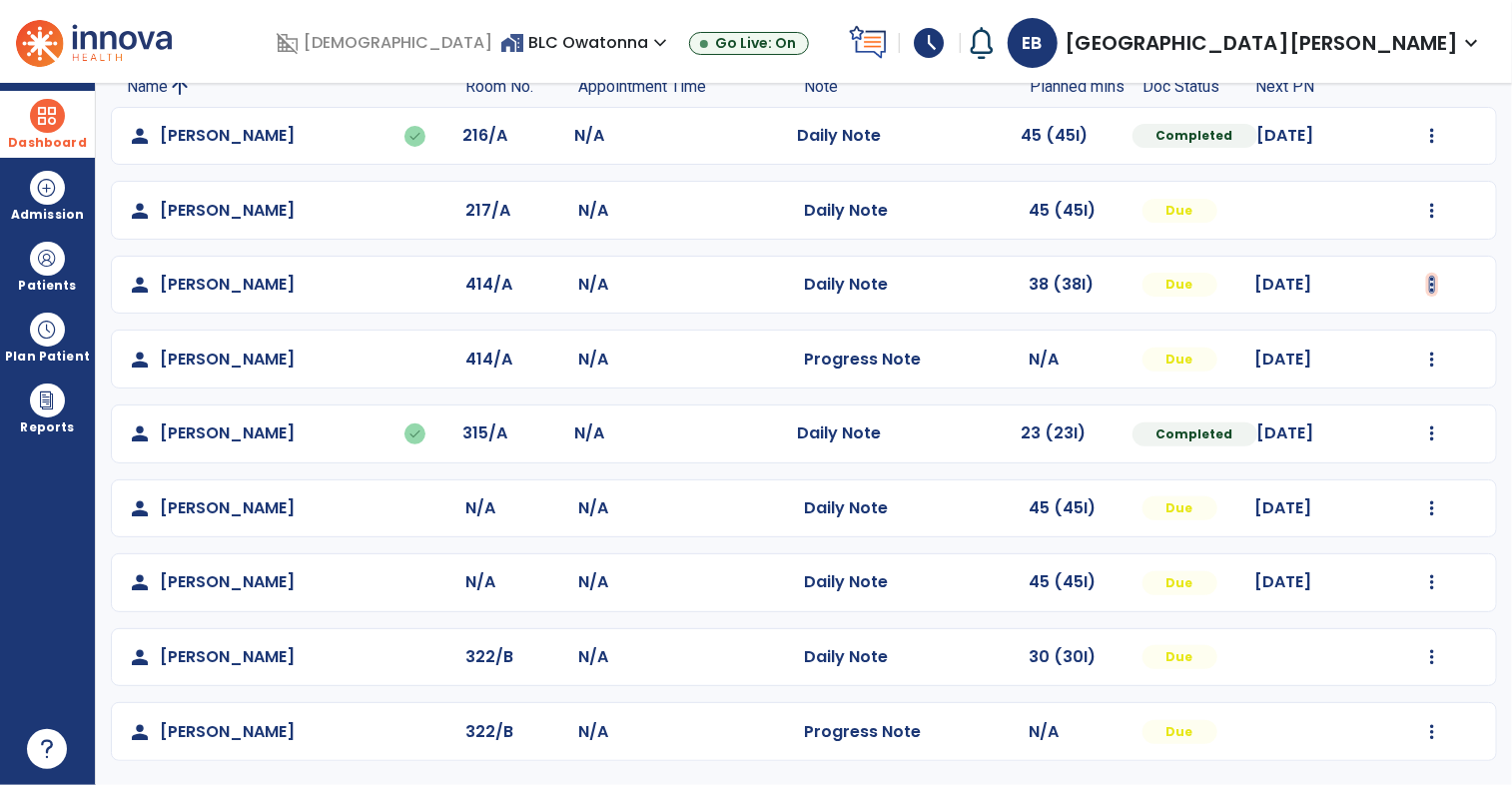 click at bounding box center [1432, 136] 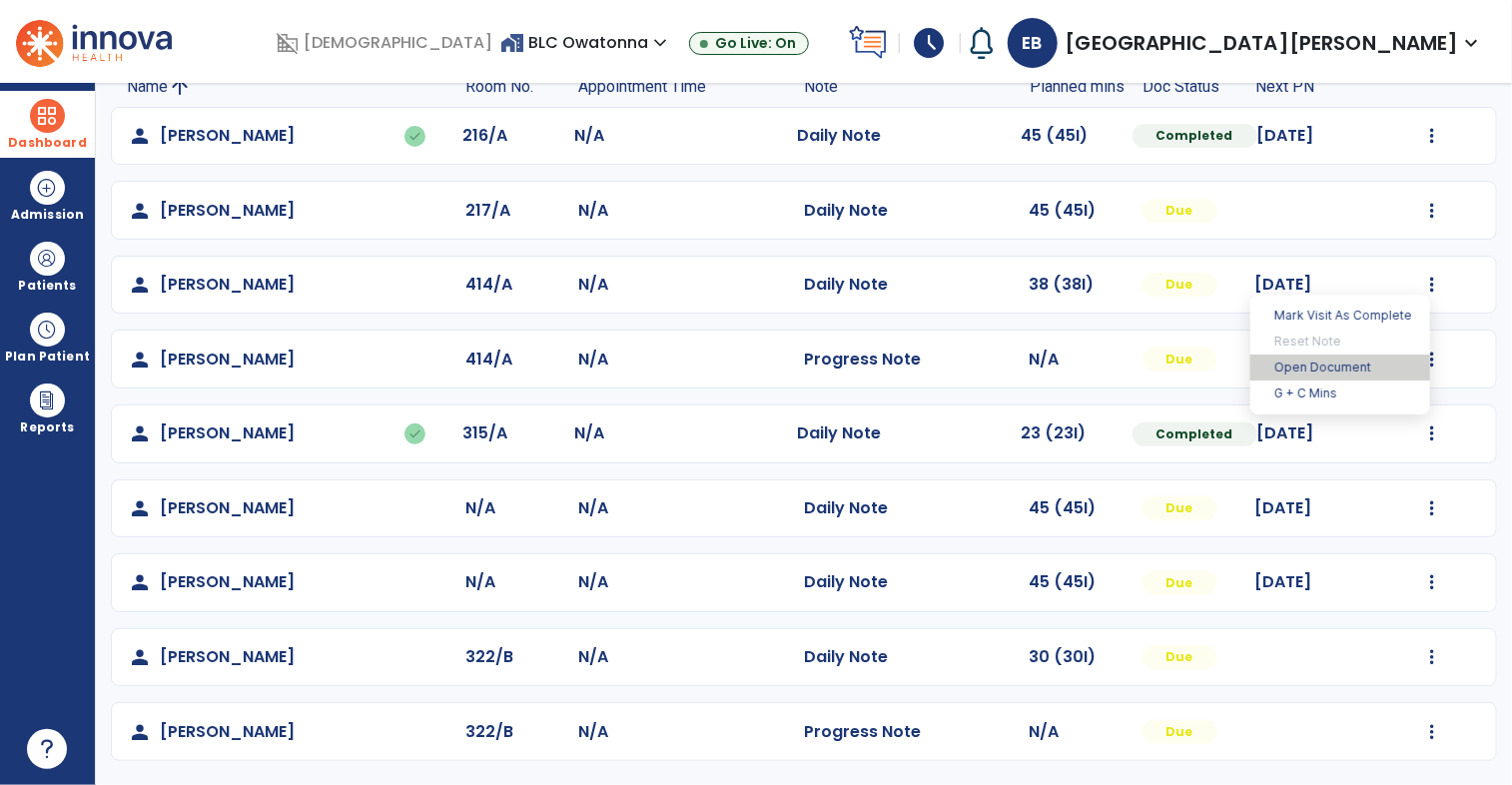 click on "Open Document" at bounding box center (1340, 368) 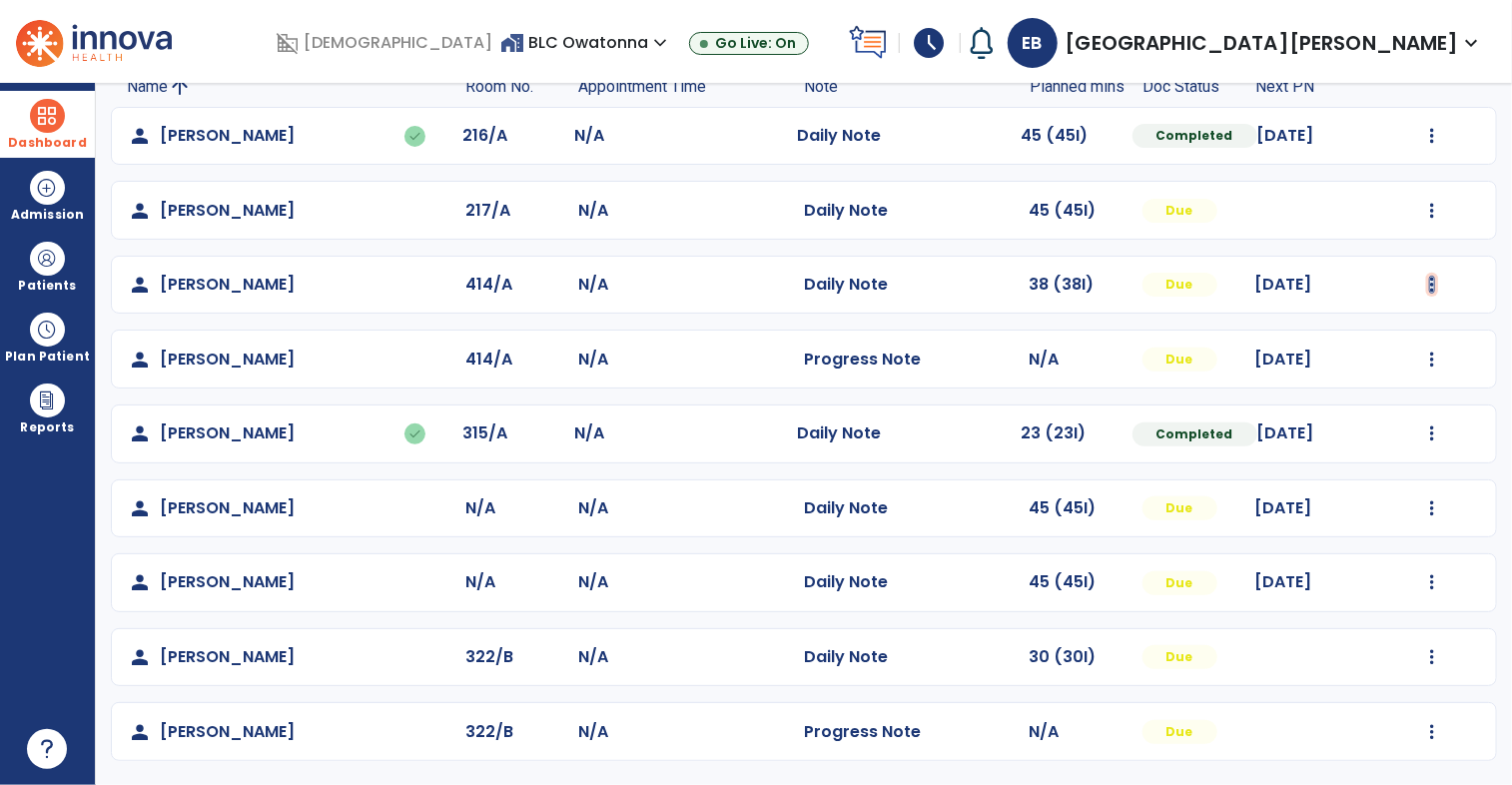 click at bounding box center (1432, 136) 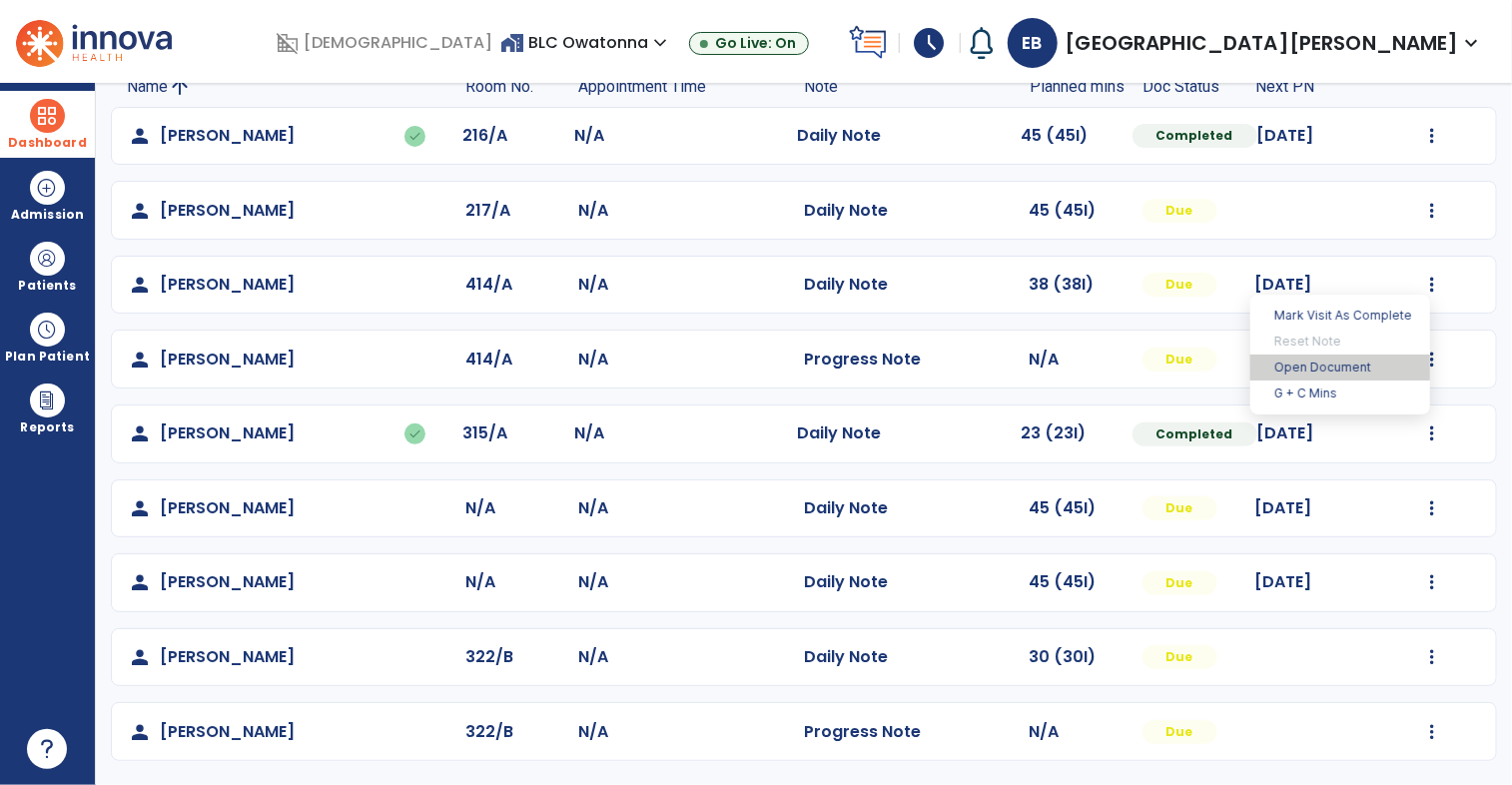 click on "Open Document" at bounding box center [1340, 368] 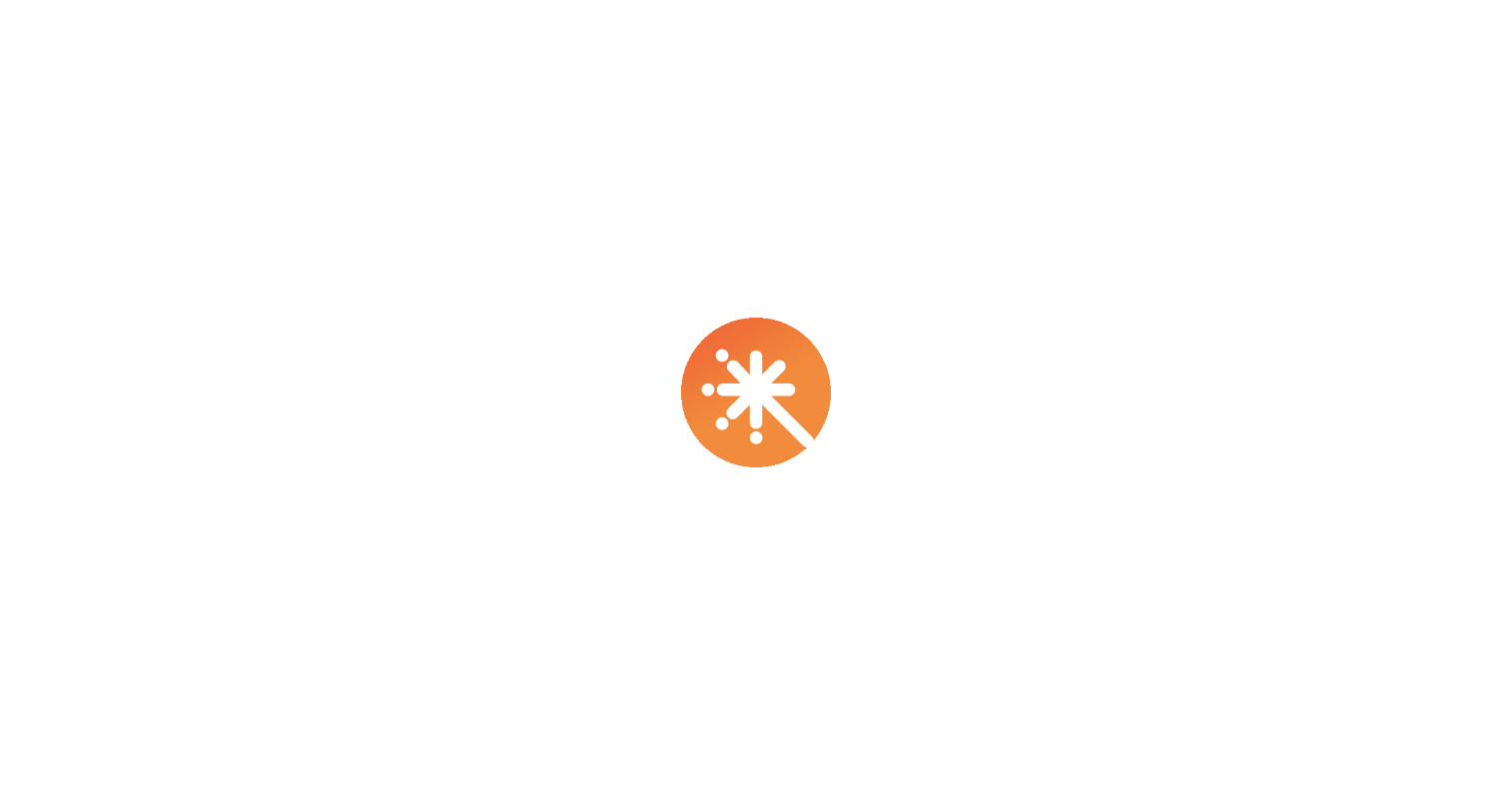 scroll, scrollTop: 0, scrollLeft: 0, axis: both 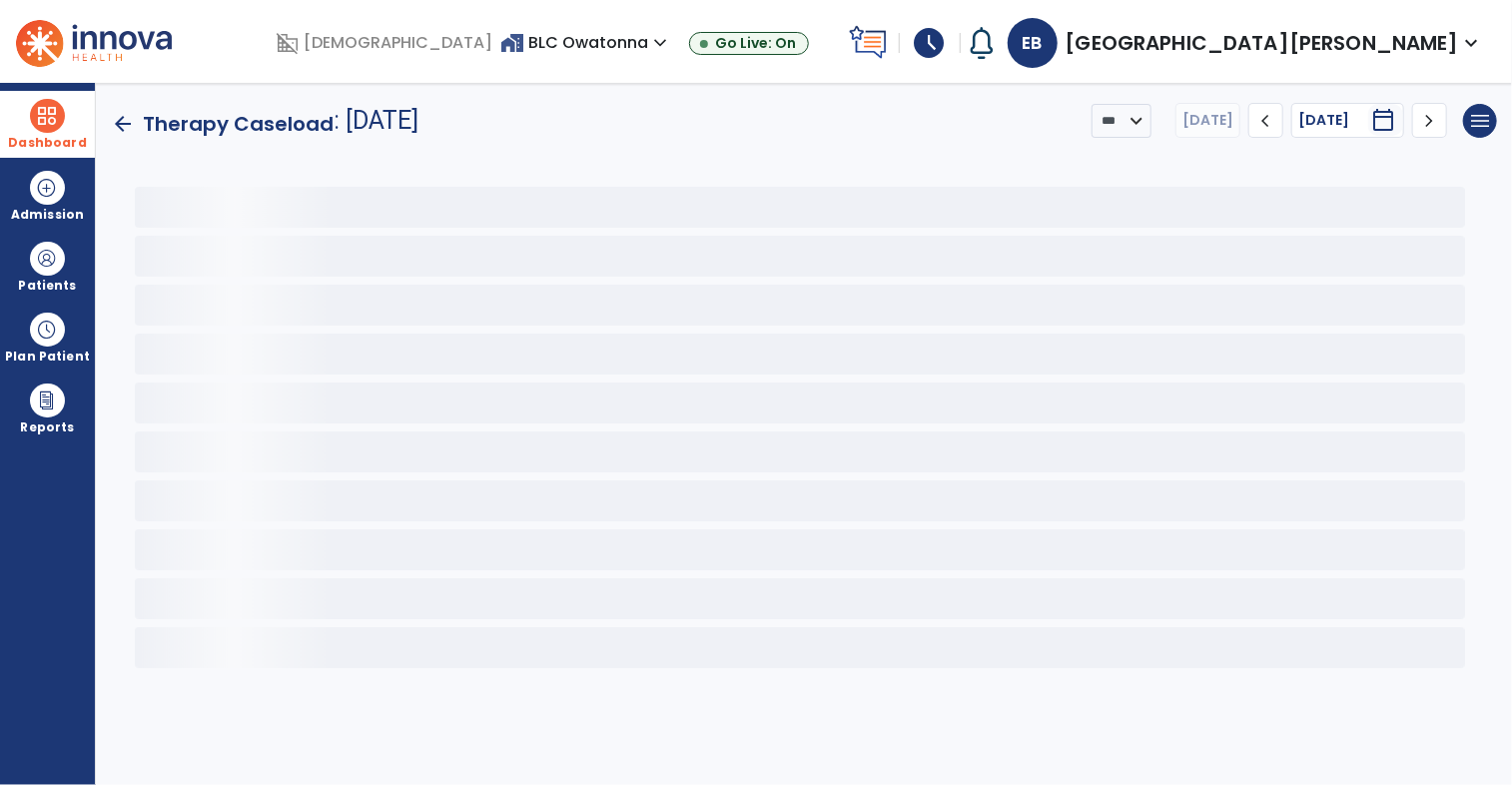 click at bounding box center (47, 116) 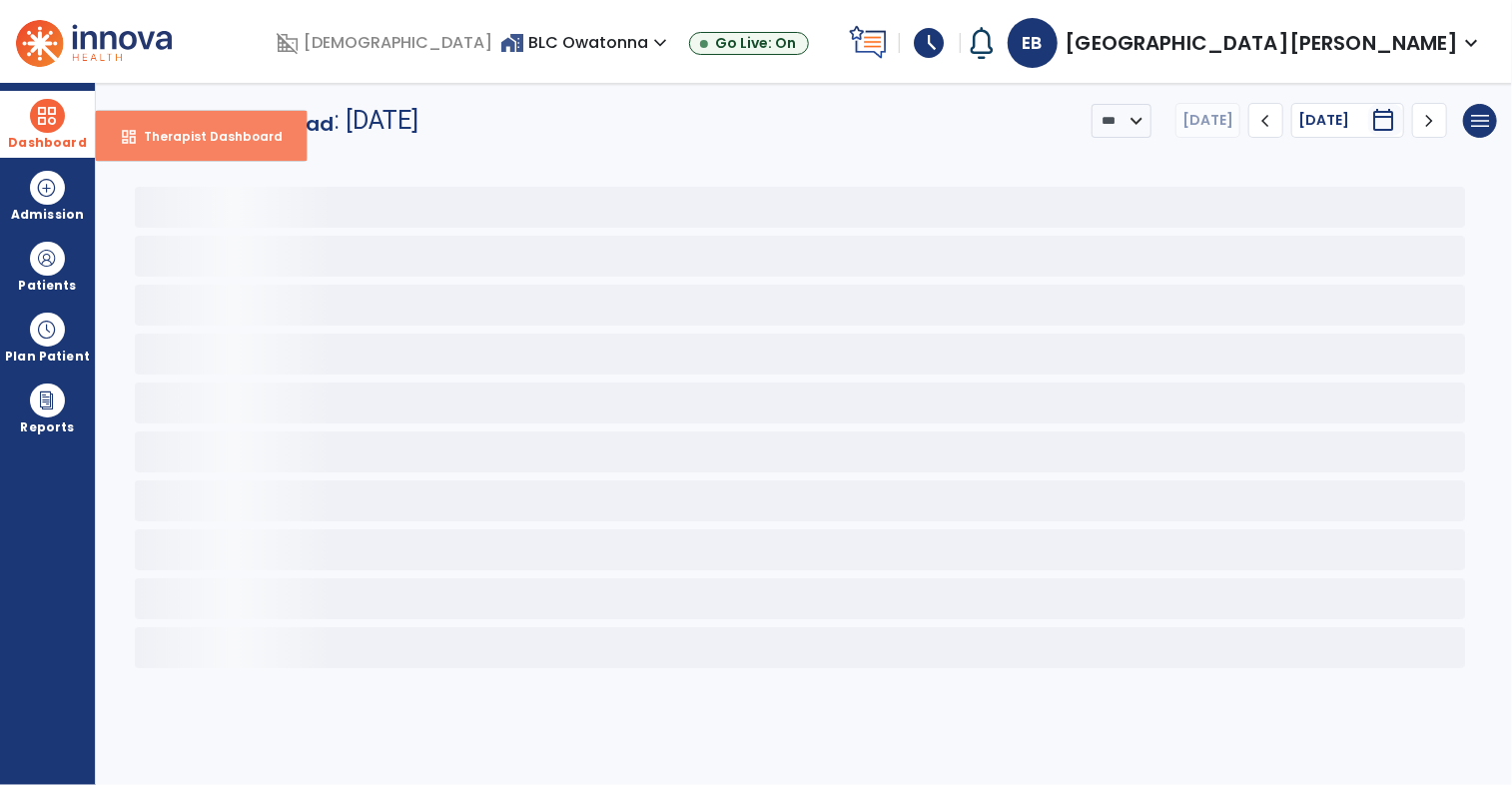 click on "Therapist Dashboard" at bounding box center (205, 136) 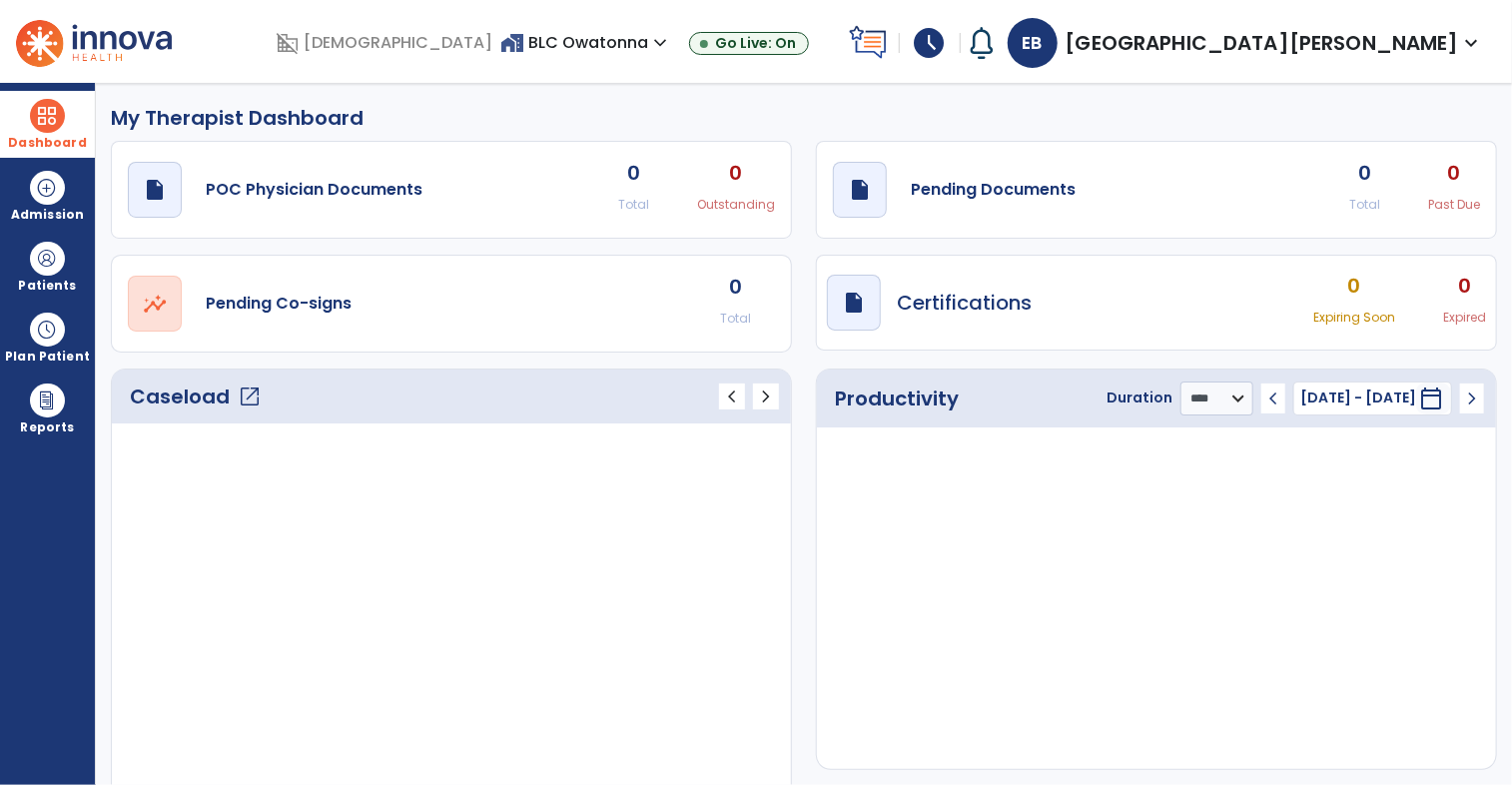 click on "open_in_new" 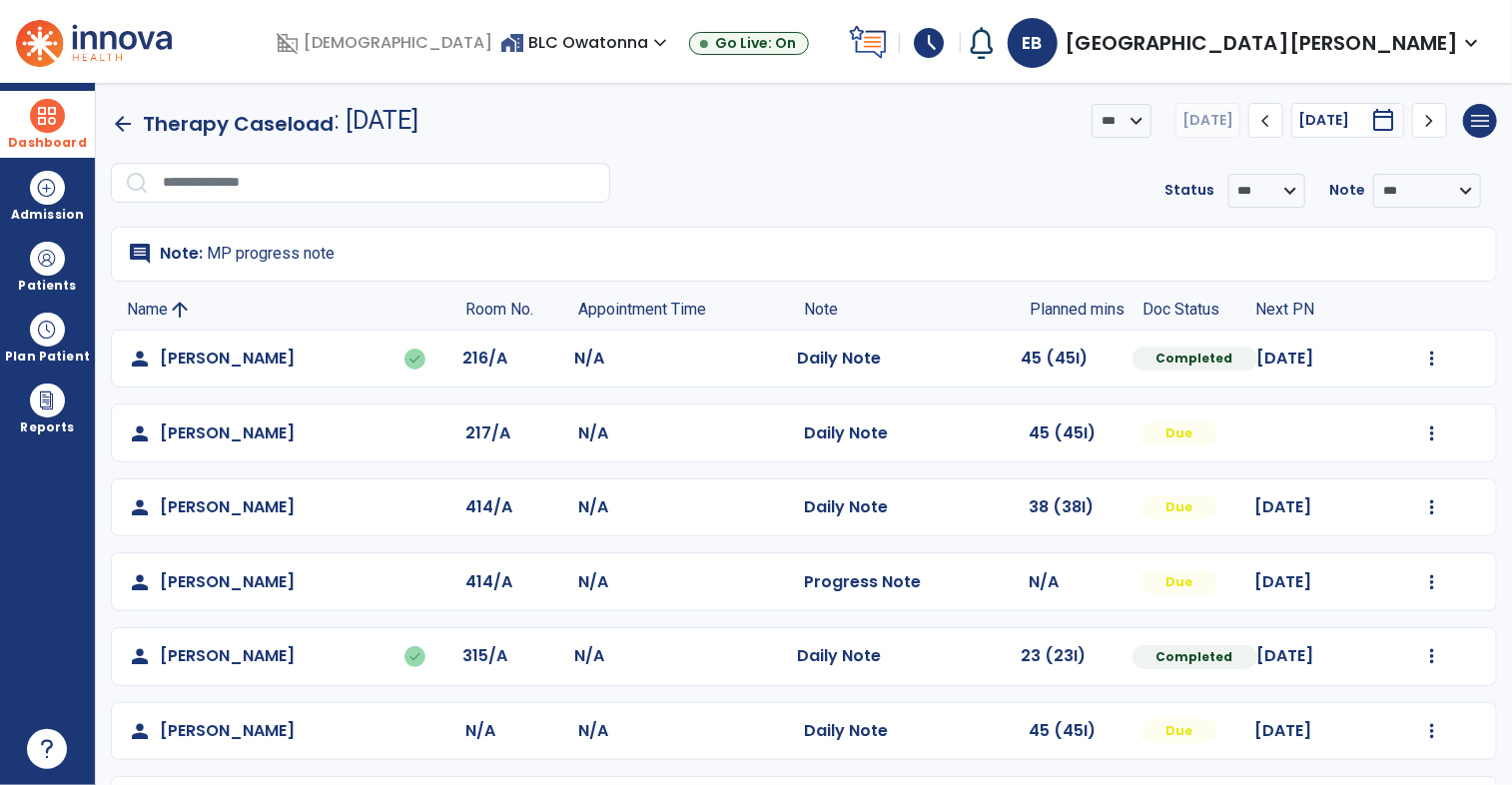 scroll, scrollTop: 224, scrollLeft: 0, axis: vertical 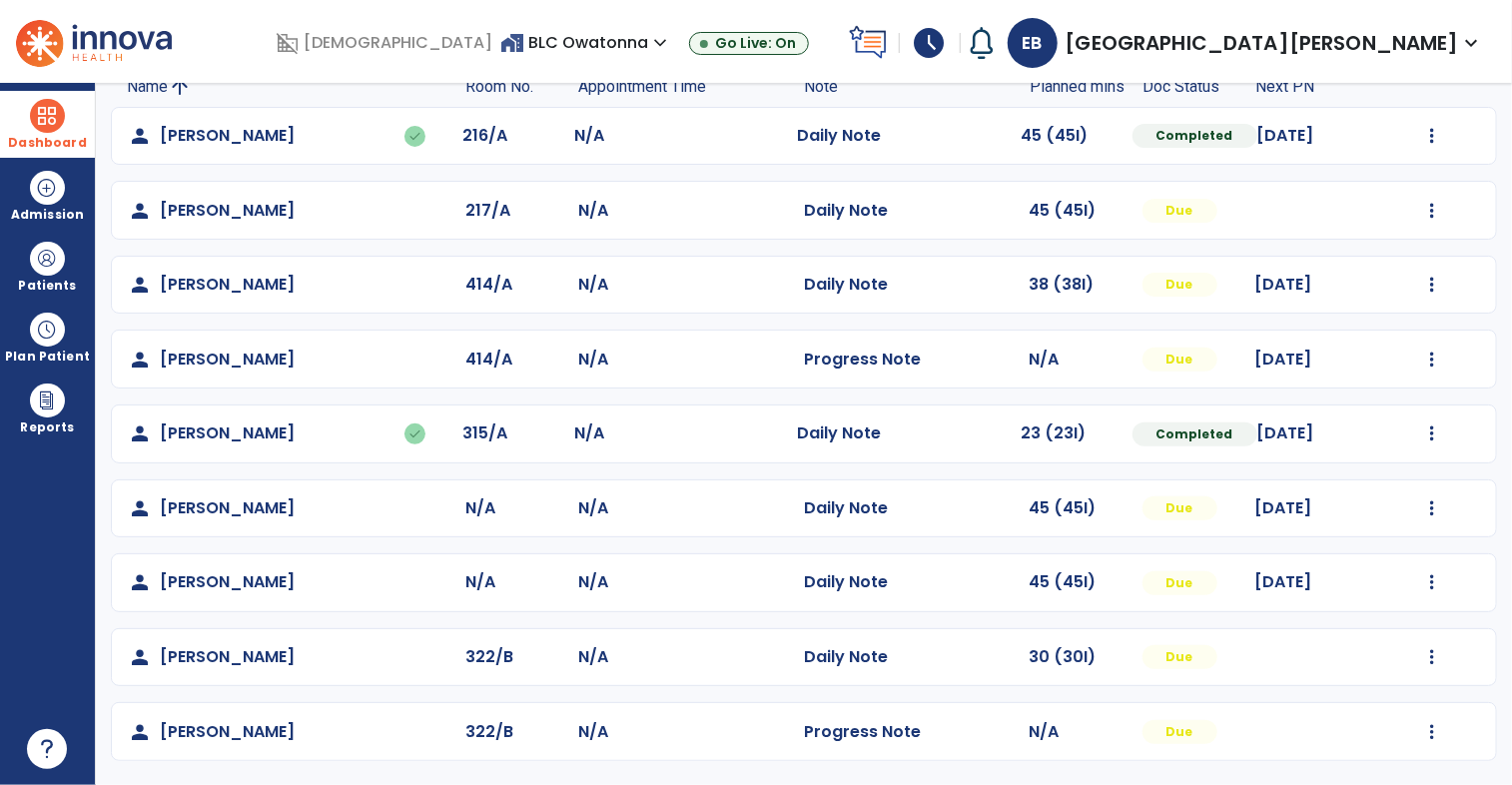click on "Mark Visit As Complete   Reset Note   Open Document   G + C Mins" 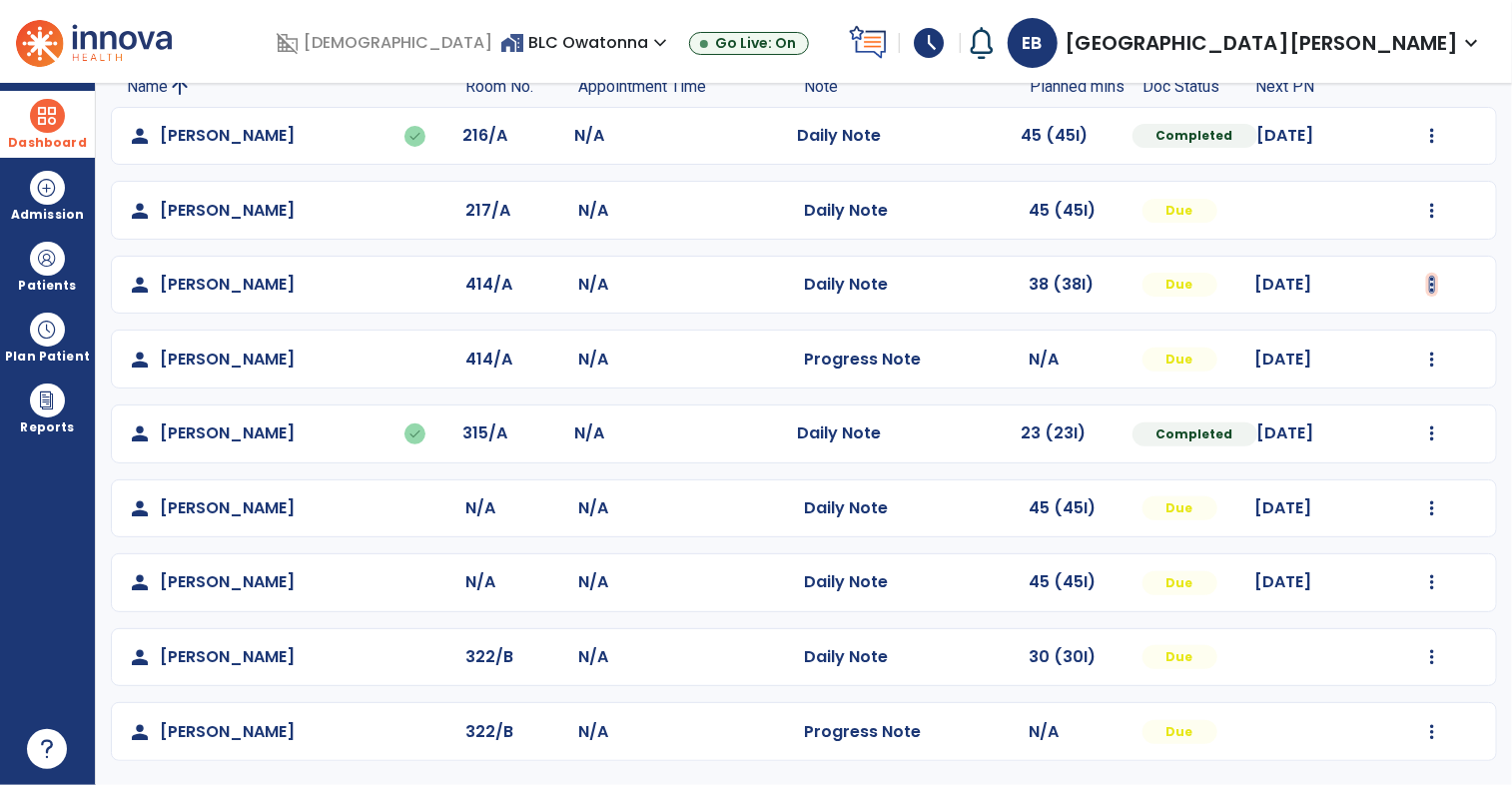 click at bounding box center (1432, 136) 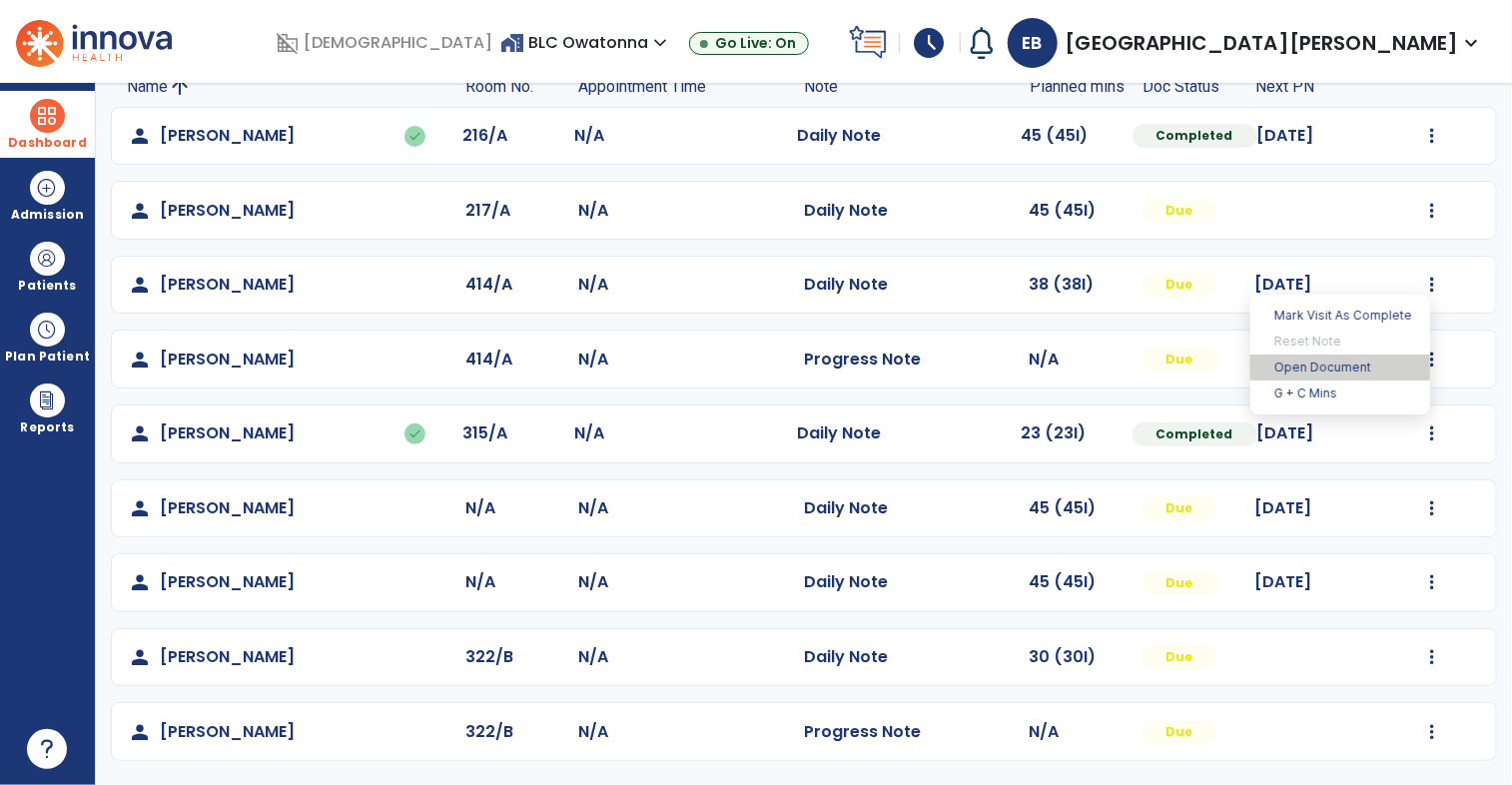 click on "Open Document" at bounding box center (1340, 368) 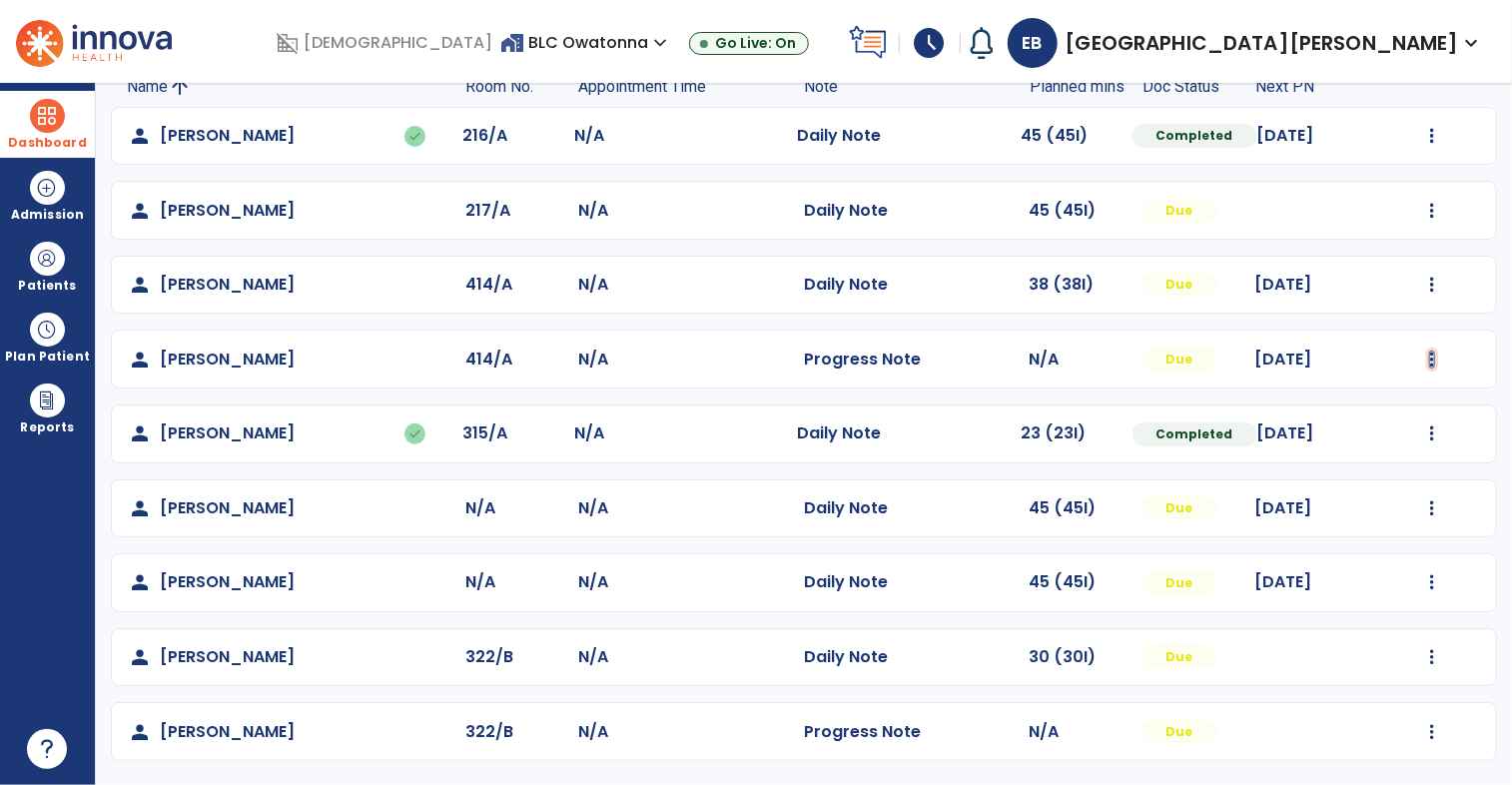 click at bounding box center (1432, 136) 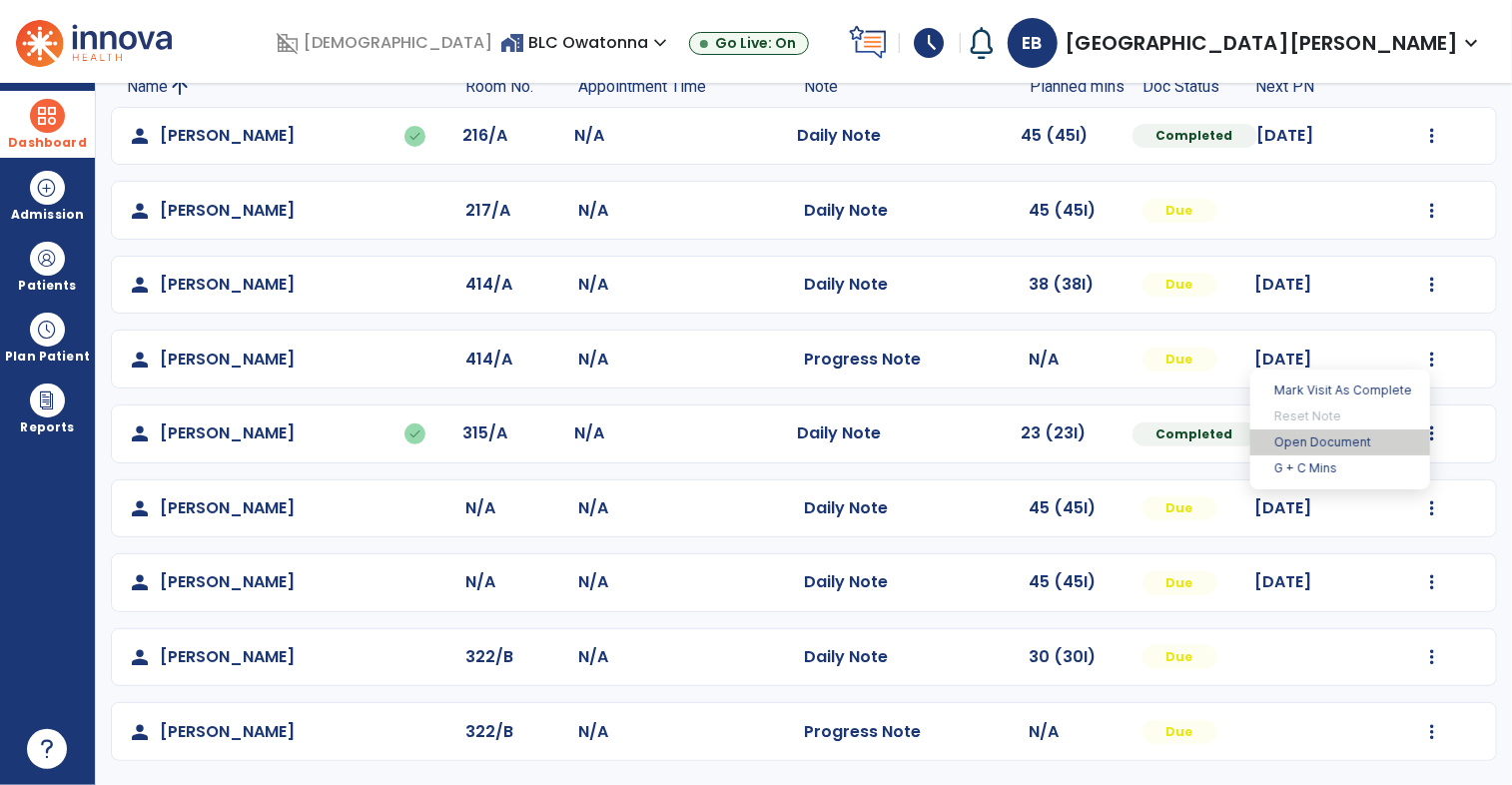 click on "Open Document" at bounding box center [1340, 442] 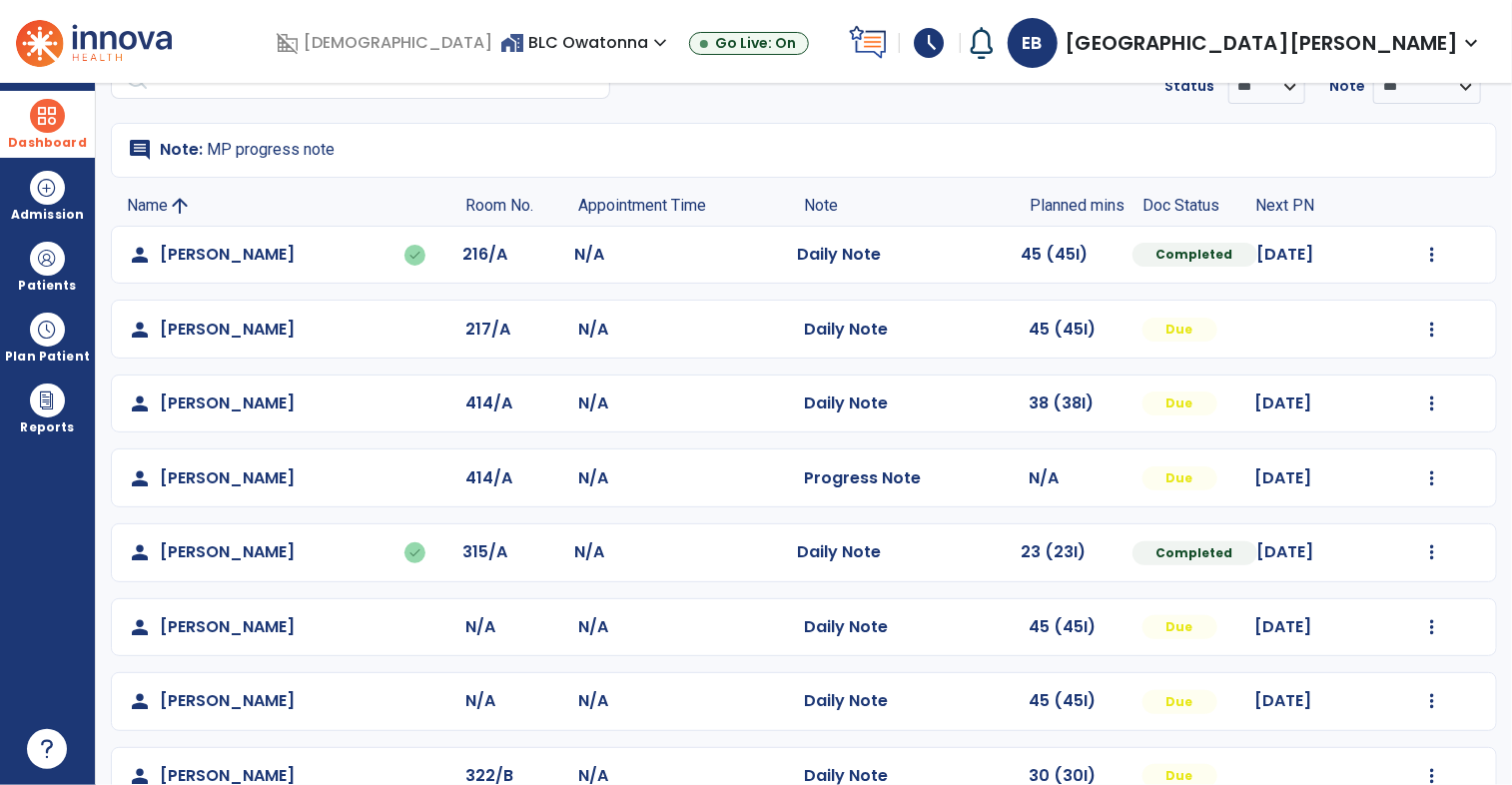 scroll, scrollTop: 98, scrollLeft: 0, axis: vertical 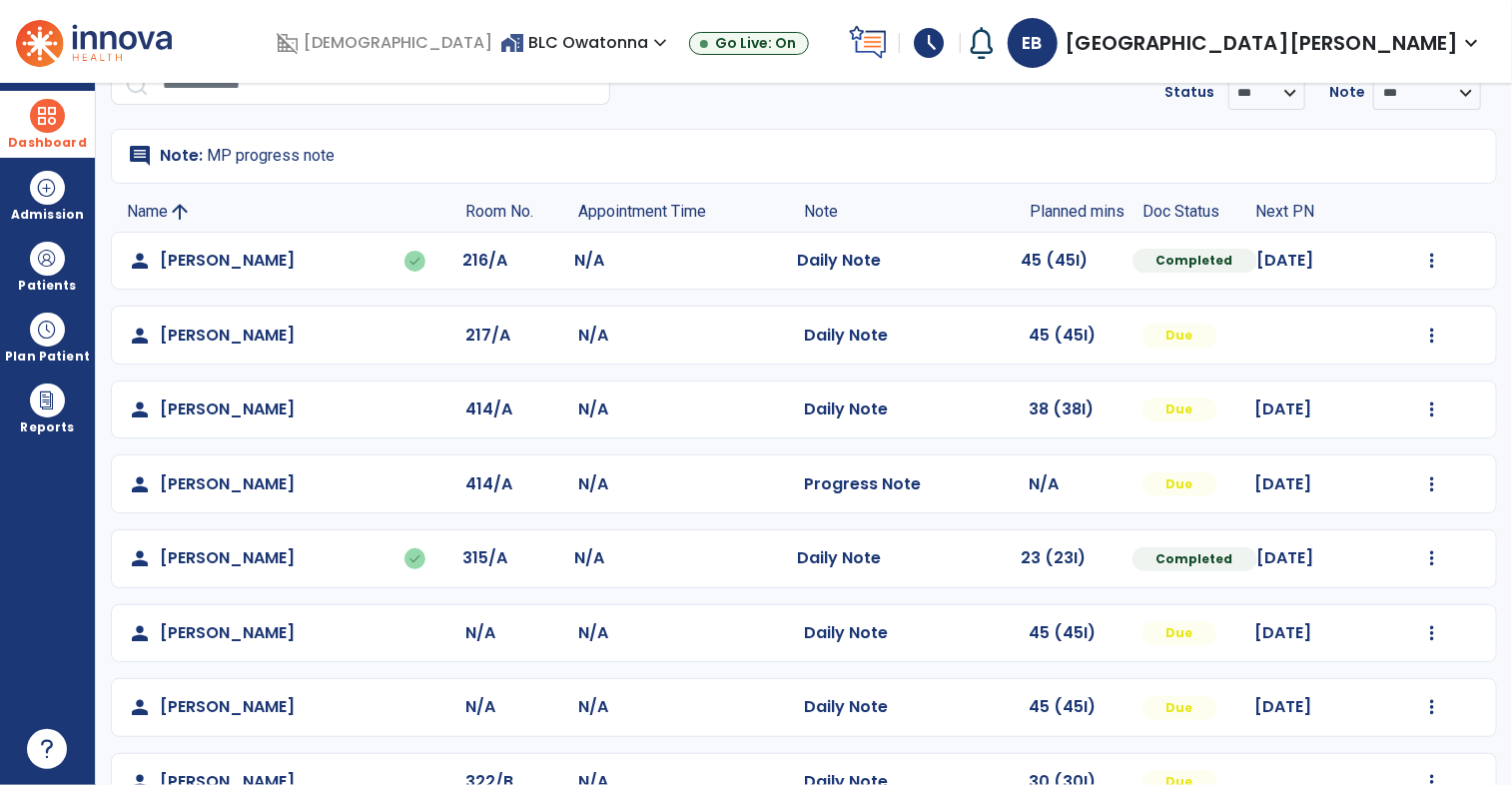 click on "Mark Visit As Complete   Reset Note   Open Document   G + C Mins" 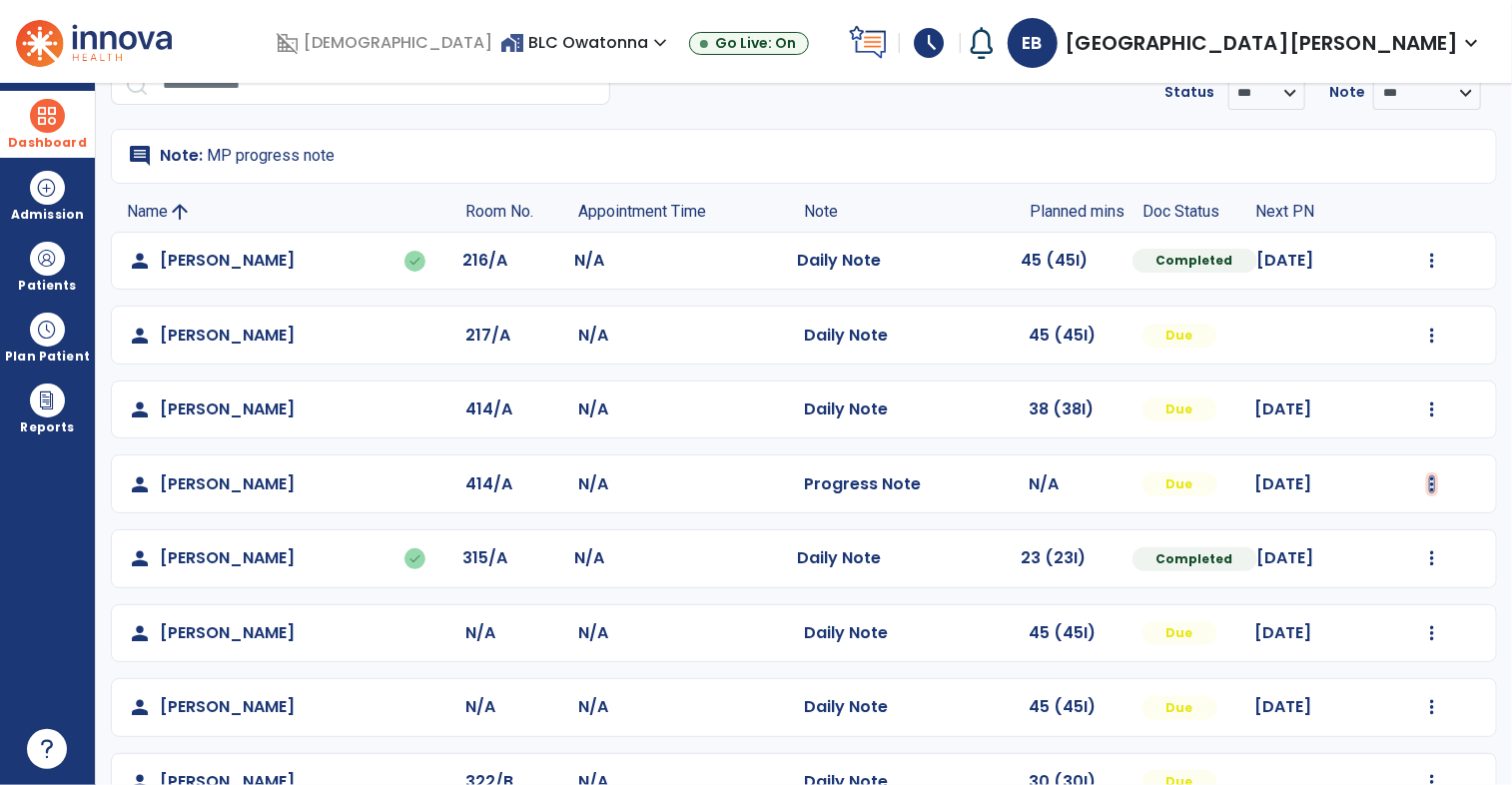 click at bounding box center [1432, 261] 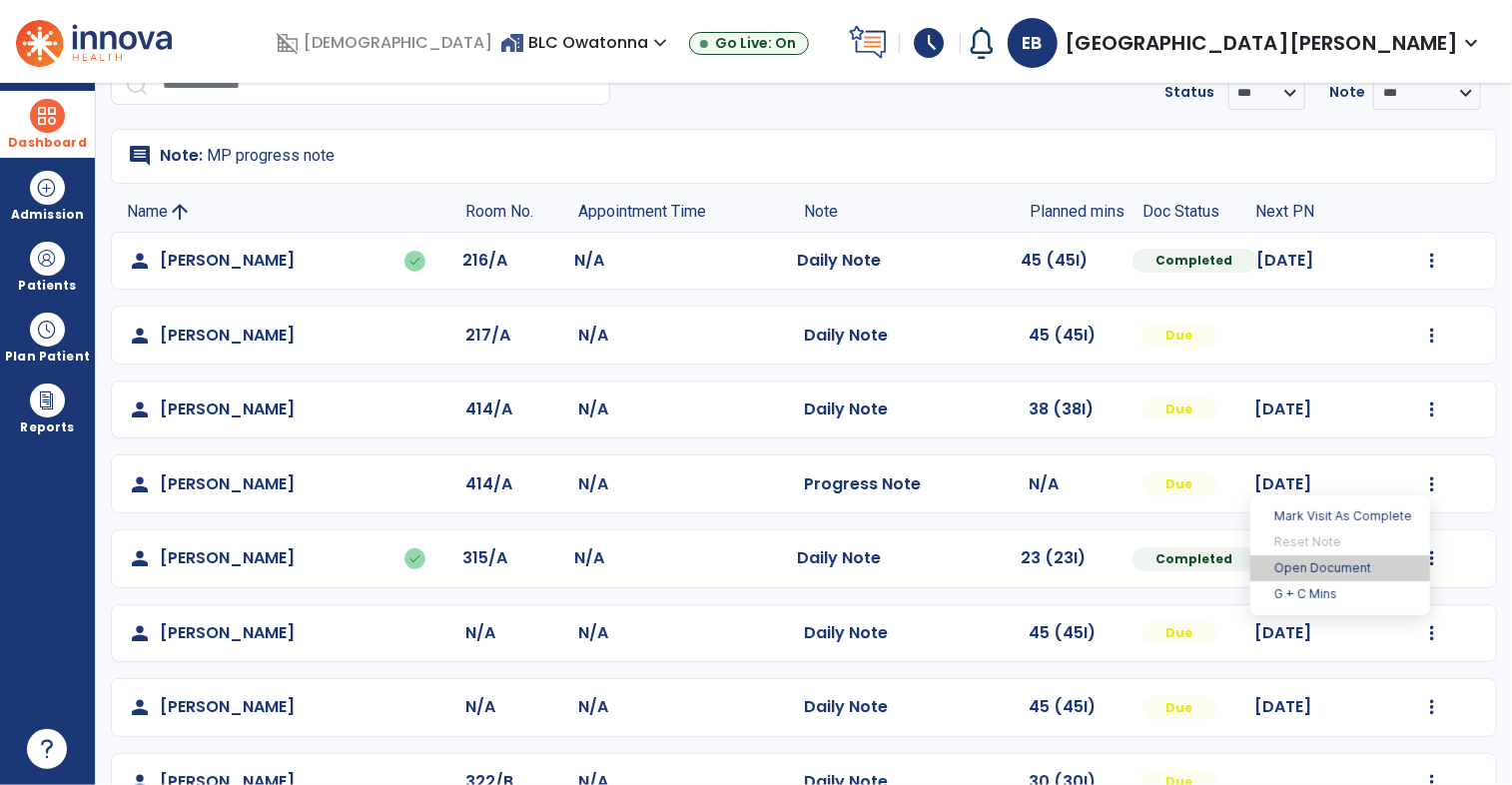 click on "Open Document" at bounding box center [1340, 568] 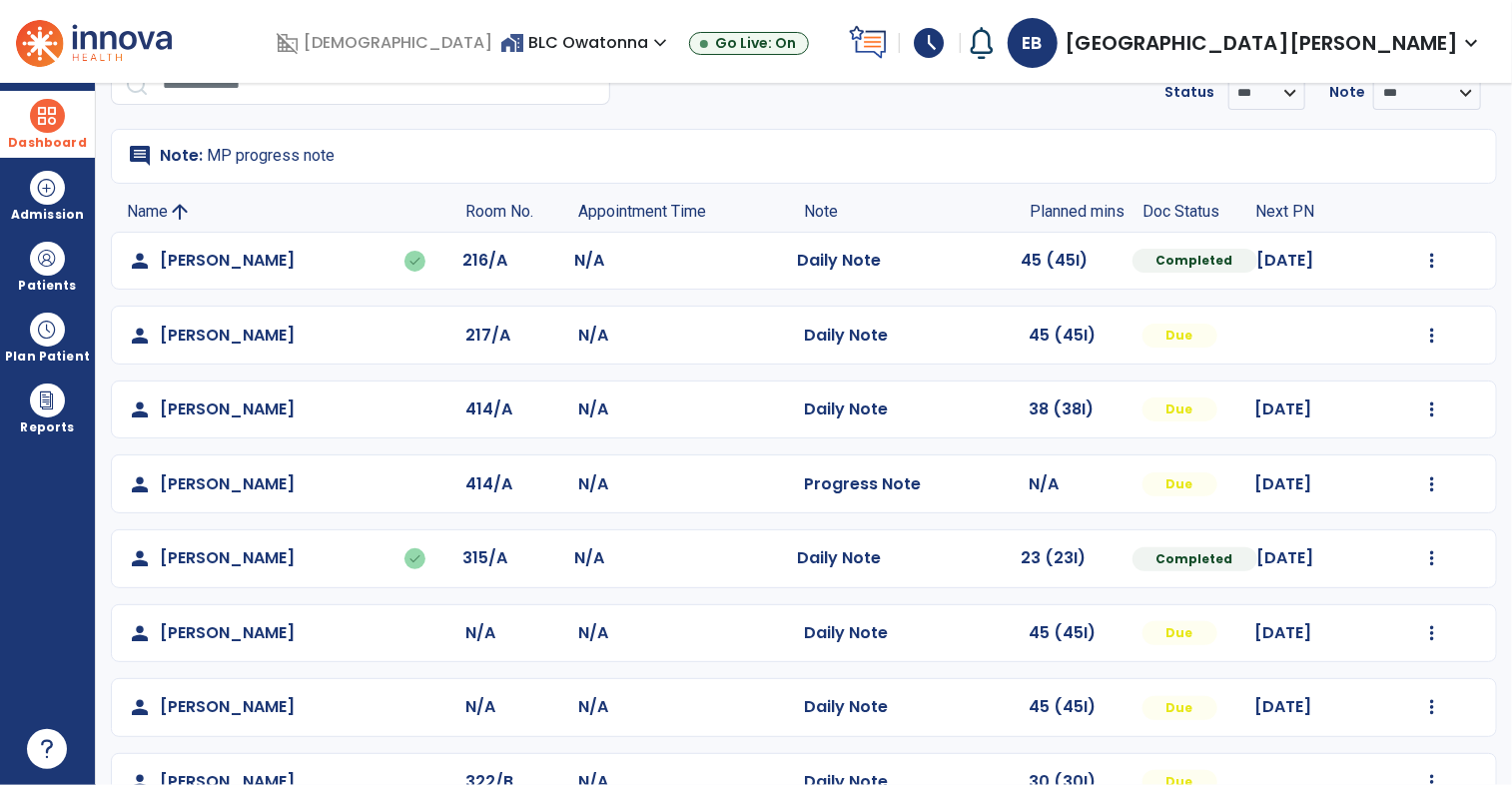 click on "414/A" 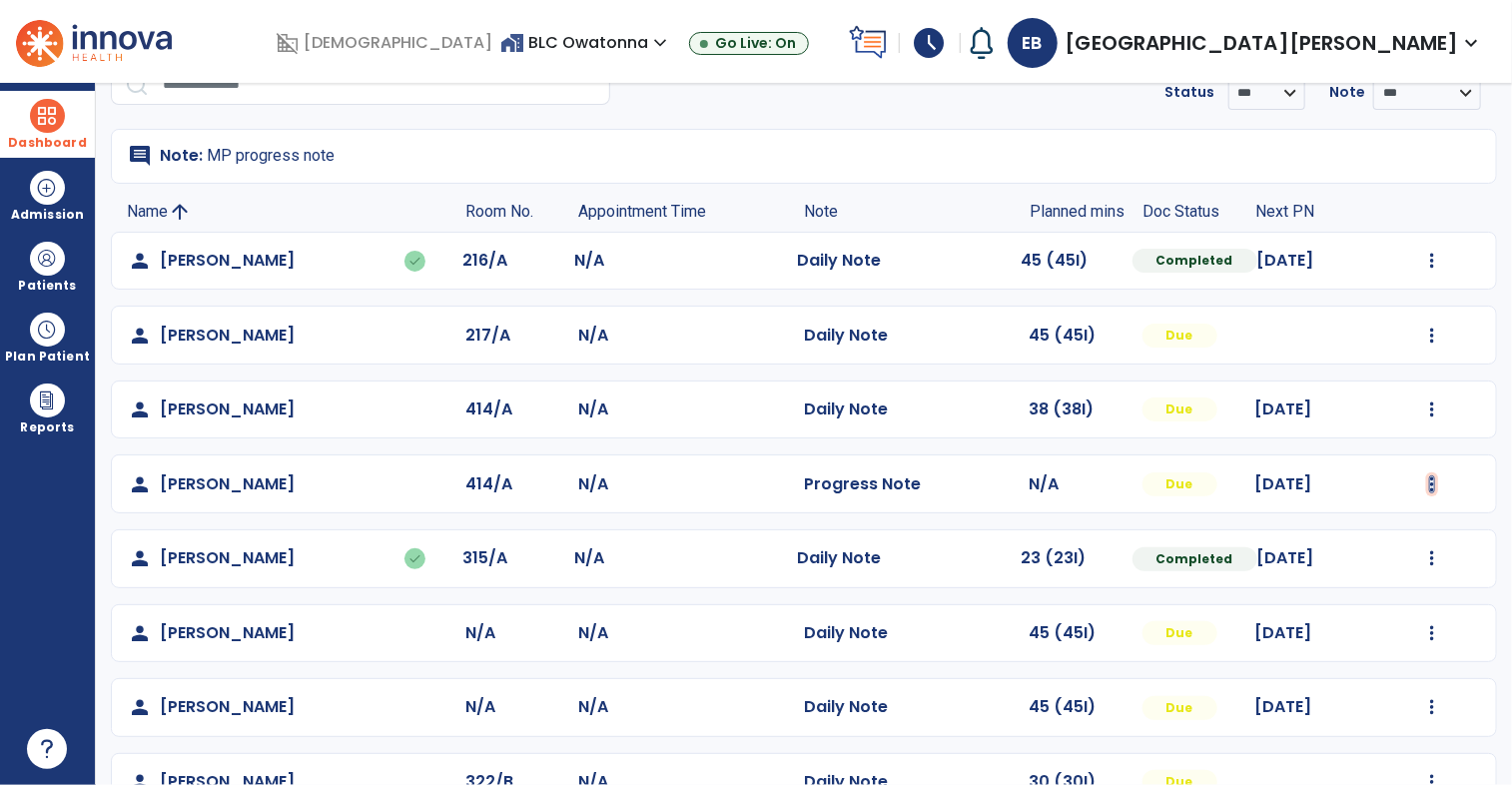 click at bounding box center (1432, 261) 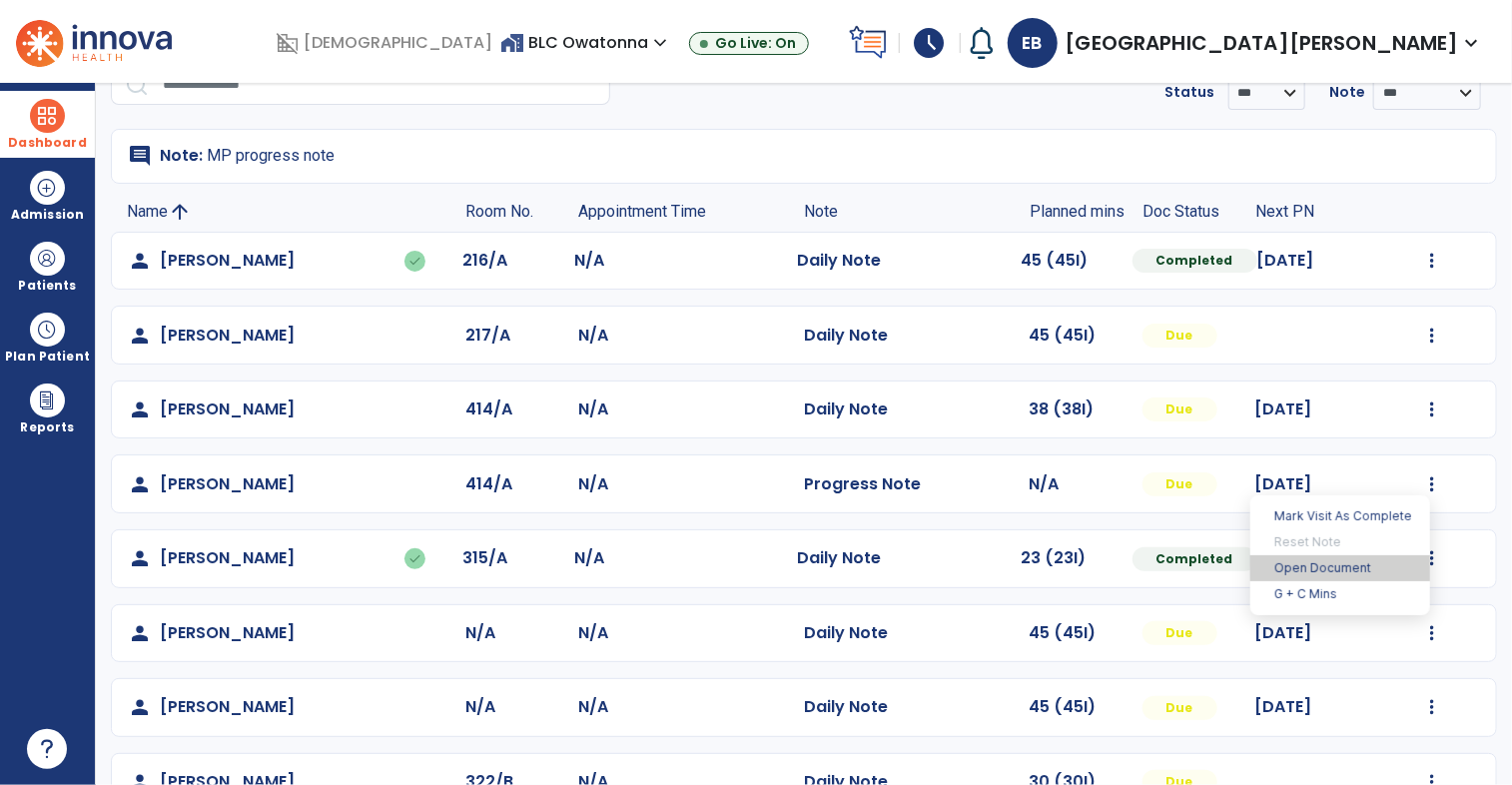 click on "Open Document" at bounding box center (1340, 568) 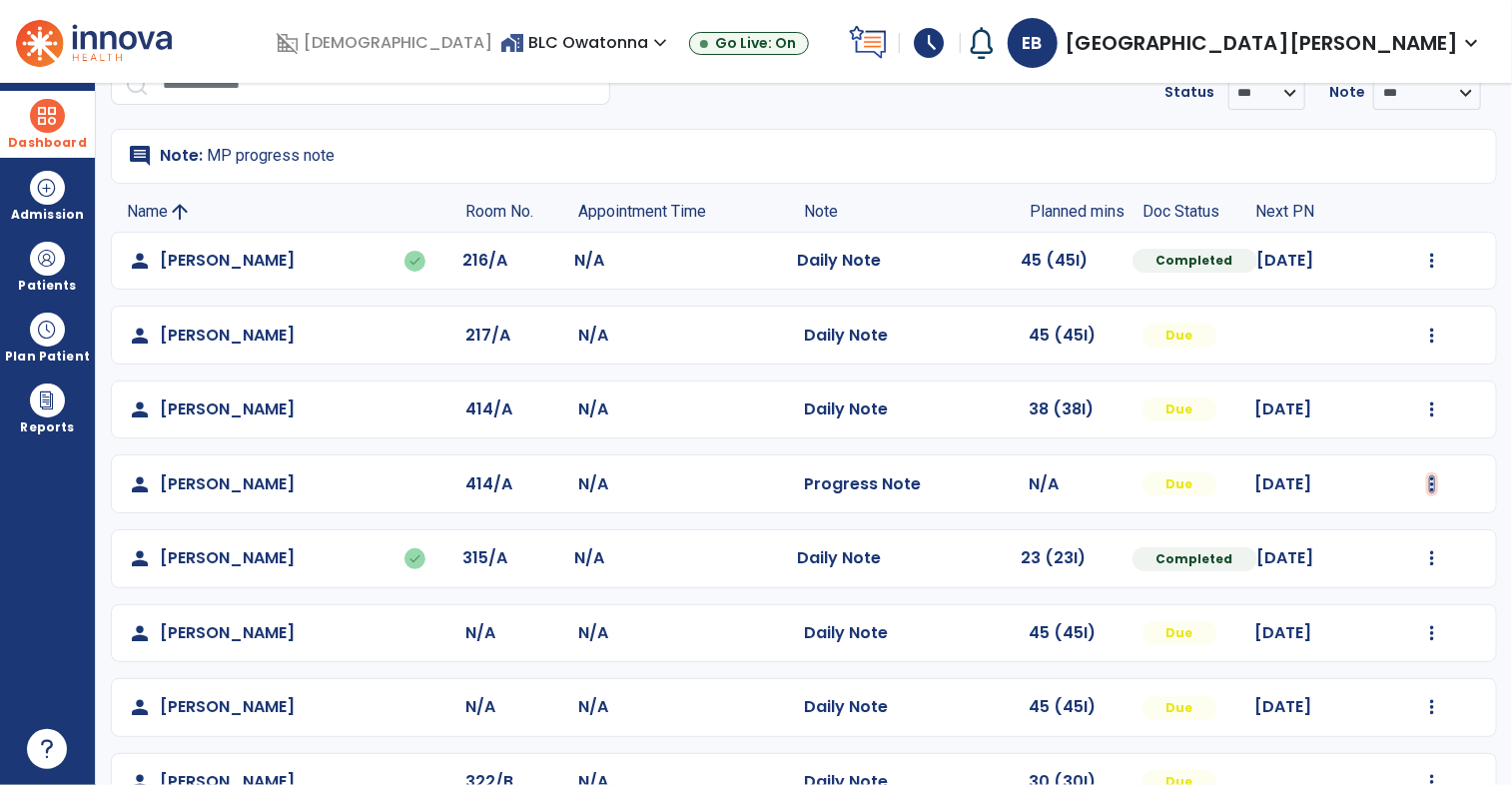 click at bounding box center [1432, 261] 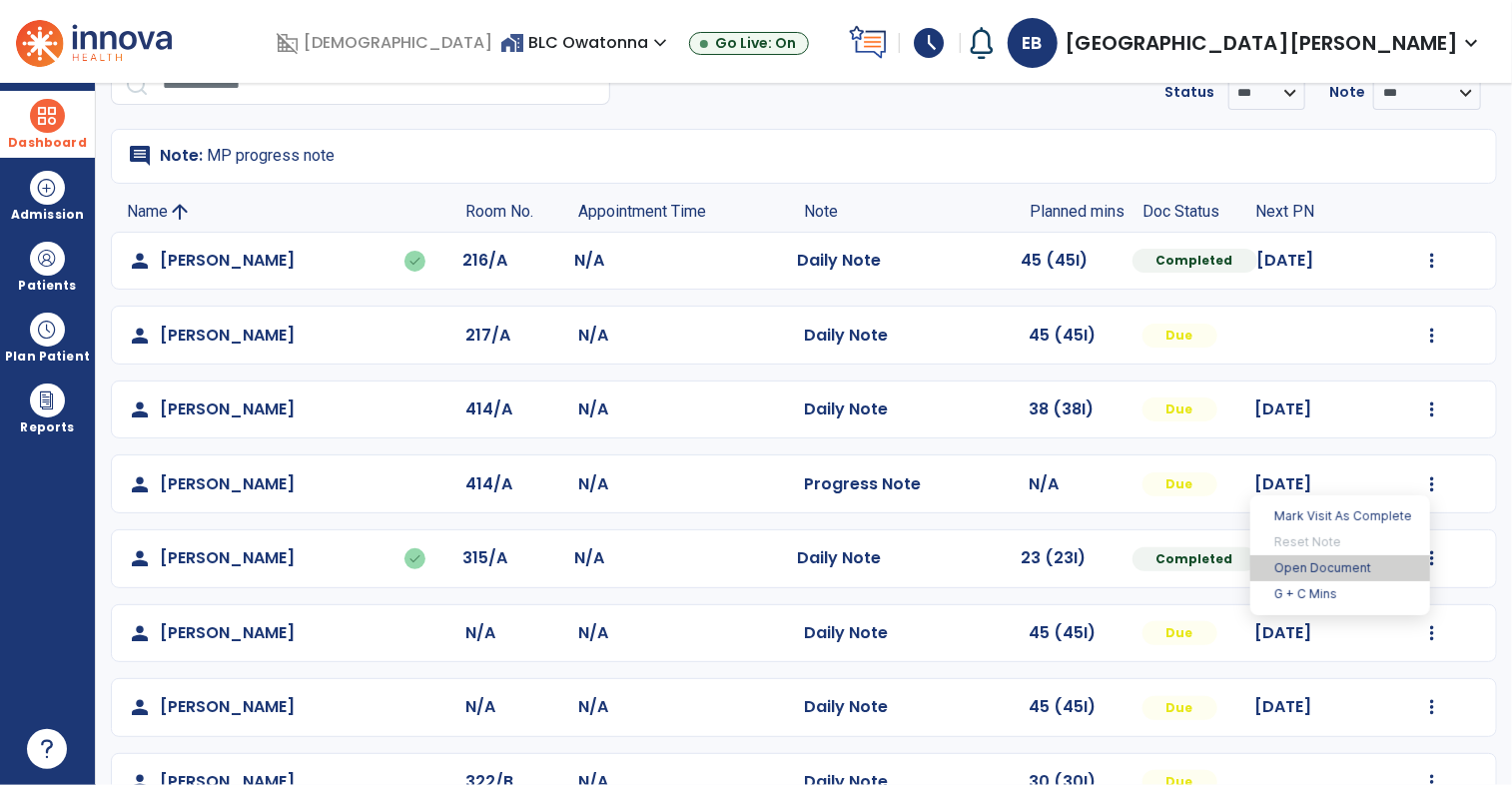 click on "Open Document" at bounding box center [1340, 568] 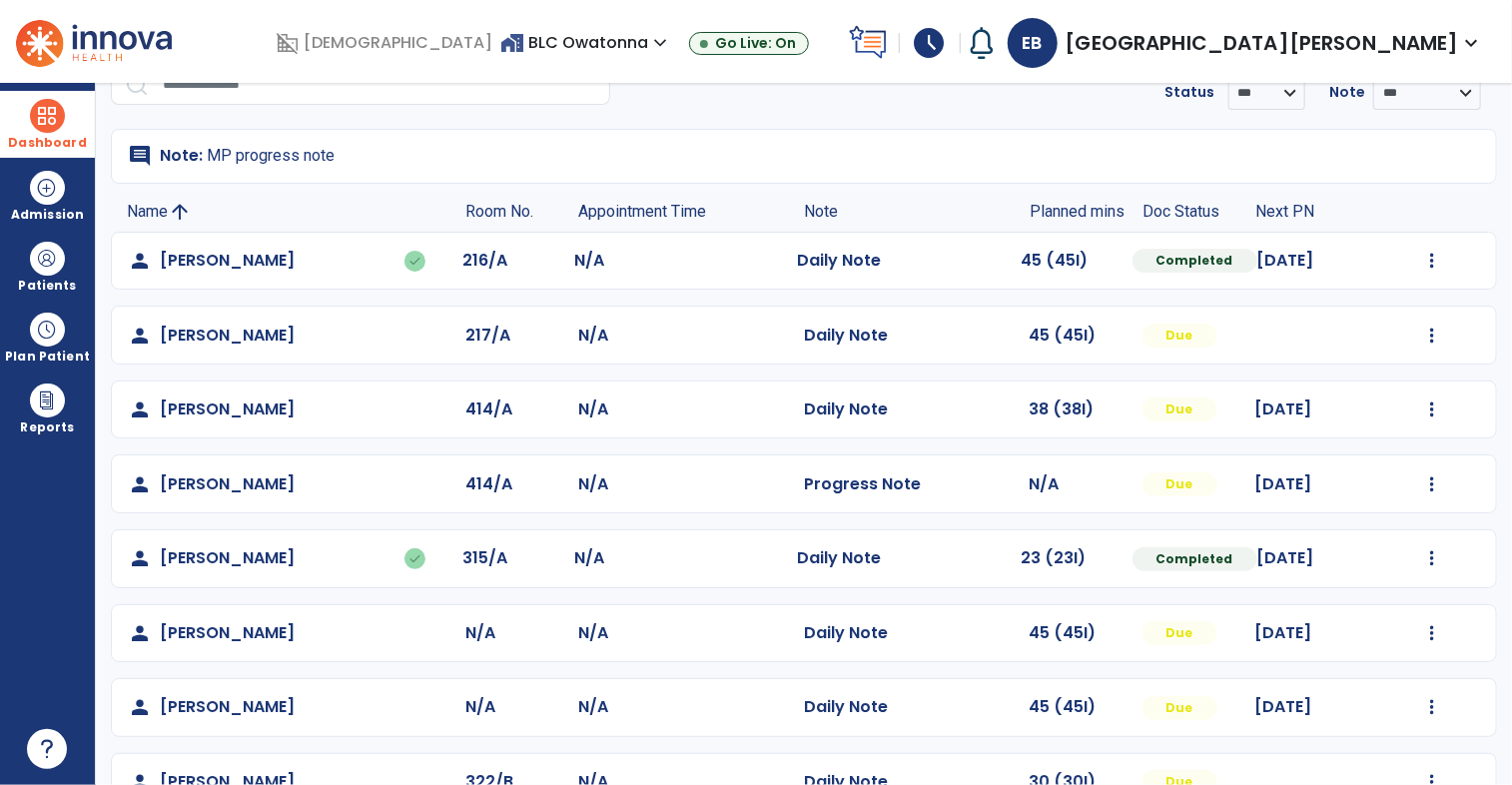 click on "Mark Visit As Complete   Reset Note   Open Document   G + C Mins" 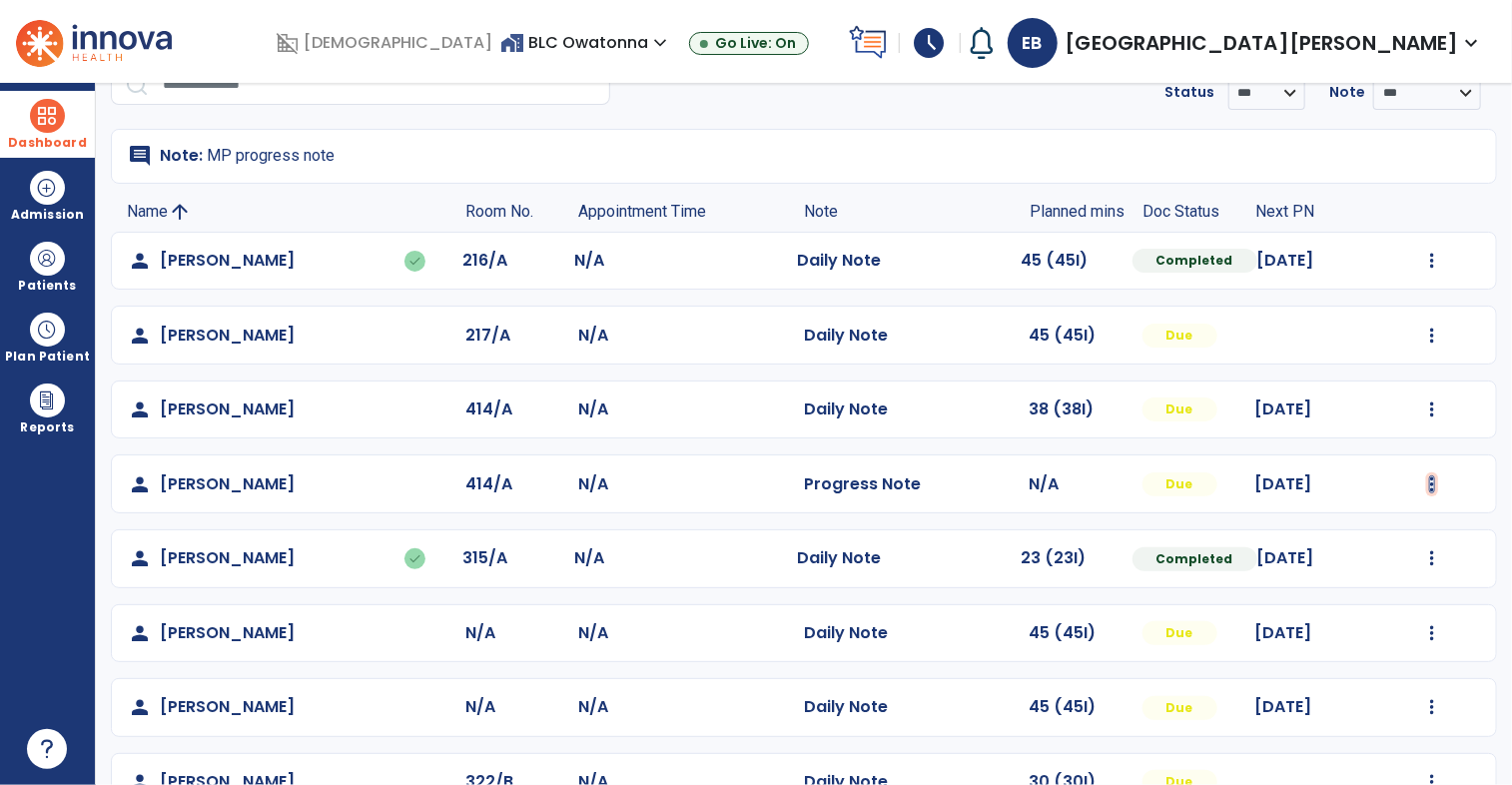click at bounding box center [1432, 261] 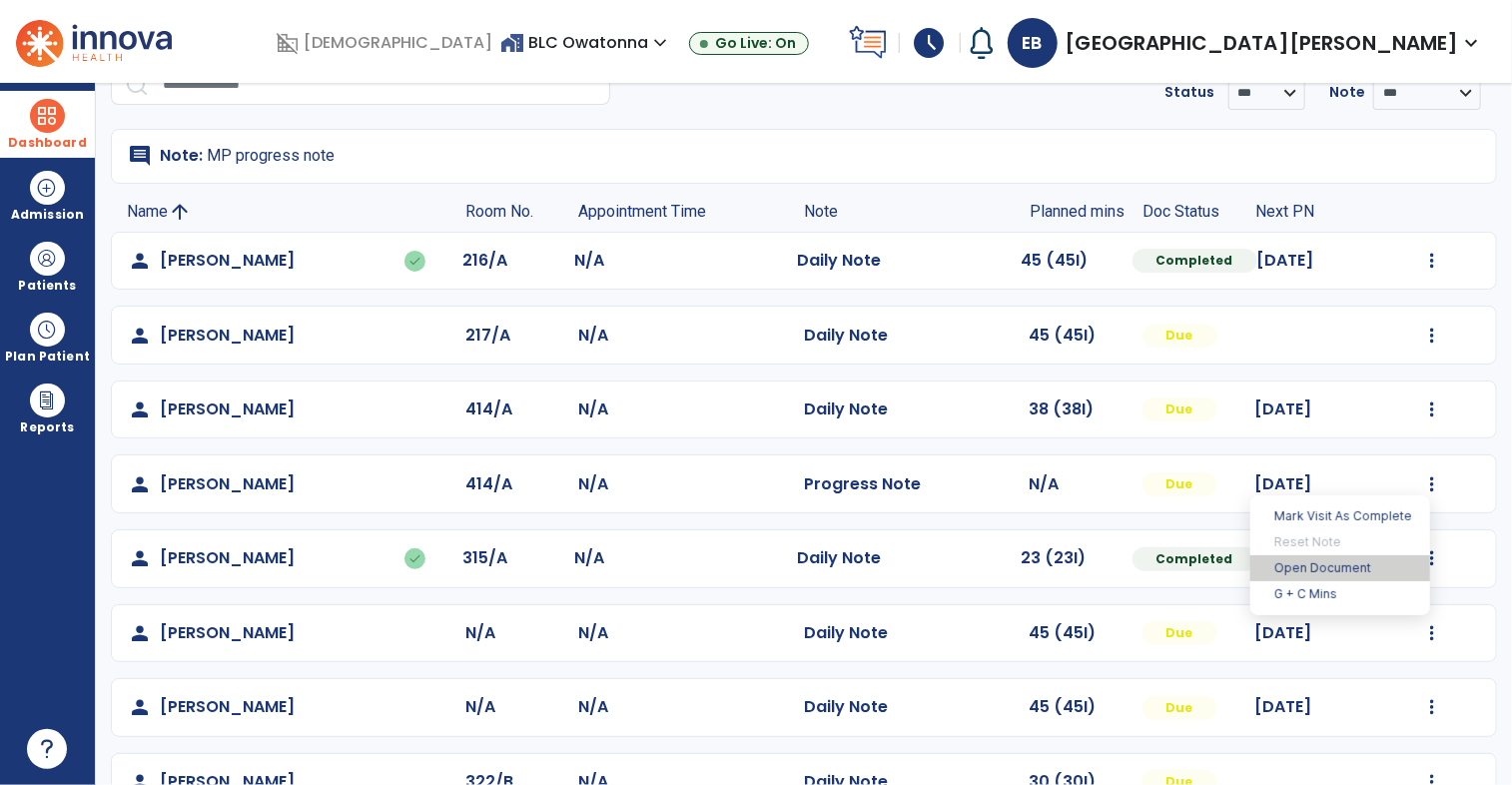 click on "Open Document" at bounding box center [1340, 568] 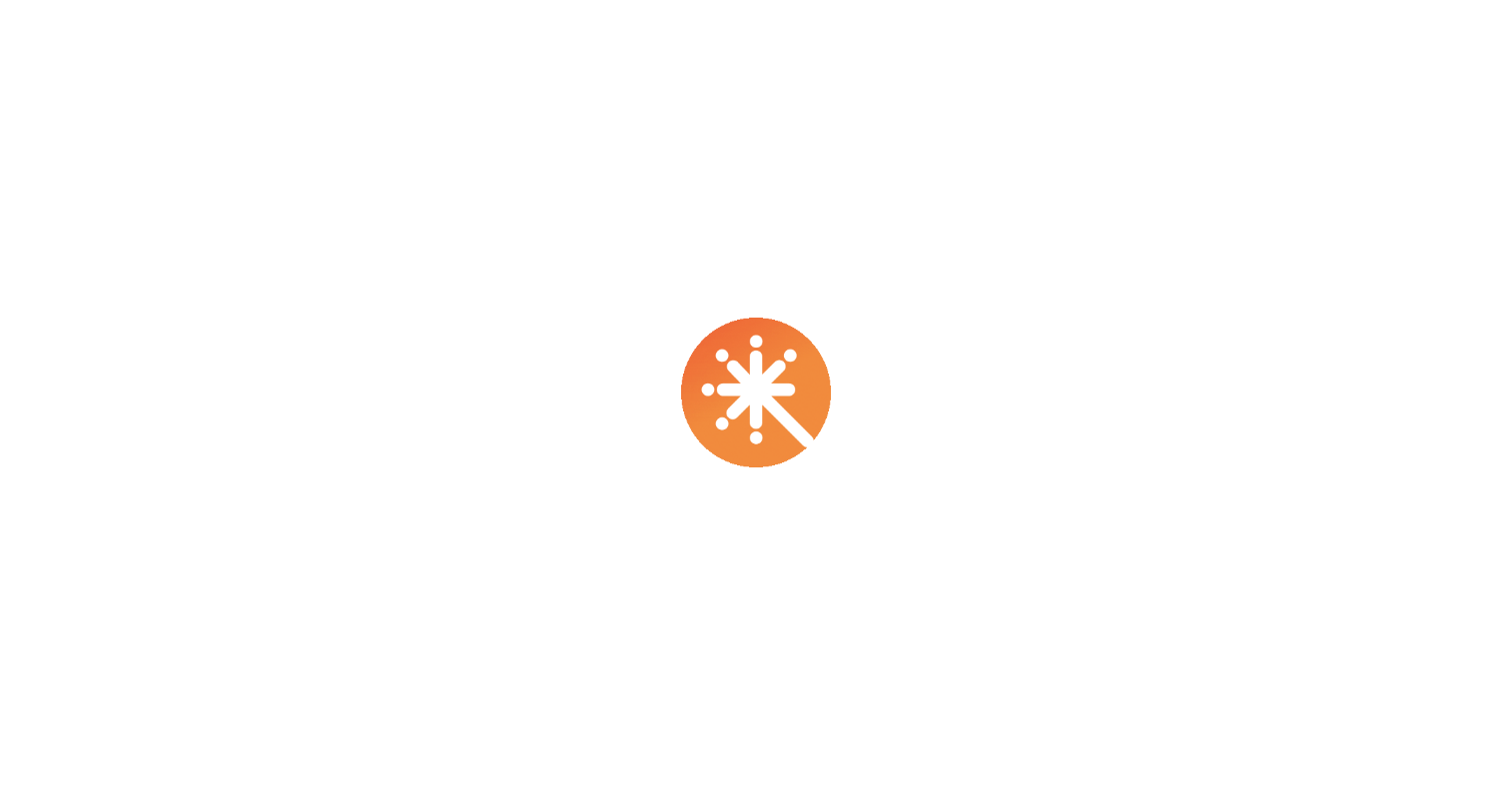 scroll, scrollTop: 0, scrollLeft: 0, axis: both 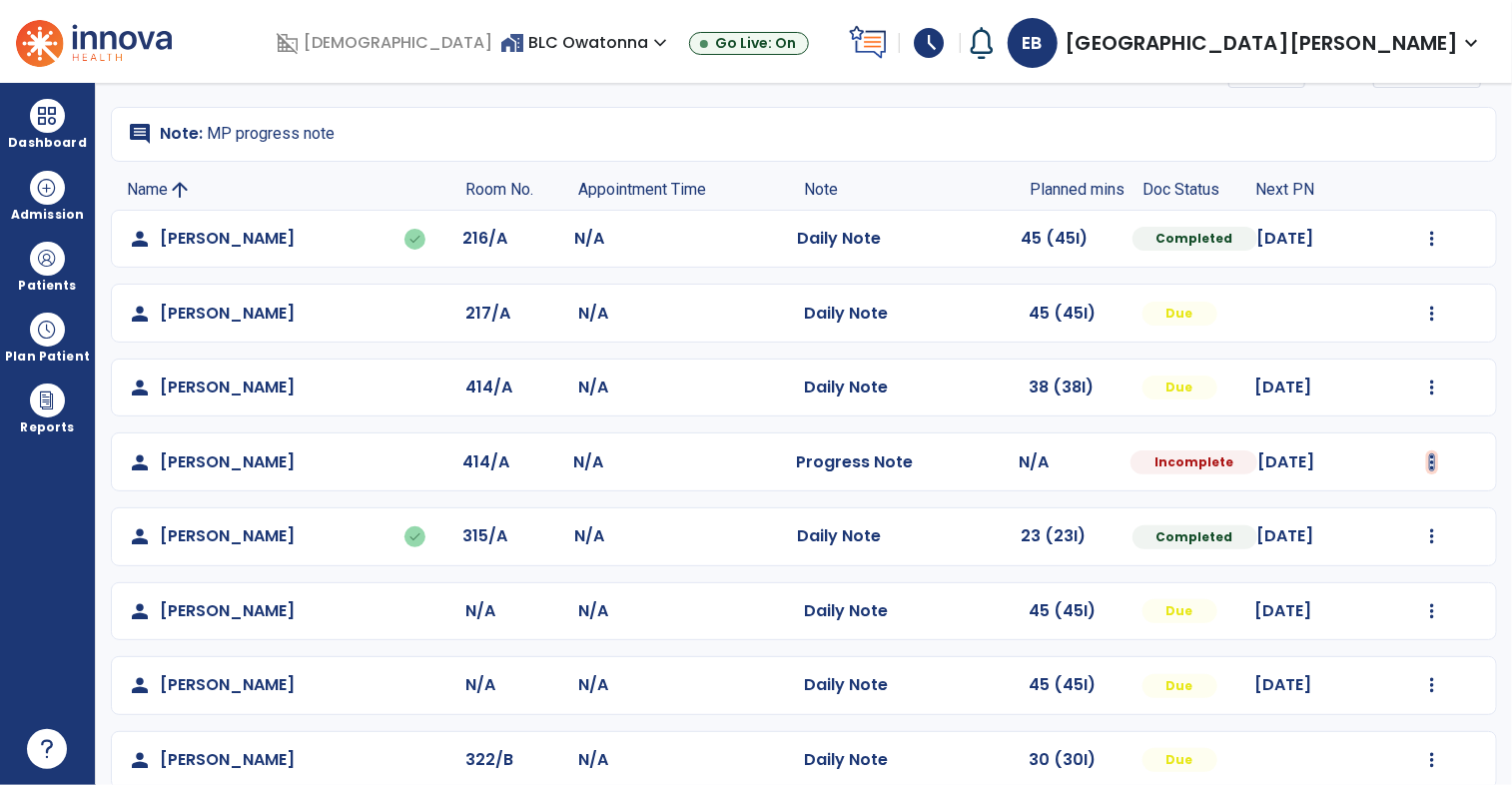 click at bounding box center (1432, 239) 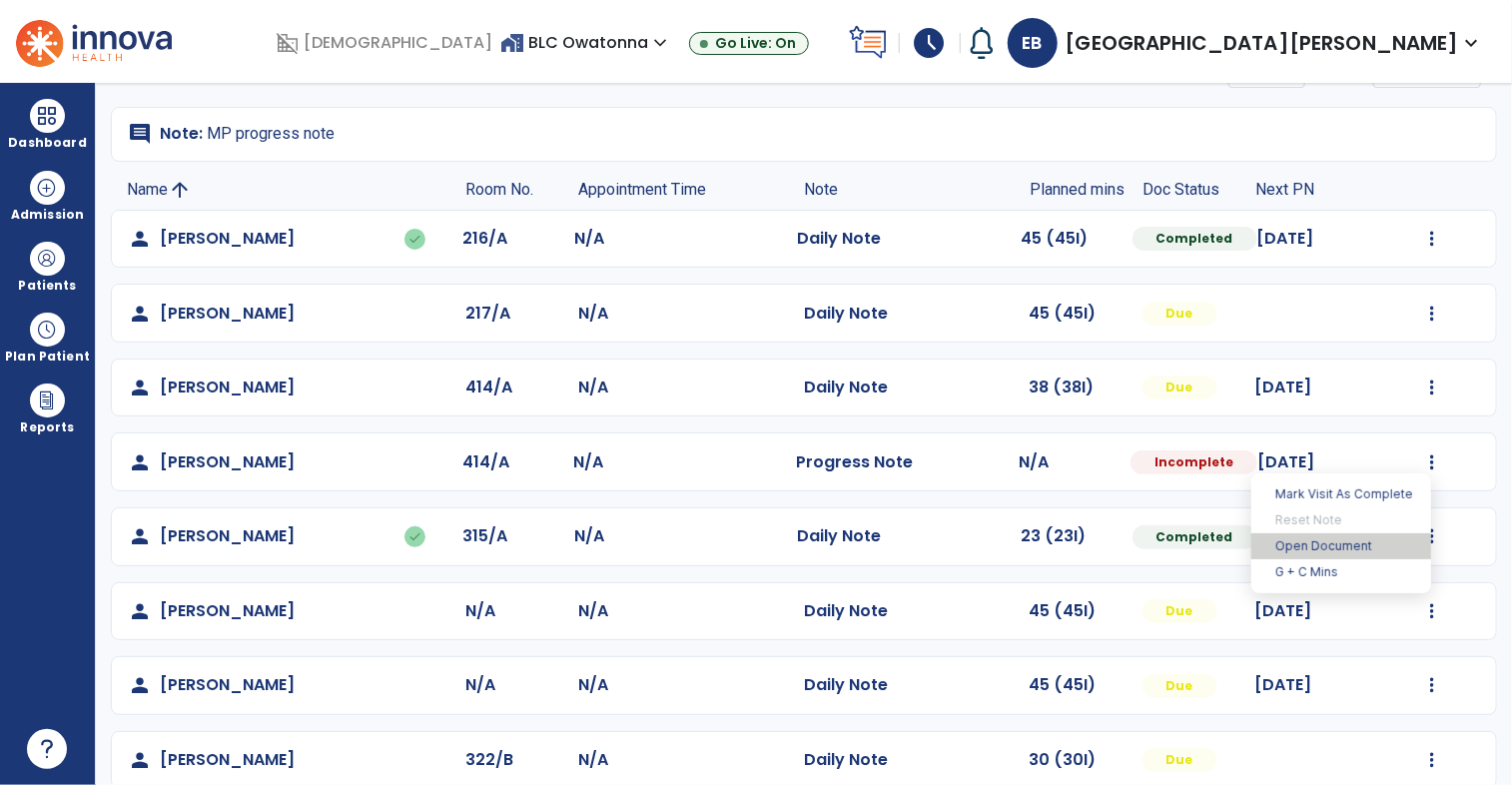 click on "Open Document" at bounding box center [1341, 546] 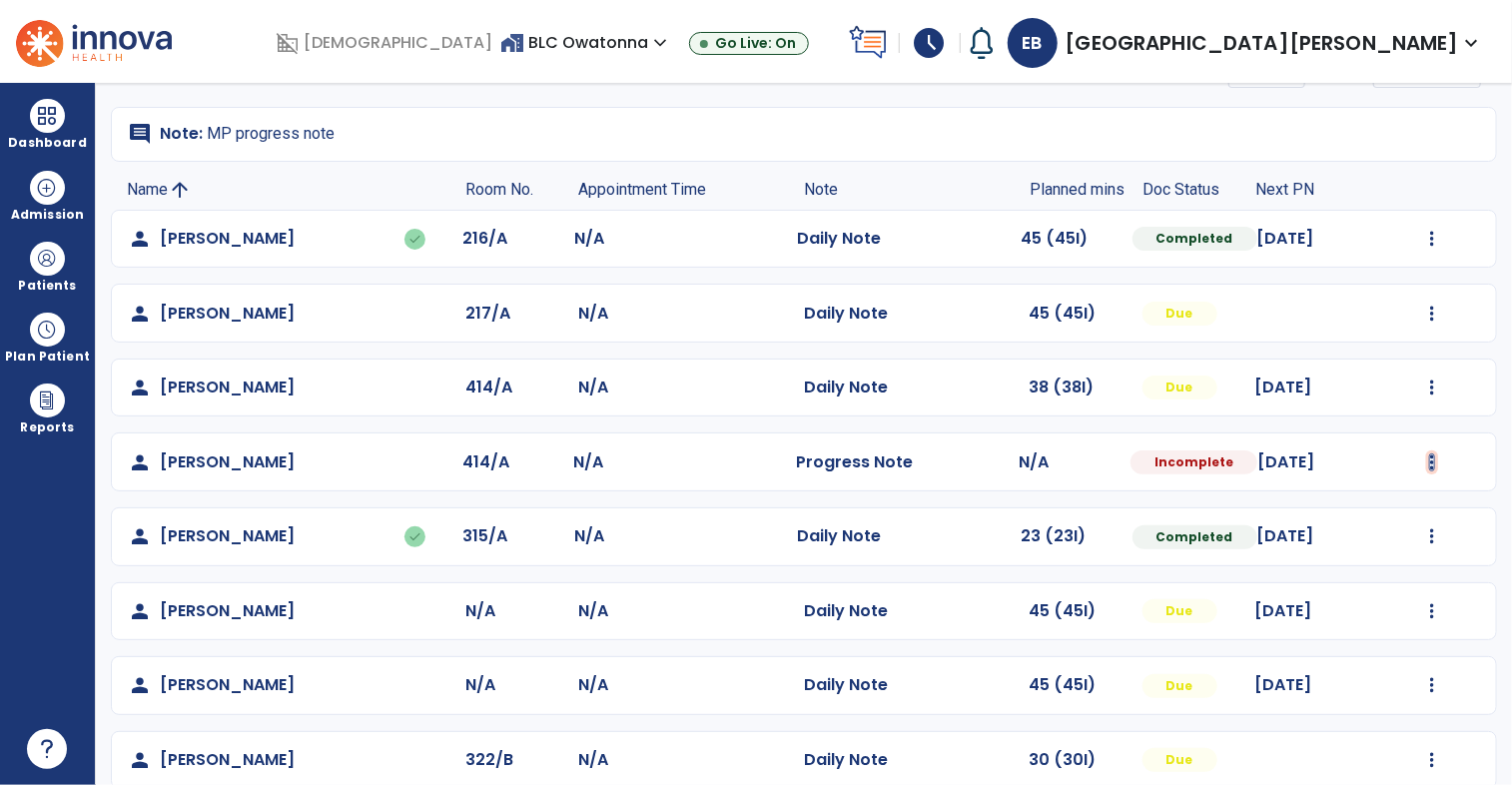 click at bounding box center [1432, 239] 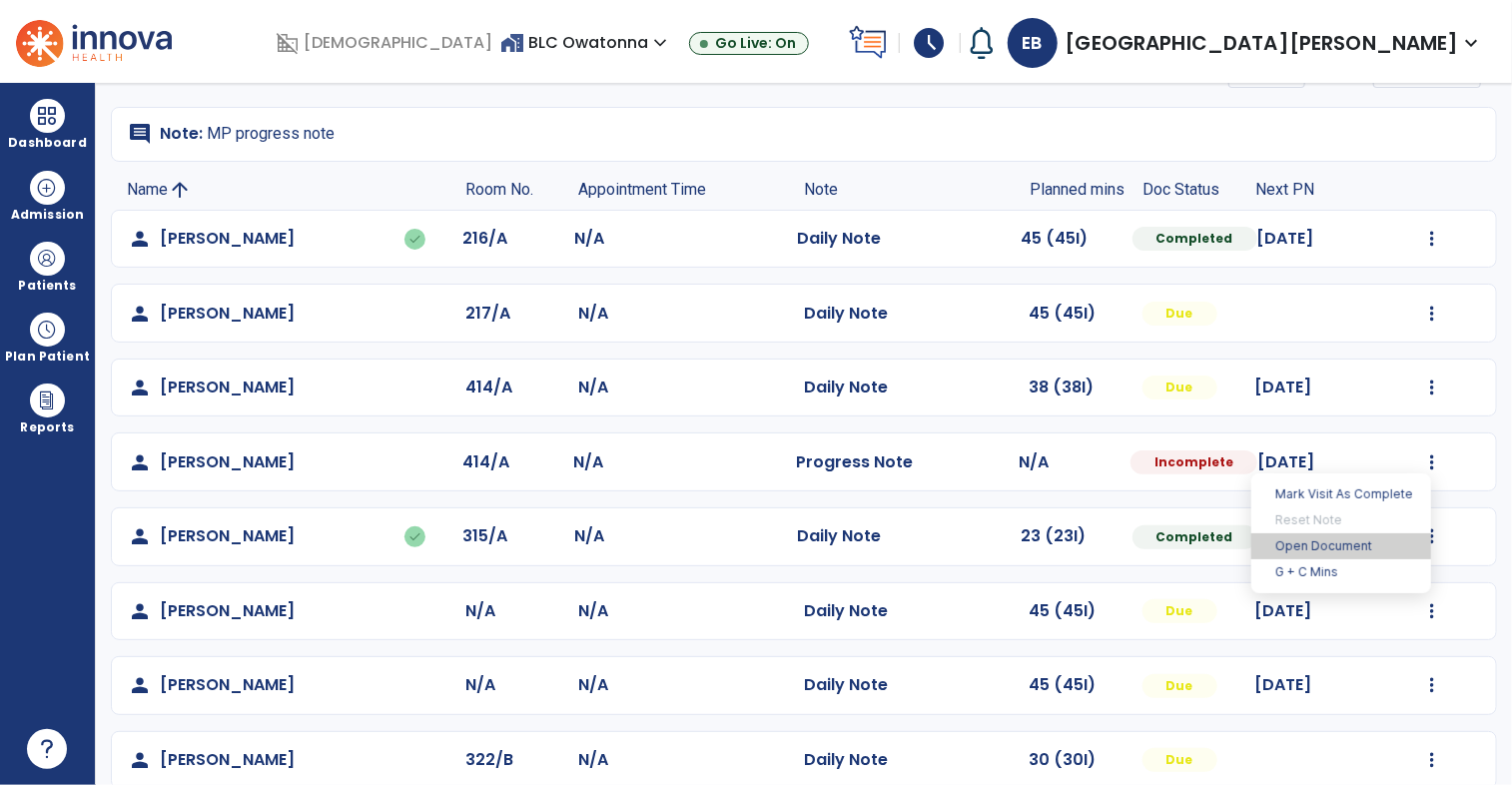 click on "Open Document" at bounding box center [1341, 546] 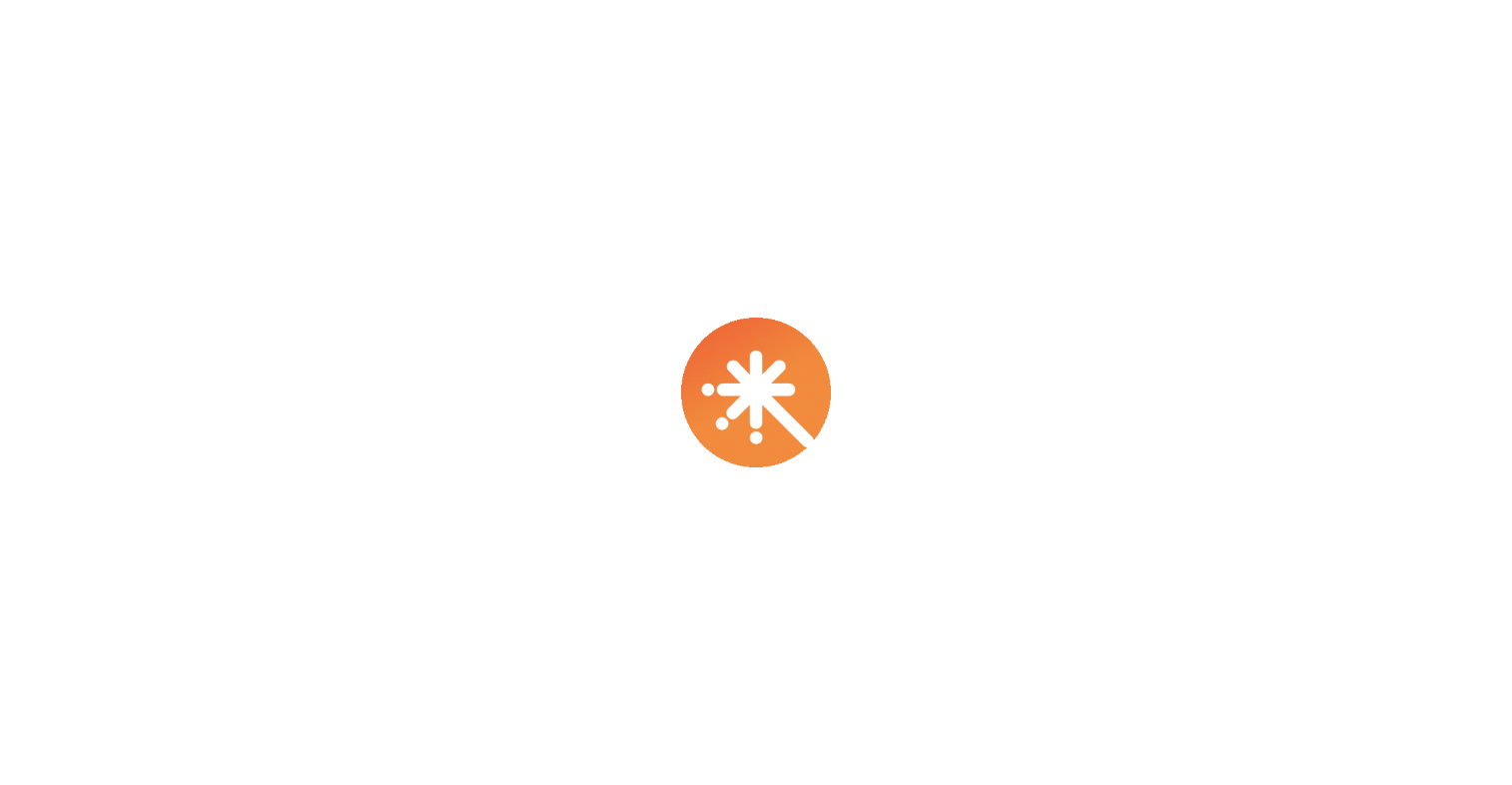 scroll, scrollTop: 0, scrollLeft: 0, axis: both 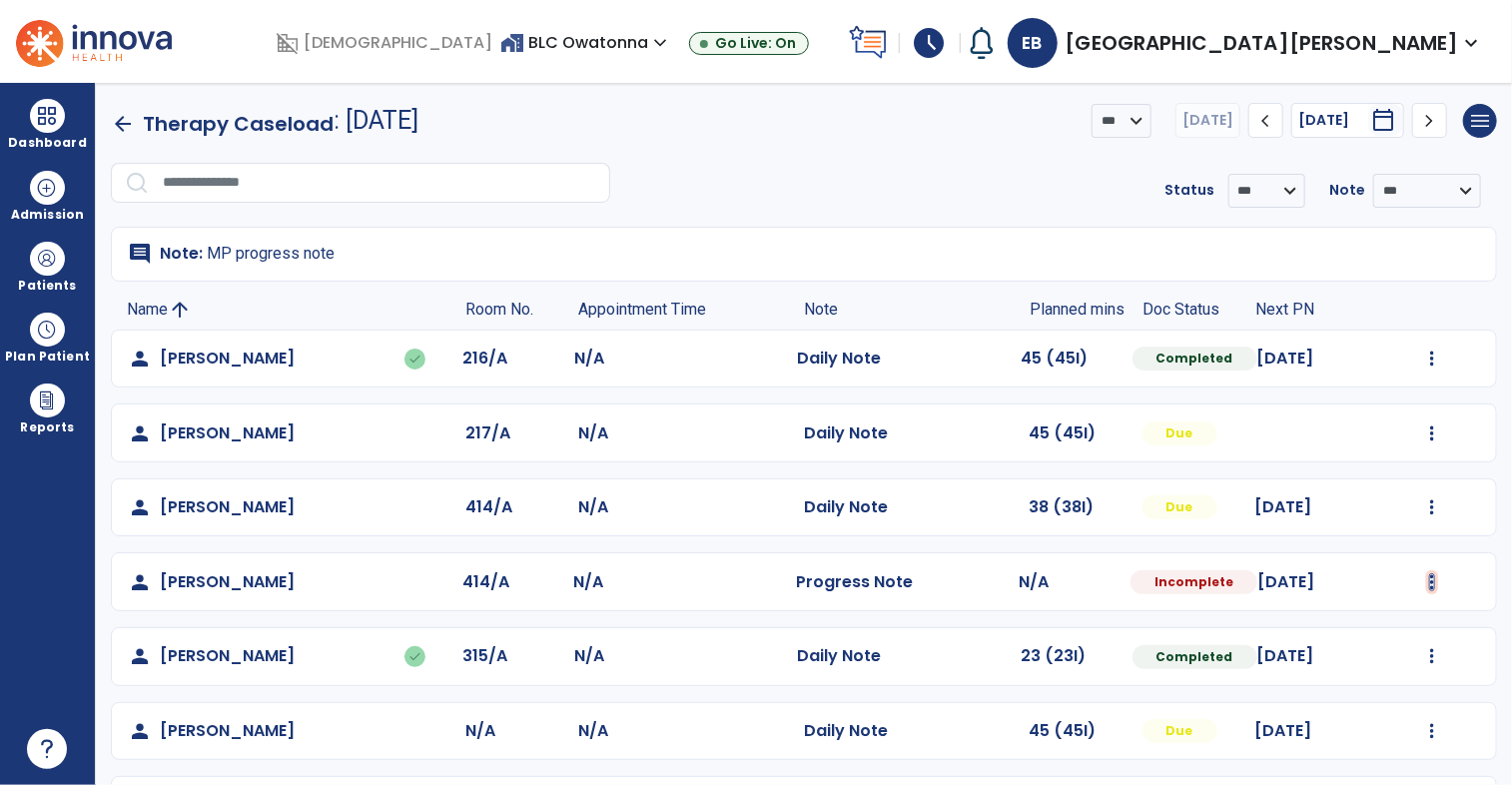 click at bounding box center (1432, 359) 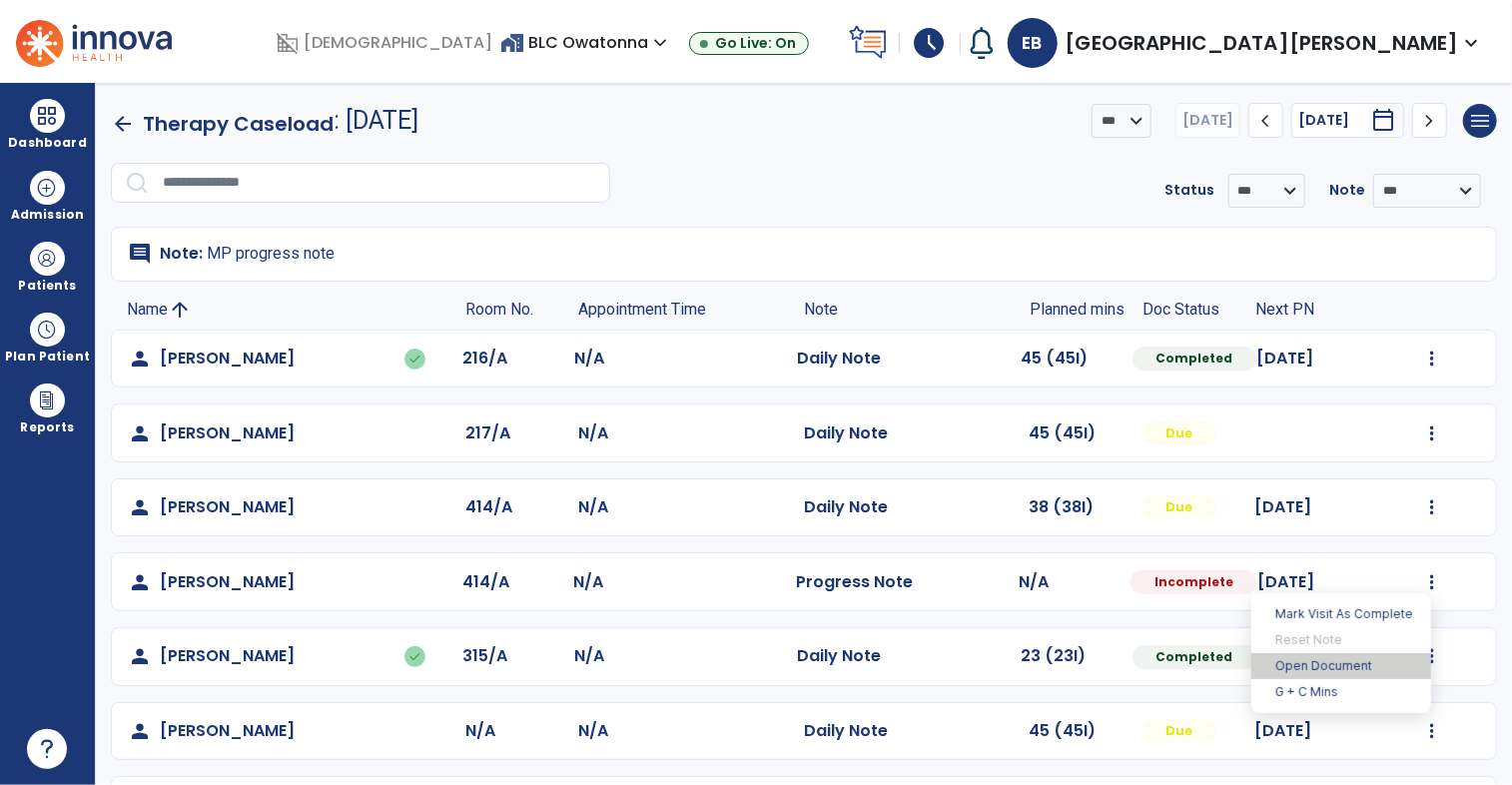 click on "Open Document" at bounding box center (1341, 666) 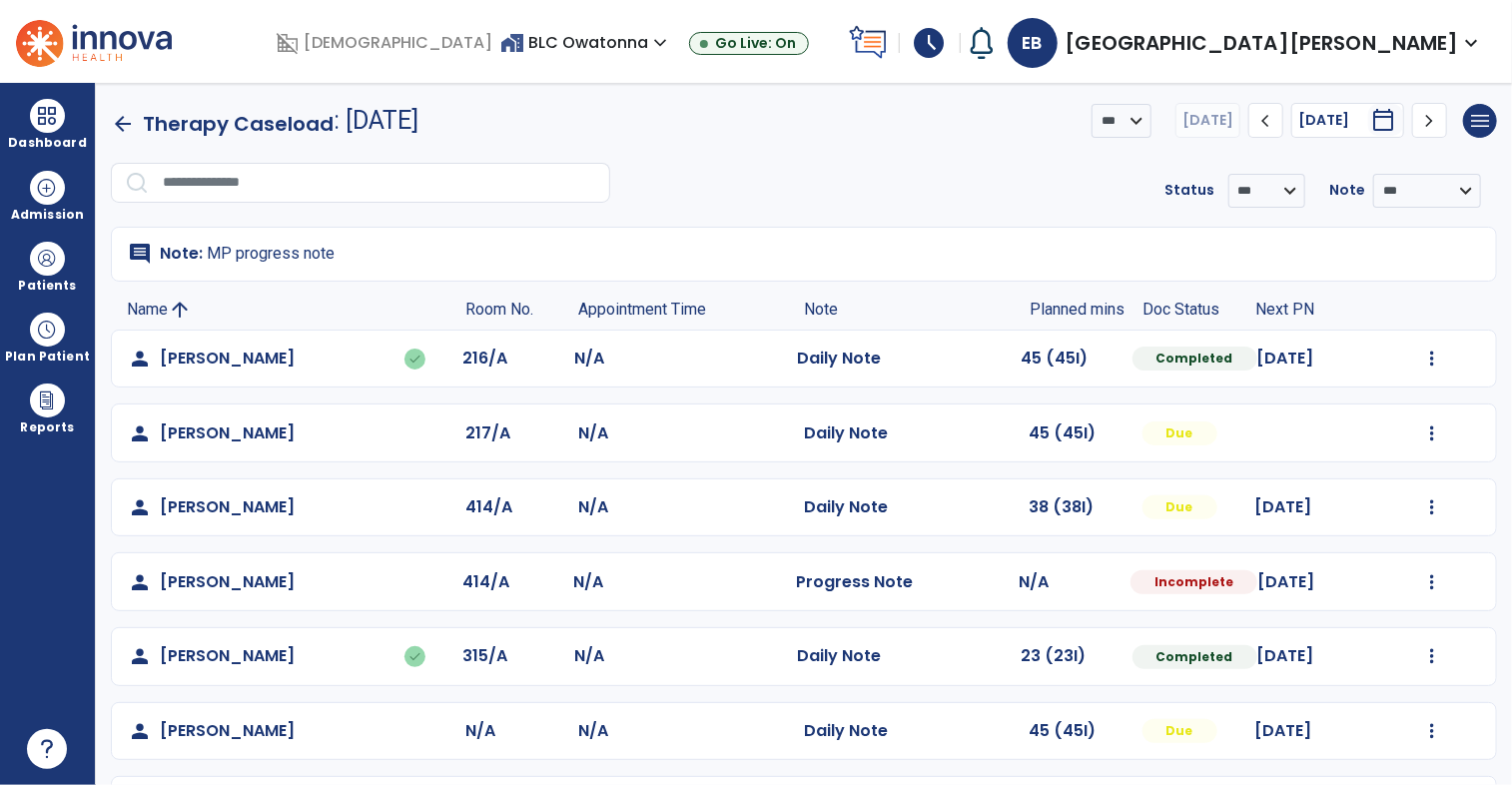 click on "Mark Visit As Complete   Reset Note   Open Document   G + C Mins" 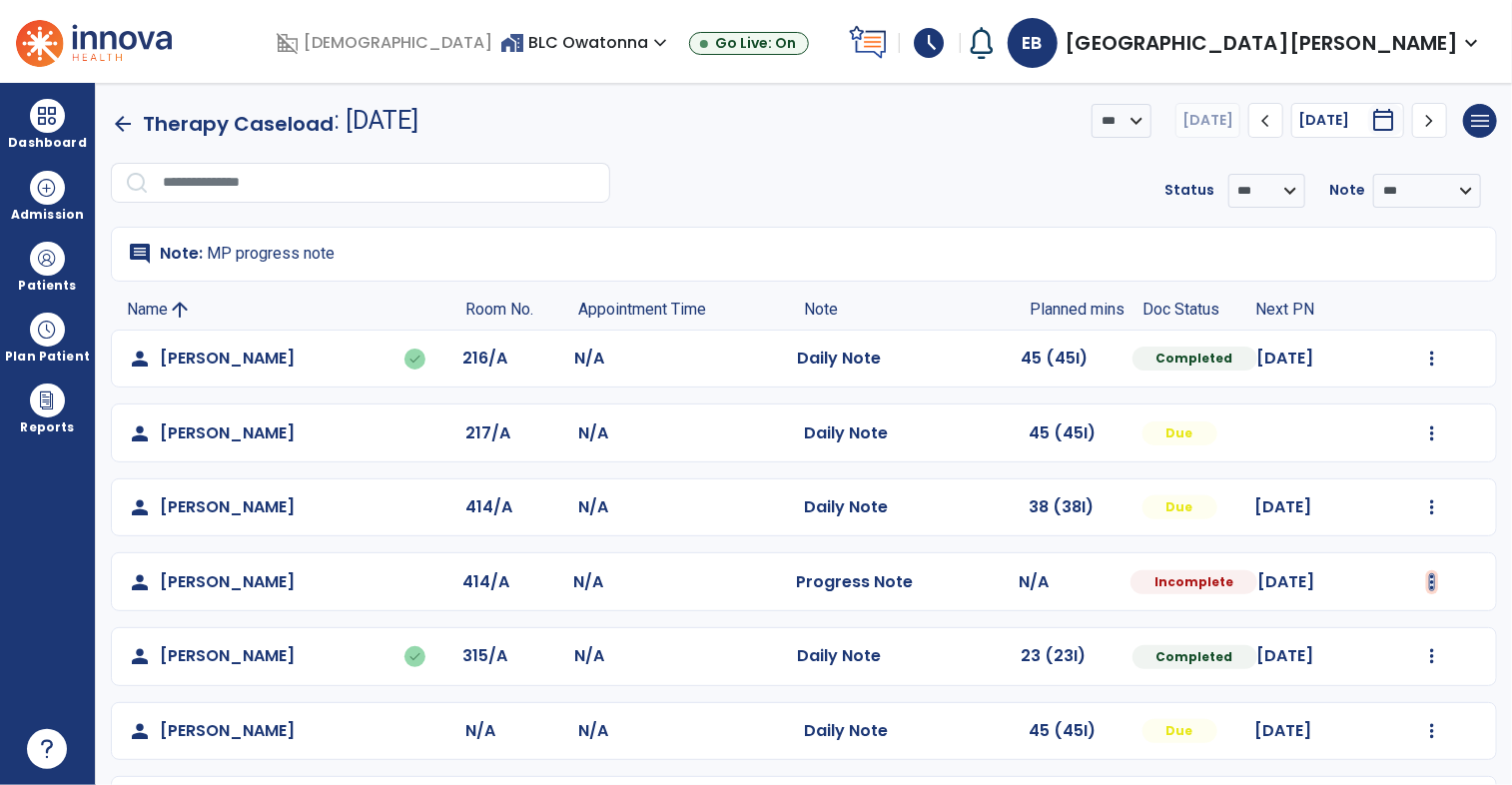 click at bounding box center (1432, 359) 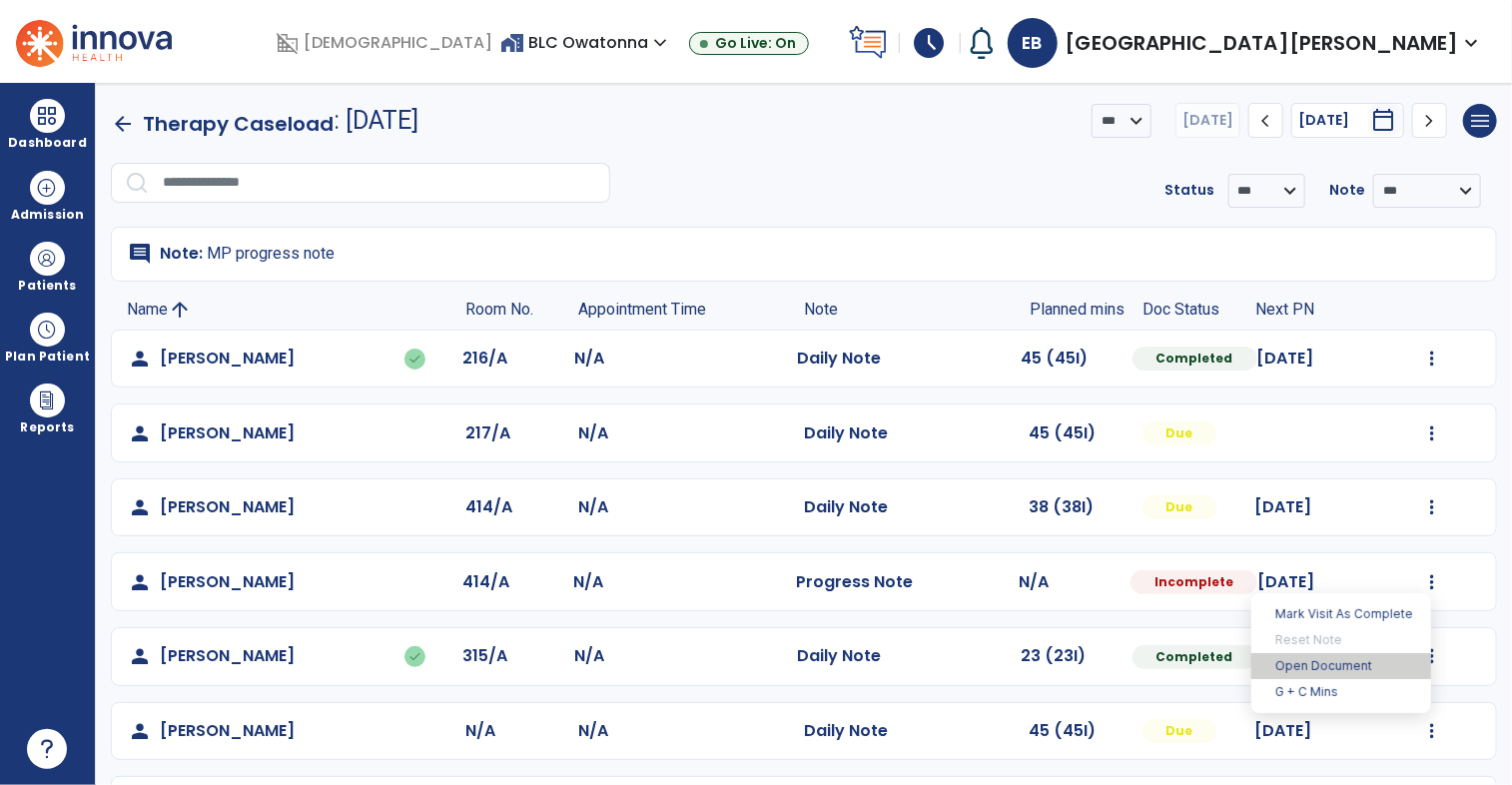 click on "Open Document" at bounding box center (1341, 666) 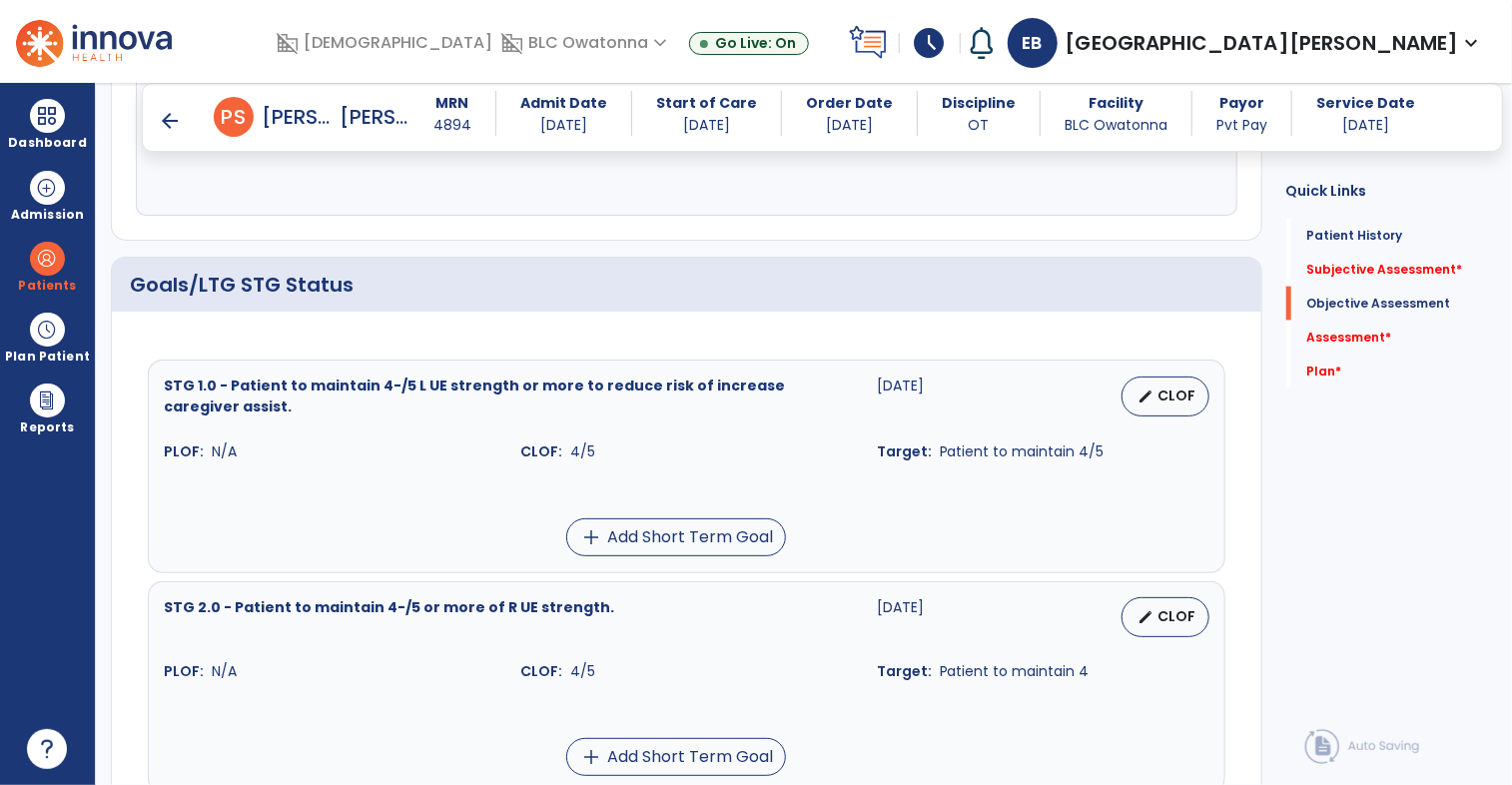 scroll, scrollTop: 1143, scrollLeft: 0, axis: vertical 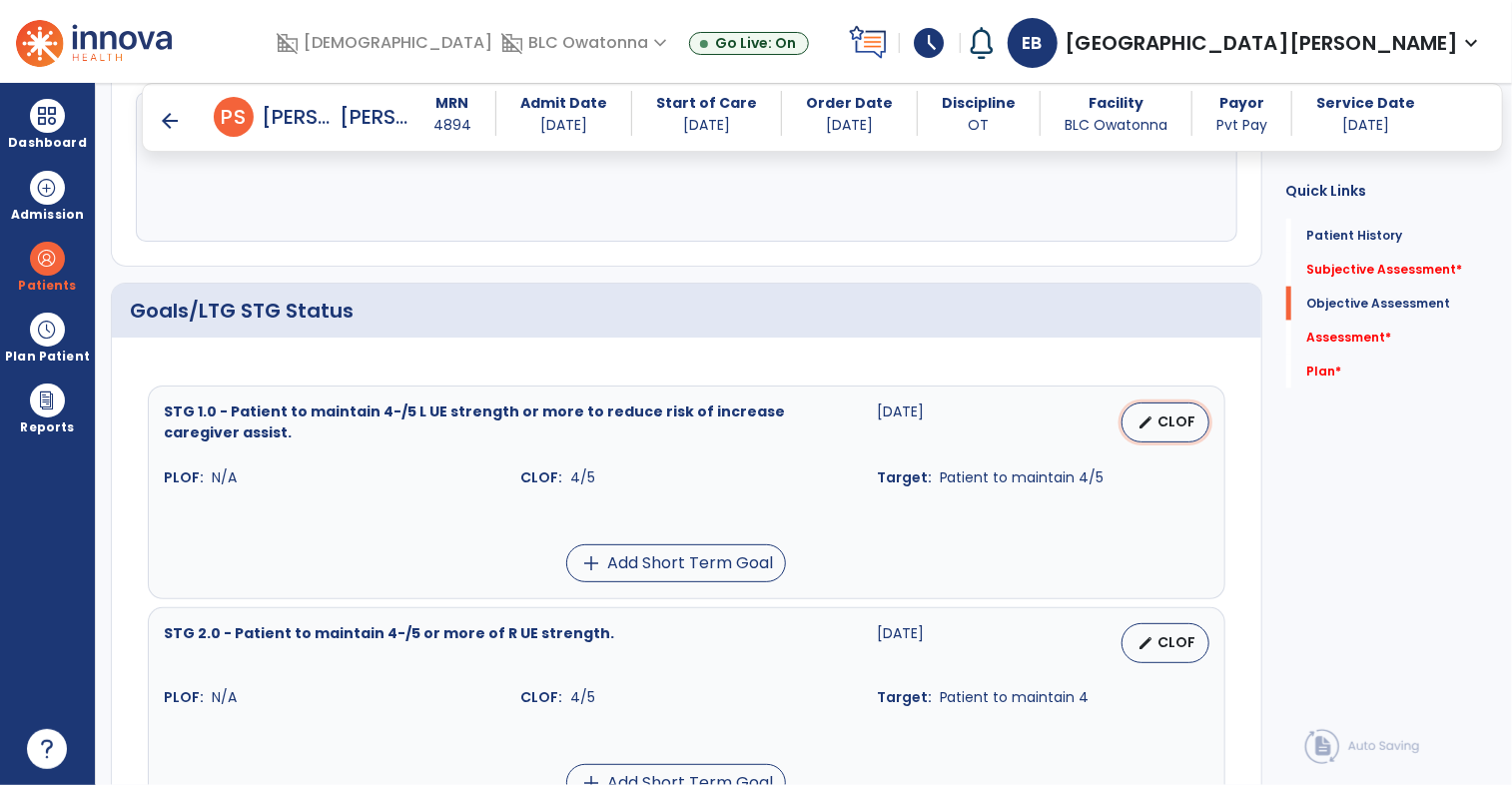 click on "CLOF" at bounding box center [1177, 421] 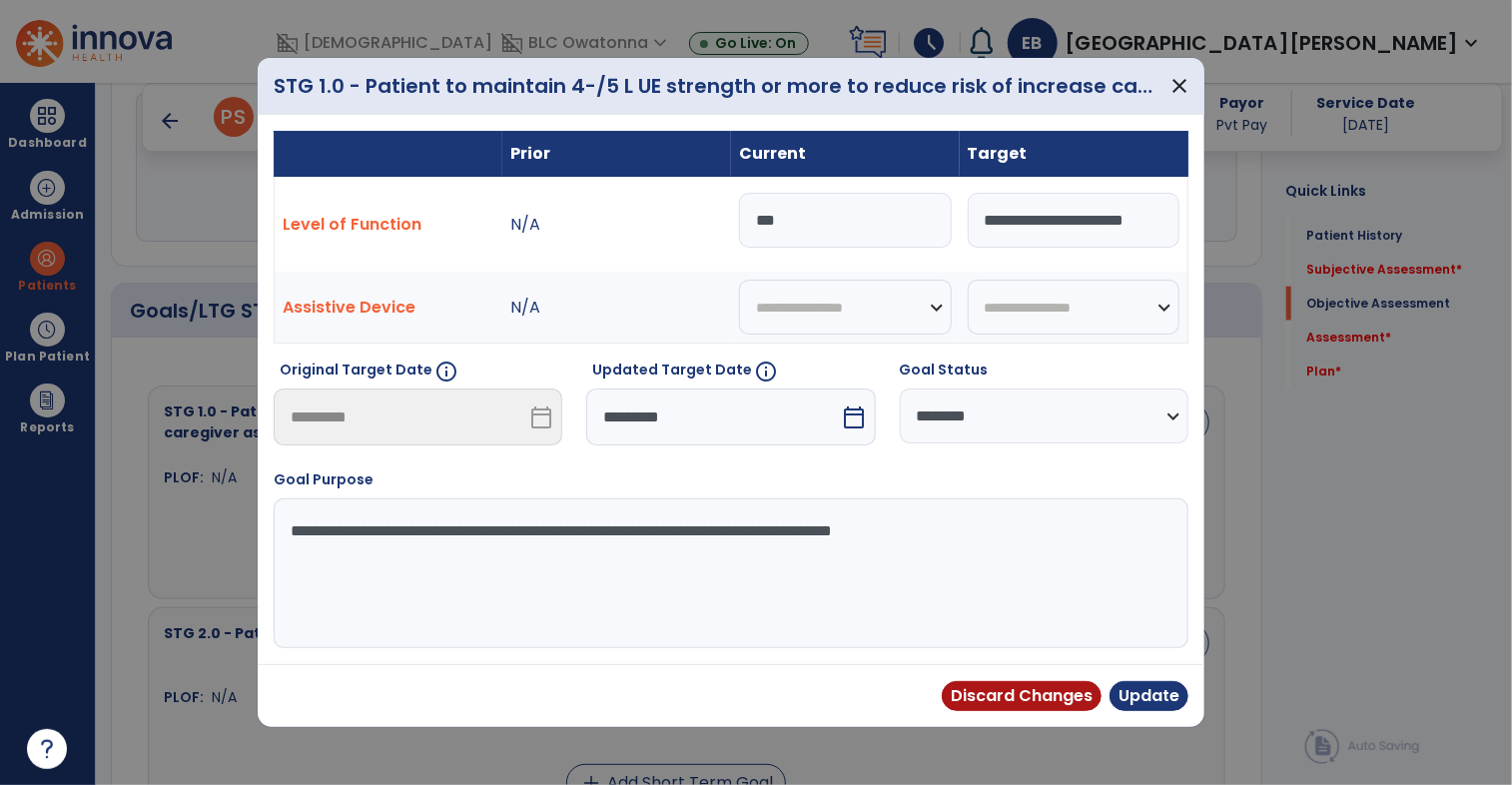 click on "***" at bounding box center [845, 220] 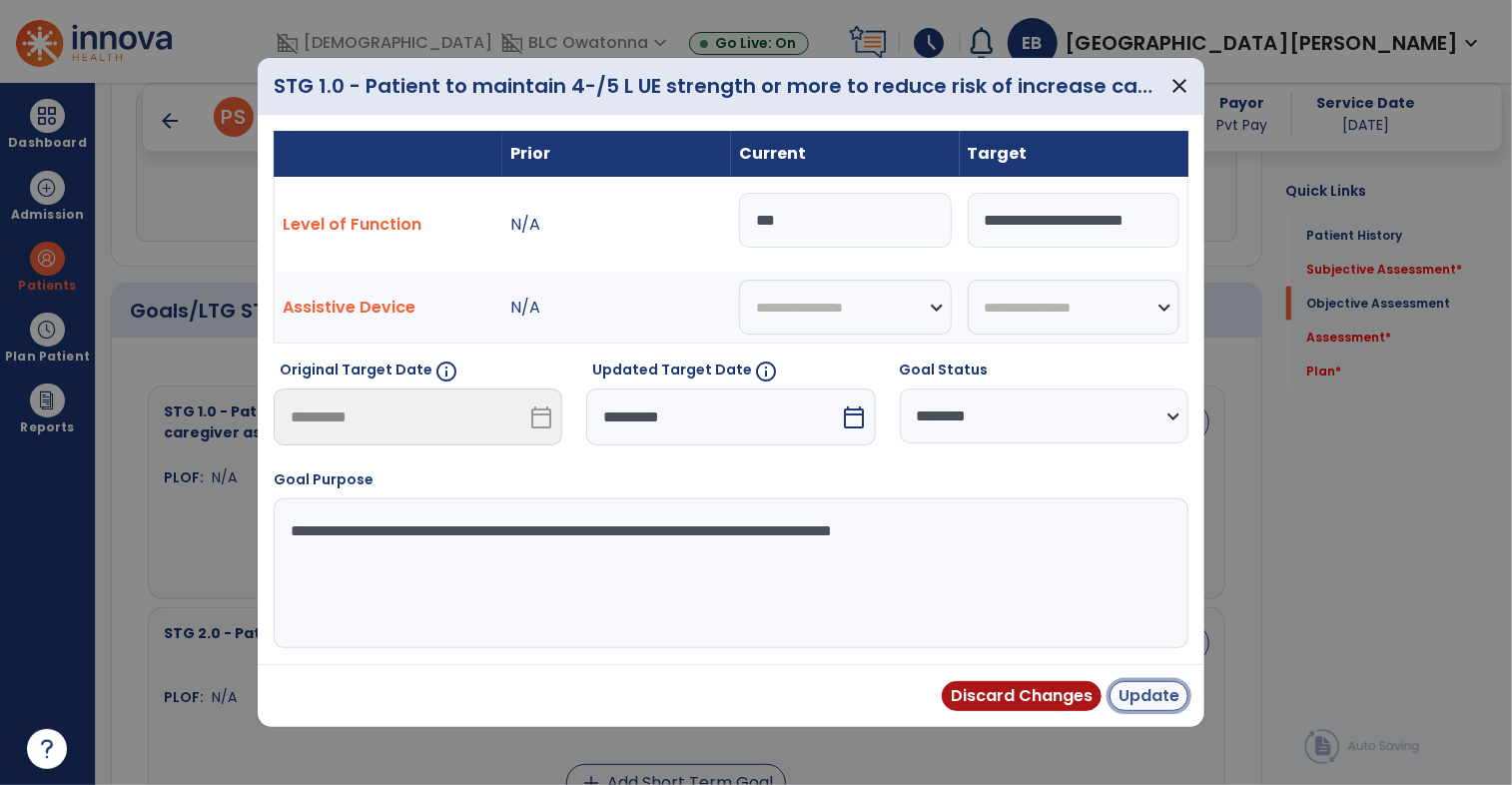 click on "Update" at bounding box center [1148, 696] 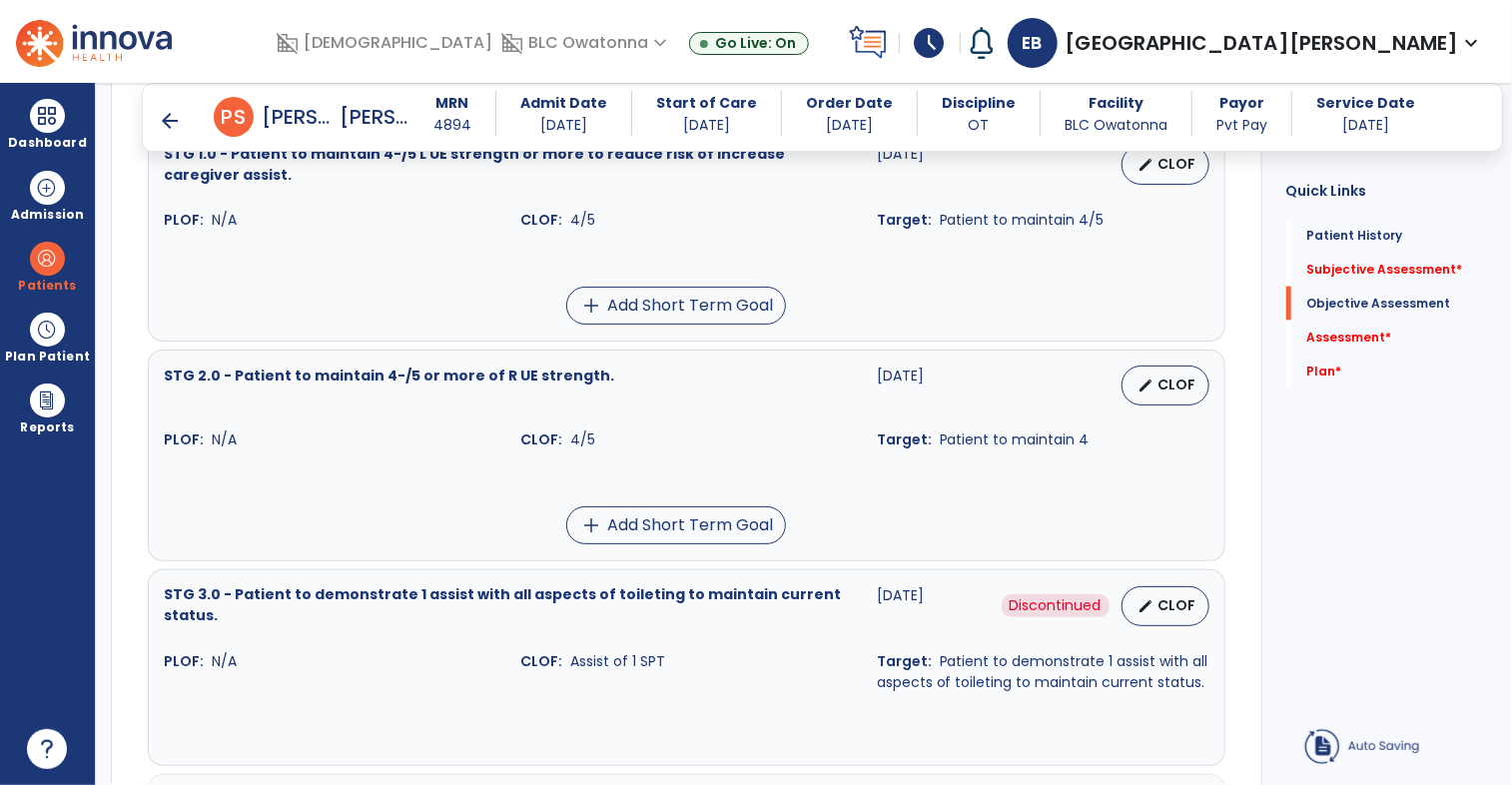 scroll, scrollTop: 1401, scrollLeft: 0, axis: vertical 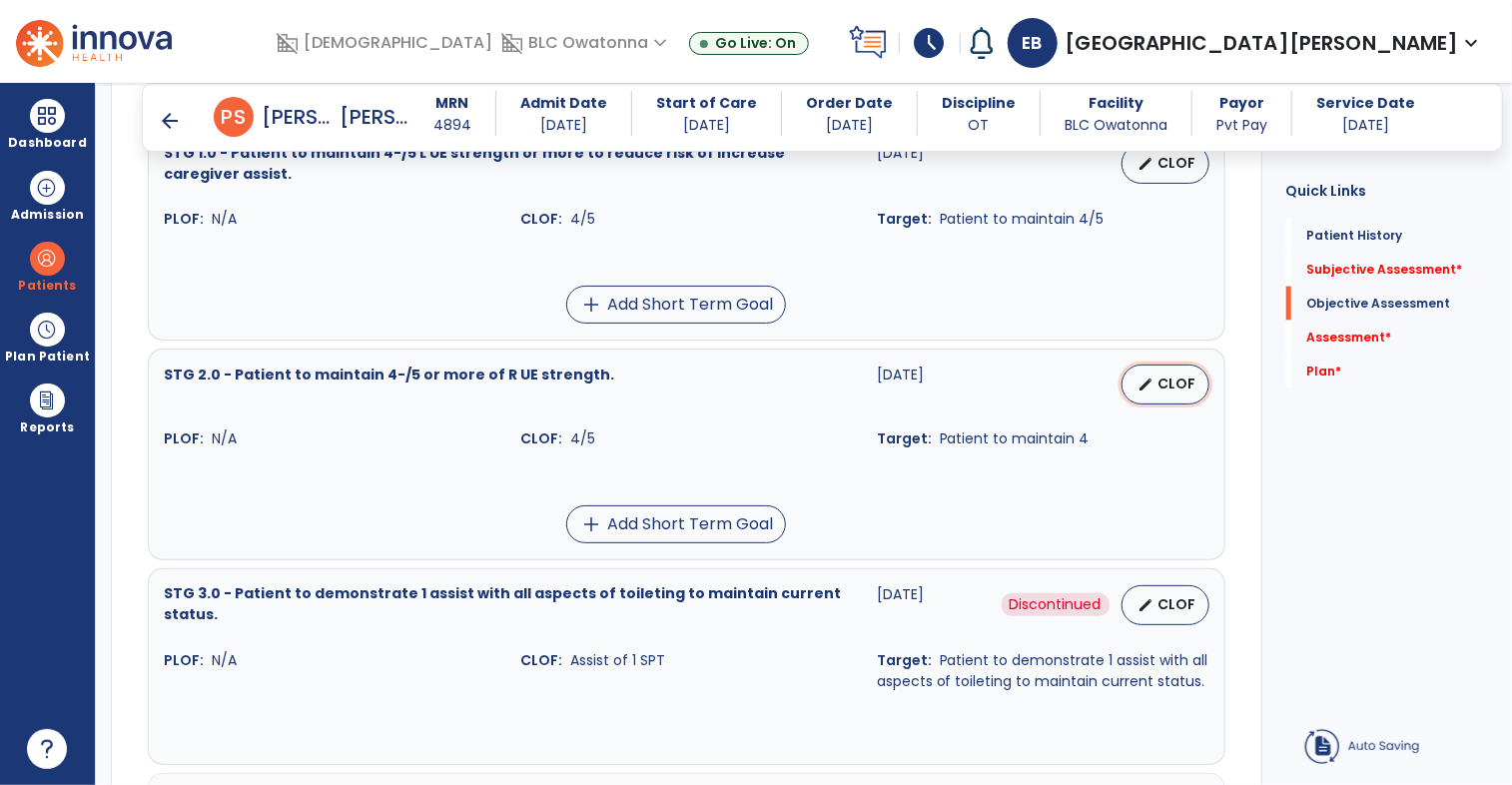 click on "CLOF" at bounding box center [1177, 384] 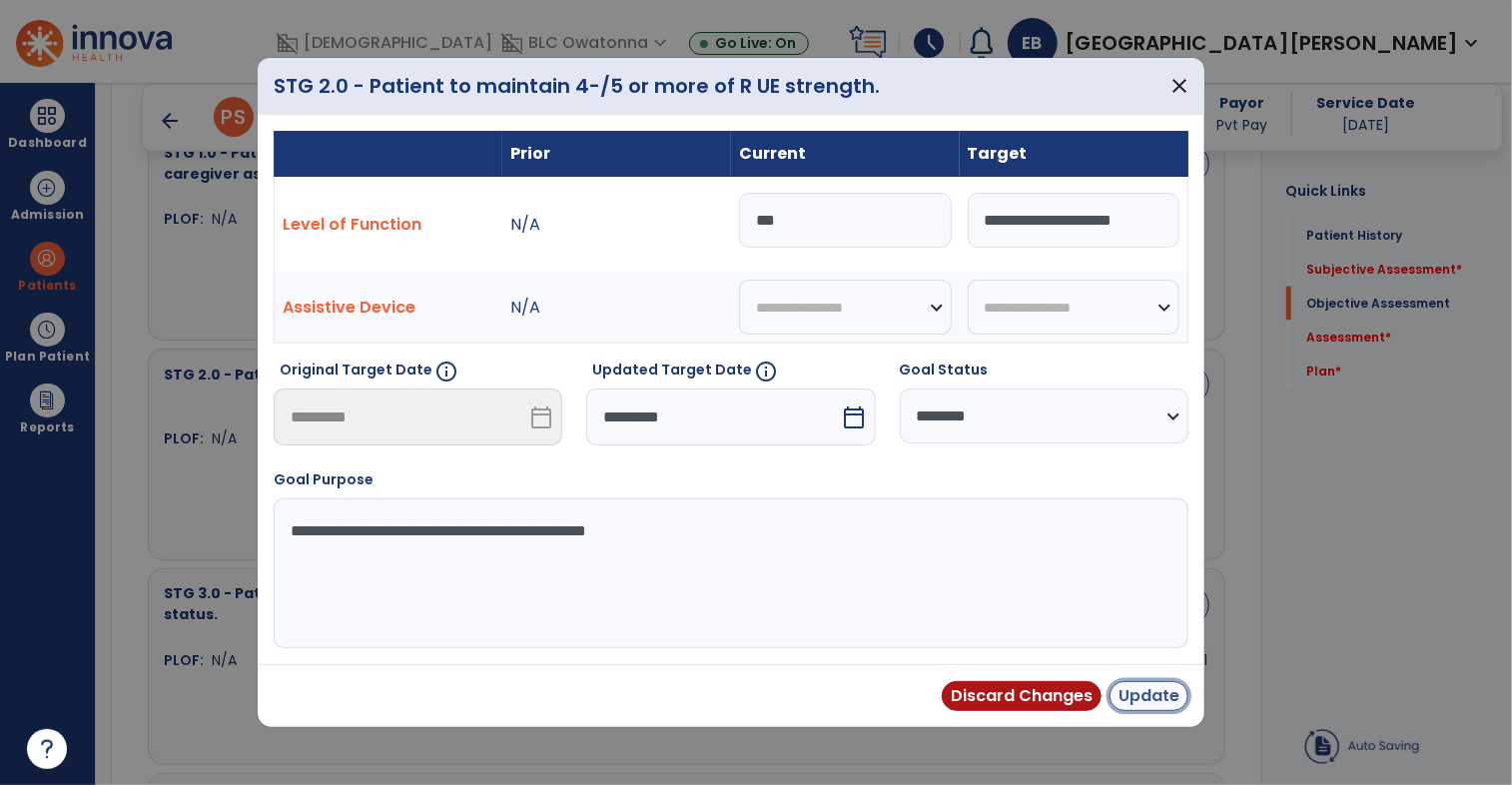 click on "Update" at bounding box center (1148, 696) 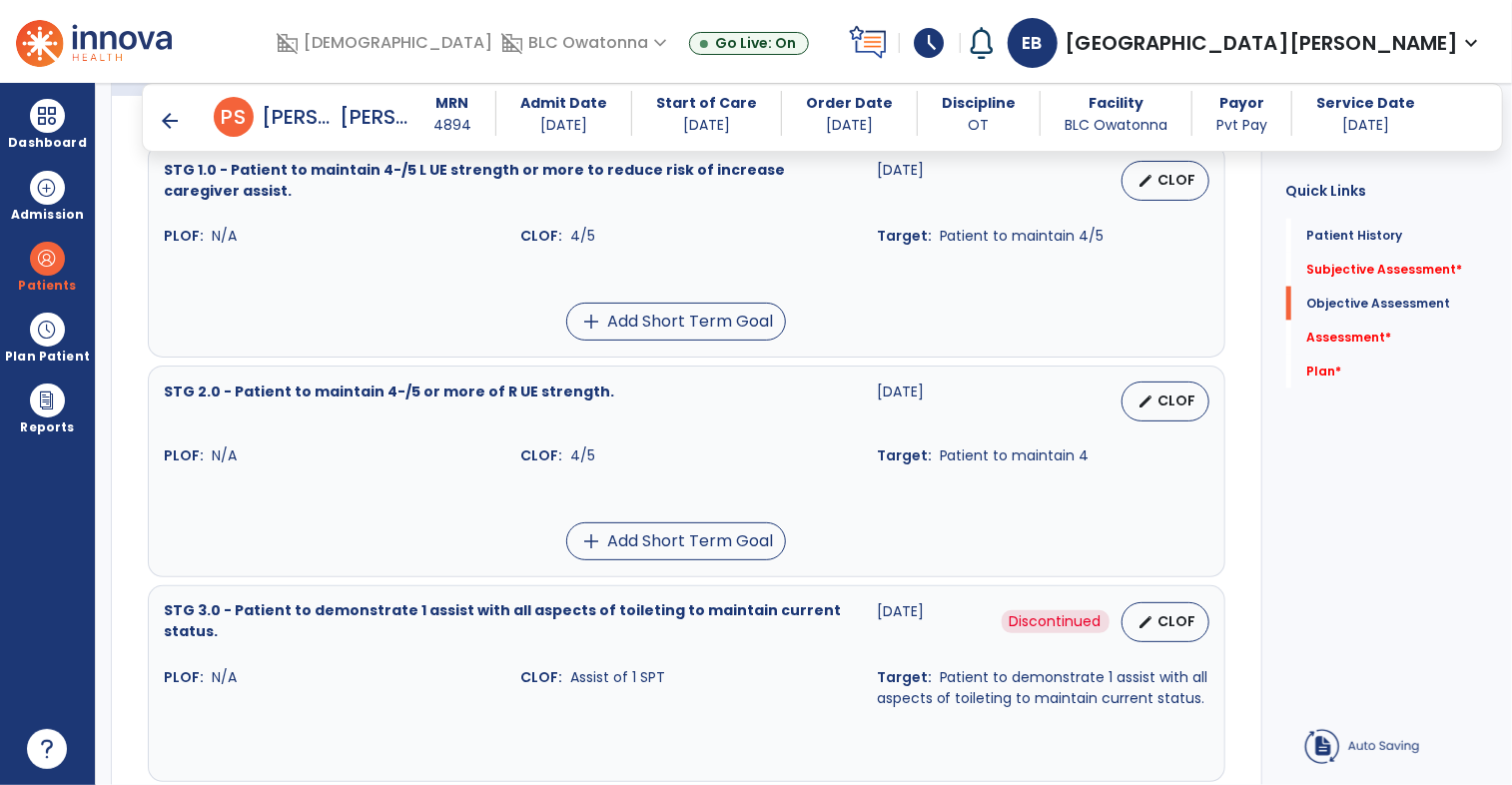scroll, scrollTop: 1321, scrollLeft: 0, axis: vertical 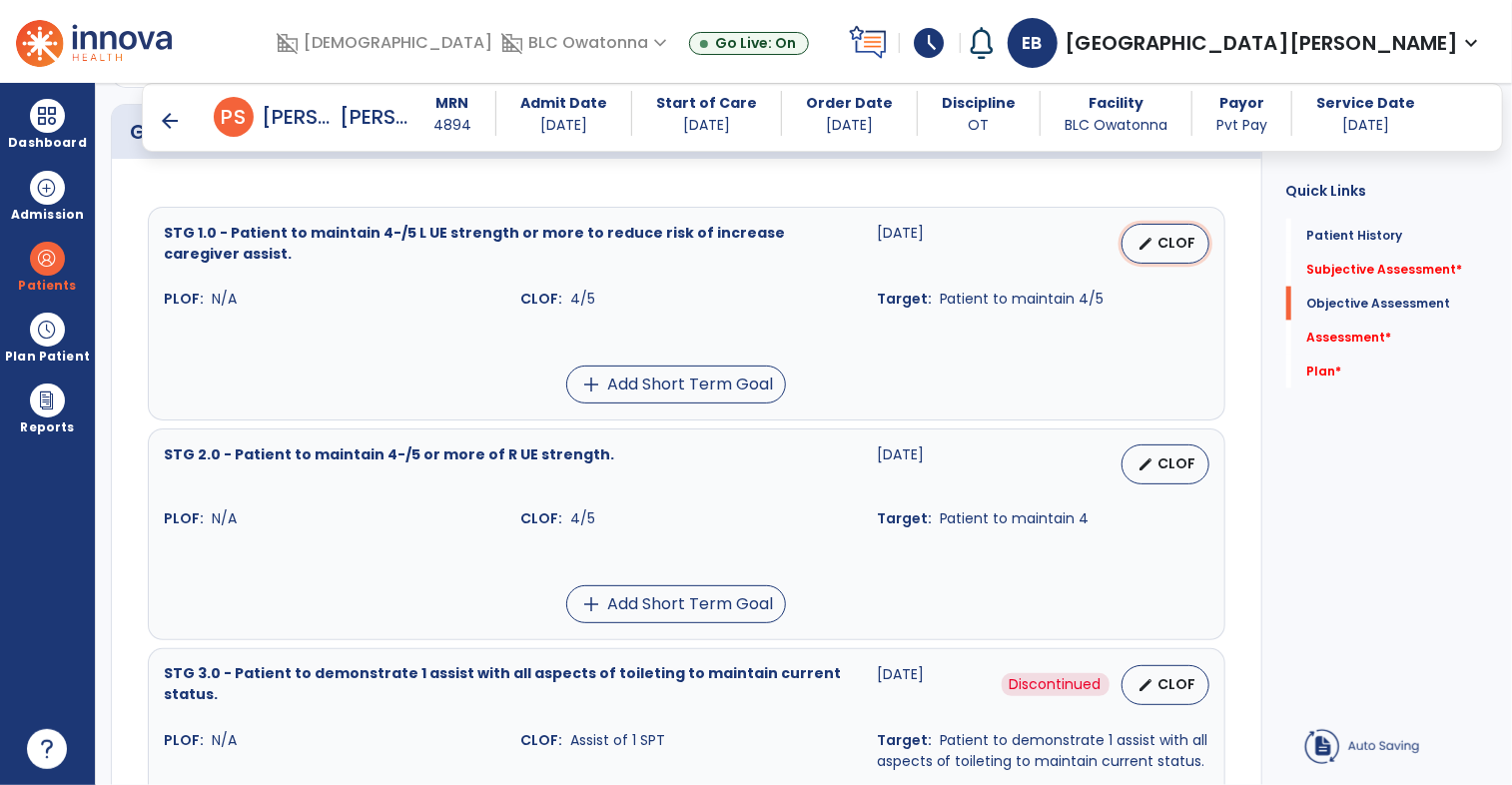 click on "CLOF" at bounding box center (1177, 243) 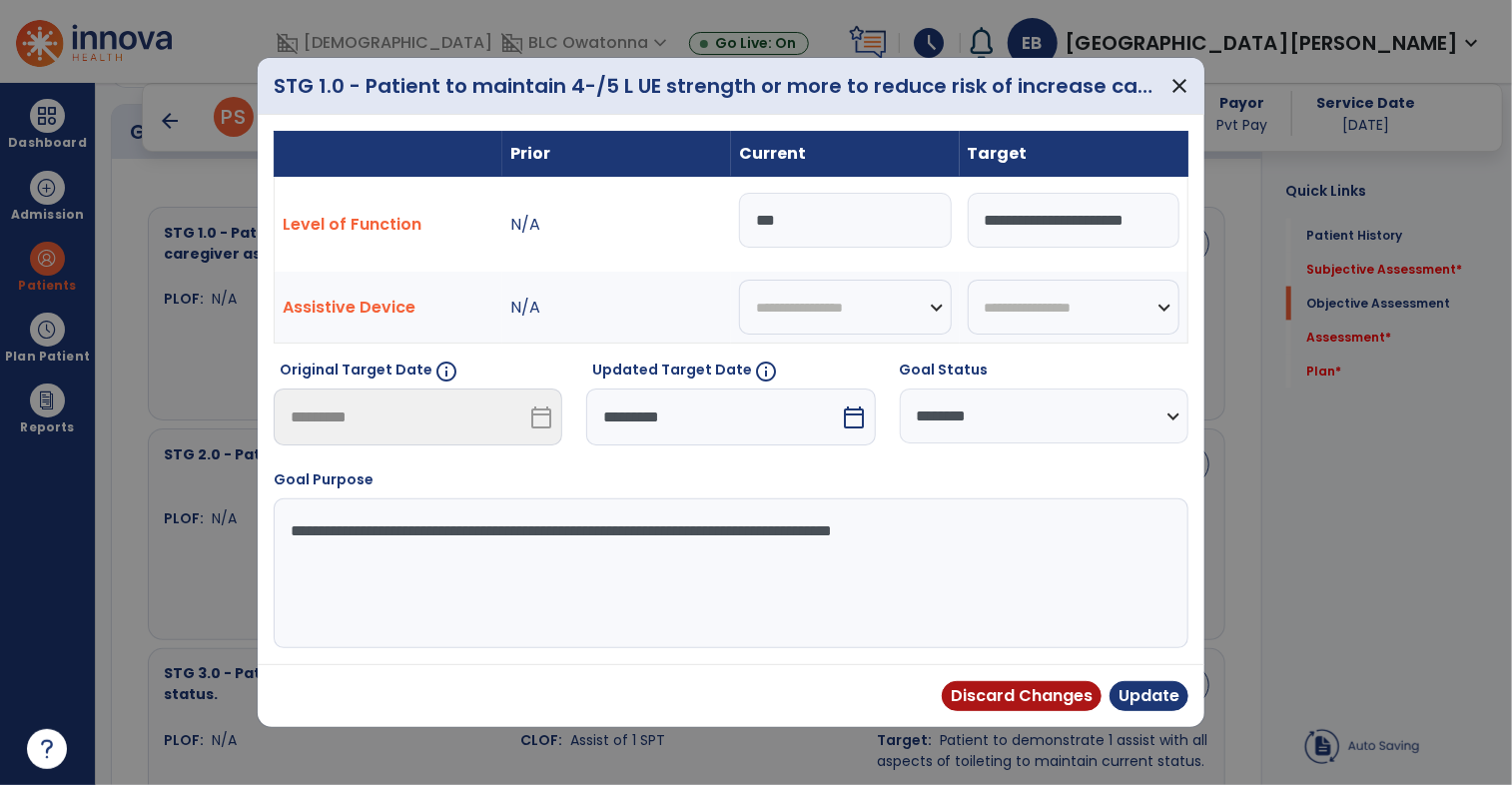 click on "***" at bounding box center (845, 220) 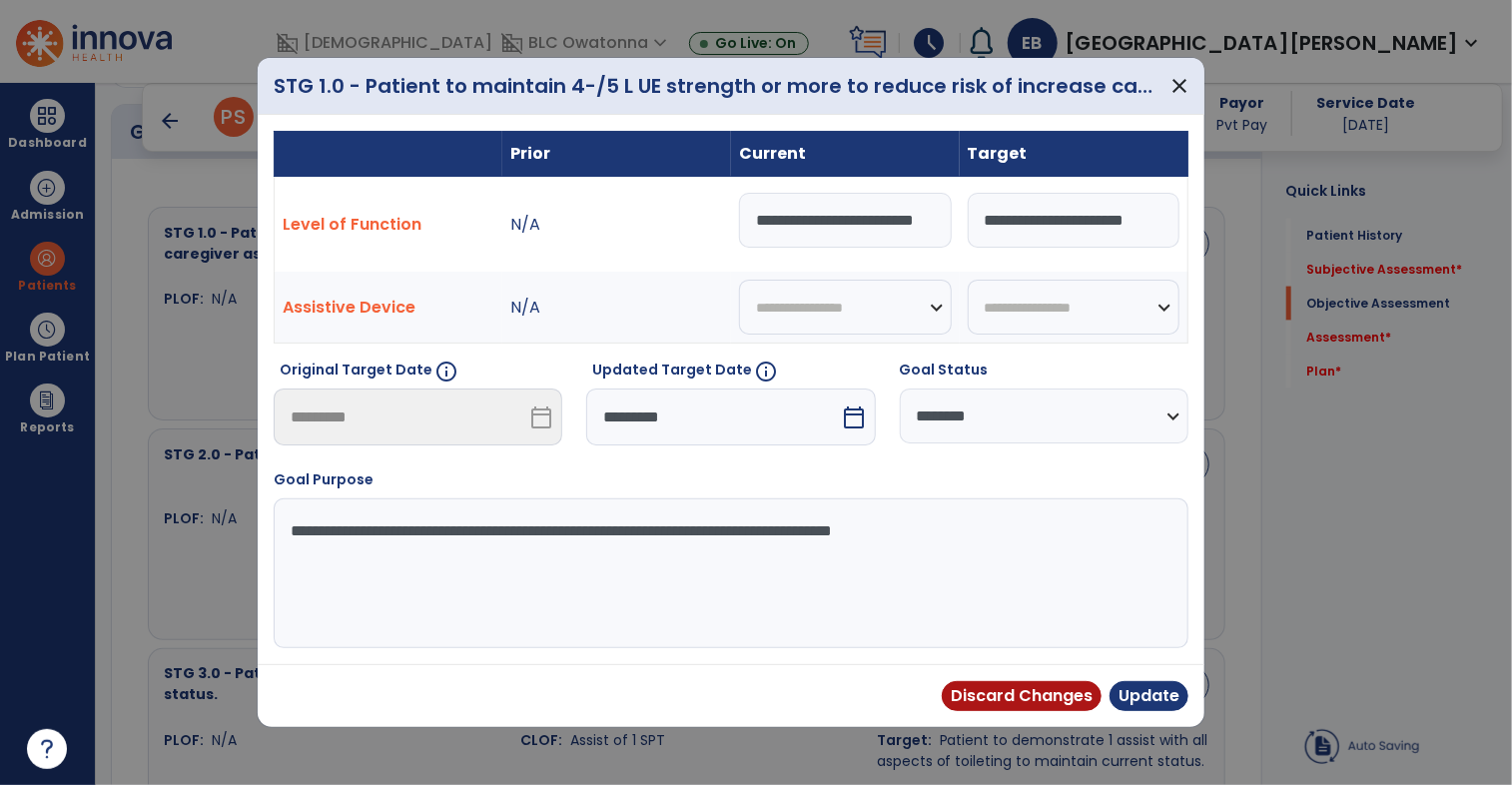 type on "**********" 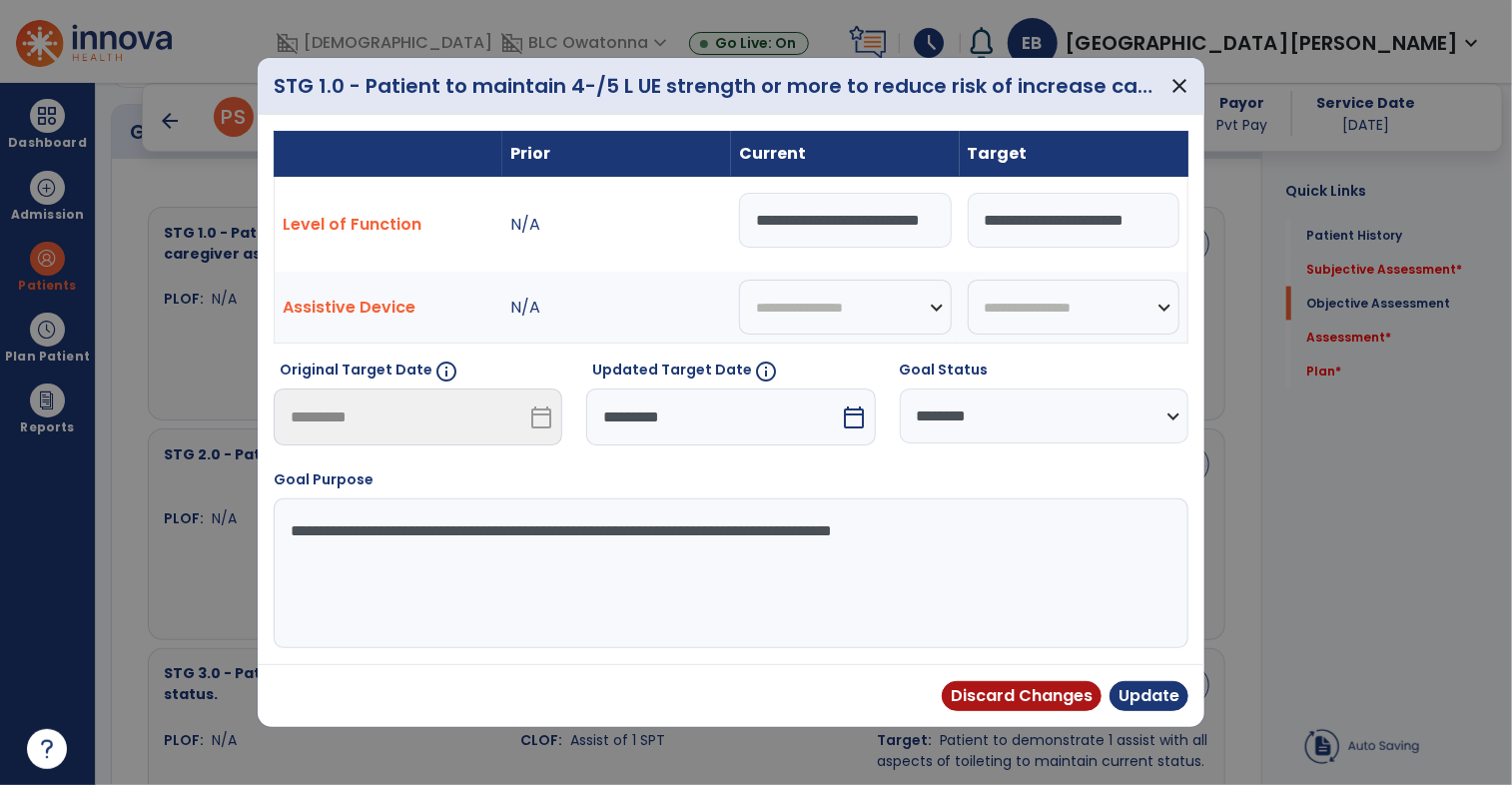 scroll, scrollTop: 0, scrollLeft: 25, axis: horizontal 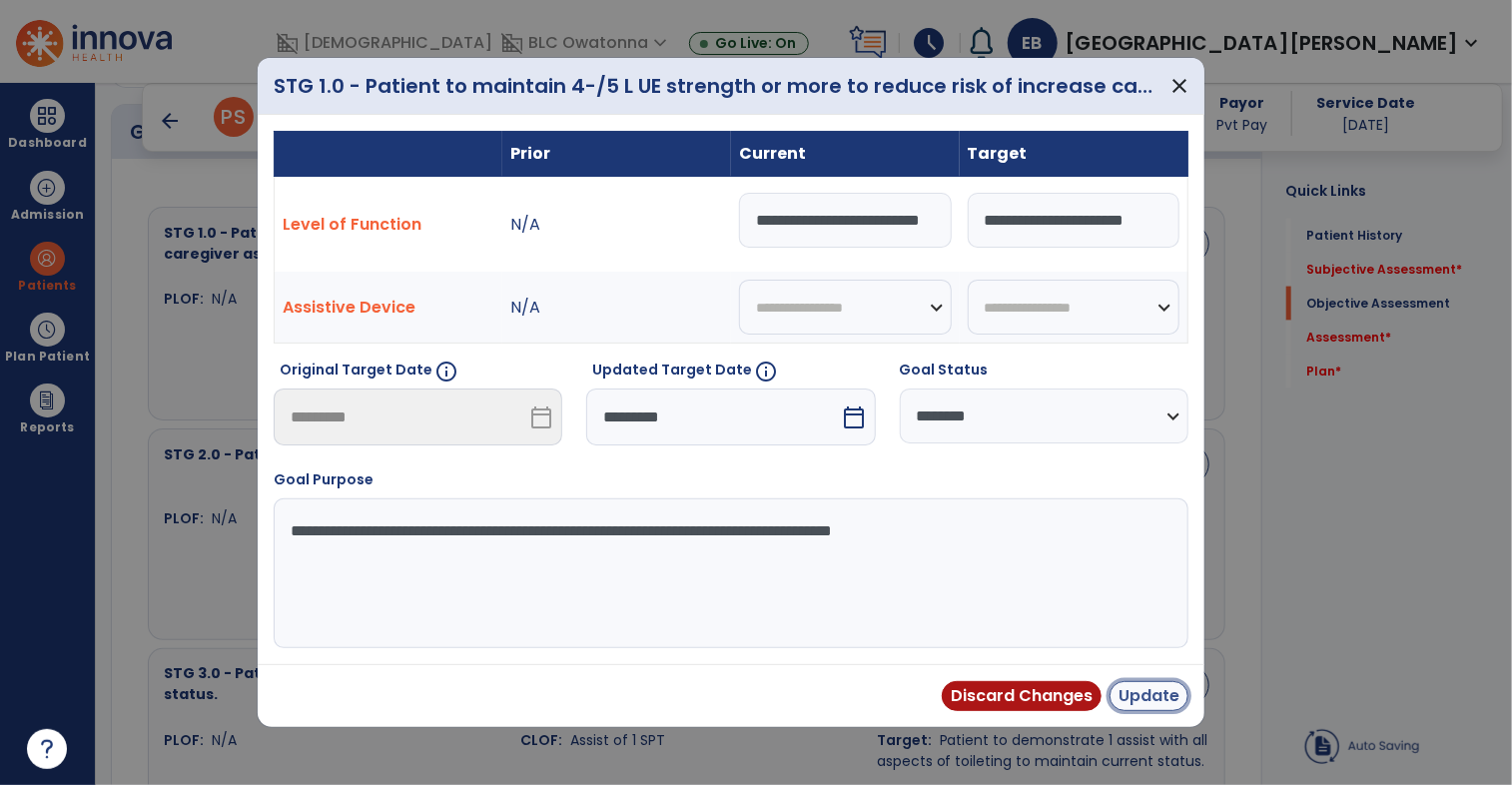 click on "Update" at bounding box center [1148, 696] 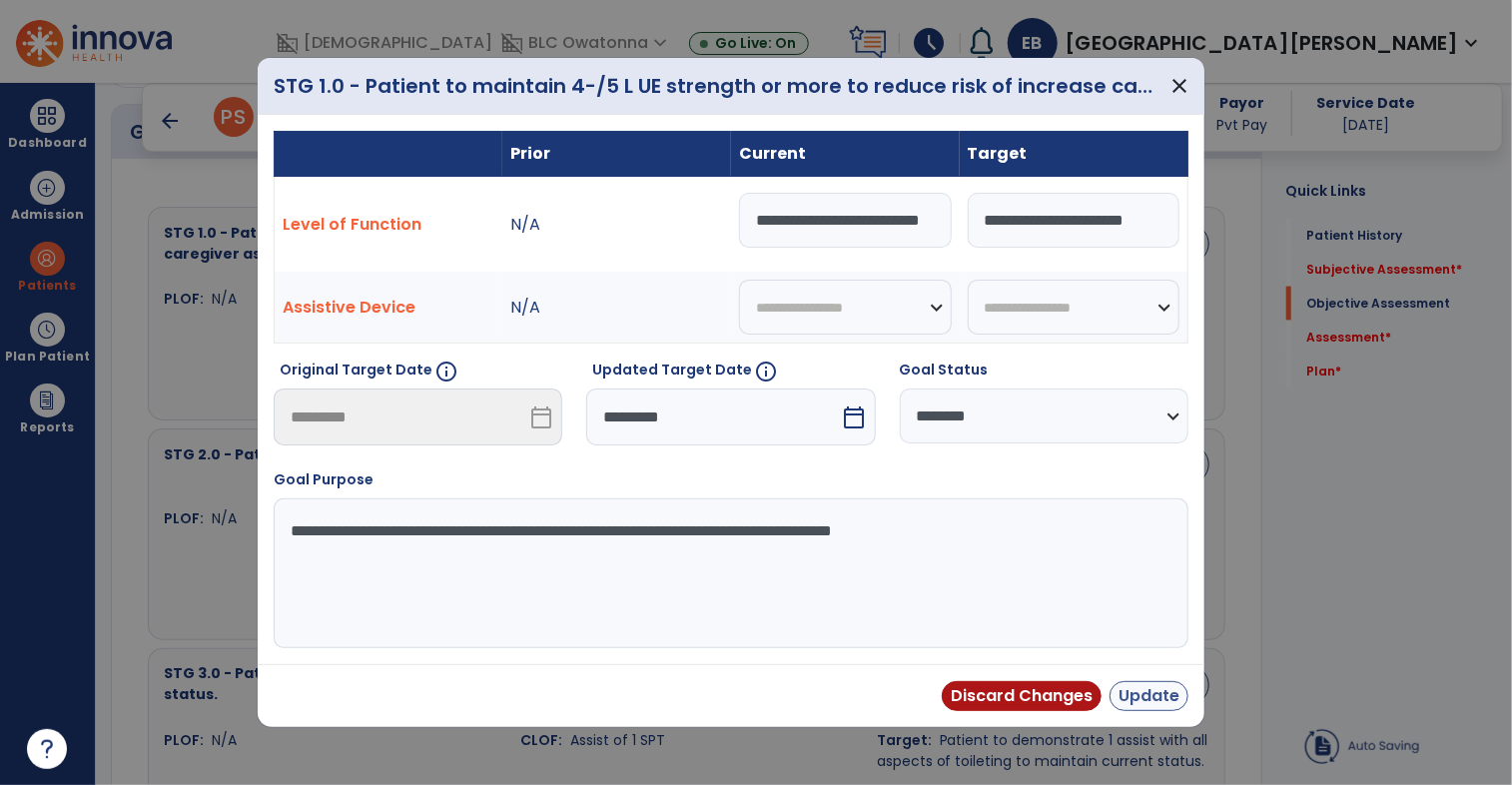 scroll, scrollTop: 0, scrollLeft: 0, axis: both 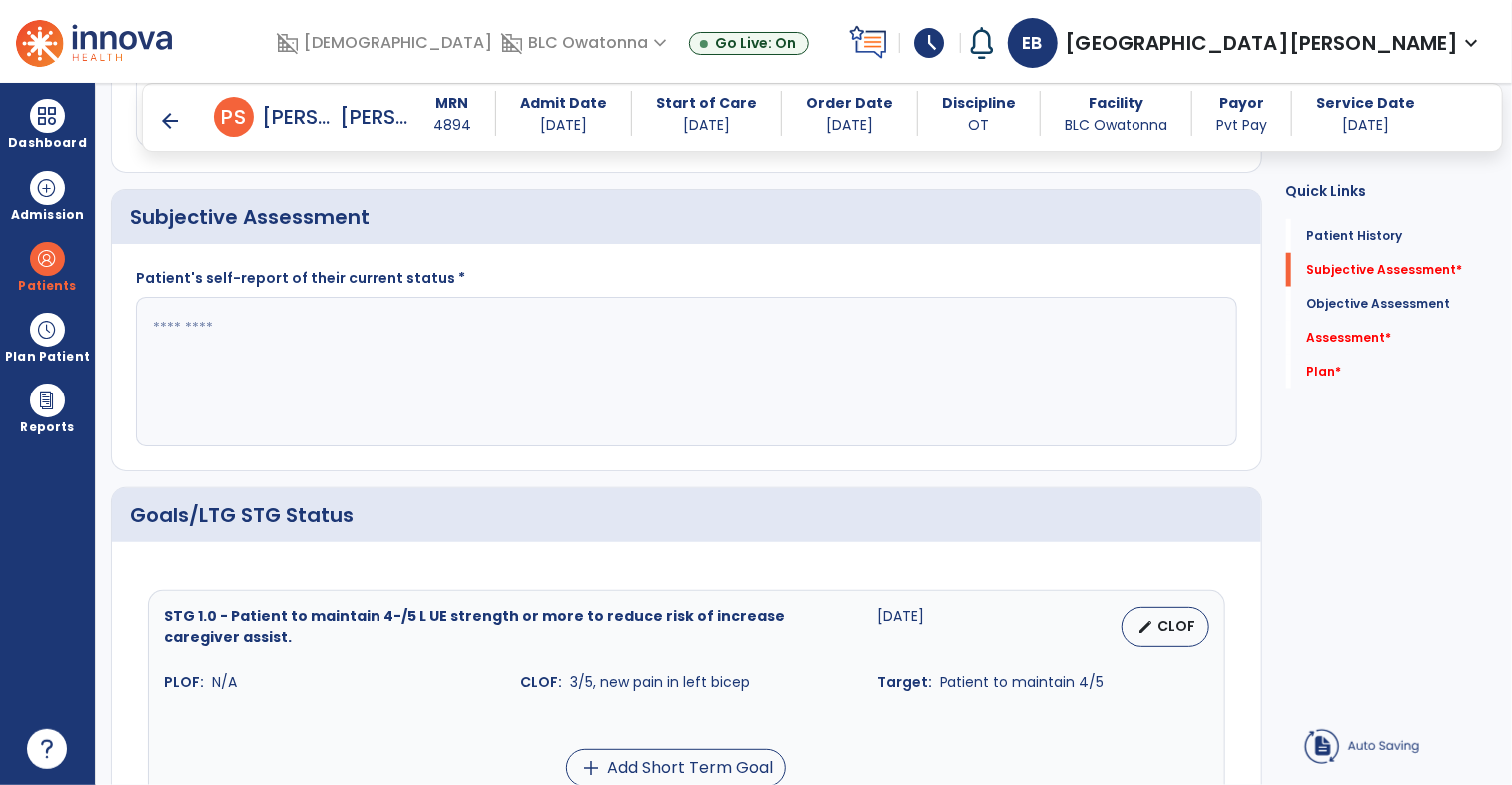 click 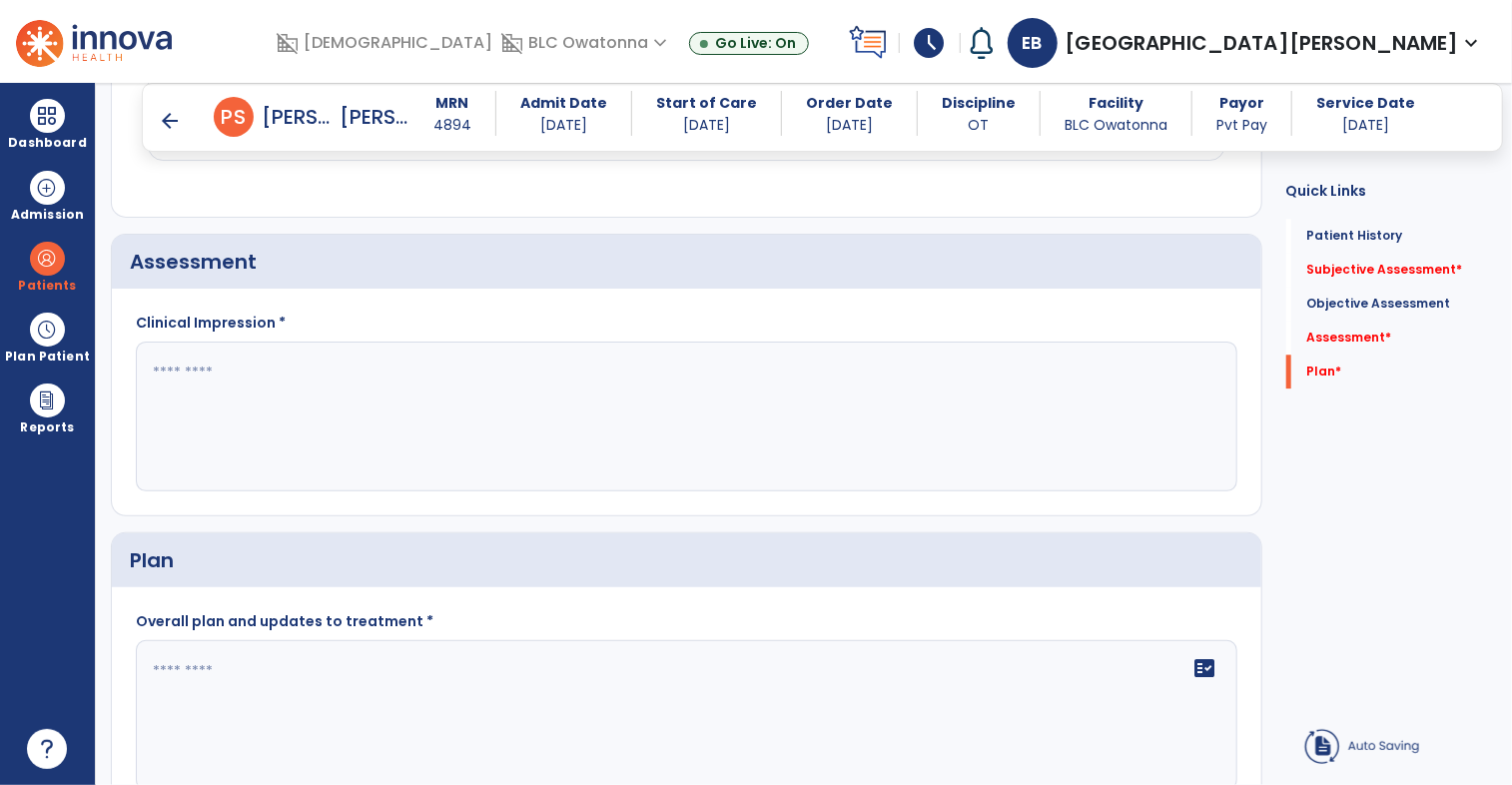 scroll, scrollTop: 2503, scrollLeft: 0, axis: vertical 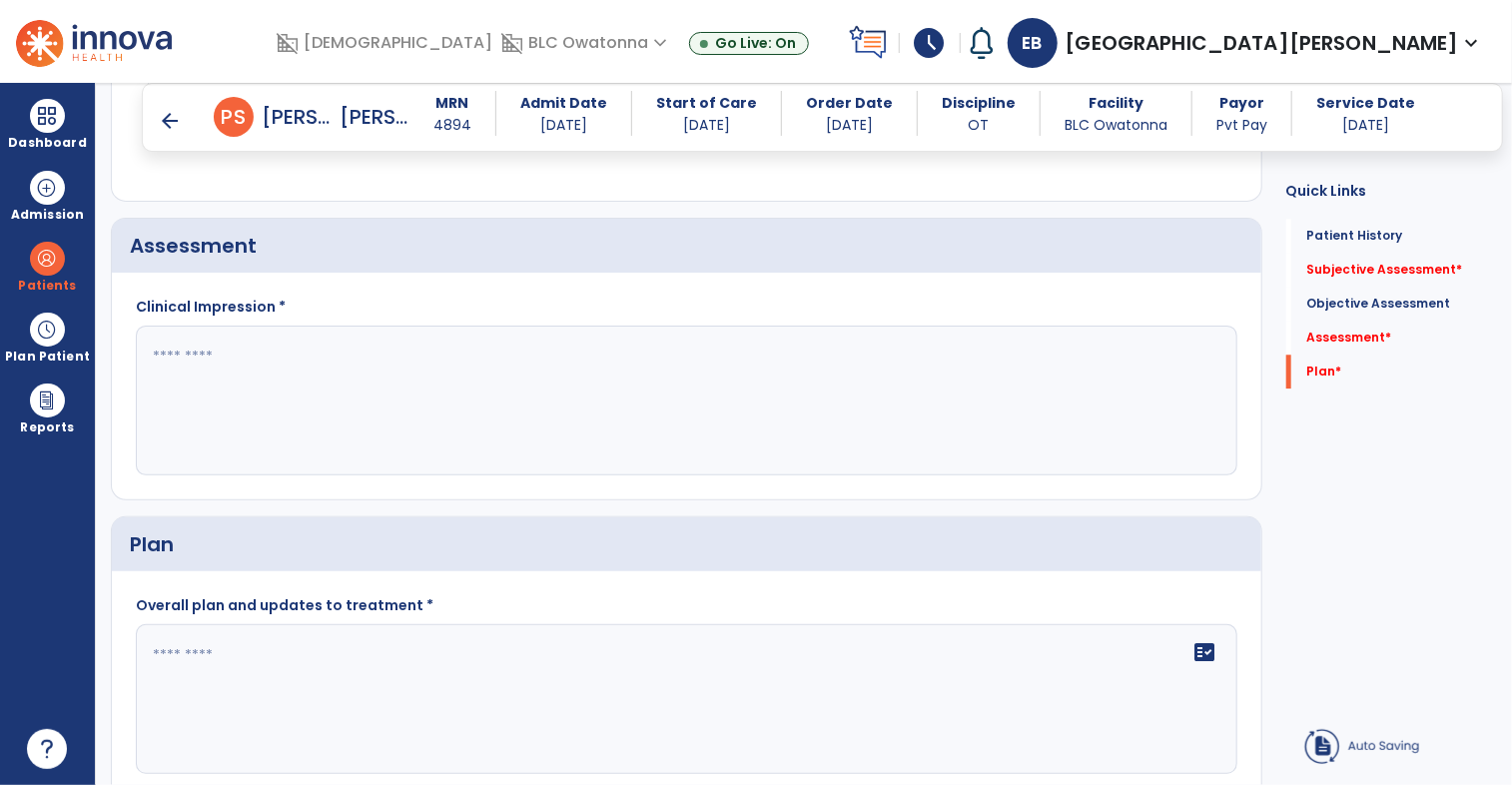 type on "**********" 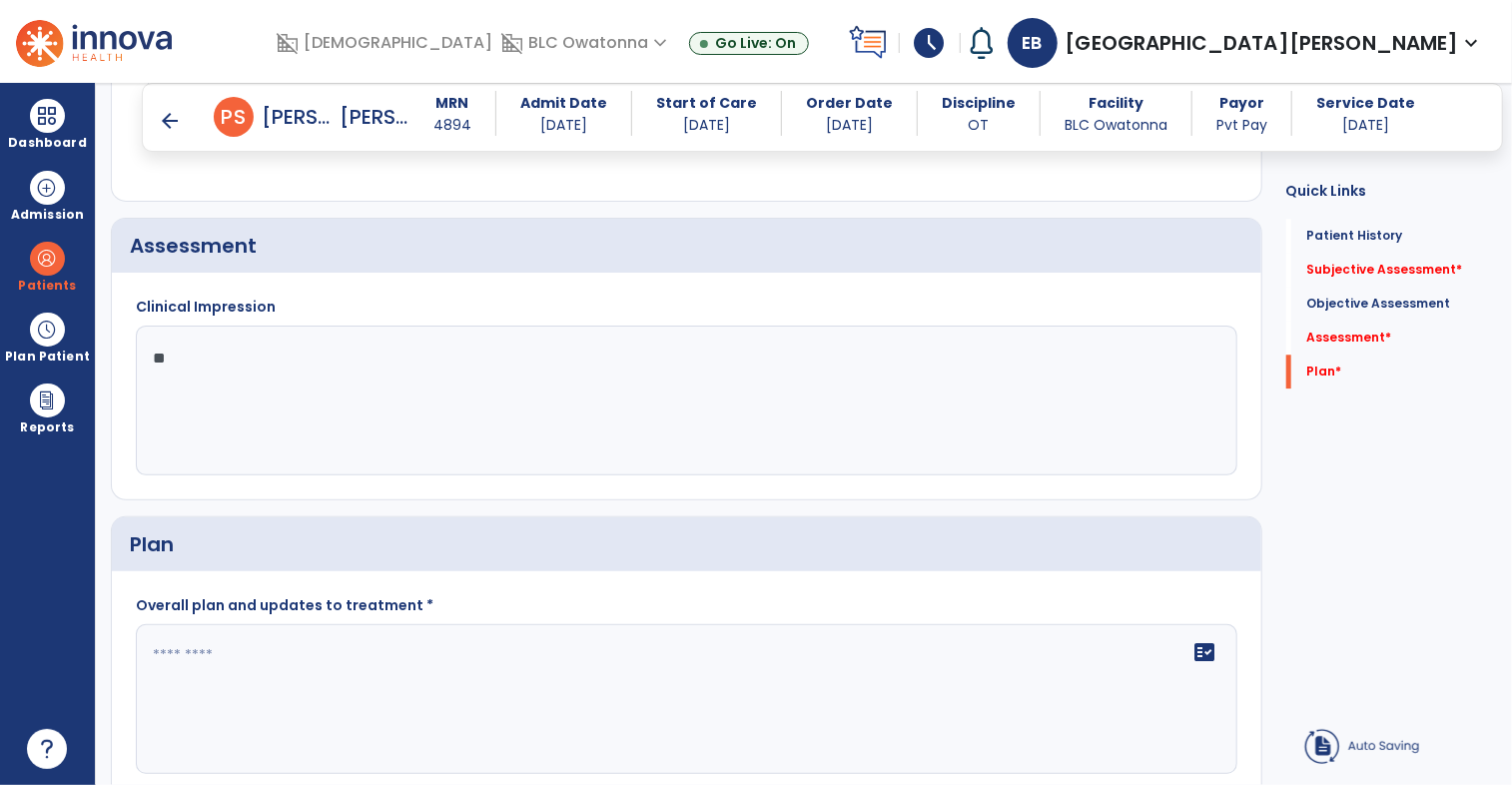 type on "*" 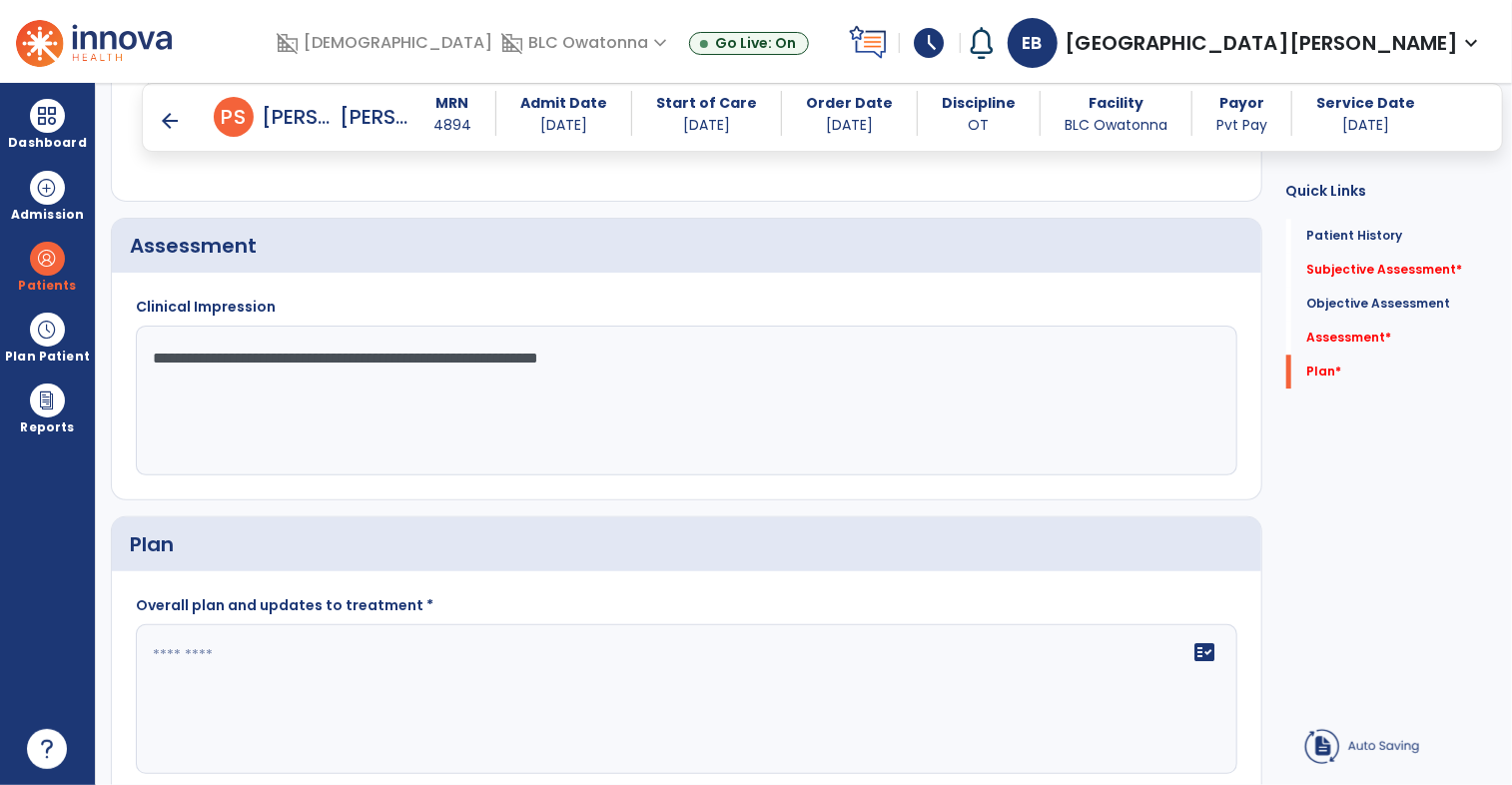 type on "**********" 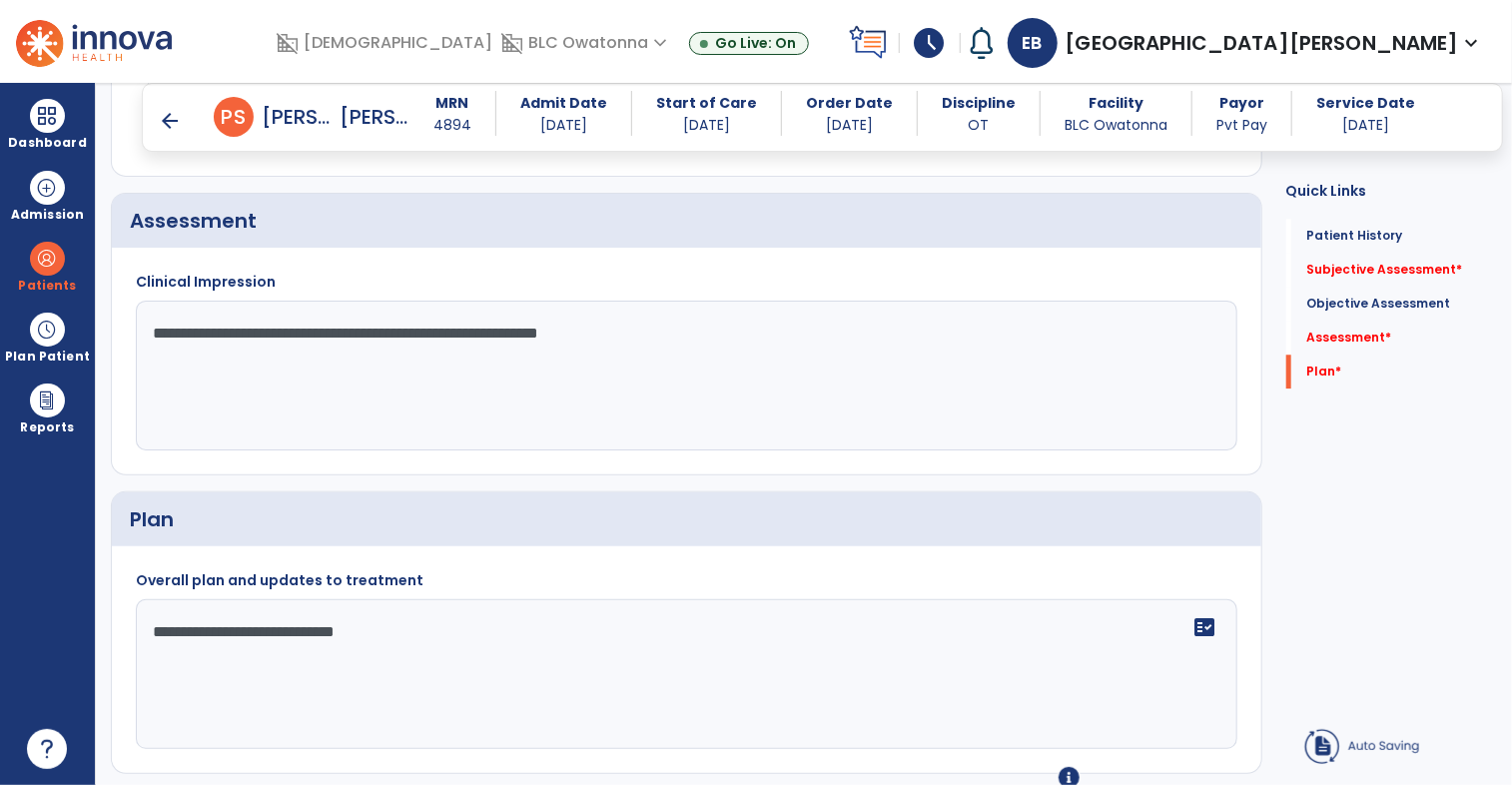scroll, scrollTop: 2560, scrollLeft: 0, axis: vertical 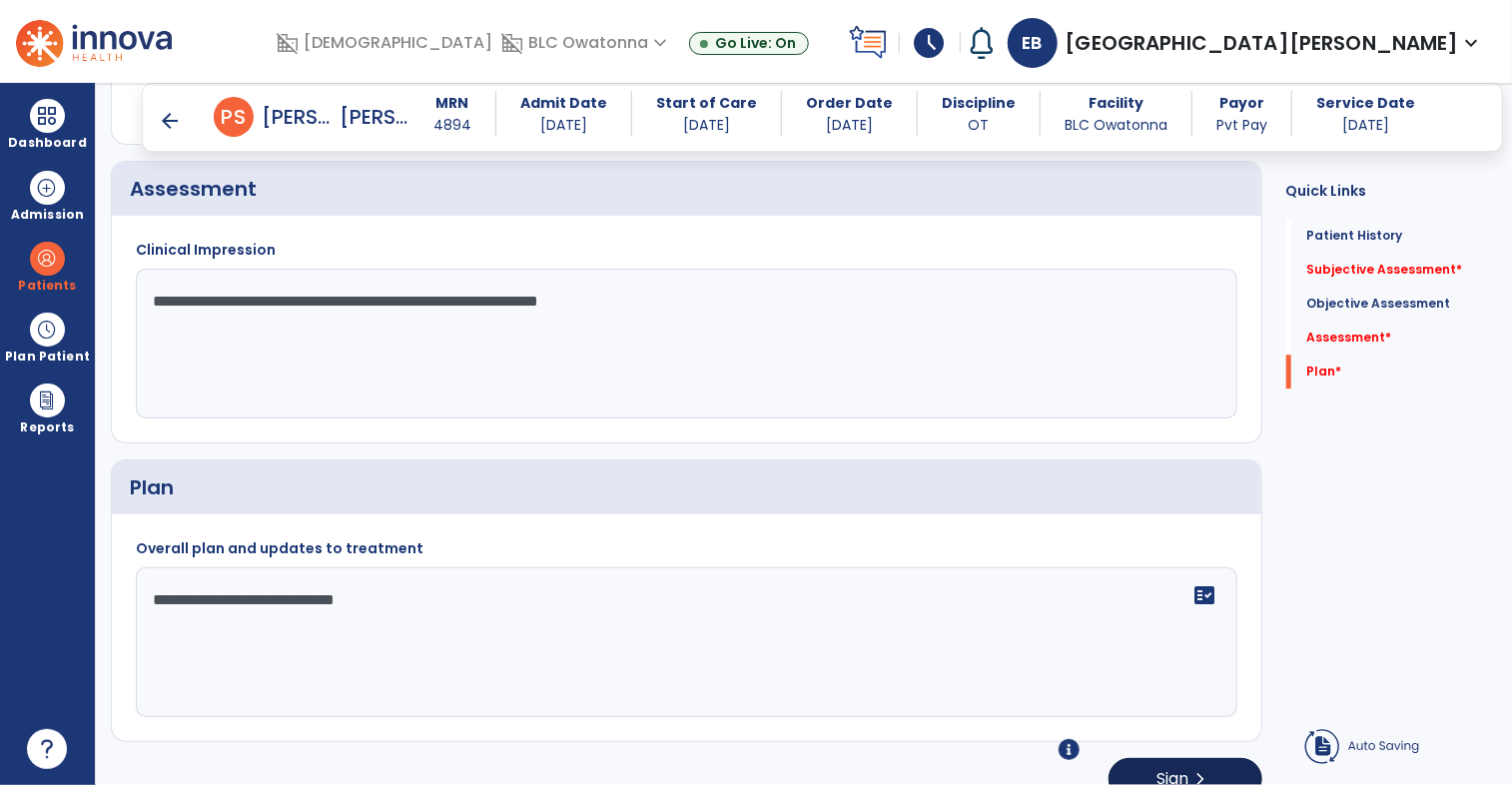 type on "**********" 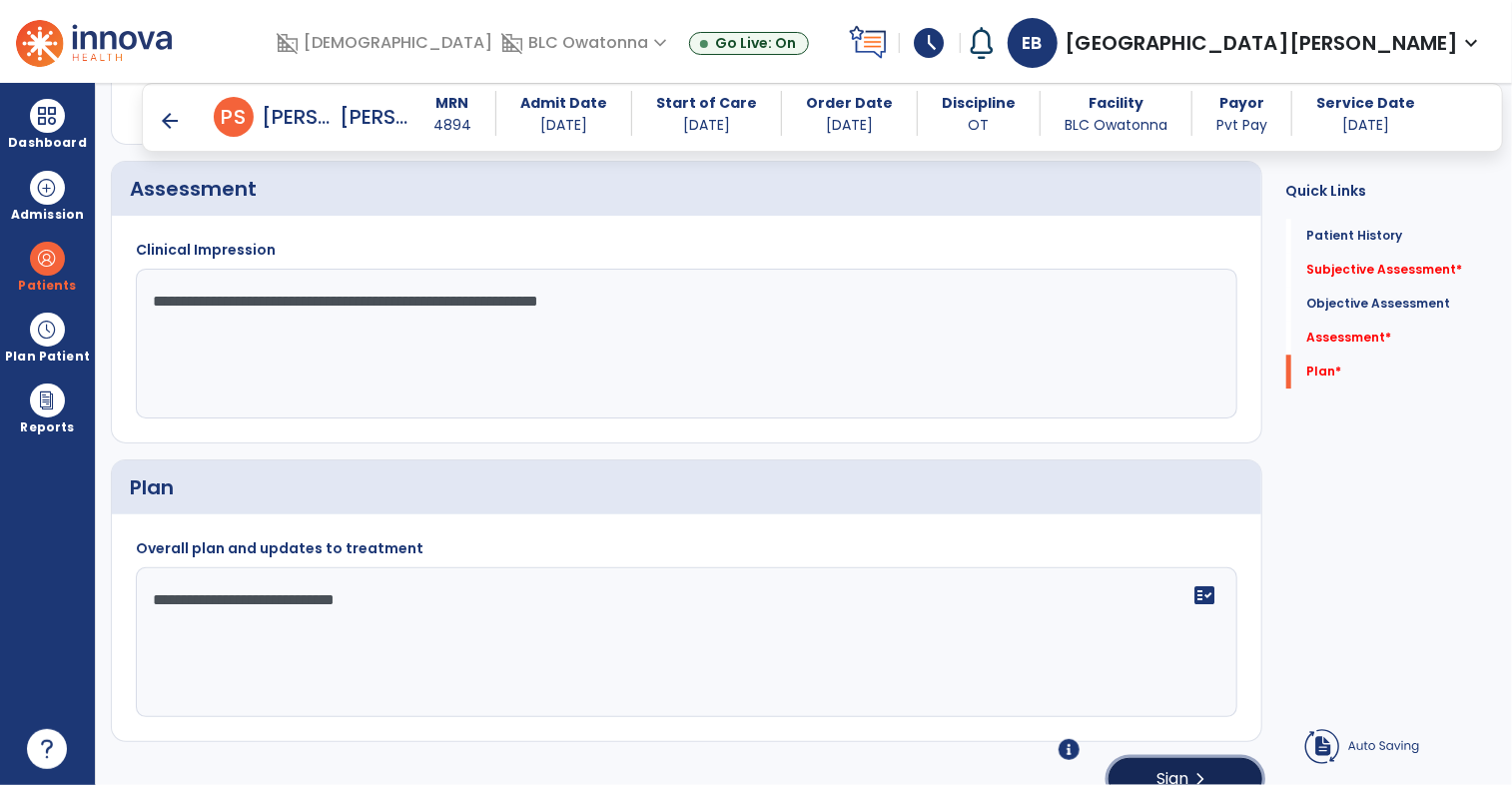 click on "Sign" 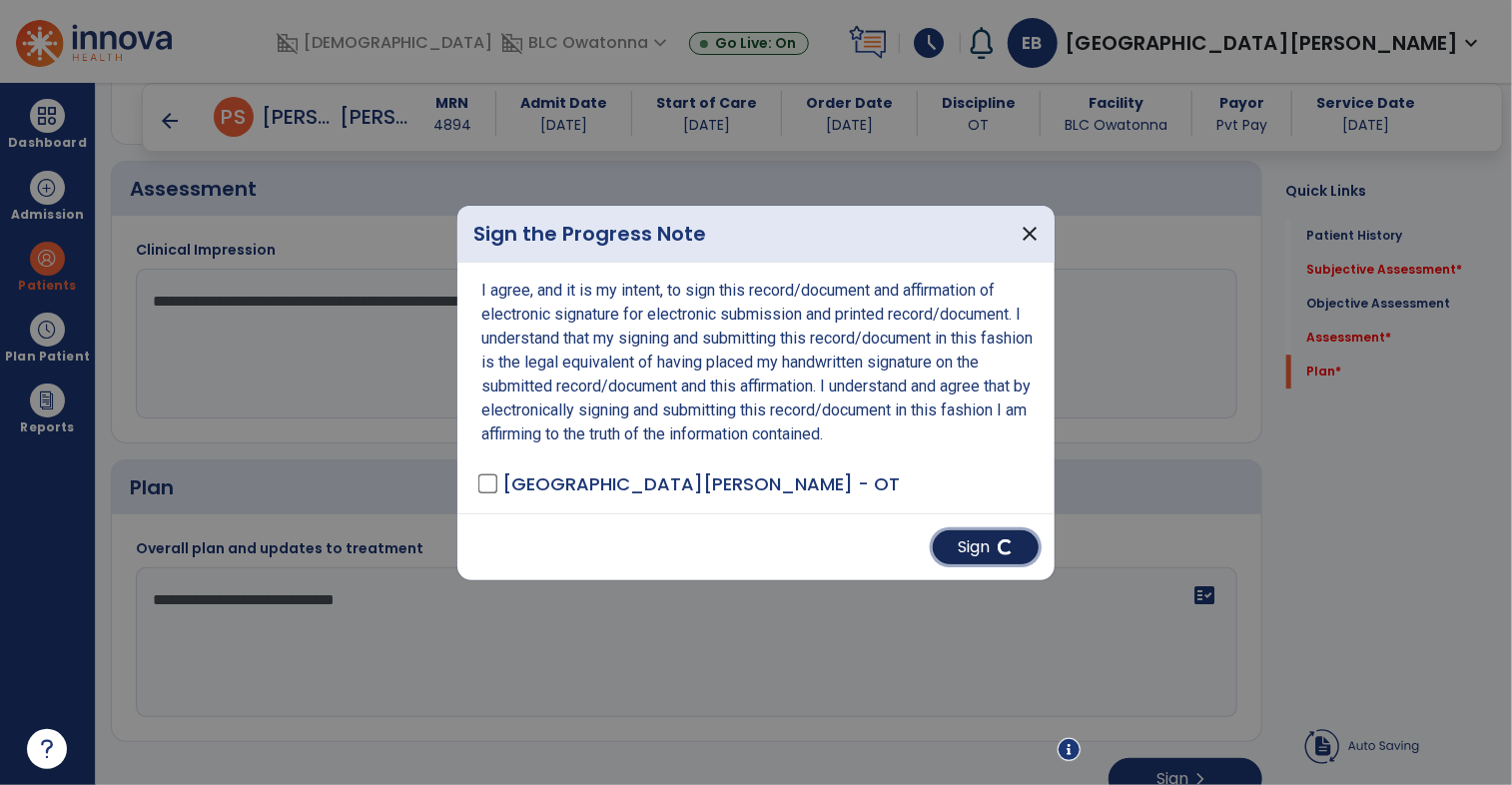 click on "Sign" at bounding box center [986, 547] 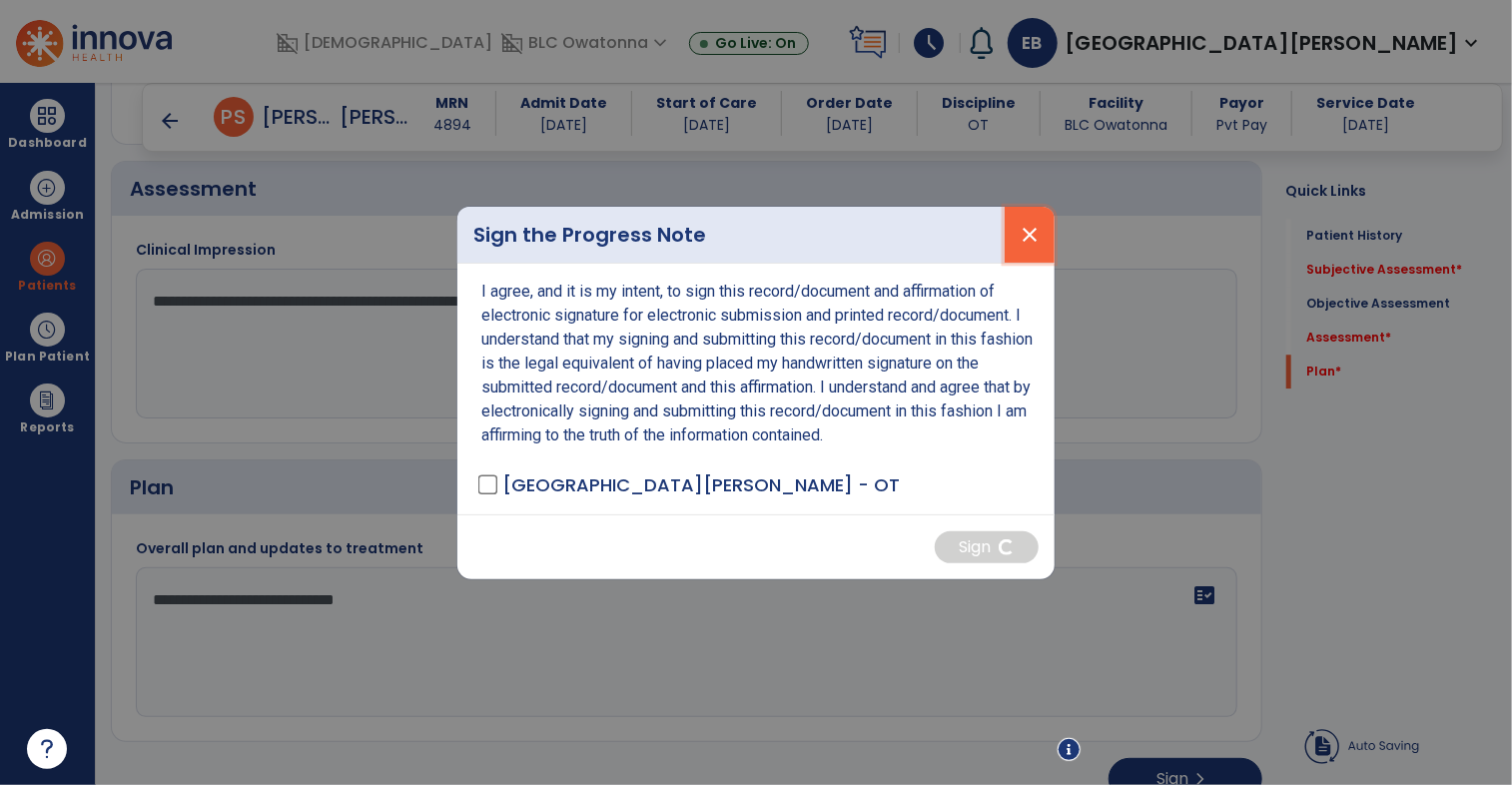click on "close" at bounding box center [1030, 235] 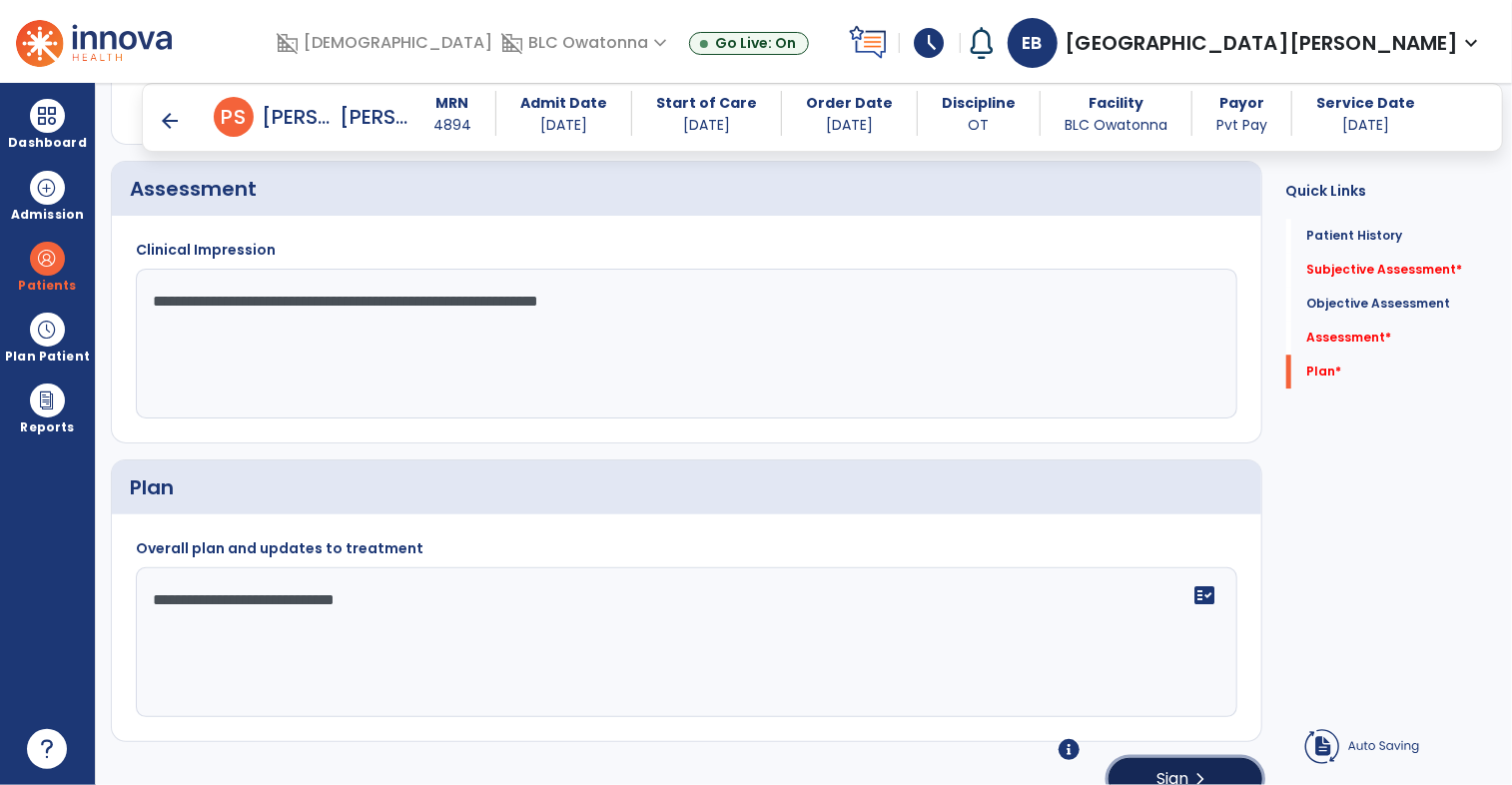 click on "Sign" 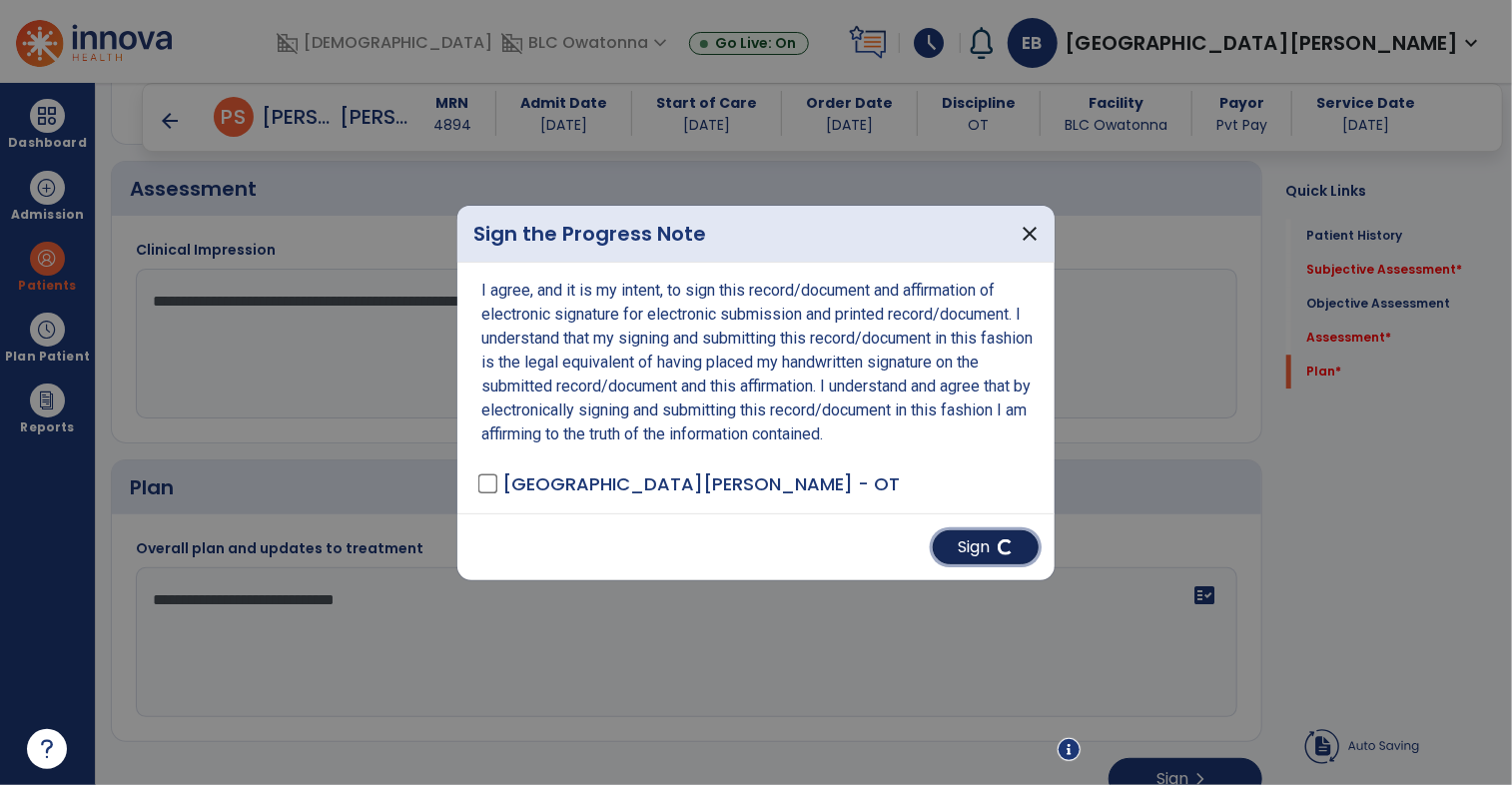 click on "Sign" at bounding box center (986, 547) 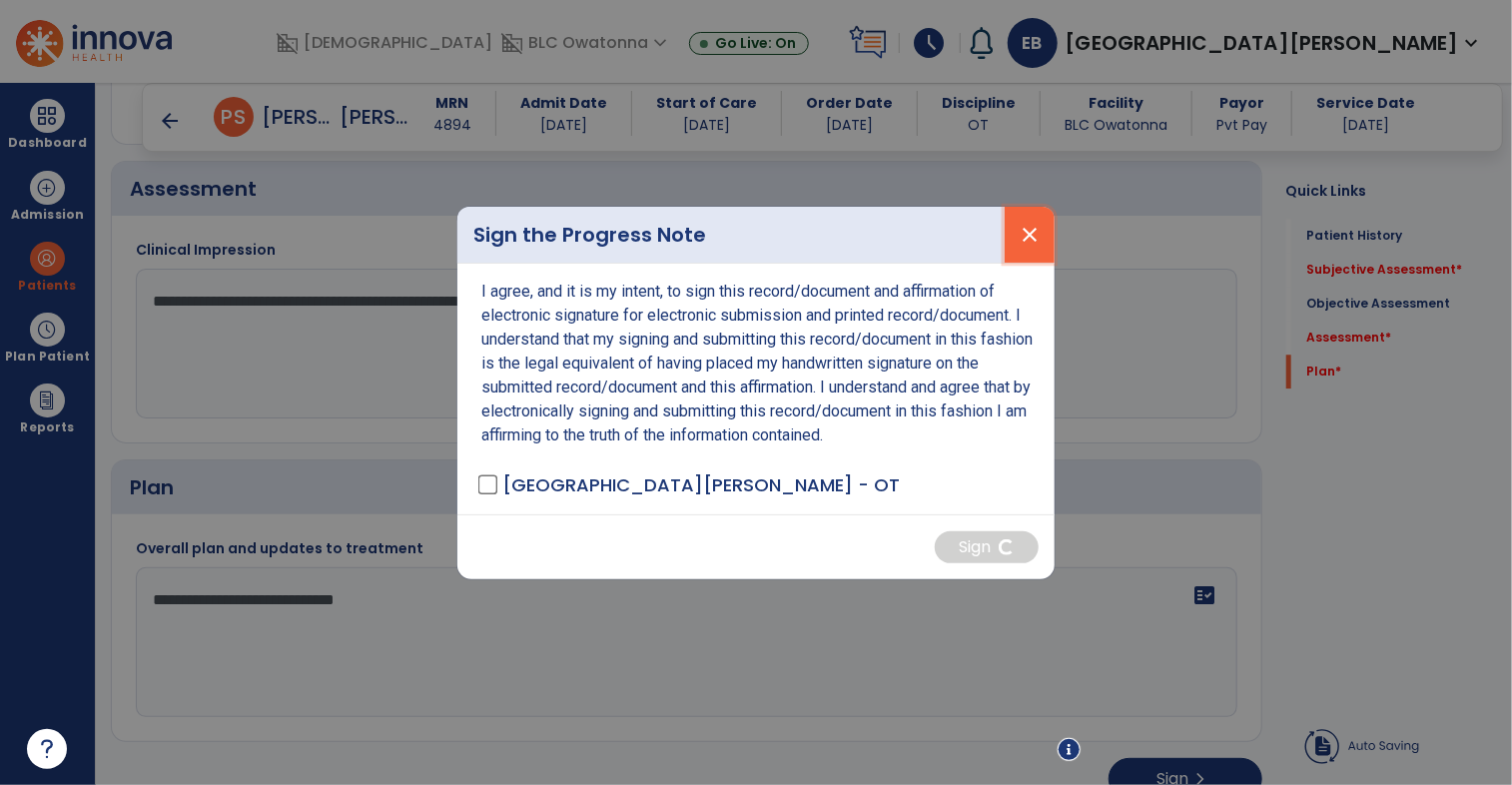 click on "close" at bounding box center (1030, 235) 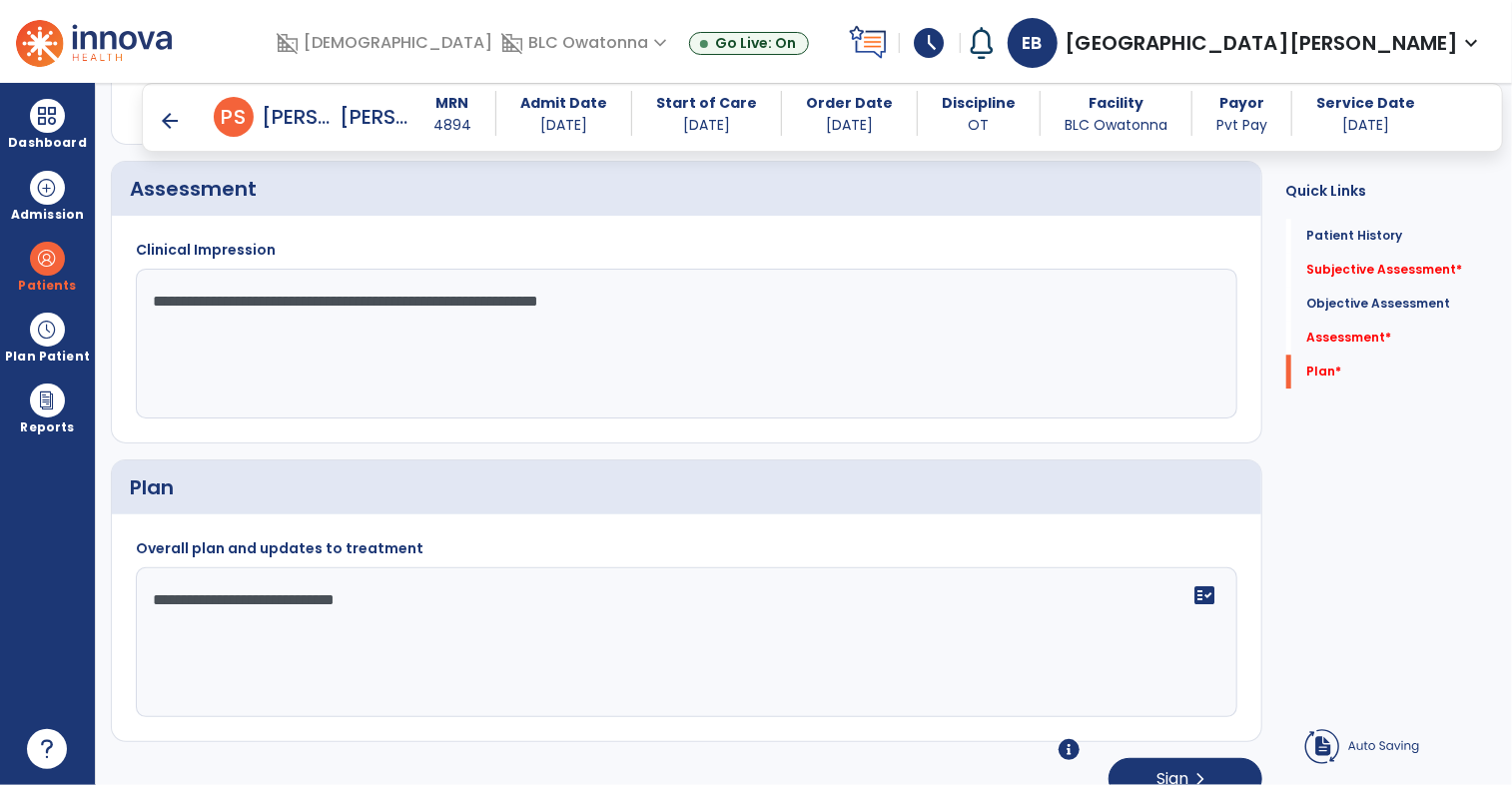 click on "Plan" 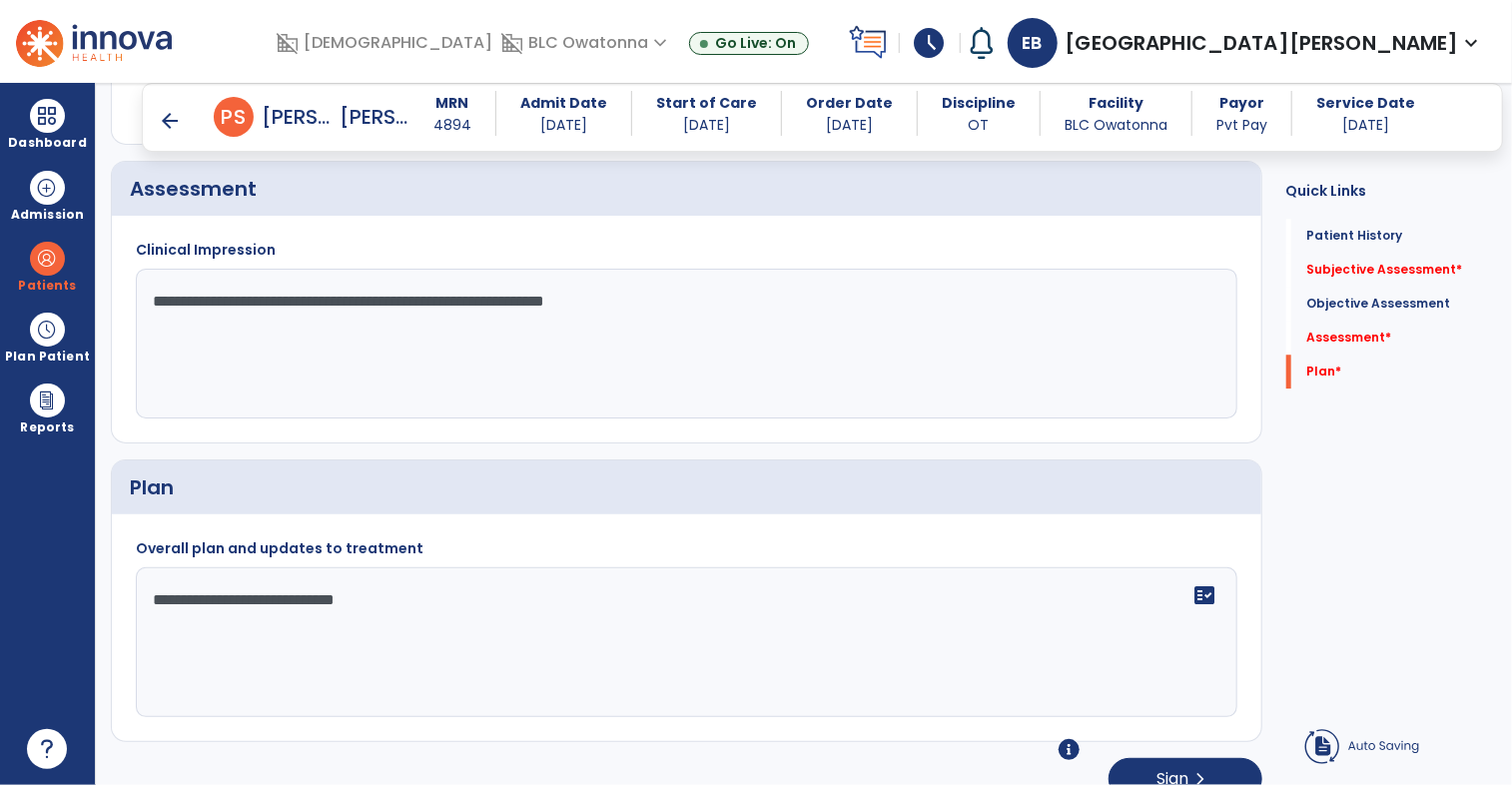 type on "**********" 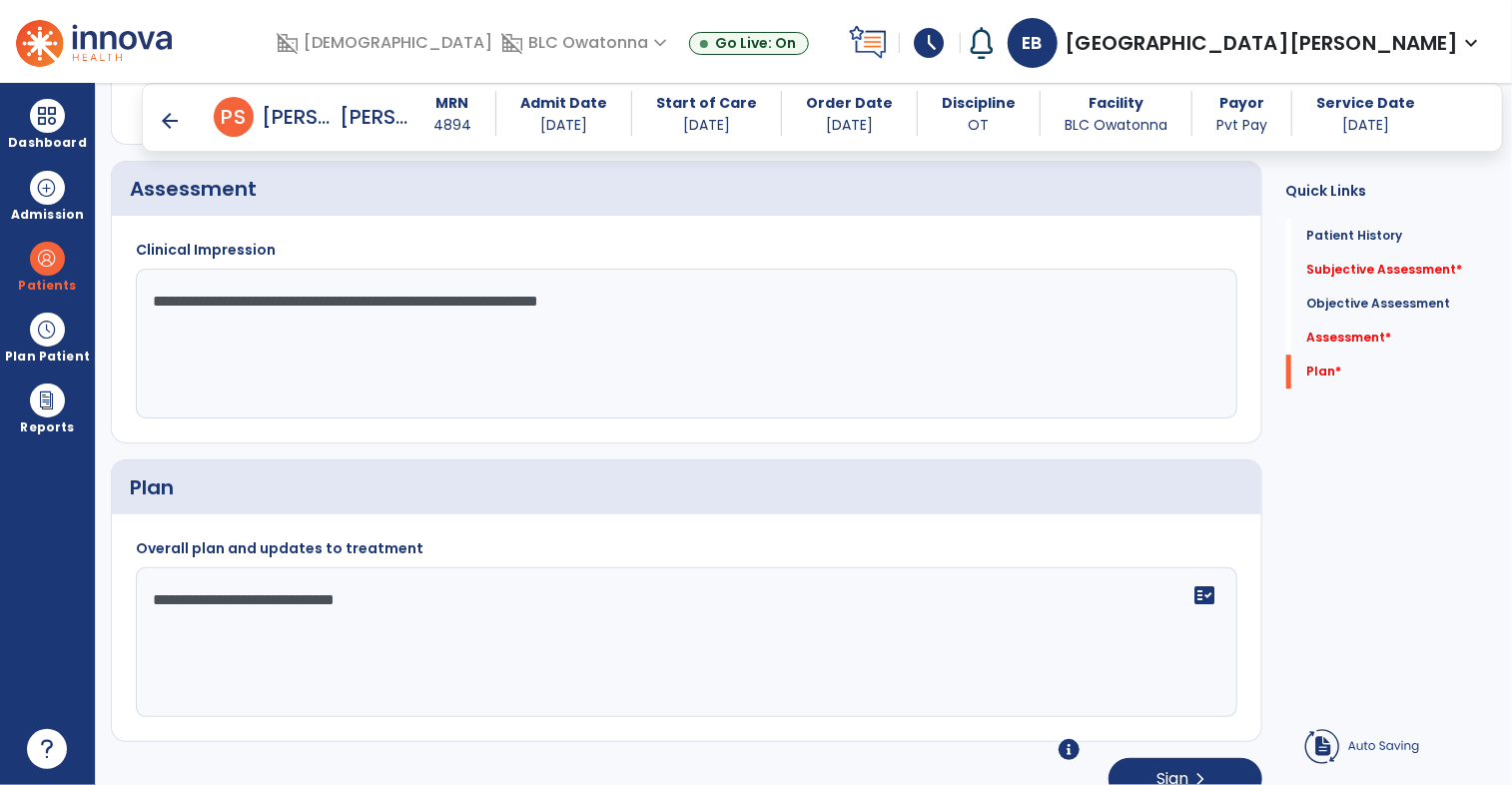 click on "**********" 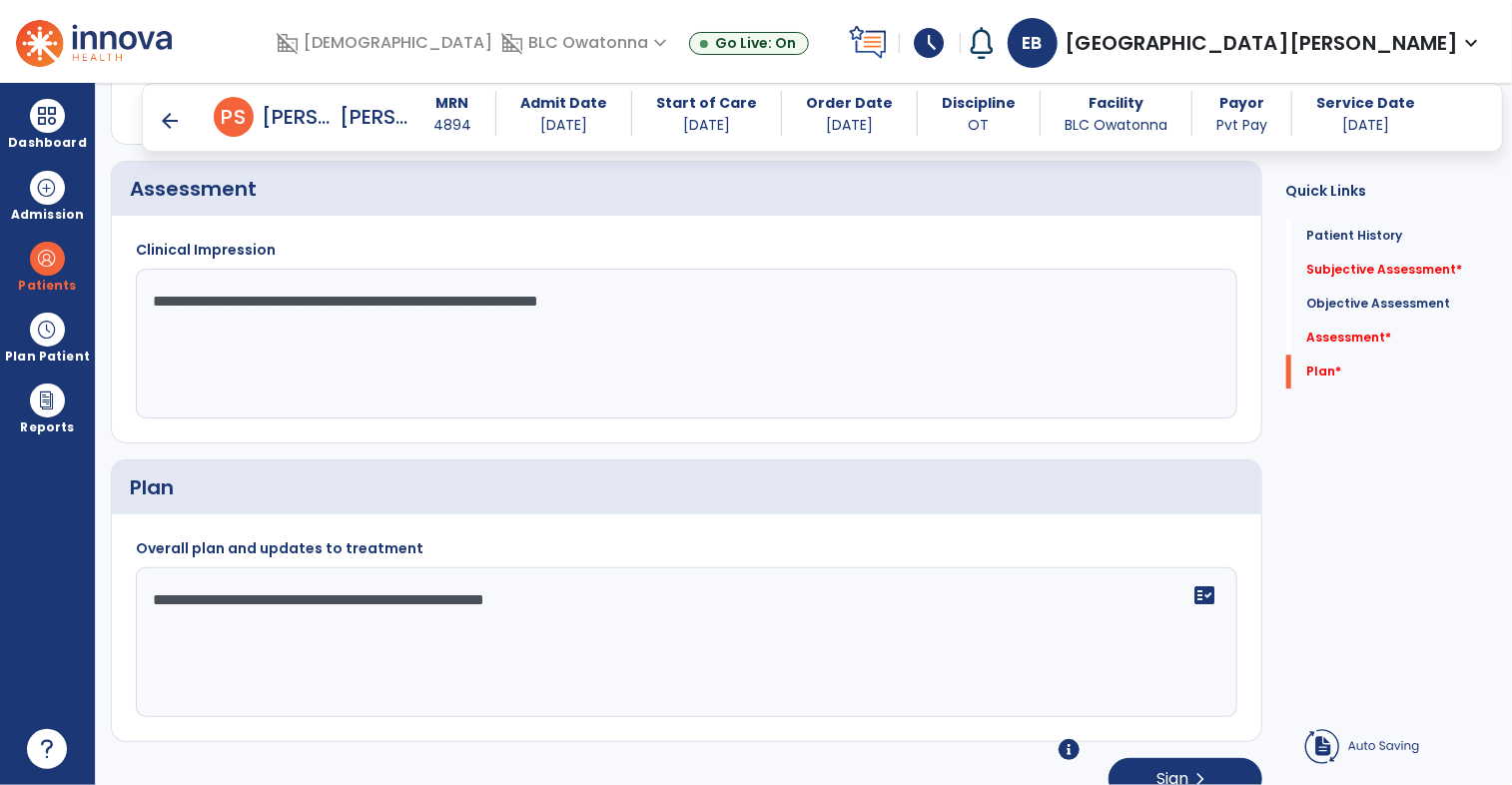 type on "**********" 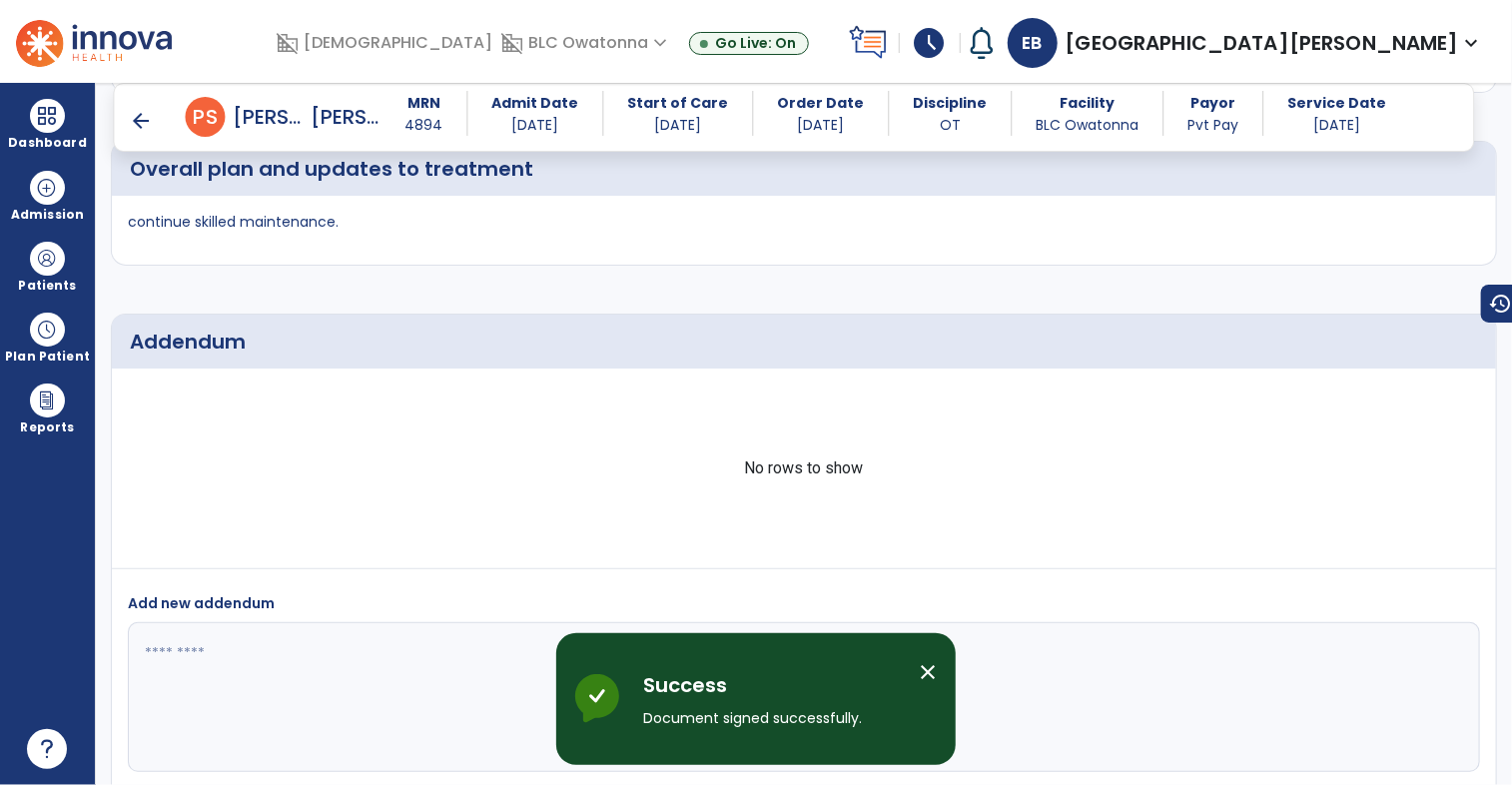 scroll, scrollTop: 3164, scrollLeft: 0, axis: vertical 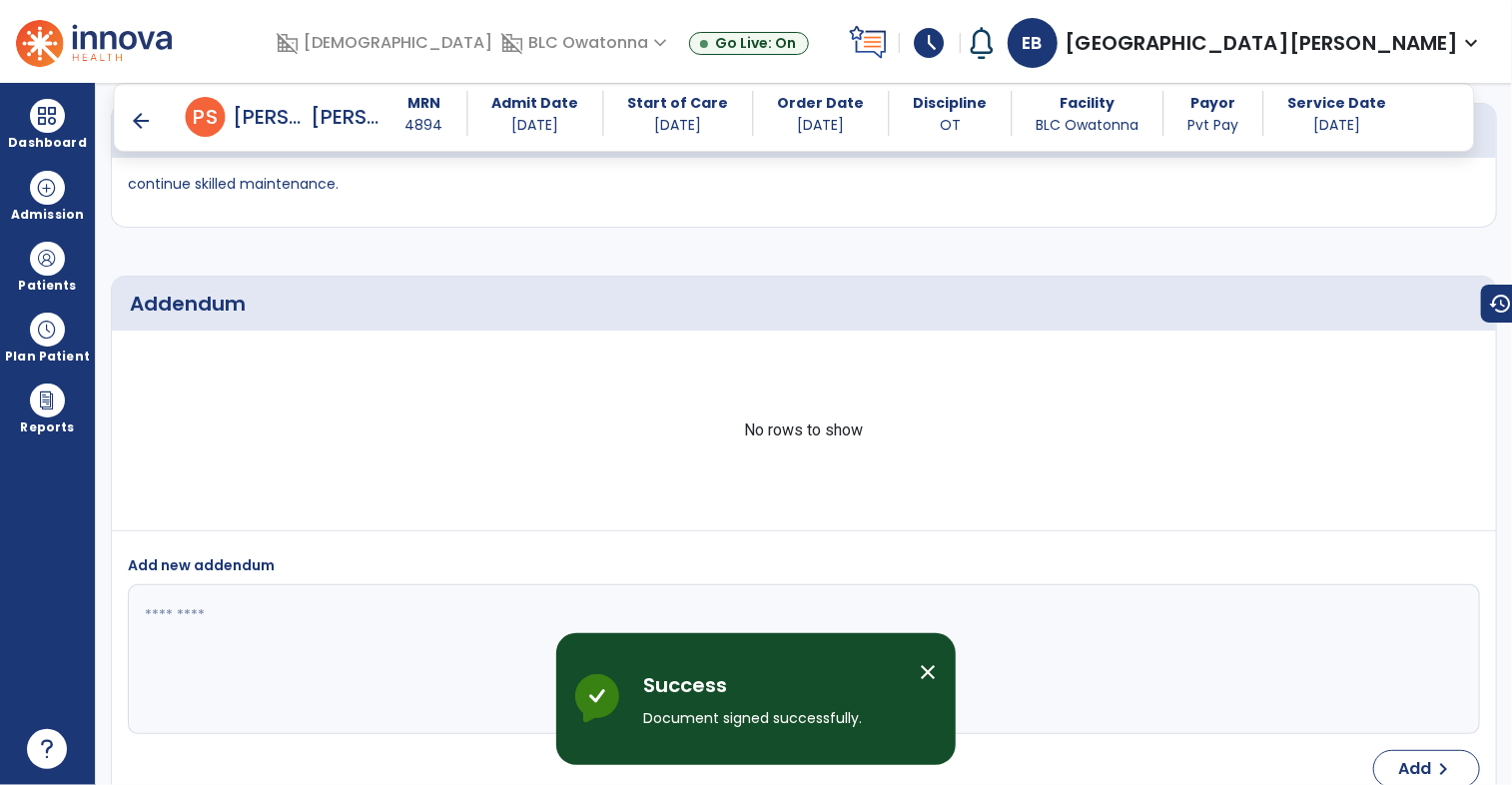 click on "arrow_back" at bounding box center [142, 121] 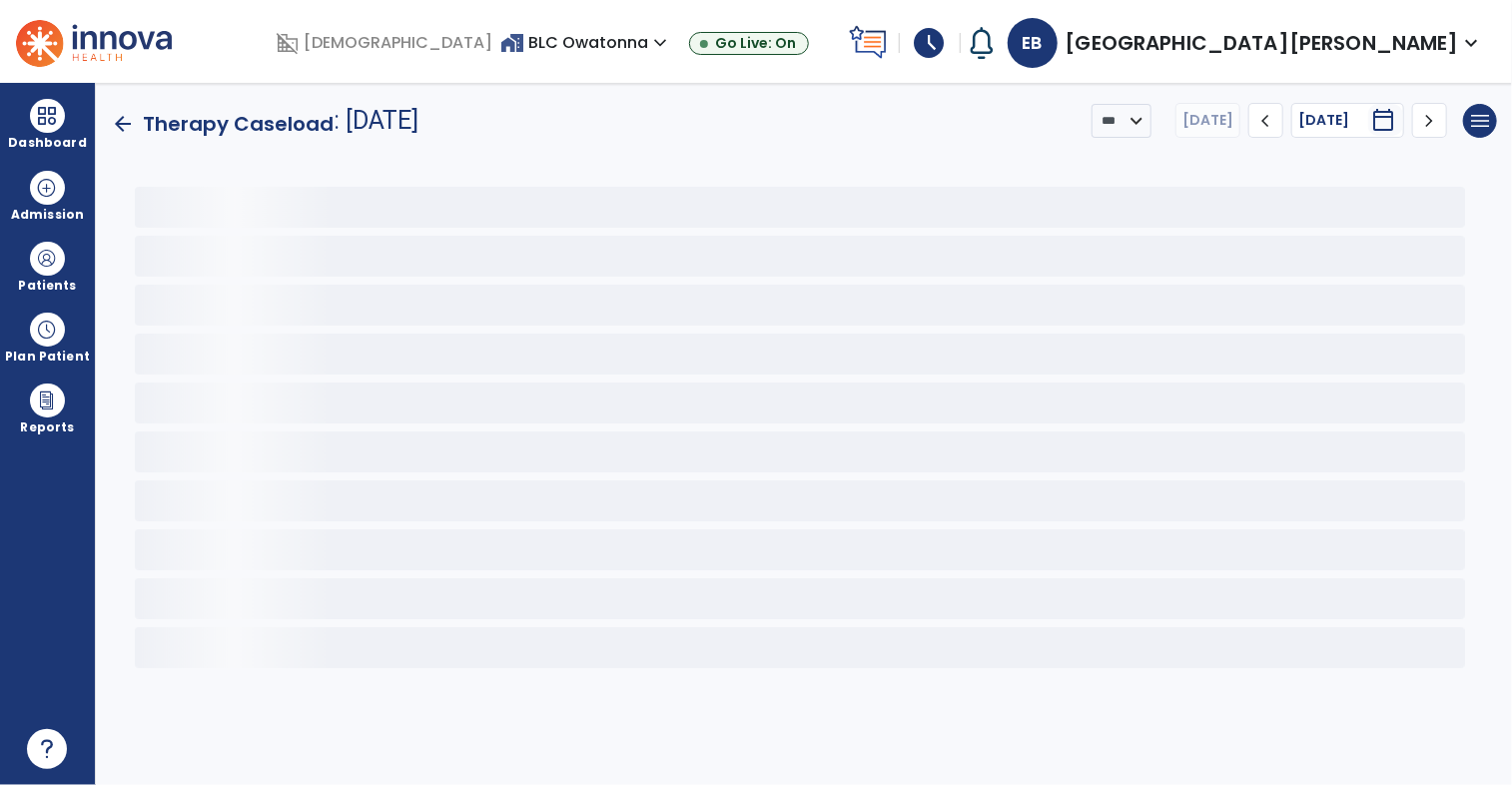scroll, scrollTop: 0, scrollLeft: 0, axis: both 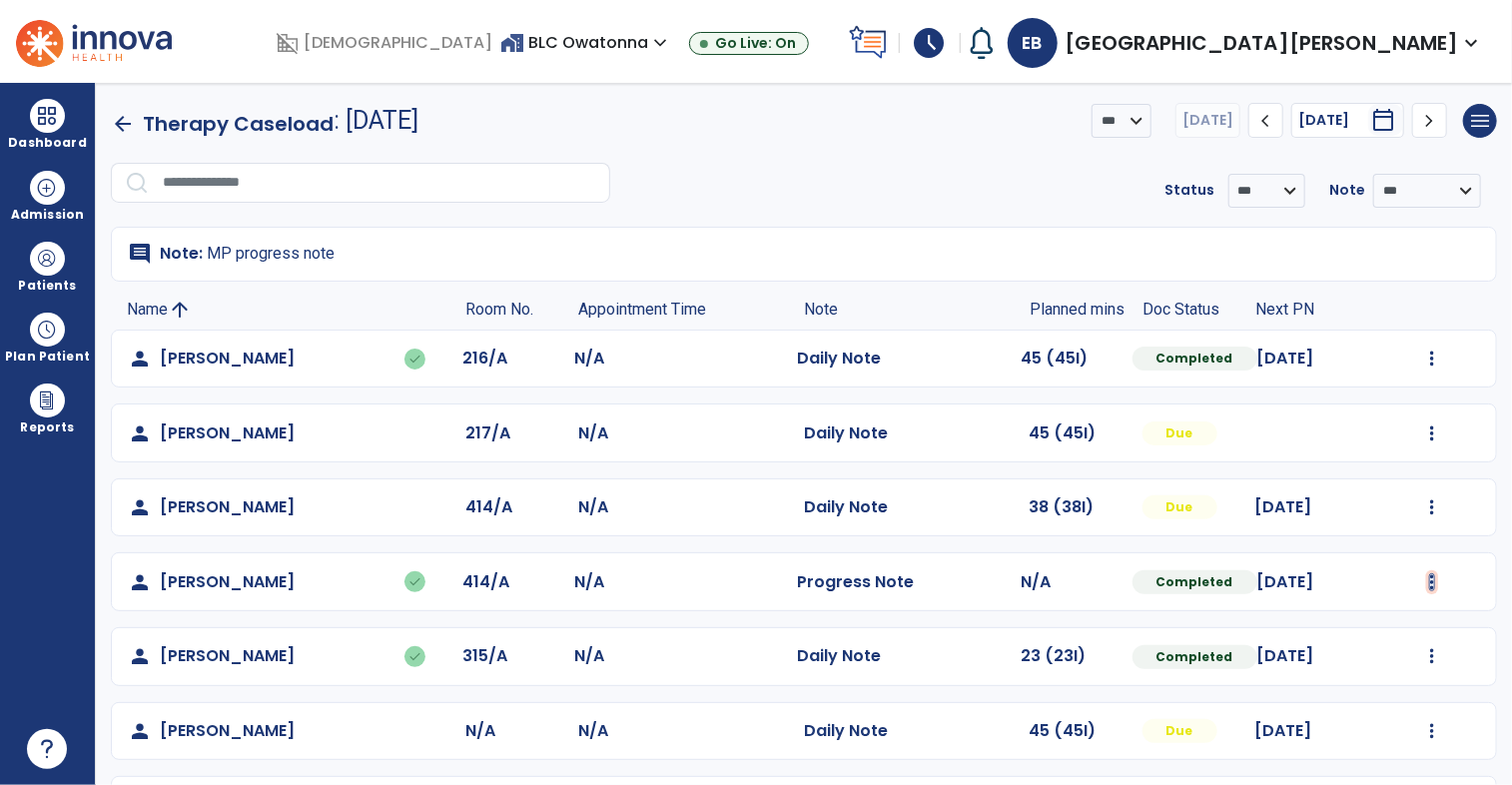 click at bounding box center (1432, 359) 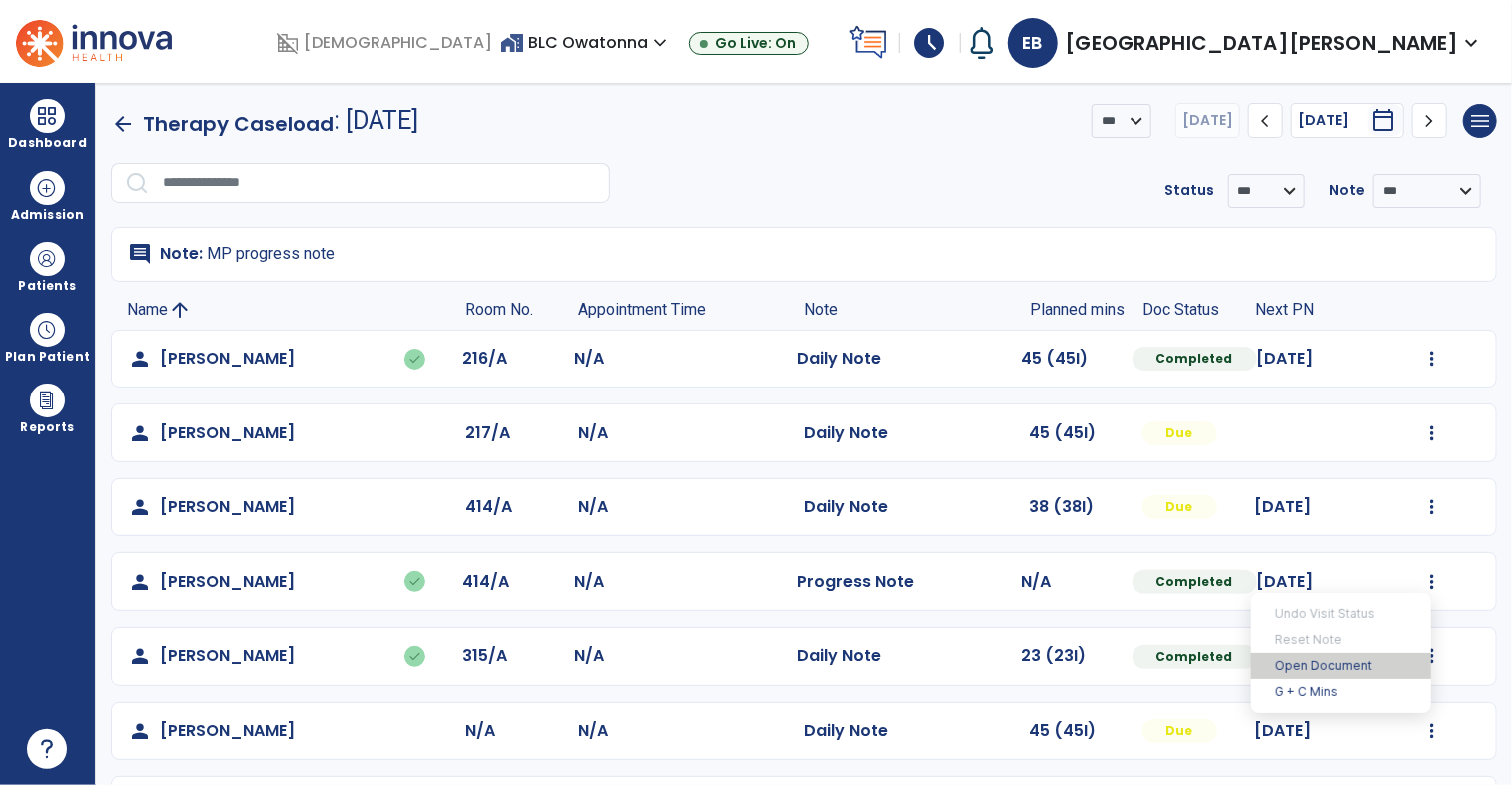 click on "Open Document" at bounding box center [1341, 666] 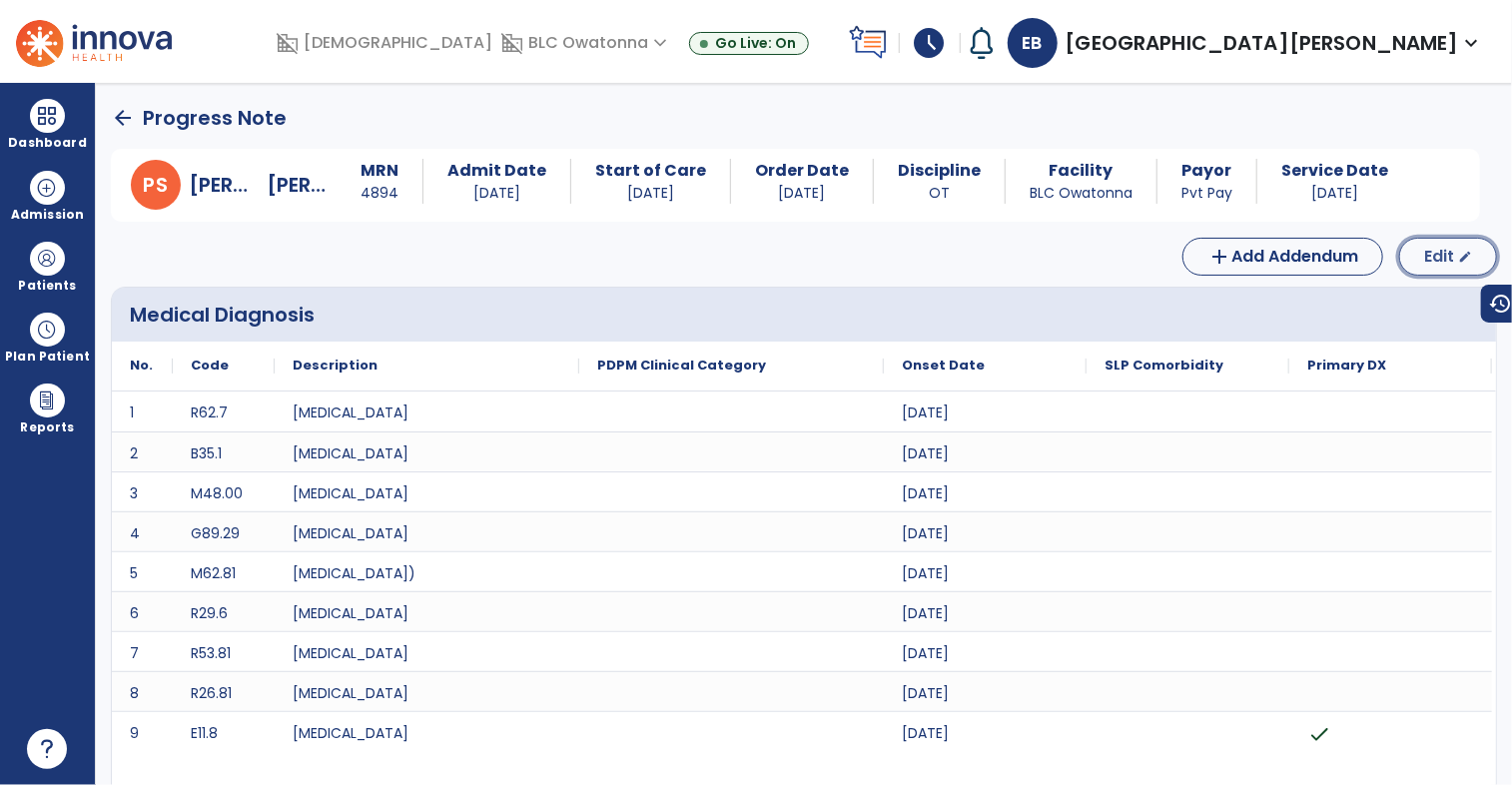 click on "Edit  edit" 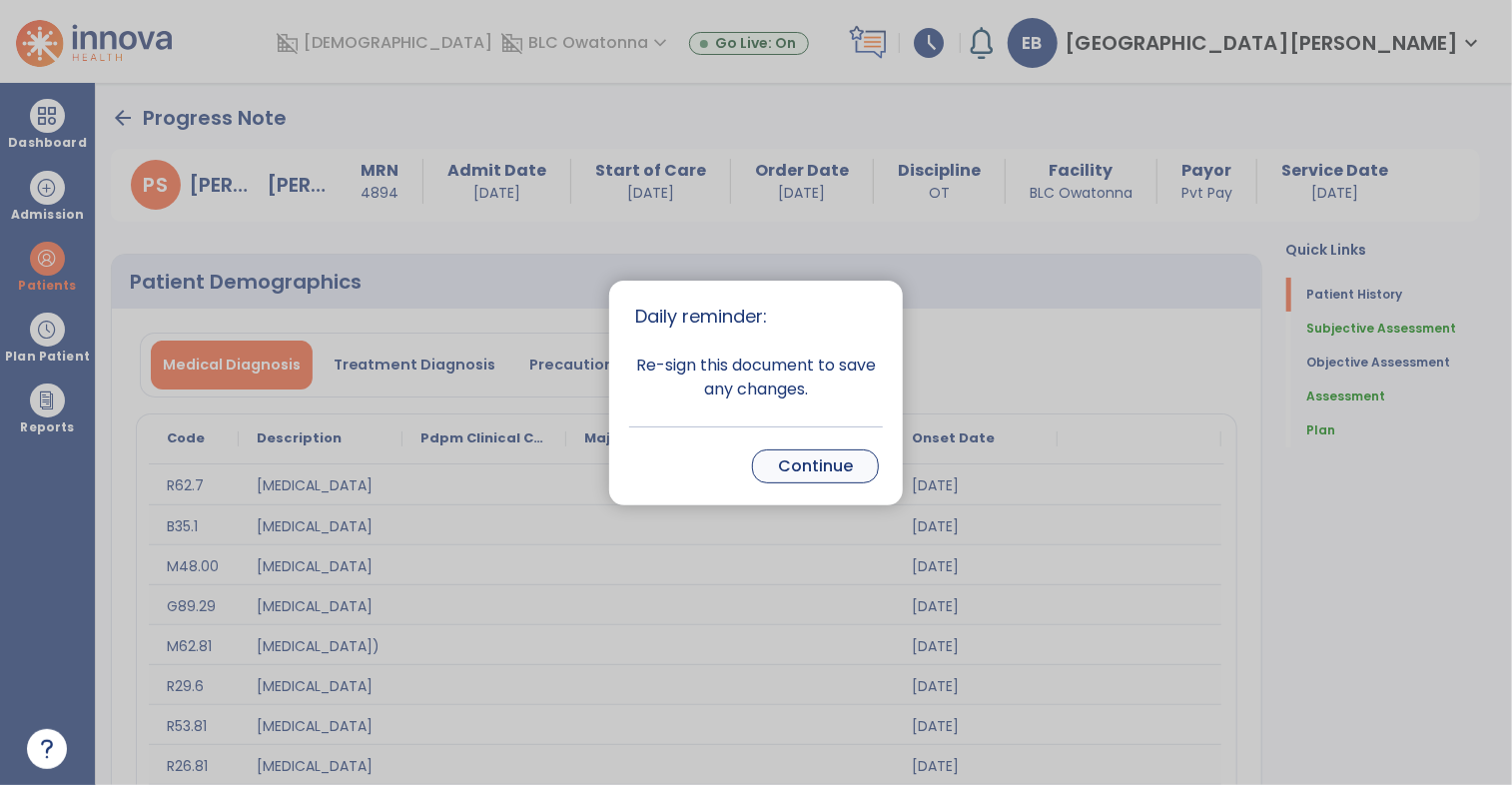click on "Continue" at bounding box center (815, 466) 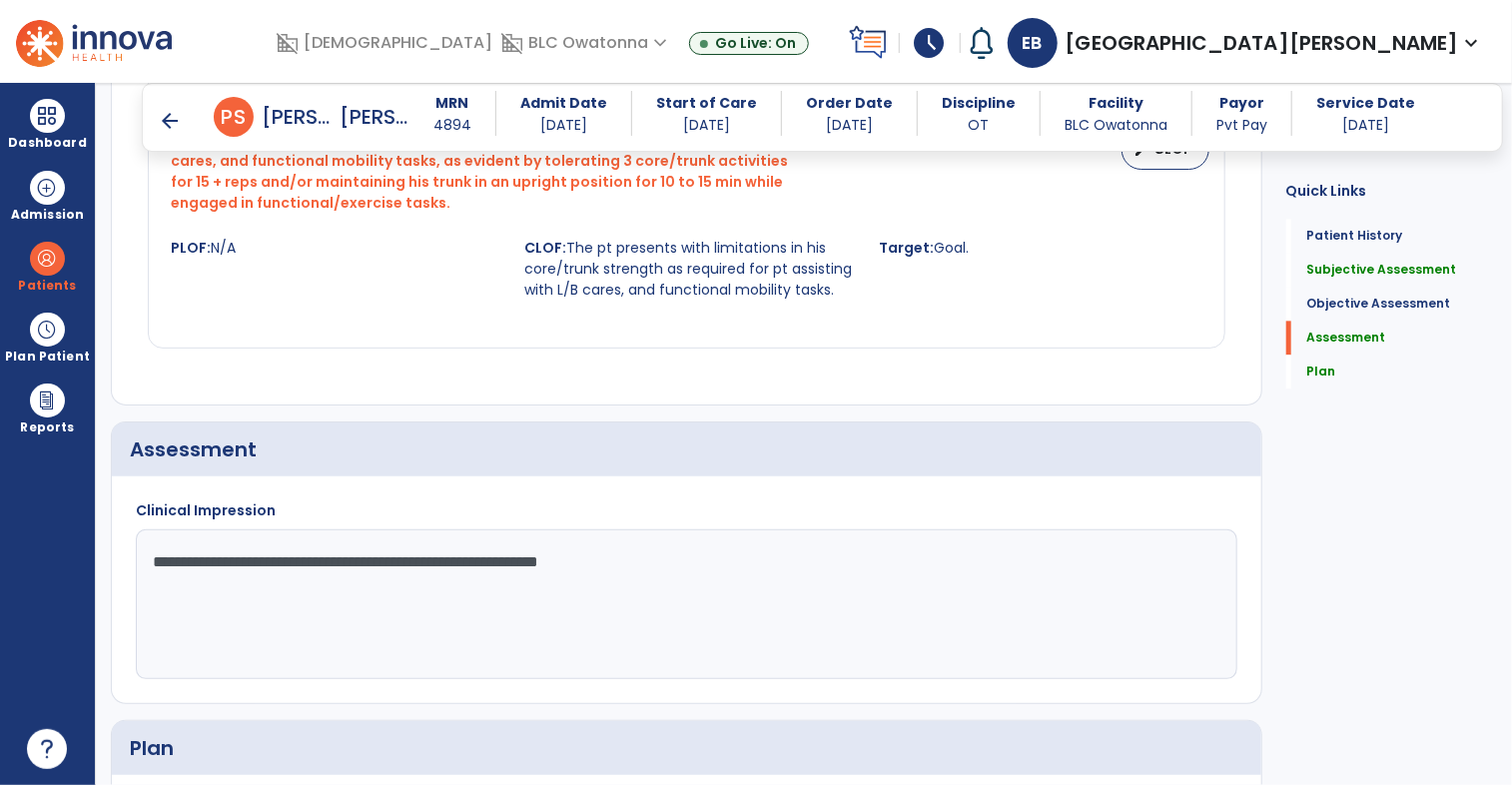 scroll, scrollTop: 2422, scrollLeft: 0, axis: vertical 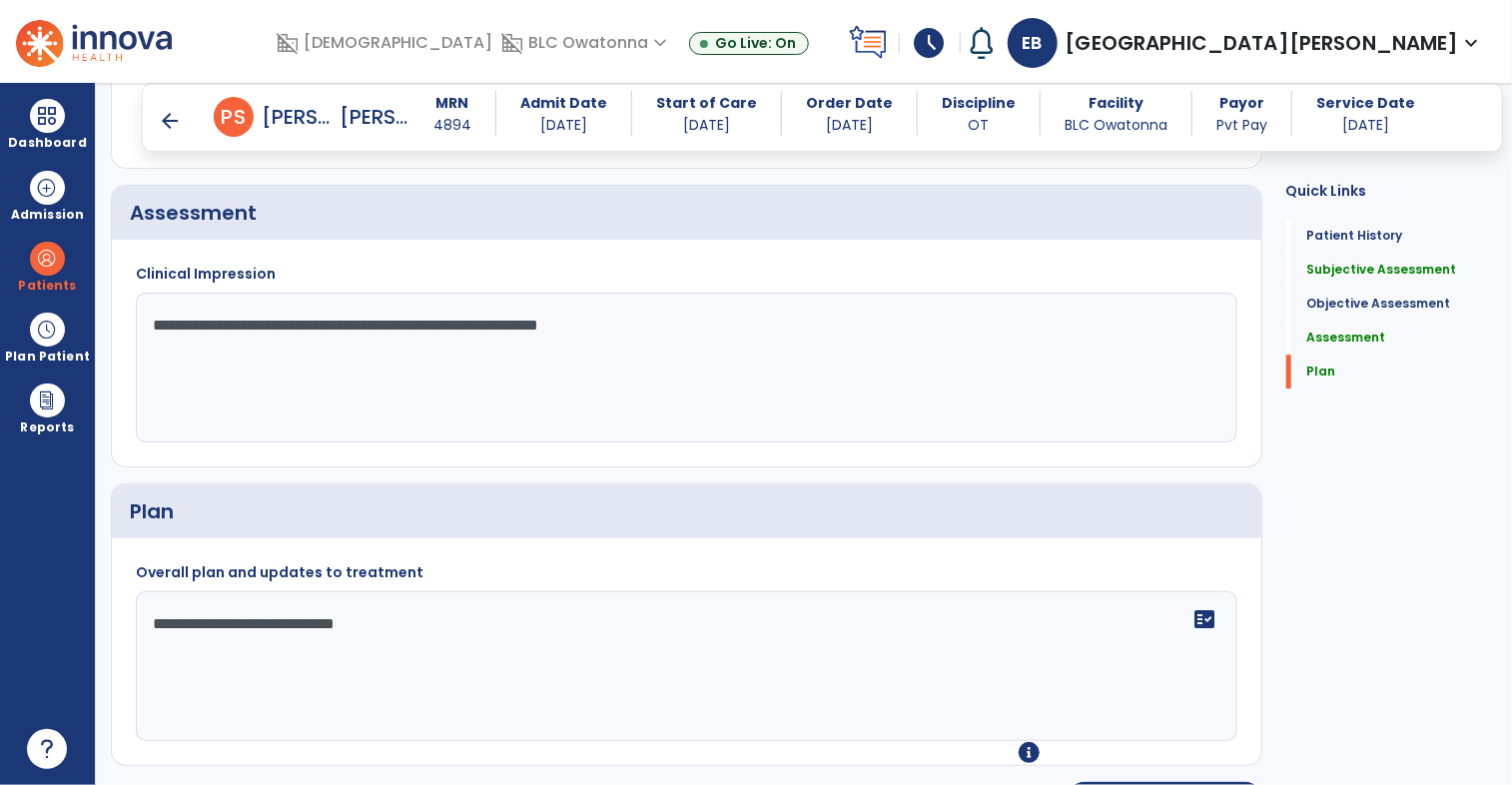 click on "**********" 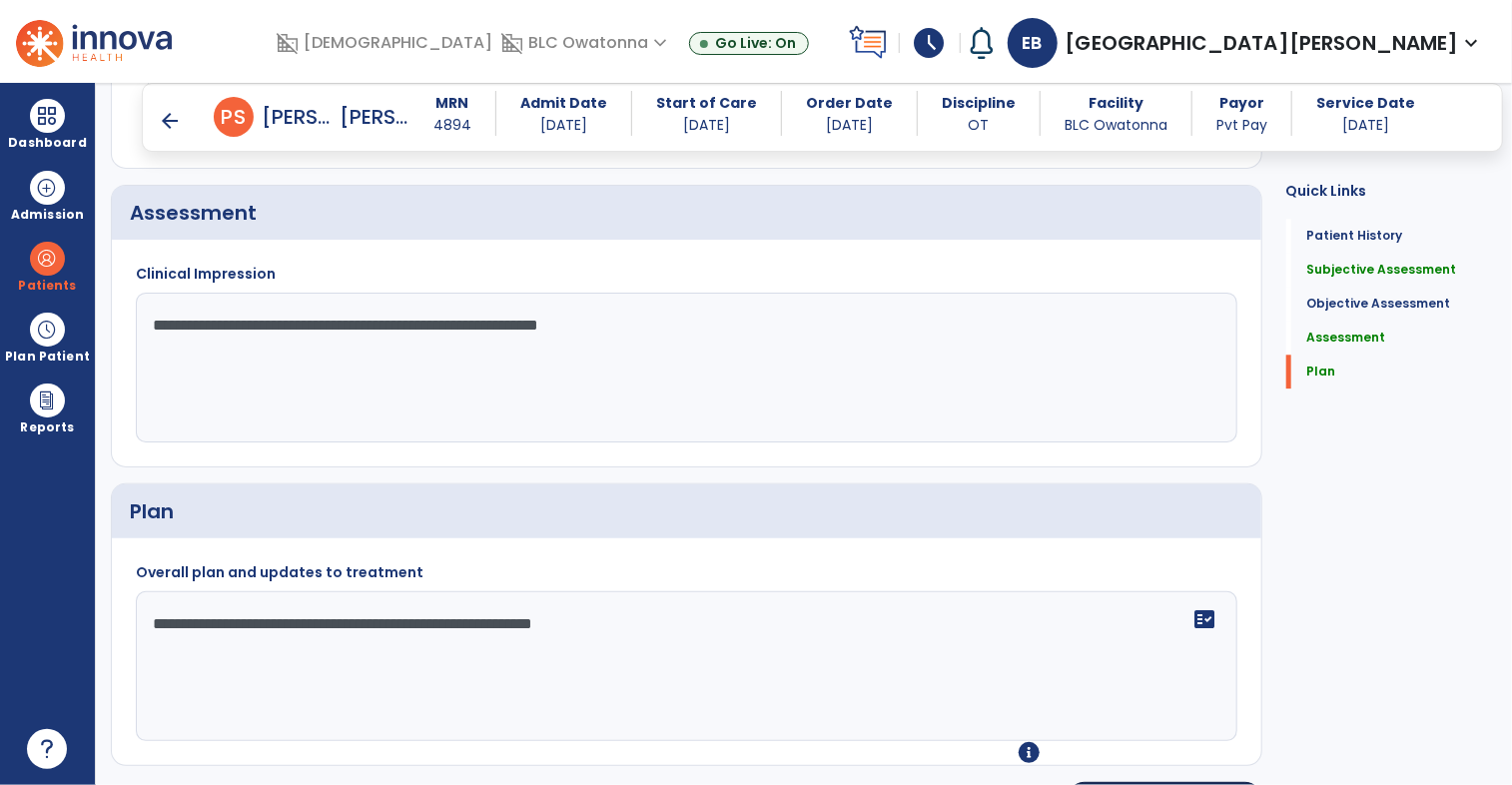 type on "**********" 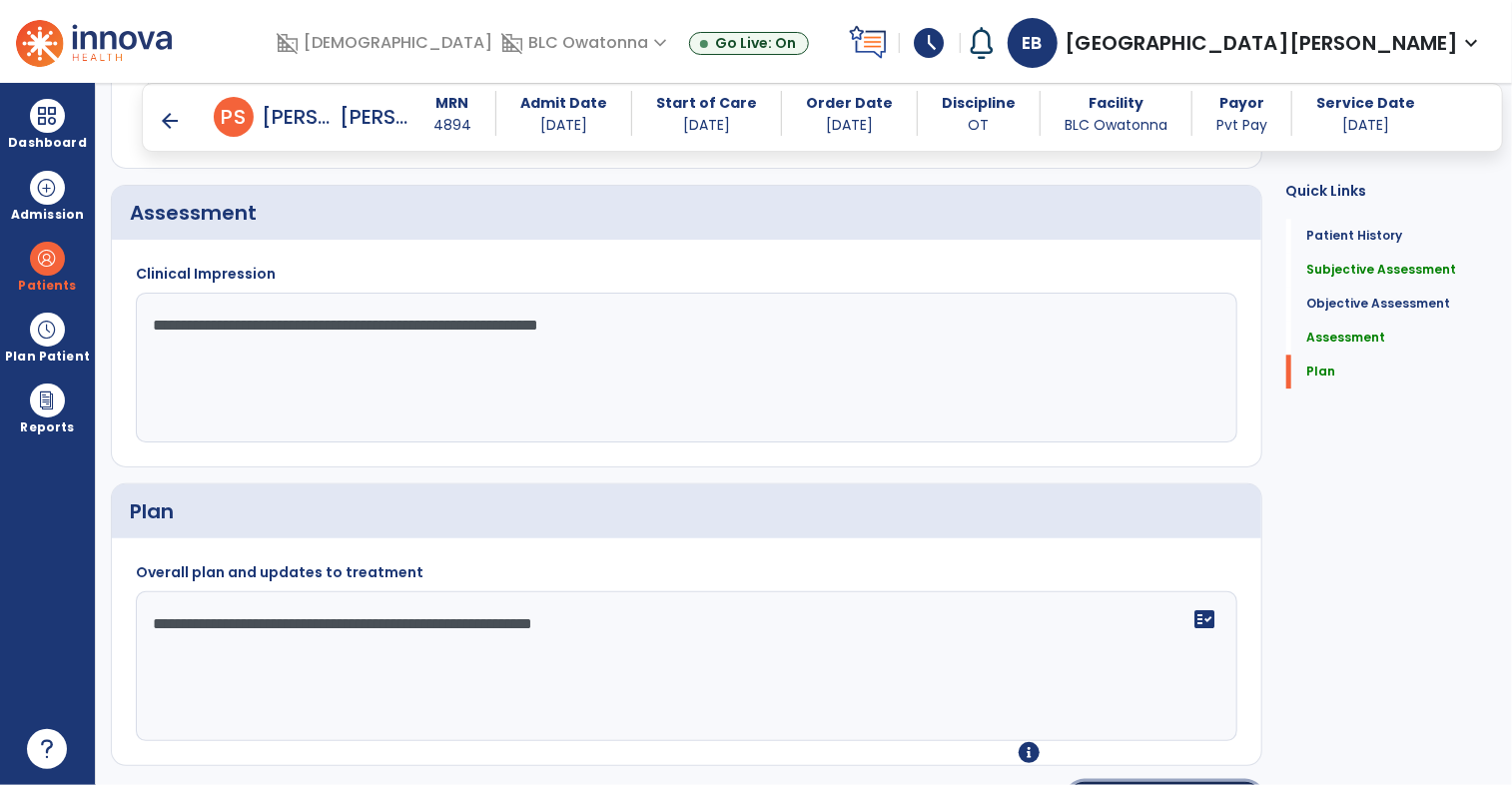 click on "Re-Sign Doc" 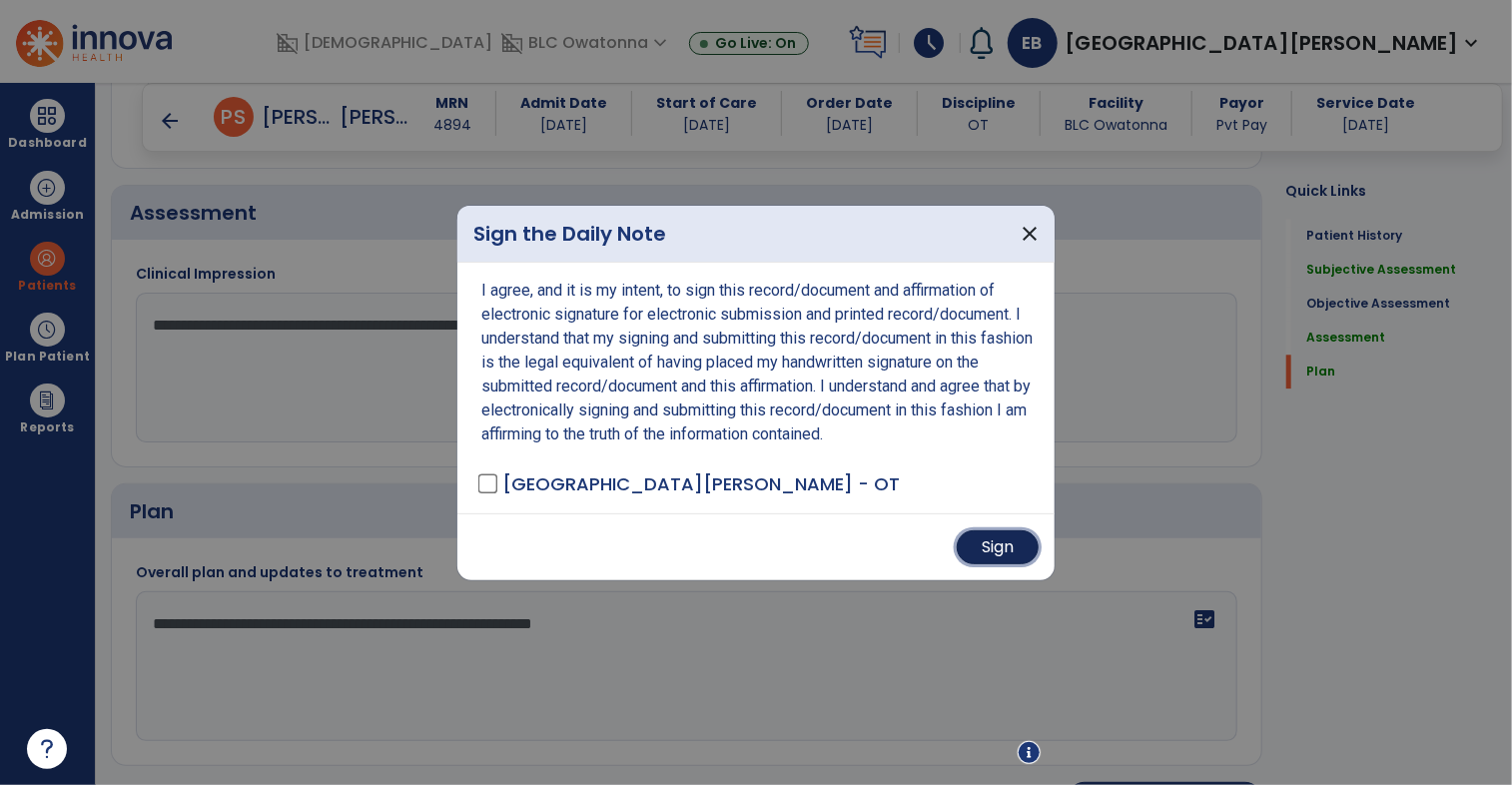 click on "Sign" at bounding box center (998, 547) 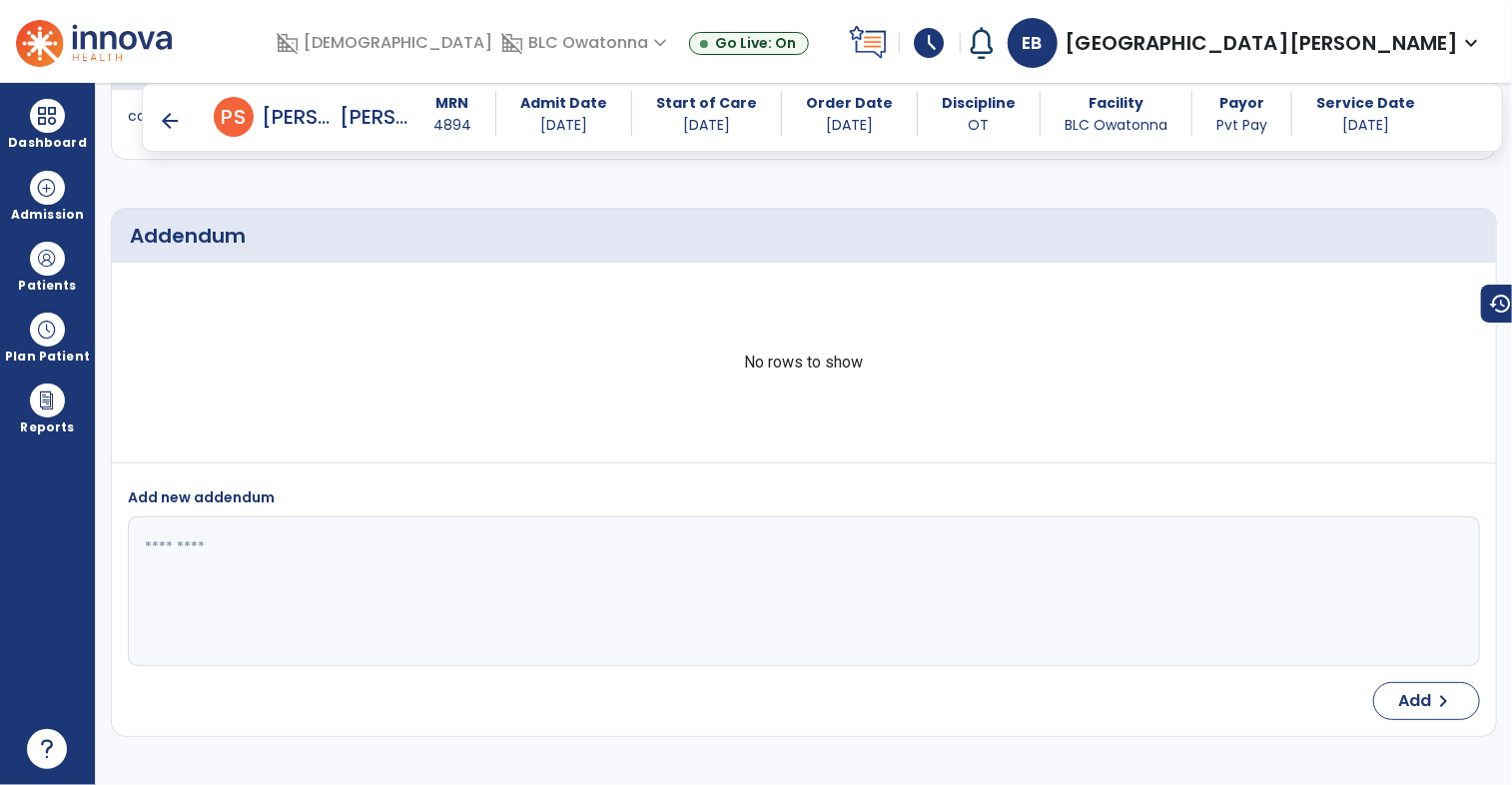 scroll, scrollTop: 3164, scrollLeft: 0, axis: vertical 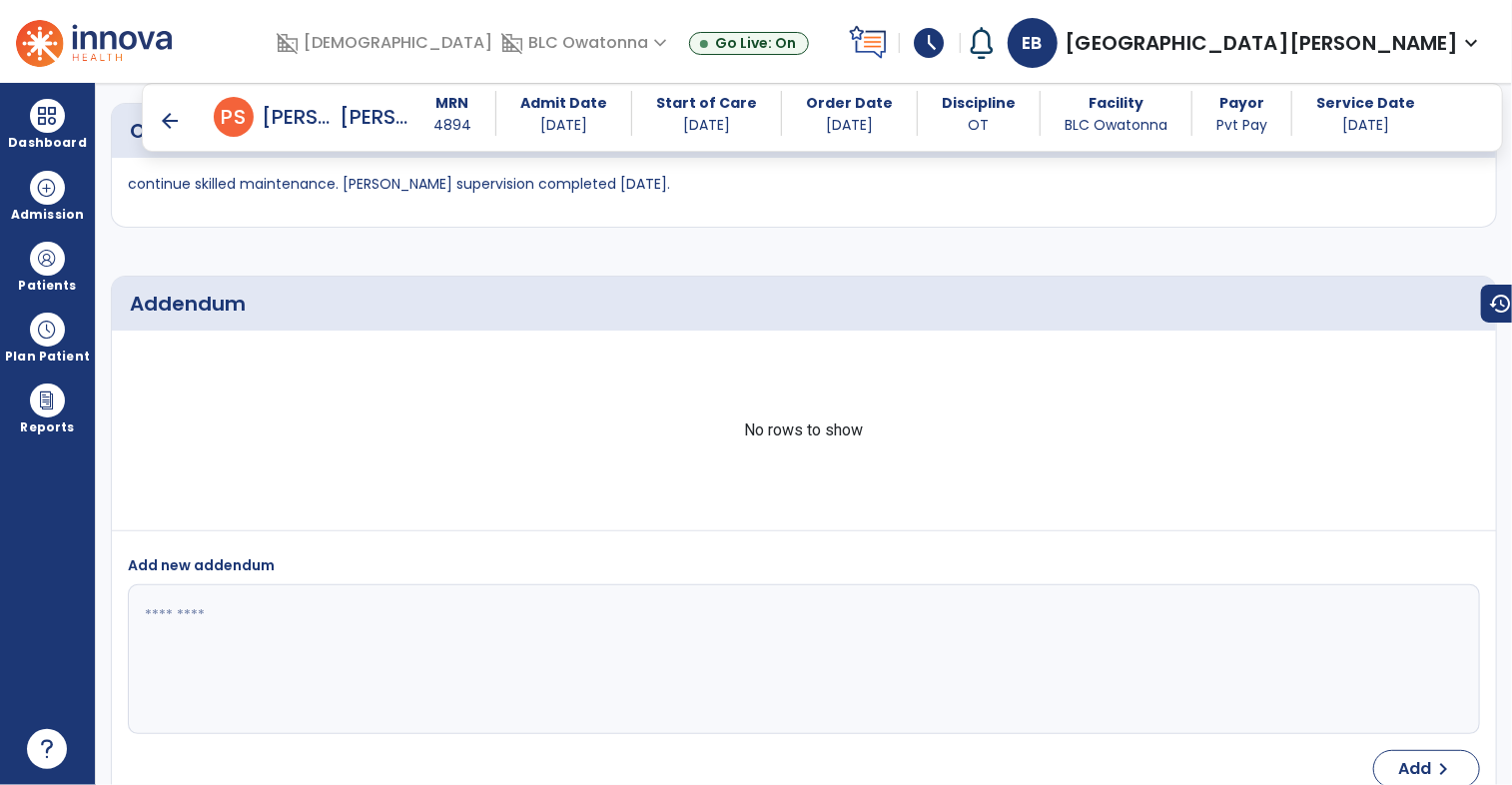 click on "arrow_back" at bounding box center [170, 121] 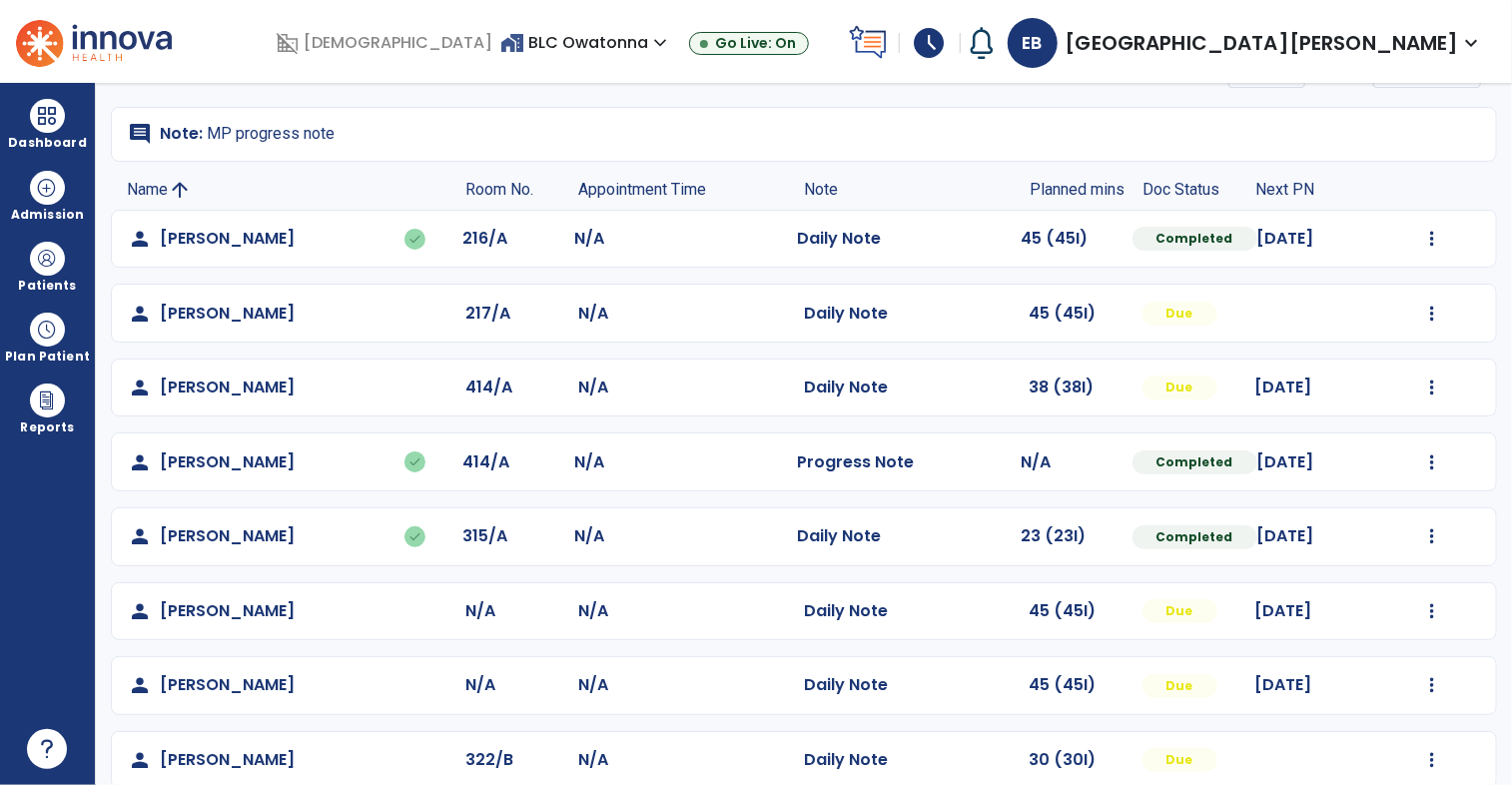 scroll, scrollTop: 127, scrollLeft: 0, axis: vertical 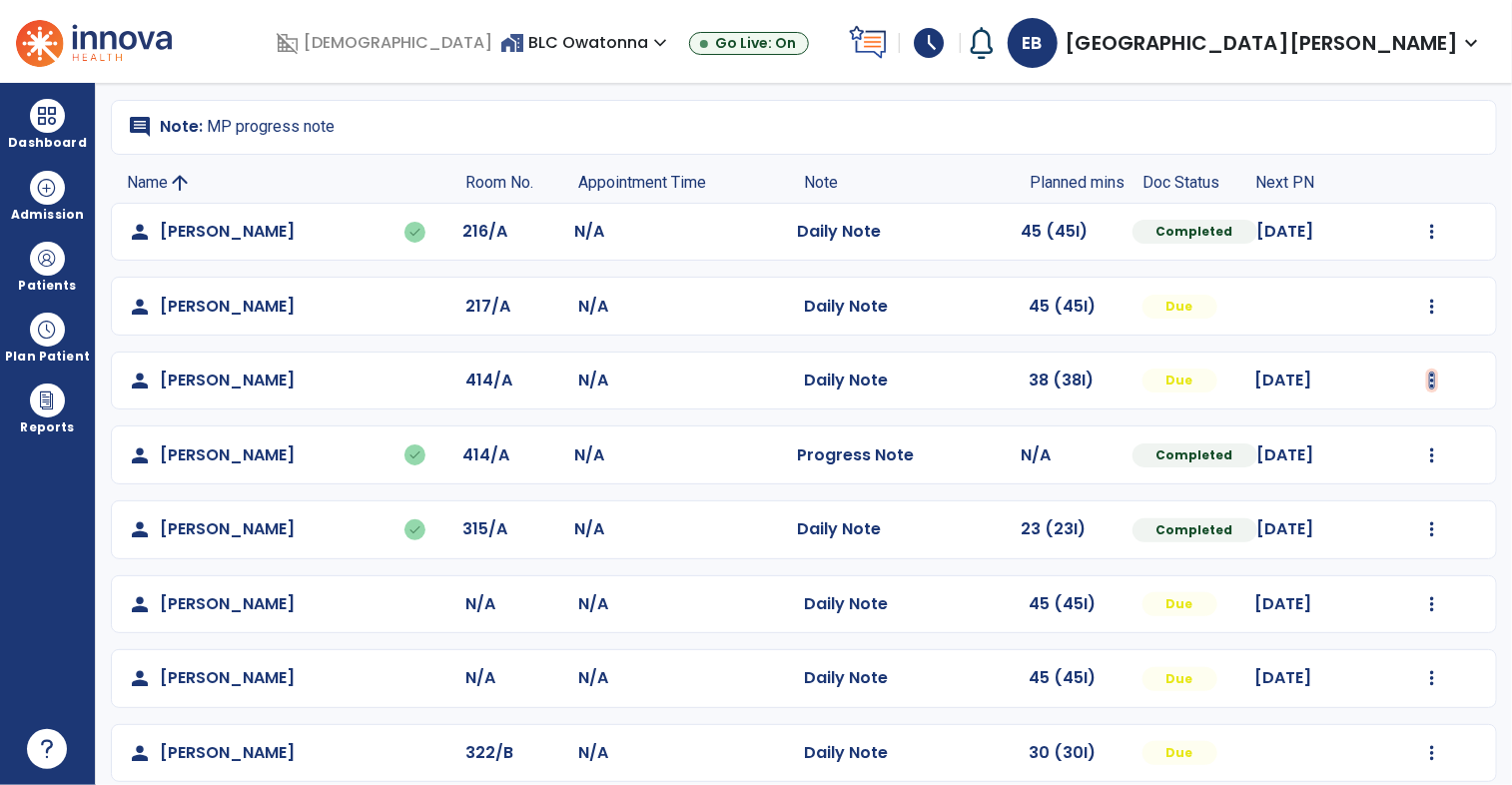 click at bounding box center [1432, 232] 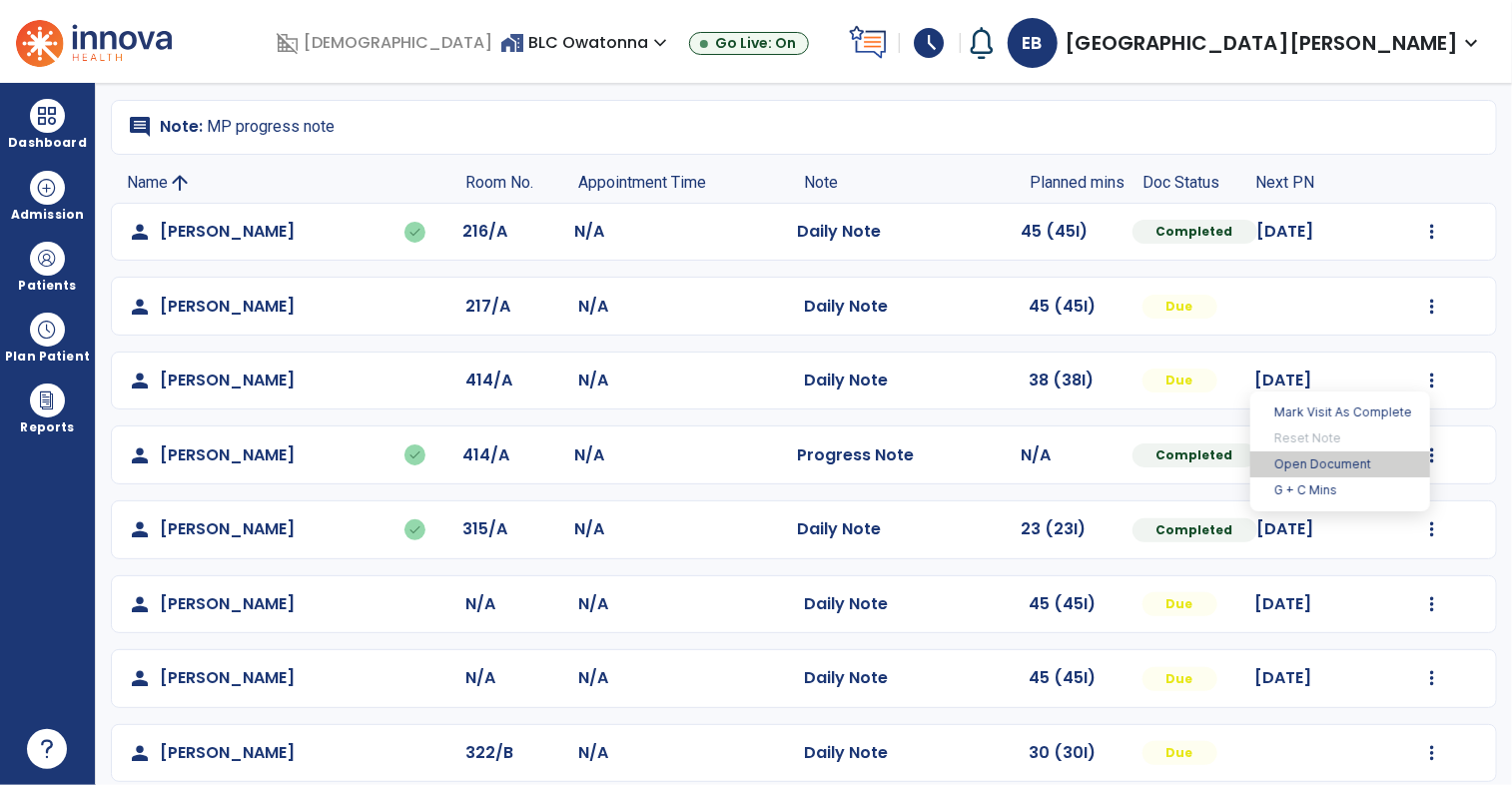 click on "Open Document" at bounding box center (1340, 464) 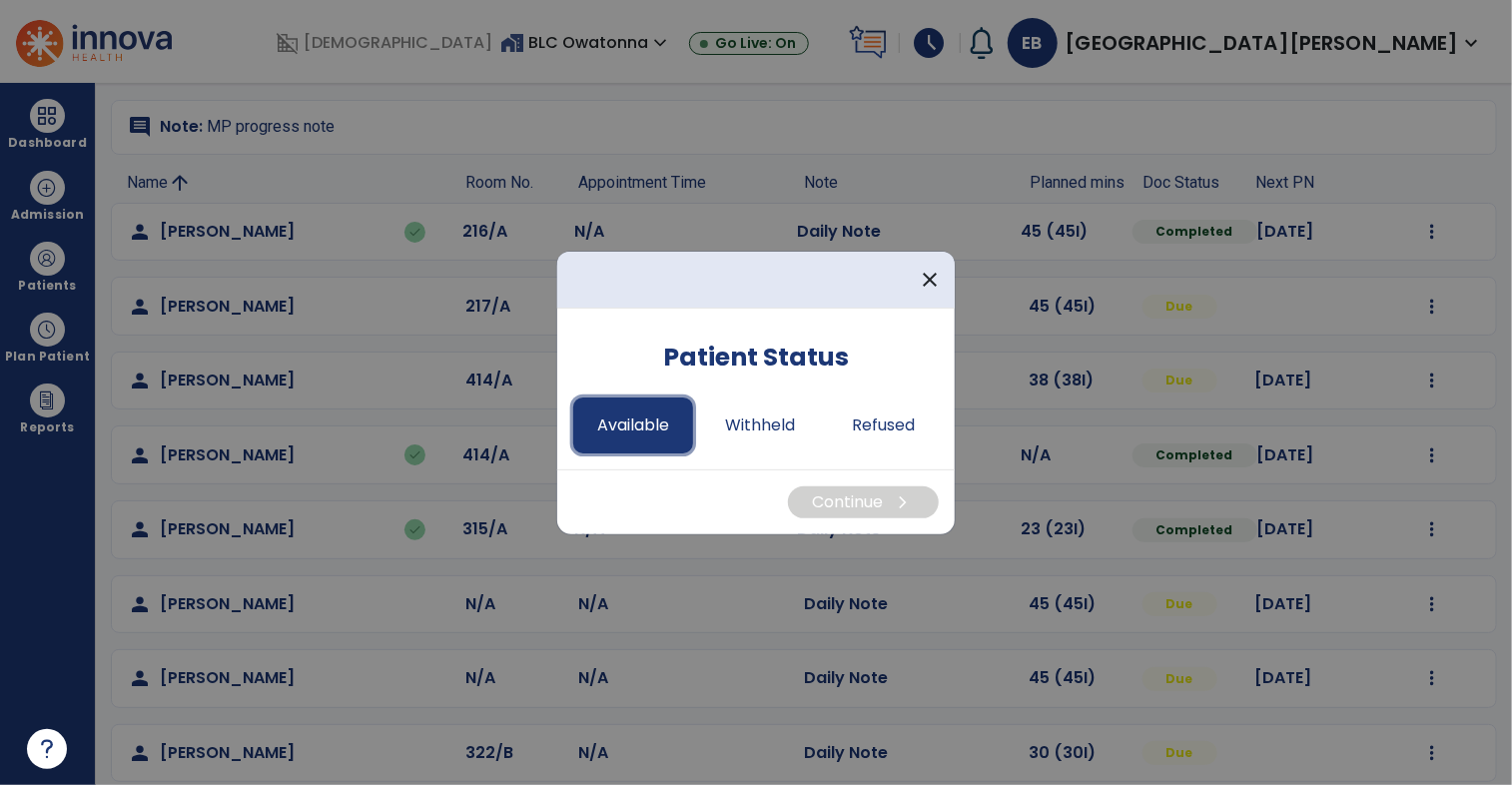 click on "Available" at bounding box center (633, 425) 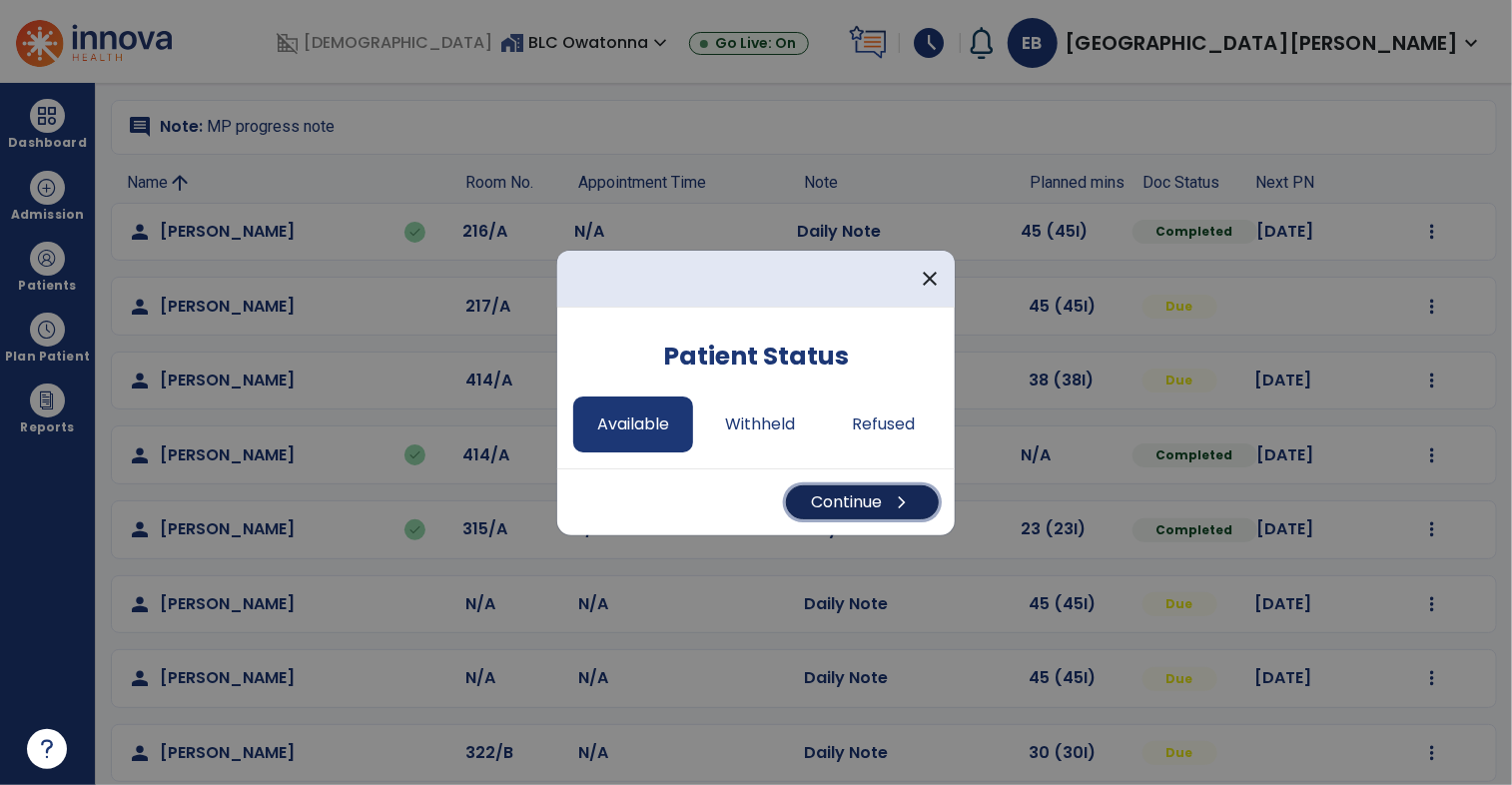 click on "Continue   chevron_right" at bounding box center [862, 502] 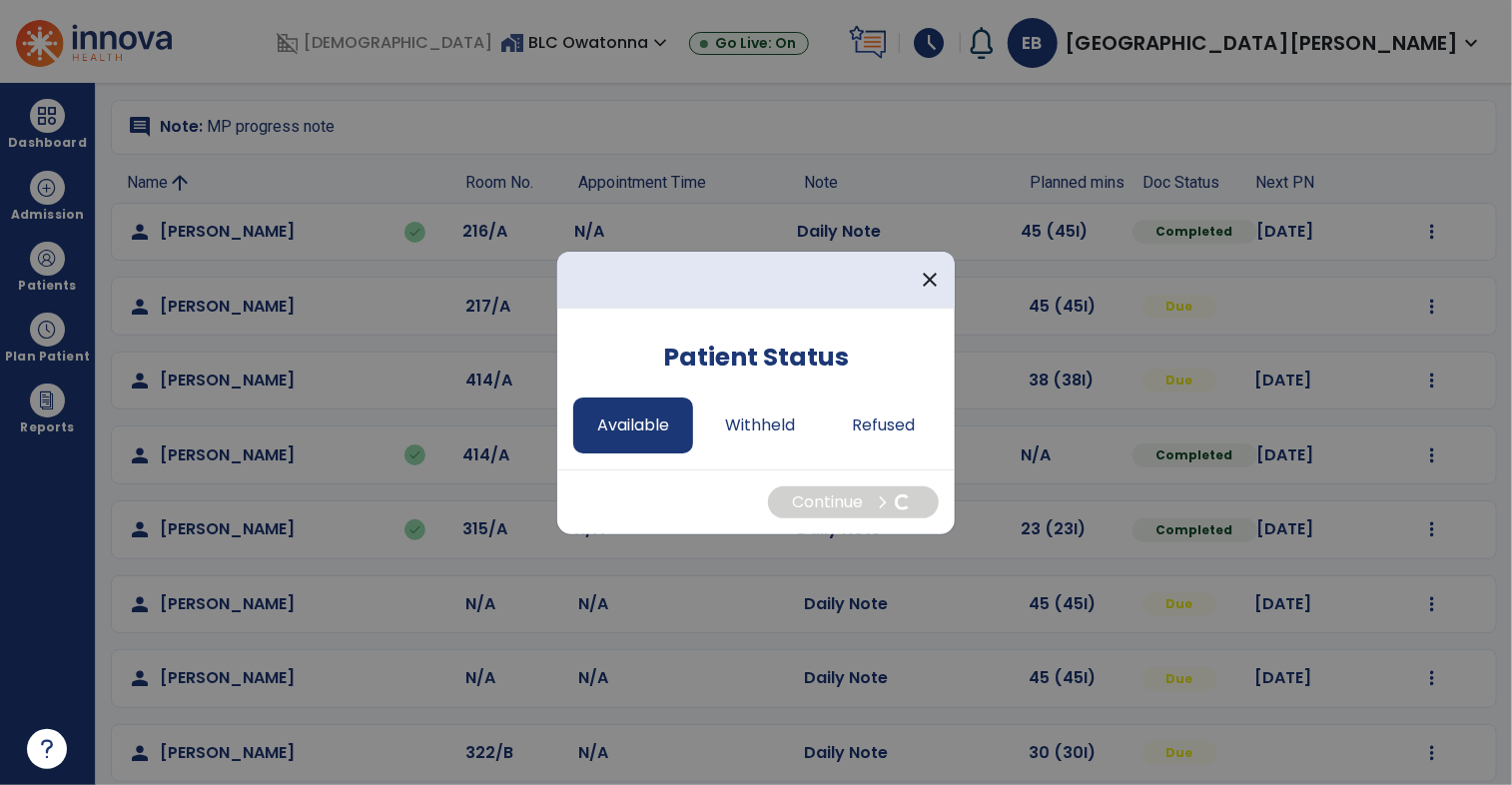 select on "*" 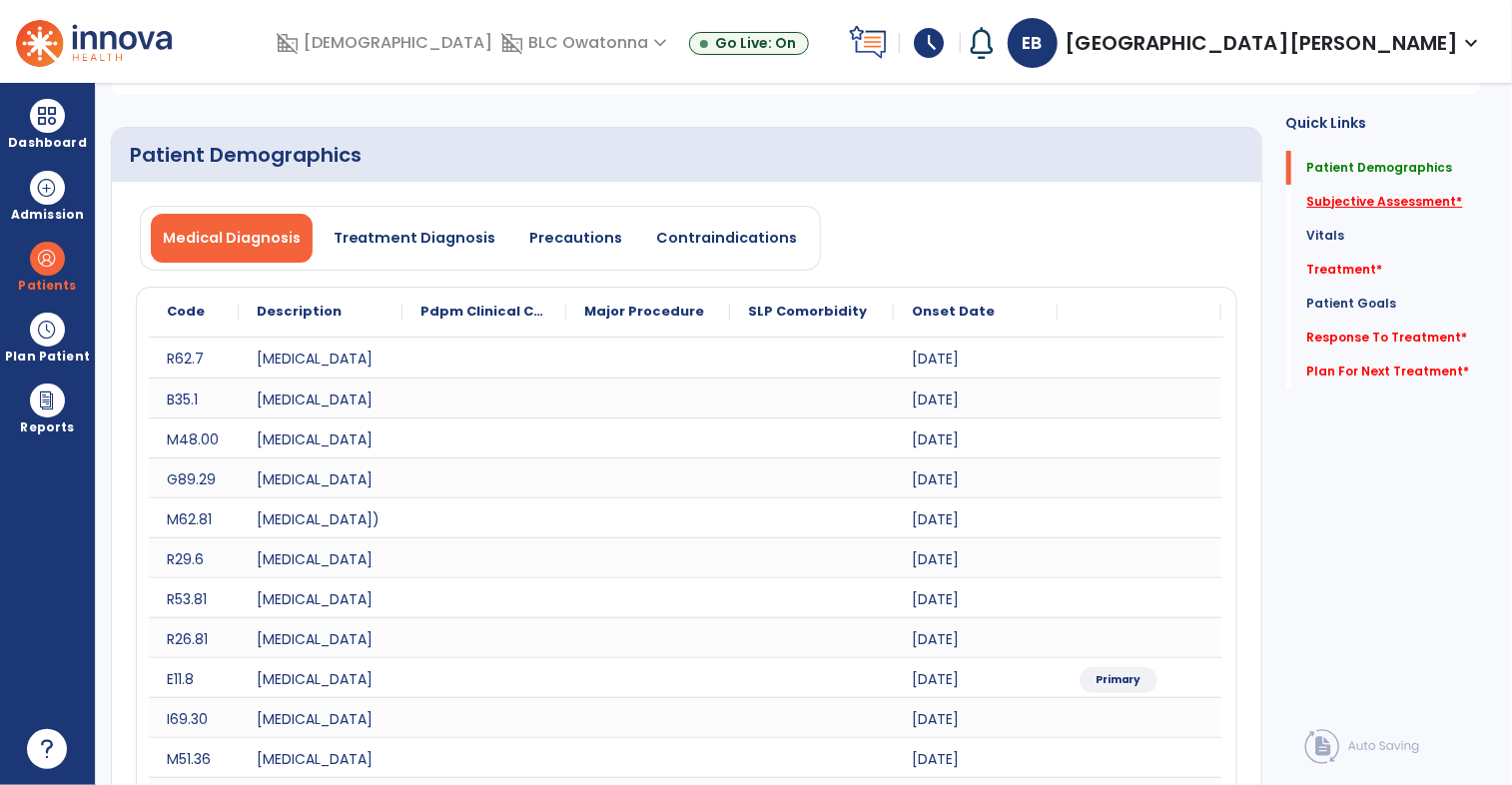 click on "Subjective Assessment   *" 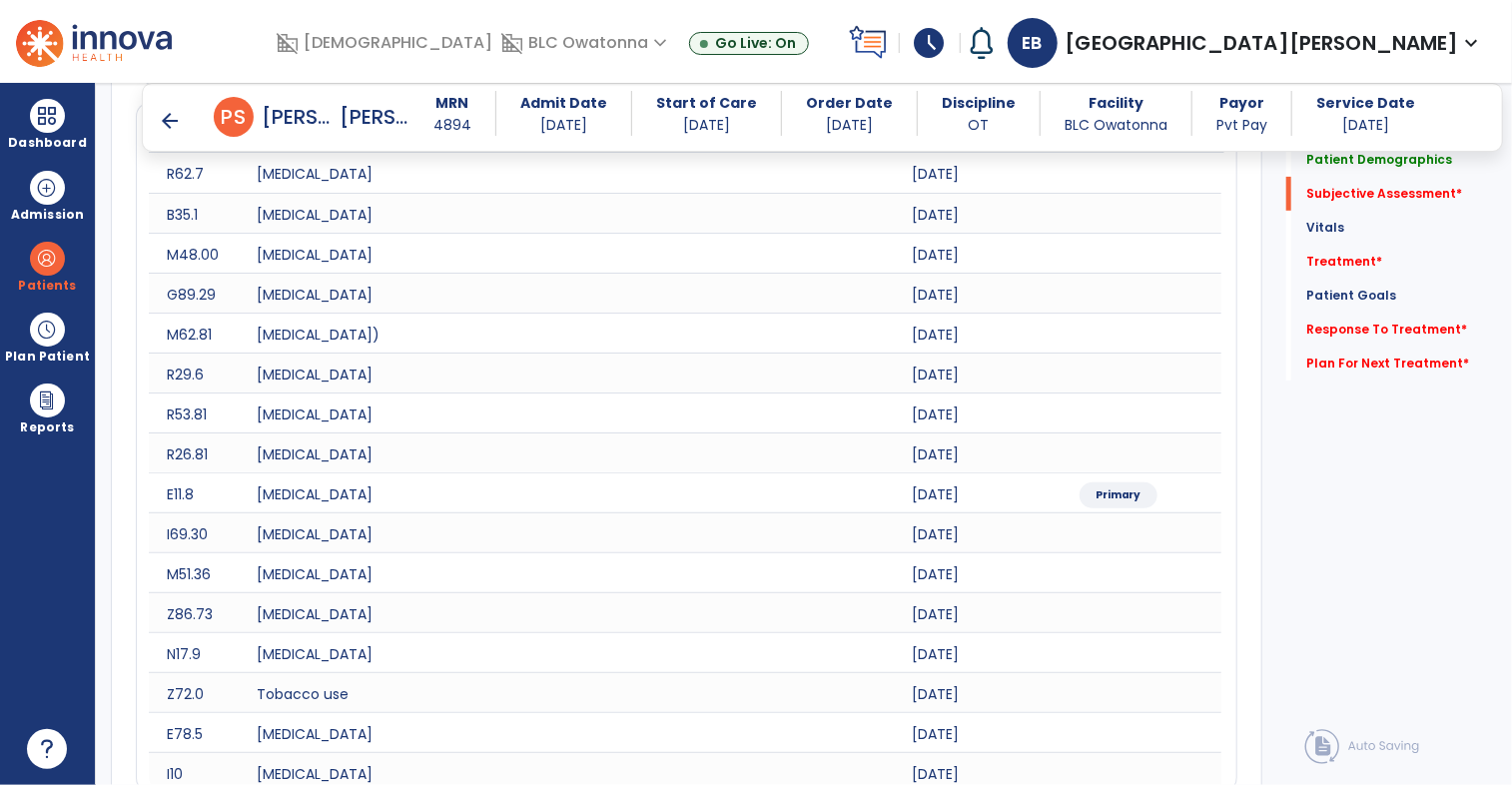 scroll, scrollTop: 851, scrollLeft: 0, axis: vertical 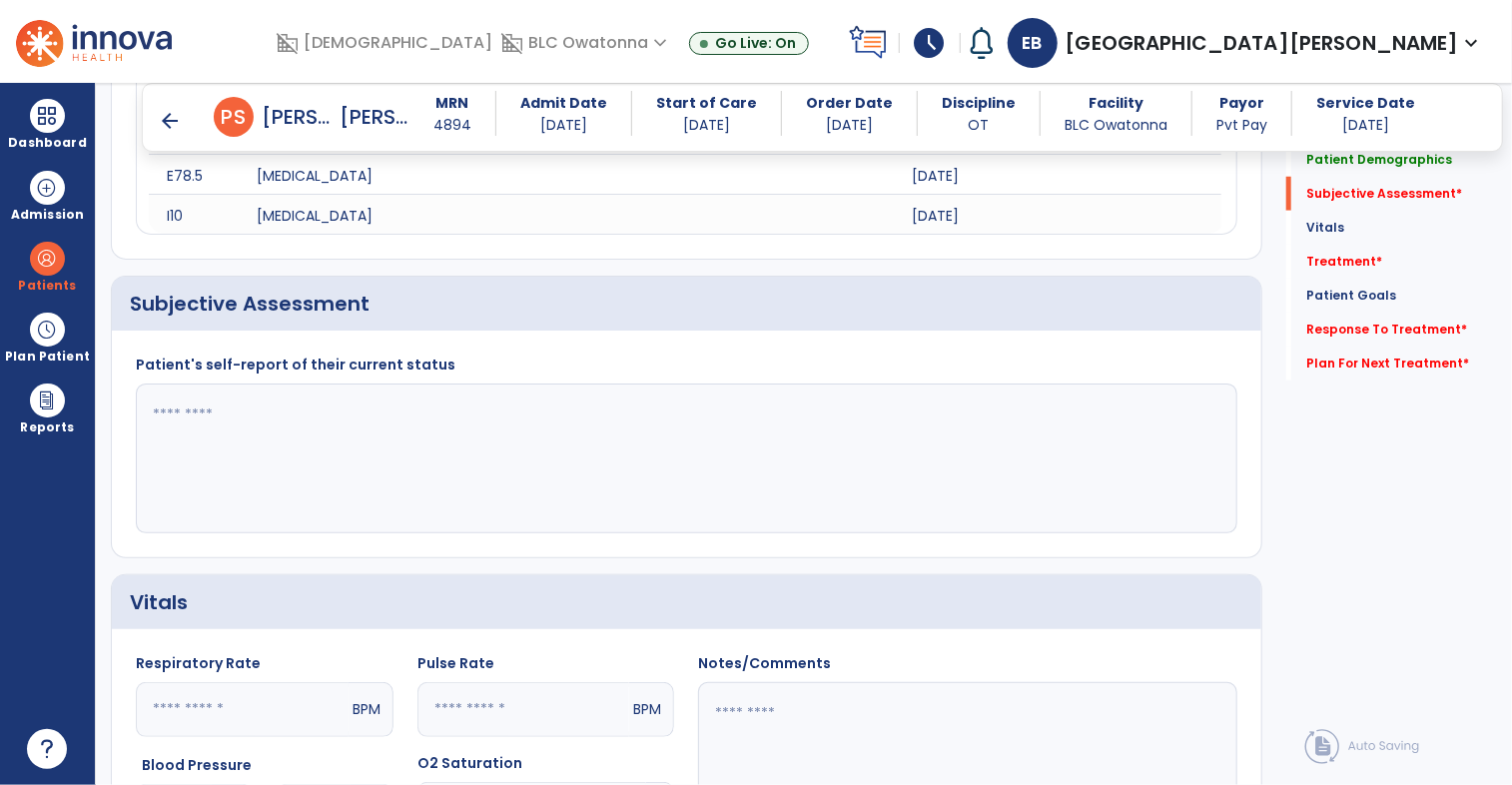 click 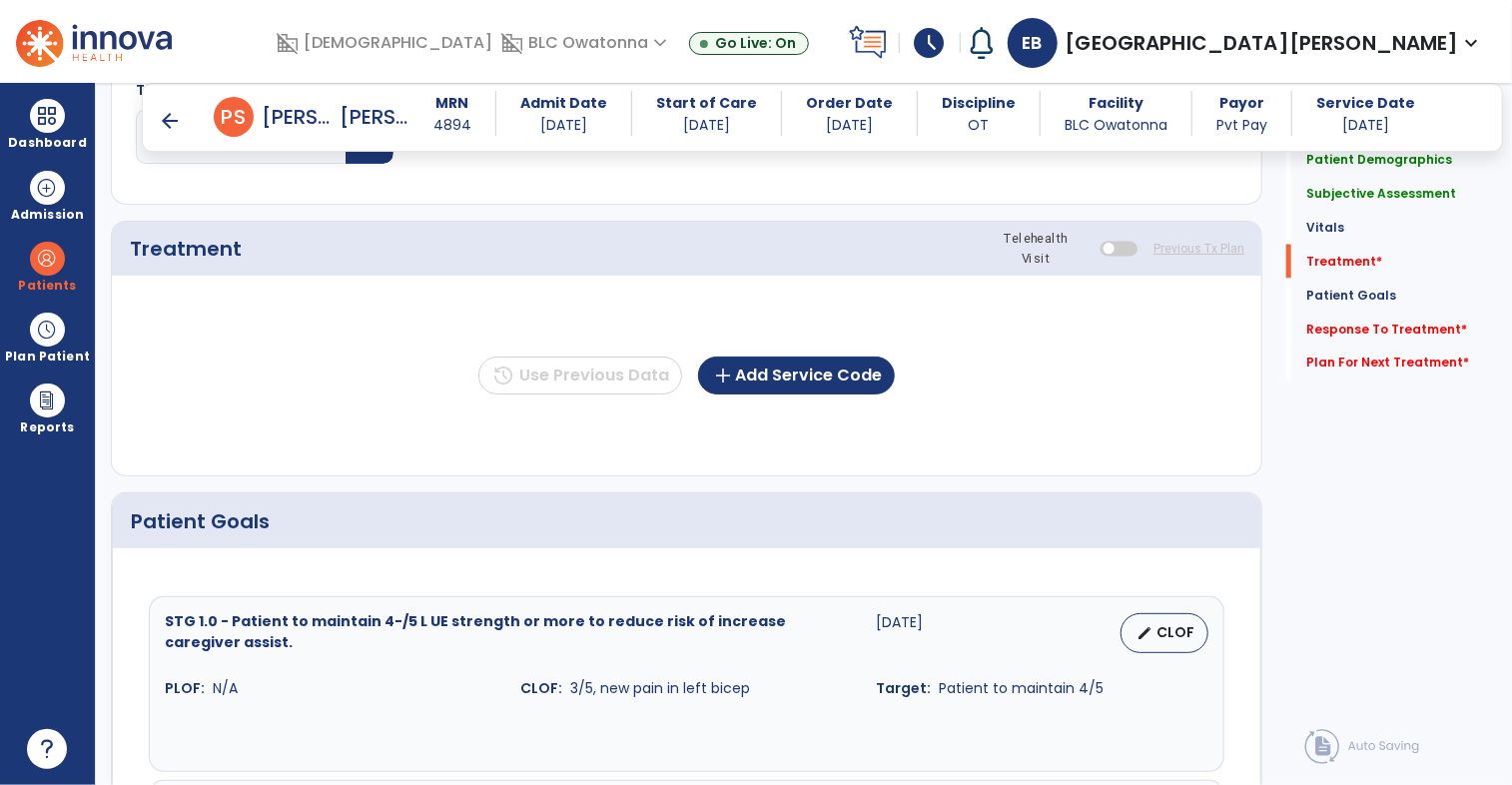 scroll, scrollTop: 1627, scrollLeft: 0, axis: vertical 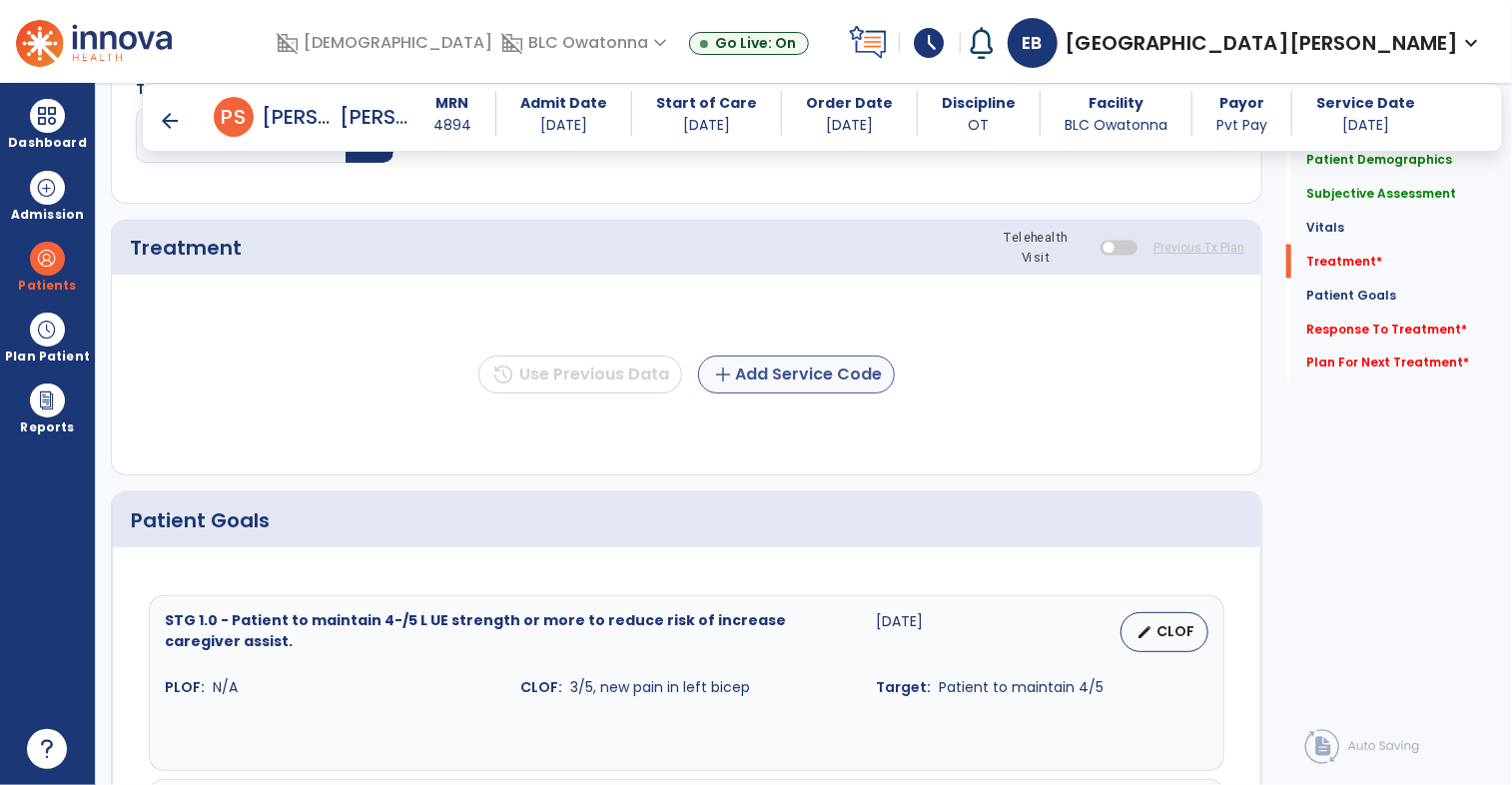 type on "**********" 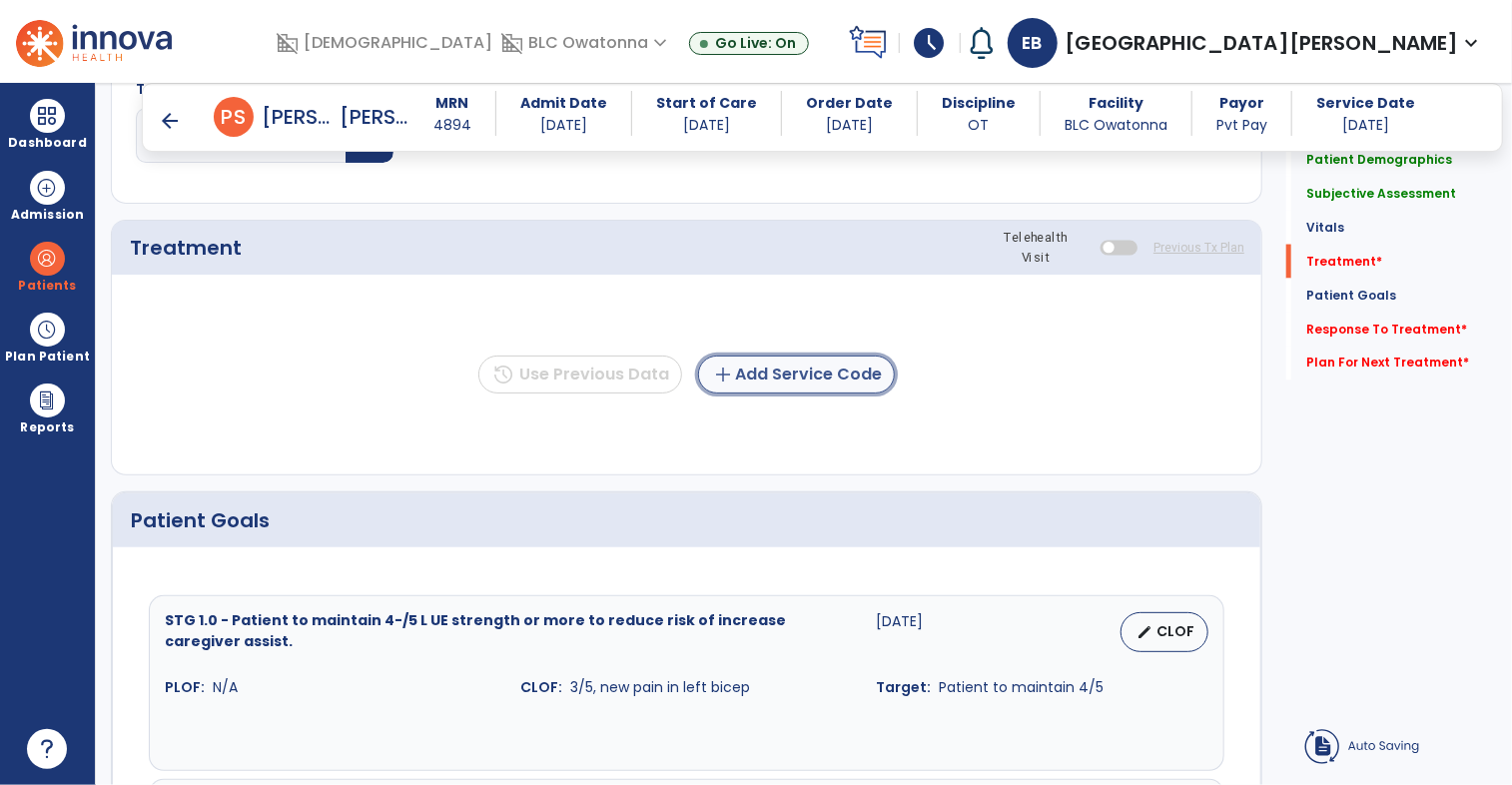 click on "add  Add Service Code" 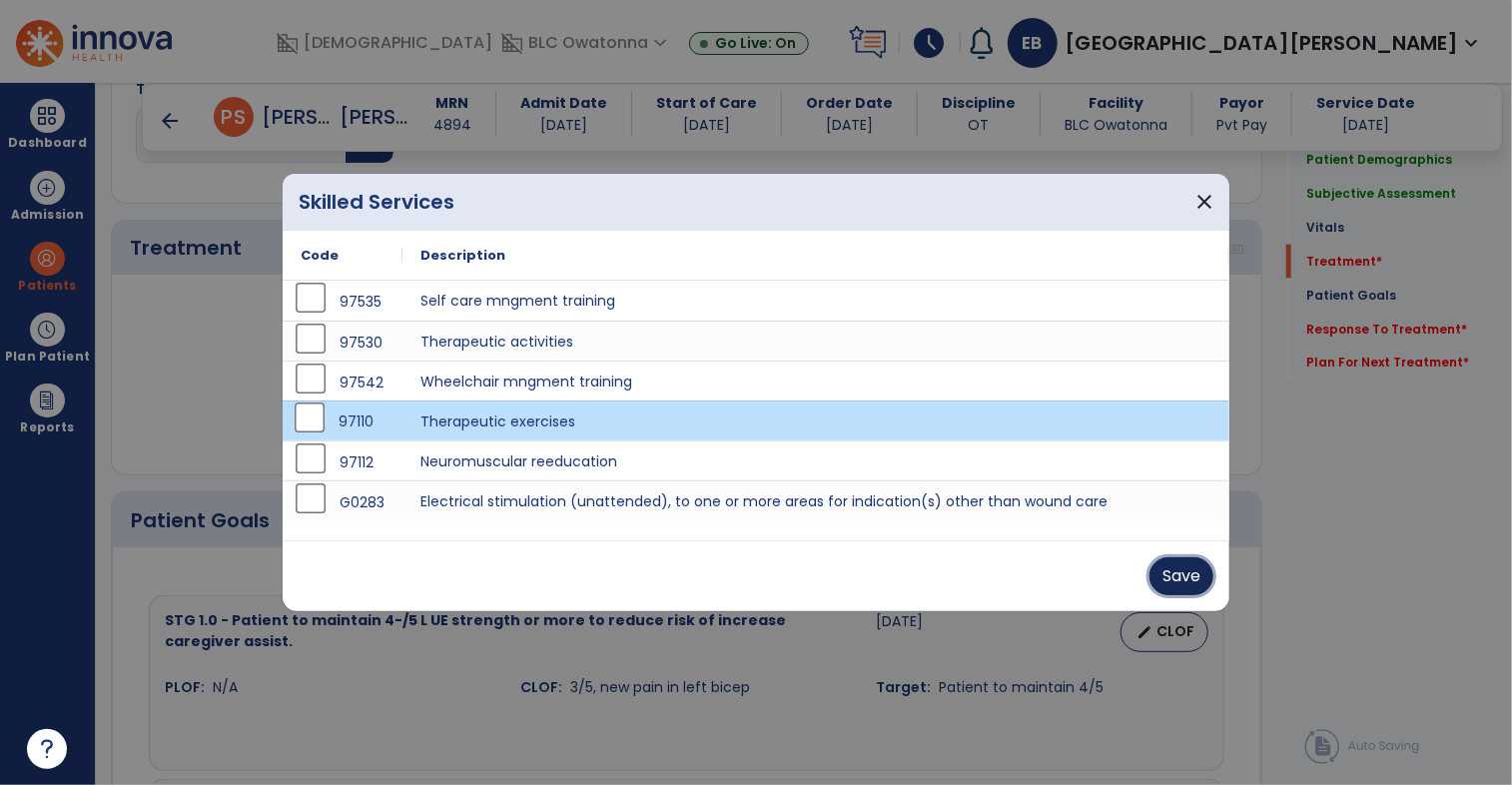 click on "Save" at bounding box center [1181, 576] 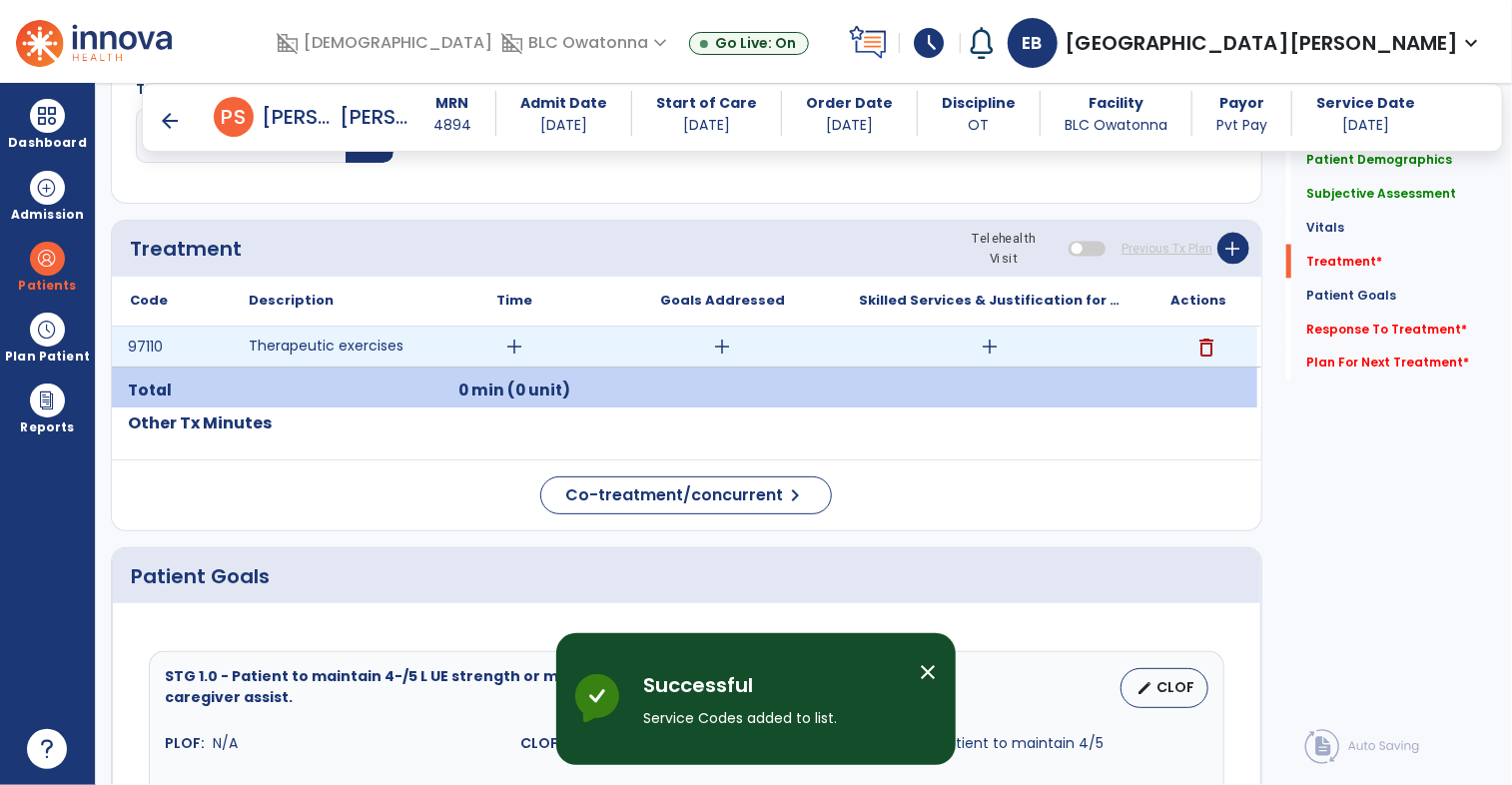 click on "add" at bounding box center (514, 347) 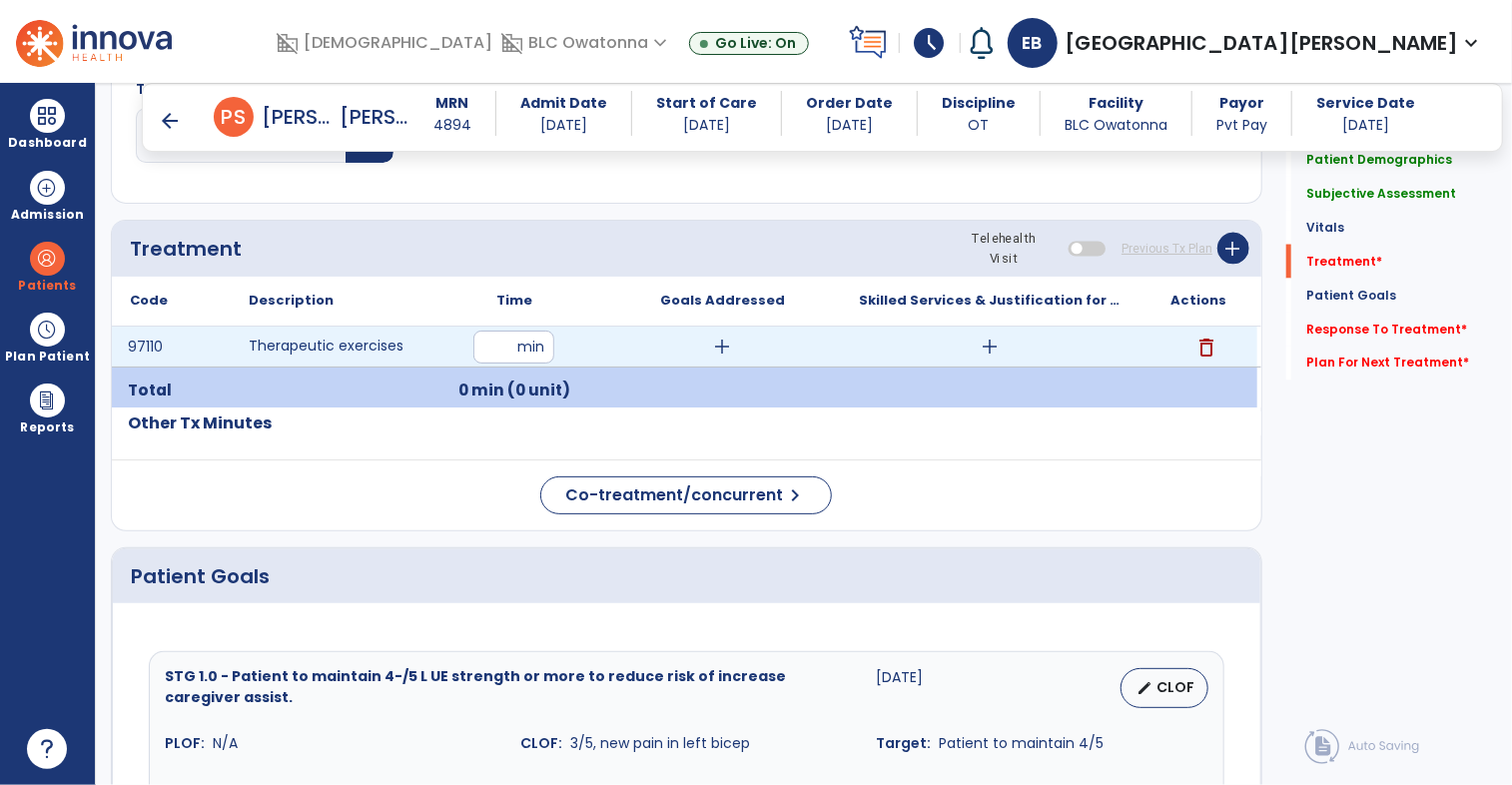 type on "**" 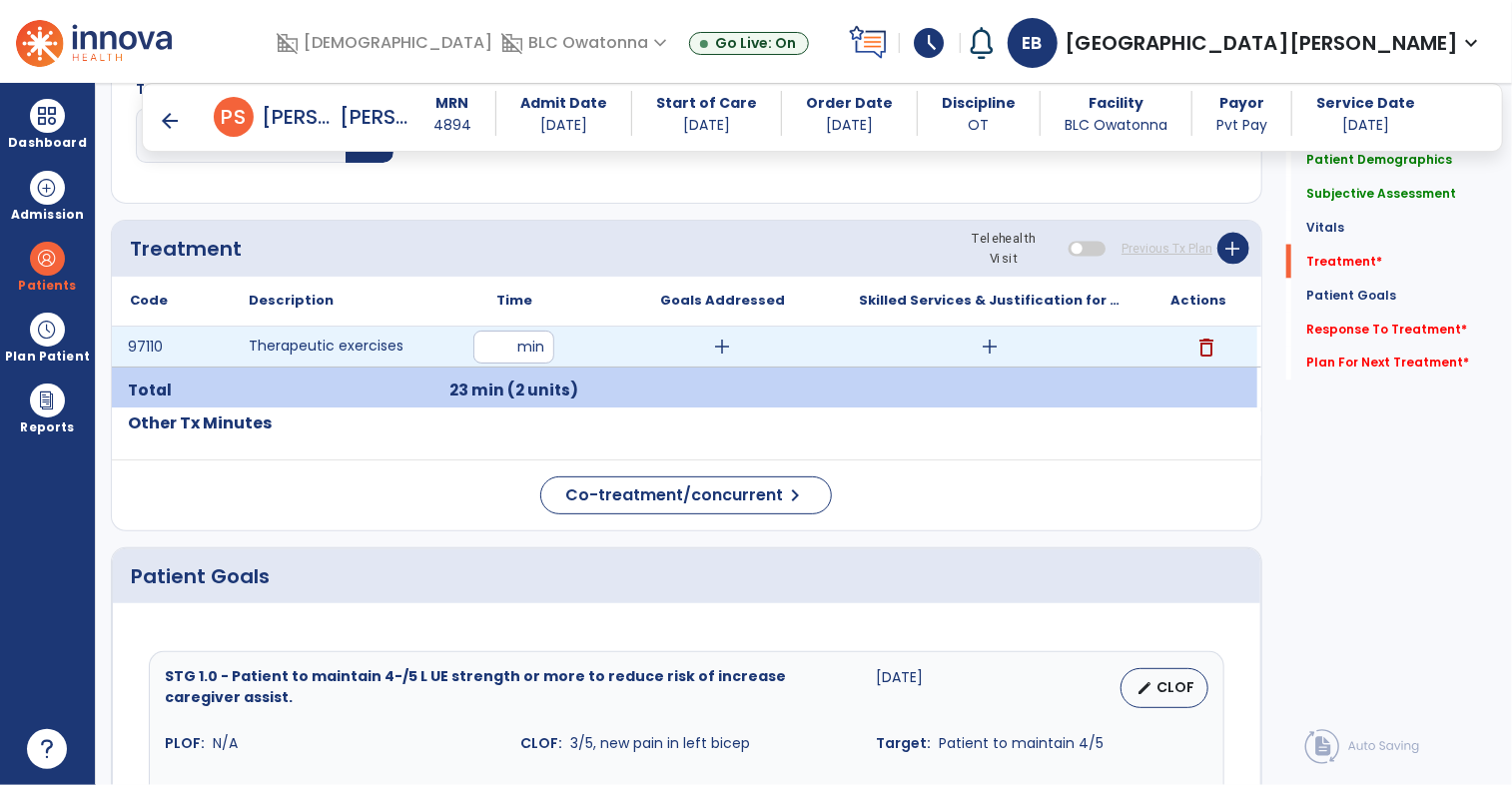 click on "add" at bounding box center (990, 347) 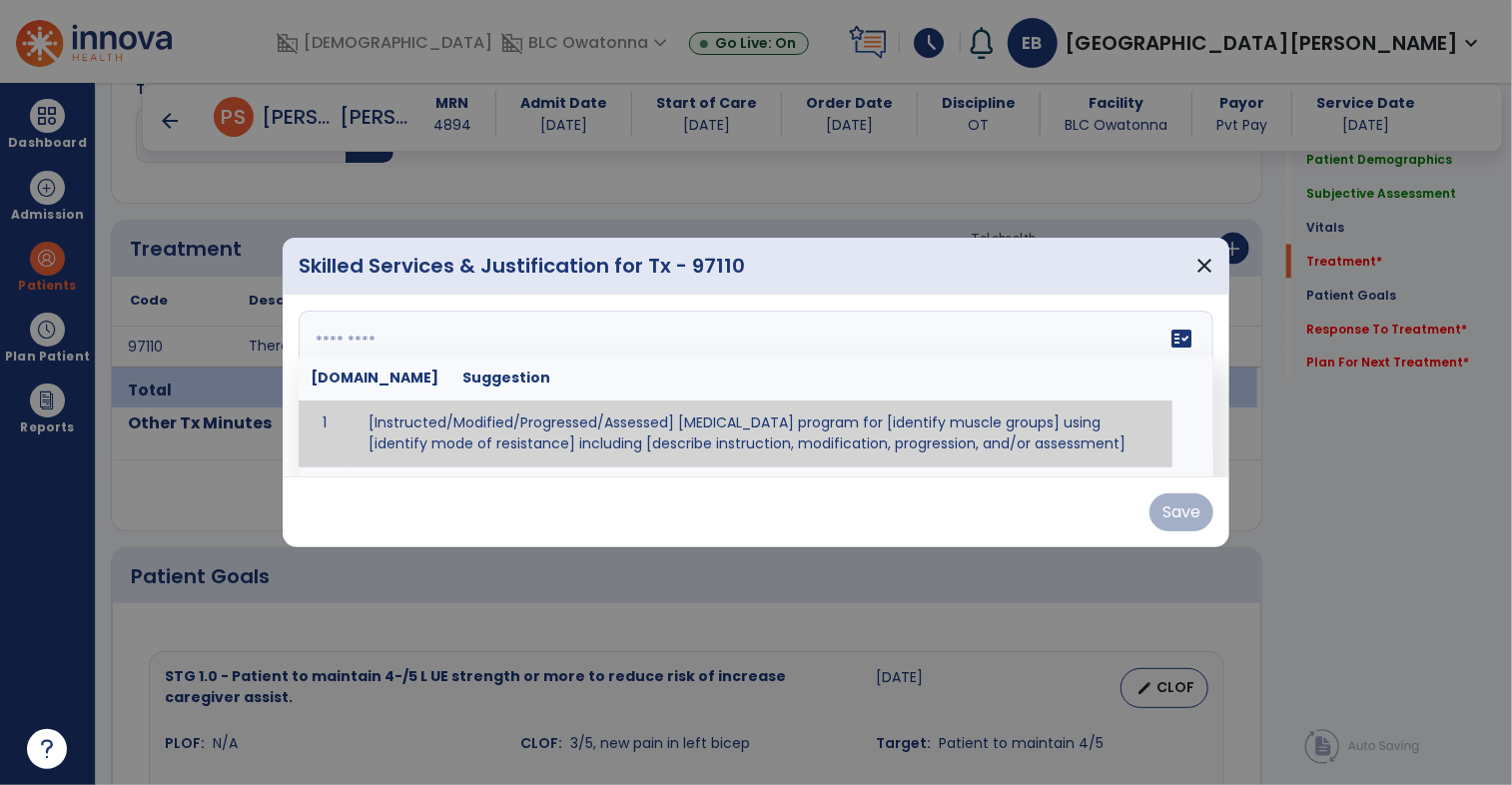click on "fact_check  Sr.No Suggestion 1 [Instructed/Modified/Progressed/Assessed] resistive exercise program for [identify muscle groups] using [identify mode of resistance] including [describe instruction, modification, progression, and/or assessment] 2 [Instructed/Modified/Progressed/Assessed] aerobic exercise program using [identify equipment/mode] including [describe instruction, modification,progression, and/or assessment] 3 [Instructed/Modified/Progressed/Assessed] [PROM/A/AROM/AROM] program for [identify joint movements] using [contract-relax, over-pressure, inhibitory techniques, other] 4 [Assessed/Tested] aerobic capacity with administration of [aerobic capacity test]" at bounding box center [756, 386] 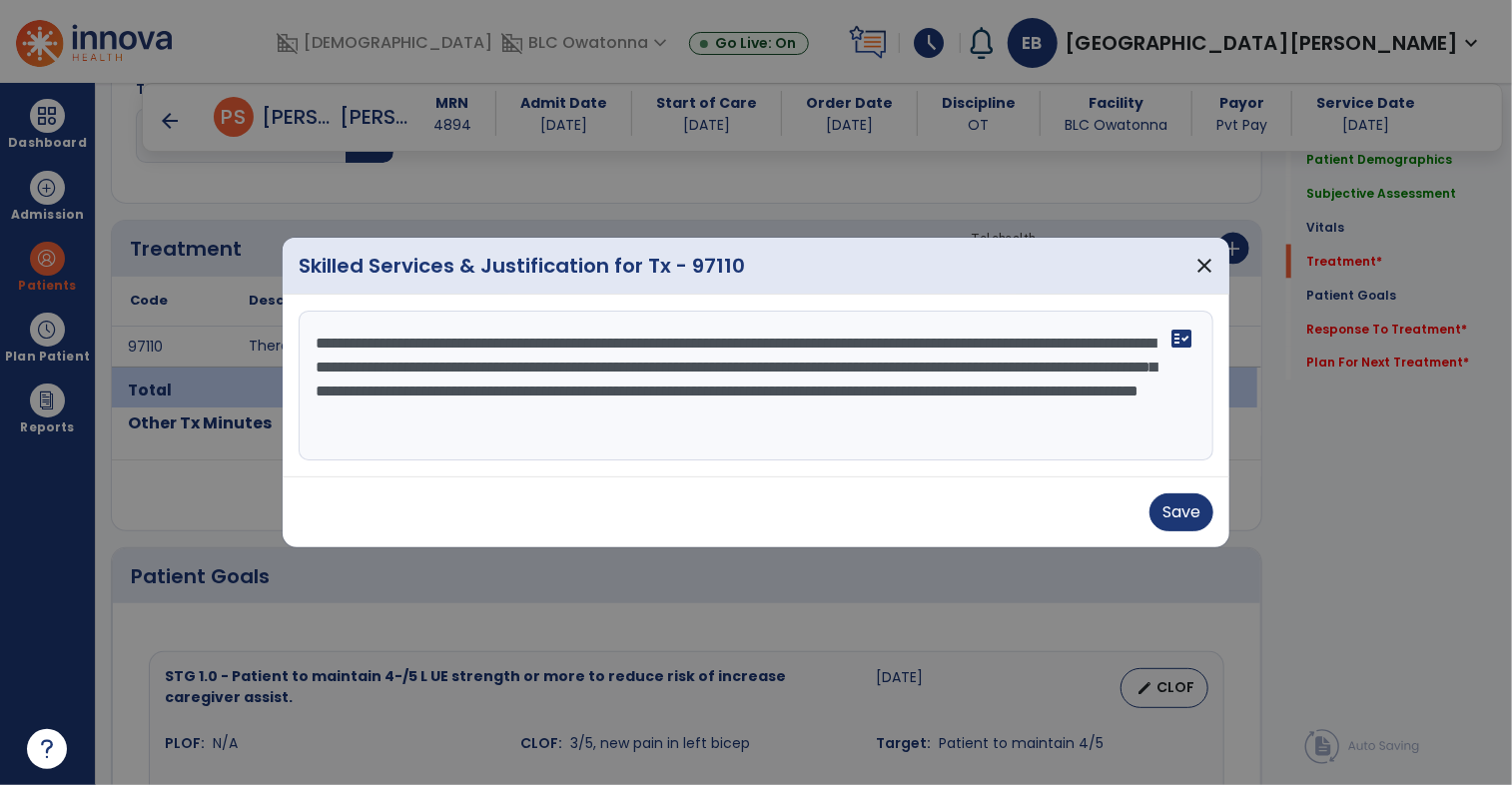 click on "**********" at bounding box center [756, 386] 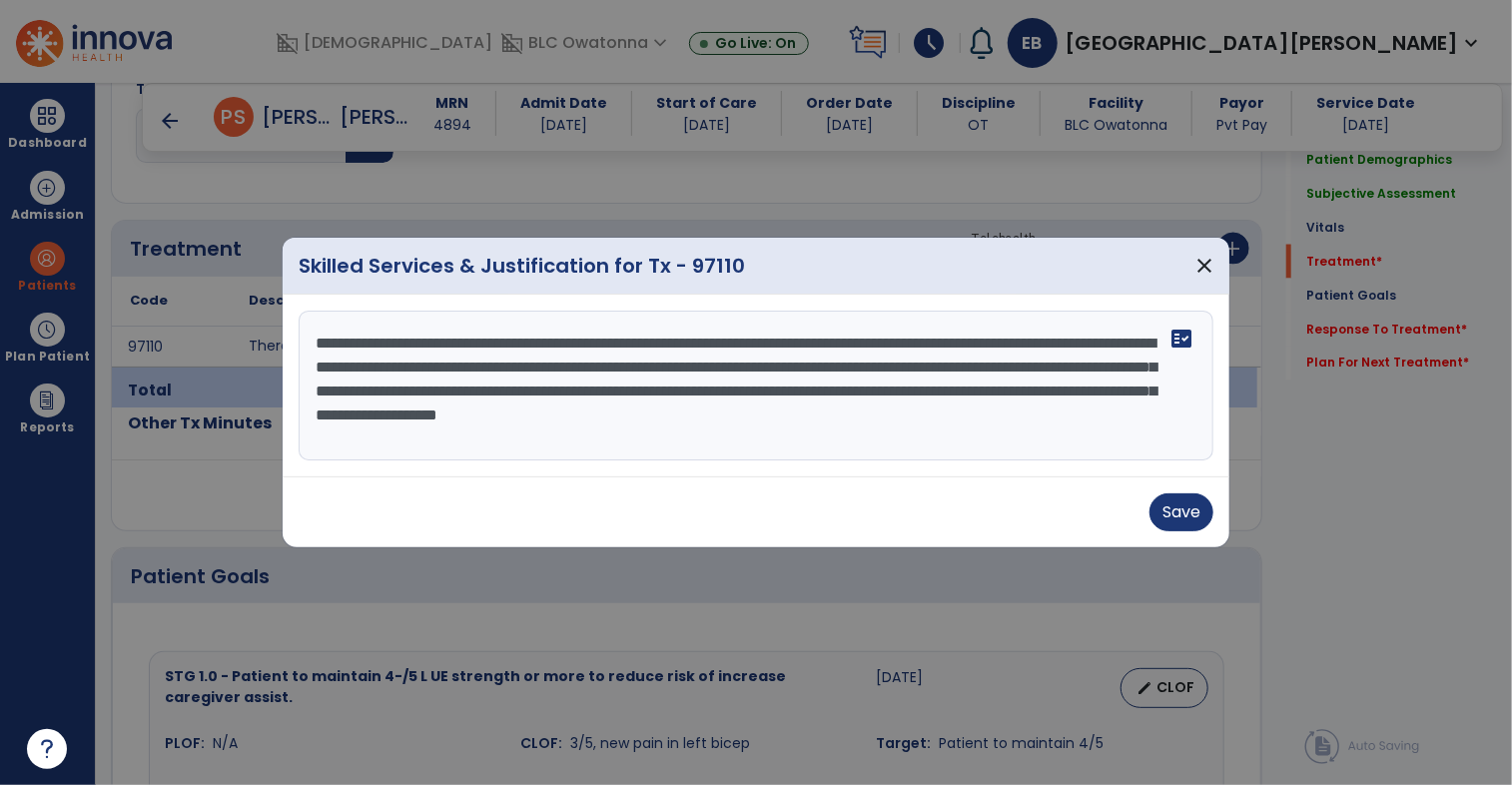 click on "**********" at bounding box center [756, 386] 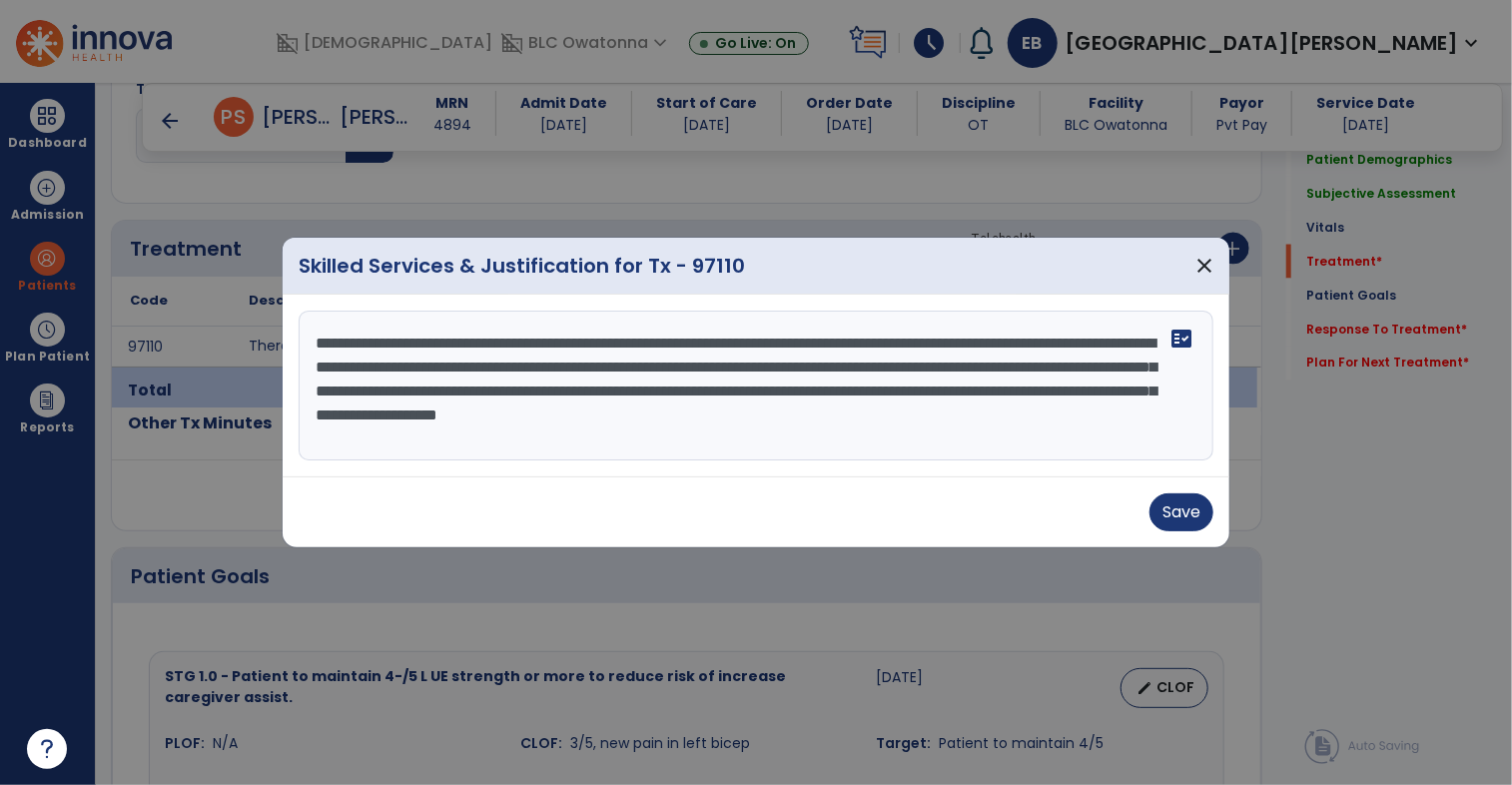 click on "**********" at bounding box center (756, 386) 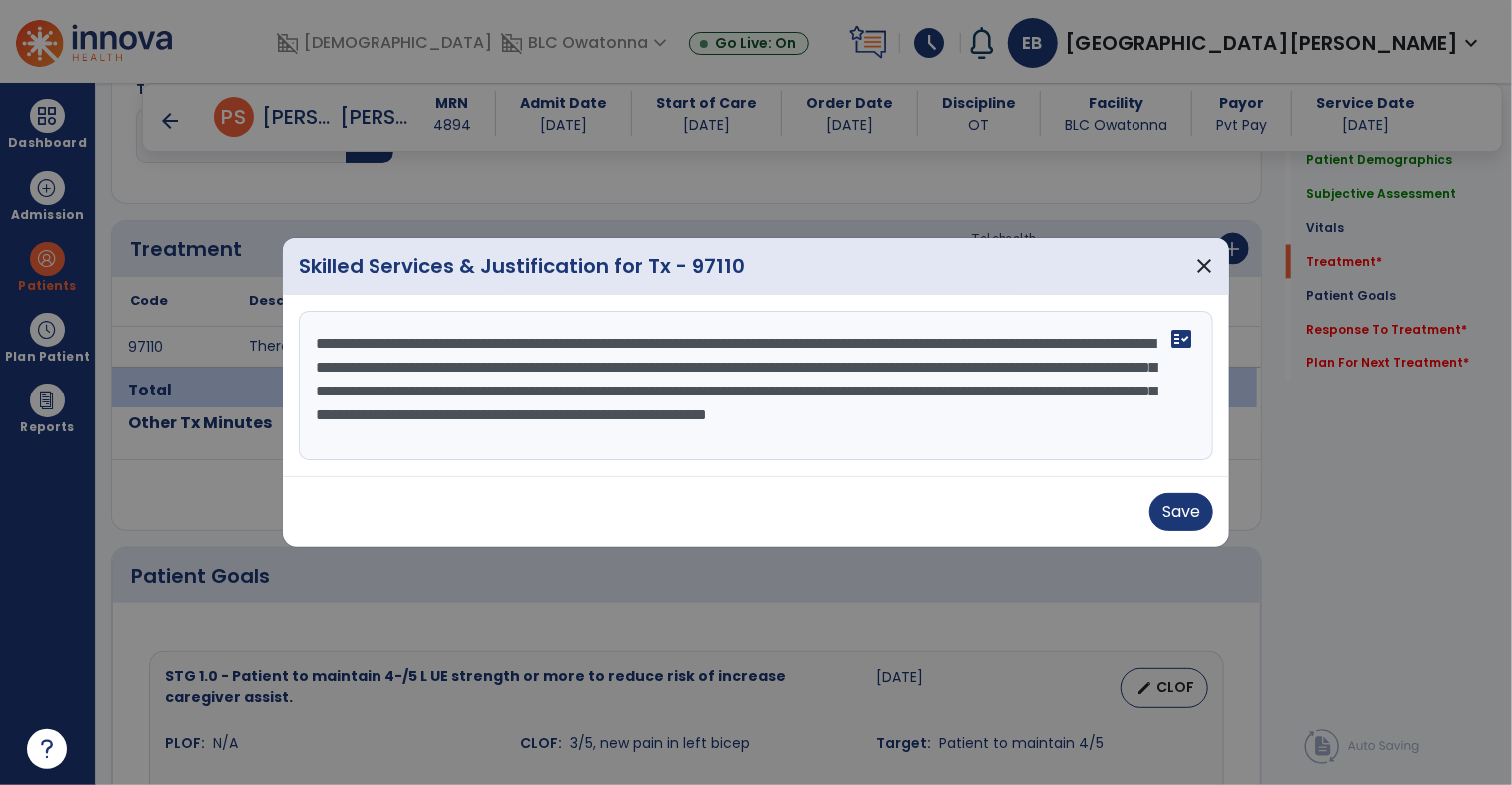 click on "**********" at bounding box center (756, 386) 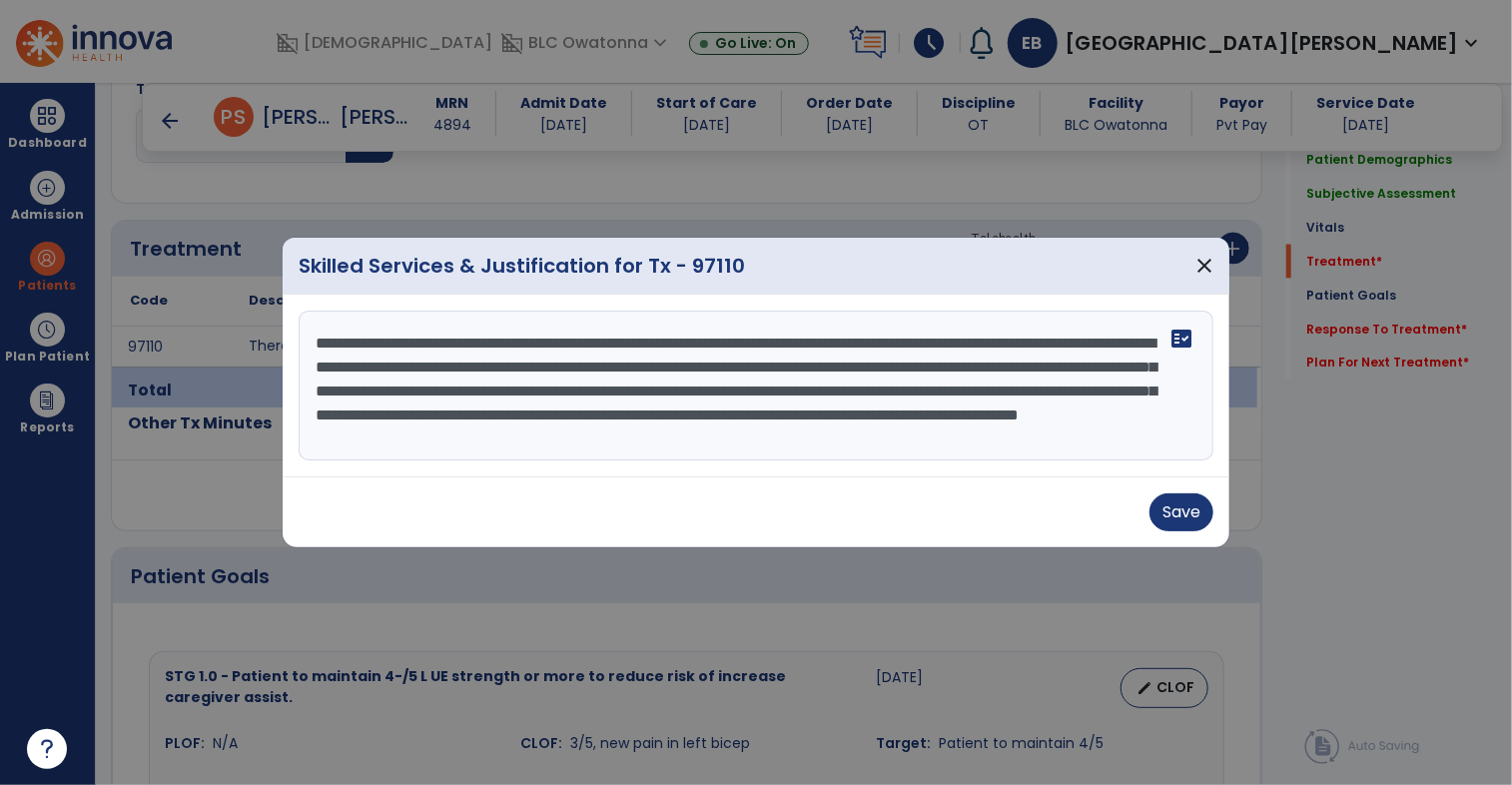 scroll, scrollTop: 15, scrollLeft: 0, axis: vertical 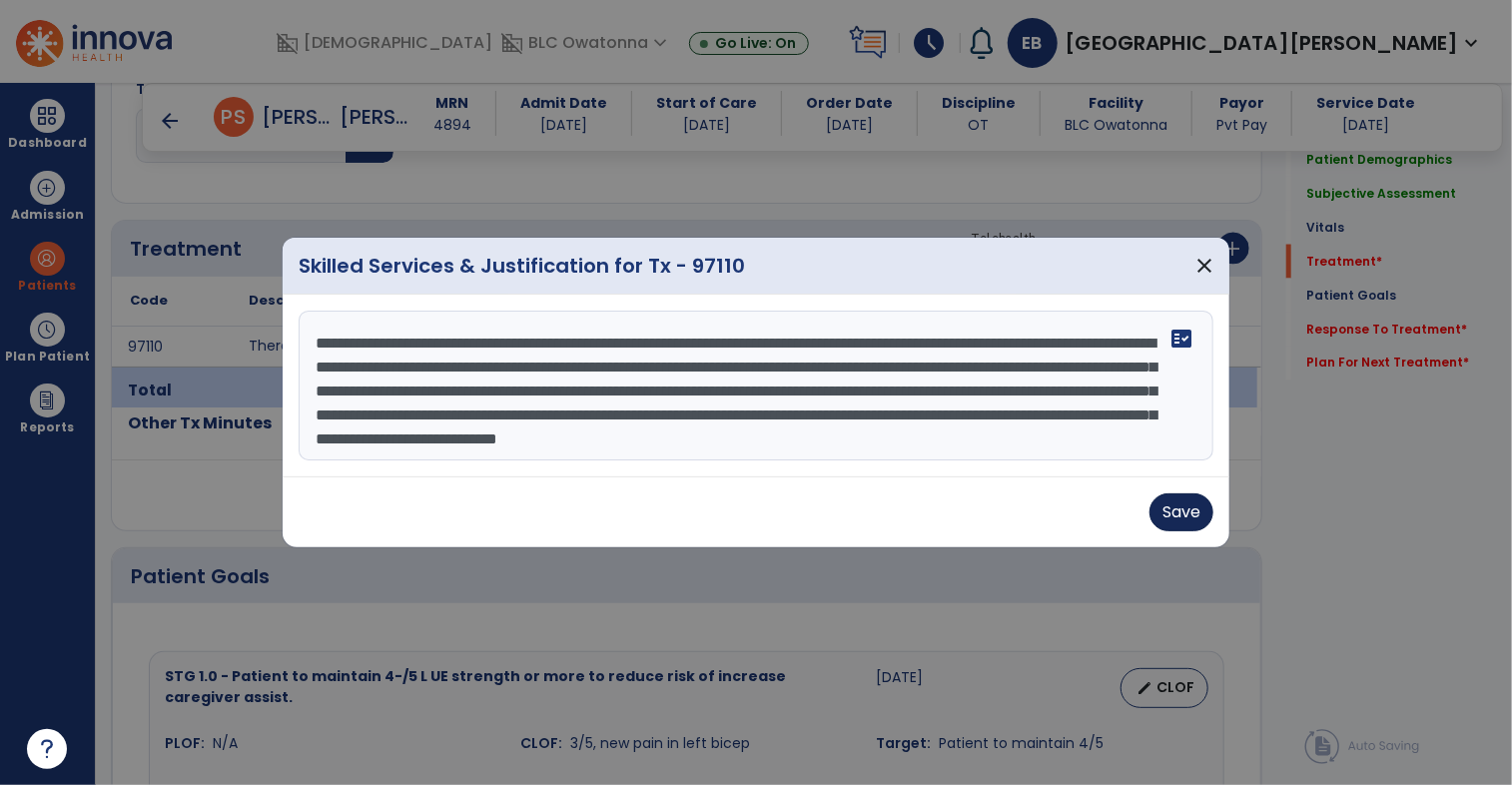 type on "**********" 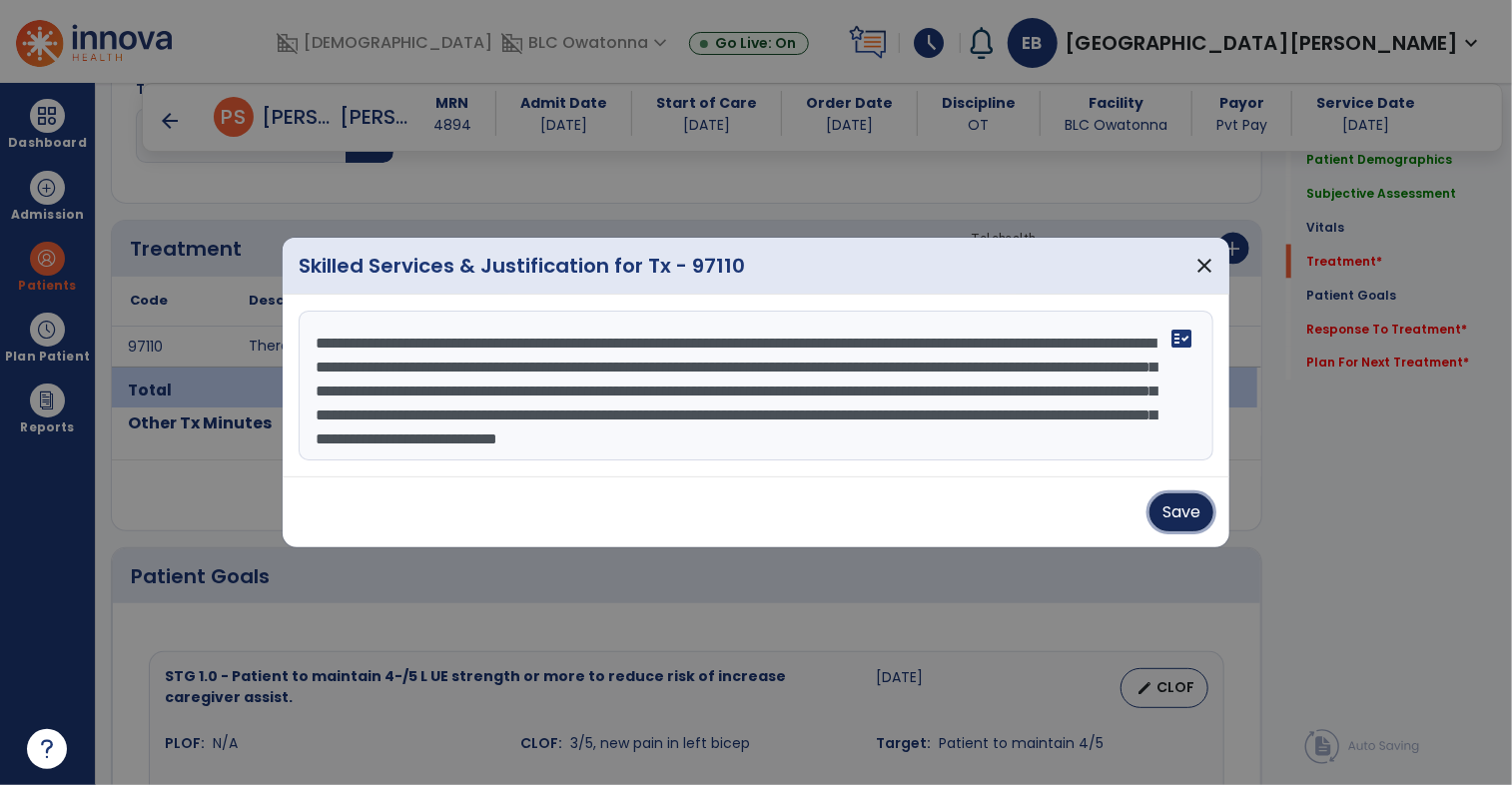 click on "Save" at bounding box center (1181, 512) 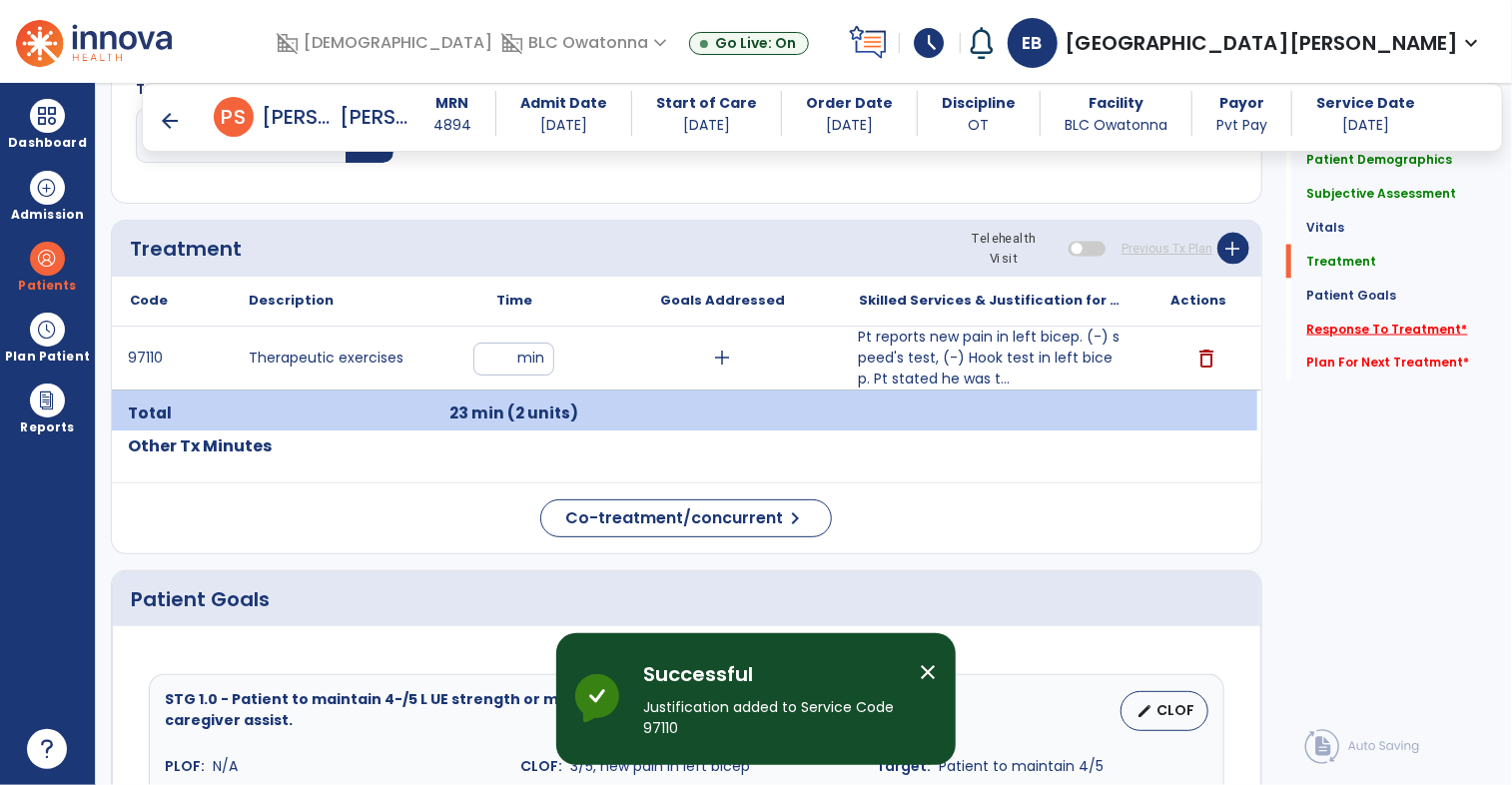 click on "Response To Treatment   *" 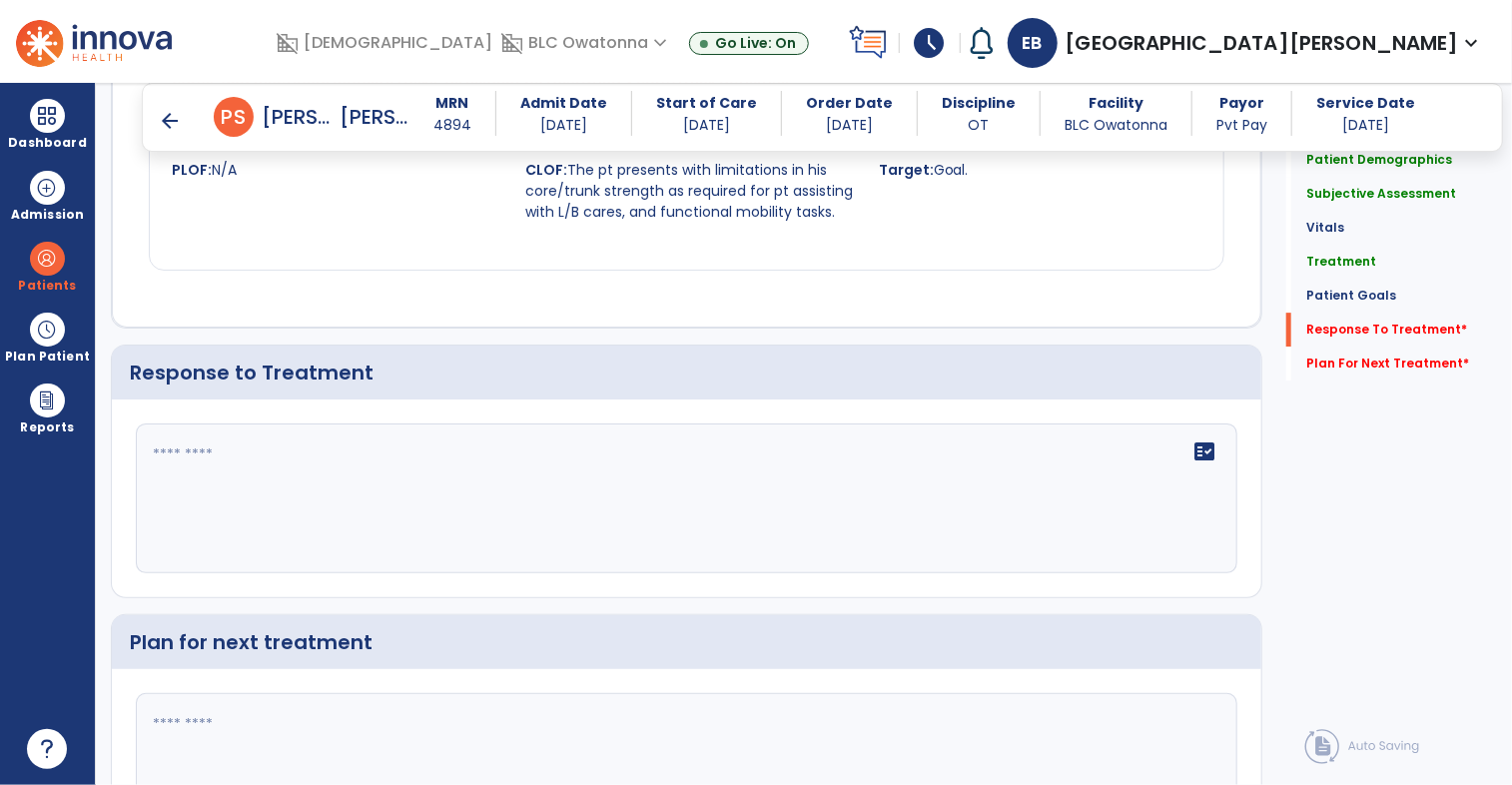 scroll, scrollTop: 3045, scrollLeft: 0, axis: vertical 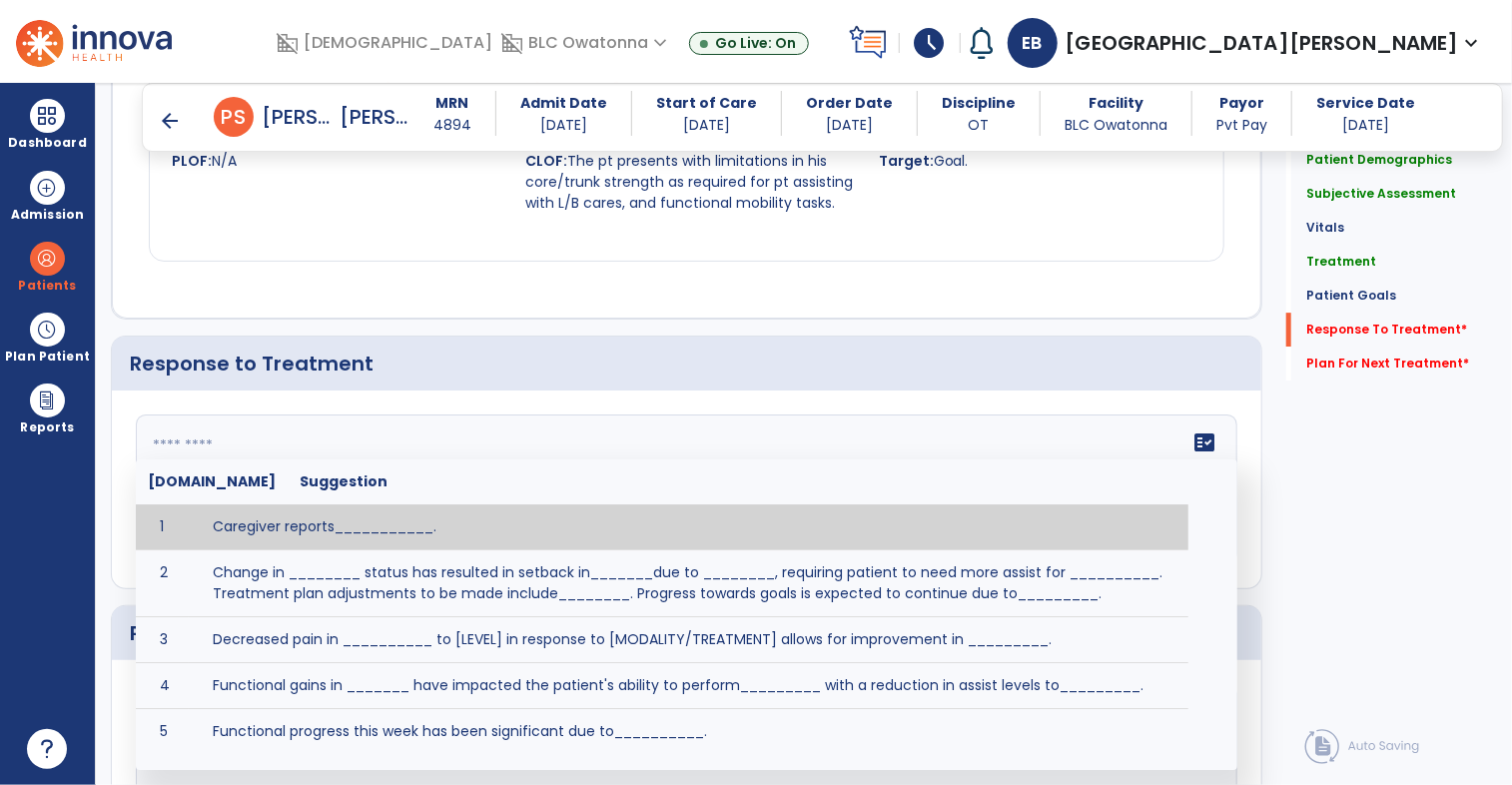 click on "fact_check  [DOMAIN_NAME] Suggestion 1 Caregiver reports___________. 2 Change in ________ status has resulted in setback in_______due to ________, requiring patient to need more assist for __________.   Treatment plan adjustments to be made include________.  Progress towards goals is expected to continue due to_________. 3 Decreased pain in __________ to [LEVEL] in response to [MODALITY/TREATMENT] allows for improvement in _________. 4 Functional gains in _______ have impacted the patient's ability to perform_________ with a reduction in assist levels to_________. 5 Functional progress this week has been significant due to__________. 6 Gains in ________ have improved the patient's ability to perform ______with decreased levels of assist to___________. 7 Improvement in ________allows patient to tolerate higher levels of challenges in_________. 8 Pain in [AREA] has decreased to [LEVEL] in response to [TREATMENT/MODALITY], allowing fore ease in completing__________. 9 10 11 12 13 14 15 16 17 18 19 20 21" 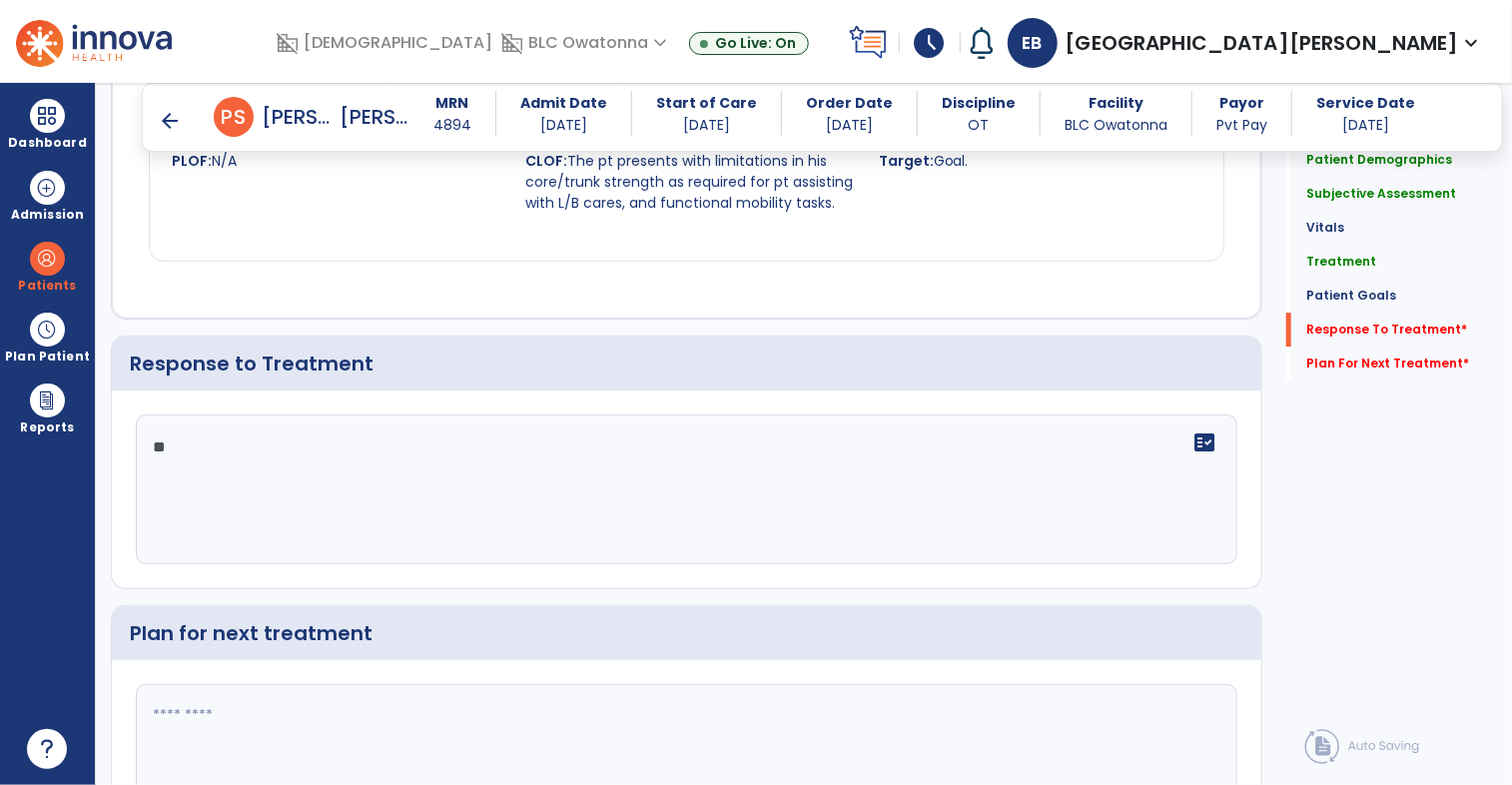 type on "*" 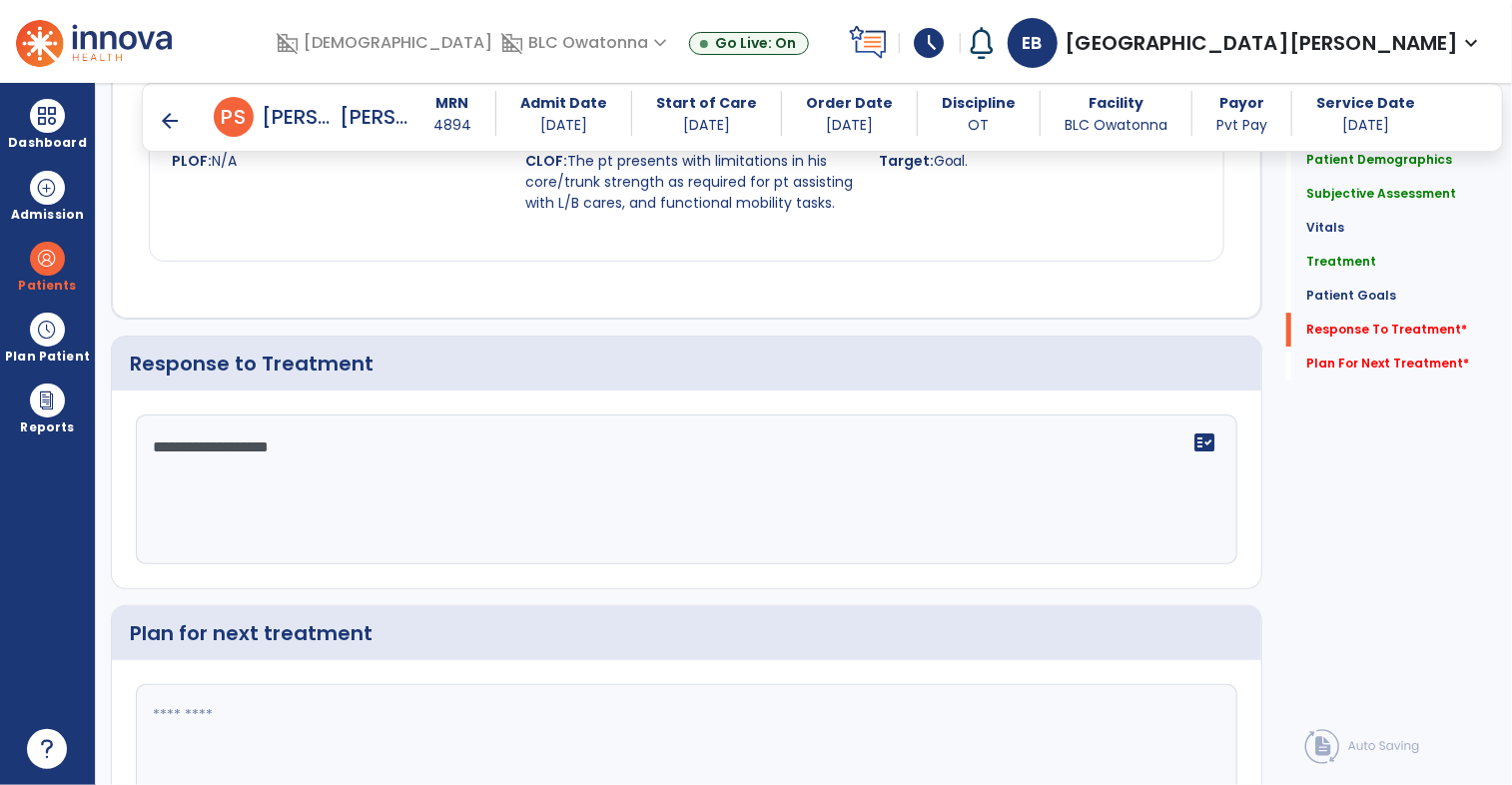 type on "**********" 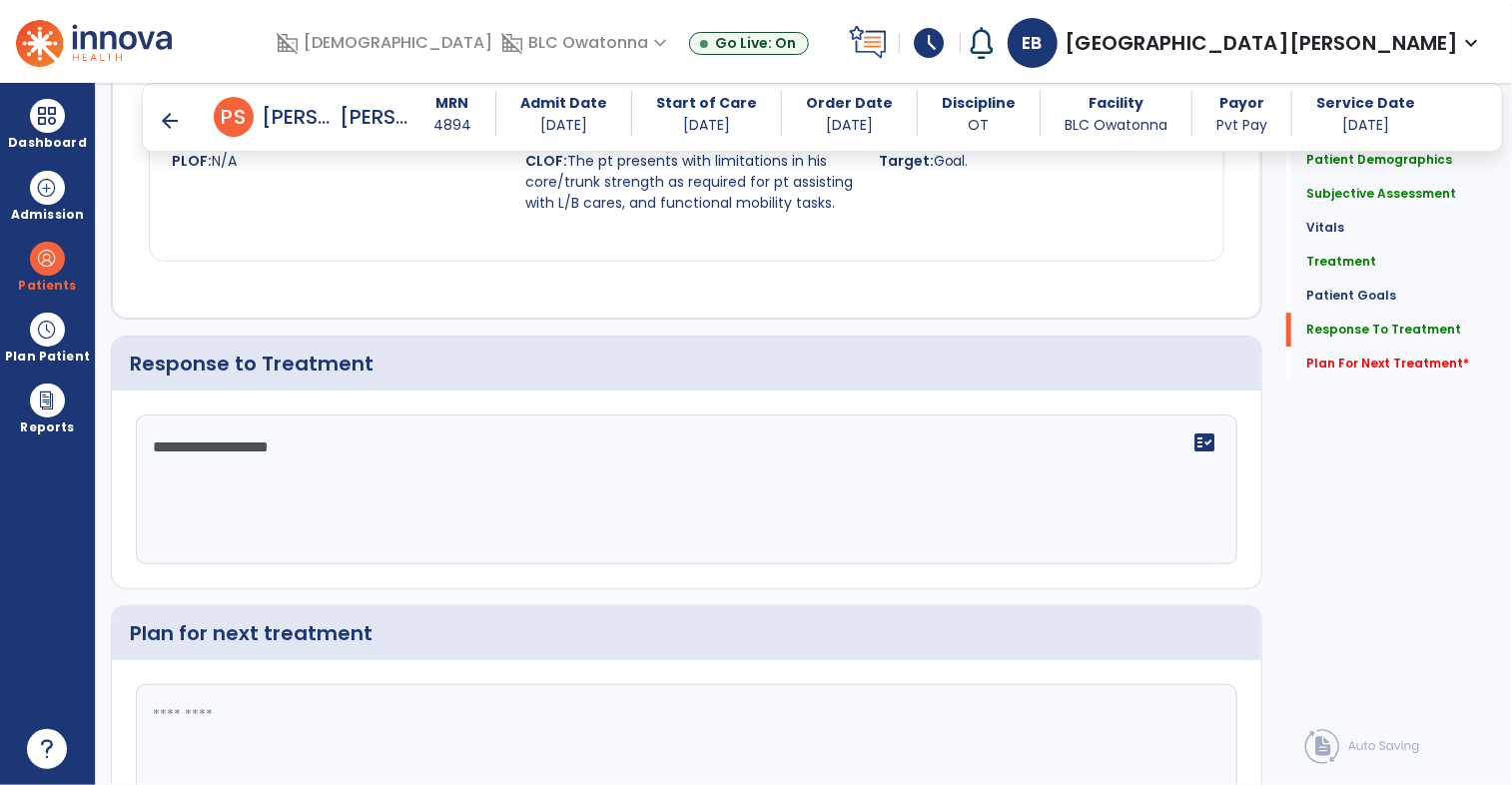 click 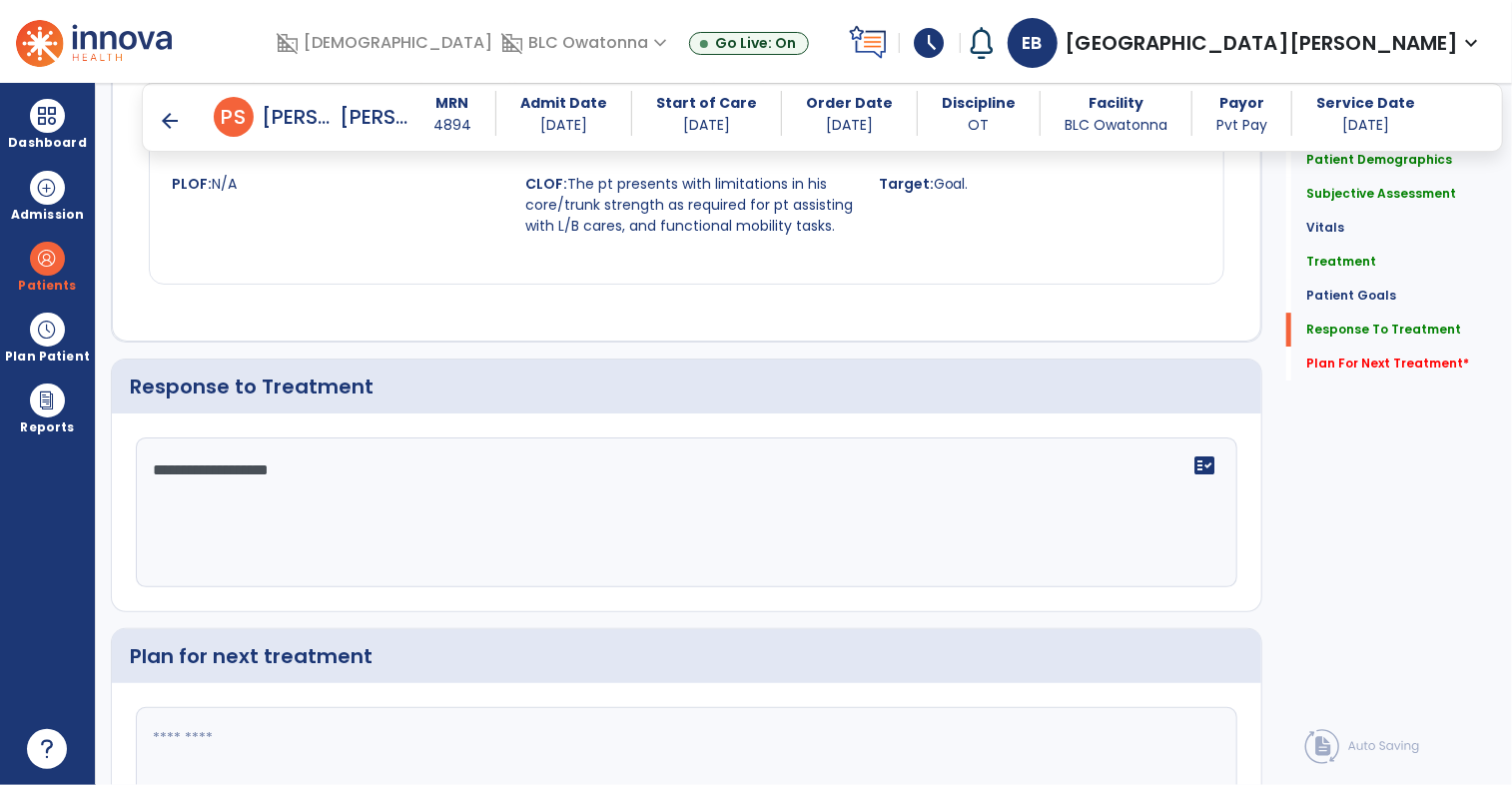 scroll, scrollTop: 3045, scrollLeft: 0, axis: vertical 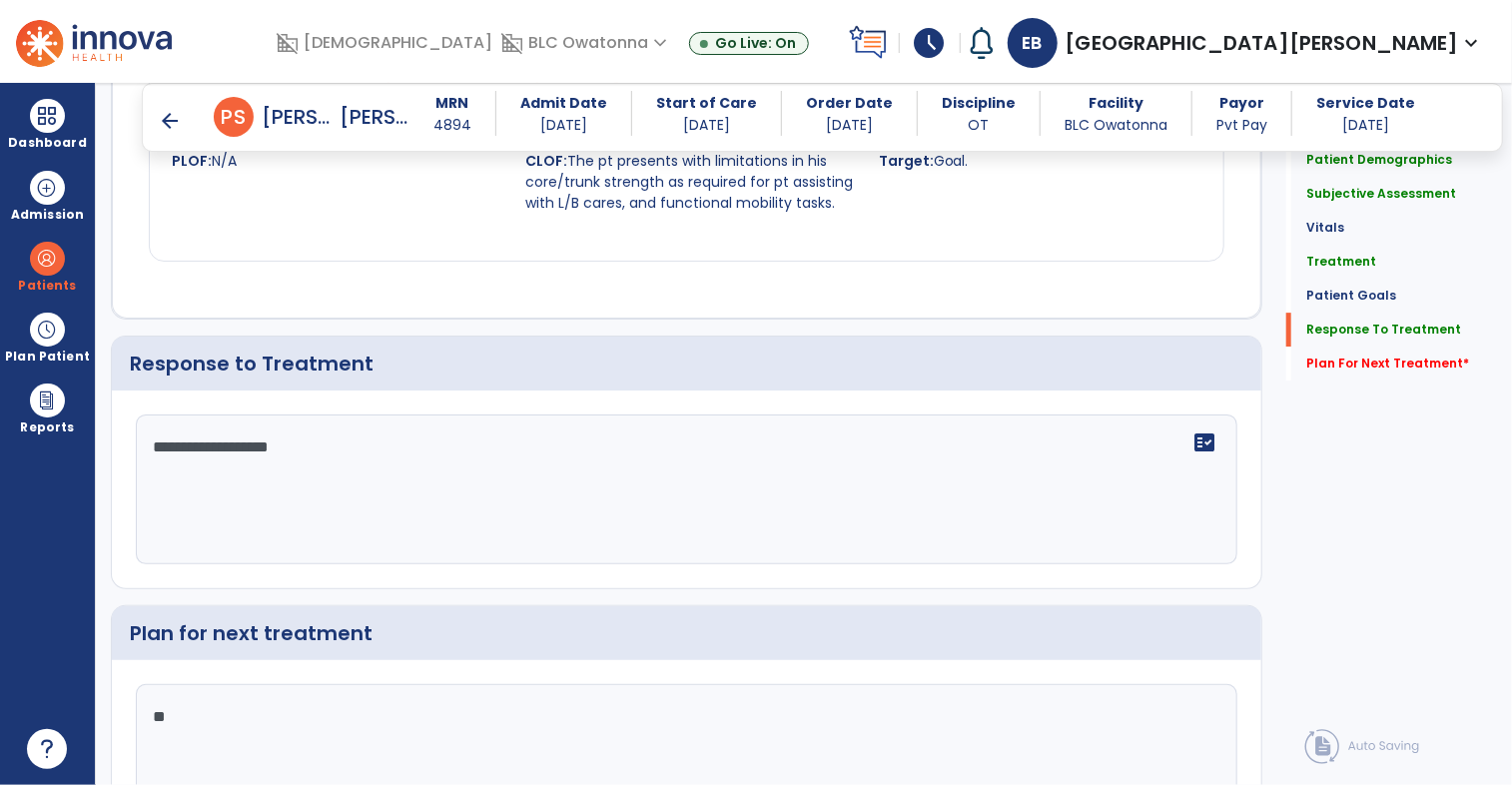 type on "*" 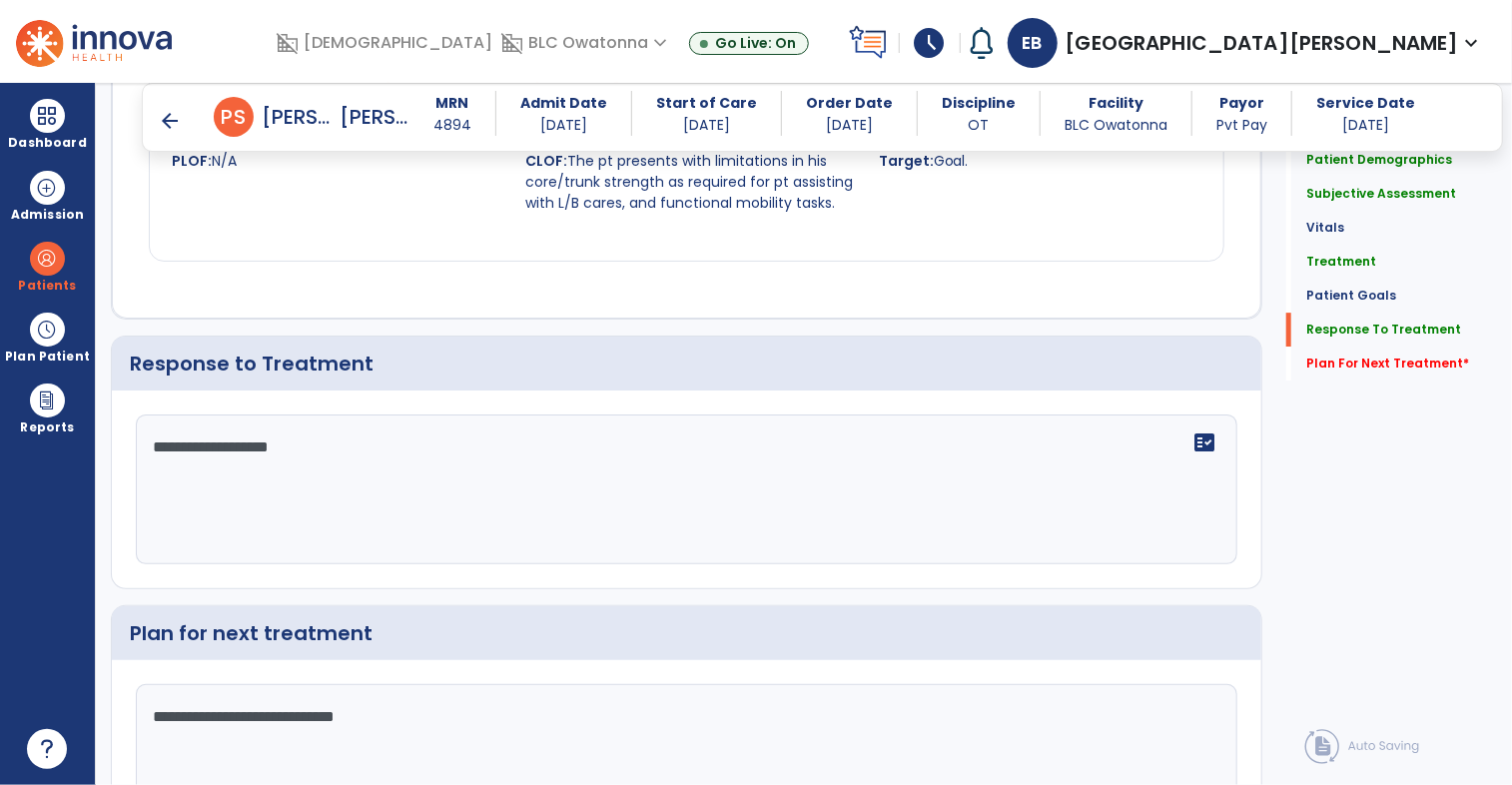 type on "**********" 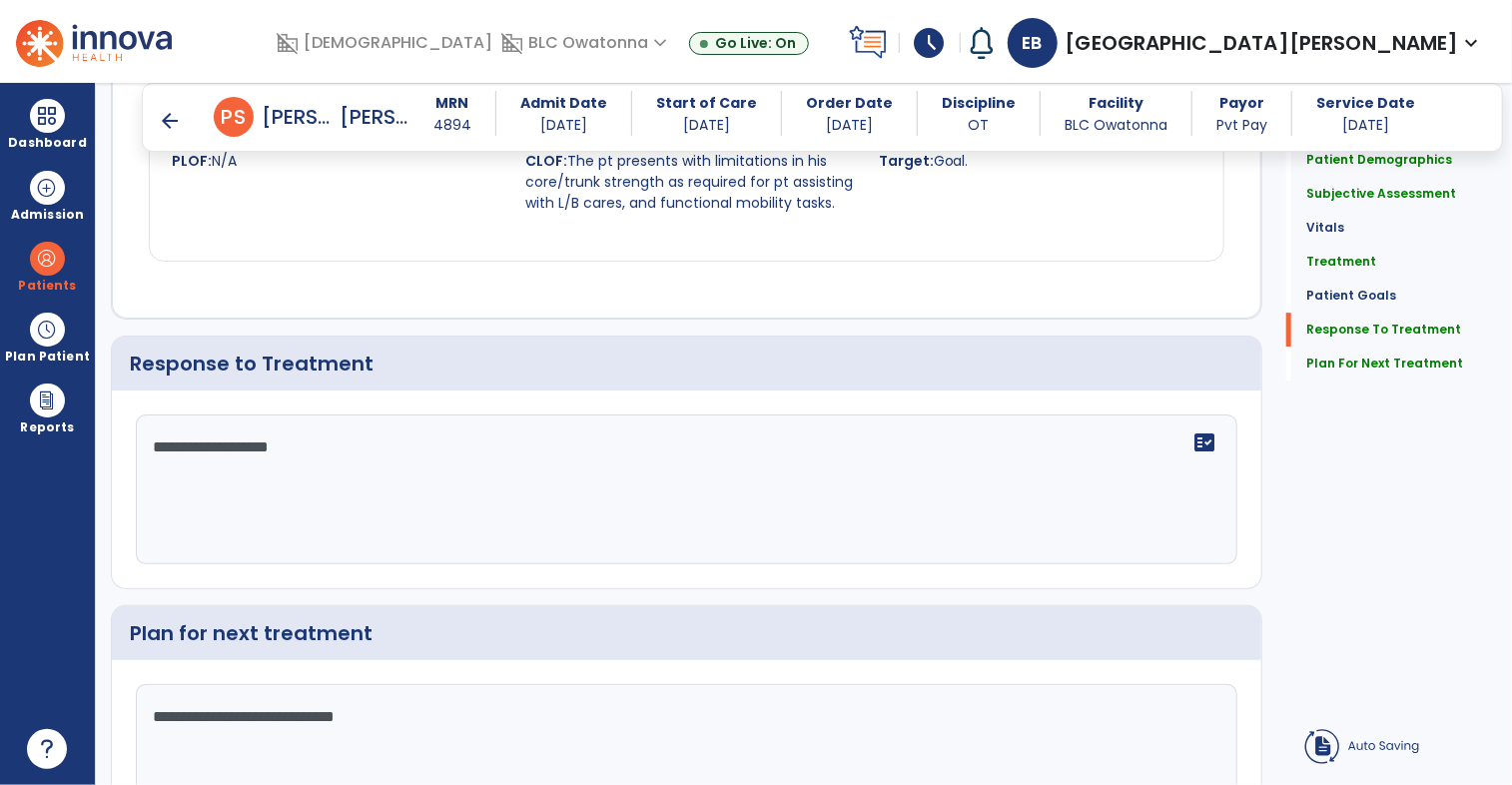 drag, startPoint x: 352, startPoint y: 426, endPoint x: 128, endPoint y: 448, distance: 225.07776 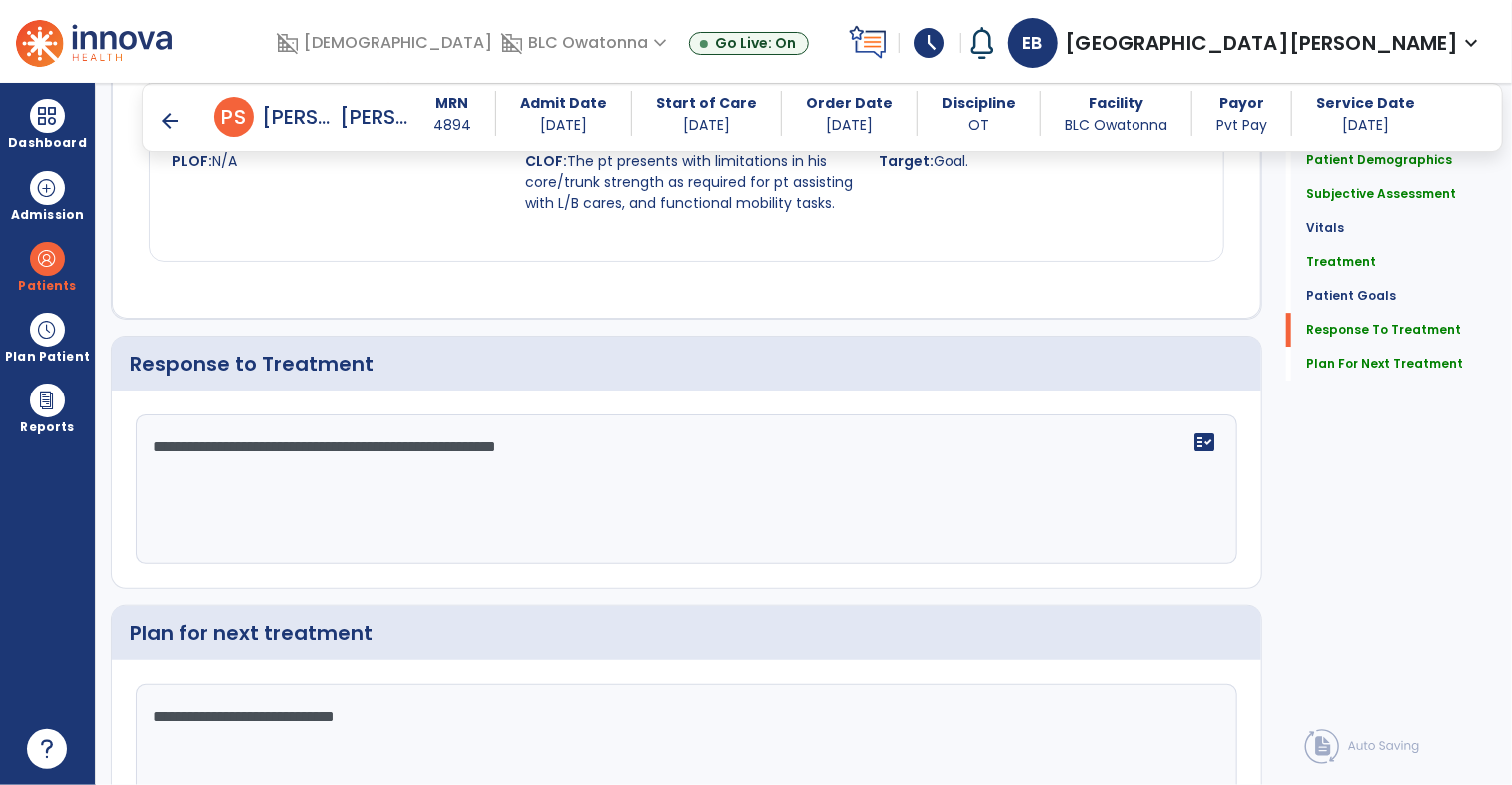 scroll, scrollTop: 3155, scrollLeft: 0, axis: vertical 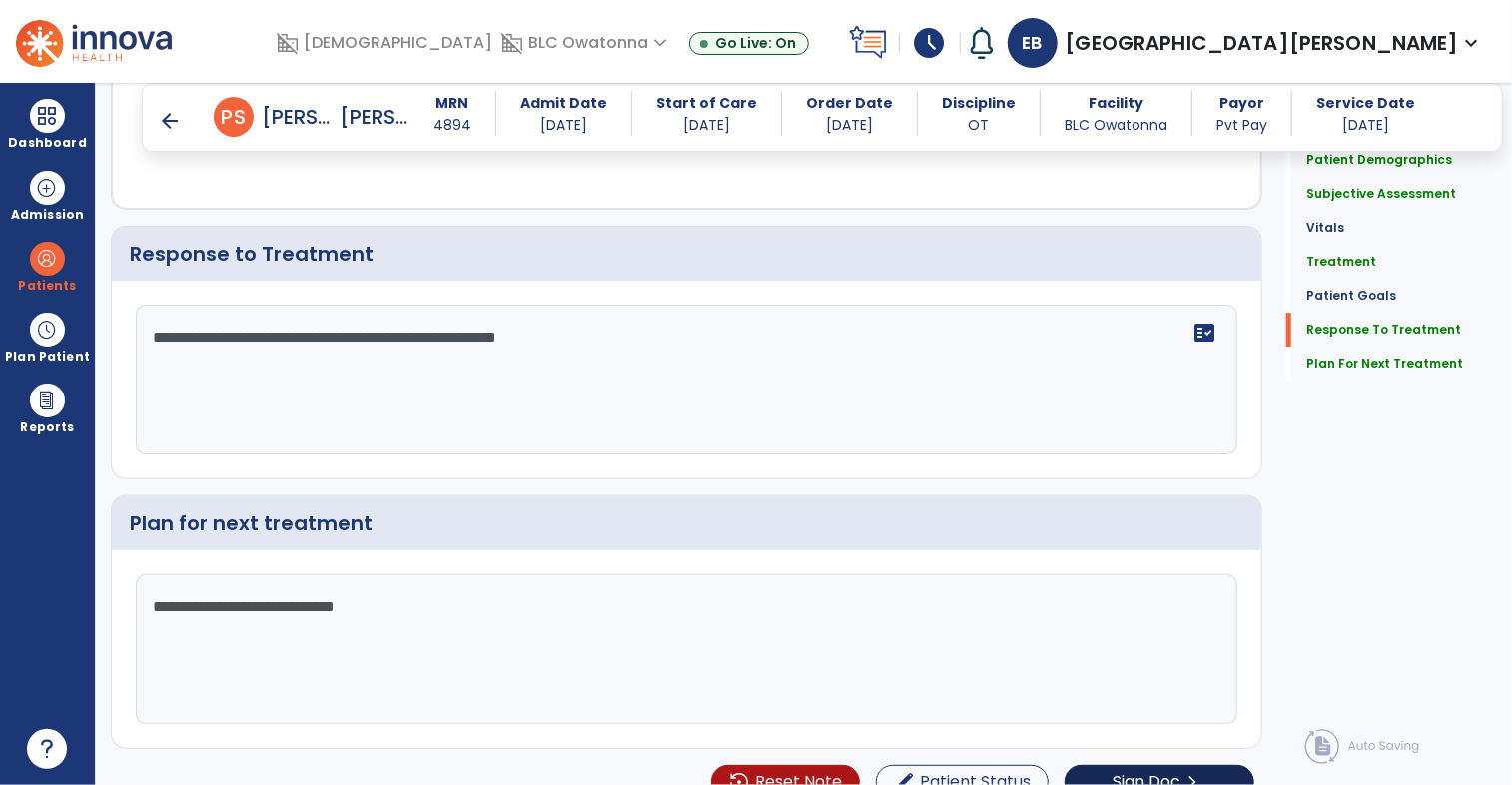 type on "**********" 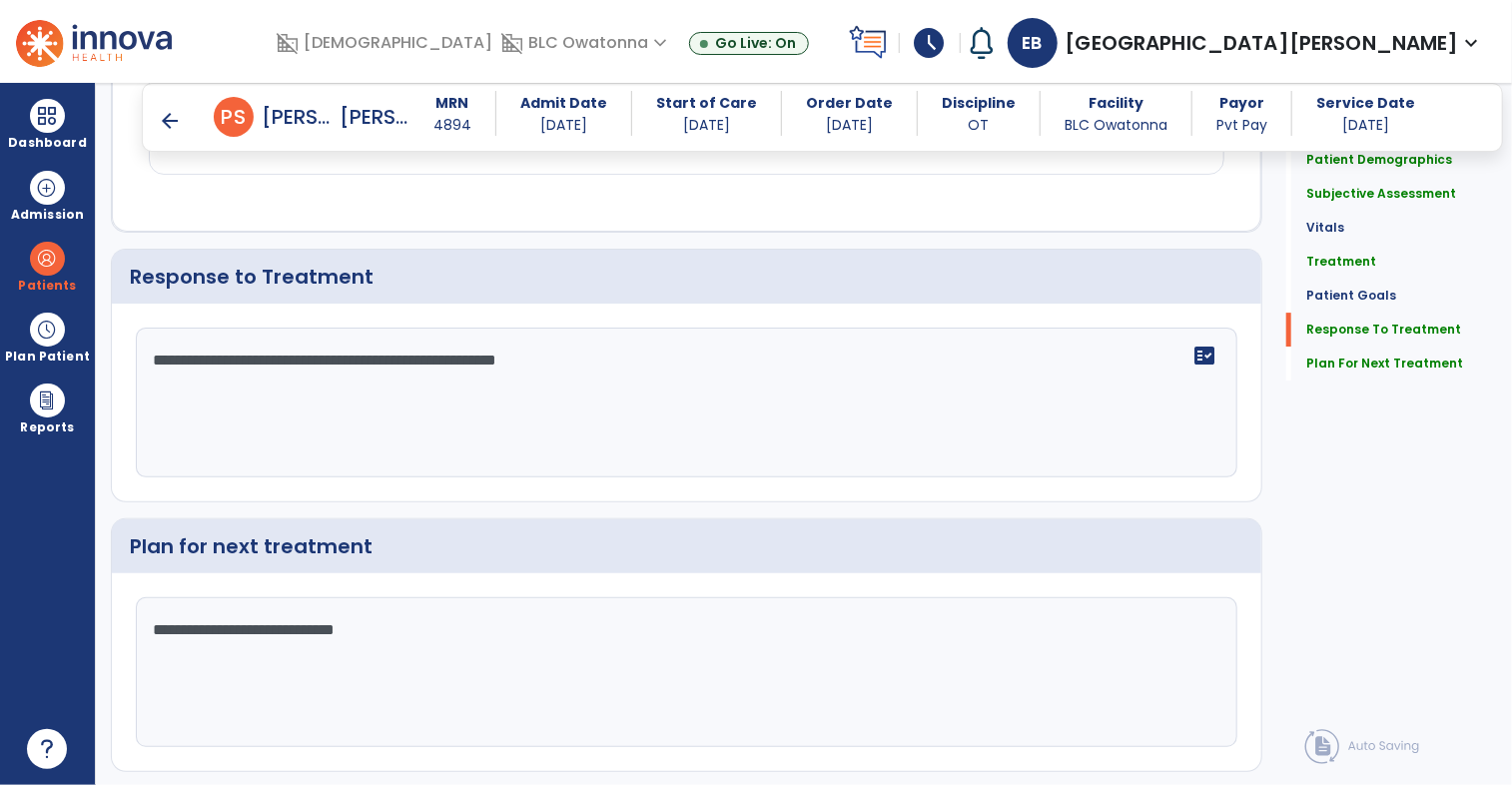 scroll, scrollTop: 3155, scrollLeft: 0, axis: vertical 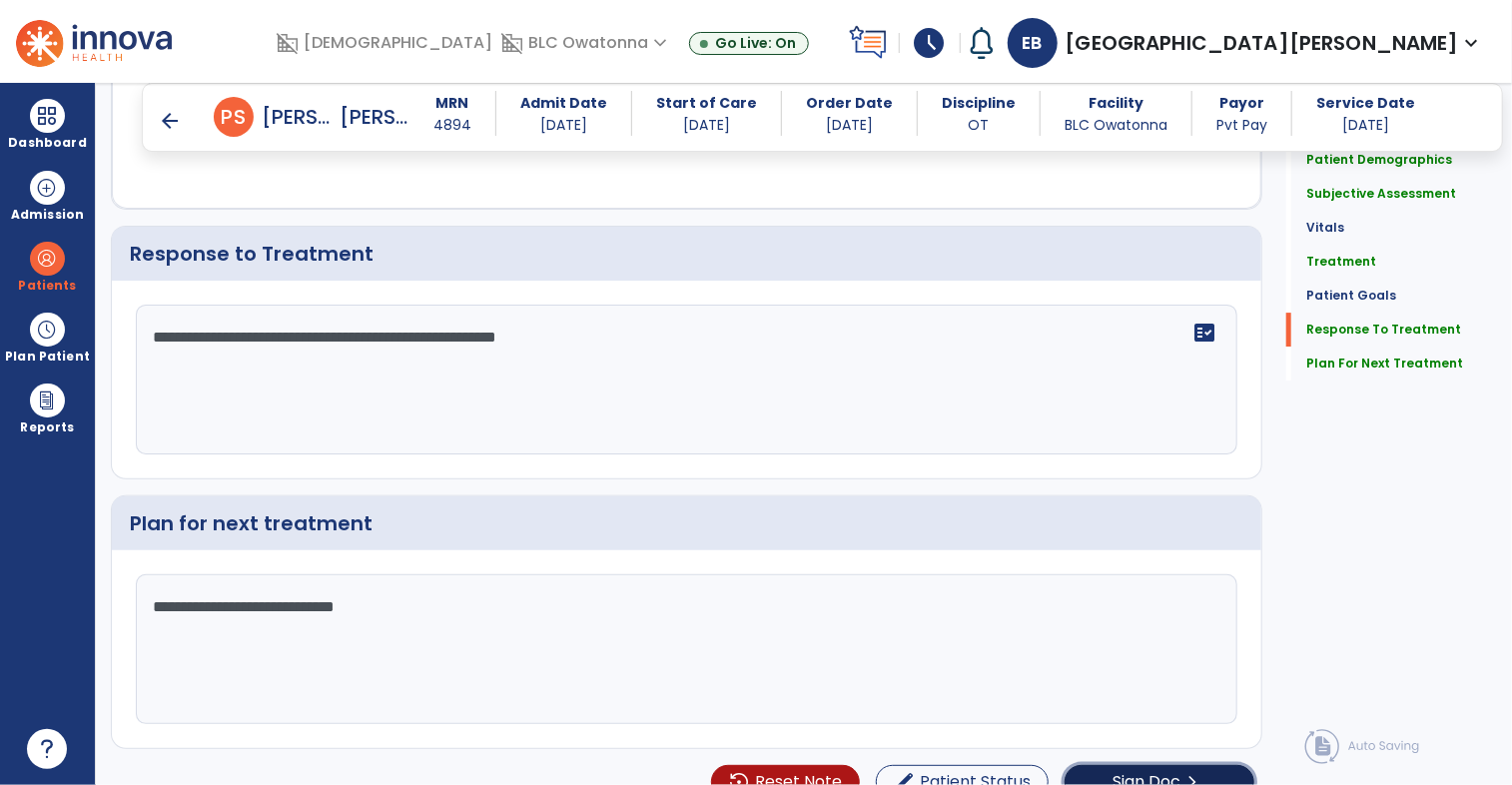click on "Sign Doc" 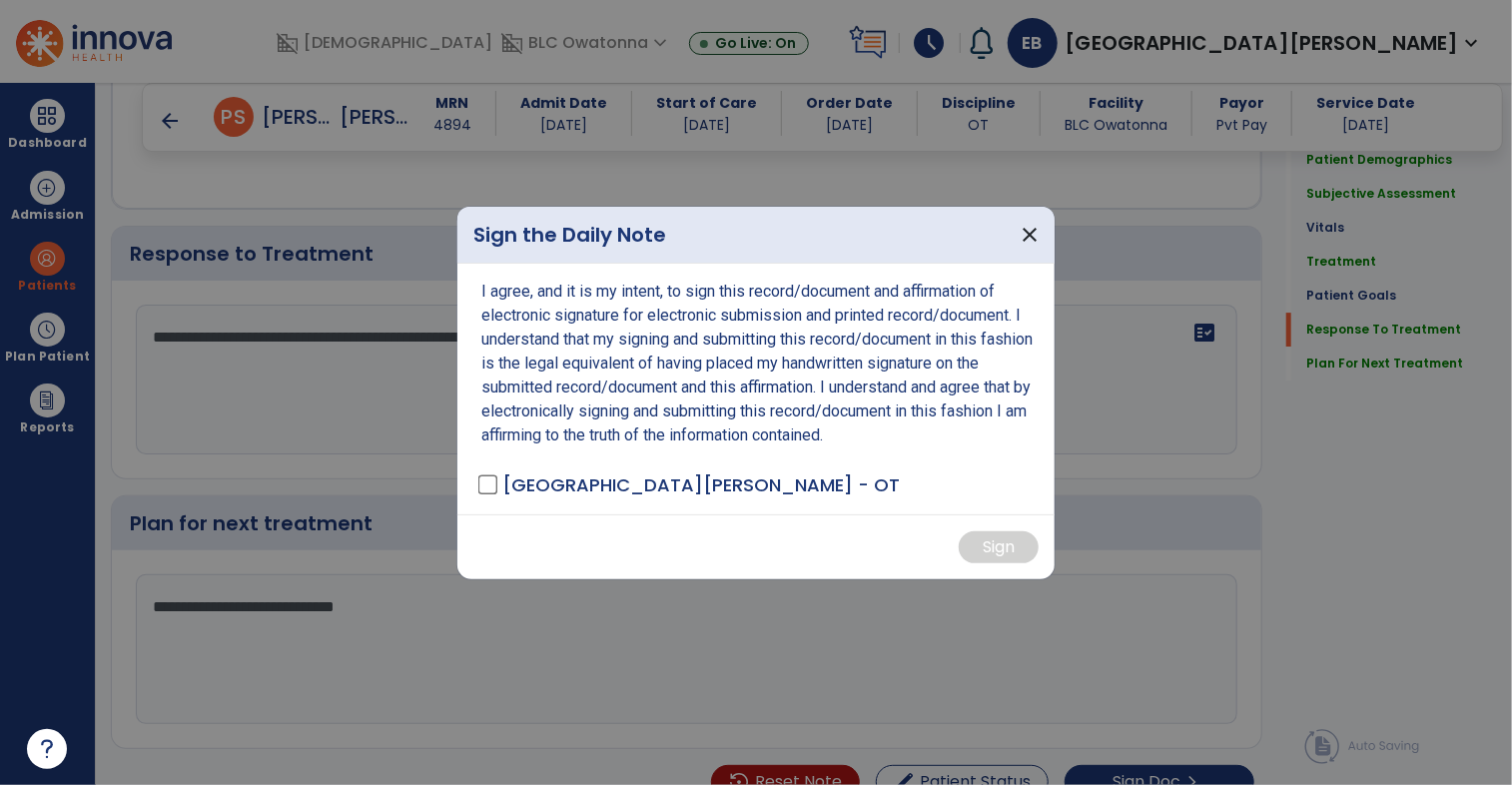 click on "[GEOGRAPHIC_DATA][PERSON_NAME]  - OT" at bounding box center (690, 484) 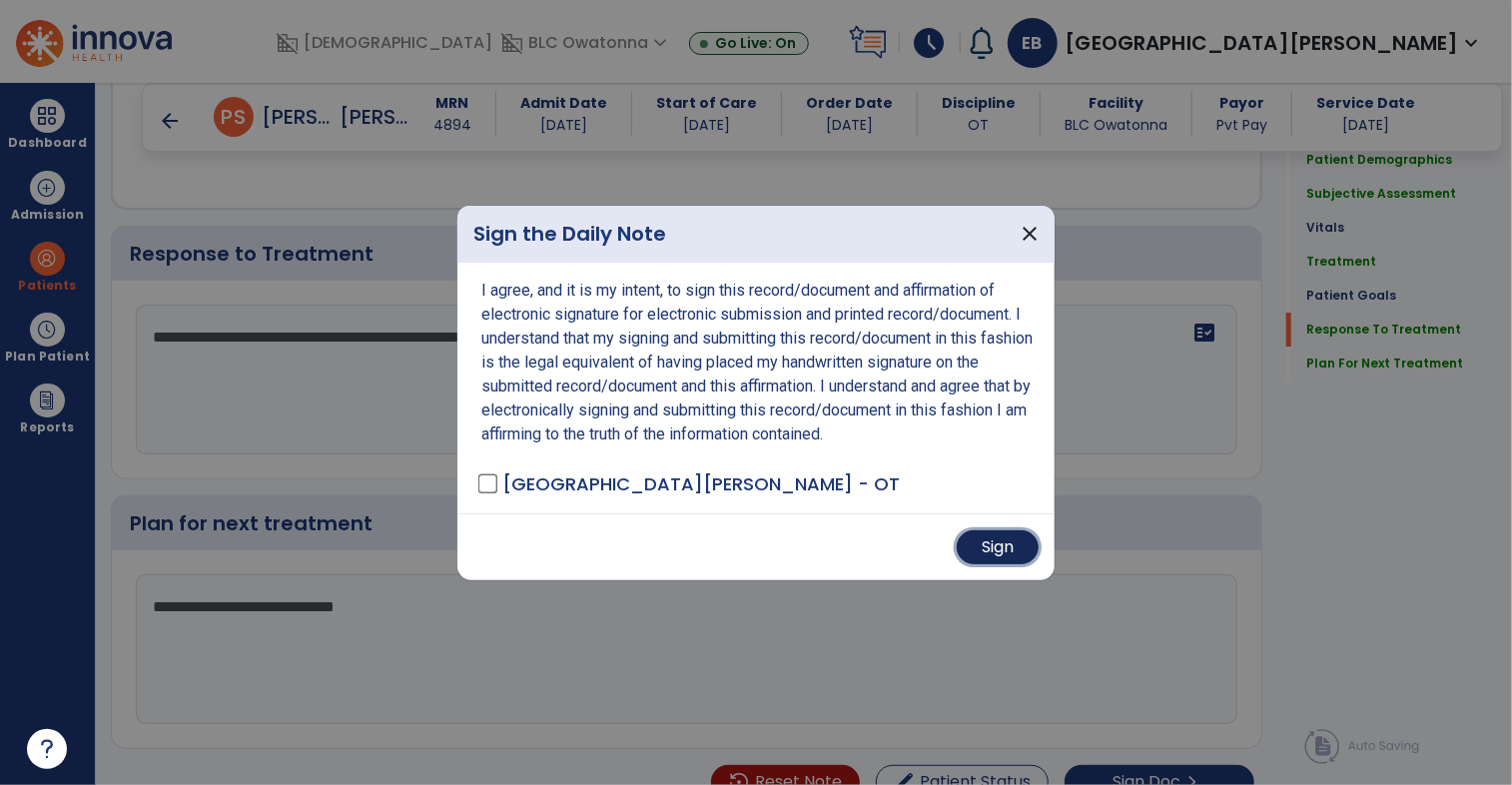 click on "Sign" at bounding box center [998, 547] 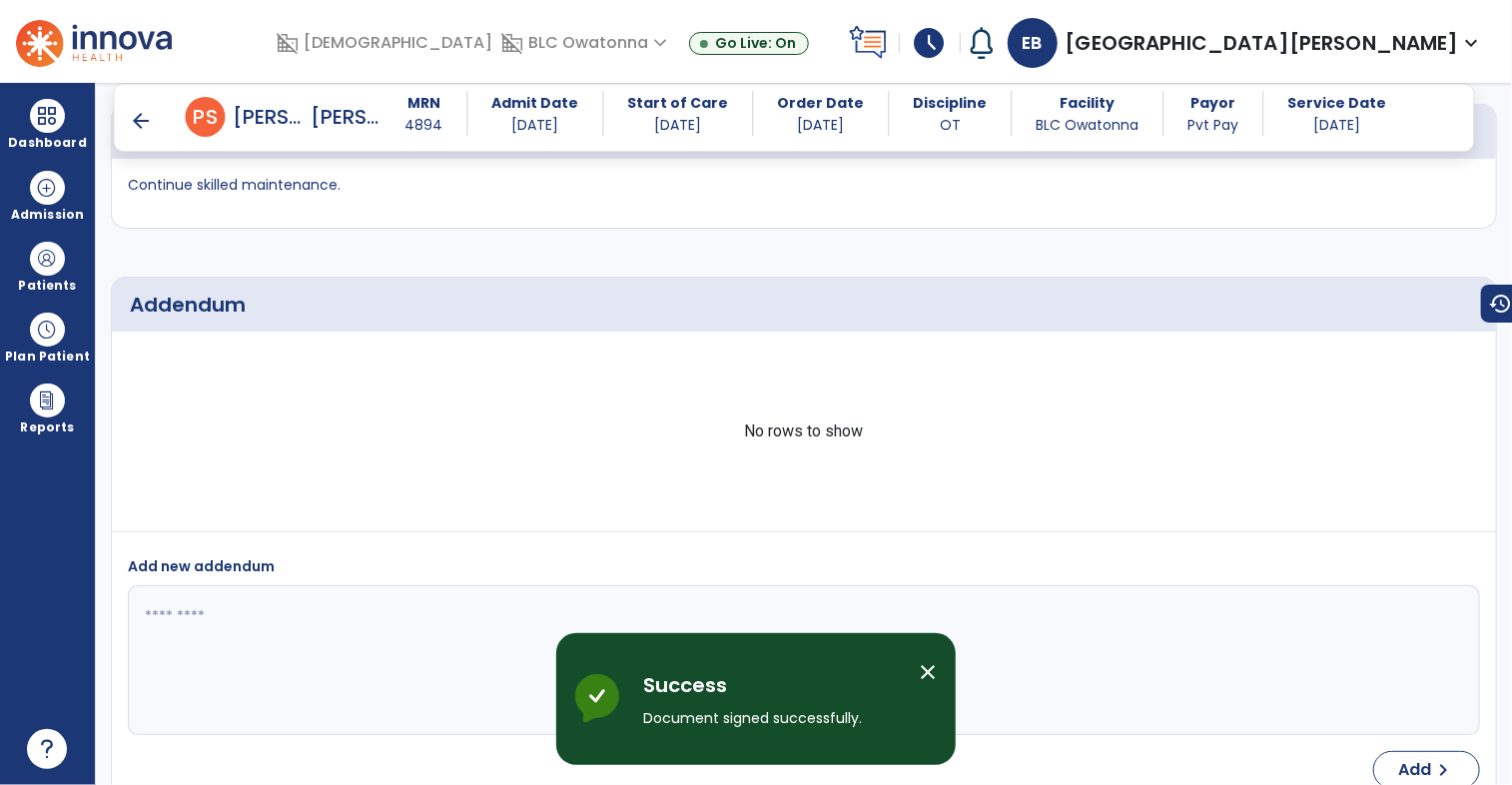 scroll, scrollTop: 4383, scrollLeft: 0, axis: vertical 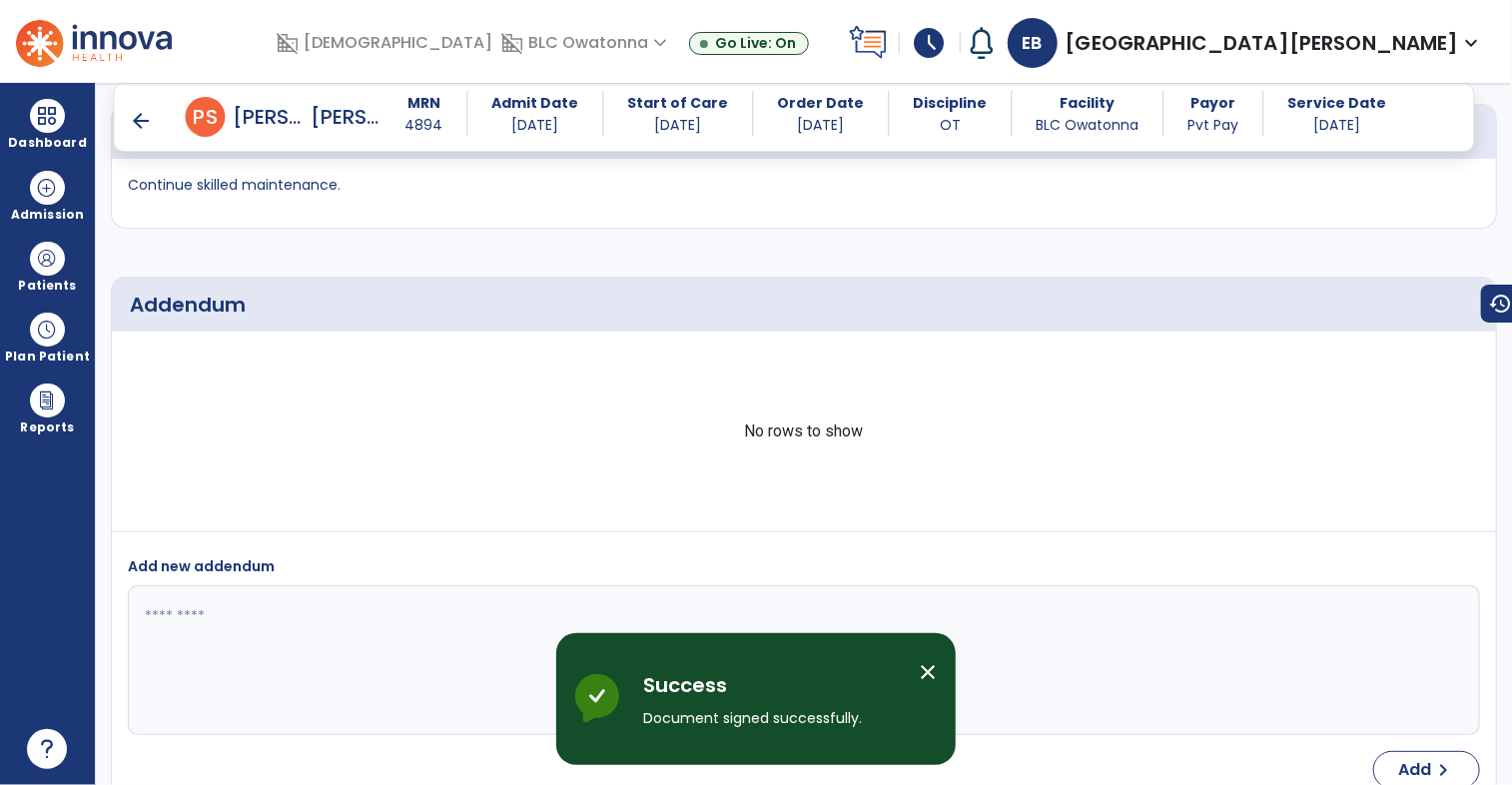 click on "arrow_back" at bounding box center (142, 121) 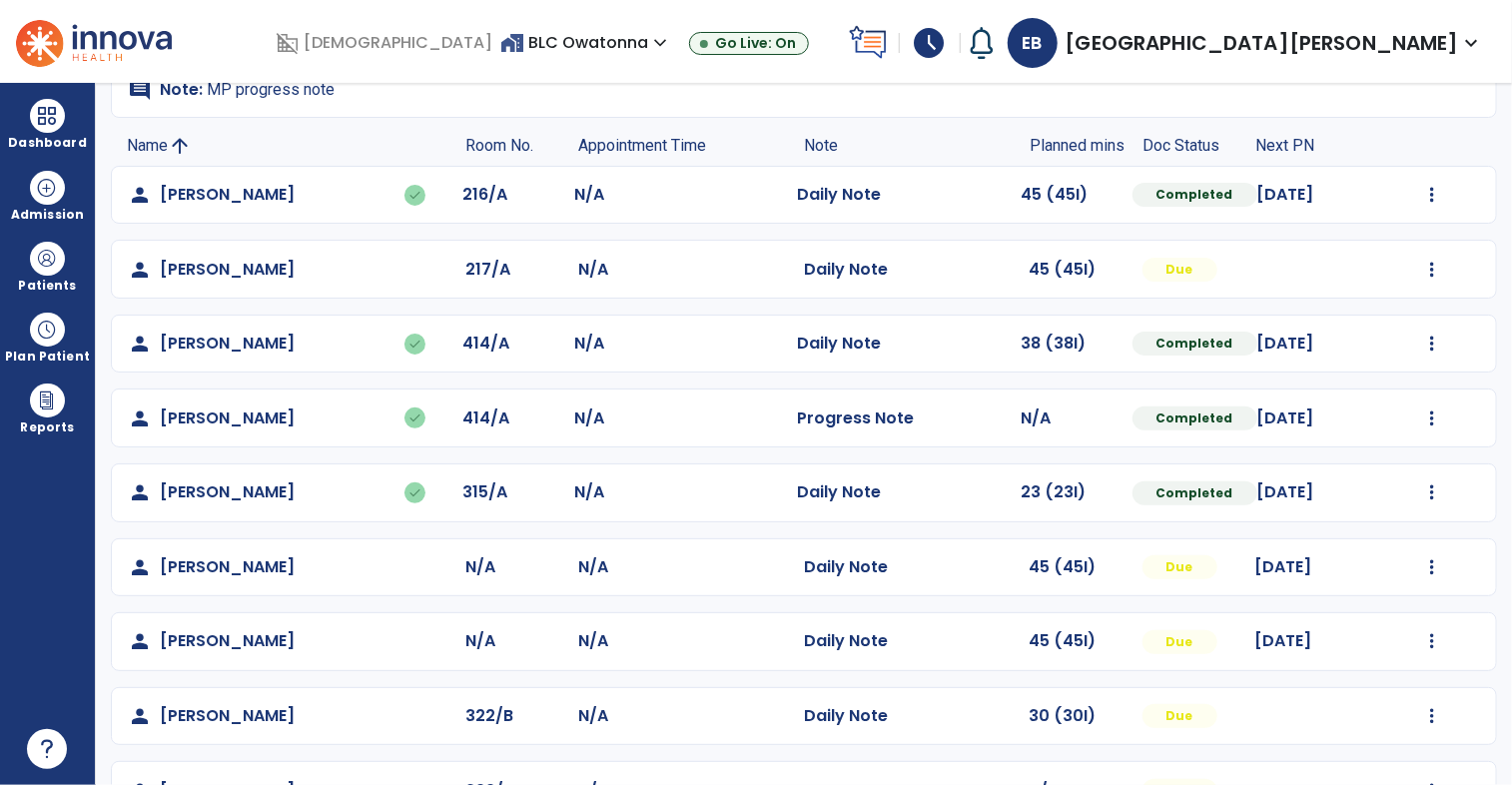 scroll, scrollTop: 164, scrollLeft: 0, axis: vertical 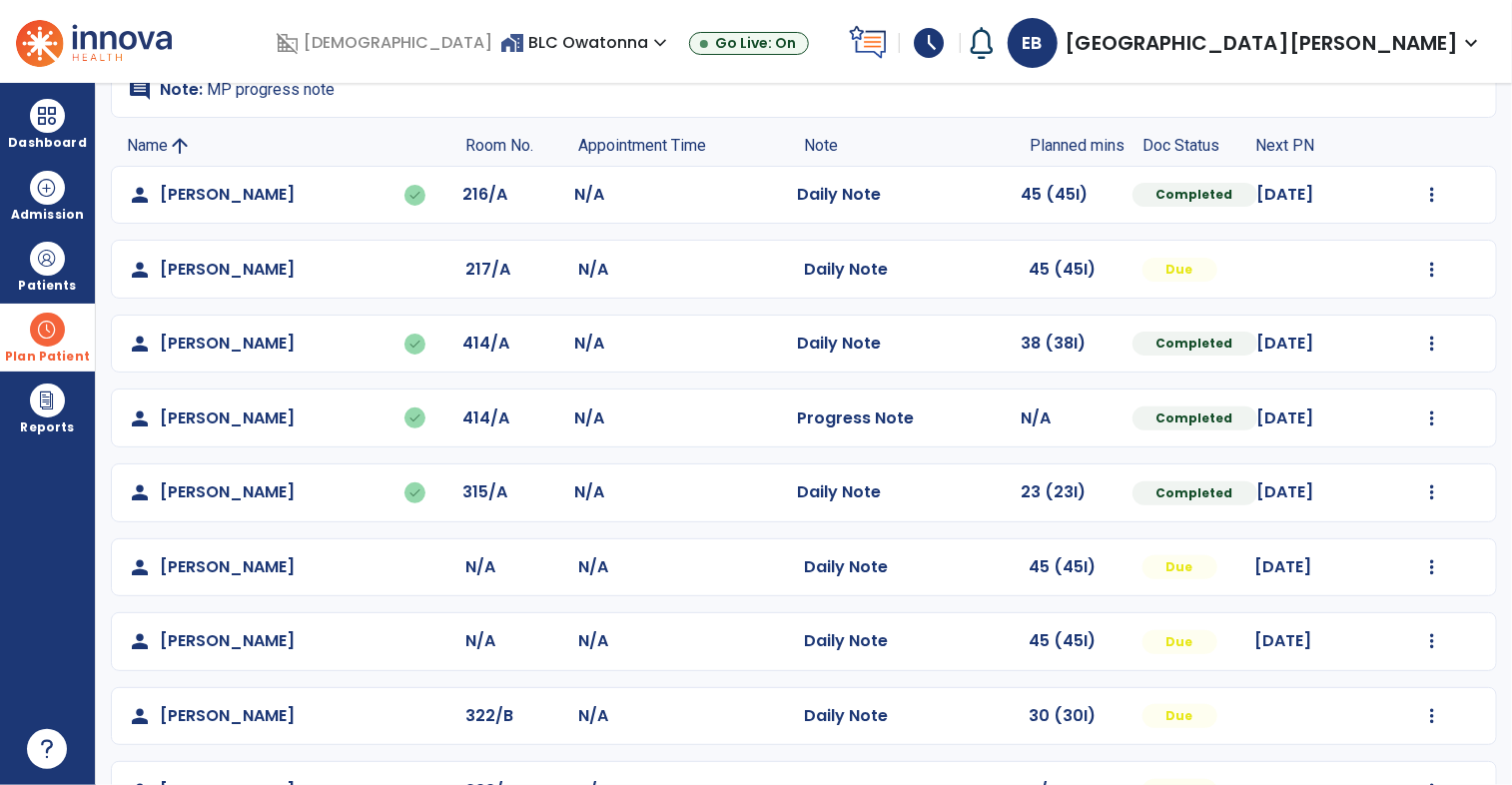 click on "Plan Patient" at bounding box center (47, 286) 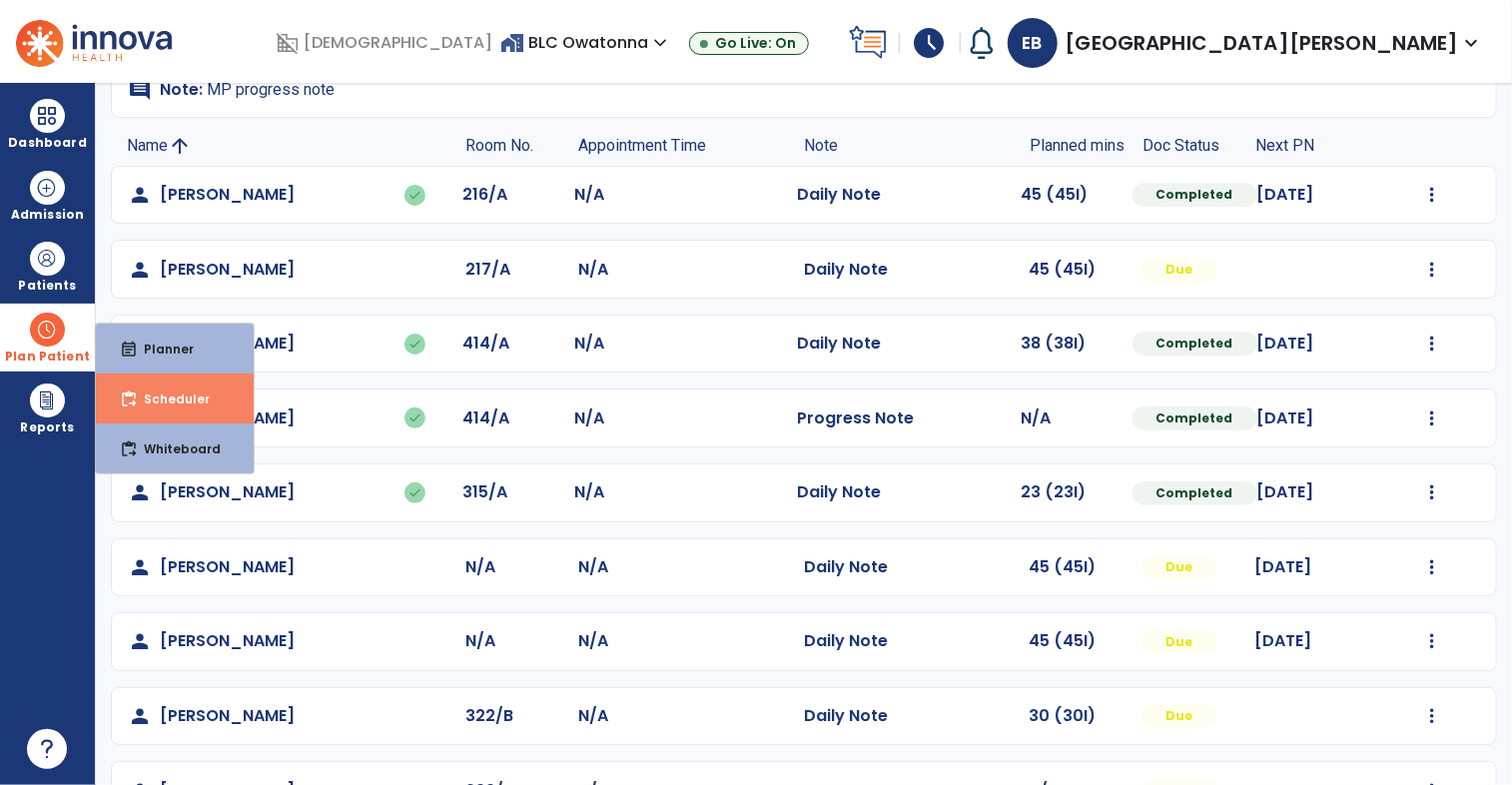 click on "Scheduler" at bounding box center [169, 398] 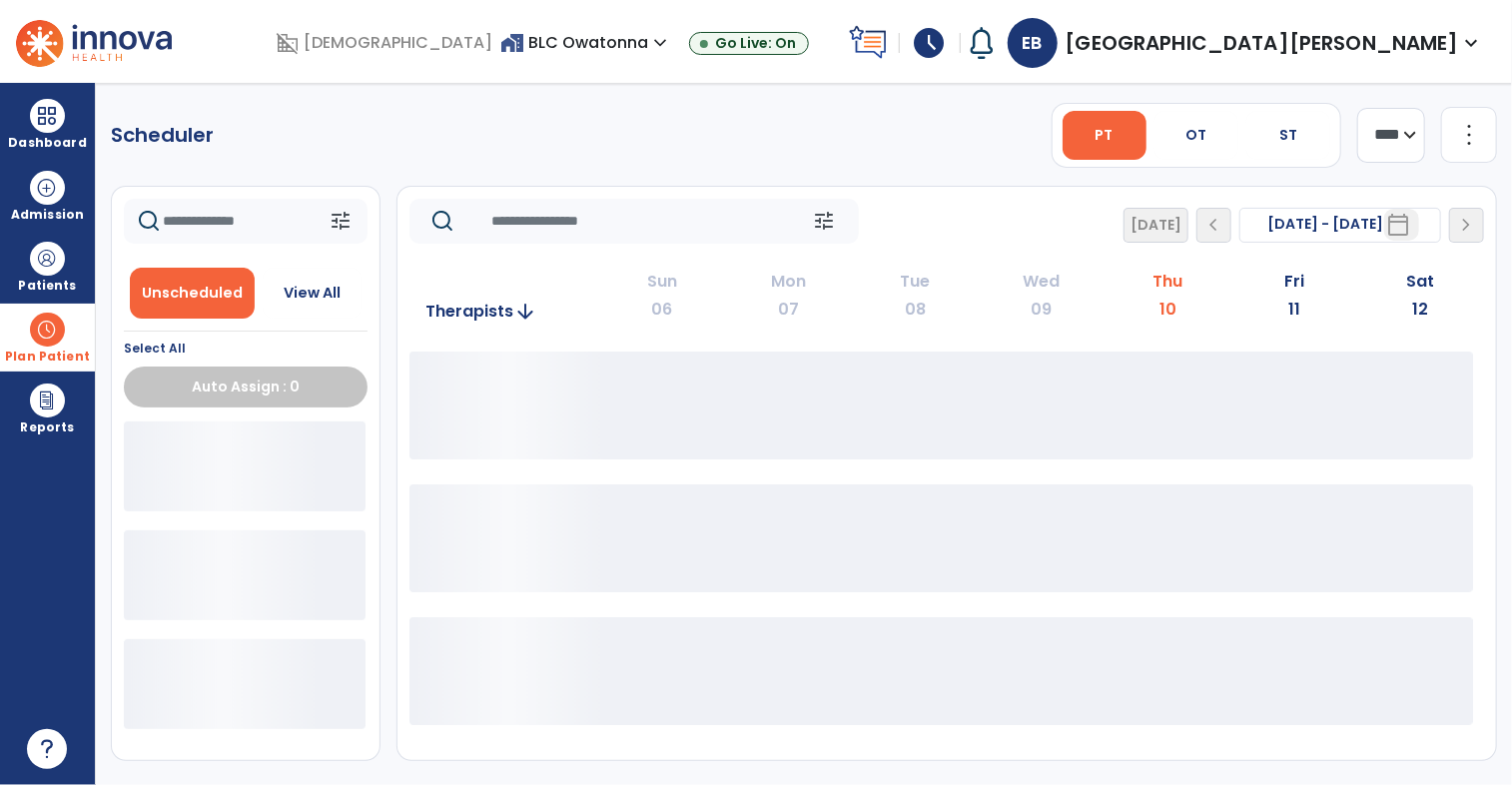 scroll, scrollTop: 0, scrollLeft: 0, axis: both 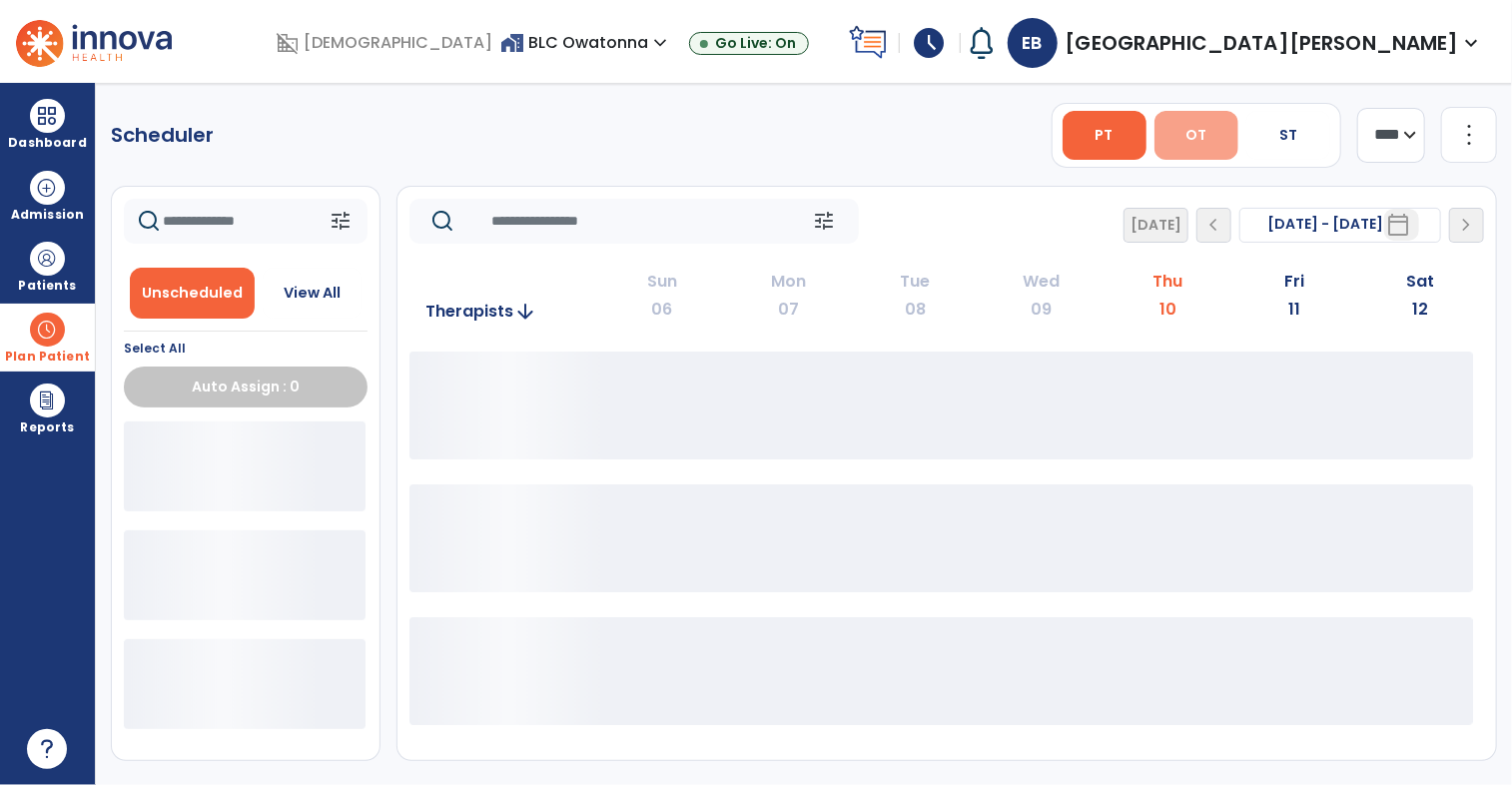 click on "OT" at bounding box center [1195, 135] 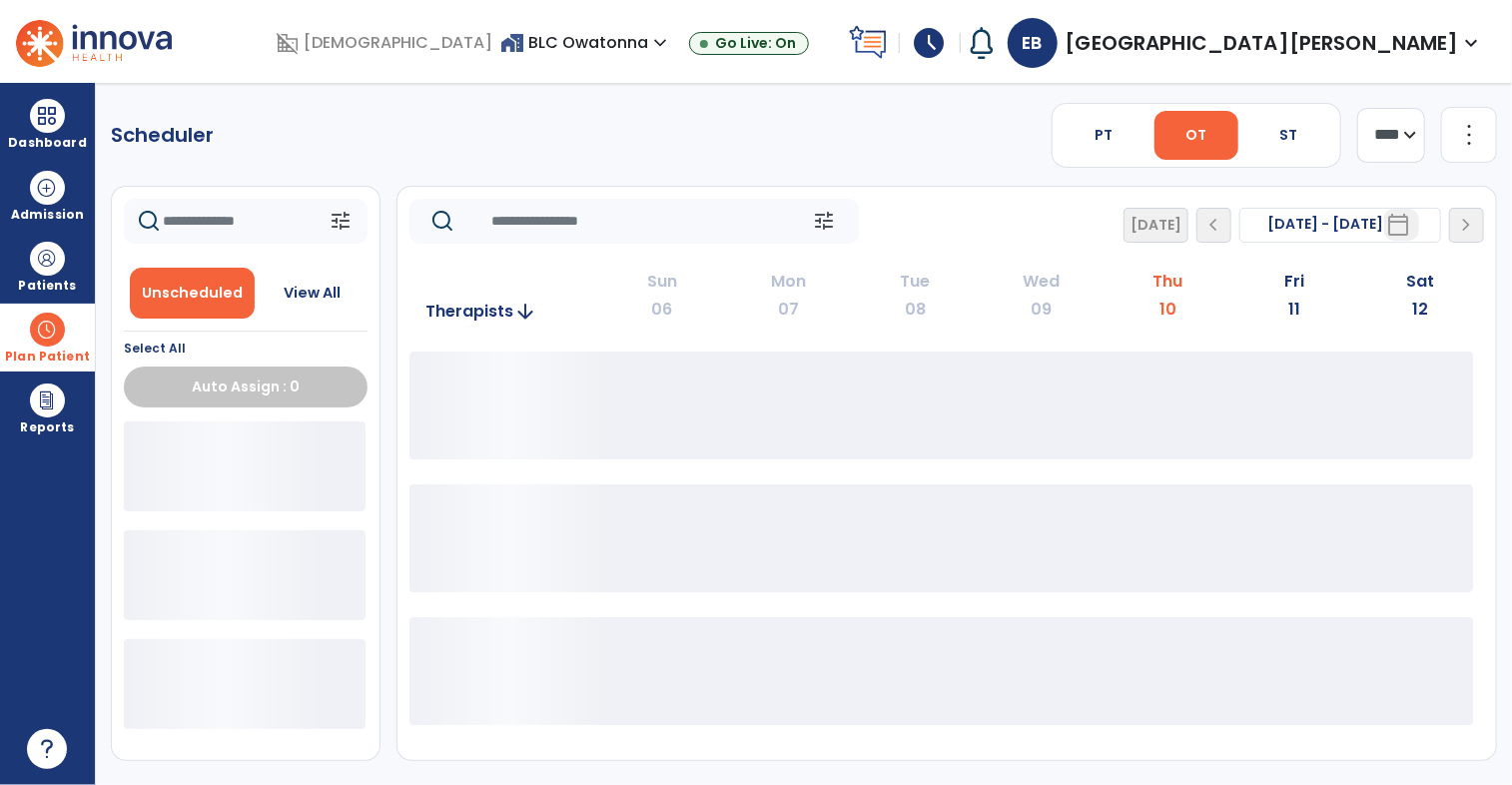click on "**** ***" 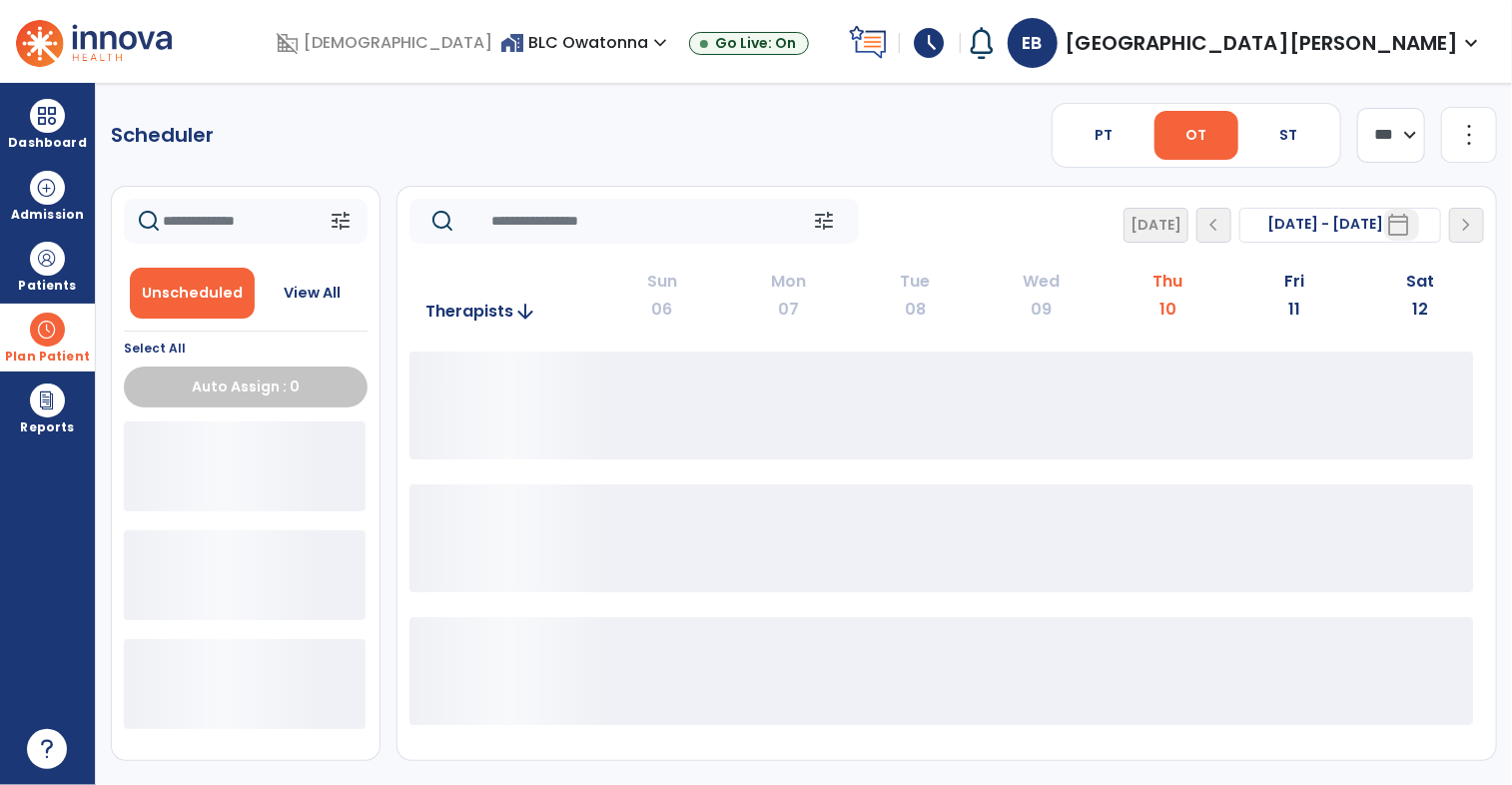 click on "**** ***" 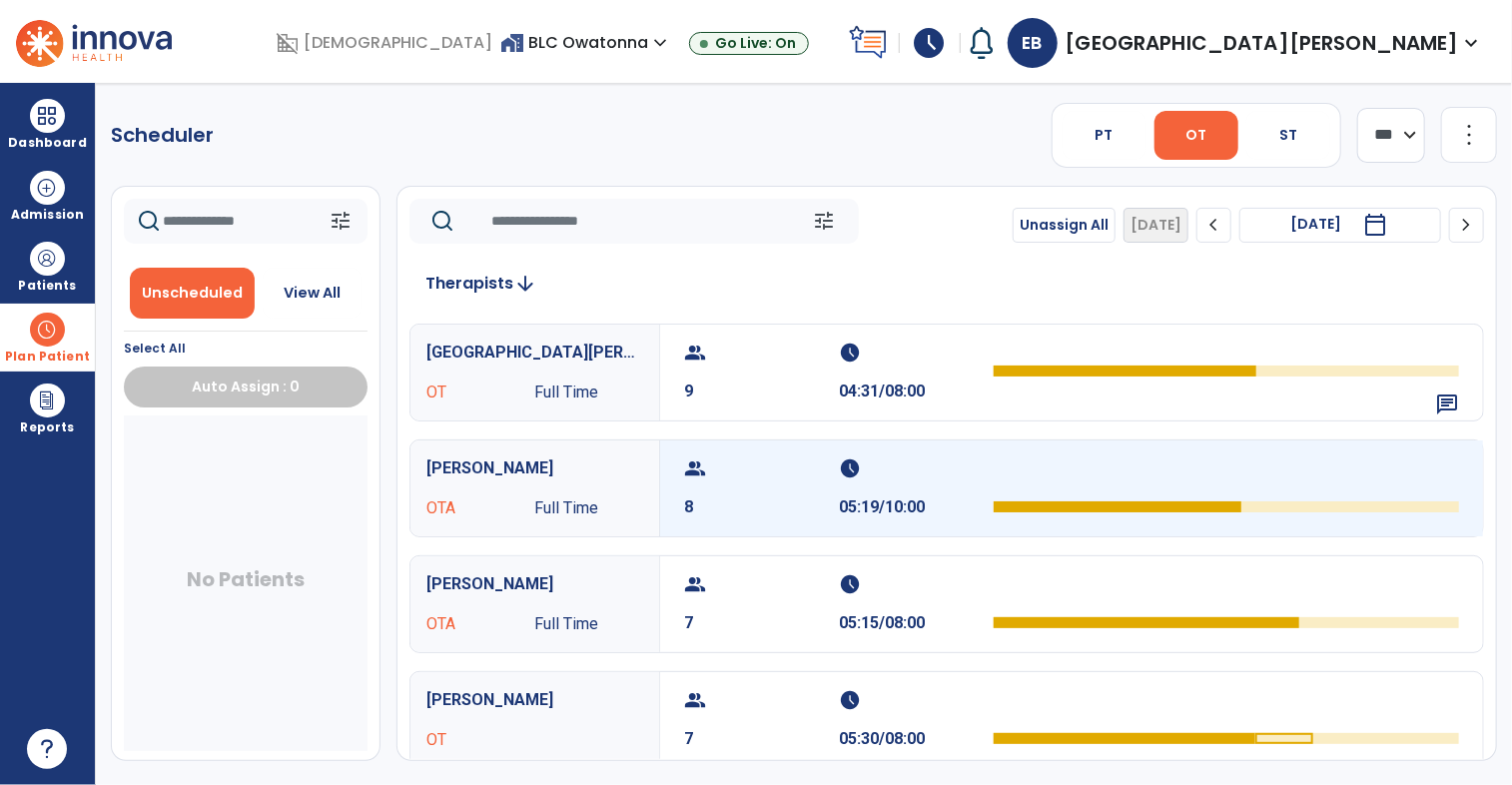 click at bounding box center (1226, 474) 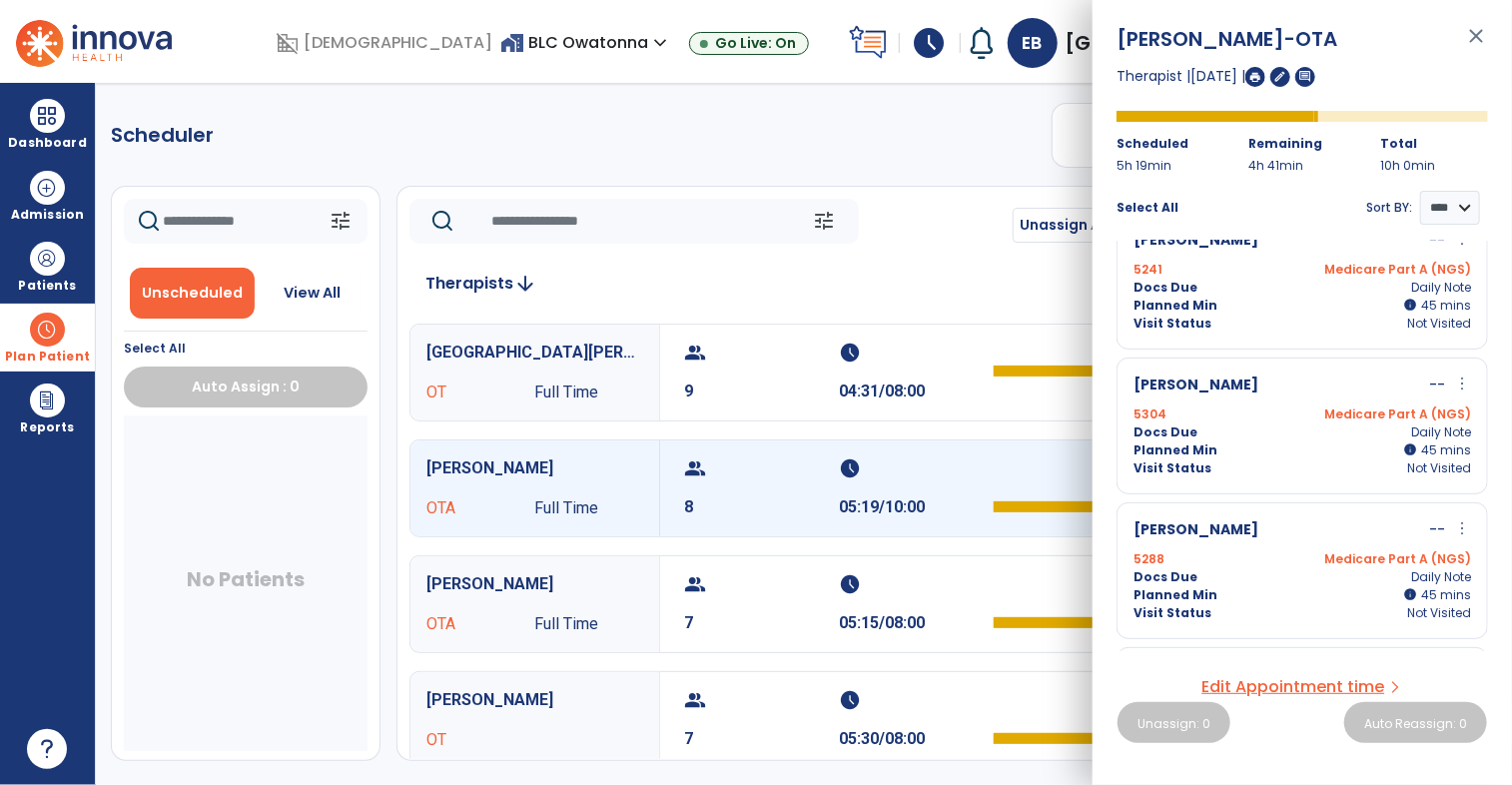 scroll, scrollTop: 0, scrollLeft: 0, axis: both 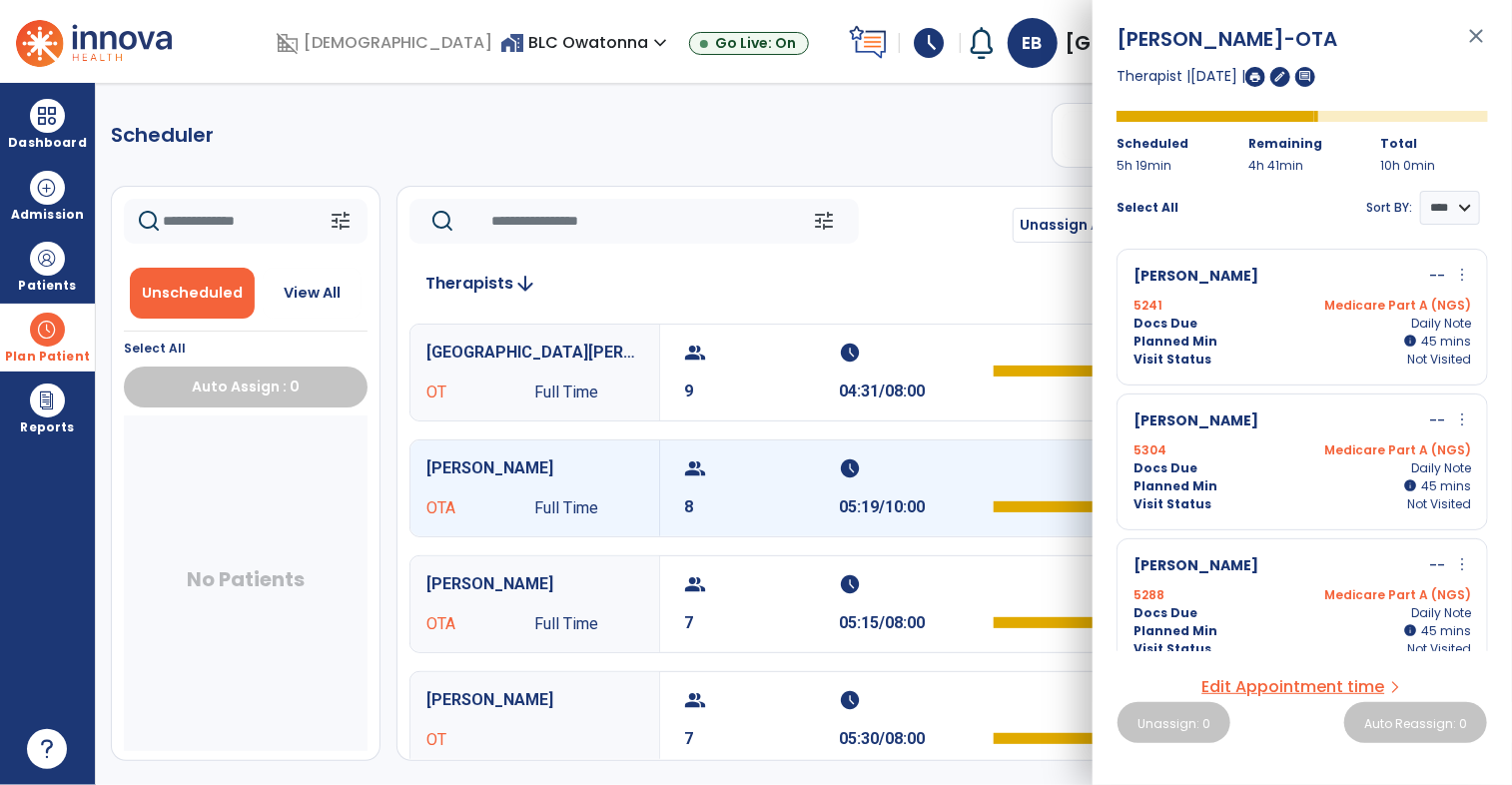 click on "Planned Min  info   45 I 45 mins" at bounding box center (1302, 342) 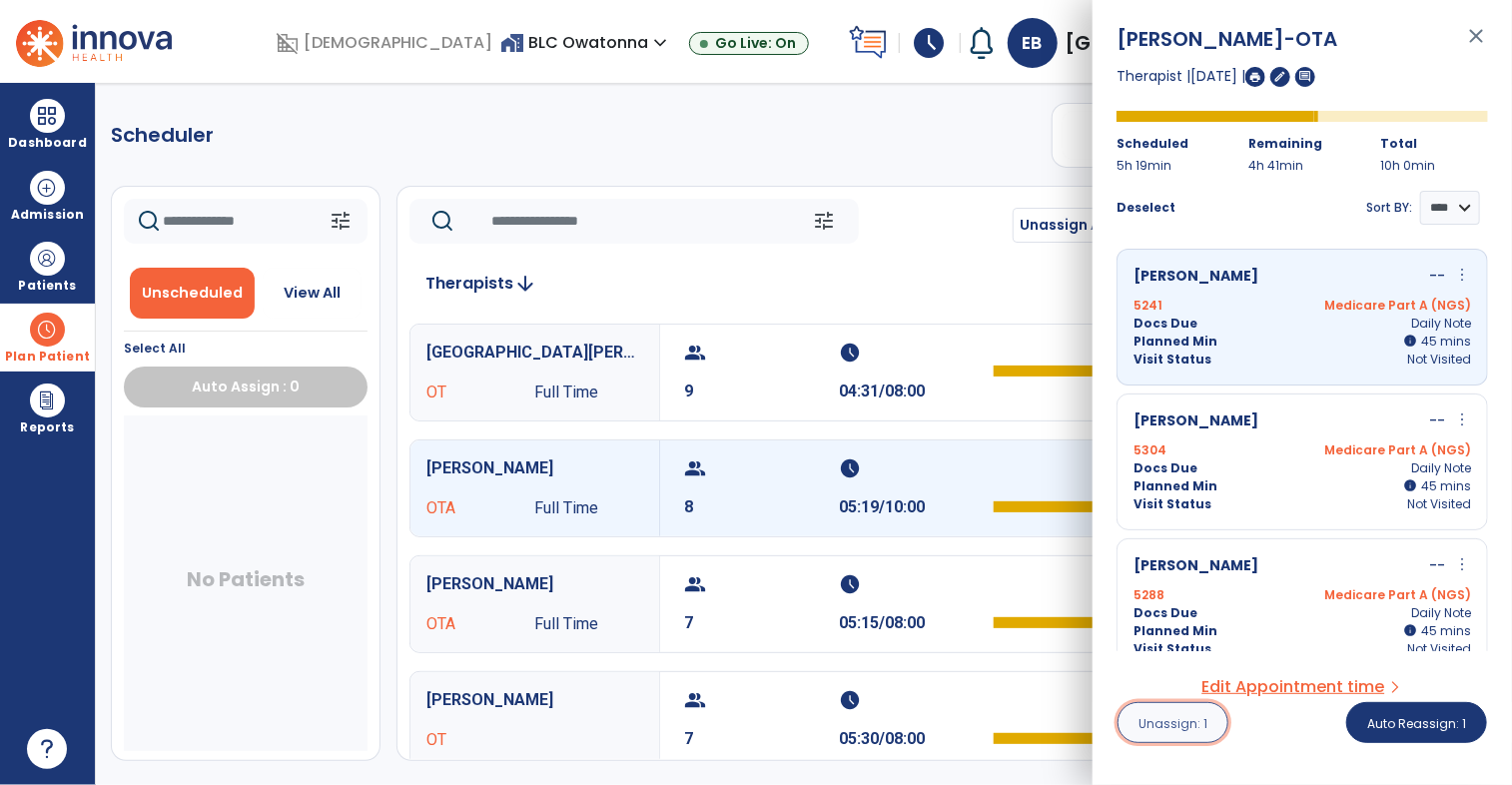 click on "Unassign: 1" at bounding box center (1172, 722) 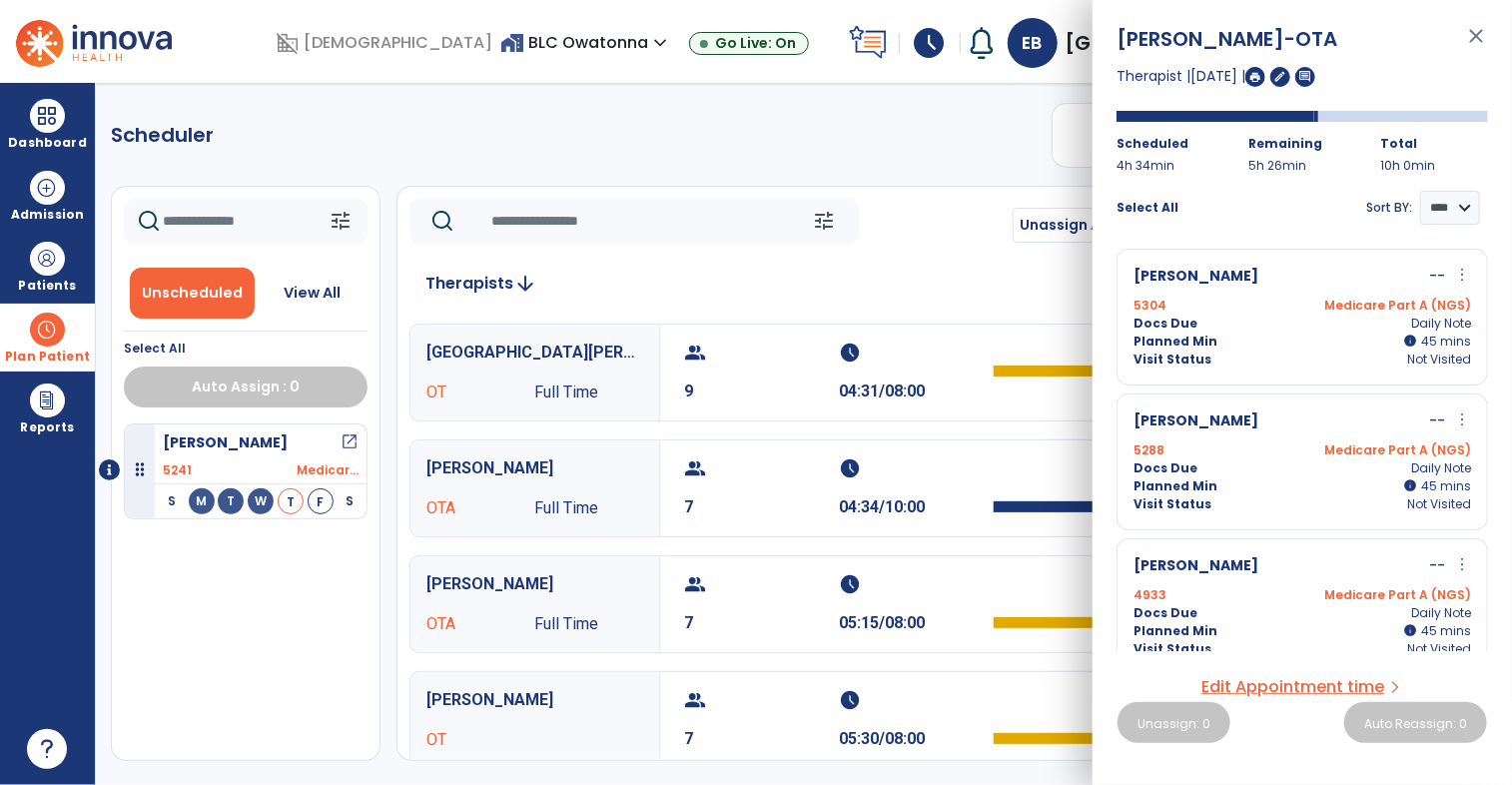click on "close" at bounding box center [1476, 45] 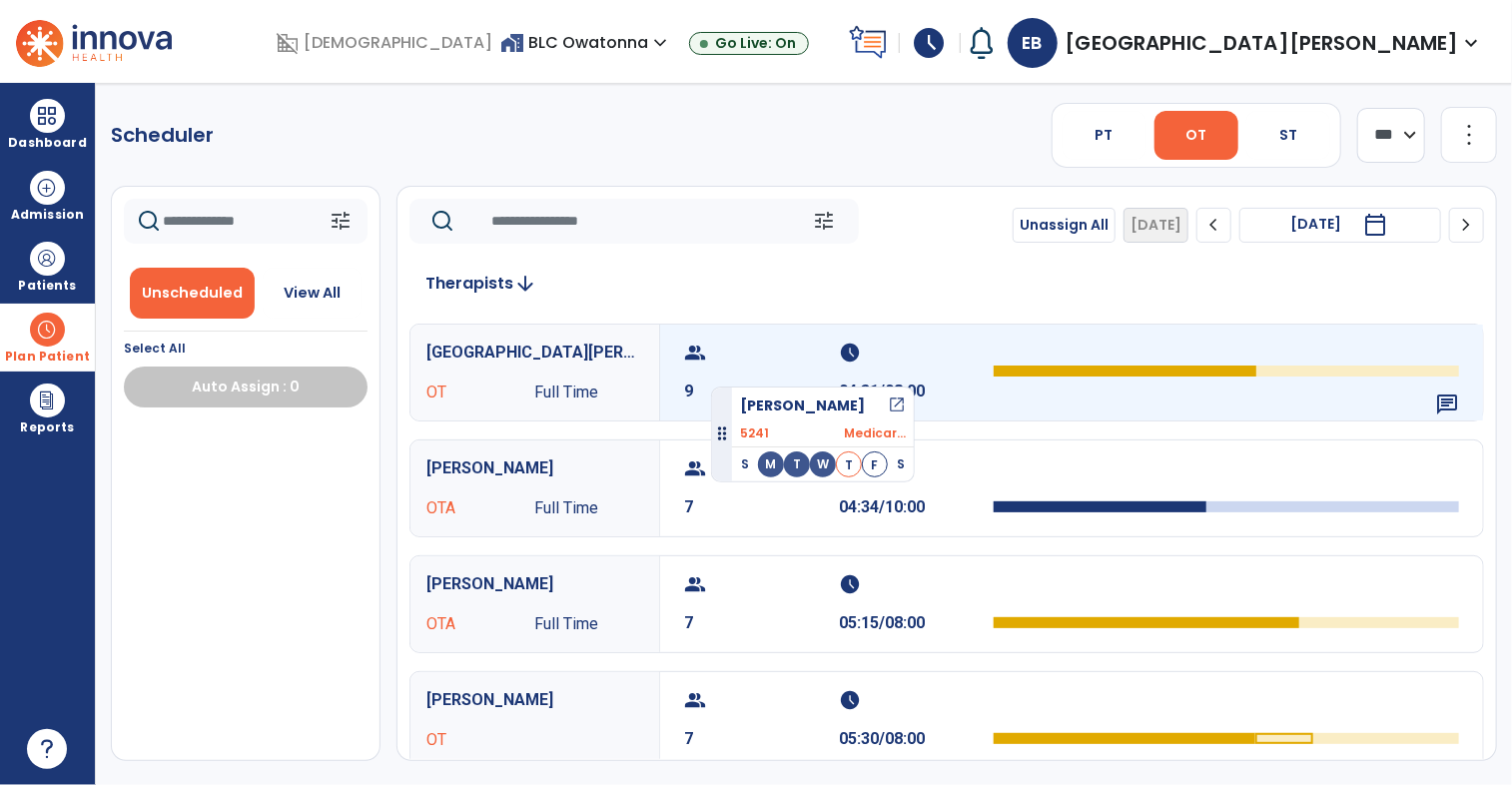 drag, startPoint x: 241, startPoint y: 458, endPoint x: 714, endPoint y: 376, distance: 480.055 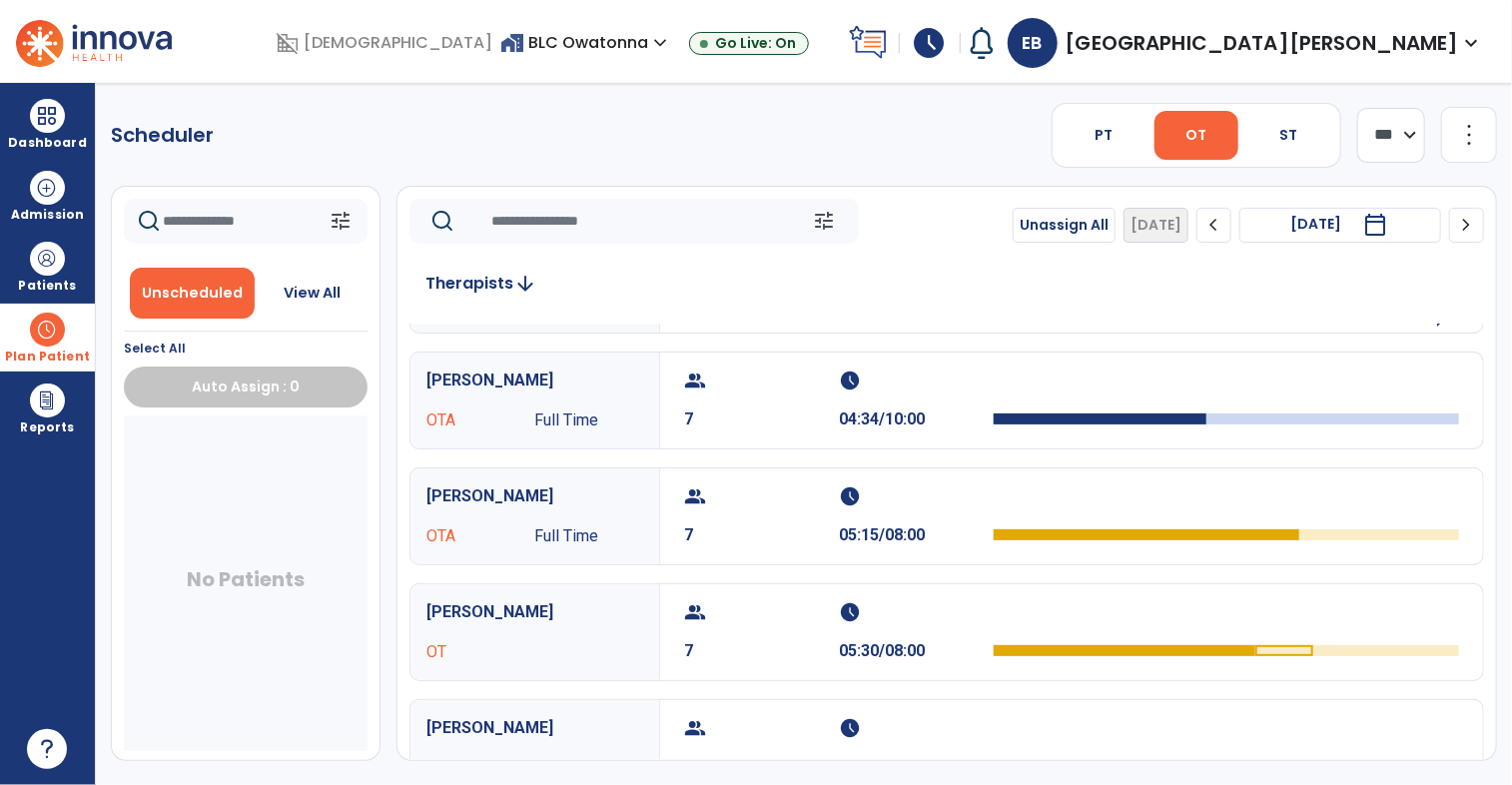 scroll, scrollTop: 0, scrollLeft: 0, axis: both 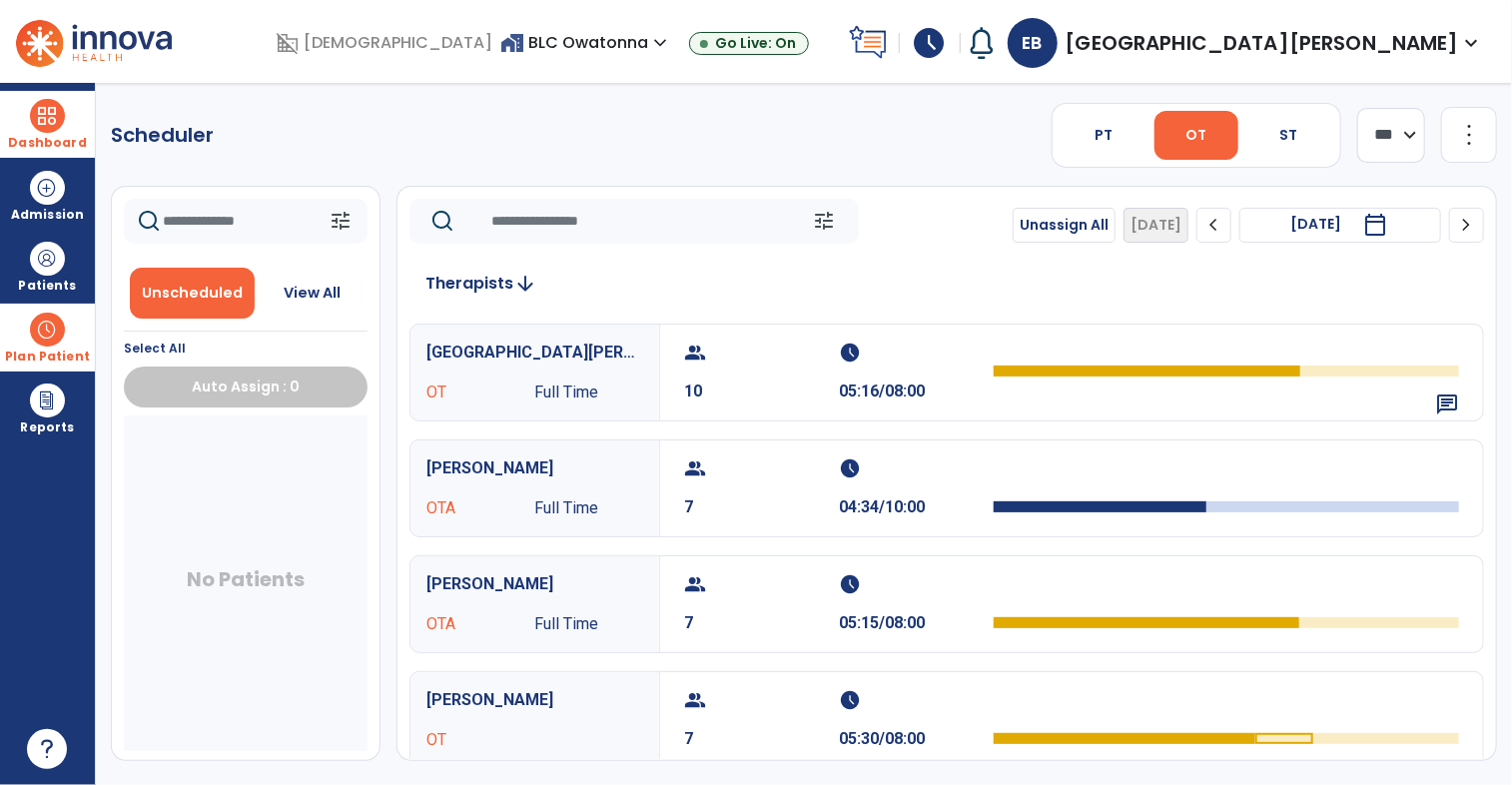 click at bounding box center (47, 116) 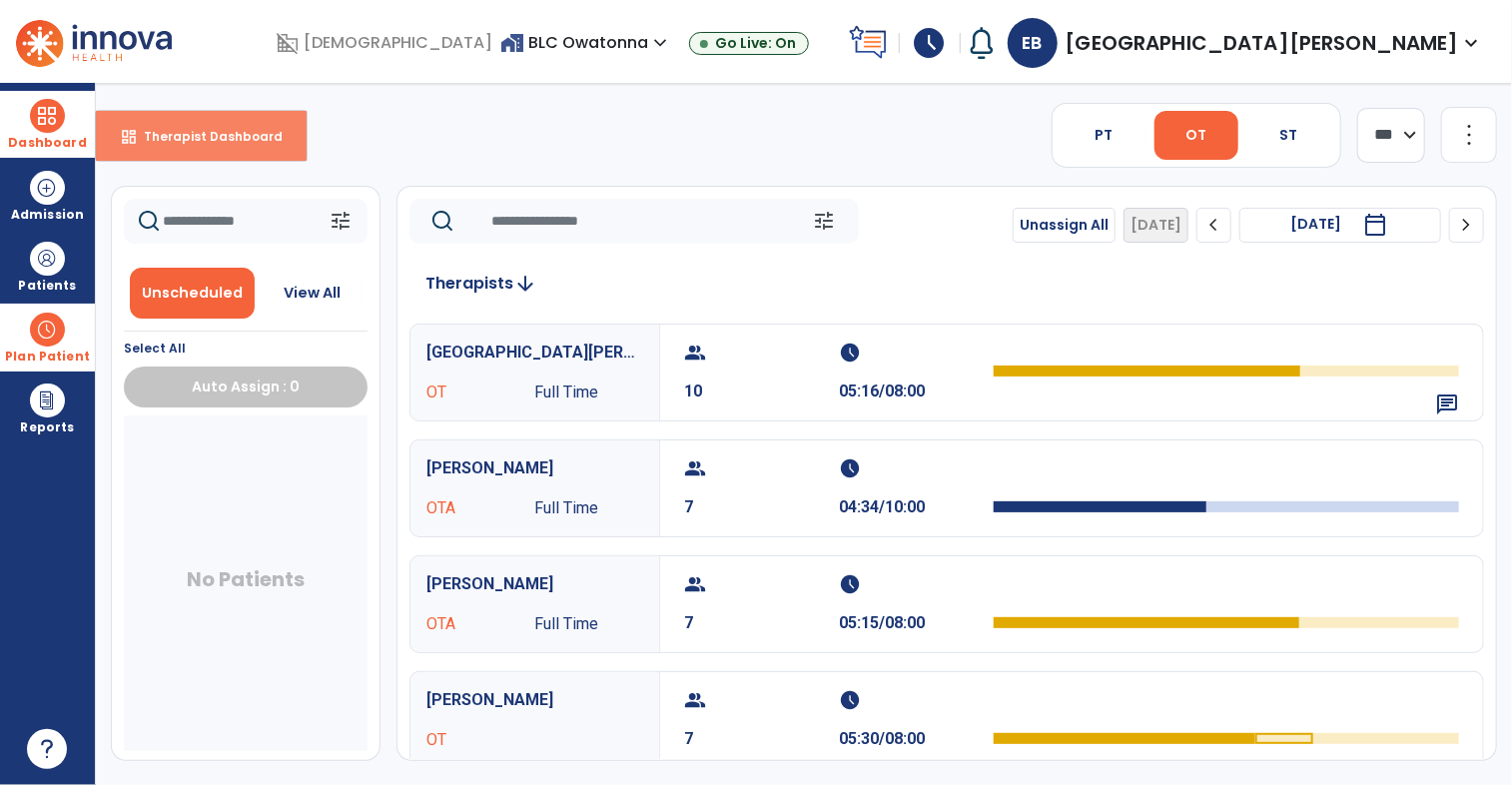 click on "dashboard" at bounding box center [129, 137] 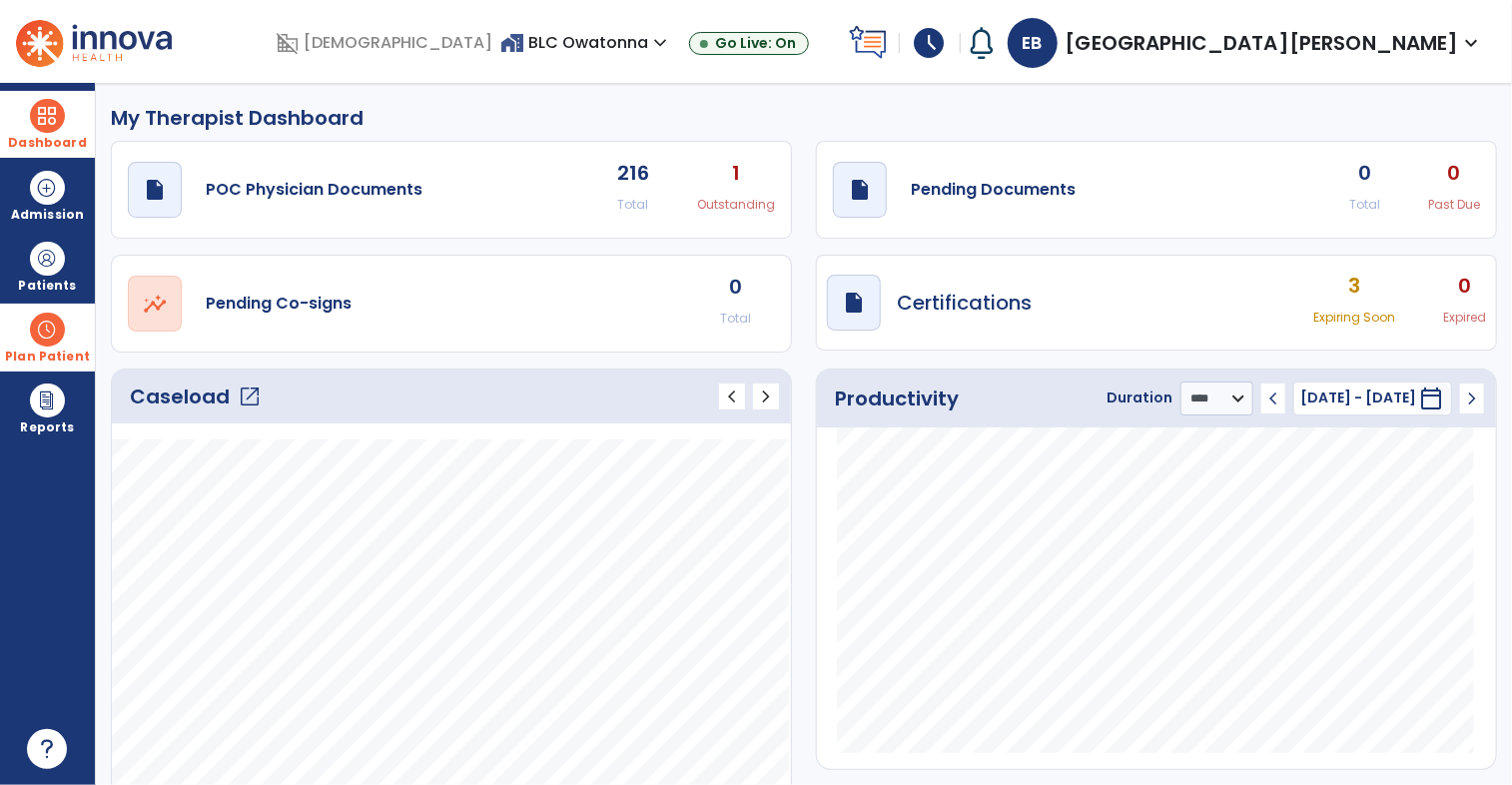 click on "open_in_new" 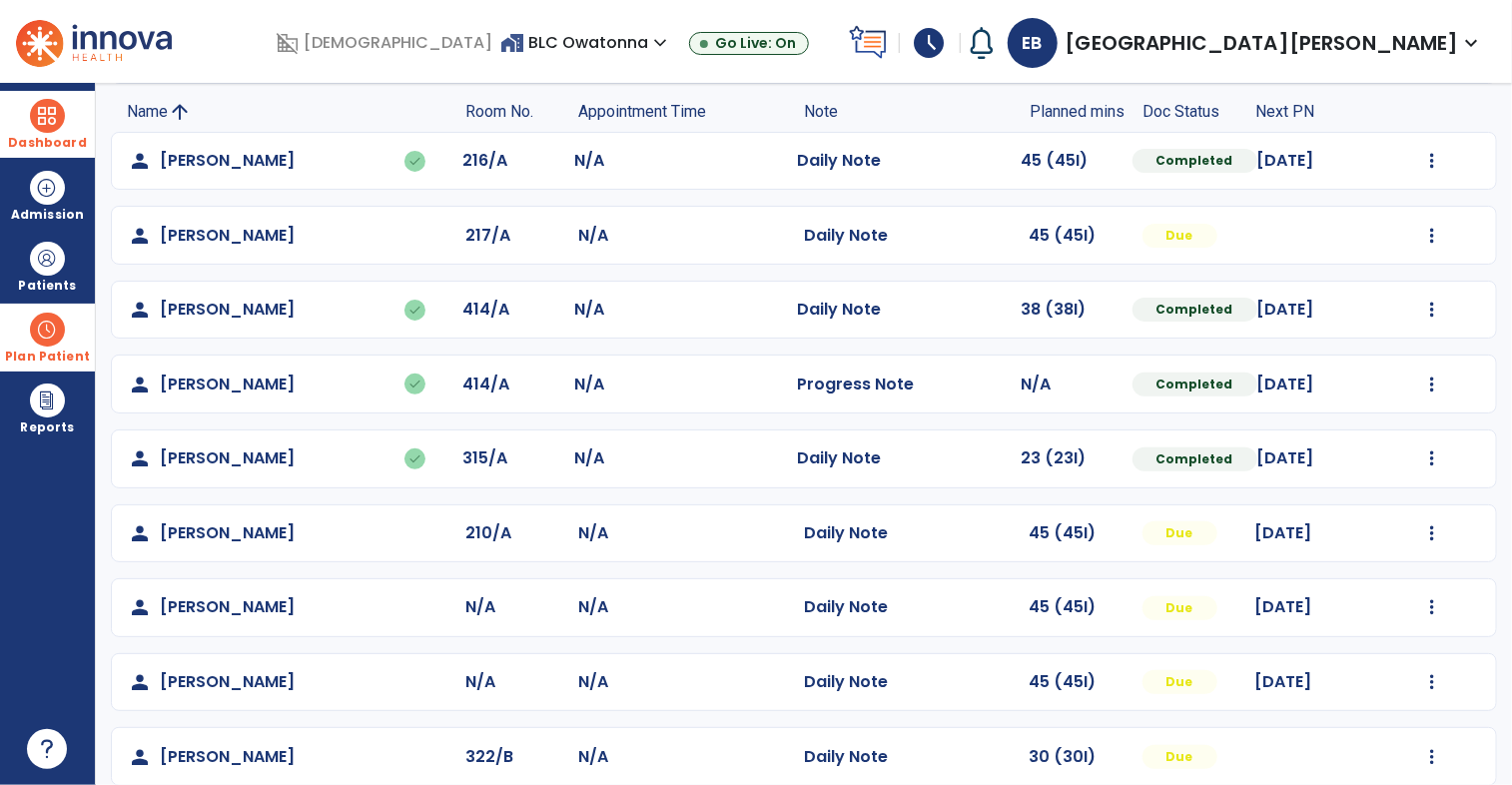scroll, scrollTop: 298, scrollLeft: 0, axis: vertical 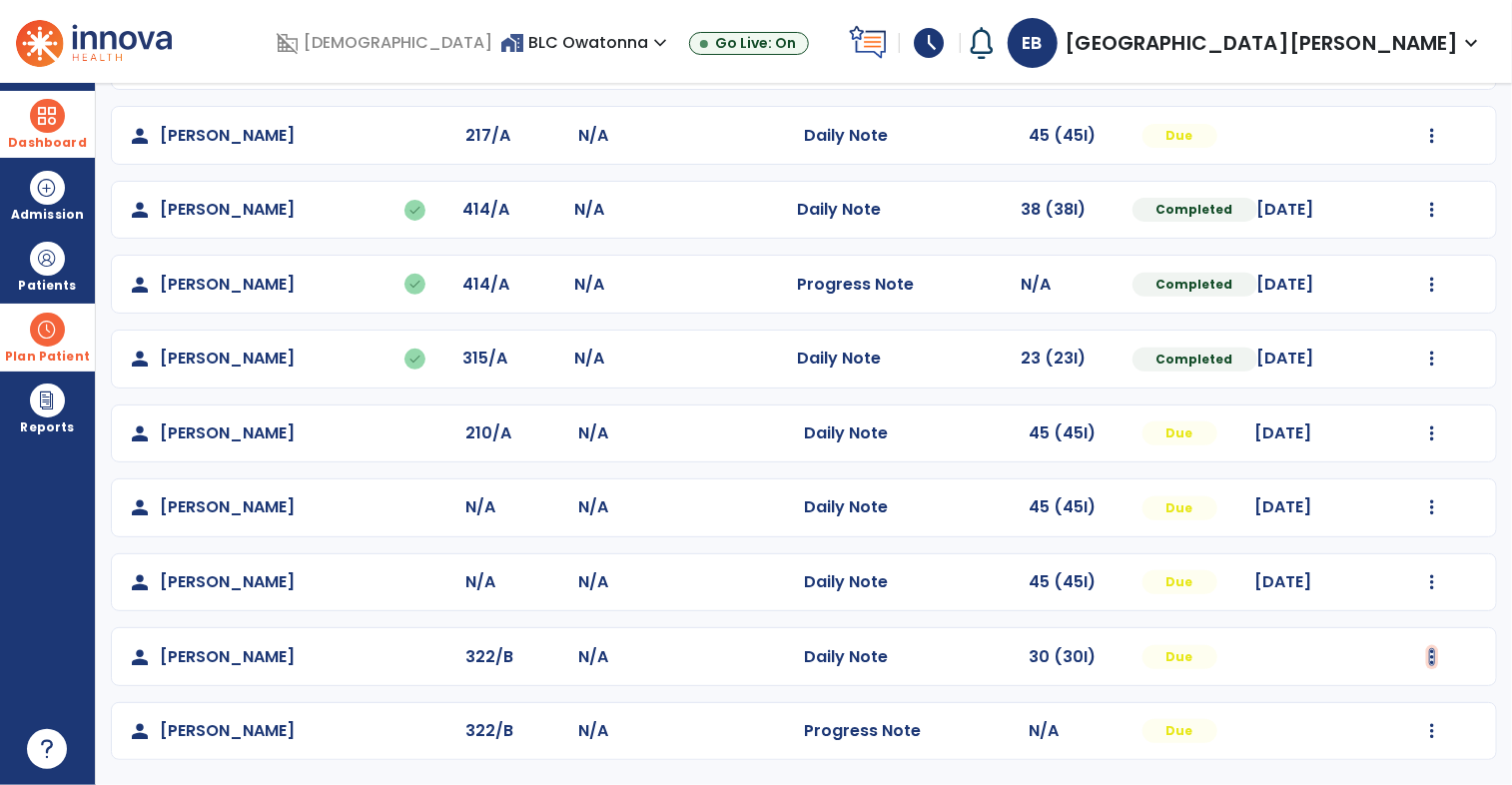 click at bounding box center [1432, 61] 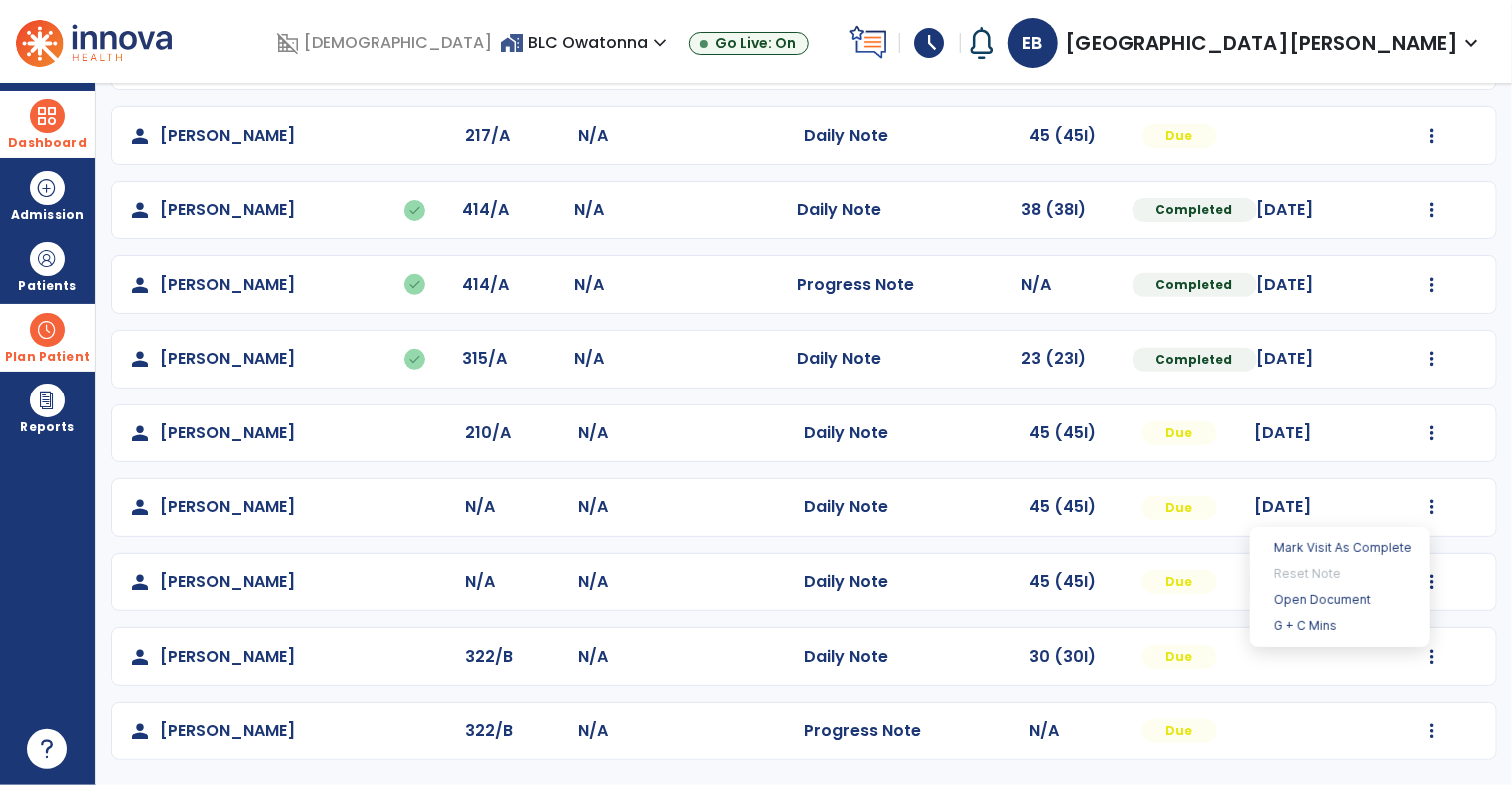 click on "person   Hildebrandt, Dwight   done  216/A N/A  Daily Note   45 (45I)  Completed 07/21/2025  Undo Visit Status   Reset Note   Open Document   G + C Mins   person   Kiekenapp, Linda  217/A N/A  Daily Note   45 (45I)  Due  Mark Visit As Complete   Reset Note   Open Document   G + C Mins   person   Peterson, Steven   done  414/A N/A  Daily Note   38 (38I)  Completed 08/07/2025  Undo Visit Status   Reset Note   Open Document   G + C Mins   person   Peterson, Steven   done  414/A N/A  Progress Note   N/A  Completed 08/07/2025  Undo Visit Status   Reset Note   Open Document   G + C Mins   person   Prusha, Margaret   done  315/A N/A  Daily Note   23 (23I)  Completed 08/04/2025  Undo Visit Status   Reset Note   Open Document   G + C Mins   person   Riach, Janet  210/A N/A  Daily Note   45 (45I)  Due 07/11/2025  Mark Visit As Complete   Reset Note   Open Document   G + C Mins   person   Snow, Josephine  N/A N/A  Daily Note   45 (45I)  Due 07/31/2025  Mark Visit As Complete   Reset Note   Open Document   G + C Mins" 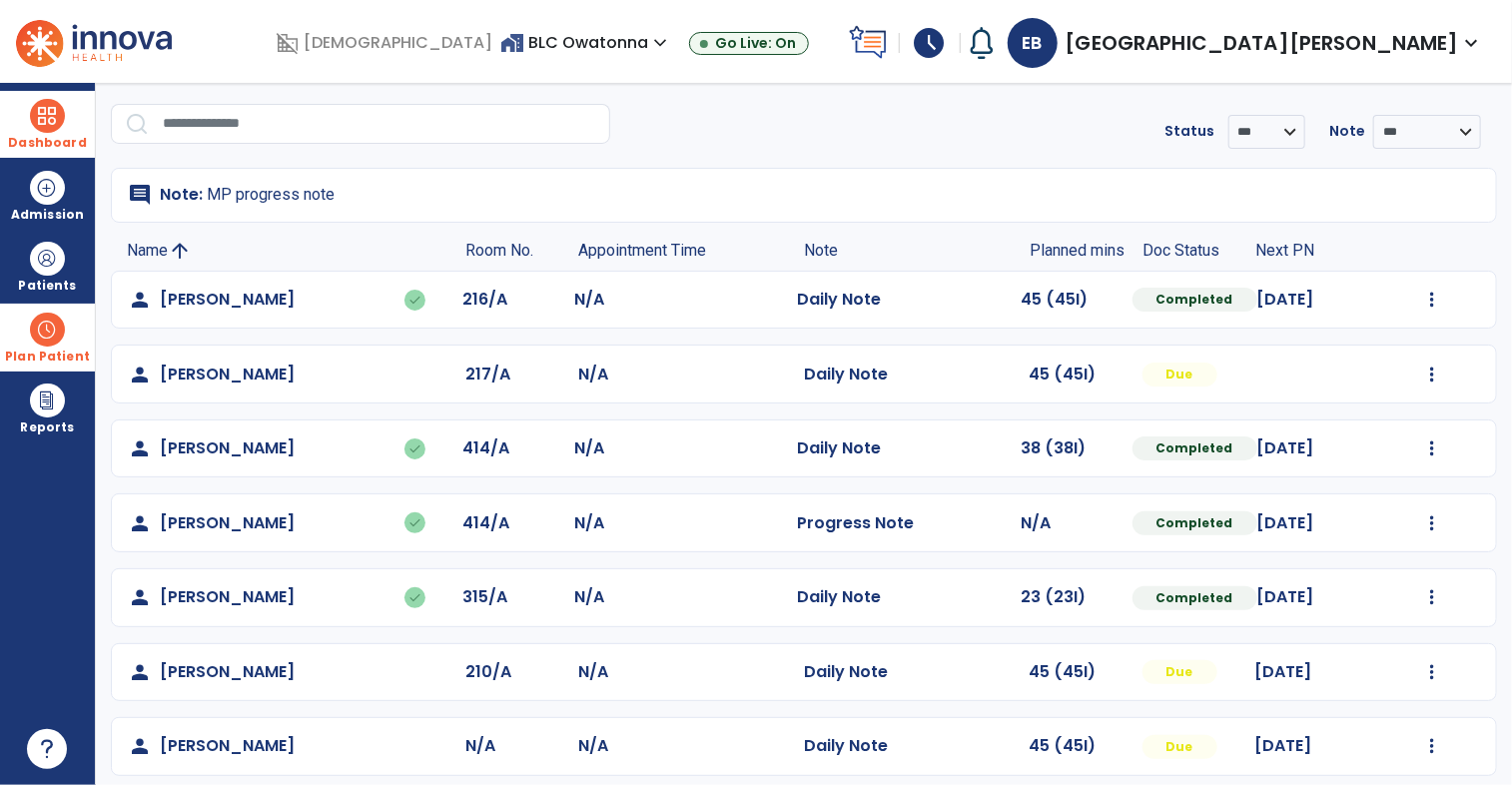 scroll, scrollTop: 57, scrollLeft: 0, axis: vertical 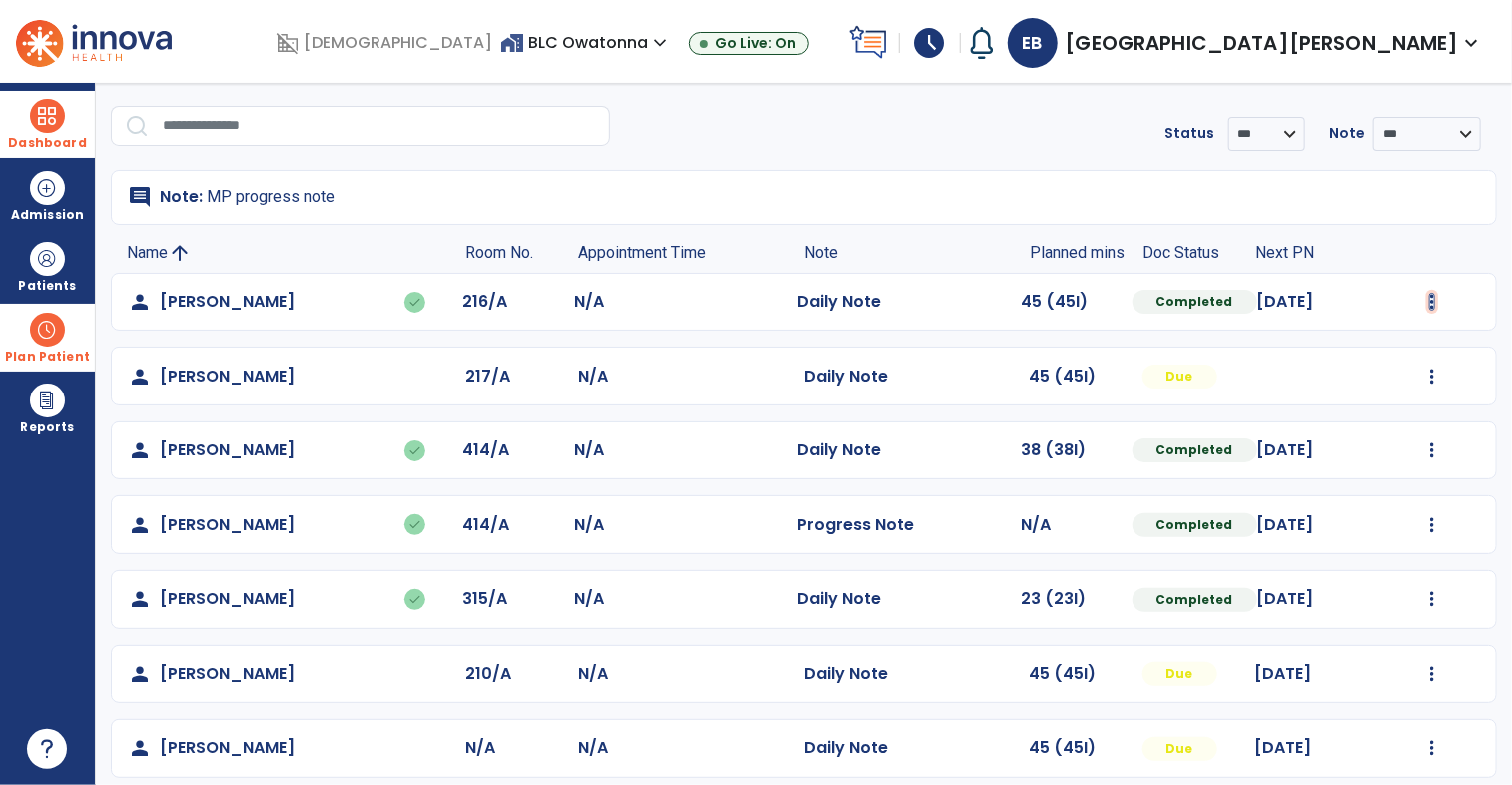 click at bounding box center (1432, 302) 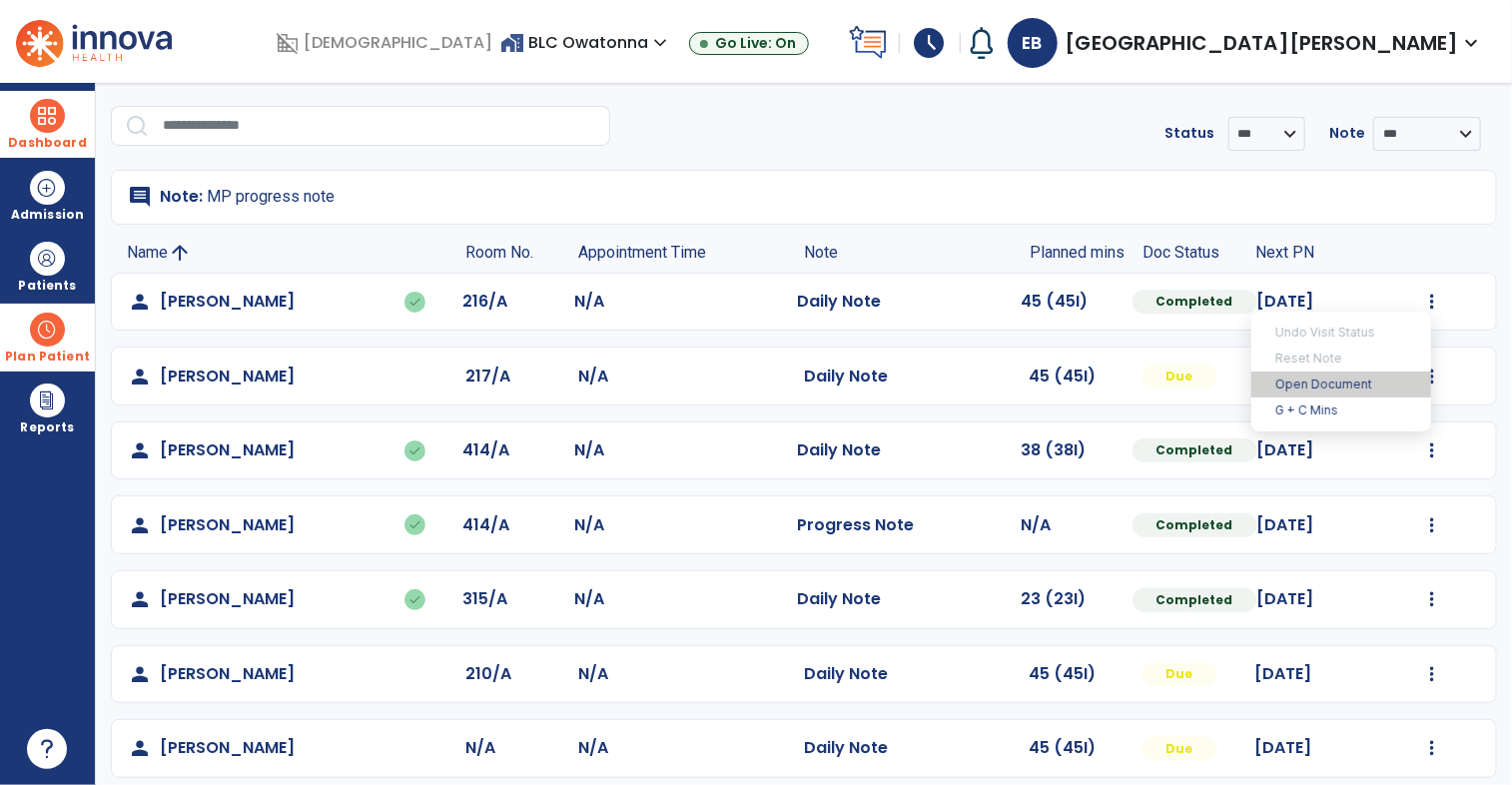 click on "Open Document" at bounding box center [1341, 385] 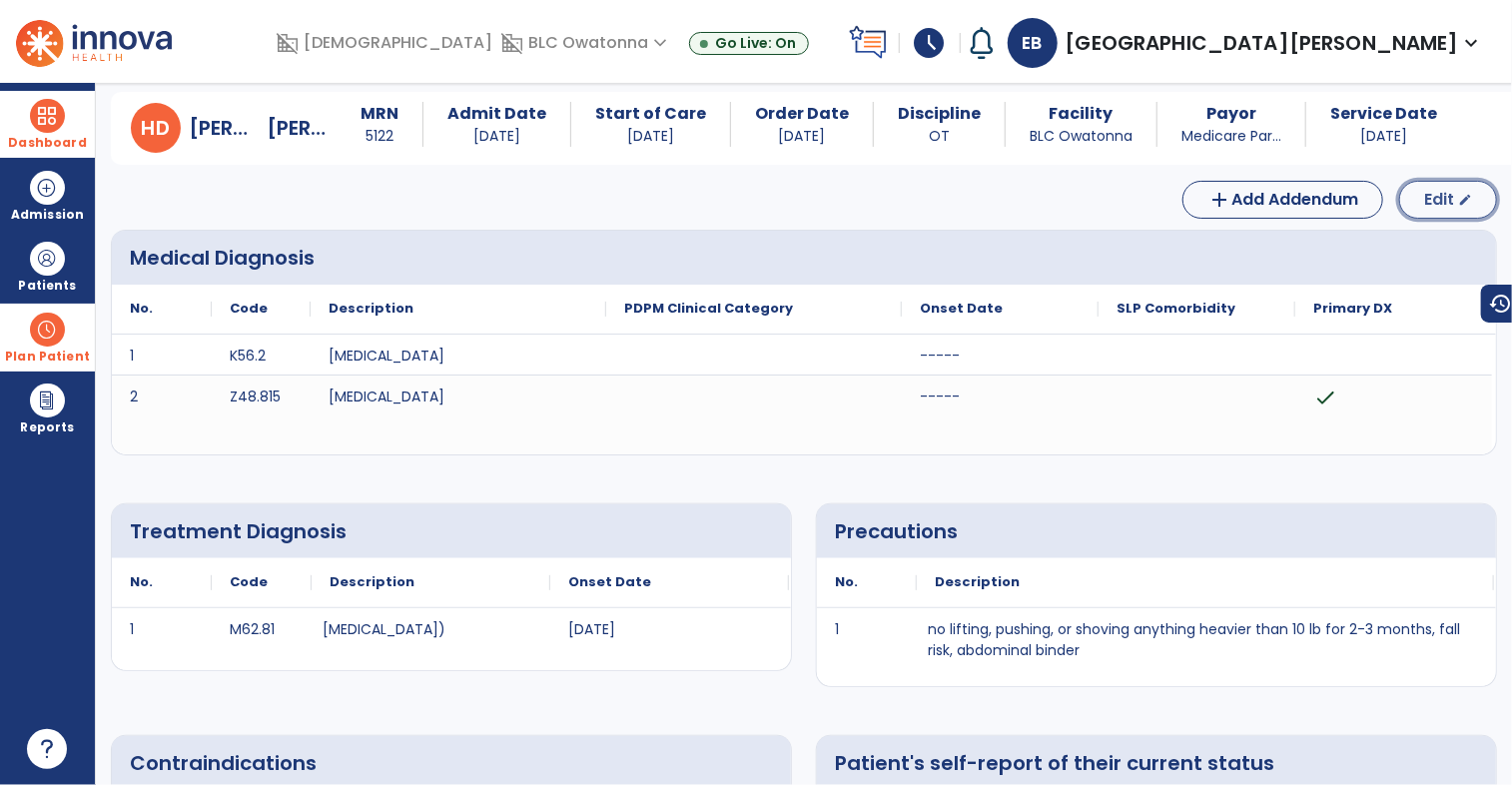 click on "Edit" 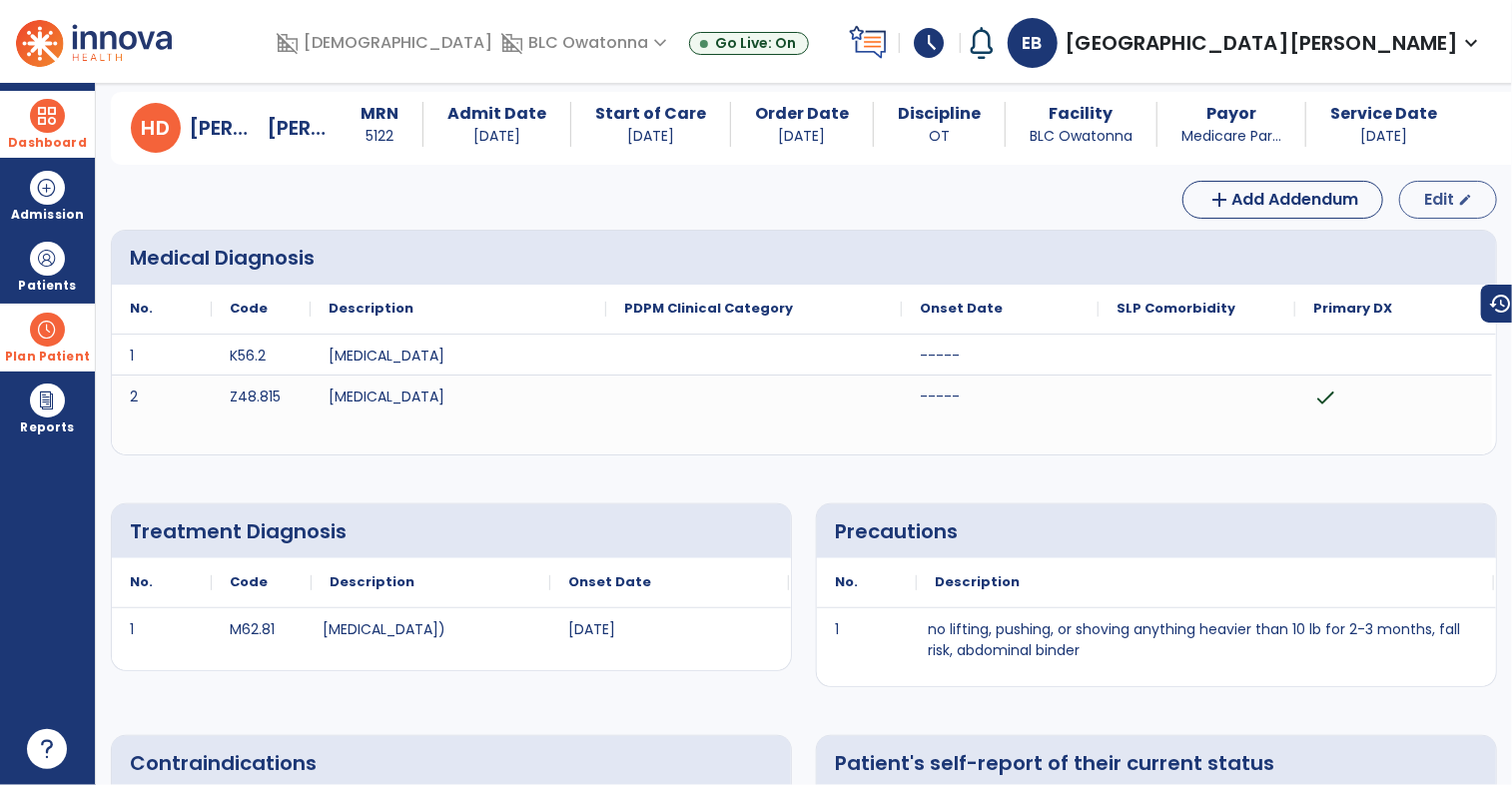 select on "*" 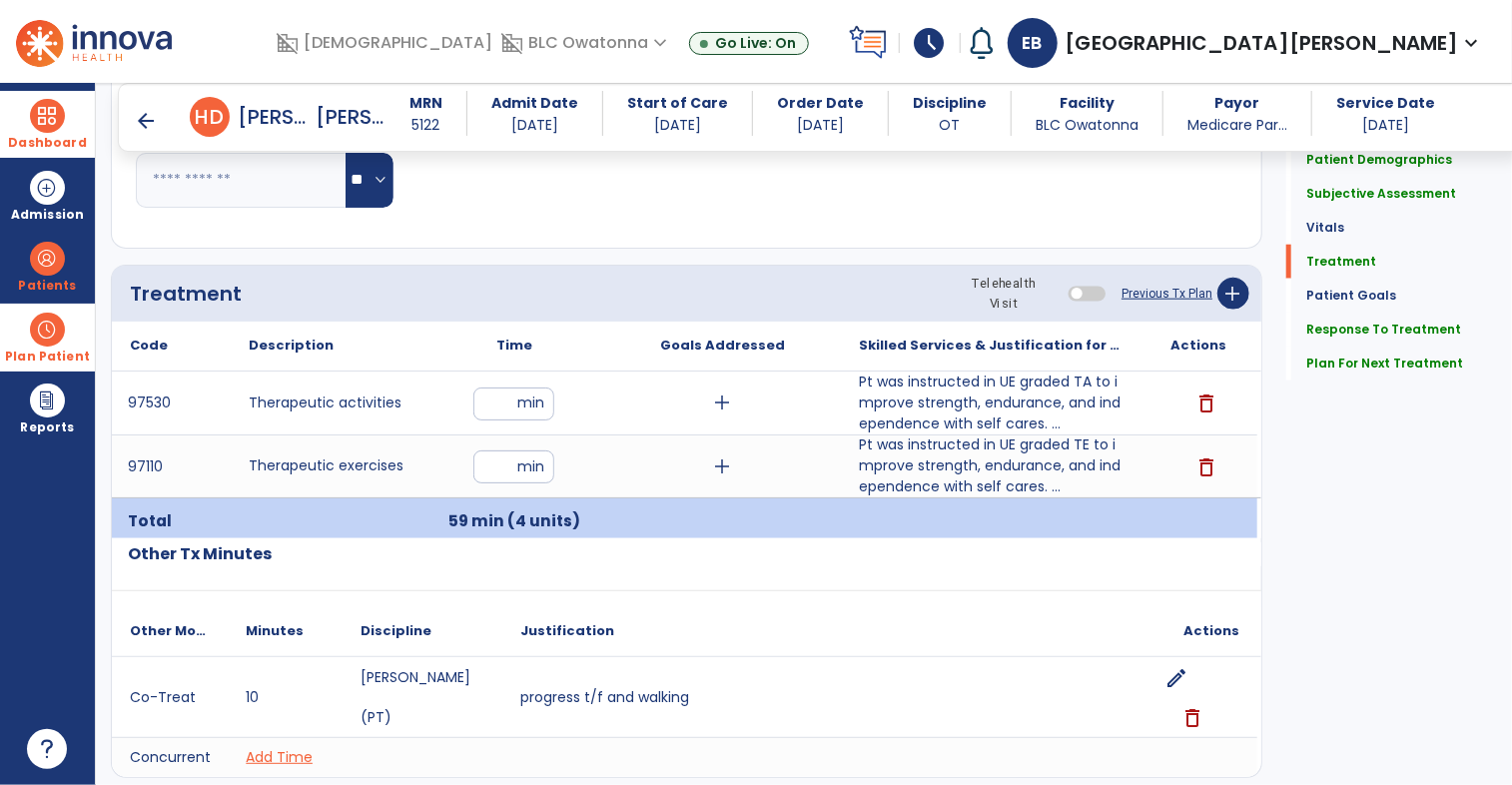 scroll, scrollTop: 1025, scrollLeft: 0, axis: vertical 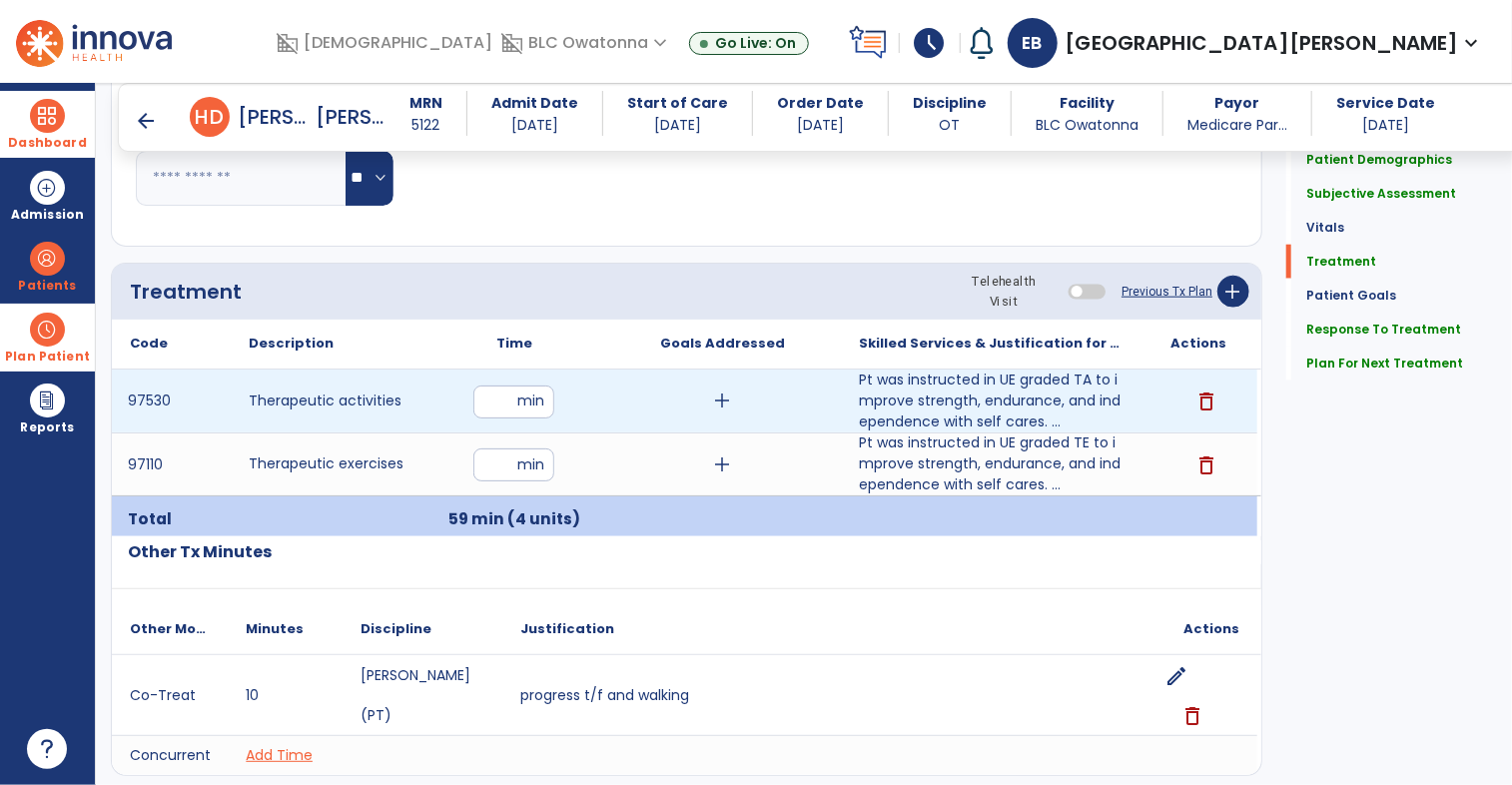 click on "**" at bounding box center (513, 401) 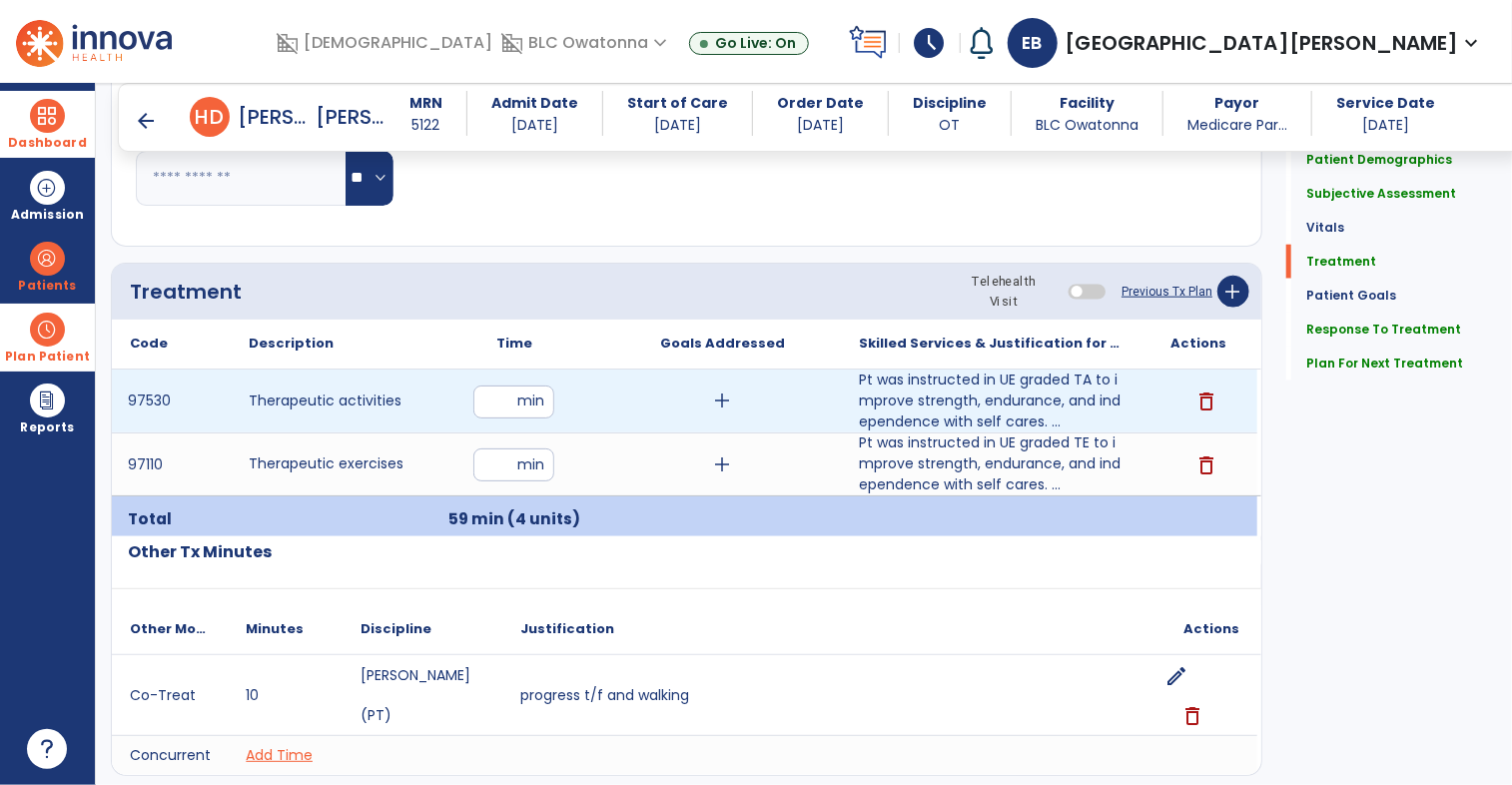 type on "**" 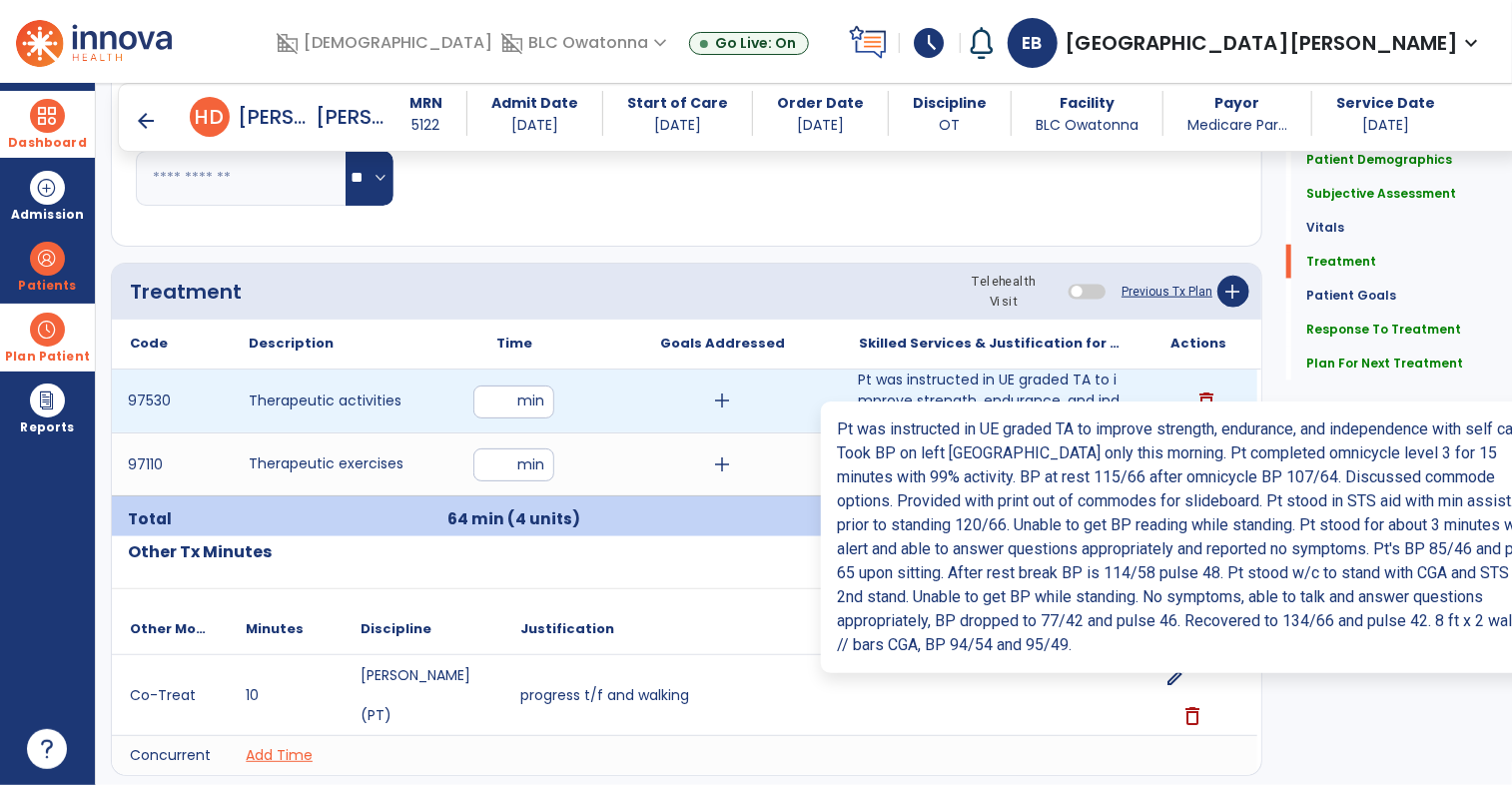 click on "Pt was instructed in UE graded TA to improve strength, endurance, and independence with self cares. ..." at bounding box center [990, 400] 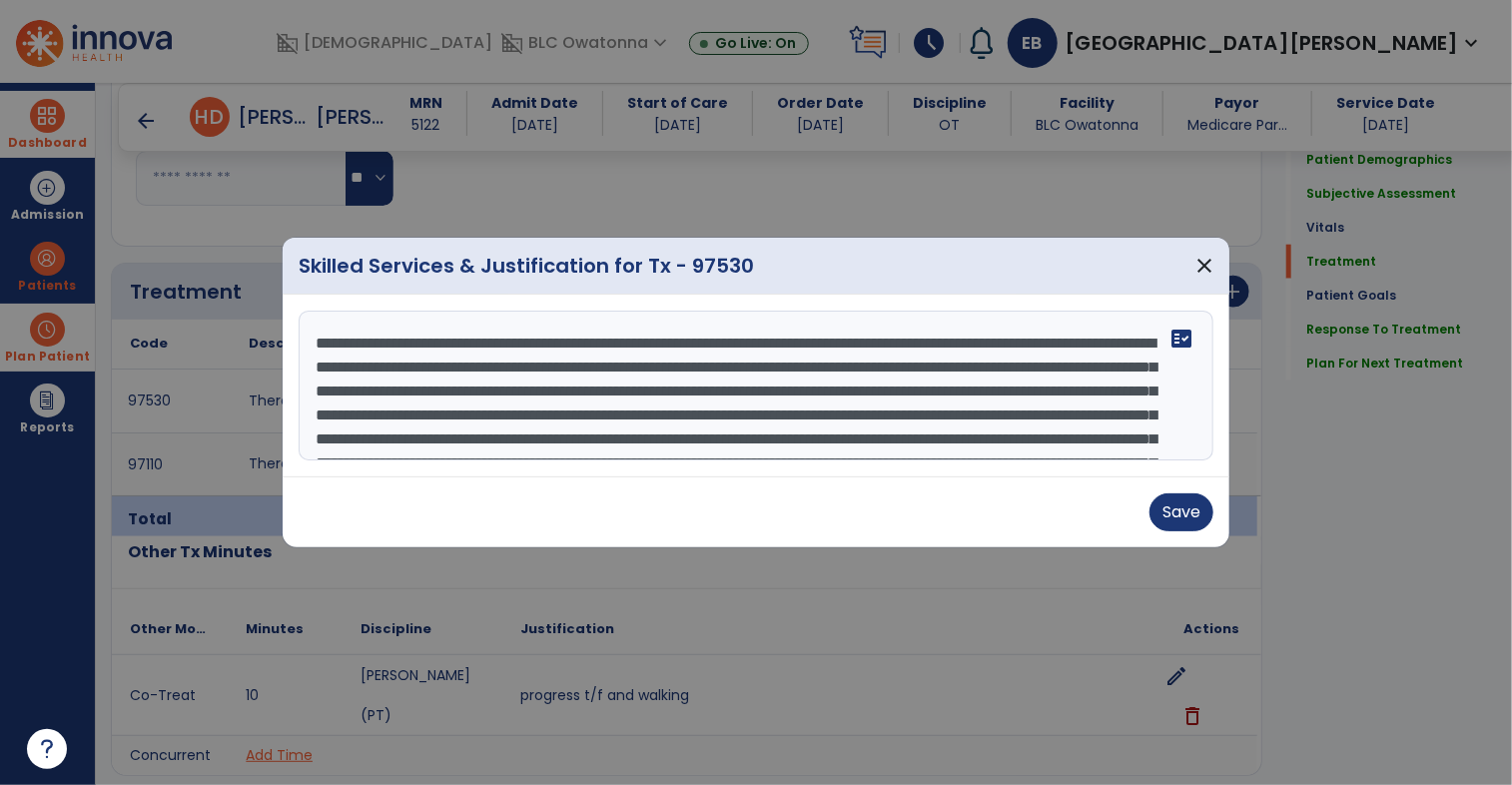 scroll, scrollTop: 96, scrollLeft: 0, axis: vertical 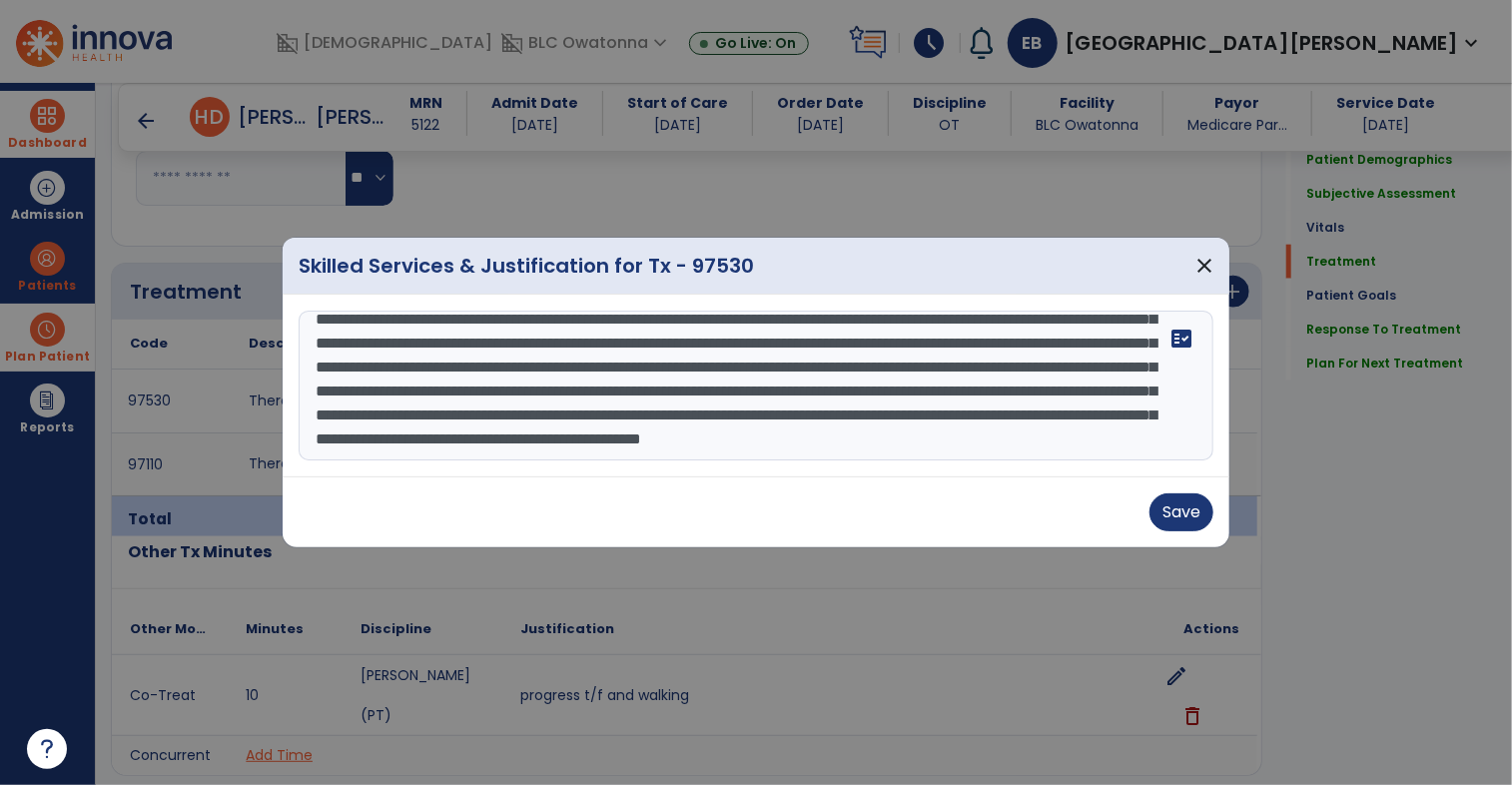 click on "Pt was instructed in UE graded TA to improve strength, endurance, and independence with self cares. Took BP on left UE only this morning. Pt completed omnicycle level 3 for 15 minutes with 99% activity. BP at rest 115/66 after omnicycle BP 107/64. Discussed commode options. Provided with print out of commodes for slideboard. Pt stood in STS aid with min assist. BP prior to standing 120/66. Unable to get BP reading while standing. Pt stood for about 3 minutes was alert and able to answer questions appropriately and reported no symptoms. Pt's BP 85/46 and pulse 65 upon sitting. After rest break BP is 114/58 pulse 48.  Pt stood w/c to stand with CGA and STS aid a 2nd stand. Unable to get BP while standing. No symptoms, able to talk and answer questions appropriately, BP dropped to 77/42 and pulse 46. Recovered to 134/66 and pulse 42. 8 ft x 2 walks in // bars CGA, BP 94/54 and 95/49.   fact_check" at bounding box center [756, 386] 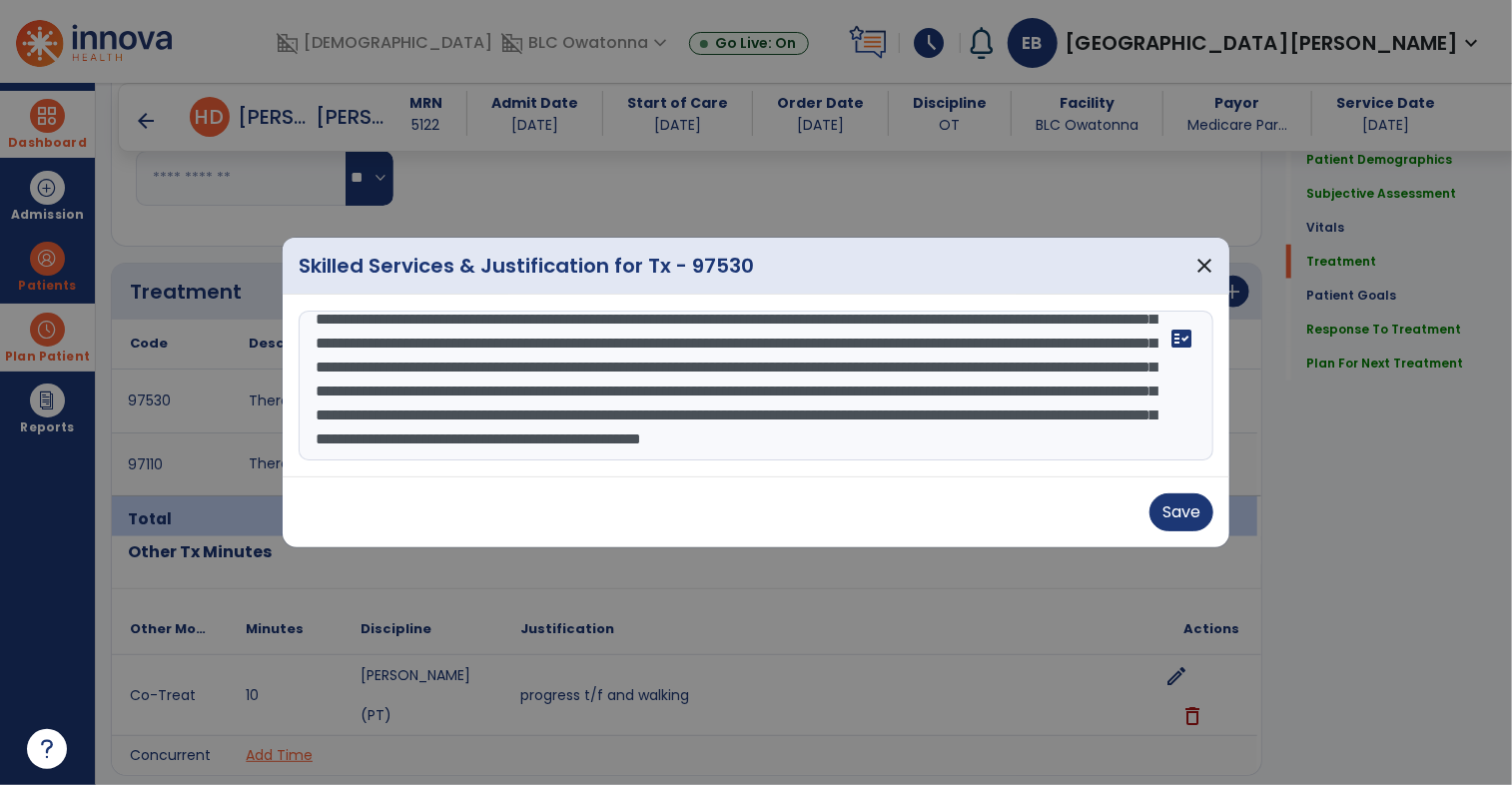 click on "**********" at bounding box center [756, 386] 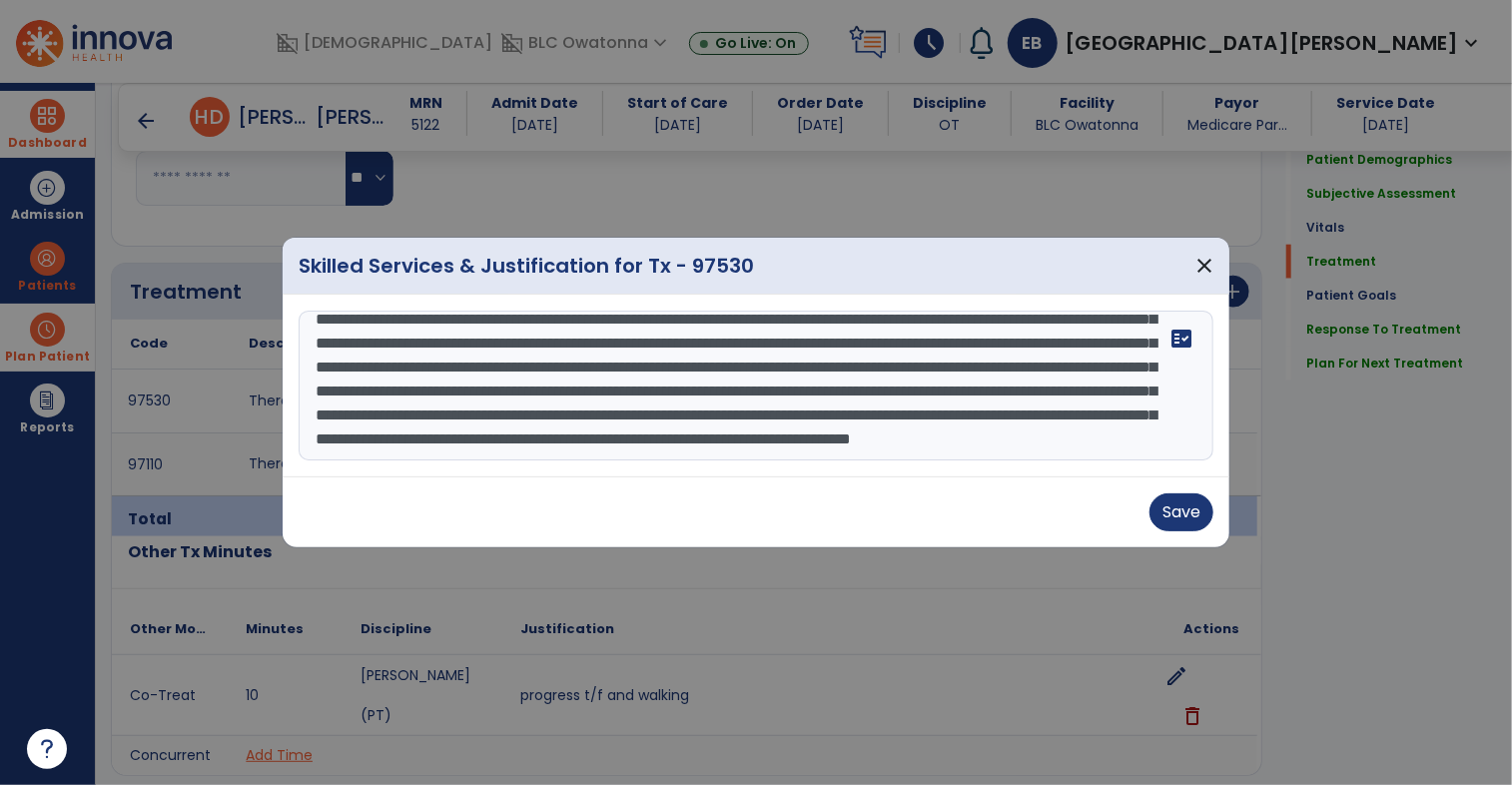 type on "**********" 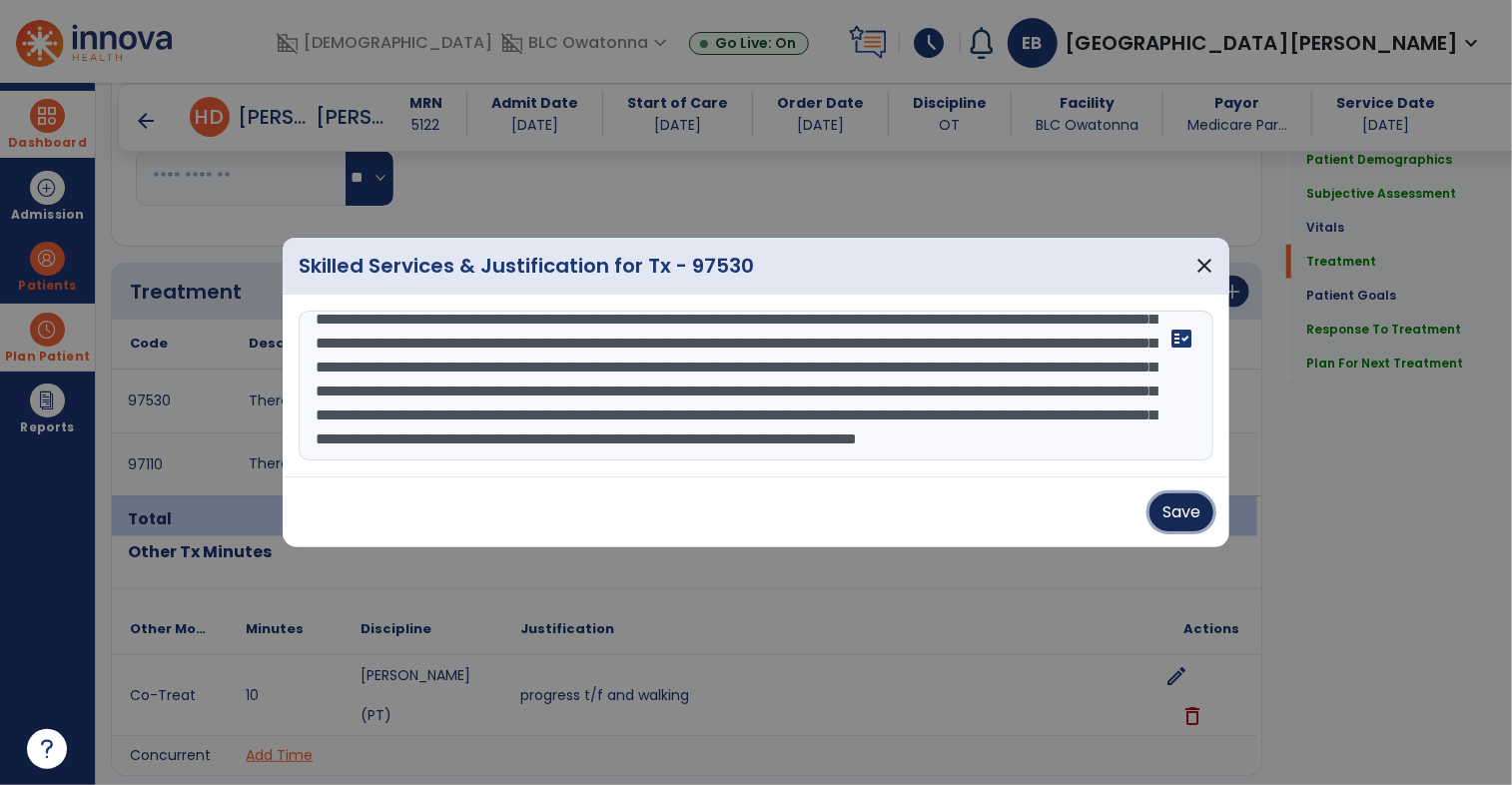 click on "Save" at bounding box center [1181, 512] 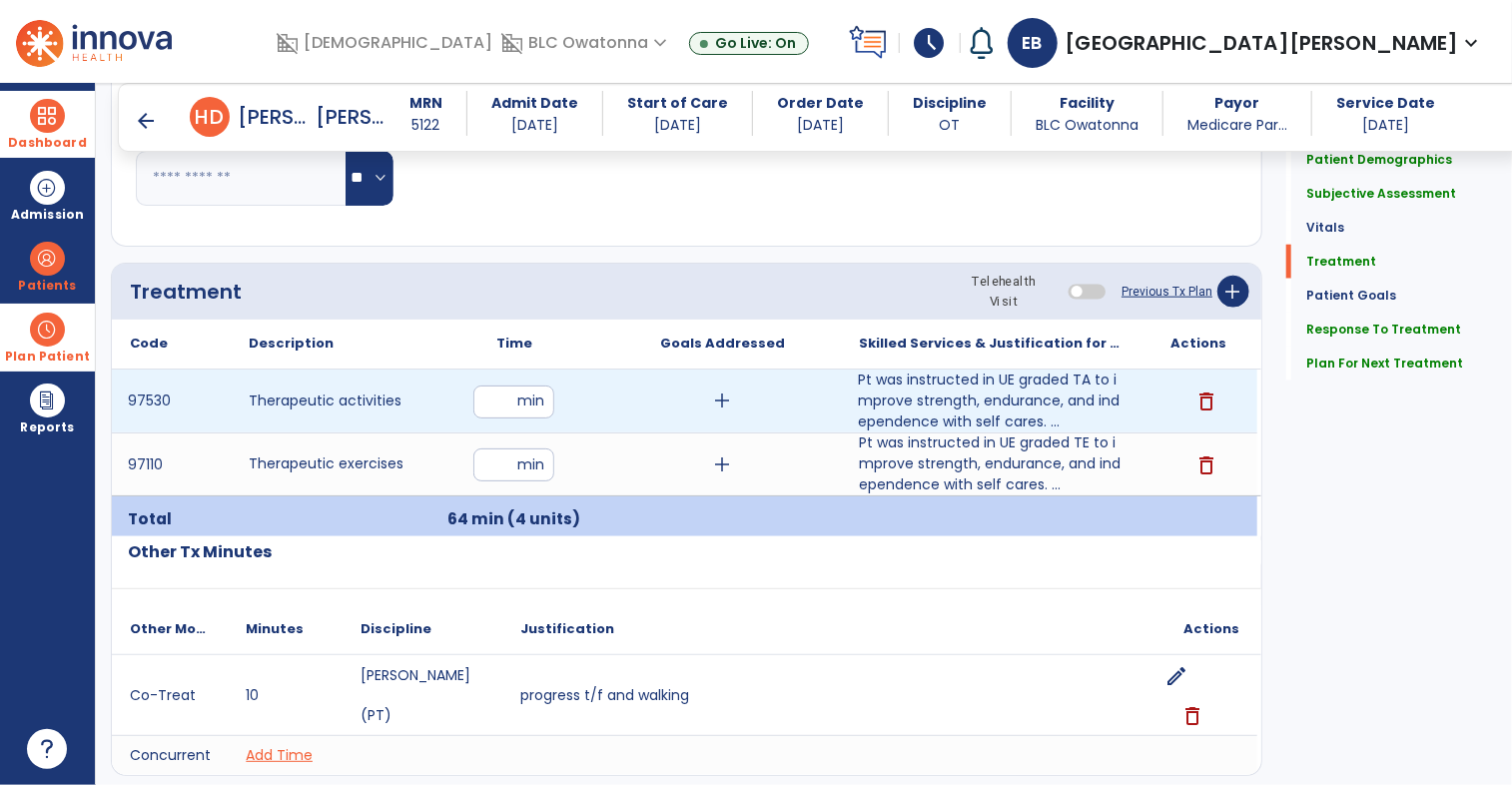 click on "**" at bounding box center [513, 401] 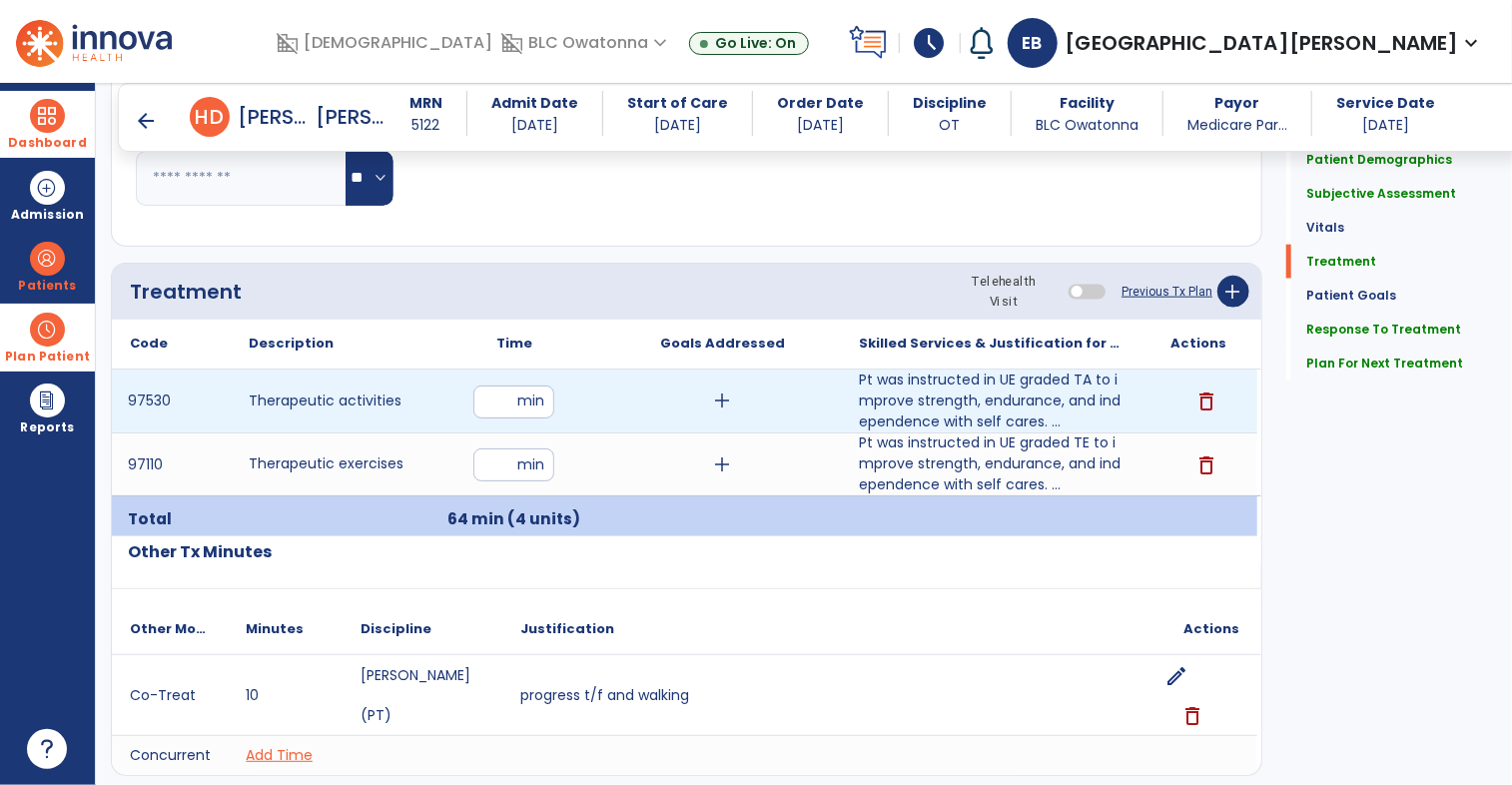 type on "**" 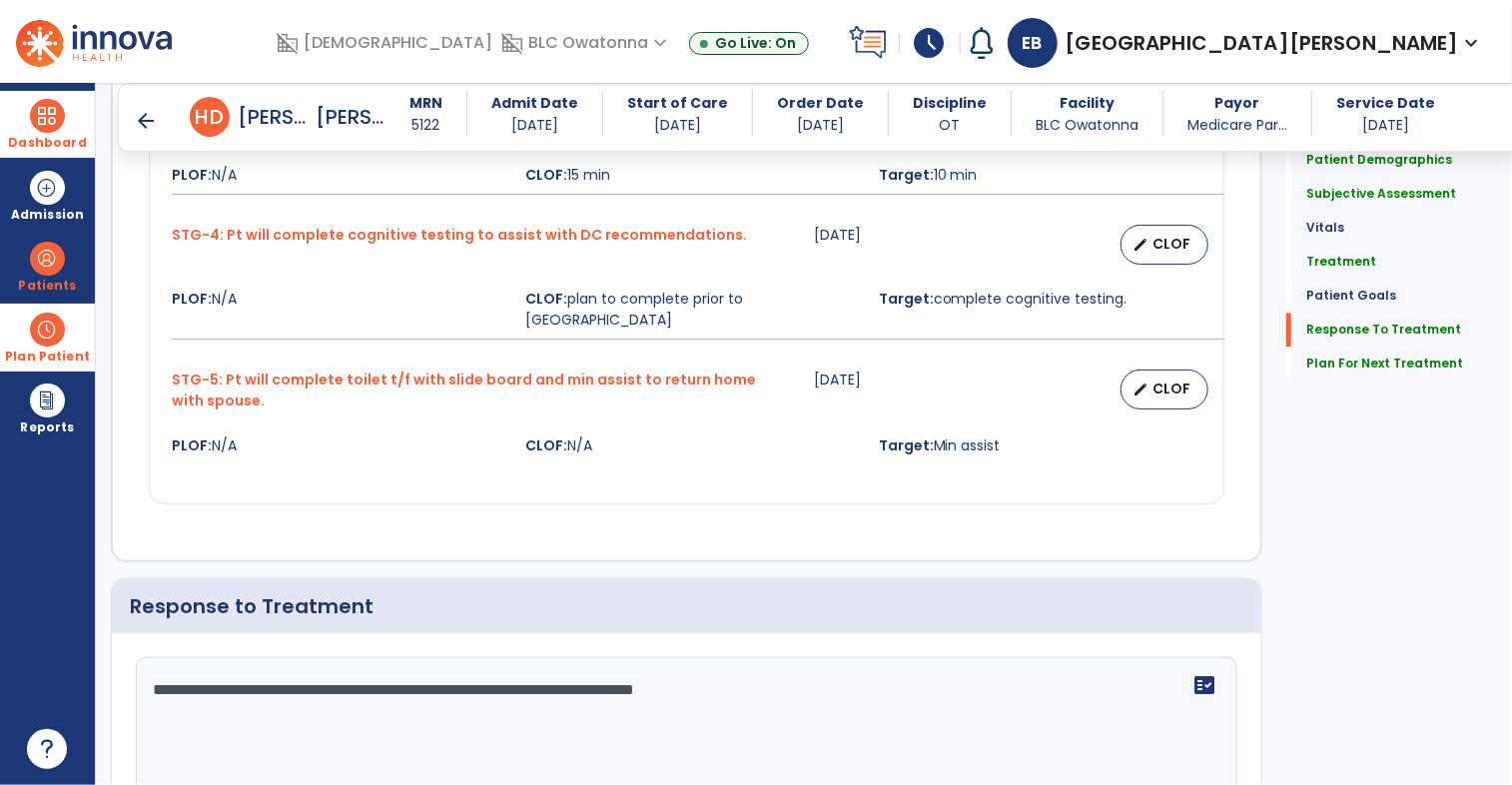 scroll, scrollTop: 2577, scrollLeft: 0, axis: vertical 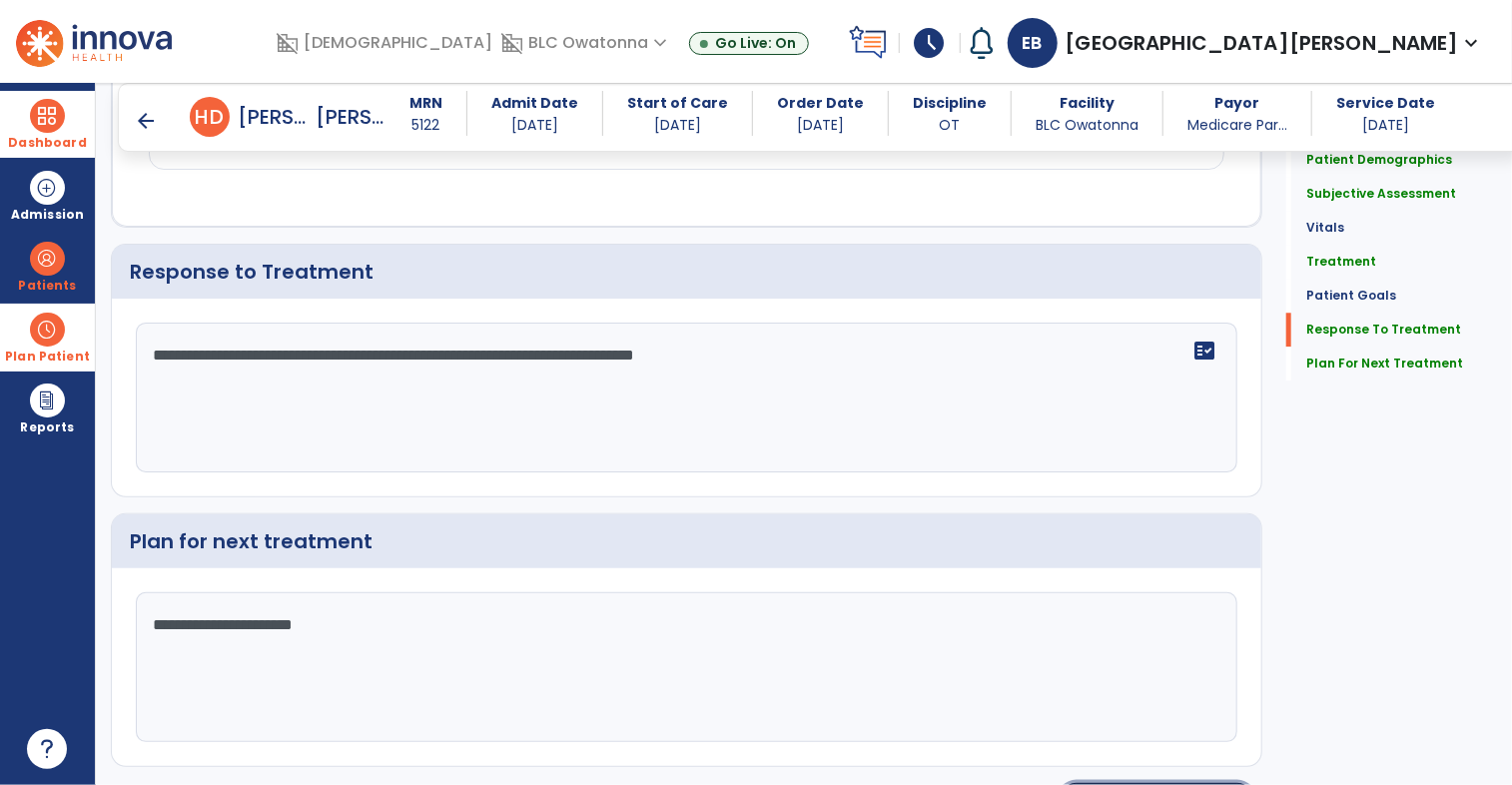 click on "Re-Sign Doc" 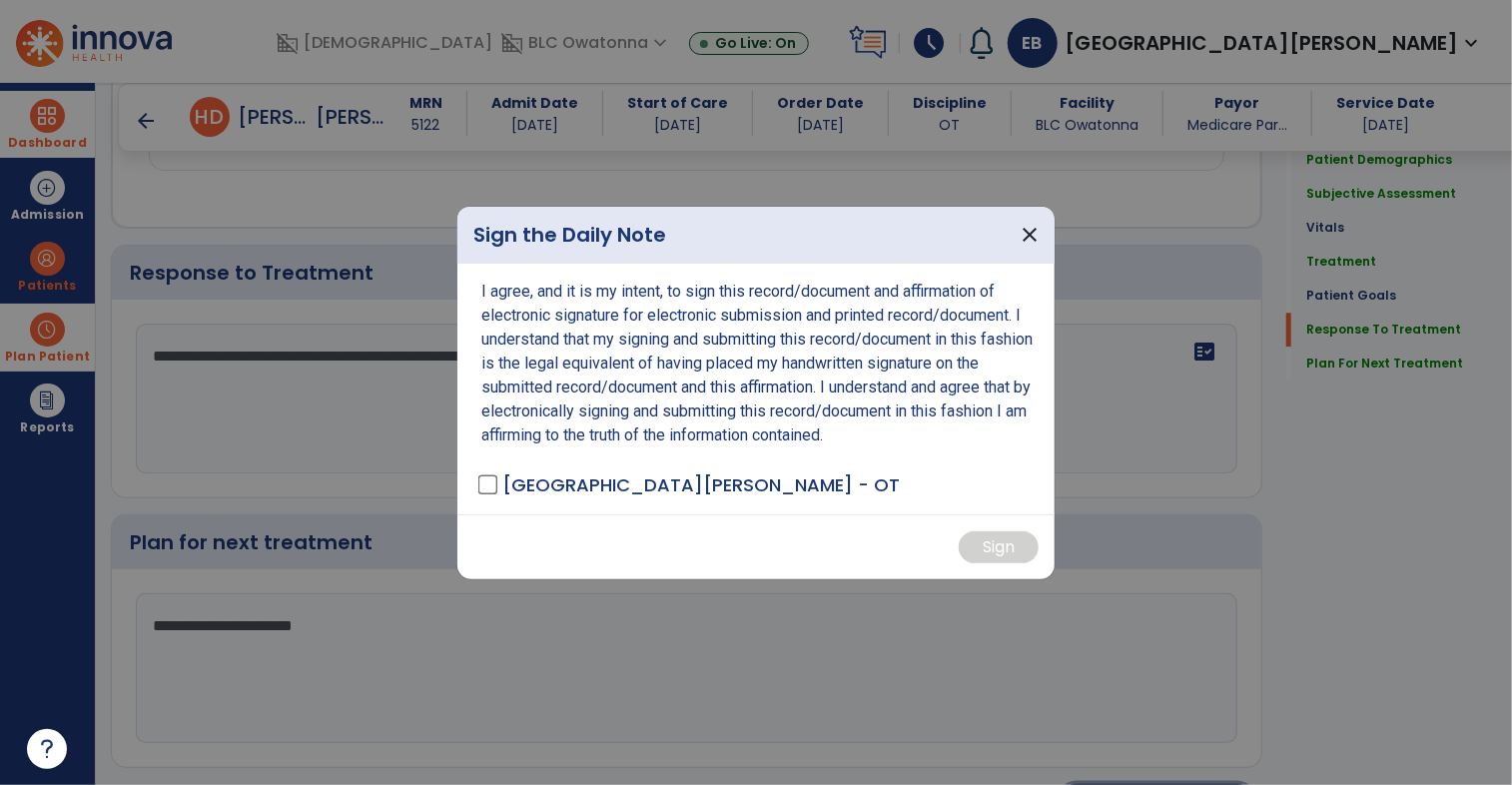 scroll, scrollTop: 2576, scrollLeft: 0, axis: vertical 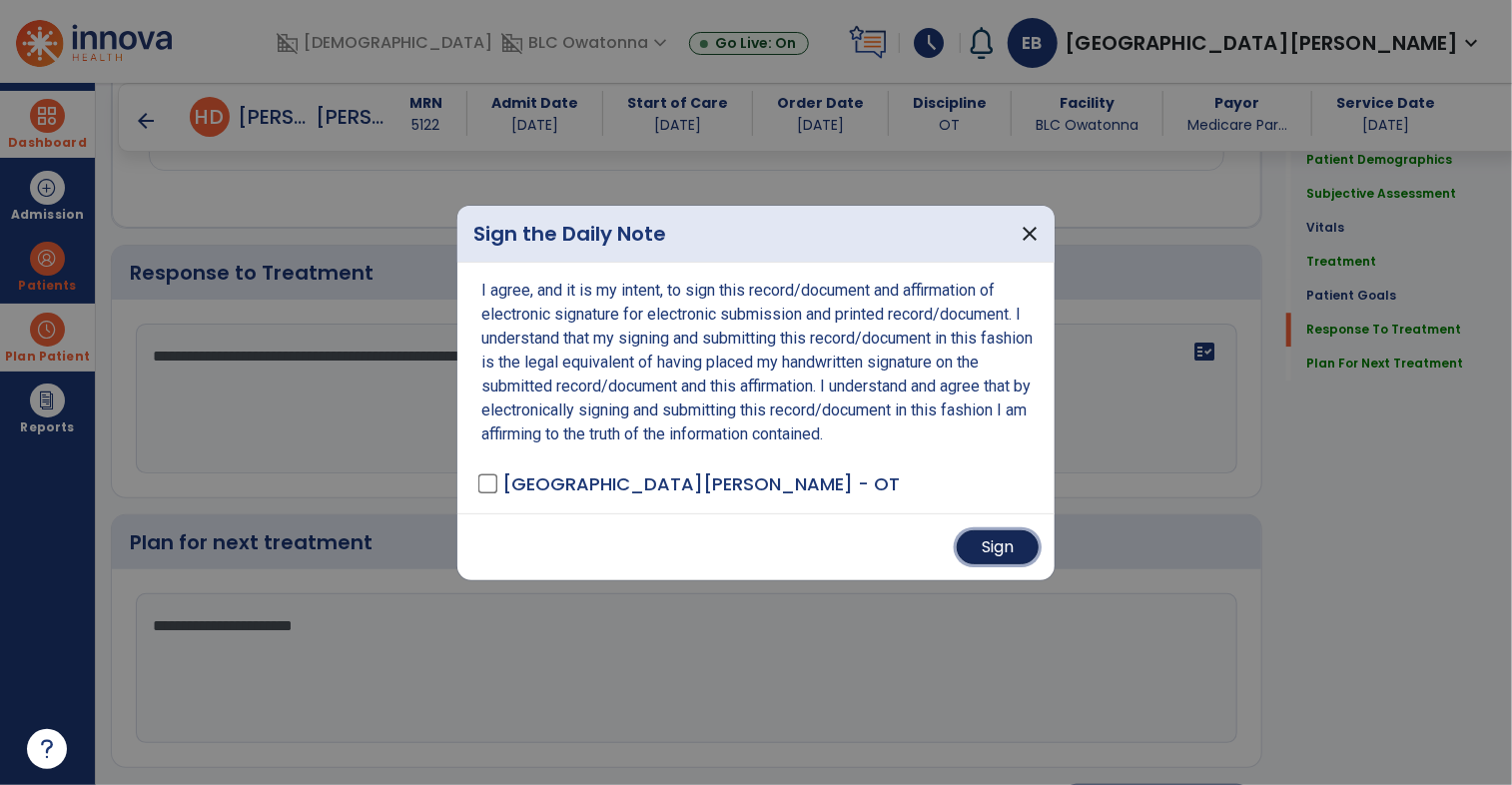 click on "Sign" at bounding box center [998, 547] 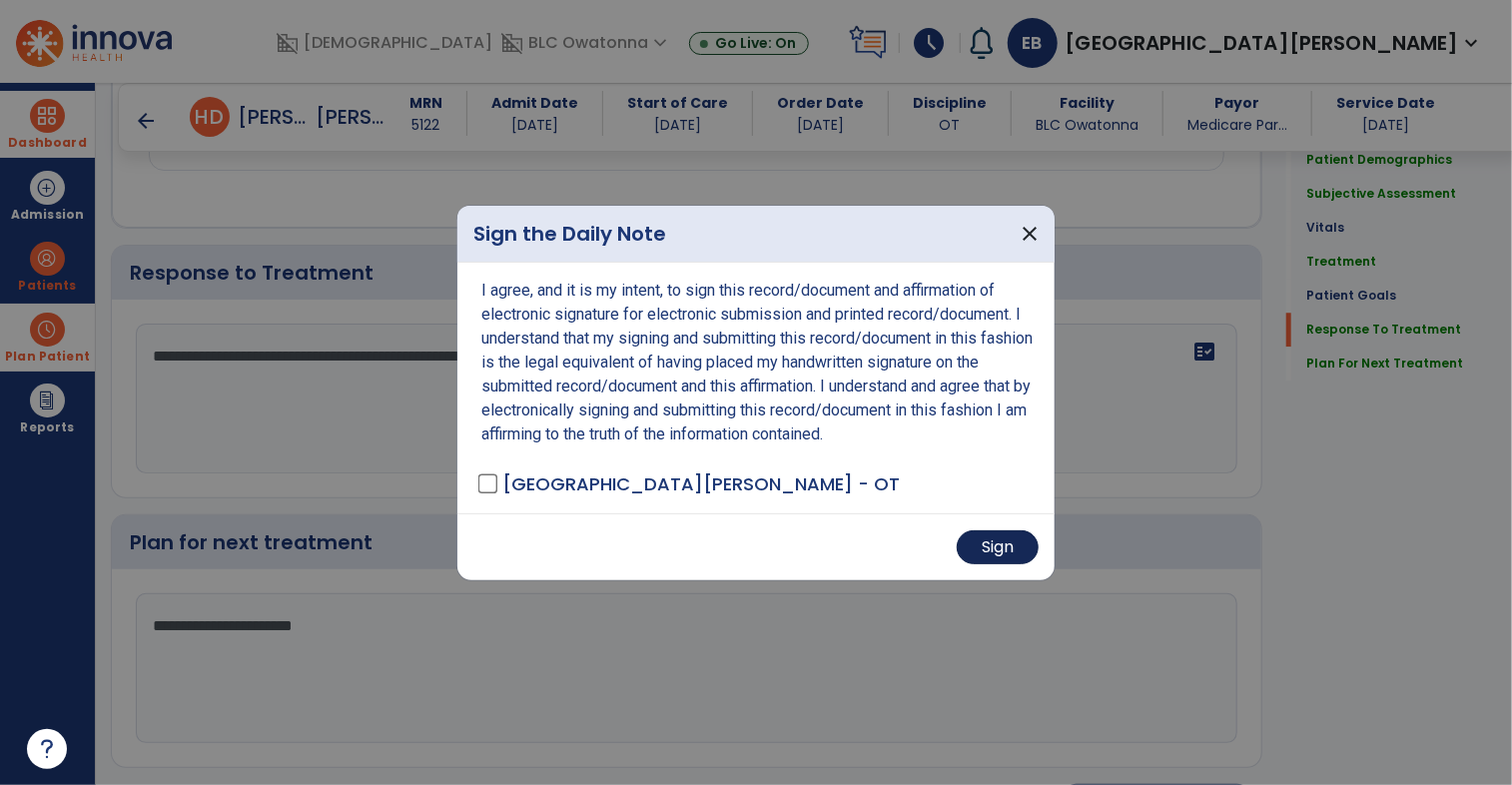 scroll, scrollTop: 2575, scrollLeft: 0, axis: vertical 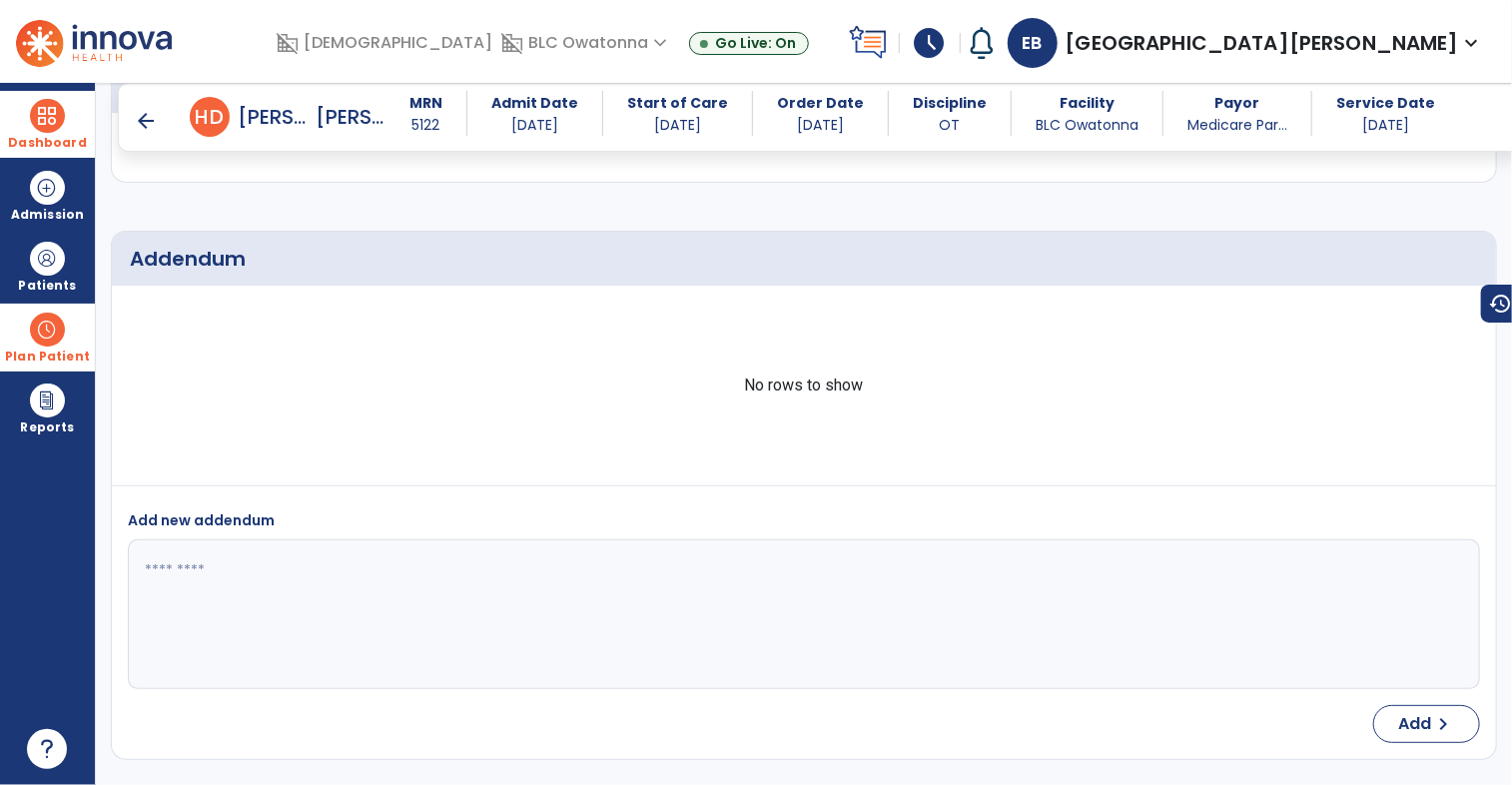 click on "arrow_back" at bounding box center [146, 121] 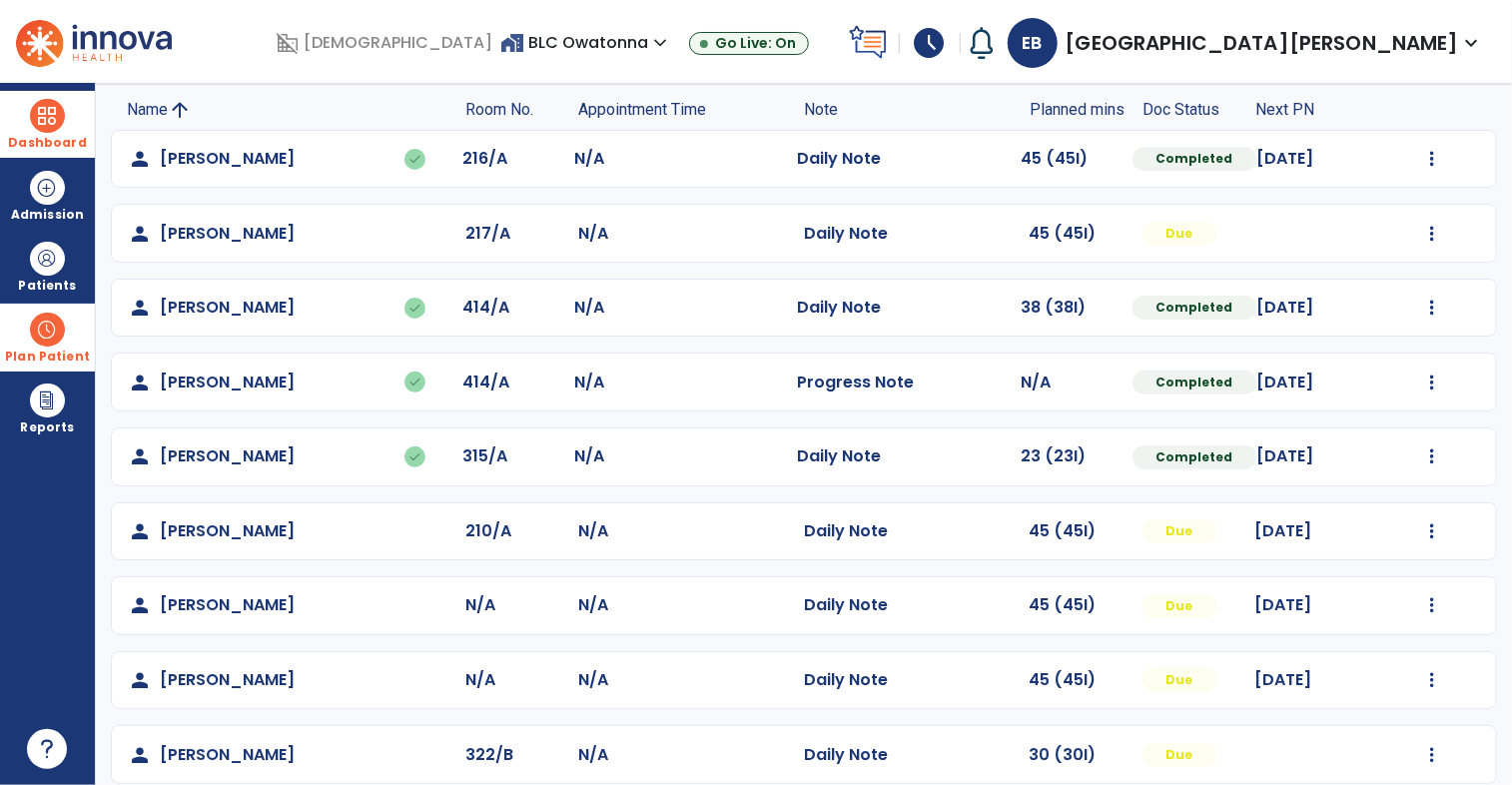 scroll, scrollTop: 298, scrollLeft: 0, axis: vertical 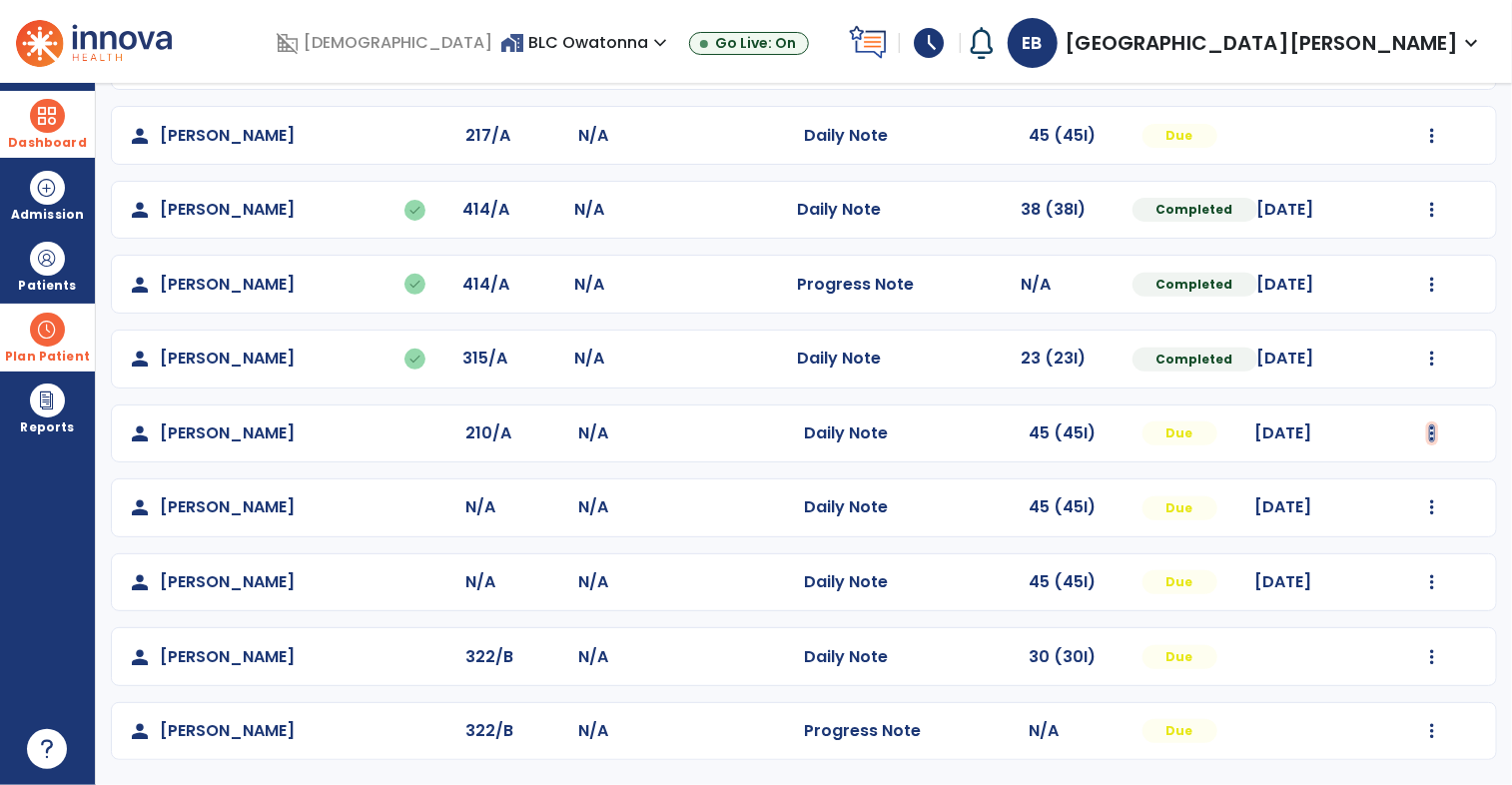 click at bounding box center [1432, 61] 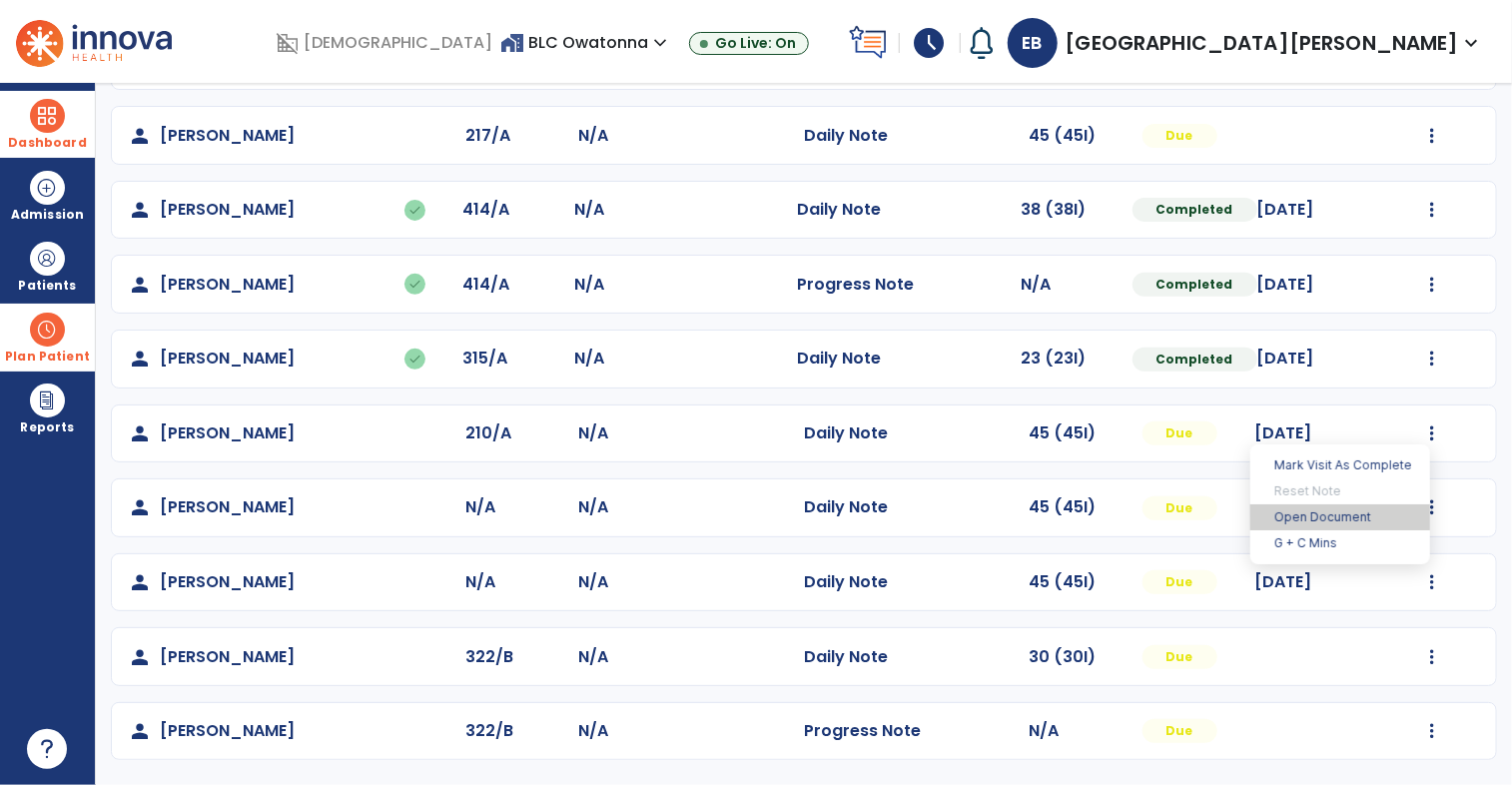 click on "Open Document" at bounding box center [1340, 517] 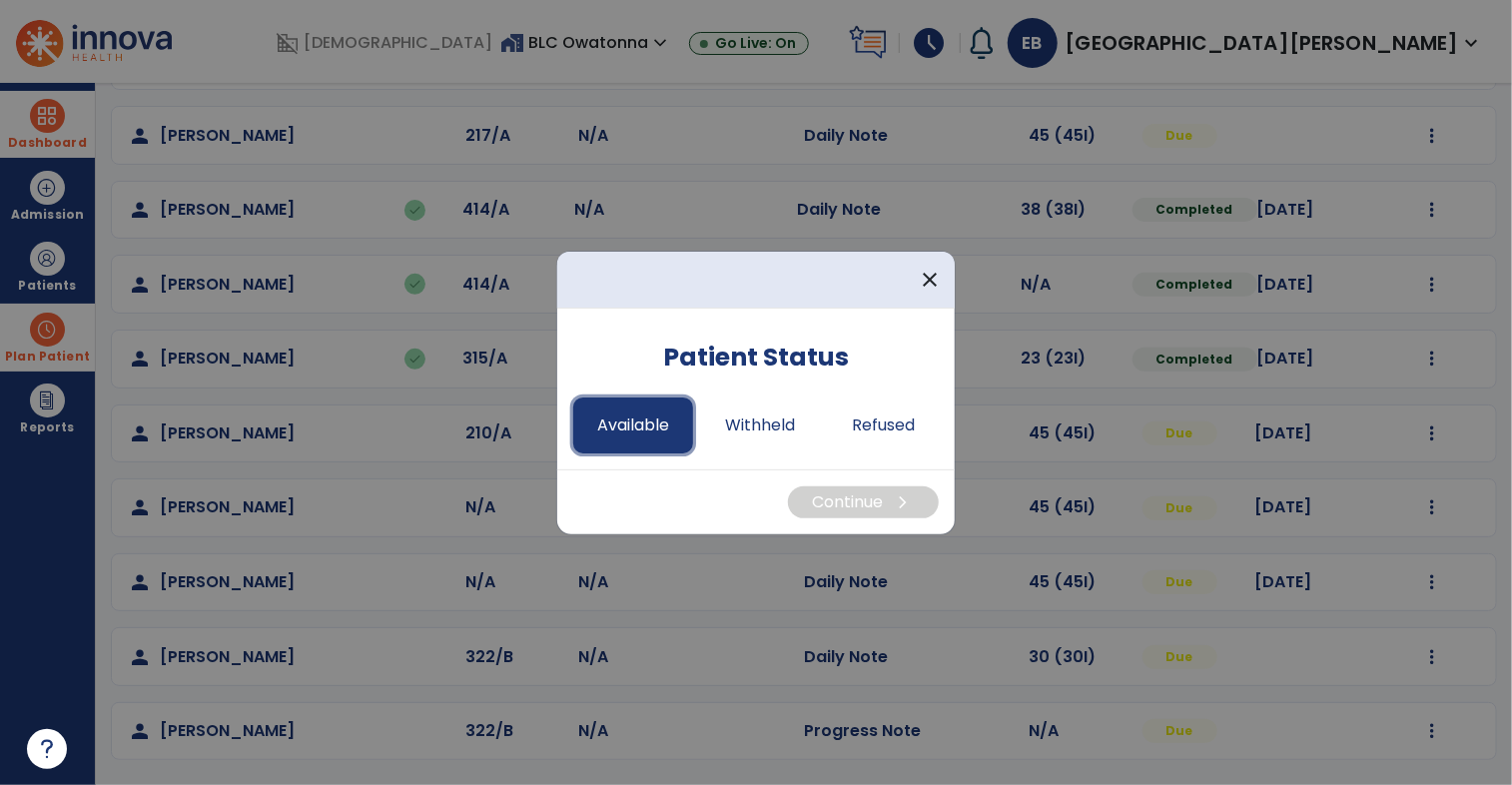 click on "Available" at bounding box center (633, 425) 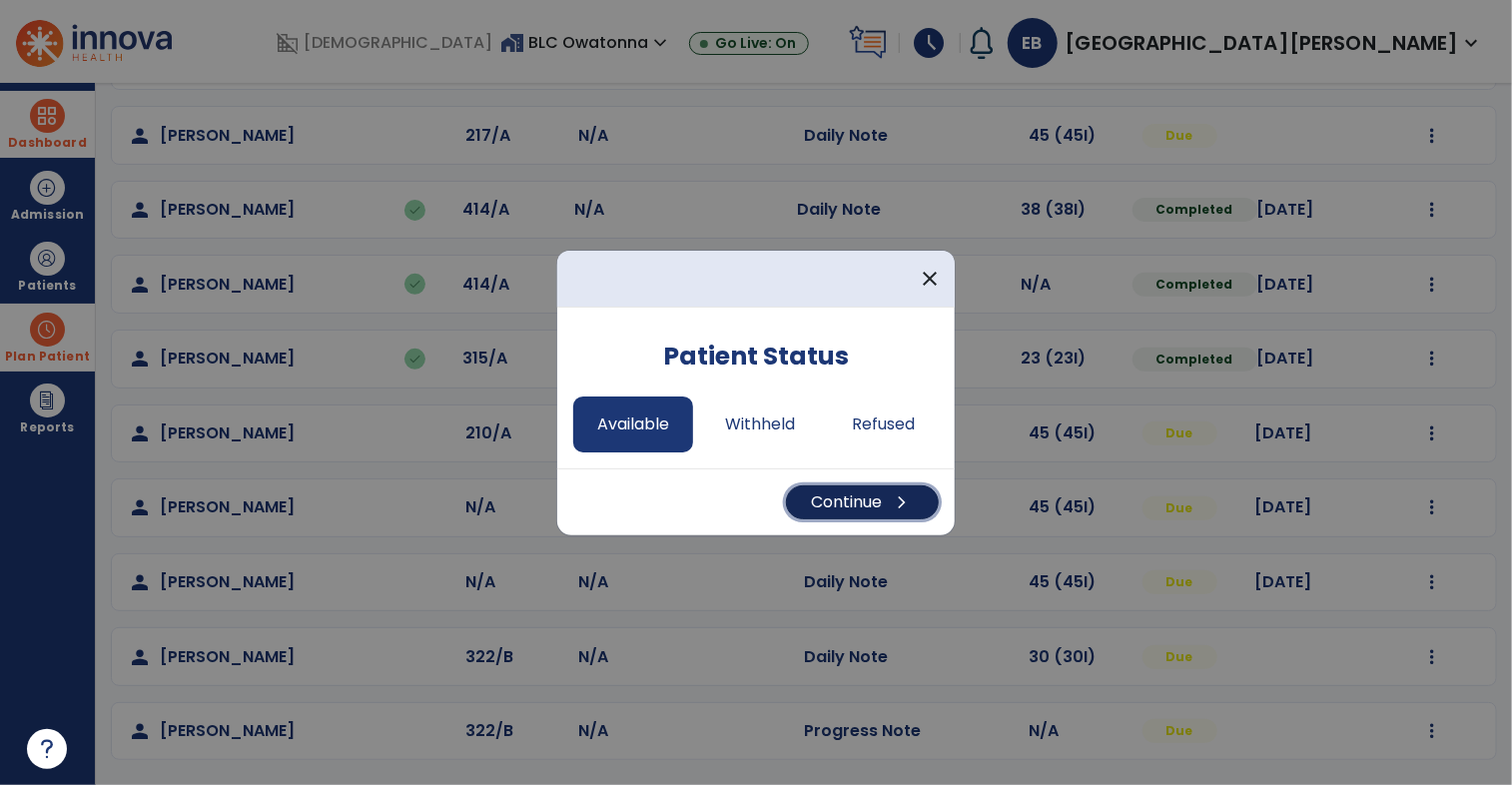 click on "Continue   chevron_right" at bounding box center (862, 502) 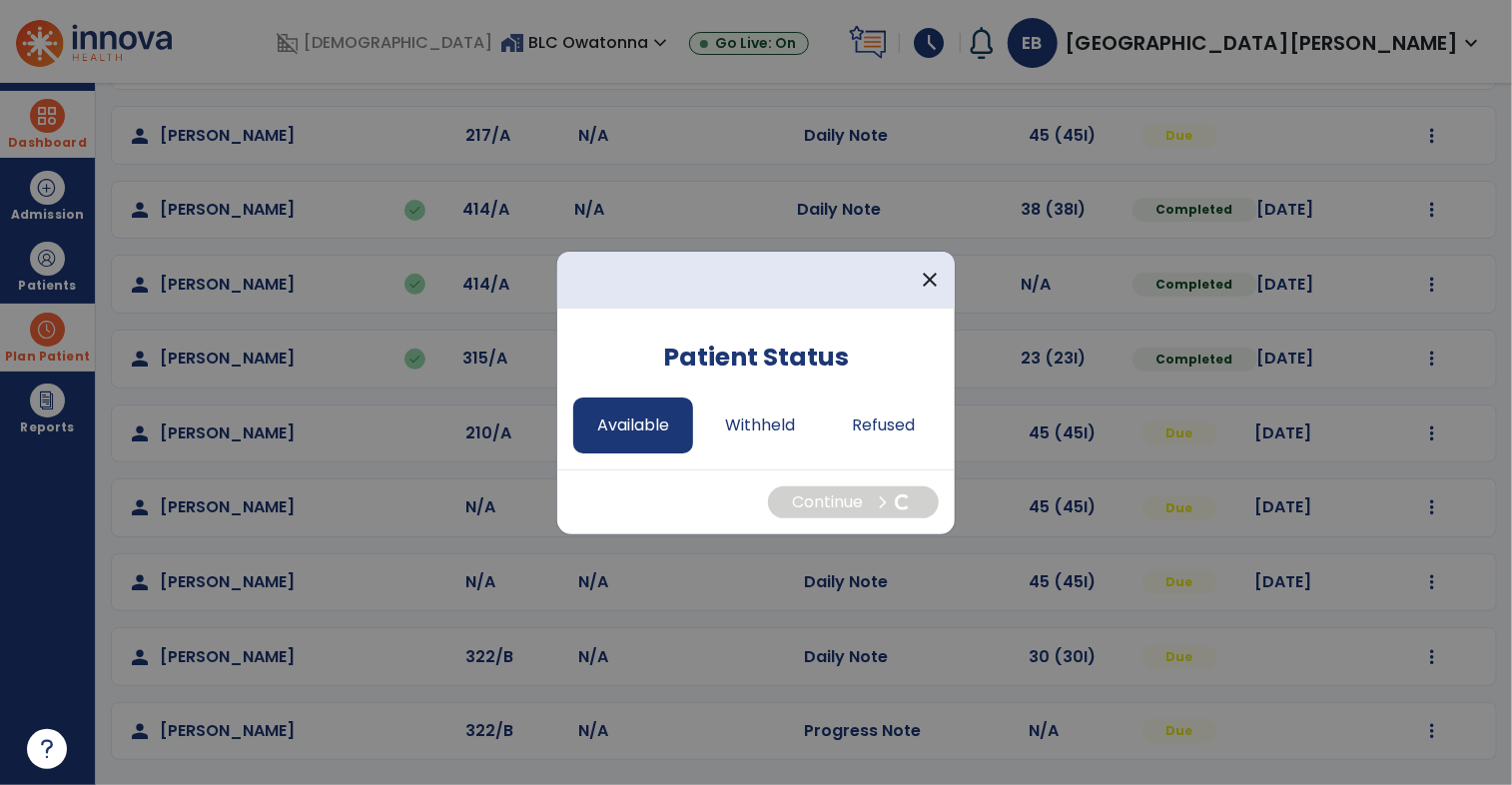 select on "*" 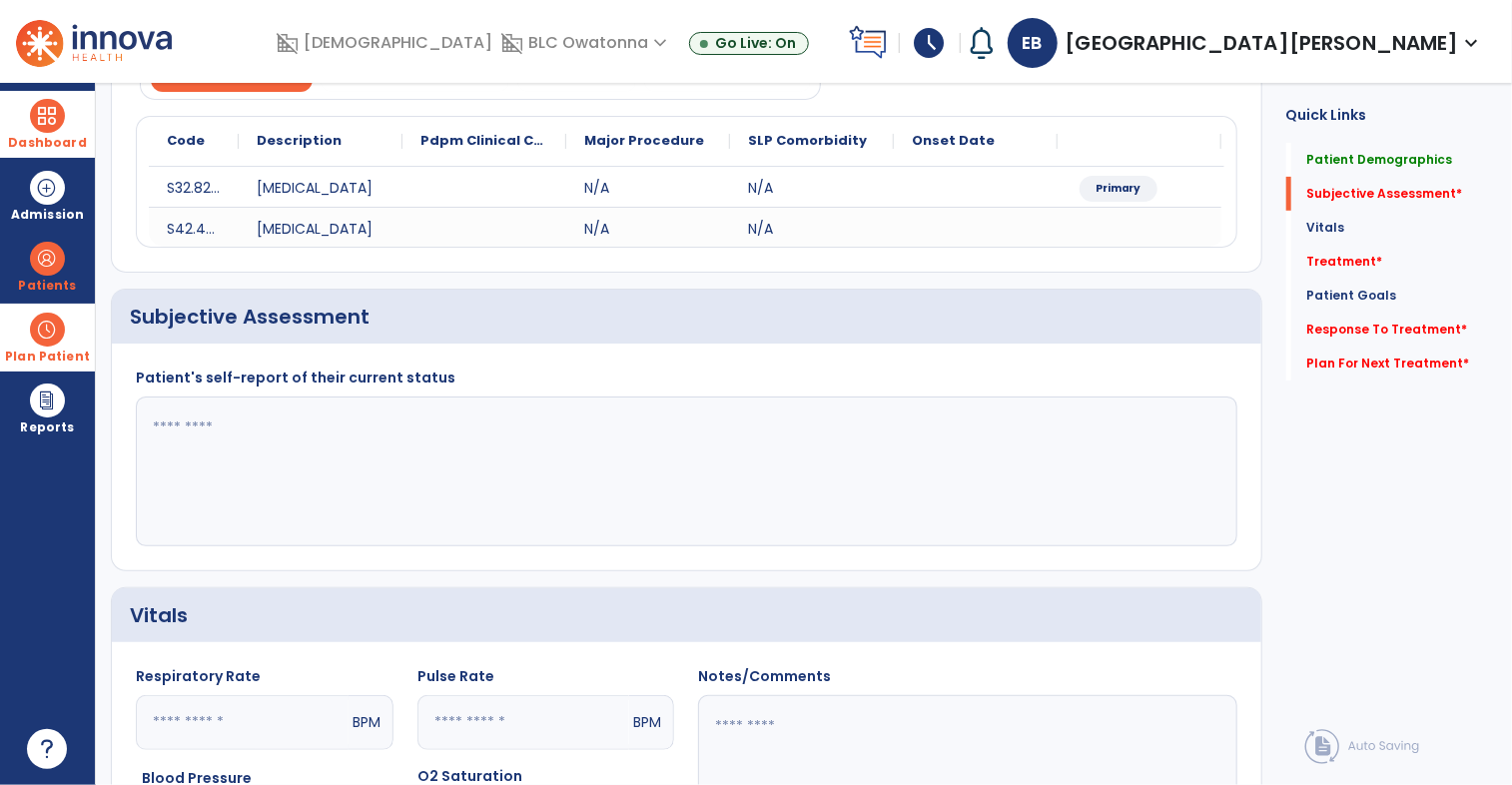 click 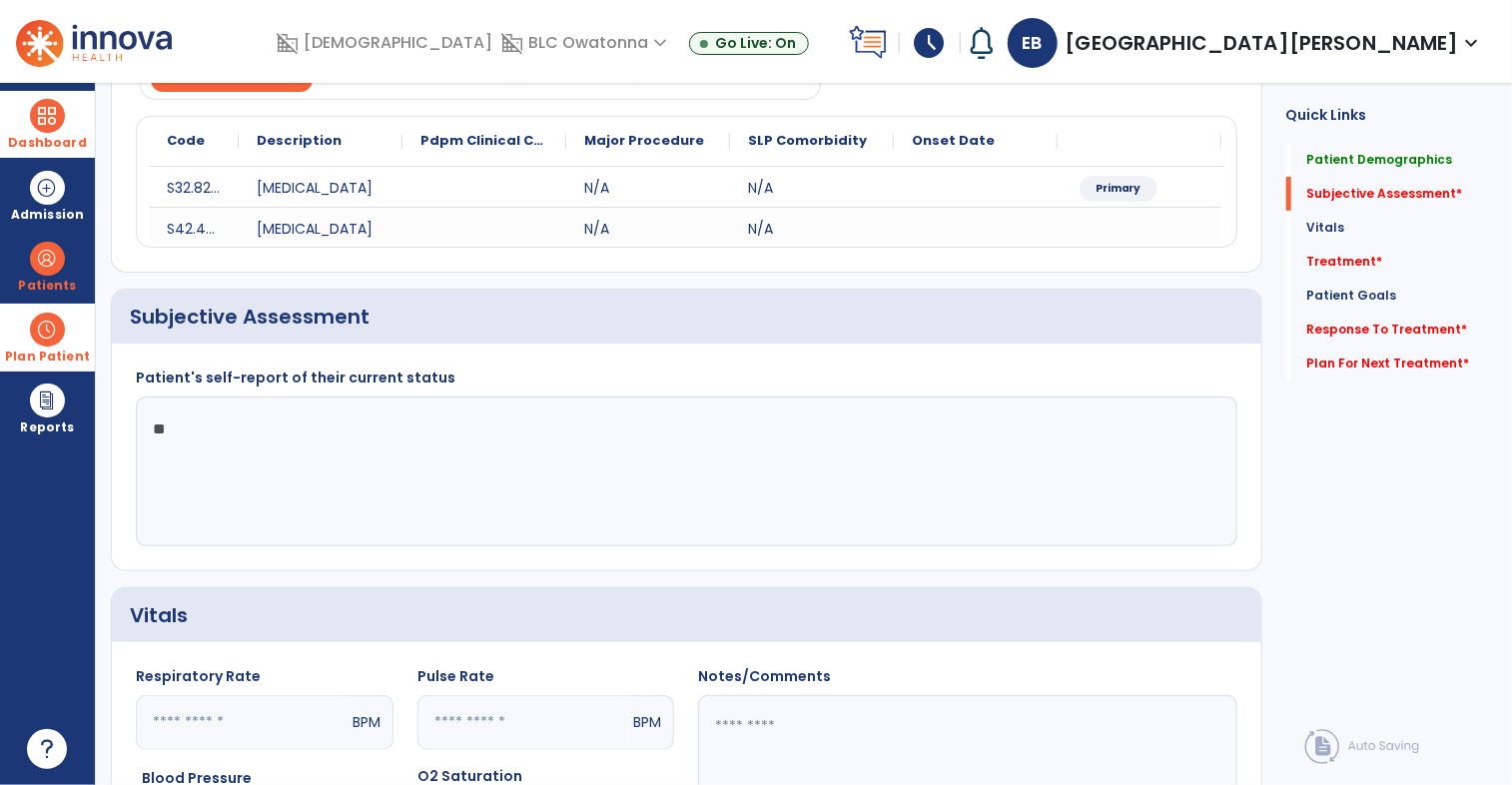 type on "*" 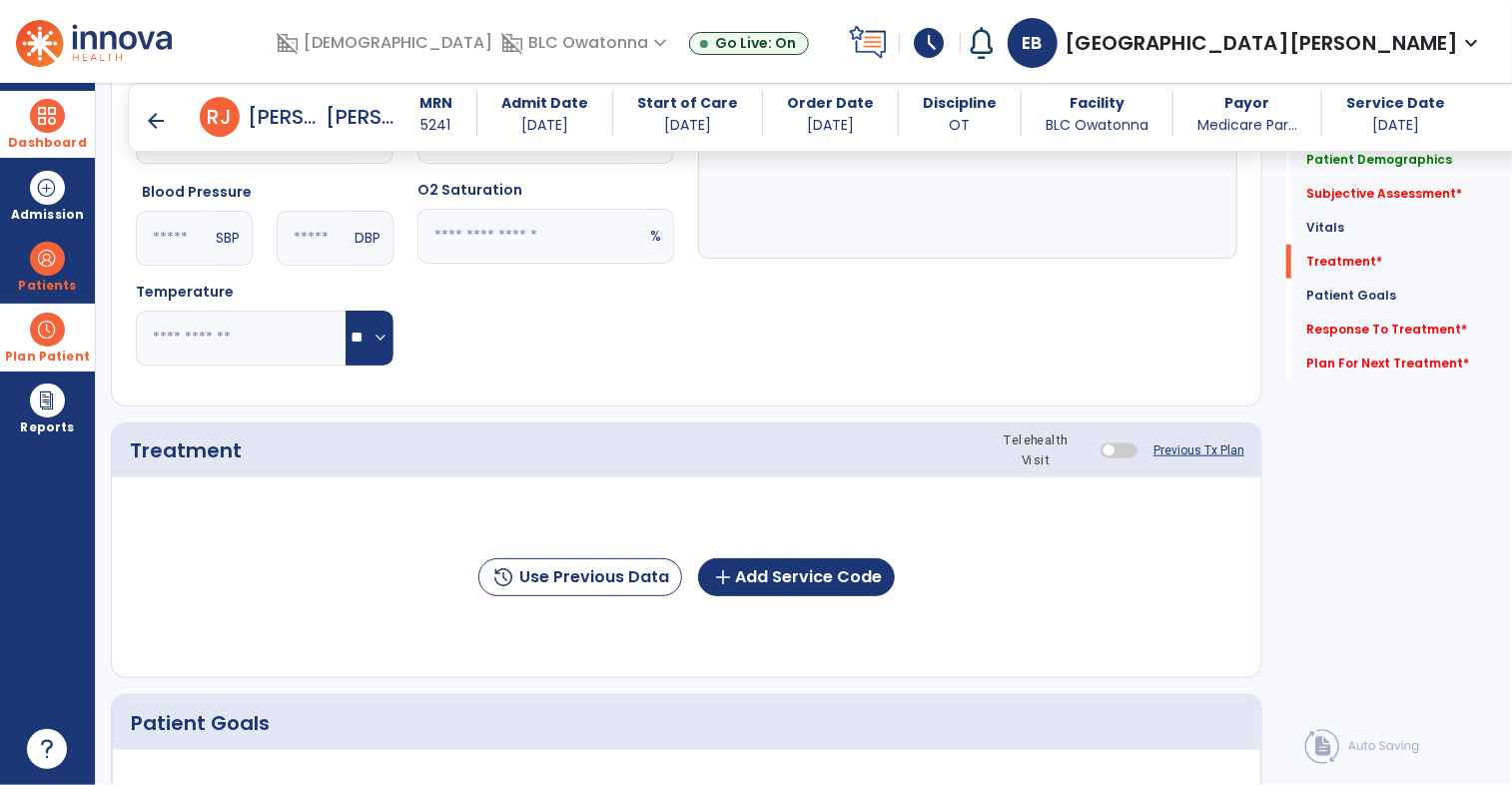 scroll, scrollTop: 947, scrollLeft: 0, axis: vertical 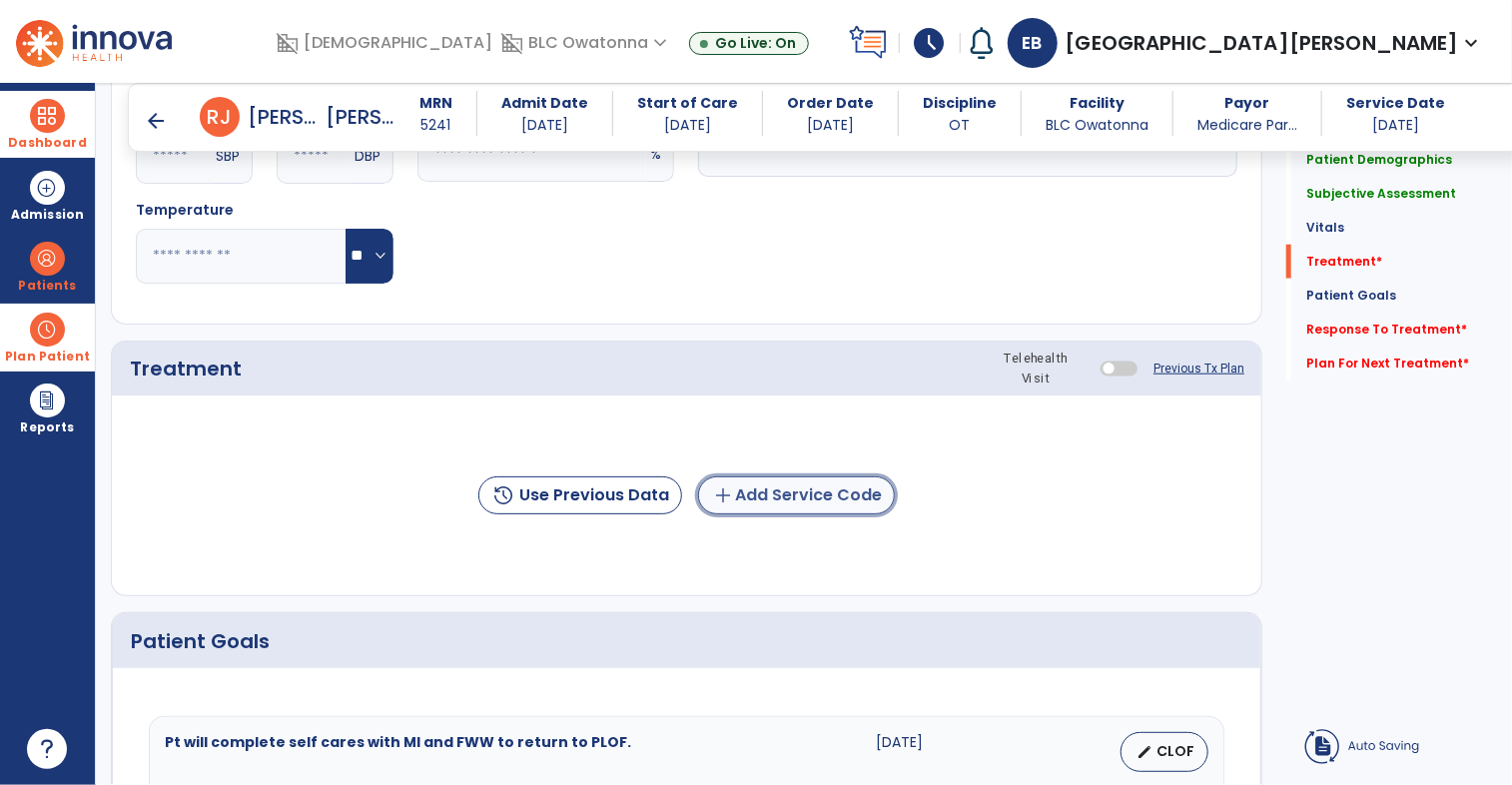 click on "add  Add Service Code" 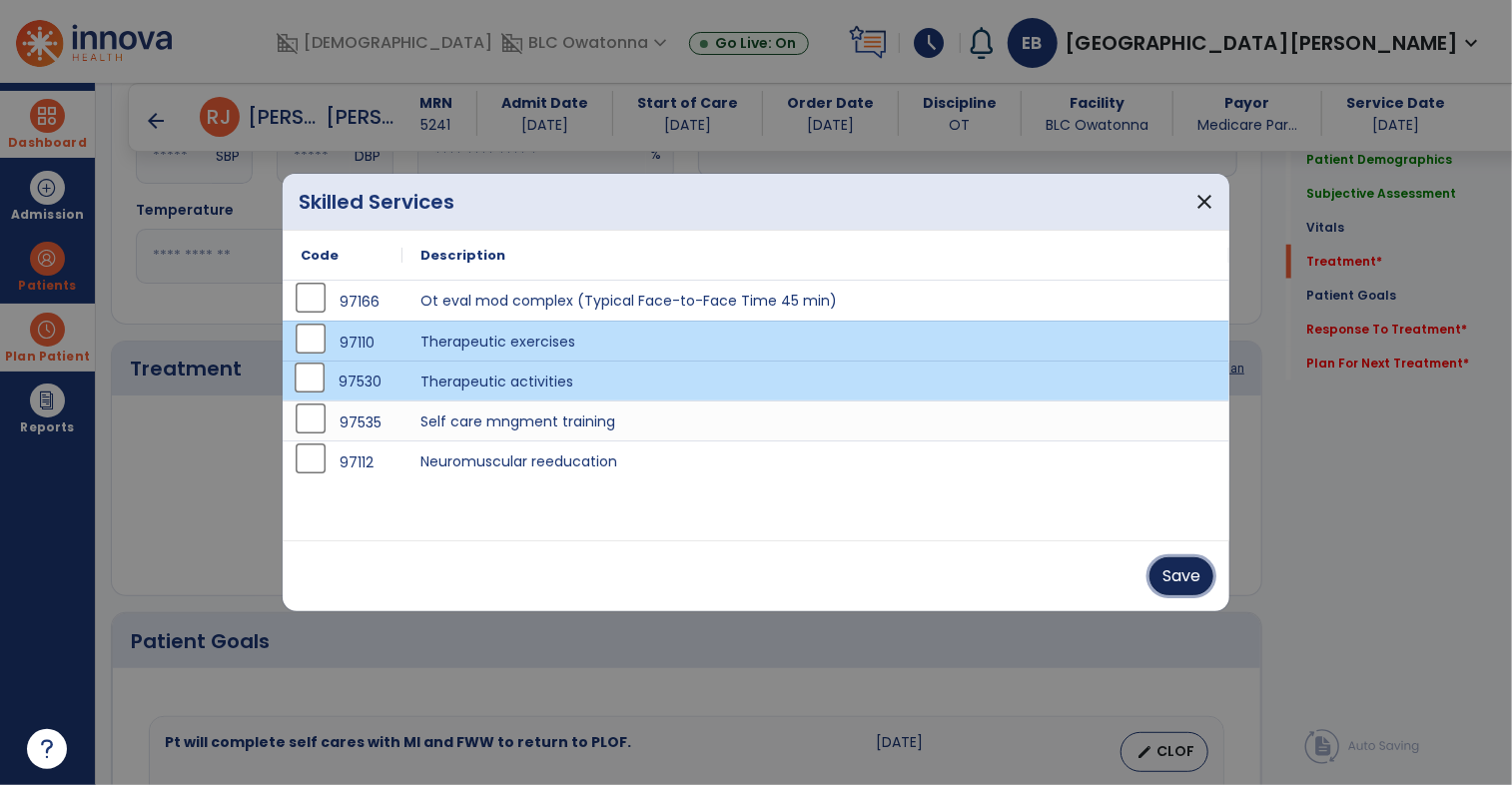 click on "Save" at bounding box center (1181, 576) 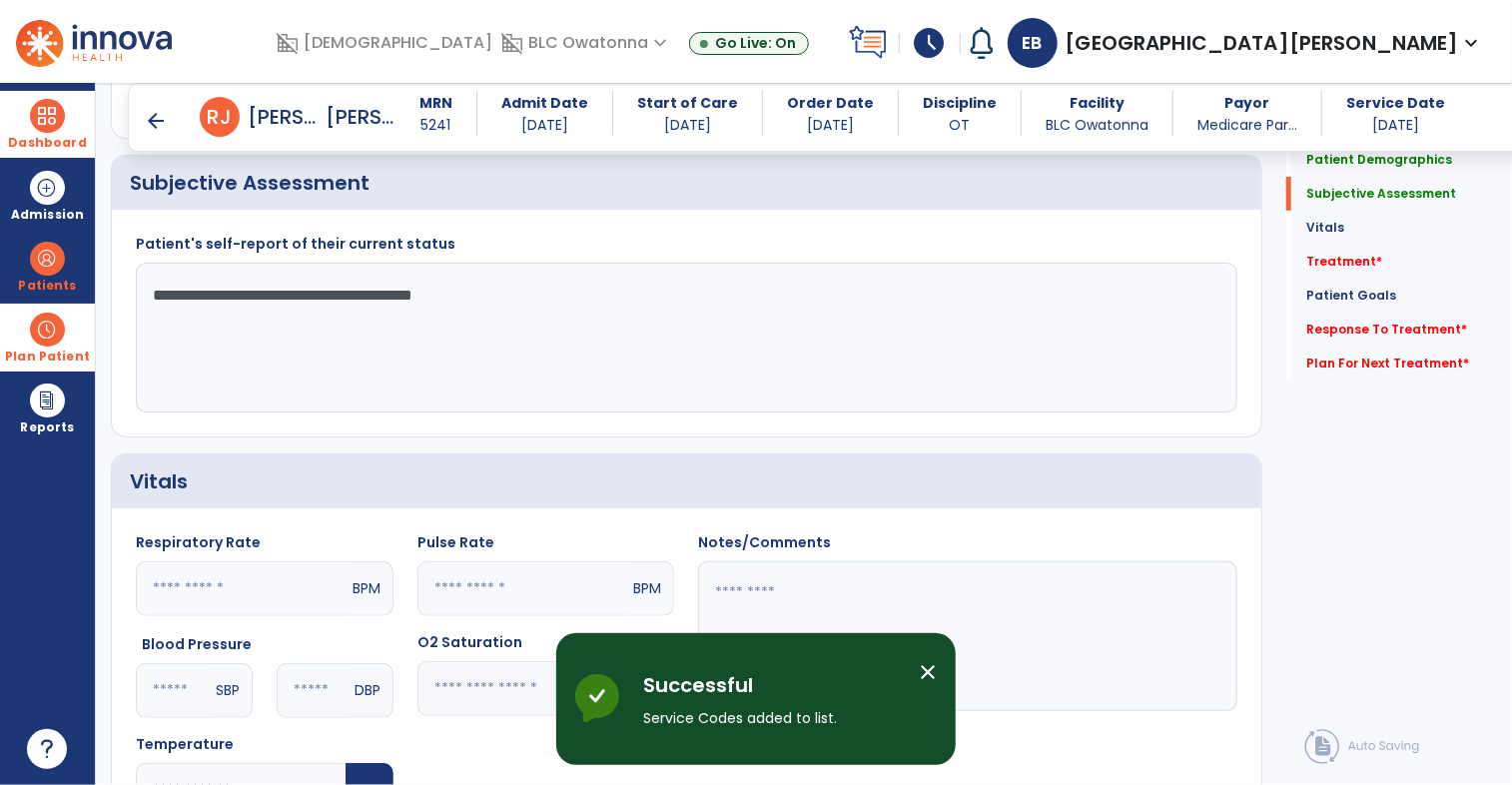 scroll, scrollTop: 410, scrollLeft: 0, axis: vertical 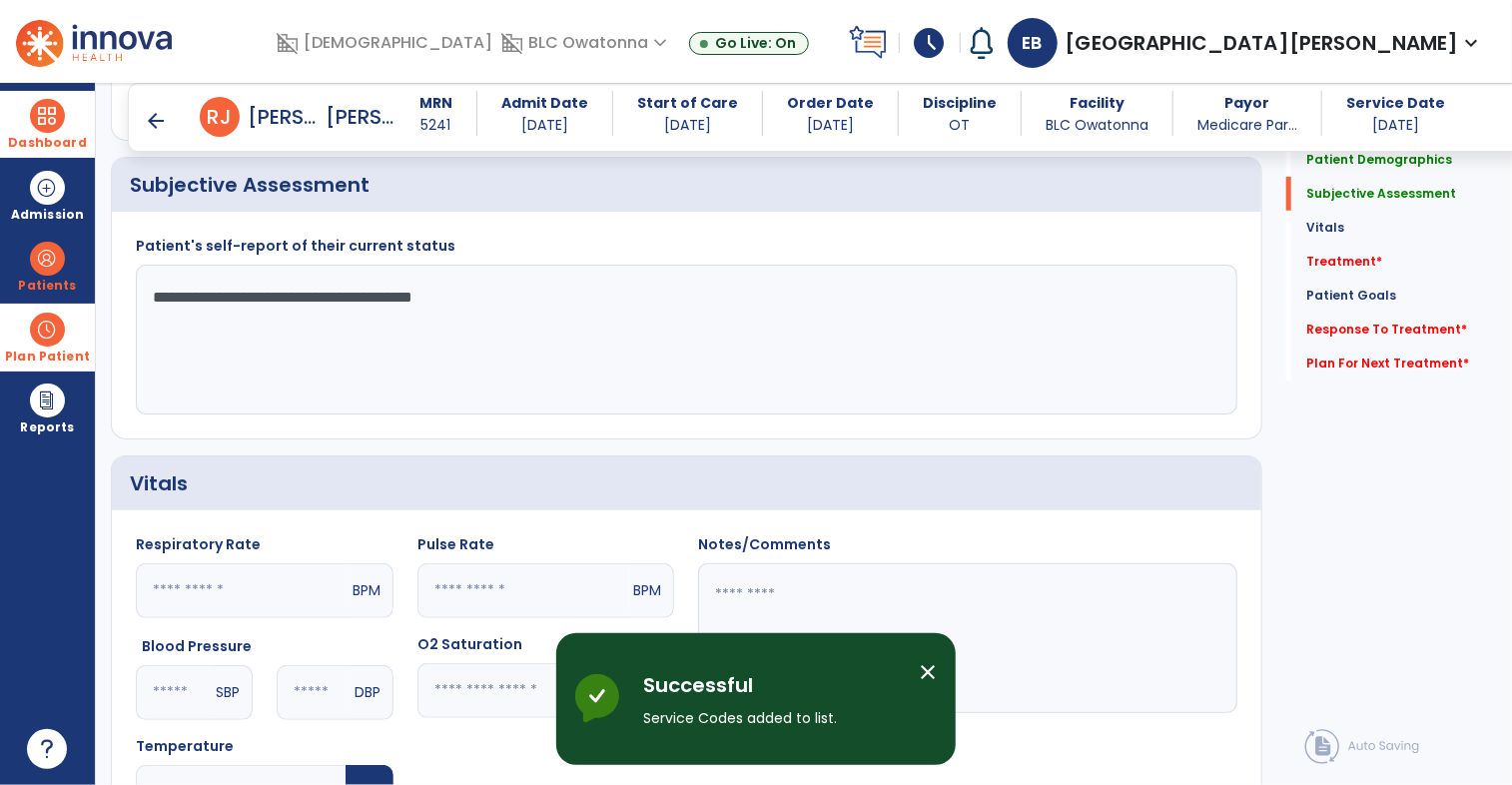 click on "**********" 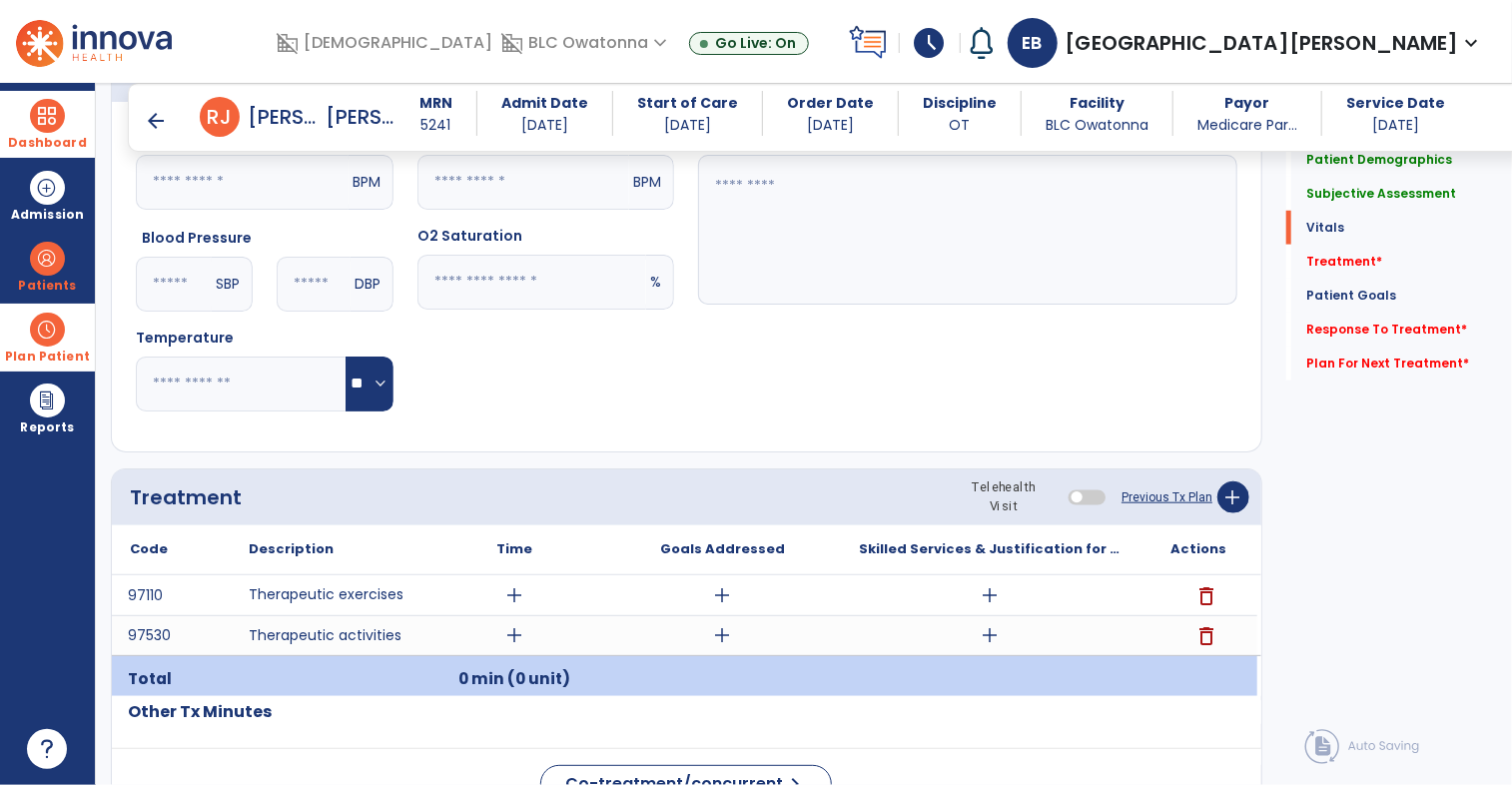 scroll, scrollTop: 821, scrollLeft: 0, axis: vertical 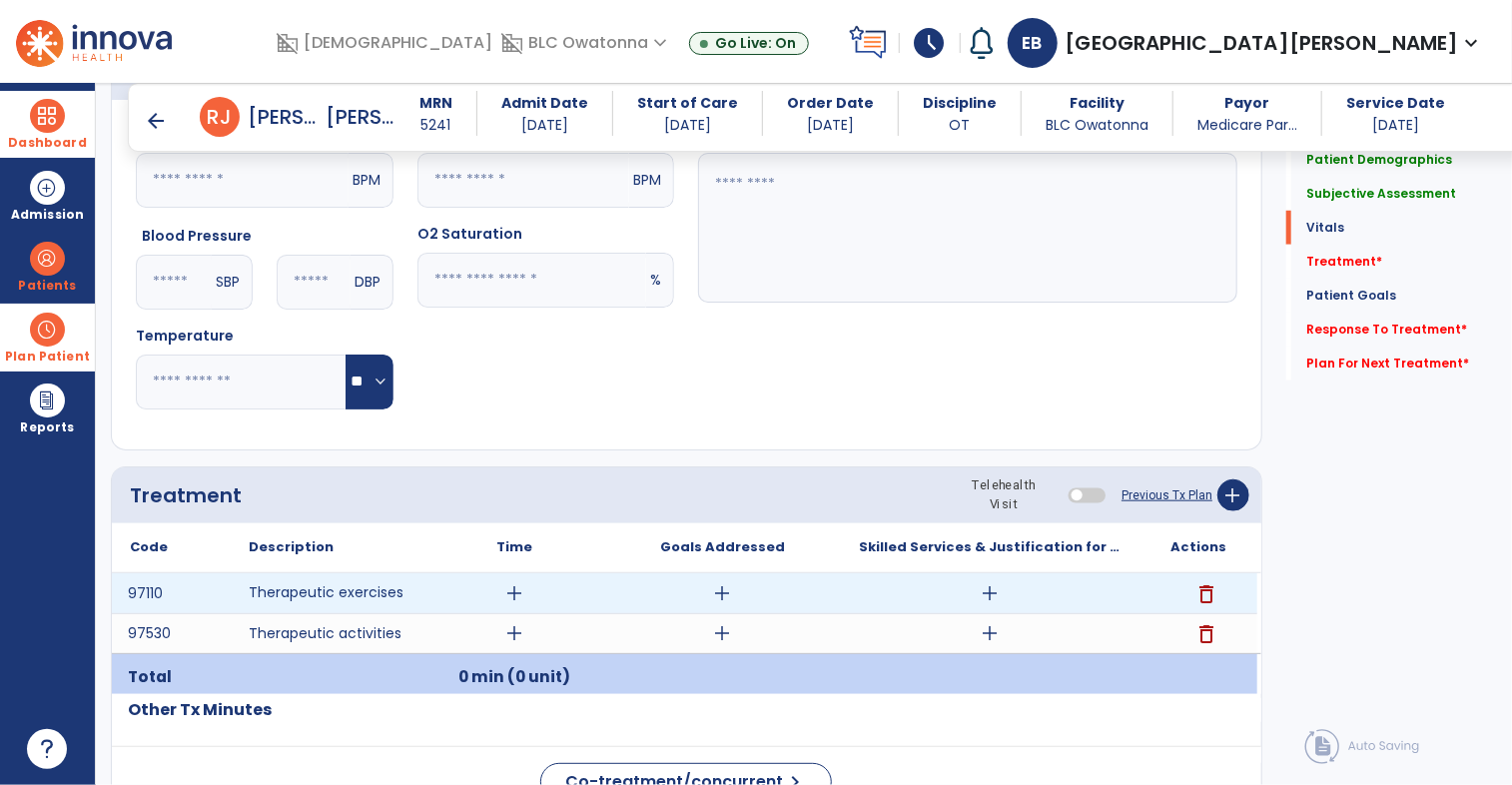 type on "**********" 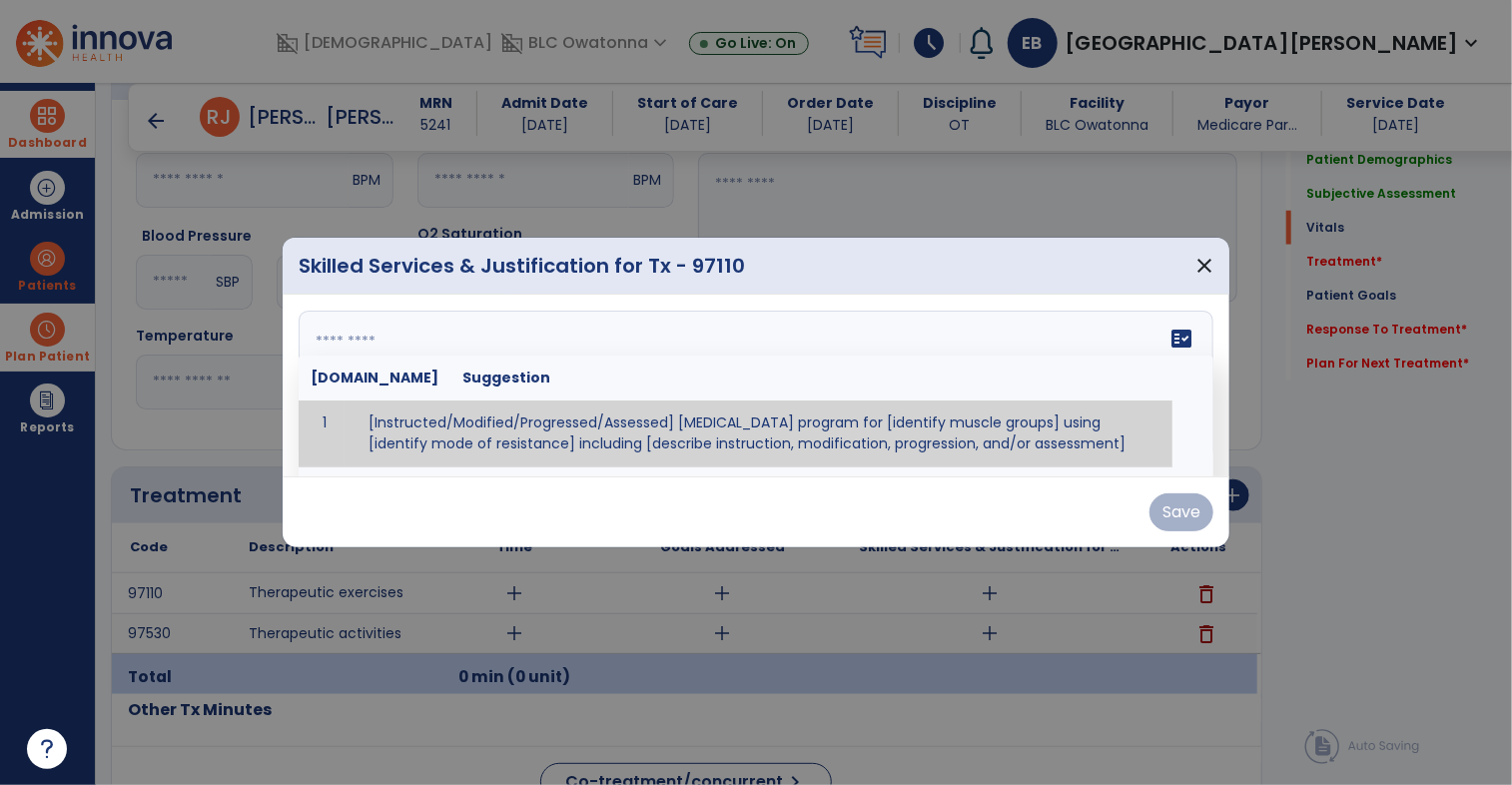 click on "fact_check  Sr.No Suggestion 1 [Instructed/Modified/Progressed/Assessed] resistive exercise program for [identify muscle groups] using [identify mode of resistance] including [describe instruction, modification, progression, and/or assessment] 2 [Instructed/Modified/Progressed/Assessed] aerobic exercise program using [identify equipment/mode] including [describe instruction, modification,progression, and/or assessment] 3 [Instructed/Modified/Progressed/Assessed] [PROM/A/AROM/AROM] program for [identify joint movements] using [contract-relax, over-pressure, inhibitory techniques, other] 4 [Assessed/Tested] aerobic capacity with administration of [aerobic capacity test]" at bounding box center (756, 386) 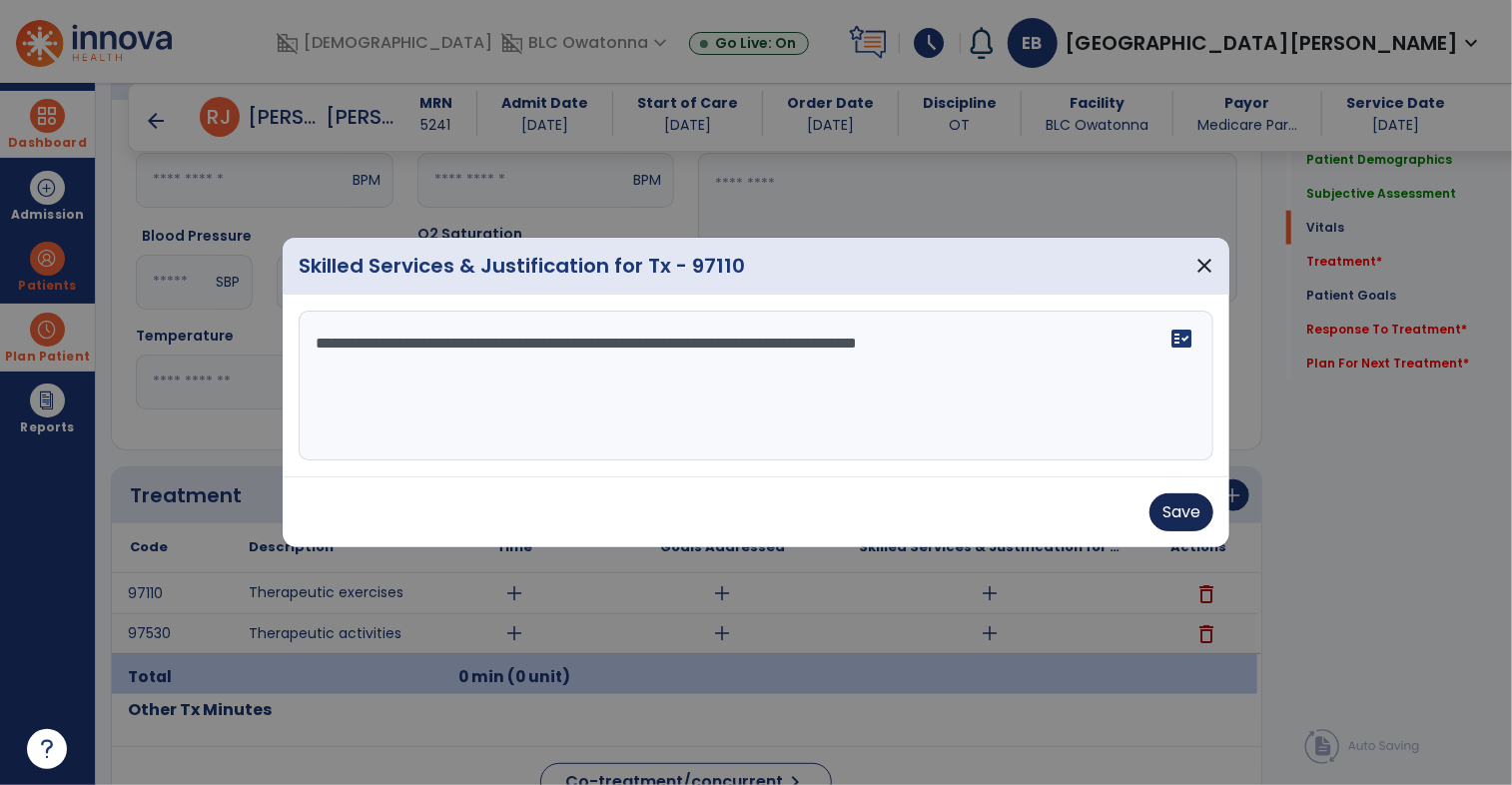 type on "**********" 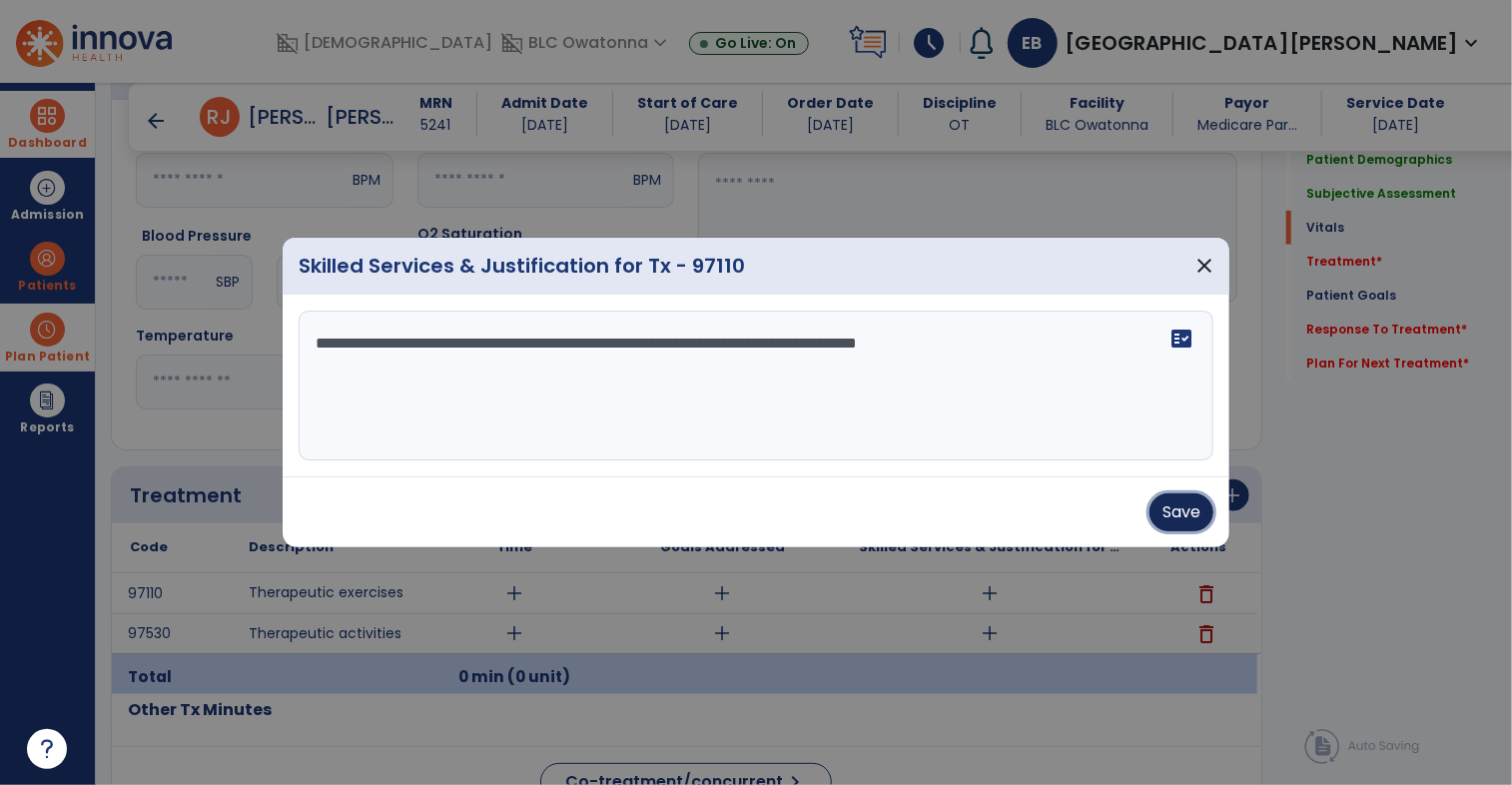 click on "Save" at bounding box center (1181, 512) 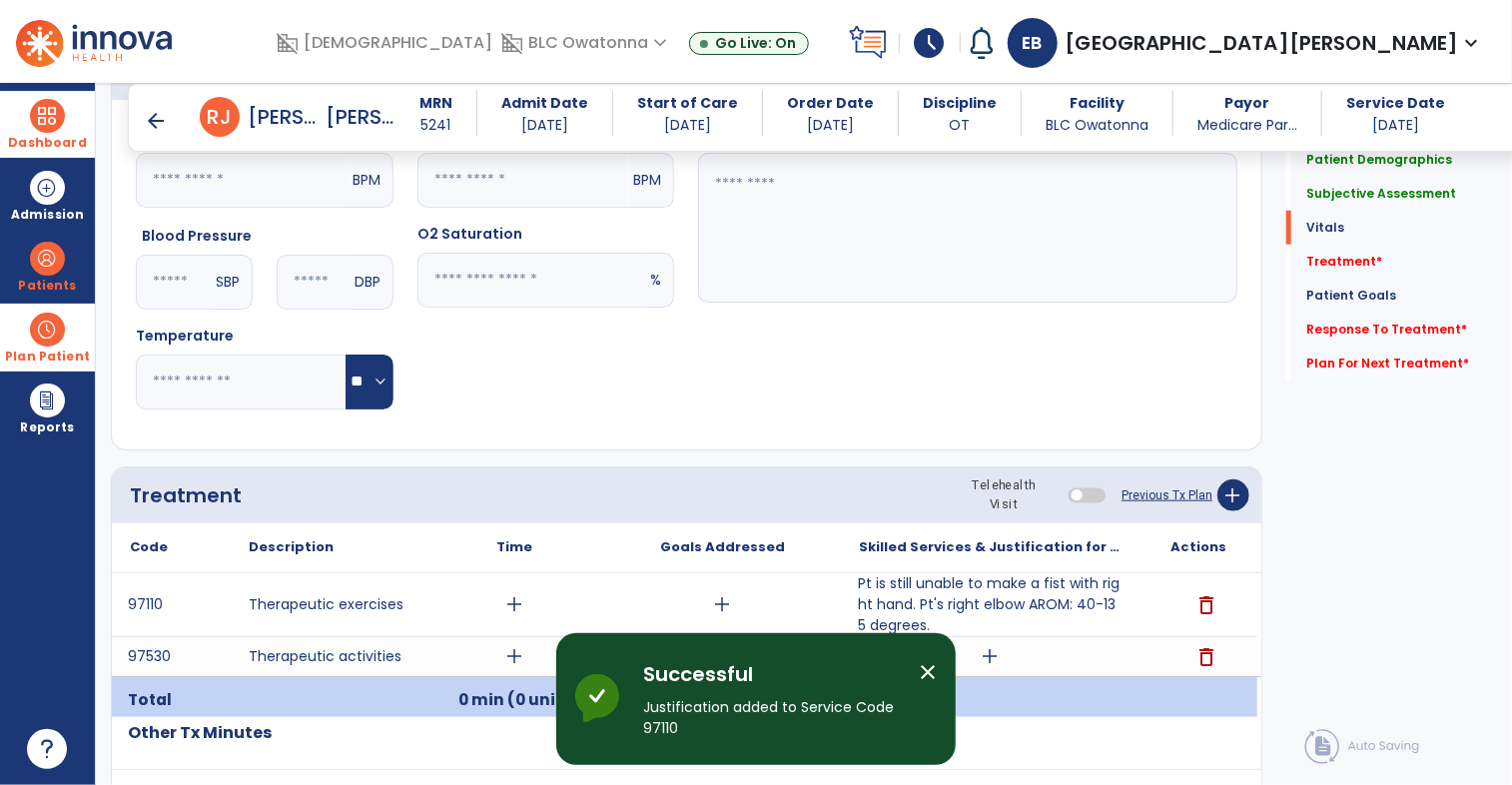 click on "arrow_back" at bounding box center (156, 121) 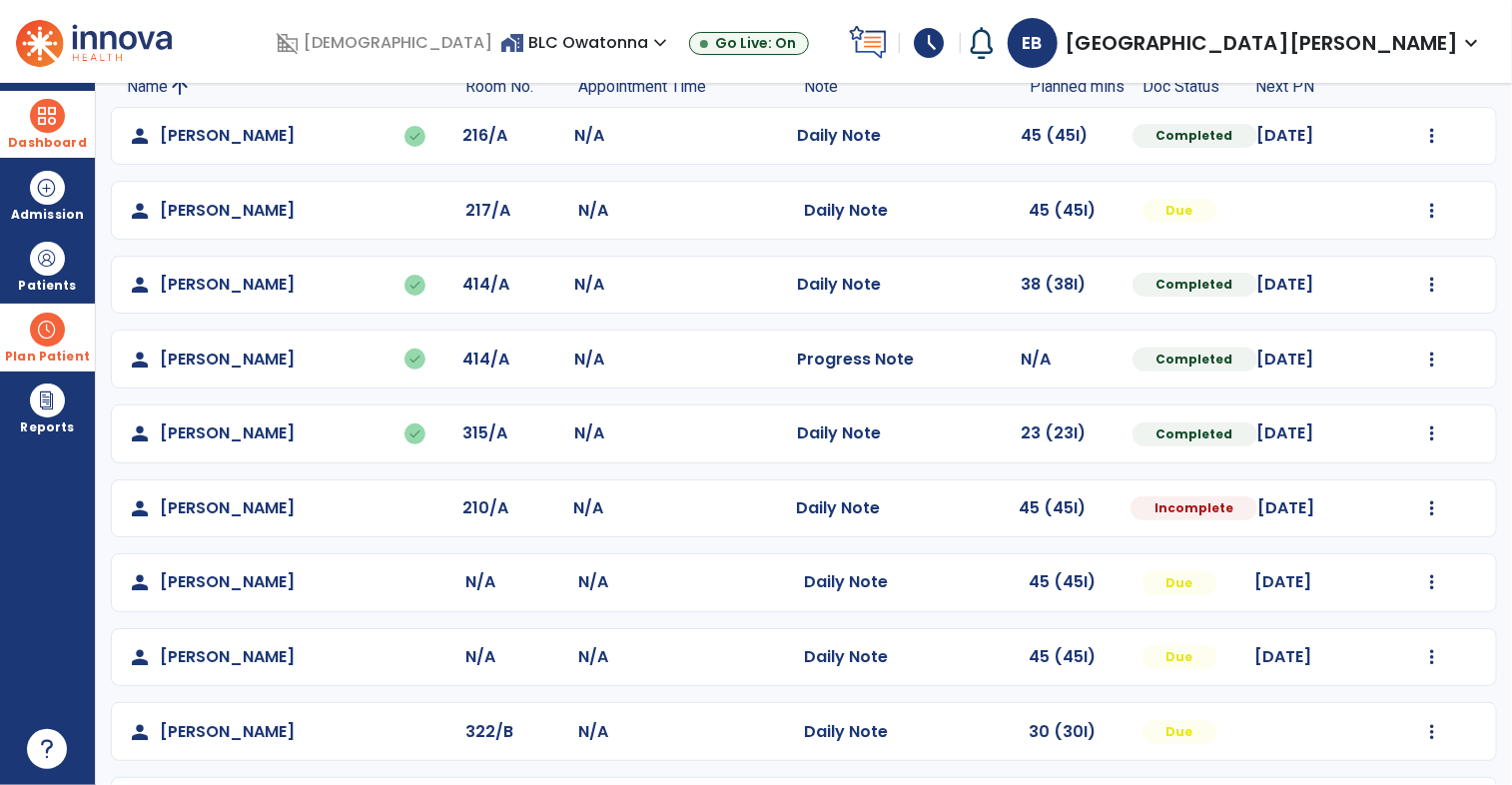scroll, scrollTop: 224, scrollLeft: 0, axis: vertical 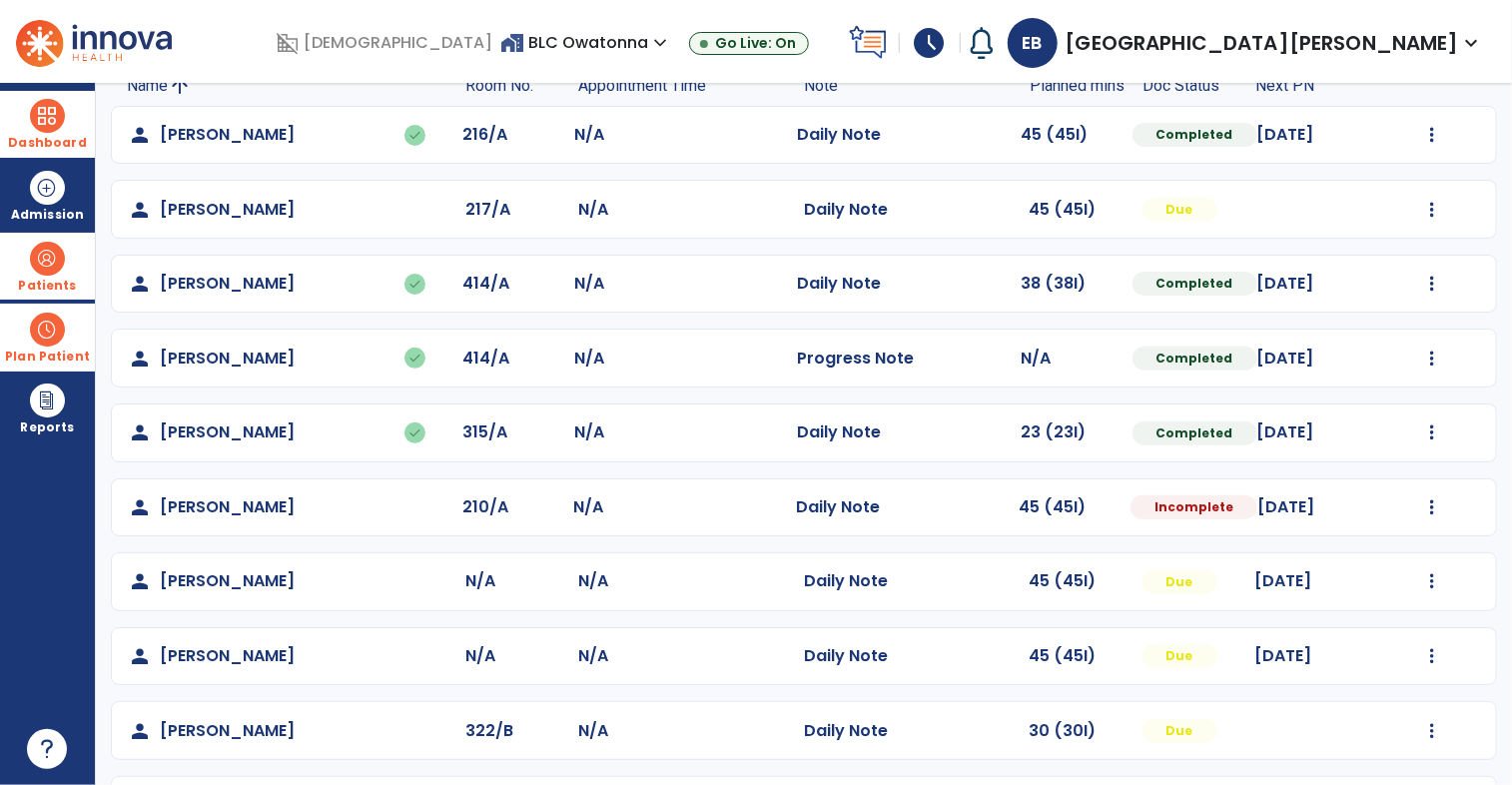 click at bounding box center (47, 259) 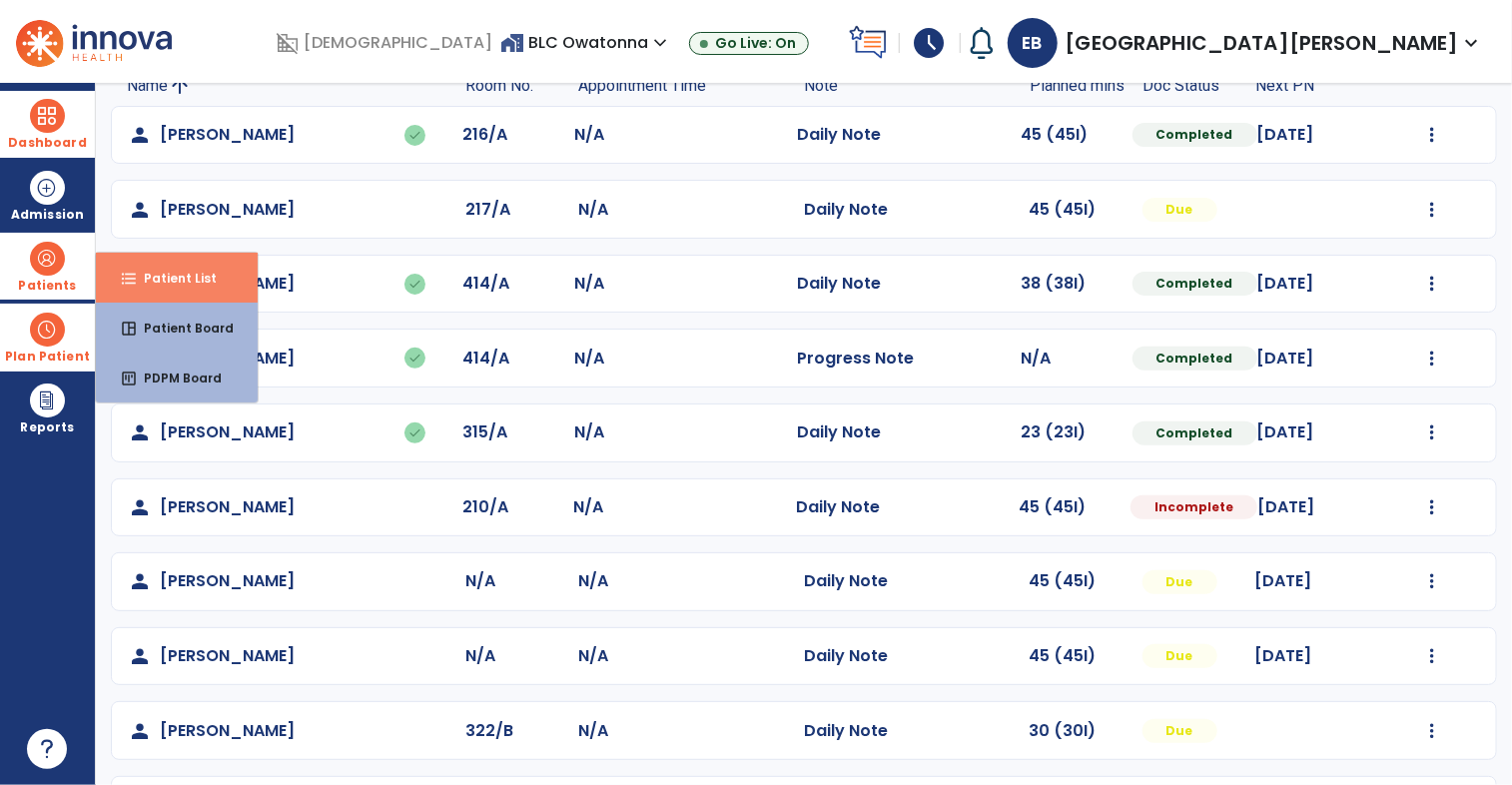 click on "Patient List" at bounding box center [172, 278] 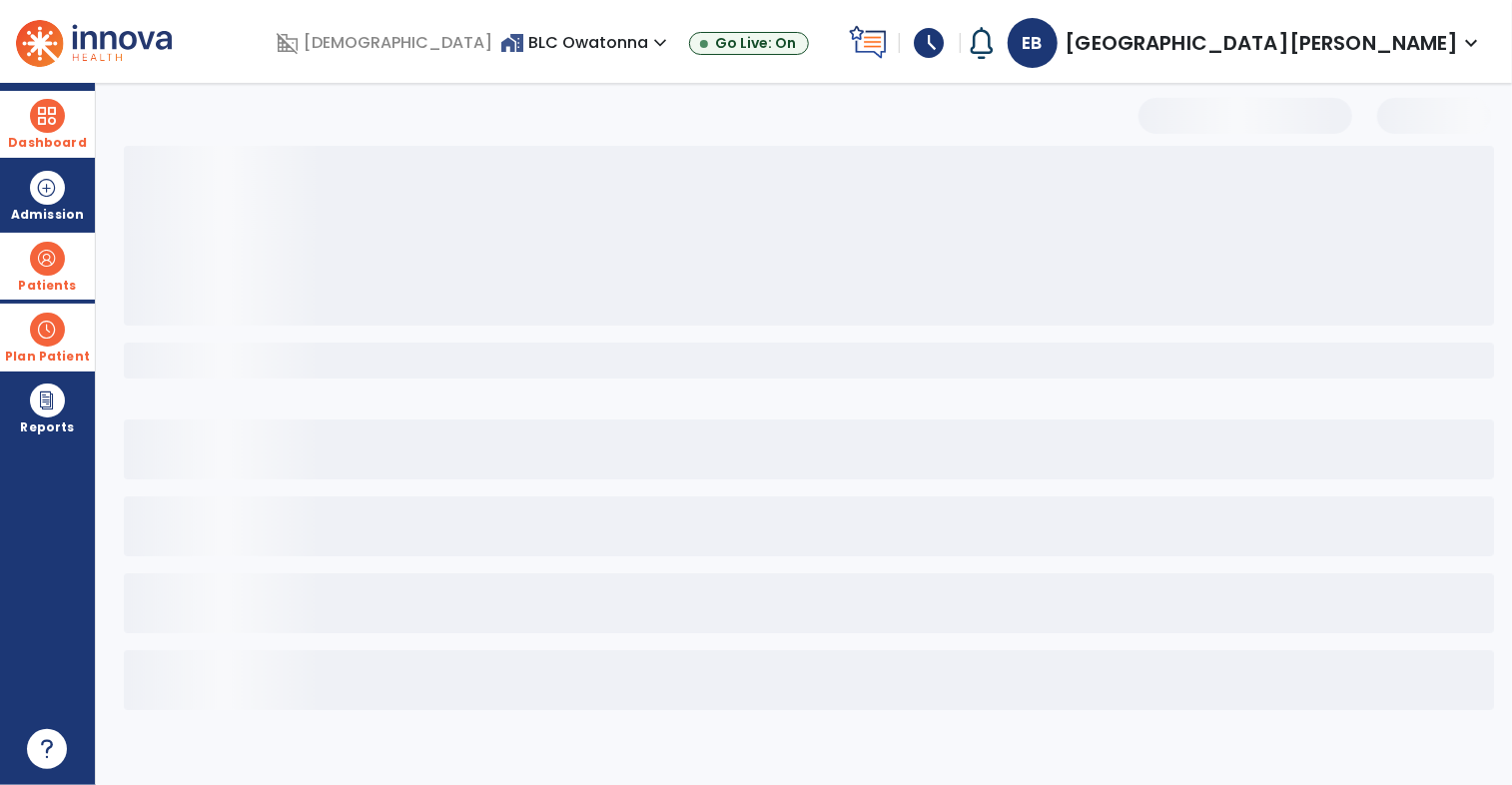 scroll, scrollTop: 0, scrollLeft: 0, axis: both 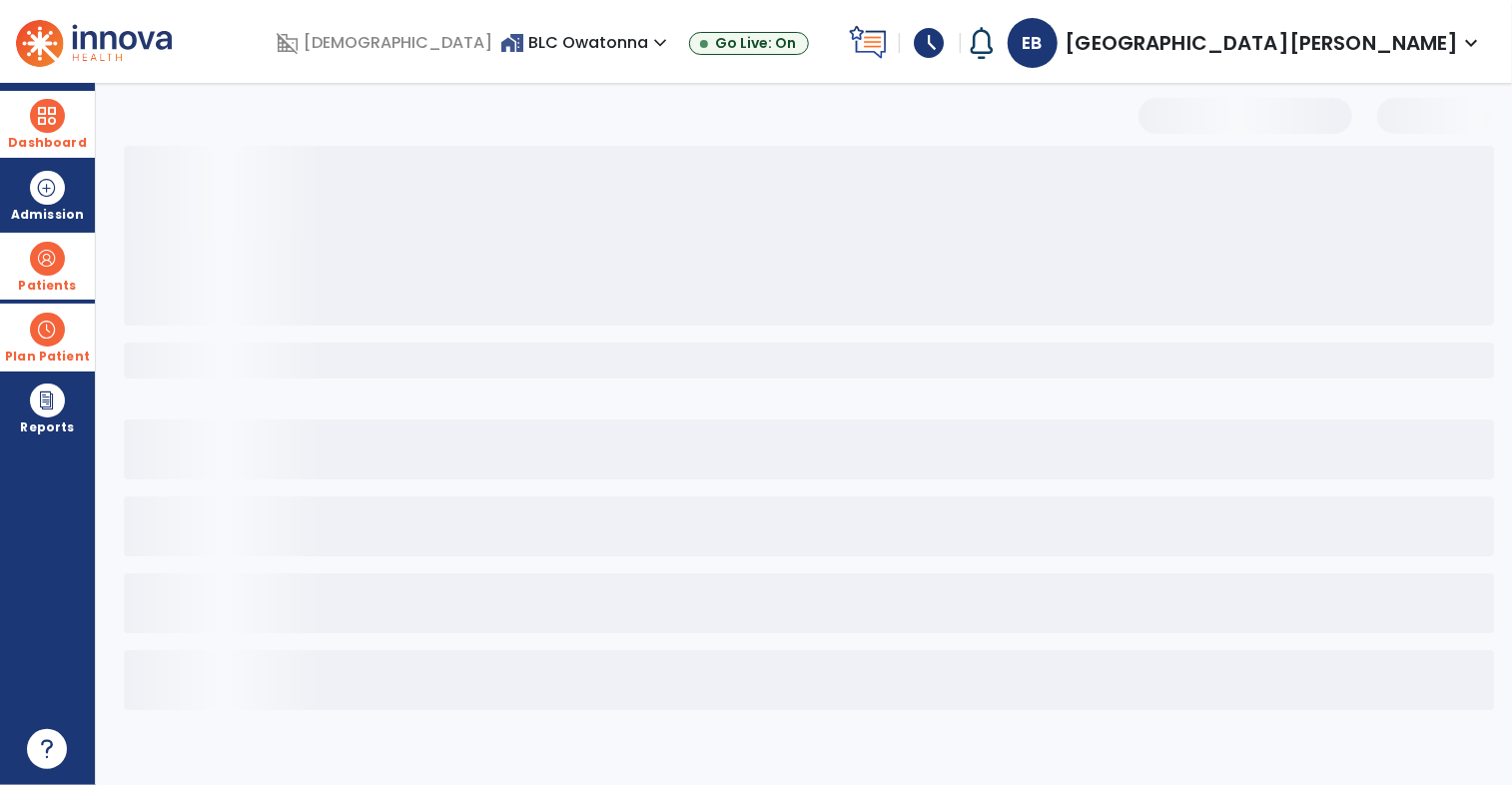 select on "***" 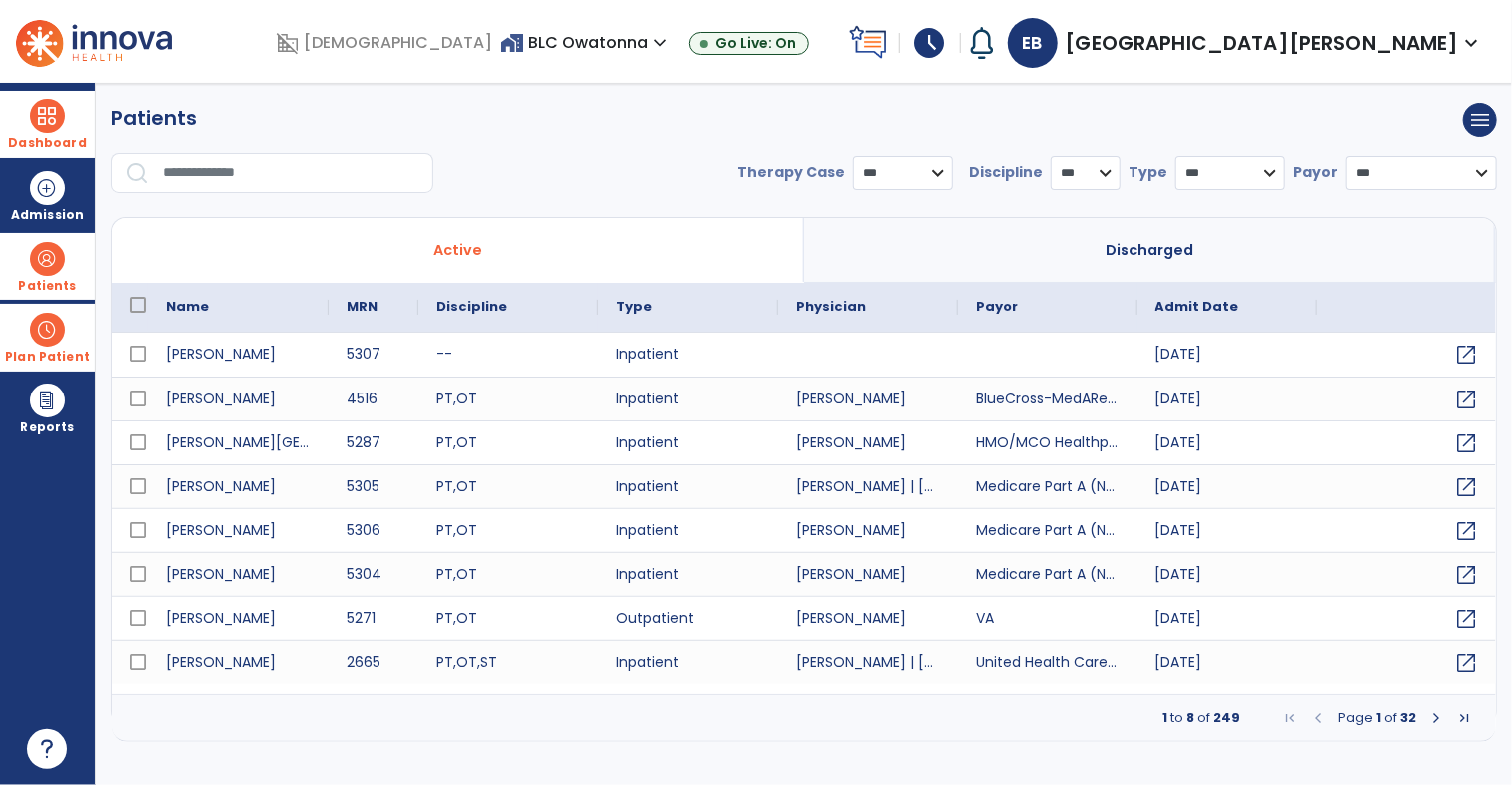 click at bounding box center [291, 173] 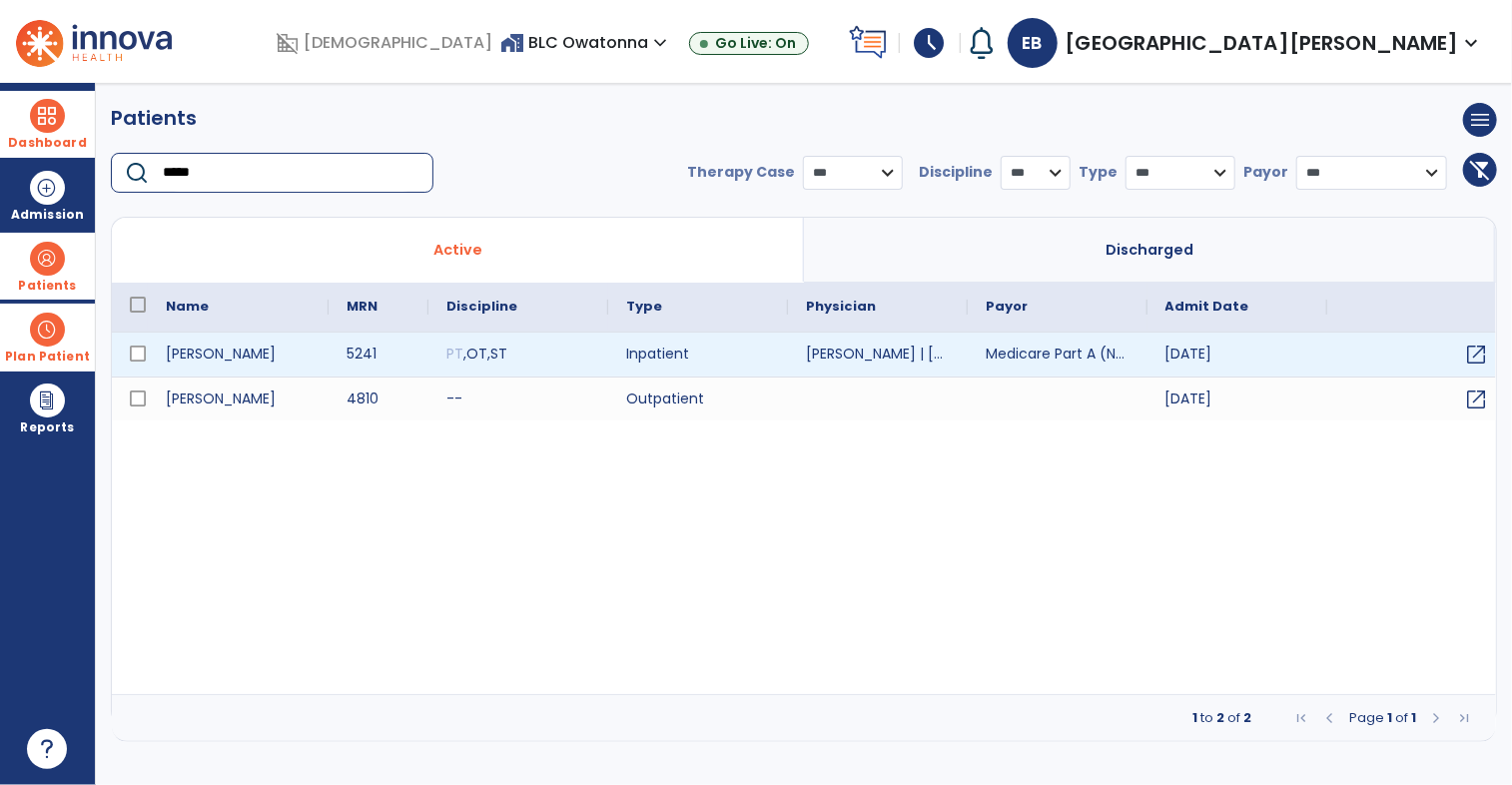type on "*****" 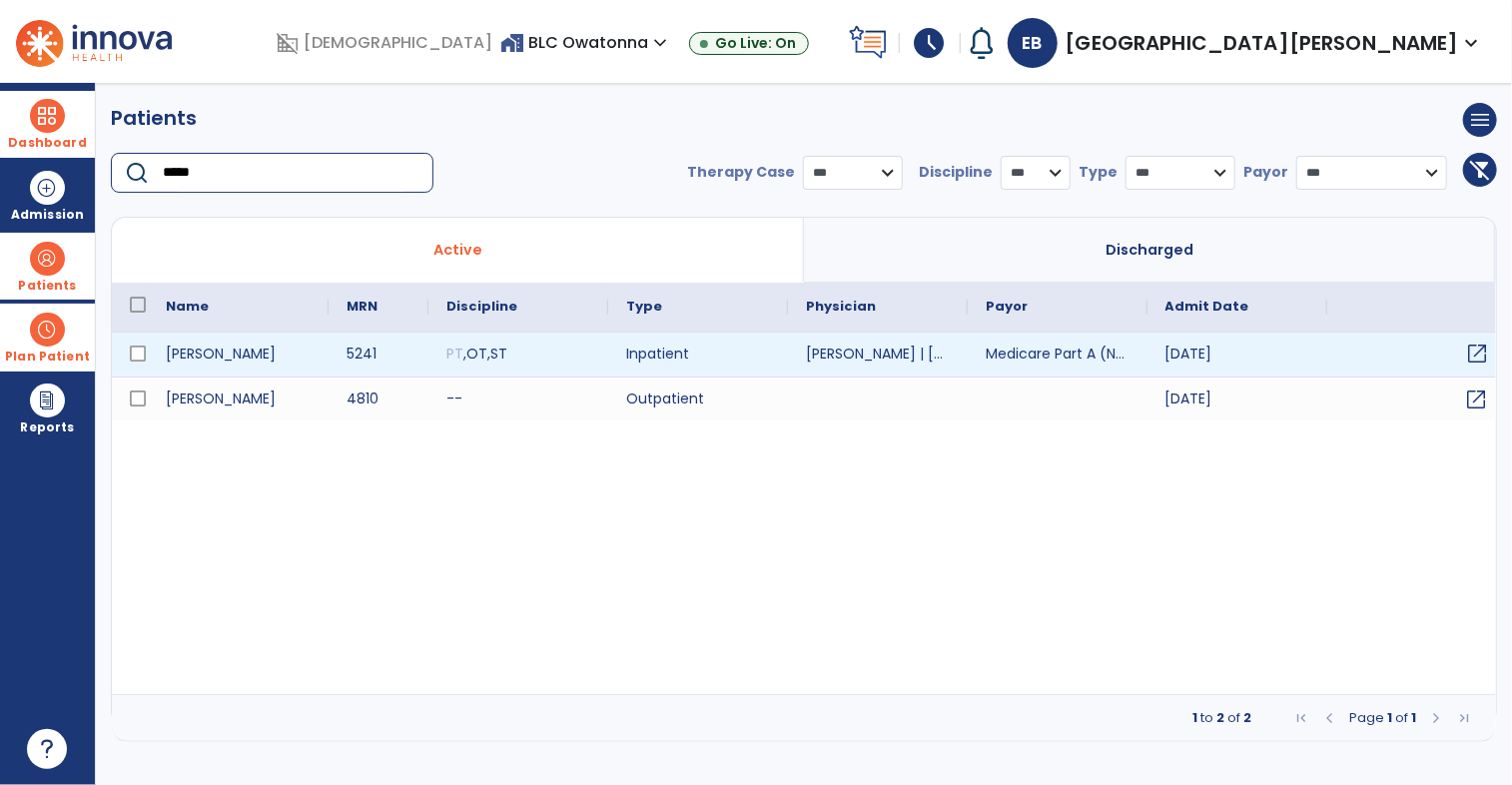 click on "open_in_new" at bounding box center (1478, 354) 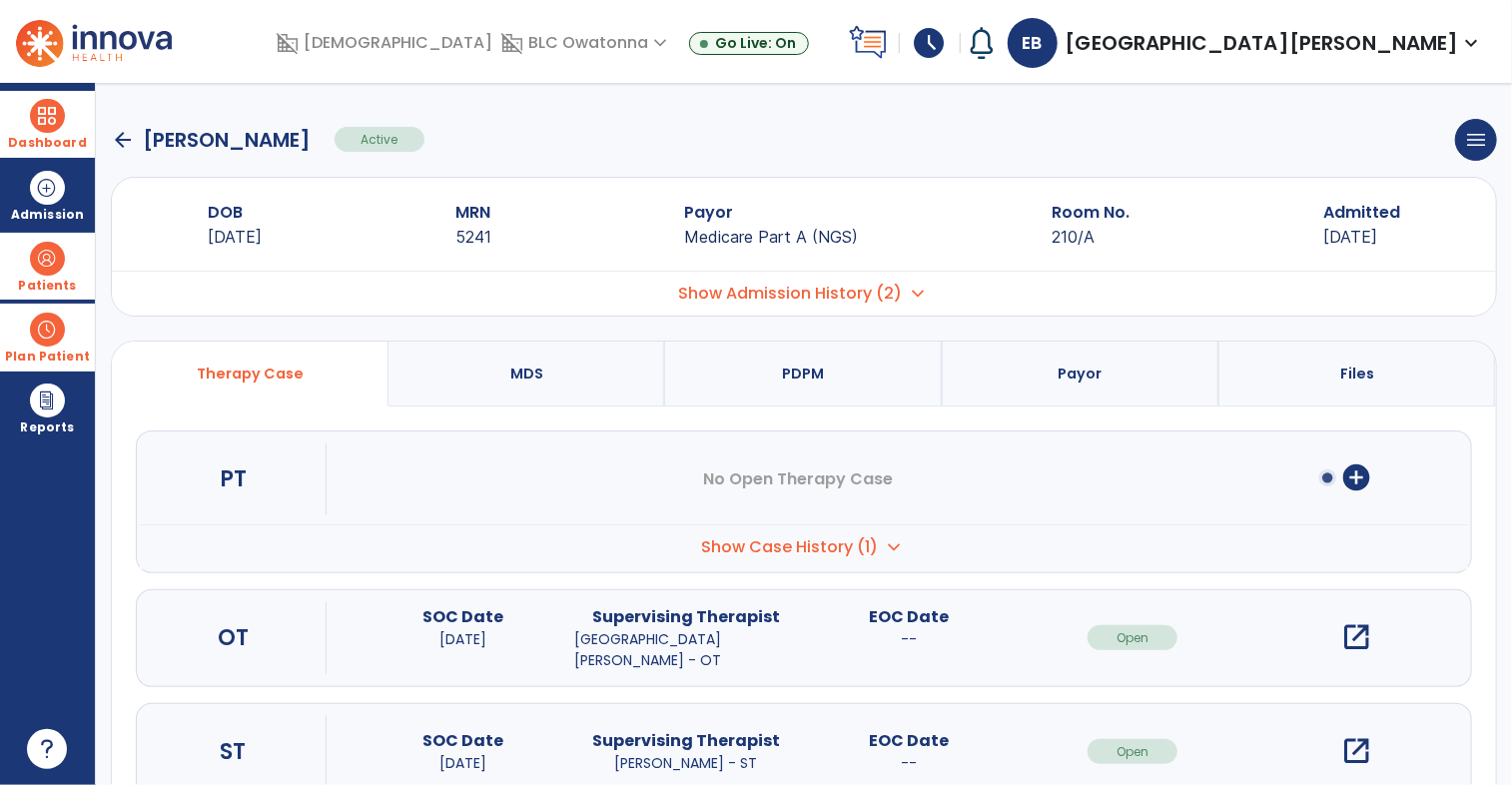 click on "open_in_new" at bounding box center (1356, 637) 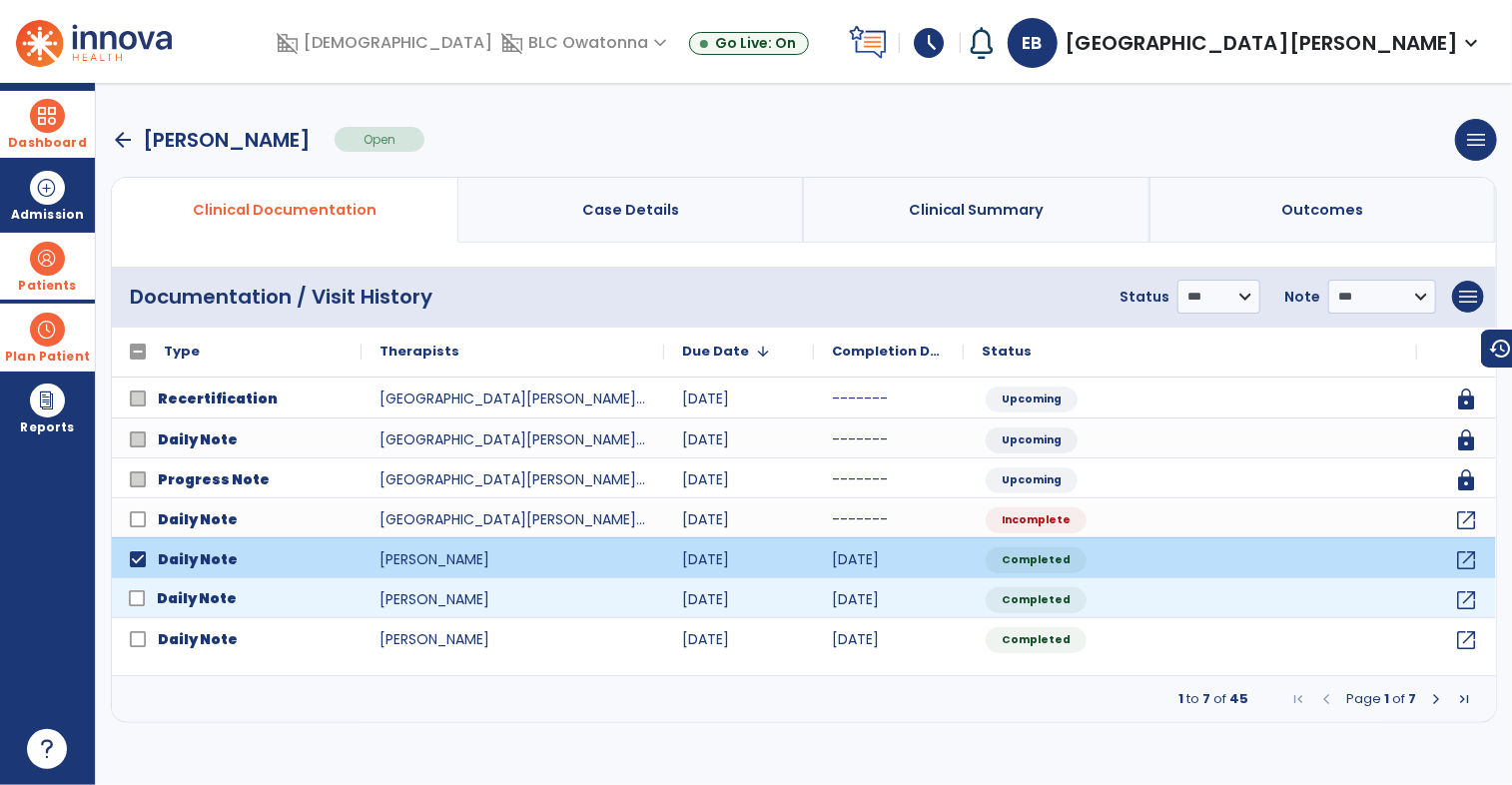 click 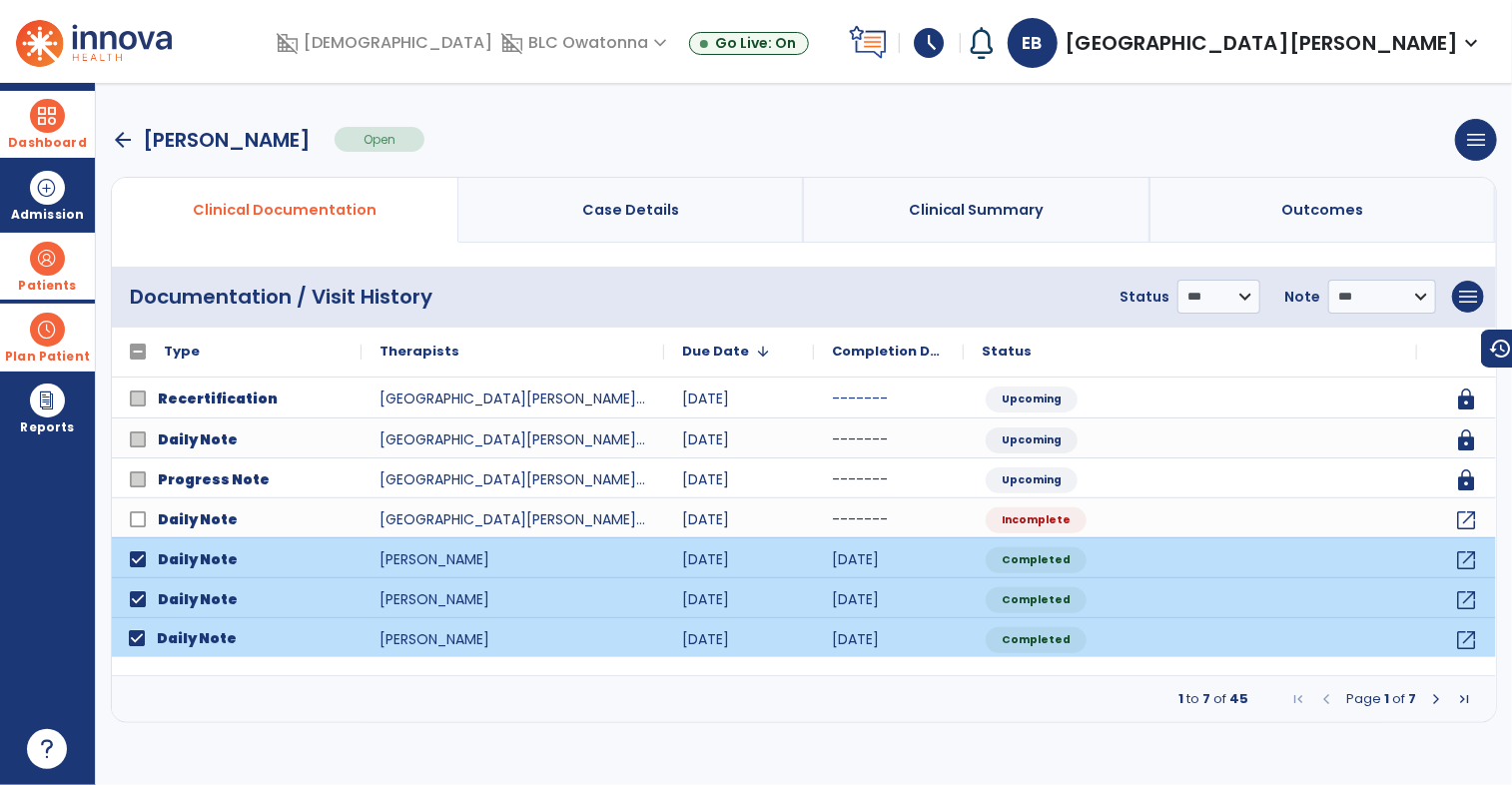 click at bounding box center [1436, 699] 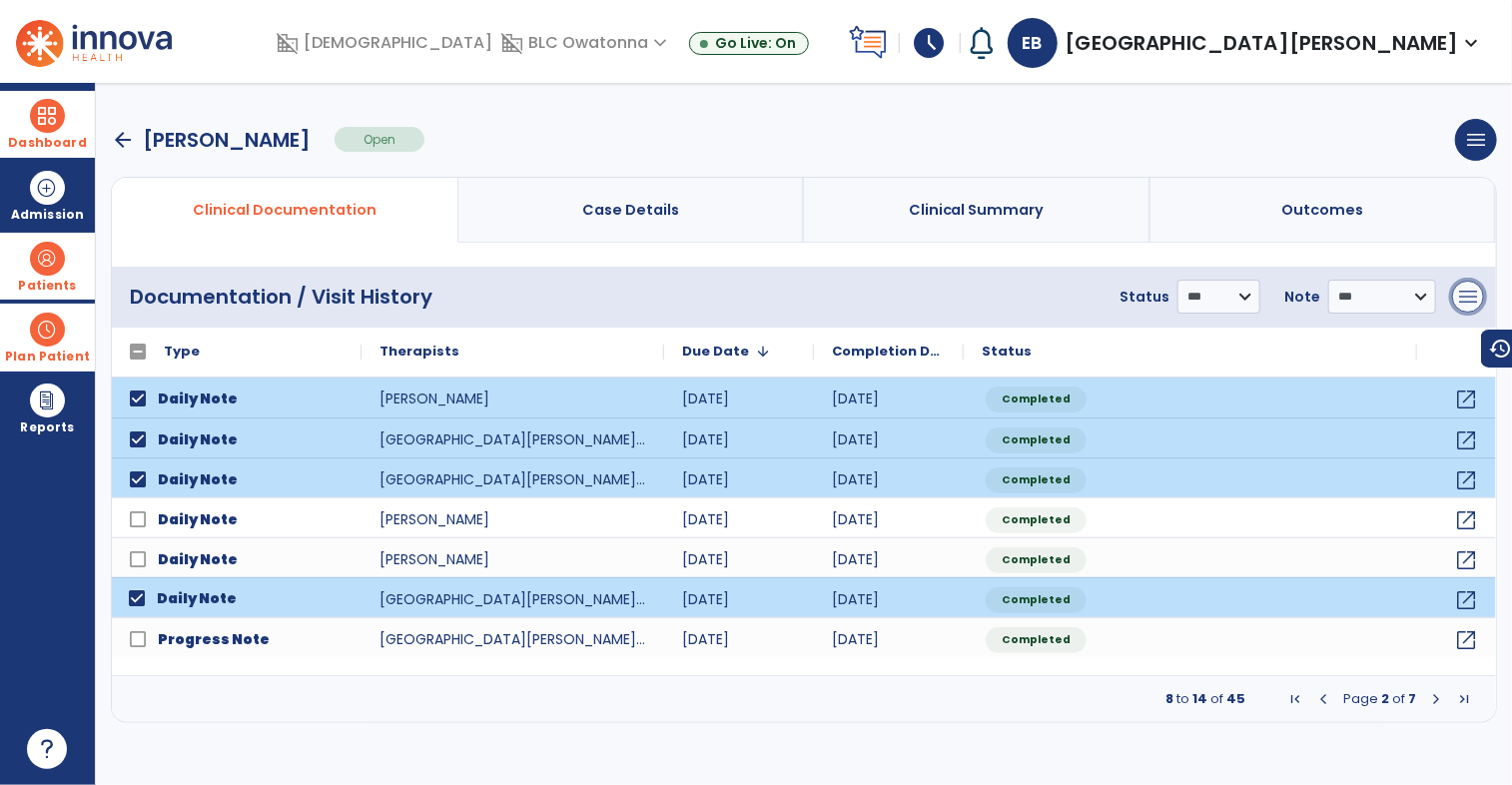 click on "menu" at bounding box center [1468, 297] 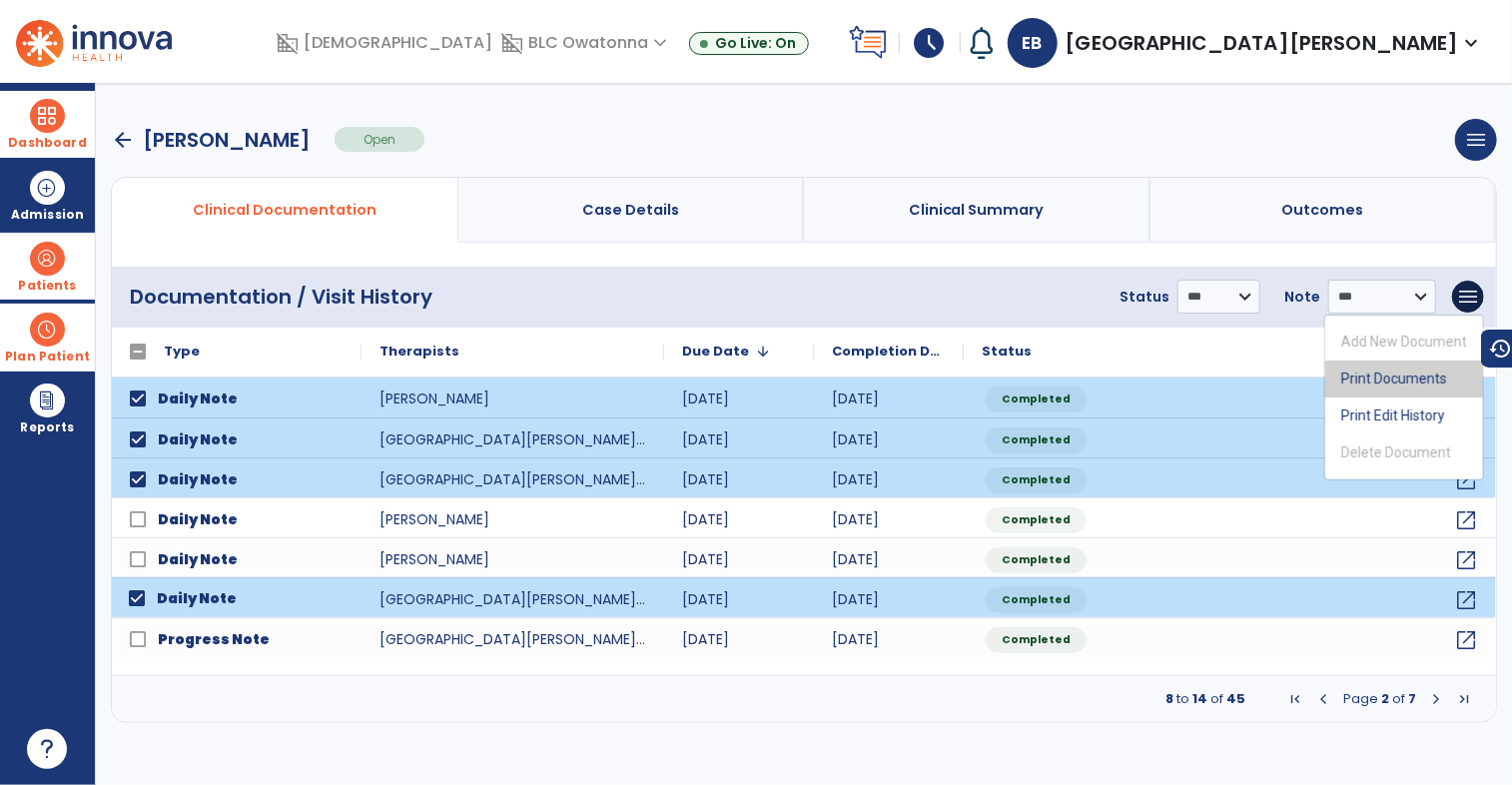 click on "Print Documents" at bounding box center [1404, 379] 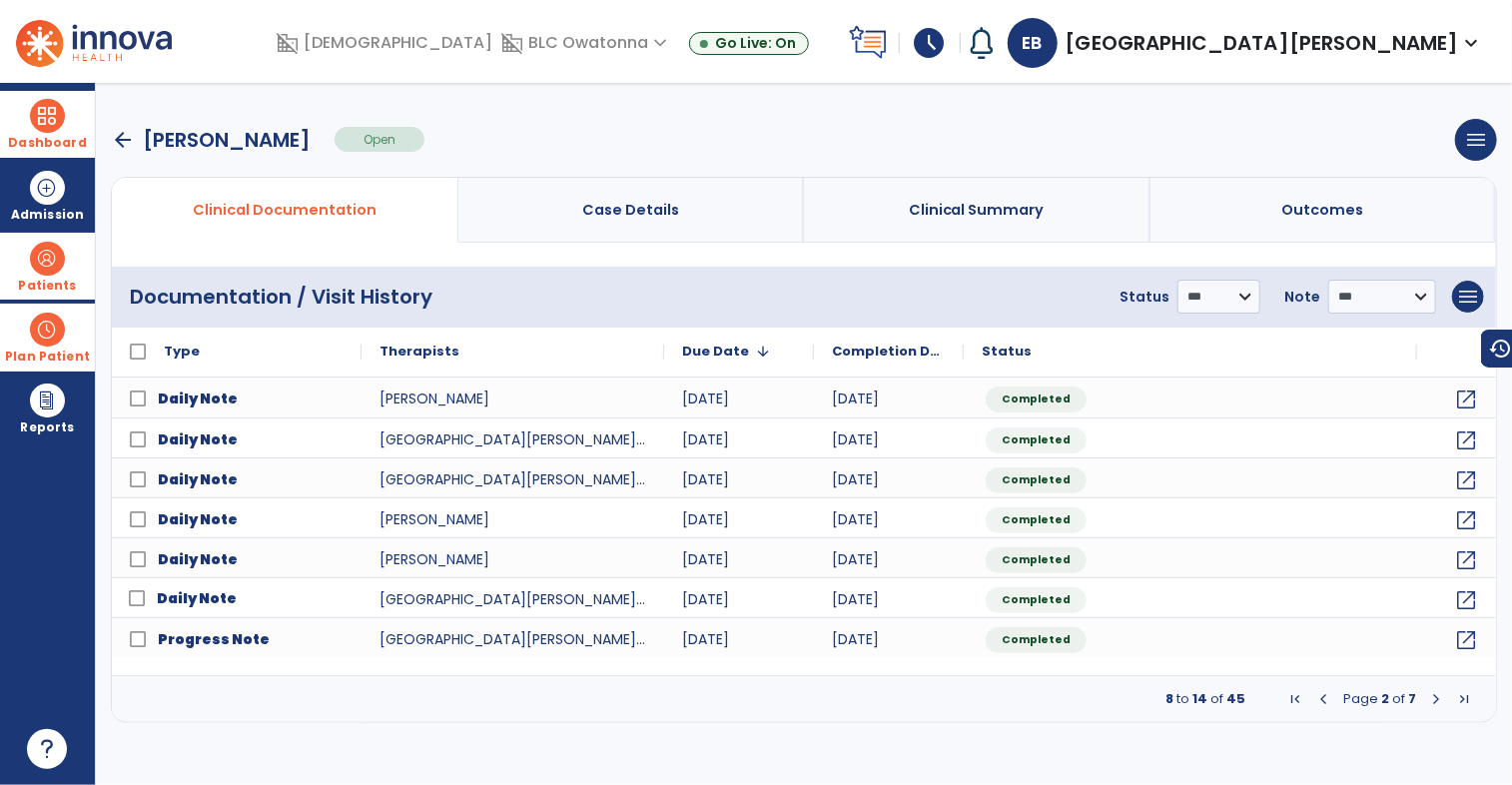 click on "Dashboard" at bounding box center (47, 143) 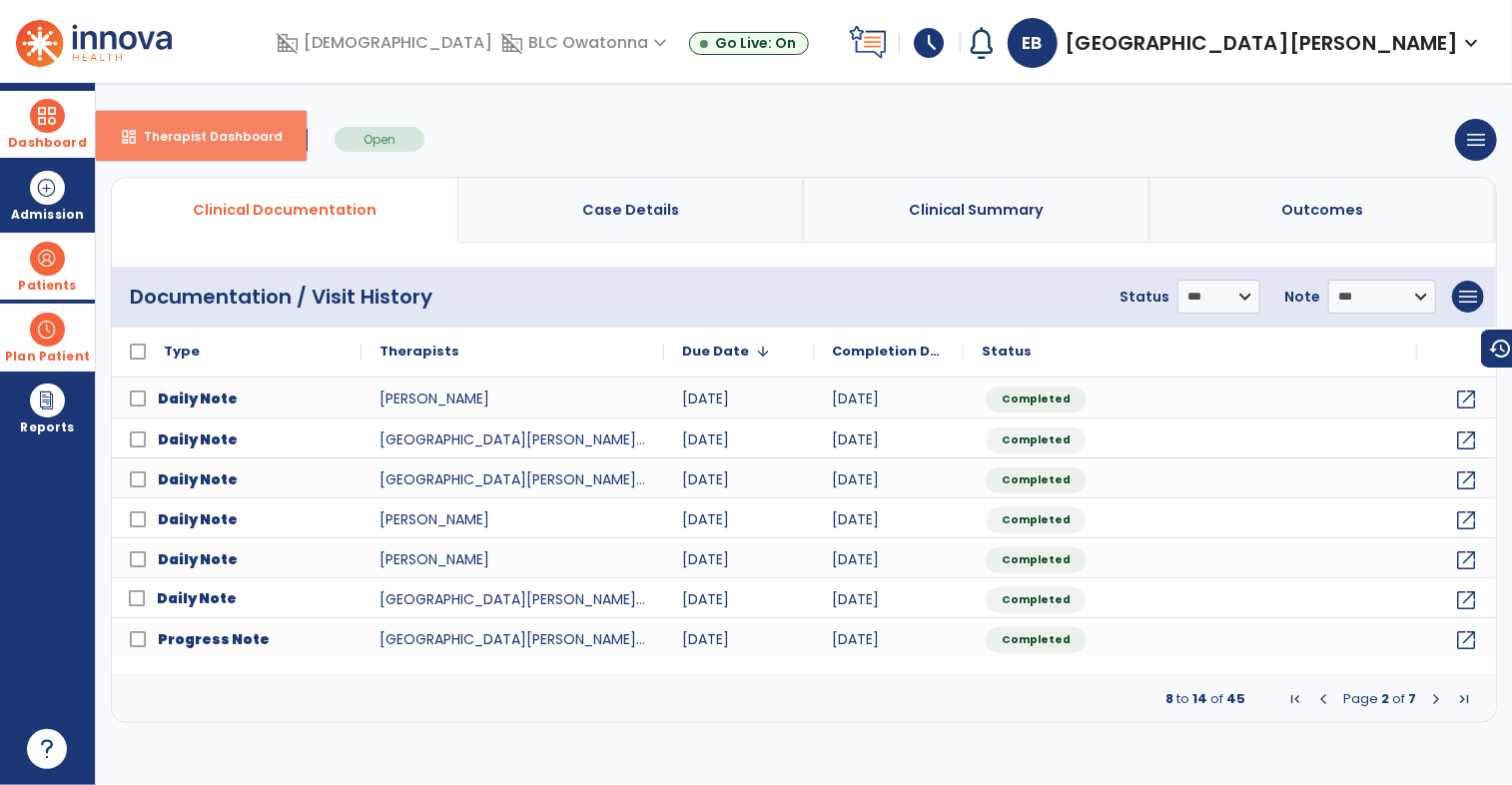 click on "dashboard  Therapist Dashboard" at bounding box center (201, 136) 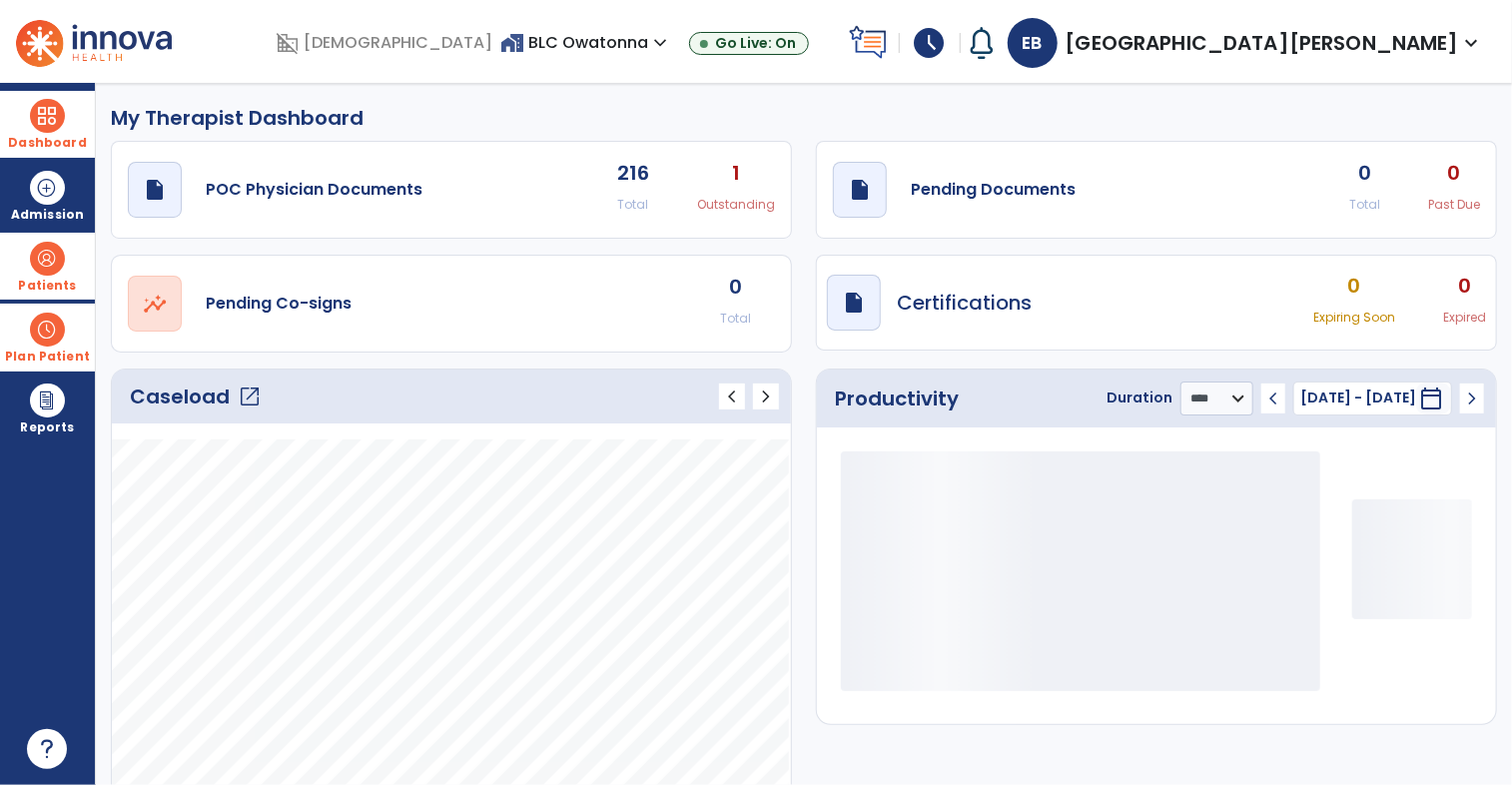 click on "open_in_new" 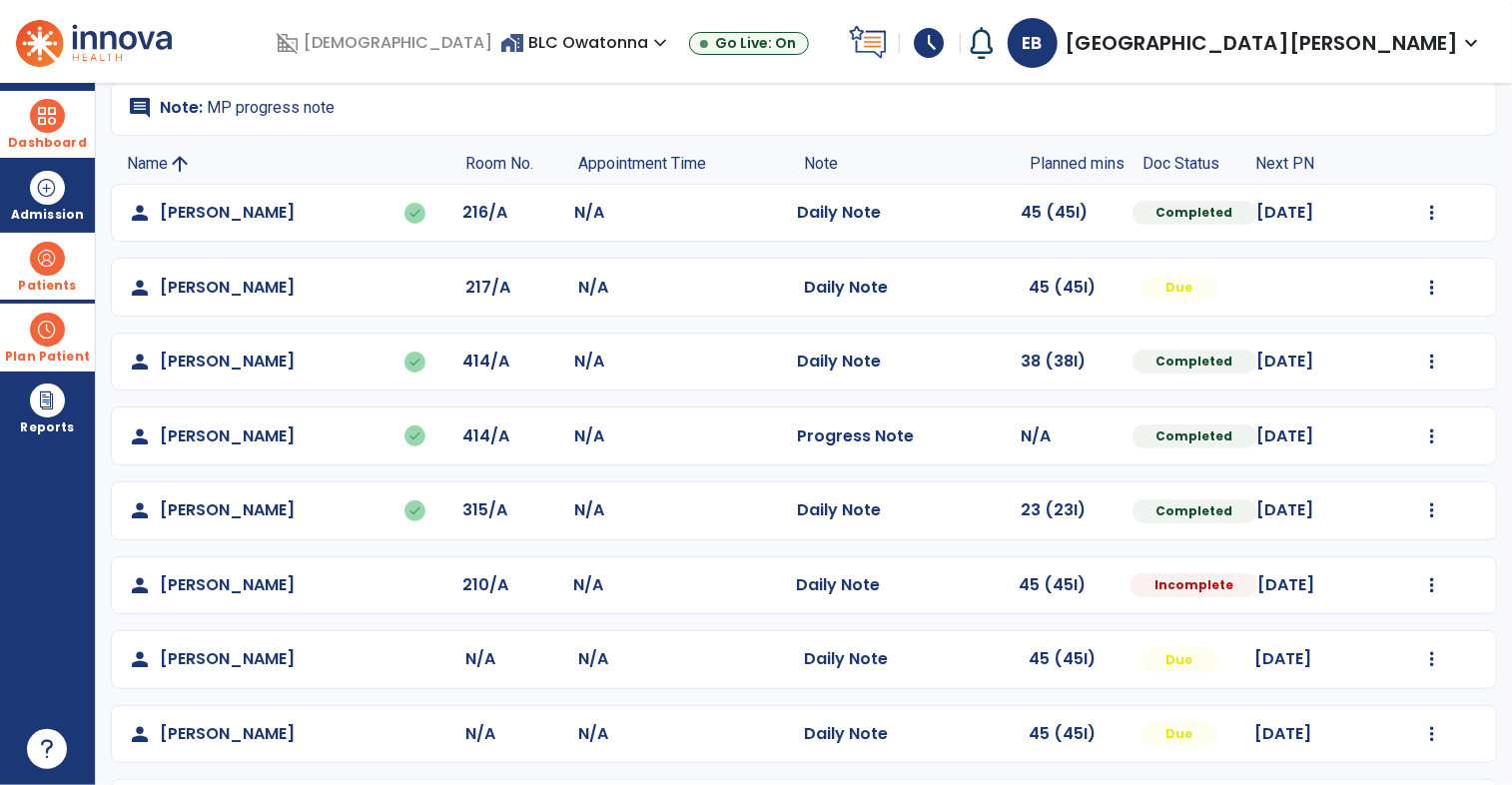scroll, scrollTop: 148, scrollLeft: 0, axis: vertical 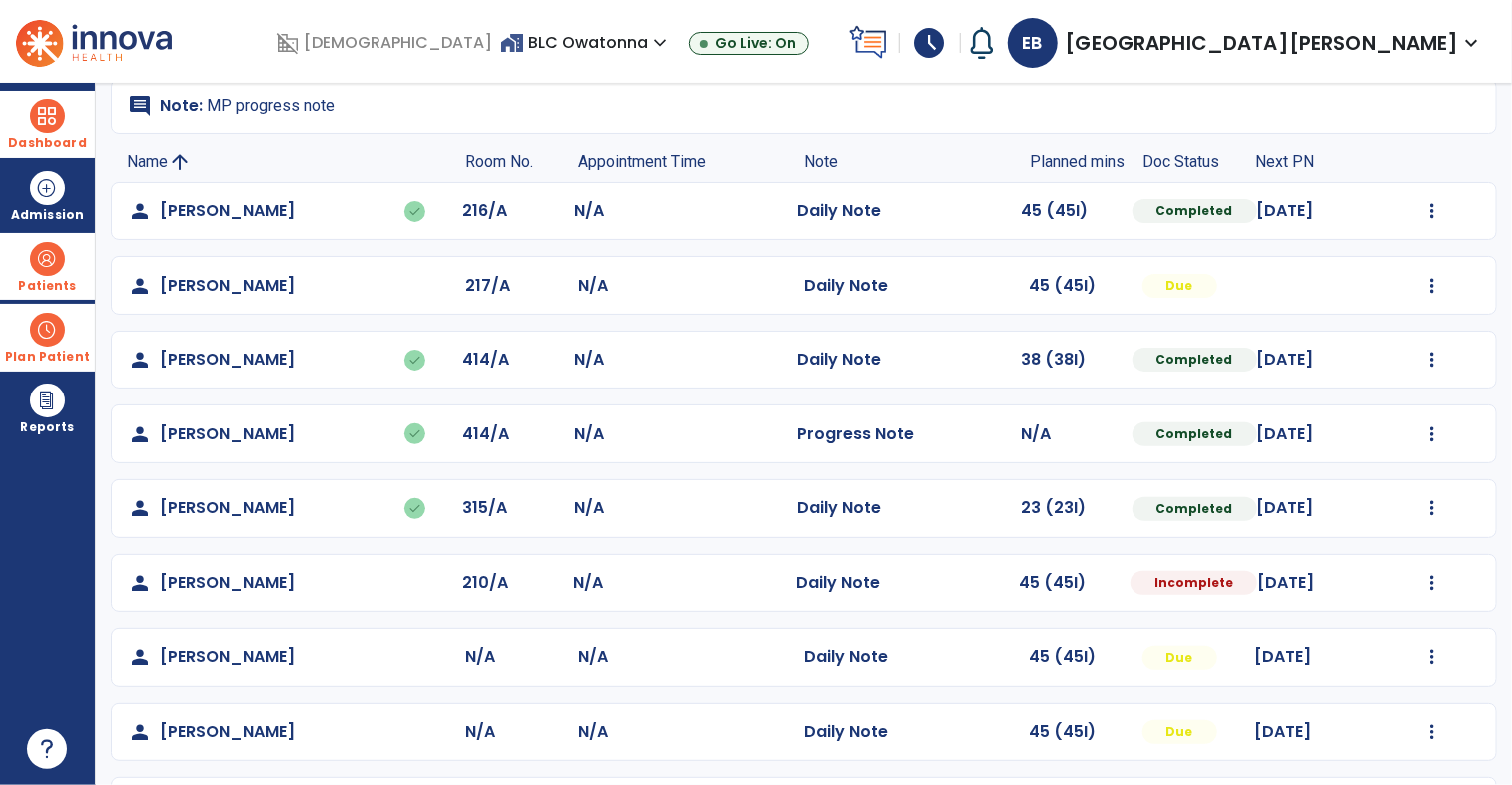 click on "Mark Visit As Complete   Reset Note   Open Document   G + C Mins" 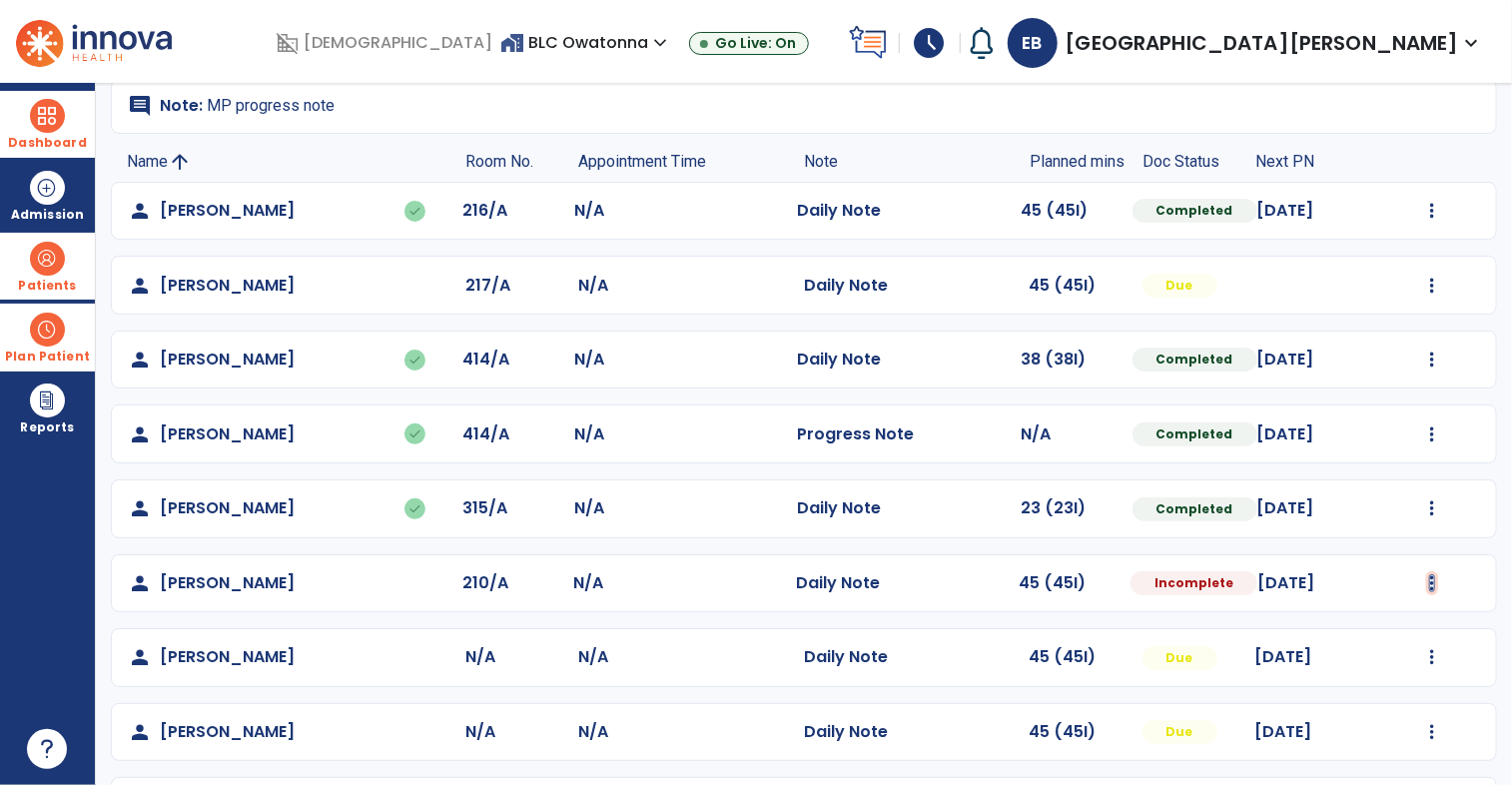 click at bounding box center [1432, 211] 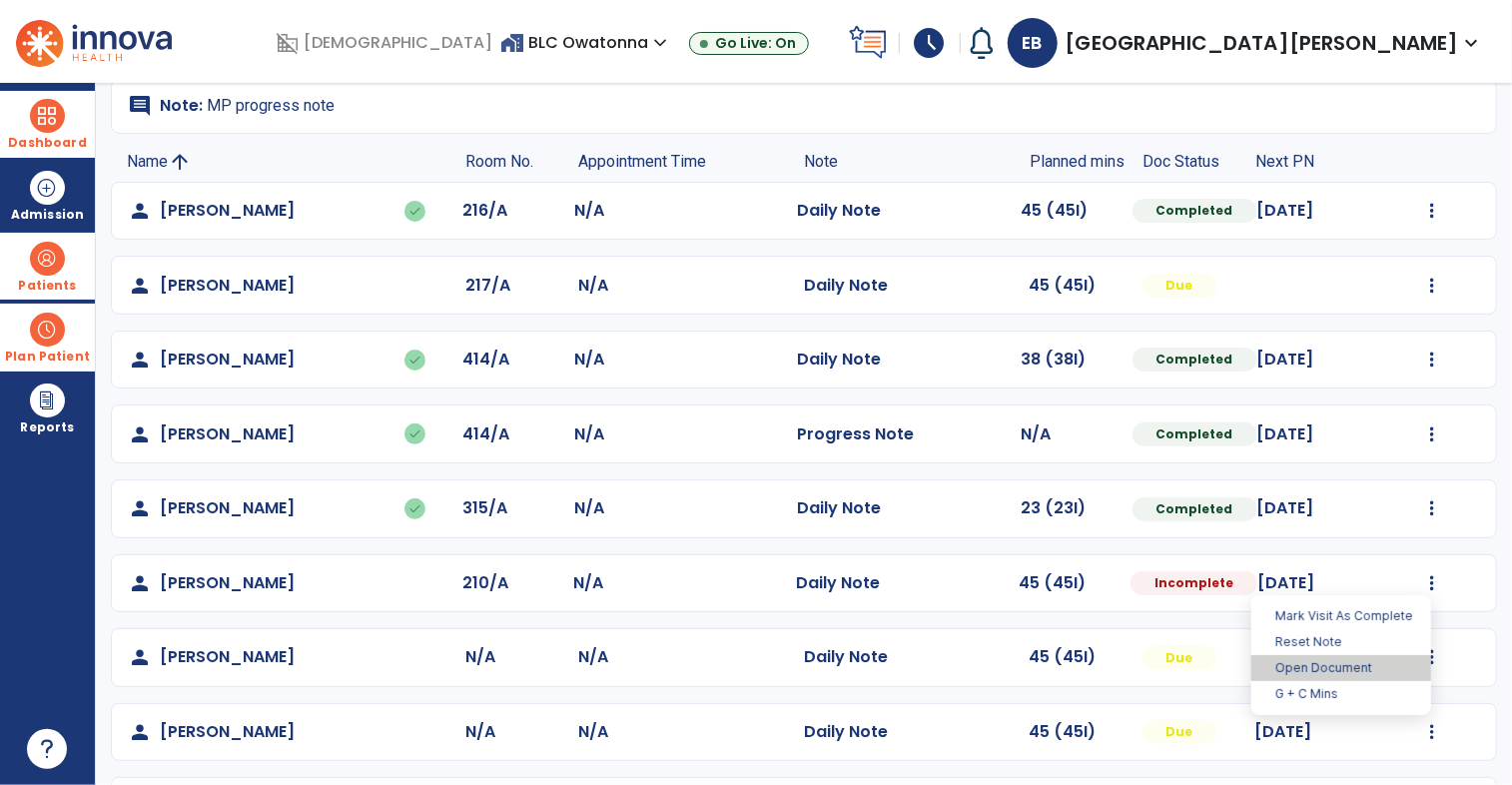 click on "Open Document" at bounding box center (1341, 668) 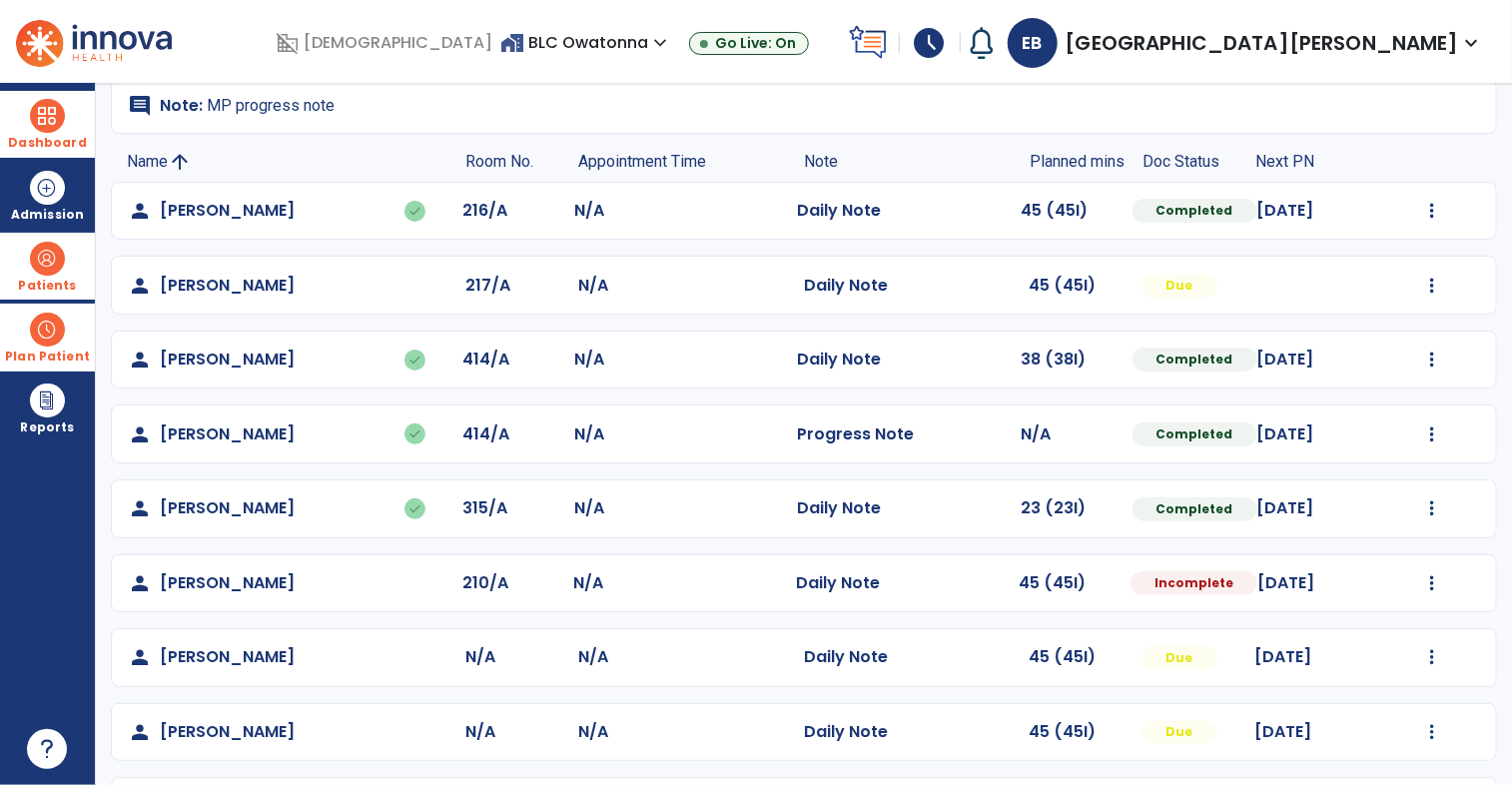 select on "*" 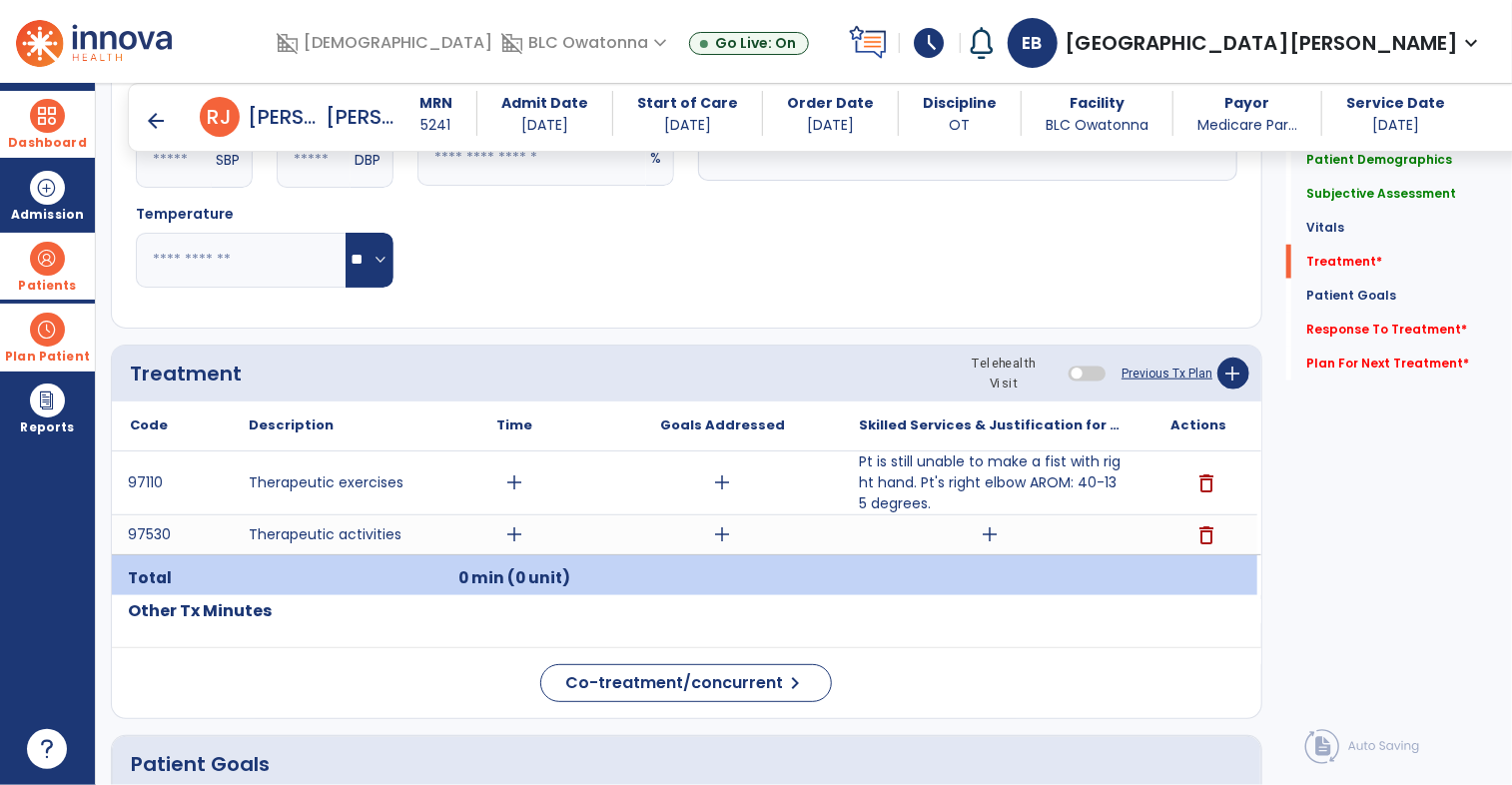 scroll, scrollTop: 943, scrollLeft: 0, axis: vertical 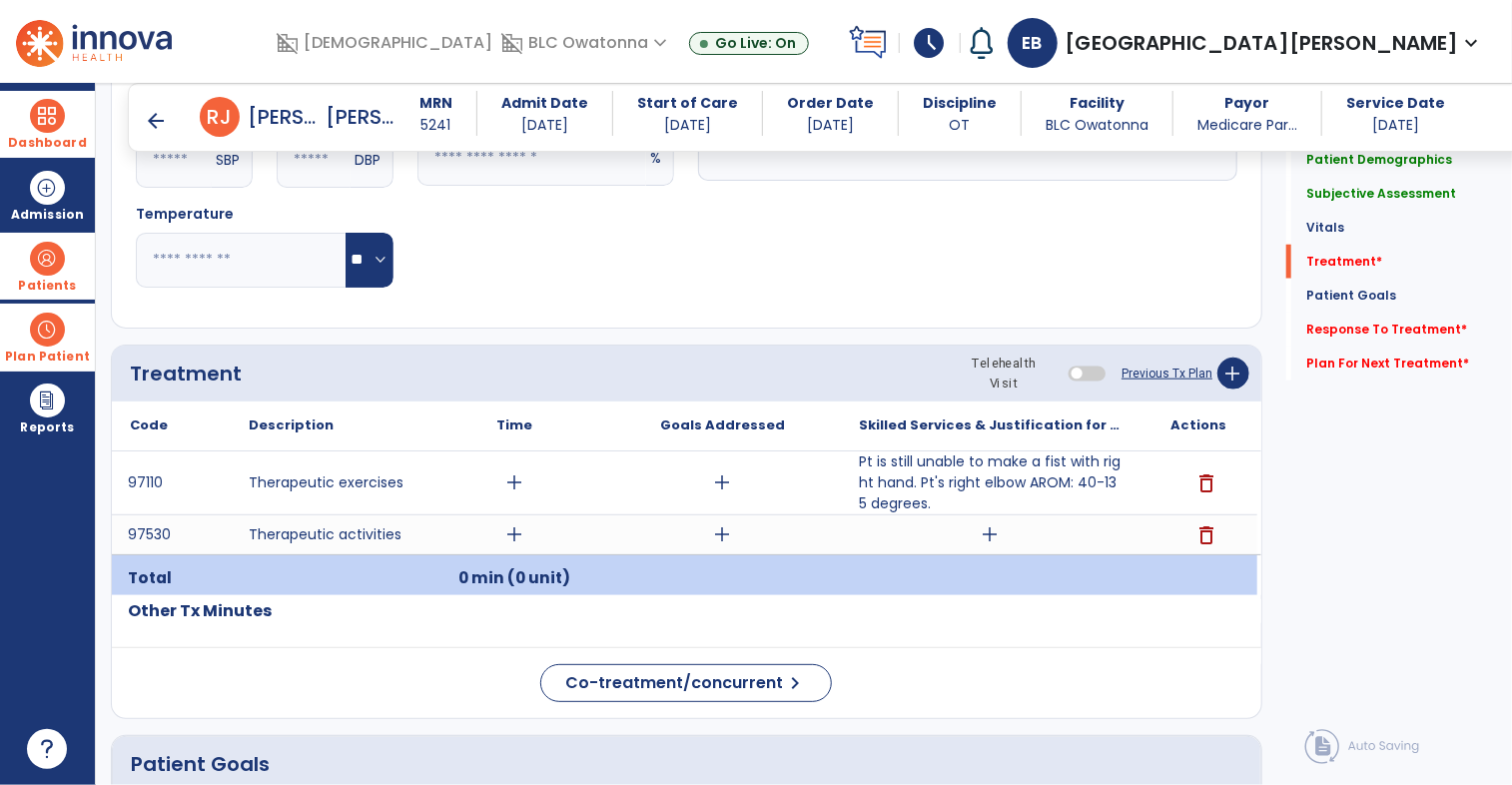 click on "arrow_back" at bounding box center [156, 121] 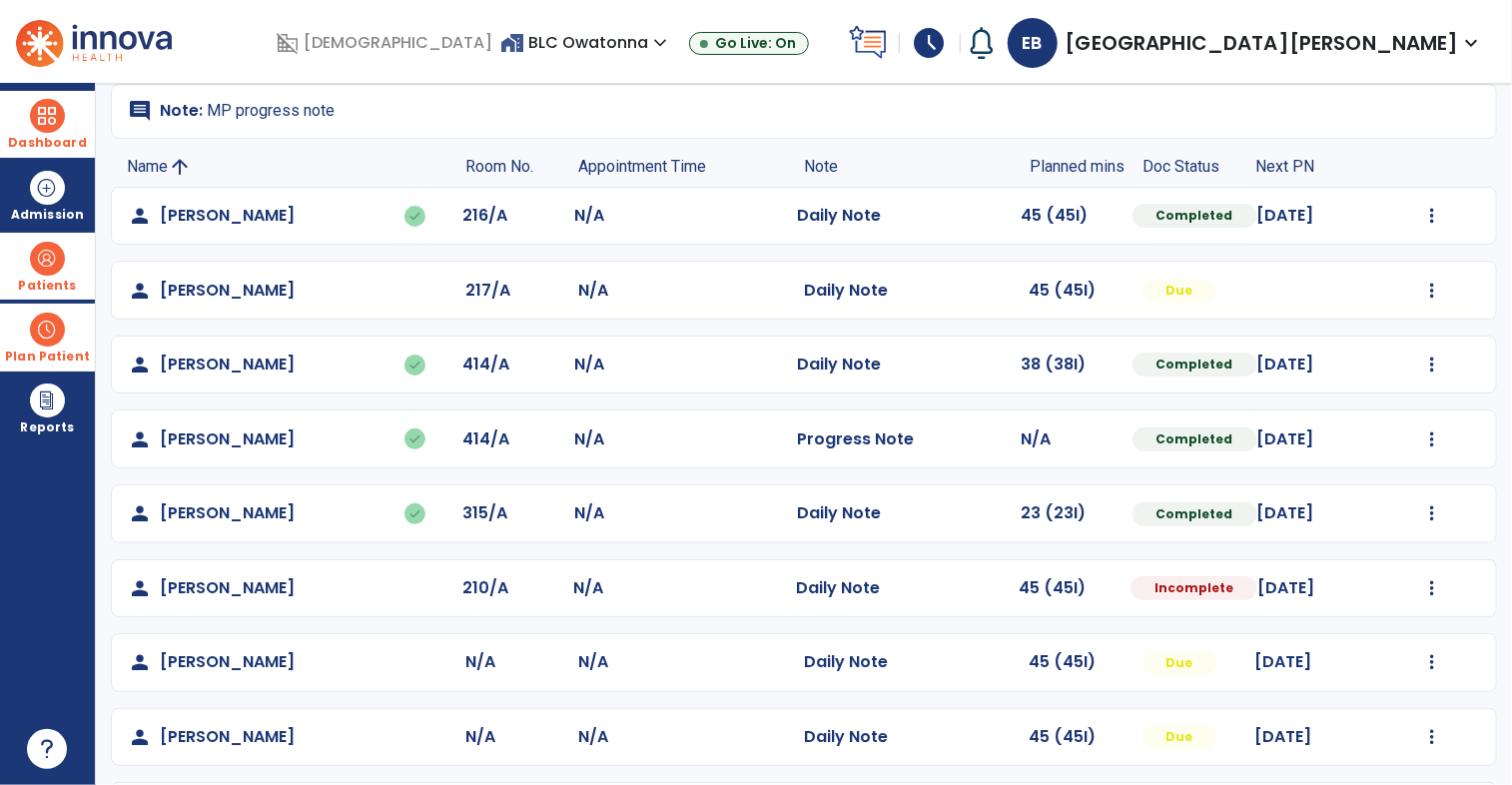 scroll, scrollTop: 144, scrollLeft: 0, axis: vertical 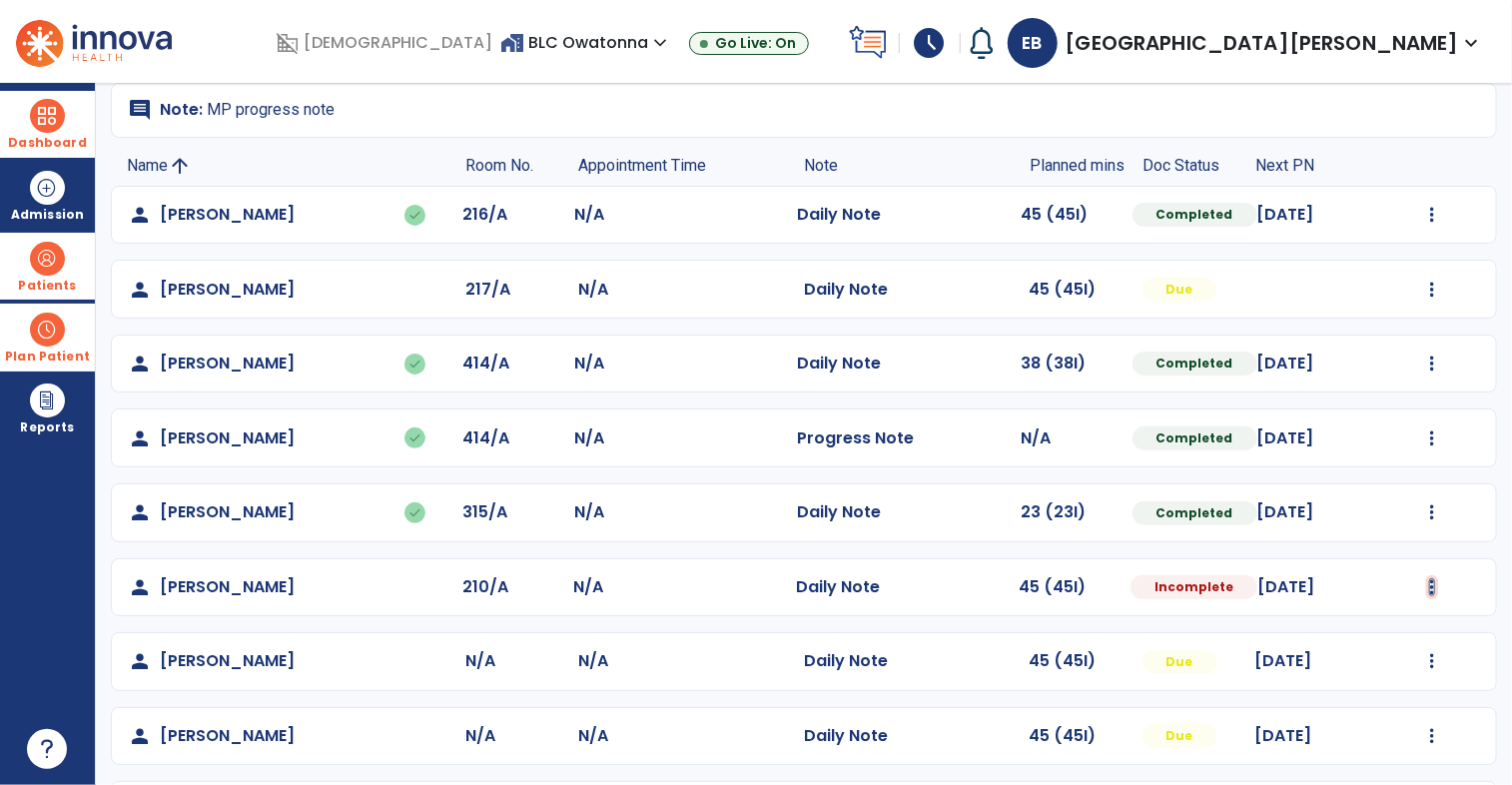 click at bounding box center (1432, 215) 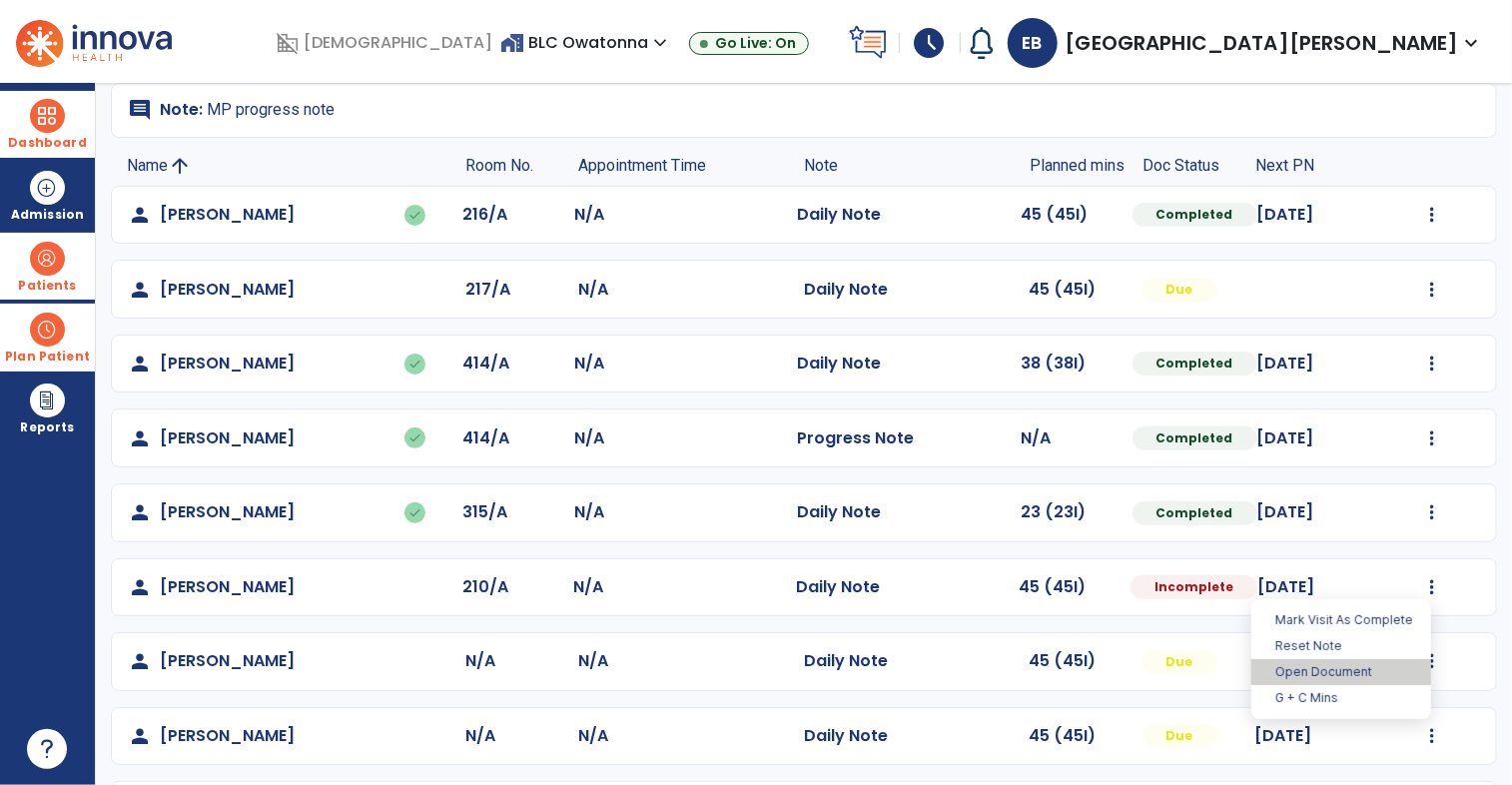 click on "Open Document" at bounding box center (1341, 672) 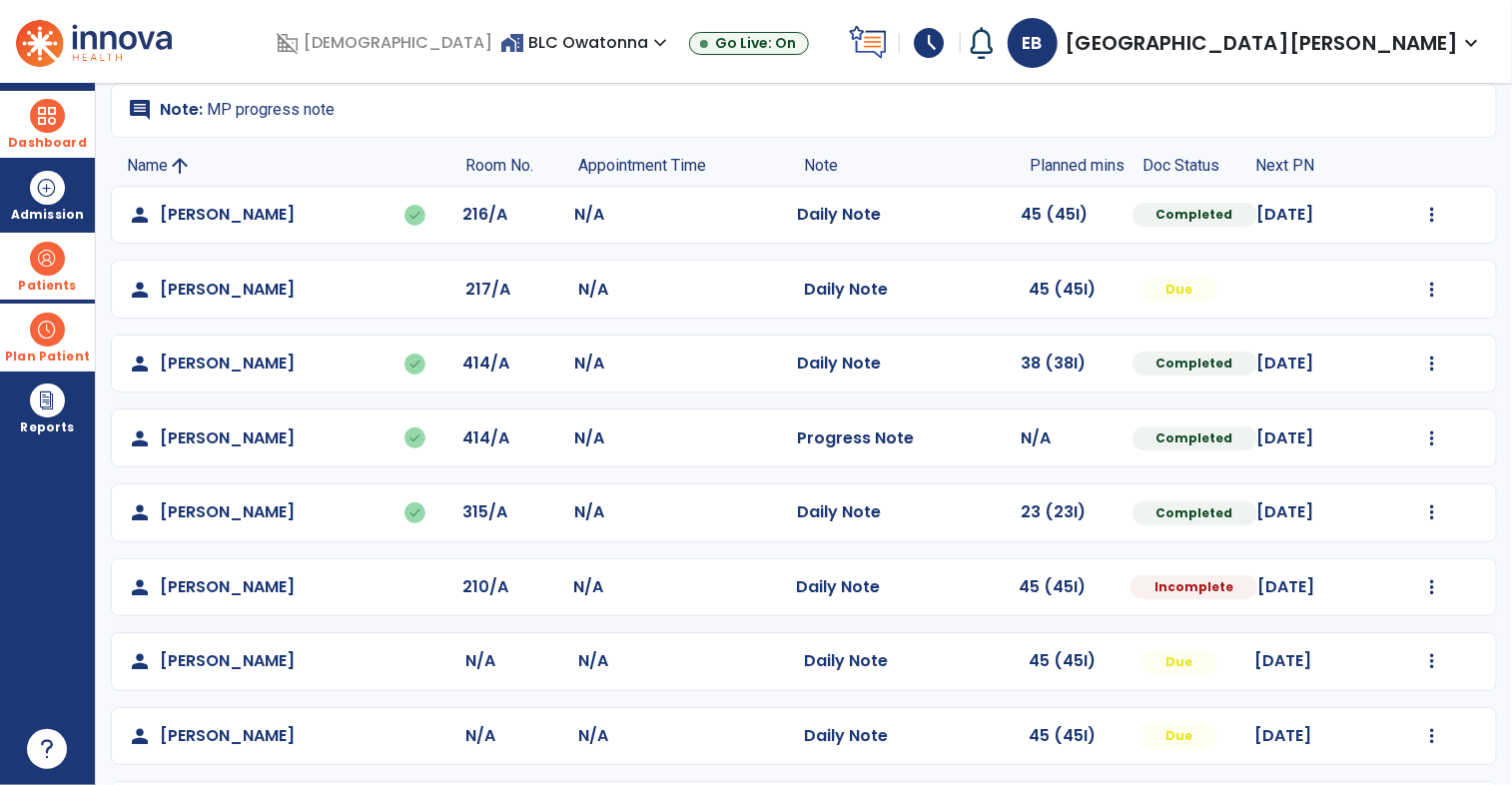 click at bounding box center [47, 116] 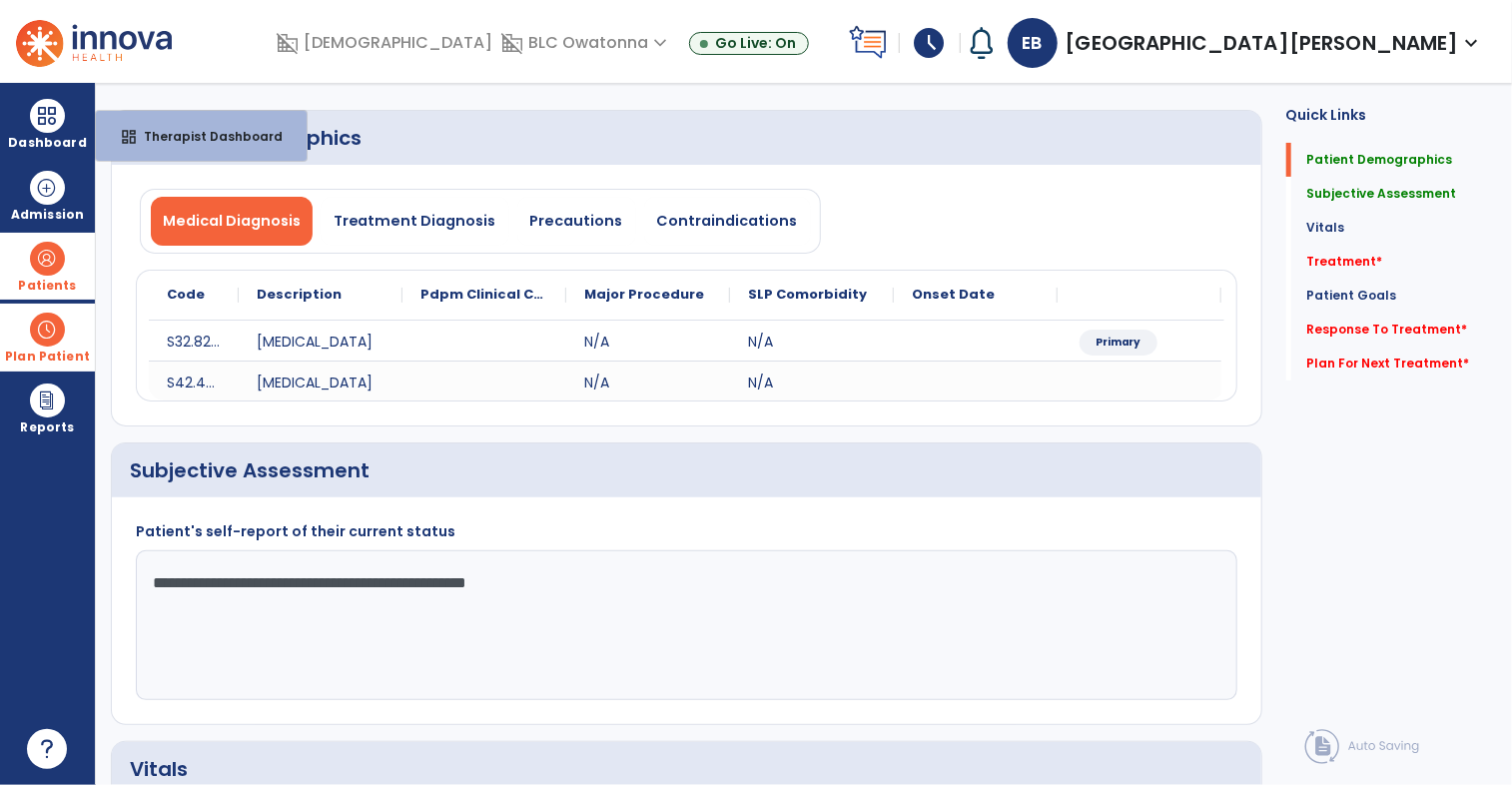 click at bounding box center [47, 259] 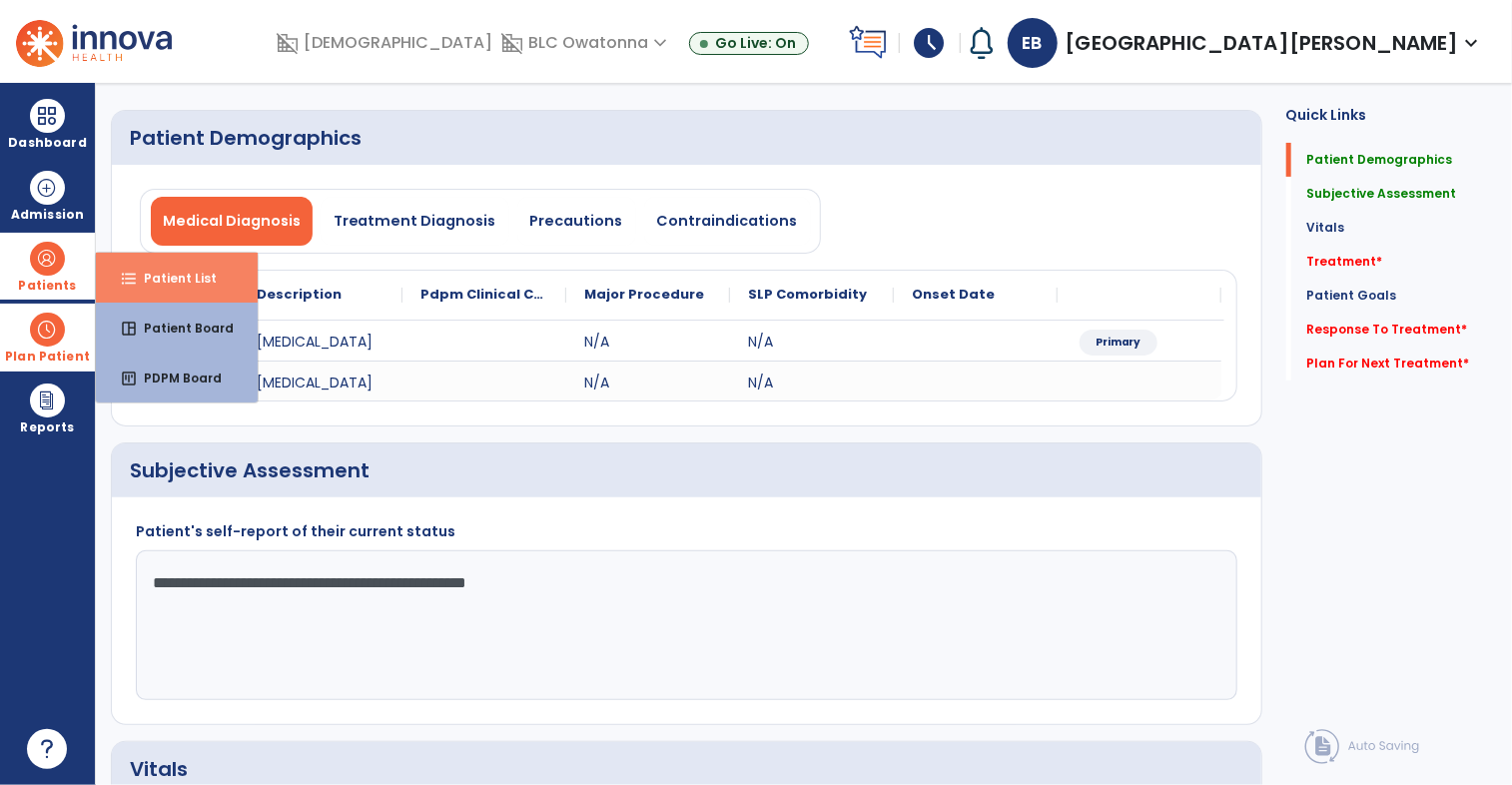 click on "Patient List" at bounding box center (172, 278) 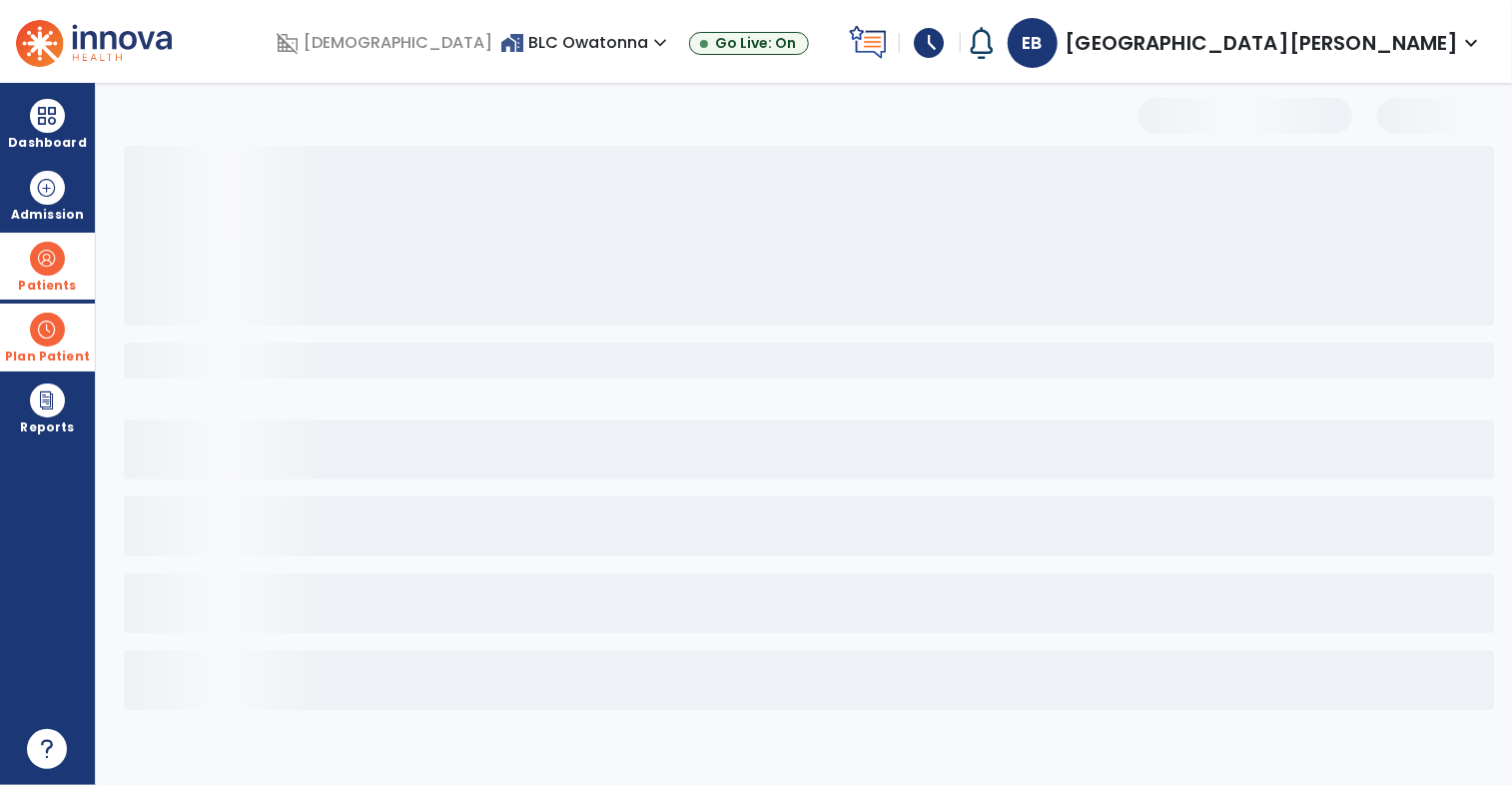 scroll, scrollTop: 0, scrollLeft: 0, axis: both 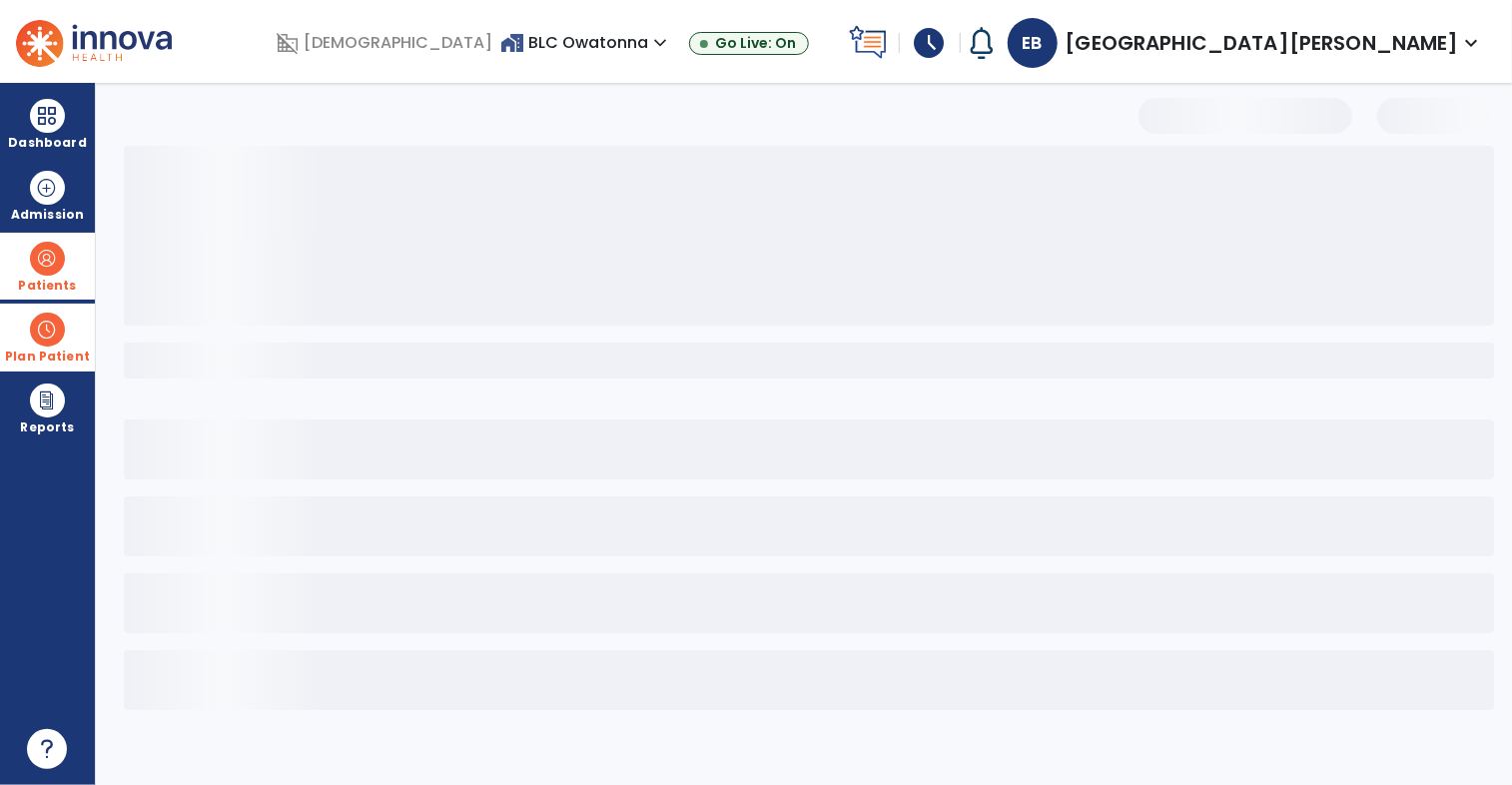 select on "***" 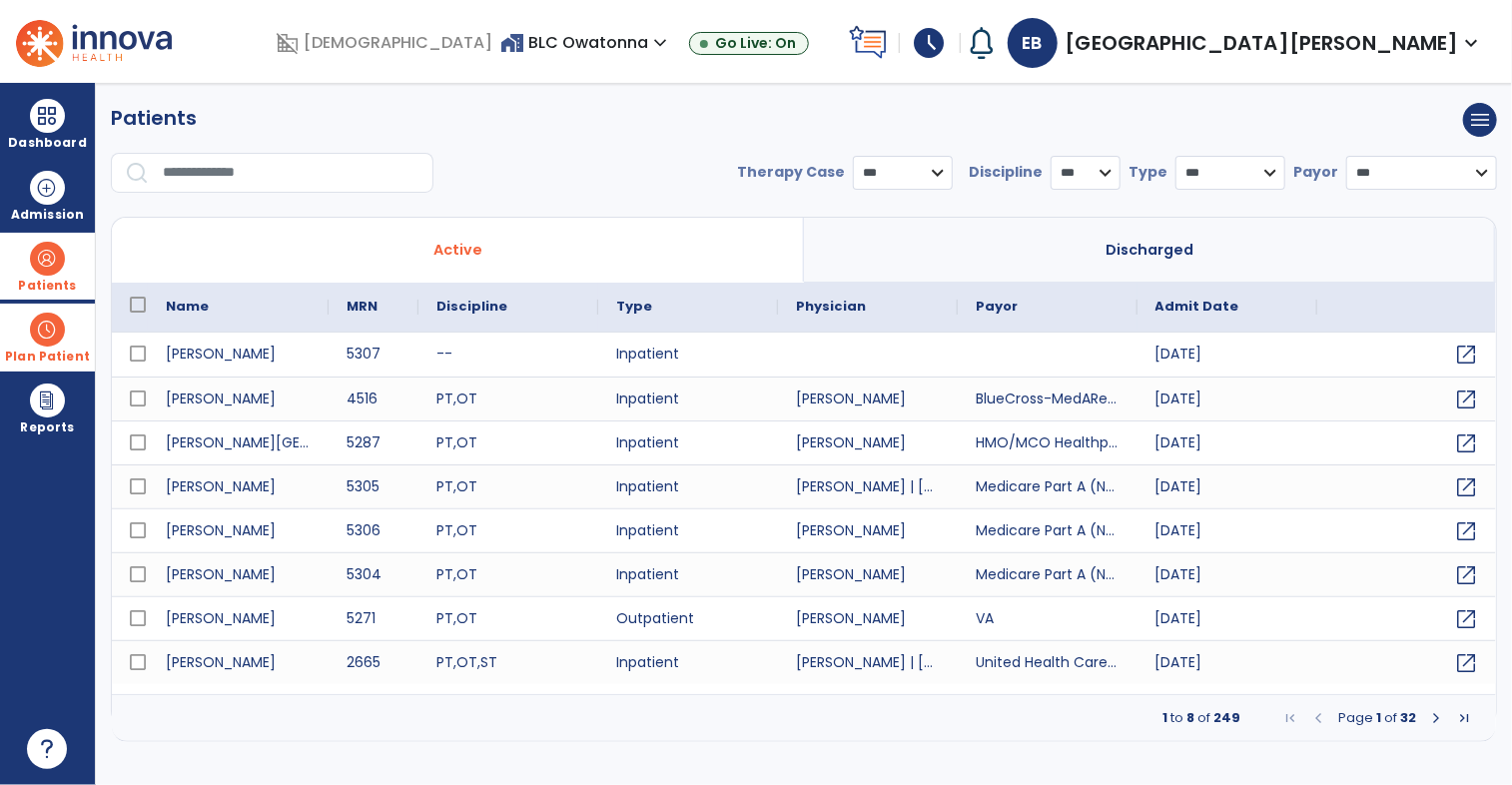 click at bounding box center (291, 173) 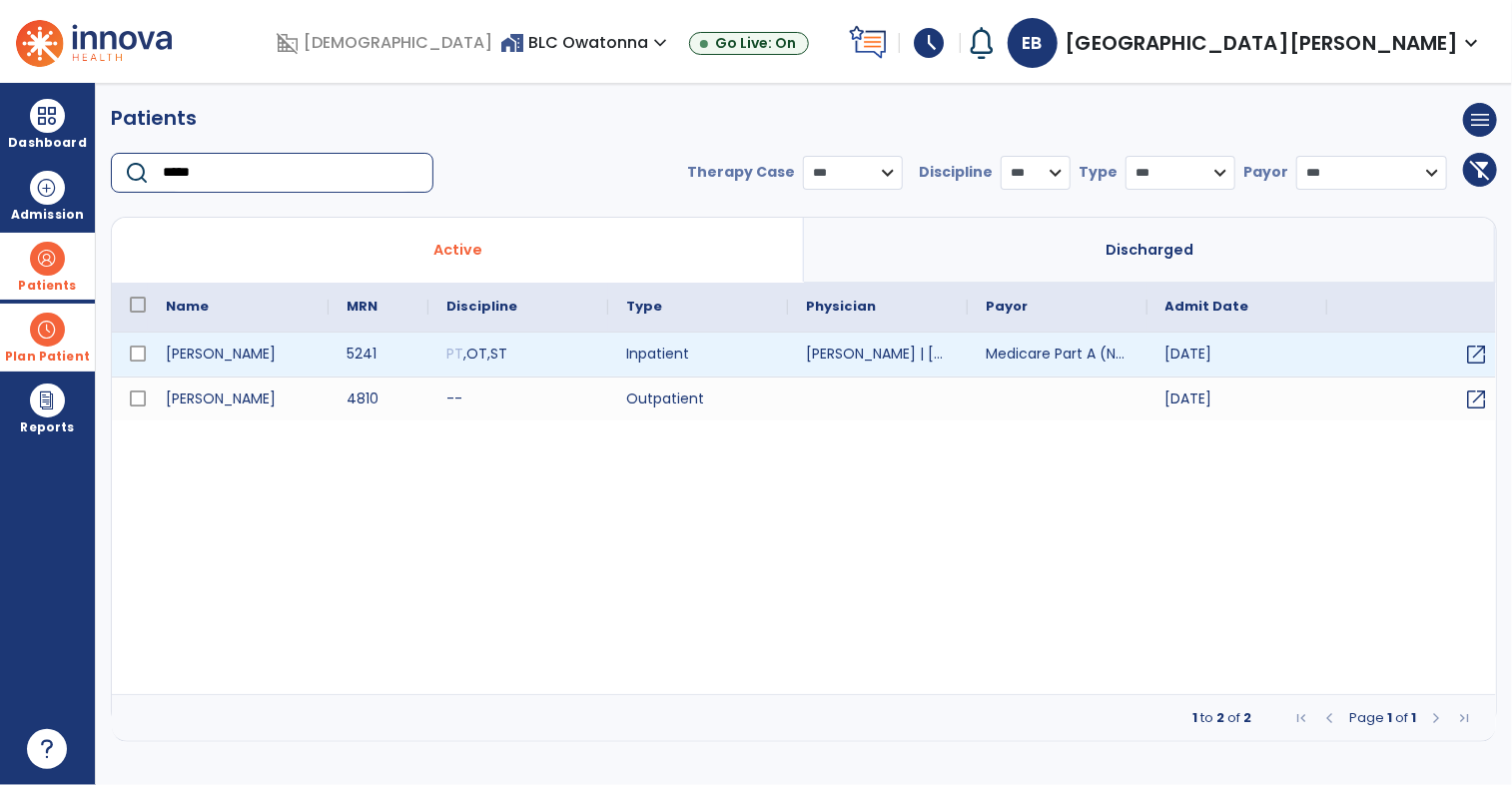 type on "*****" 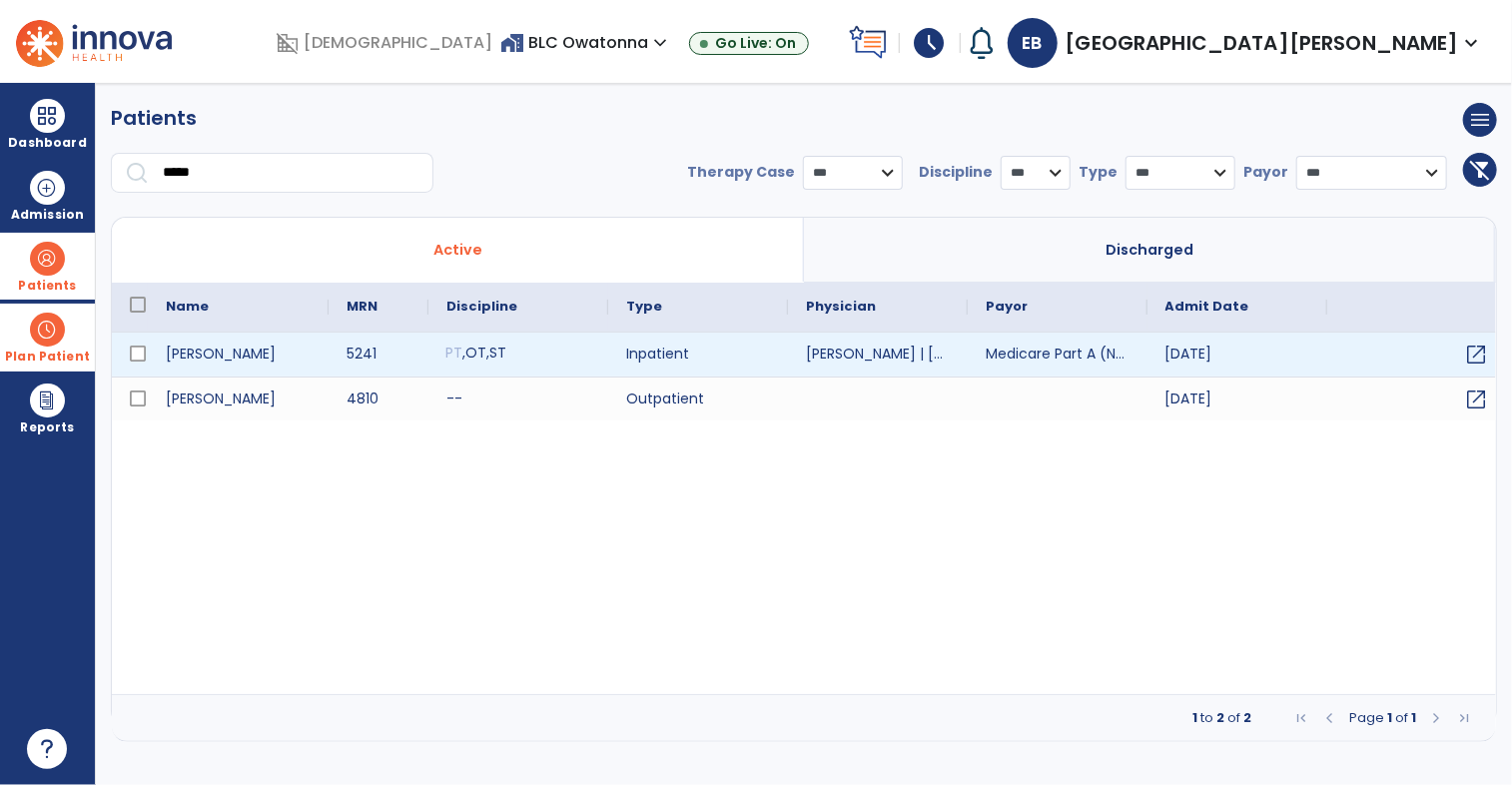 click on "PT , OT , ST" at bounding box center [518, 355] 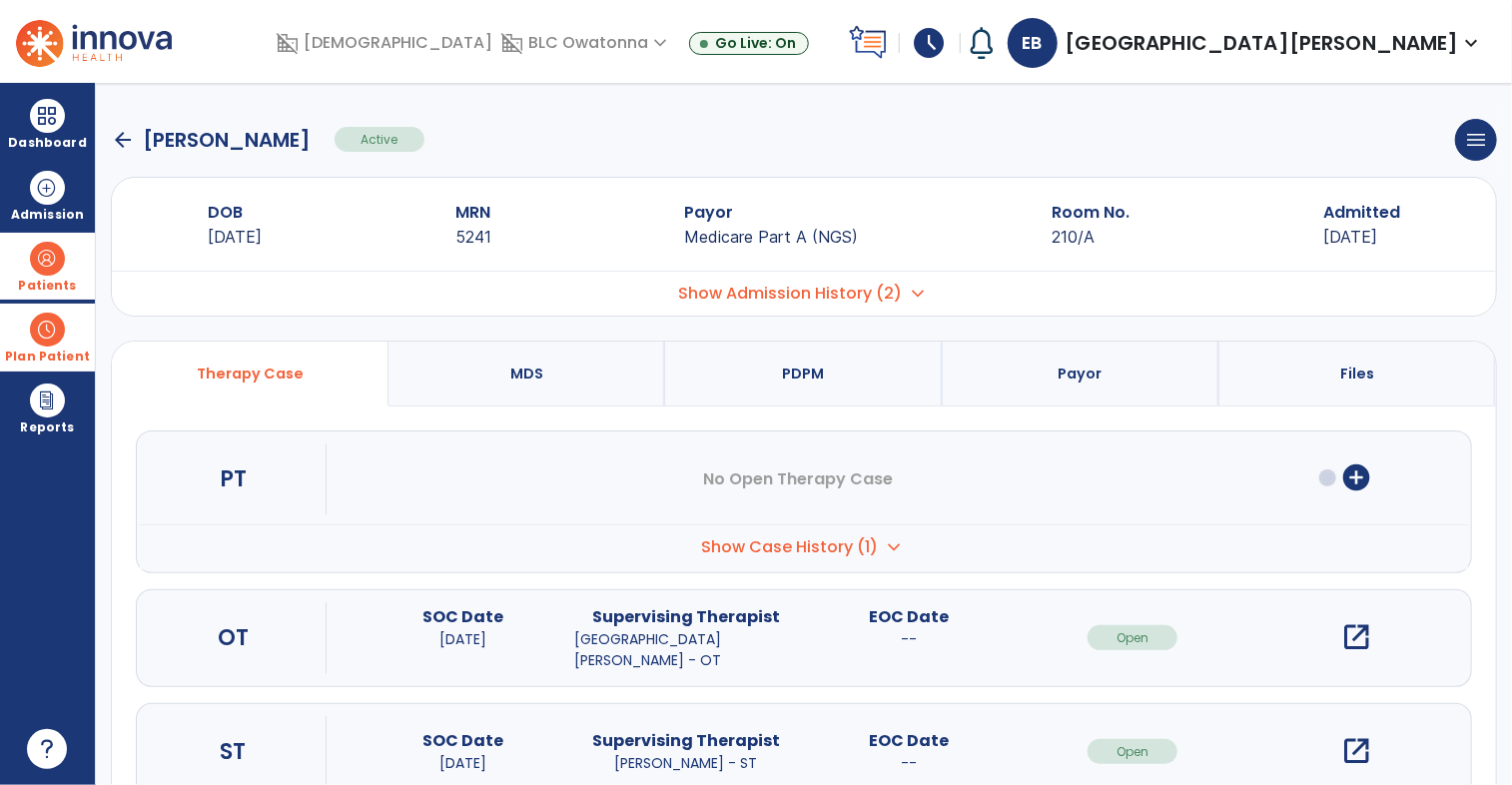 click on "open_in_new" at bounding box center [1356, 637] 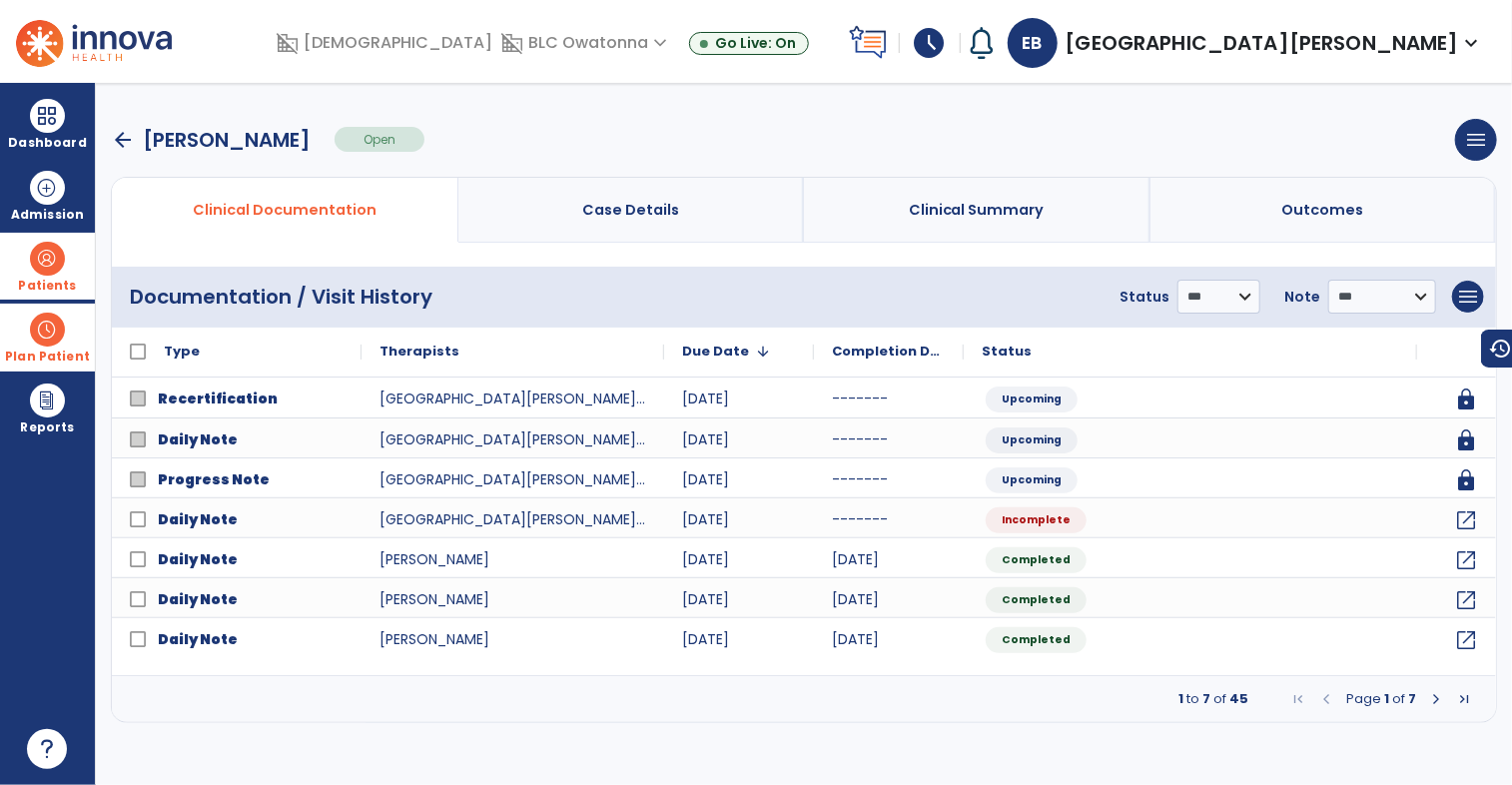 click at bounding box center [1464, 699] 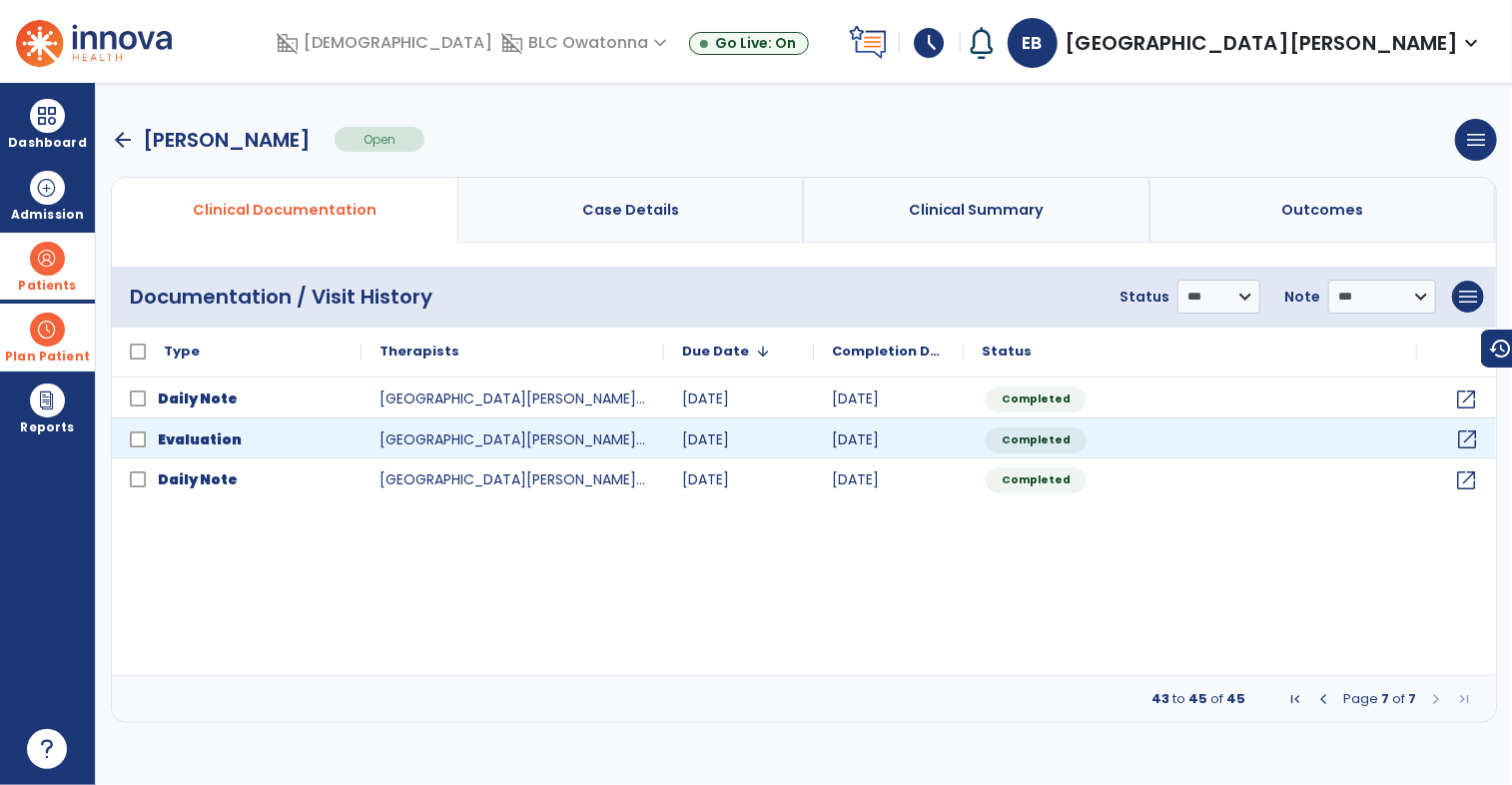click on "open_in_new" 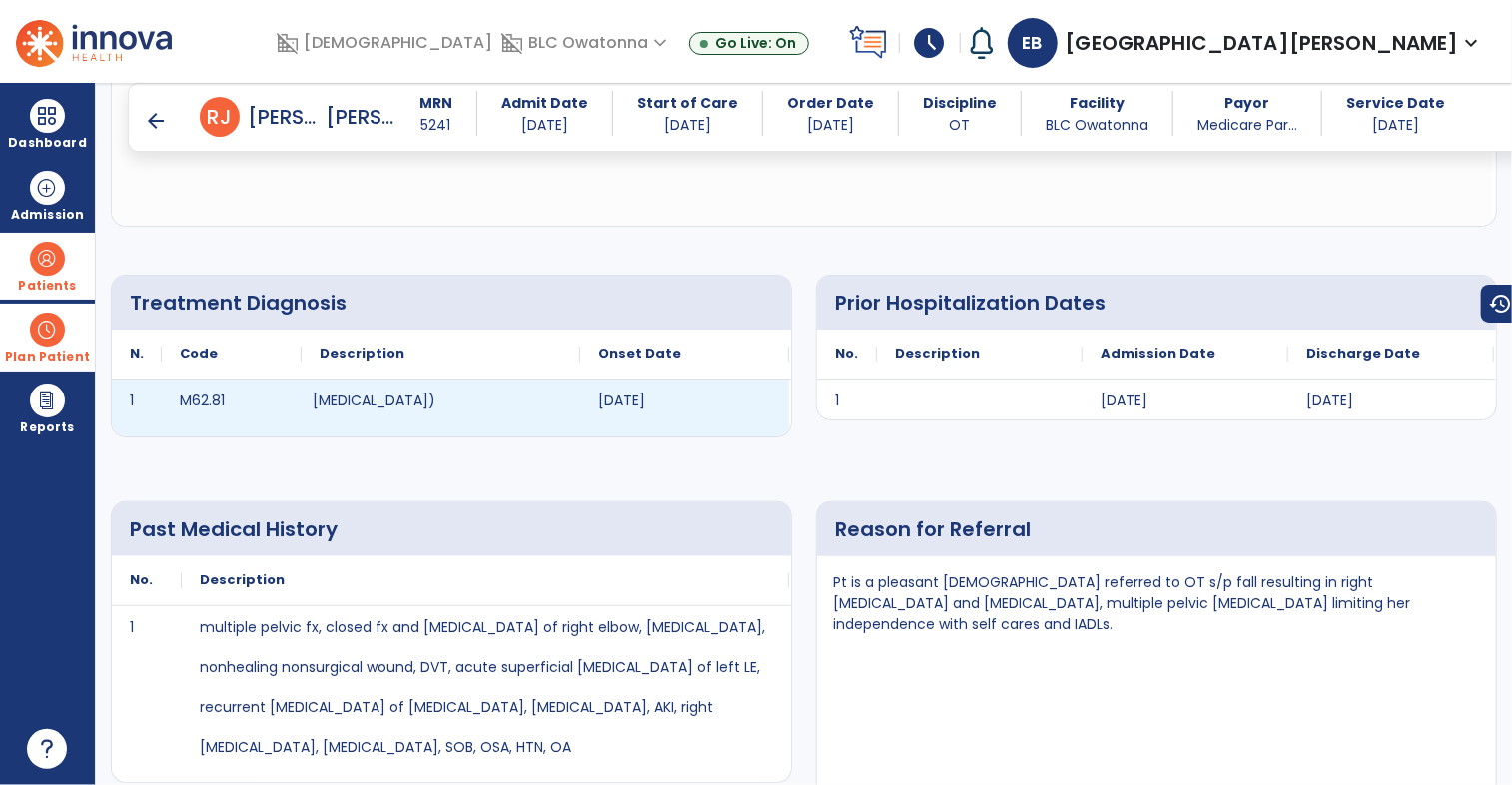 scroll, scrollTop: 558, scrollLeft: 0, axis: vertical 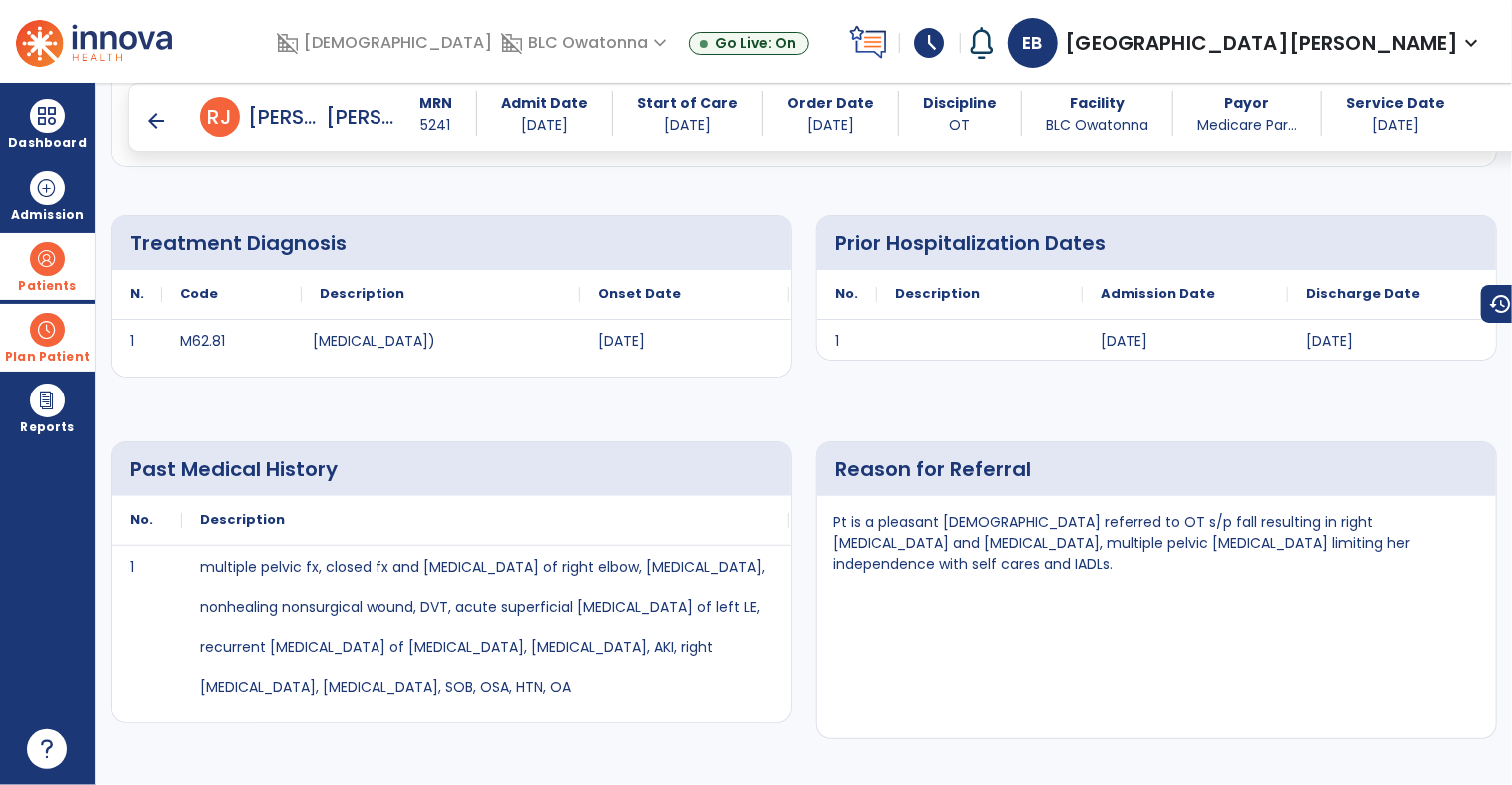 click on "arrow_back" at bounding box center [156, 121] 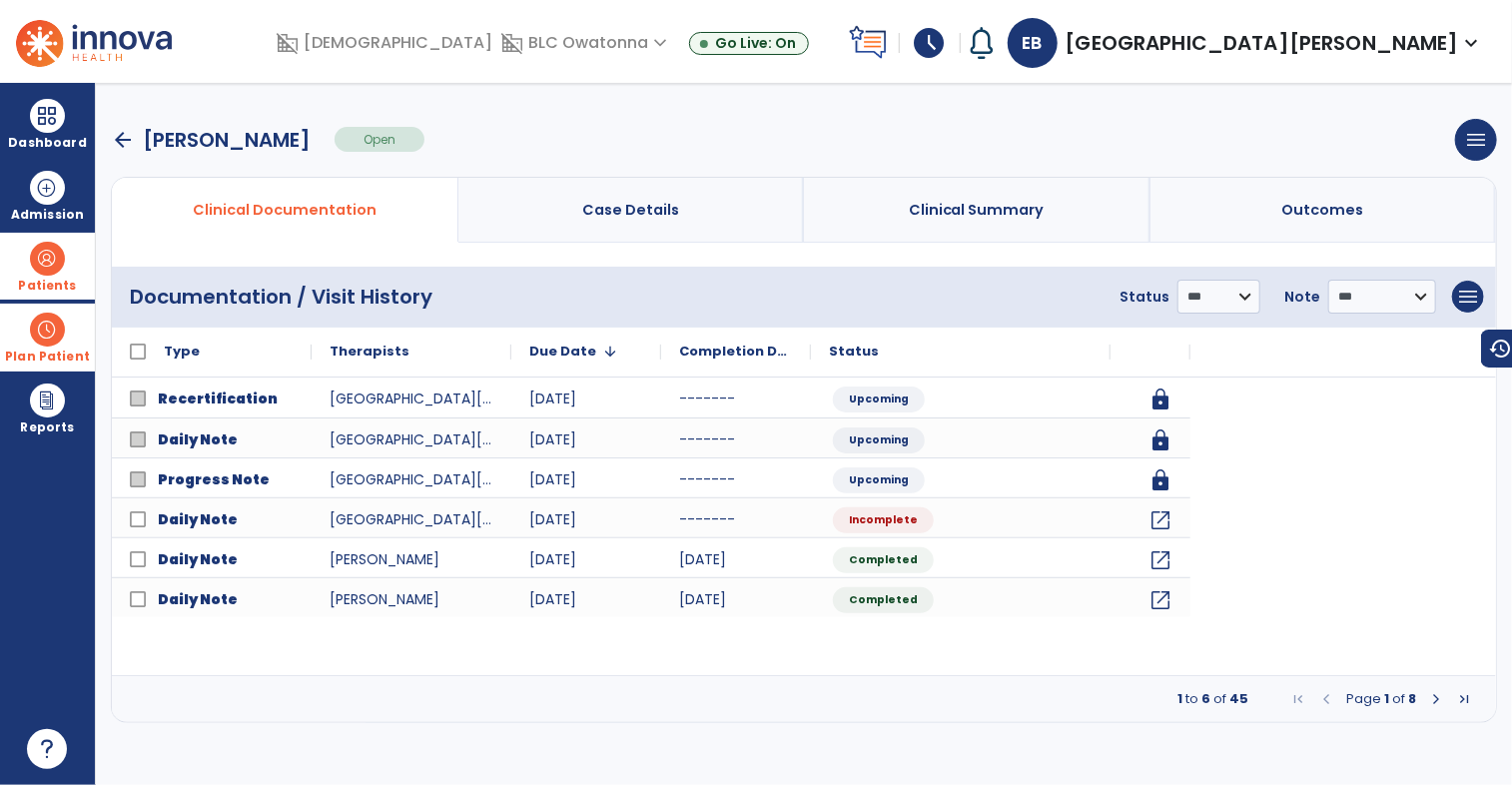 scroll, scrollTop: 0, scrollLeft: 0, axis: both 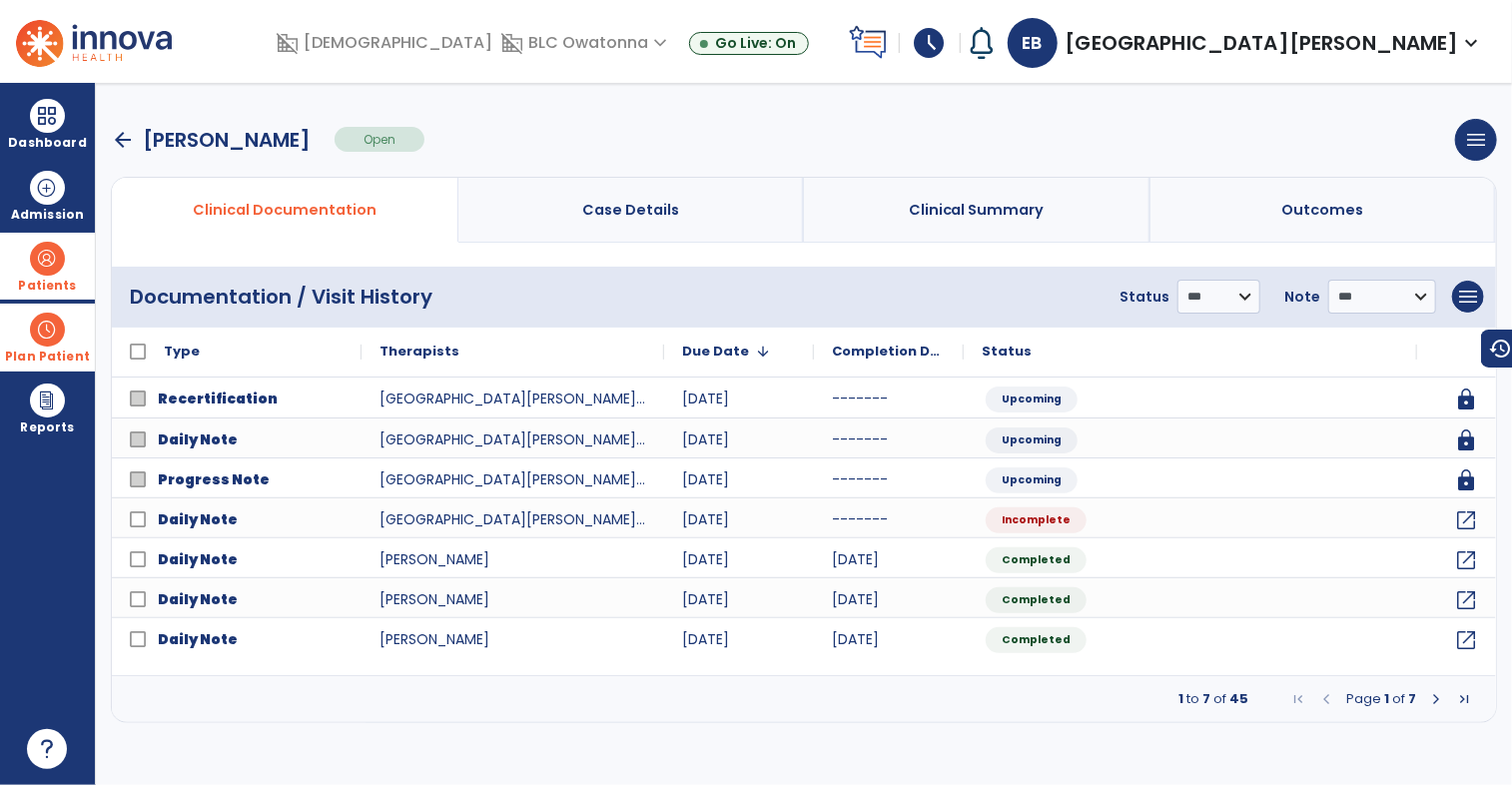 click on "arrow_back" at bounding box center (123, 140) 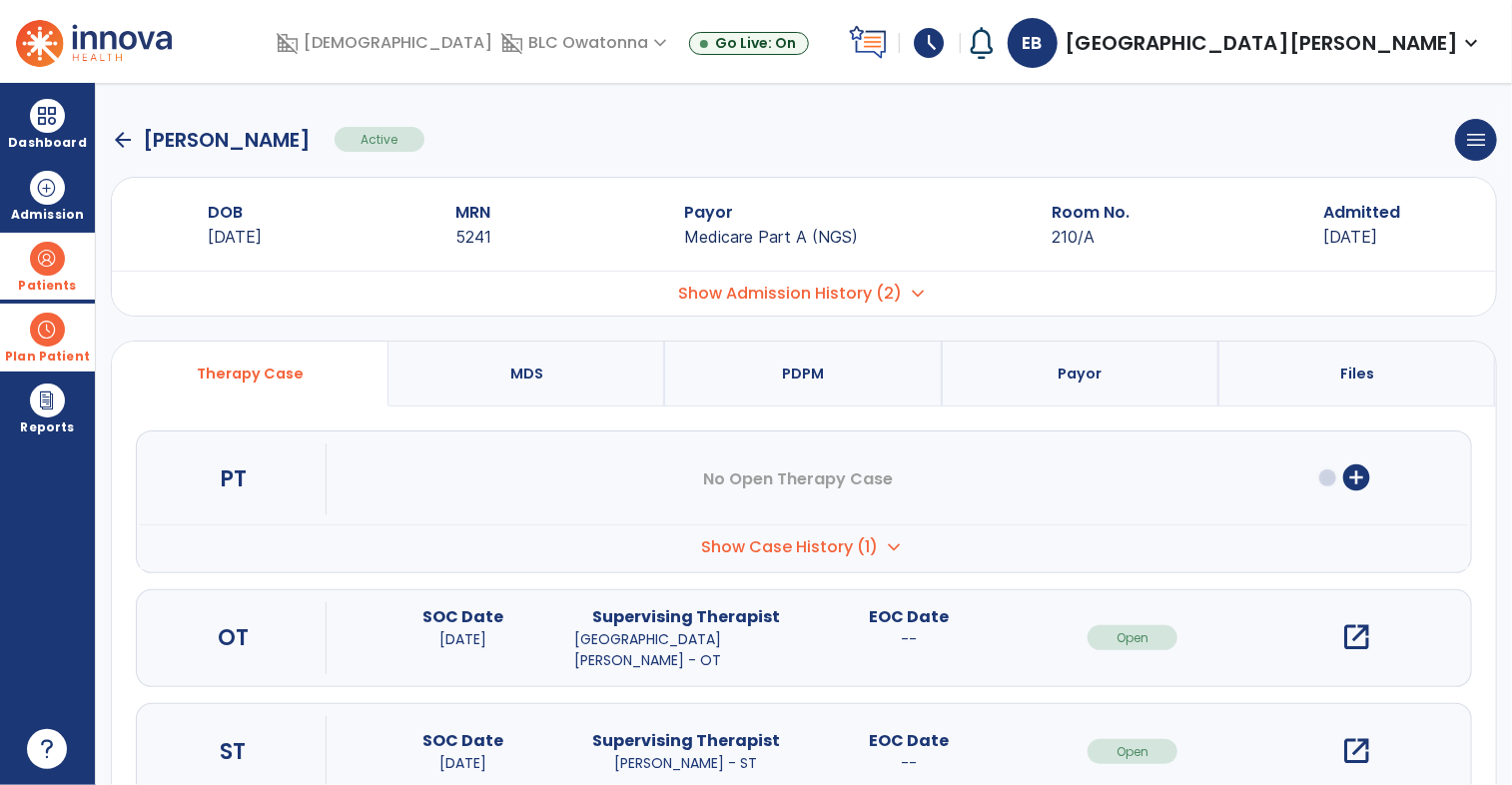 click on "arrow_back" 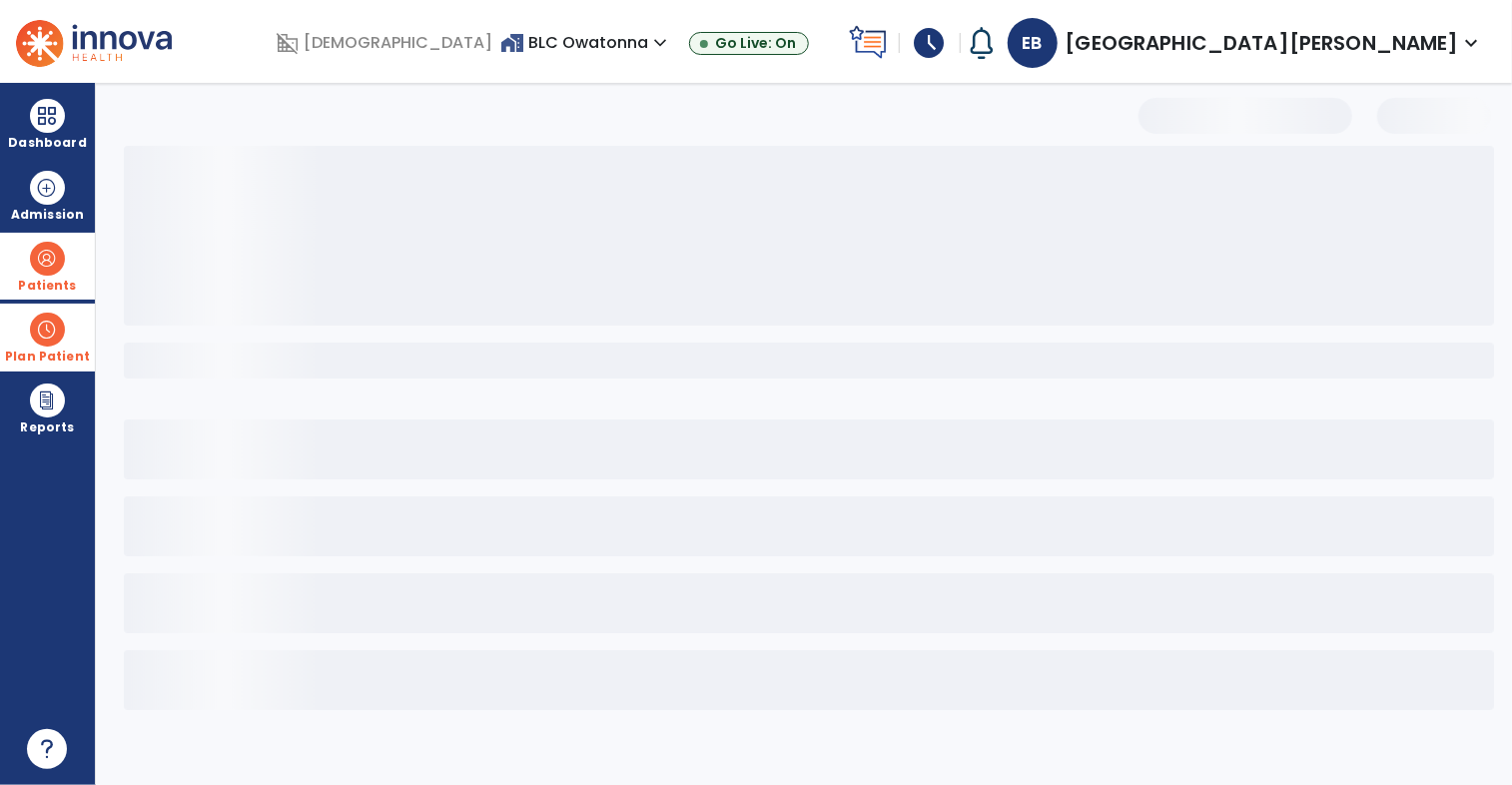 select on "***" 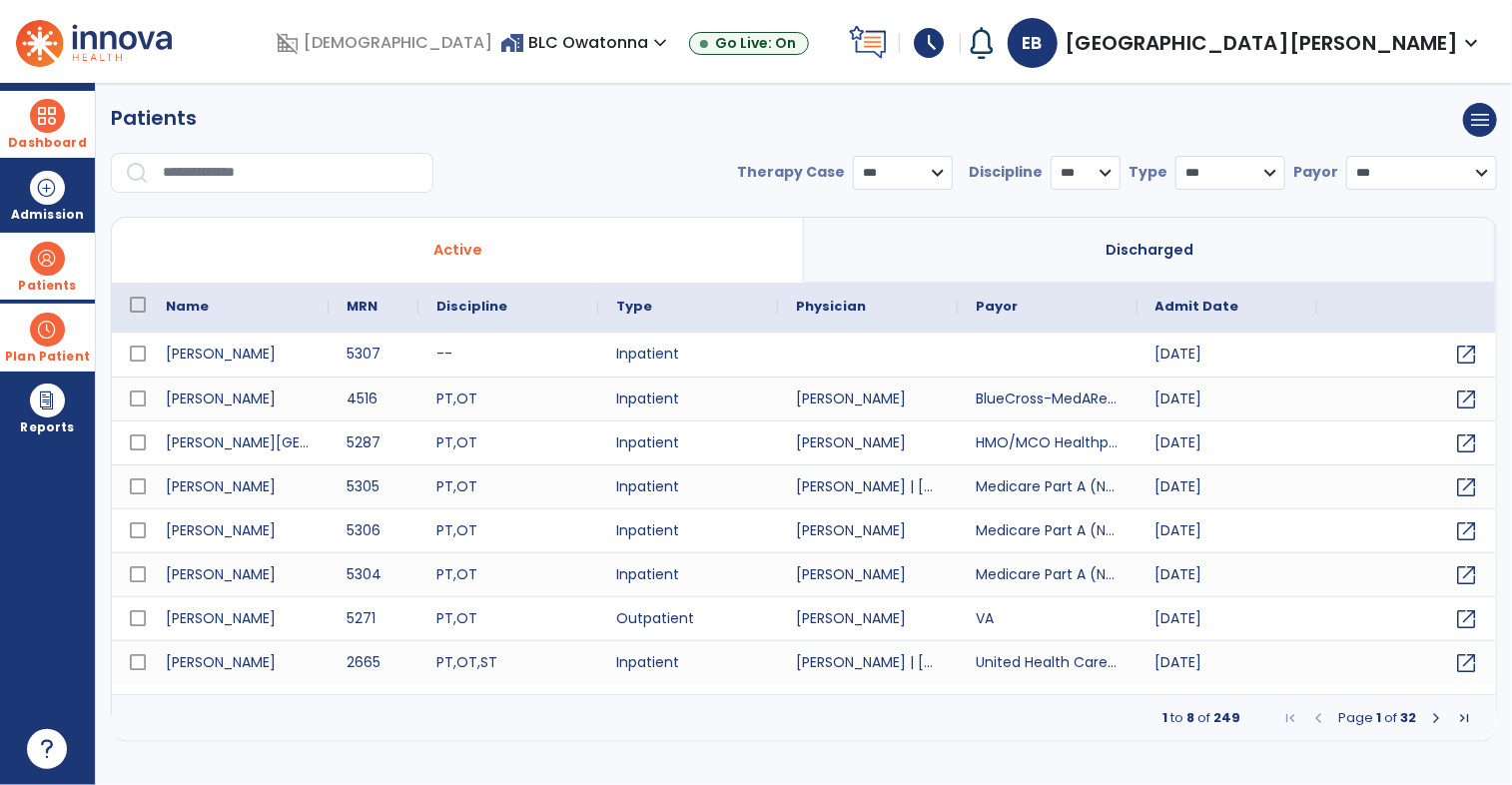 click on "Dashboard" at bounding box center (47, 124) 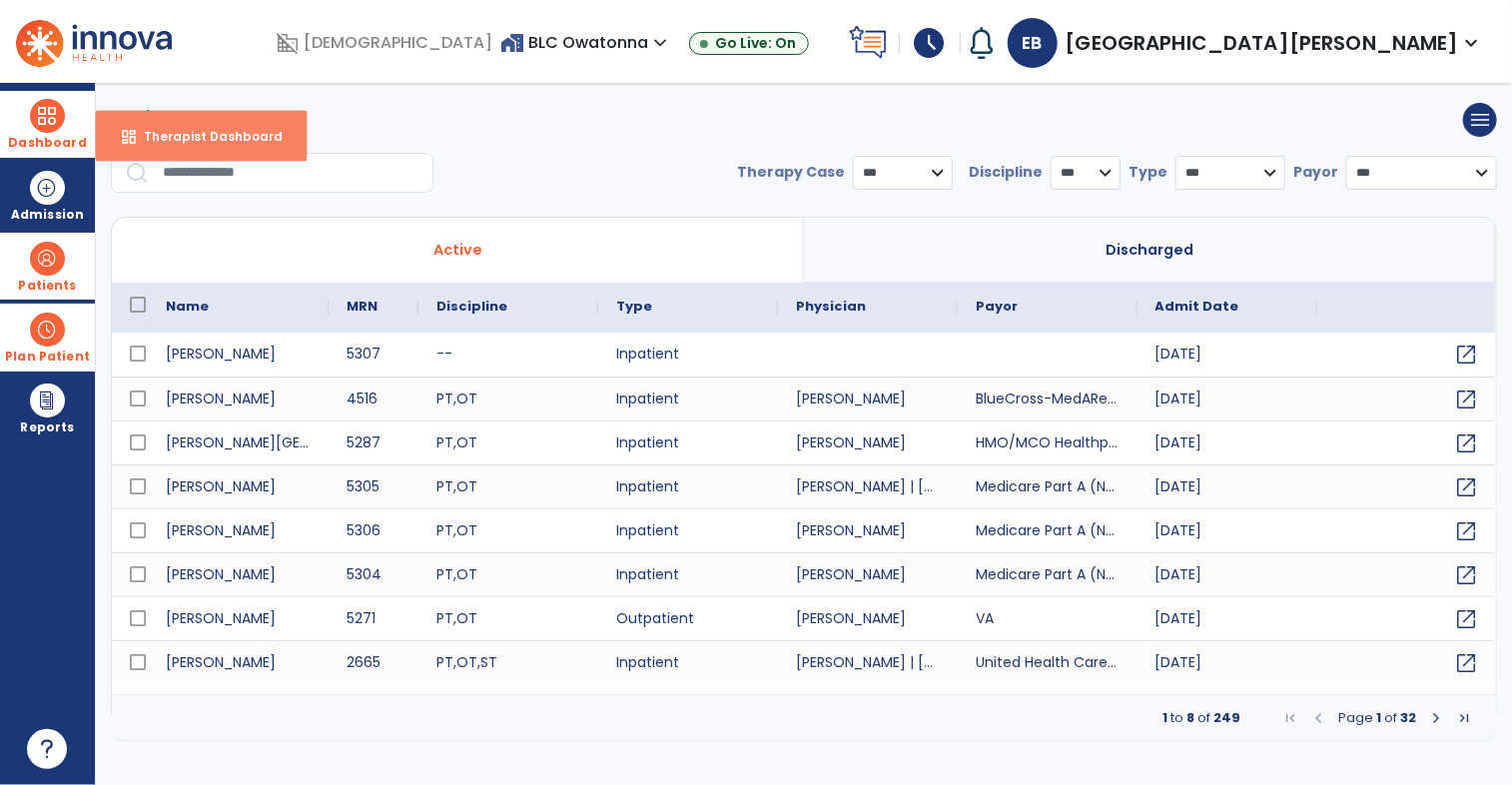 click on "Therapist Dashboard" at bounding box center (205, 136) 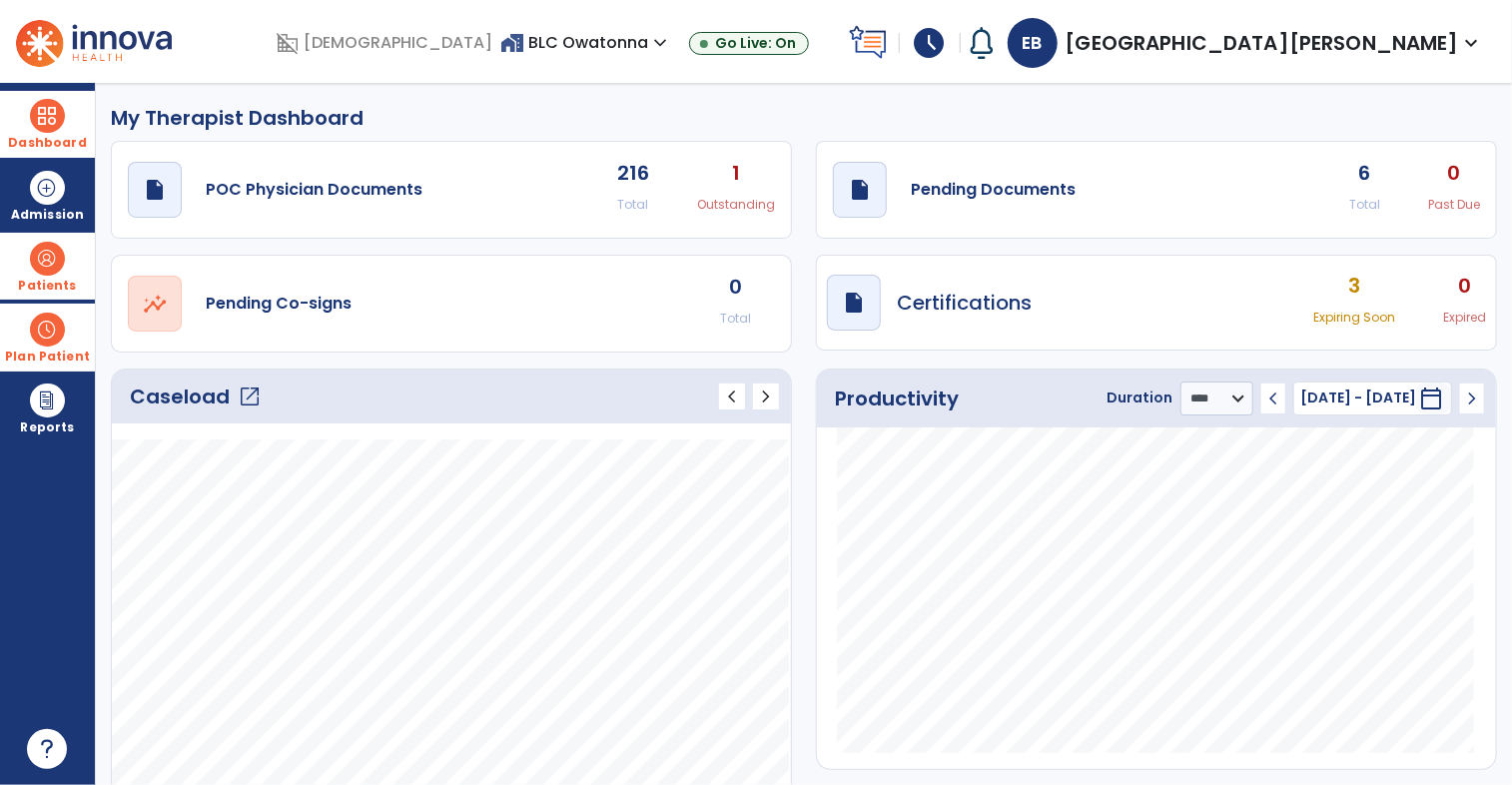 click on "Caseload   open_in_new" 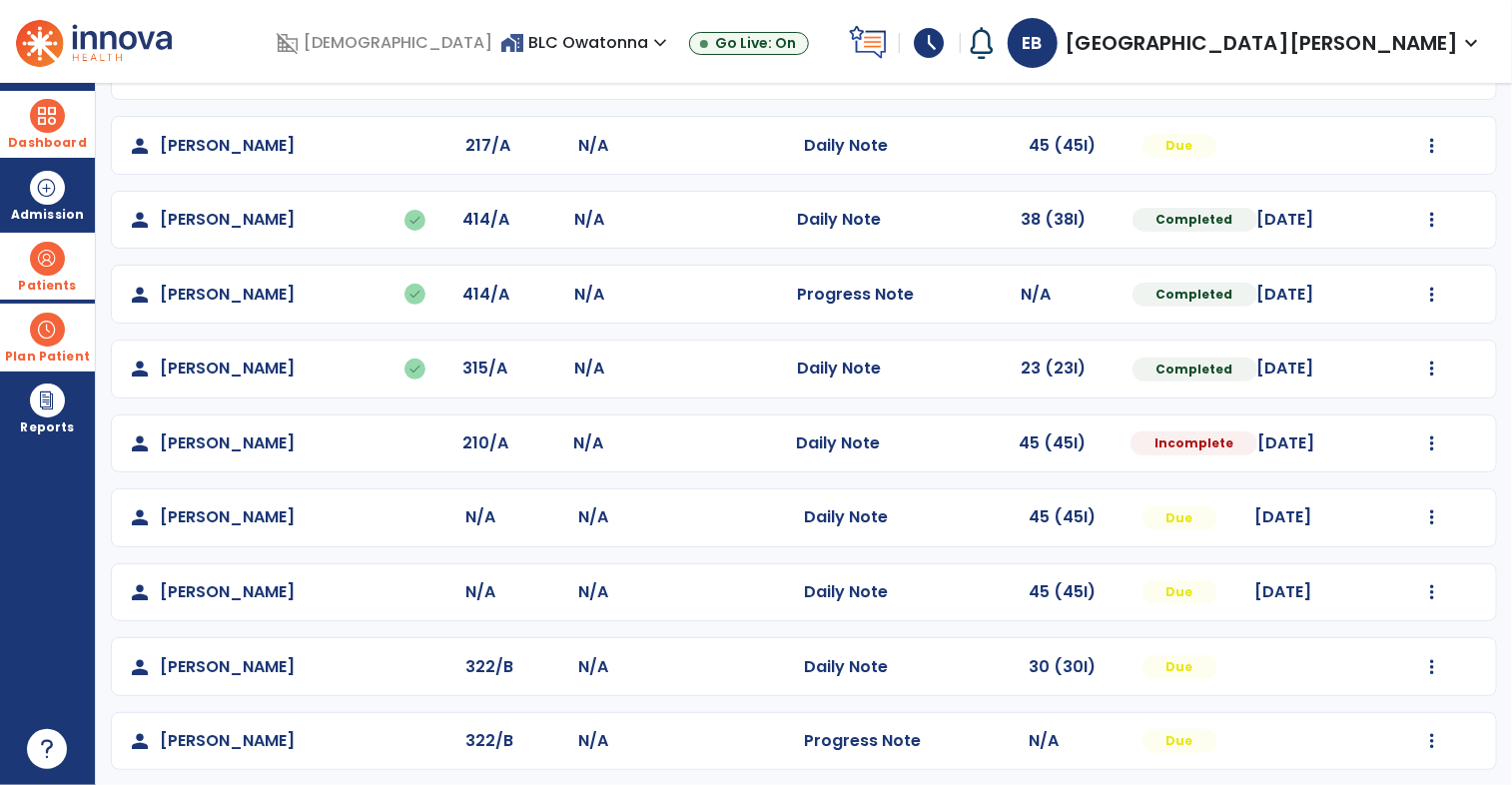 scroll, scrollTop: 288, scrollLeft: 0, axis: vertical 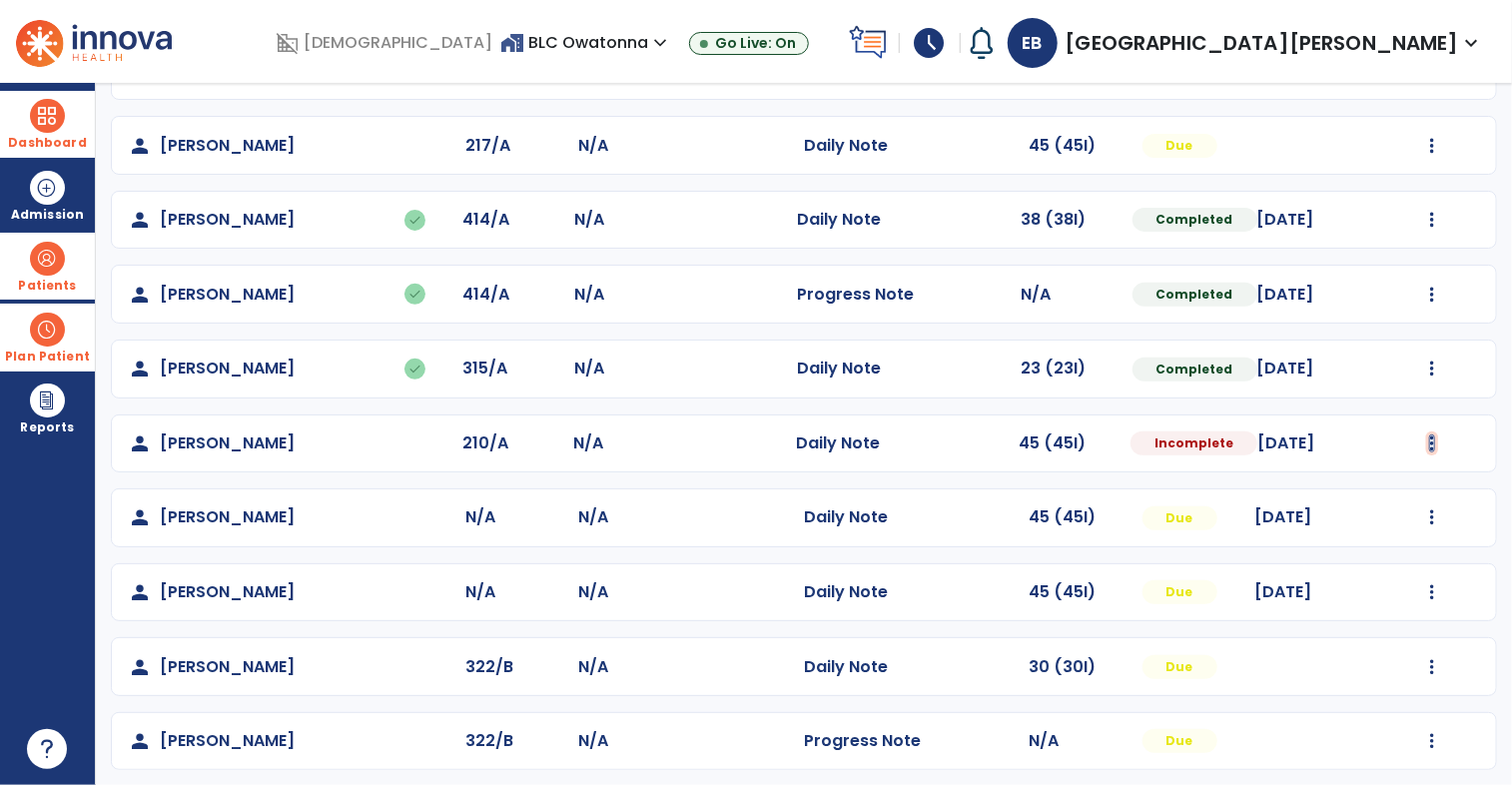 click at bounding box center (1432, 71) 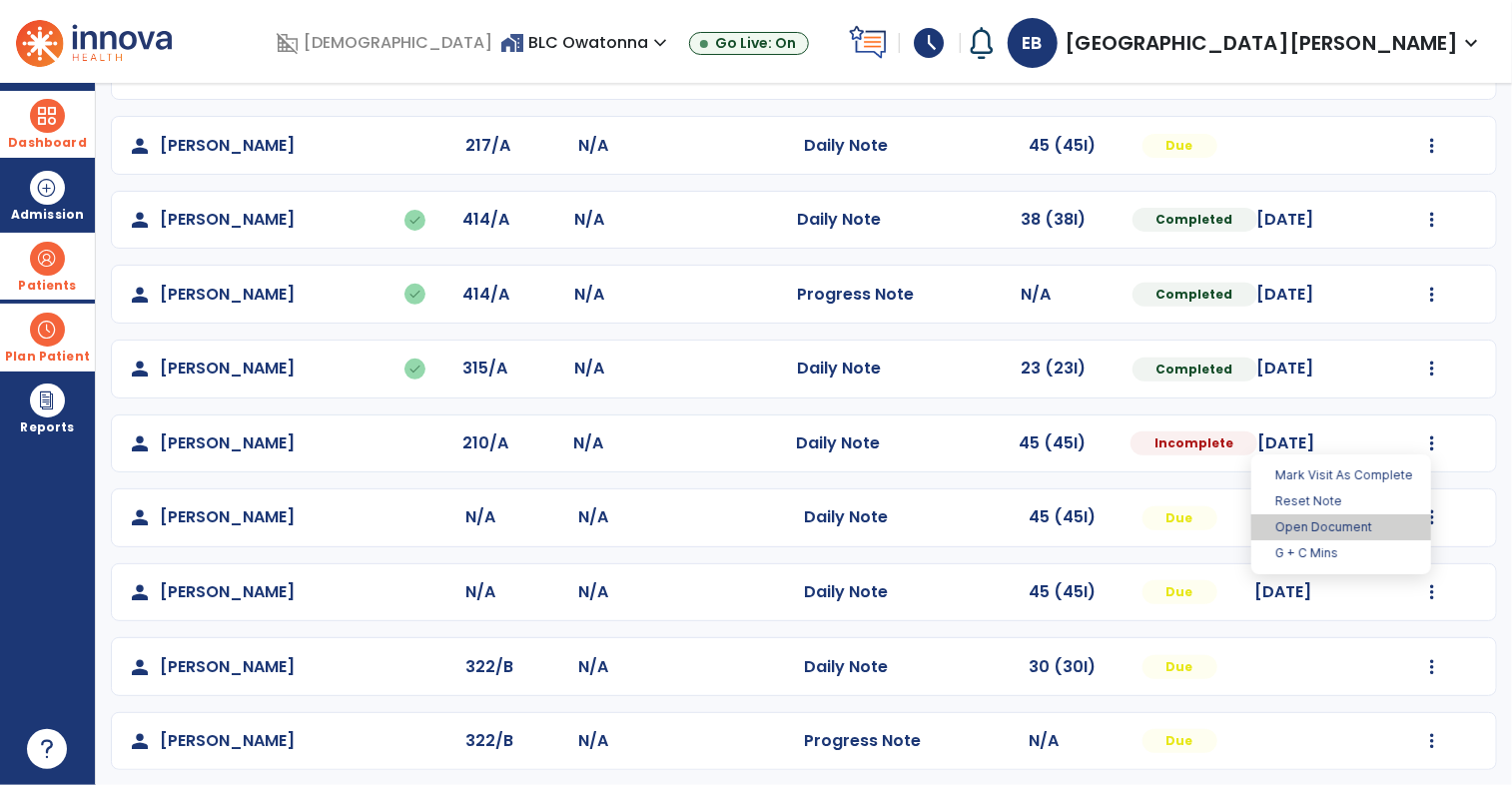 click on "Open Document" at bounding box center (1341, 527) 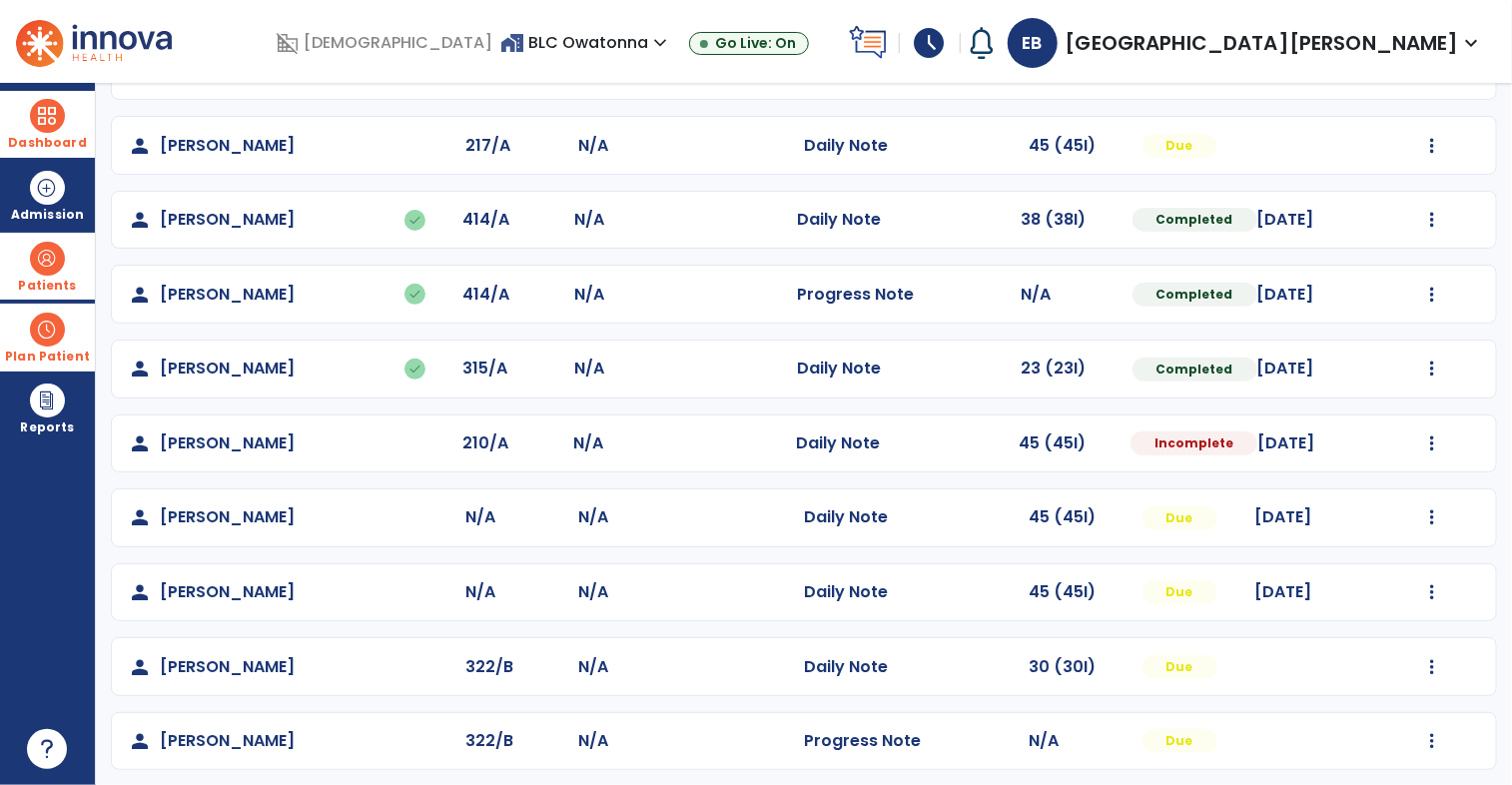 select on "*" 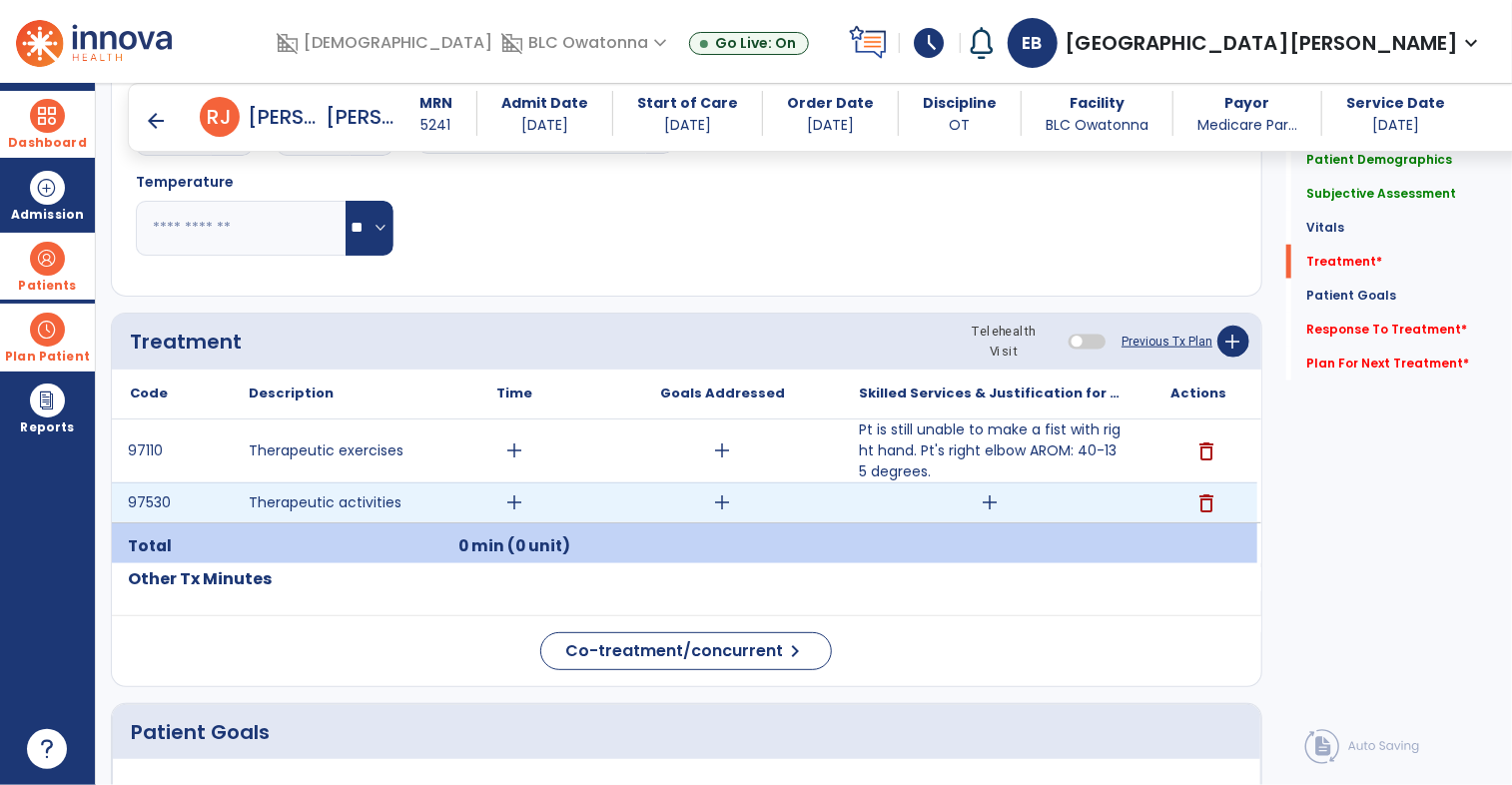 scroll, scrollTop: 975, scrollLeft: 0, axis: vertical 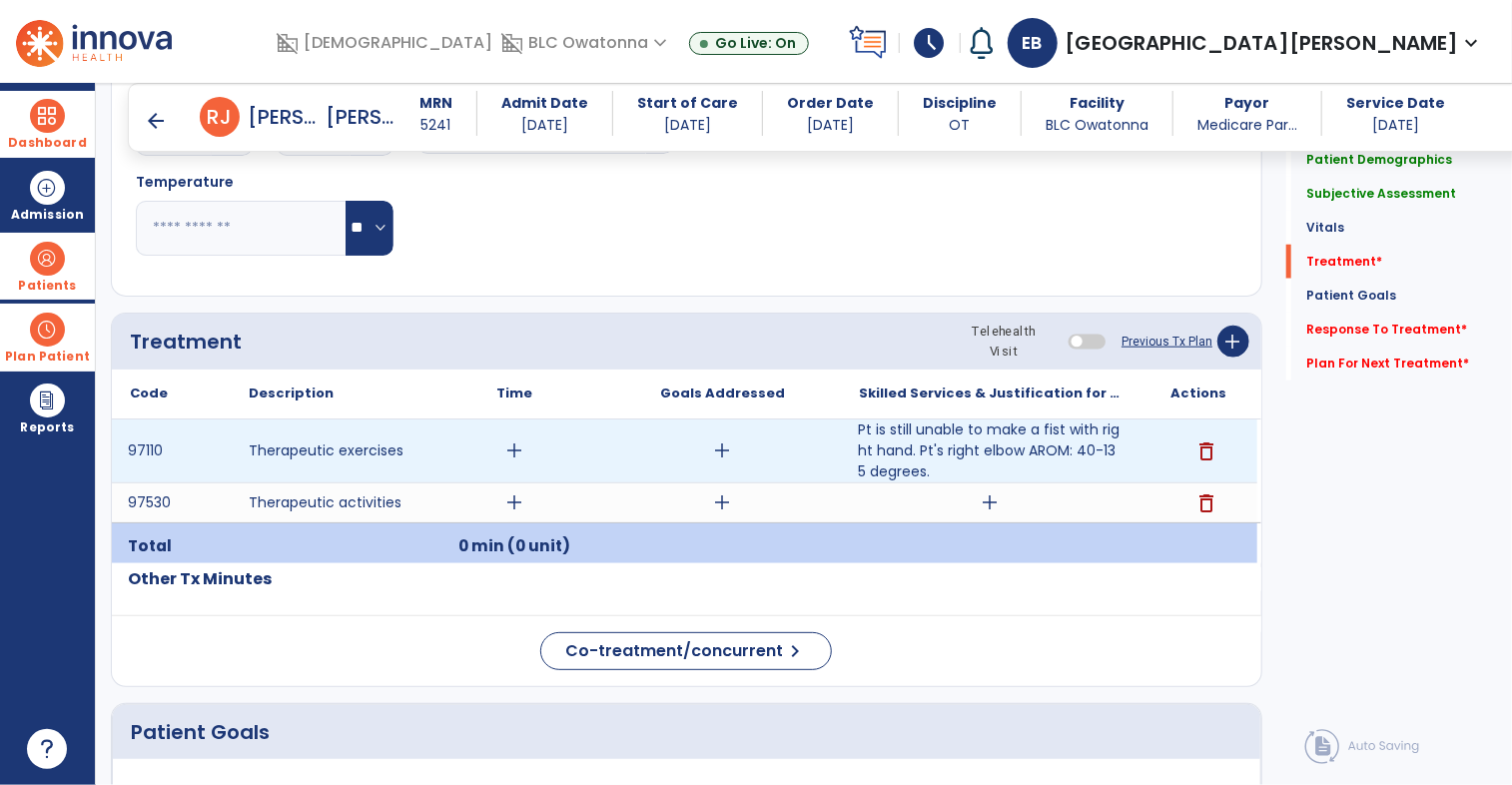 click on "Pt is still unable to make a fist with right hand. Pt's right elbow AROM: 40-135 degrees." at bounding box center [990, 450] 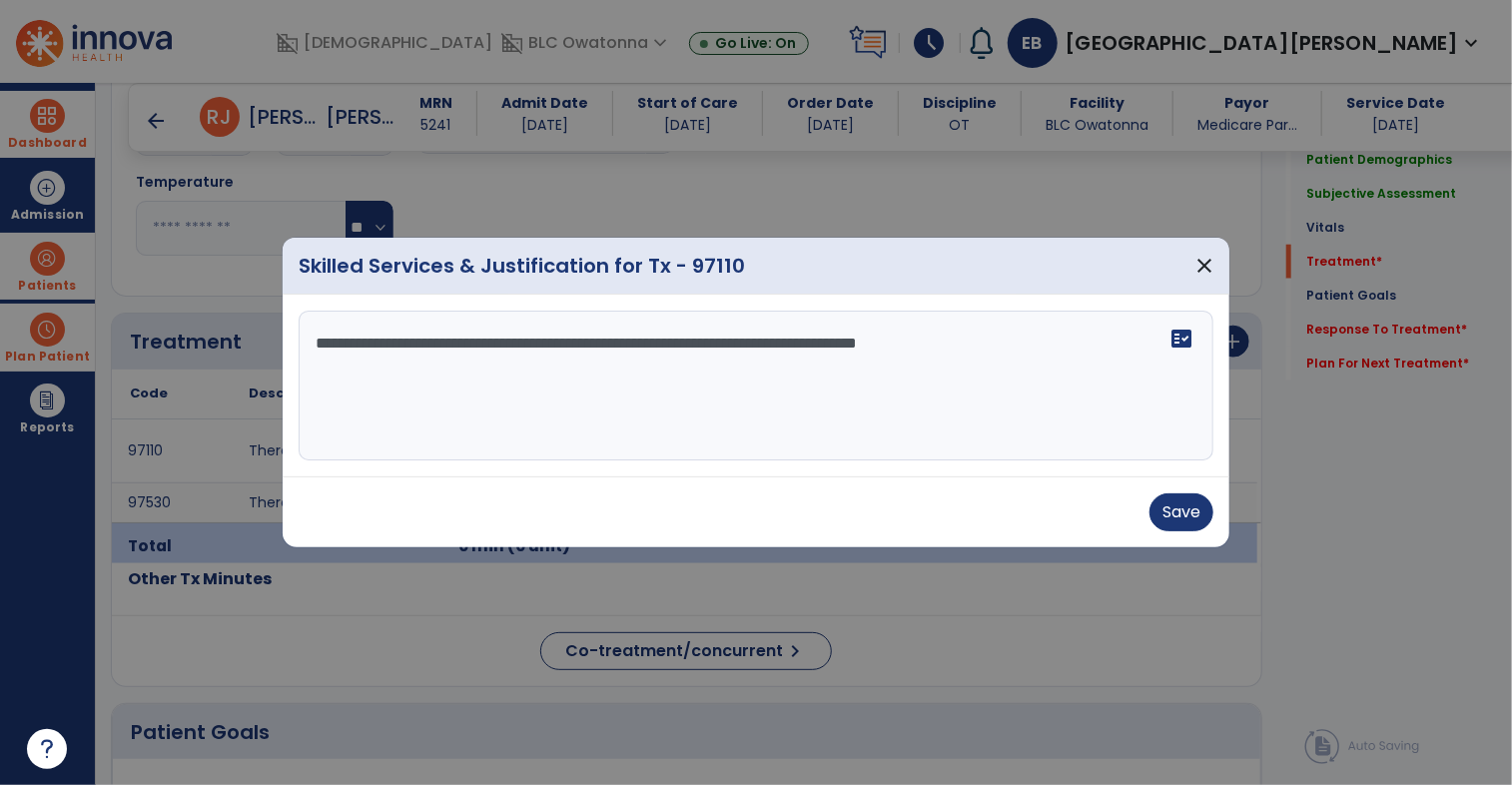 click on "**********" at bounding box center (756, 386) 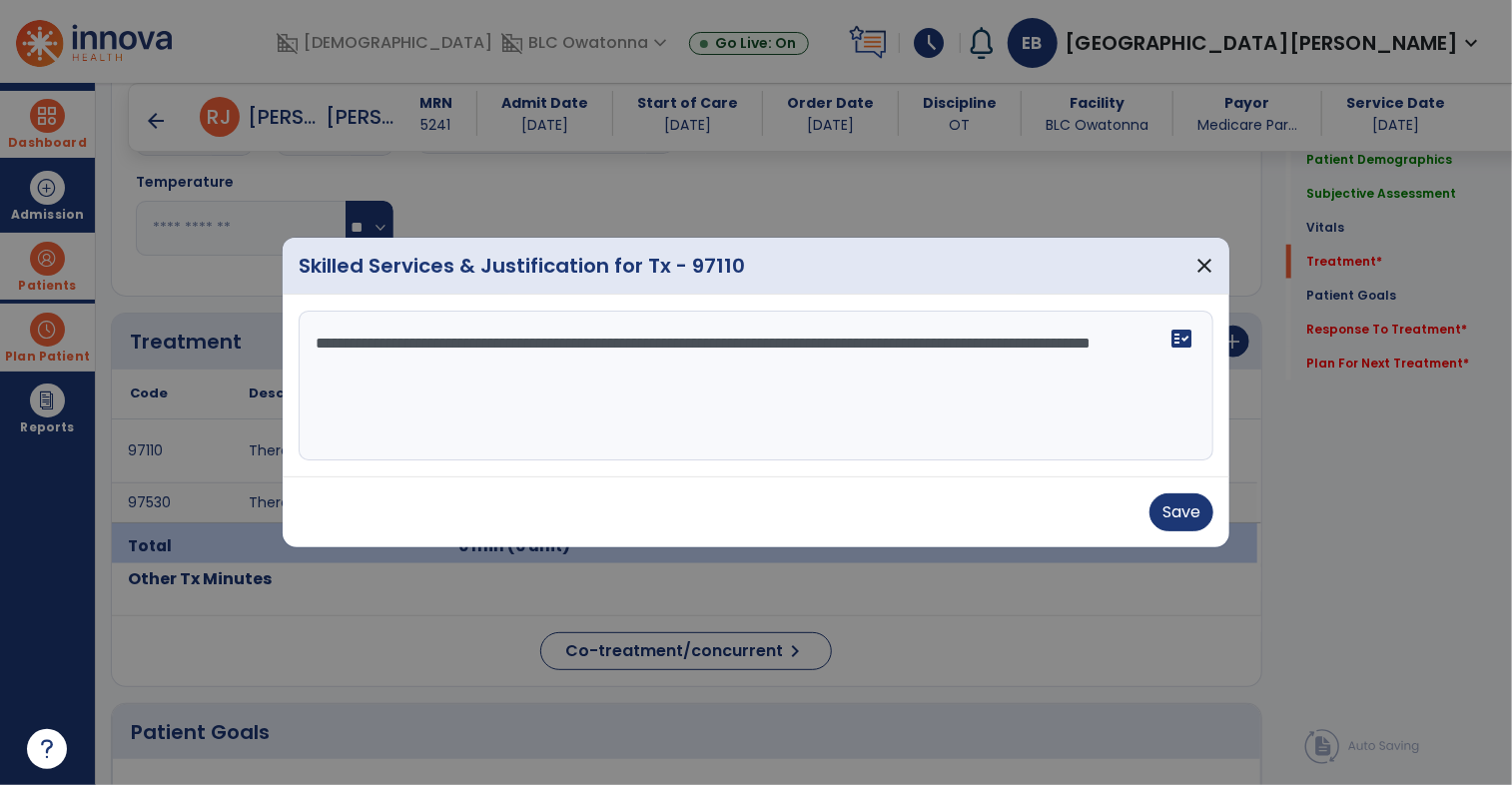 type on "**********" 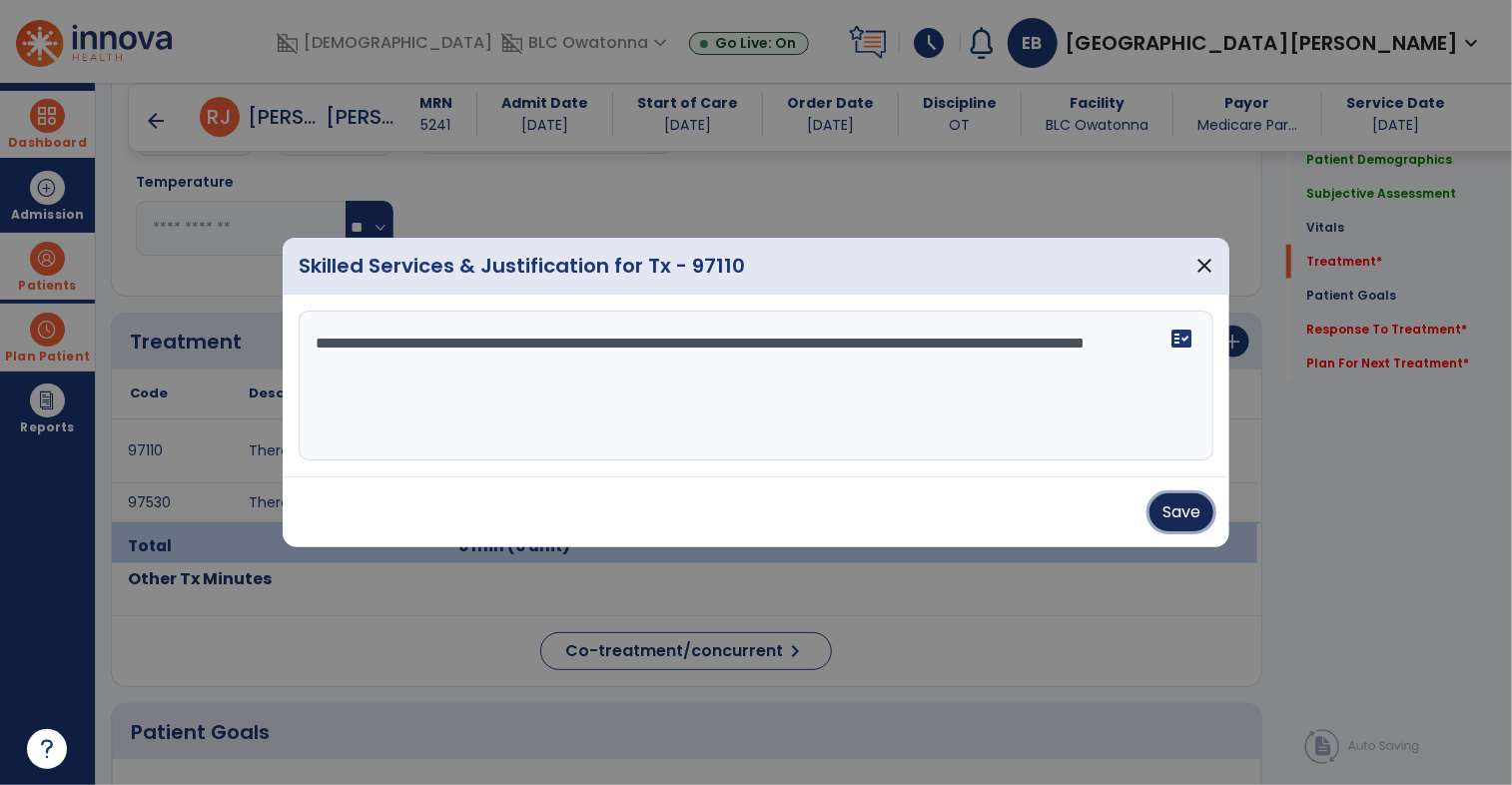 click on "Save" at bounding box center (1181, 512) 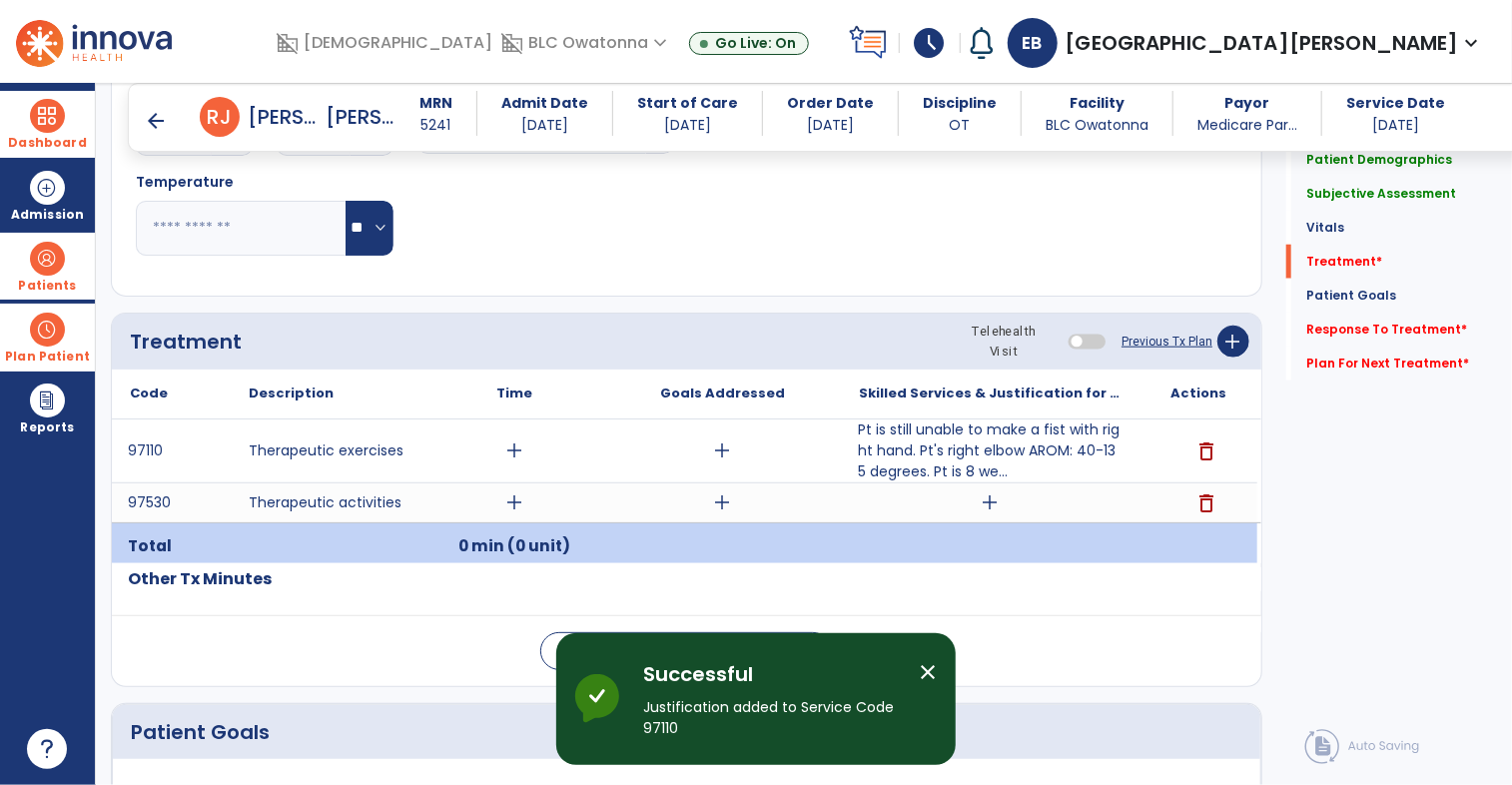 click on "arrow_back" at bounding box center (156, 121) 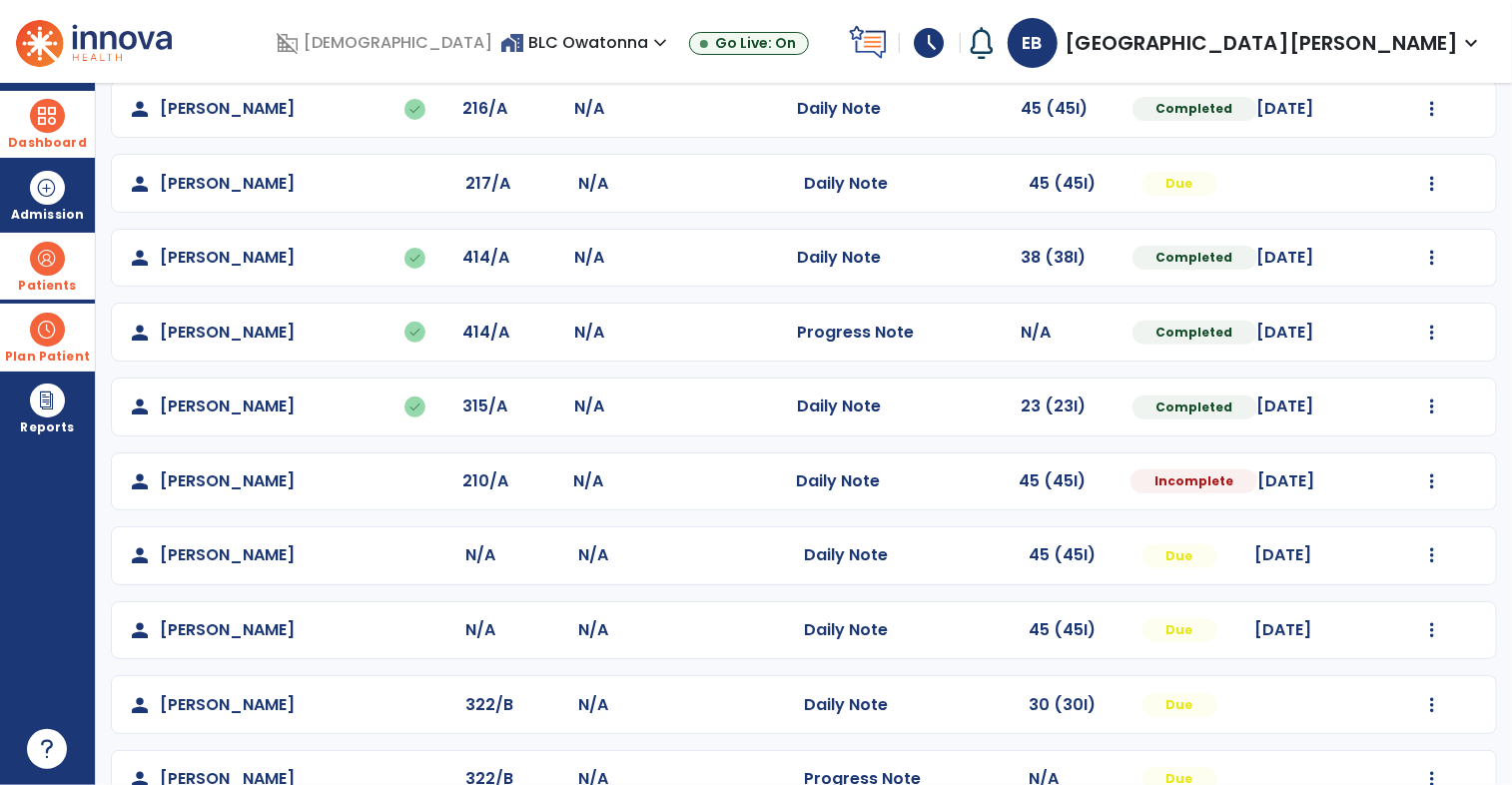 scroll, scrollTop: 260, scrollLeft: 0, axis: vertical 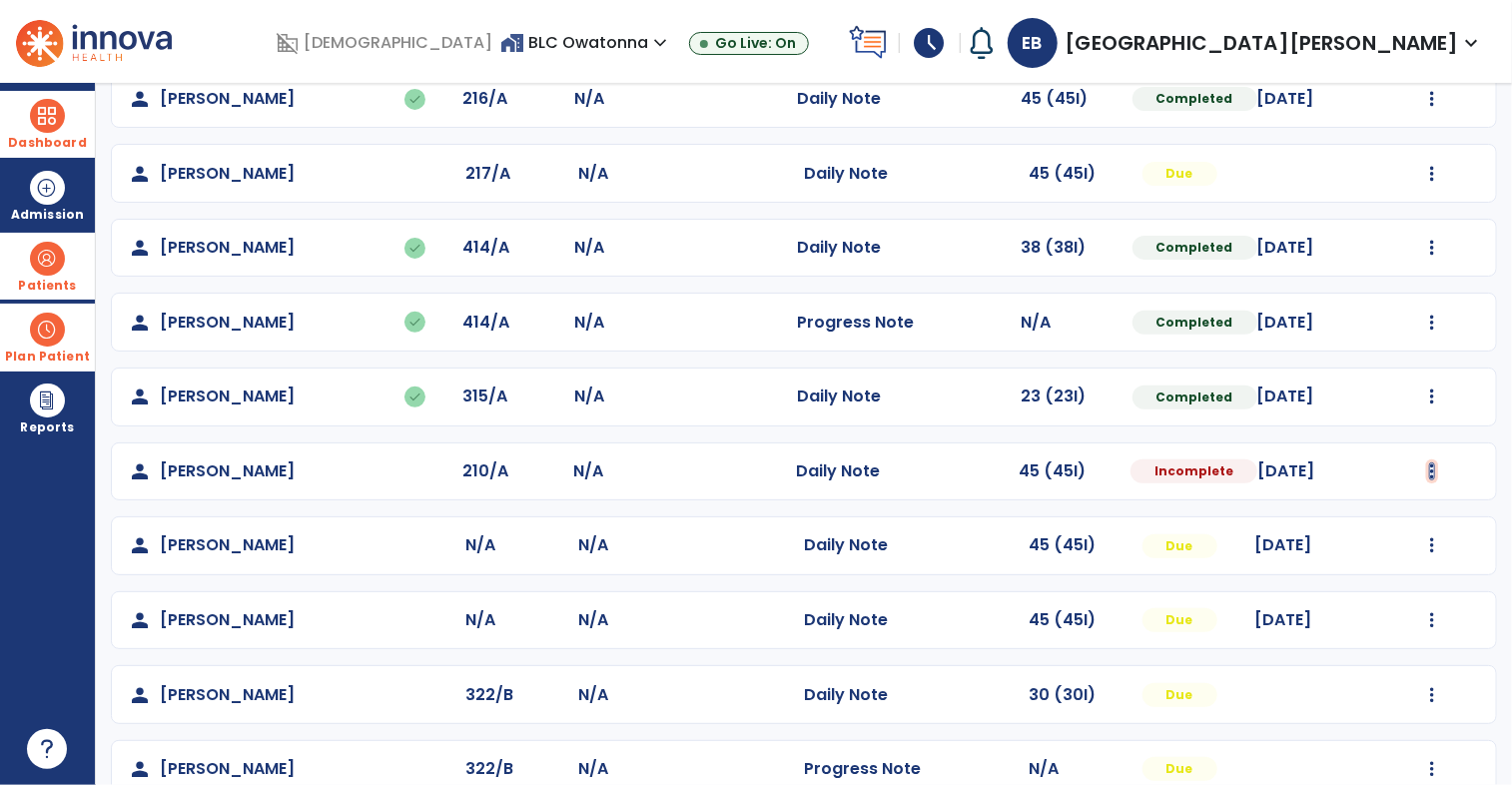 click at bounding box center [1432, 99] 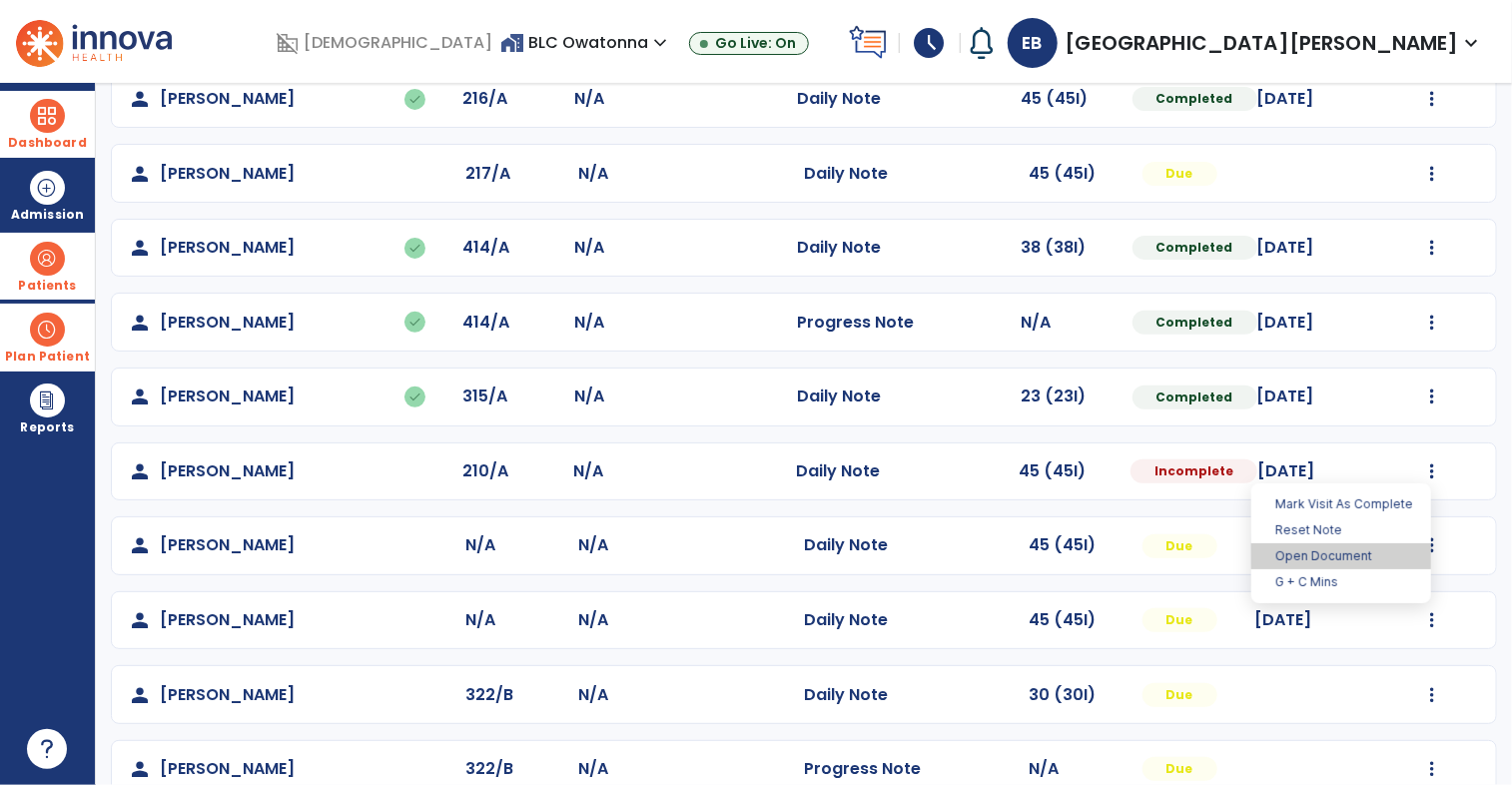 click on "Open Document" at bounding box center (1341, 556) 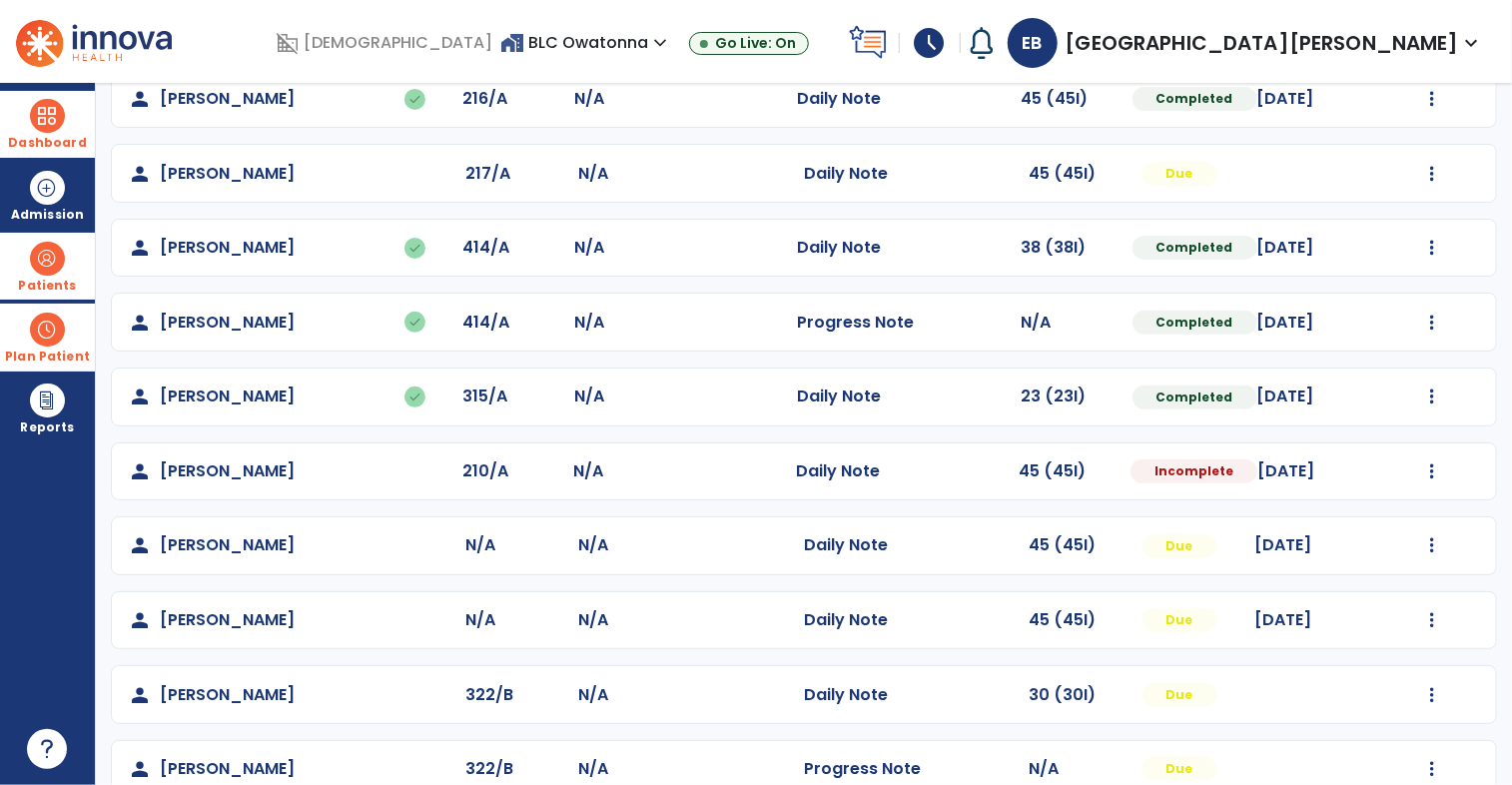 select on "*" 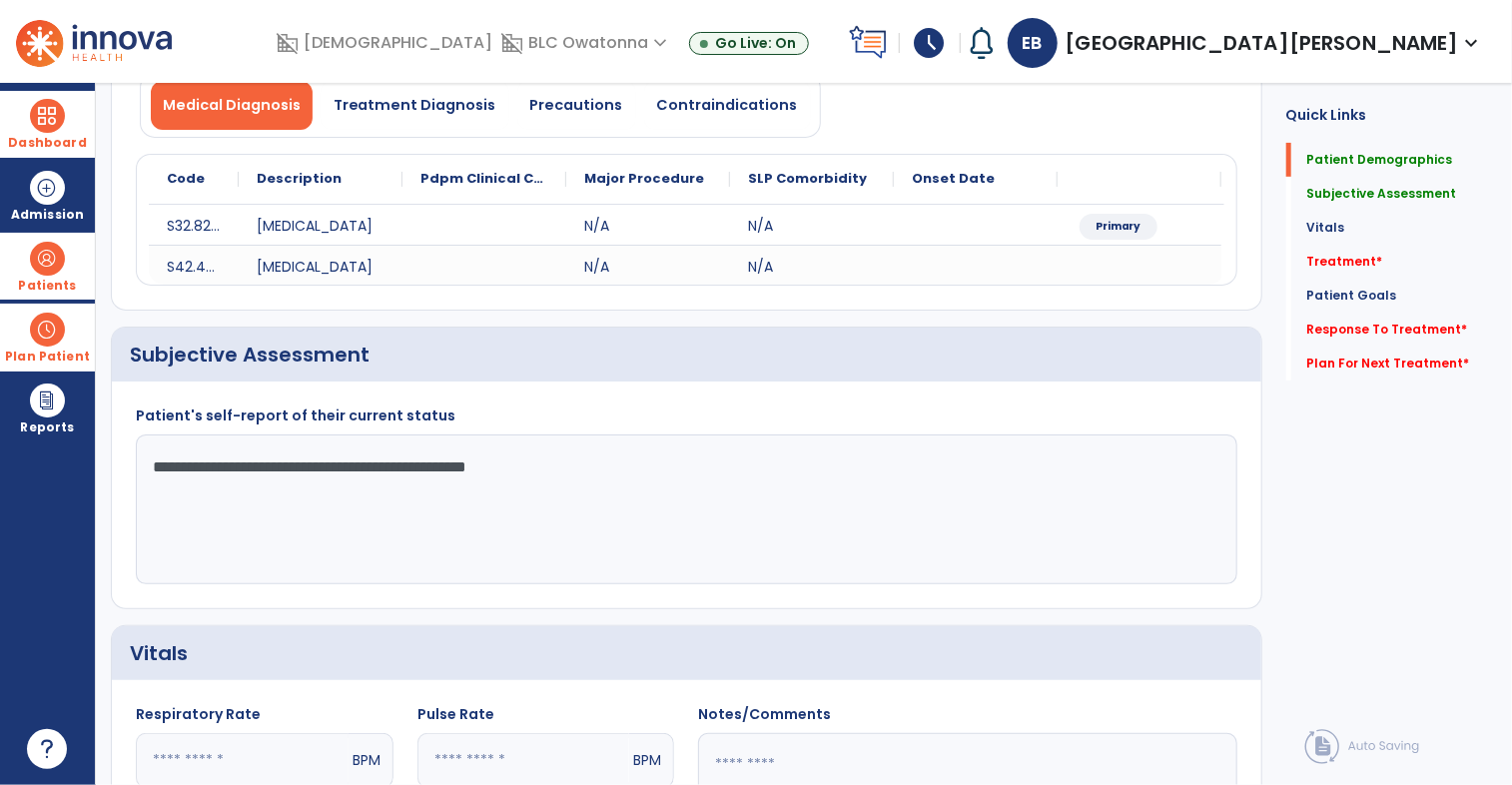 scroll, scrollTop: 0, scrollLeft: 0, axis: both 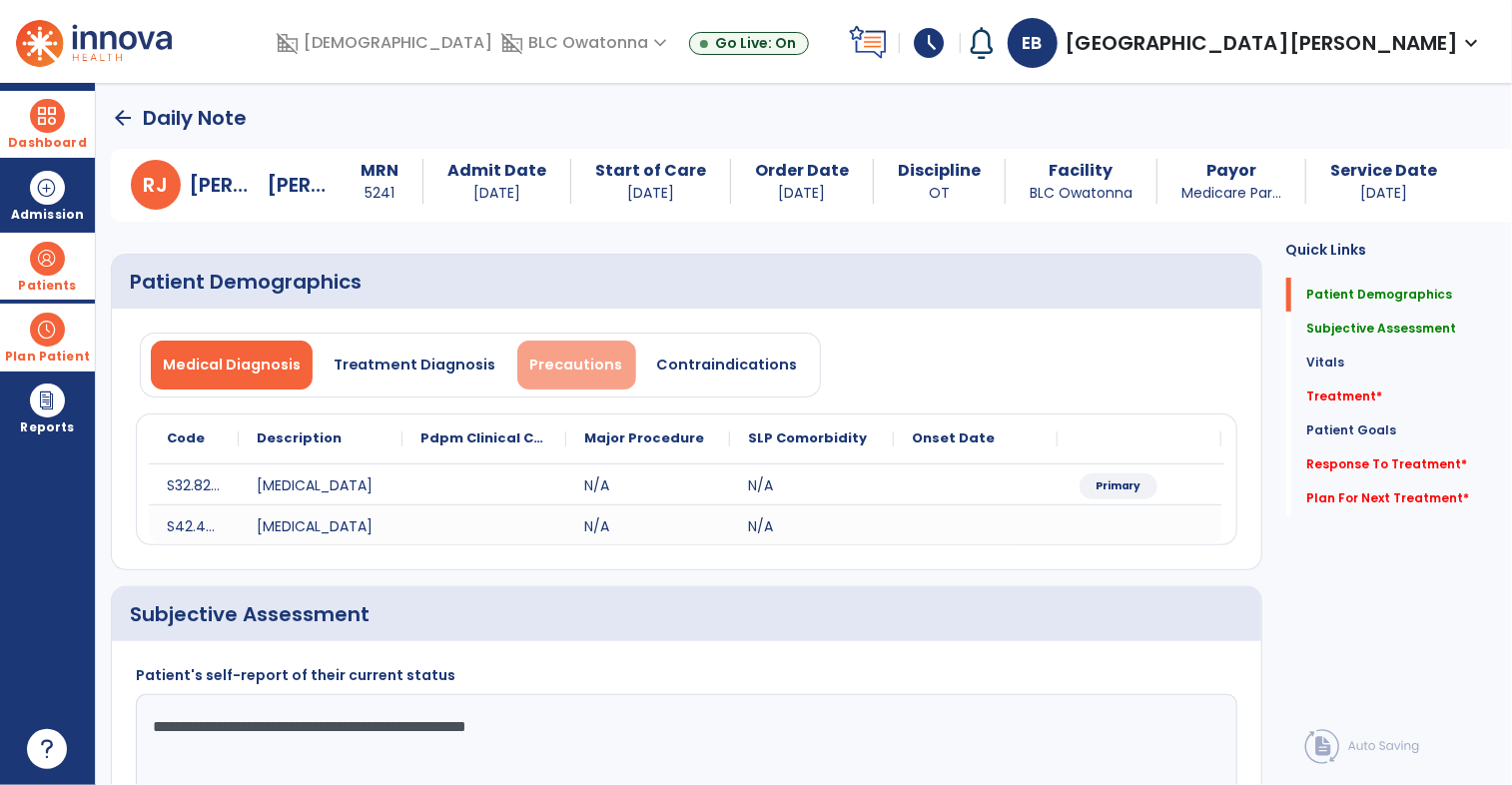 click on "Precautions" at bounding box center (576, 365) 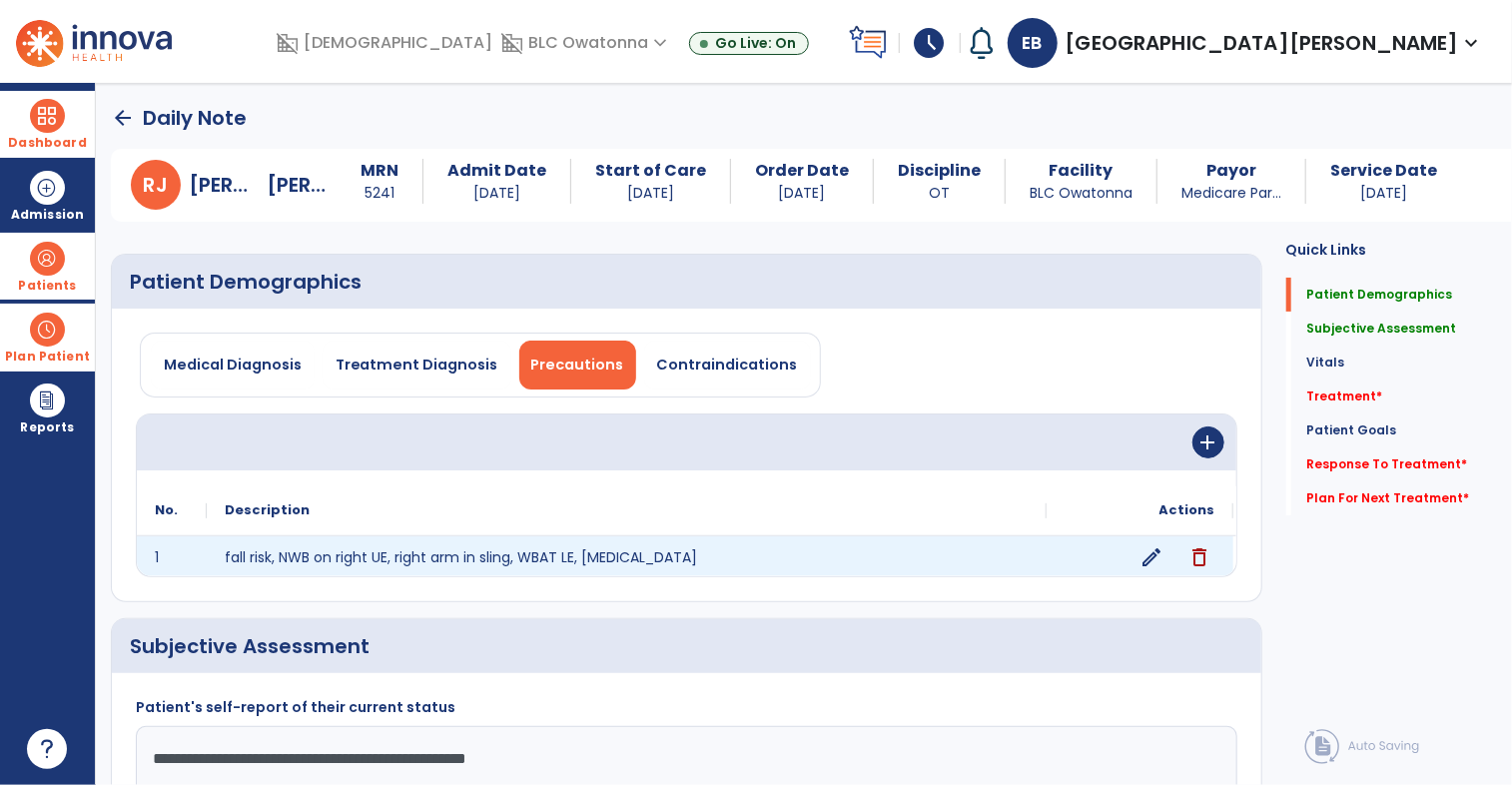 click on "edit" 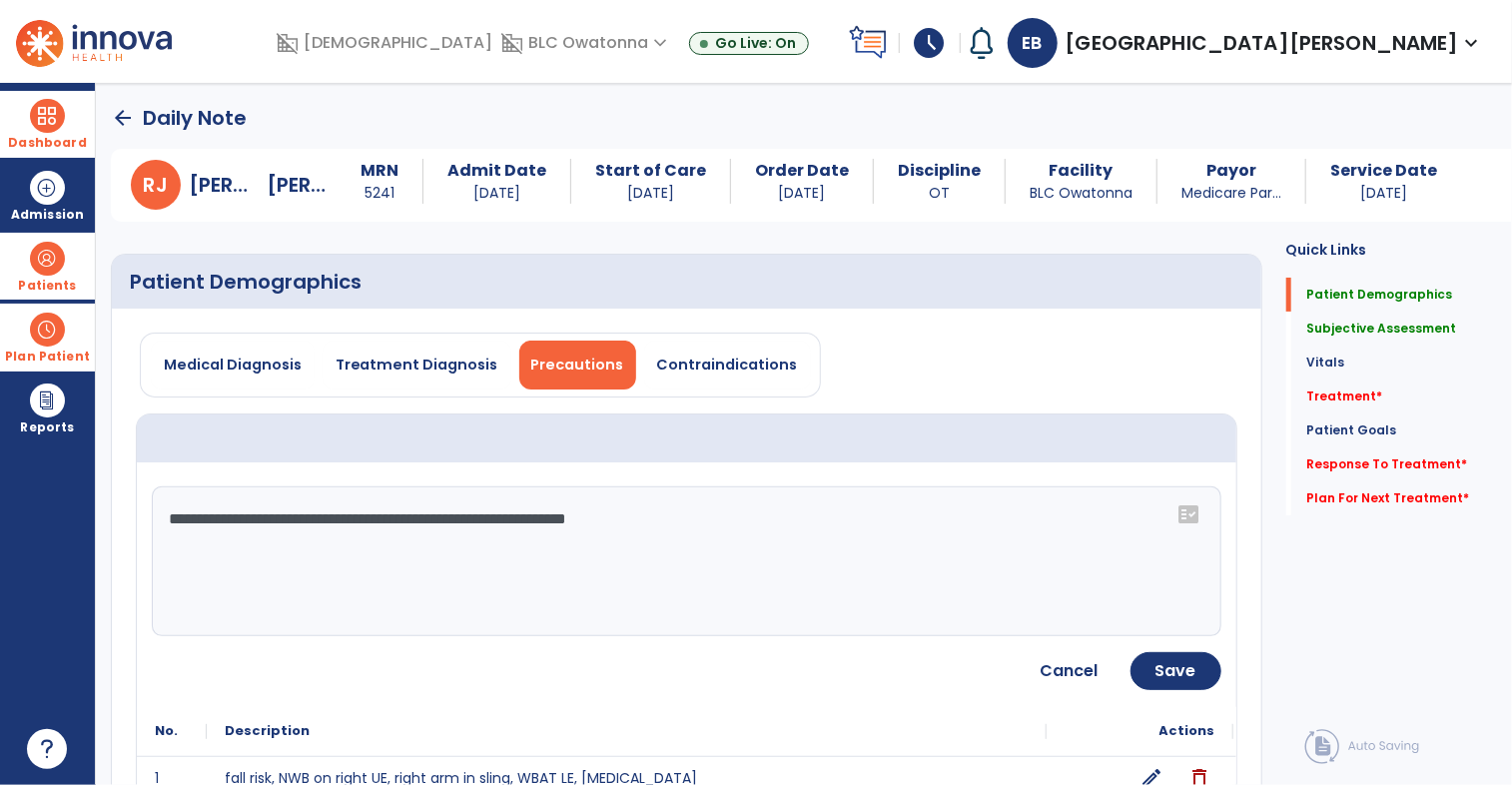 drag, startPoint x: 499, startPoint y: 516, endPoint x: 366, endPoint y: 508, distance: 133.24038 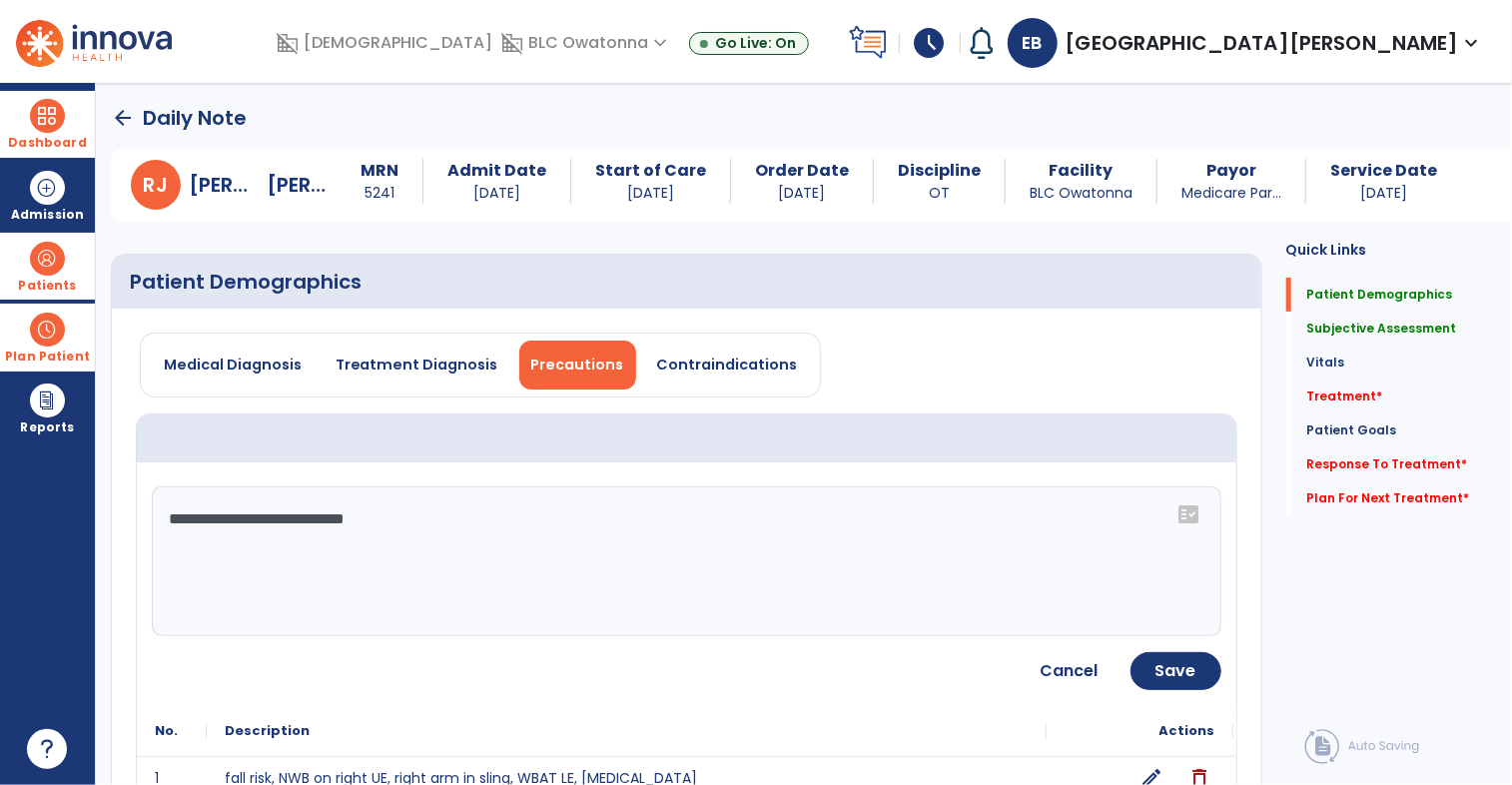 click on "**********" 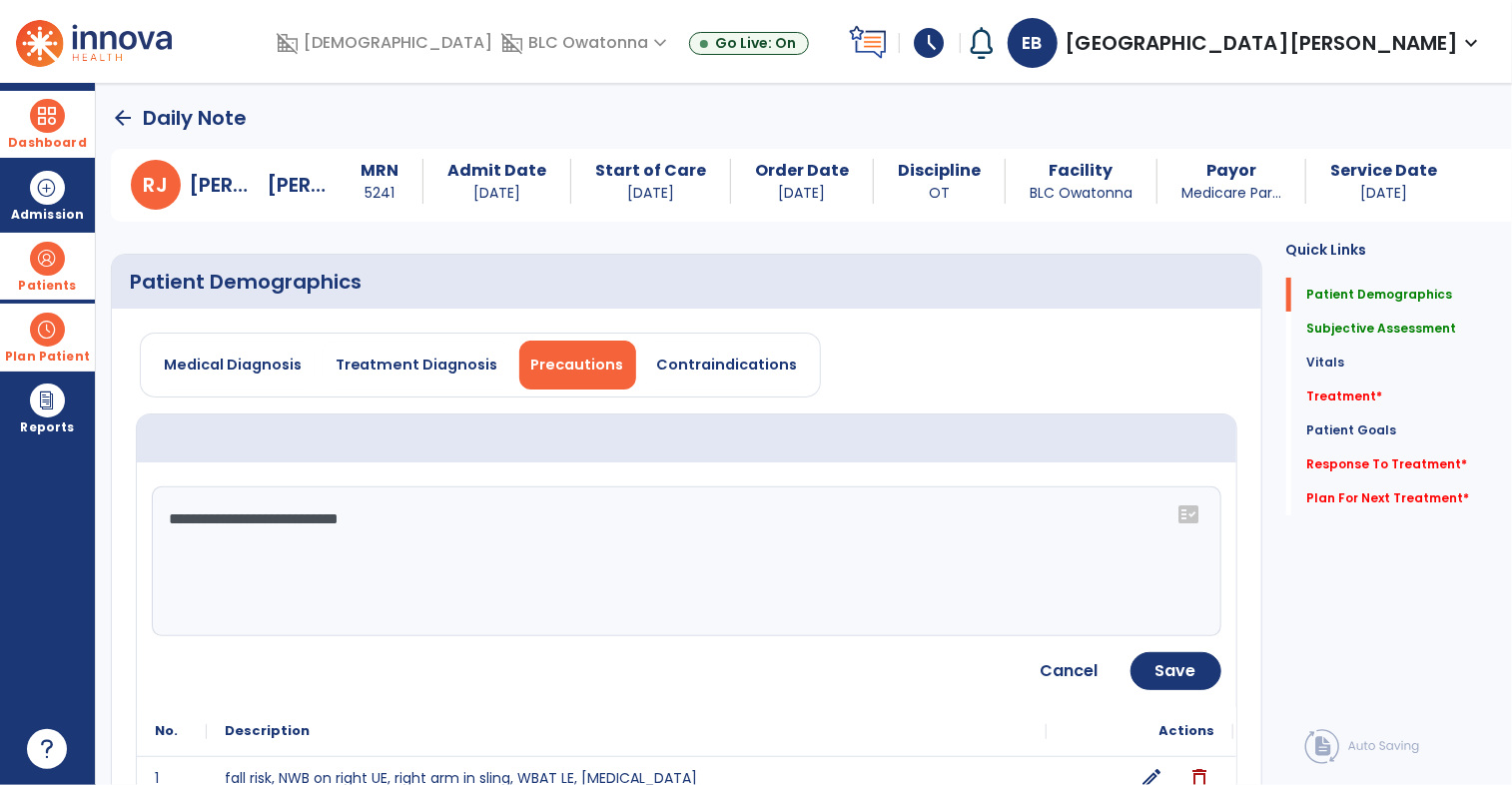 click on "**********" 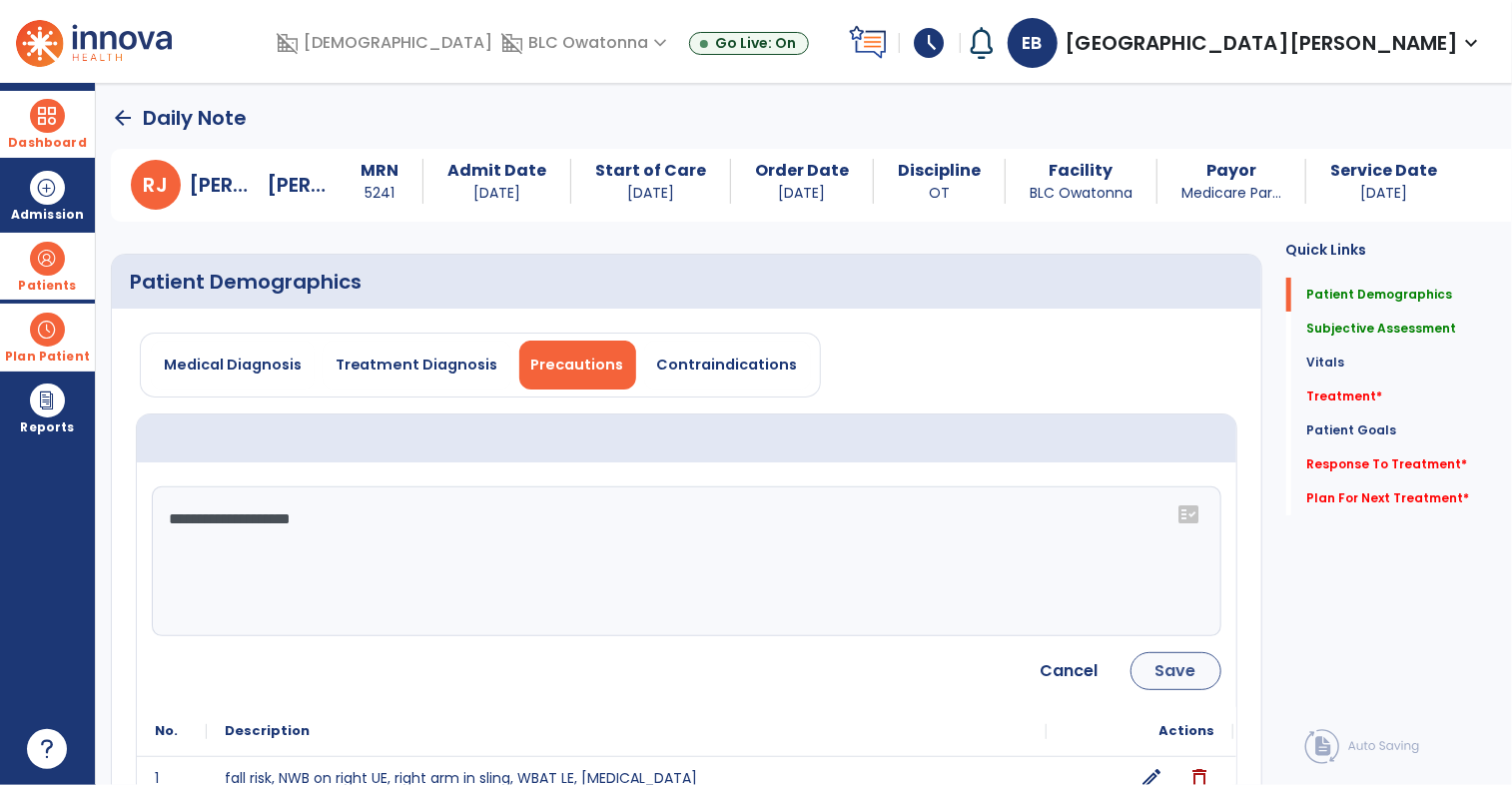 type on "**********" 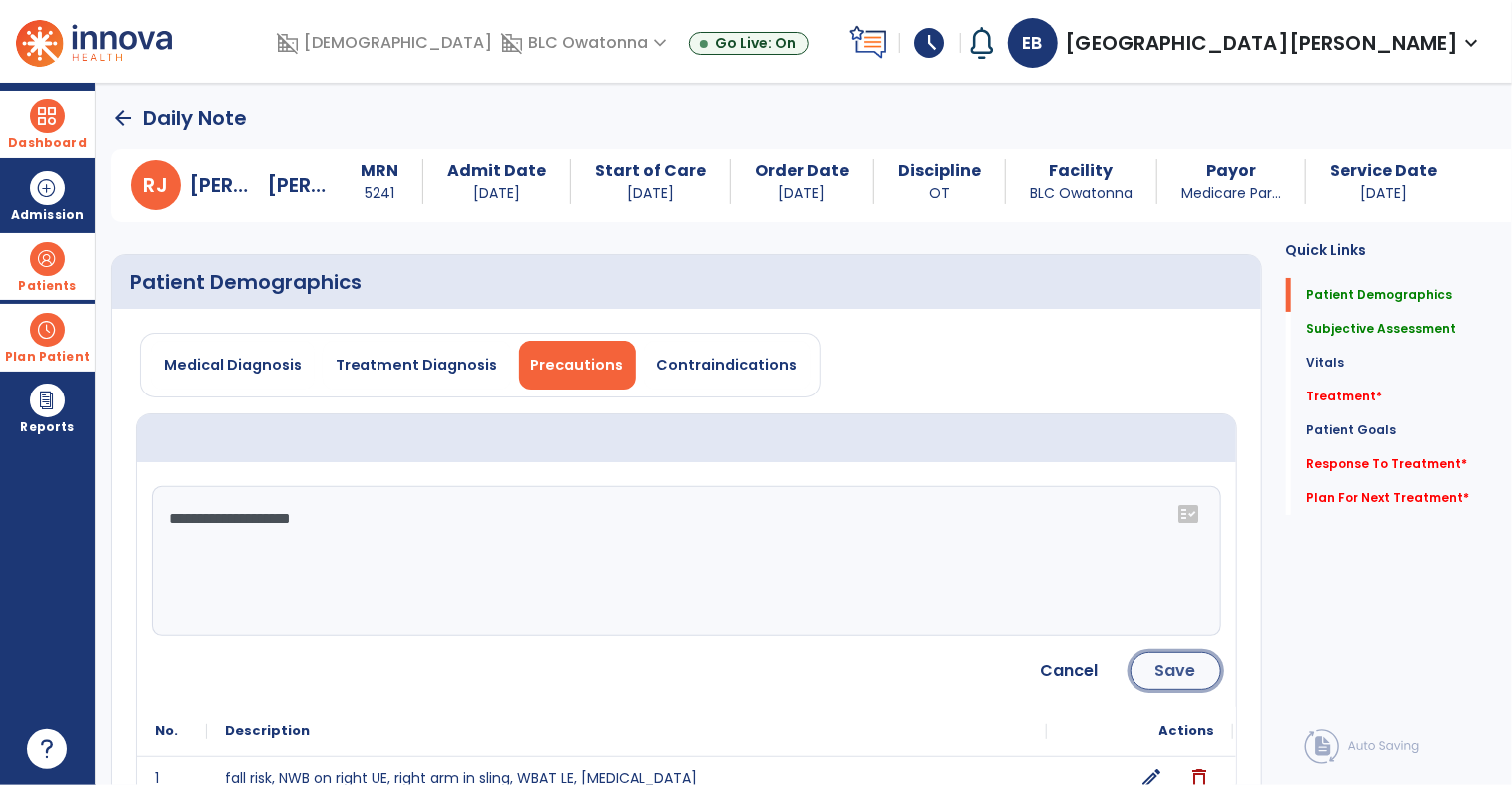 click on "Save" 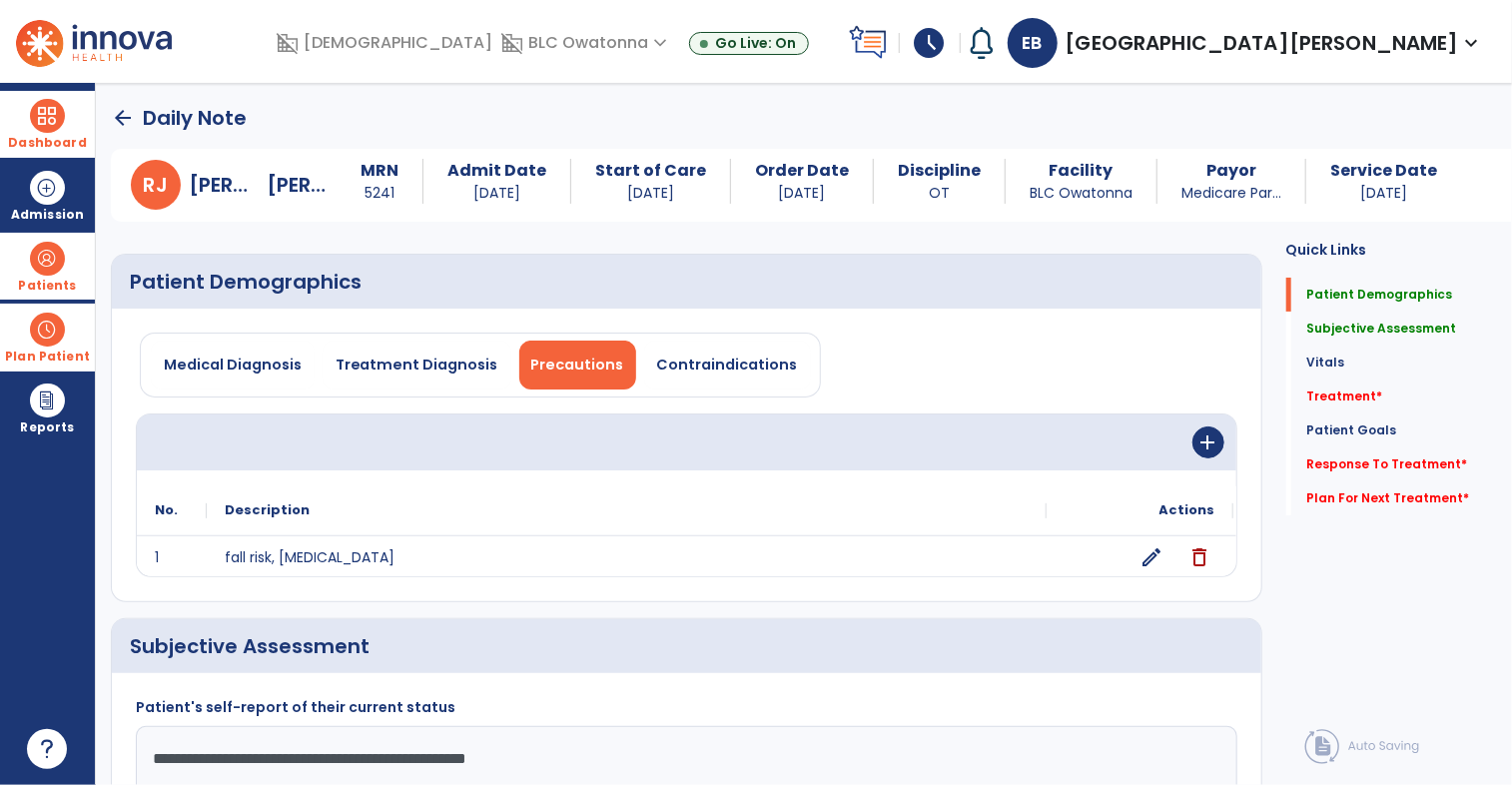 click on "arrow_back" 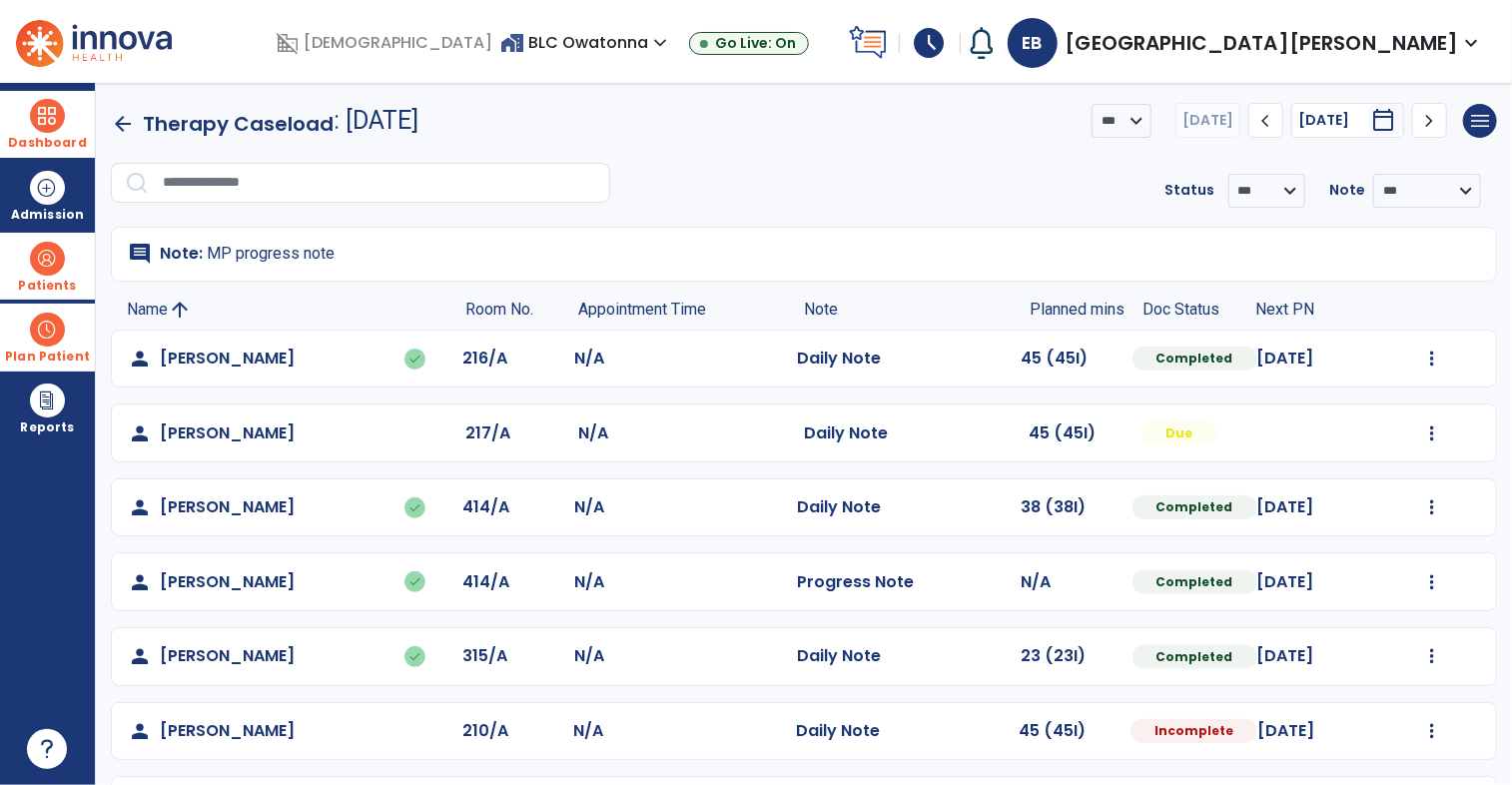 click at bounding box center [47, 259] 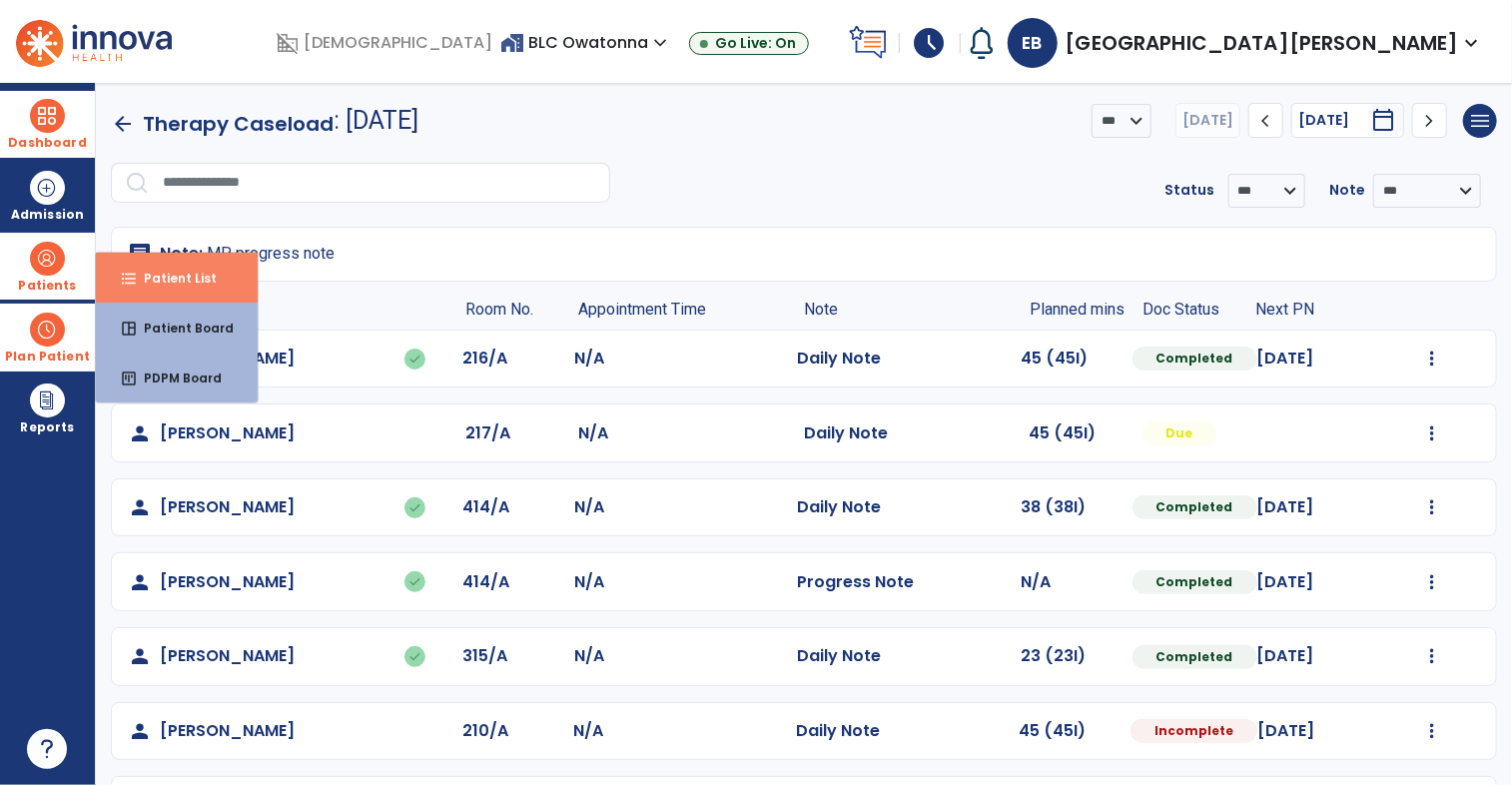 click on "Patient List" at bounding box center [172, 278] 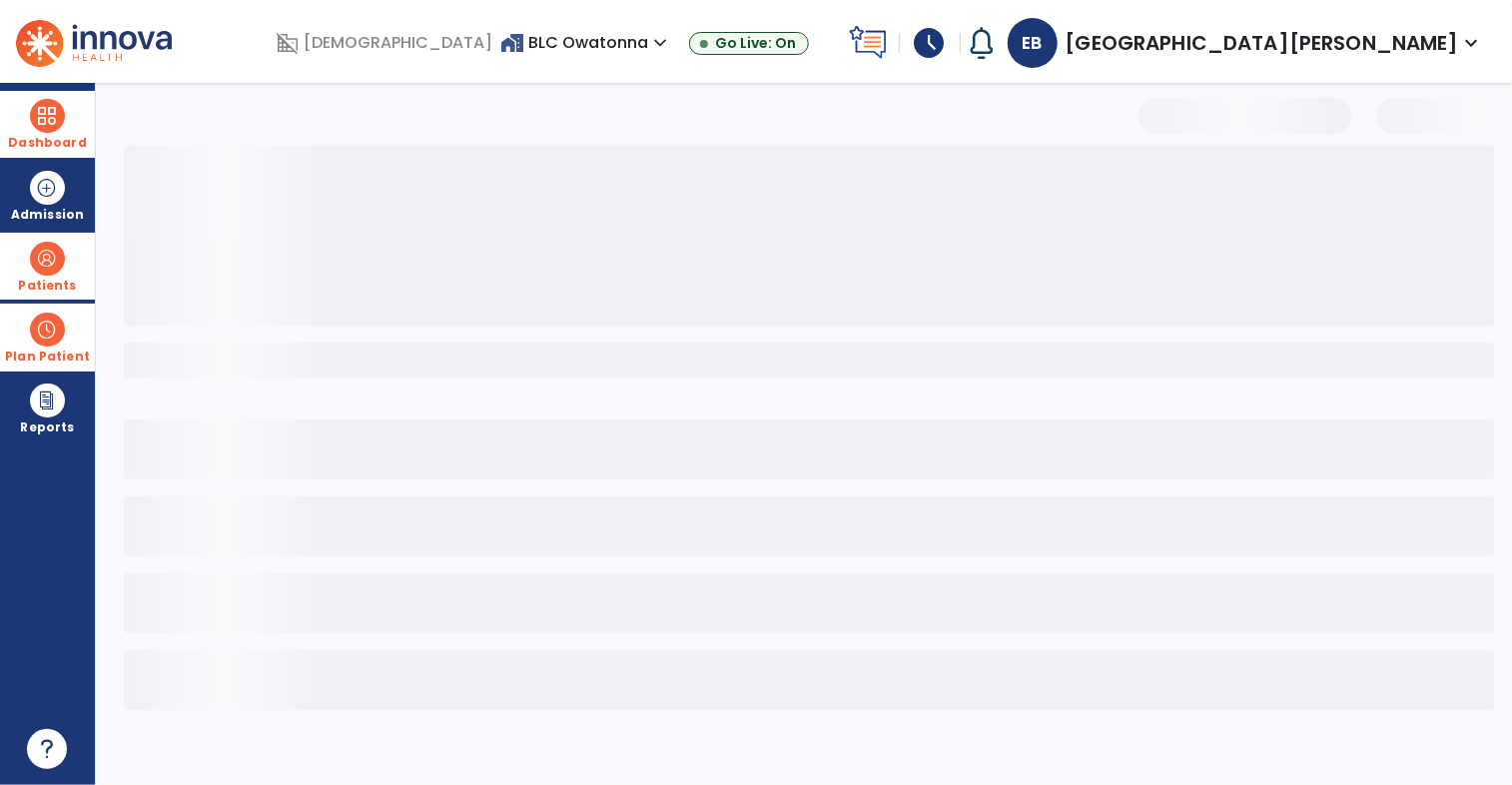 select on "***" 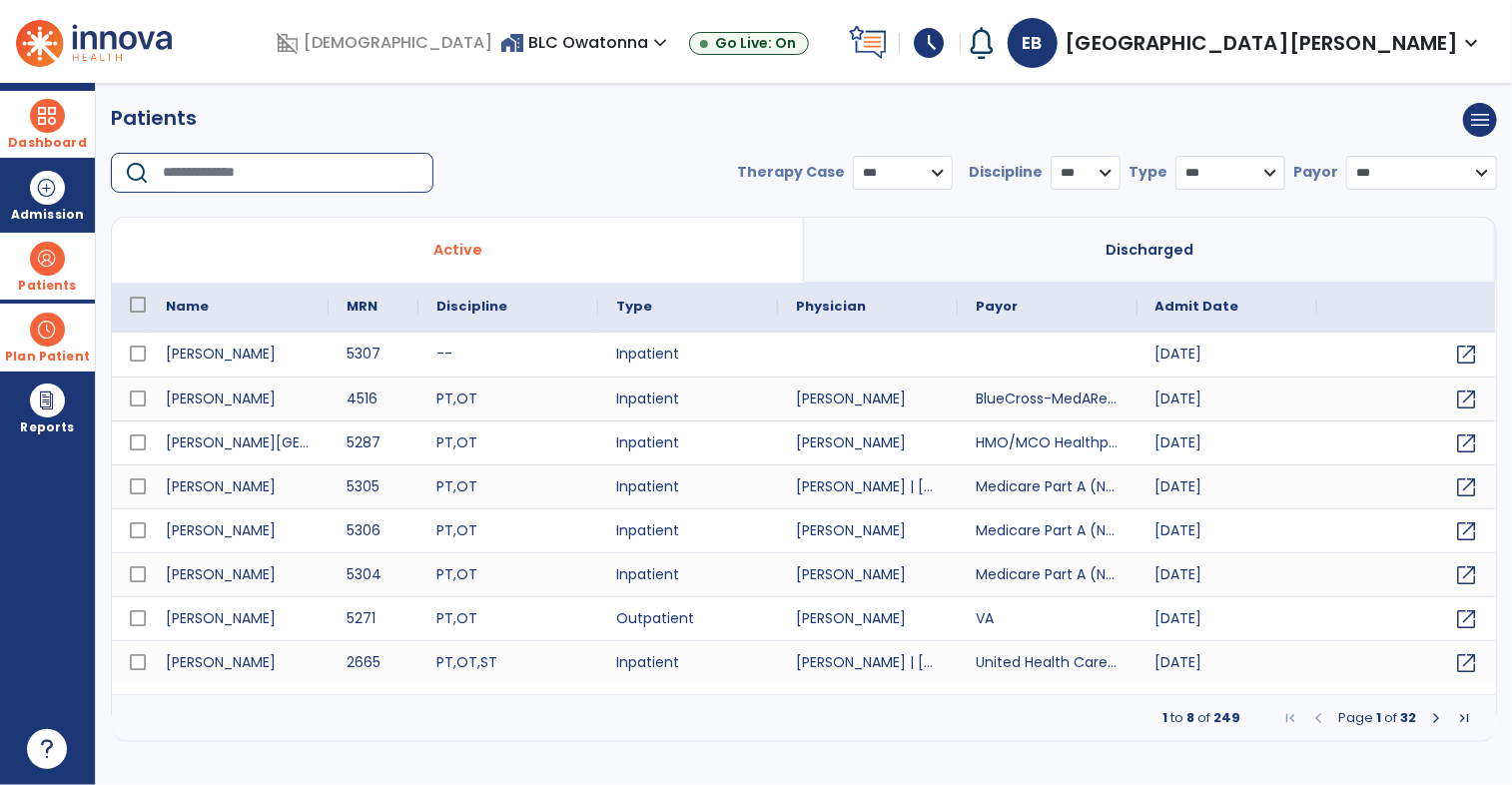 click at bounding box center [291, 173] 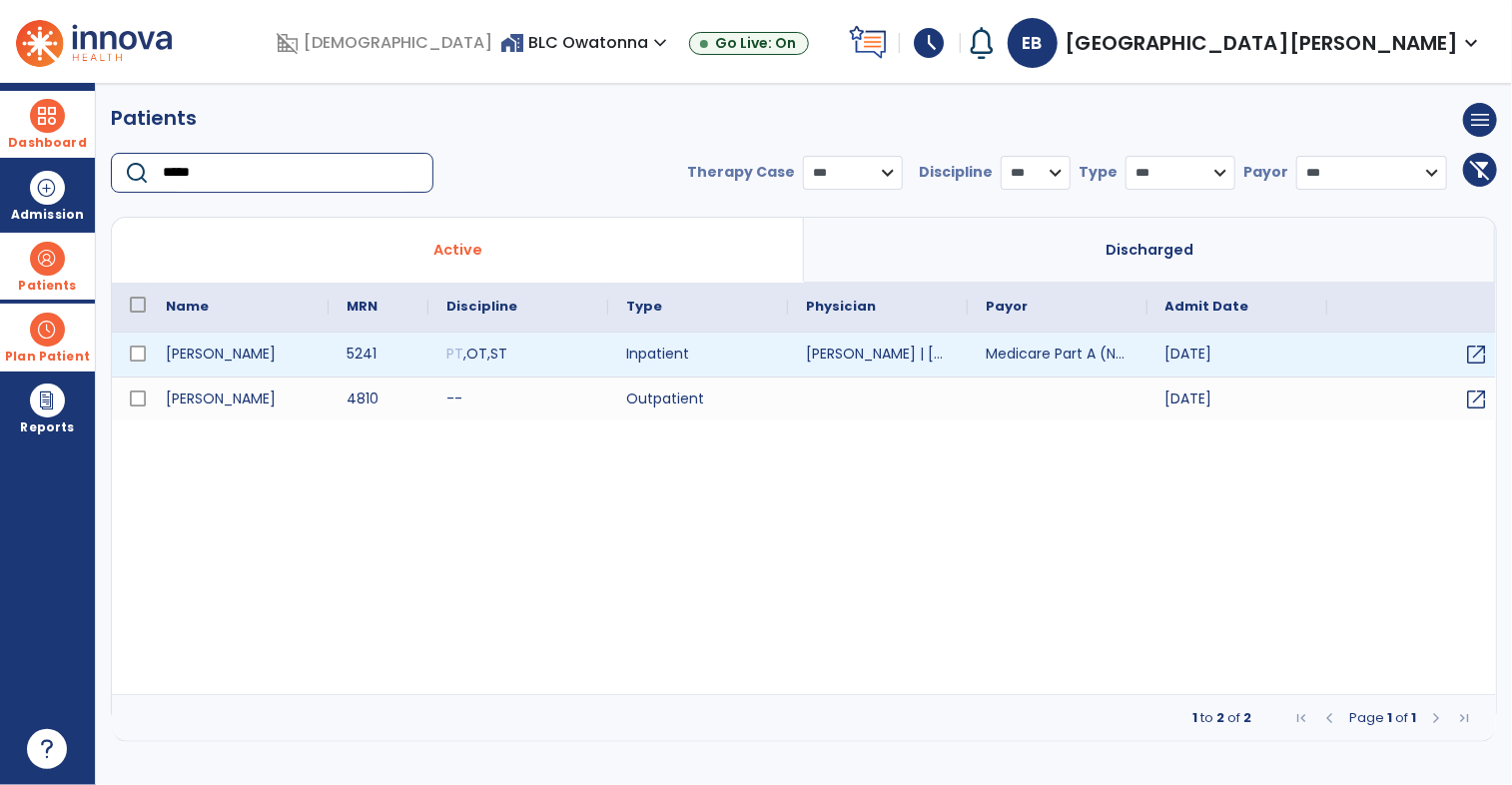 type on "*****" 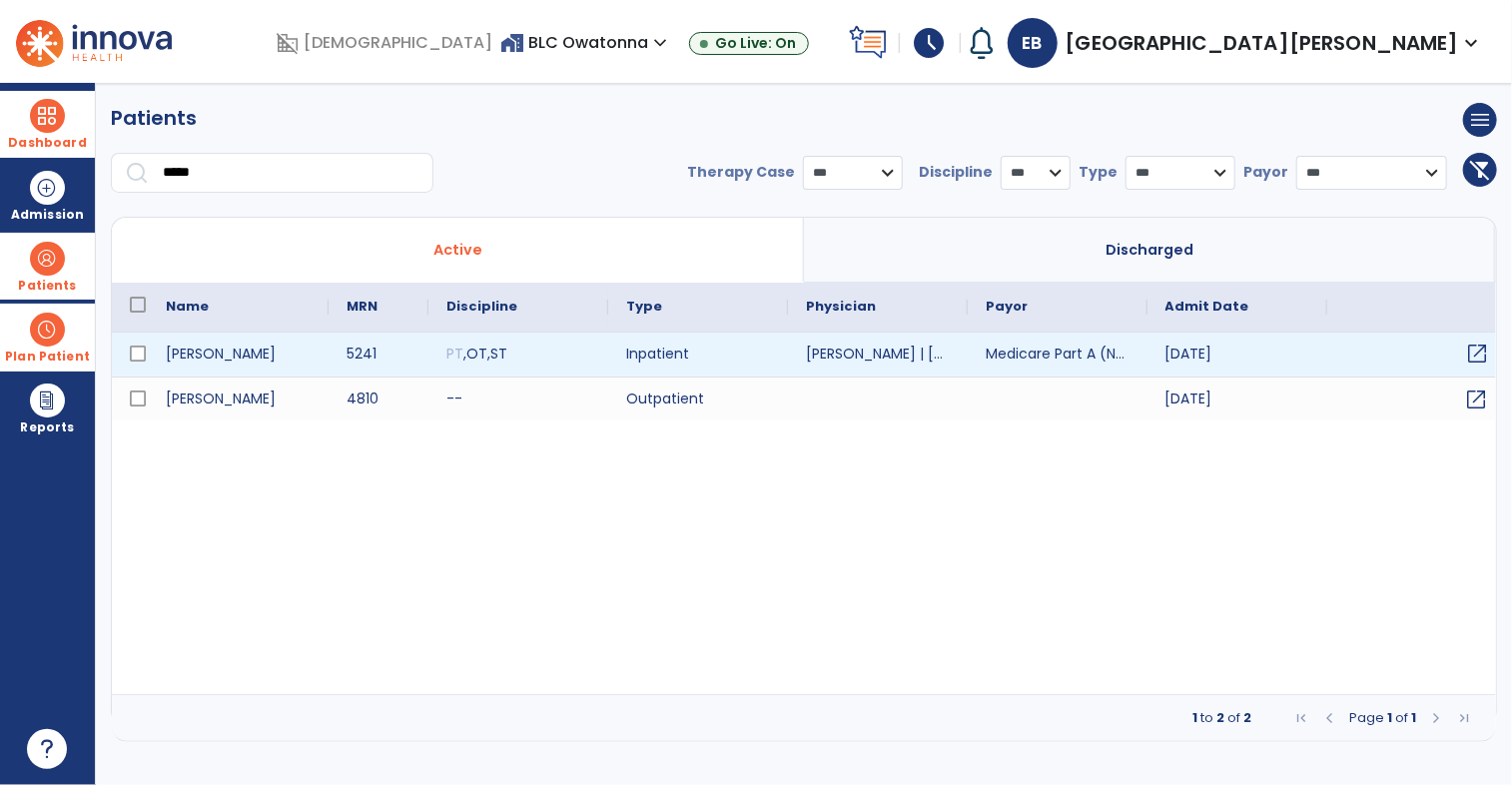 click on "open_in_new" at bounding box center (1478, 354) 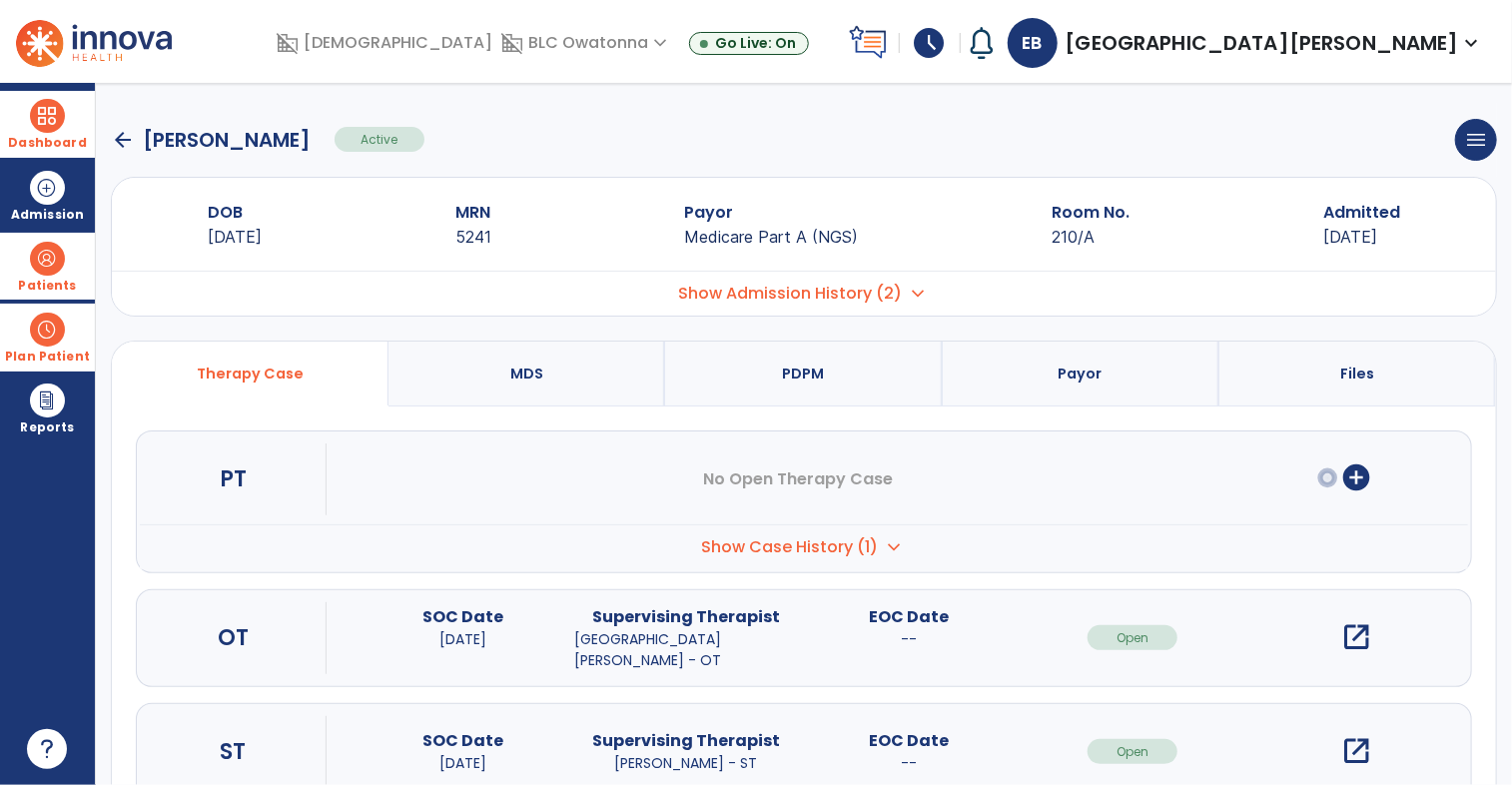 scroll, scrollTop: 60, scrollLeft: 0, axis: vertical 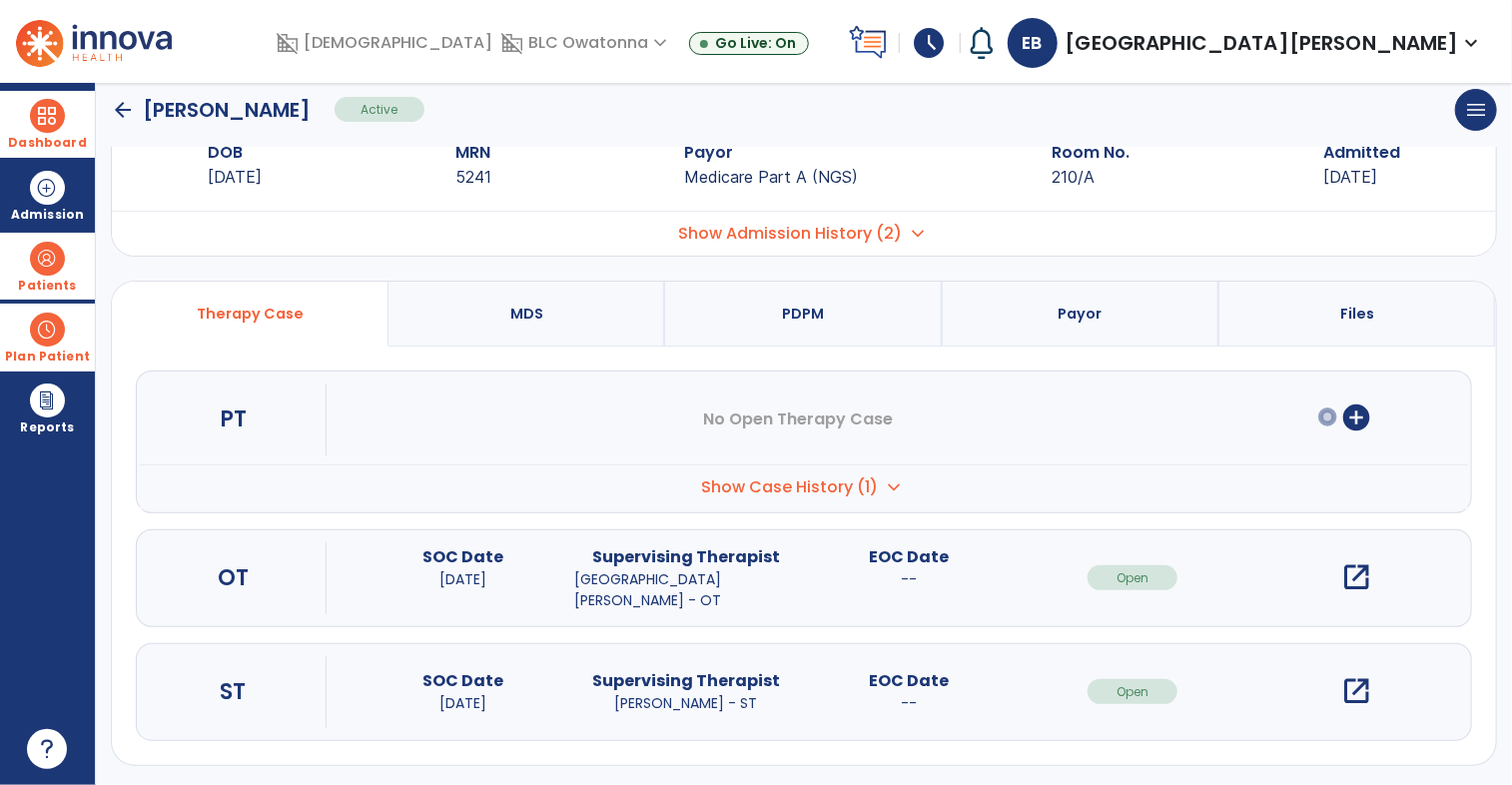 click on "open_in_new" at bounding box center [1356, 578] 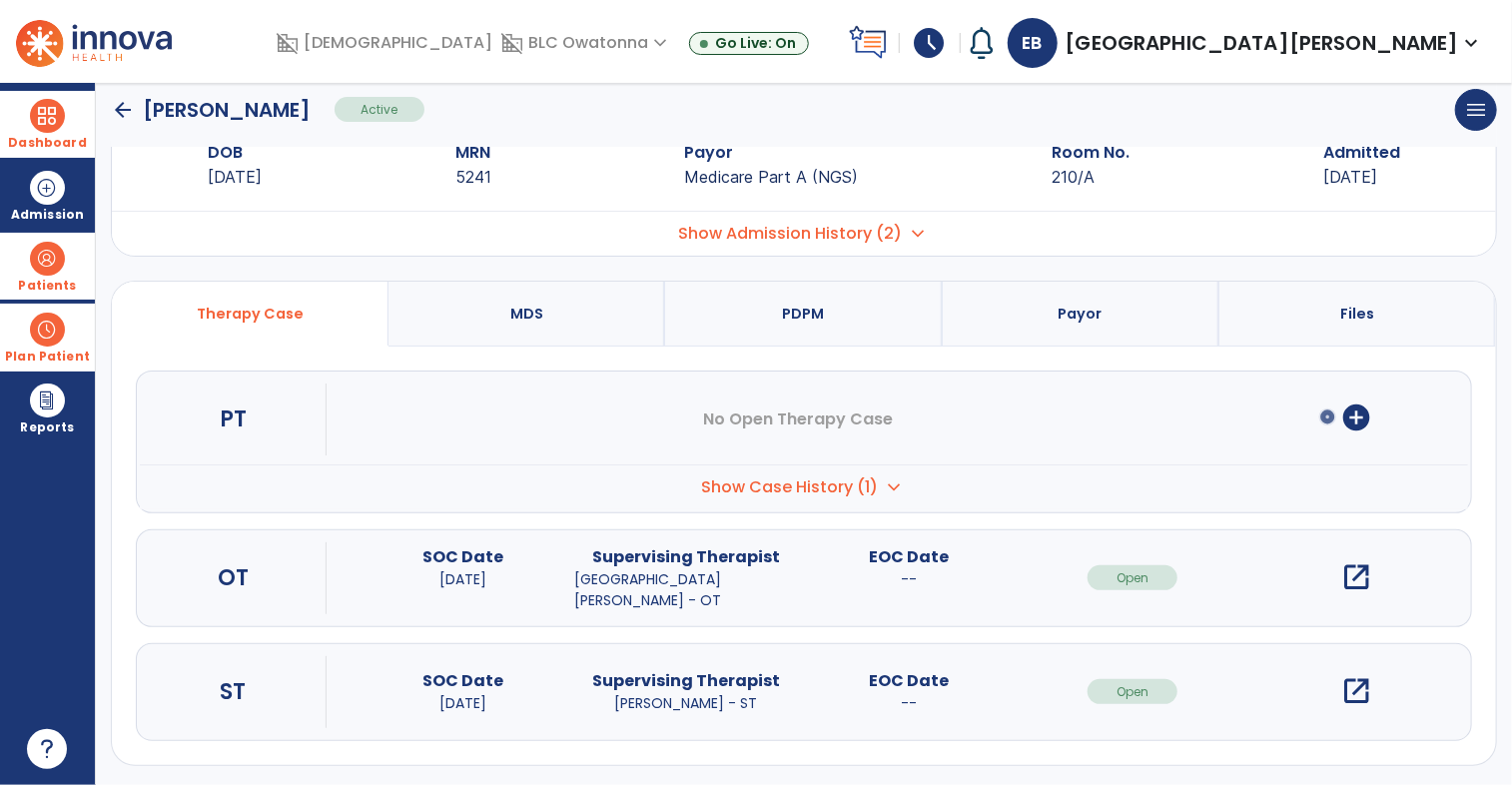 click on "open_in_new" at bounding box center [1356, 577] 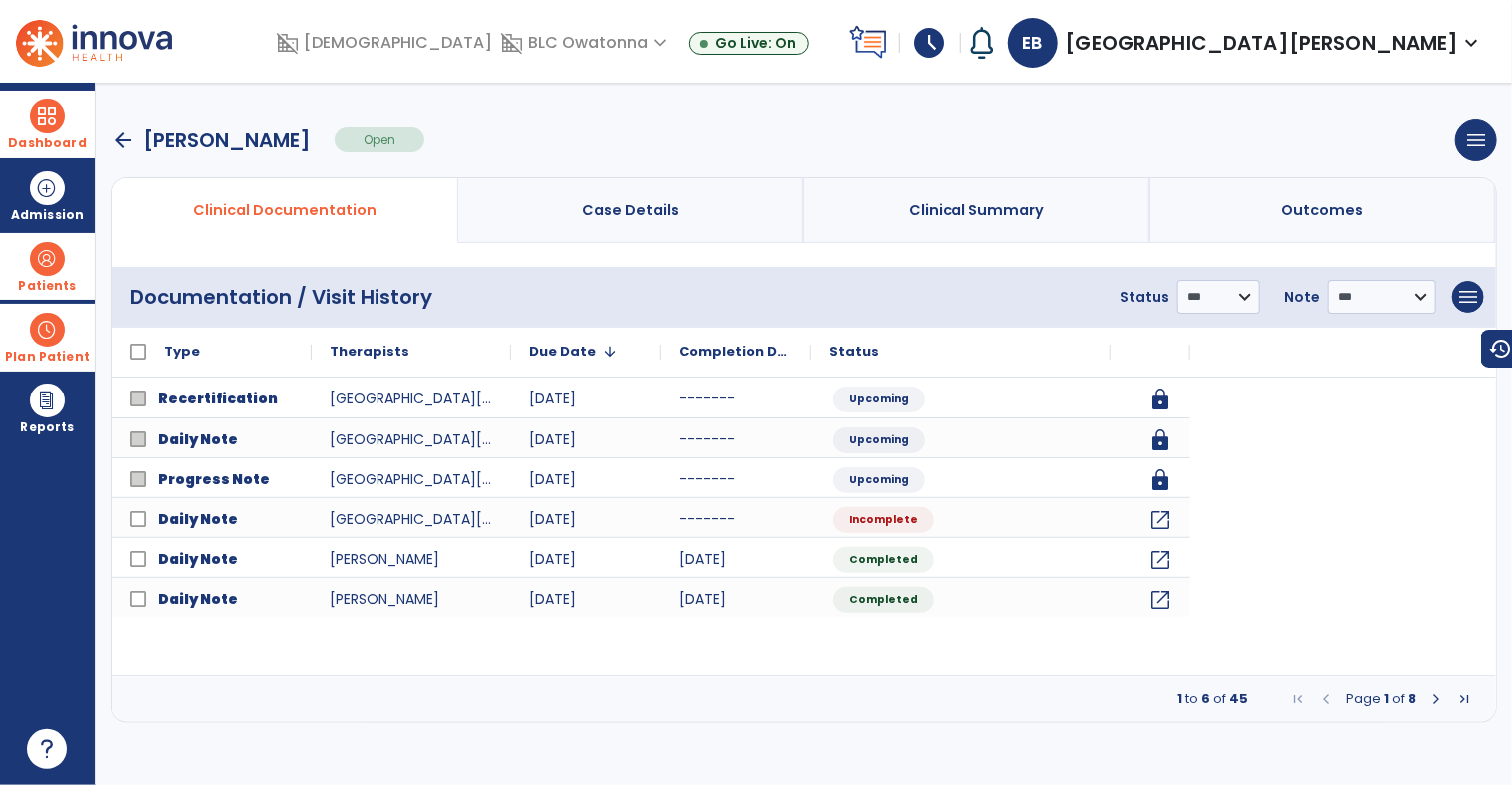 scroll, scrollTop: 0, scrollLeft: 0, axis: both 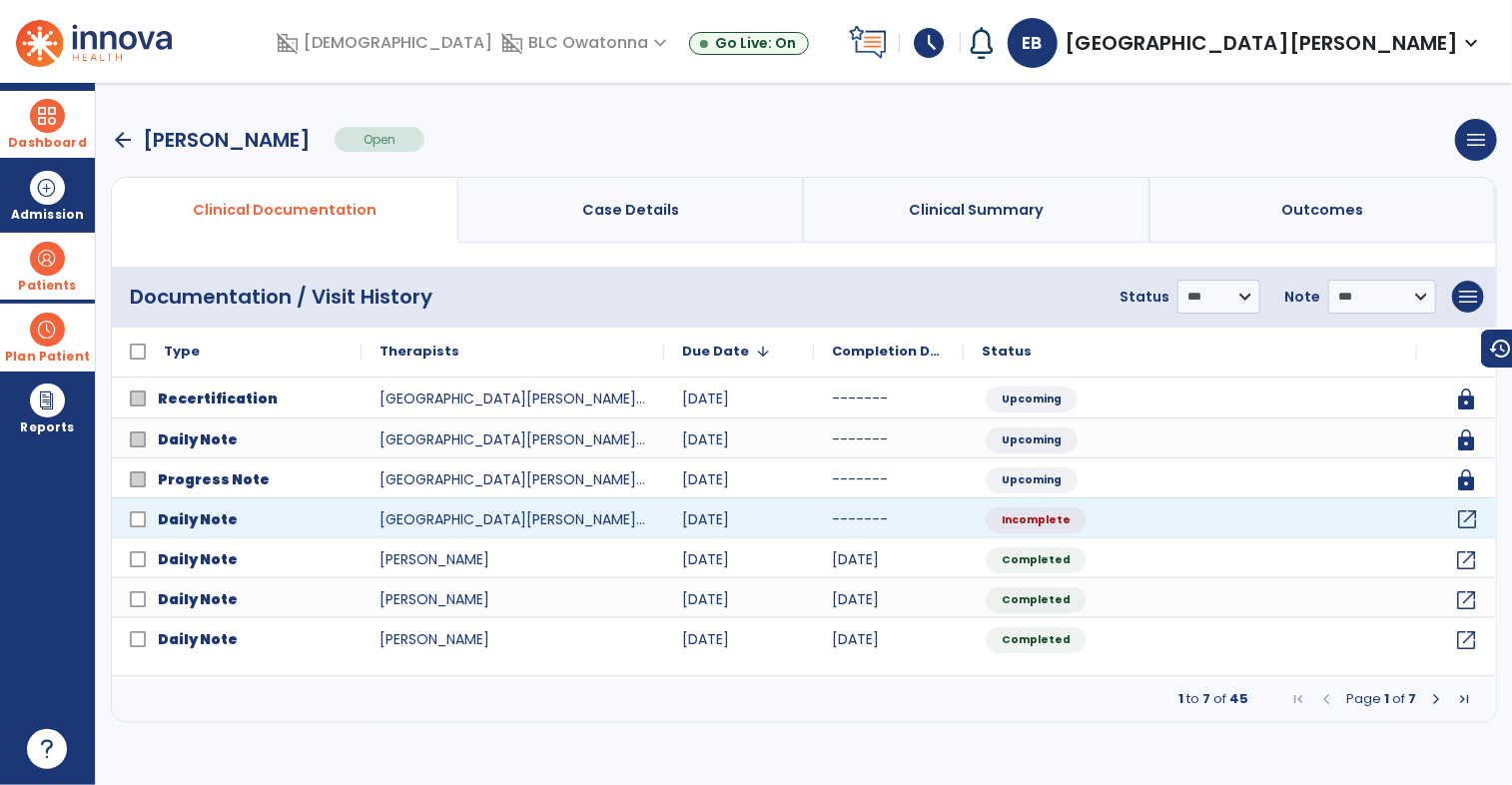 click on "open_in_new" 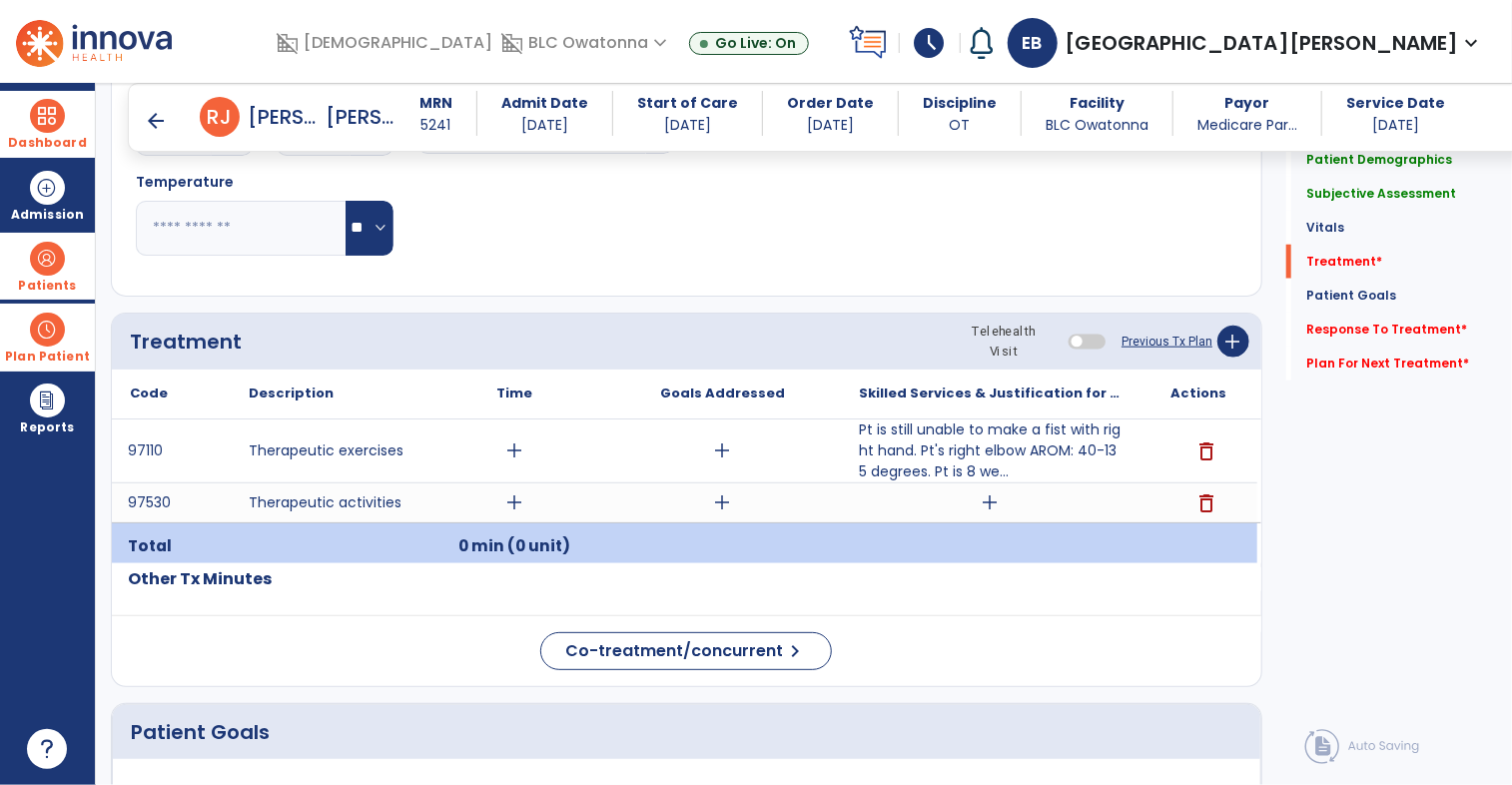 scroll, scrollTop: 978, scrollLeft: 0, axis: vertical 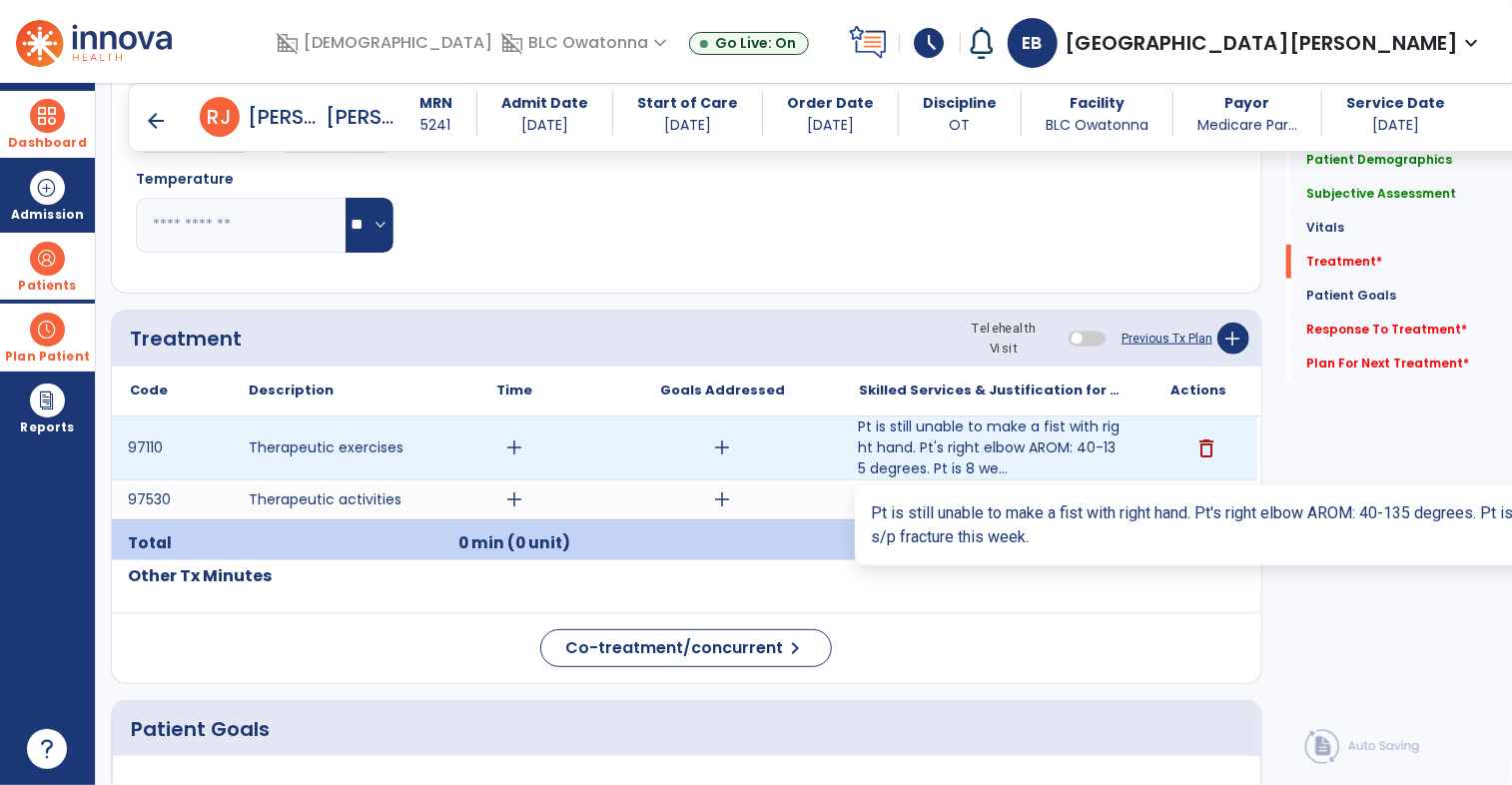 click on "Pt is still unable to make a fist with right hand. Pt's right elbow AROM: 40-135 degrees. Pt is 8 we..." at bounding box center [990, 447] 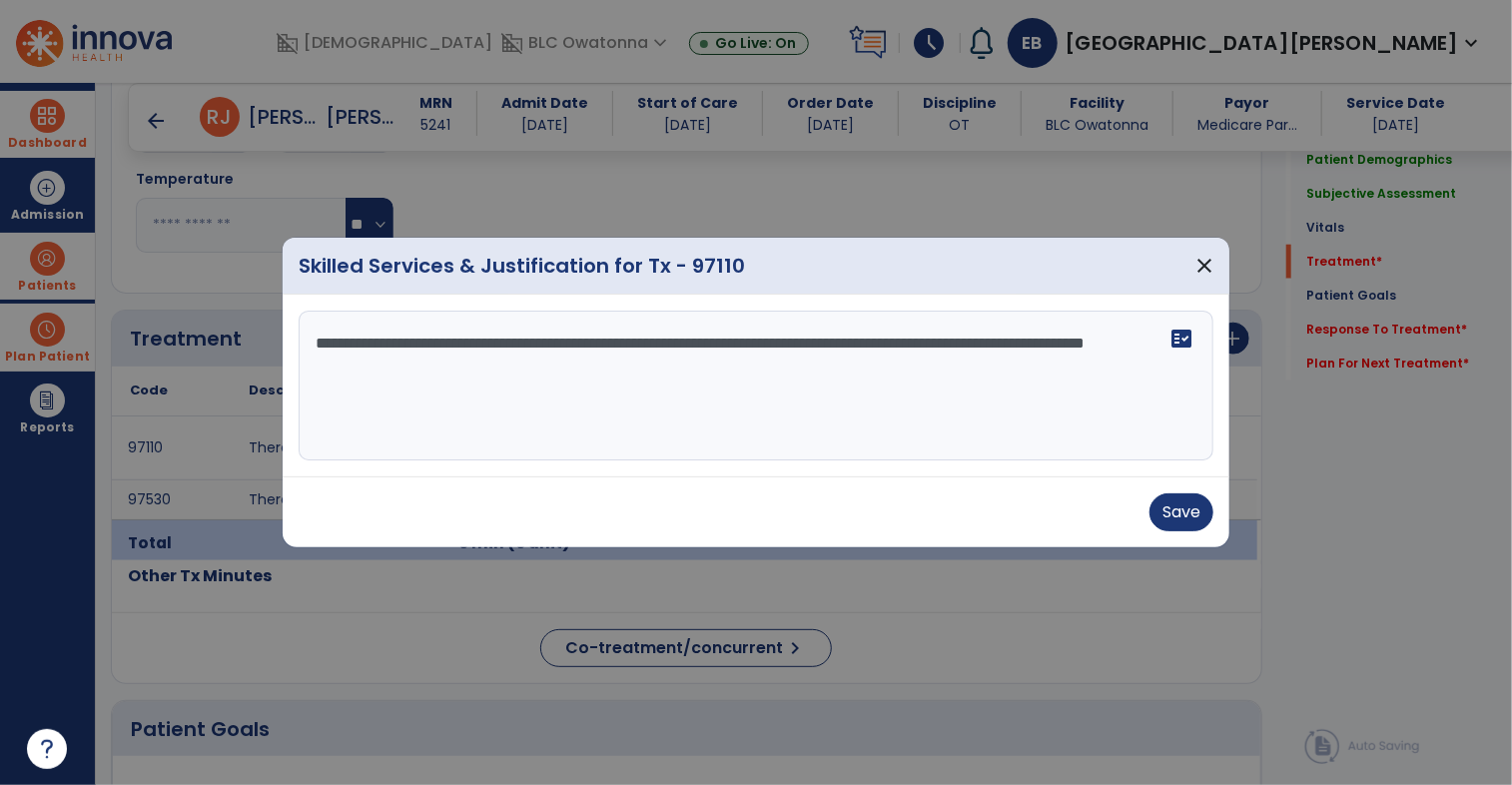 click on "**********" at bounding box center [756, 386] 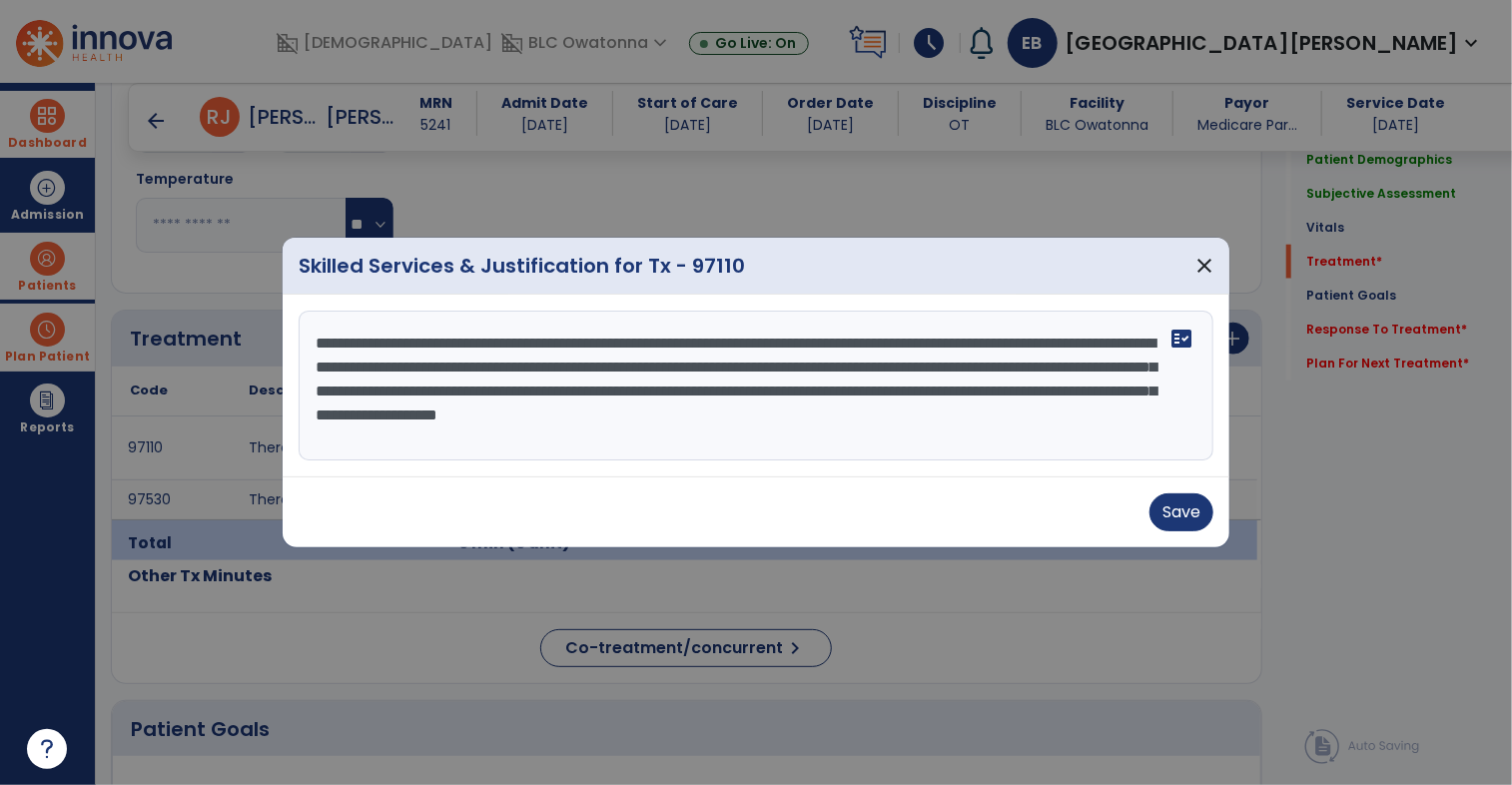 click on "**********" at bounding box center [756, 386] 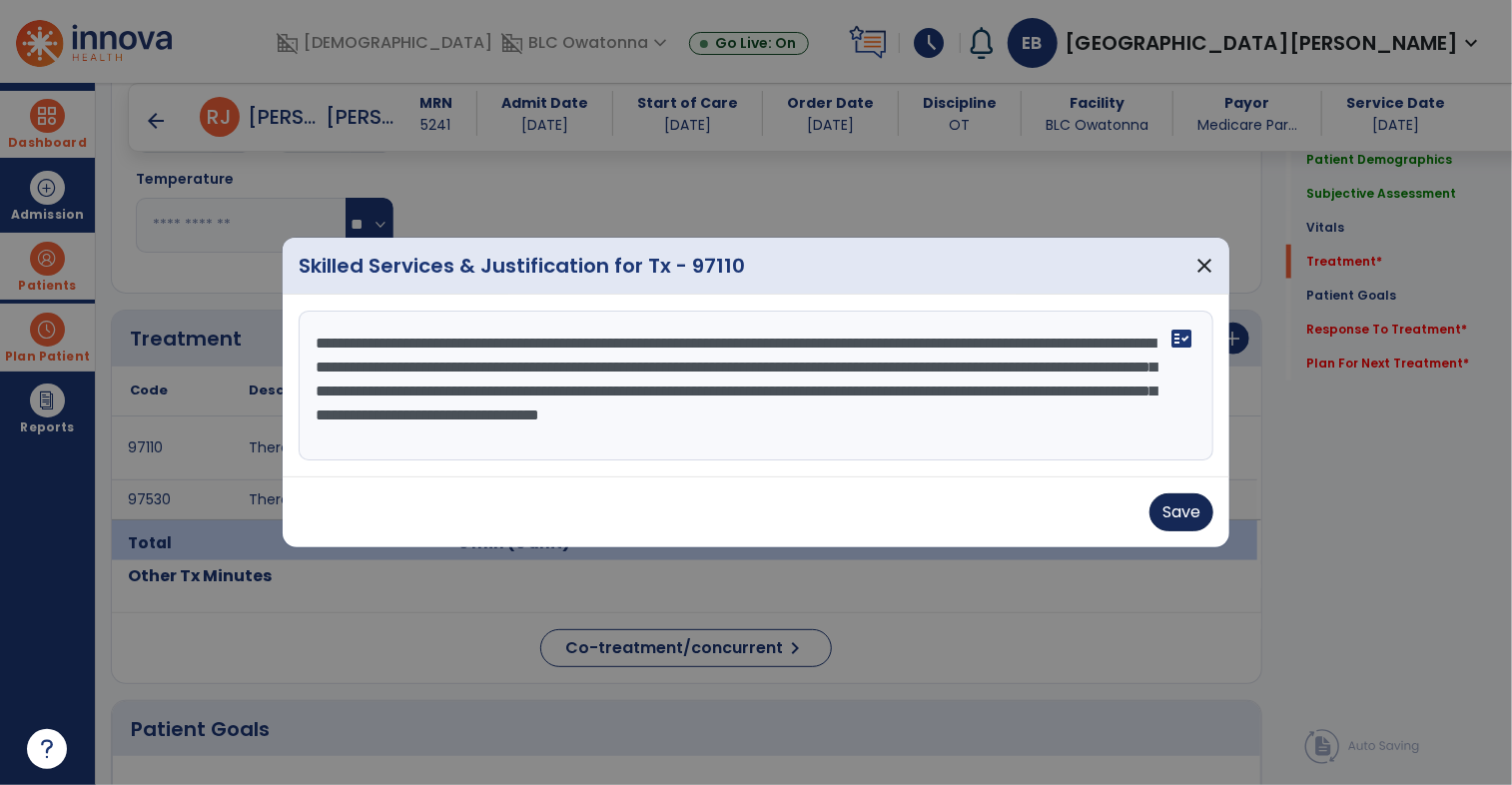type on "**********" 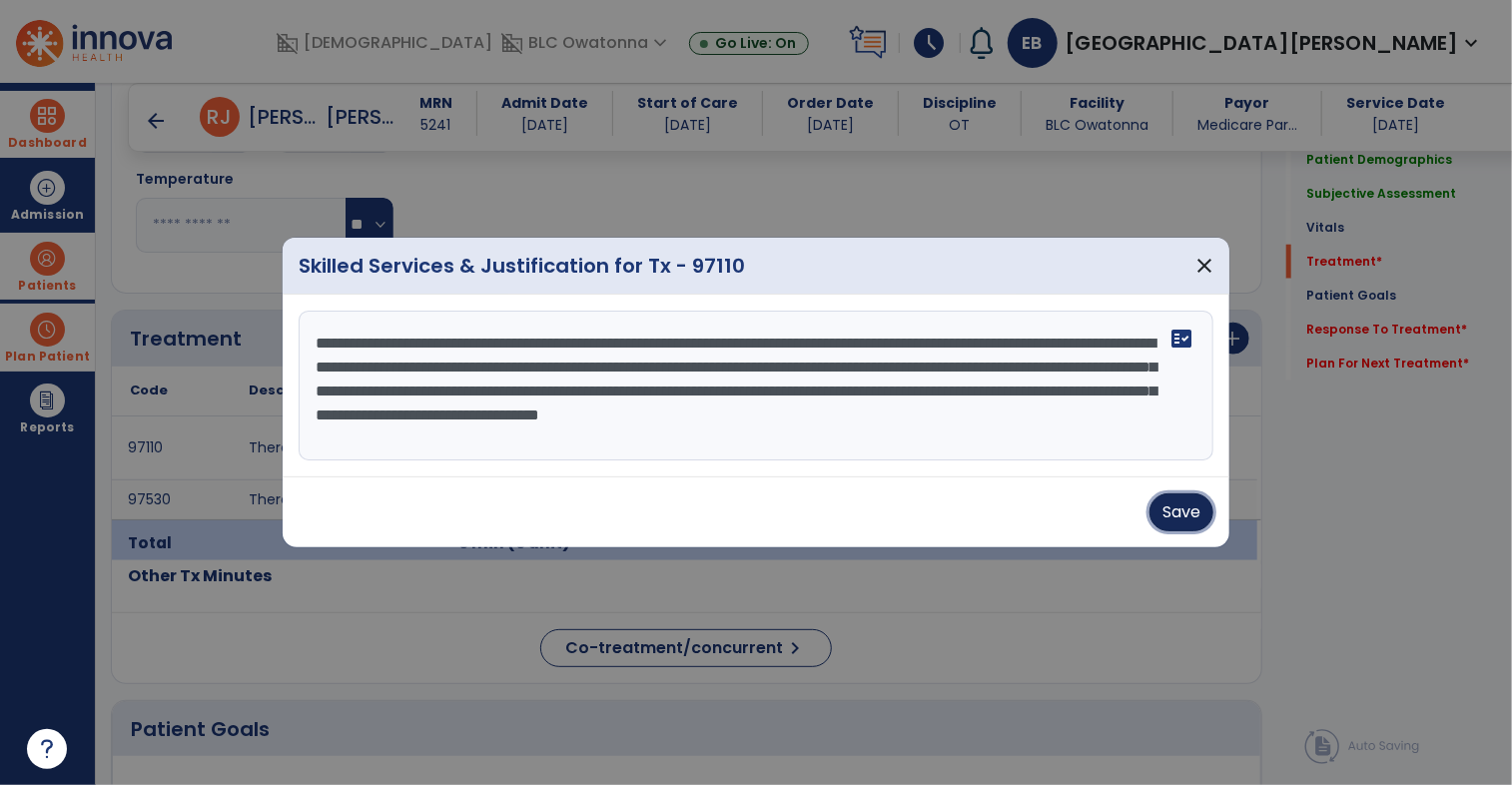 click on "Save" at bounding box center [1181, 512] 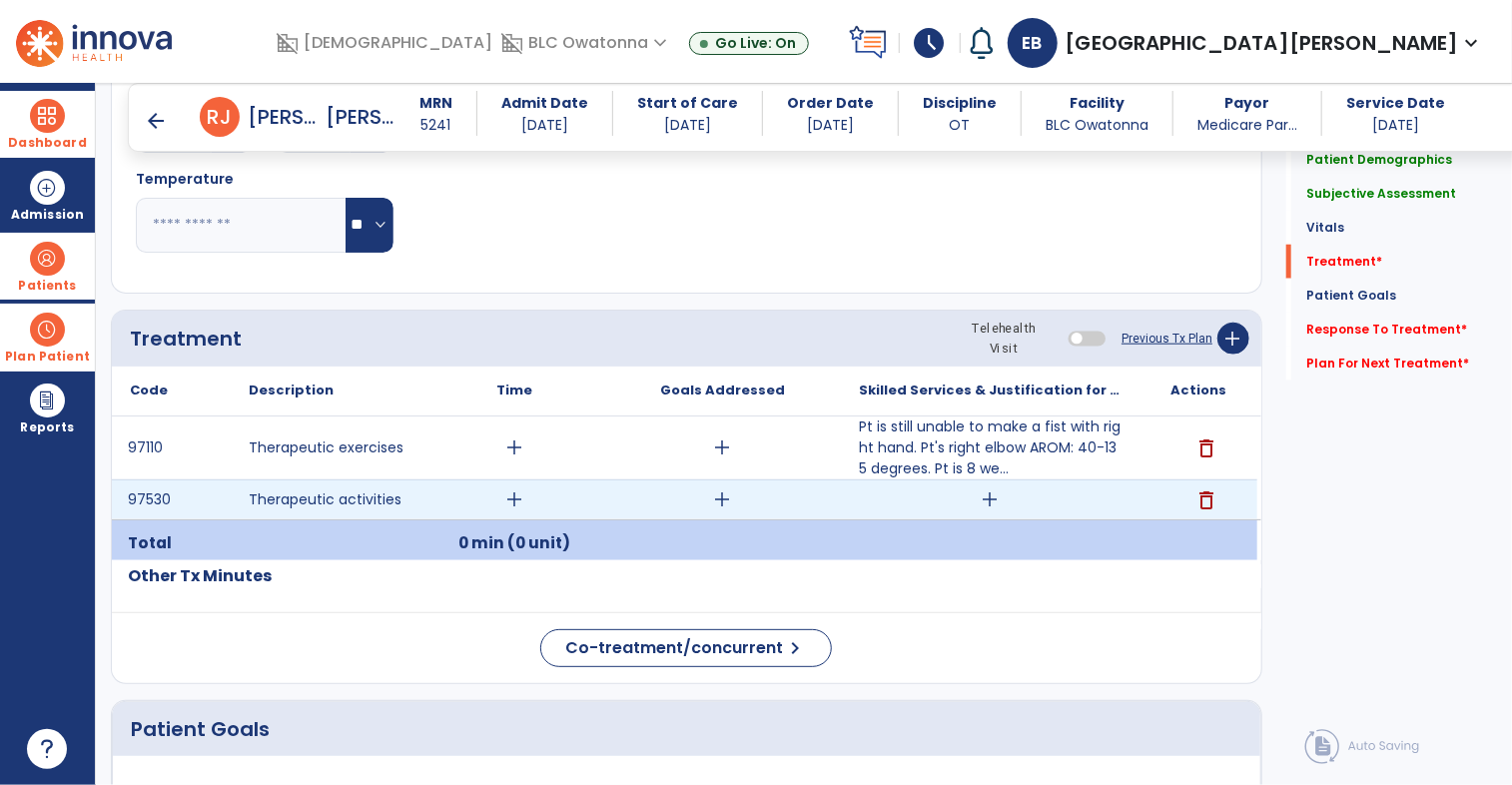 click on "add" at bounding box center [990, 499] 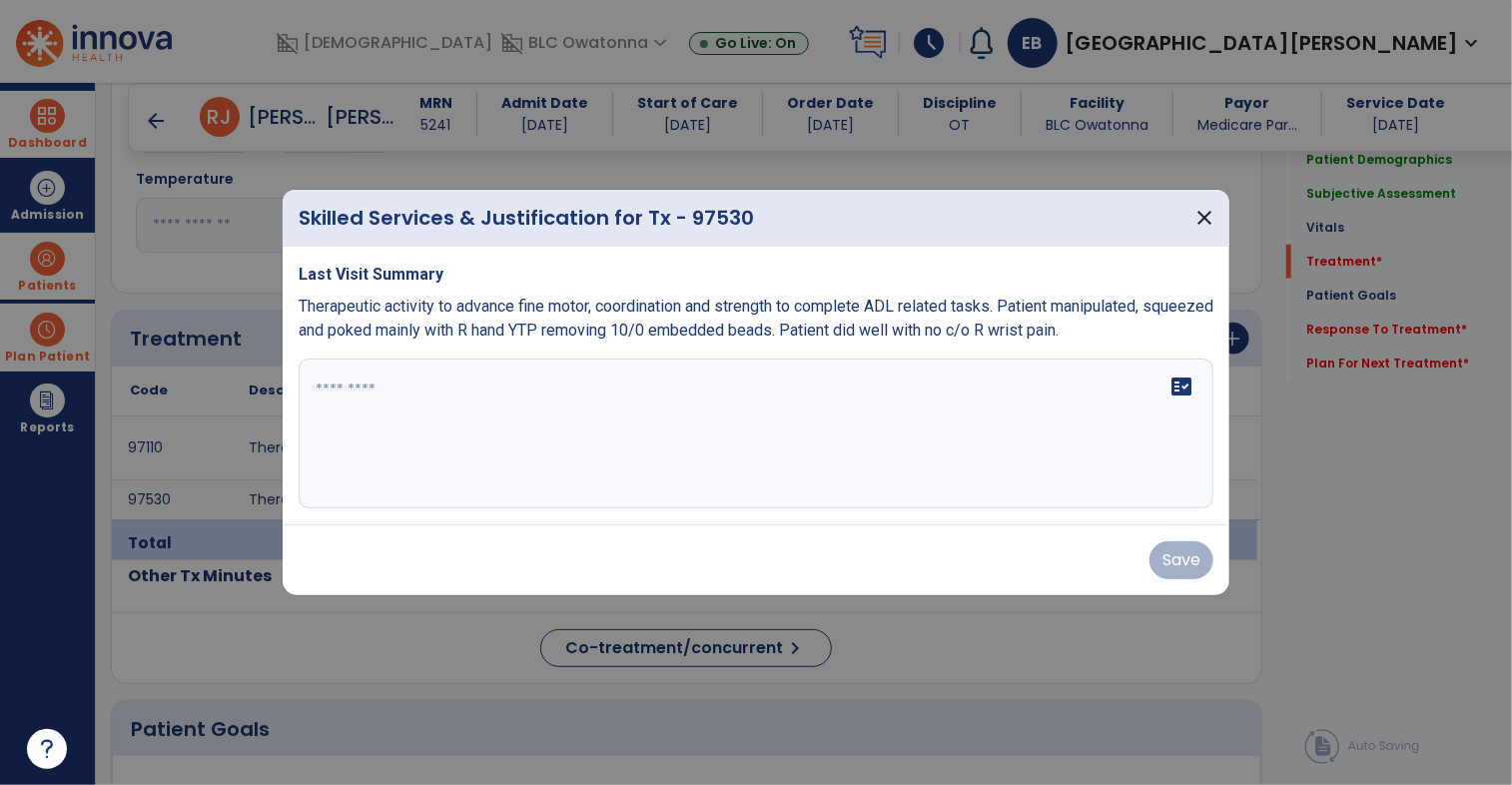 click on "fact_check" at bounding box center (756, 433) 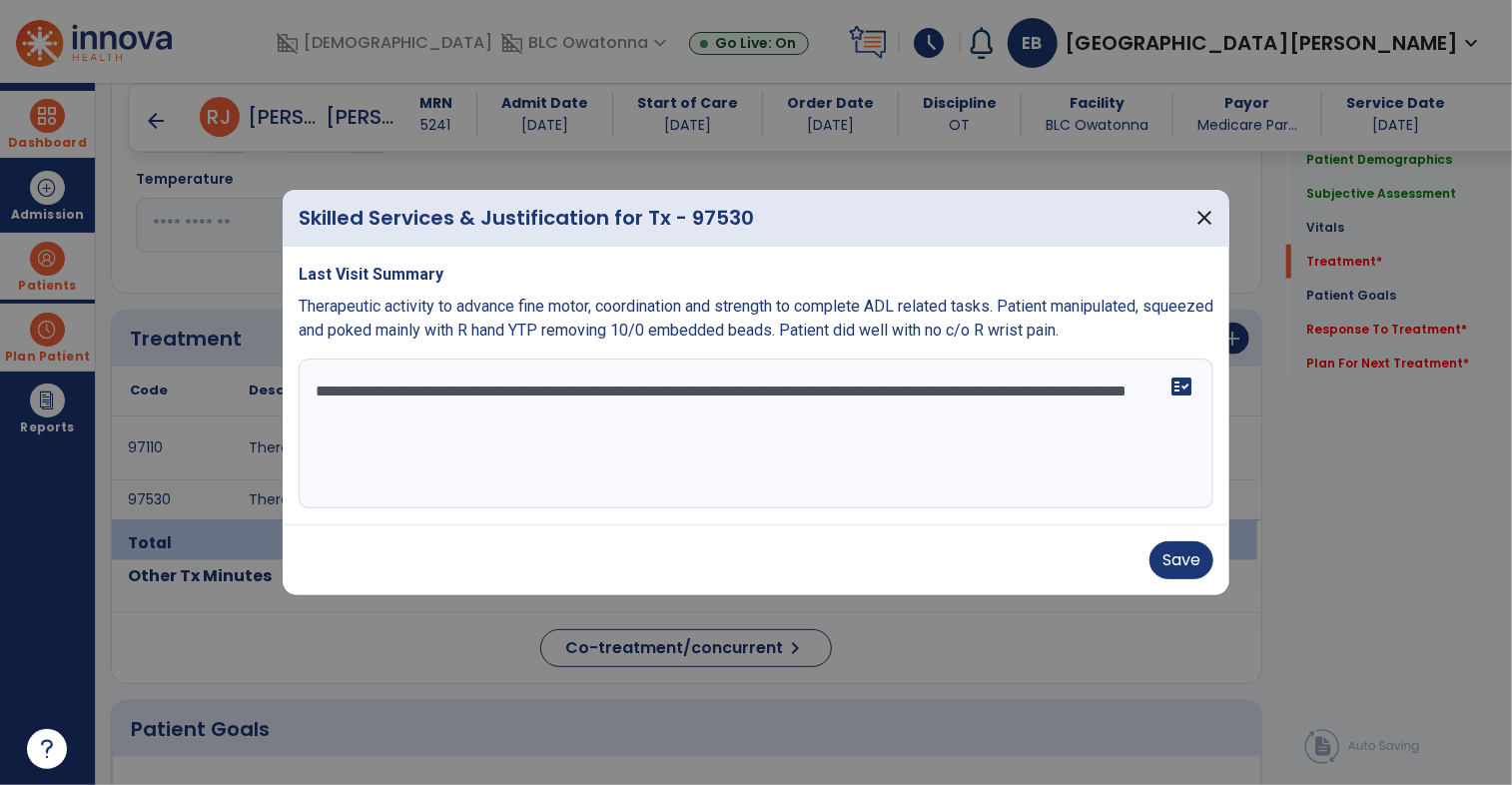 click on "**********" at bounding box center [756, 433] 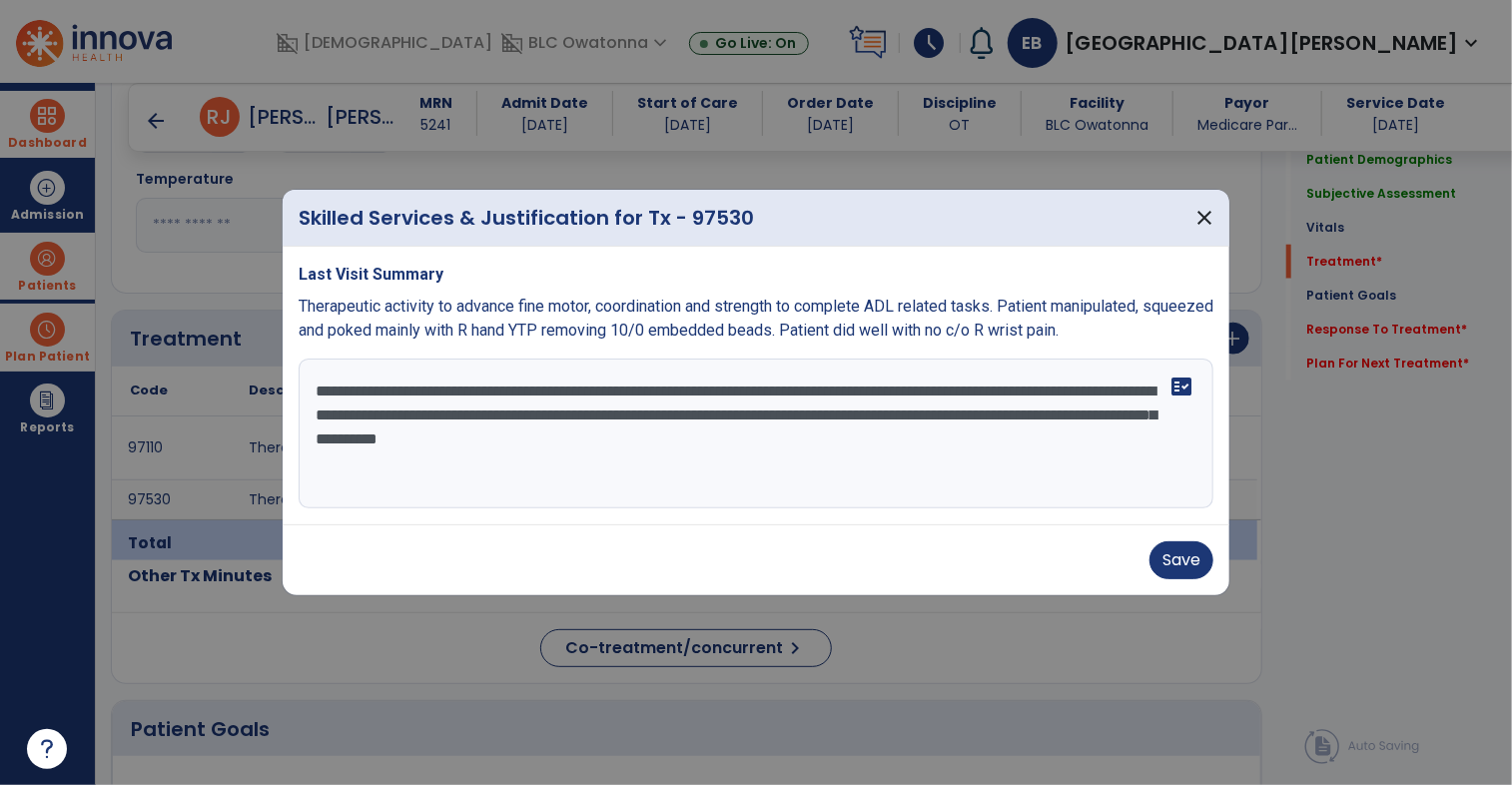 click on "**********" at bounding box center [756, 433] 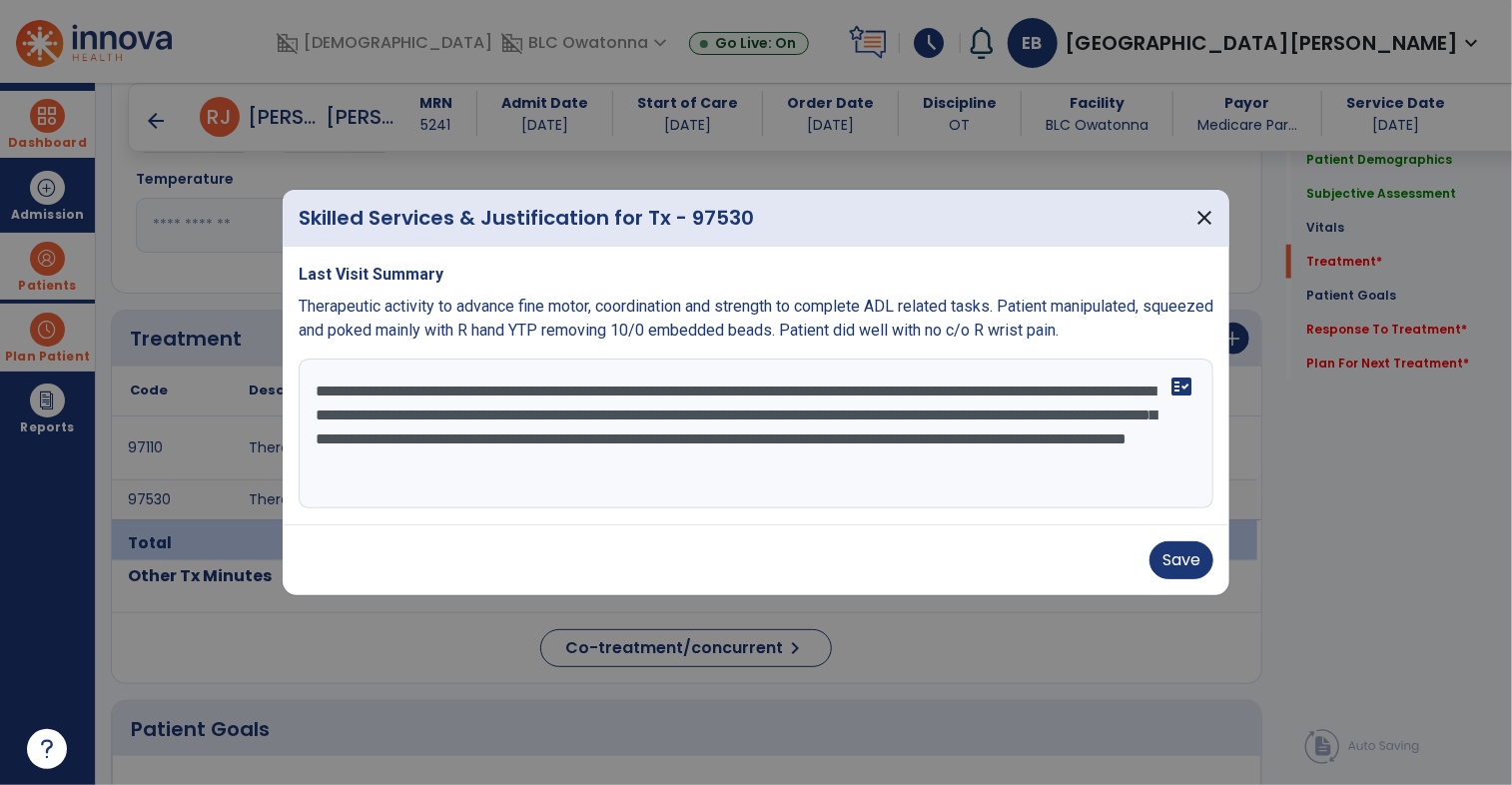 click on "**********" at bounding box center (756, 433) 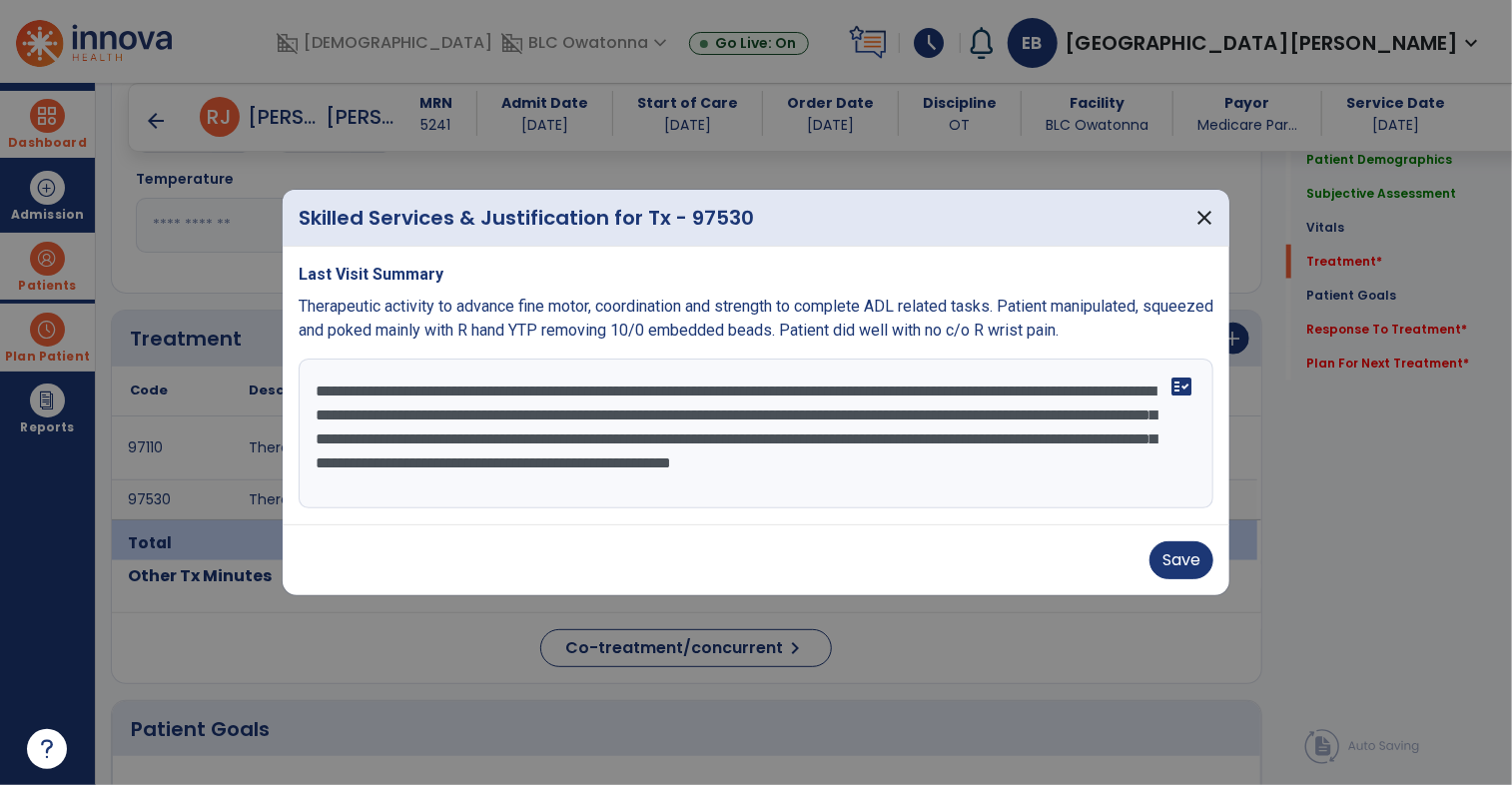 drag, startPoint x: 817, startPoint y: 492, endPoint x: 316, endPoint y: 384, distance: 512.5085 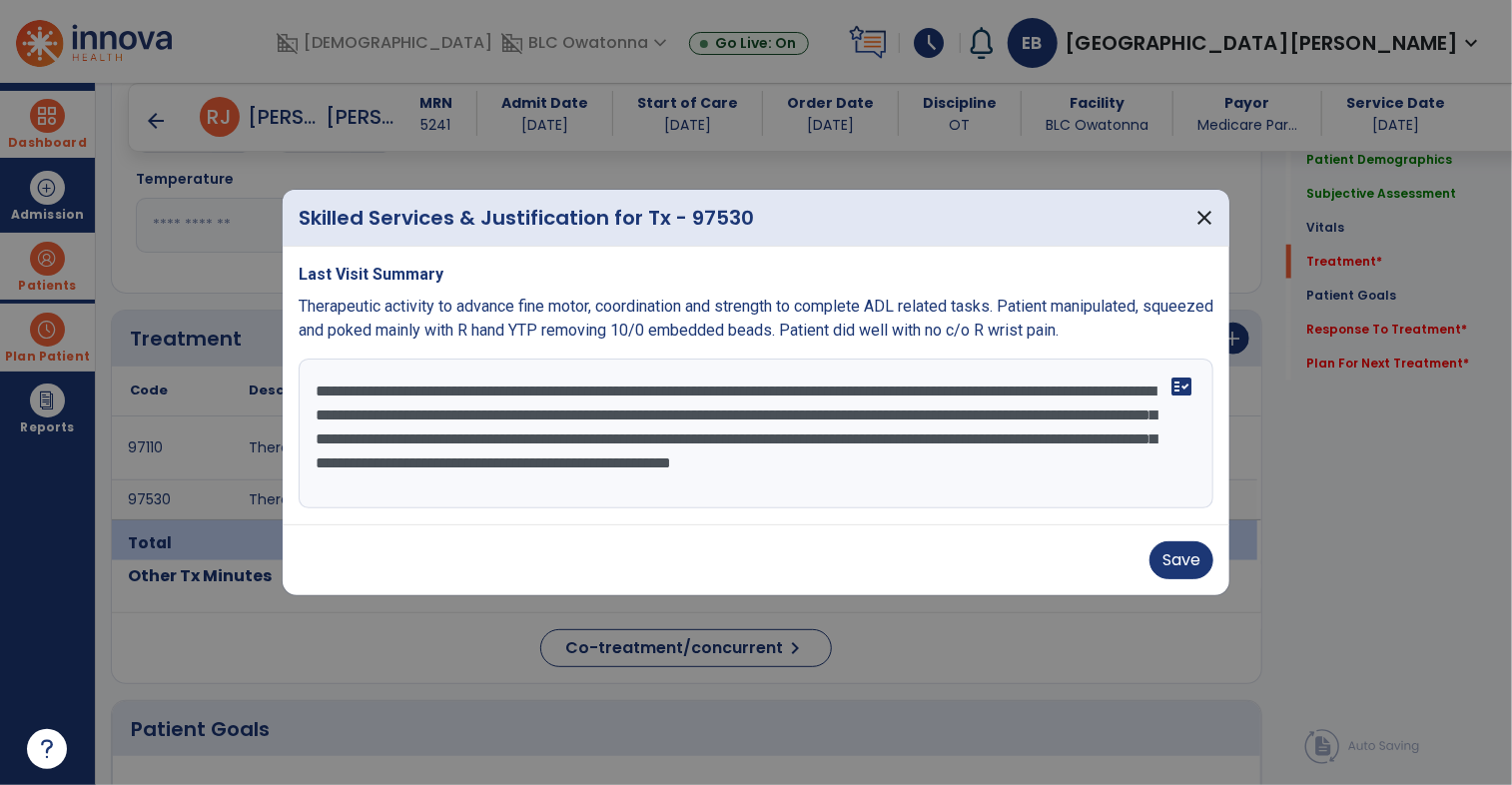 click on "**********" at bounding box center [756, 433] 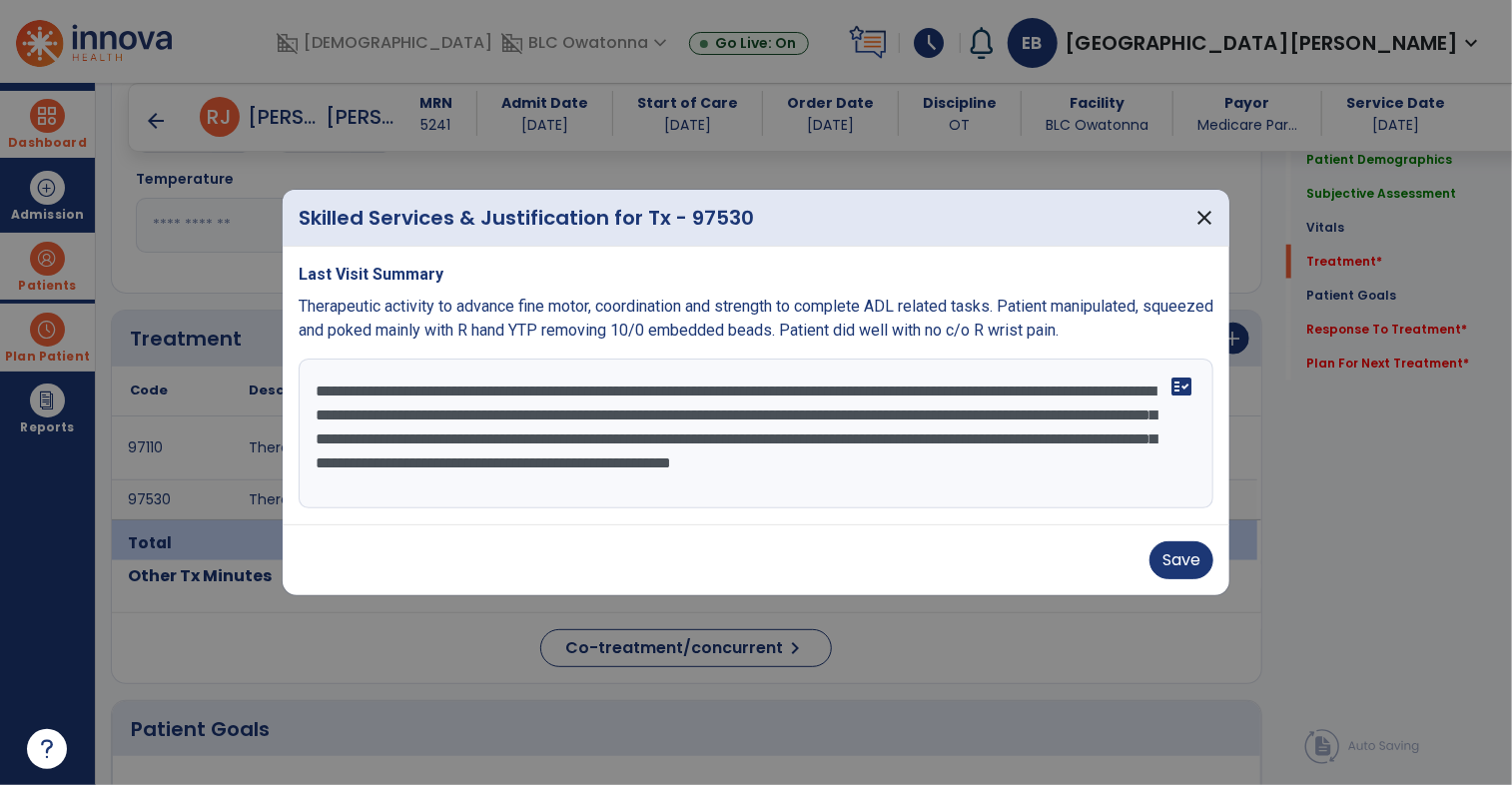 paste on "**********" 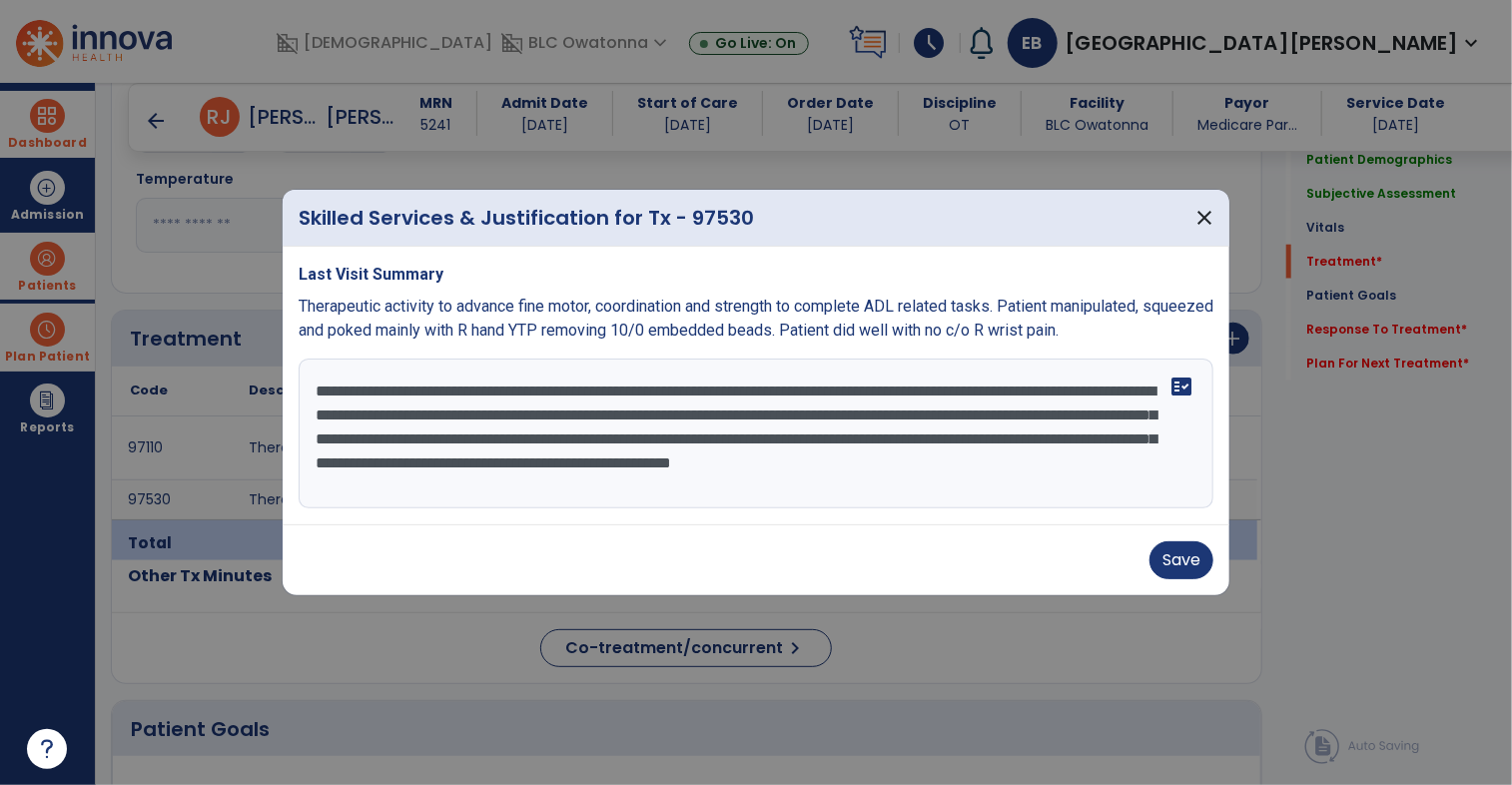 type on "**********" 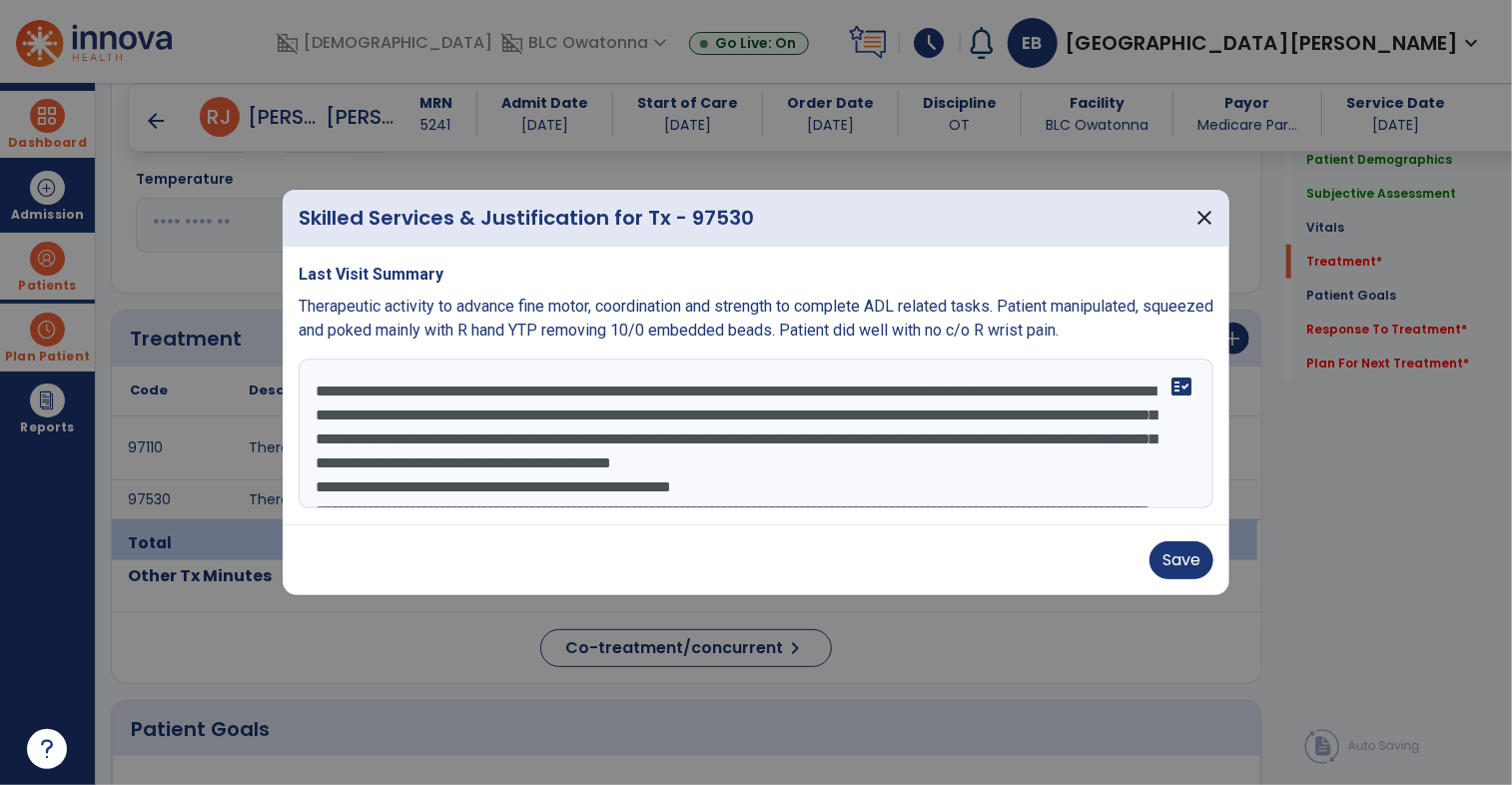 scroll, scrollTop: 351, scrollLeft: 0, axis: vertical 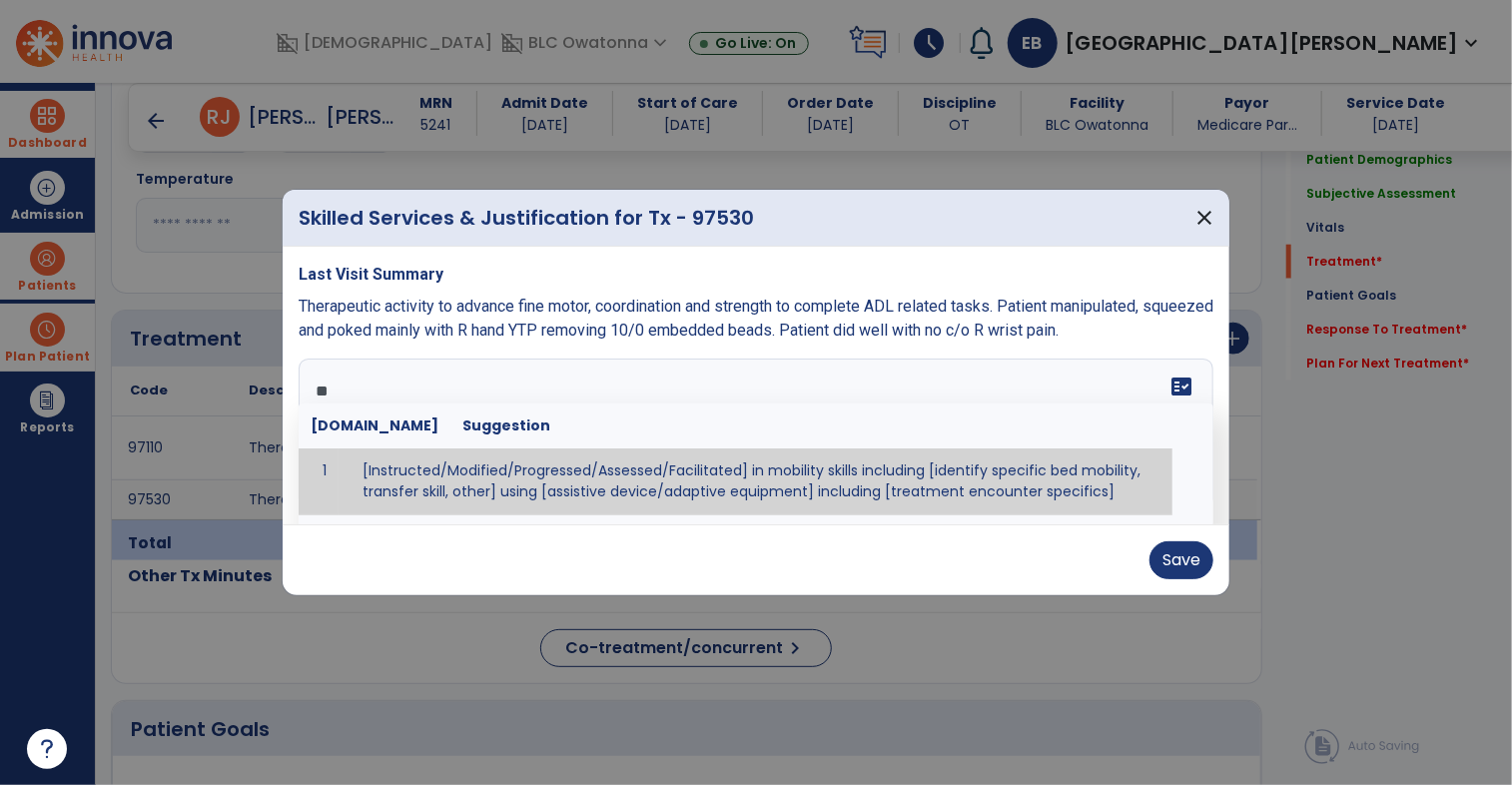 type on "*" 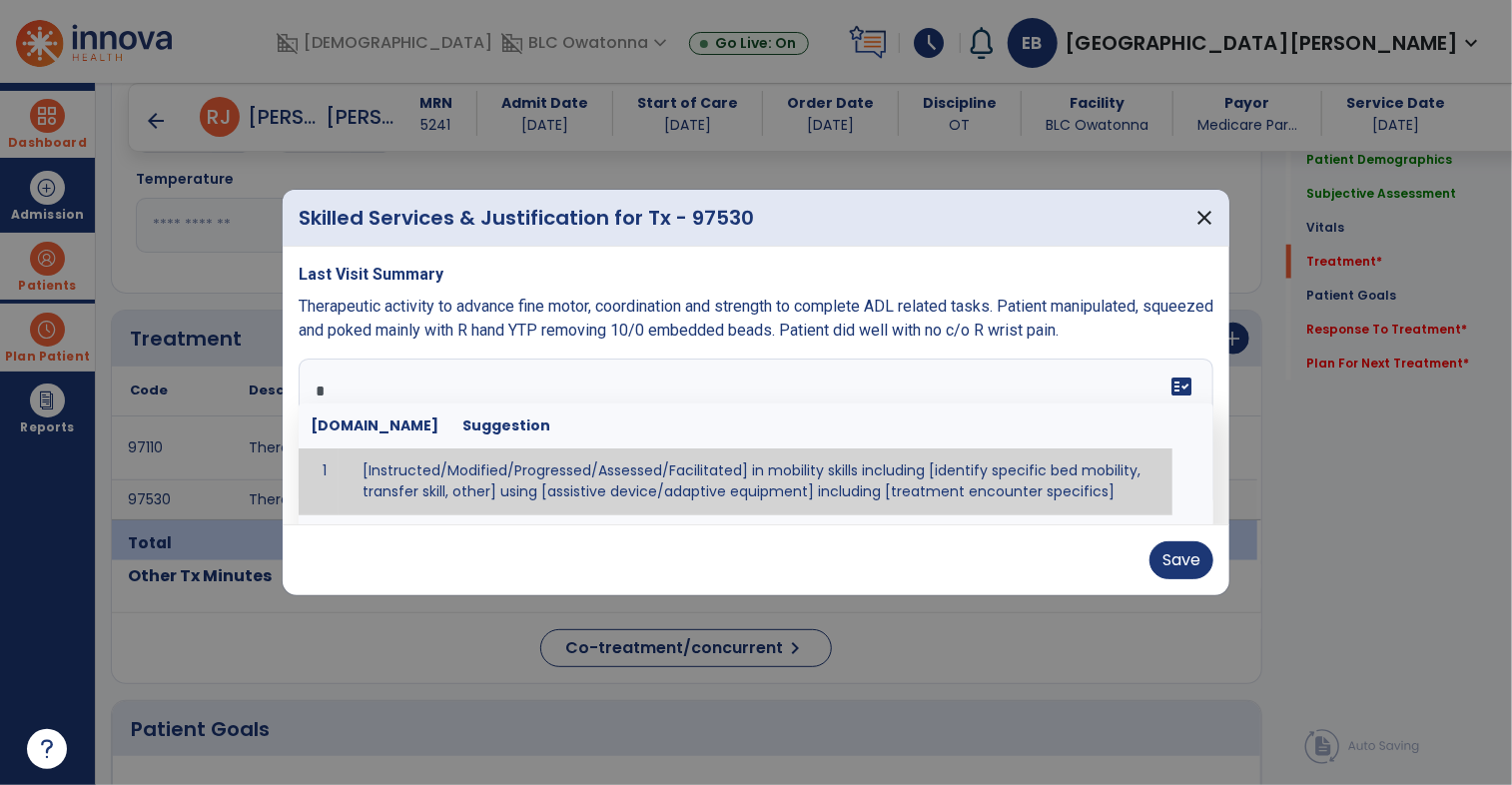 type 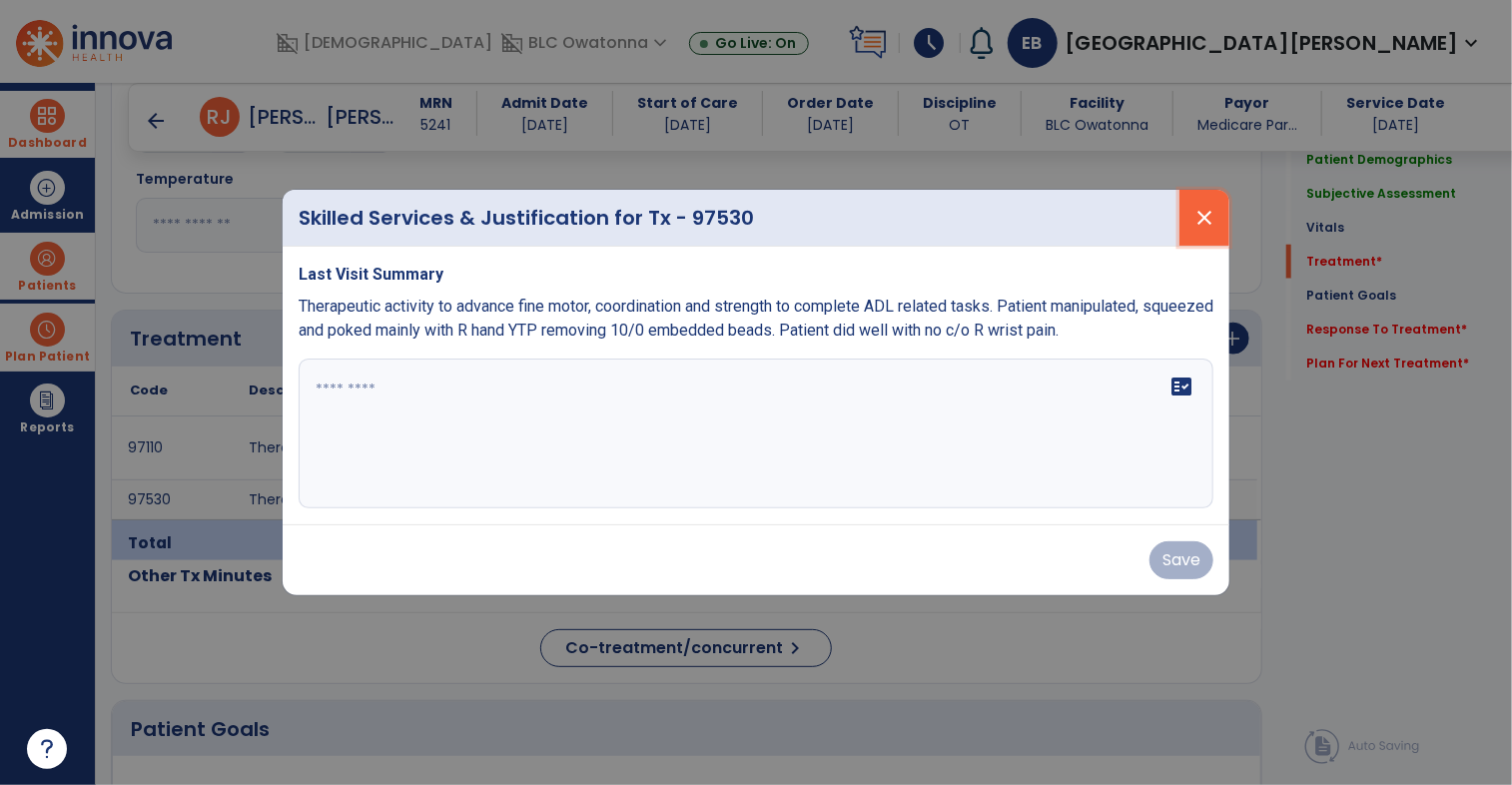 click on "close" at bounding box center [1204, 218] 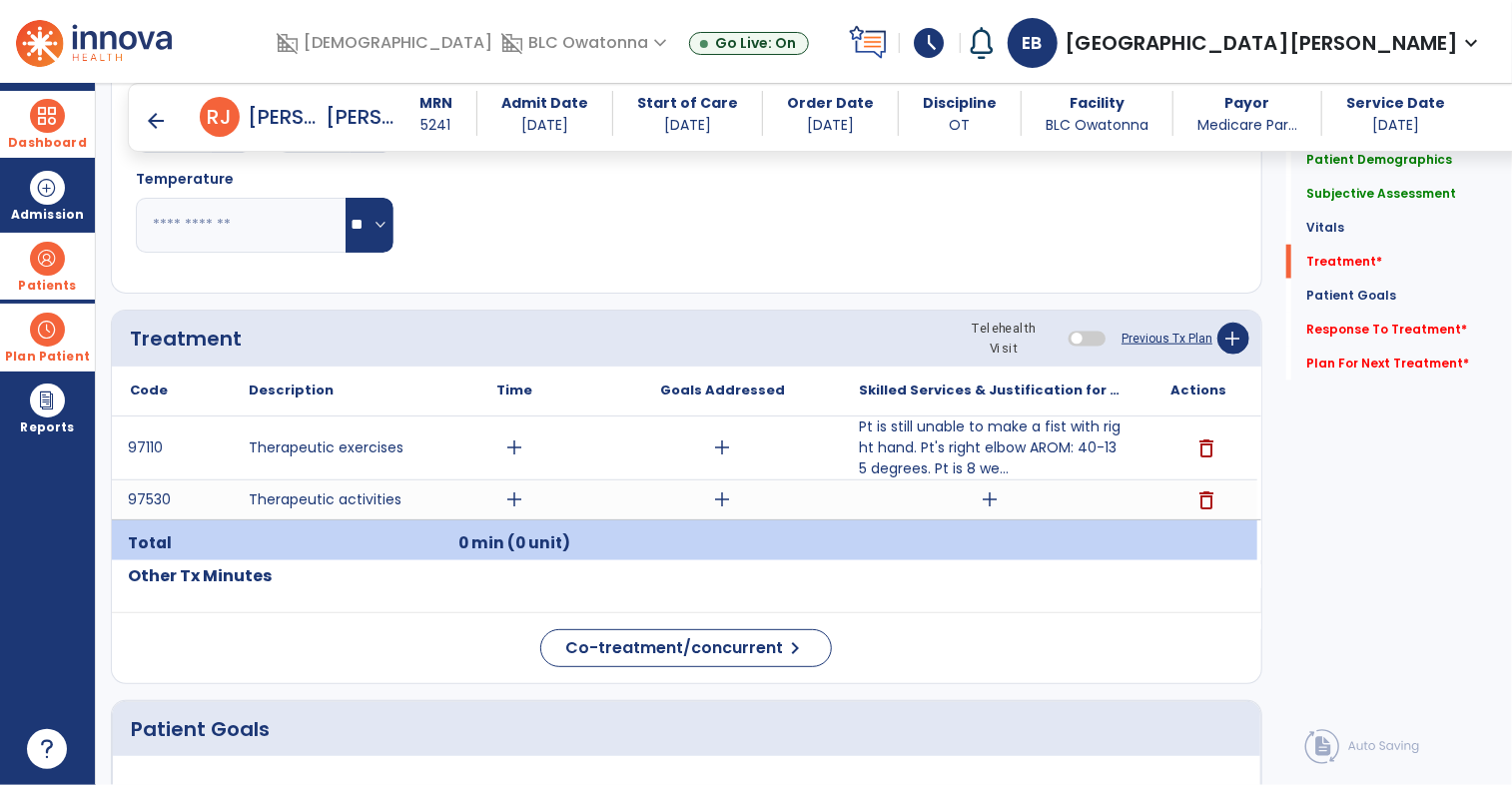 click on "arrow_back" at bounding box center (156, 121) 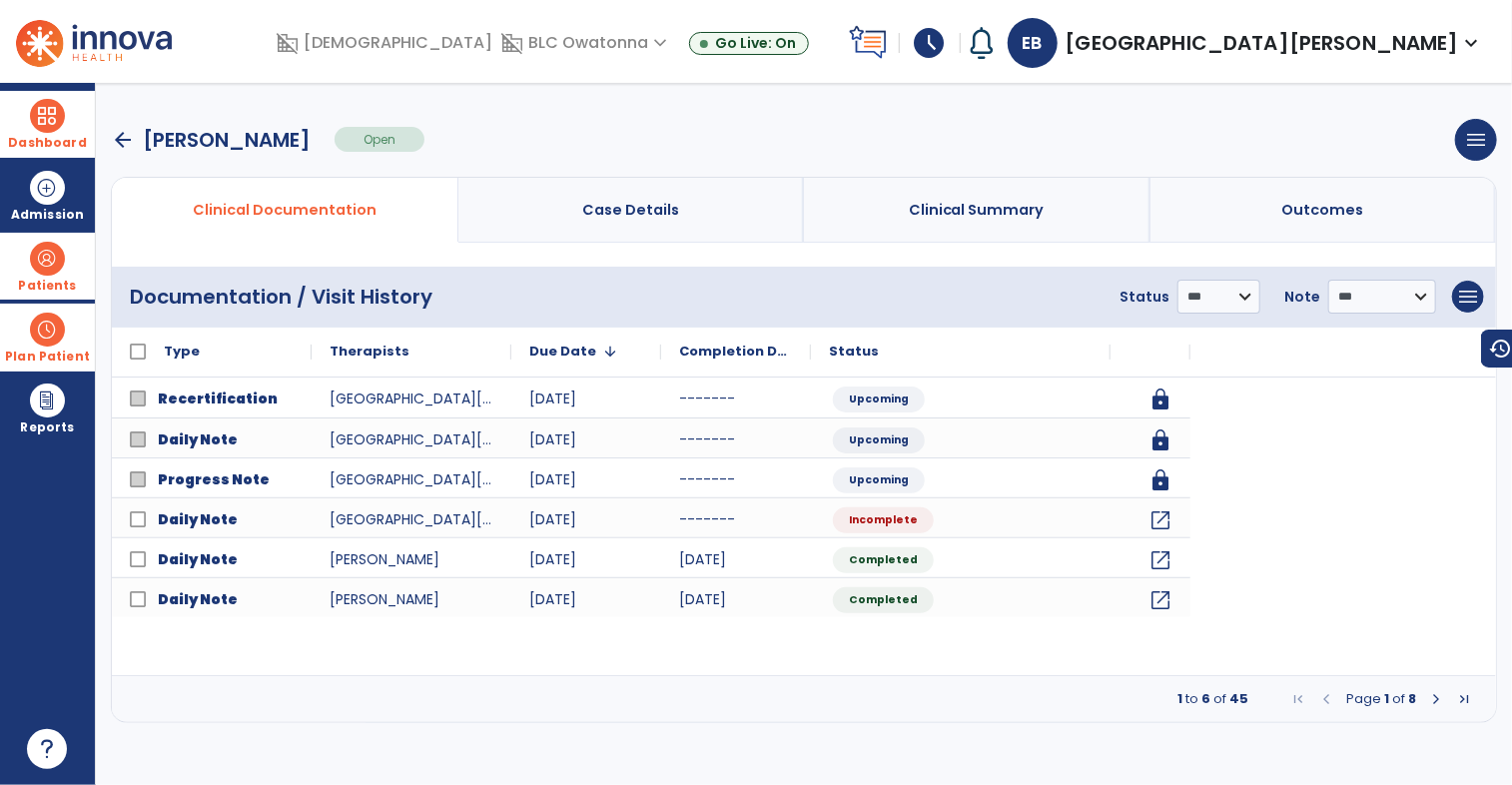 scroll, scrollTop: 0, scrollLeft: 0, axis: both 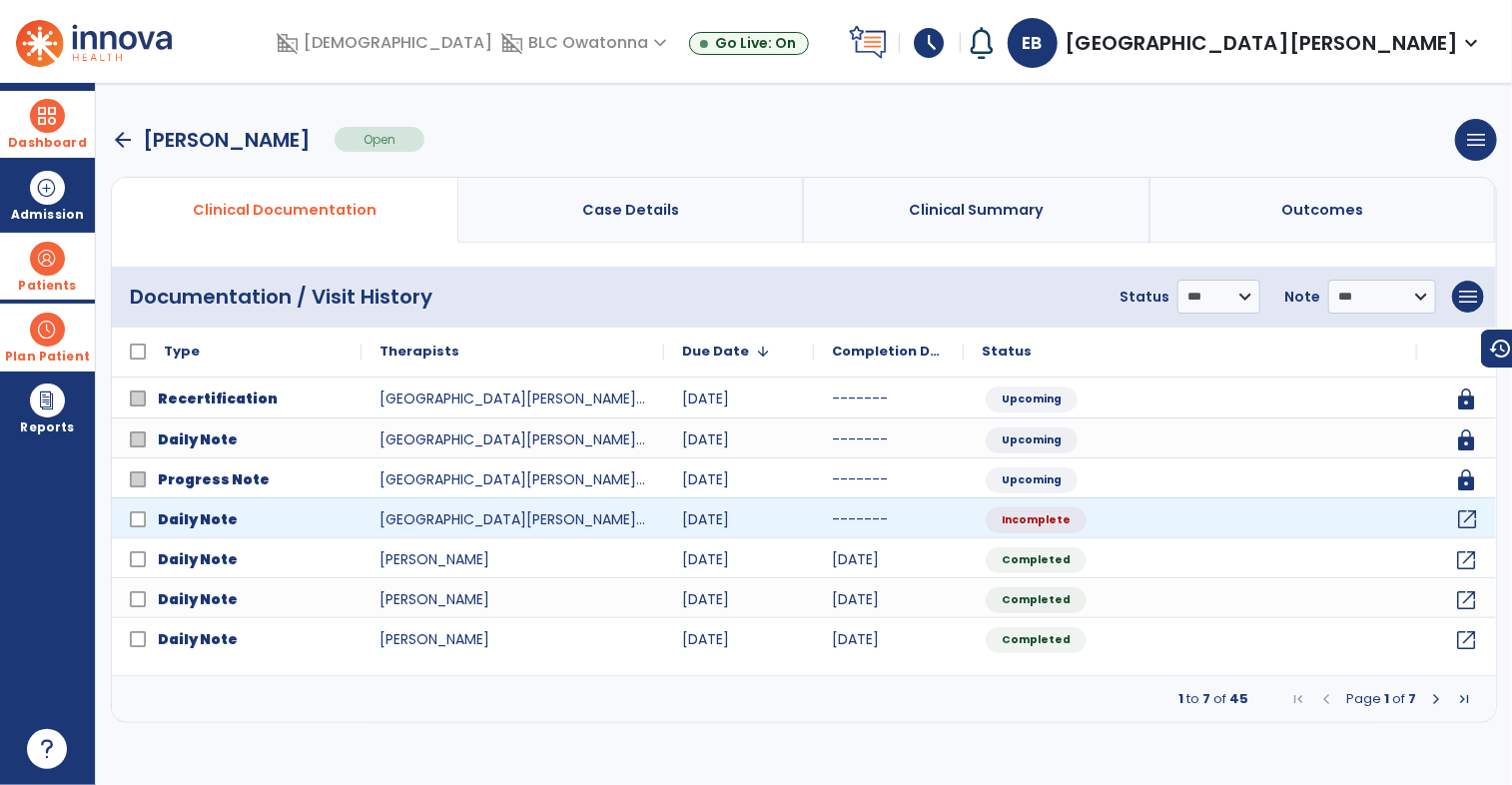 click on "open_in_new" 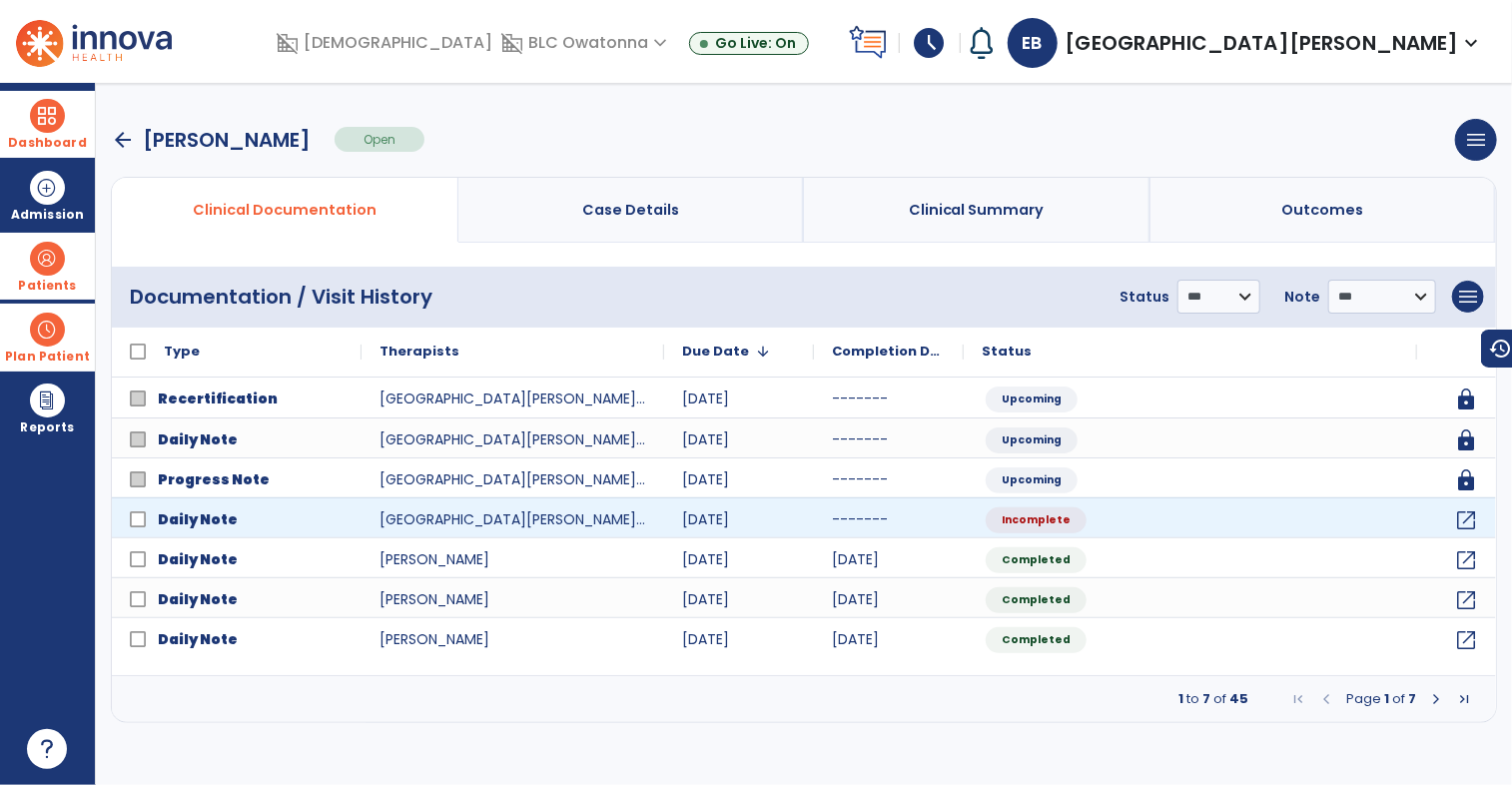 select on "*" 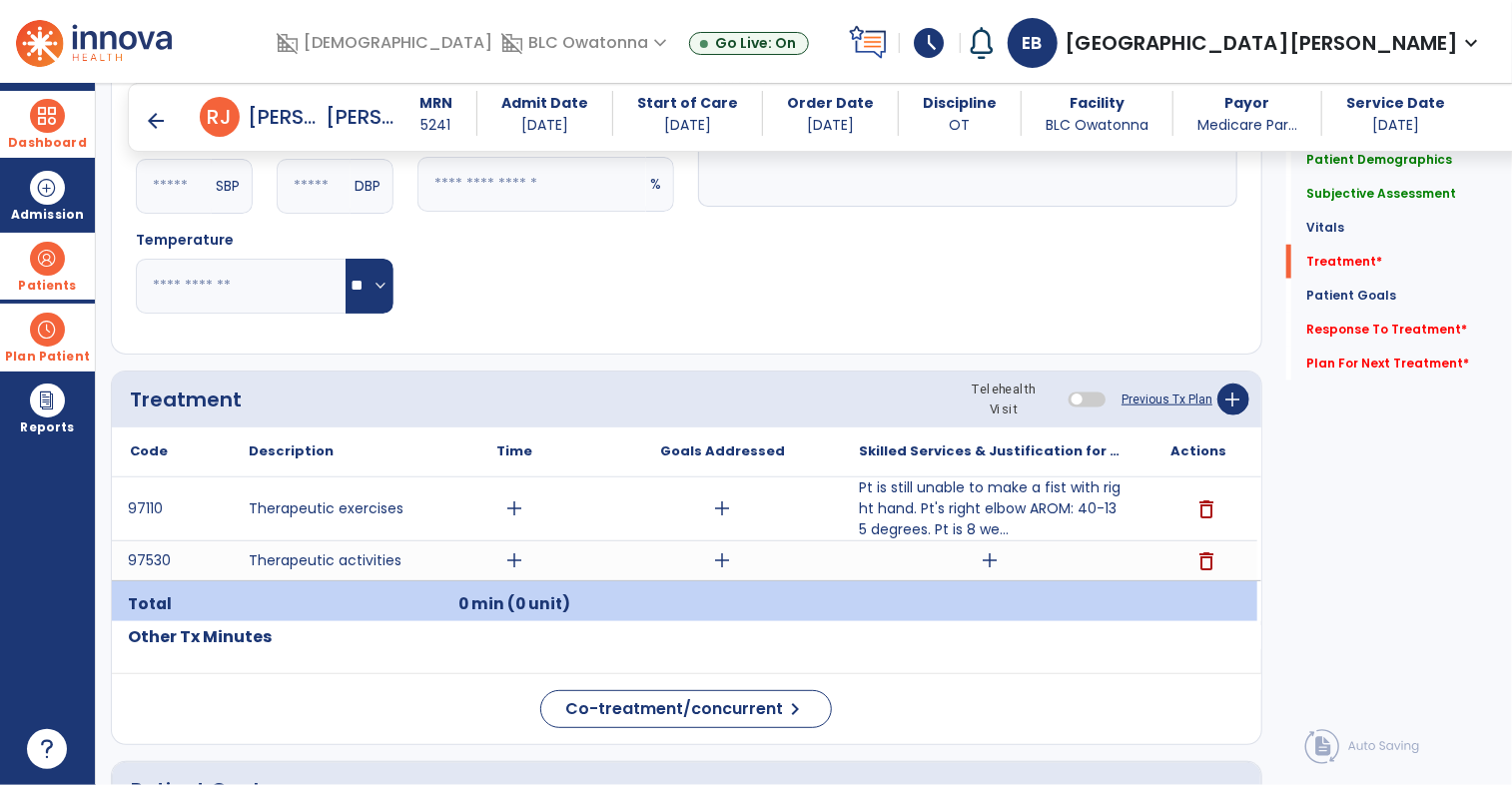 scroll, scrollTop: 919, scrollLeft: 0, axis: vertical 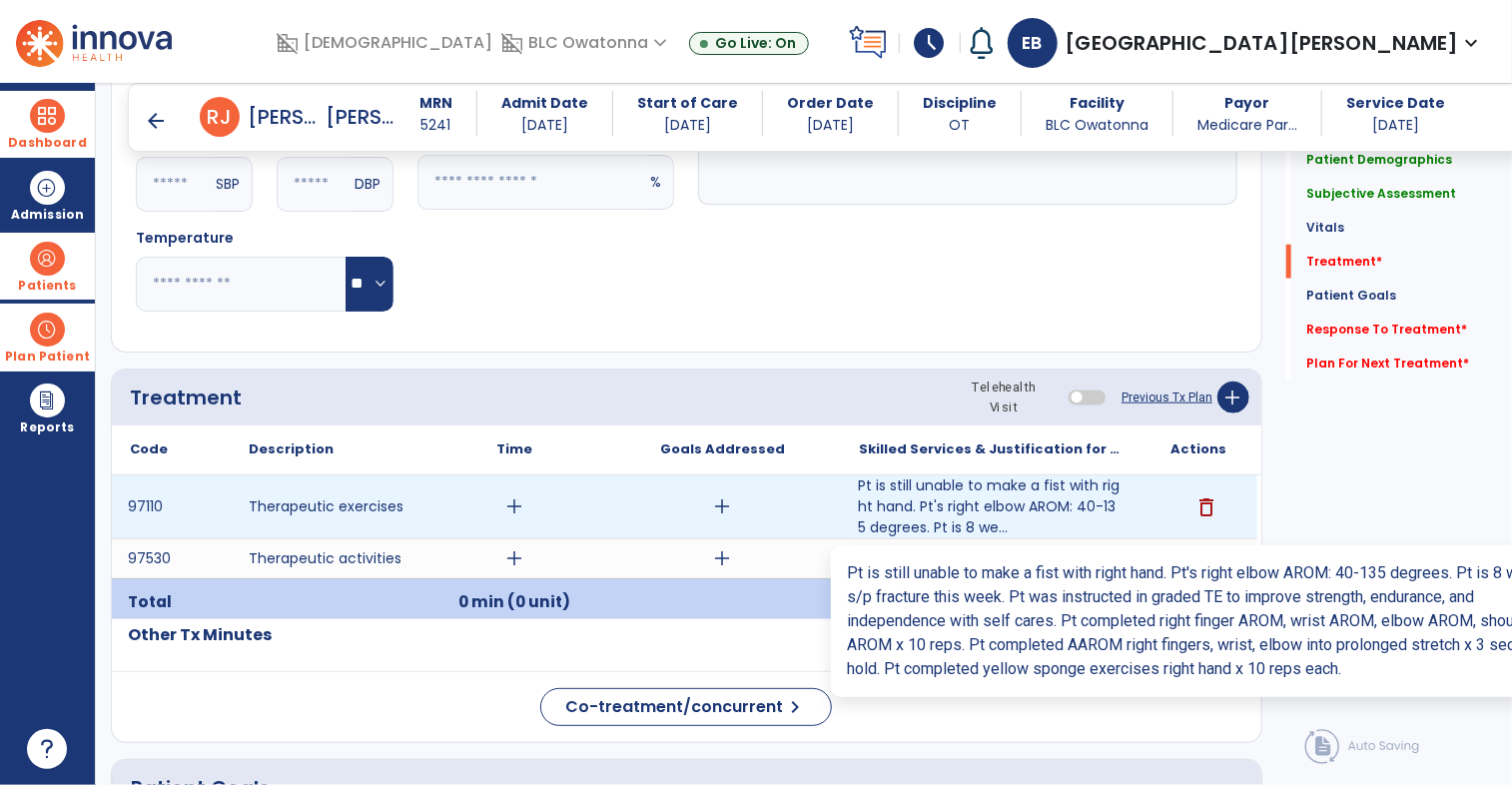 click on "Pt is still unable to make a fist with right hand. Pt's right elbow AROM: 40-135 degrees. Pt is 8 we..." at bounding box center [990, 506] 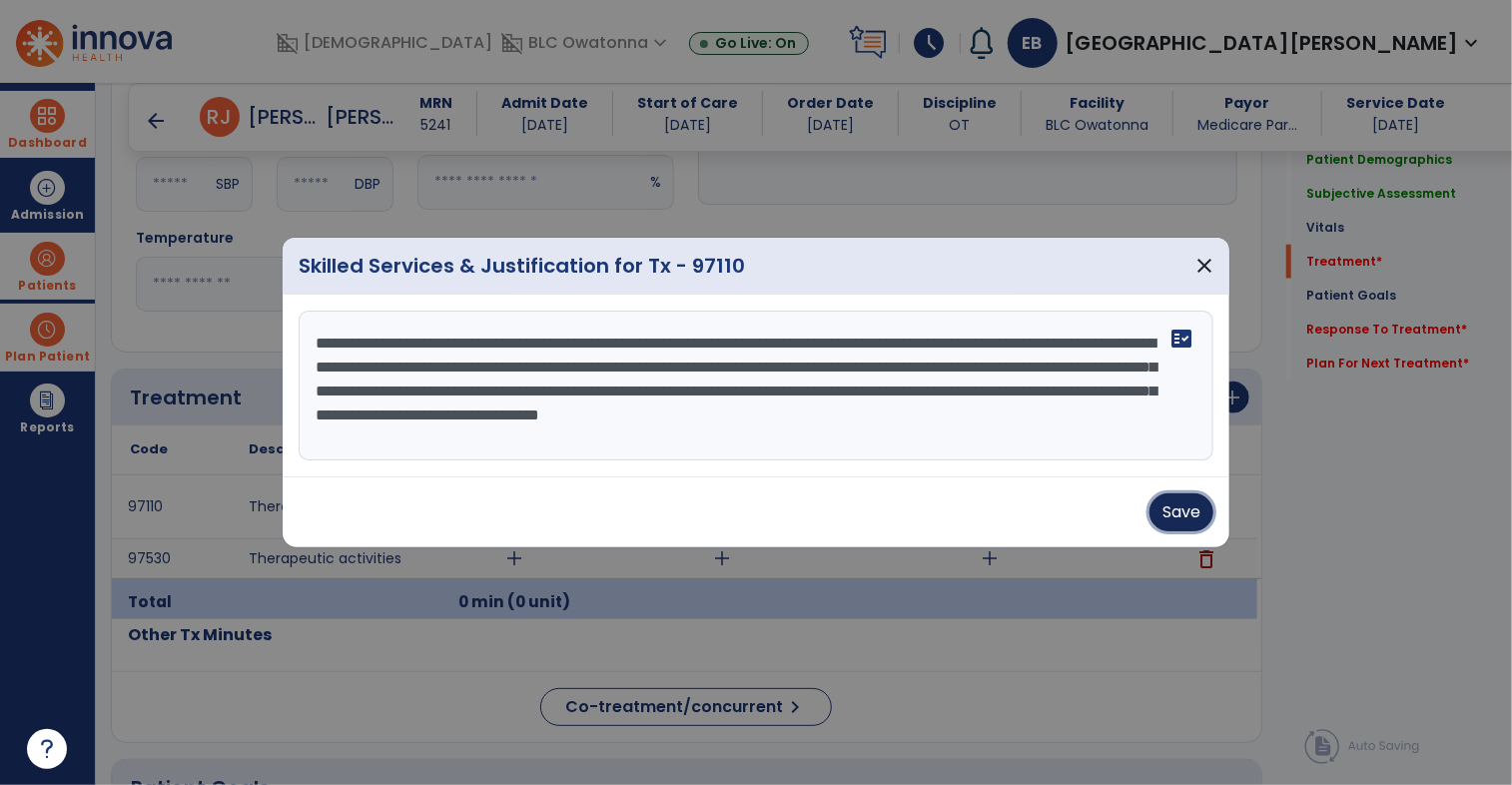 click on "Save" at bounding box center [1181, 512] 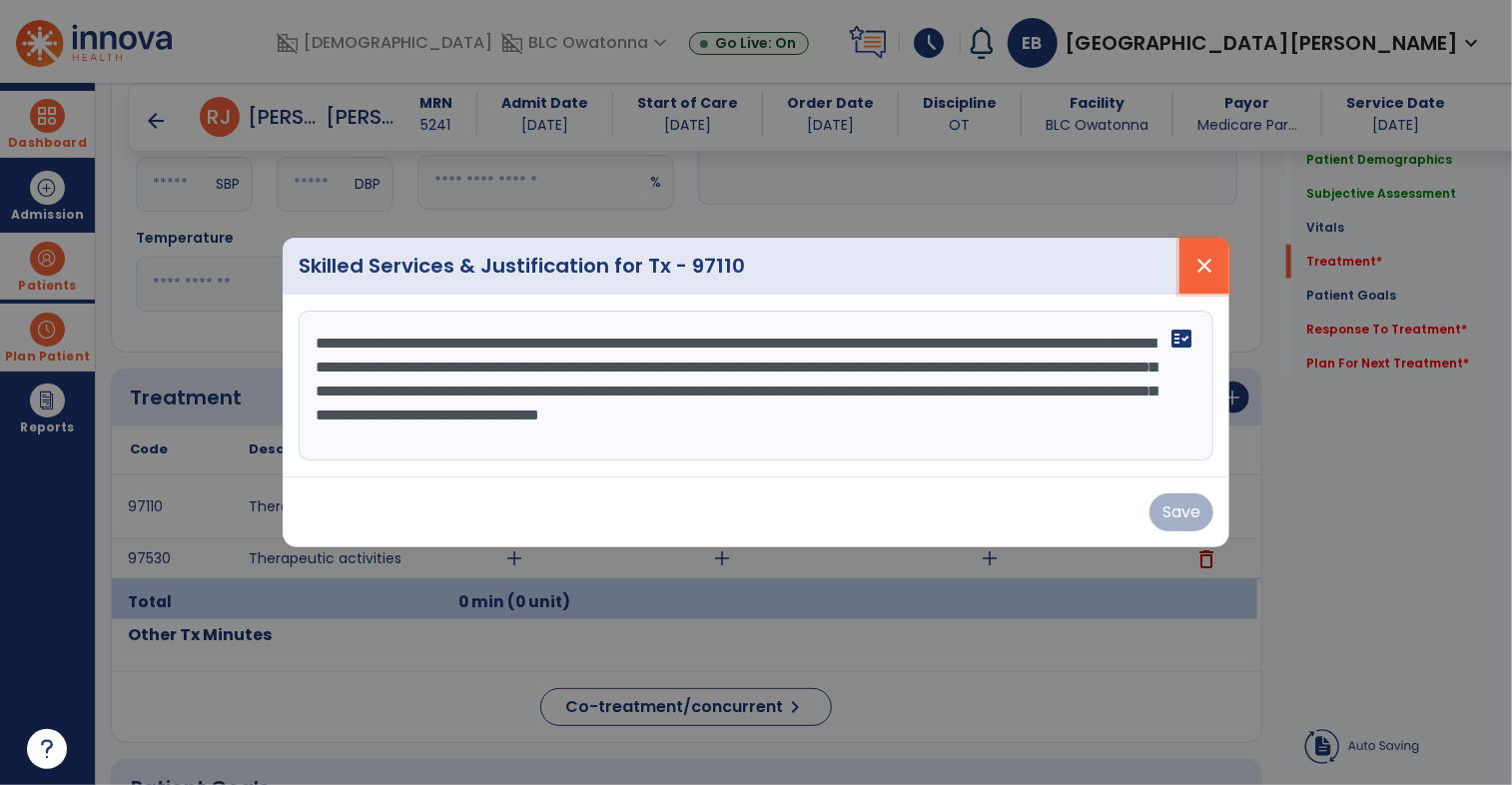 click on "close" at bounding box center [1204, 266] 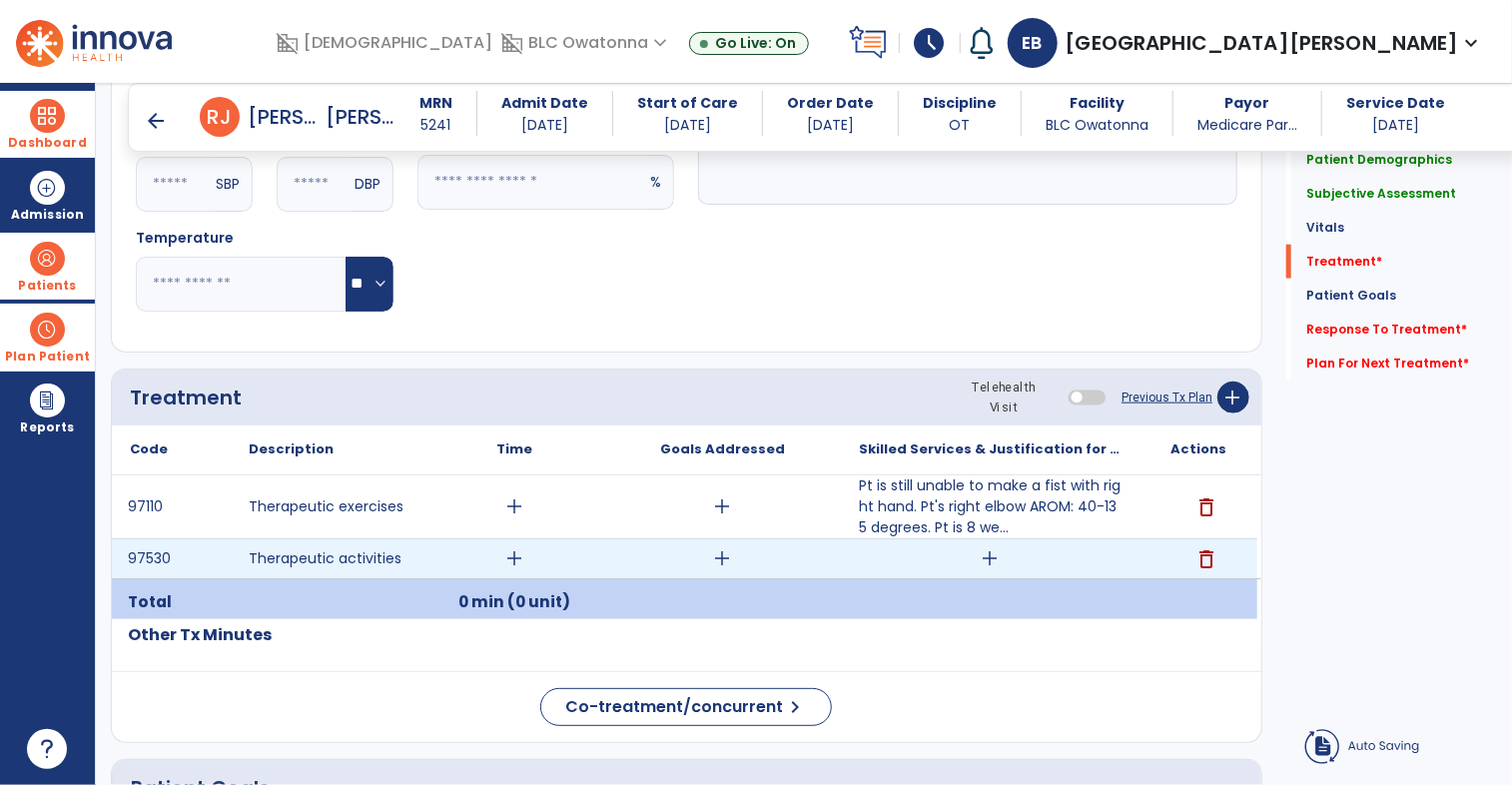 click on "add" at bounding box center [990, 558] 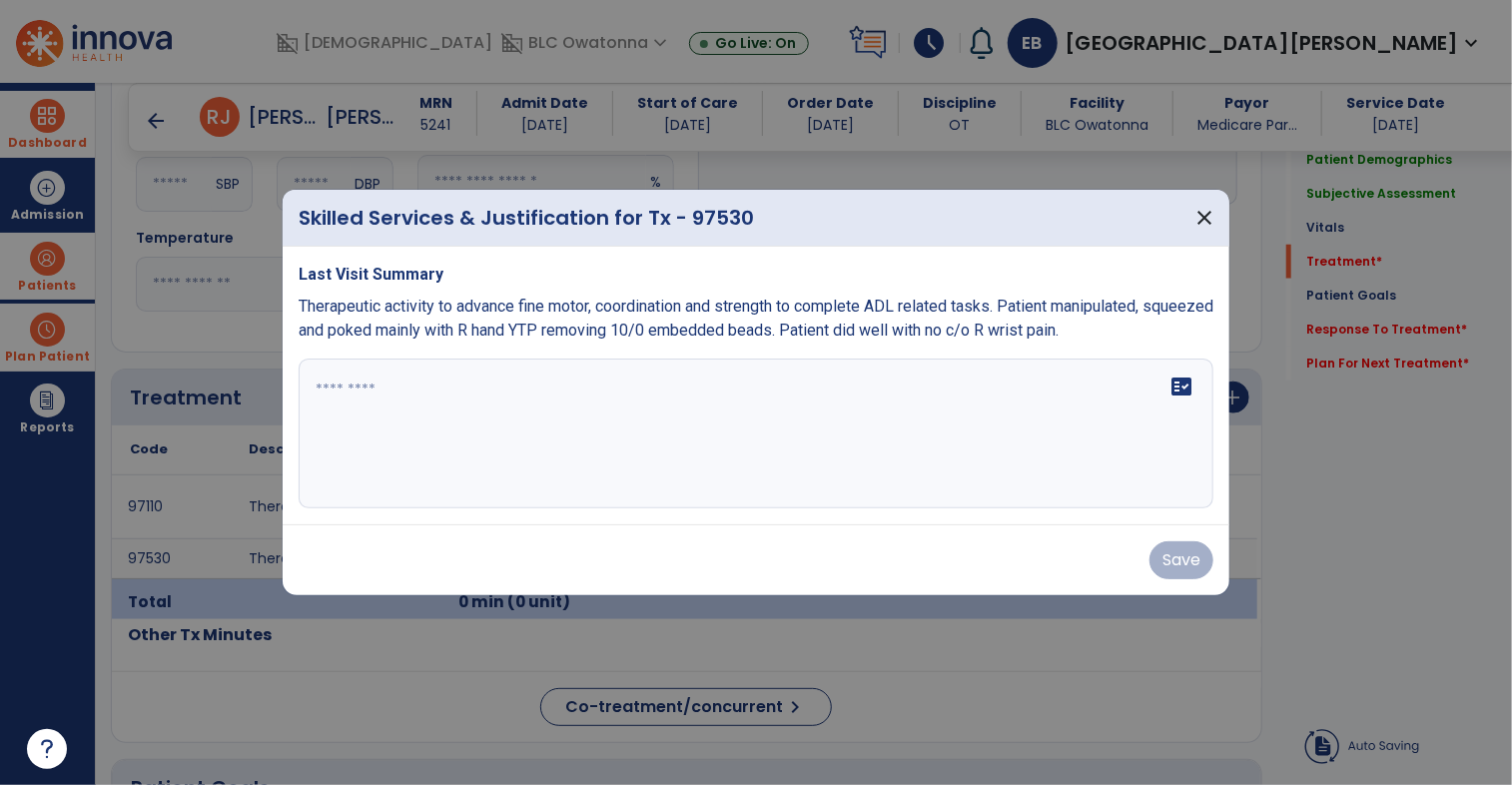 click on "fact_check" at bounding box center [756, 433] 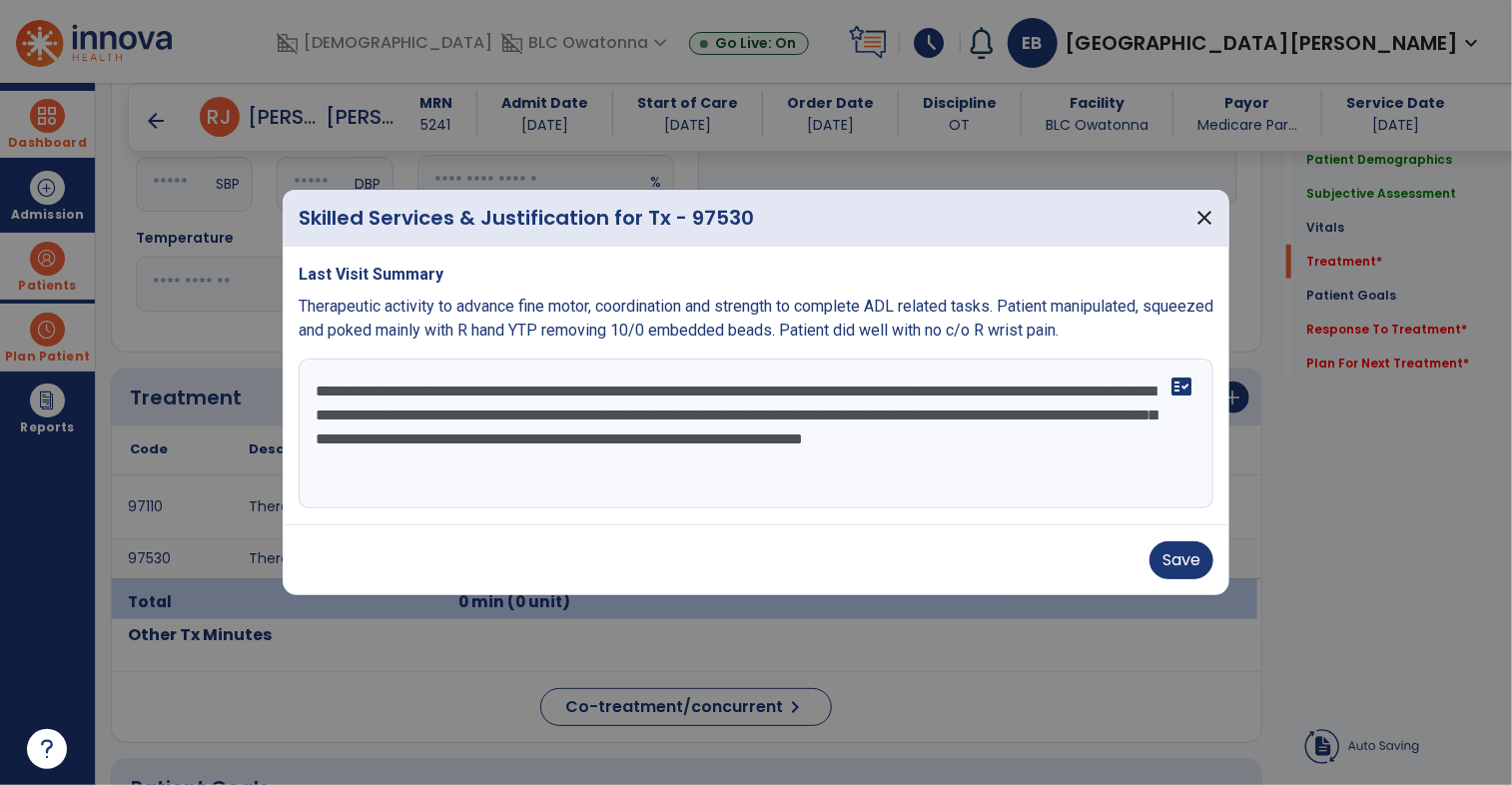 click on "**********" at bounding box center (756, 433) 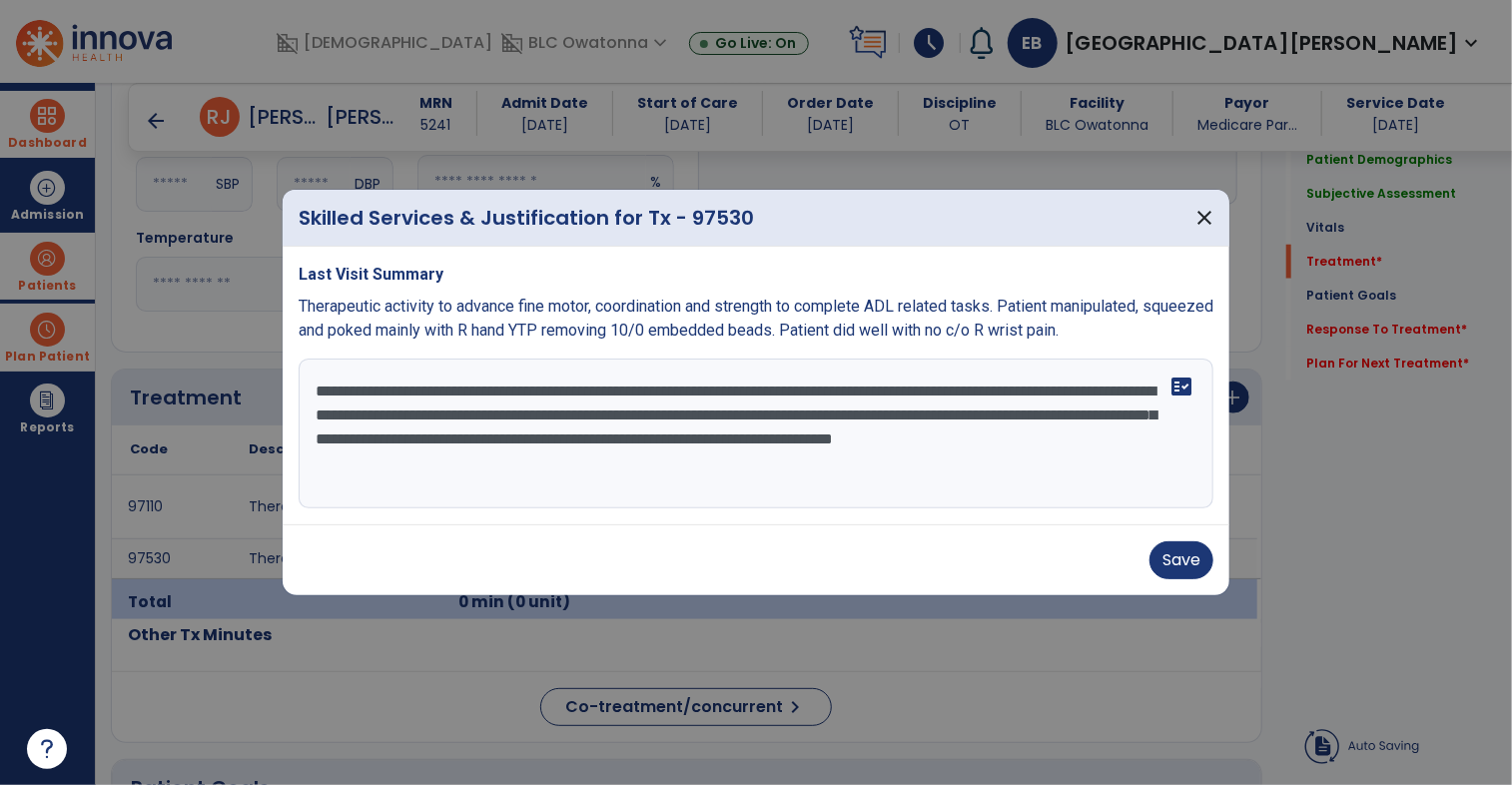 click on "**********" at bounding box center [756, 433] 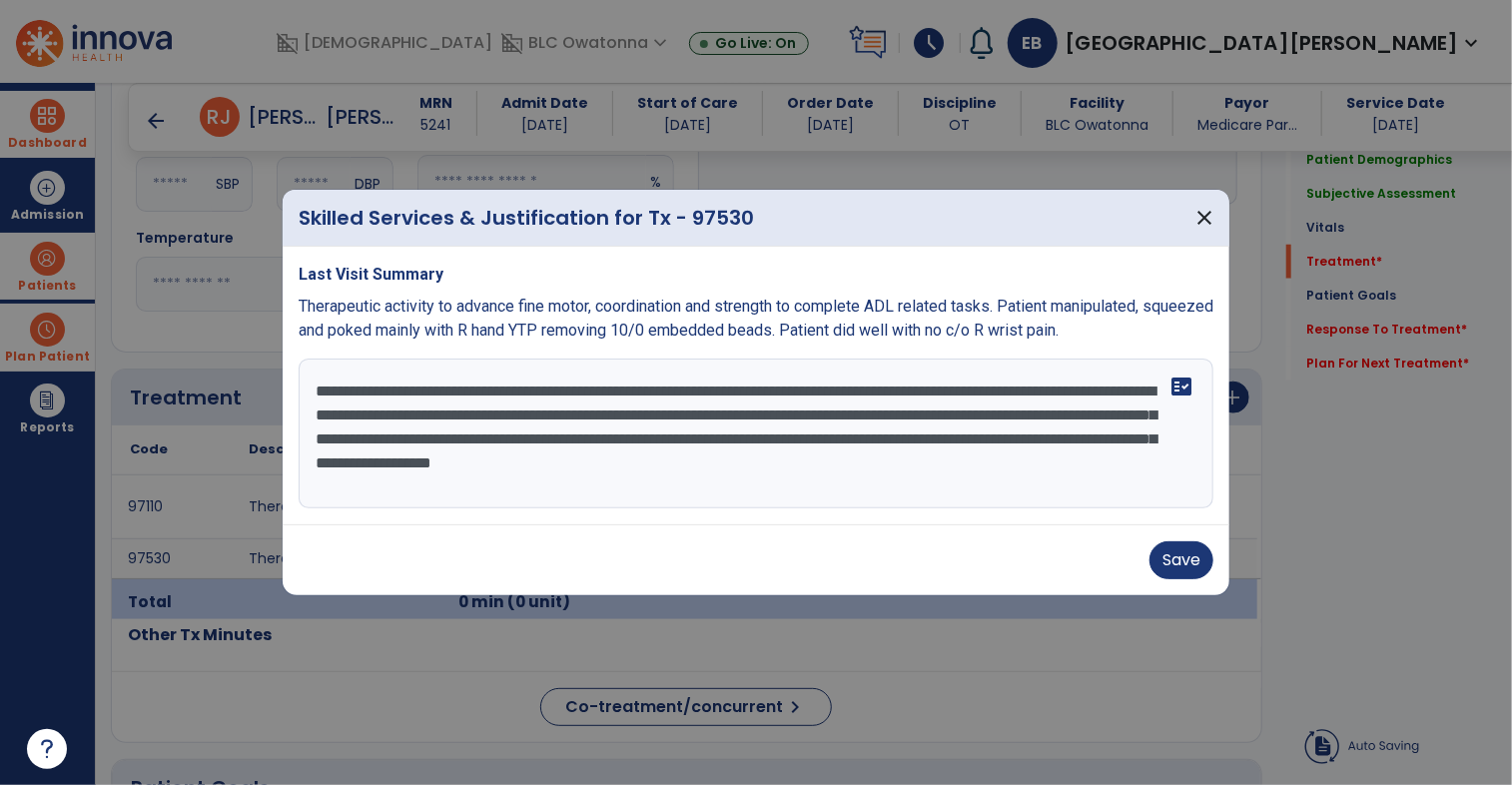 click on "**********" at bounding box center (756, 433) 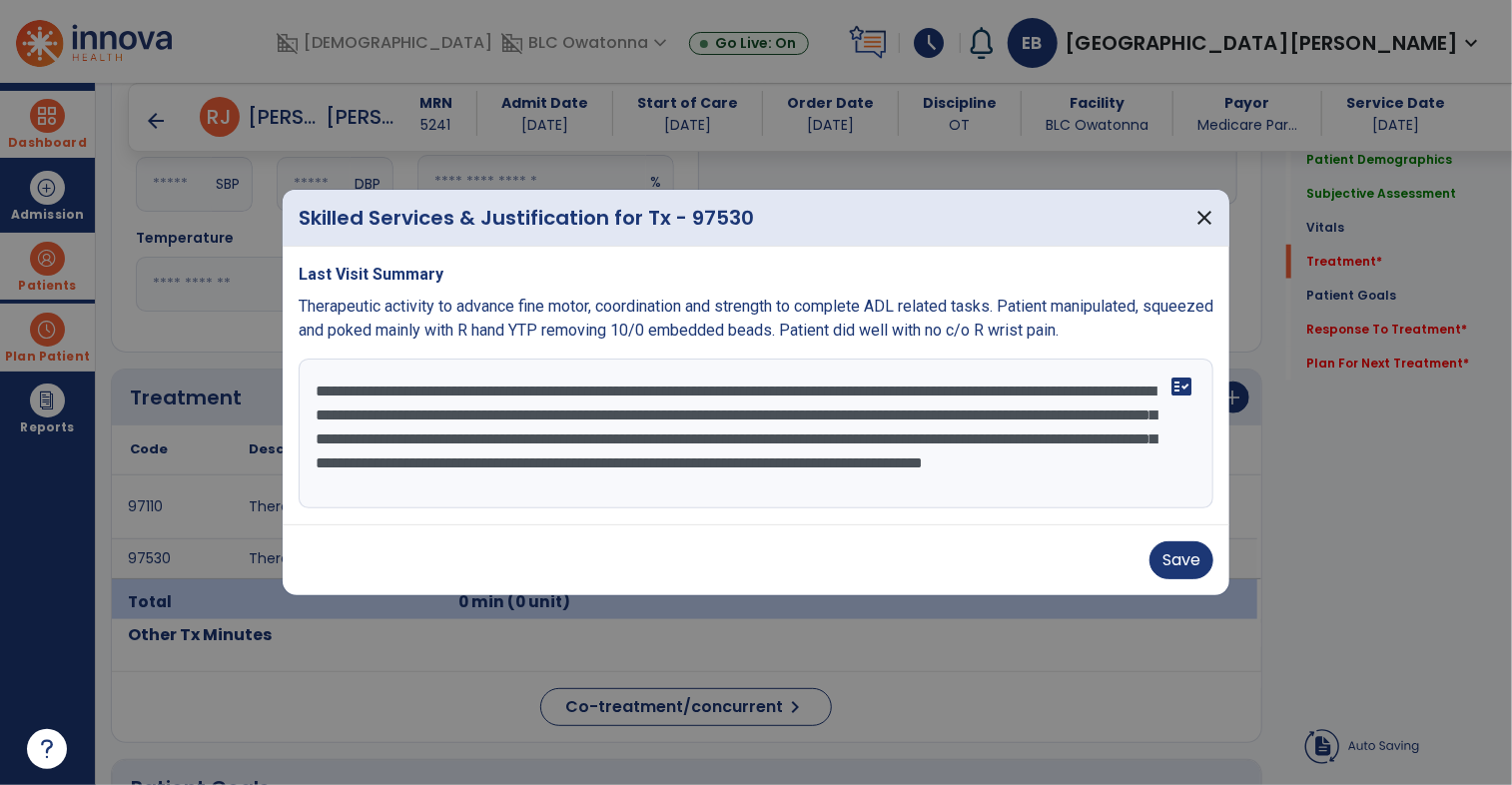 drag, startPoint x: 579, startPoint y: 484, endPoint x: 1039, endPoint y: 460, distance: 460.62566 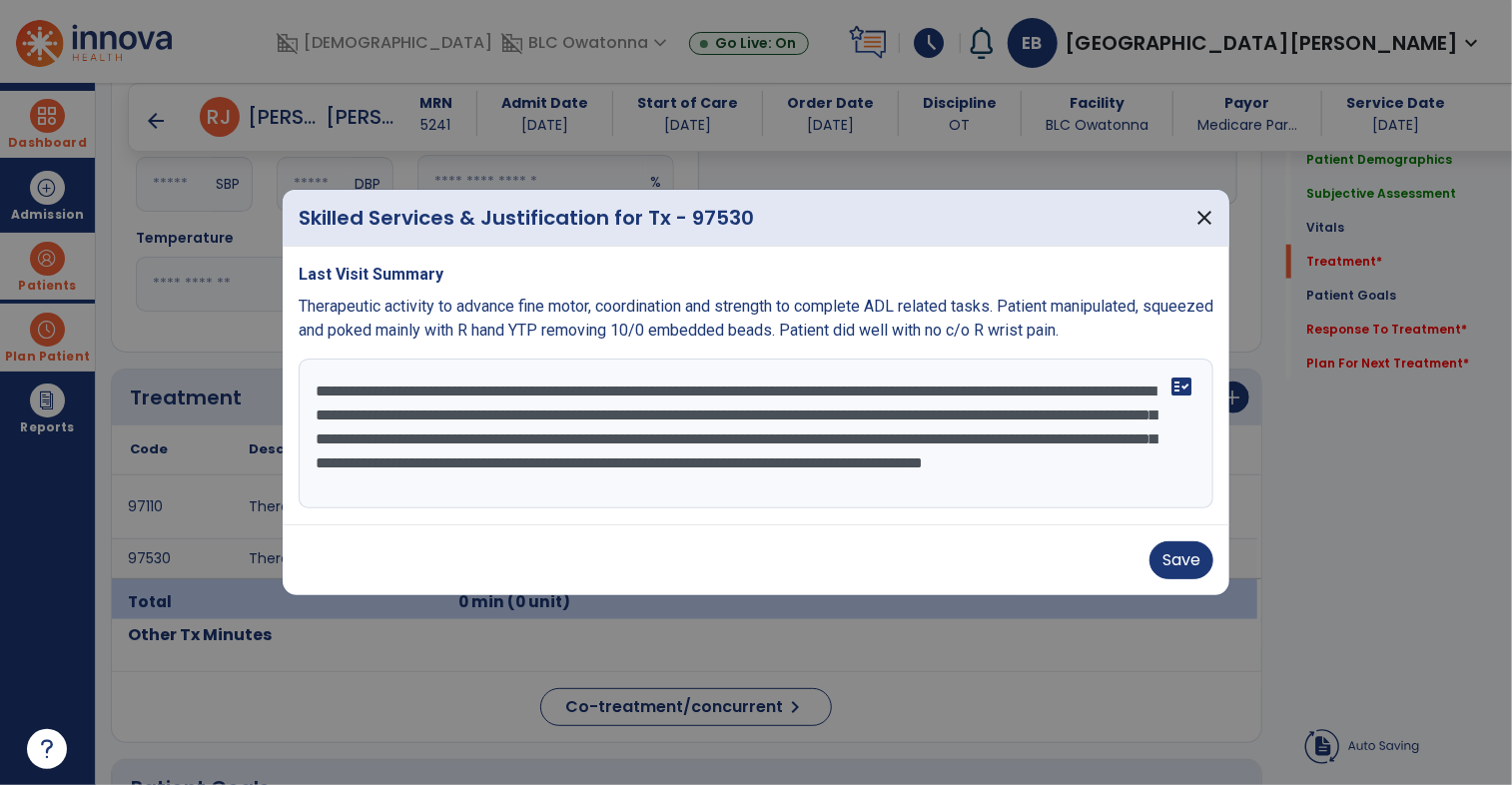 click on "**********" at bounding box center [756, 433] 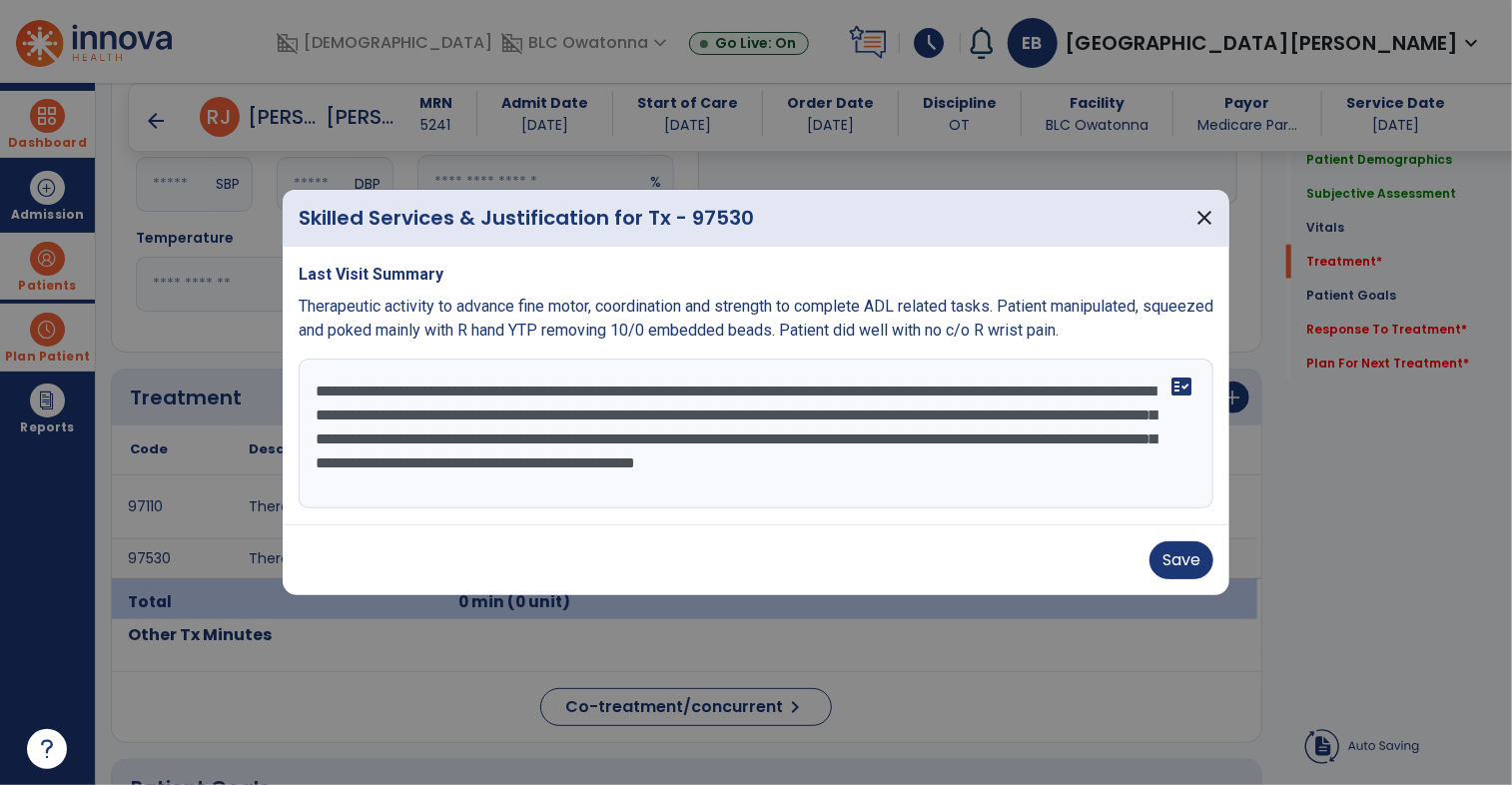 click on "**********" at bounding box center (756, 433) 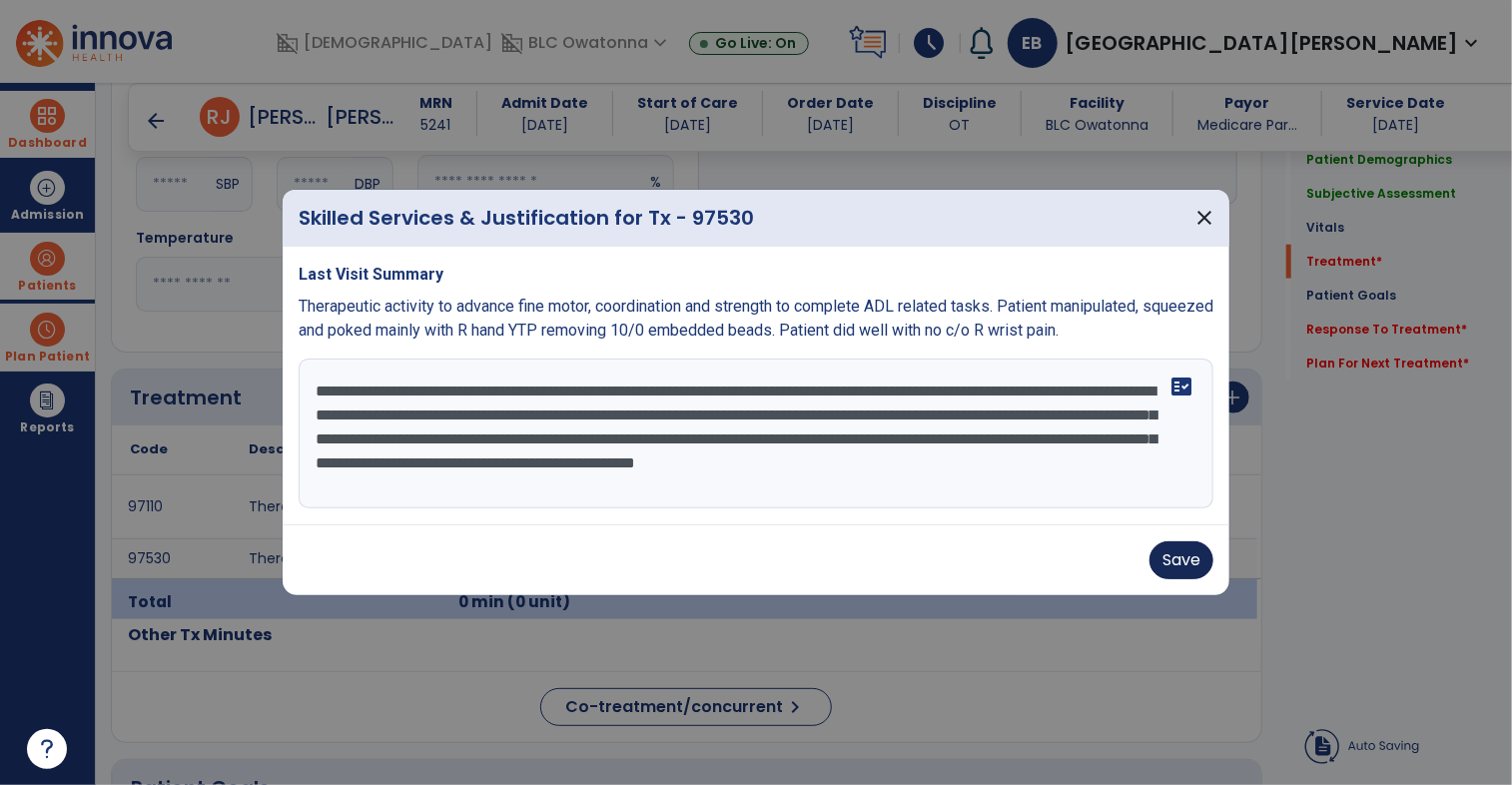 type on "**********" 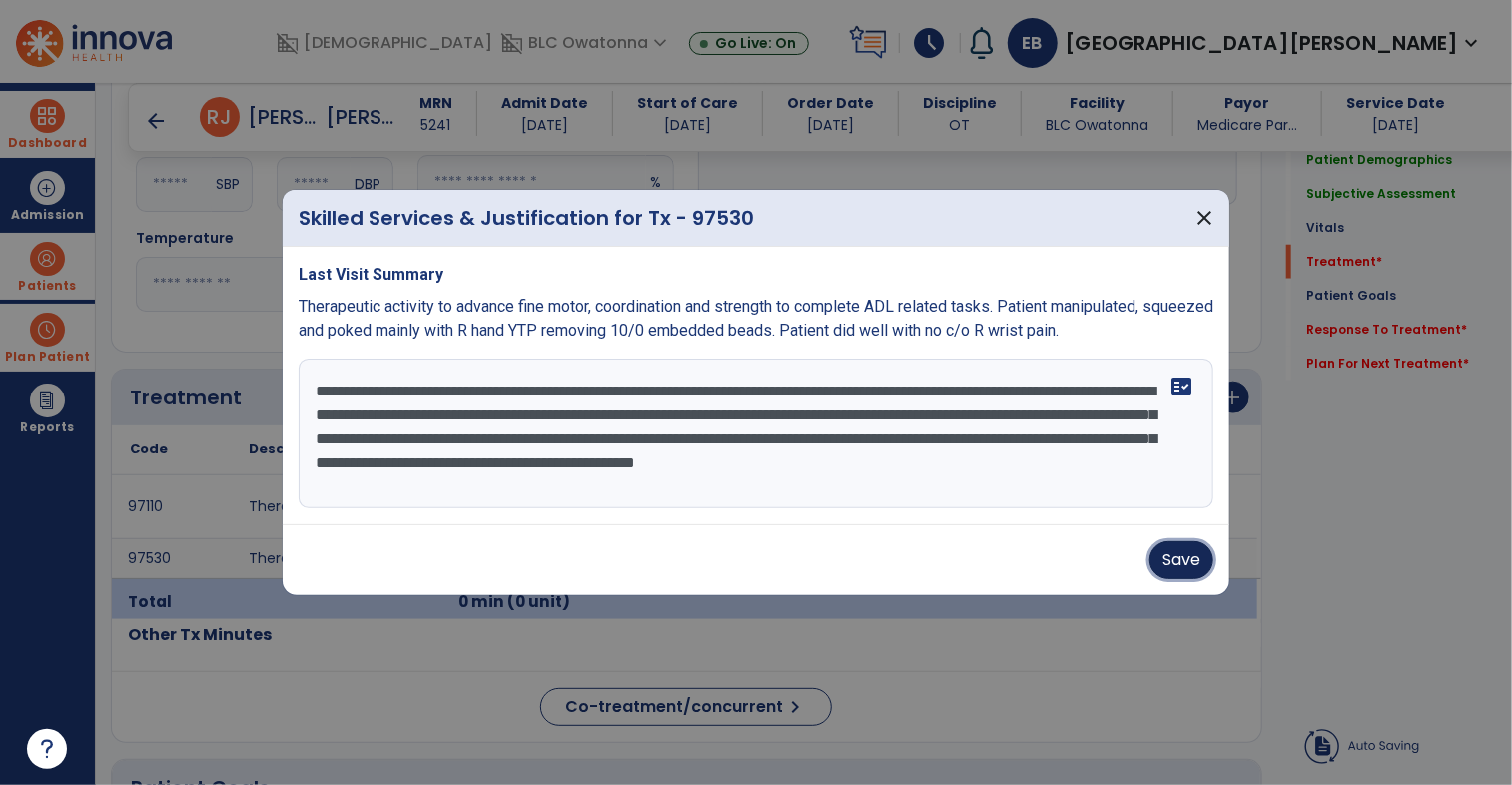 click on "Save" at bounding box center (1181, 560) 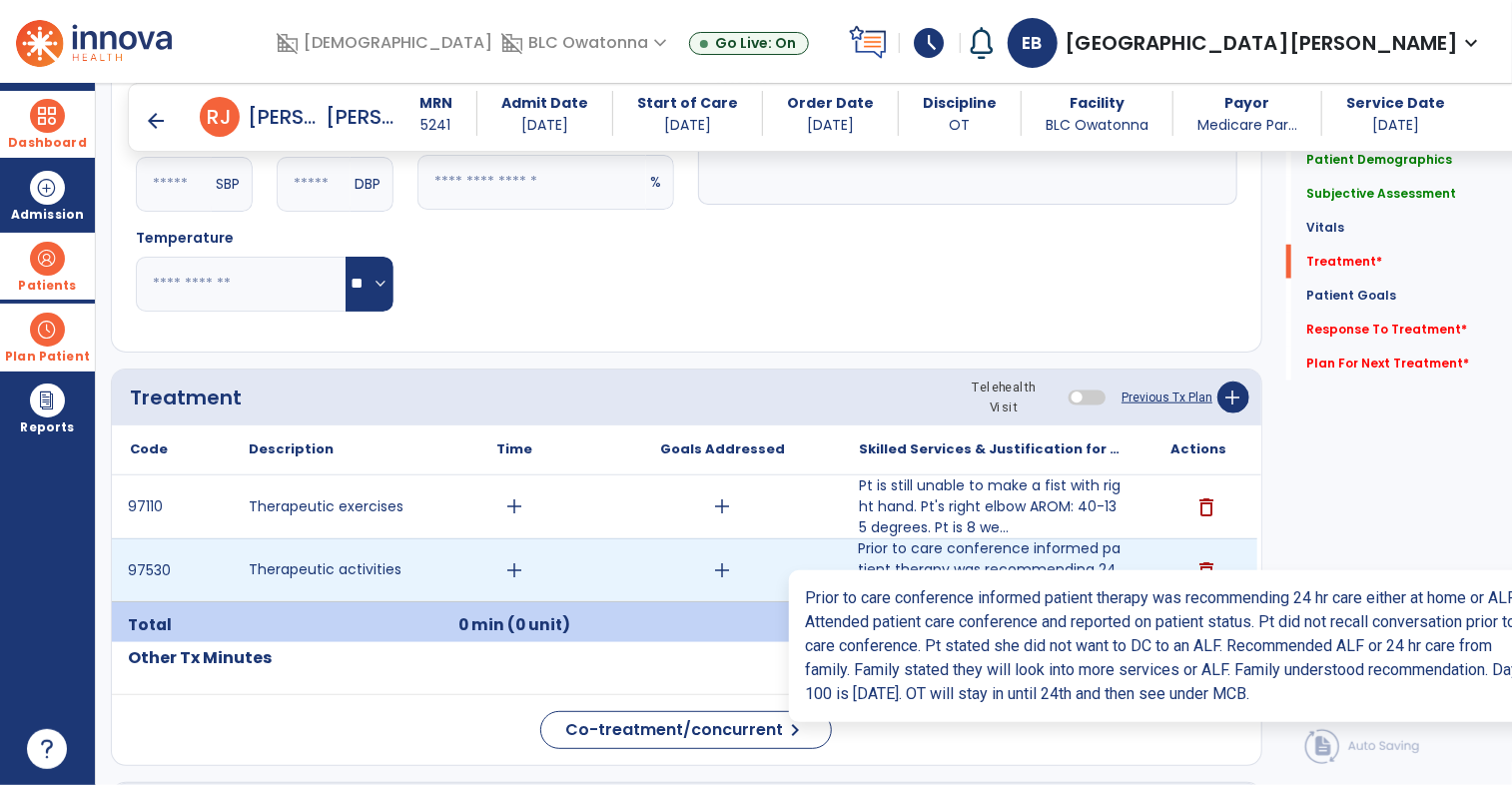 click on "Prior to care conference informed patient therapy was recommending 24 hr care either at home or ALF...." at bounding box center [990, 569] 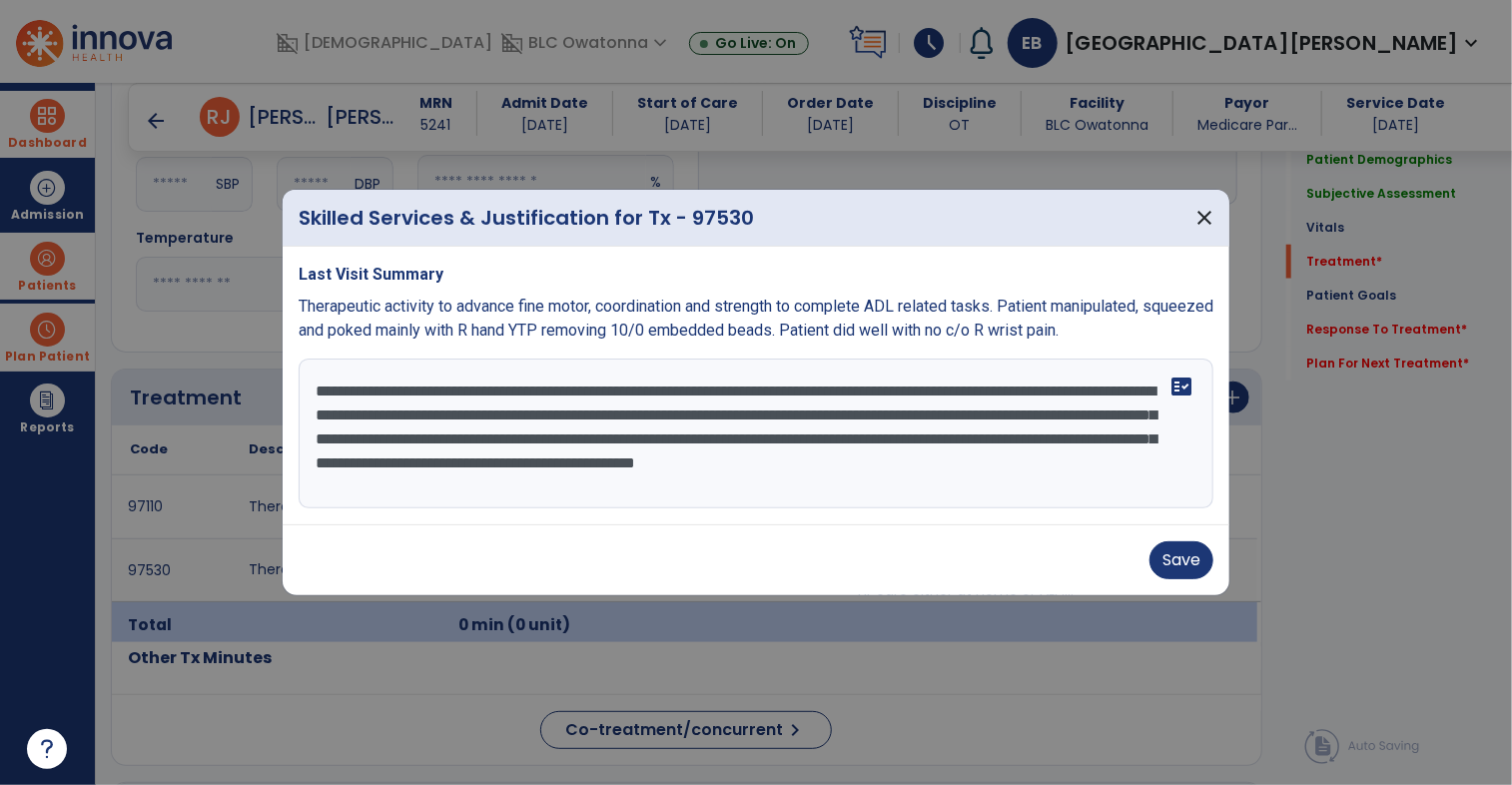 drag, startPoint x: 761, startPoint y: 497, endPoint x: 312, endPoint y: 389, distance: 461.80624 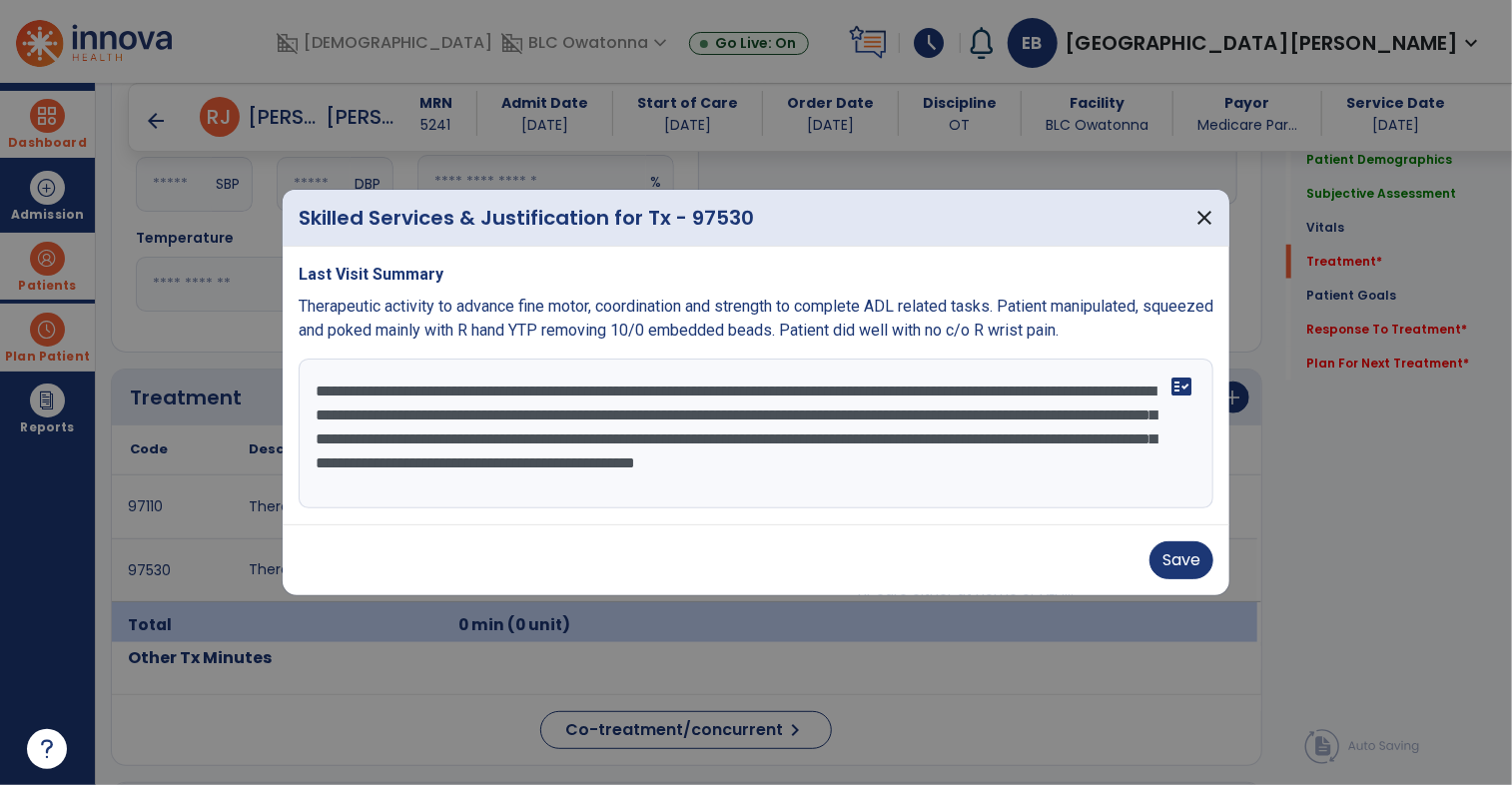 click on "**********" at bounding box center [756, 433] 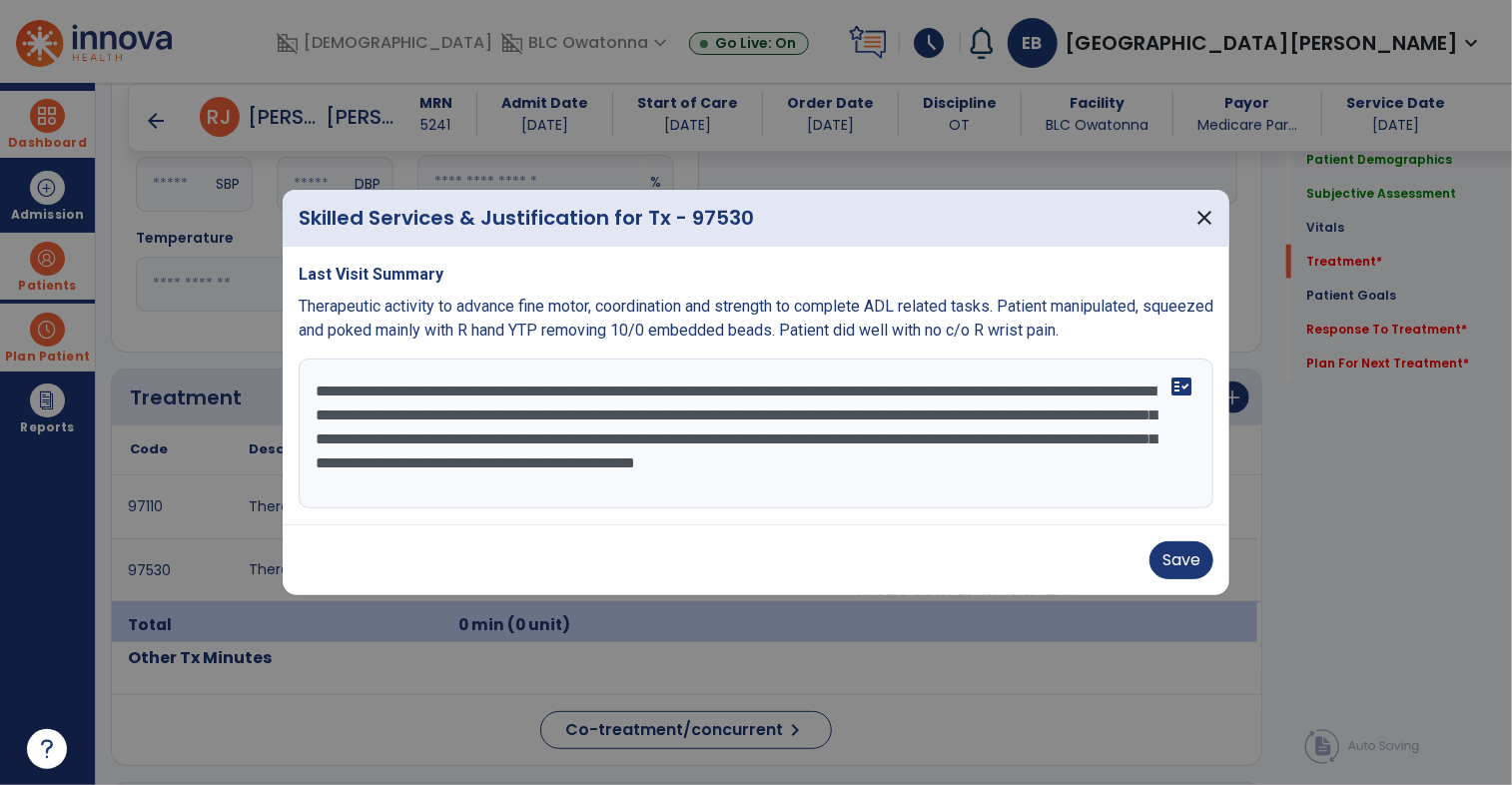 click on "Last Visit Summary Therapeutic activity to advance fine motor, coordination and strength to complete ADL related tasks.   Patient manipulated, squeezed and poked mainly with R hand YTP removing 10/0 embedded beads.  Patient did well with no c/o R wrist pain.   Prior to care conference informed patient therapy was recommending 24 hr care either at home or ALF. Attended patient care conference and reported on patient status. Pt did not recall conversation prior to care conference. Pt stated she did not want to DC to an ALF. Recommended ALF or 24 hr care from family. Family stated they will look into more services or ALF. Family understood recommendation. Day 100 is July 24th. OT will stay in until 24th and then see under MCB.   fact_check" at bounding box center (756, 386) 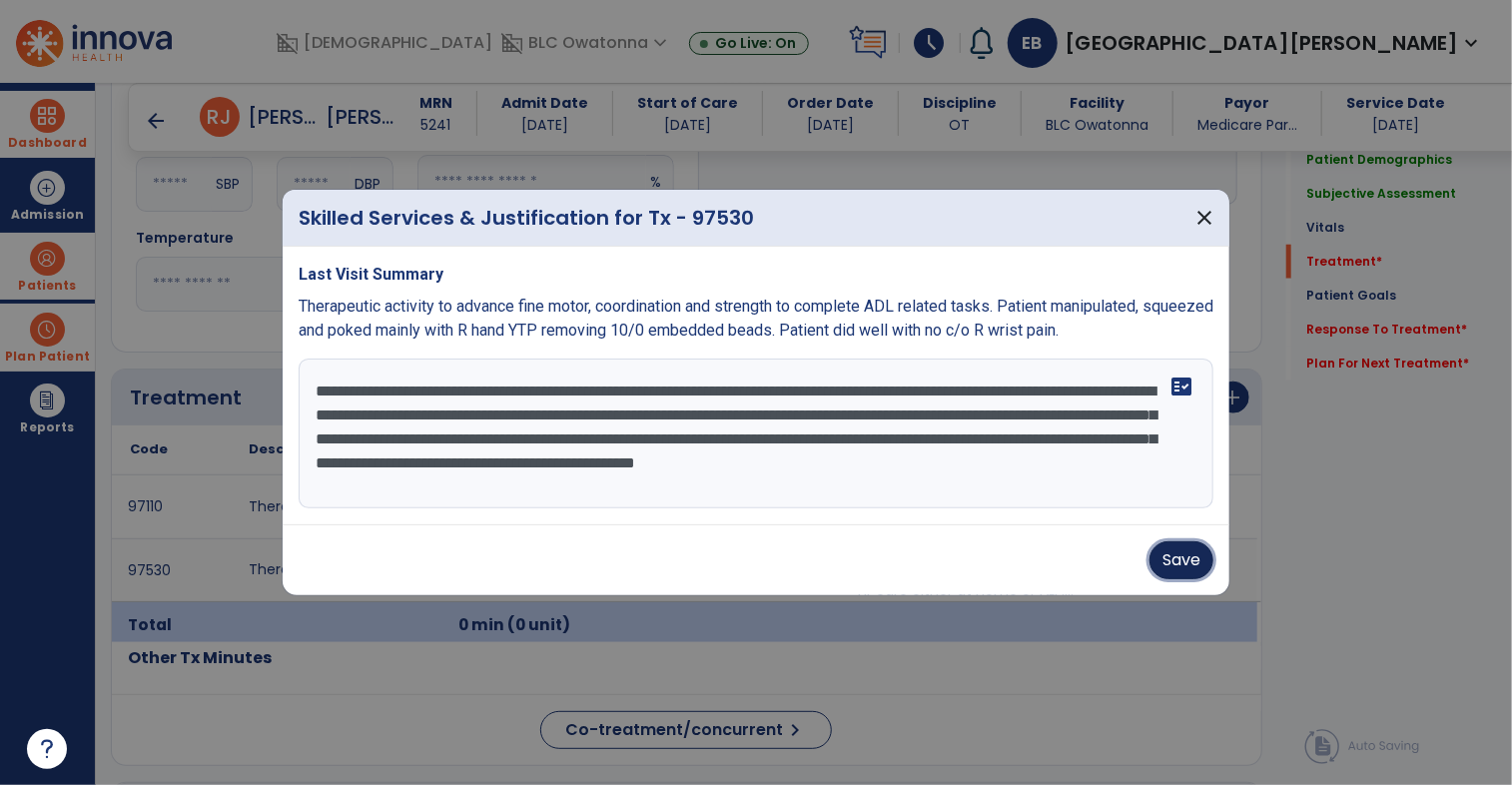 click on "Save" at bounding box center (1181, 560) 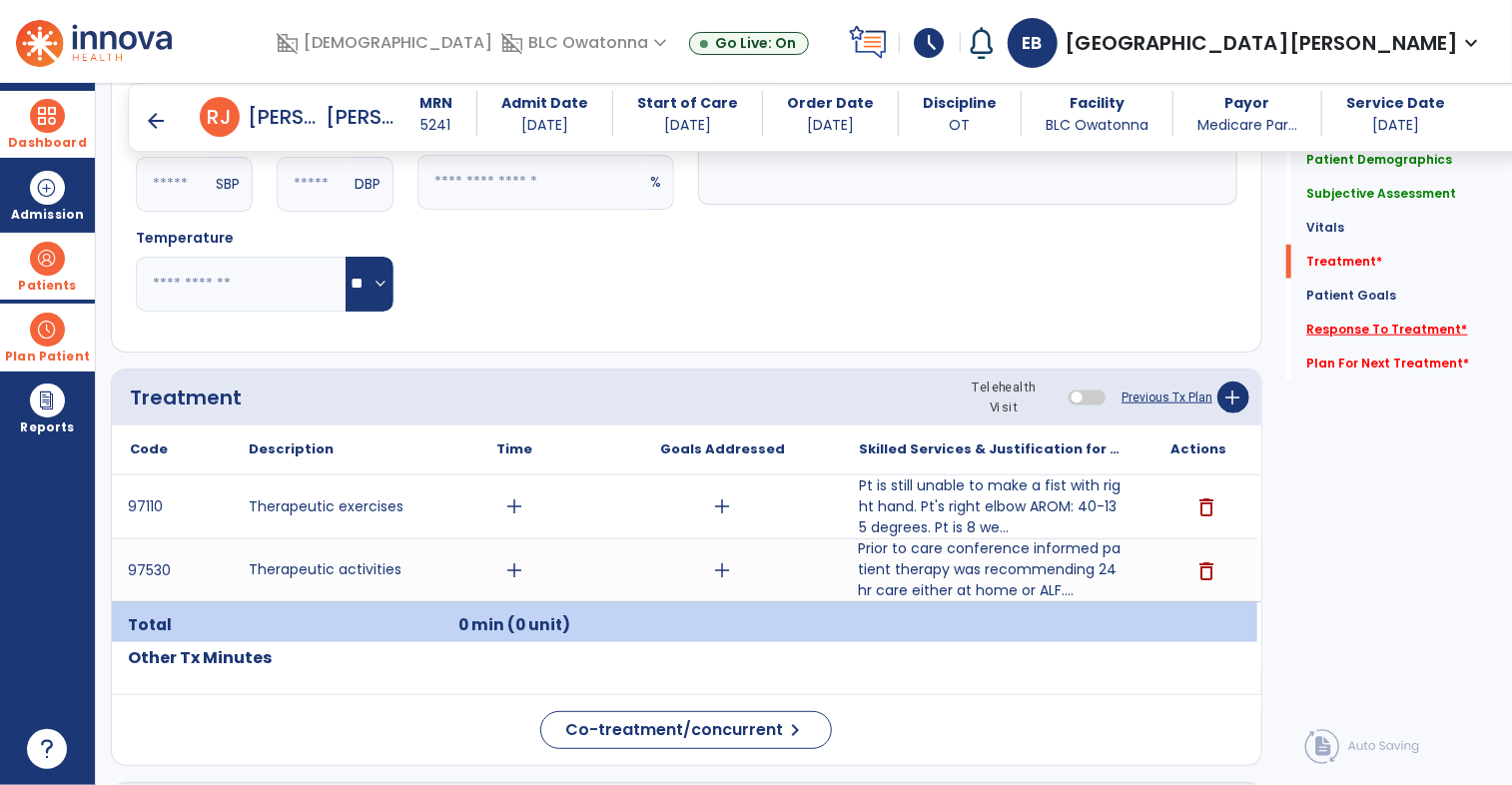 click on "Response To Treatment   *" 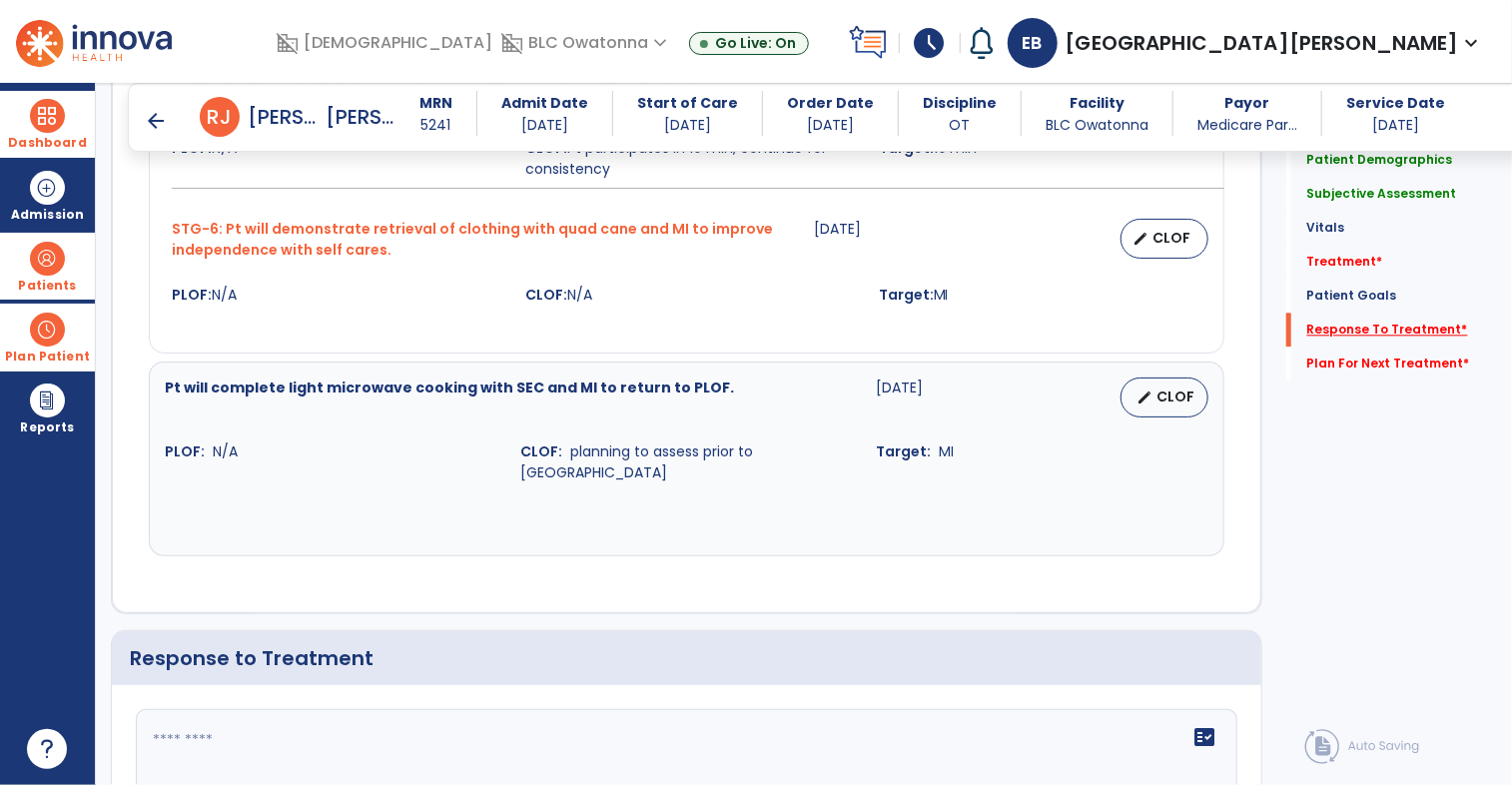 scroll, scrollTop: 2658, scrollLeft: 0, axis: vertical 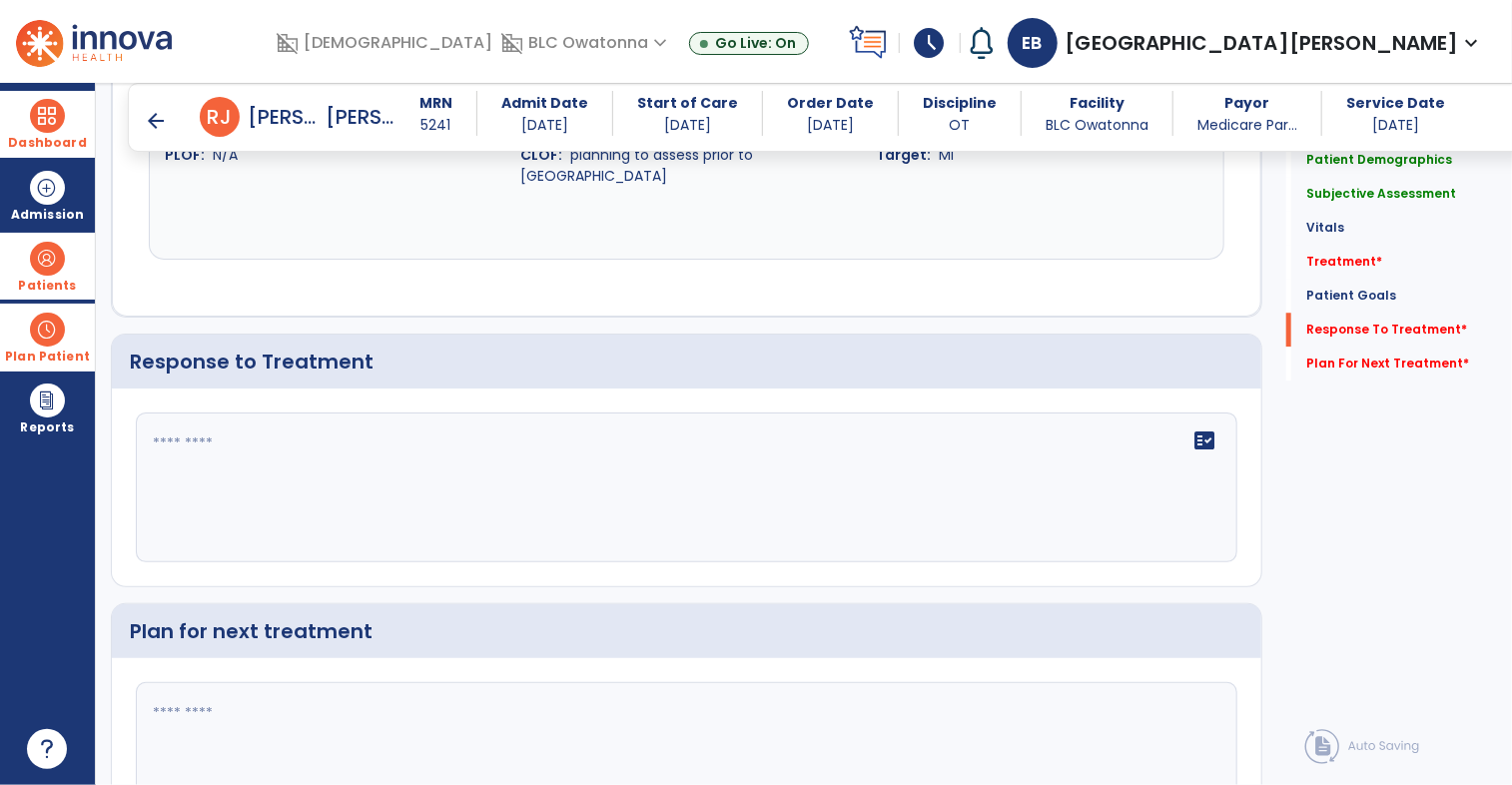 click on "fact_check" 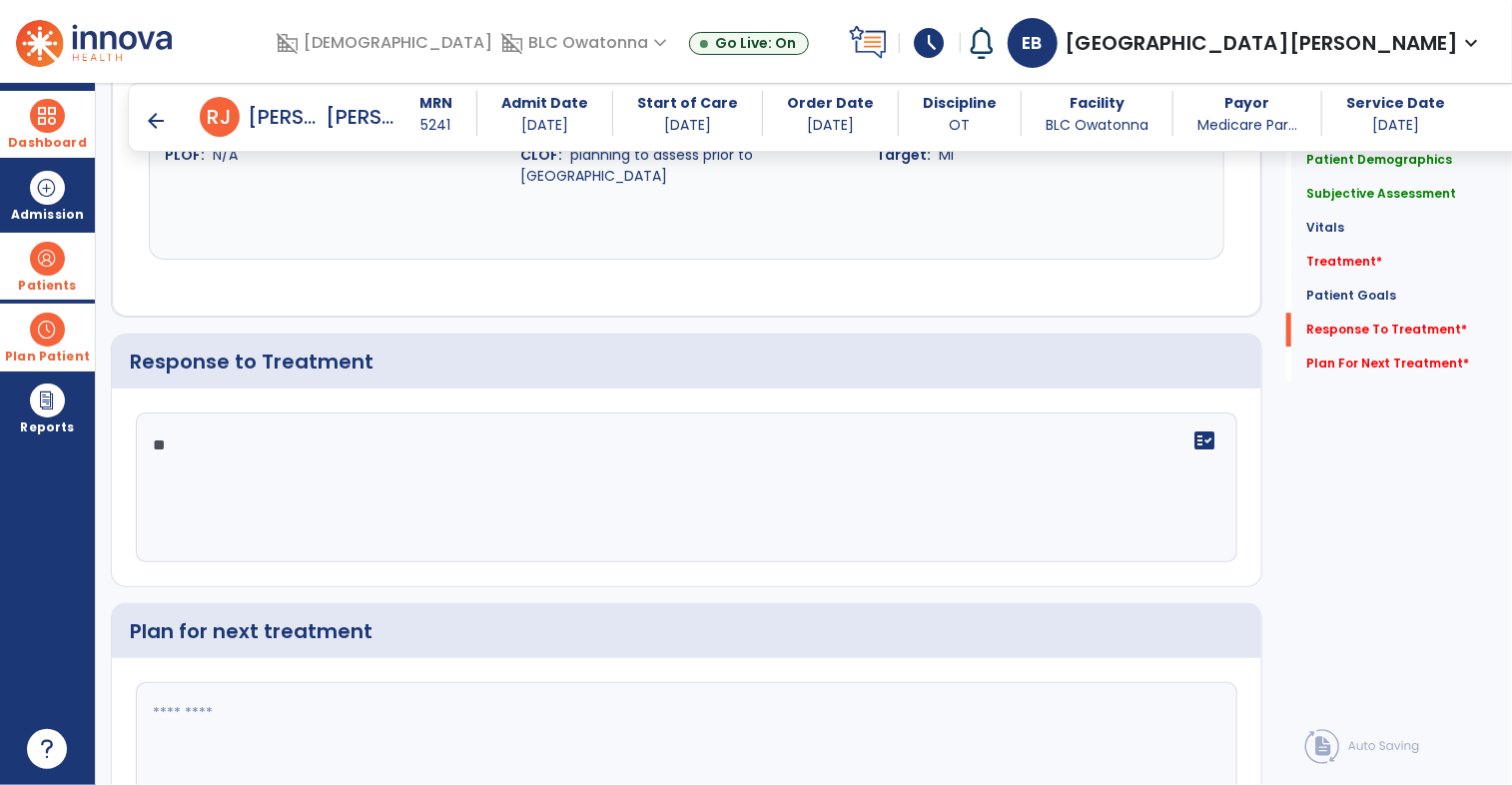 type on "*" 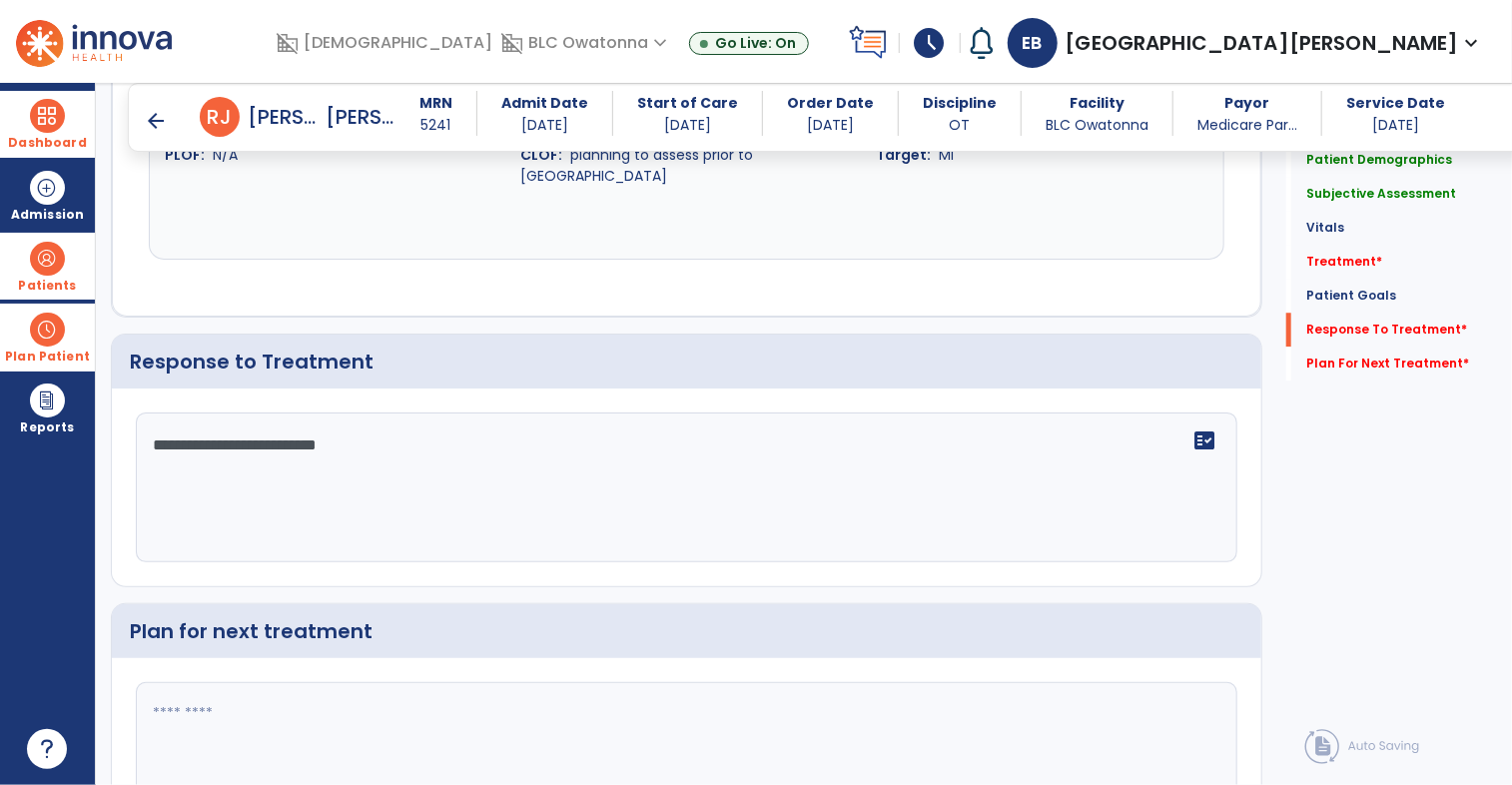type on "**********" 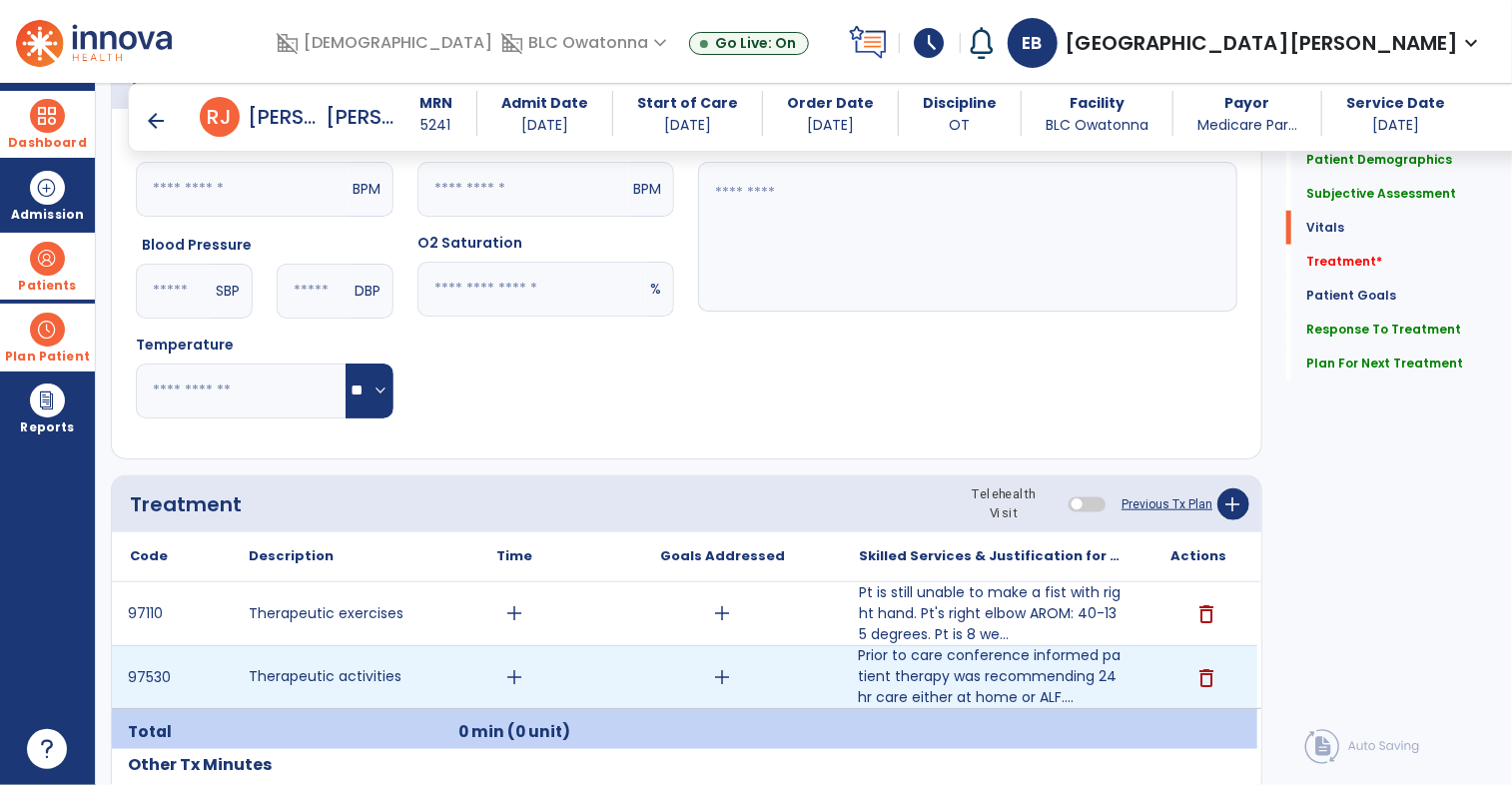 scroll, scrollTop: 808, scrollLeft: 0, axis: vertical 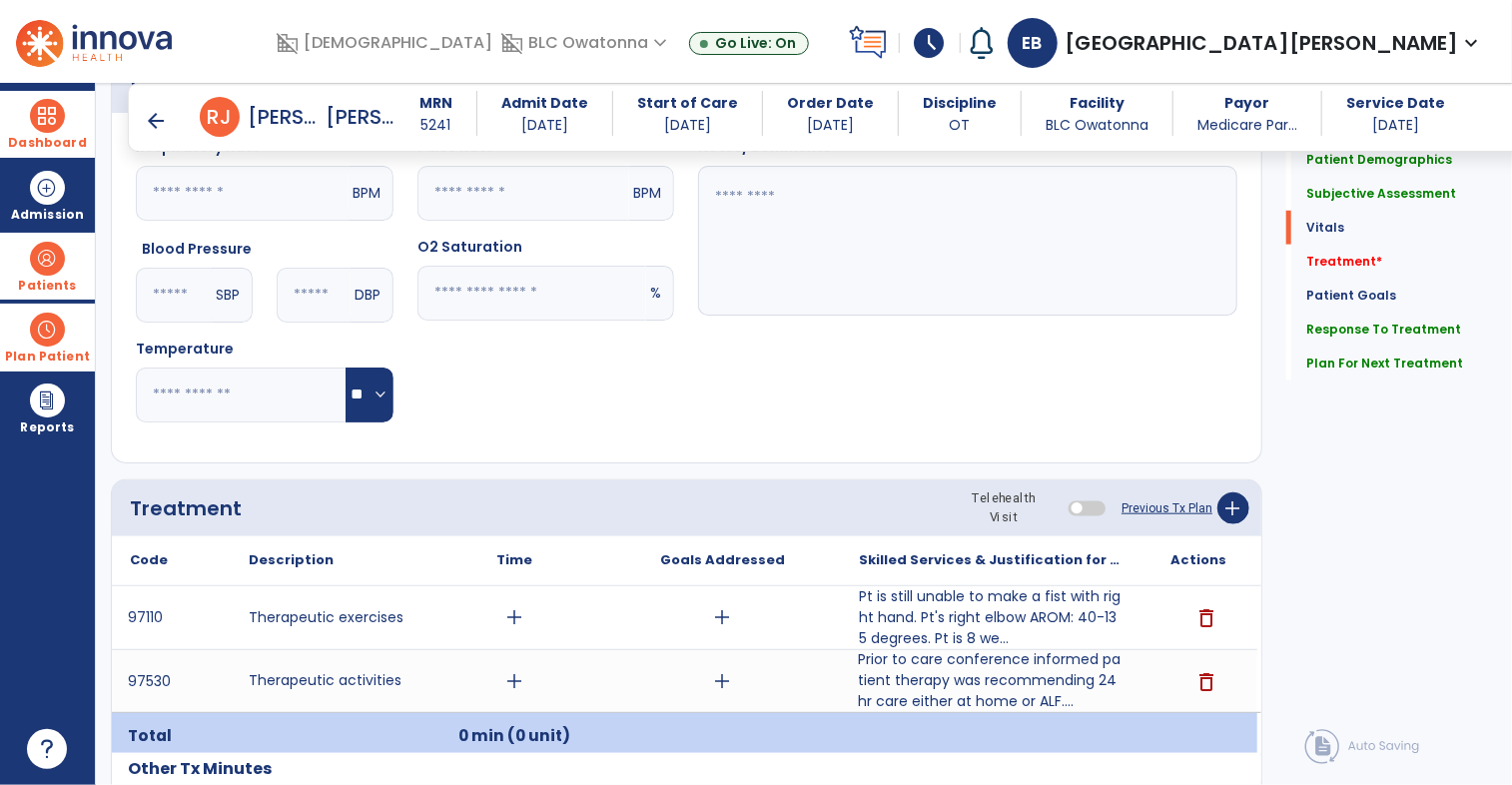 type on "**********" 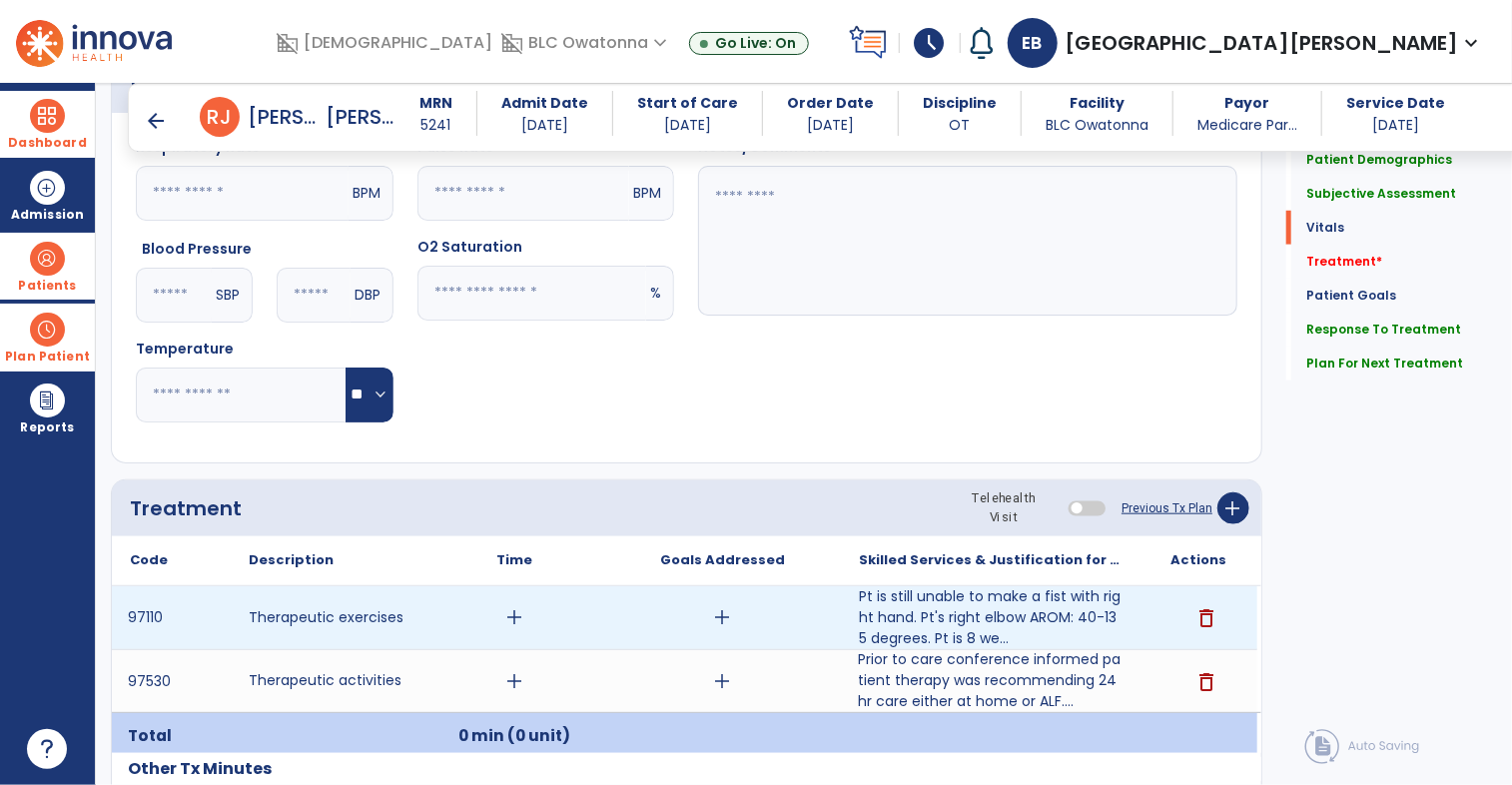 click on "add" at bounding box center [514, 617] 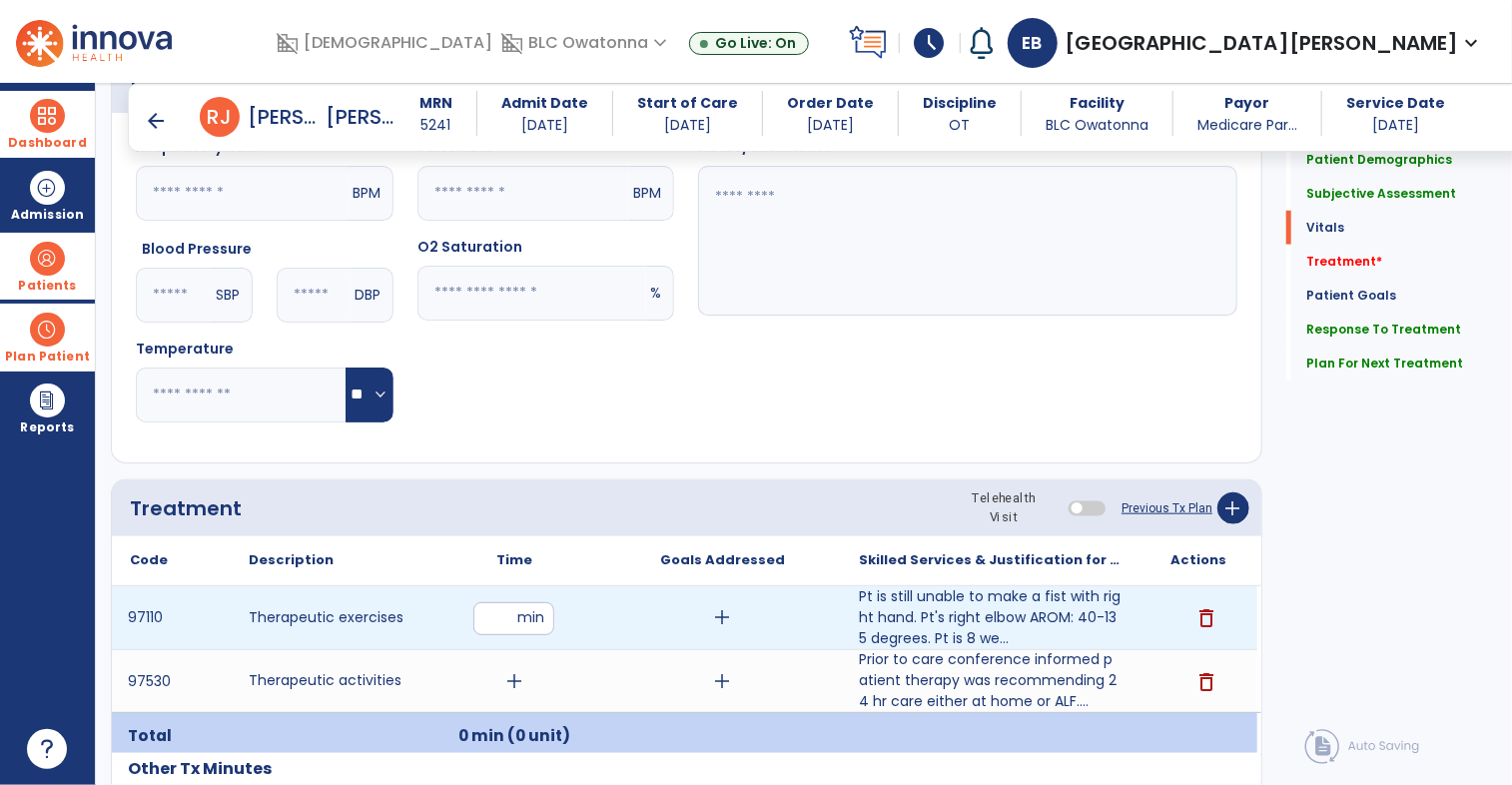 type on "**" 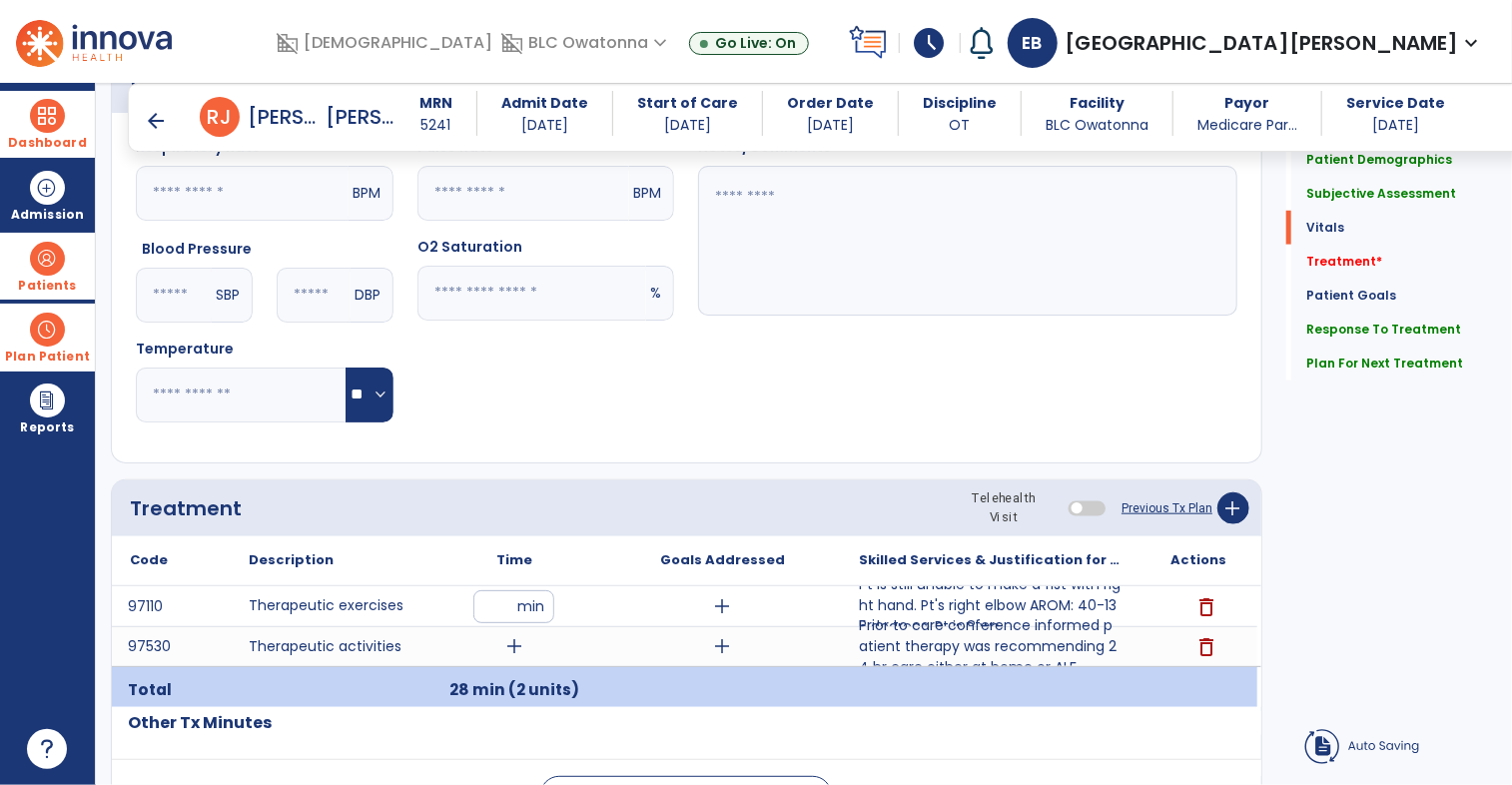 click on "add" at bounding box center [514, 646] 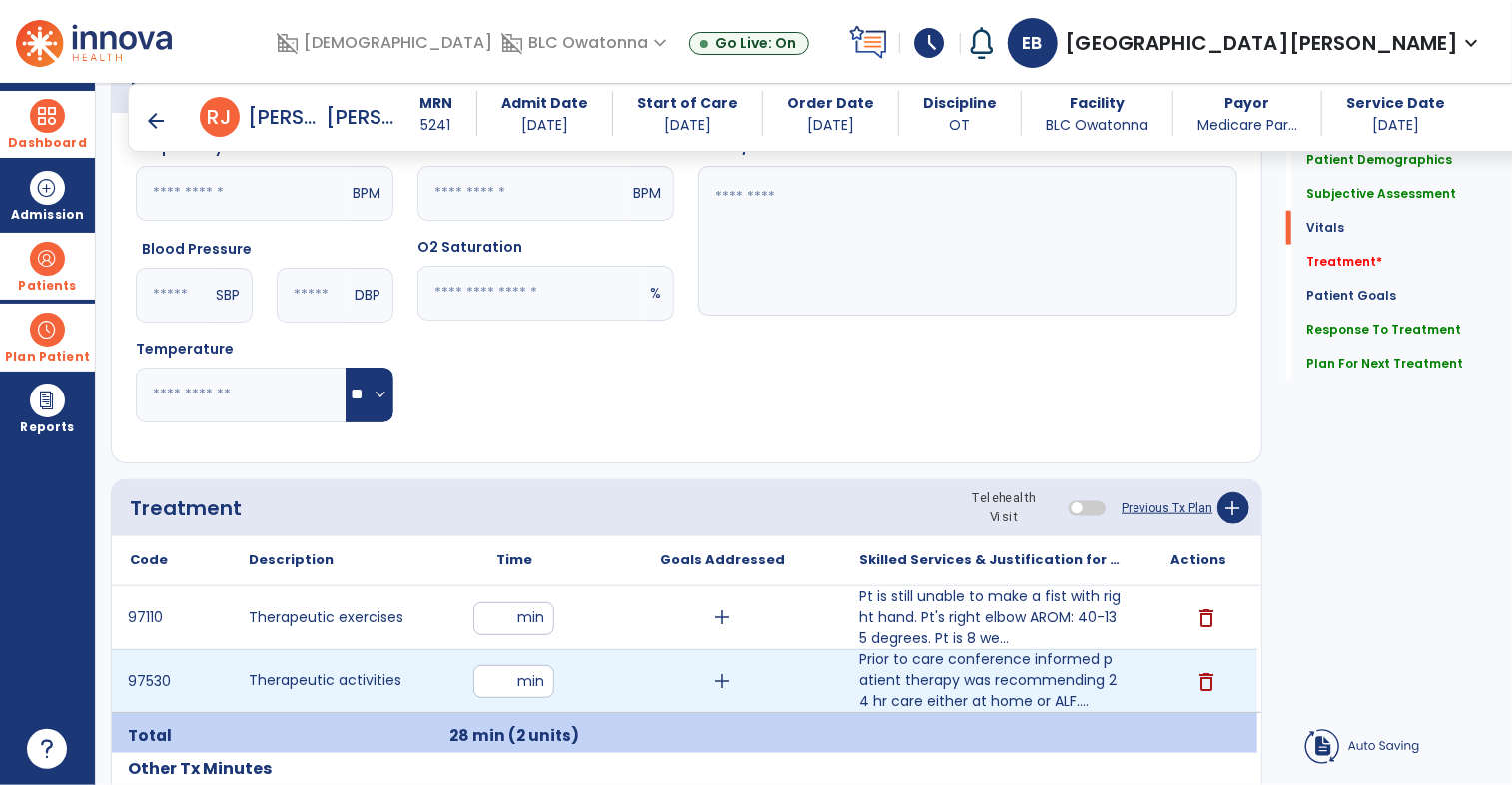 type on "**" 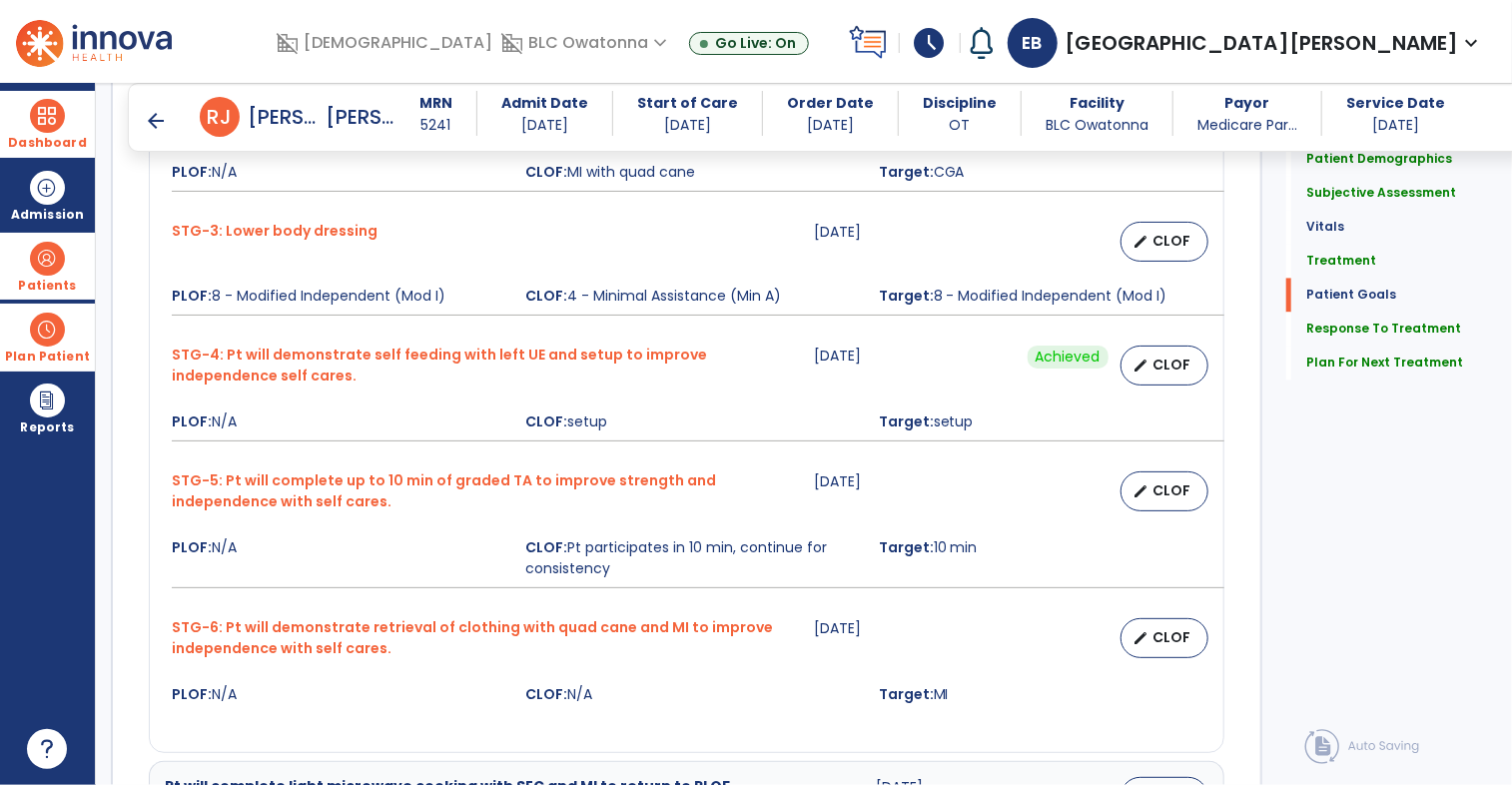 scroll, scrollTop: 2766, scrollLeft: 0, axis: vertical 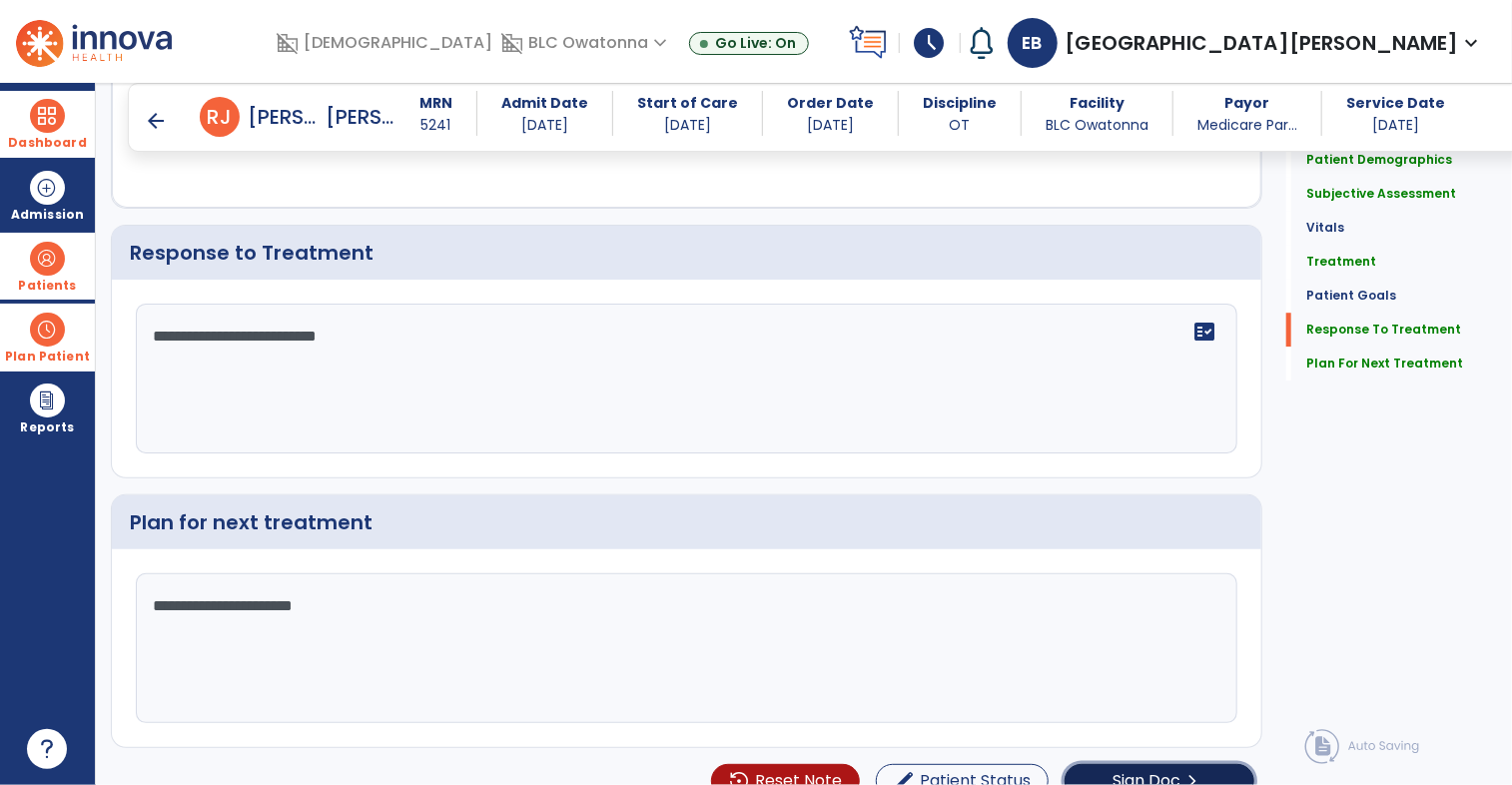 click on "Sign Doc" 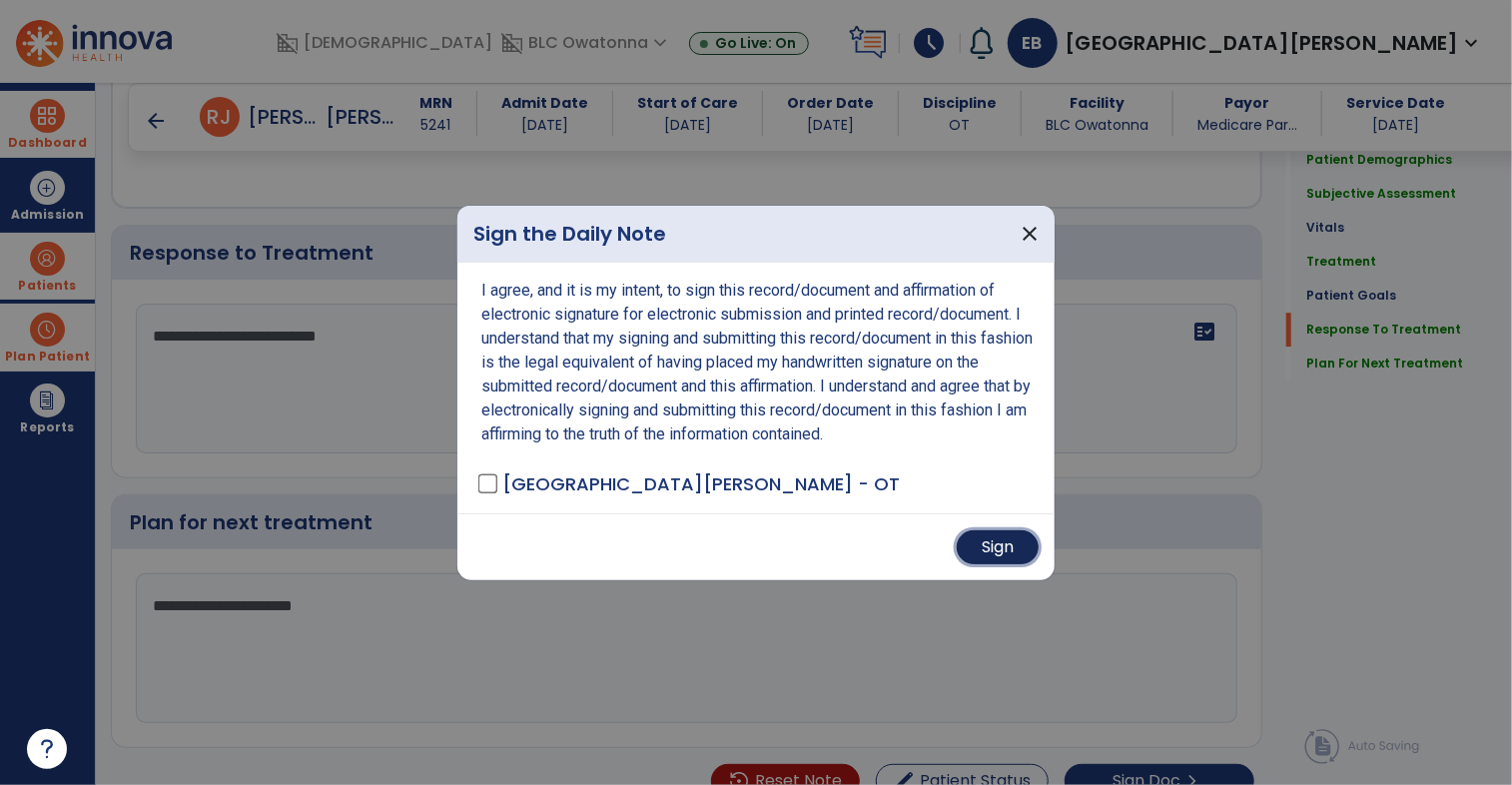 click on "Sign" at bounding box center [998, 547] 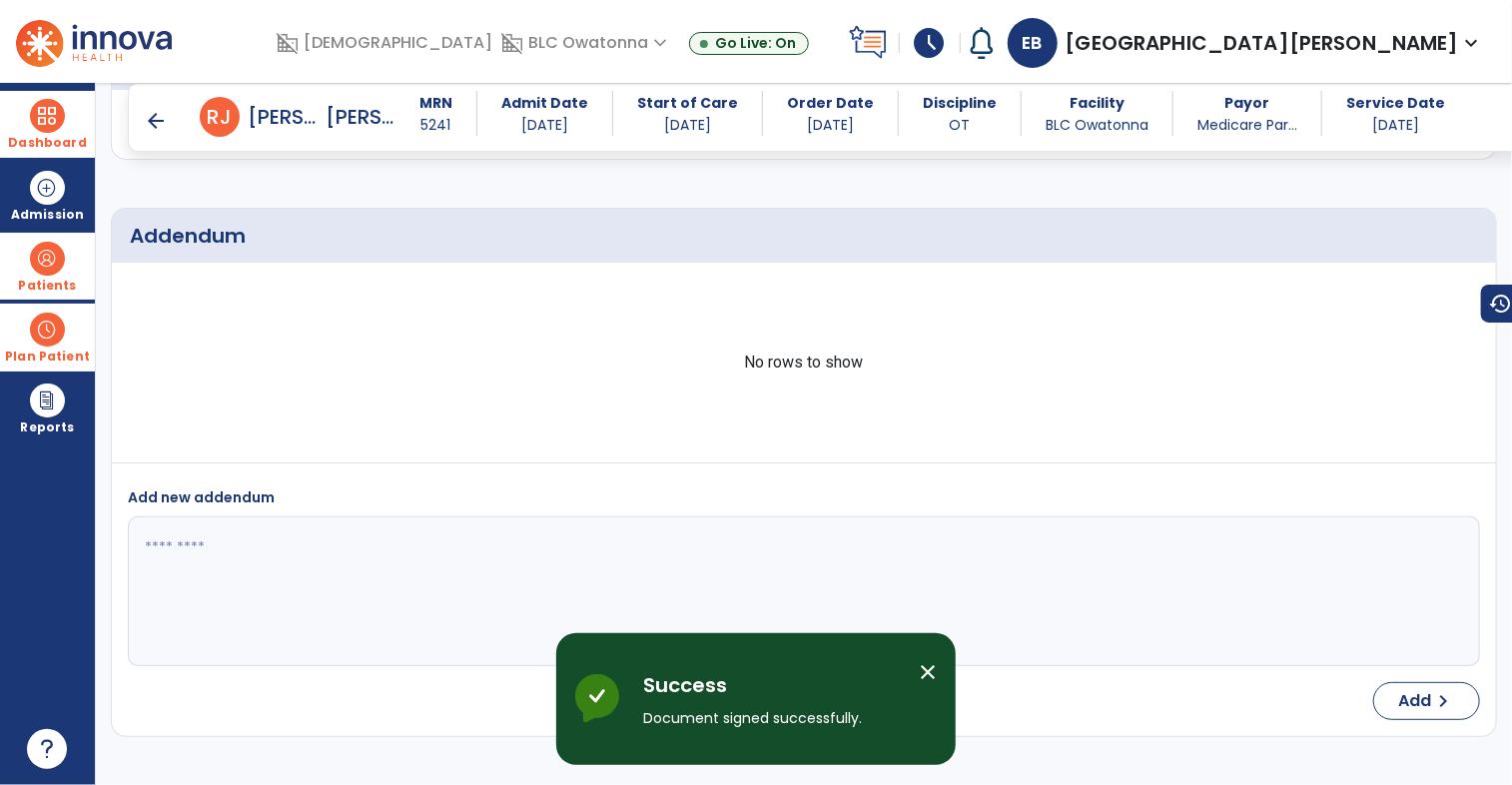 scroll, scrollTop: 4227, scrollLeft: 0, axis: vertical 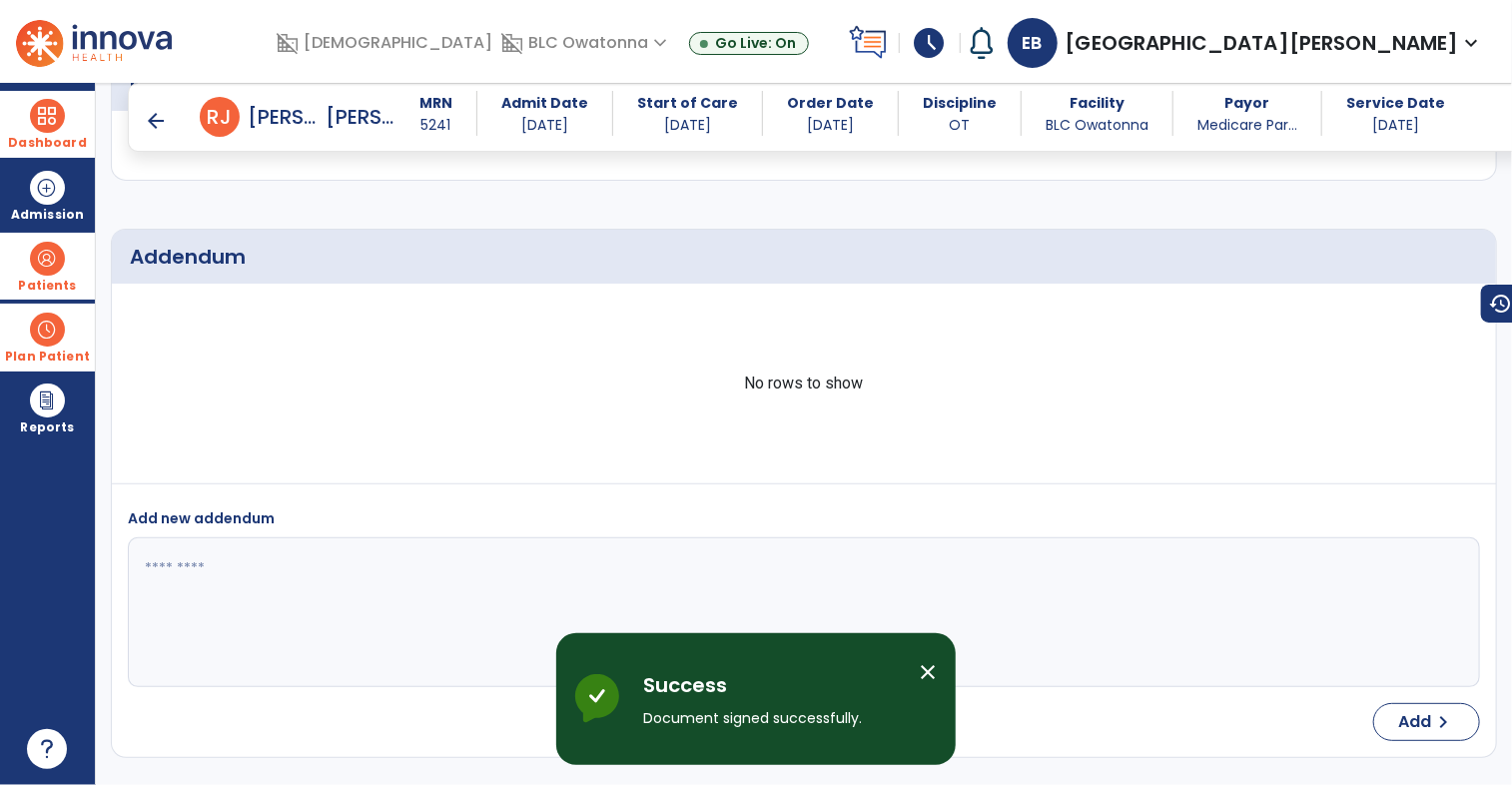 click on "arrow_back" at bounding box center (156, 121) 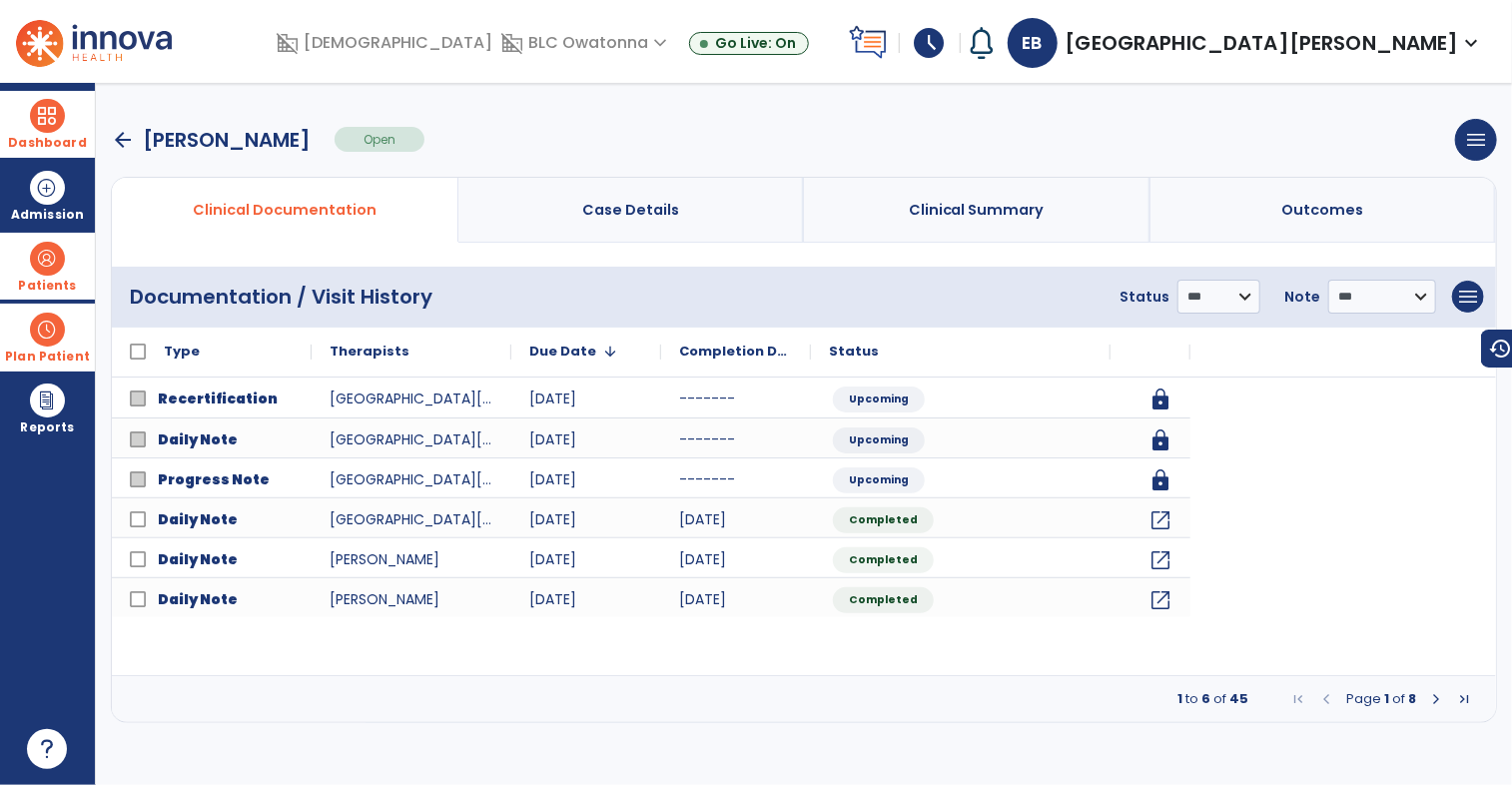 scroll, scrollTop: 0, scrollLeft: 0, axis: both 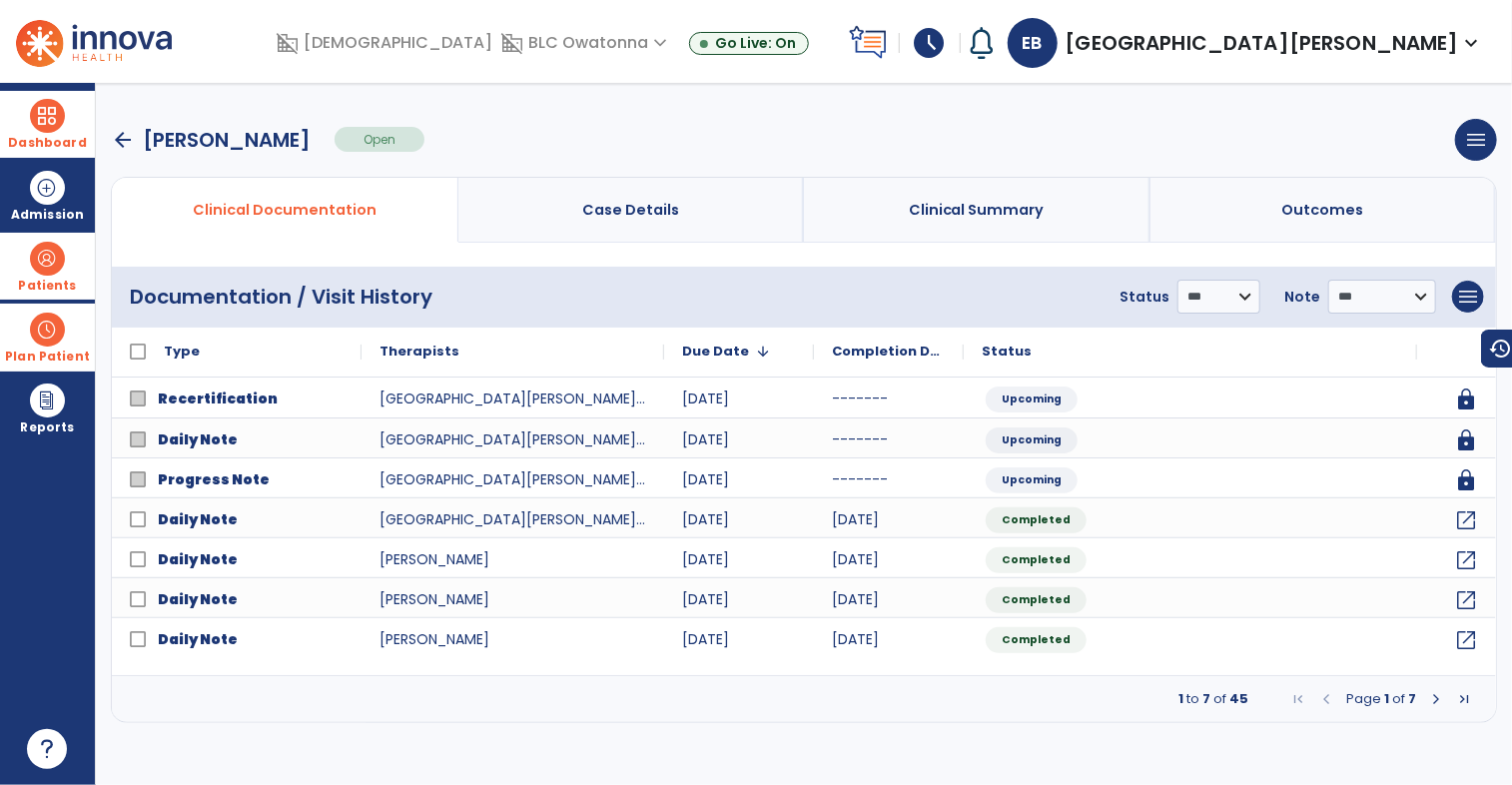 click on "Dashboard" at bounding box center [47, 124] 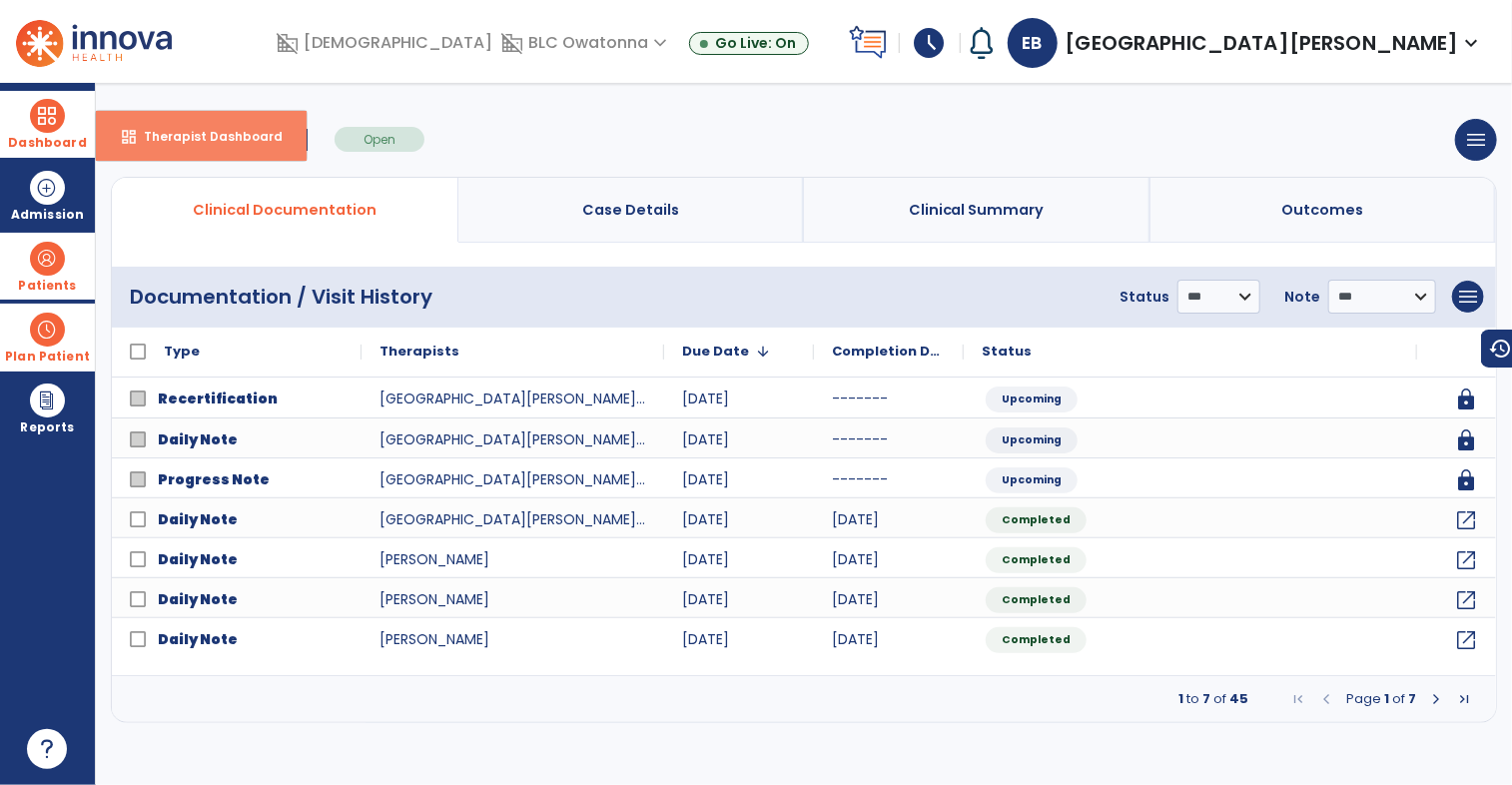 click on "dashboard  Therapist Dashboard" at bounding box center (201, 136) 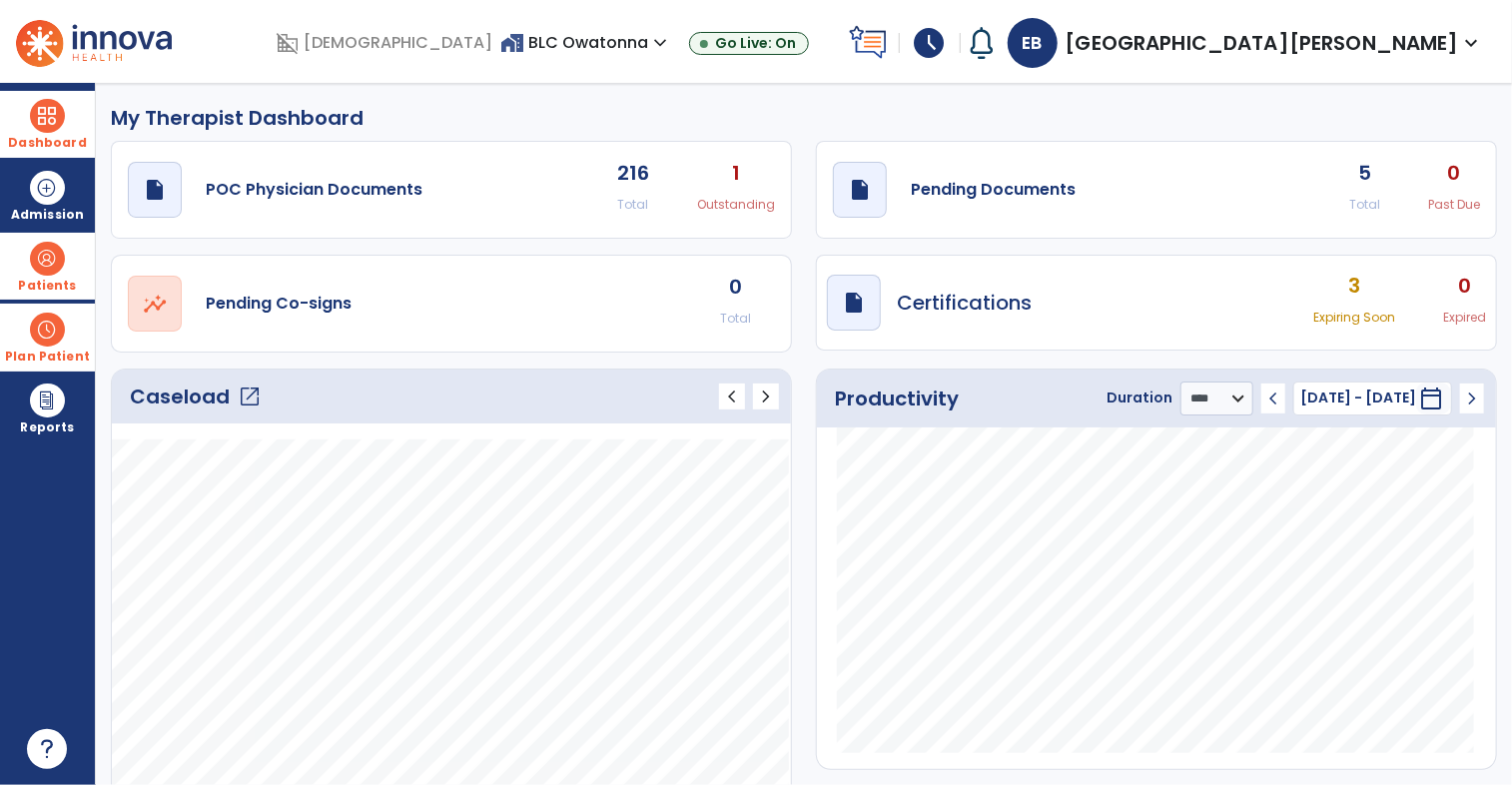 click on "open_in_new" 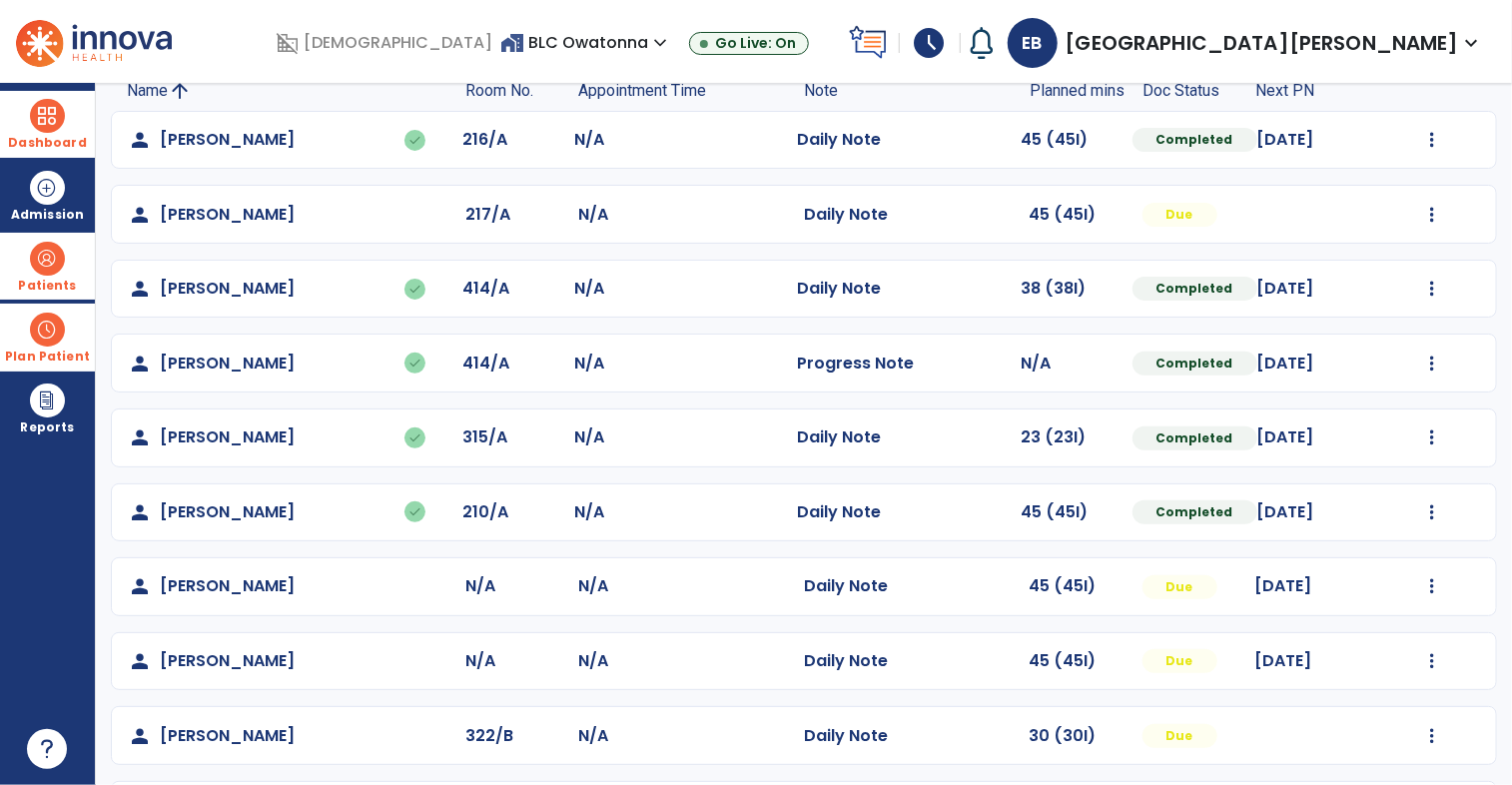 scroll, scrollTop: 224, scrollLeft: 0, axis: vertical 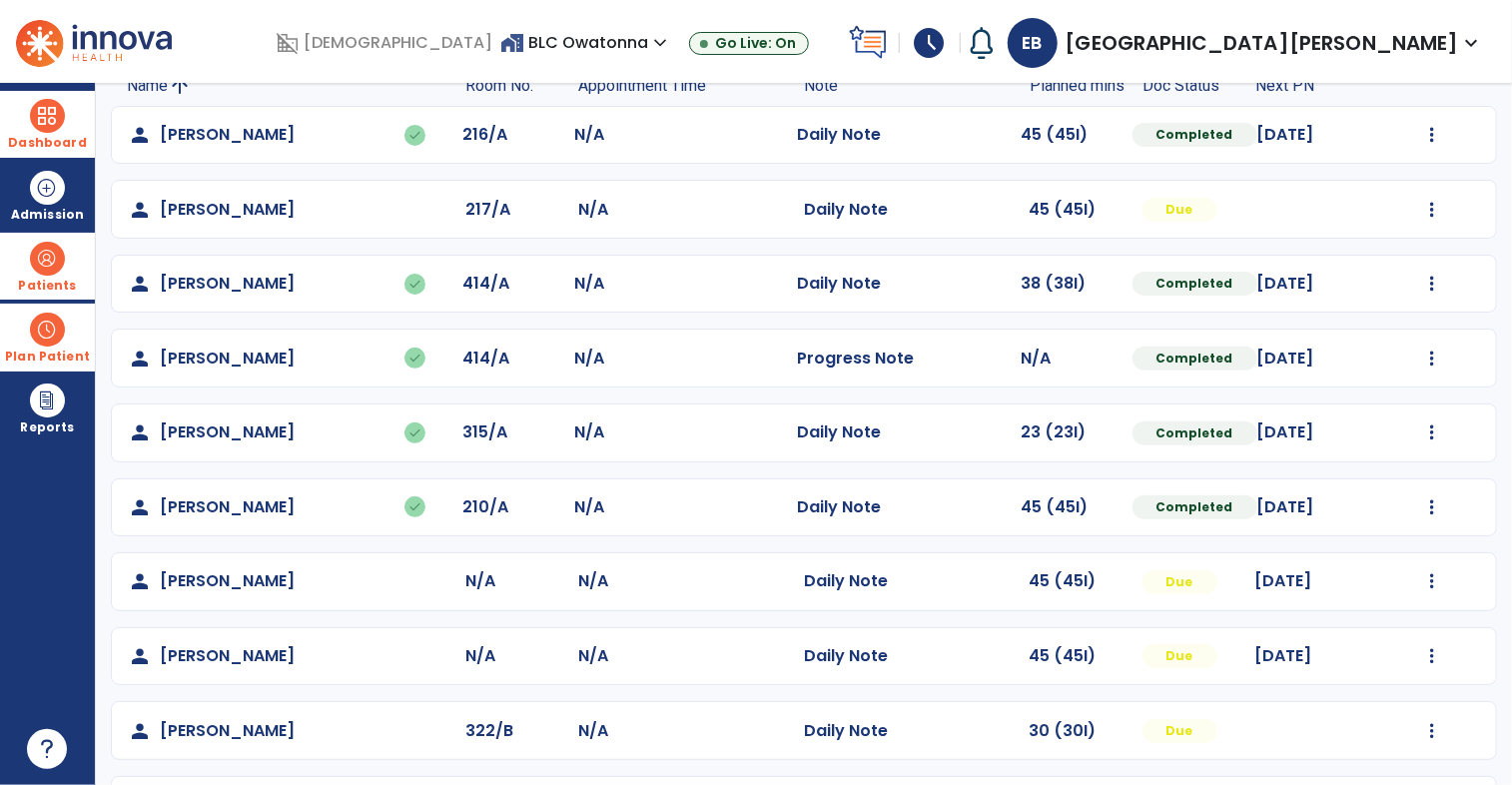 click on "Mark Visit As Complete   Reset Note   Open Document   G + C Mins" 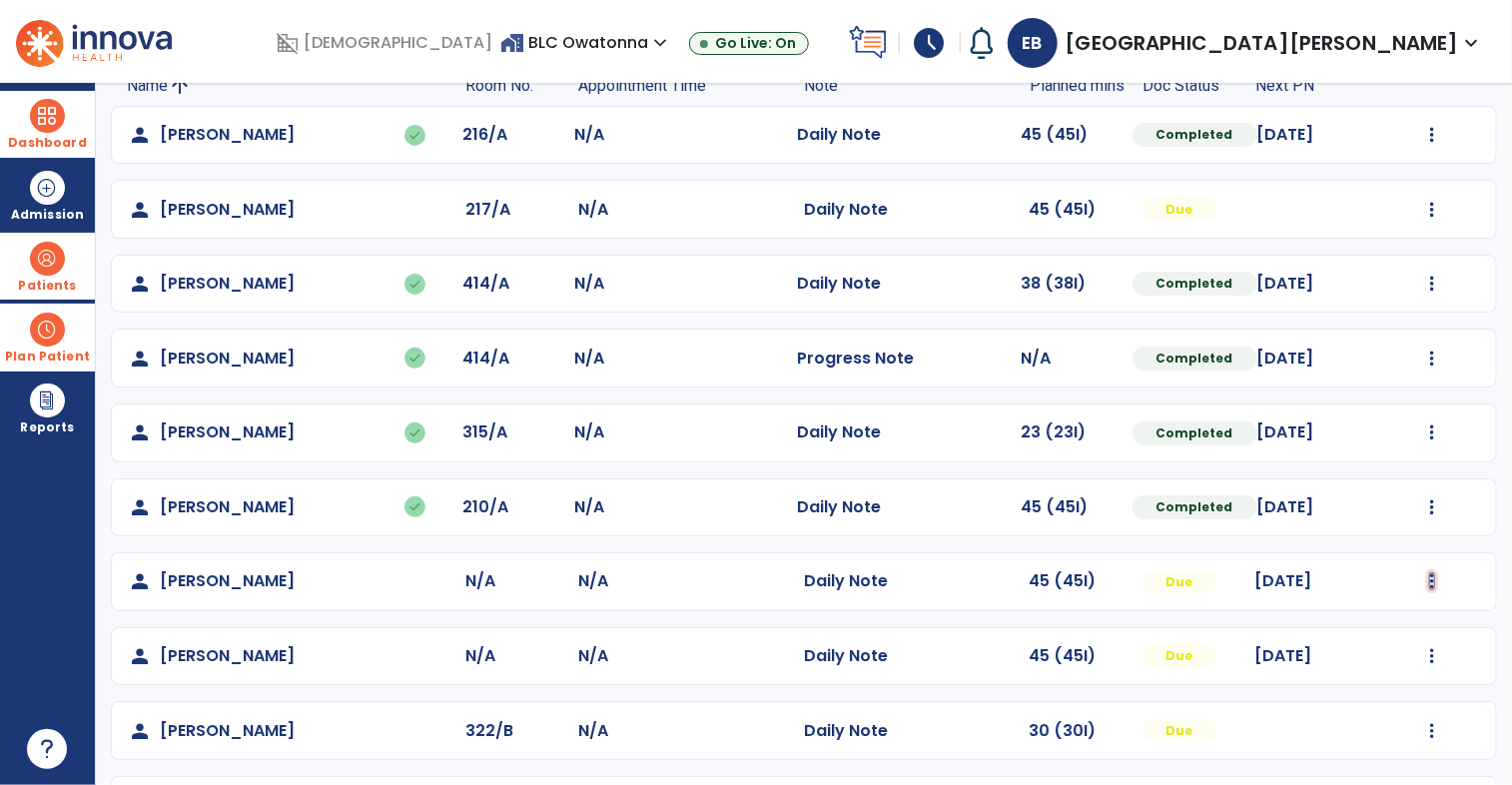click at bounding box center (1432, 135) 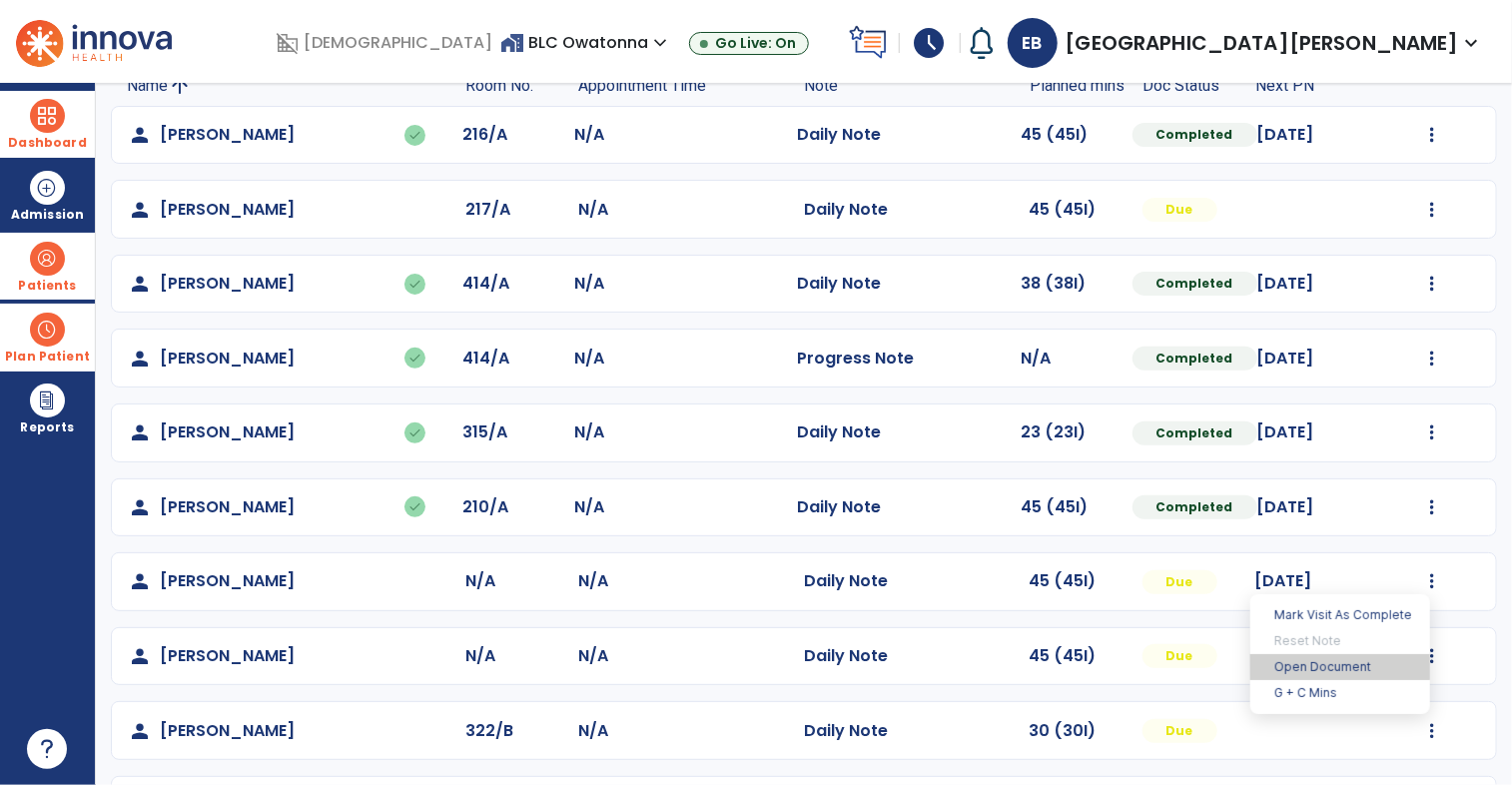 click on "Open Document" at bounding box center (1340, 667) 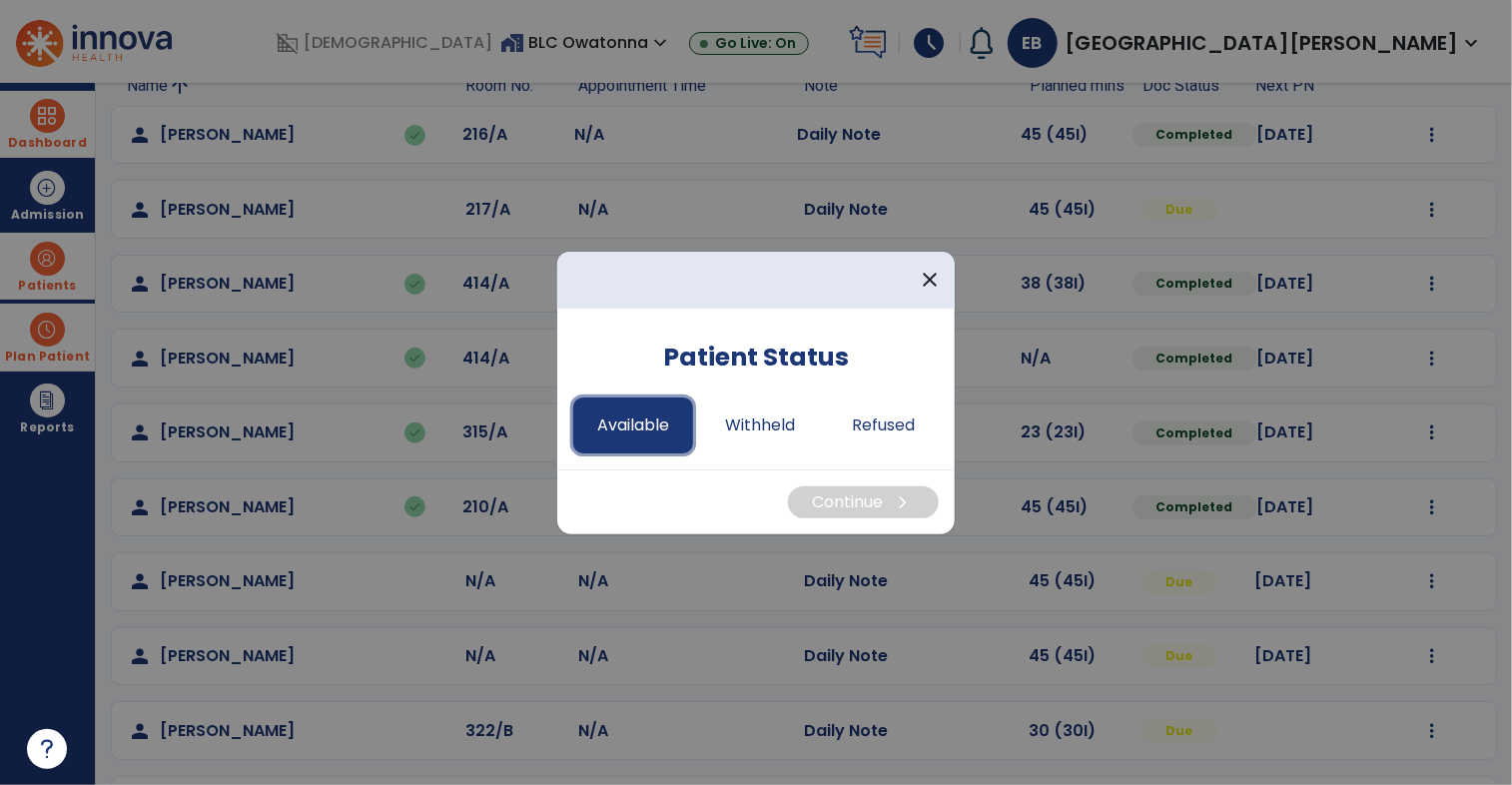 click on "Available" at bounding box center [633, 425] 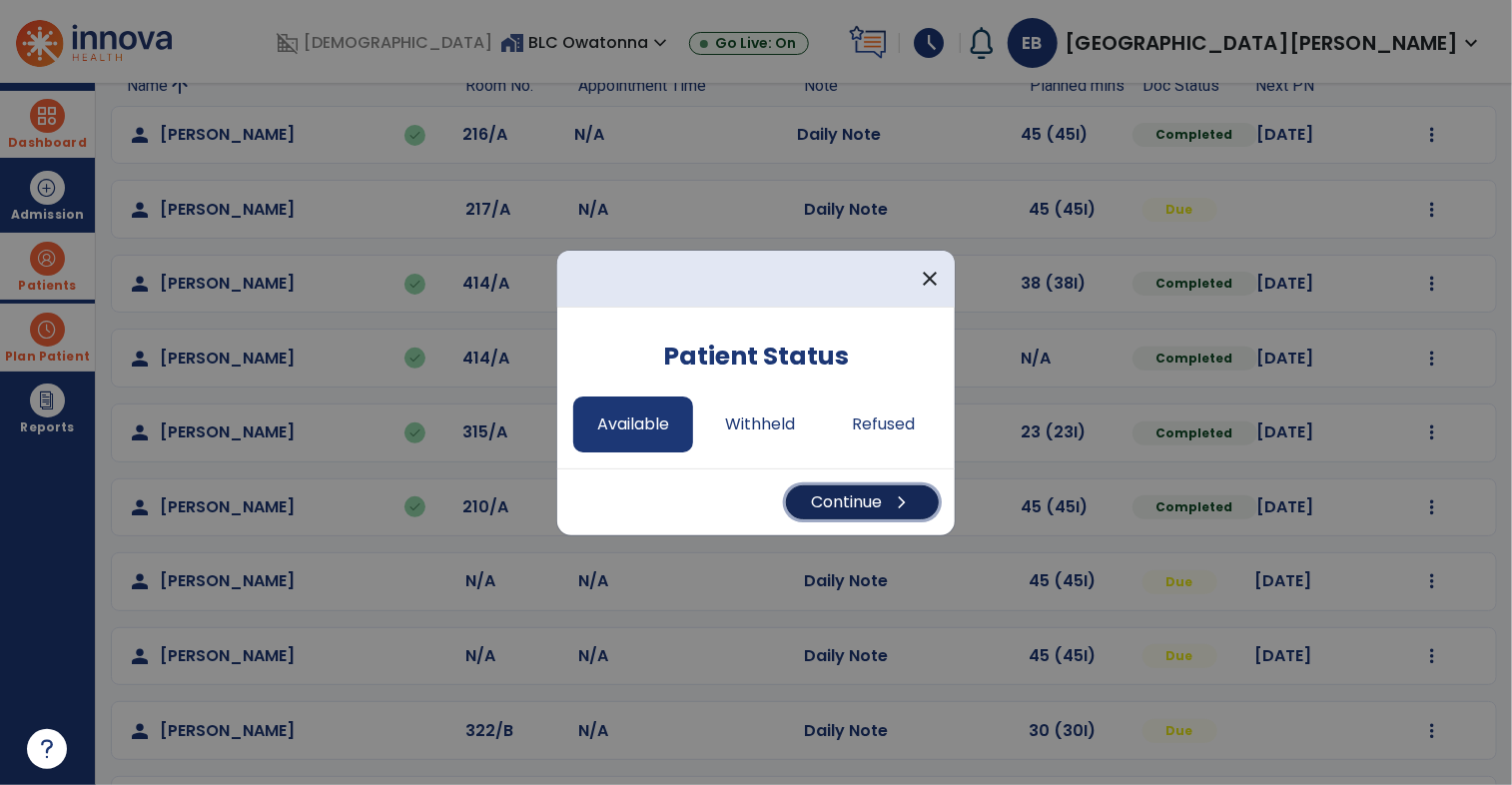 click on "Continue   chevron_right" at bounding box center (862, 502) 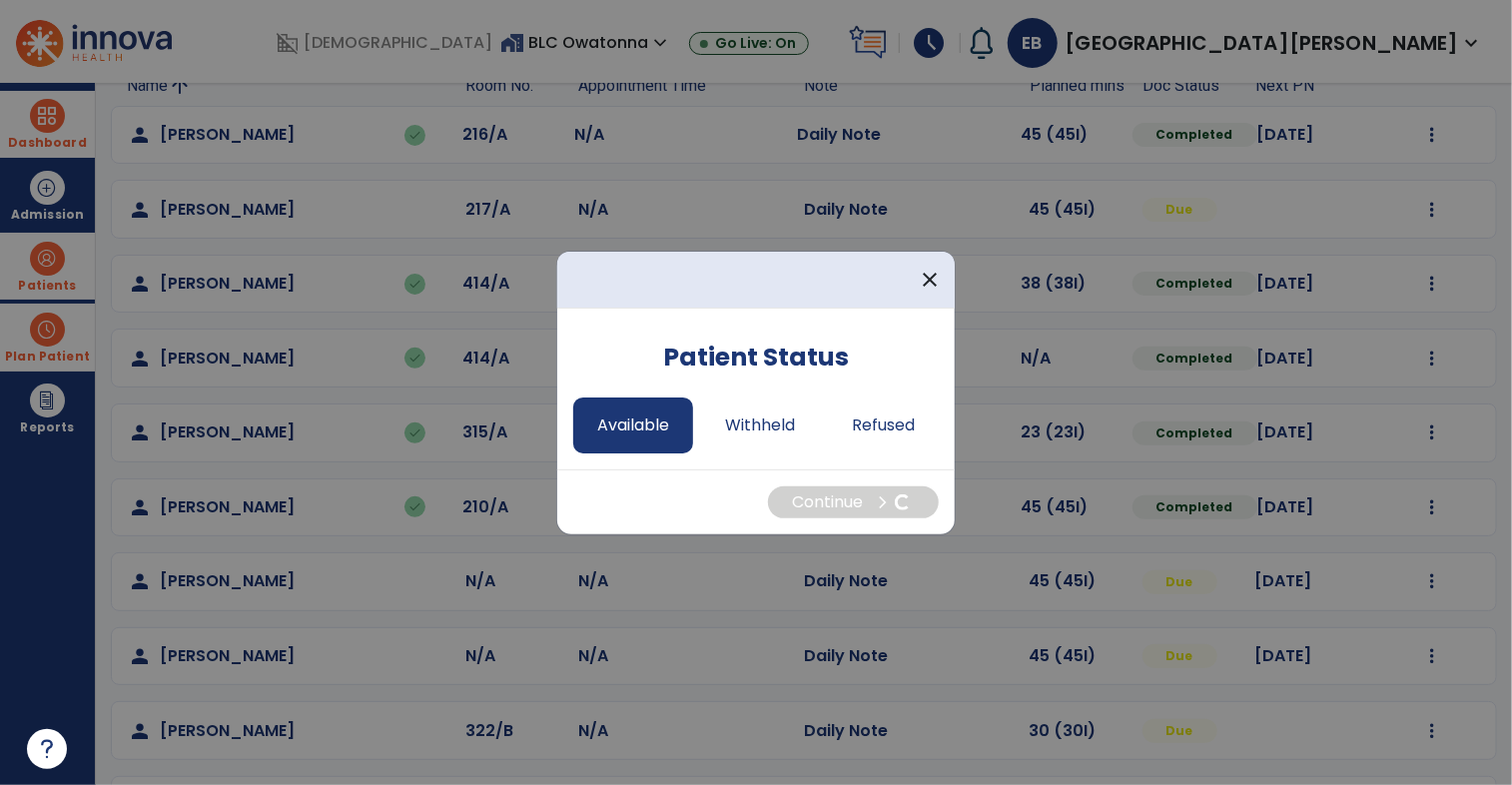 select on "*" 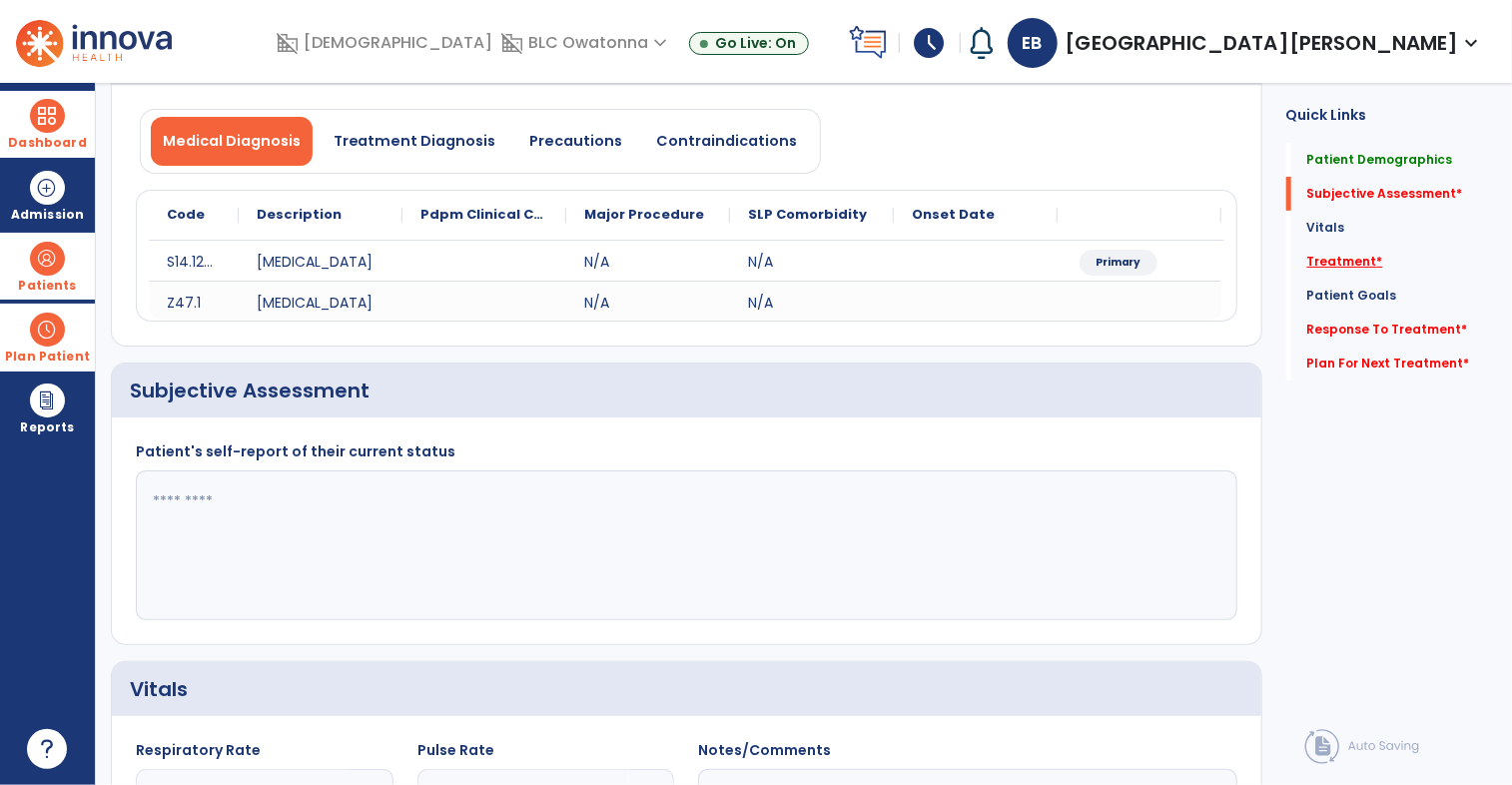 click on "Treatment   *" 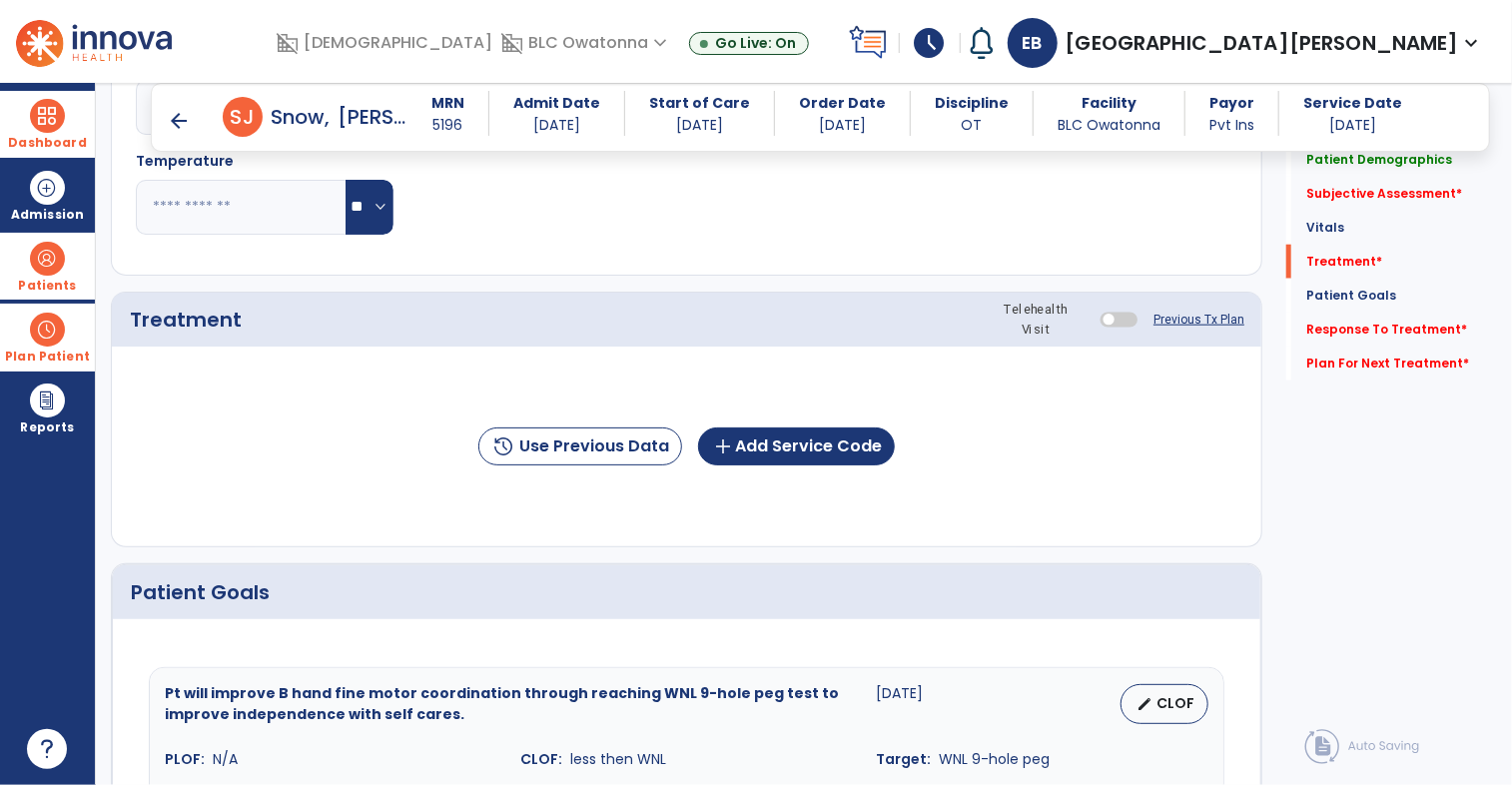 scroll, scrollTop: 999, scrollLeft: 0, axis: vertical 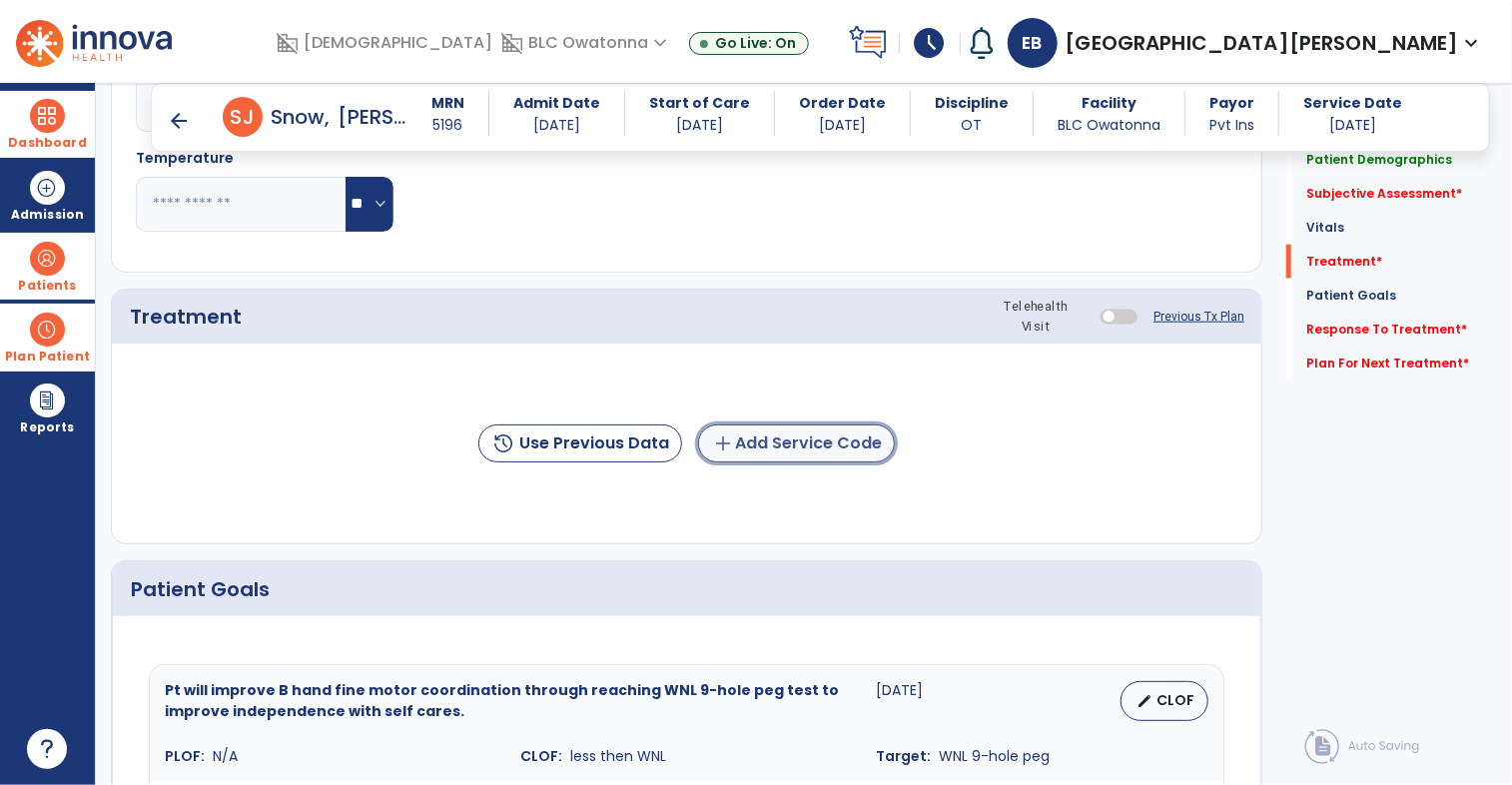click on "add" 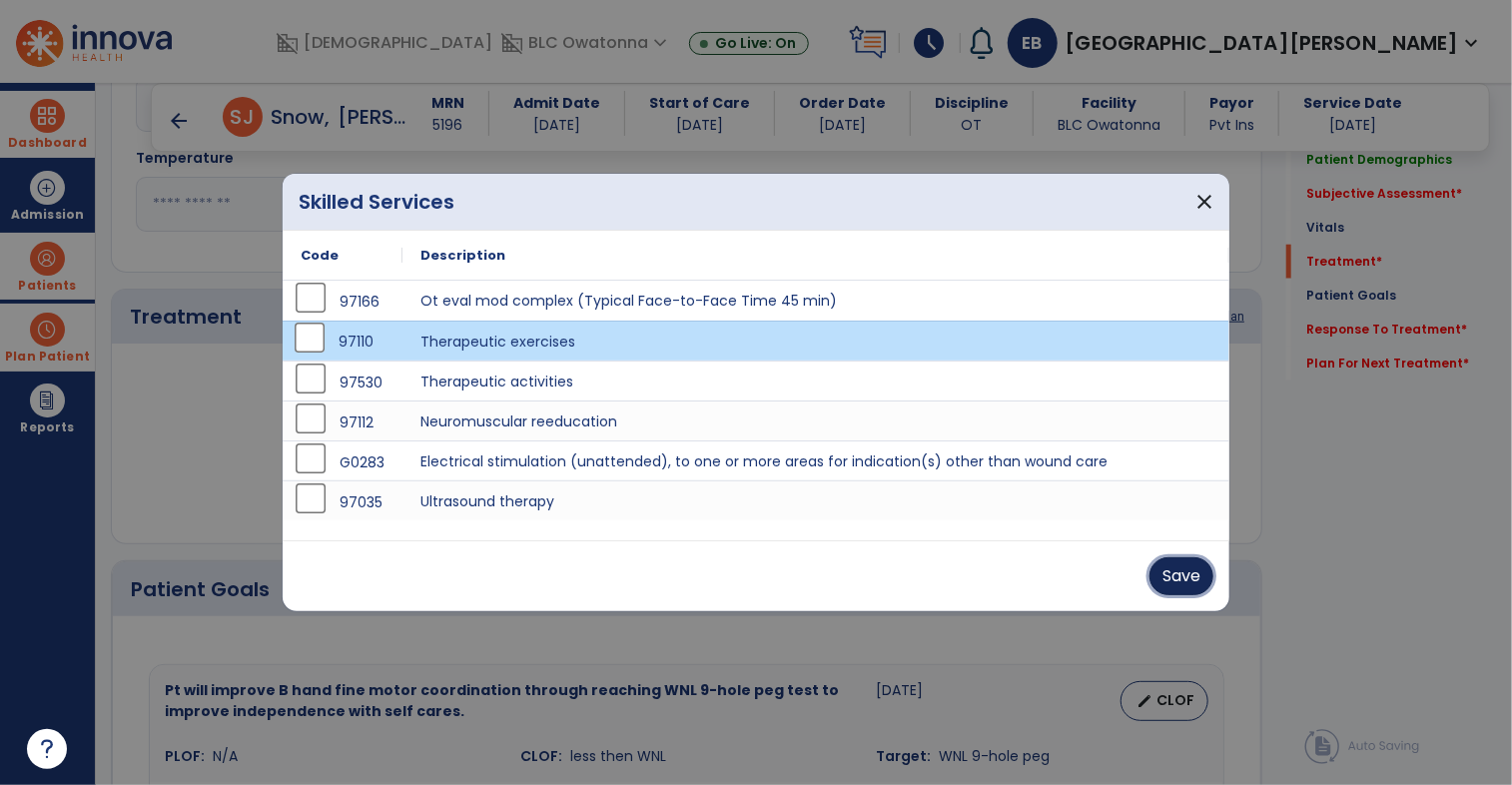 click on "Save" at bounding box center (1181, 576) 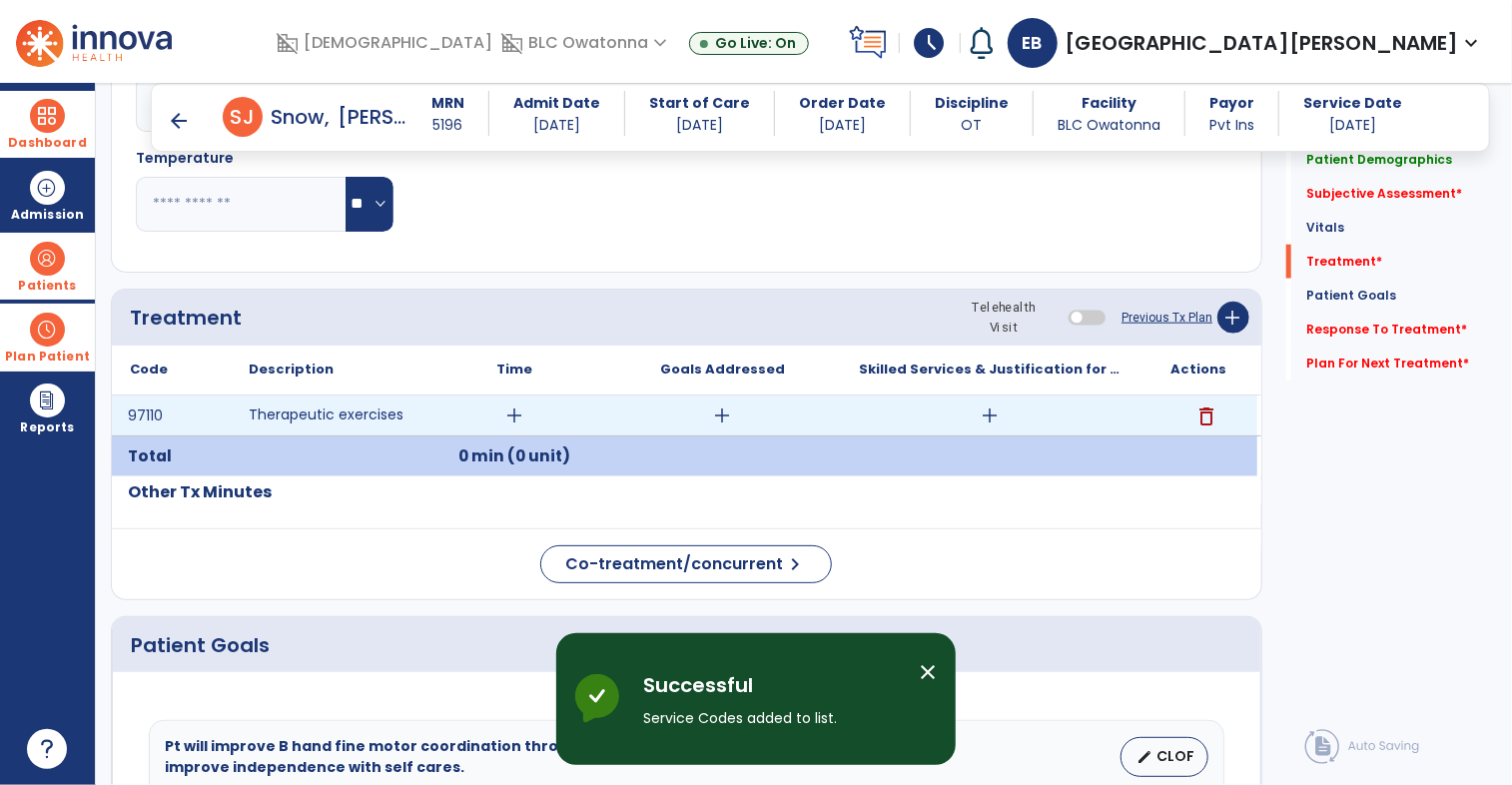 click on "add" at bounding box center [990, 415] 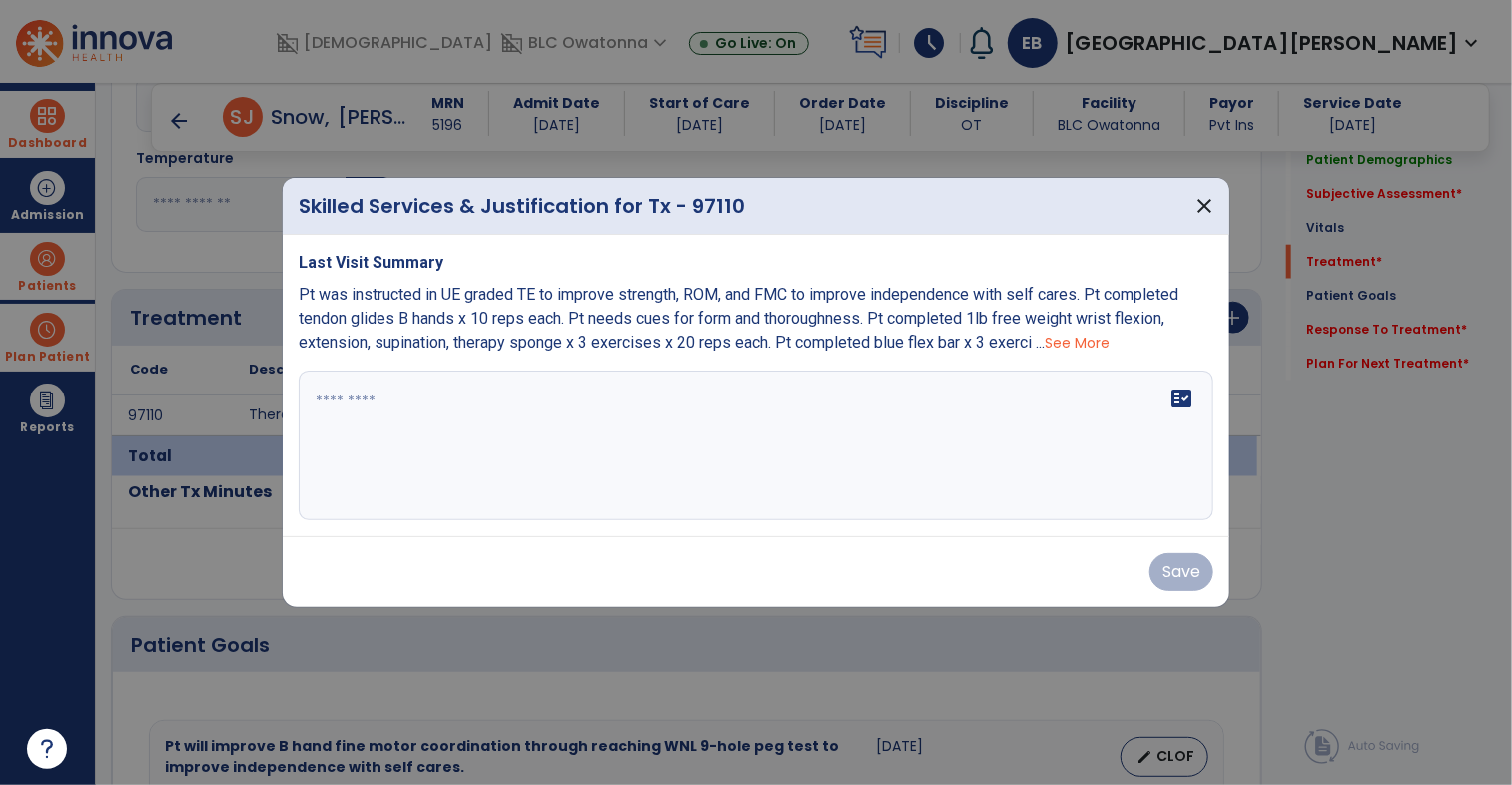 click at bounding box center (756, 445) 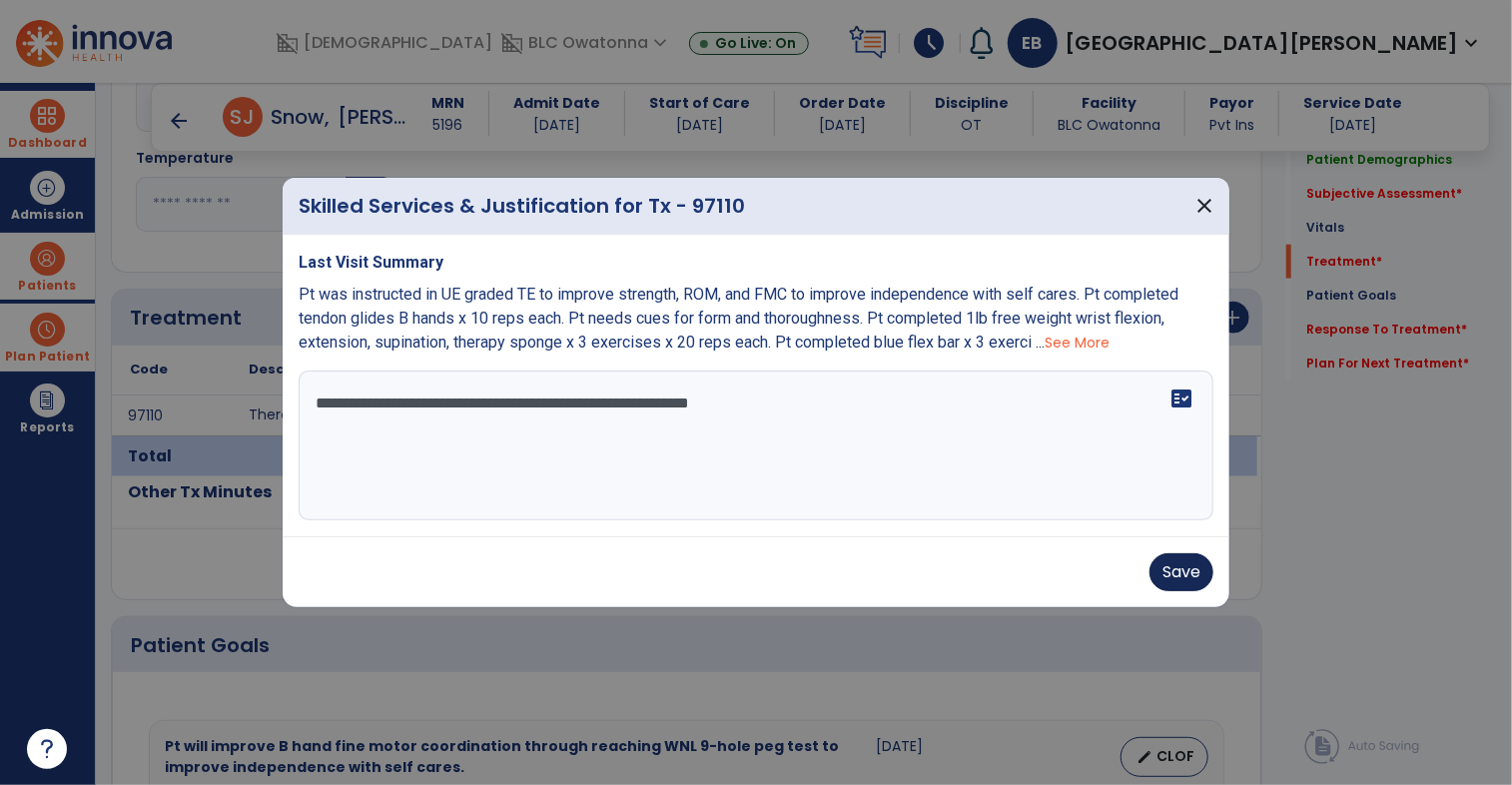 type on "**********" 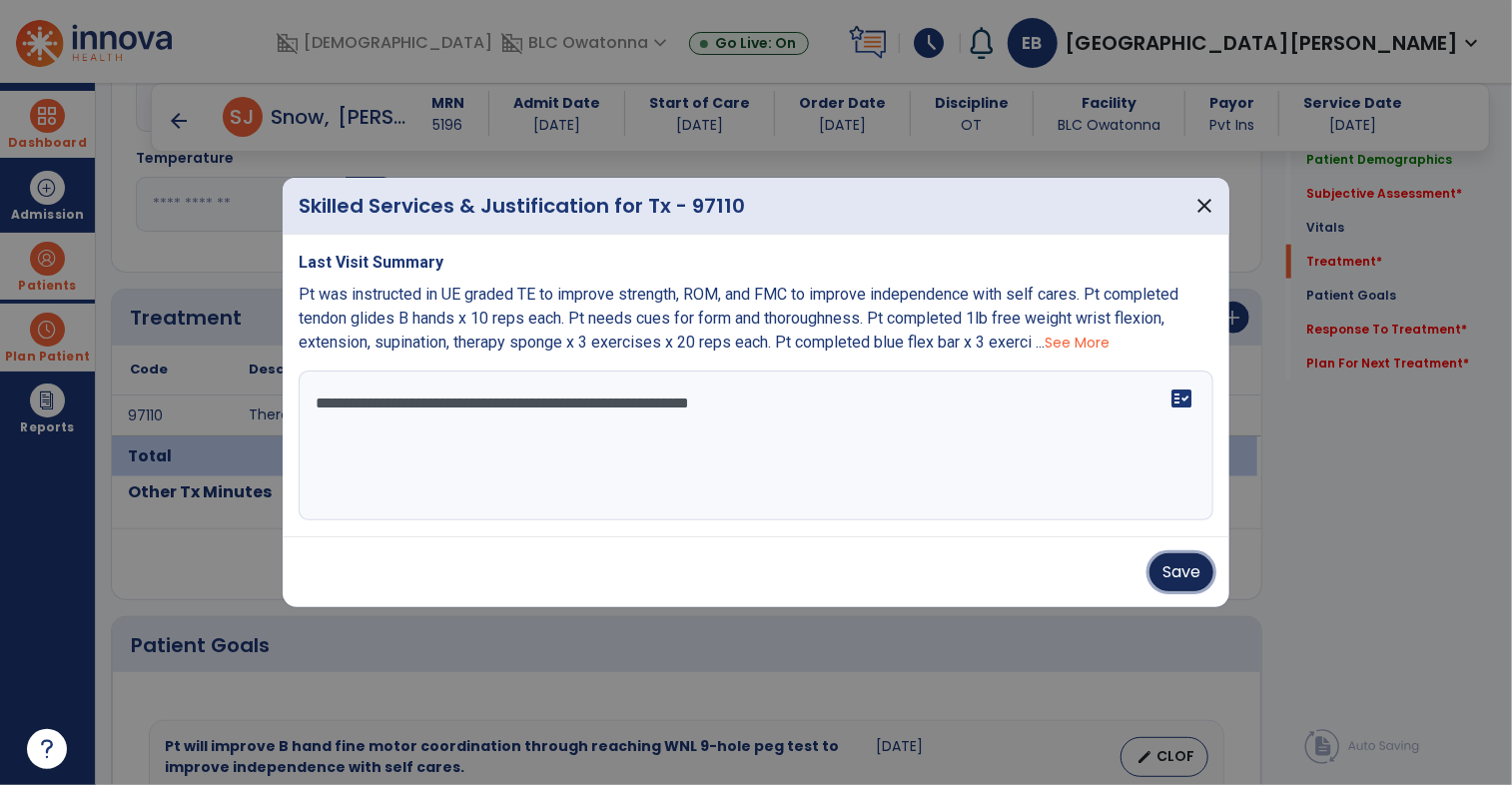 click on "Save" at bounding box center [1181, 572] 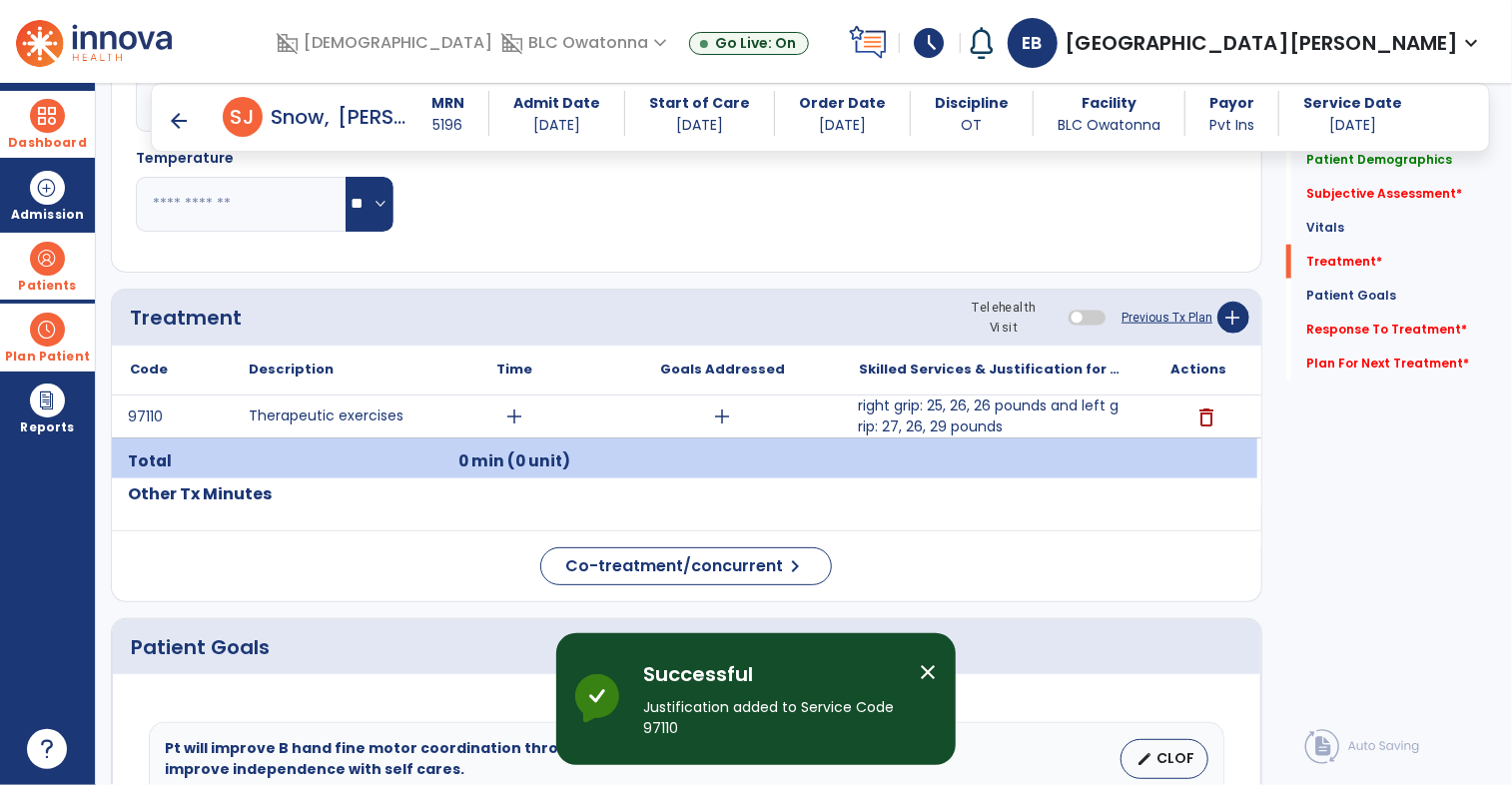 click on "arrow_back" at bounding box center [179, 121] 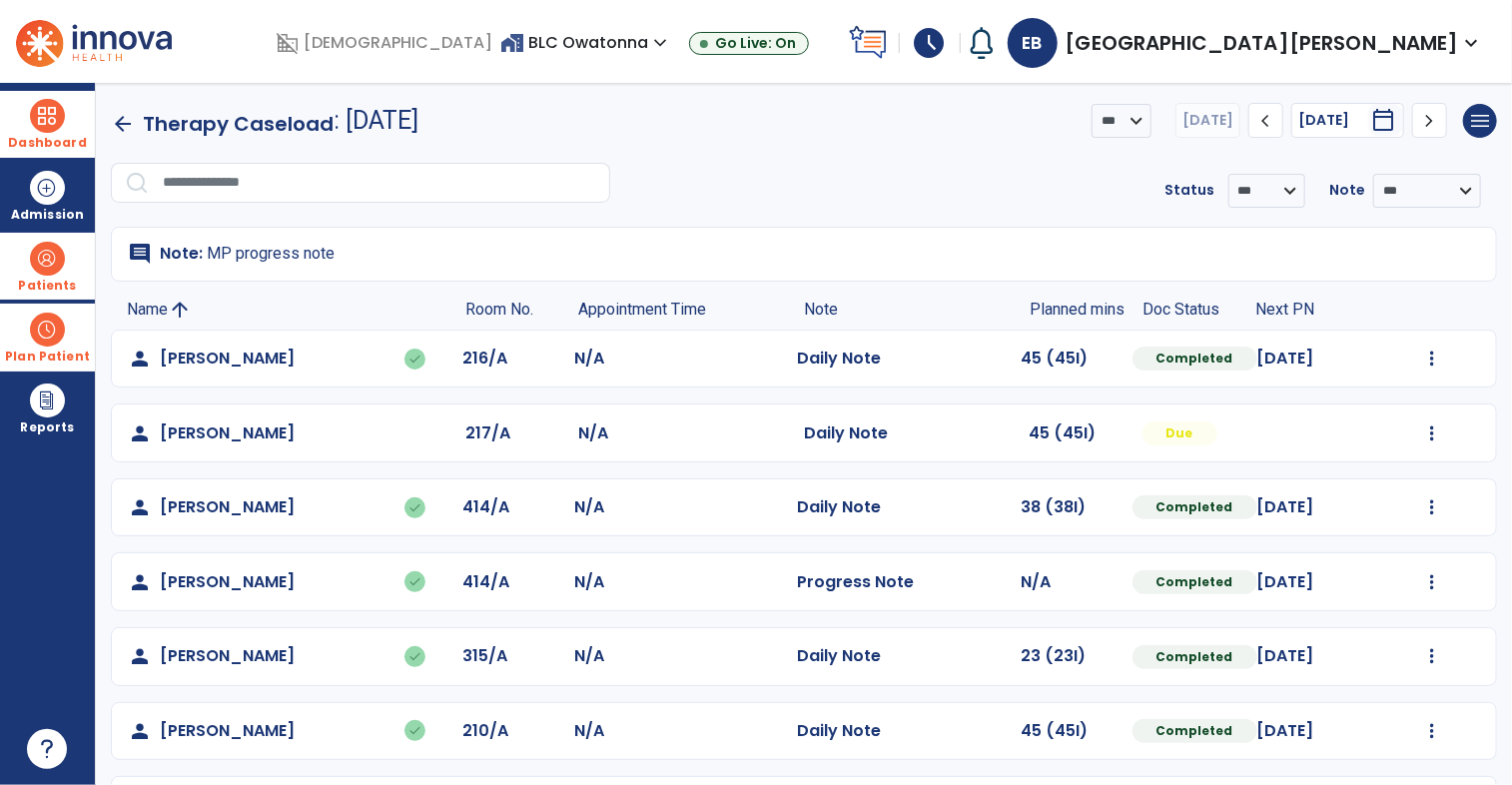 click at bounding box center (47, 259) 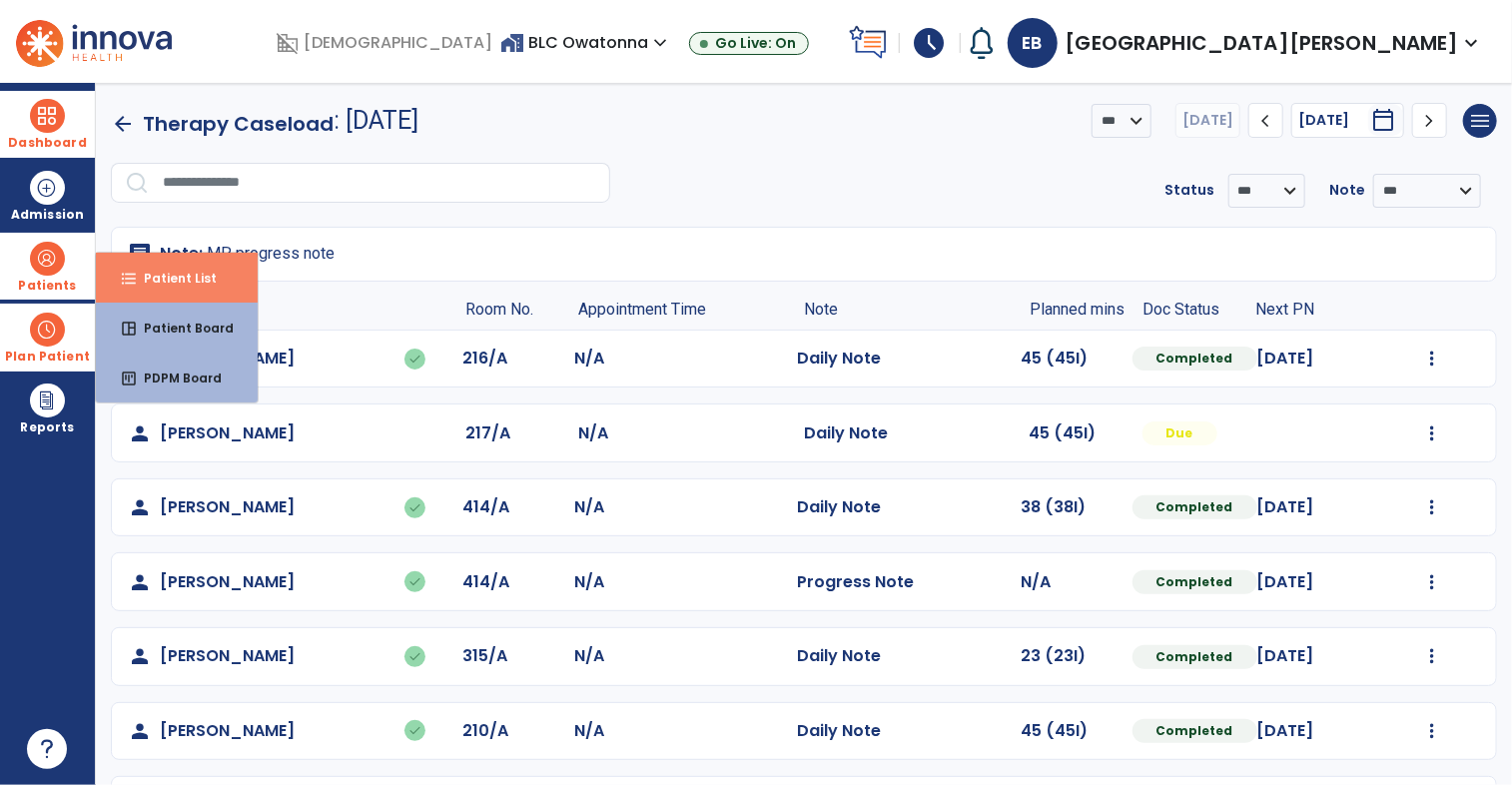 click on "format_list_bulleted" at bounding box center [129, 279] 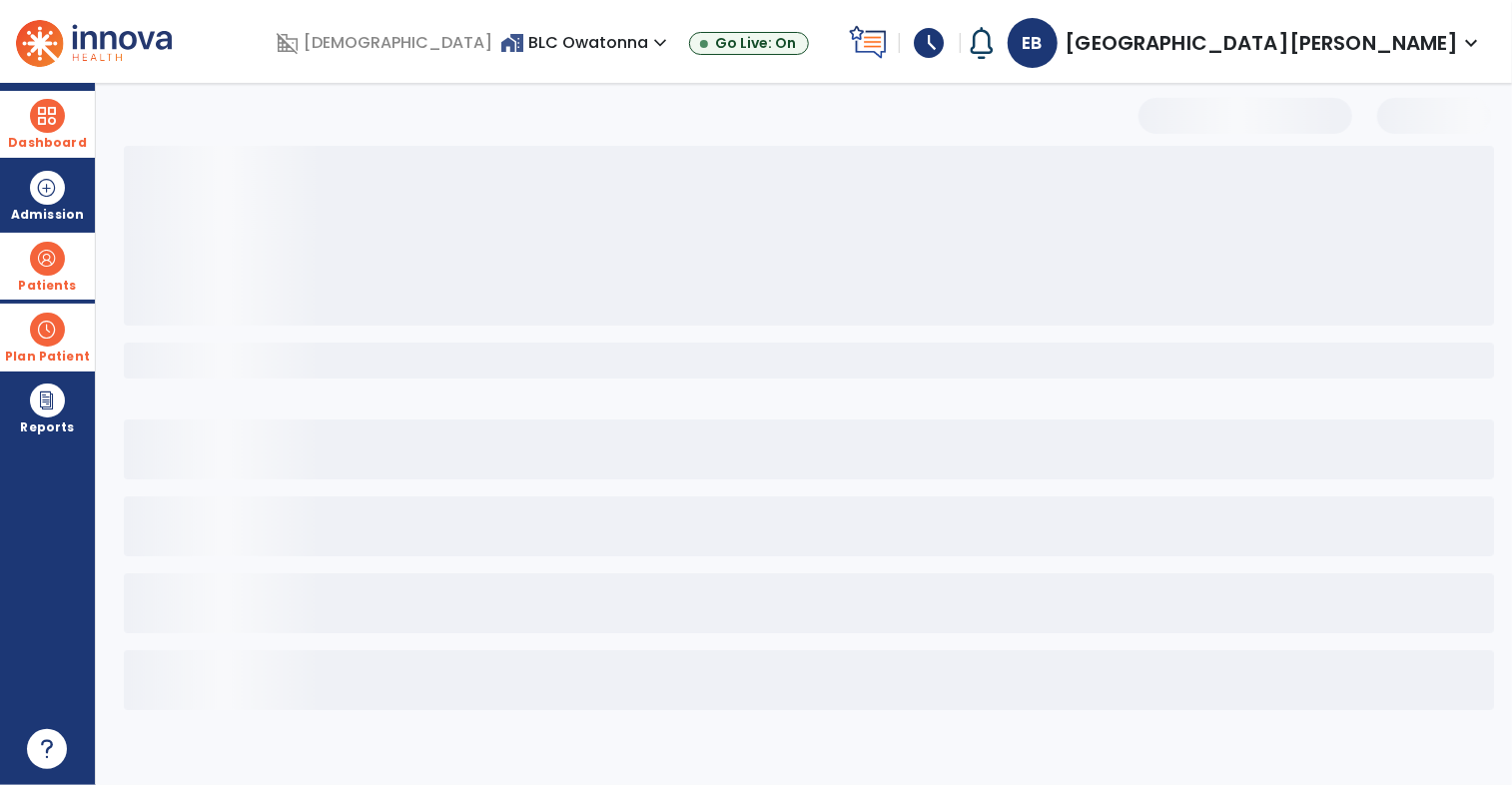 select on "***" 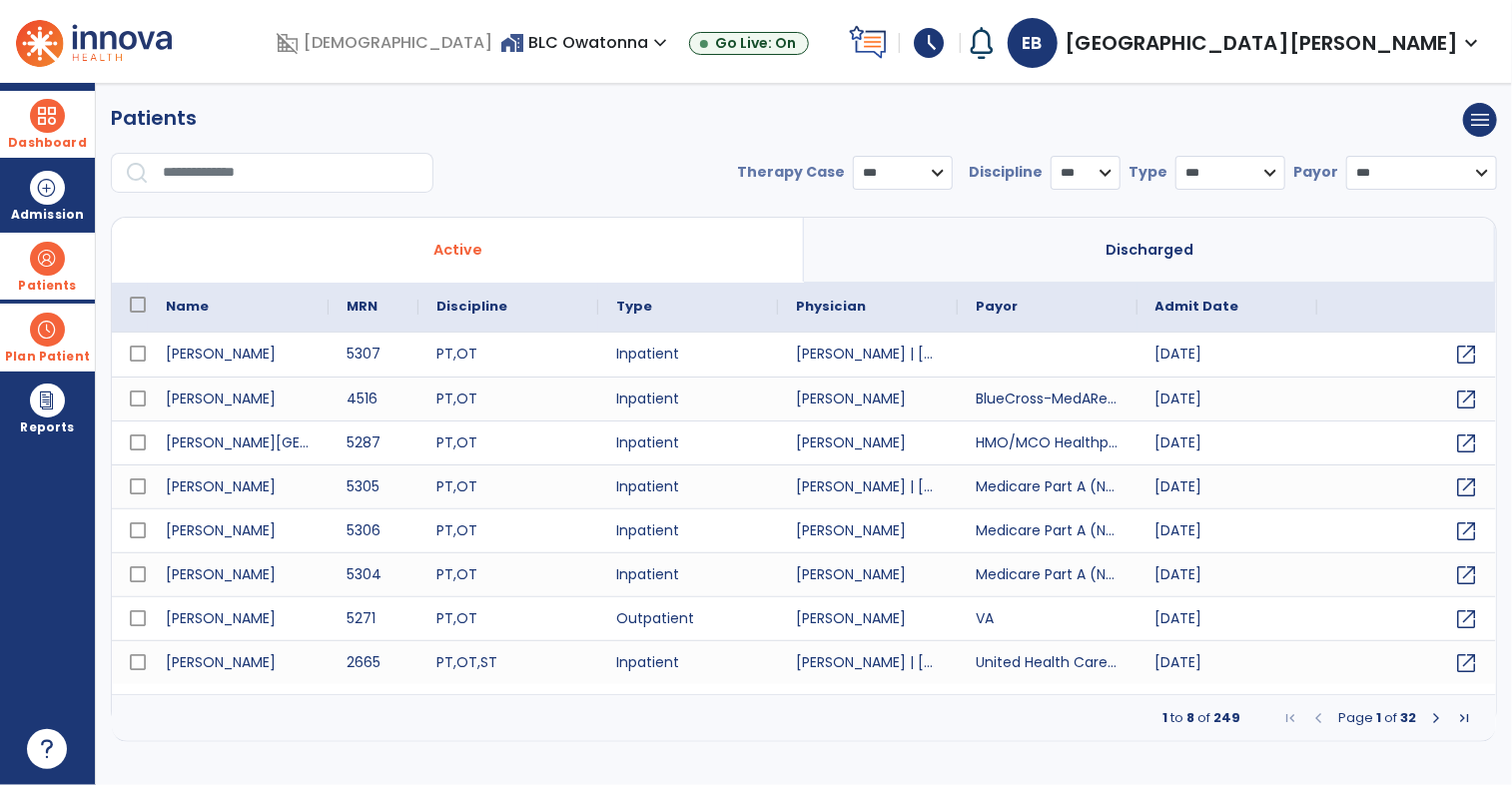 click at bounding box center (291, 173) 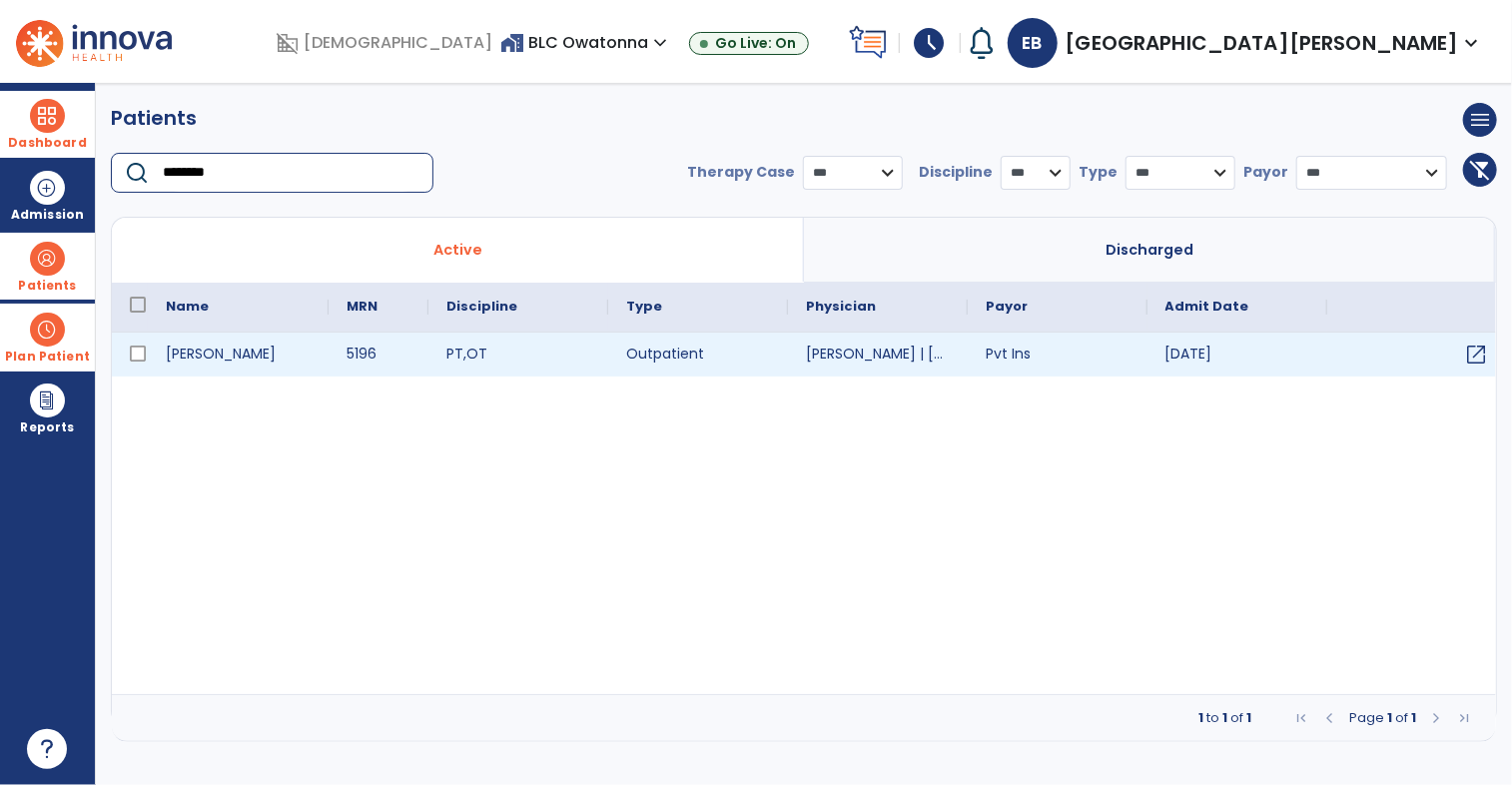 type on "********" 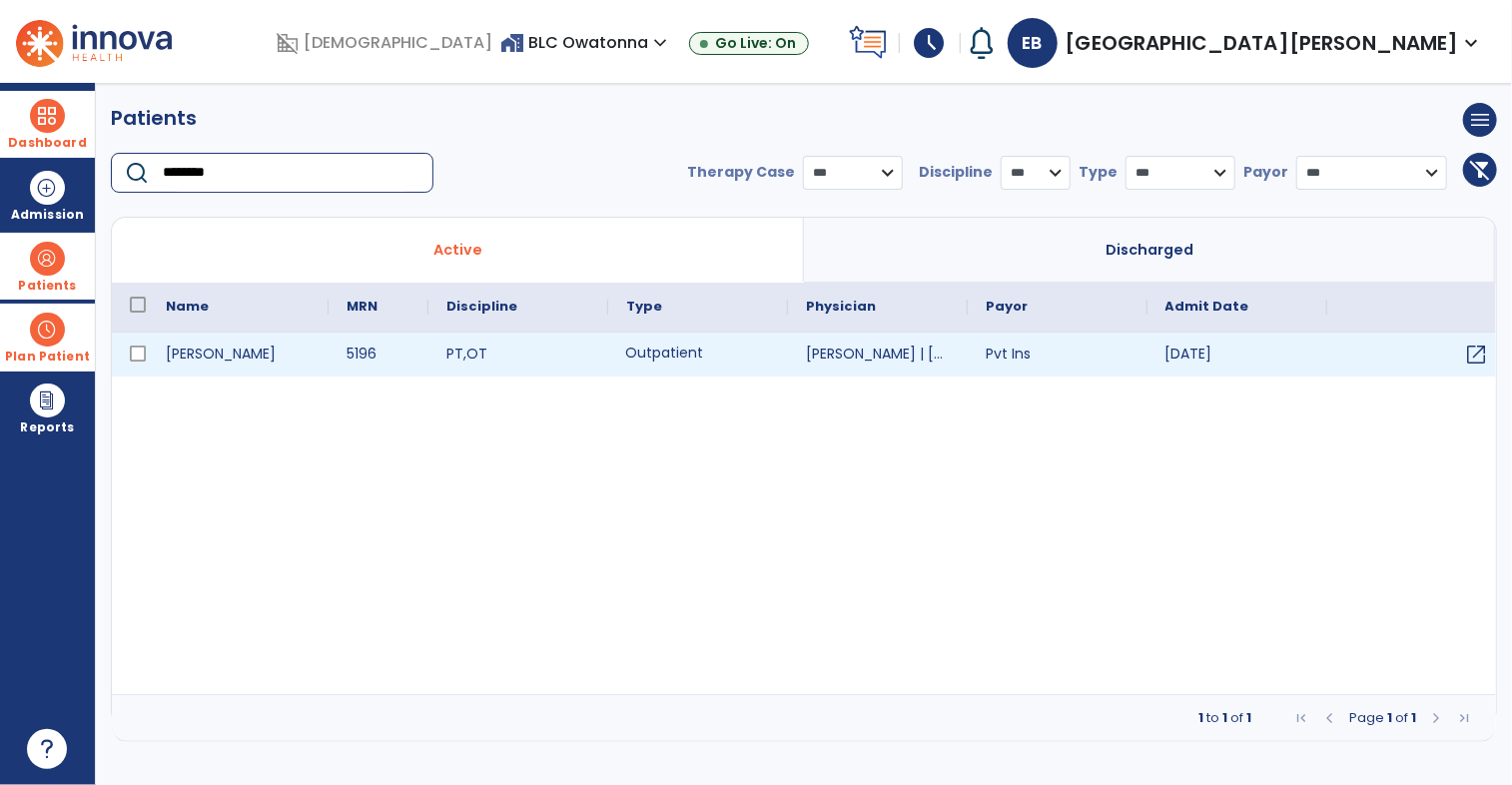 click on "Outpatient" at bounding box center [698, 355] 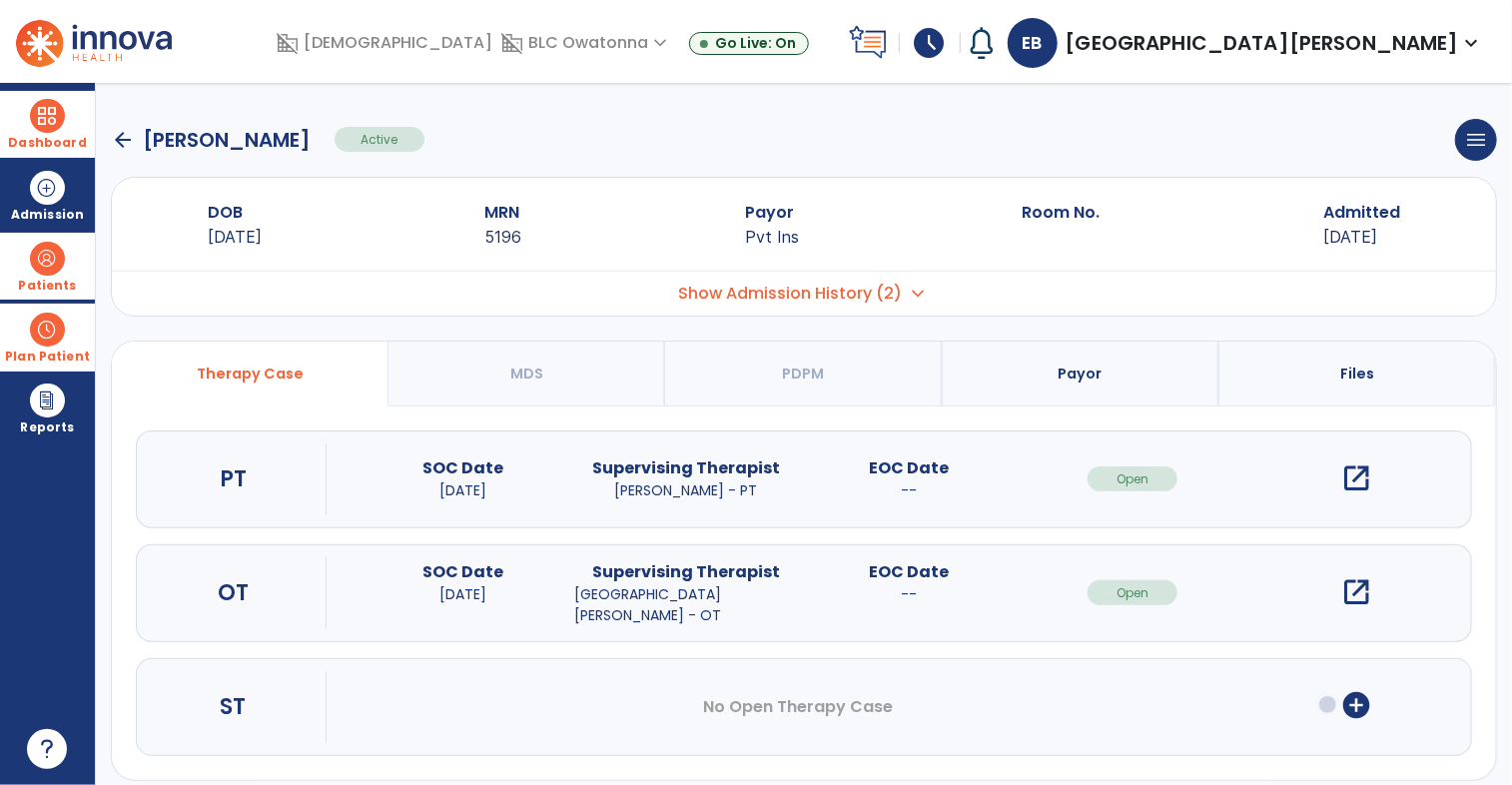 click on "open_in_new" at bounding box center (1356, 592) 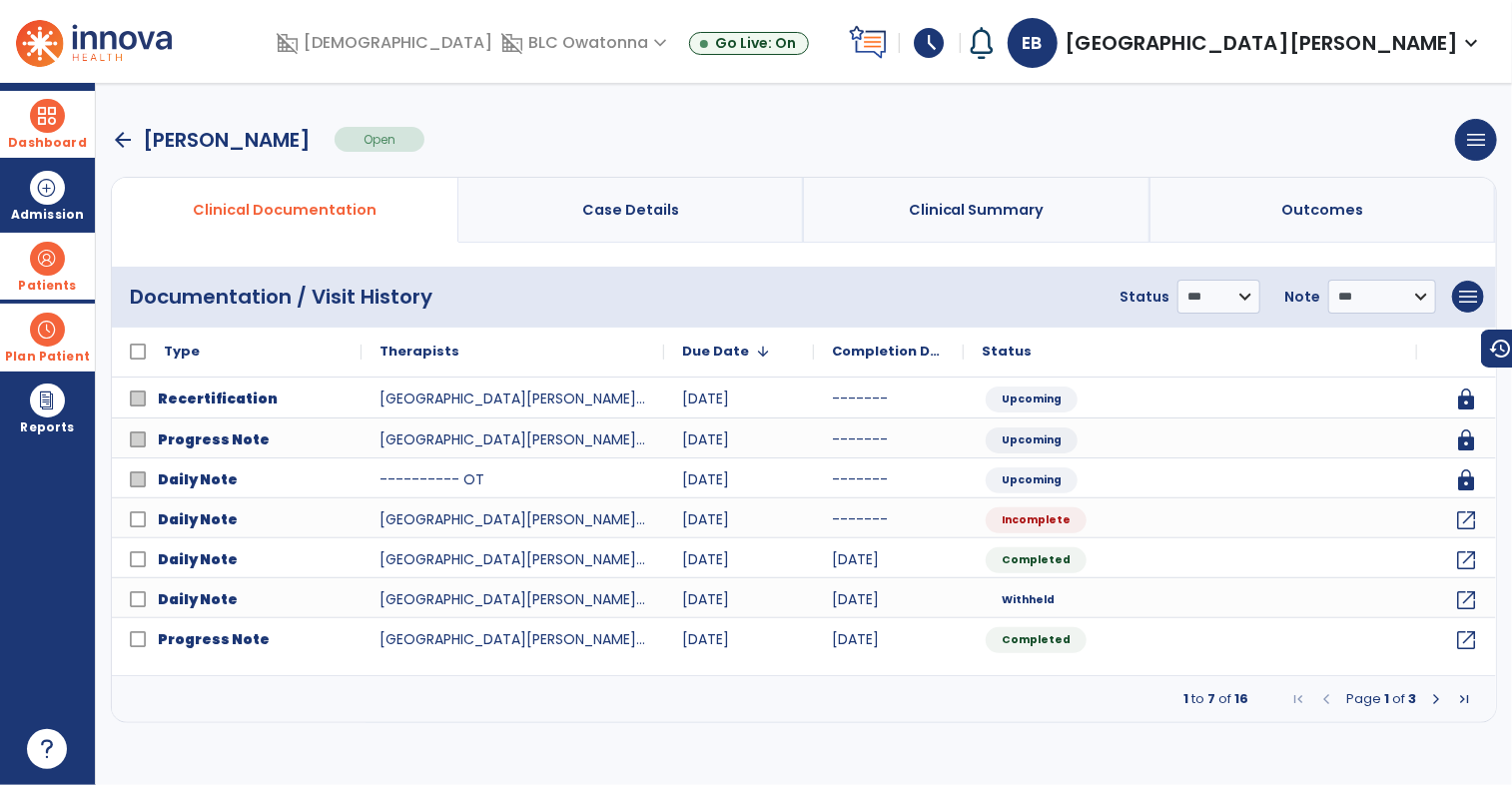 click at bounding box center (1436, 699) 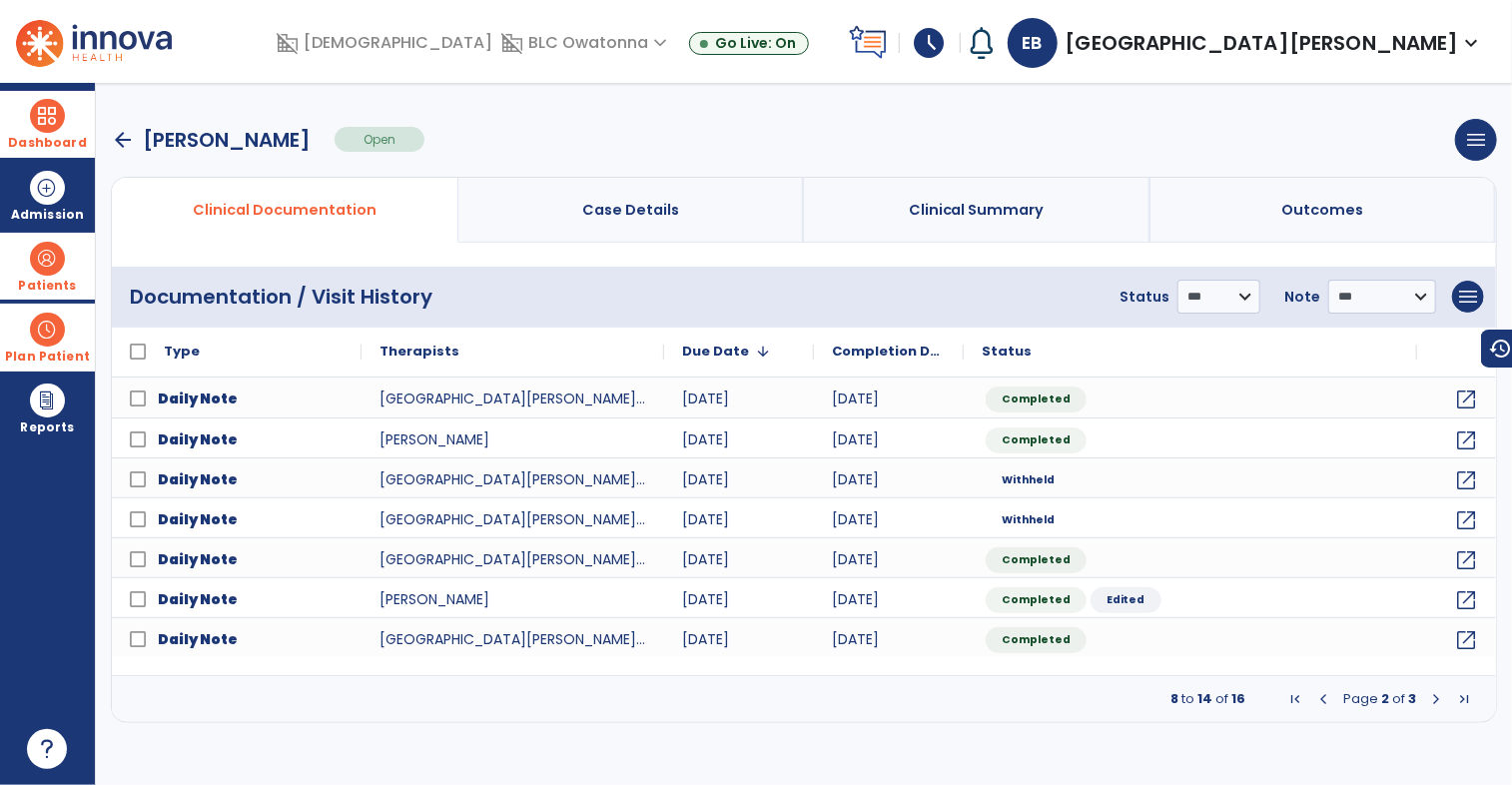 click at bounding box center (1436, 699) 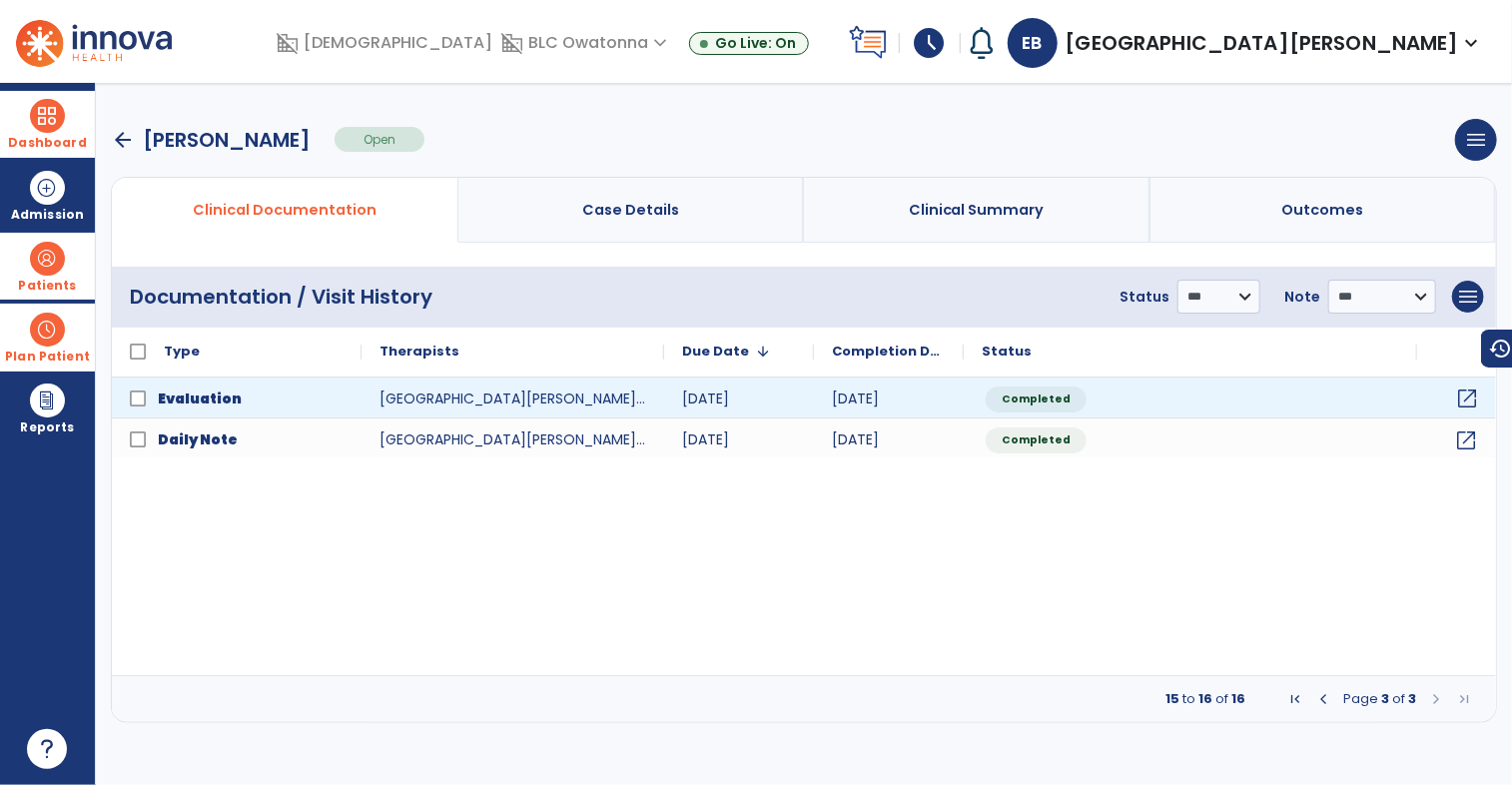 click on "open_in_new" 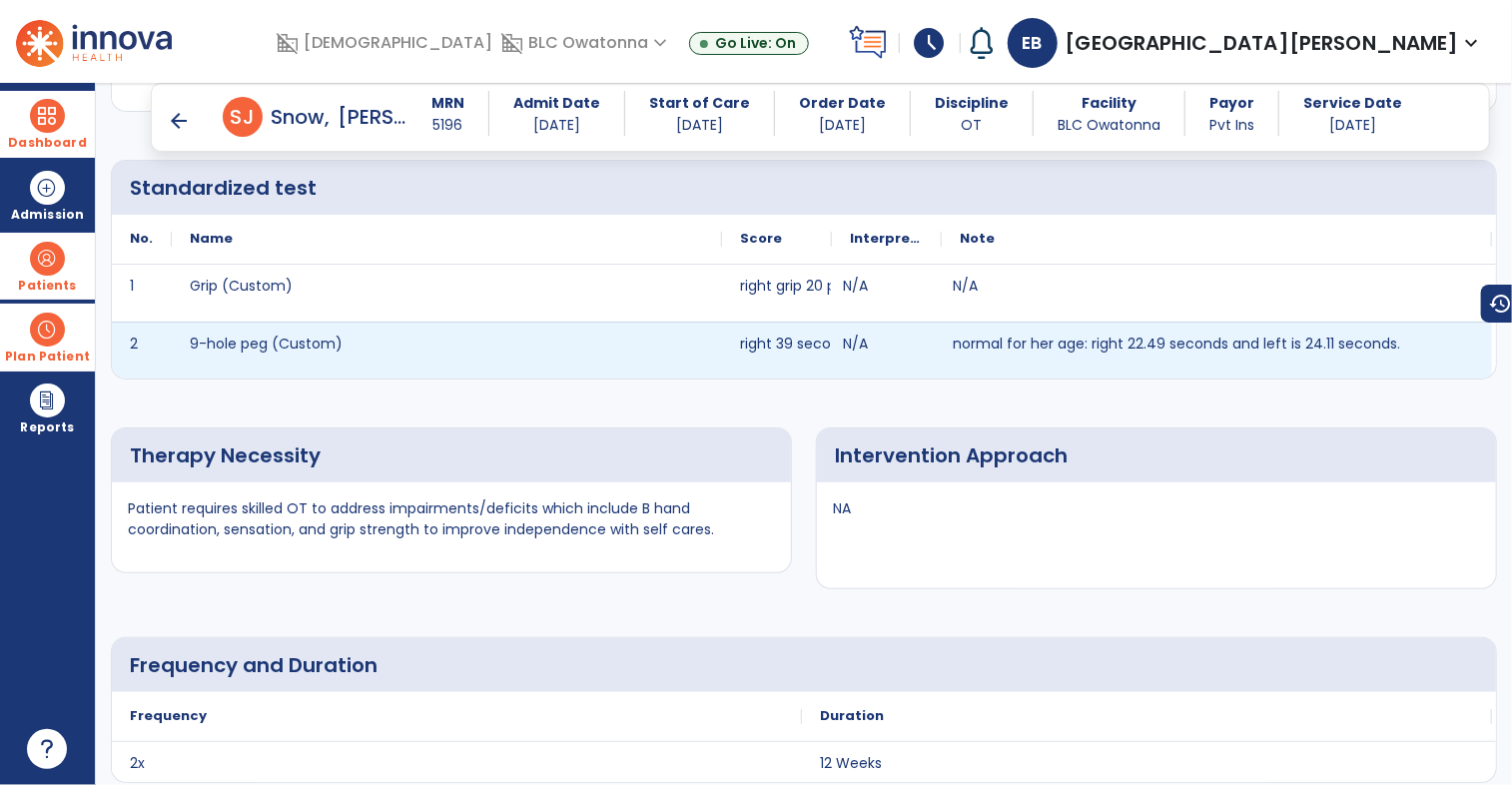 scroll, scrollTop: 3970, scrollLeft: 0, axis: vertical 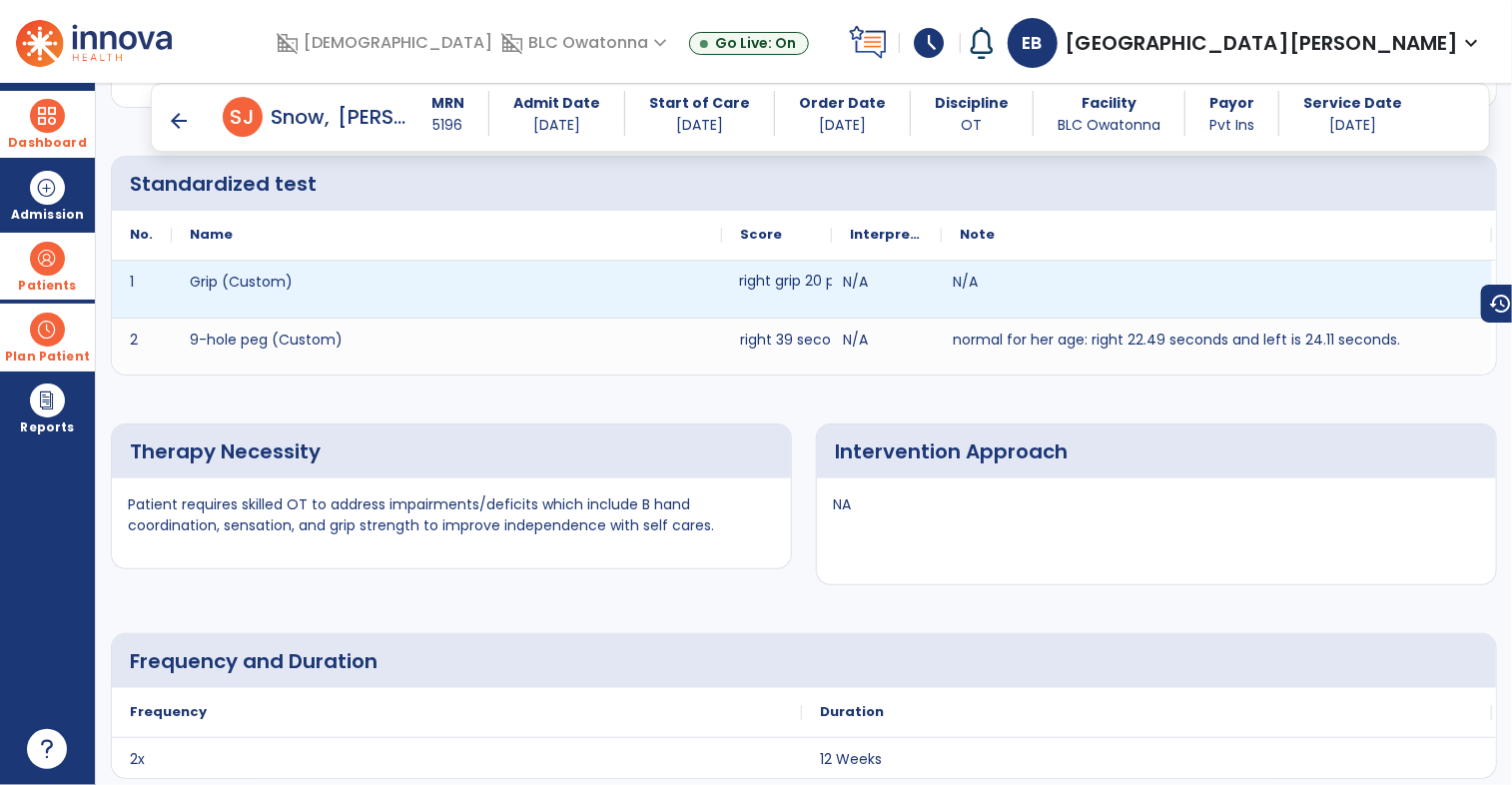 click on "right grip 20 pounds and left grip 32 pounds" at bounding box center [891, 281] 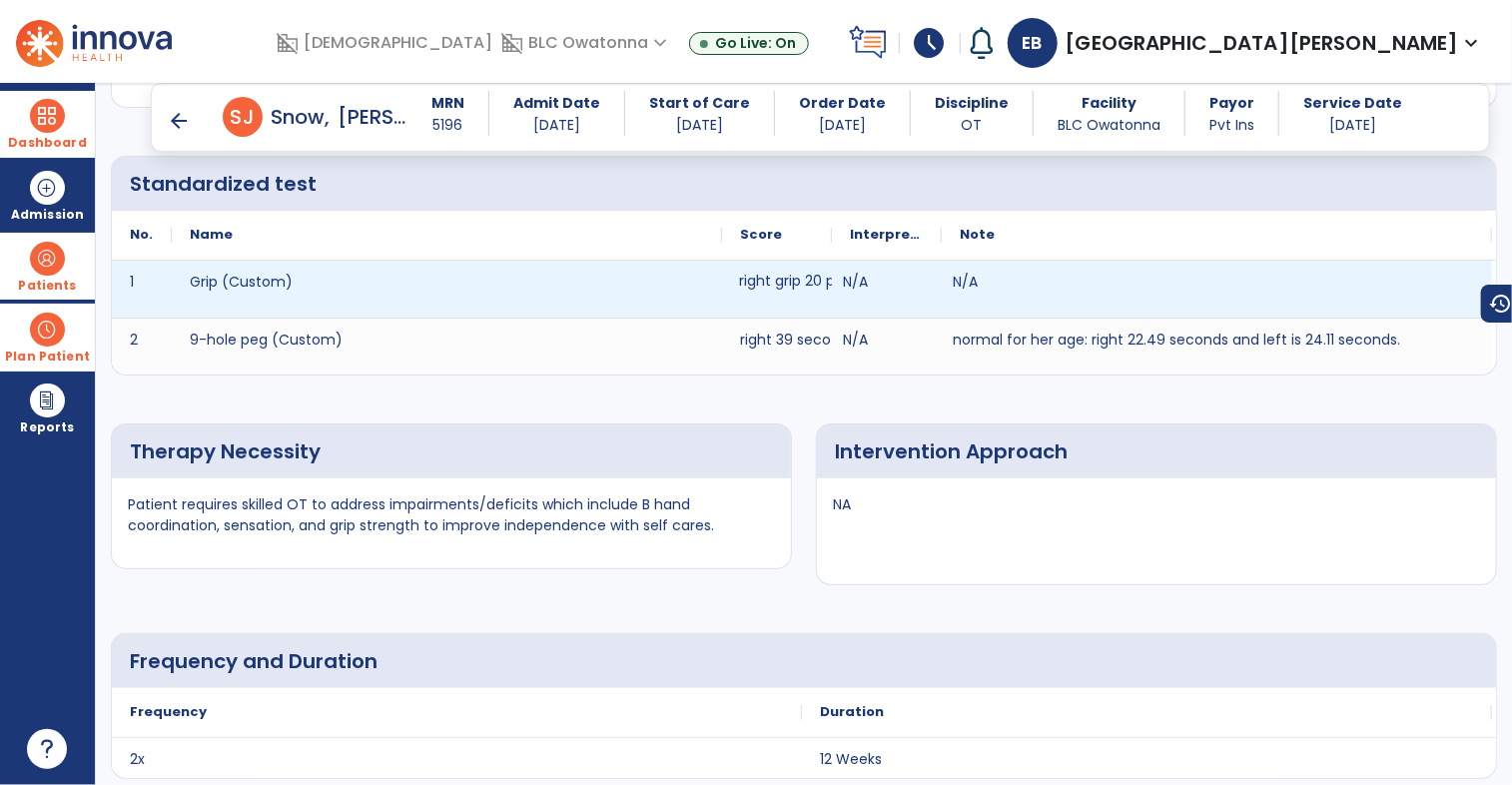 click on "right grip 20 pounds and left grip 32 pounds" at bounding box center (891, 281) 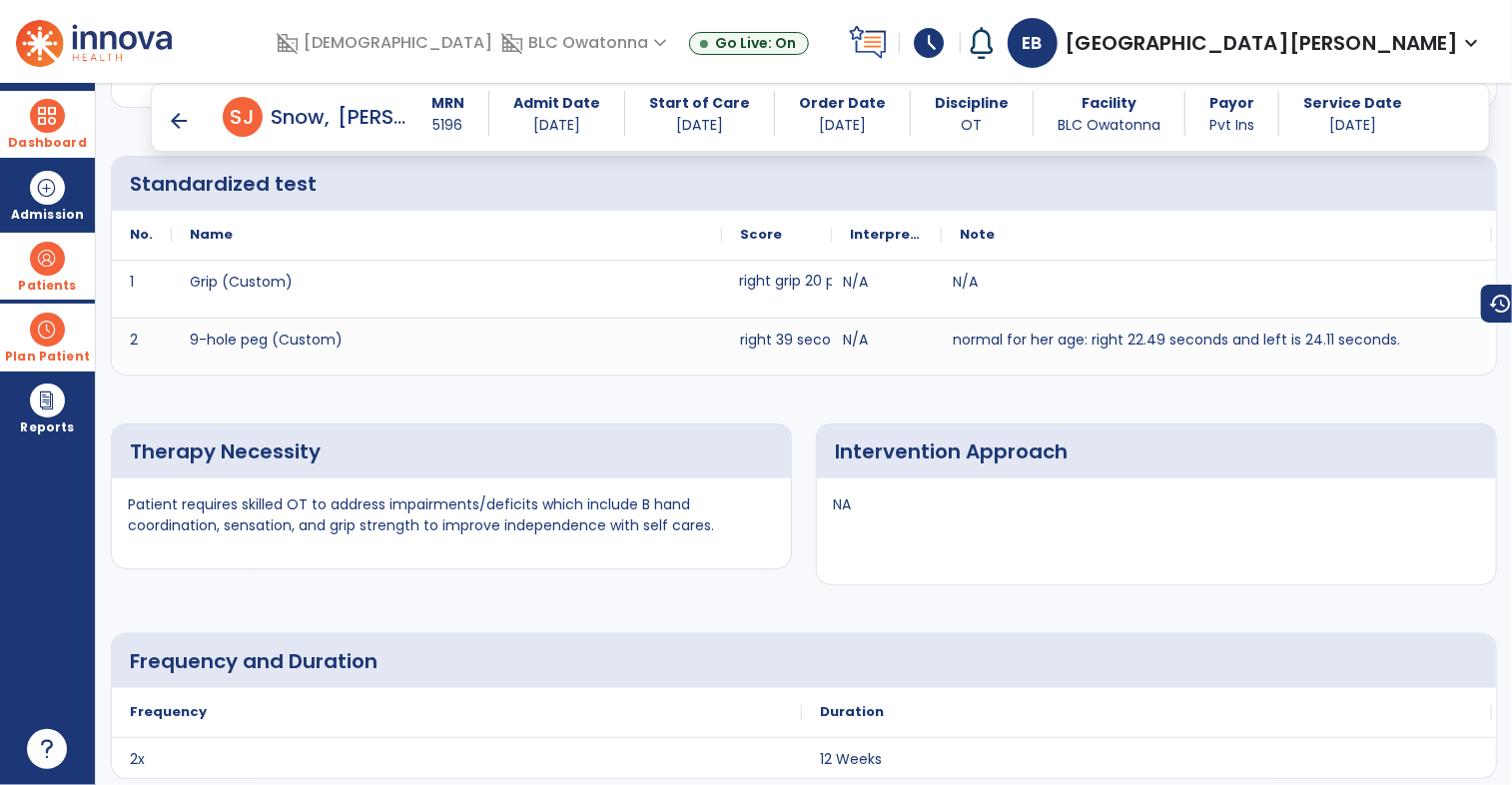 click on "arrow_back" at bounding box center [179, 121] 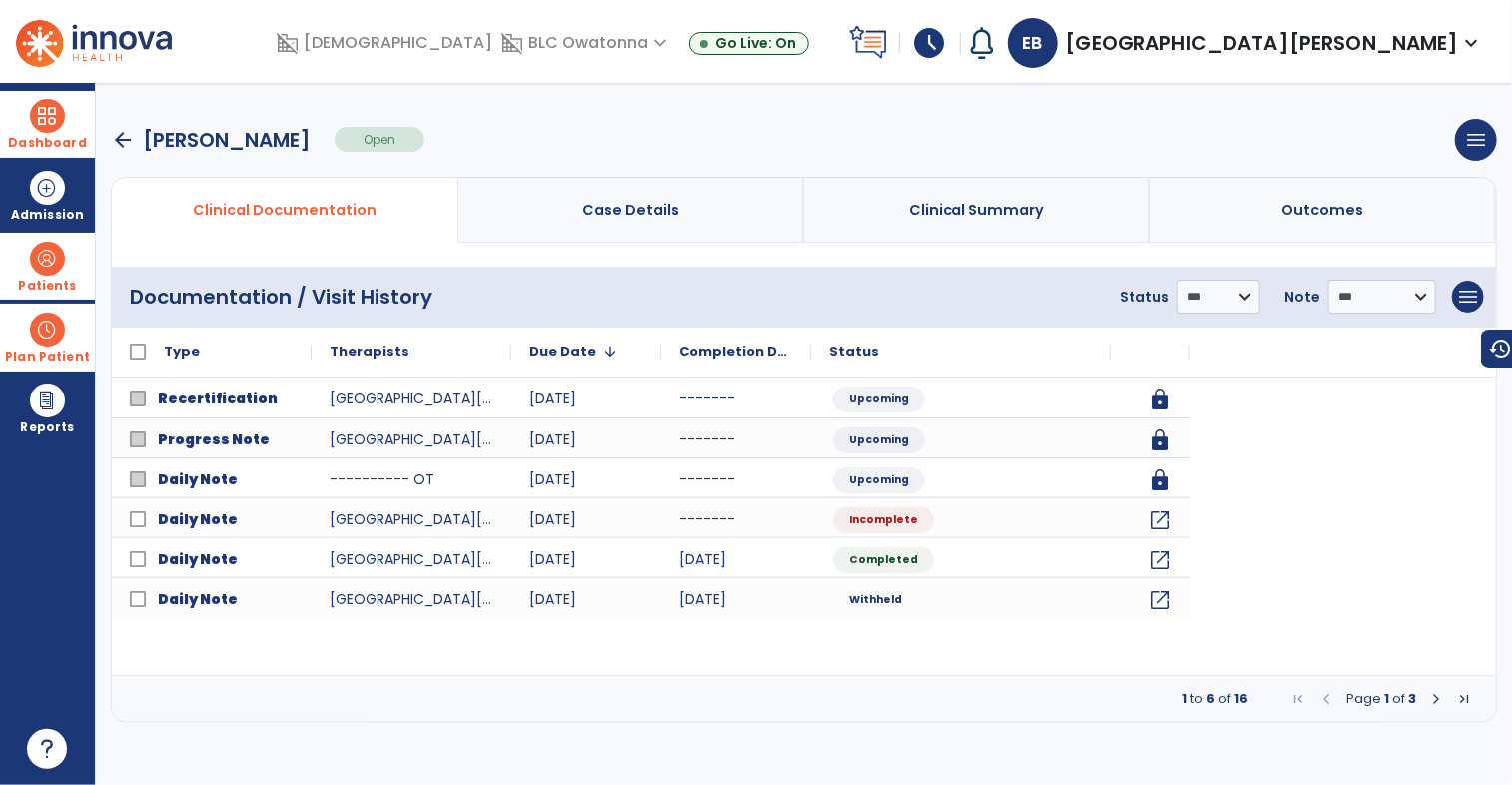 scroll, scrollTop: 0, scrollLeft: 0, axis: both 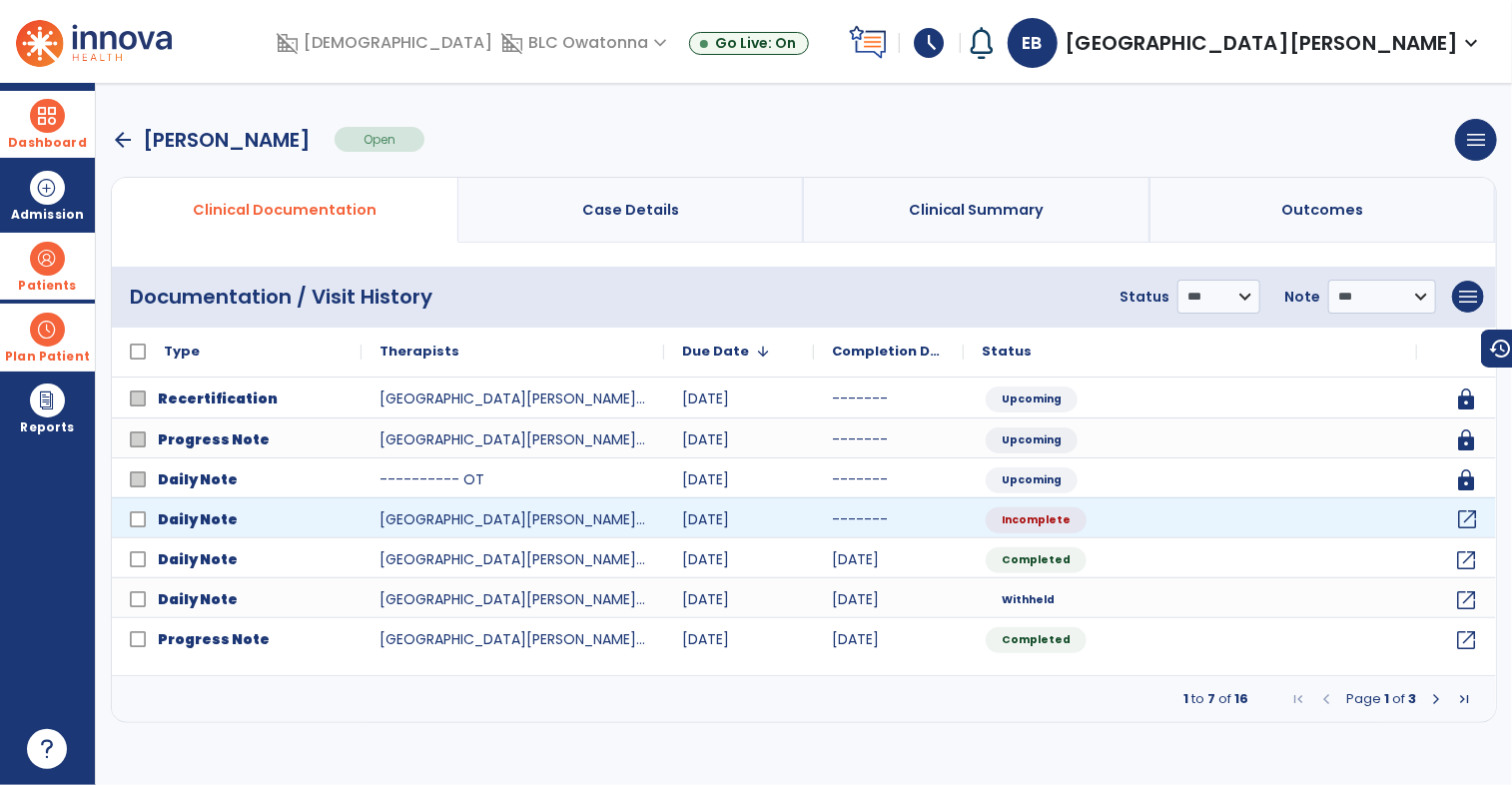 click on "open_in_new" 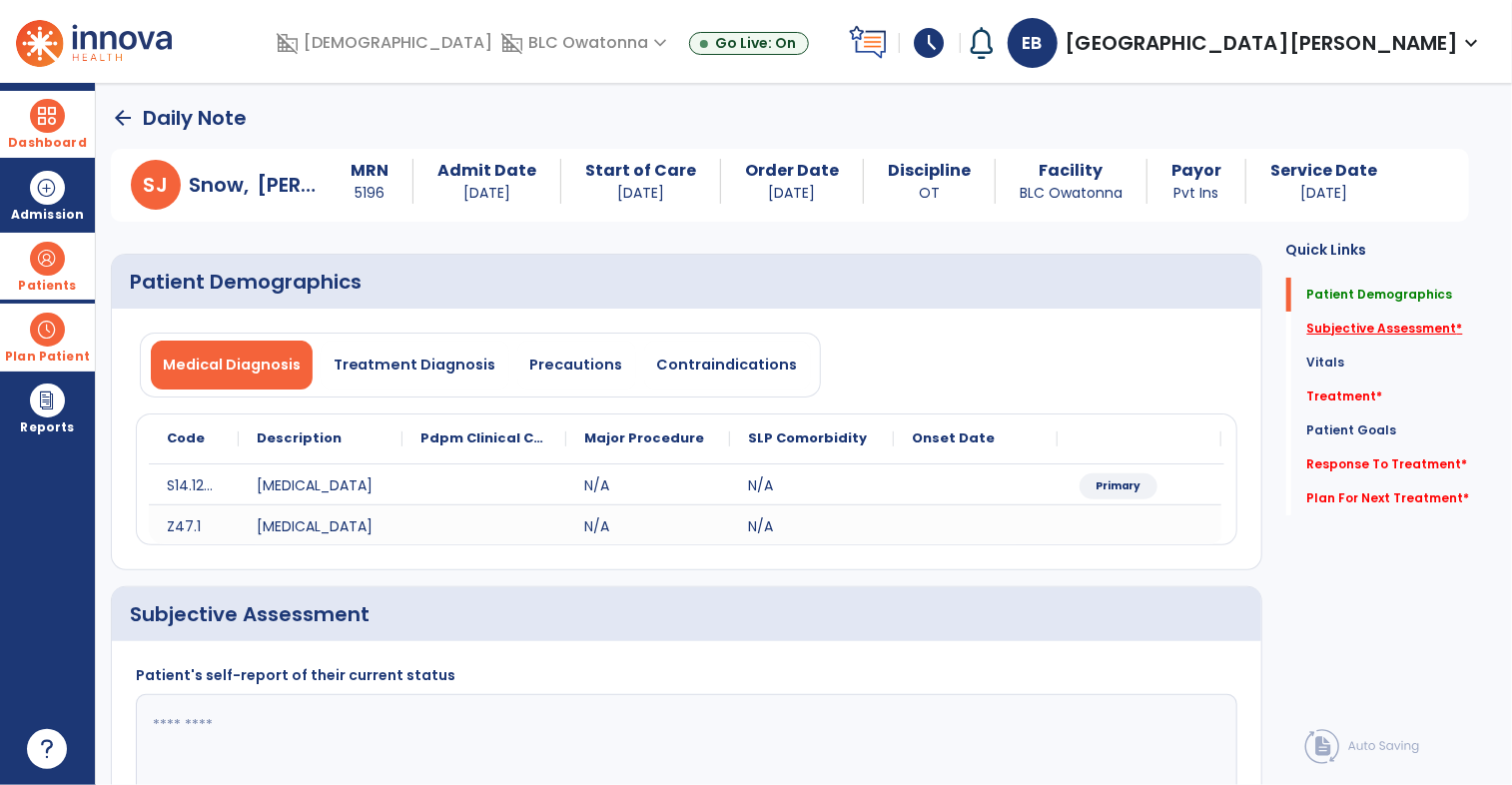 click on "Subjective Assessment   *" 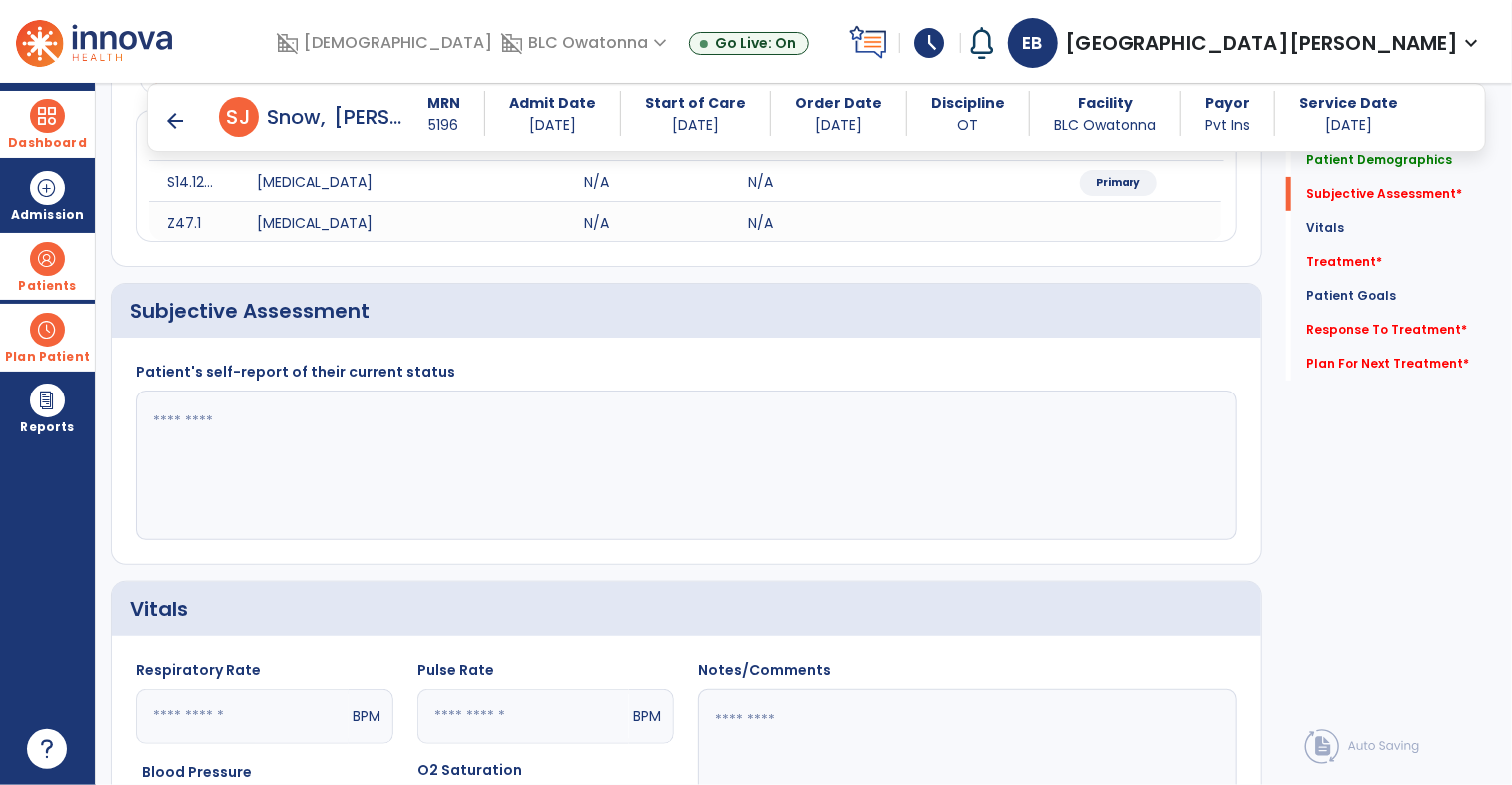 scroll, scrollTop: 292, scrollLeft: 0, axis: vertical 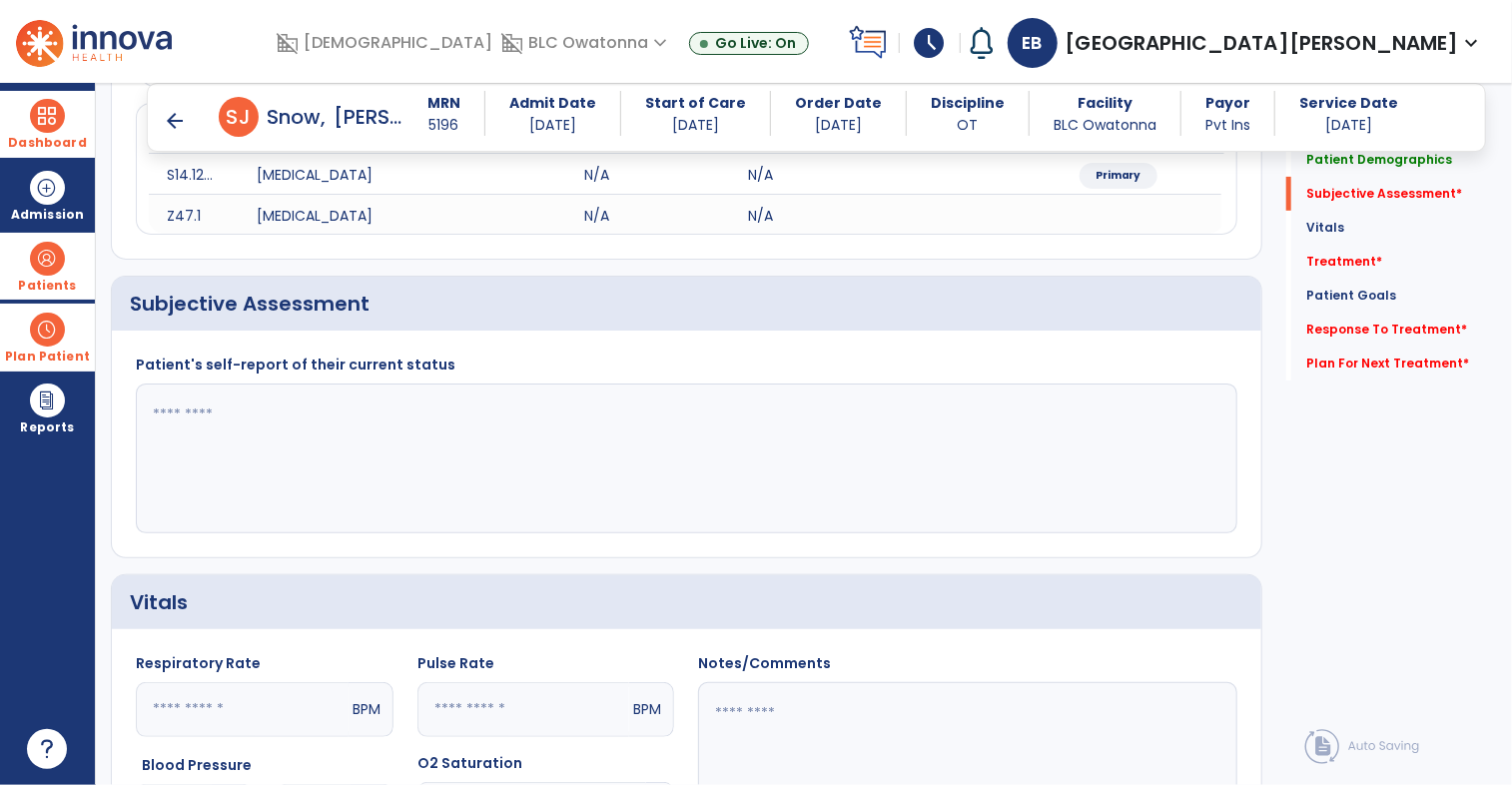 click 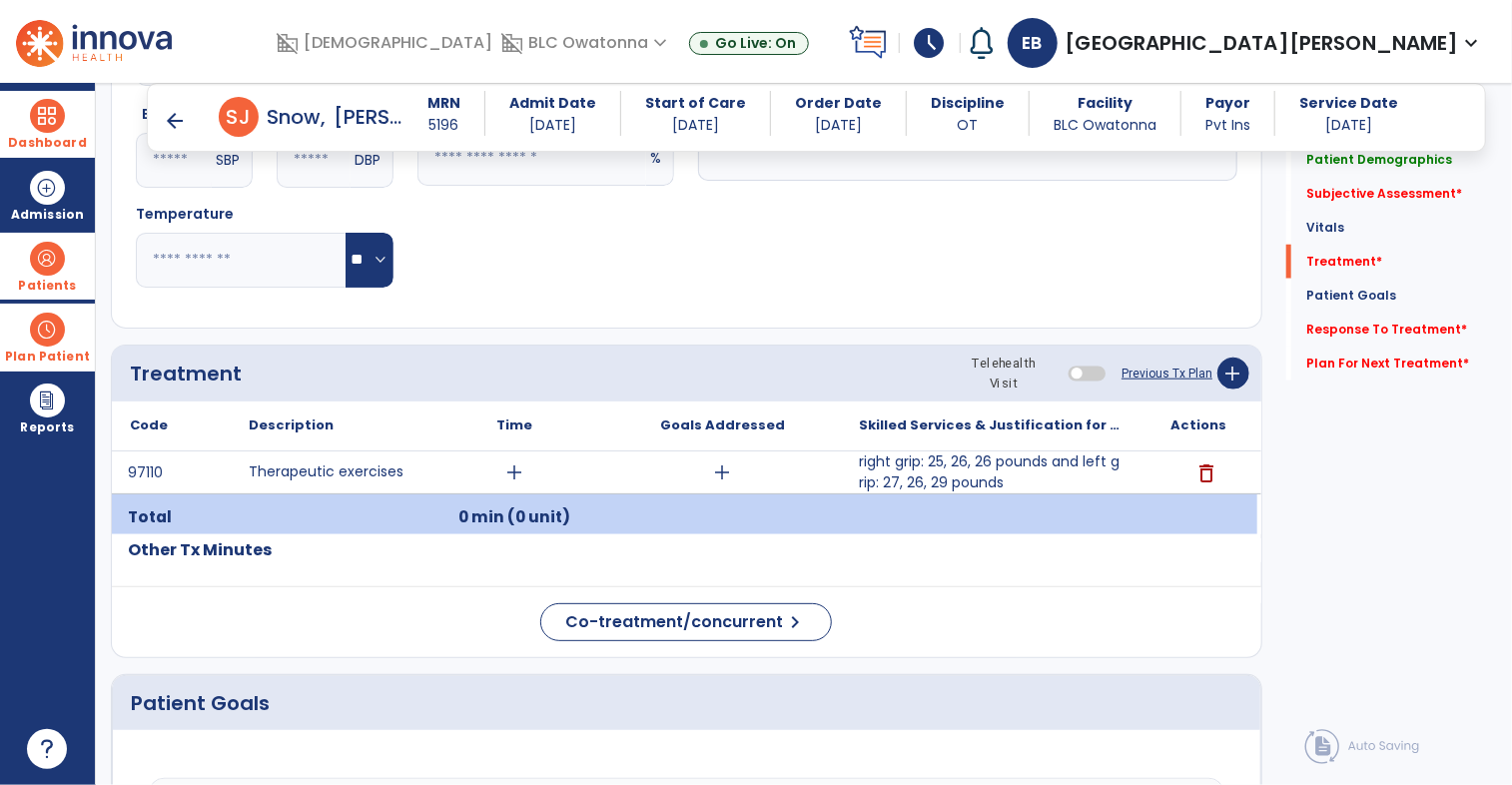 scroll, scrollTop: 946, scrollLeft: 0, axis: vertical 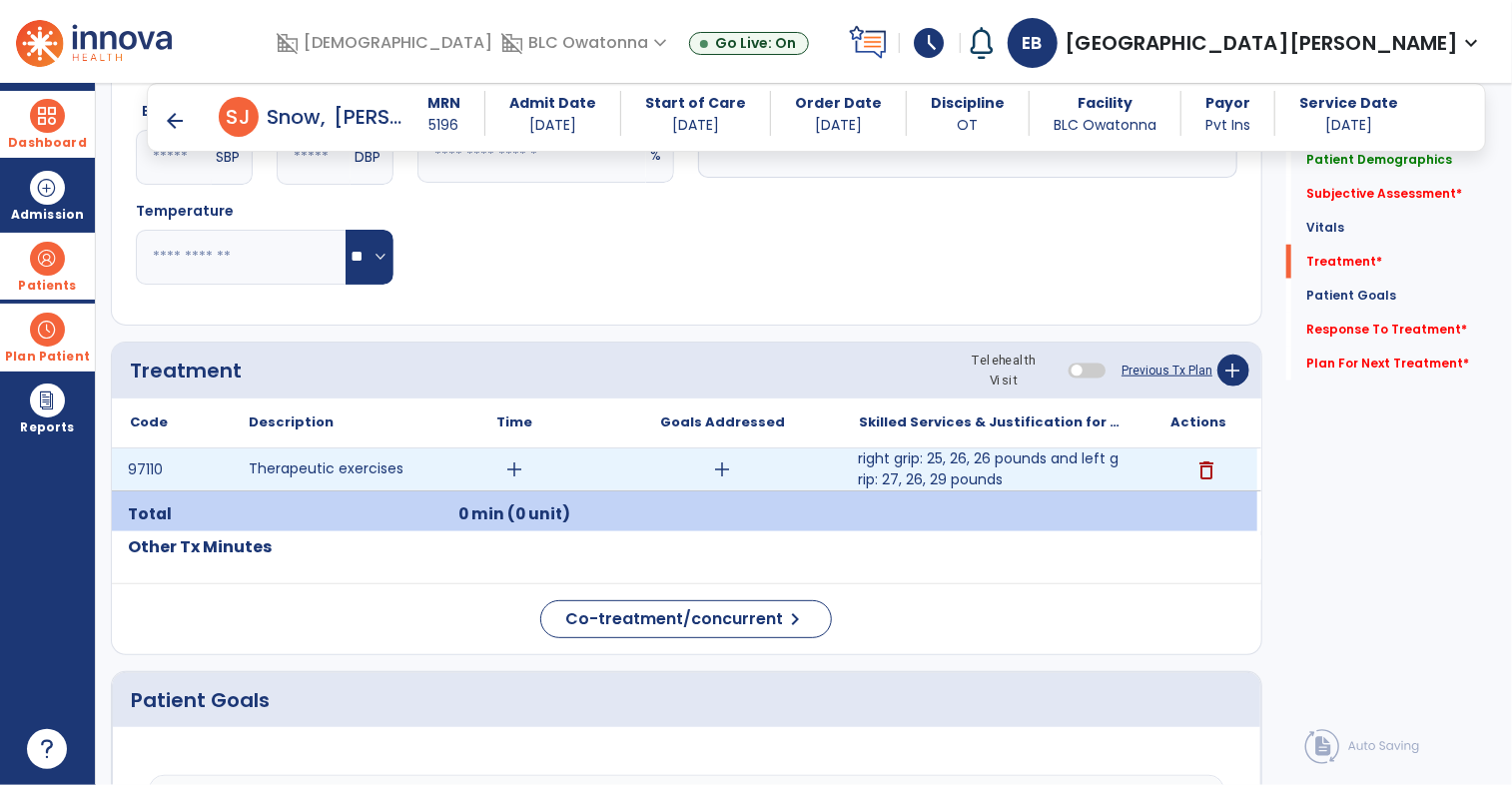 click on "right grip: 25, 26, 26 pounds and left grip: 27, 26, 29 pounds" at bounding box center (990, 469) 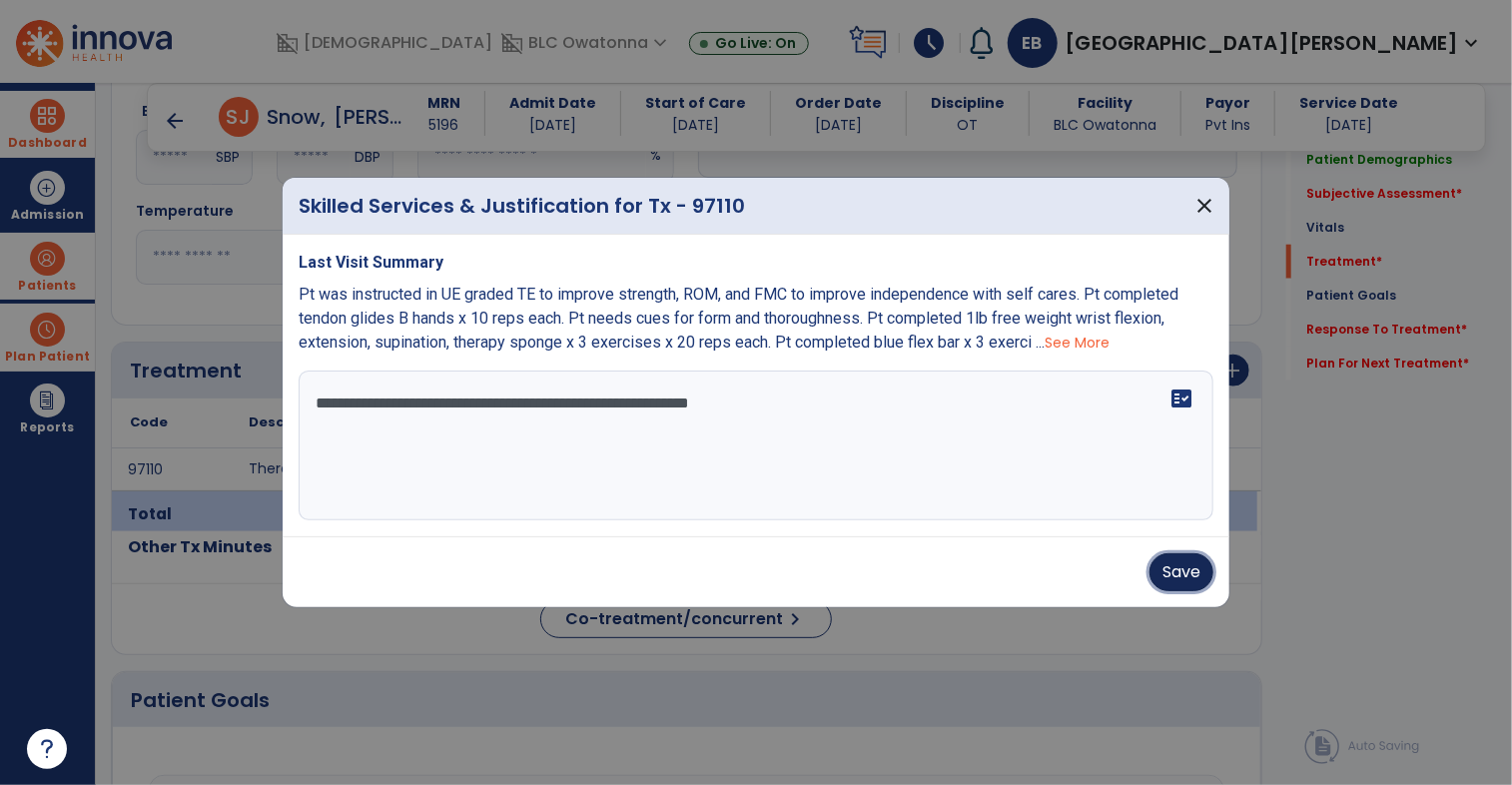 click on "Save" at bounding box center [1181, 572] 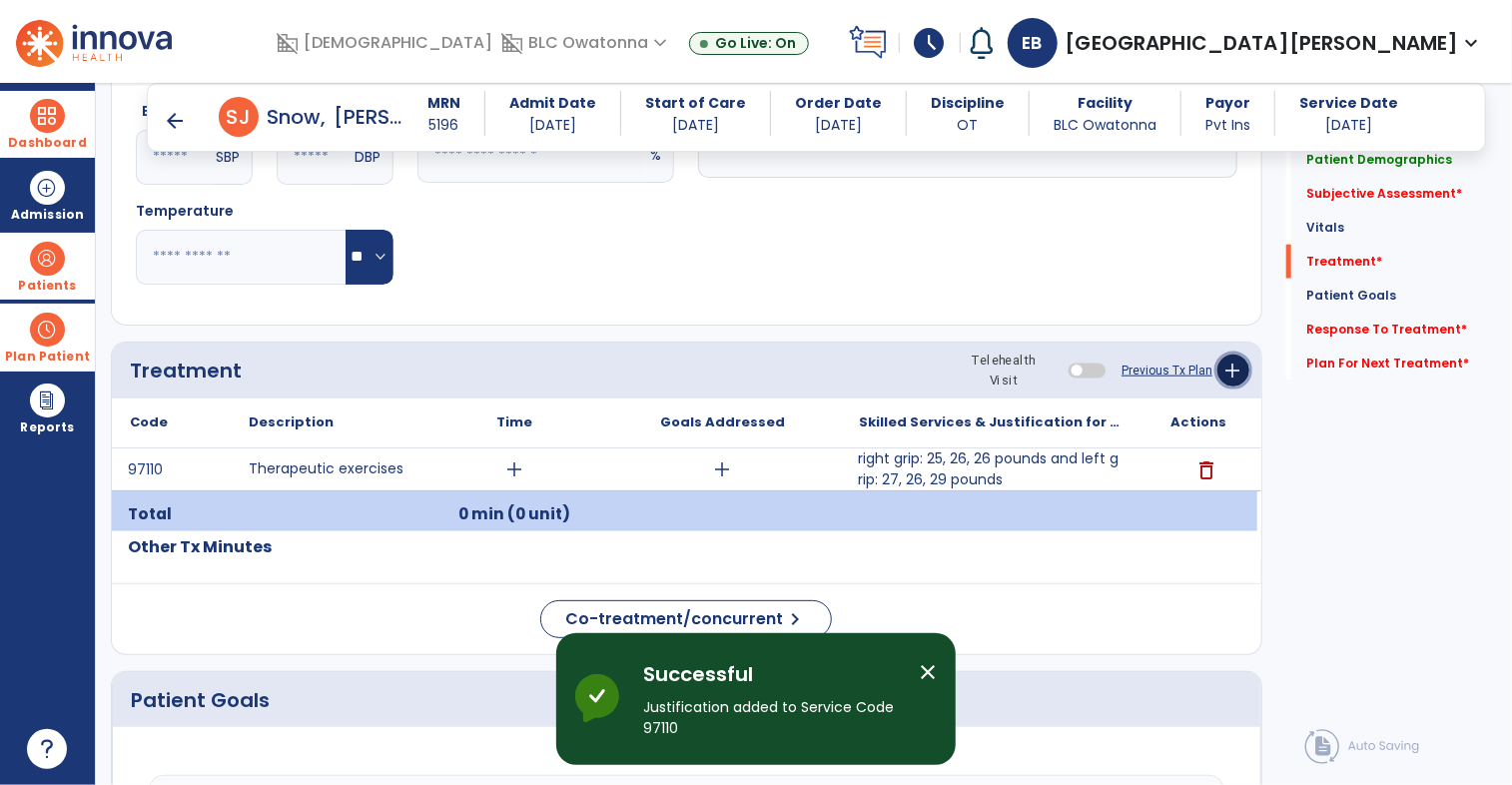 click on "add" 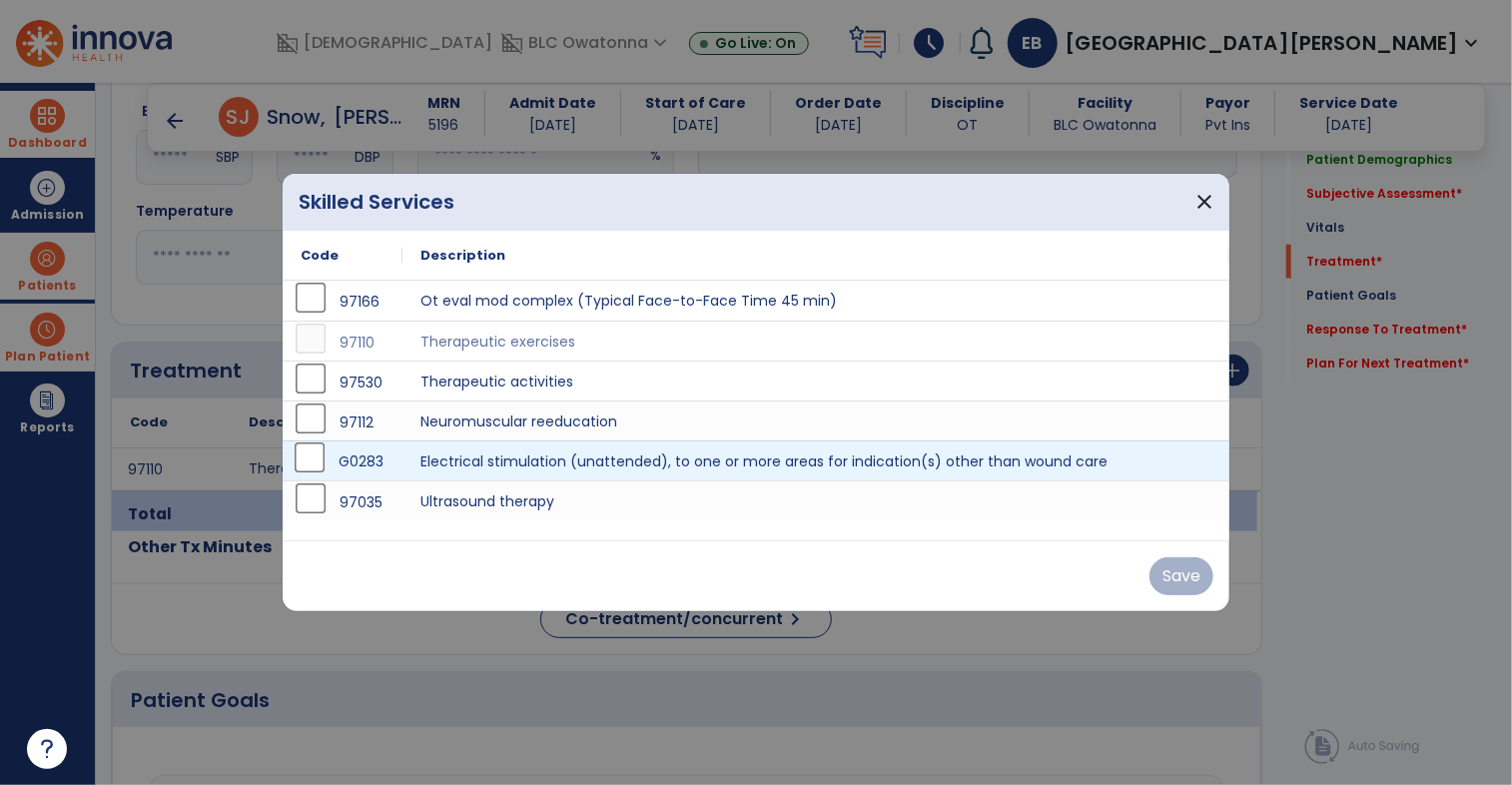 click on "G0283" at bounding box center (343, 461) 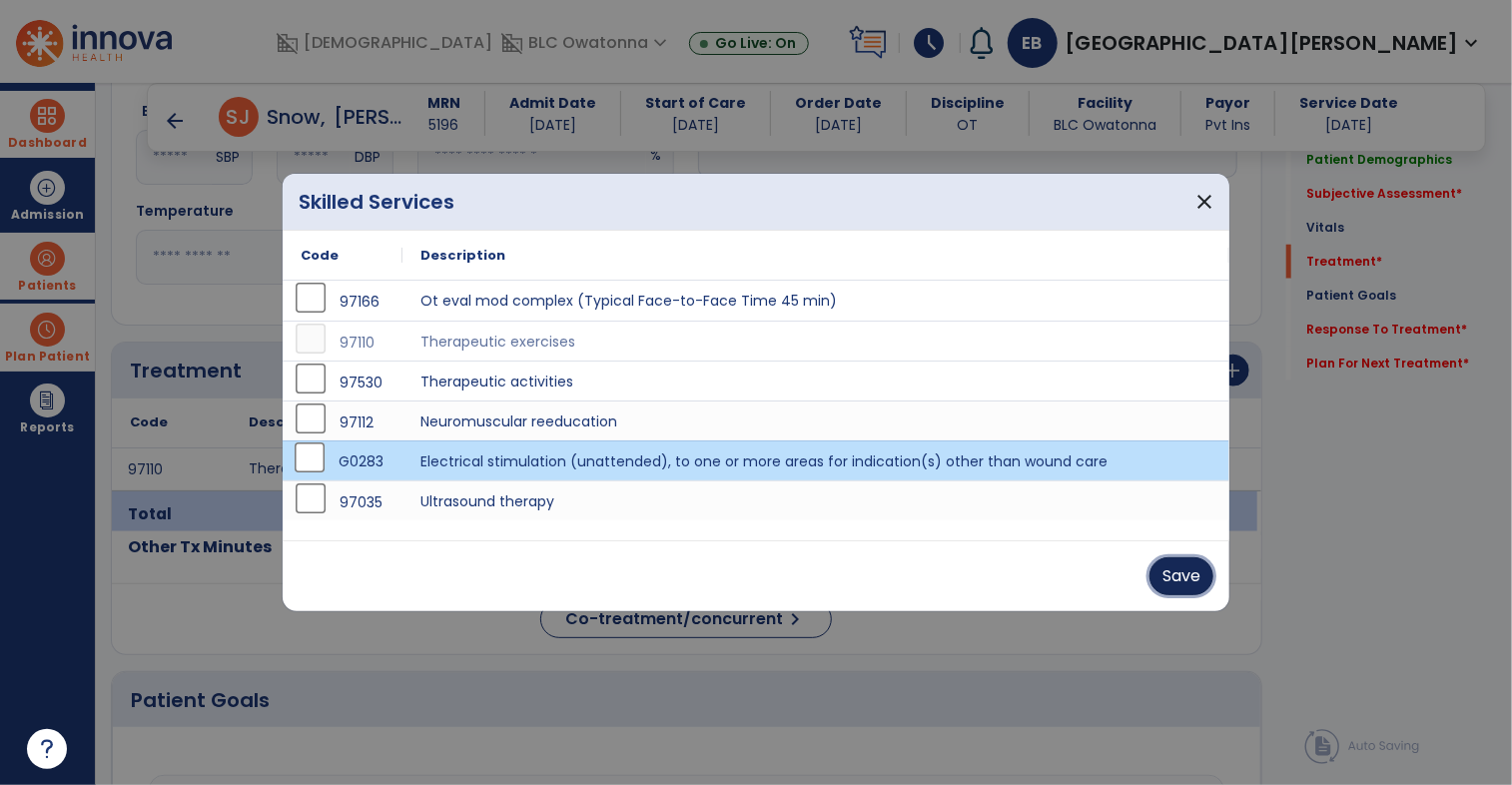 click on "Save" at bounding box center (1181, 576) 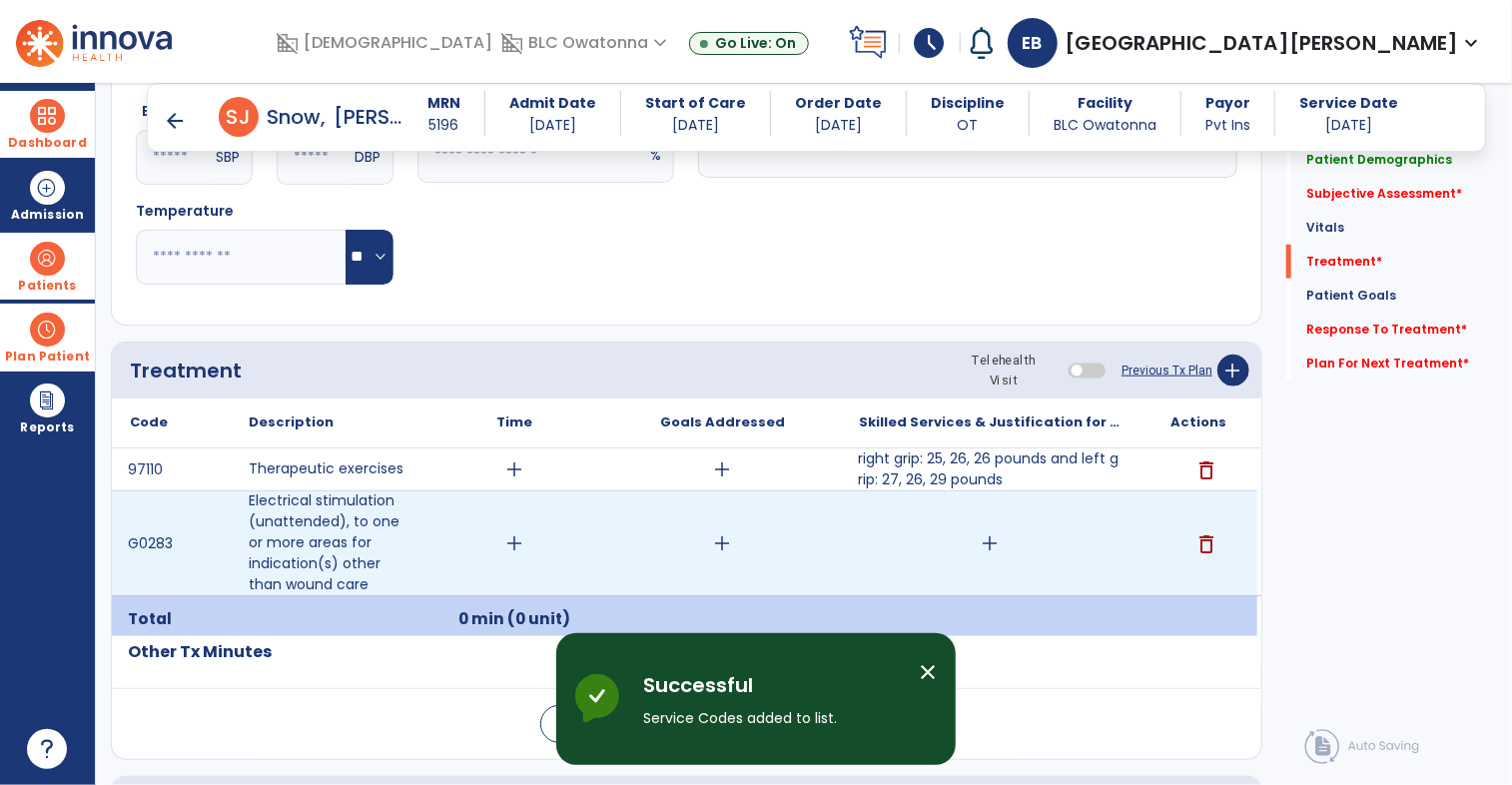 click on "add" at bounding box center (990, 543) 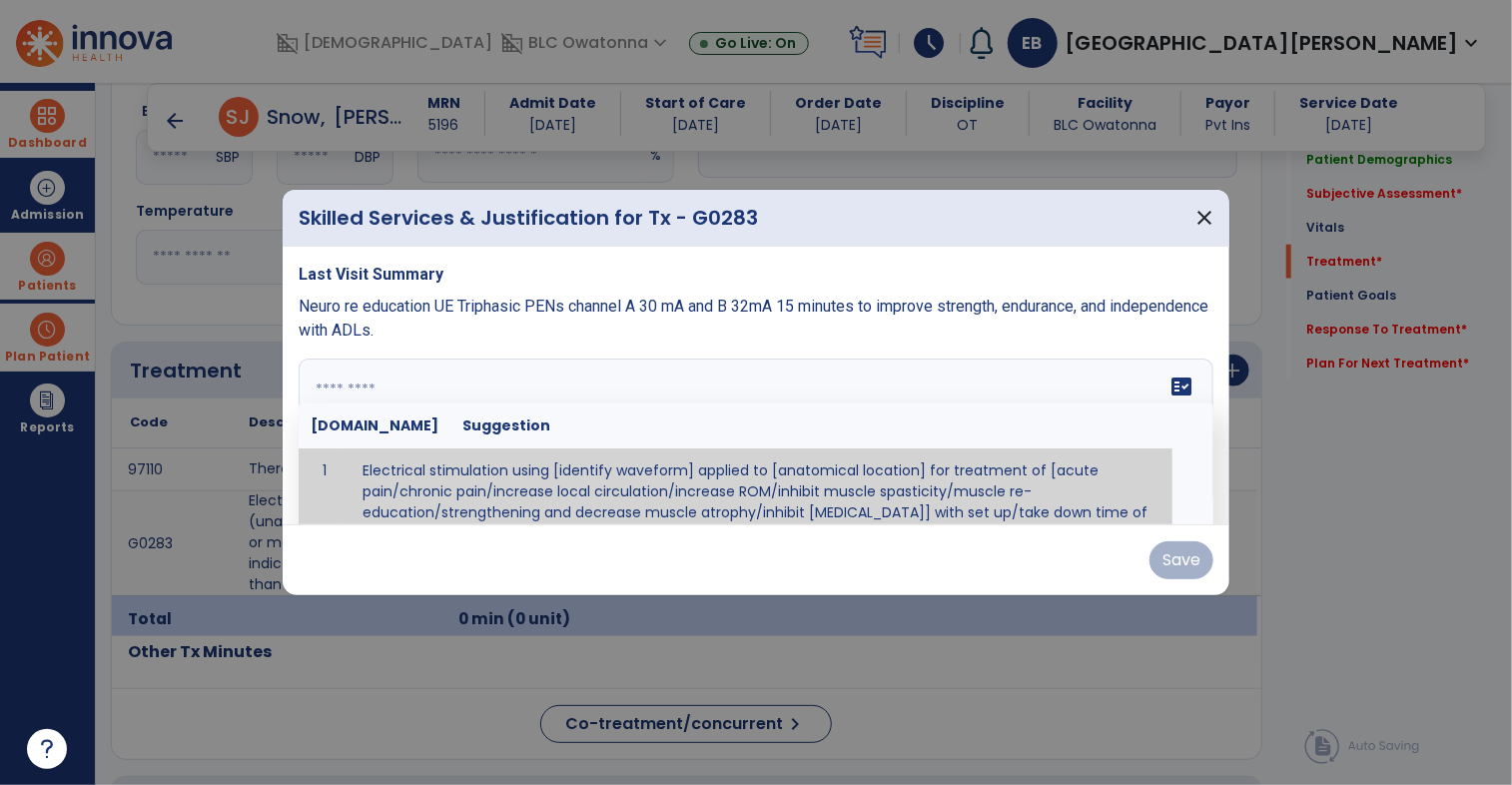 click on "fact_check  [DOMAIN_NAME] Suggestion 1 Electrical stimulation using [identify waveform] applied to [anatomical location] for treatment of [acute pain/chronic pain/increase local circulation/increase ROM/inhibit muscle spasticity/muscle re-education/strengthening and decrease muscle atrophy/inhibit [MEDICAL_DATA]] with set up/take down time of [enter time] and run time of [enter time].  Skilled supervision during run time necessary due to [enter reason for skilled service].(Type of estim) to _________at ________x ______mins to ___________utilizing _____ set up. Focusing on (ms group) for (task)." at bounding box center (756, 433) 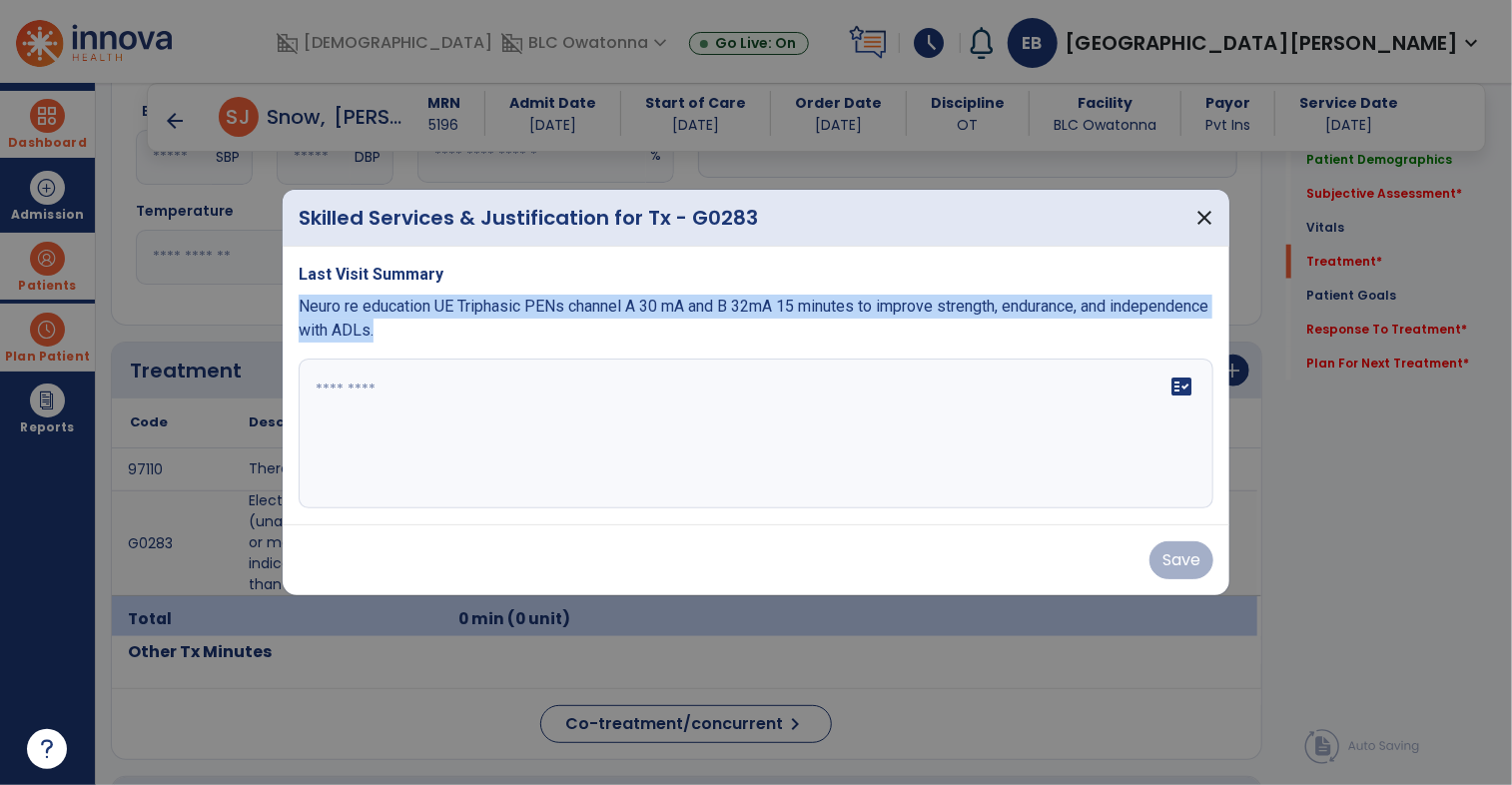drag, startPoint x: 484, startPoint y: 331, endPoint x: 300, endPoint y: 313, distance: 184.87834 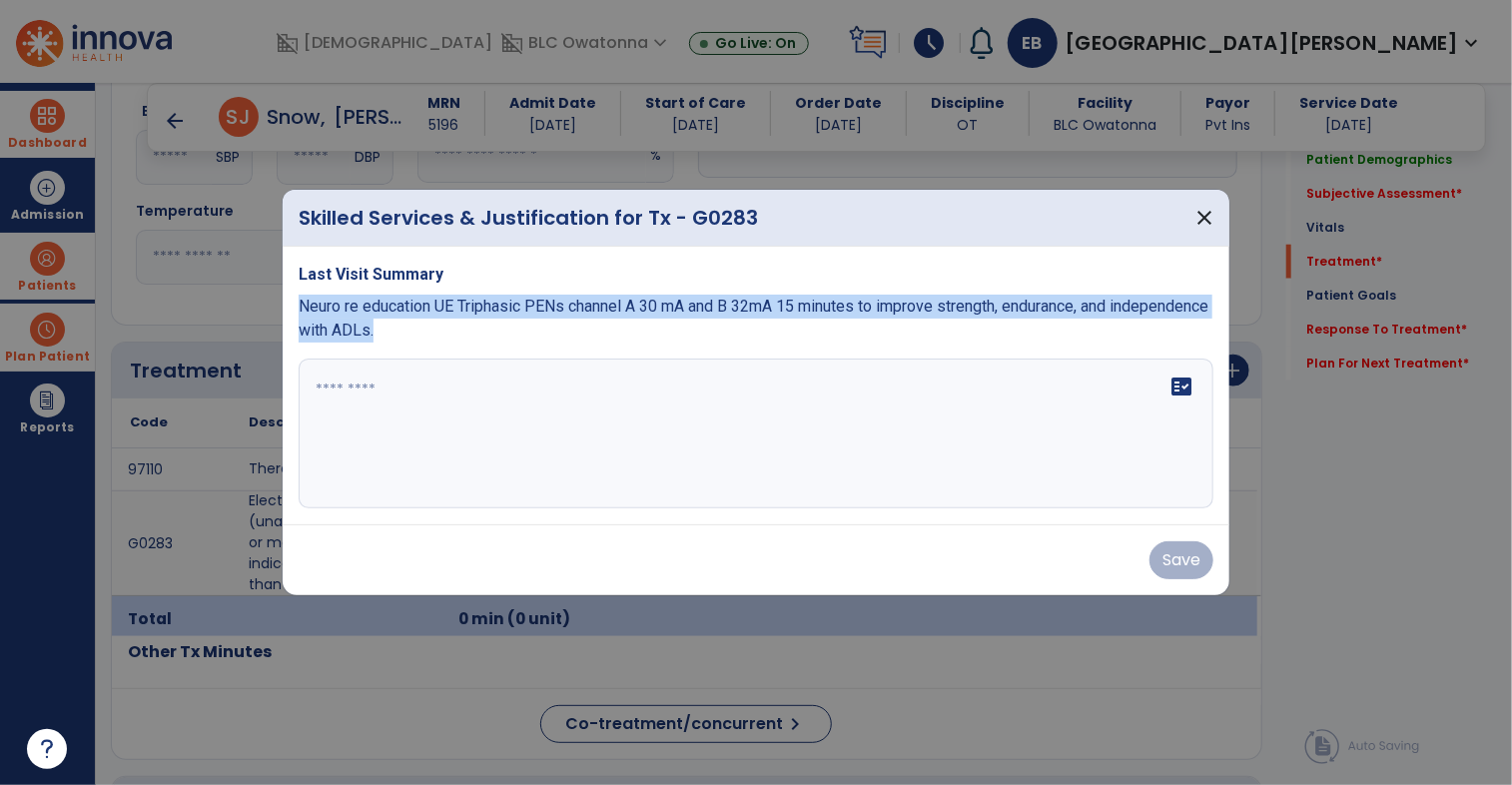 click on "Neuro re education UE Triphasic PENs channel A 30 mA and B 32mA 15 minutes to improve strength, endurance, and independence with ADLs." at bounding box center (756, 319) 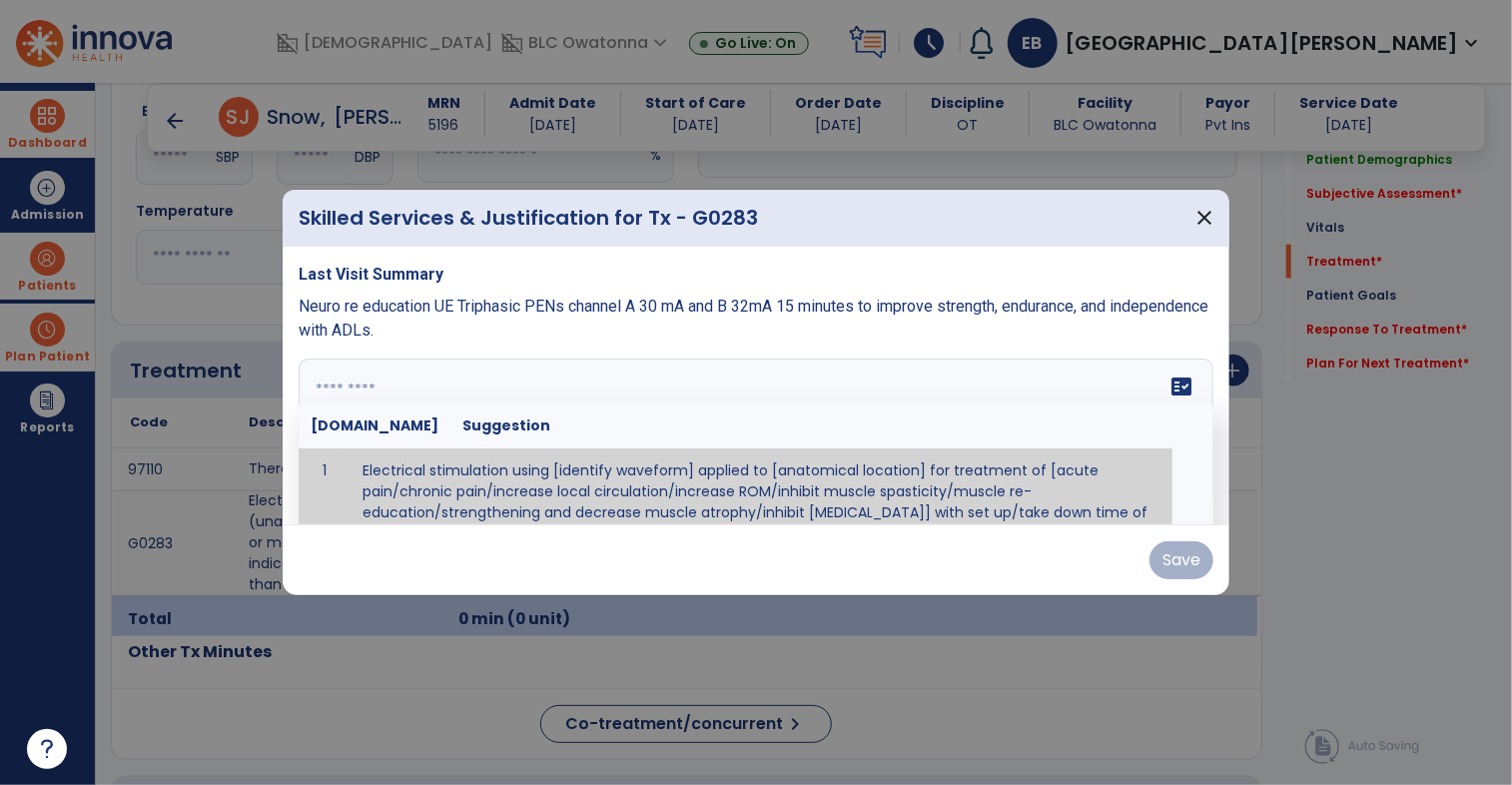 paste on "**********" 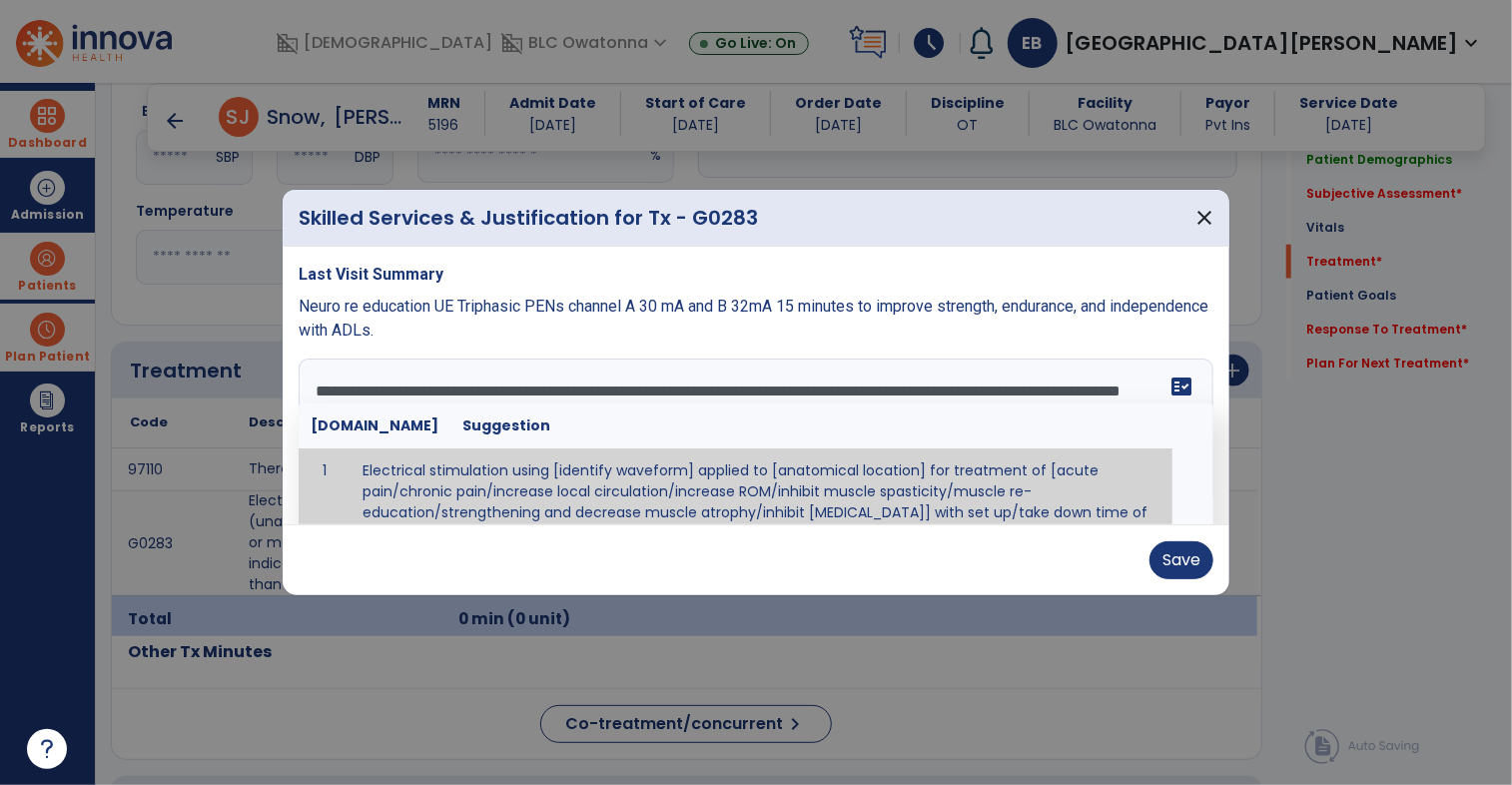 scroll, scrollTop: 0, scrollLeft: 0, axis: both 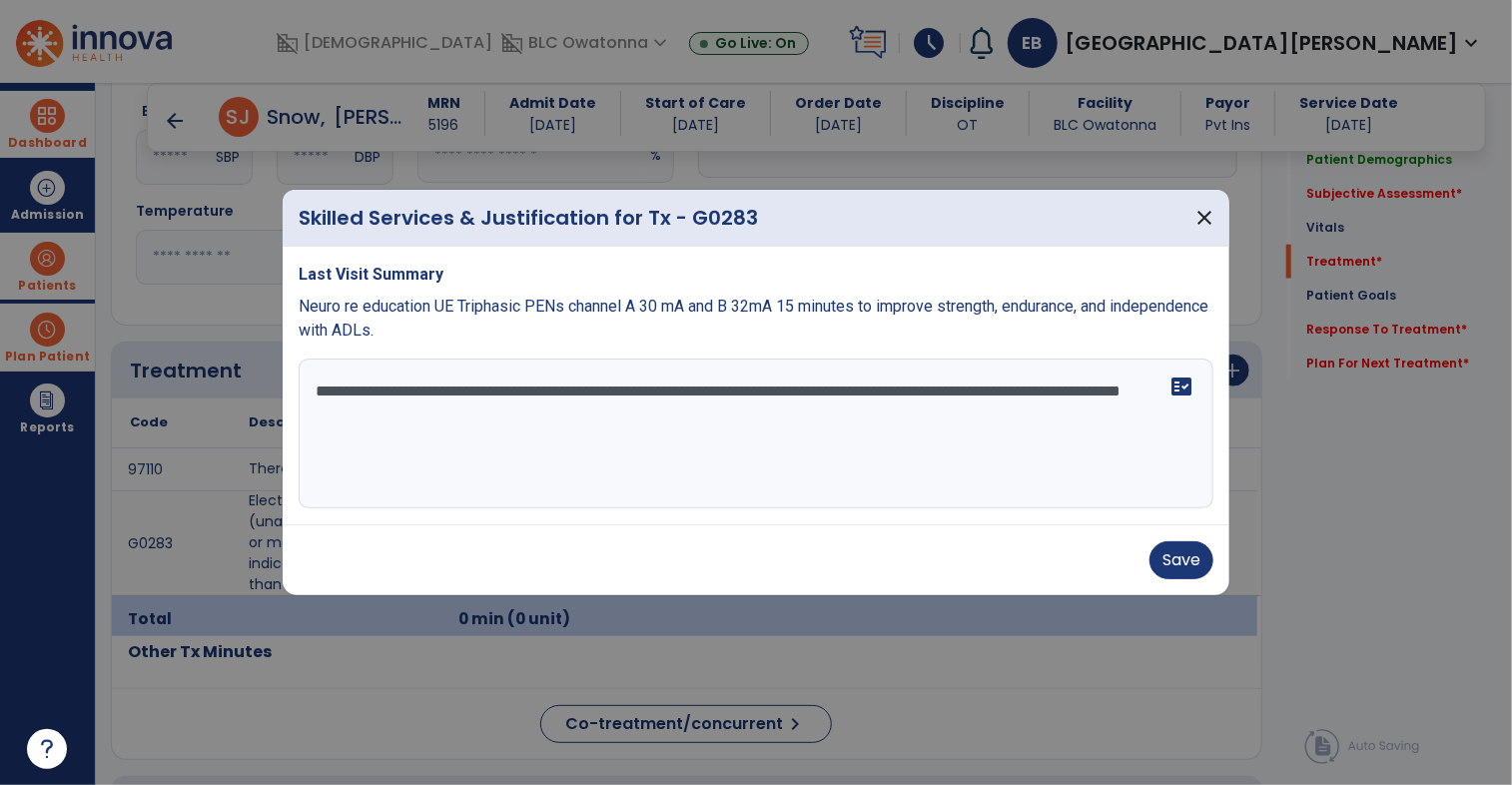 click on "**********" at bounding box center (756, 433) 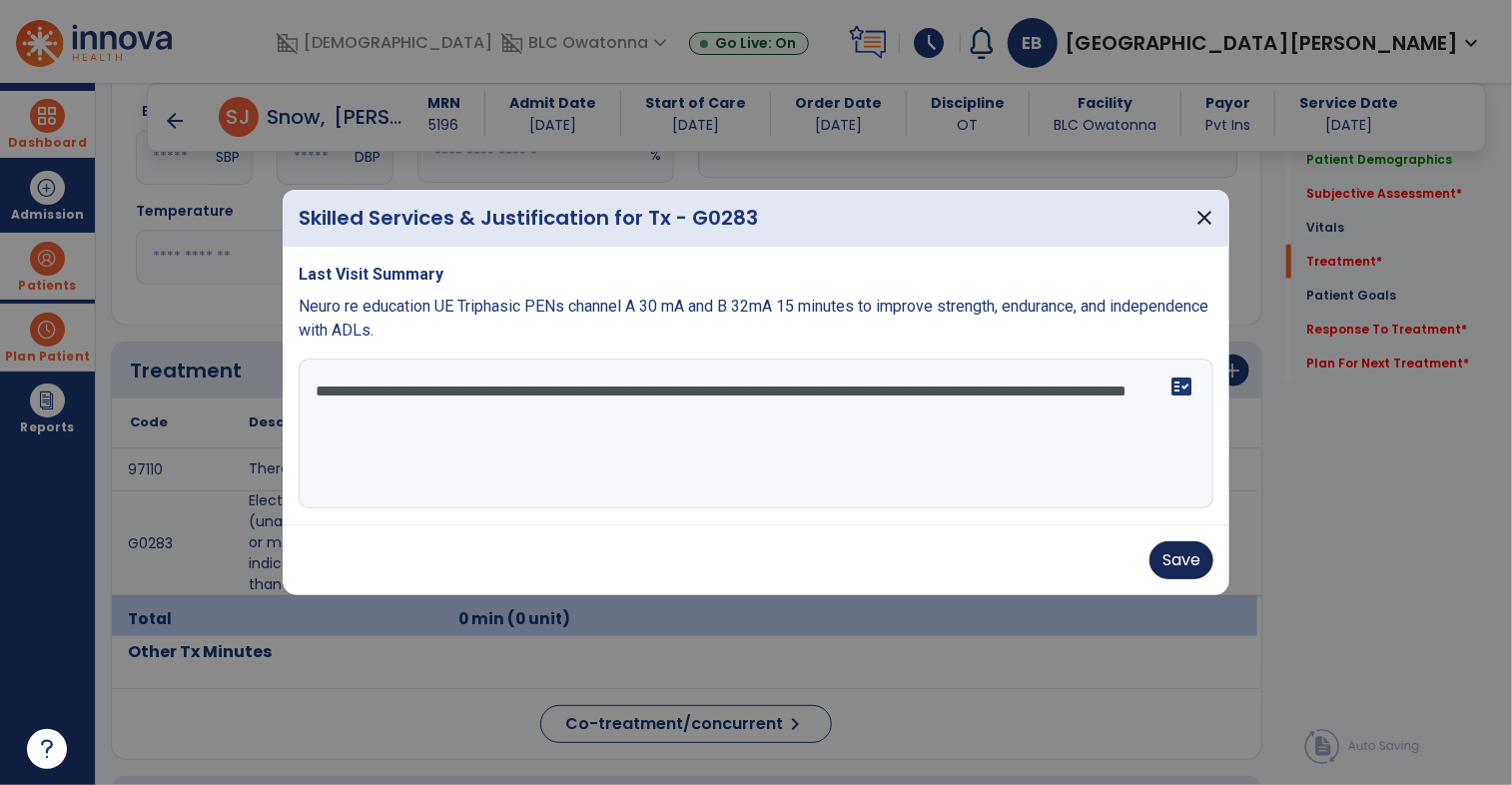 type on "**********" 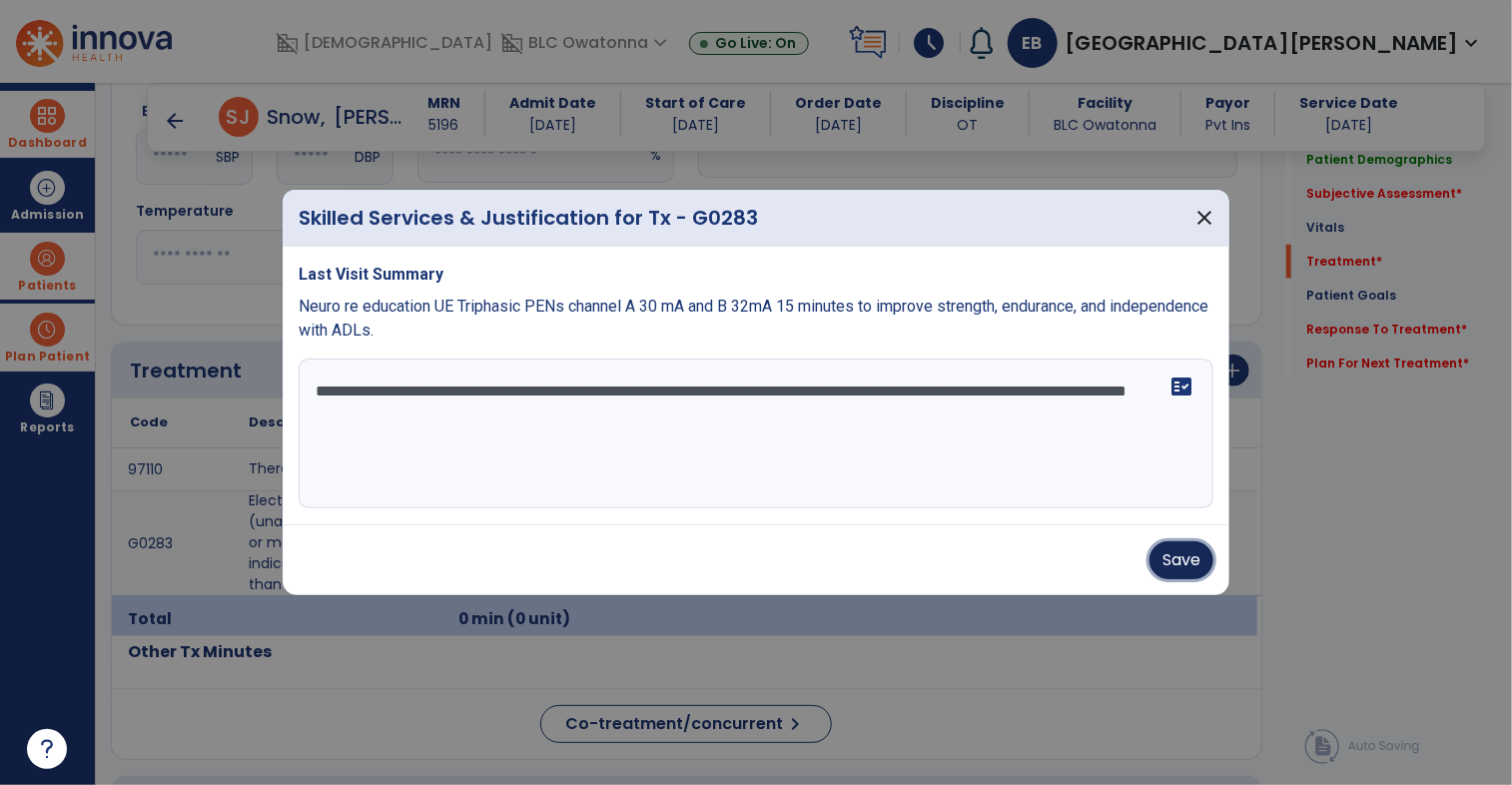 click on "Save" at bounding box center [1181, 560] 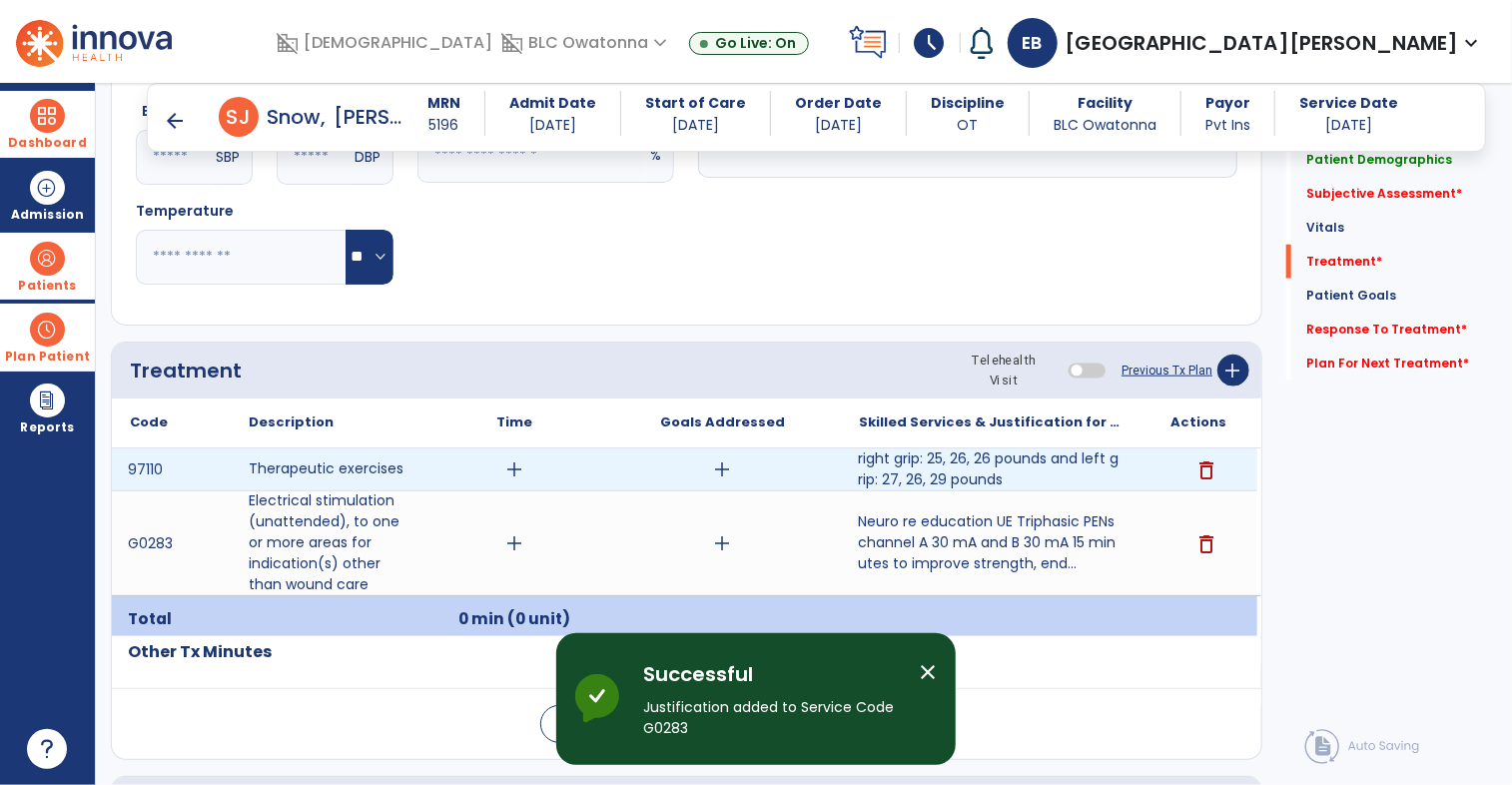 click on "right grip: 25, 26, 26 pounds and left grip: 27, 26, 29 pounds" at bounding box center [990, 469] 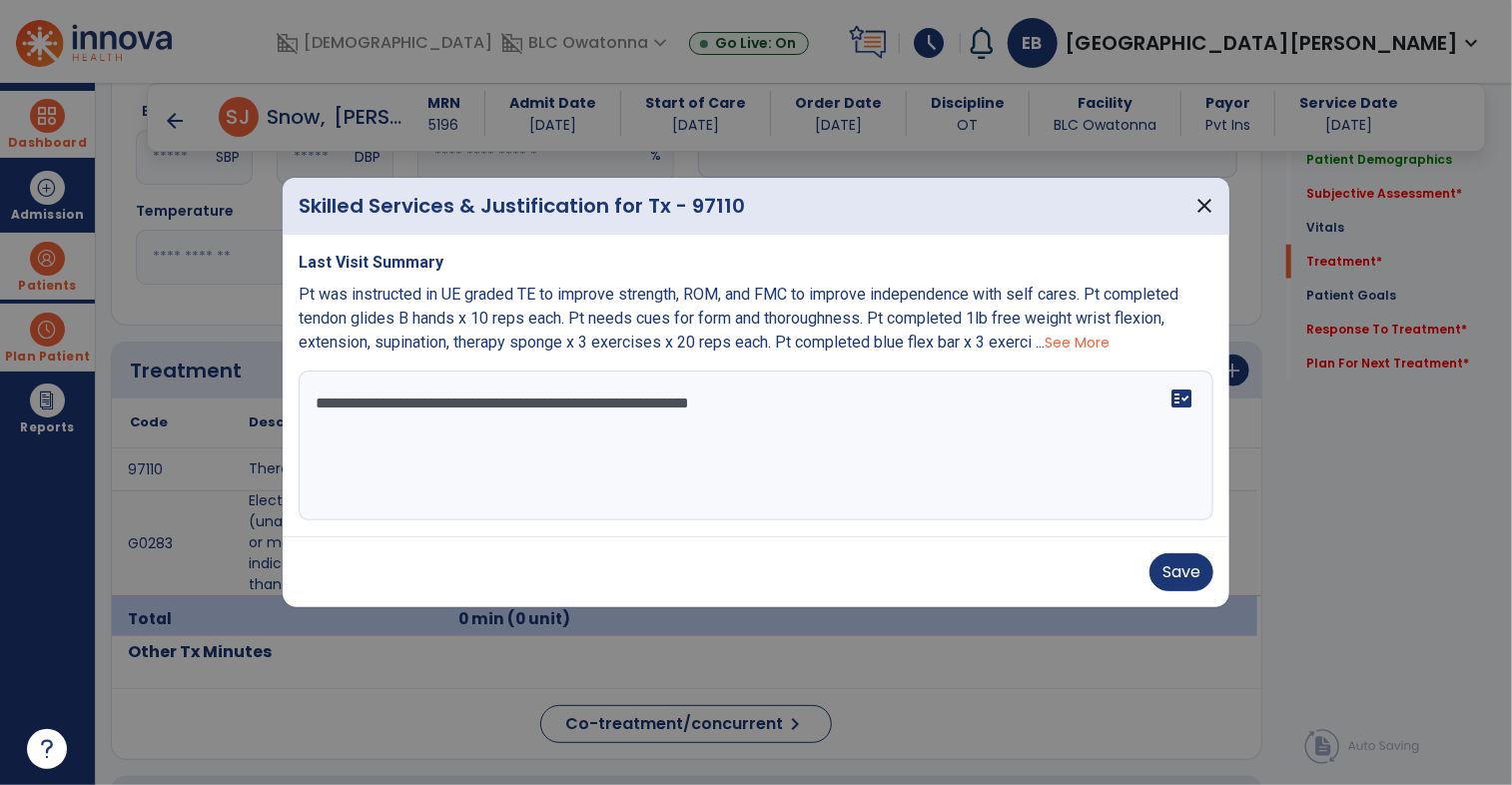 click on "**********" at bounding box center [756, 445] 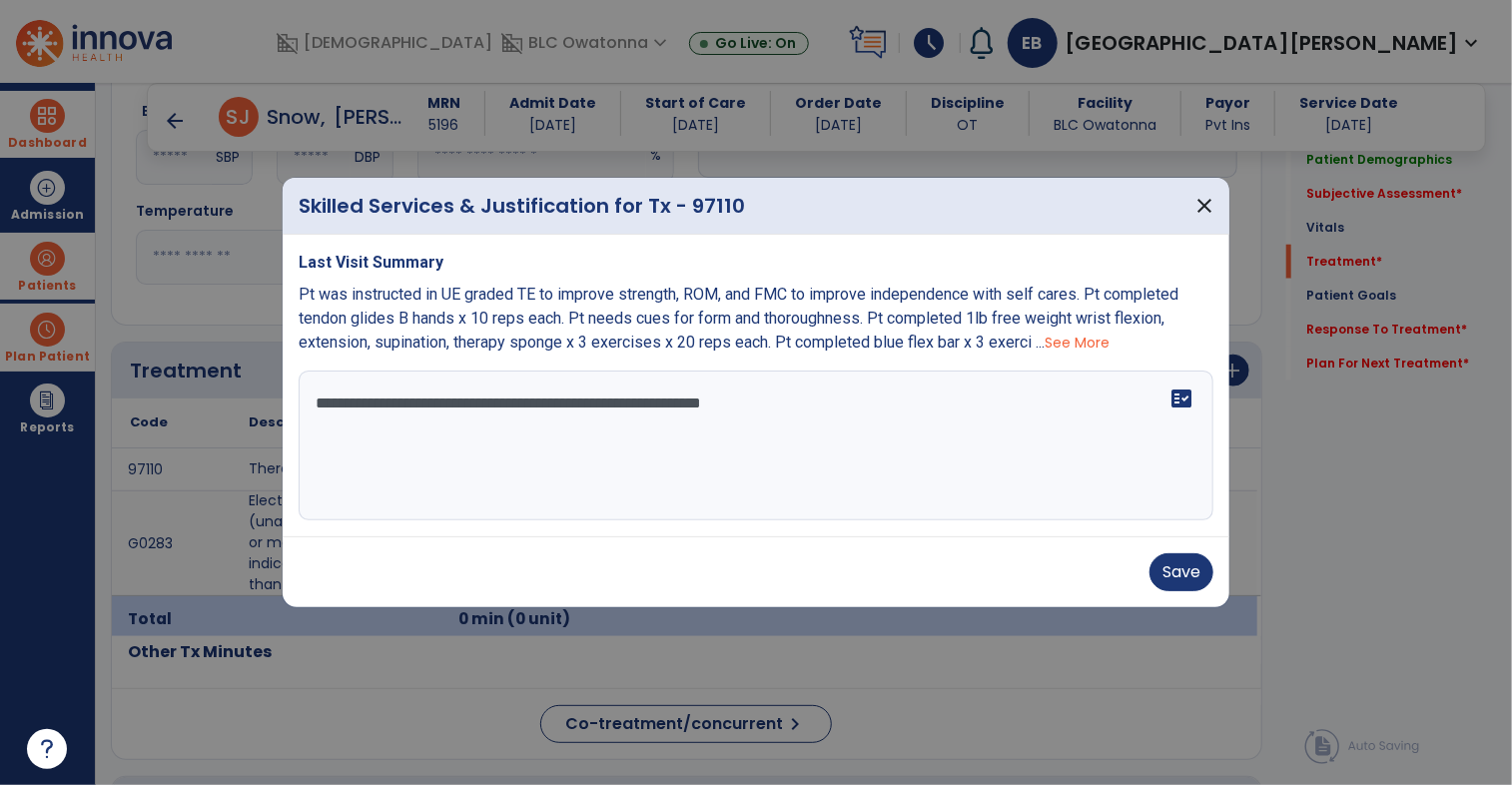 click on "See More" at bounding box center [1077, 343] 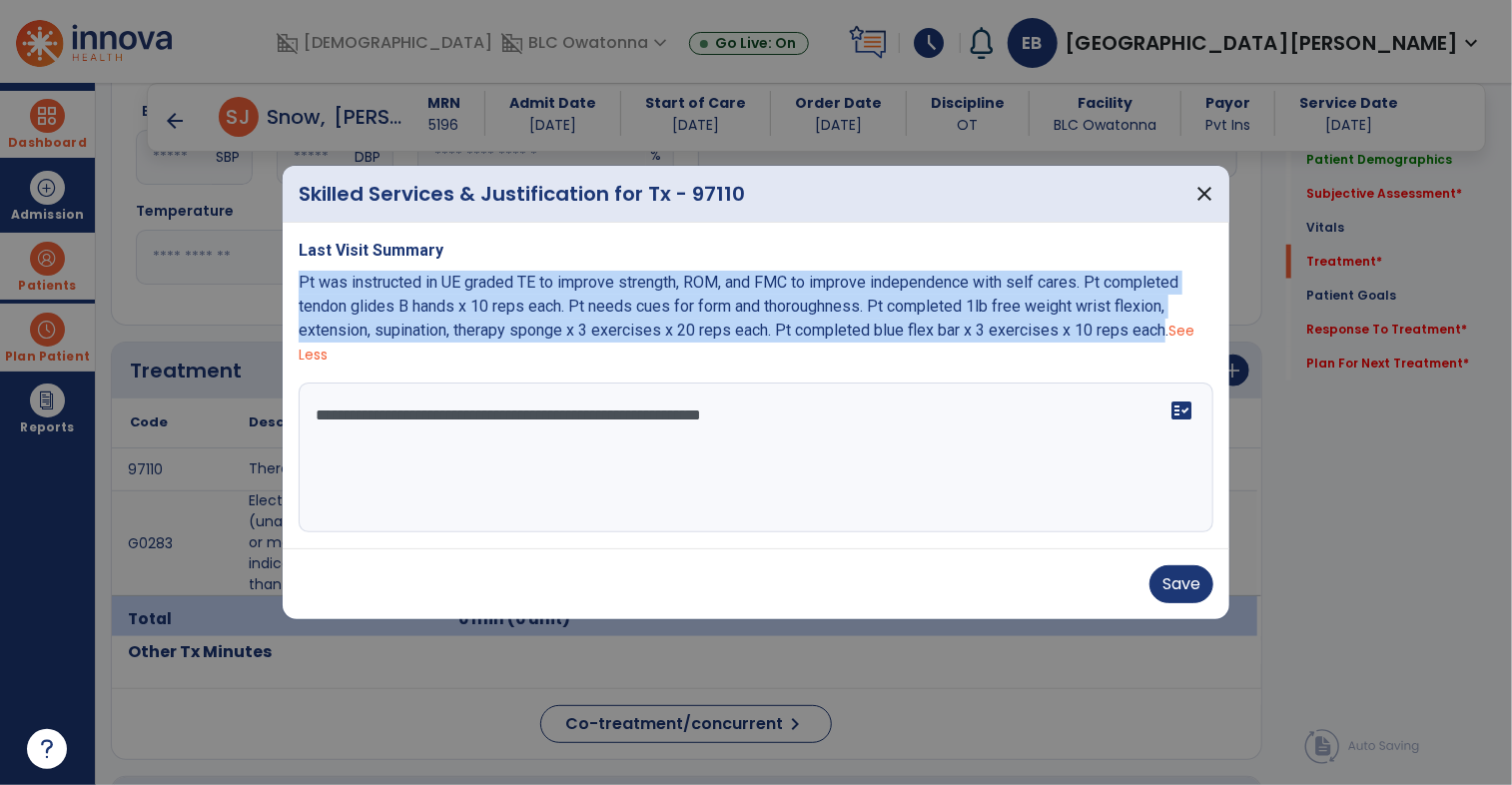 drag, startPoint x: 300, startPoint y: 281, endPoint x: 1149, endPoint y: 331, distance: 850.471 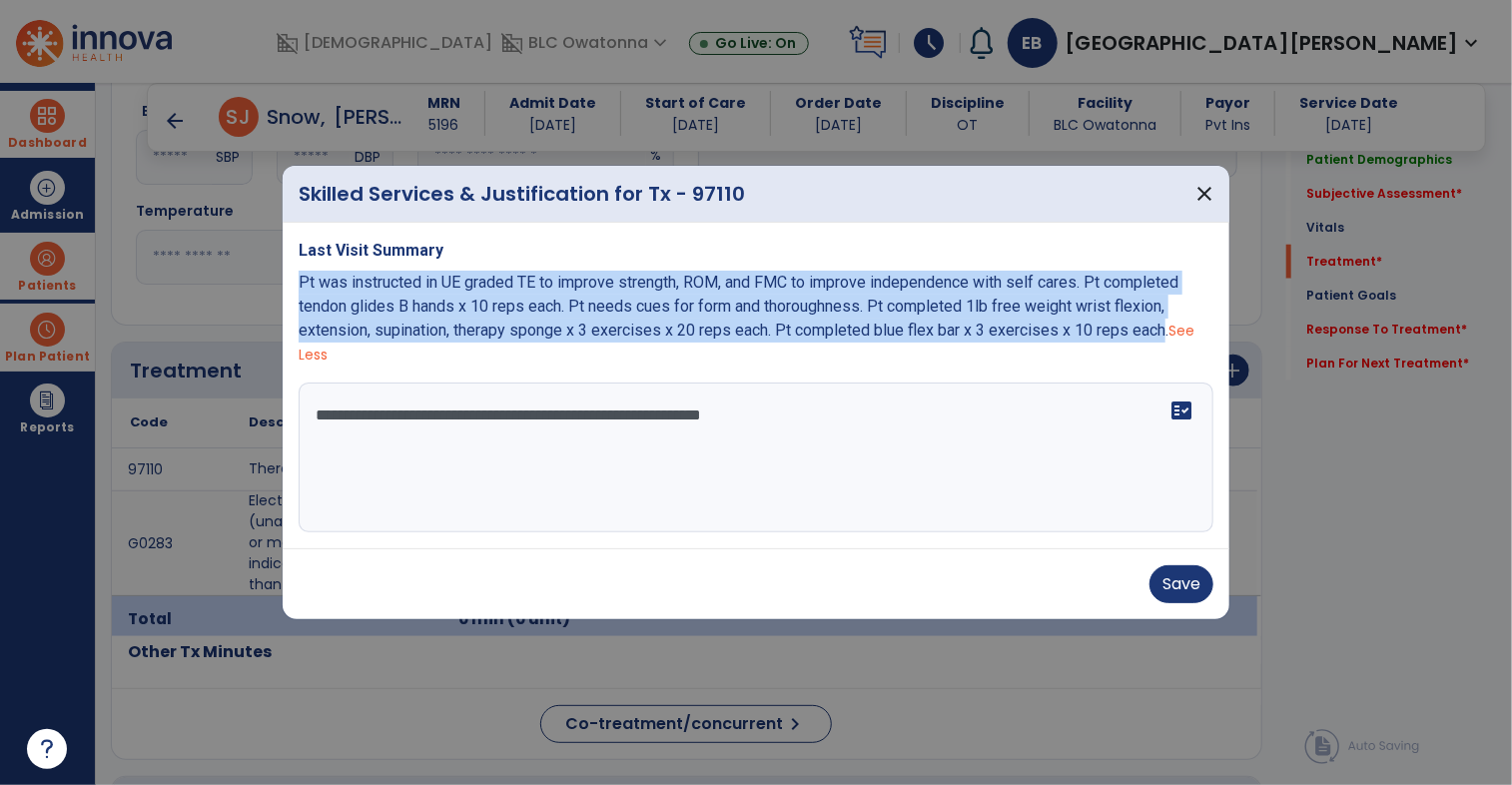 click on "Pt was instructed in UE graded TE to improve strength, ROM, and FMC to improve independence with self cares. Pt completed tendon glides B hands x 10 reps each. Pt needs cues for form and thoroughness. Pt completed 1lb free weight wrist flexion, extension, supination, therapy sponge x 3 exercises x 20 reps each. Pt completed blue flex bar x 3 exercises x 10 reps each." at bounding box center (738, 306) 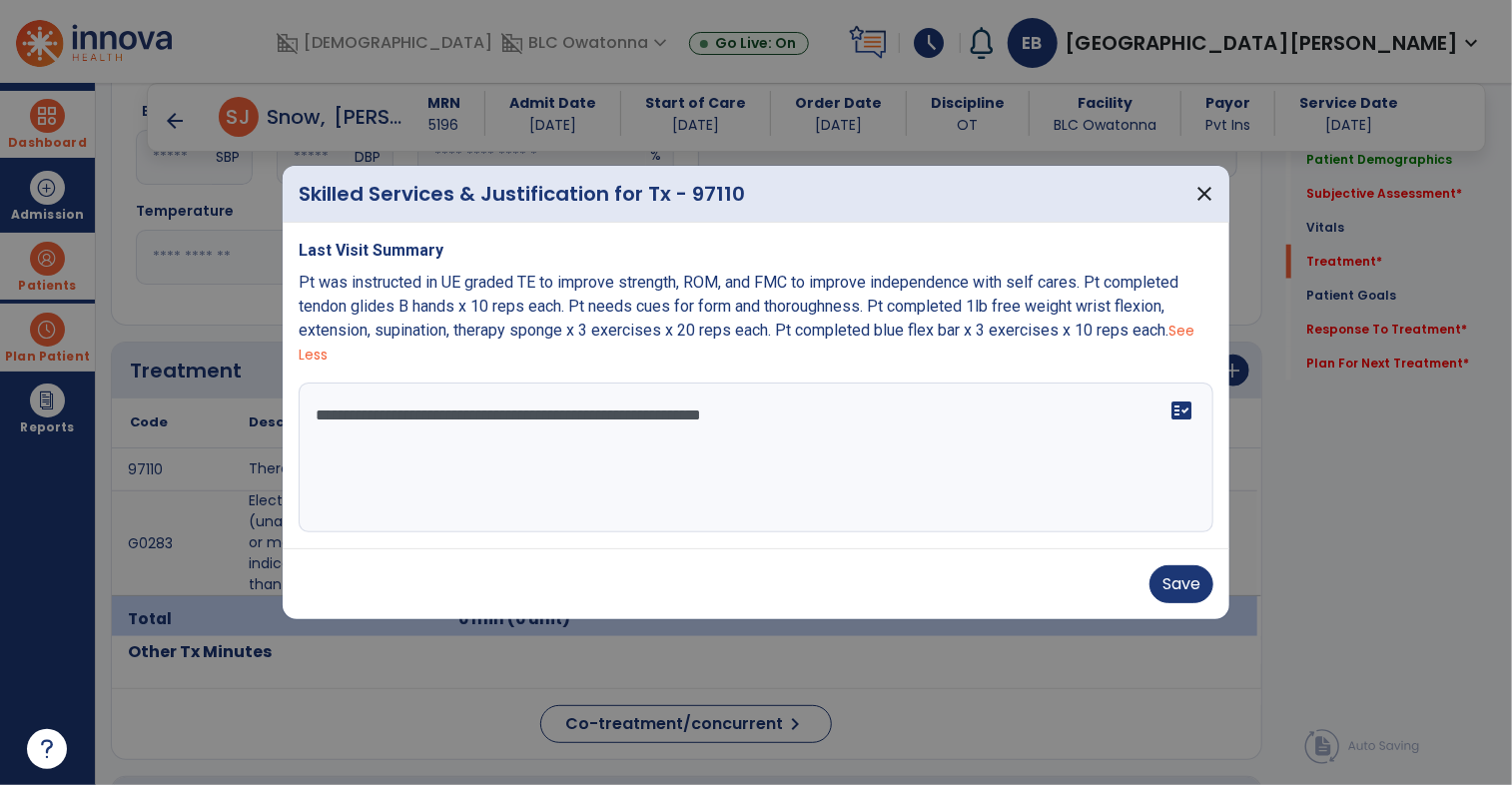 paste on "**********" 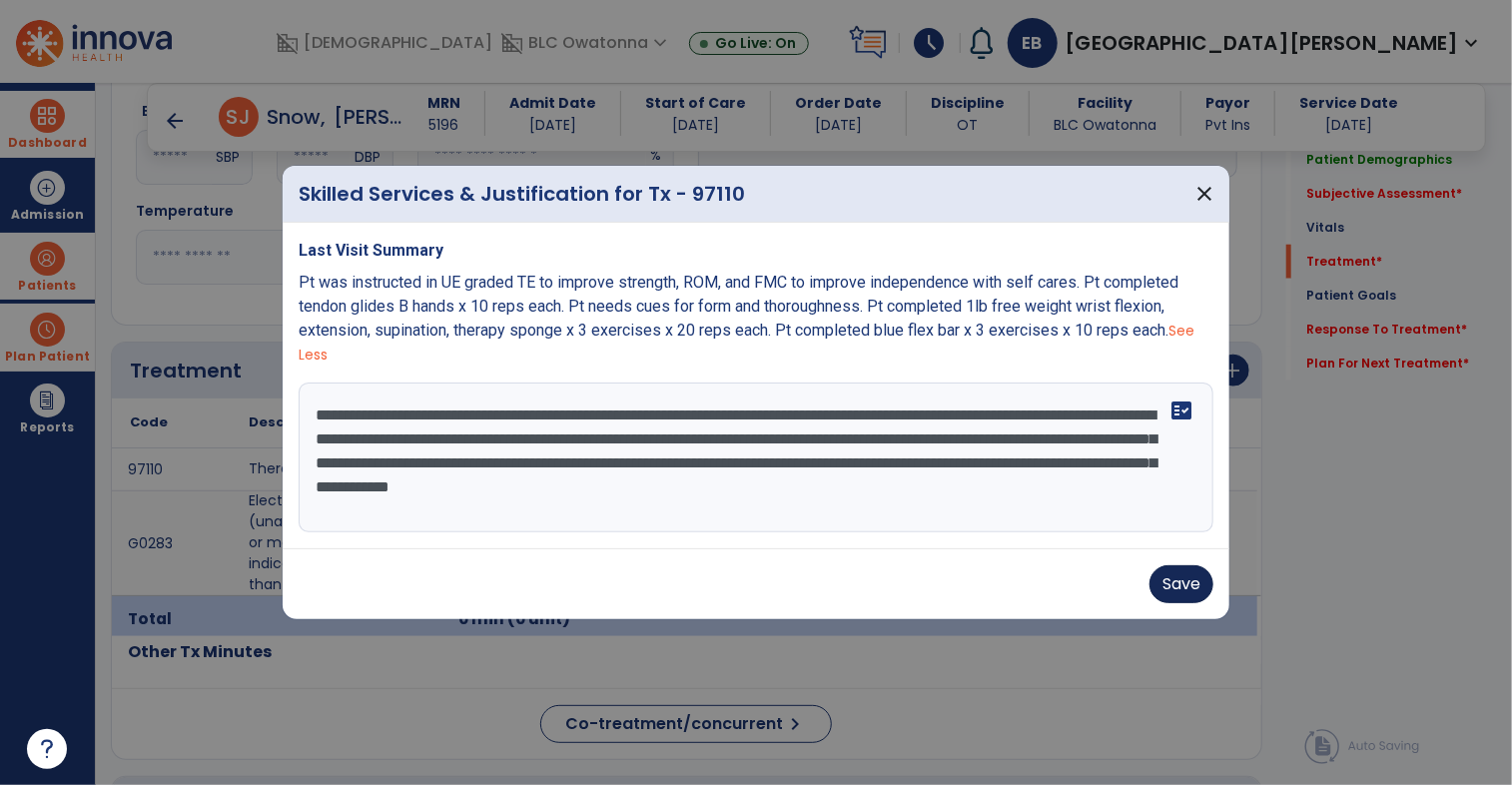 type on "**********" 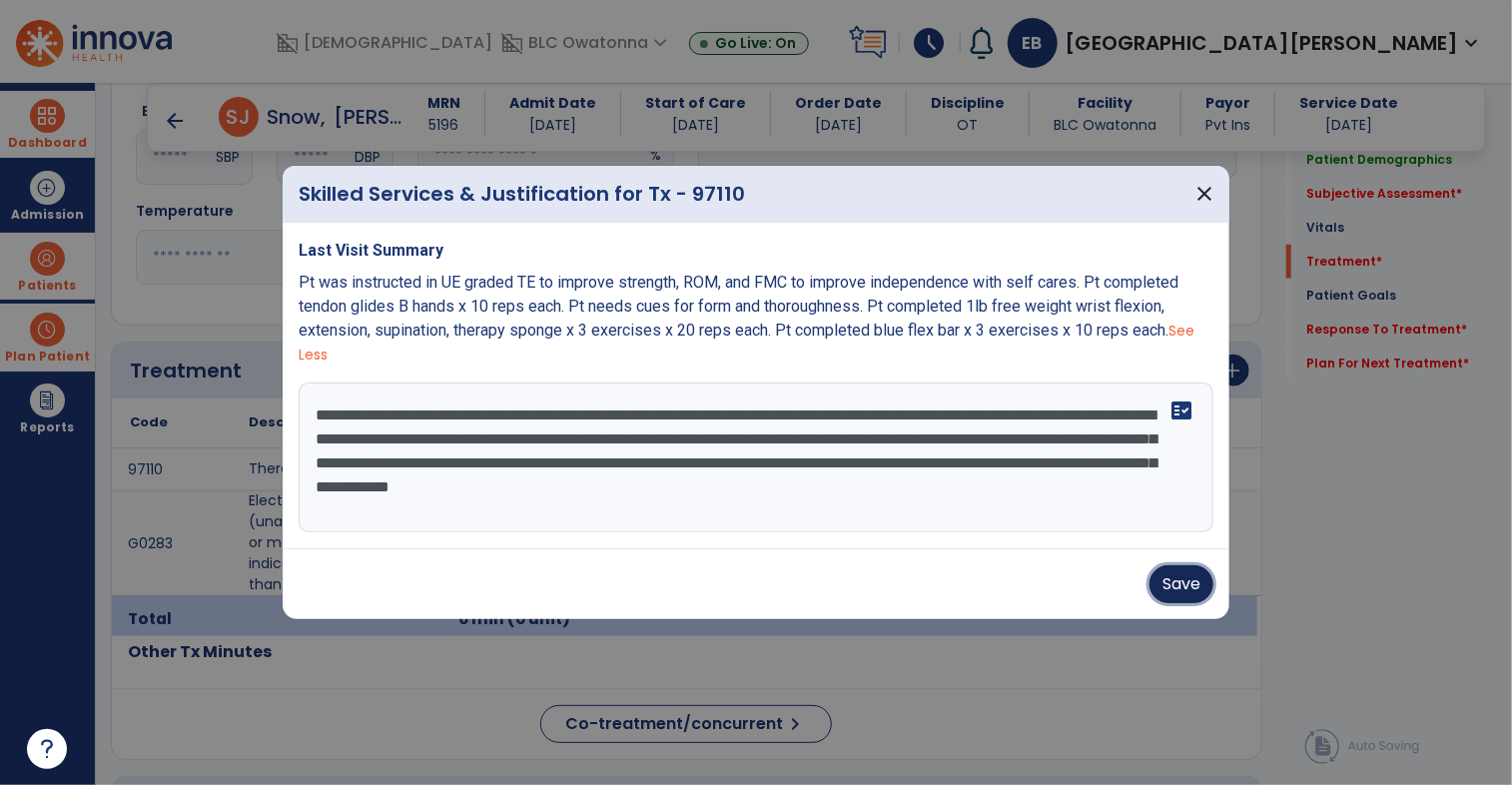 click on "Save" at bounding box center [1181, 584] 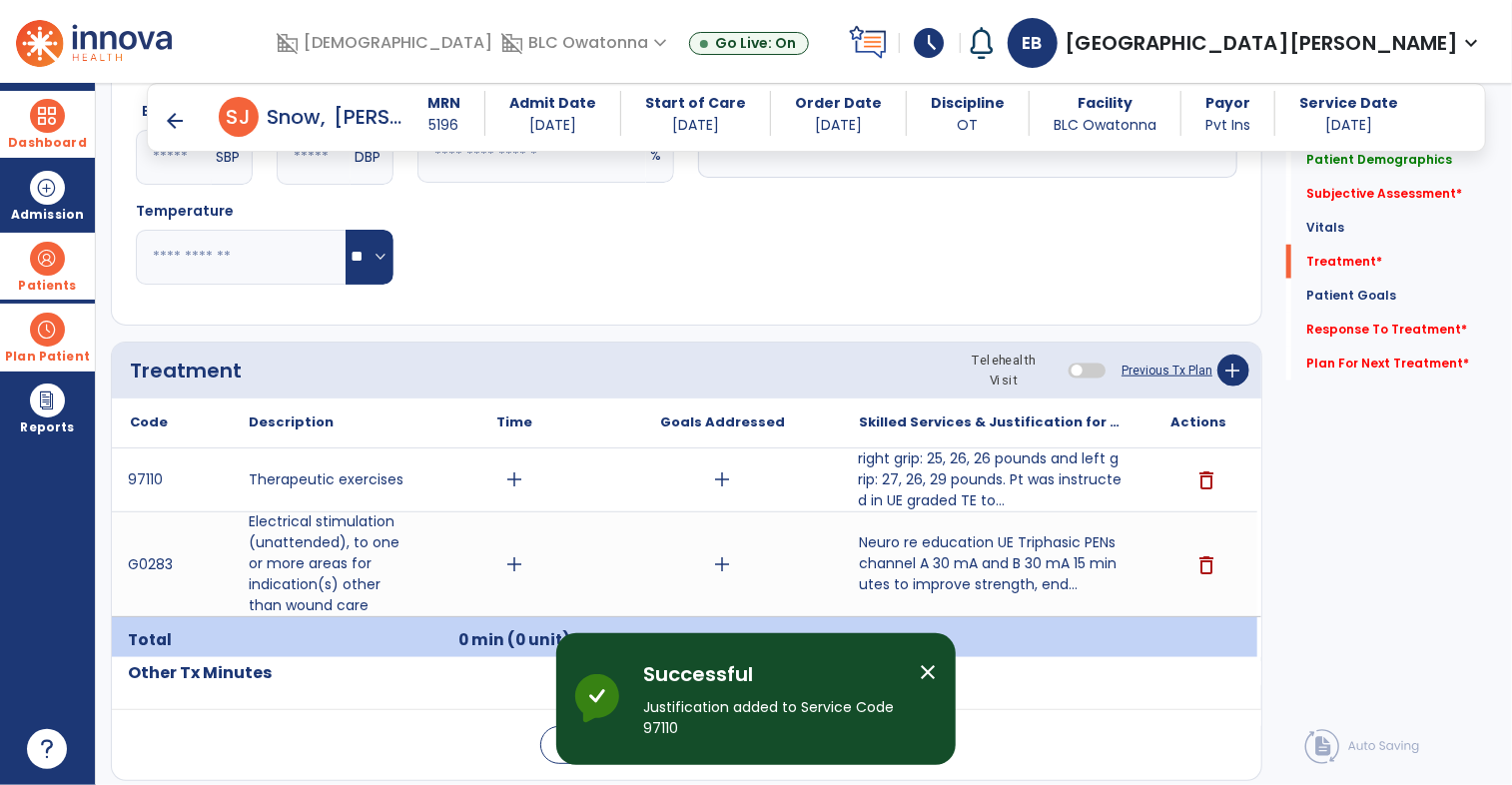 click on "arrow_back" at bounding box center [175, 121] 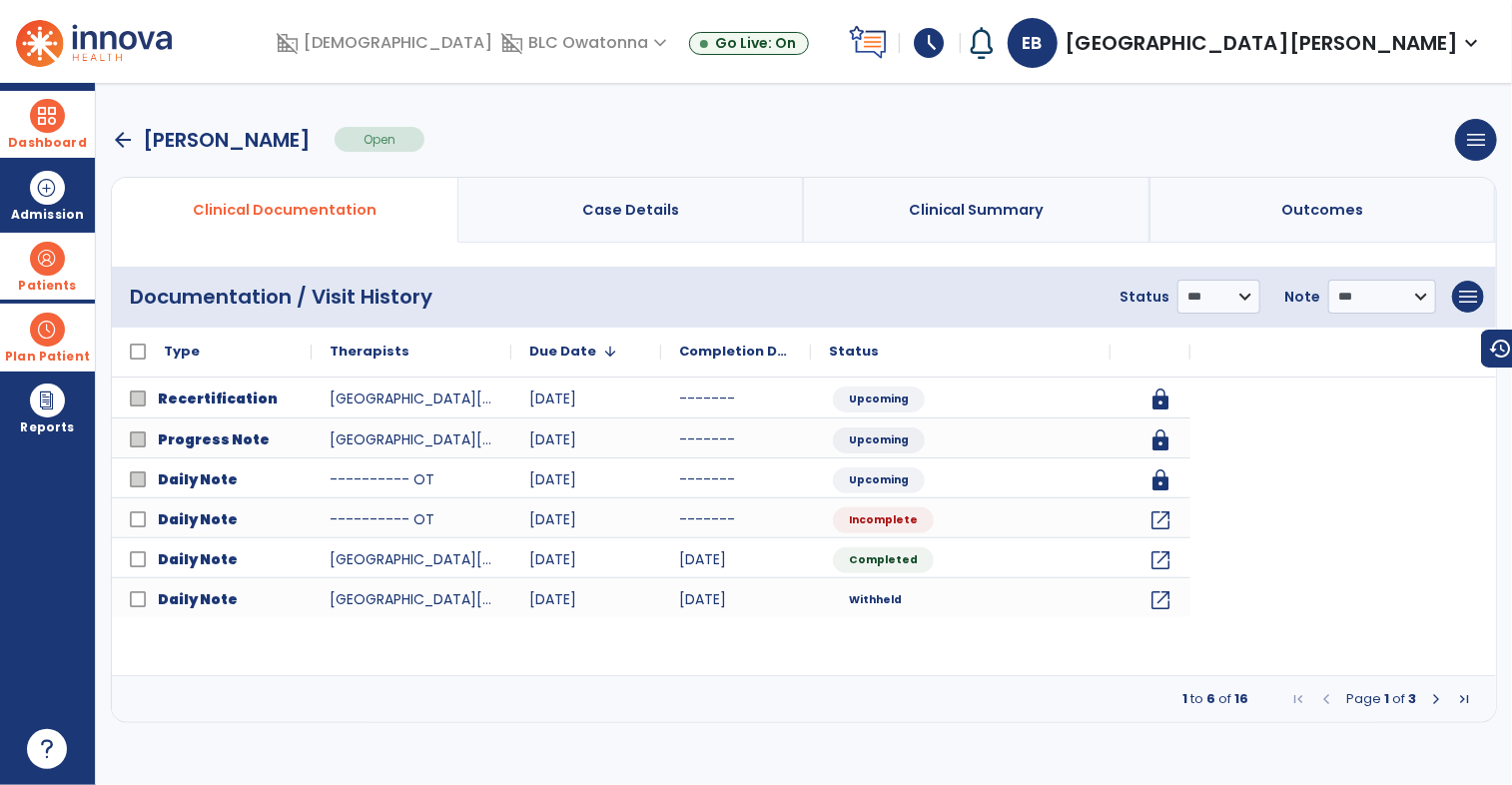 scroll, scrollTop: 0, scrollLeft: 0, axis: both 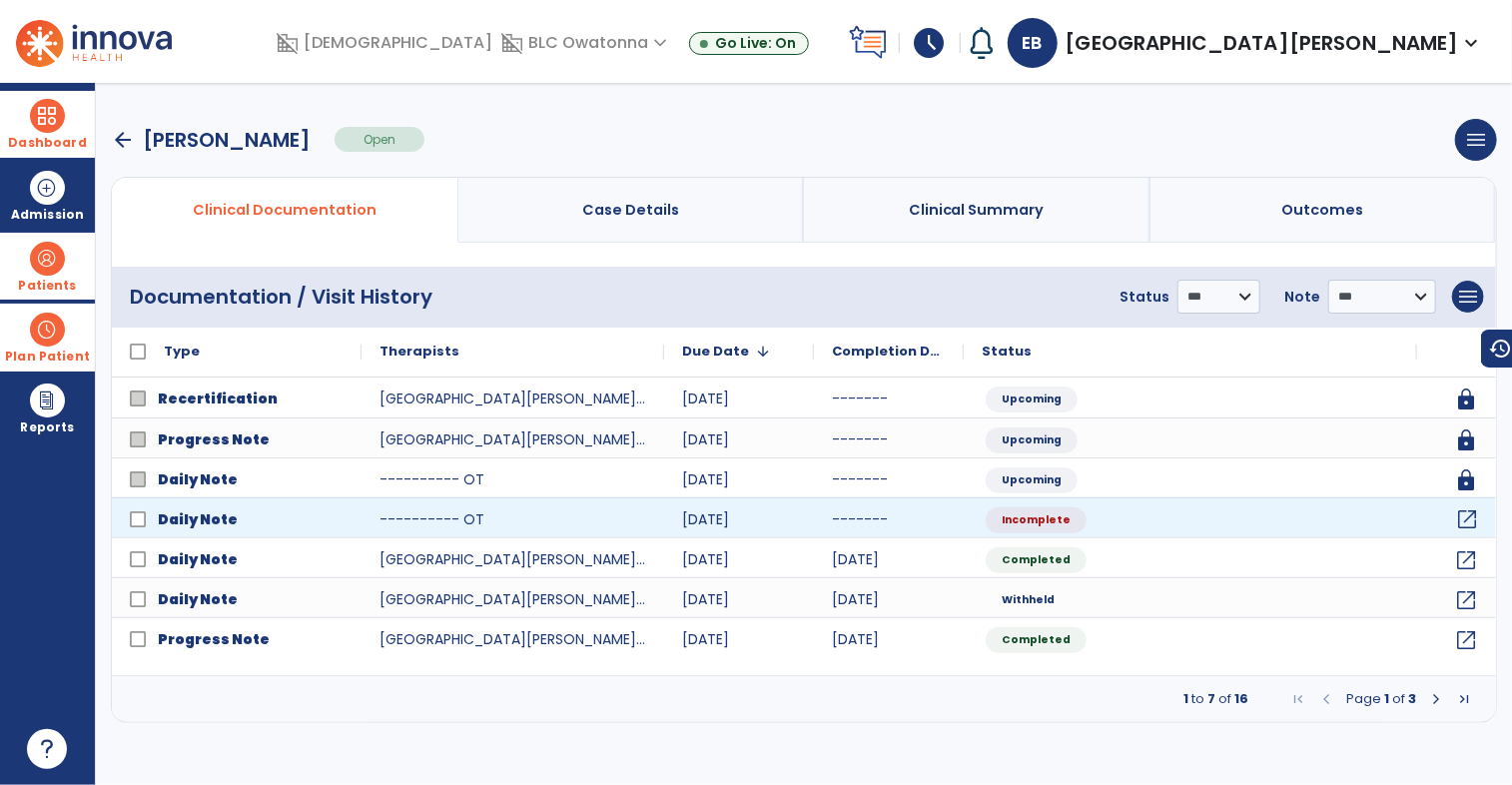 click on "open_in_new" 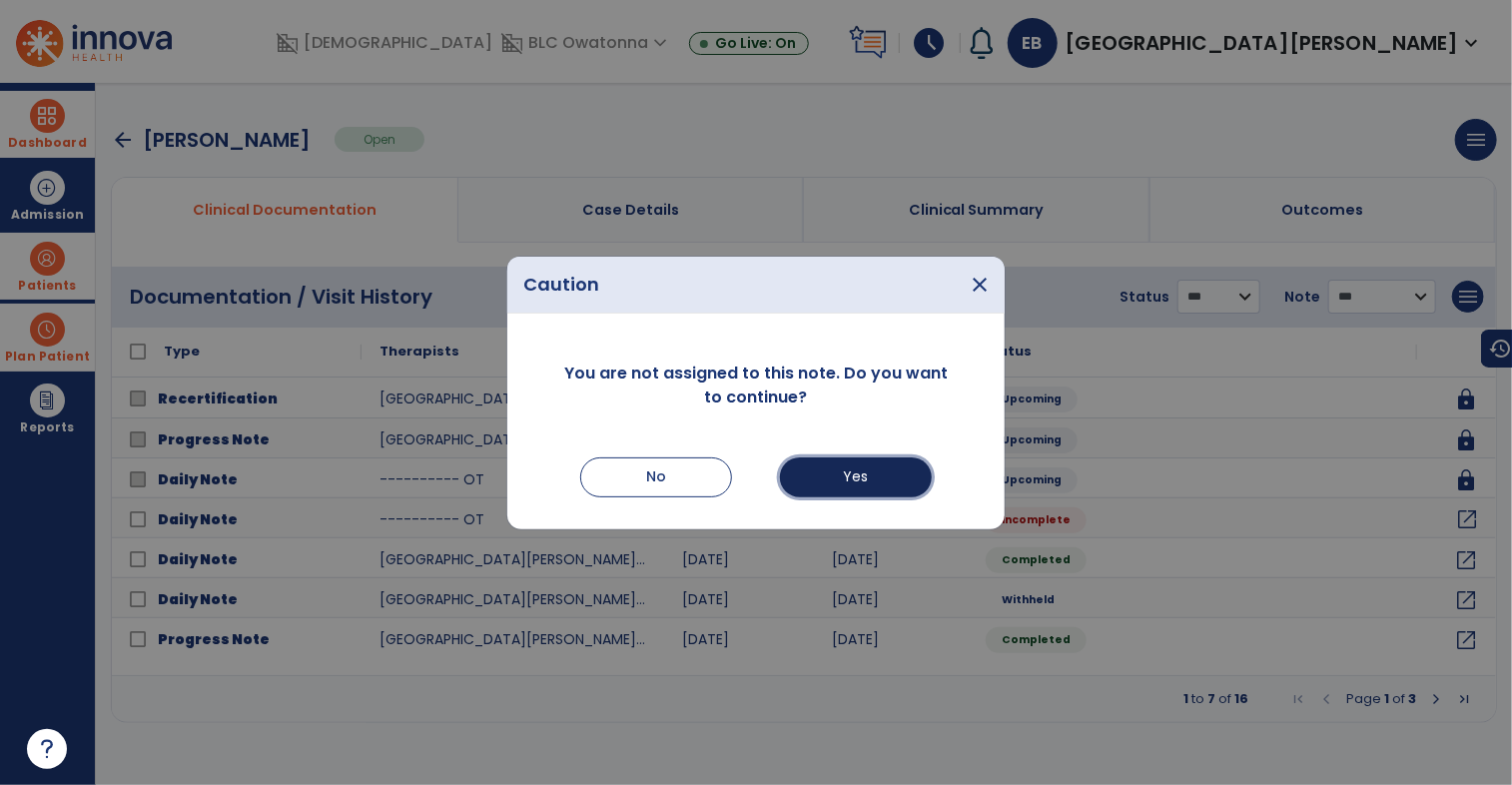 click on "Yes" at bounding box center [856, 477] 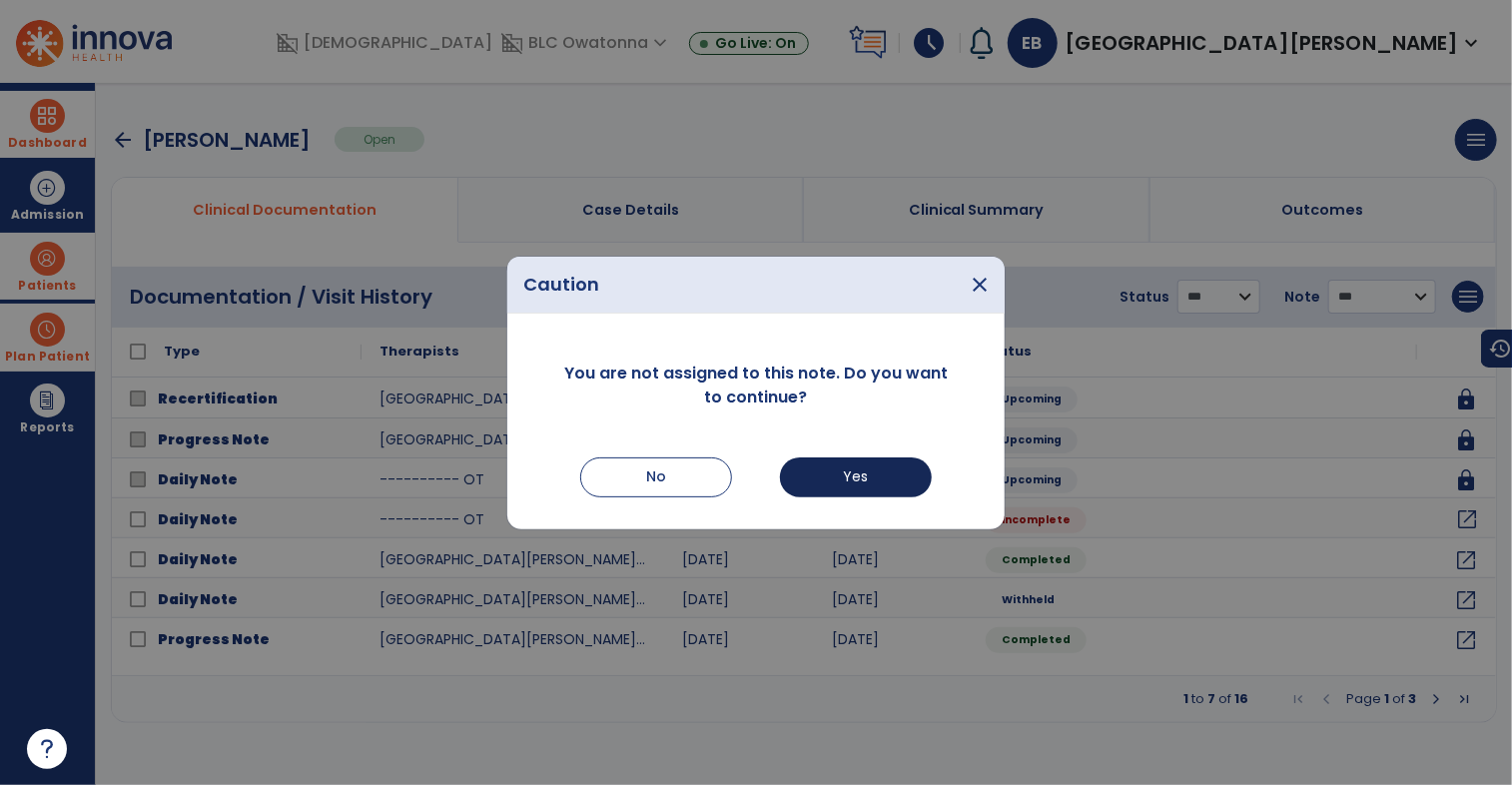 select on "*" 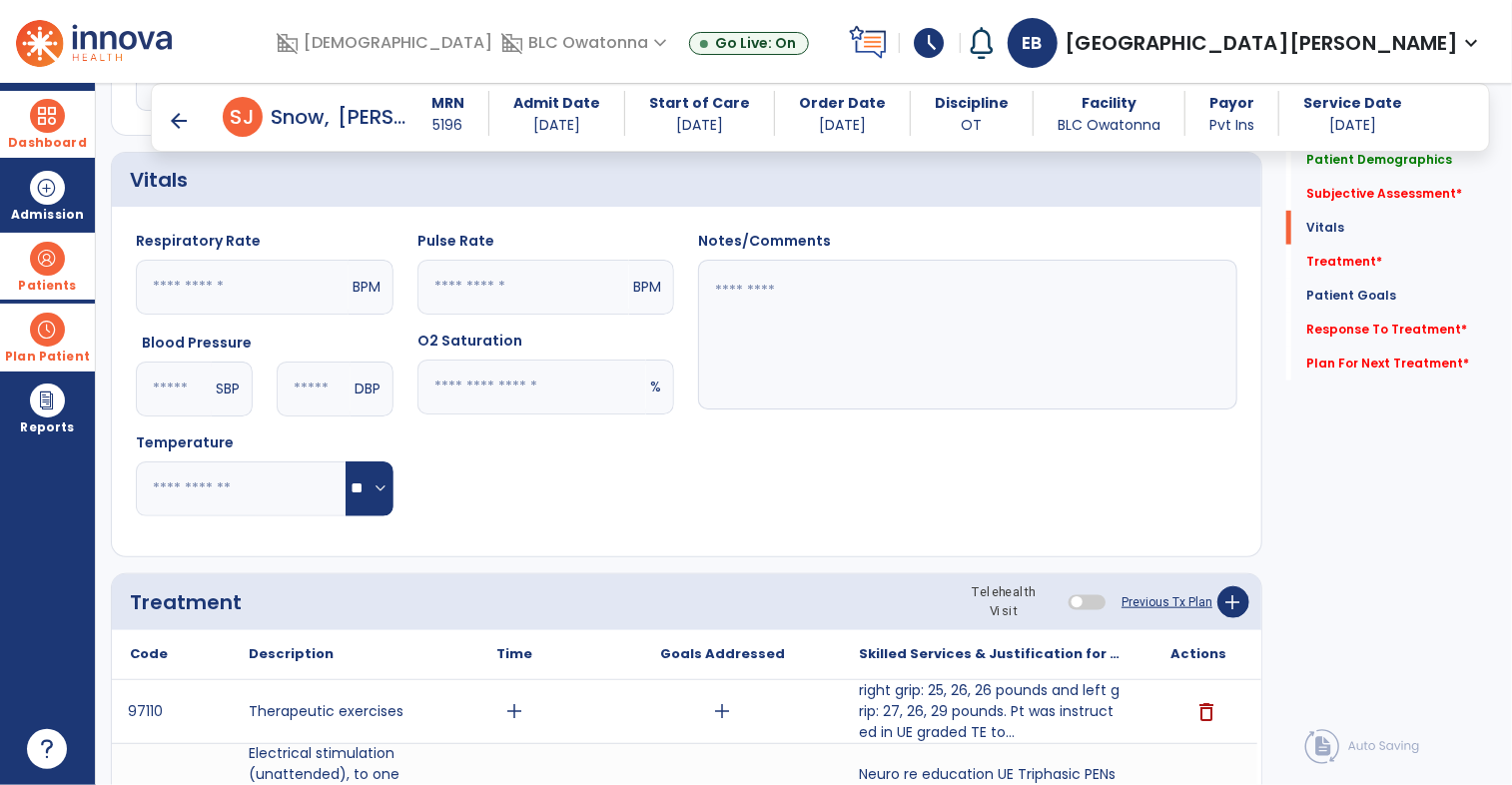 scroll, scrollTop: 774, scrollLeft: 0, axis: vertical 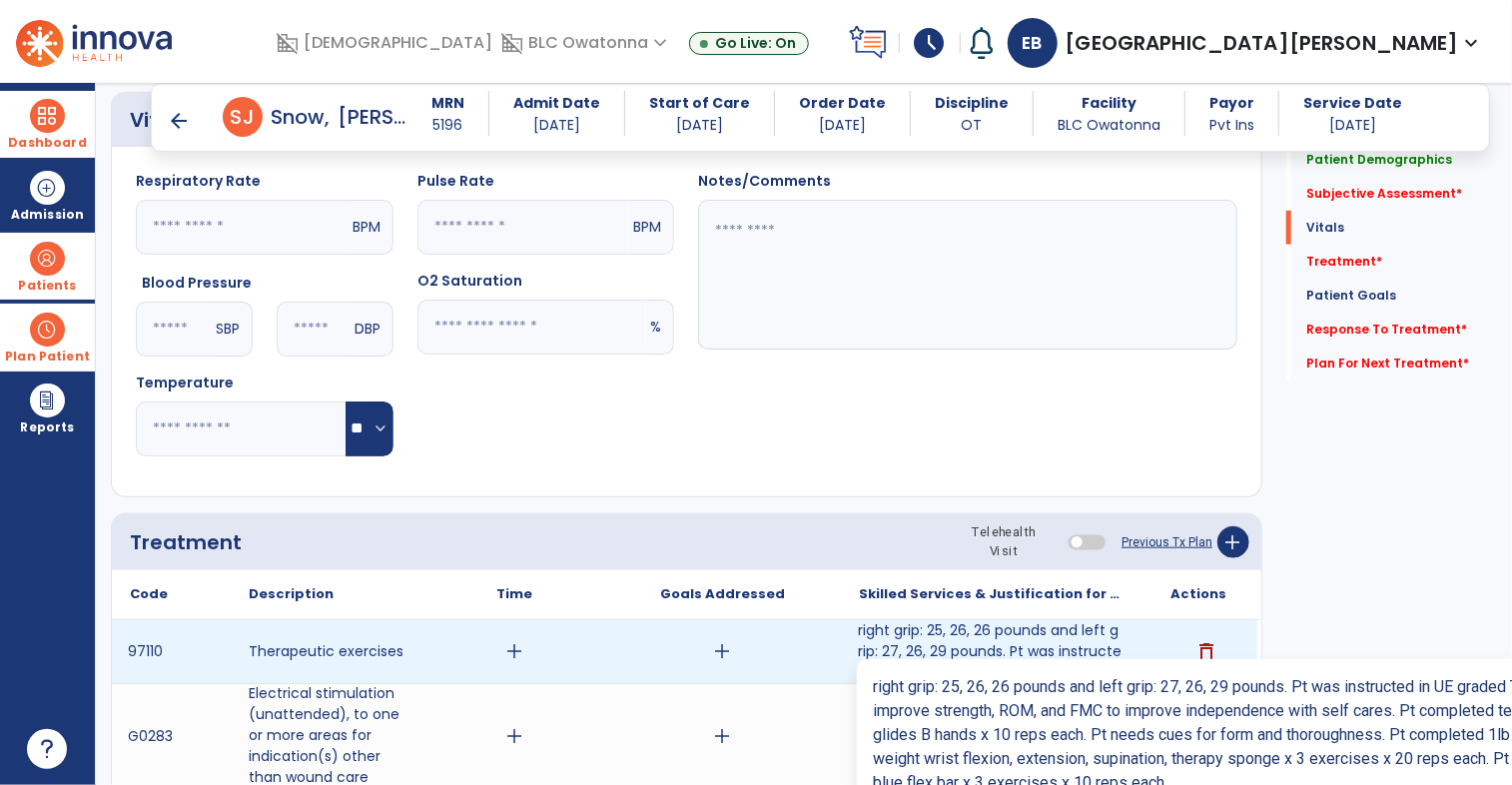 click on "right grip: 25, 26, 26 pounds and left grip: 27, 26, 29 pounds. Pt was instructed in UE graded TE to..." at bounding box center [990, 651] 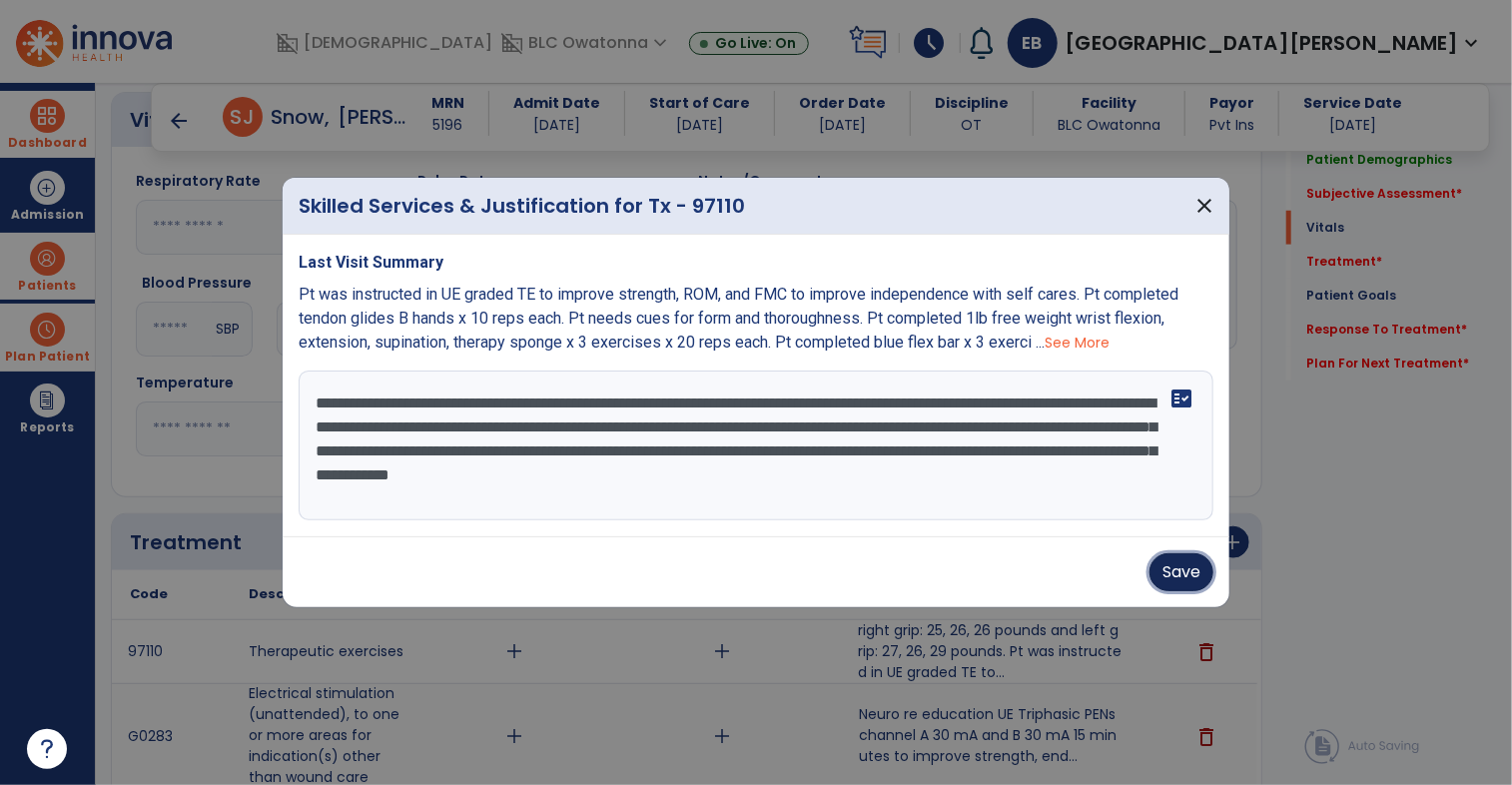 click on "Save" at bounding box center [1181, 572] 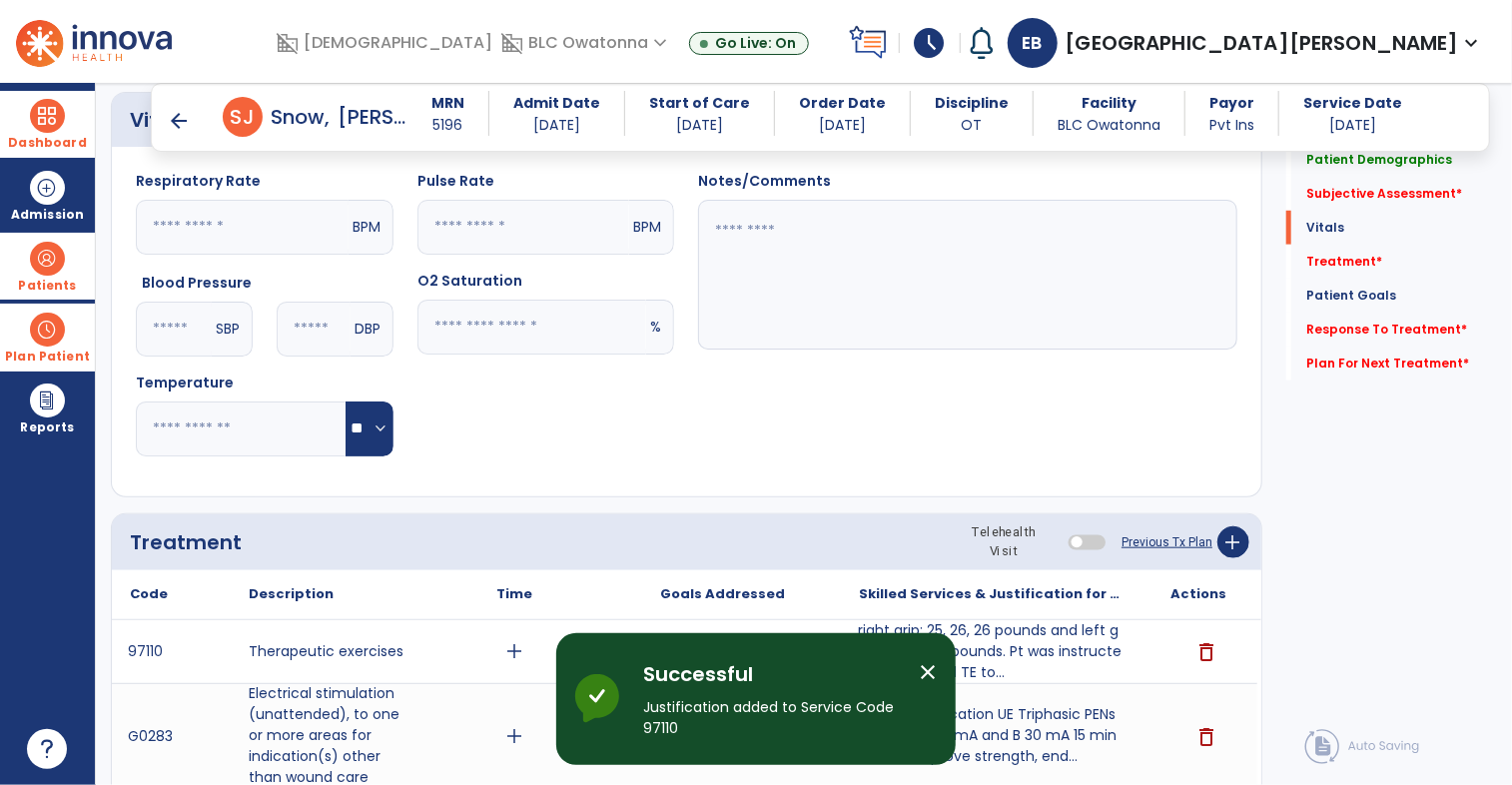 click on "arrow_back" at bounding box center (179, 121) 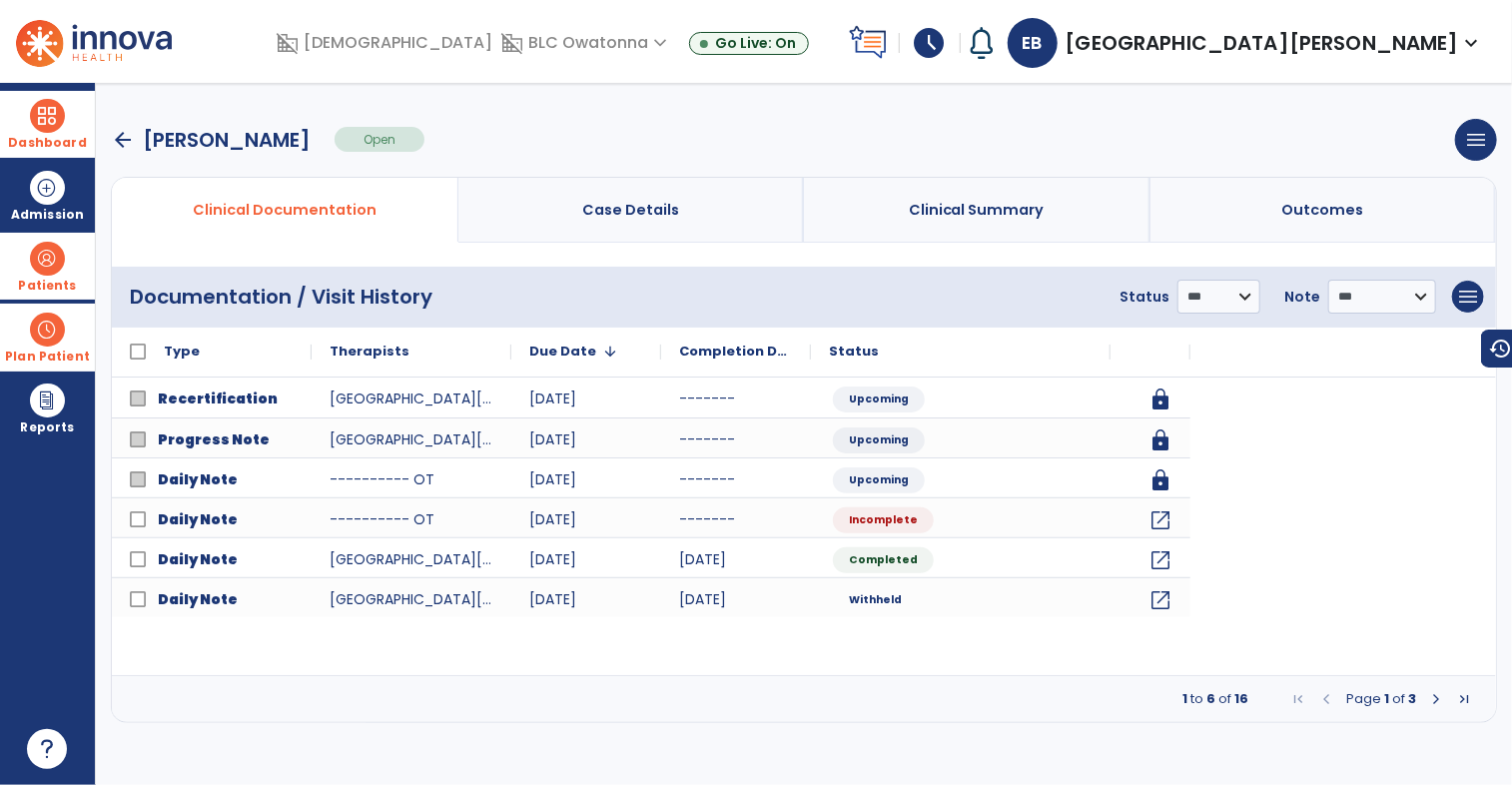 scroll, scrollTop: 0, scrollLeft: 0, axis: both 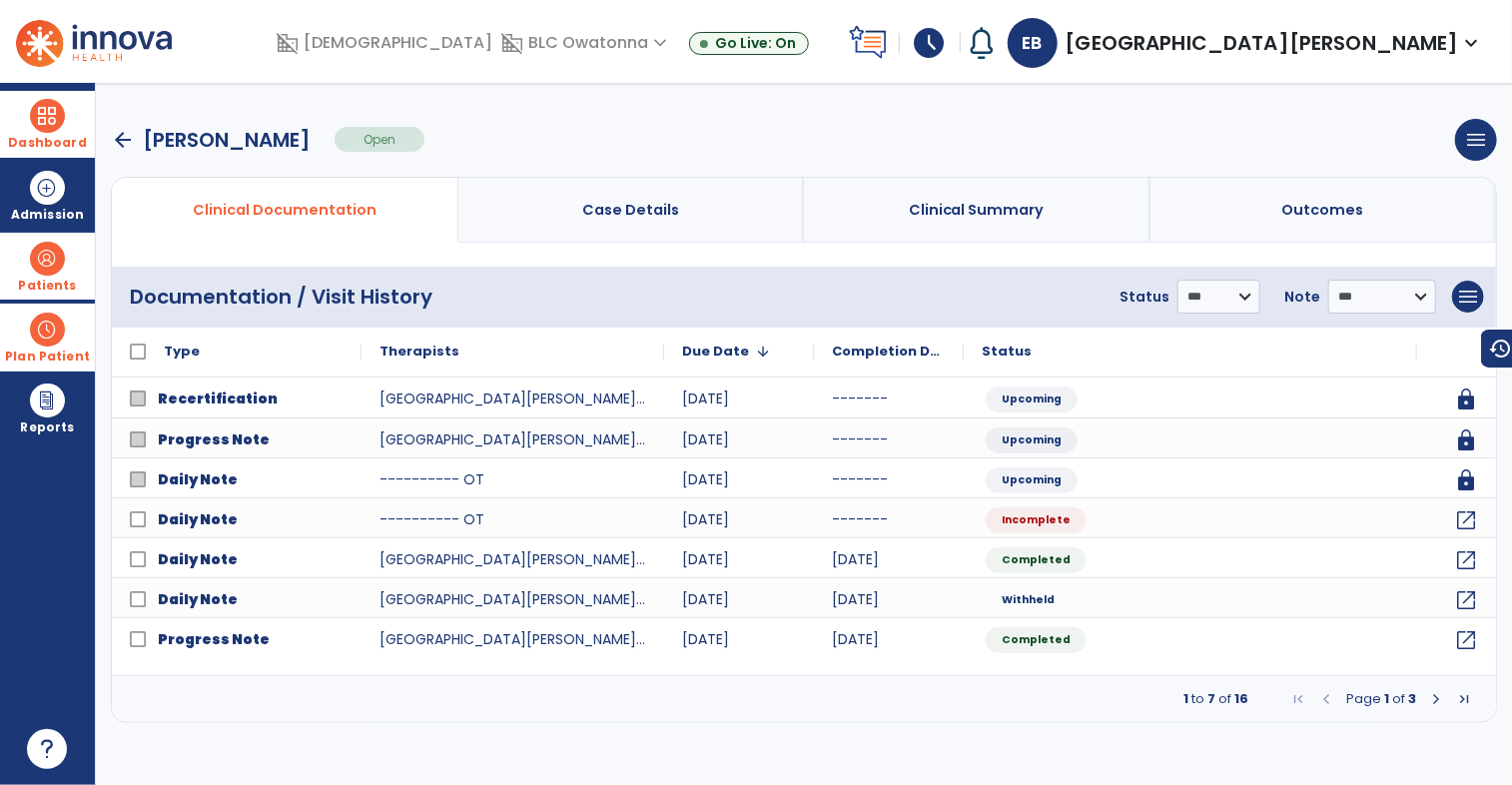 click at bounding box center (47, 116) 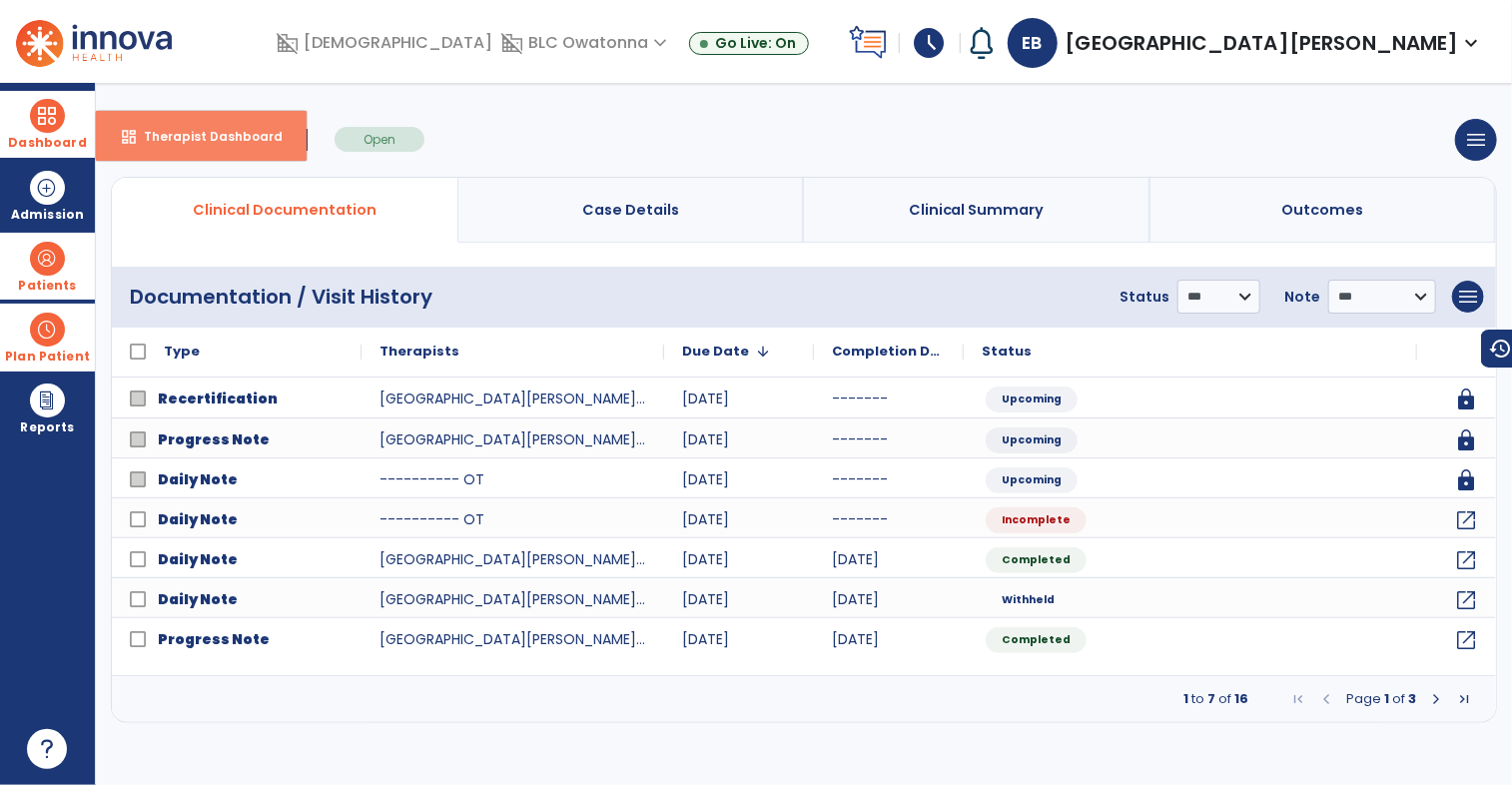 click on "dashboard  Therapist Dashboard" at bounding box center [201, 136] 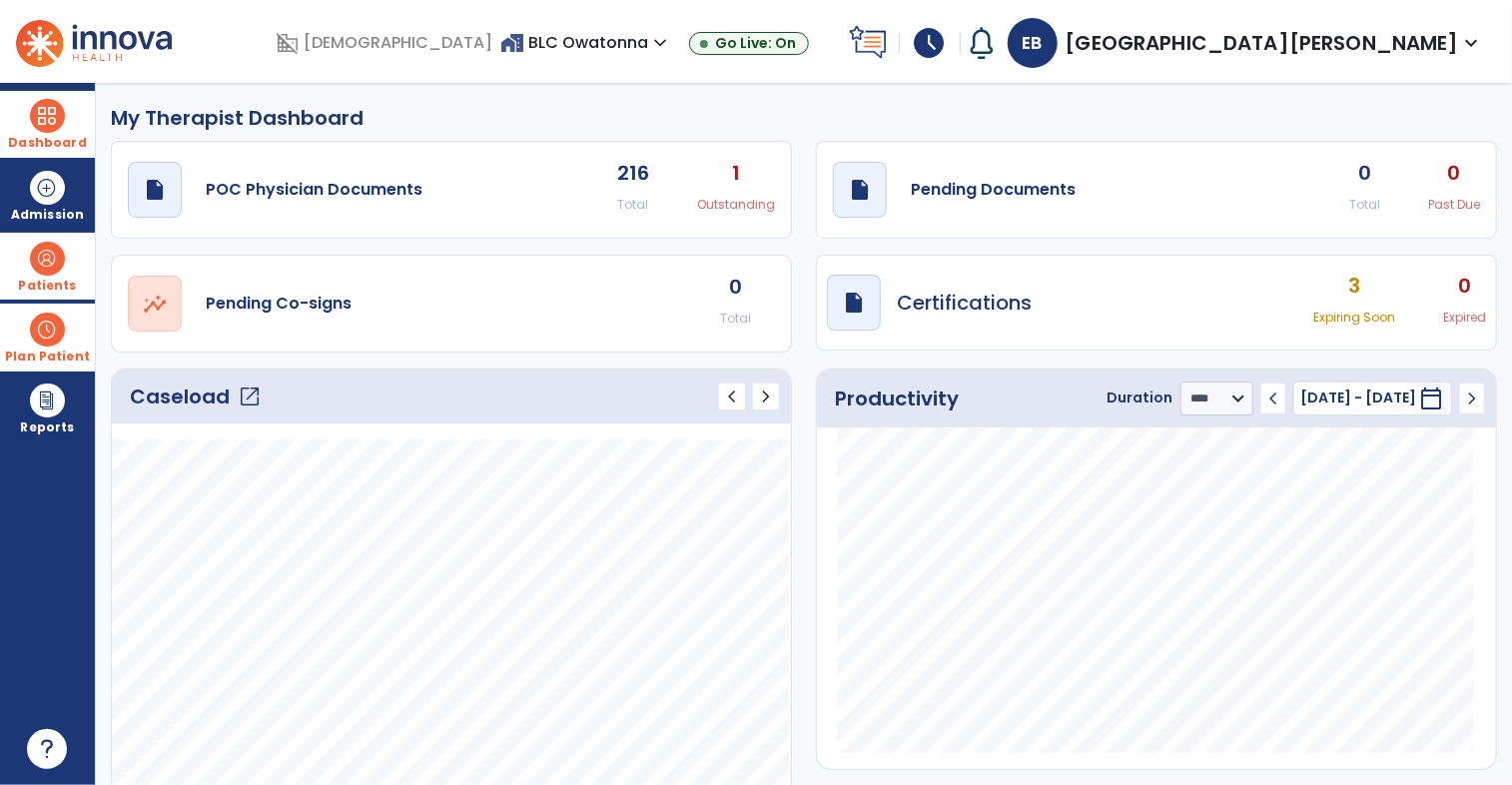 click on "open_in_new" 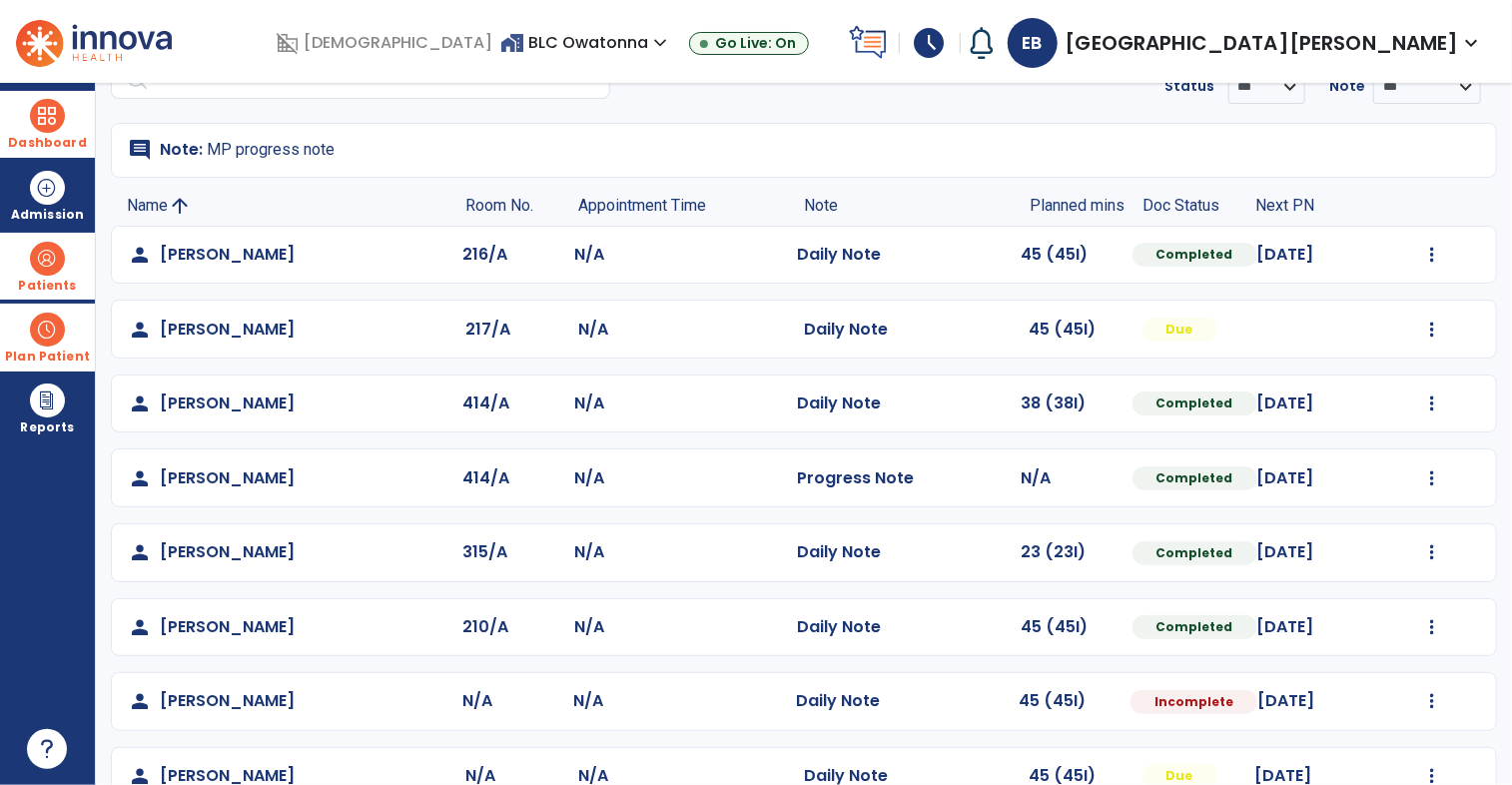 scroll, scrollTop: 96, scrollLeft: 0, axis: vertical 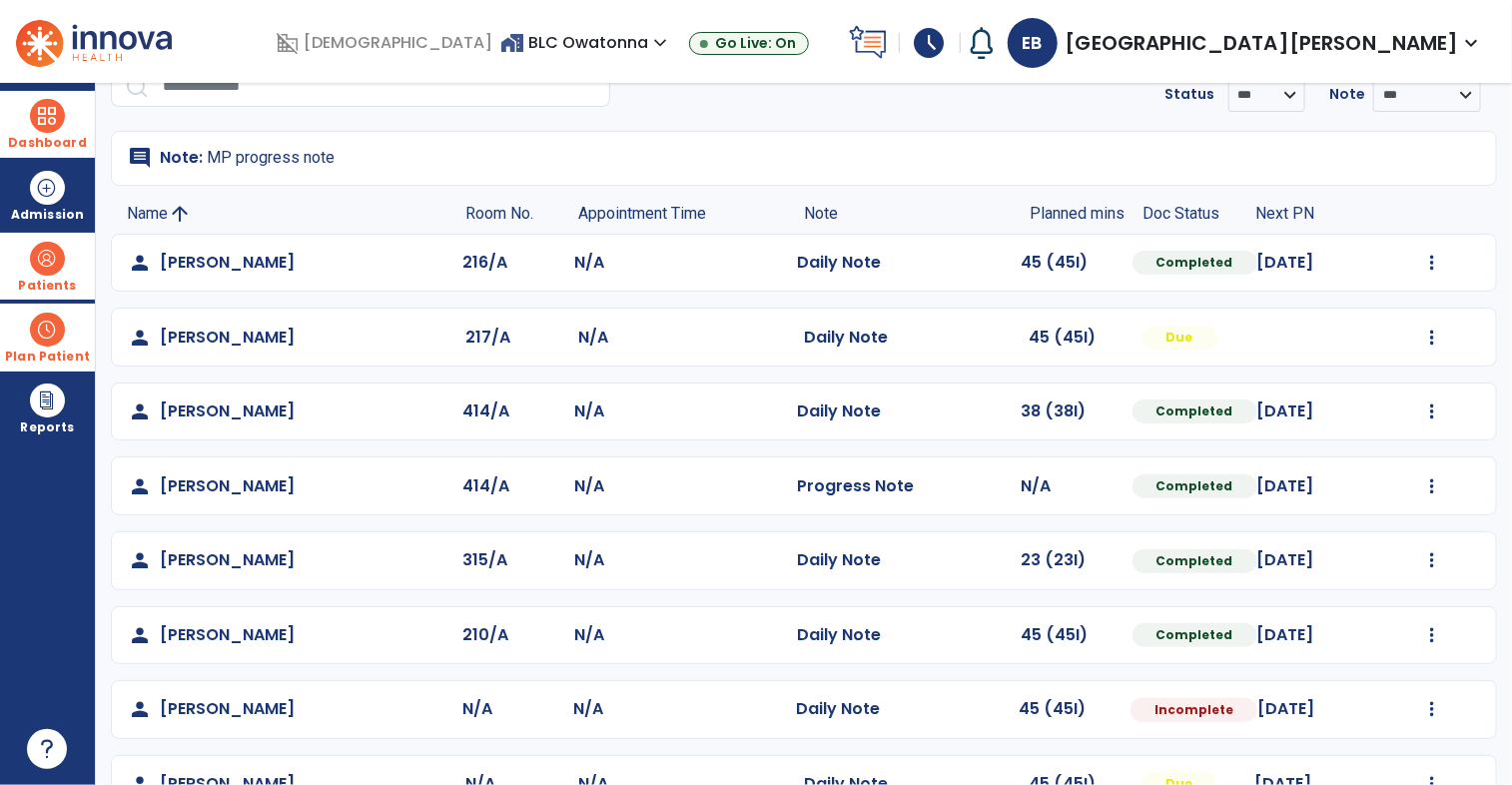 click on "Mark Visit As Complete   Reset Note   Open Document   G + C Mins" 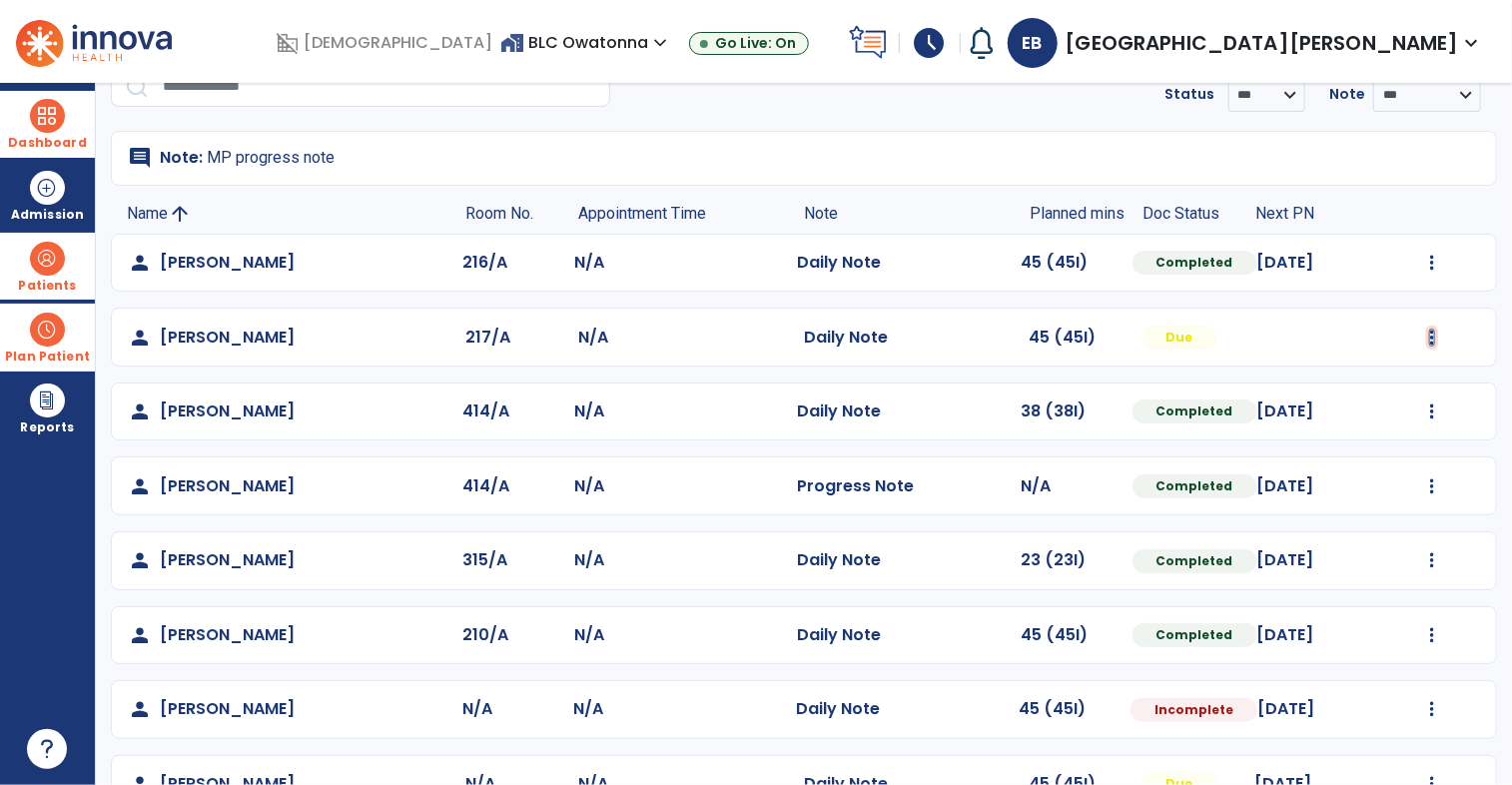 click at bounding box center [1432, 263] 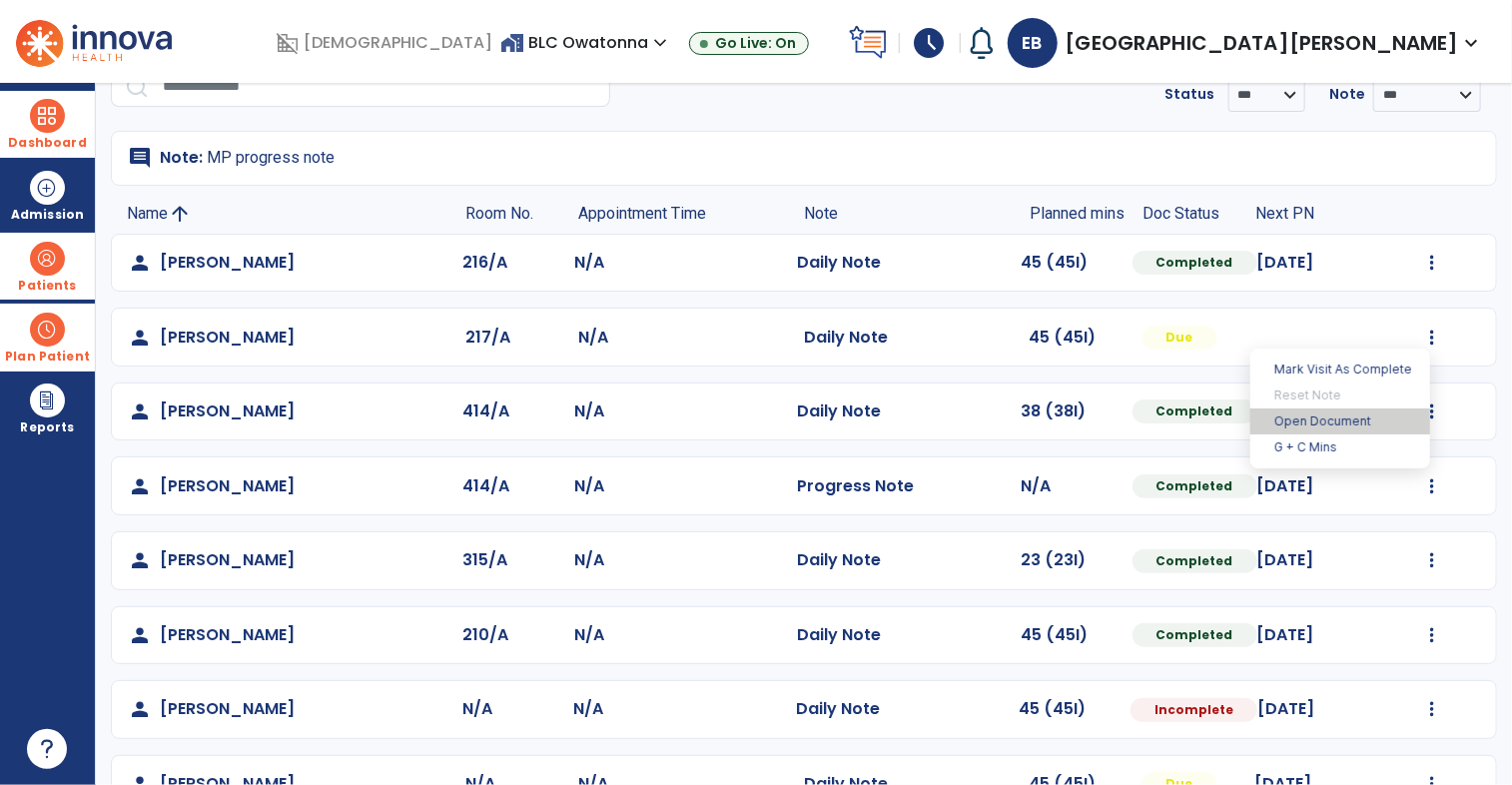 click on "Open Document" at bounding box center [1340, 421] 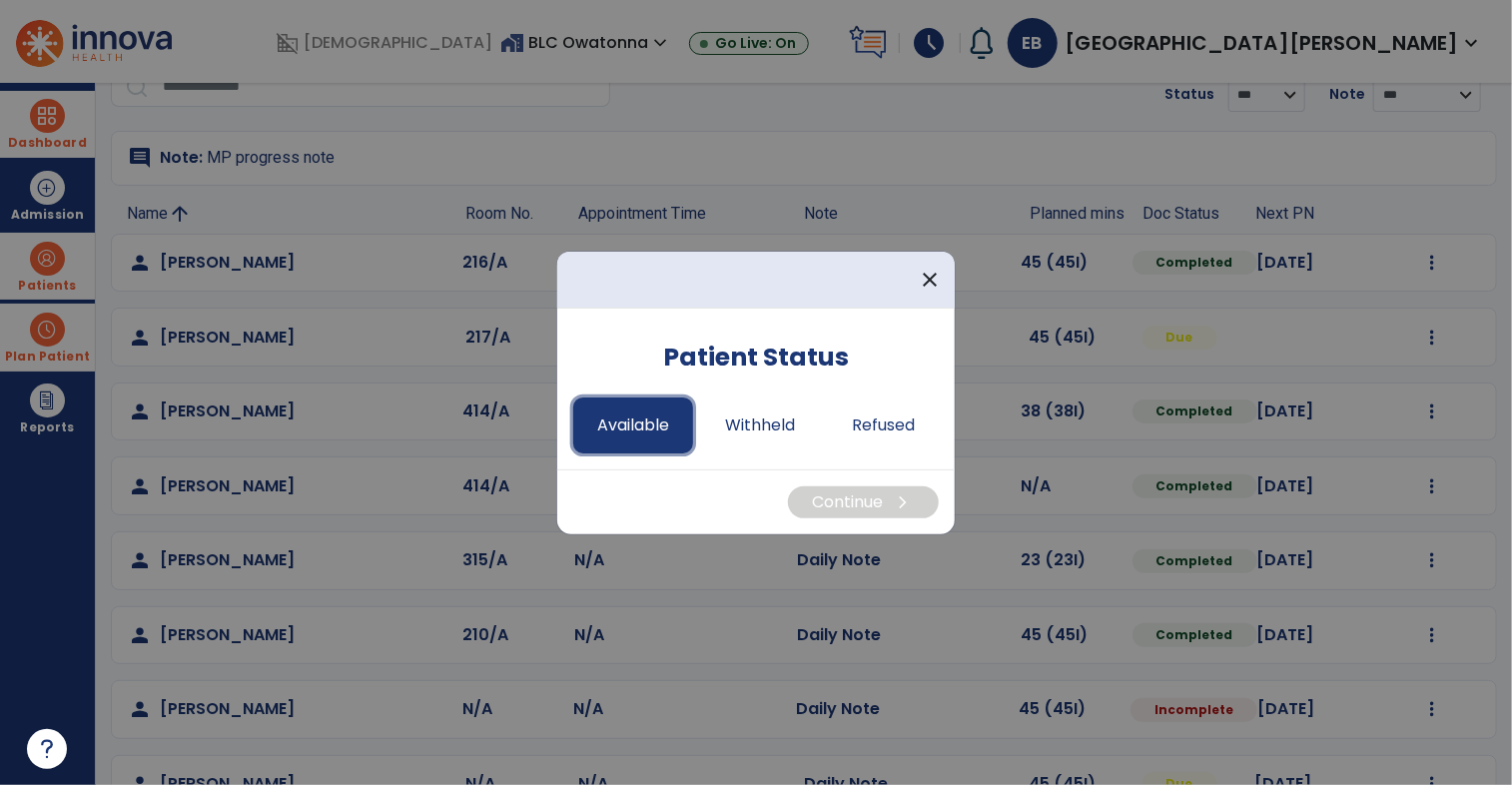 click on "Available" at bounding box center (633, 425) 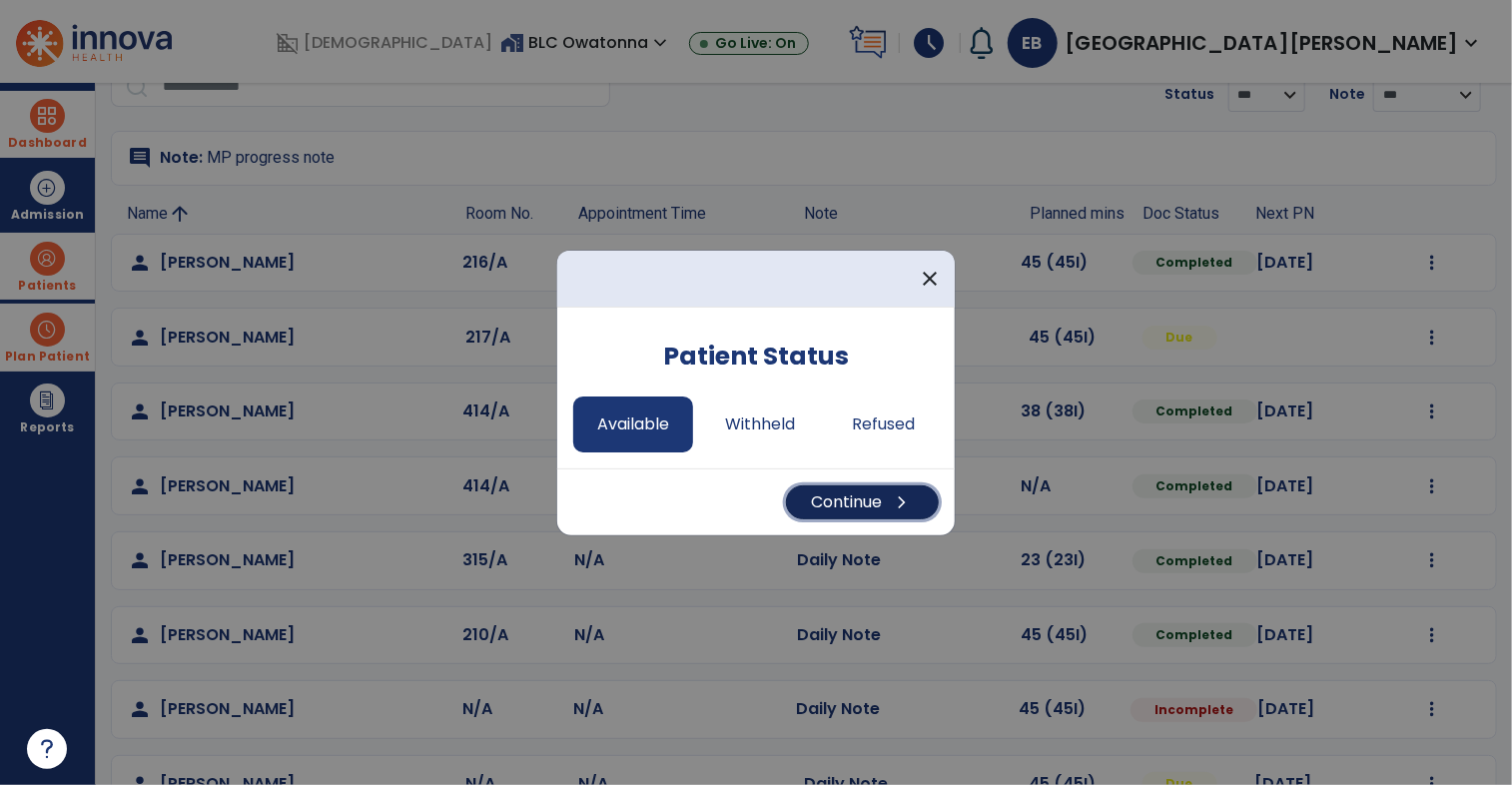 click on "Continue   chevron_right" at bounding box center [862, 502] 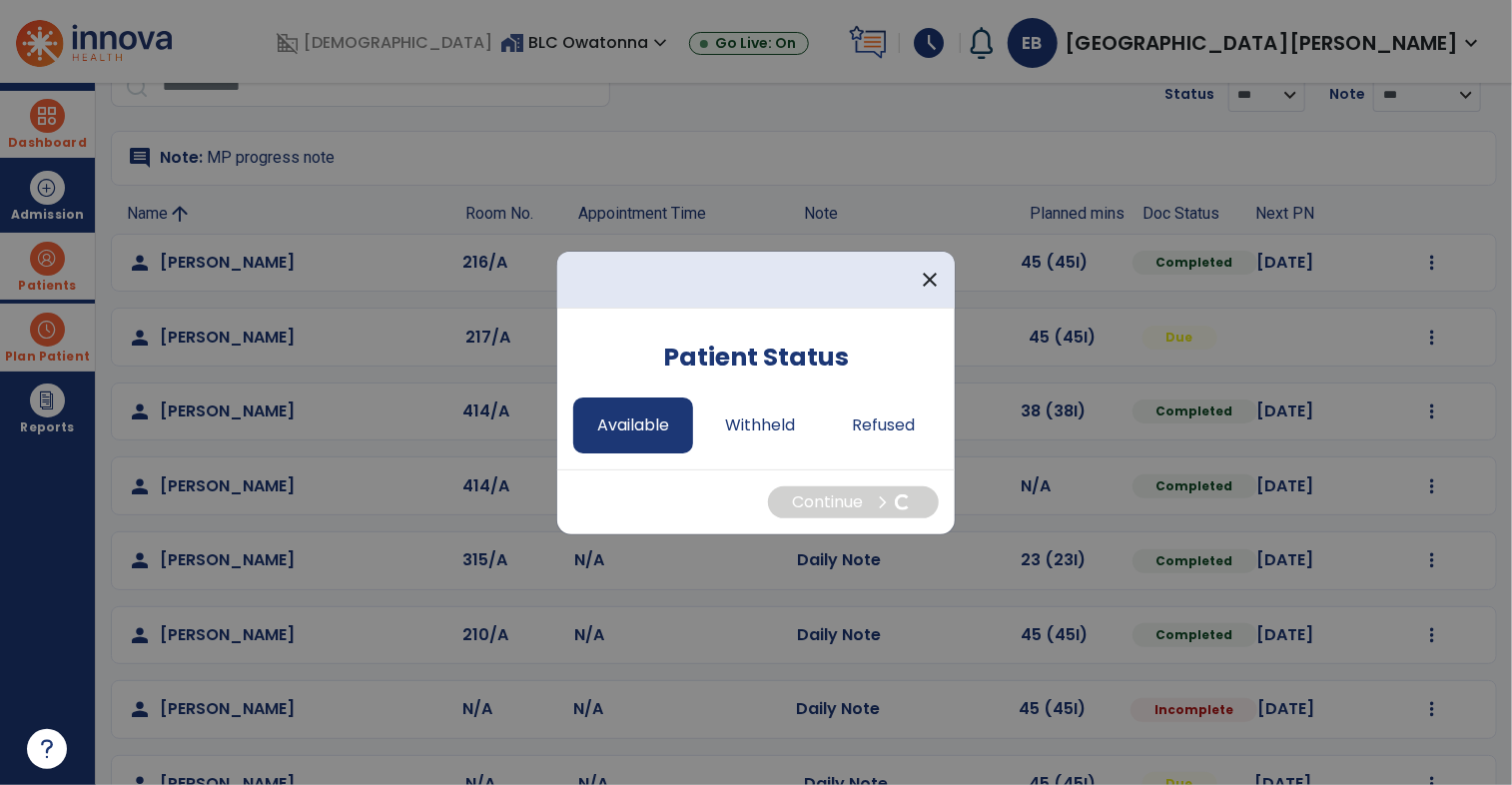 select on "*" 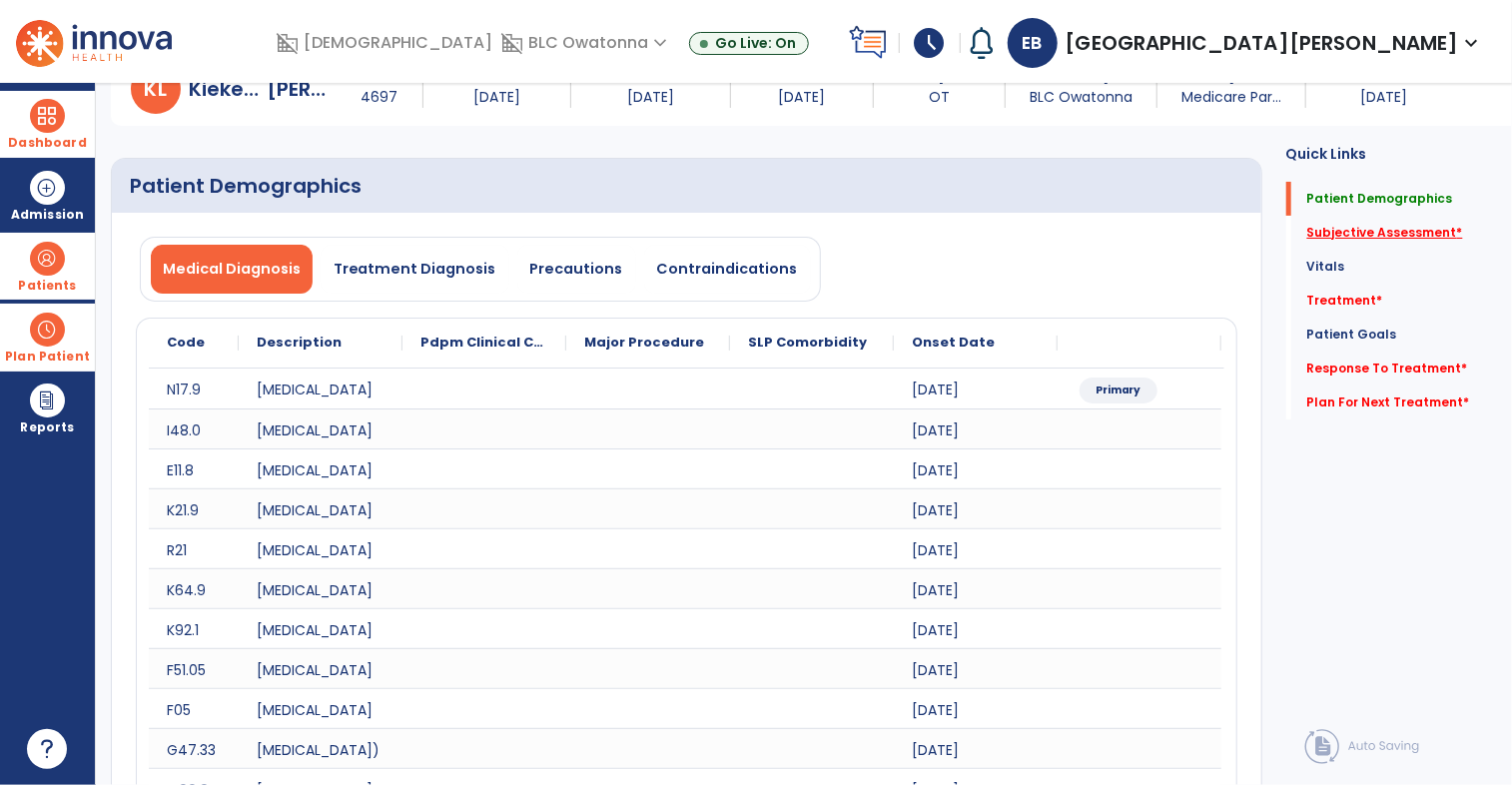 click on "Subjective Assessment   *" 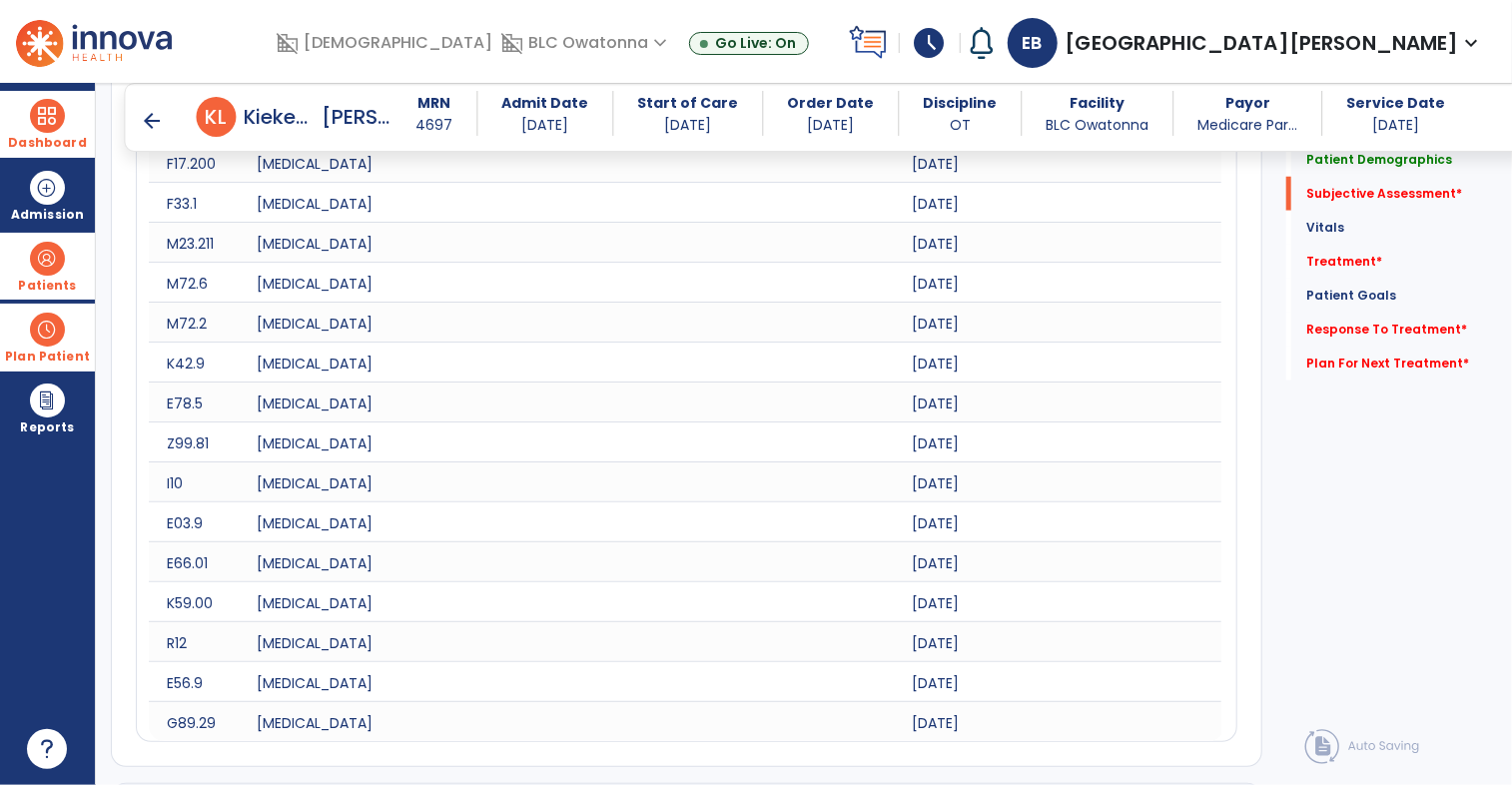 scroll, scrollTop: 1410, scrollLeft: 0, axis: vertical 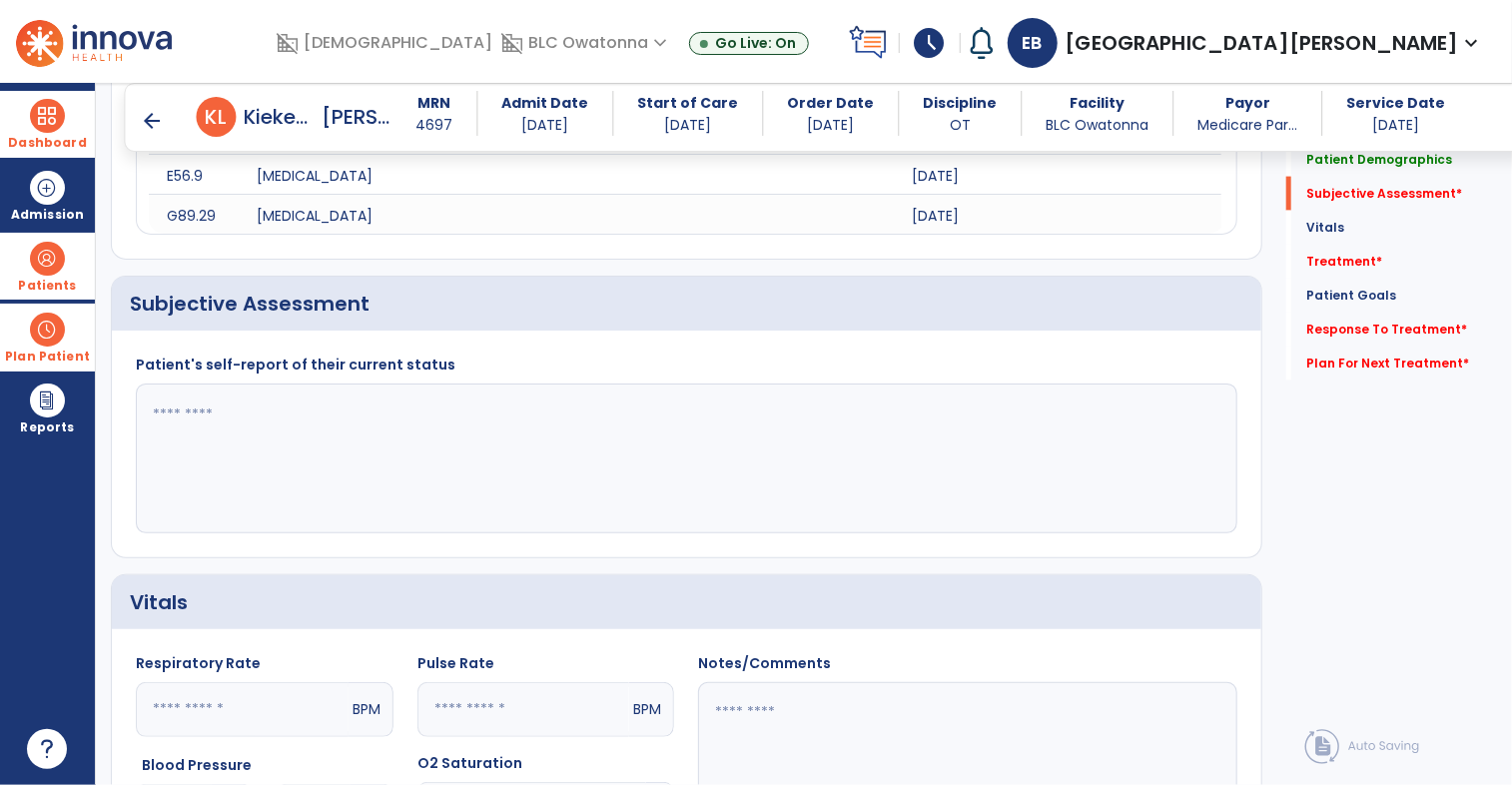 click 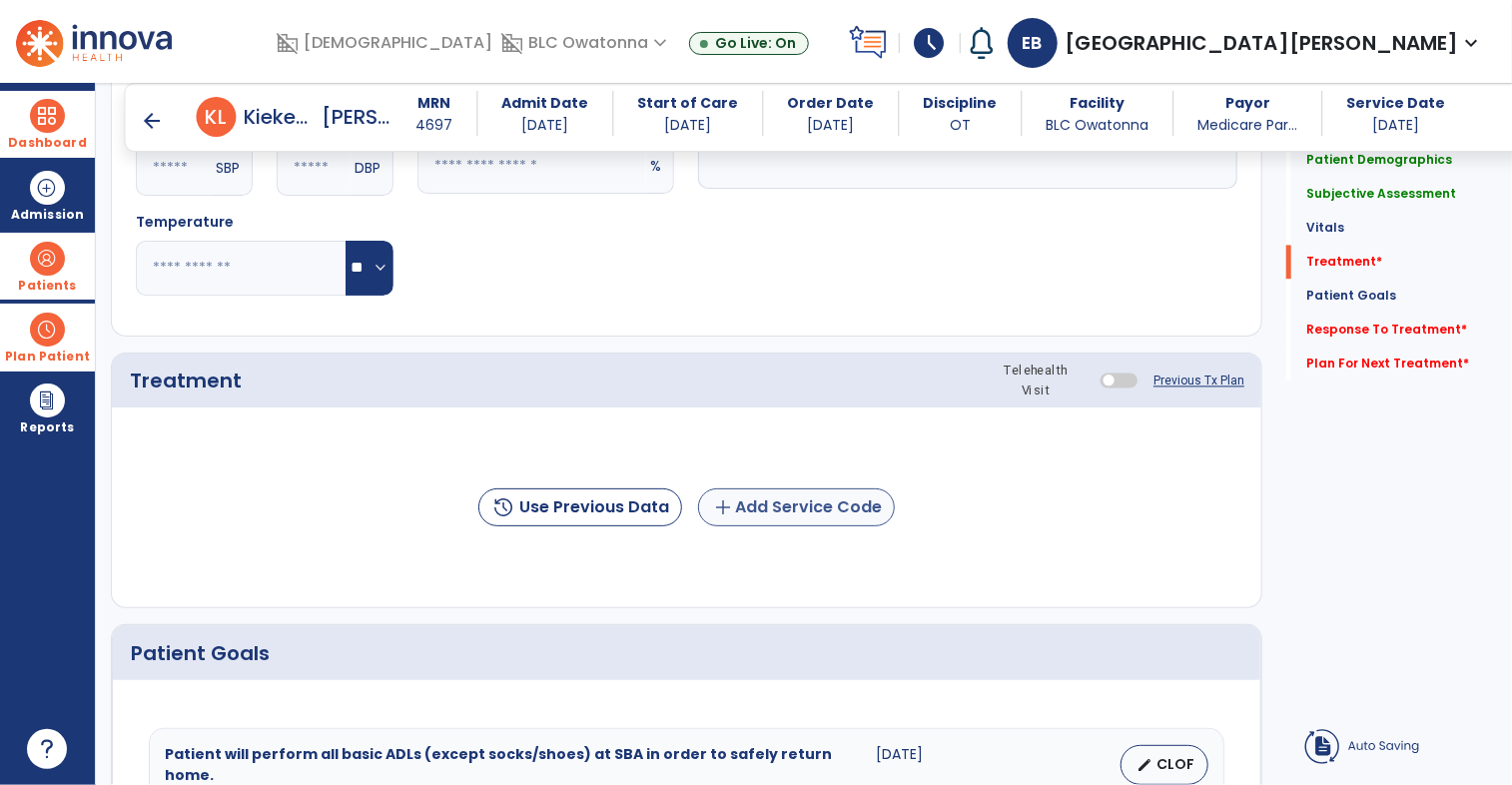 scroll, scrollTop: 2093, scrollLeft: 0, axis: vertical 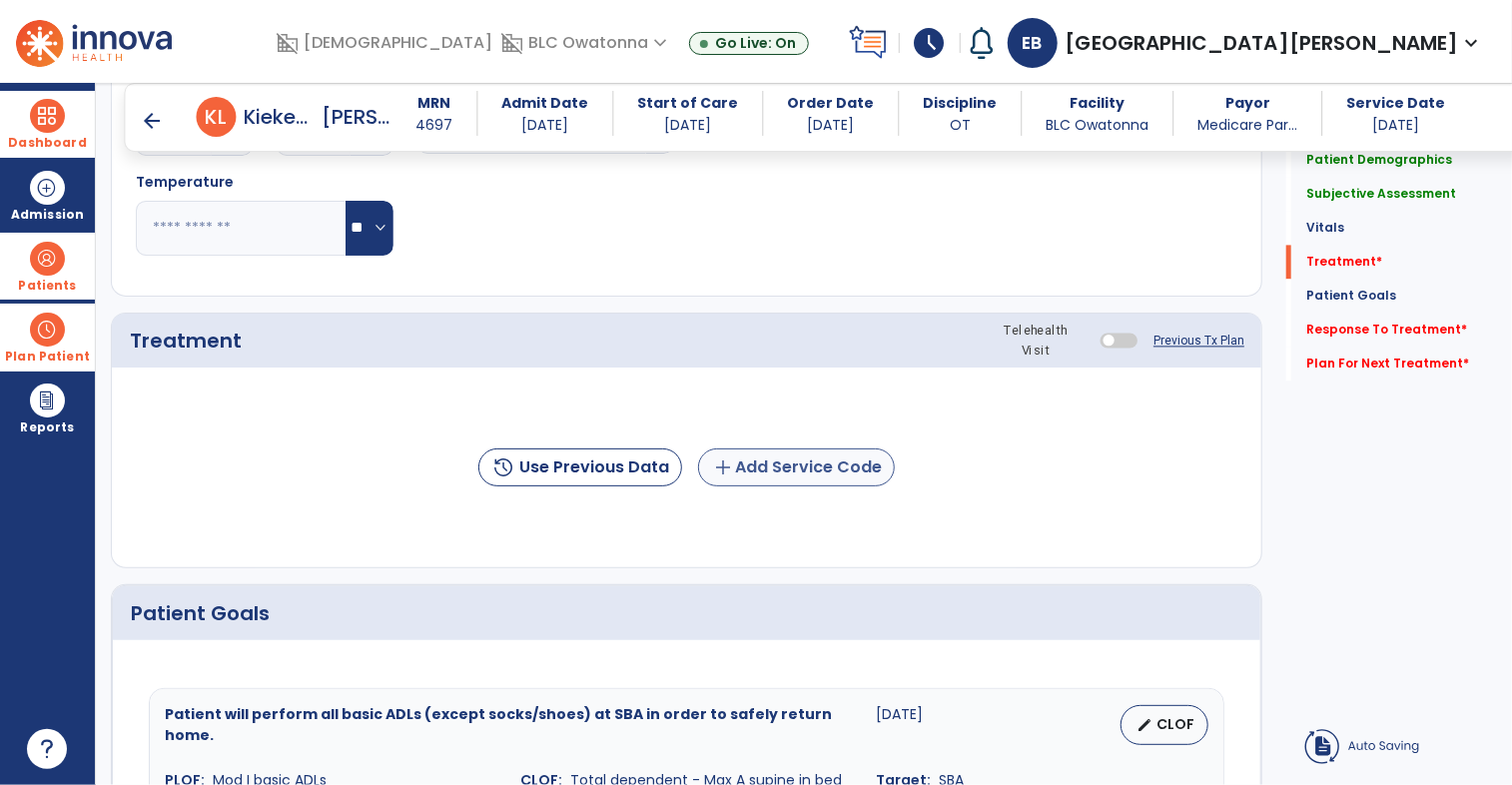 type on "**********" 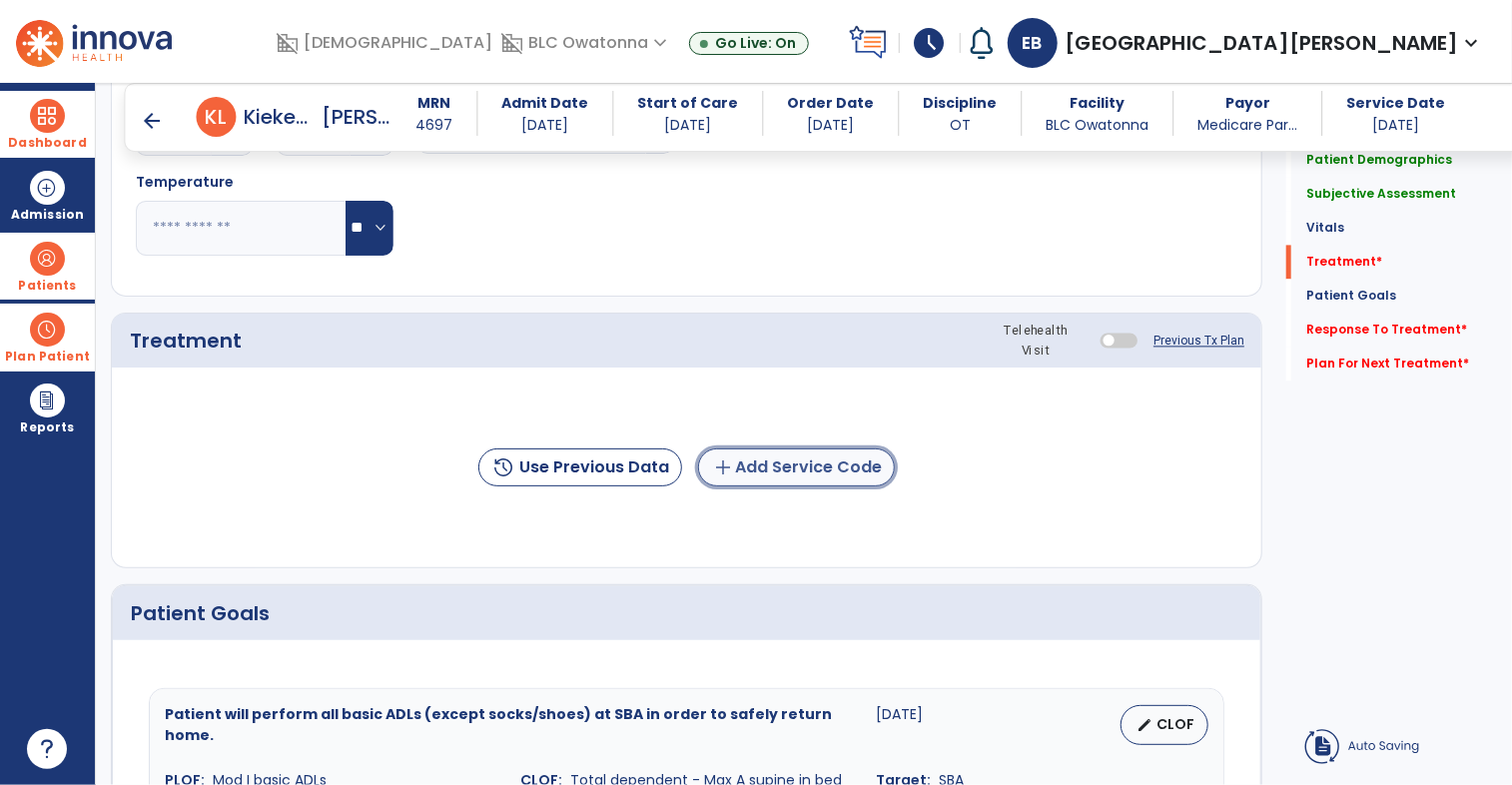 click on "add  Add Service Code" 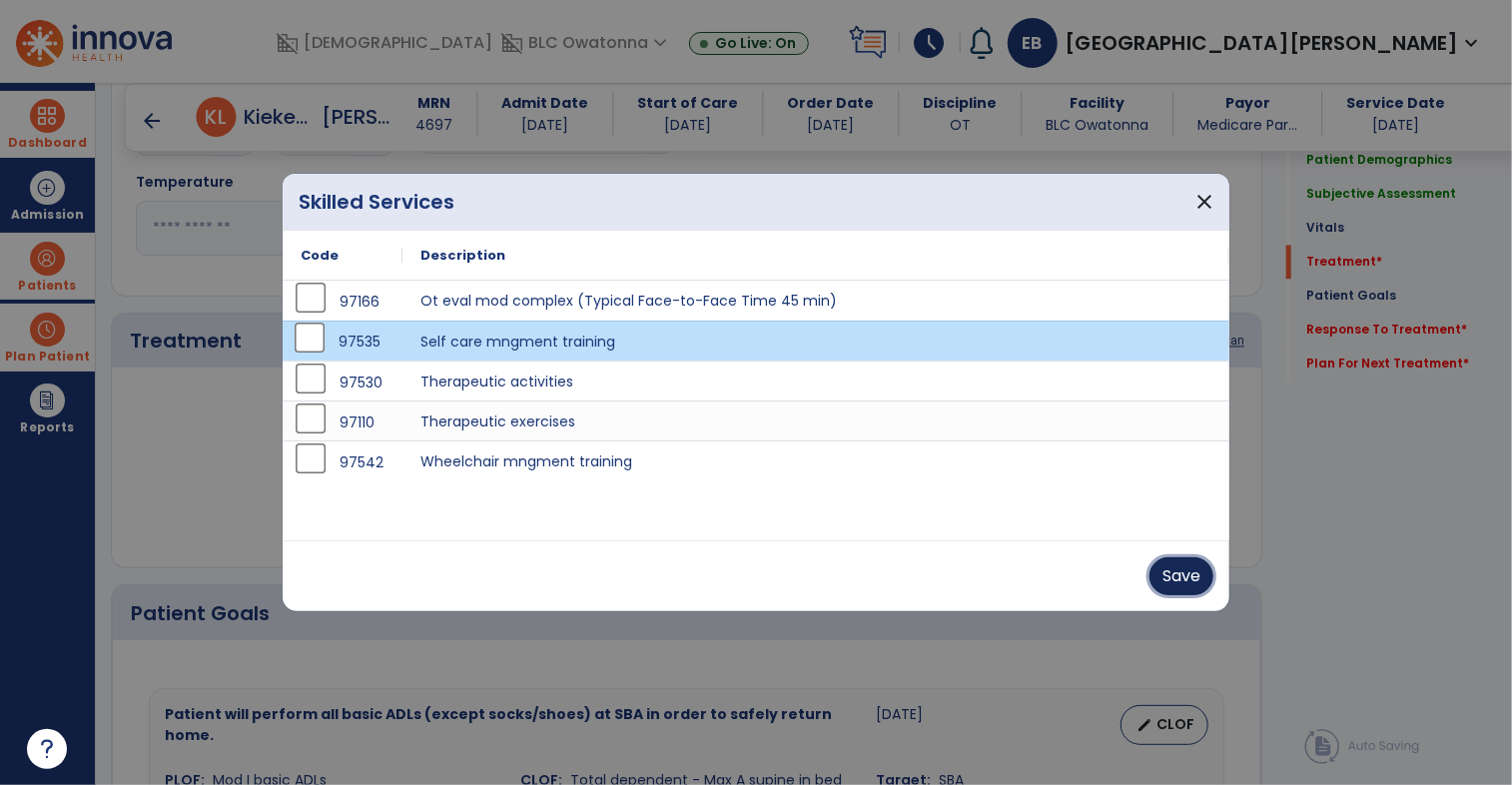click on "Save" at bounding box center (1181, 576) 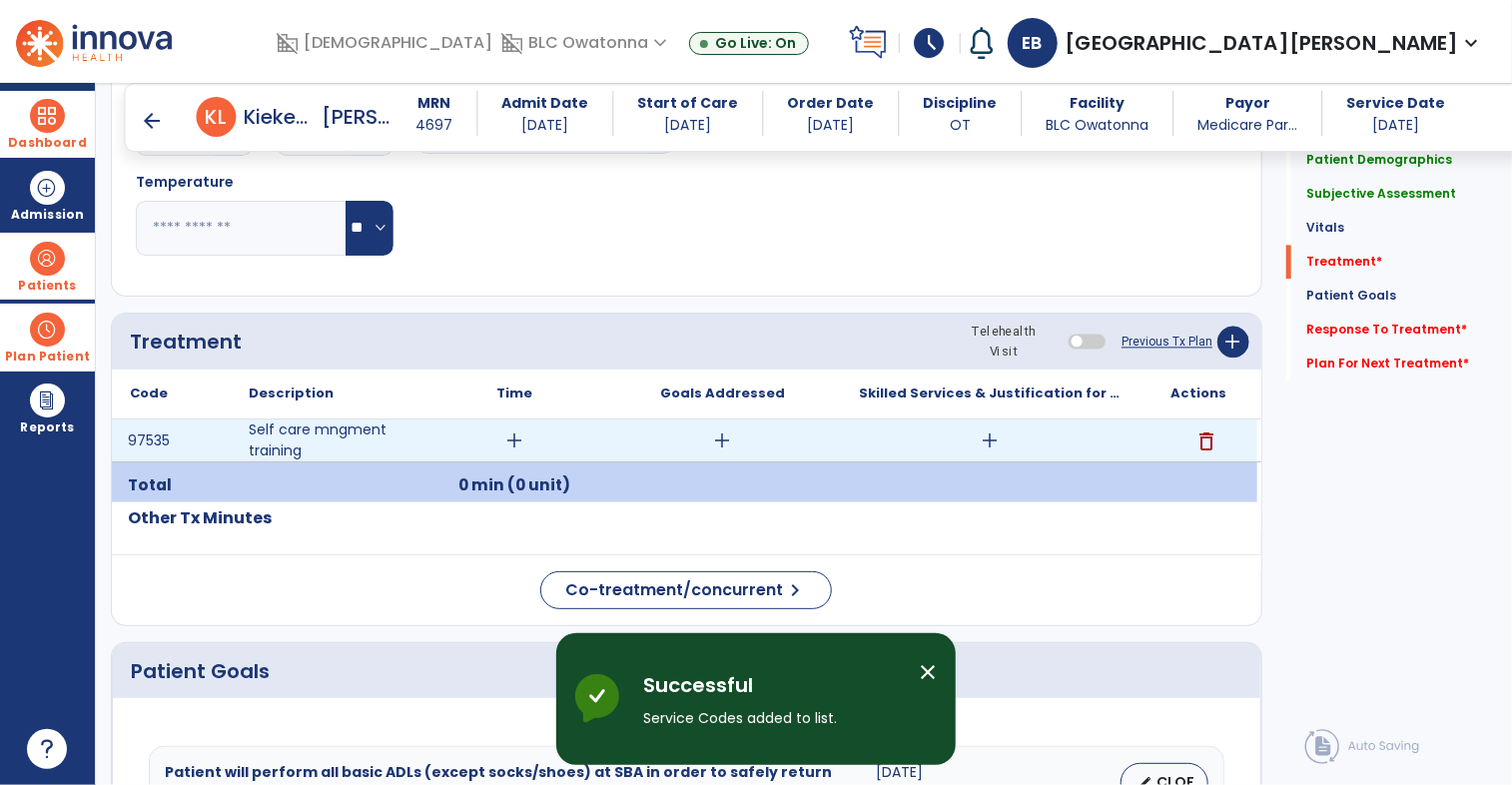 click on "add" at bounding box center (990, 440) 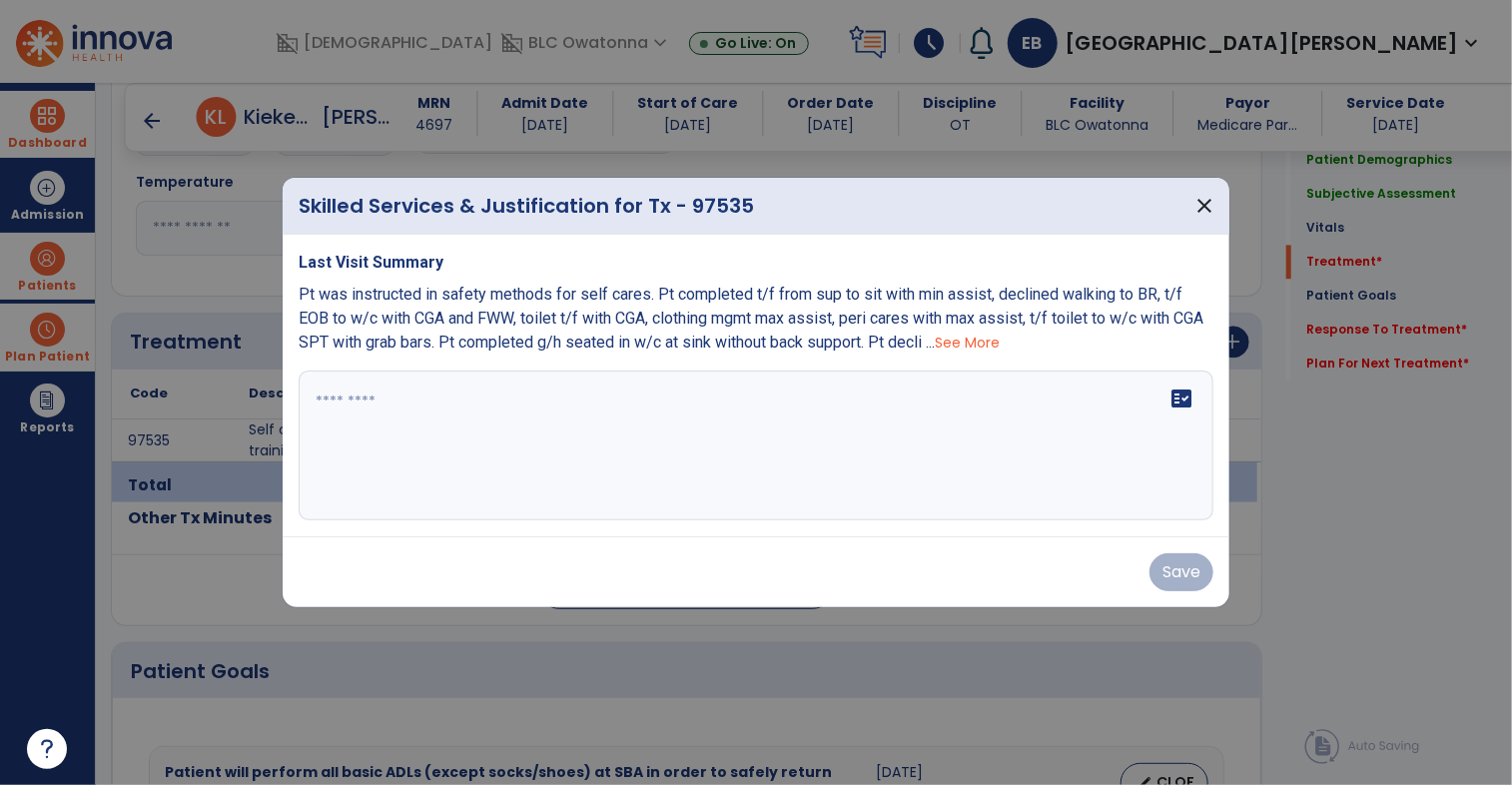 click on "See More" at bounding box center [967, 343] 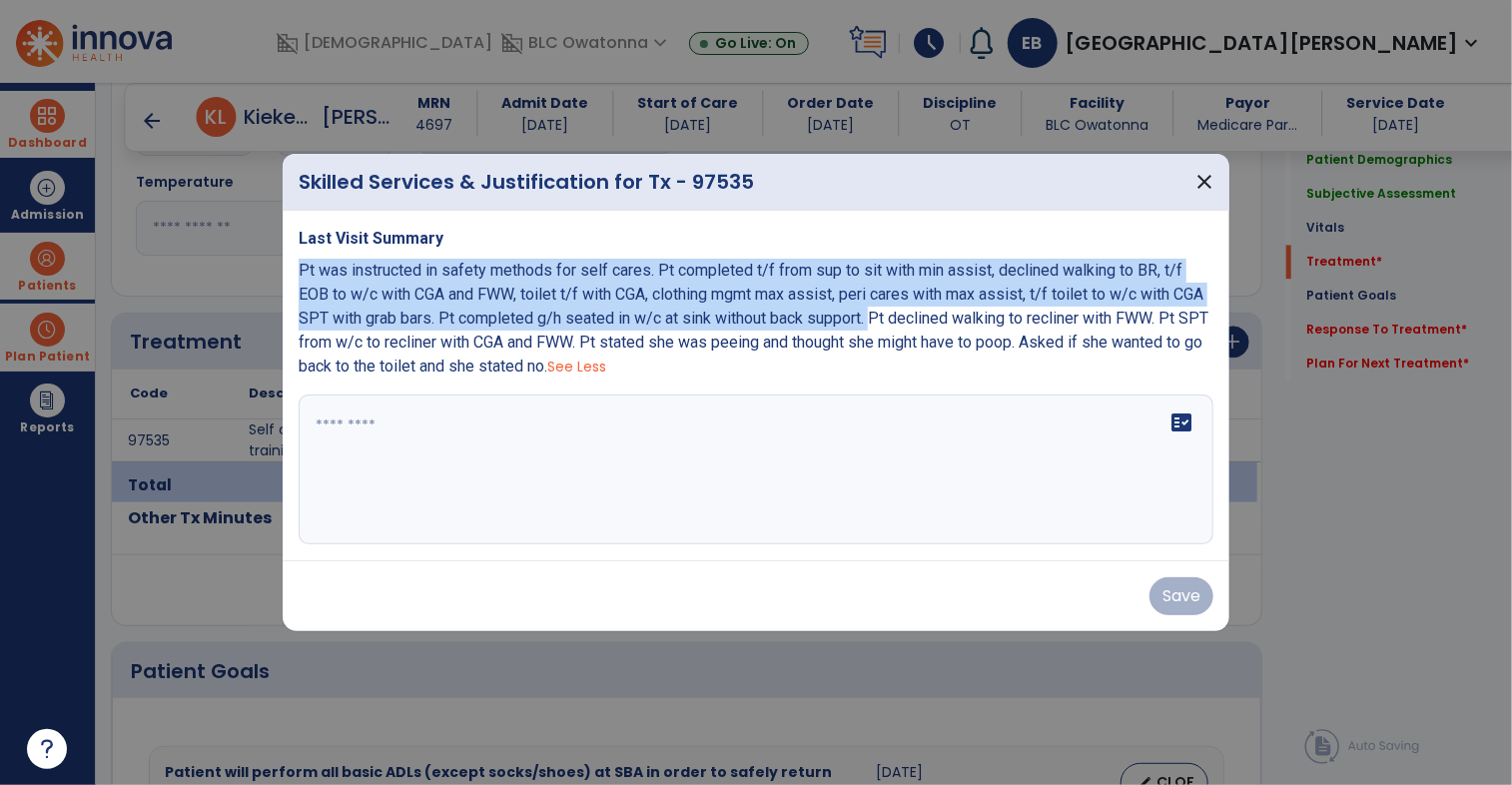 drag, startPoint x: 300, startPoint y: 269, endPoint x: 839, endPoint y: 317, distance: 541.13307 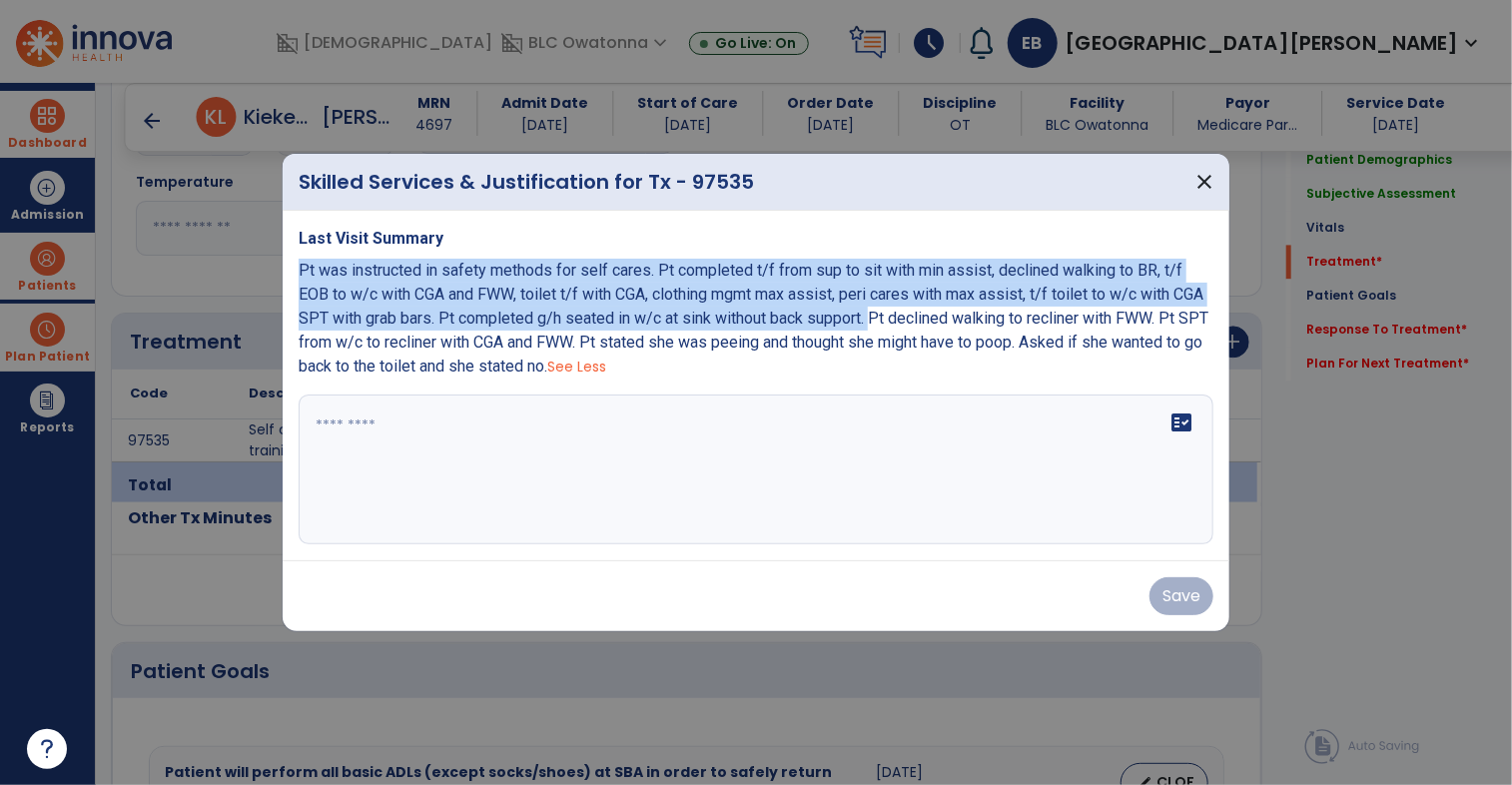 click on "Pt was instructed in safety methods for self cares. Pt completed t/f from sup to sit with min assist, declined walking to BR, t/f EOB to w/c with CGA and FWW, toilet t/f with CGA, clothing mgmt max assist, peri cares with max assist, t/f toilet to w/c with CGA SPT with grab bars. Pt completed g/h seated in w/c at sink without back support. Pt declined walking to recliner with FWW. Pt SPT from w/c to recliner with CGA and FWW. Pt stated she was peeing and thought she might have to poop. Asked if she wanted to go back to the toilet and she stated no." at bounding box center (753, 318) 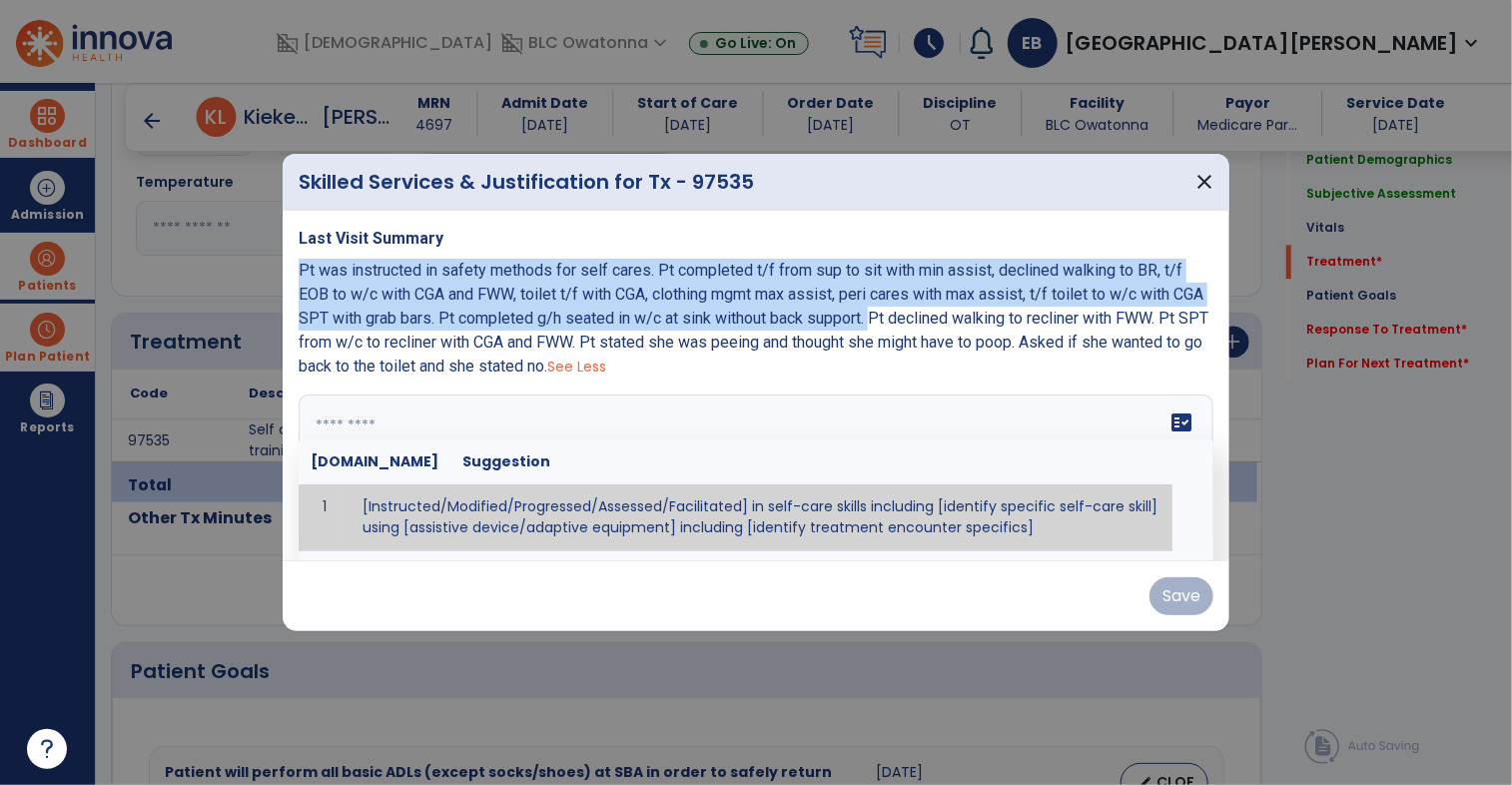 click on "fact_check  Sr.No Suggestion 1 [Instructed/Modified/Progressed/Assessed/Facilitated] in self-care skills including [identify specific self-care skill] using [assistive device/adaptive equipment] including [identify treatment encounter specifics]" at bounding box center [756, 469] 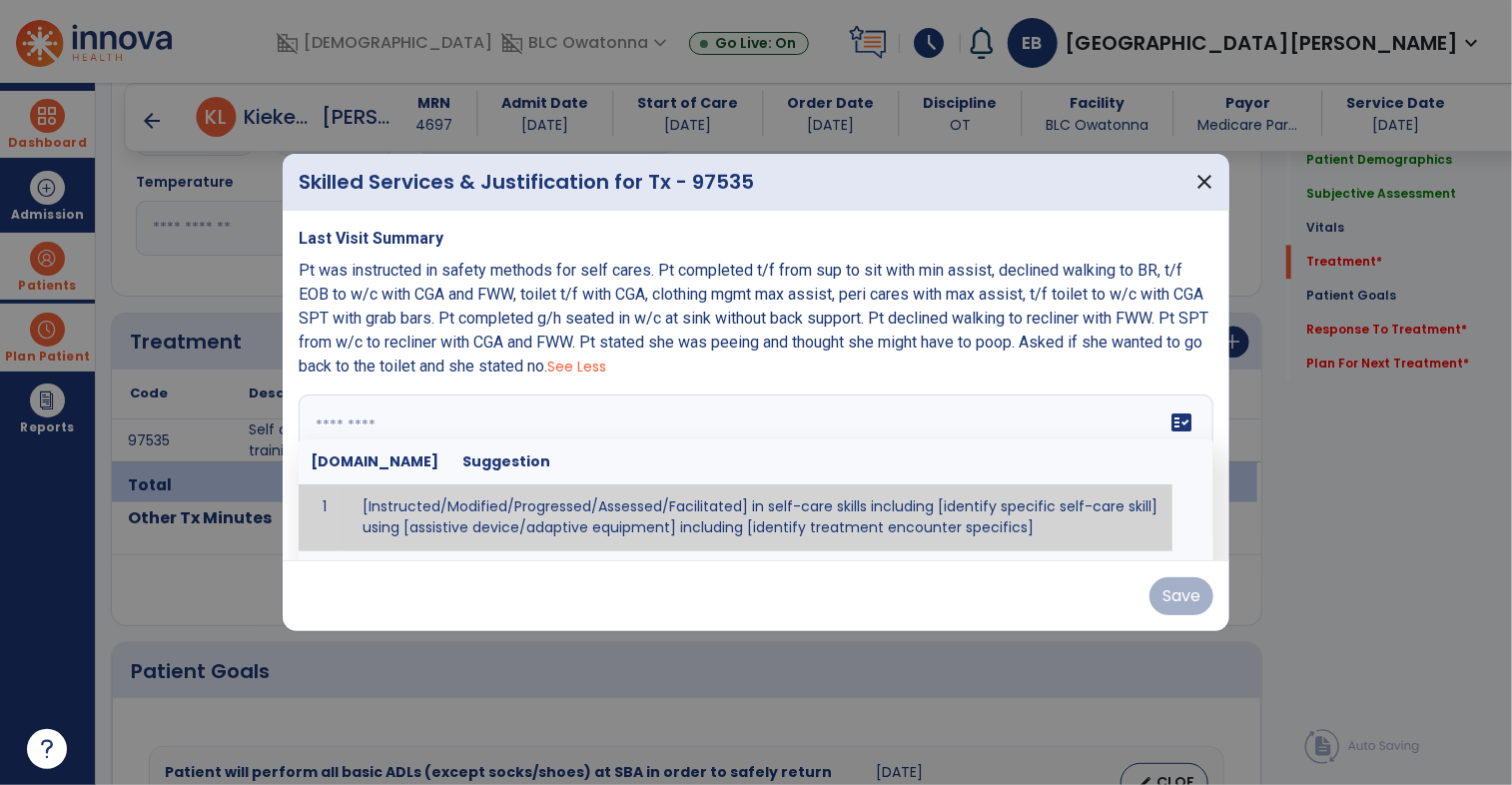 paste on "**********" 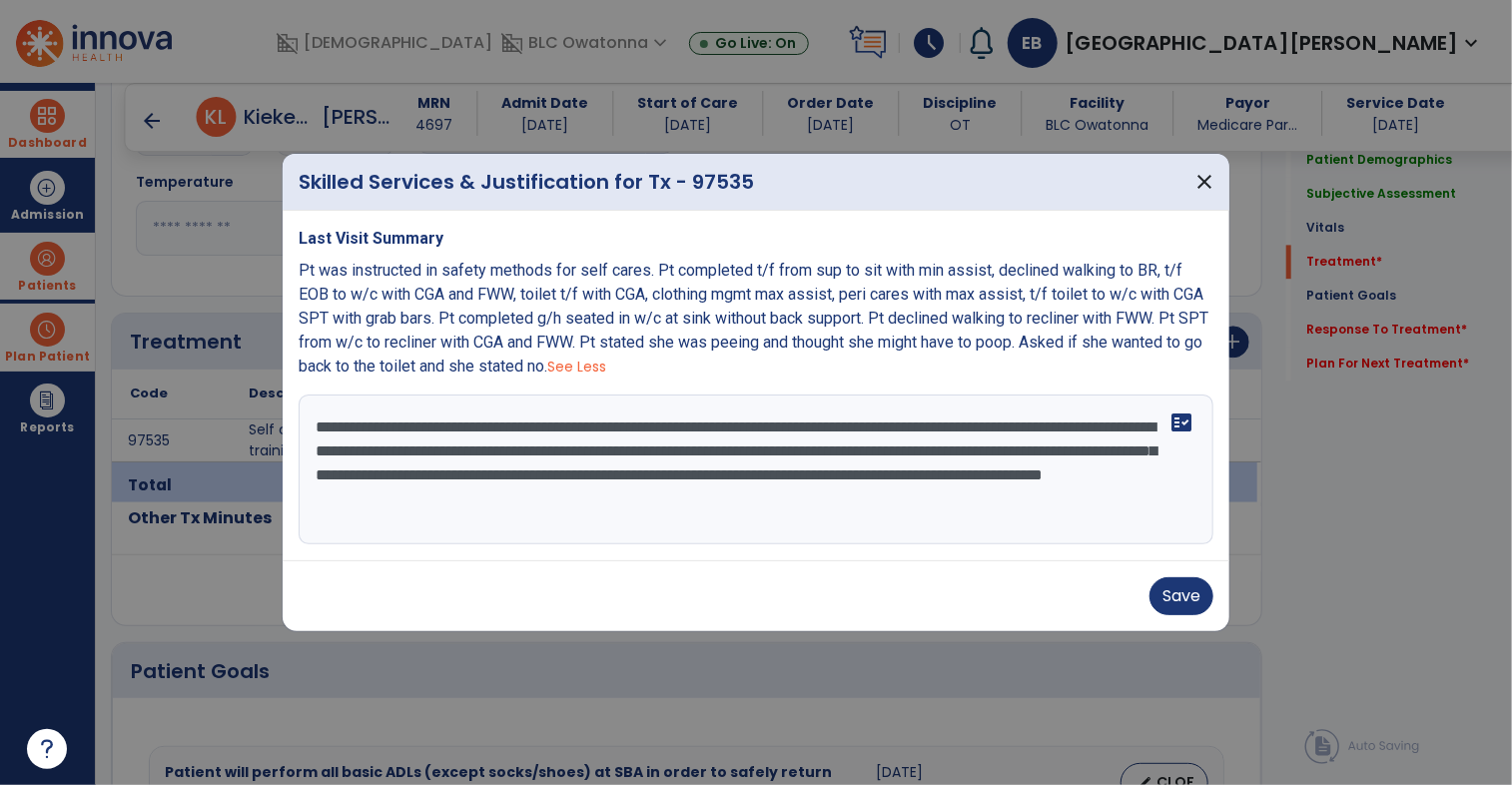 click on "**********" at bounding box center (756, 469) 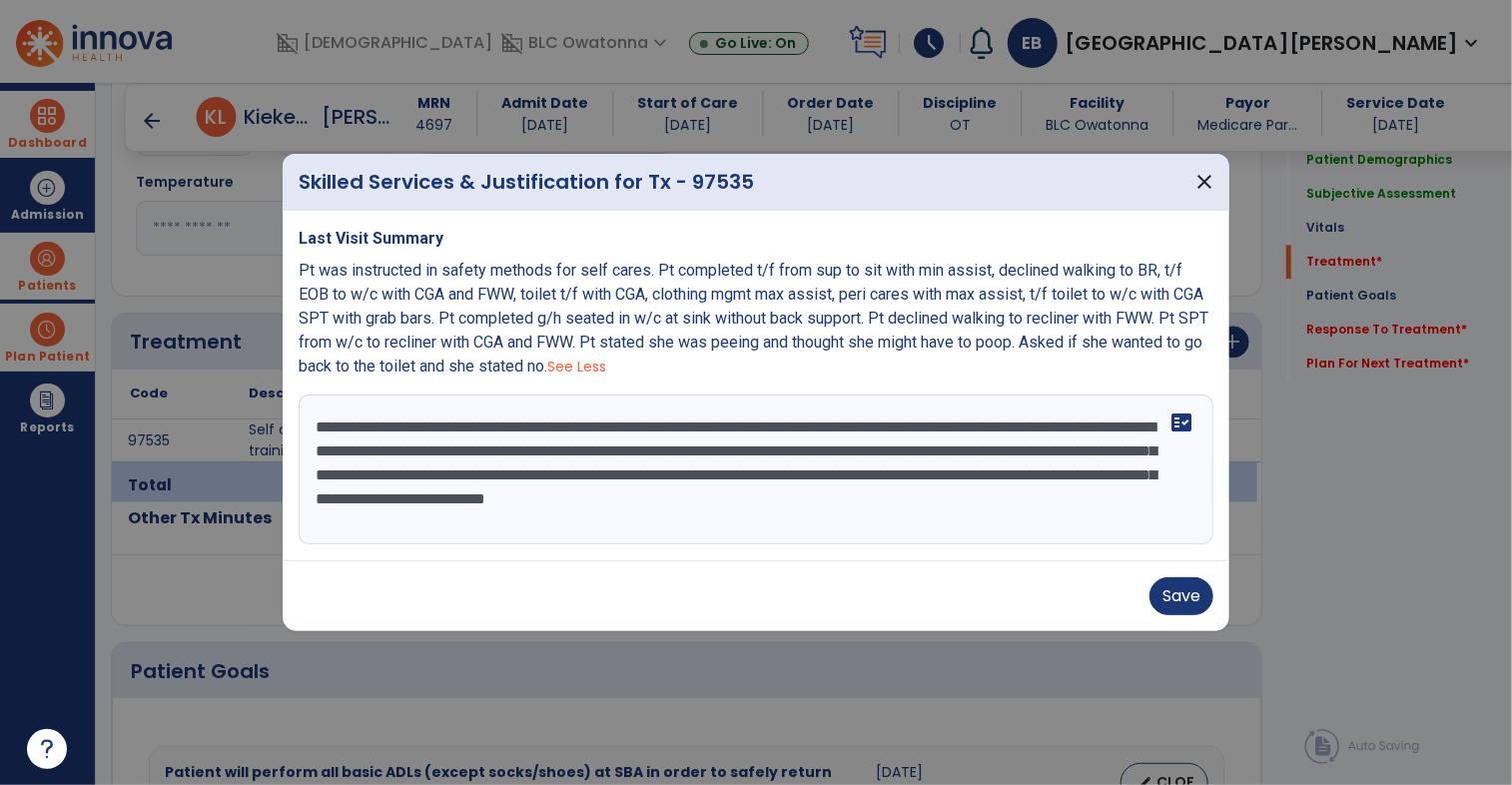 click on "**********" at bounding box center (756, 469) 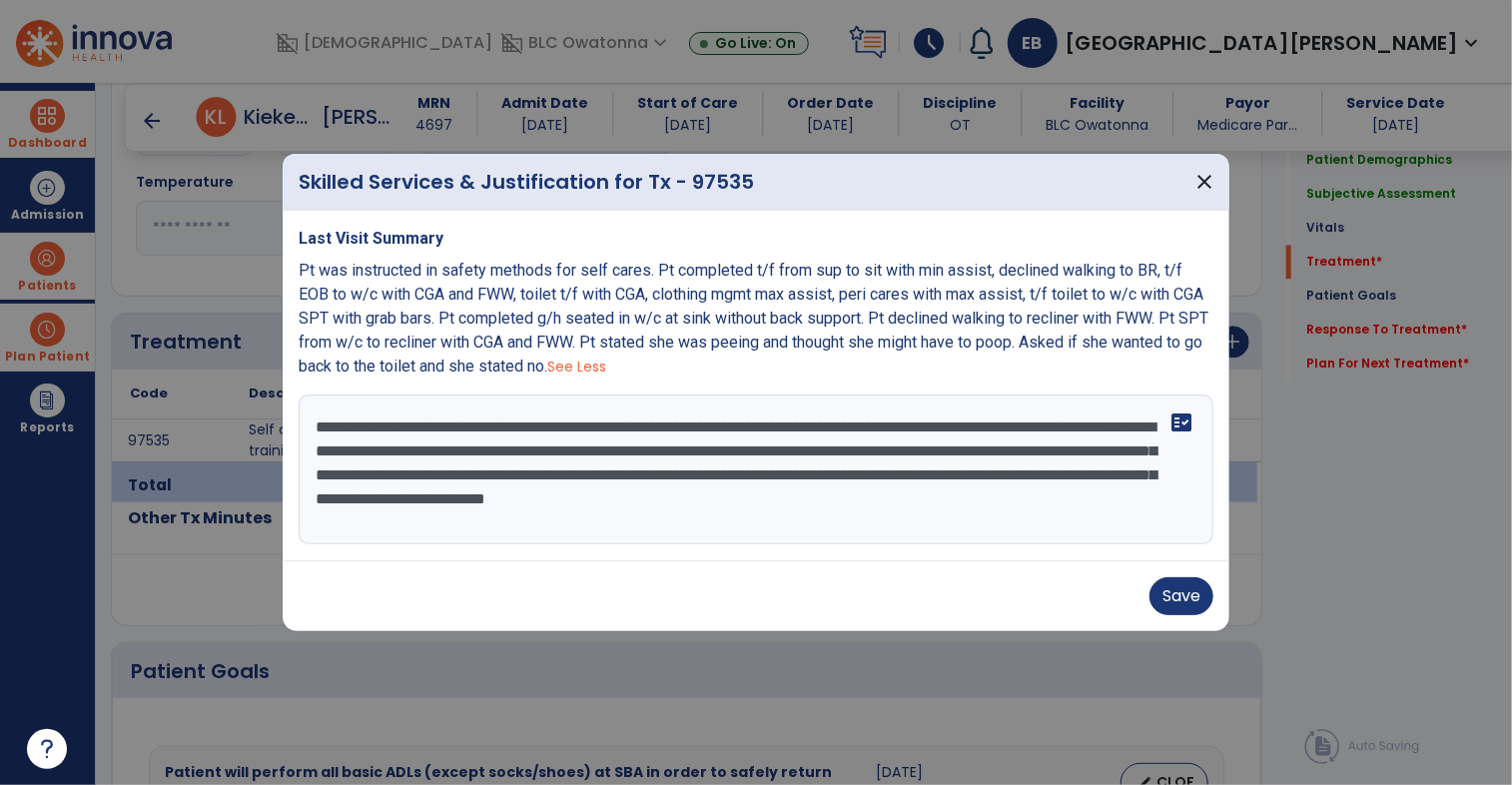 click on "**********" at bounding box center [756, 469] 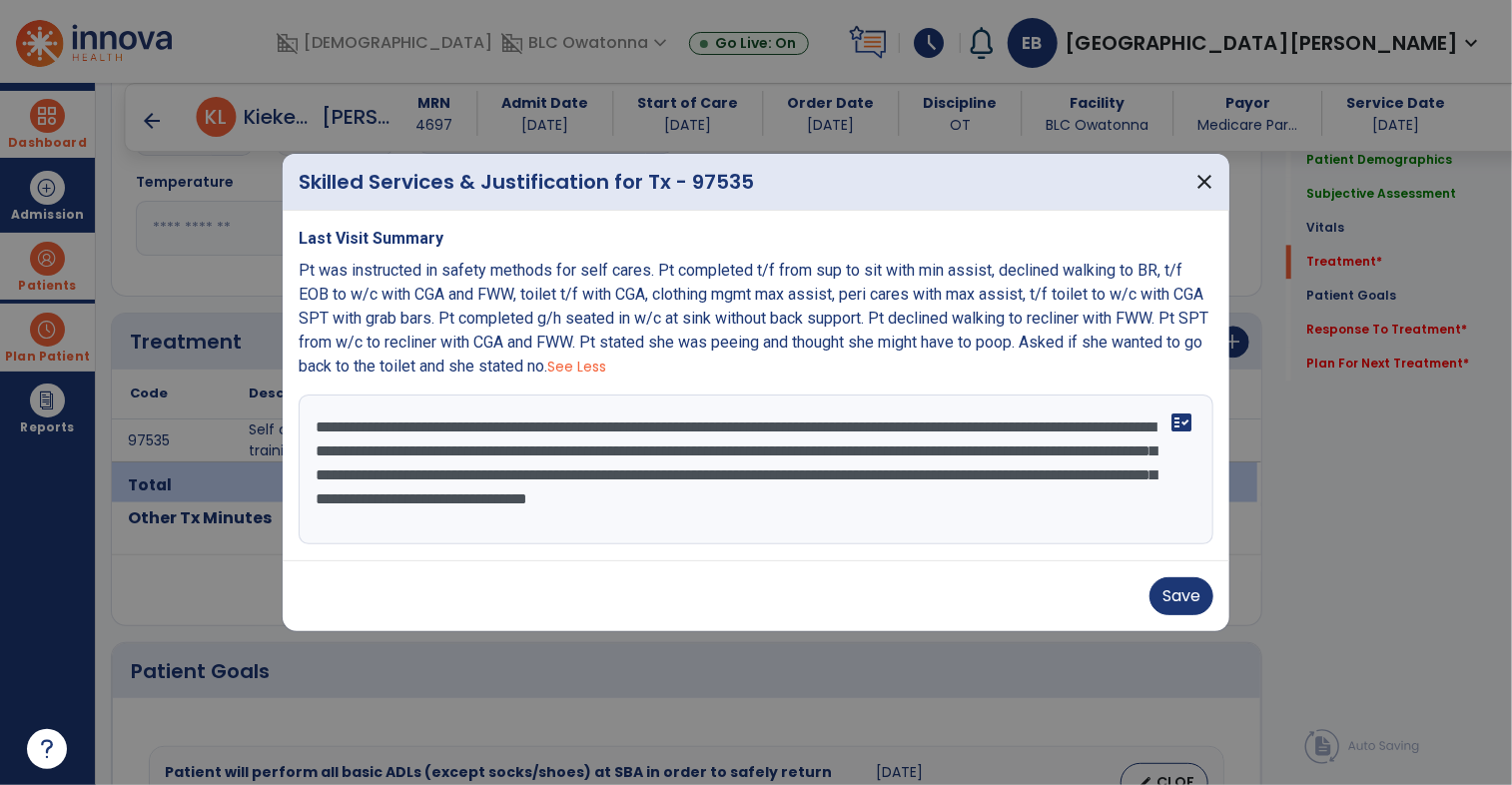 click on "**********" at bounding box center (756, 469) 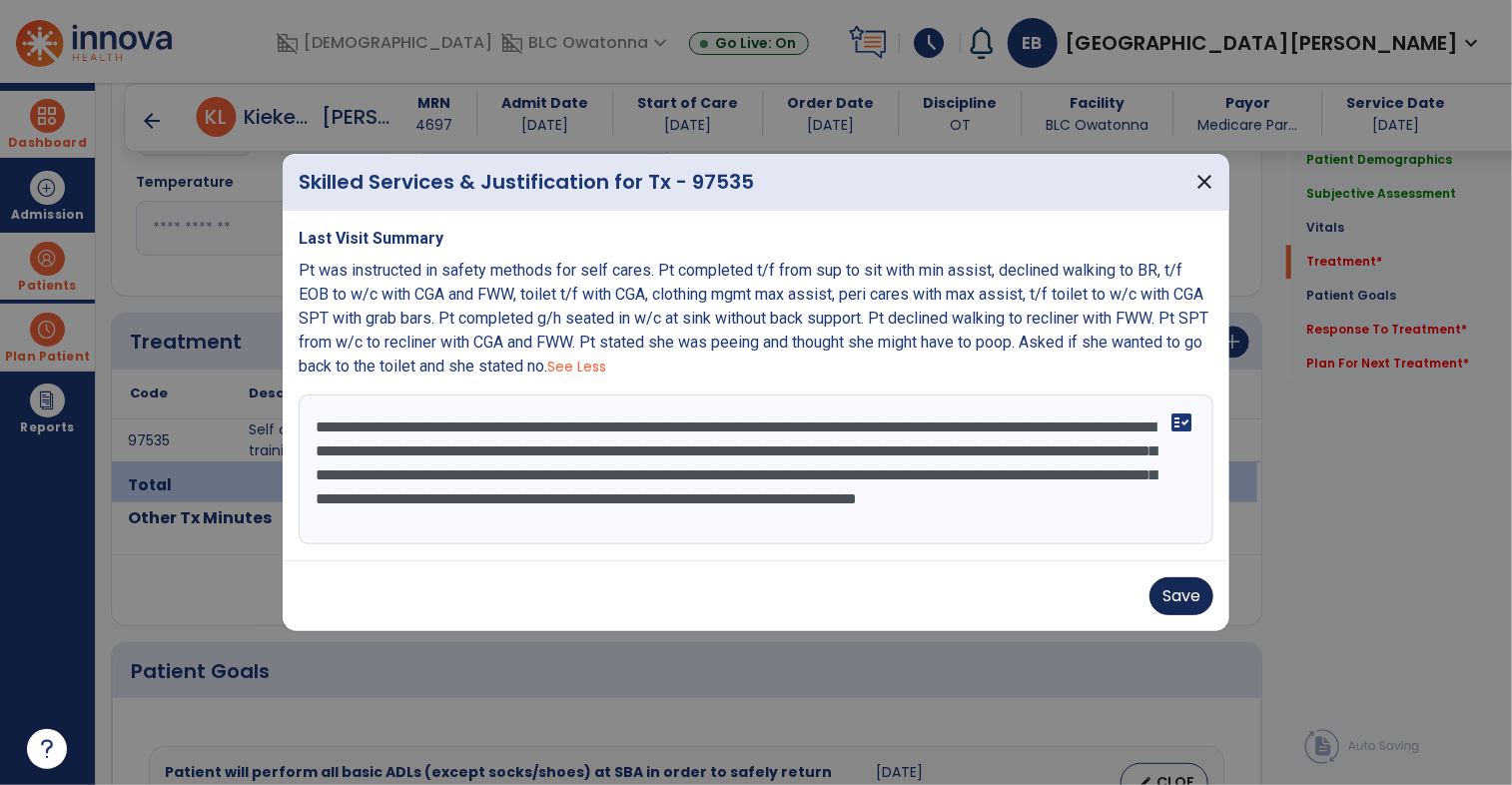 type on "**********" 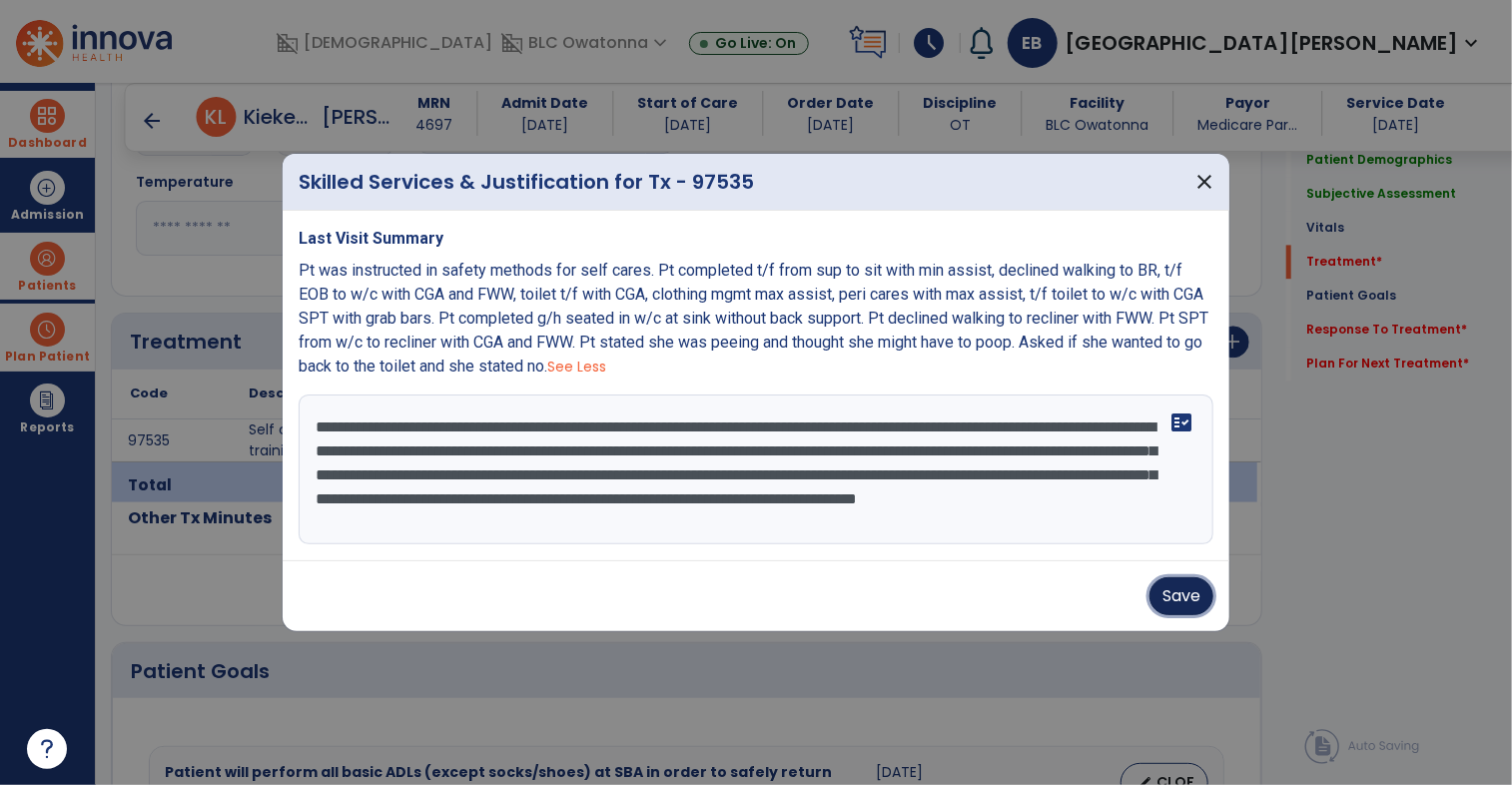click on "Save" at bounding box center [1181, 596] 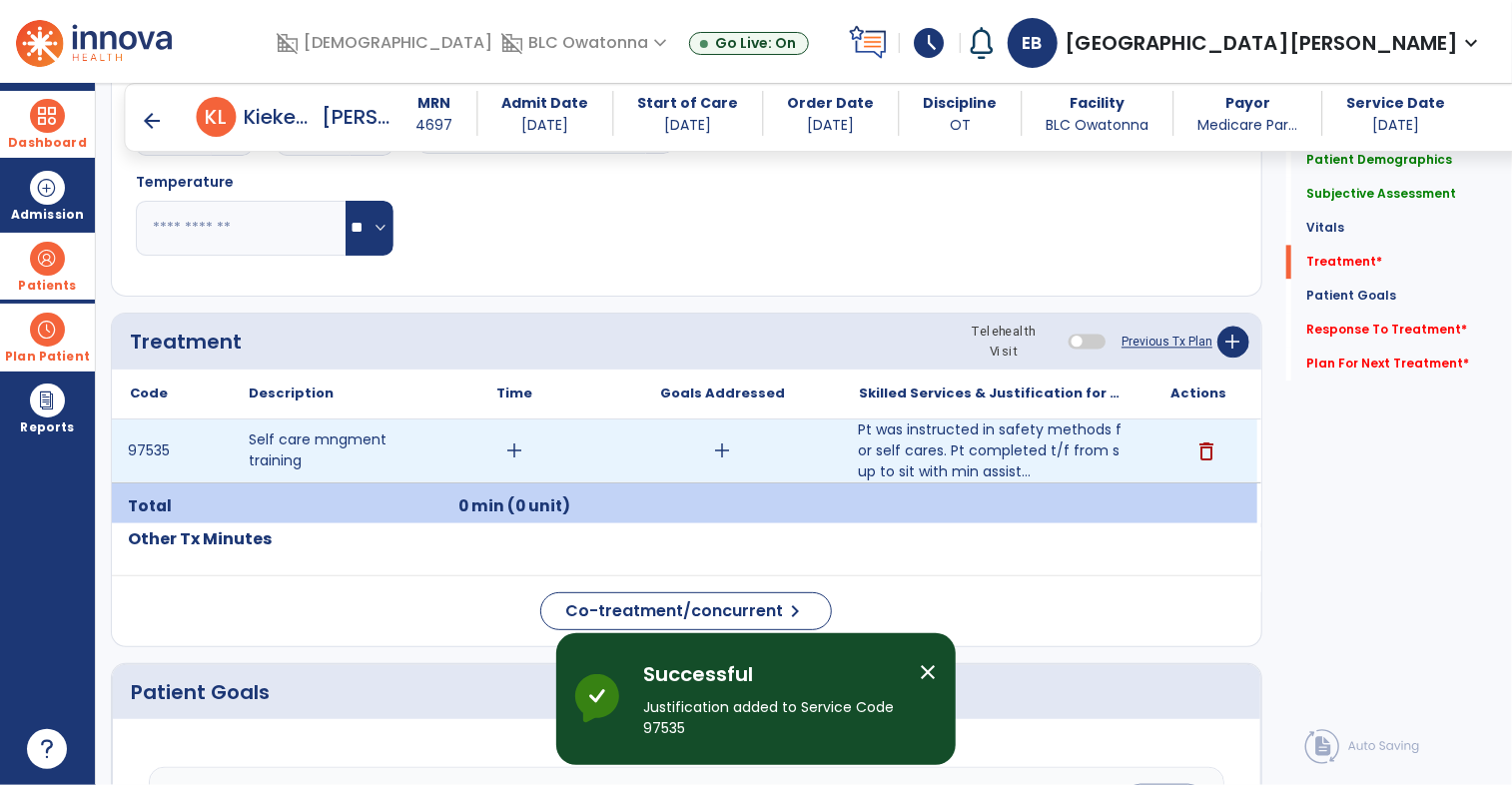 click on "add" at bounding box center [514, 450] 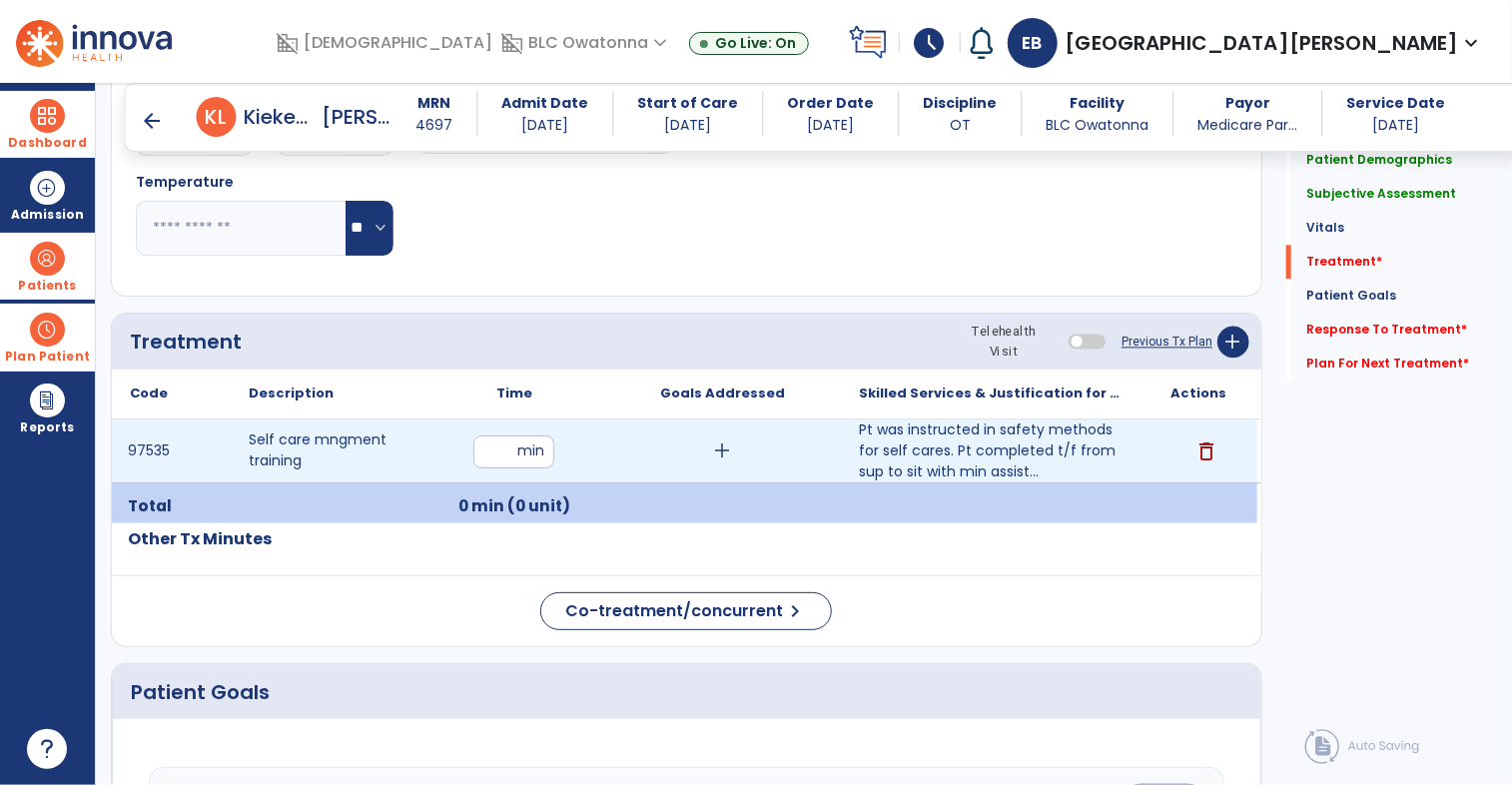 type on "**" 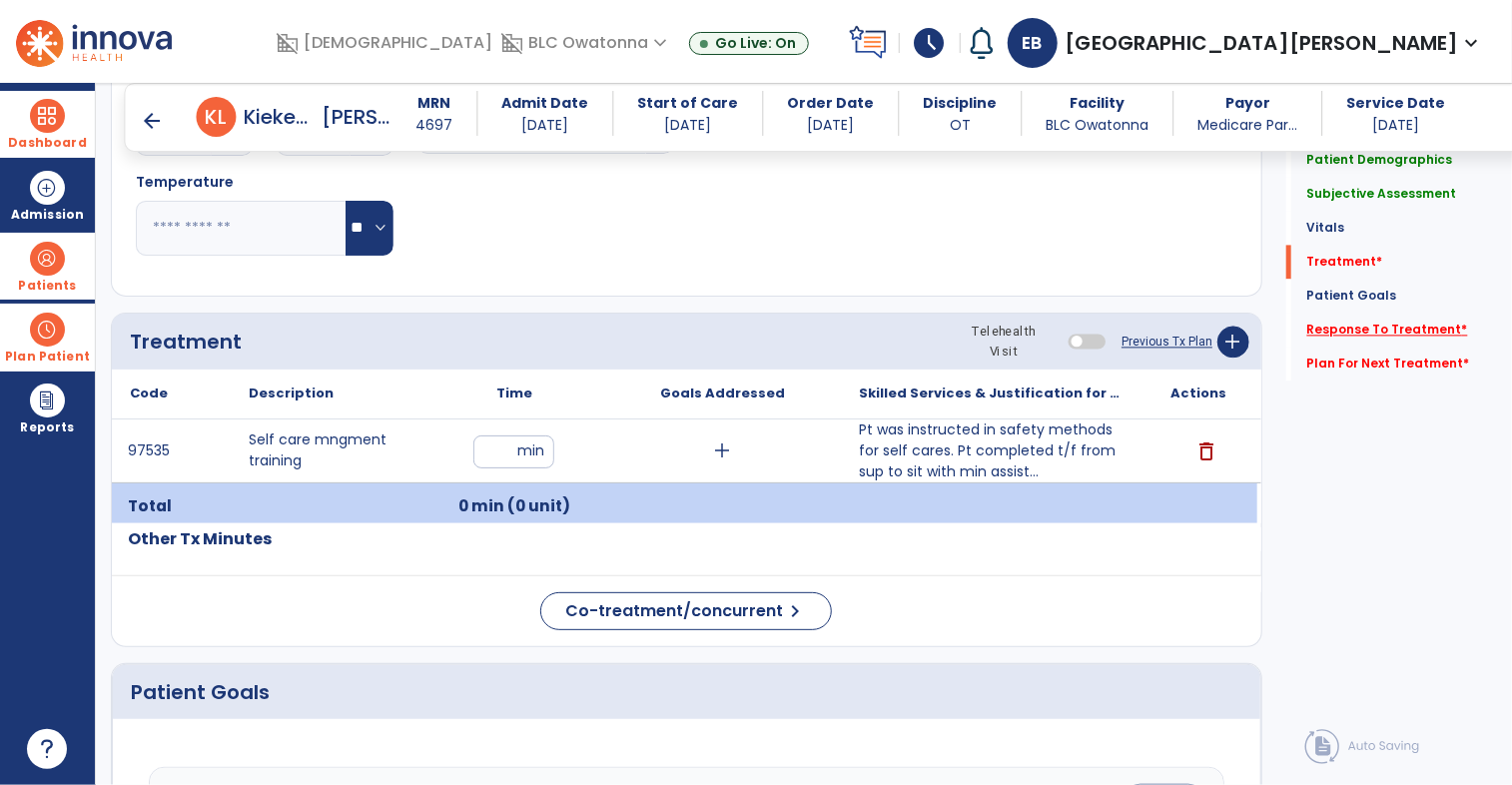 click on "Response To Treatment   *  Response To Treatment   *" 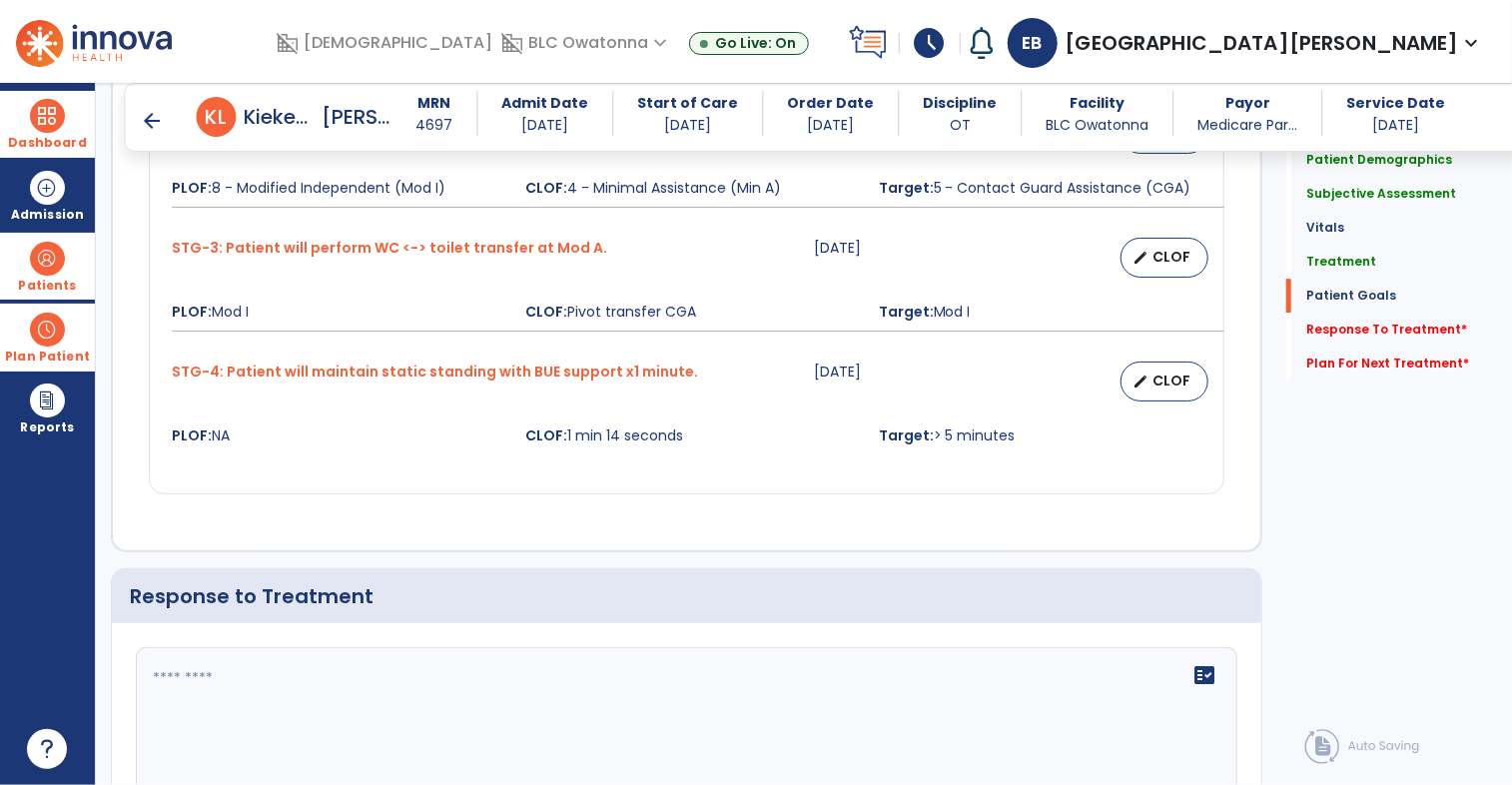 scroll, scrollTop: 3235, scrollLeft: 0, axis: vertical 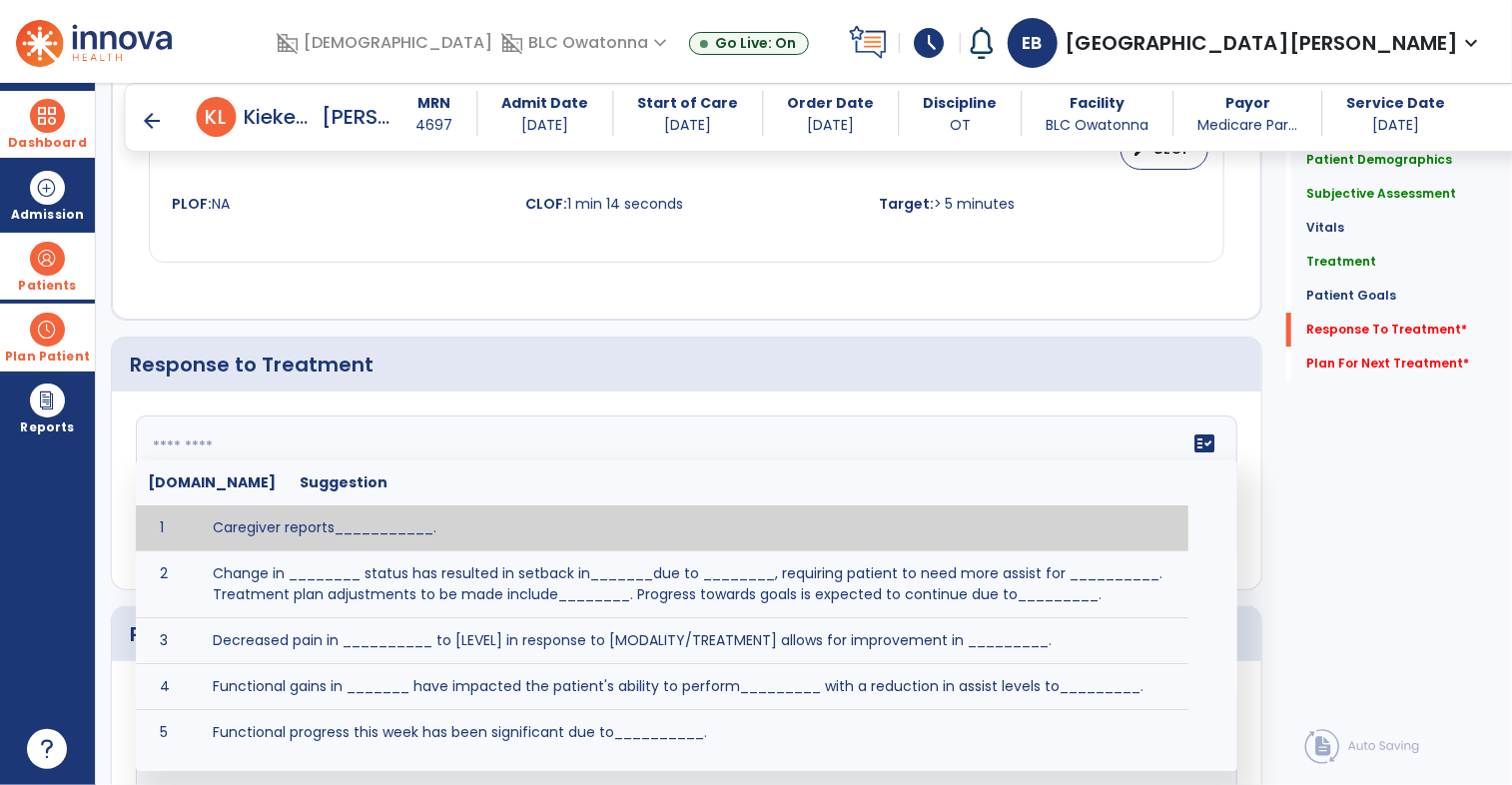 click on "fact_check  [DOMAIN_NAME] Suggestion 1 Caregiver reports___________. 2 Change in ________ status has resulted in setback in_______due to ________, requiring patient to need more assist for __________.   Treatment plan adjustments to be made include________.  Progress towards goals is expected to continue due to_________. 3 Decreased pain in __________ to [LEVEL] in response to [MODALITY/TREATMENT] allows for improvement in _________. 4 Functional gains in _______ have impacted the patient's ability to perform_________ with a reduction in assist levels to_________. 5 Functional progress this week has been significant due to__________. 6 Gains in ________ have improved the patient's ability to perform ______with decreased levels of assist to___________. 7 Improvement in ________allows patient to tolerate higher levels of challenges in_________. 8 Pain in [AREA] has decreased to [LEVEL] in response to [TREATMENT/MODALITY], allowing fore ease in completing__________. 9 10 11 12 13 14 15 16 17 18 19 20 21" 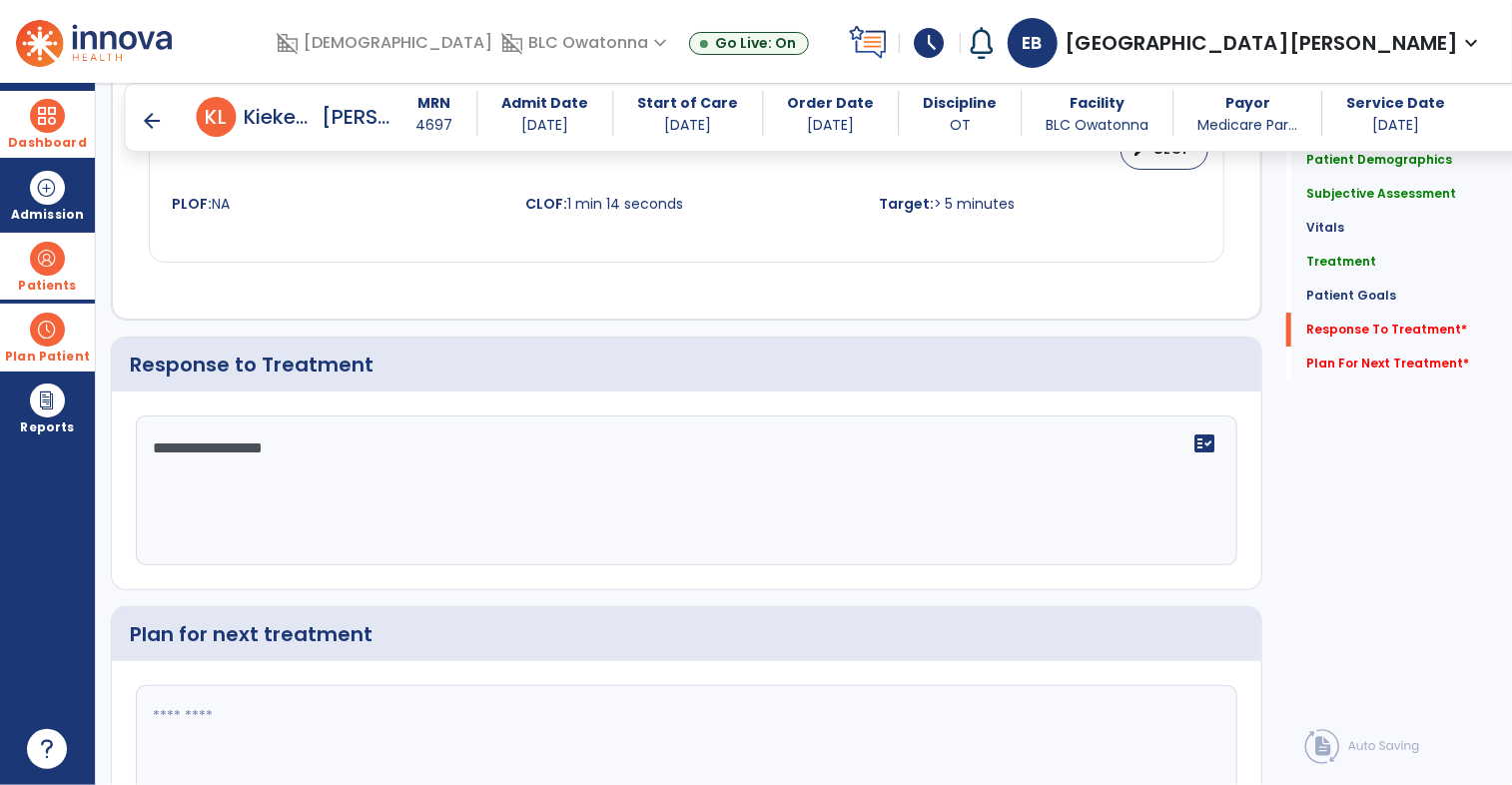 type on "**********" 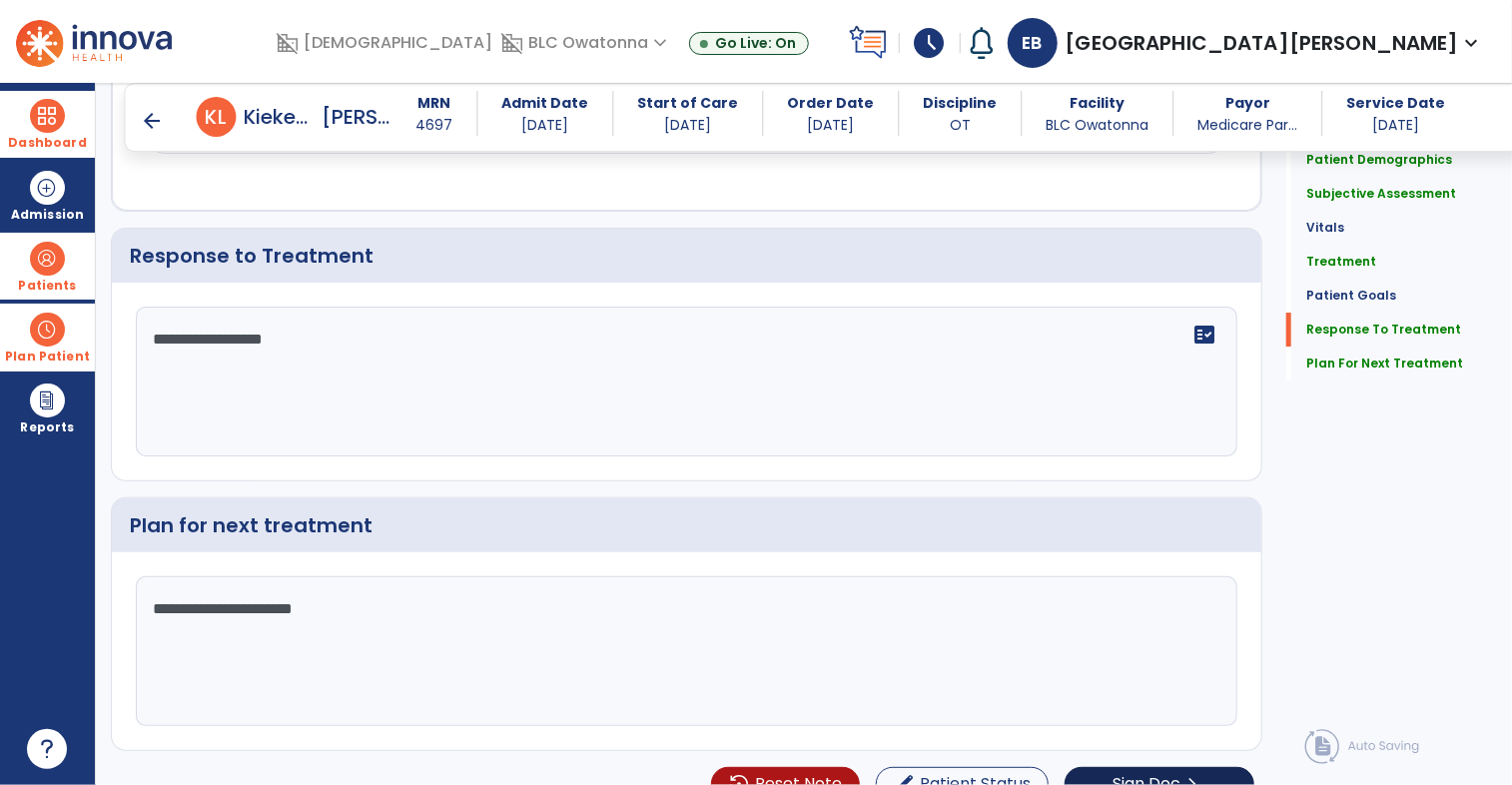 scroll, scrollTop: 3367, scrollLeft: 0, axis: vertical 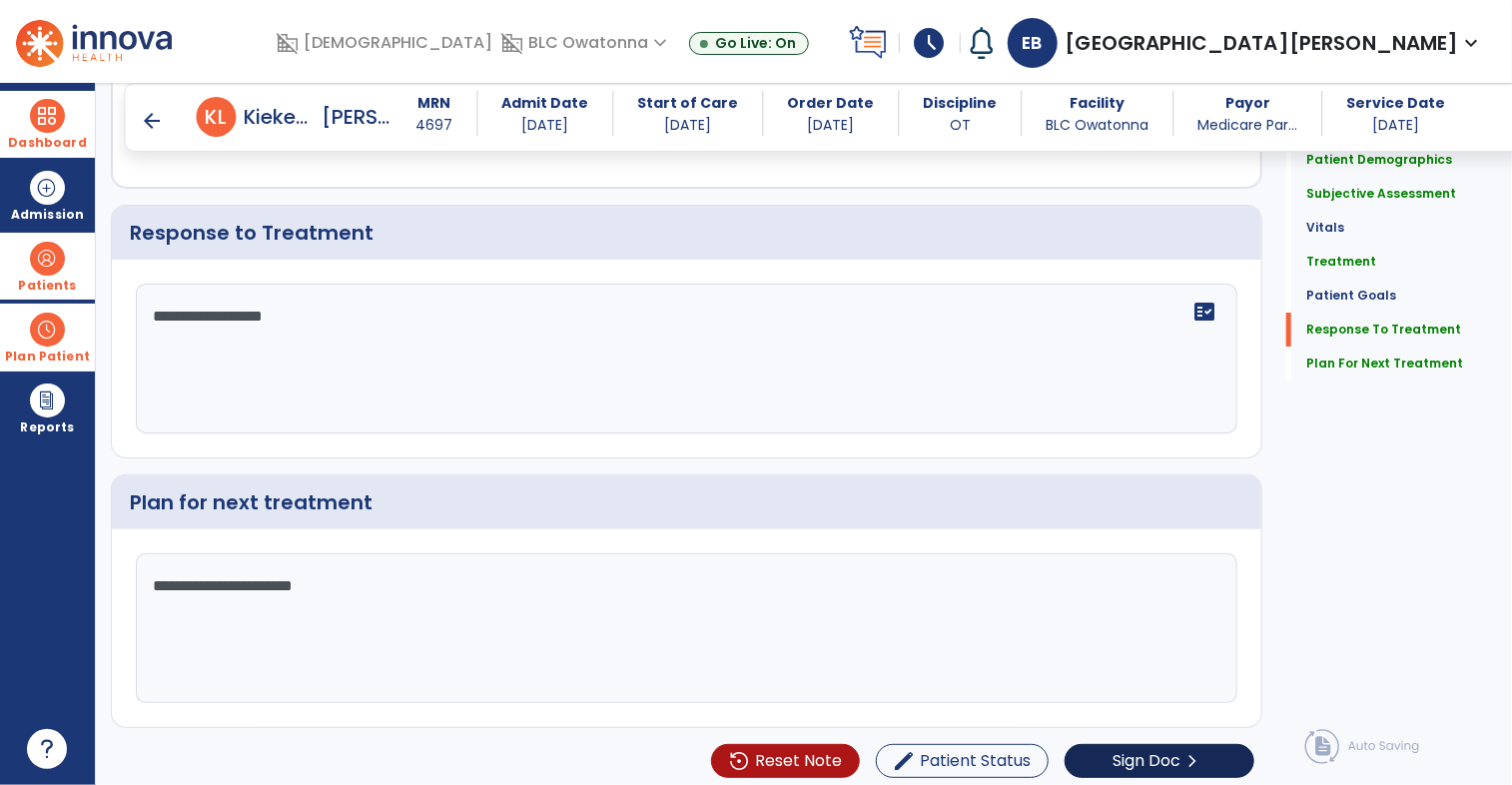 type on "**********" 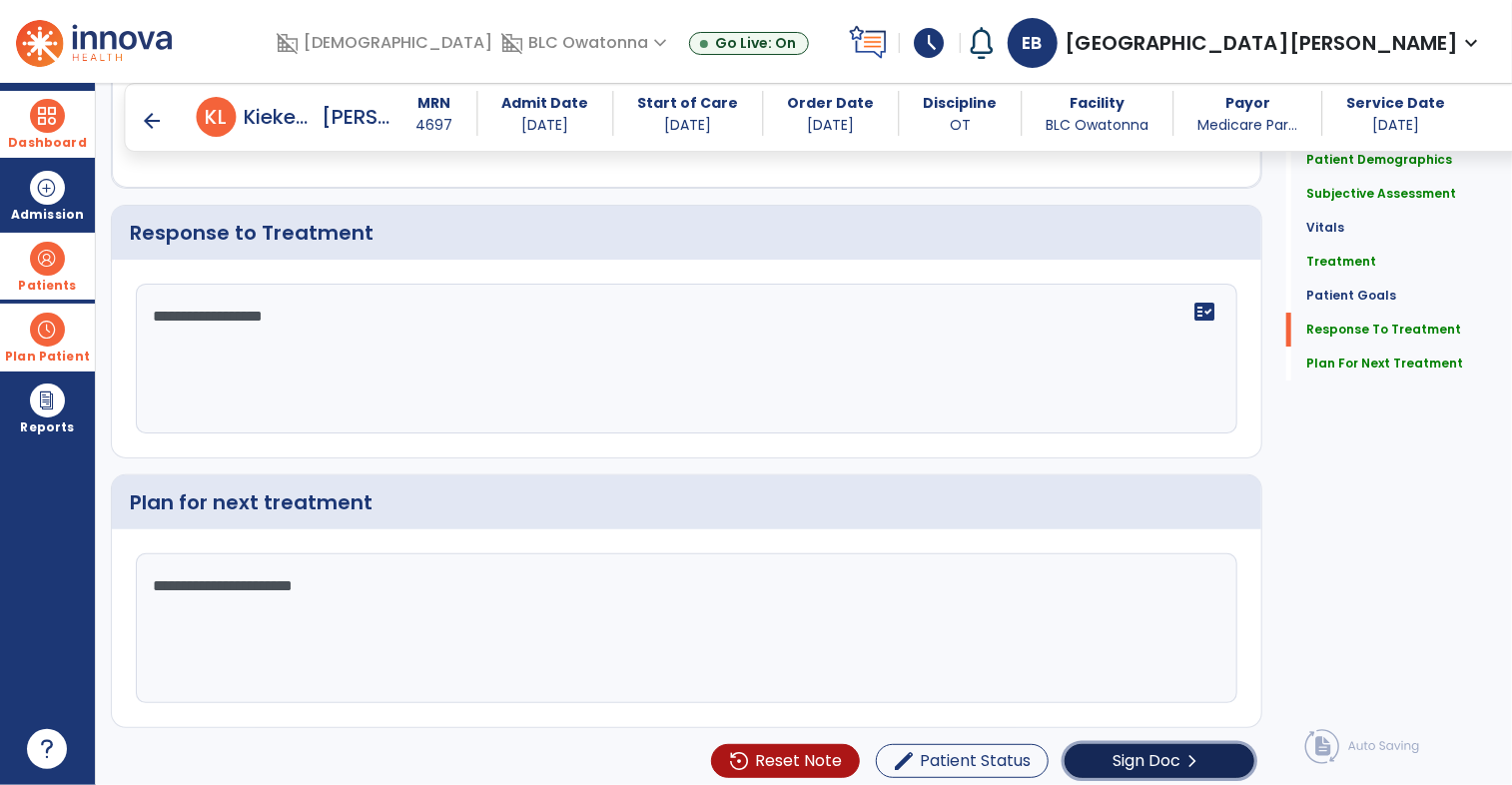 click on "Sign Doc" 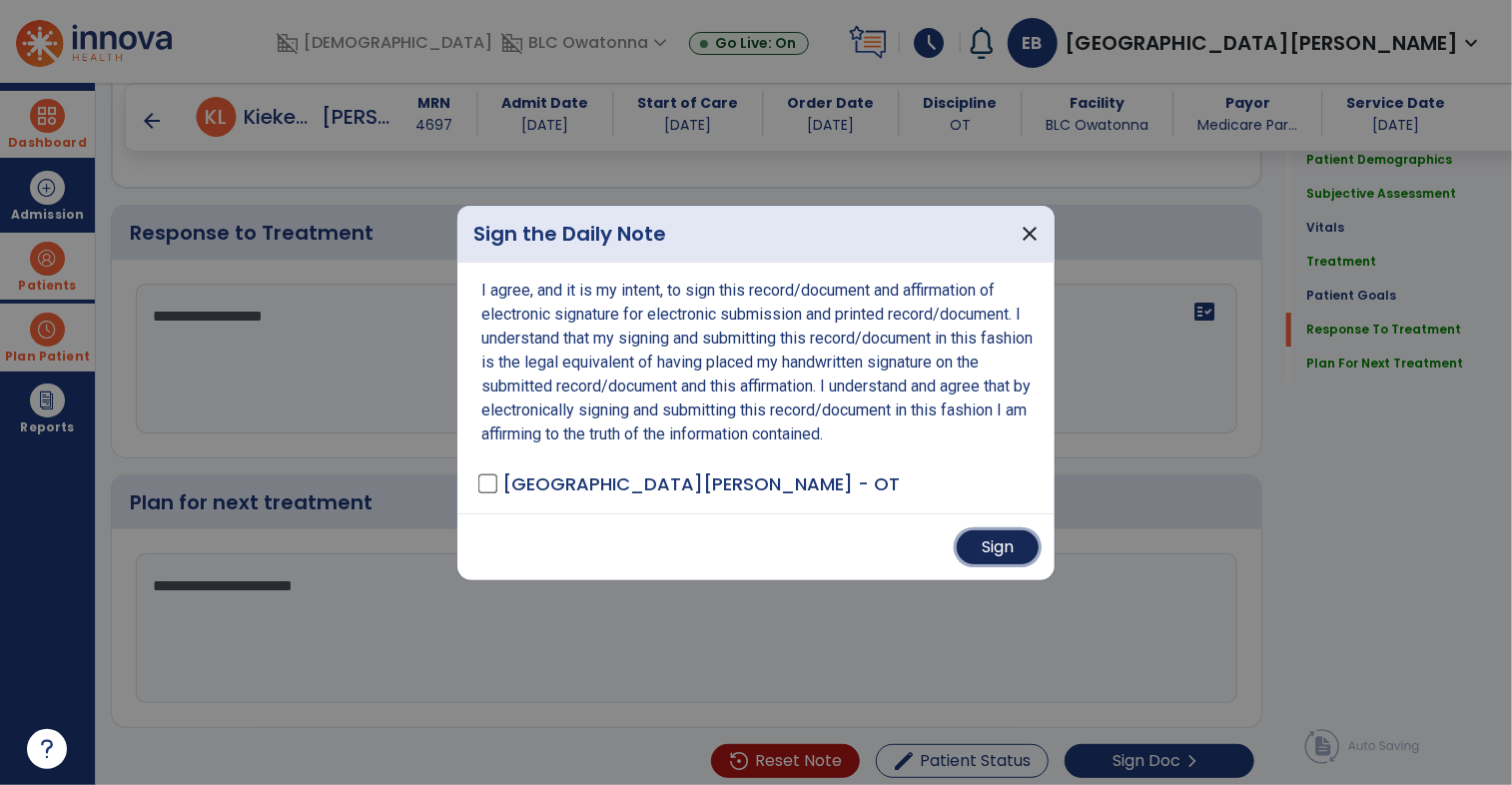 click on "Sign" at bounding box center [998, 547] 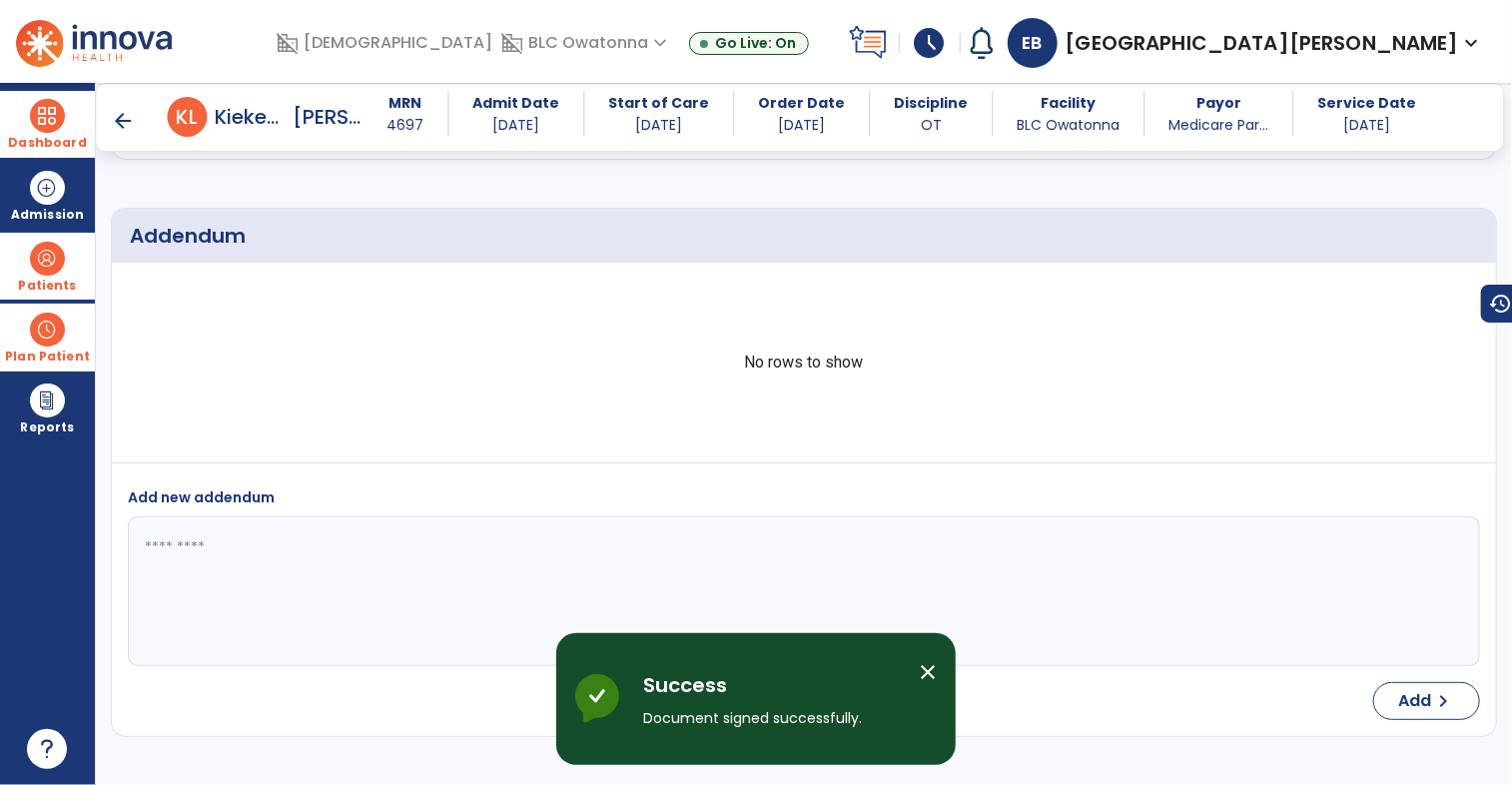 scroll, scrollTop: 5071, scrollLeft: 0, axis: vertical 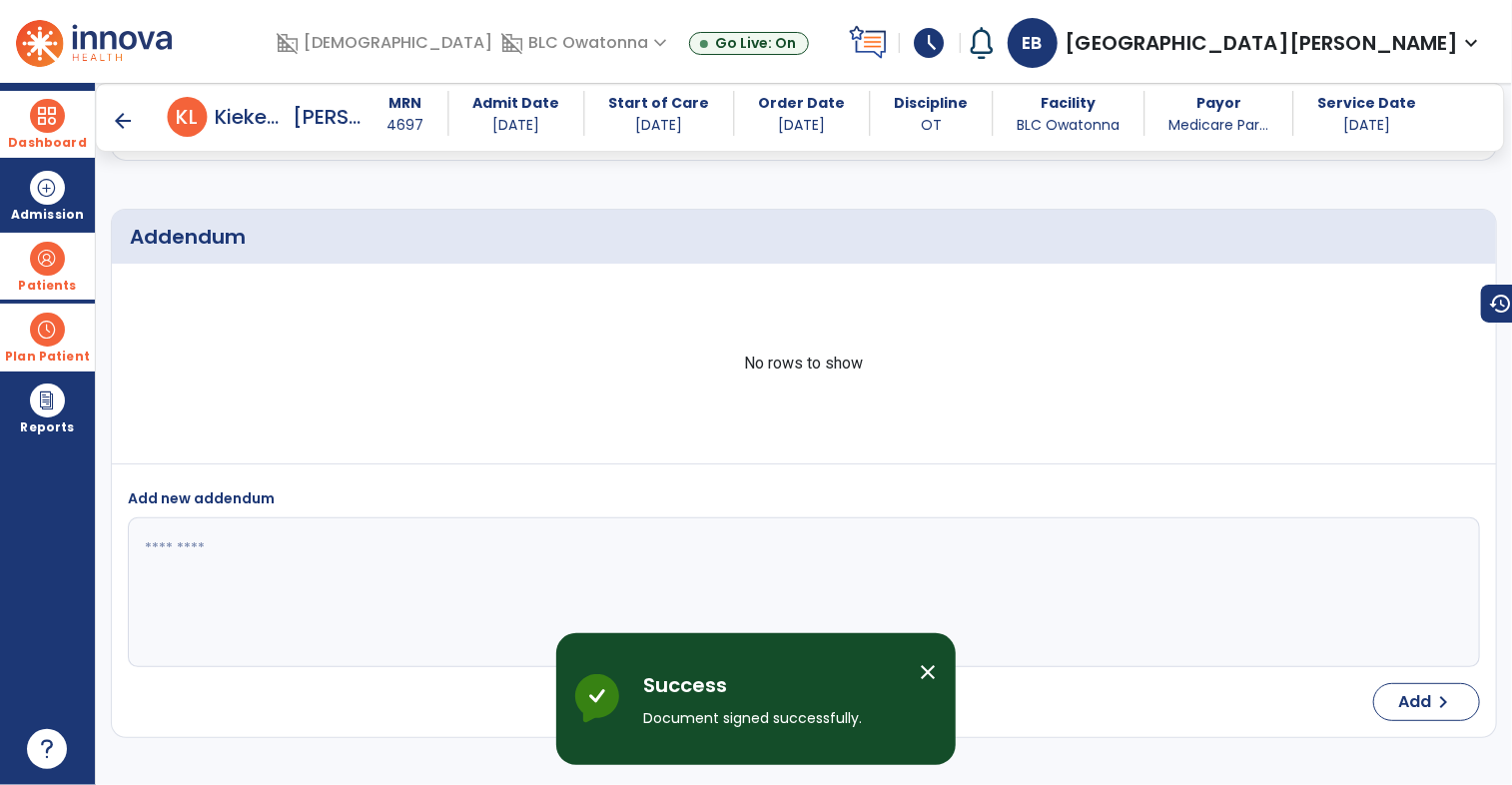 click on "arrow_back" at bounding box center [124, 121] 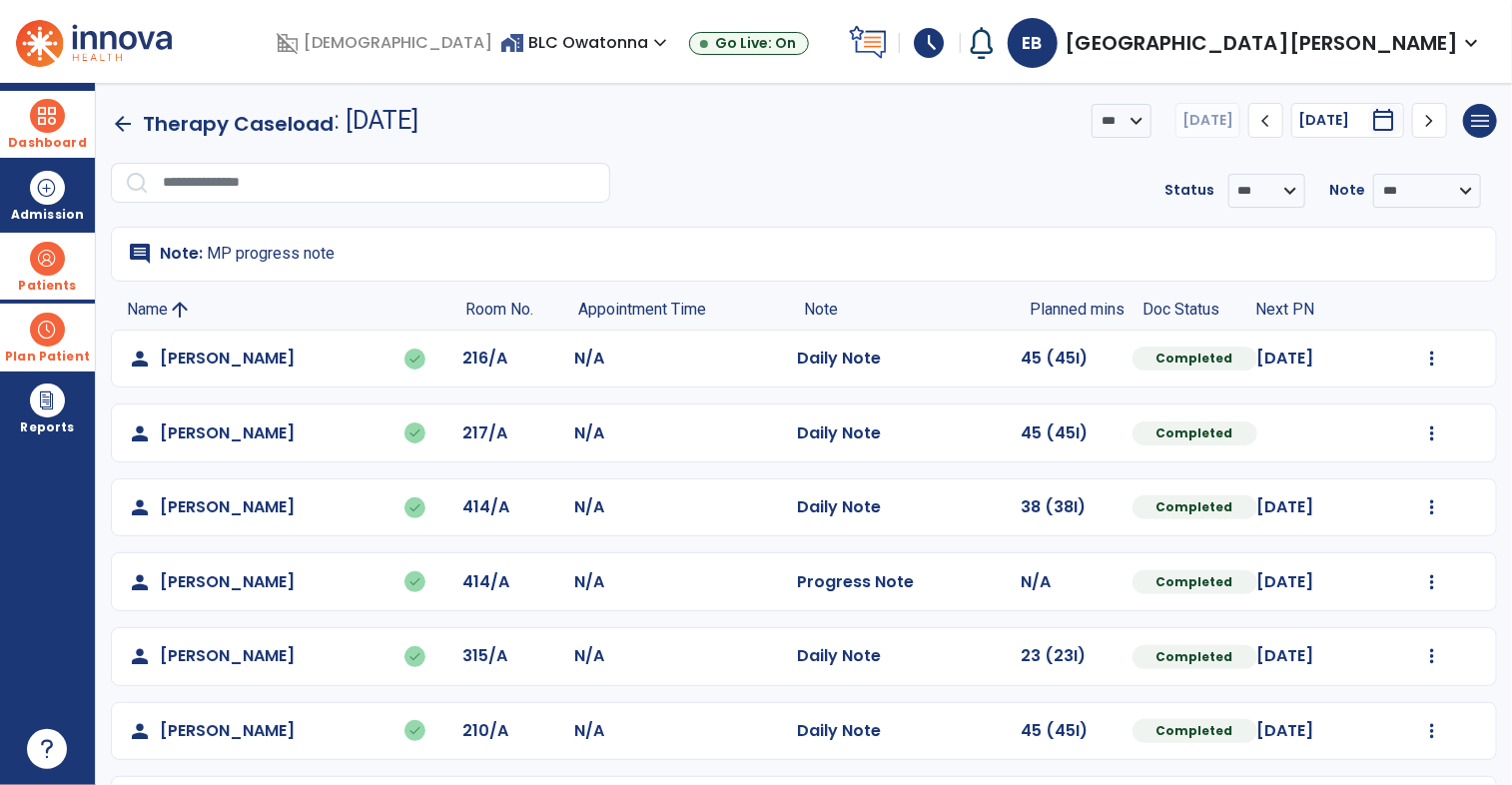 scroll, scrollTop: 224, scrollLeft: 0, axis: vertical 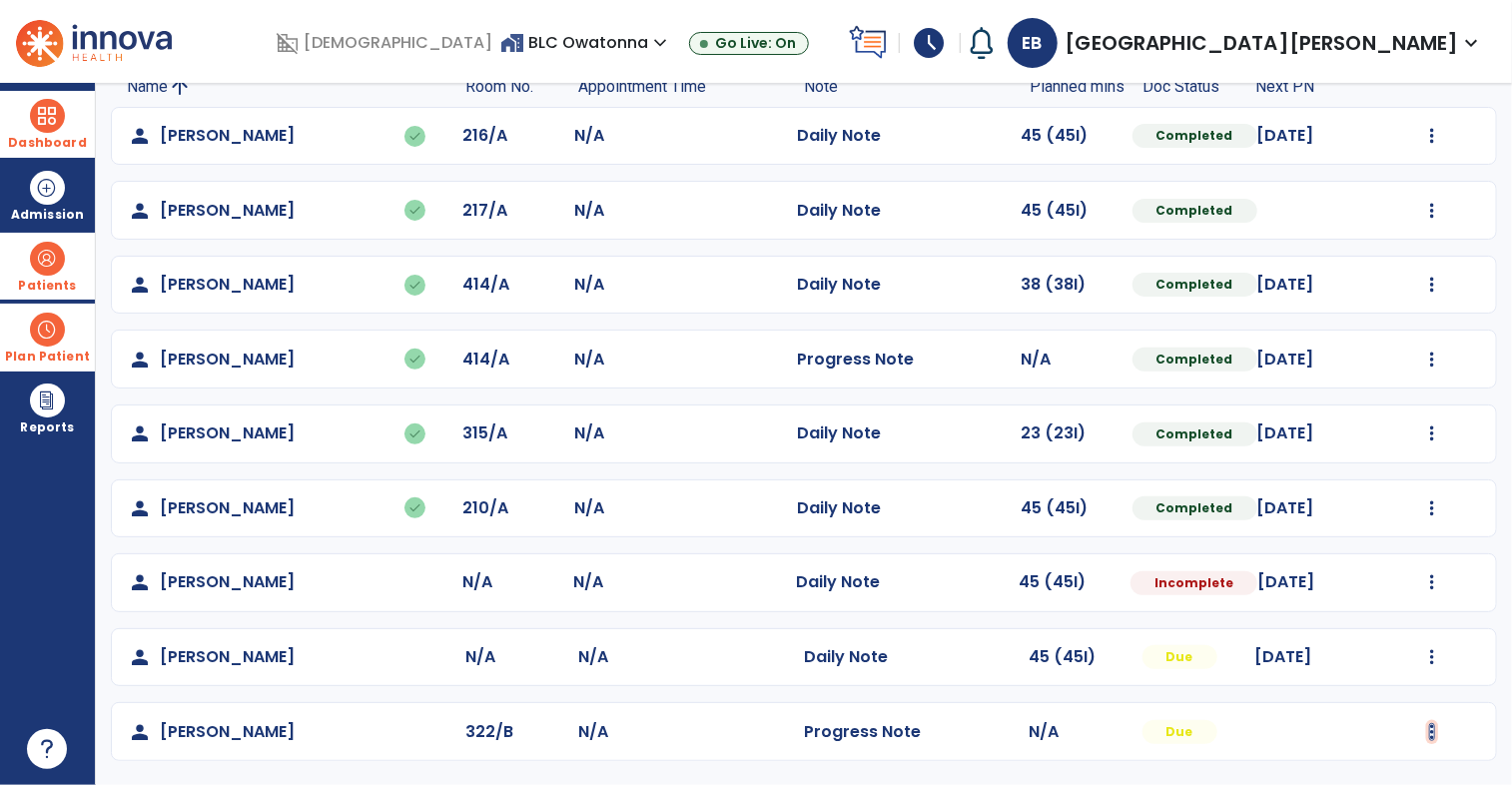 click at bounding box center (1432, 136) 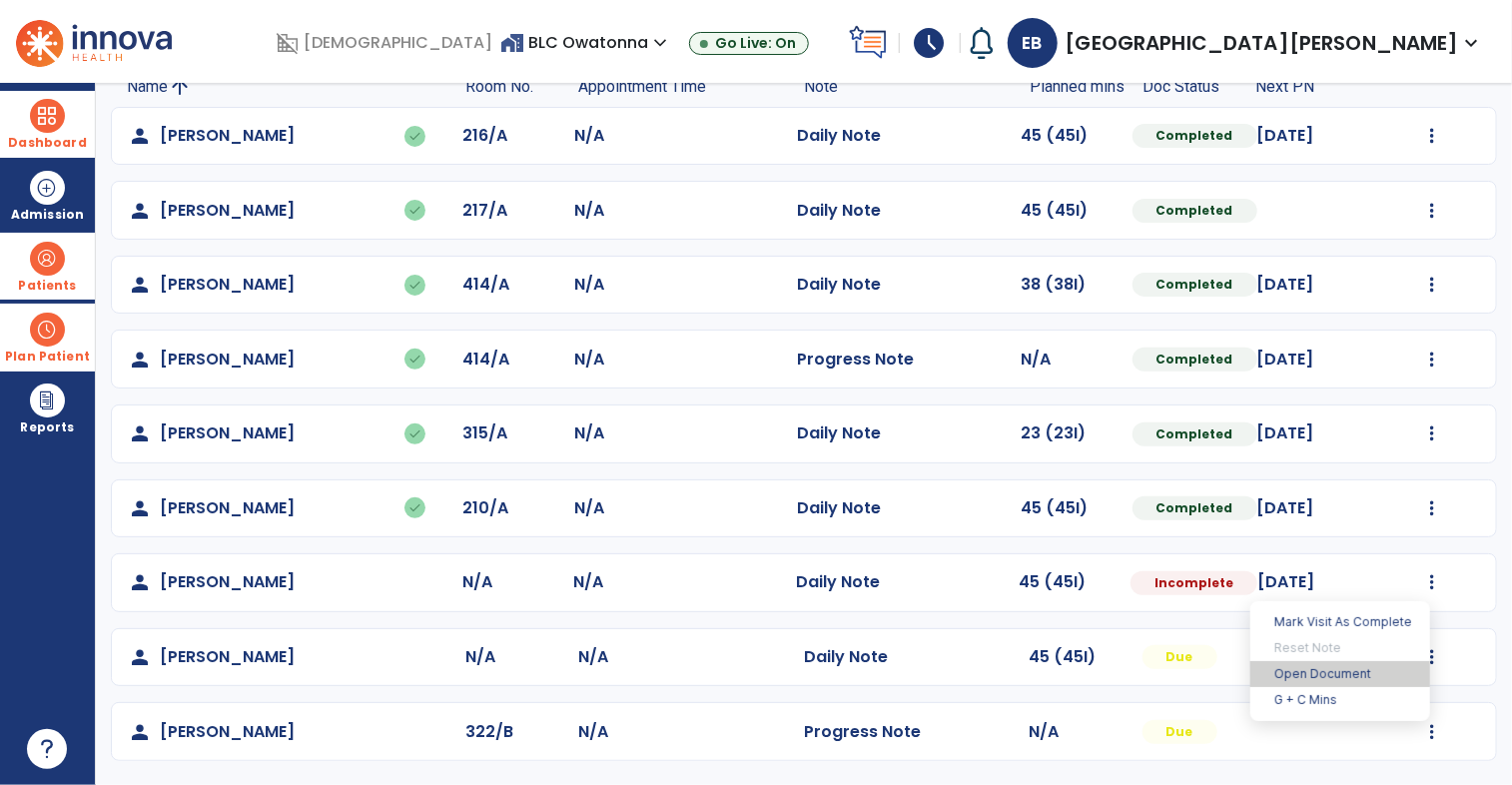 click on "Open Document" at bounding box center (1340, 674) 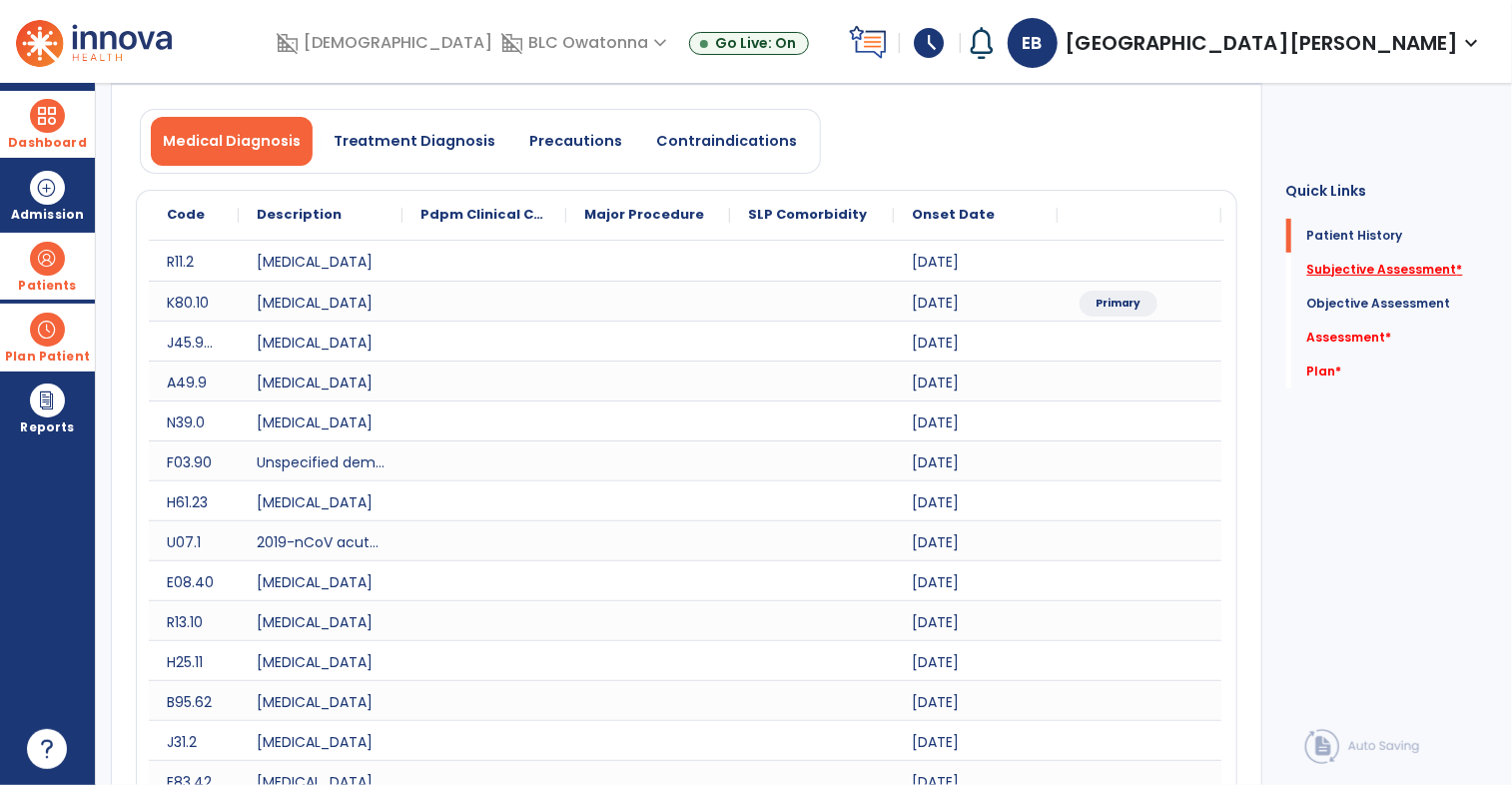 click on "Subjective Assessment   *" 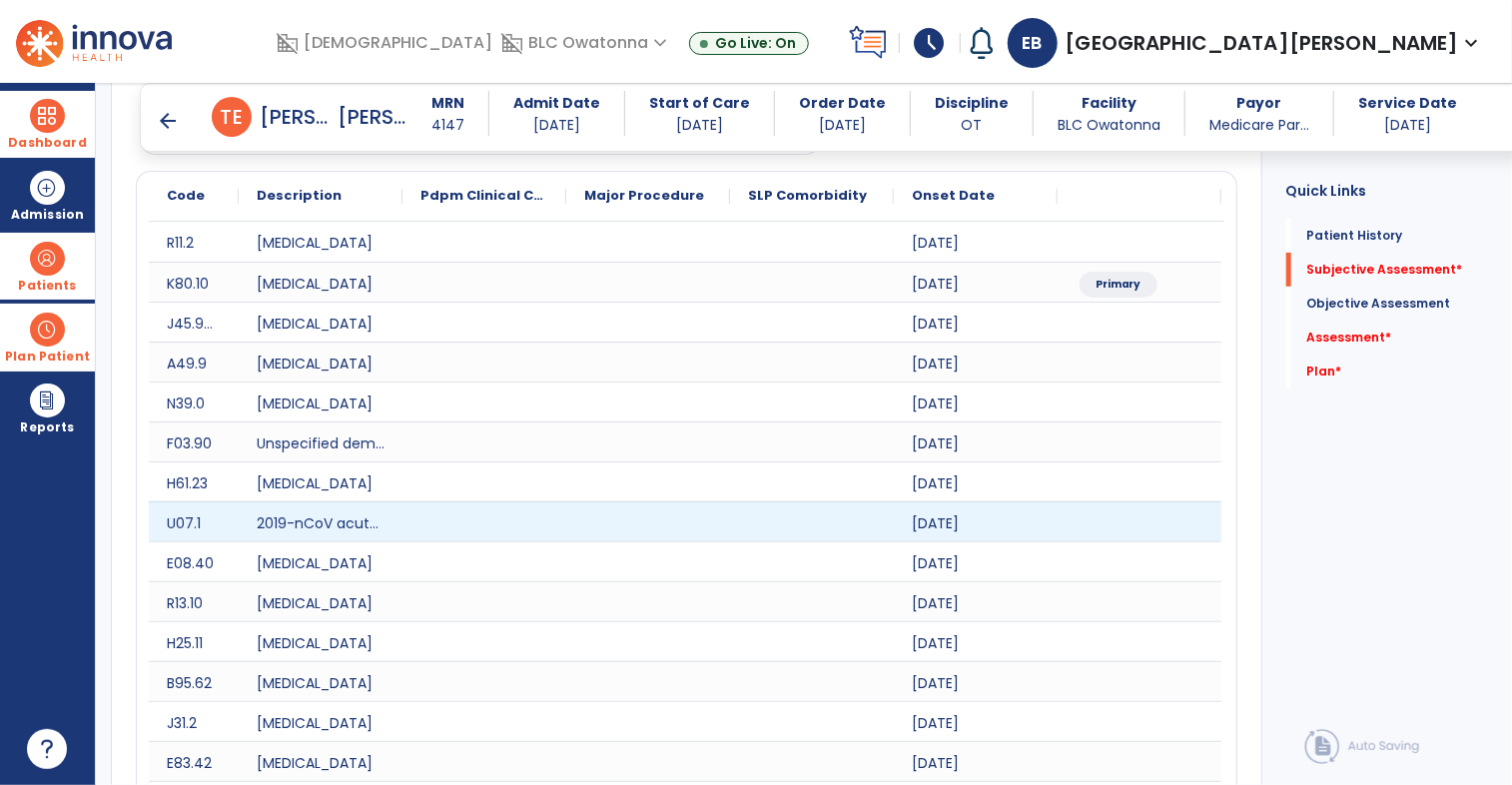 scroll, scrollTop: 40, scrollLeft: 0, axis: vertical 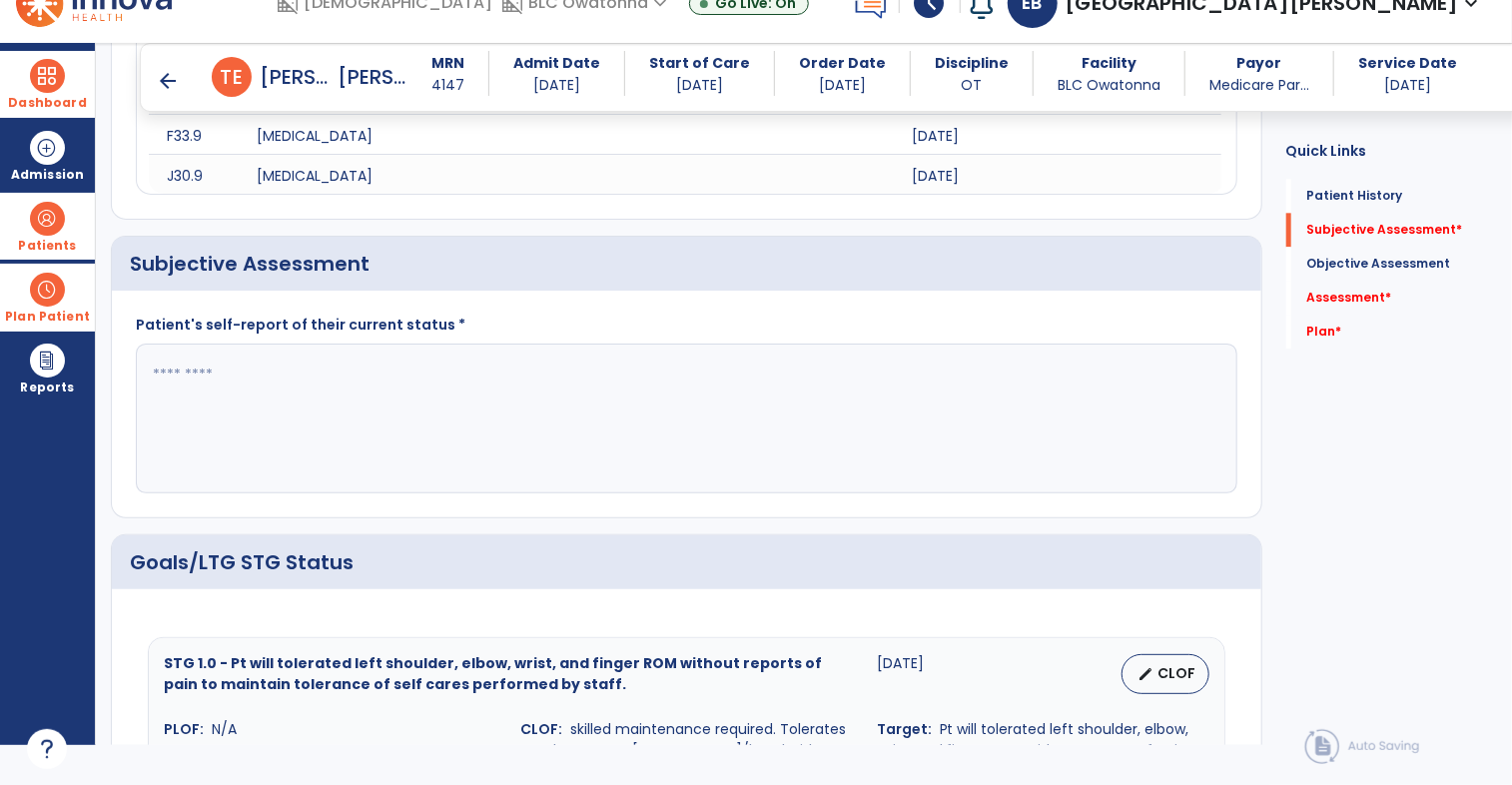 click 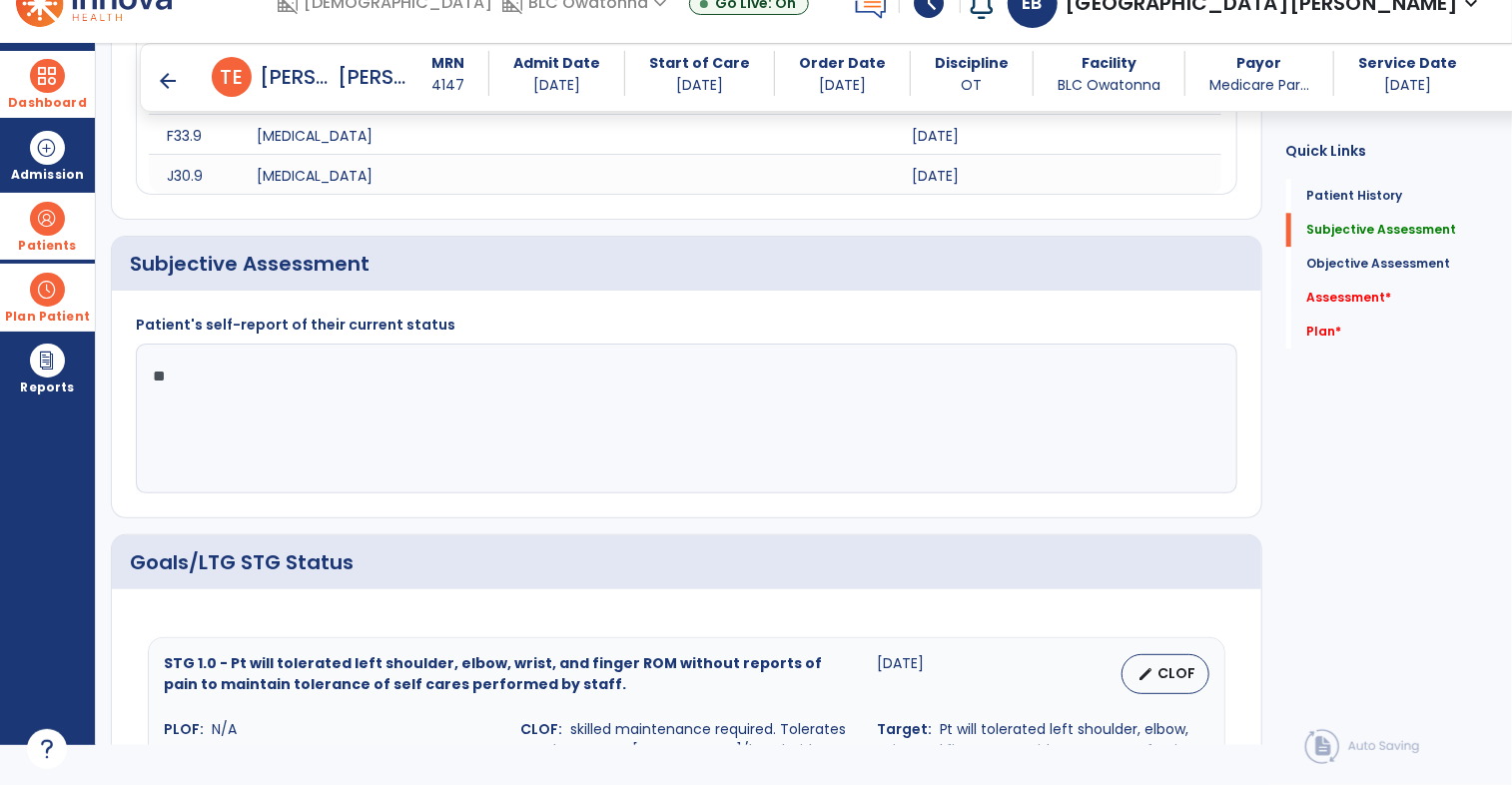 type on "*" 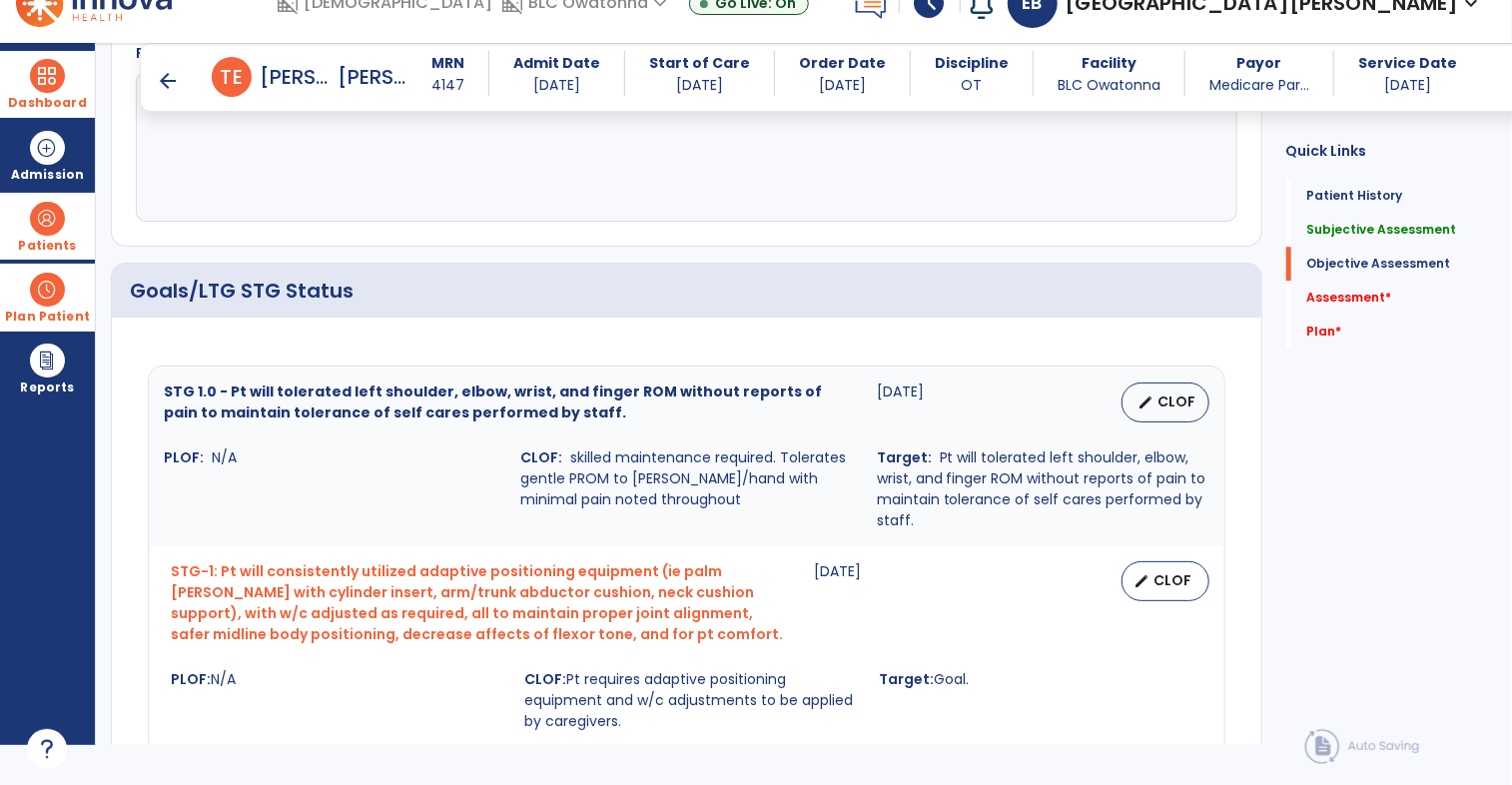 scroll, scrollTop: 2650, scrollLeft: 0, axis: vertical 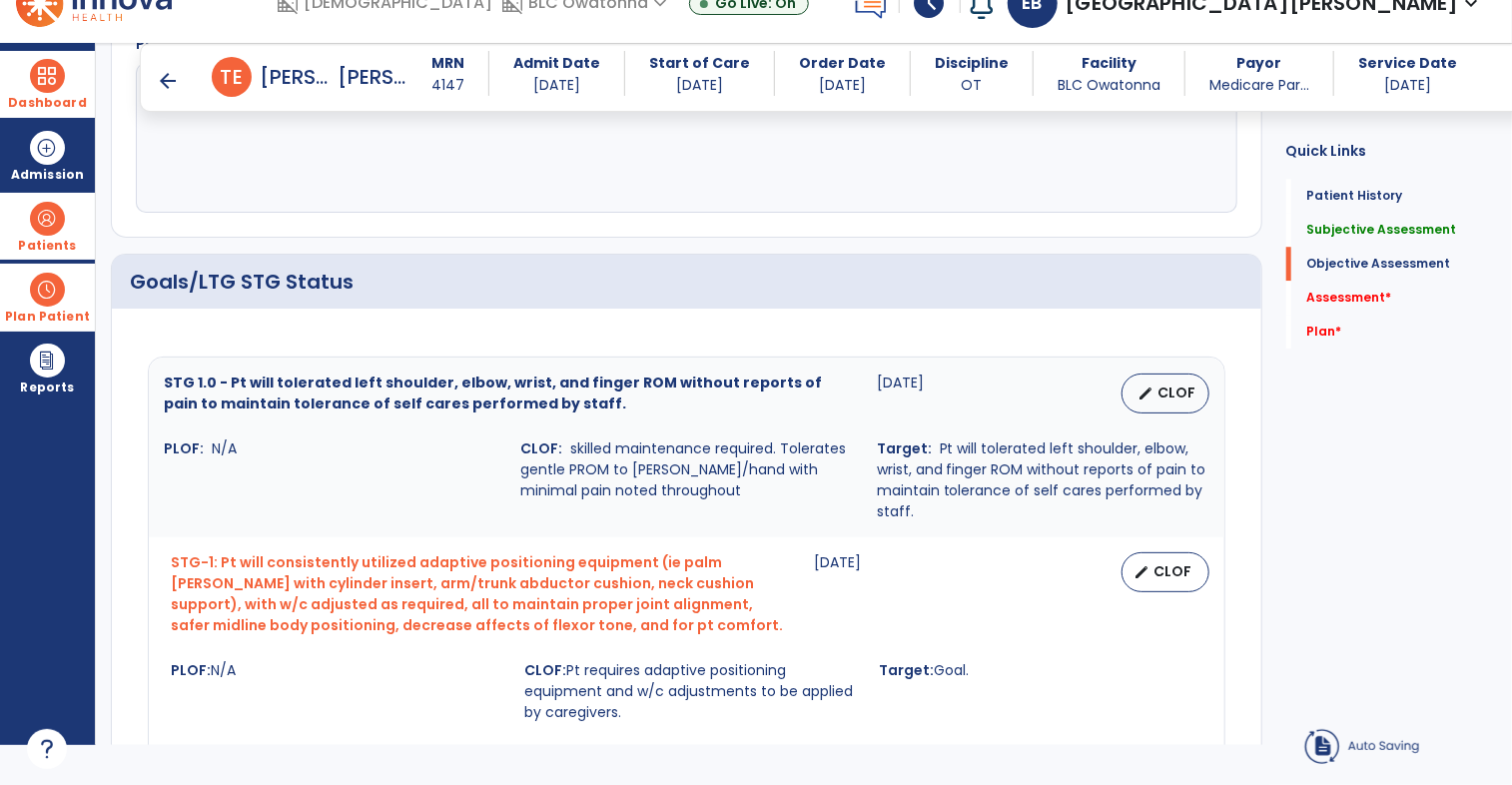 type on "**********" 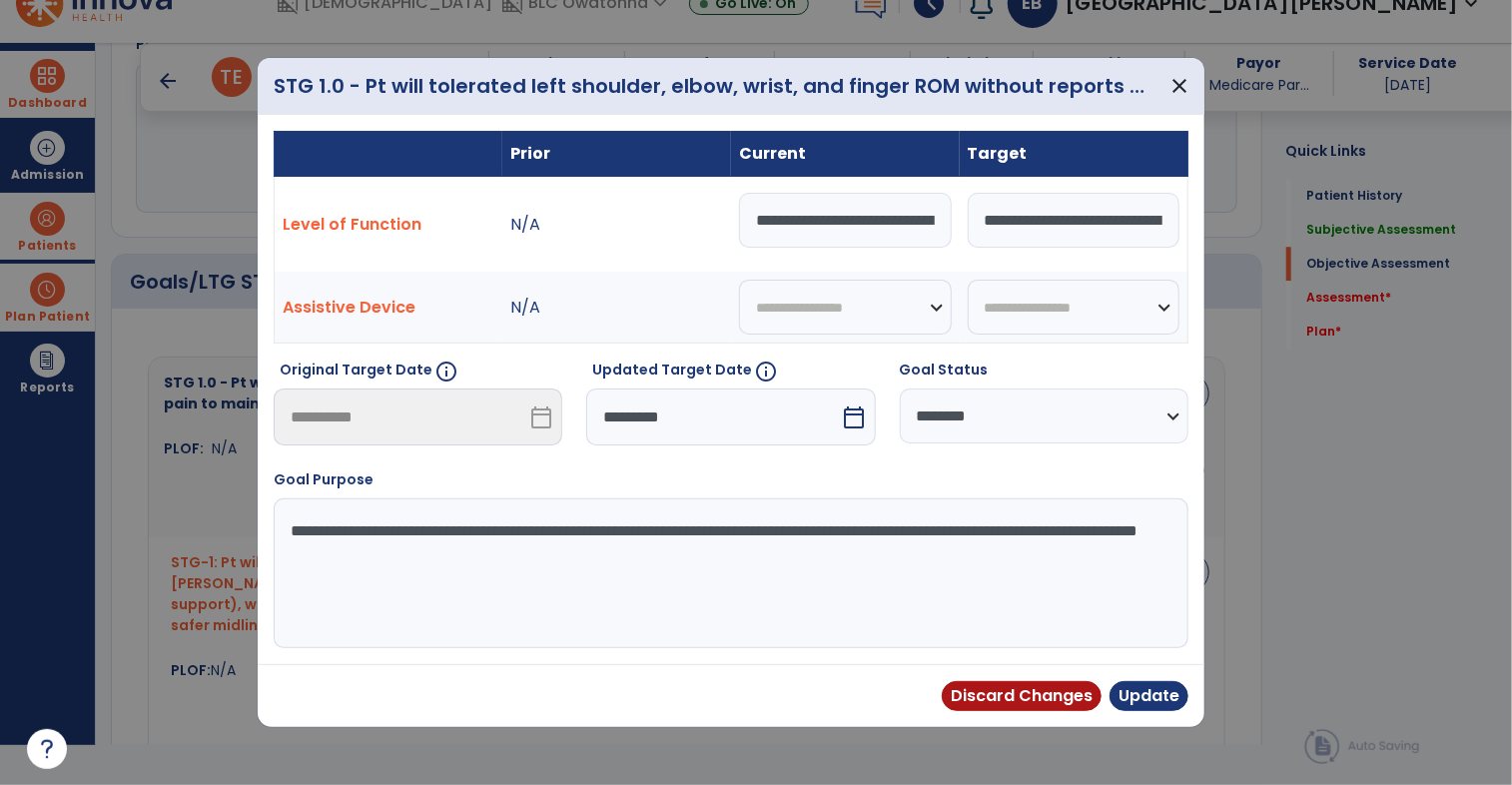 click on "*********" at bounding box center (713, 416) 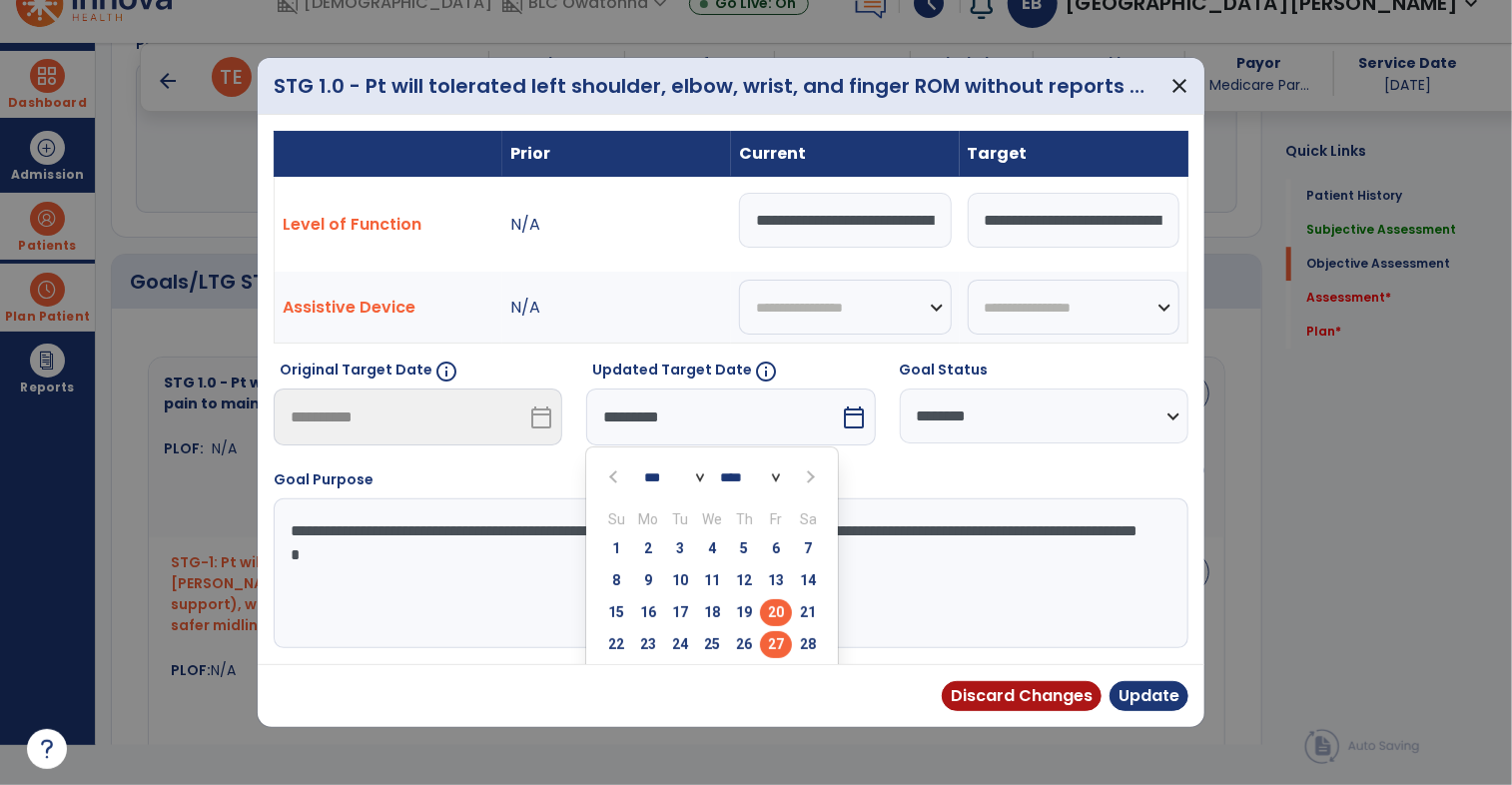 scroll, scrollTop: 78, scrollLeft: 0, axis: vertical 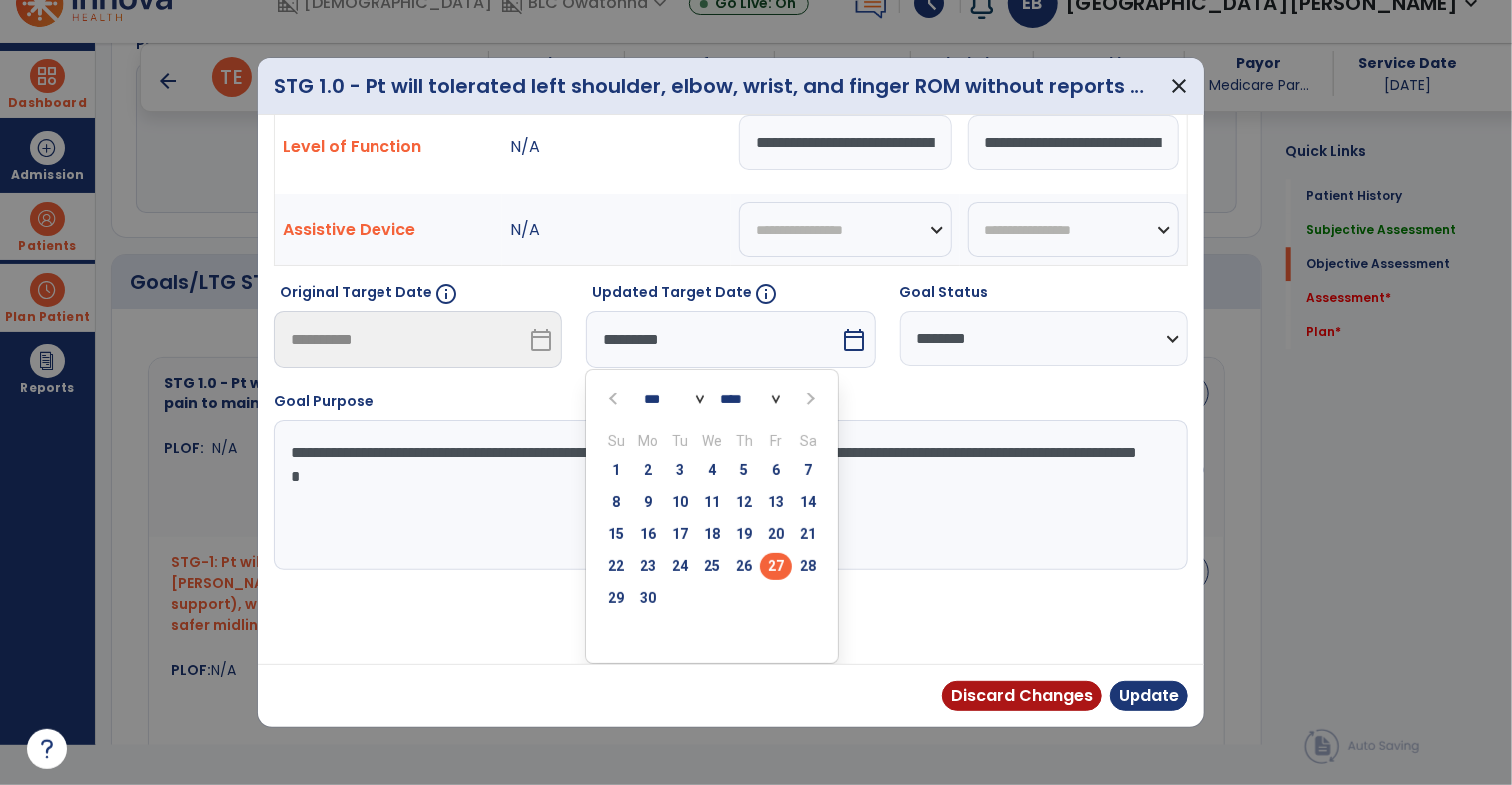 click at bounding box center [810, 399] 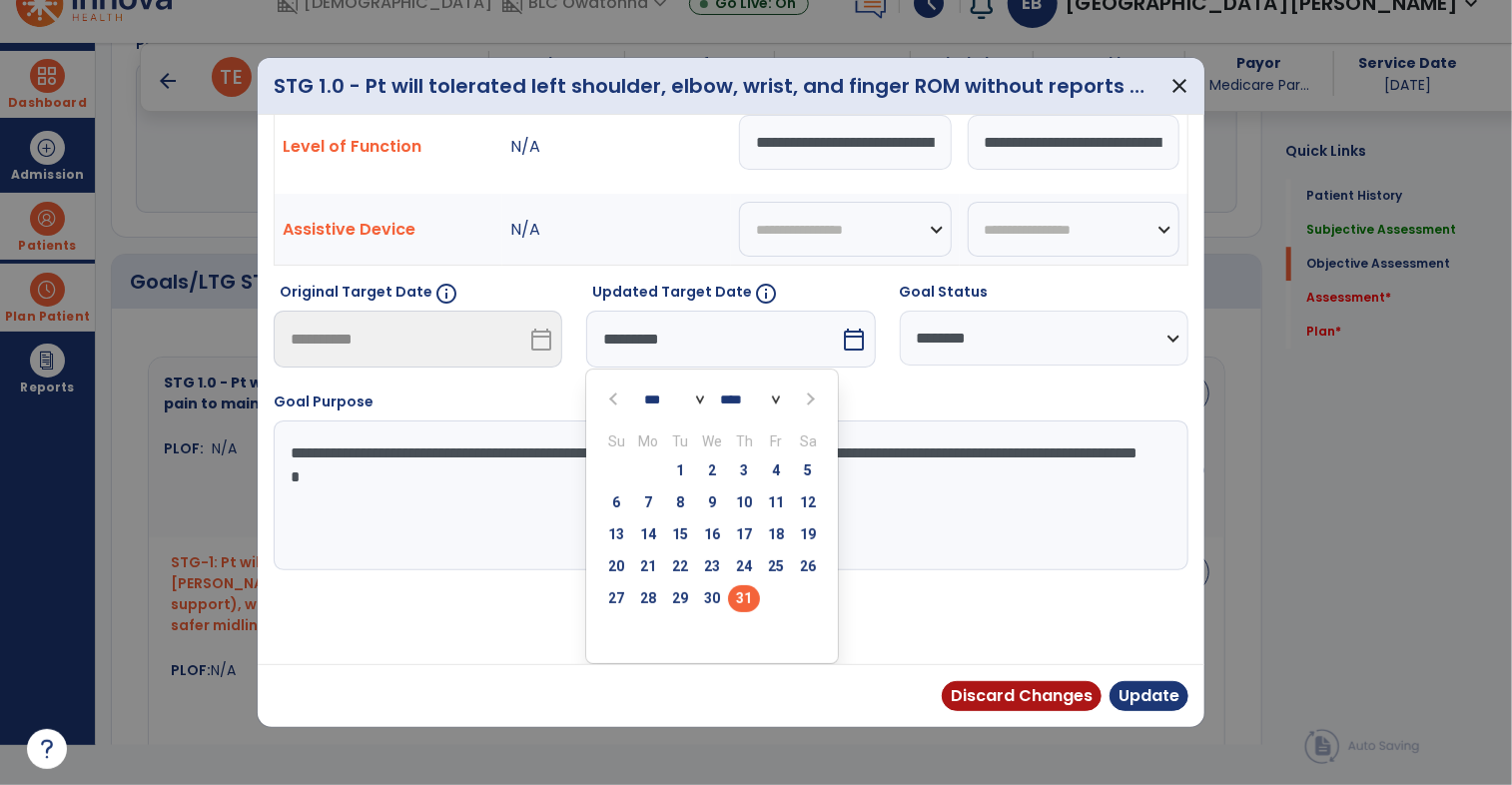 click on "31" at bounding box center (744, 598) 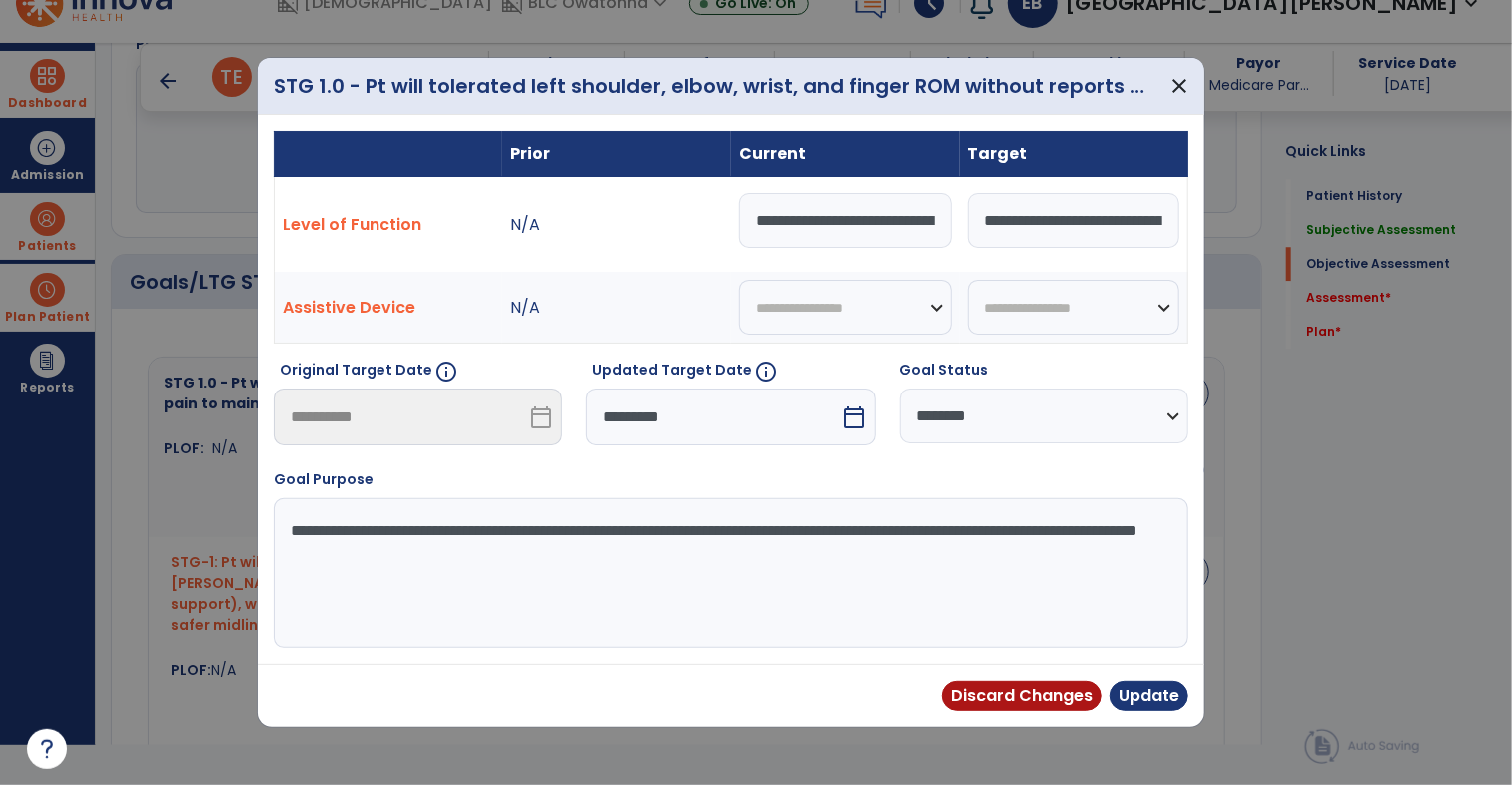 scroll, scrollTop: 0, scrollLeft: 0, axis: both 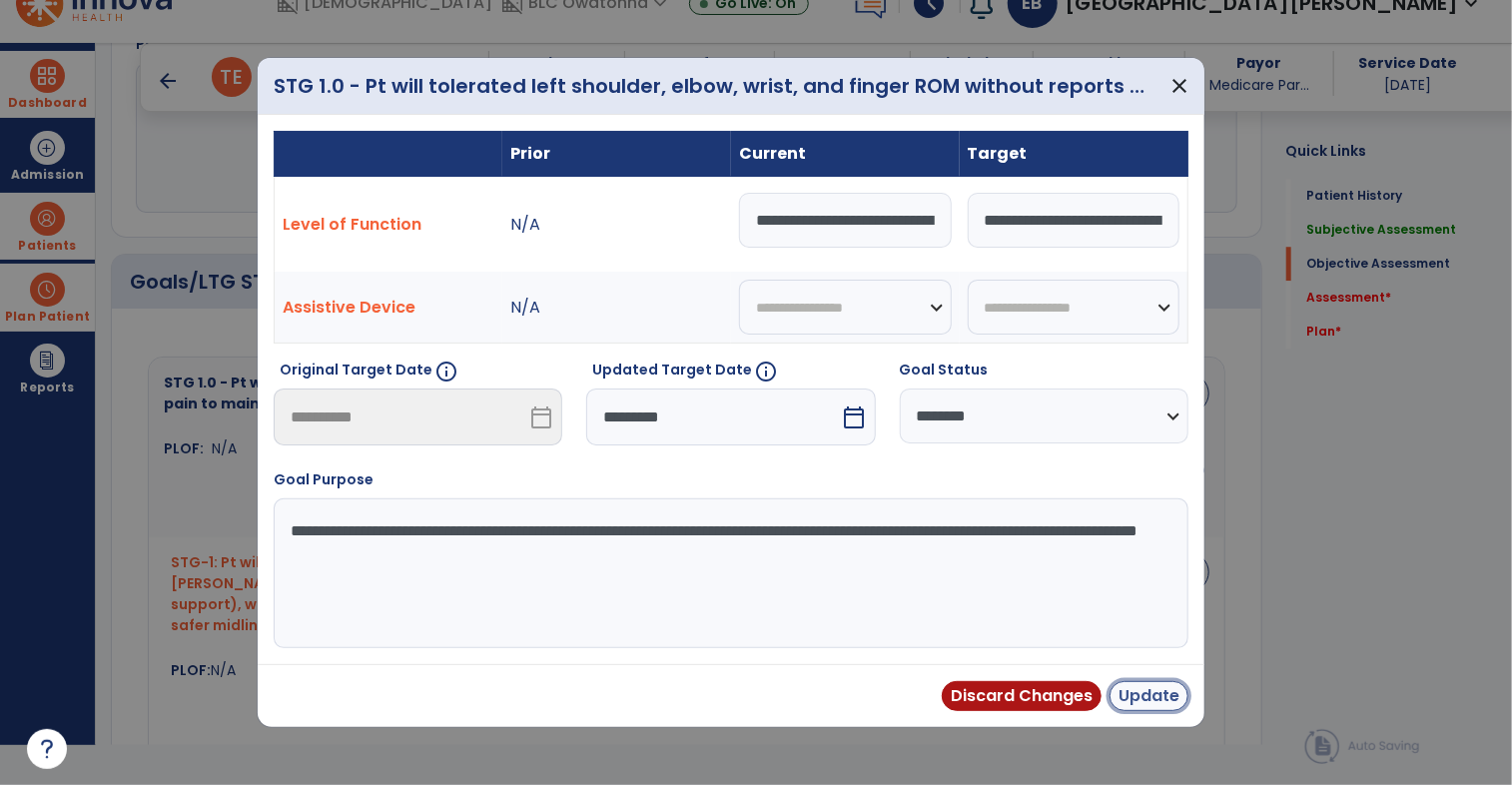 click on "Update" at bounding box center (1148, 696) 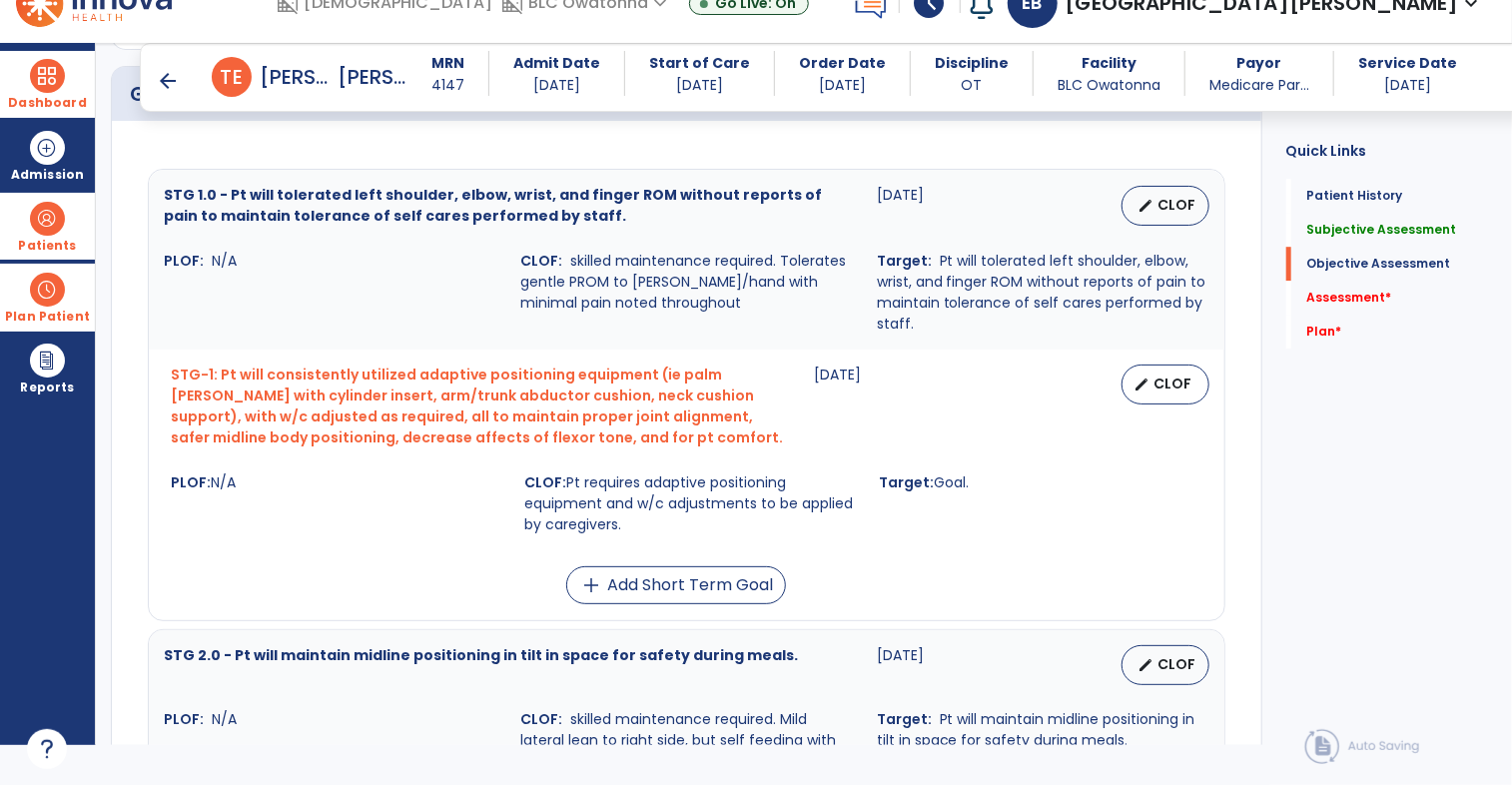 scroll, scrollTop: 2841, scrollLeft: 0, axis: vertical 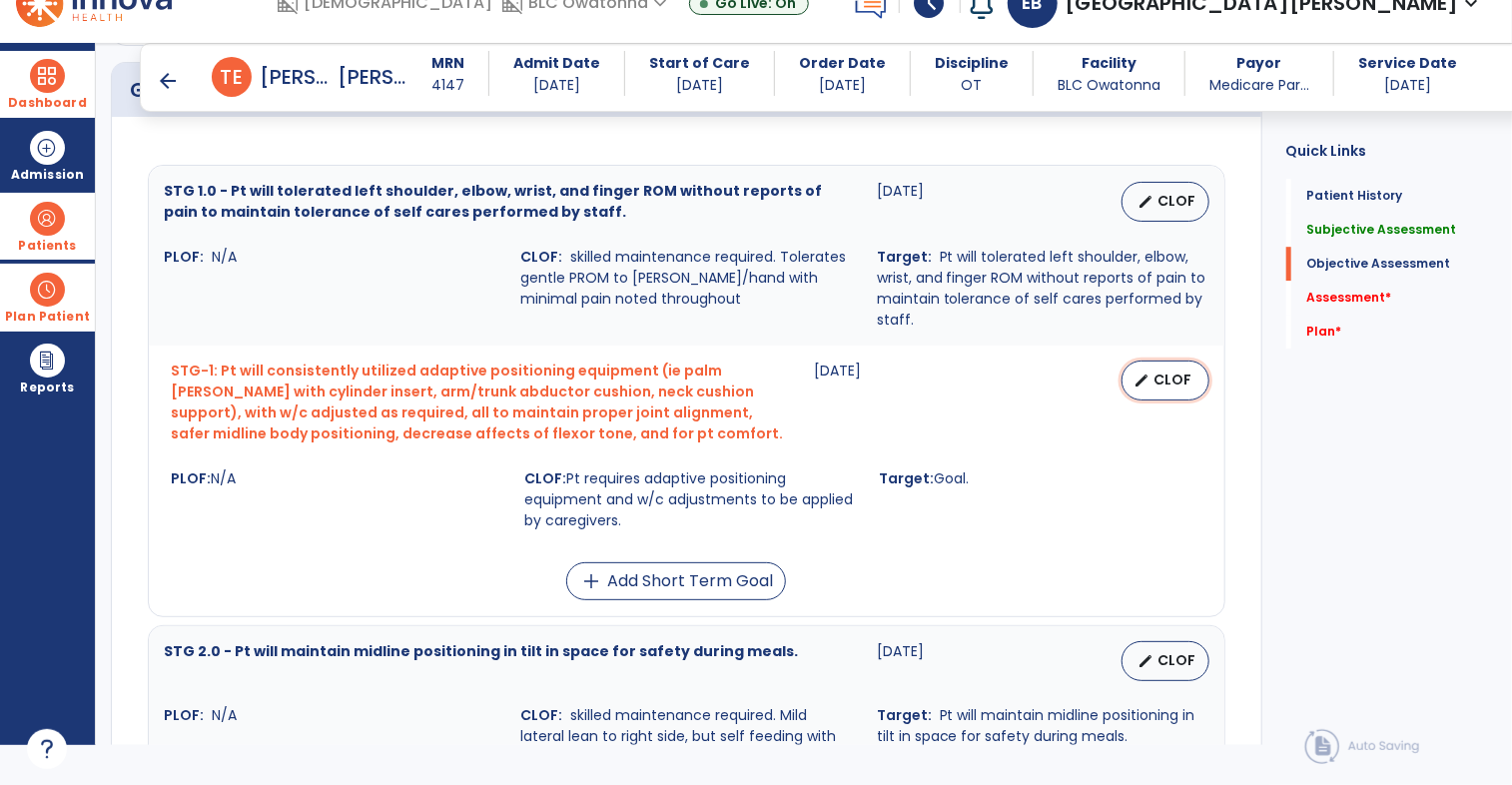 click on "edit   CLOF" at bounding box center [1165, 381] 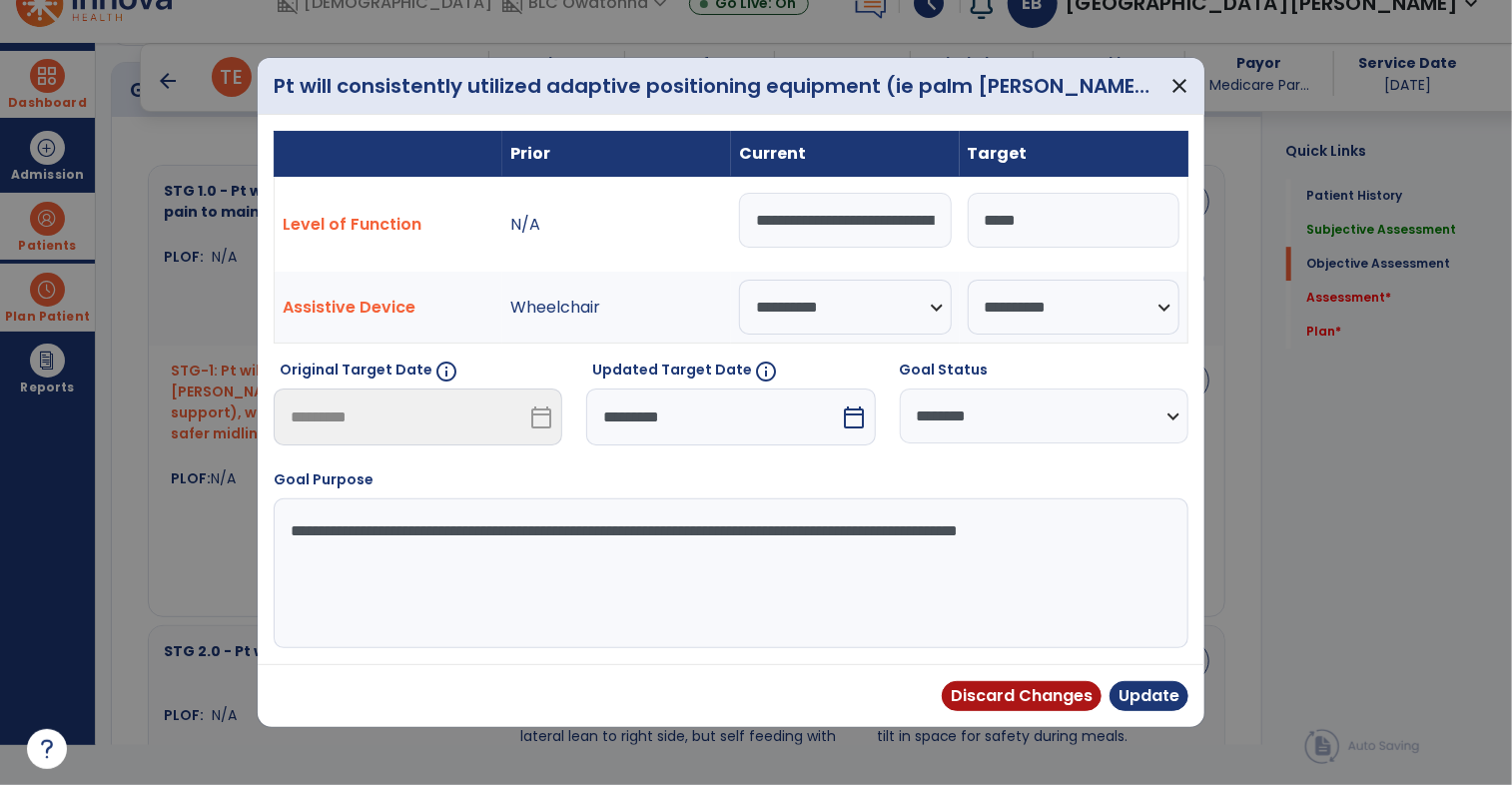 click on "*********" at bounding box center [713, 416] 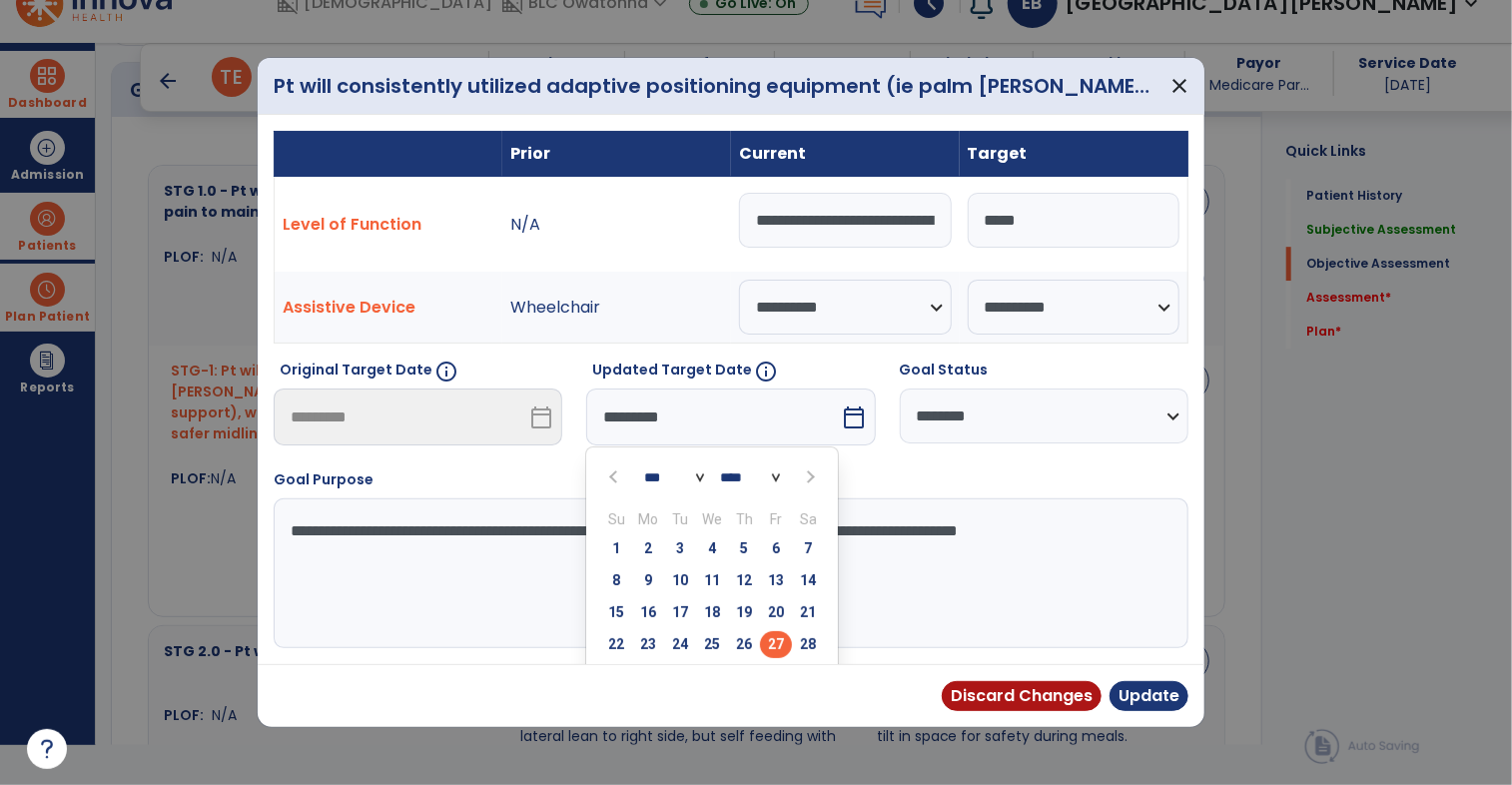 click at bounding box center (808, 476) 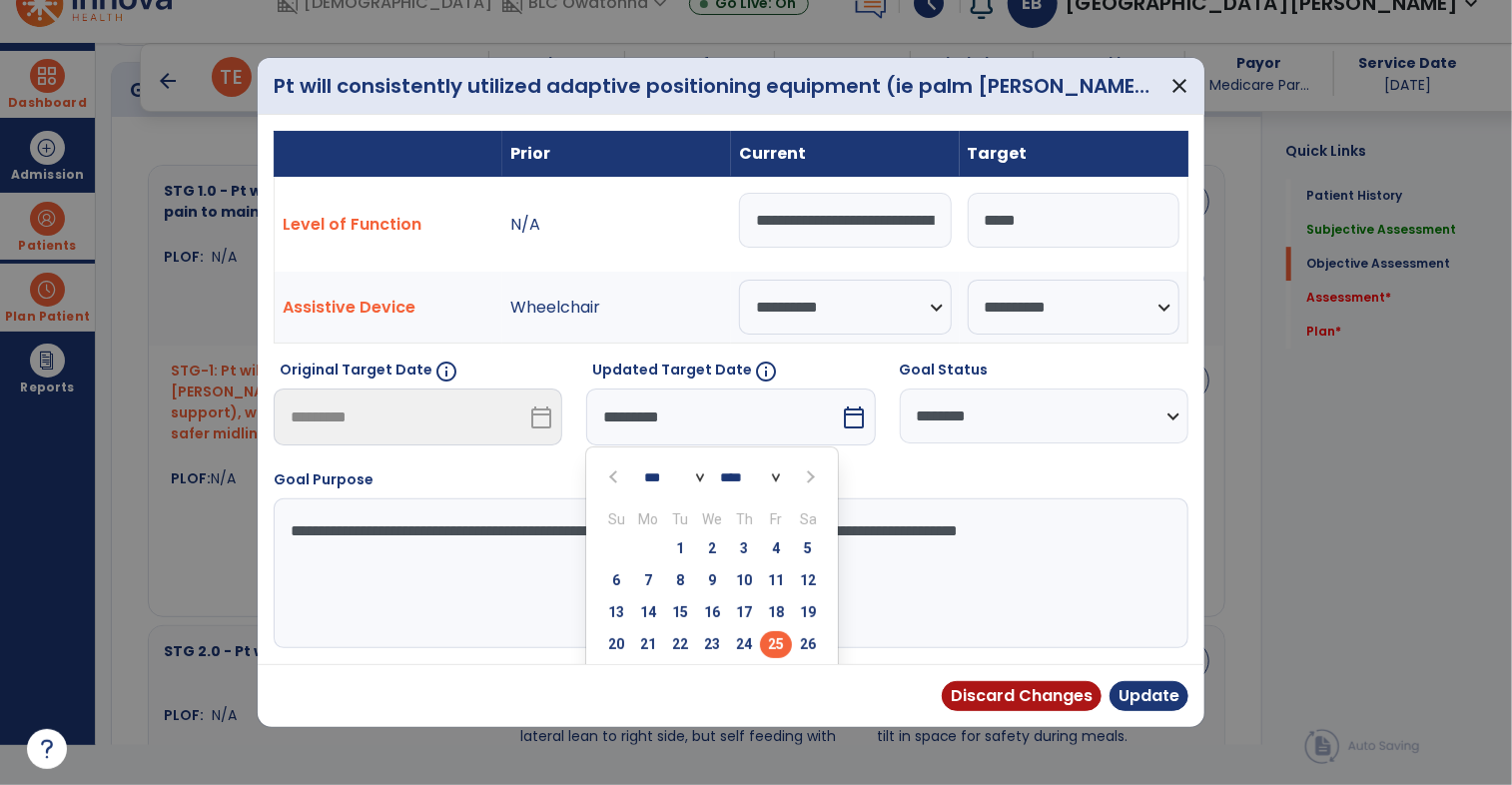 click on "25" at bounding box center (776, 644) 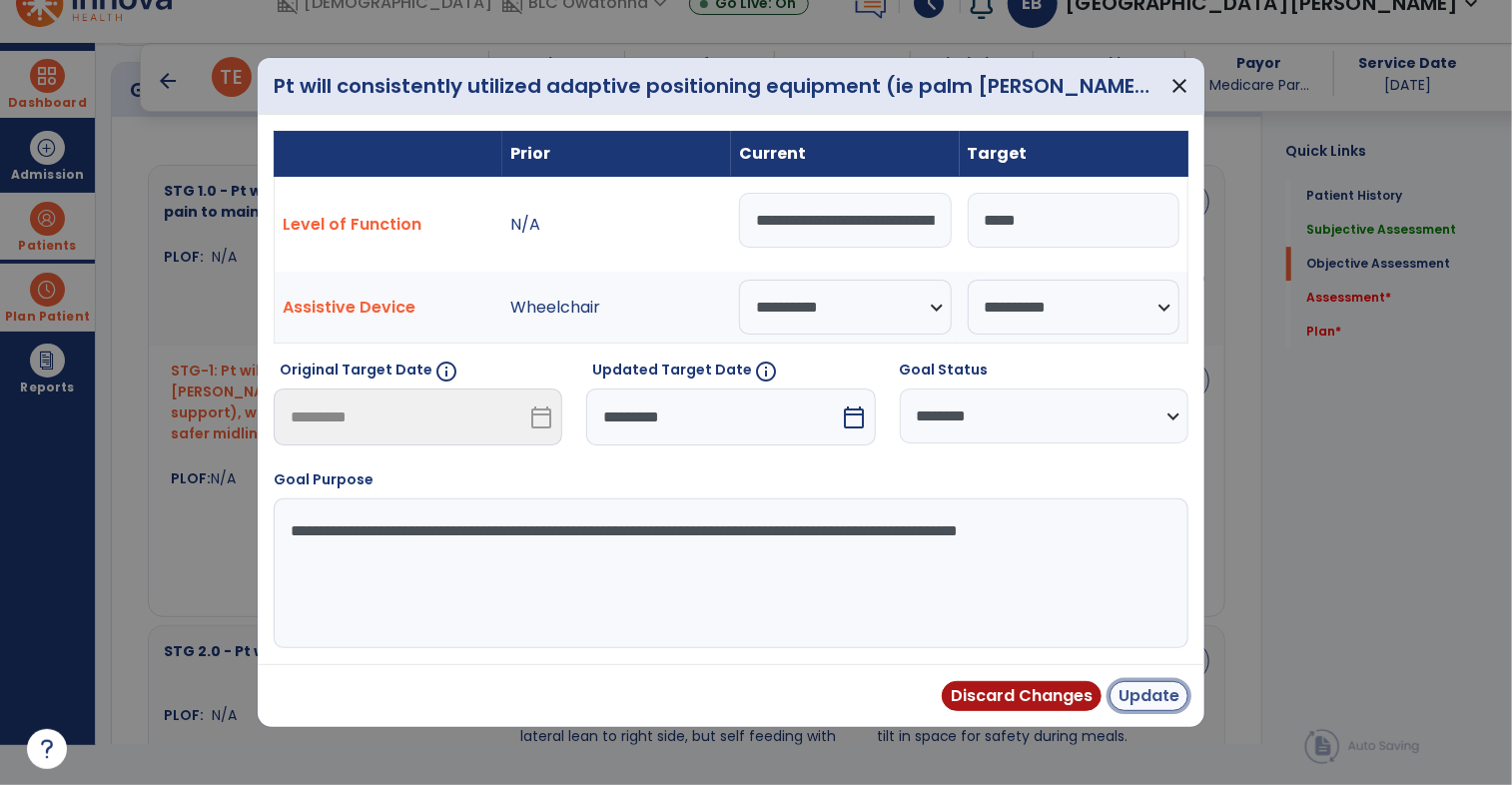 click on "Update" at bounding box center [1148, 696] 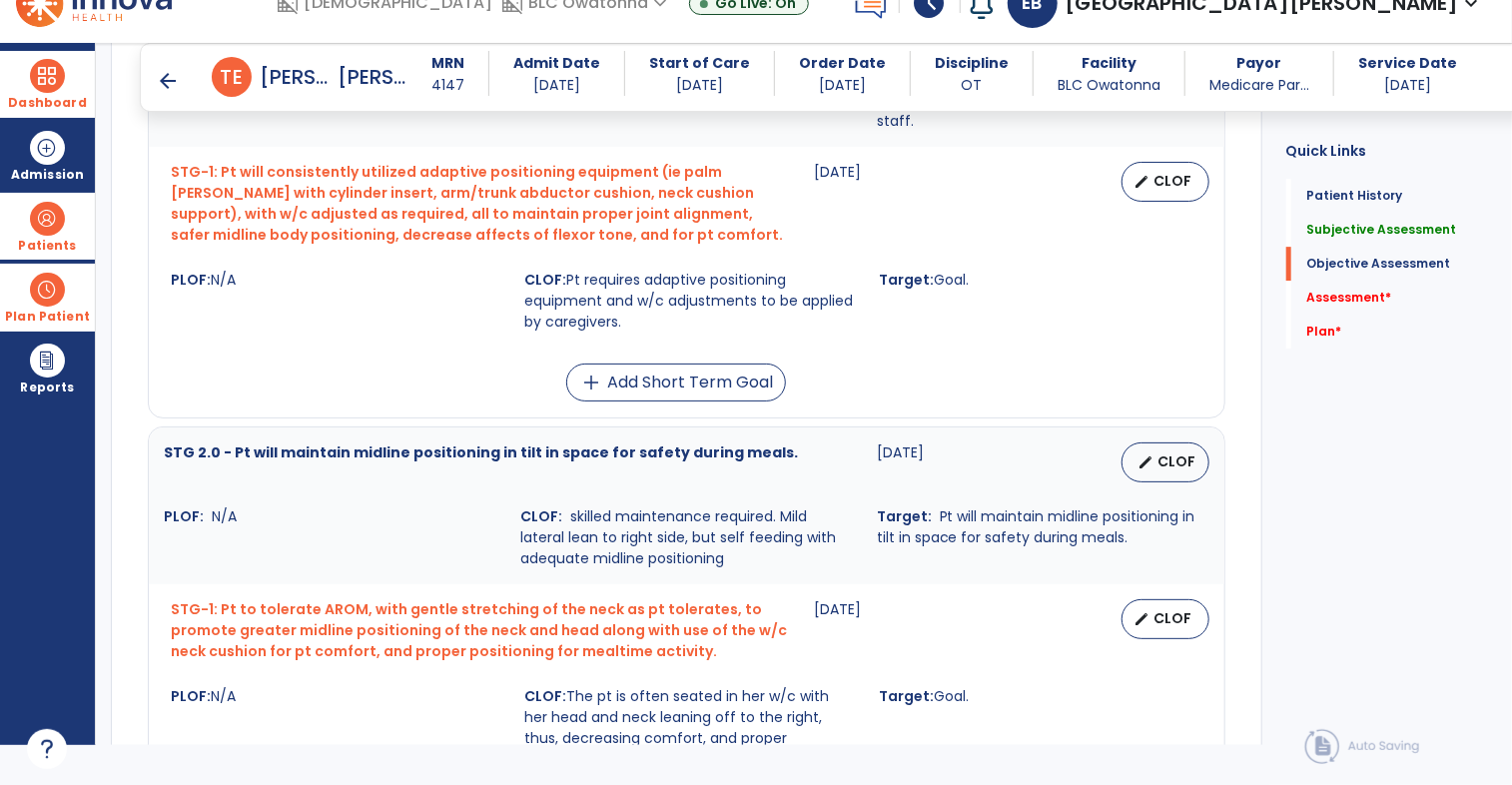 scroll, scrollTop: 3041, scrollLeft: 0, axis: vertical 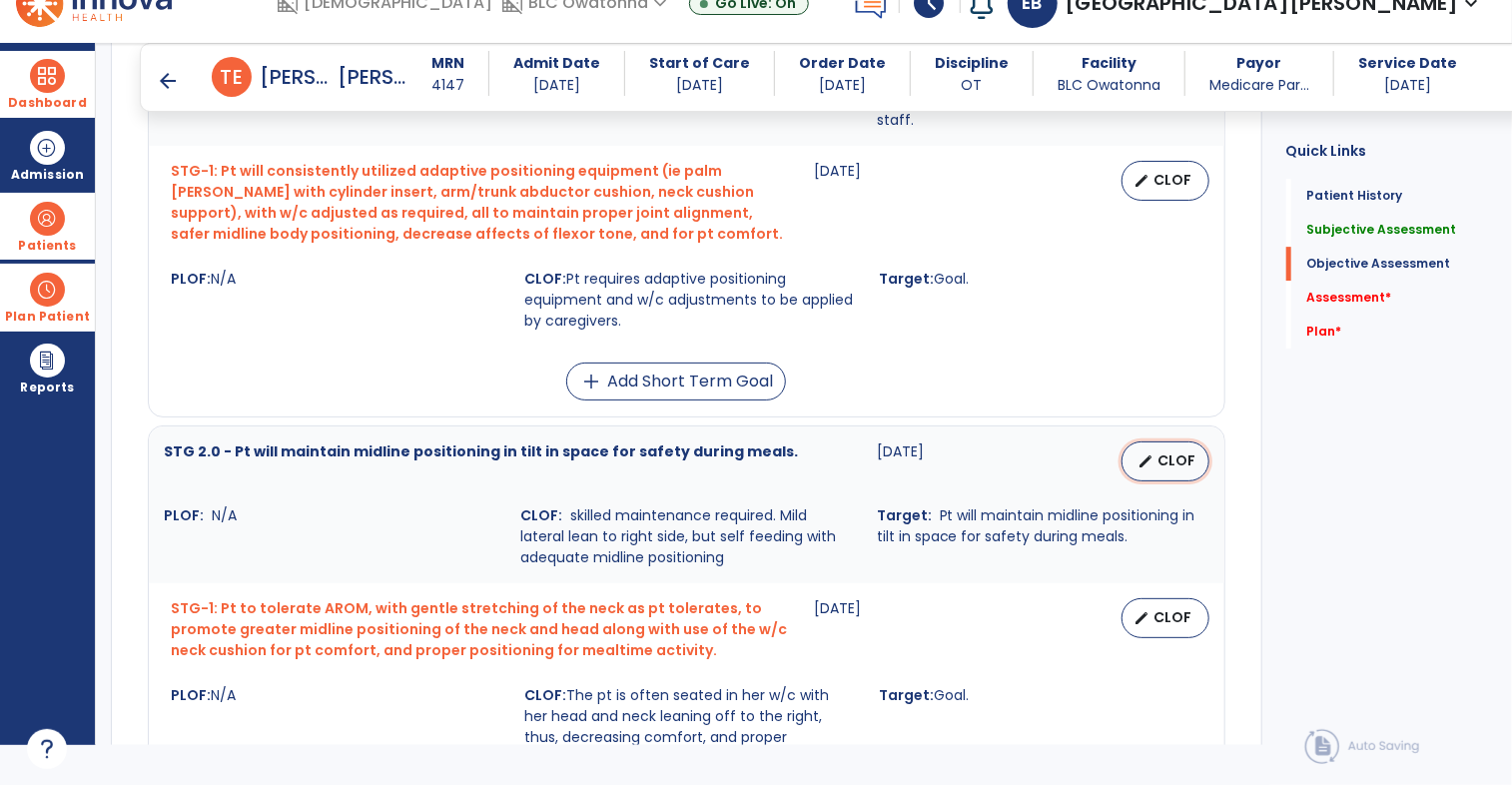 click on "CLOF" at bounding box center (1177, 460) 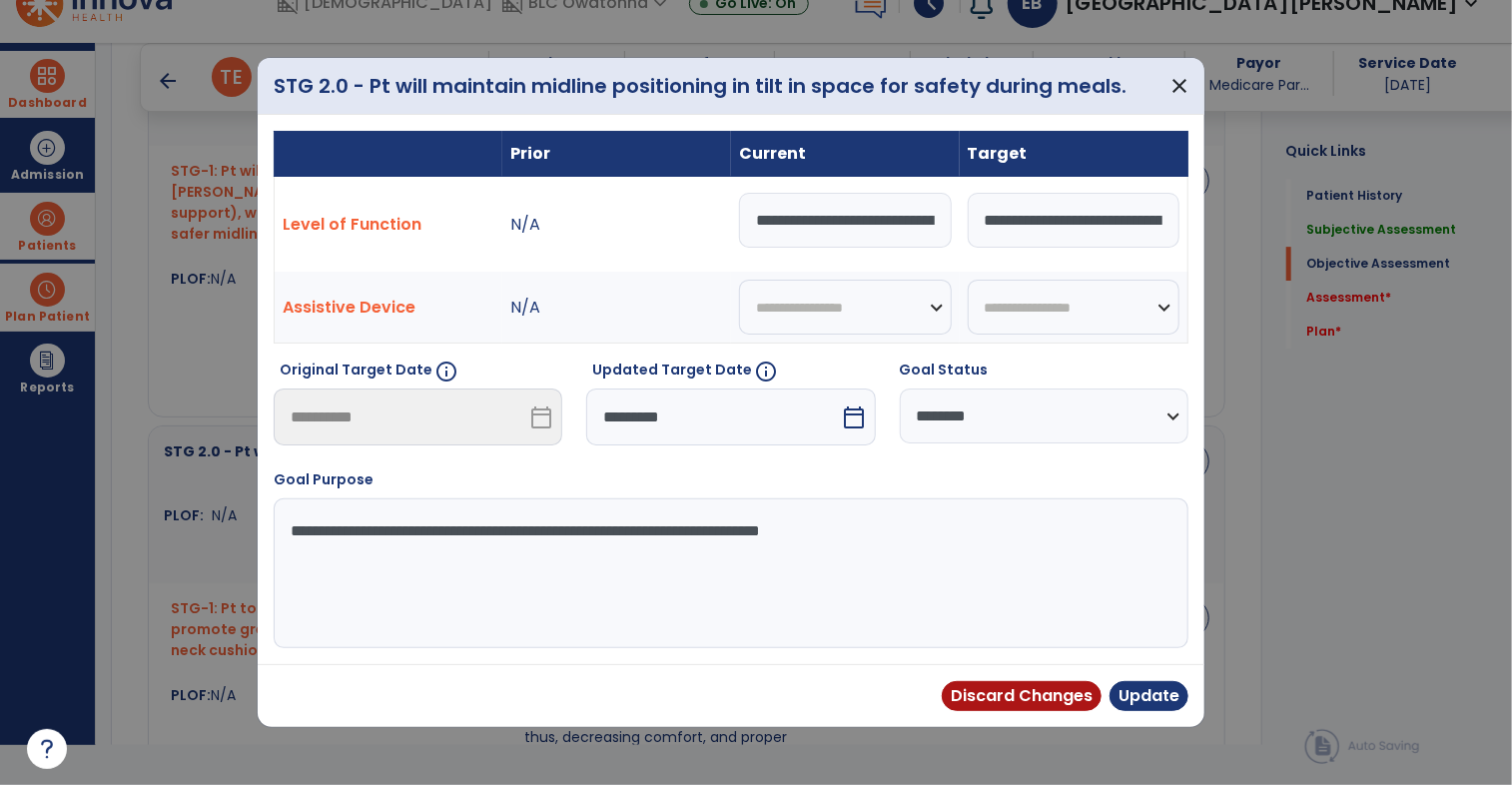 click on "*********" at bounding box center (713, 416) 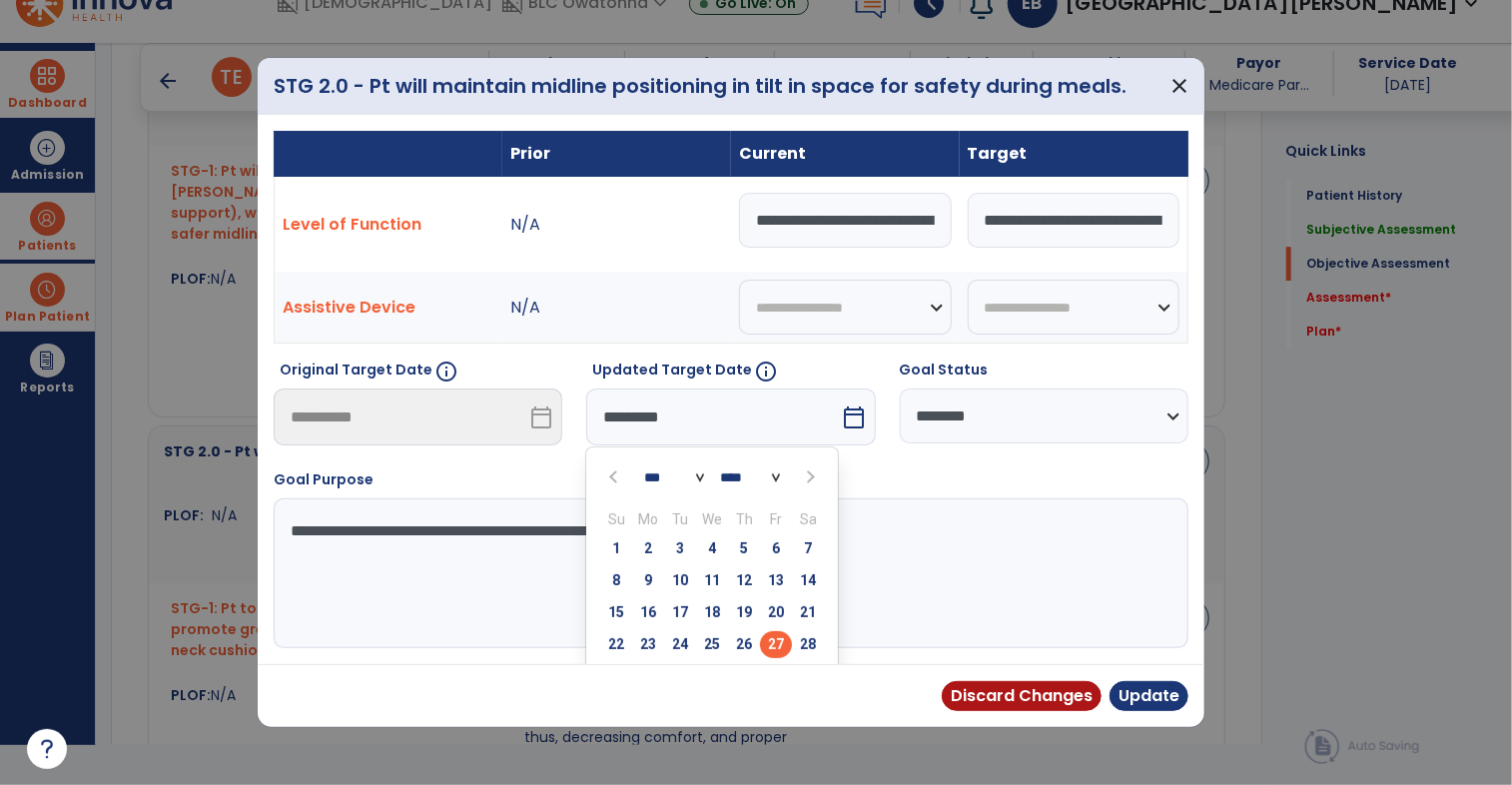 click at bounding box center (810, 477) 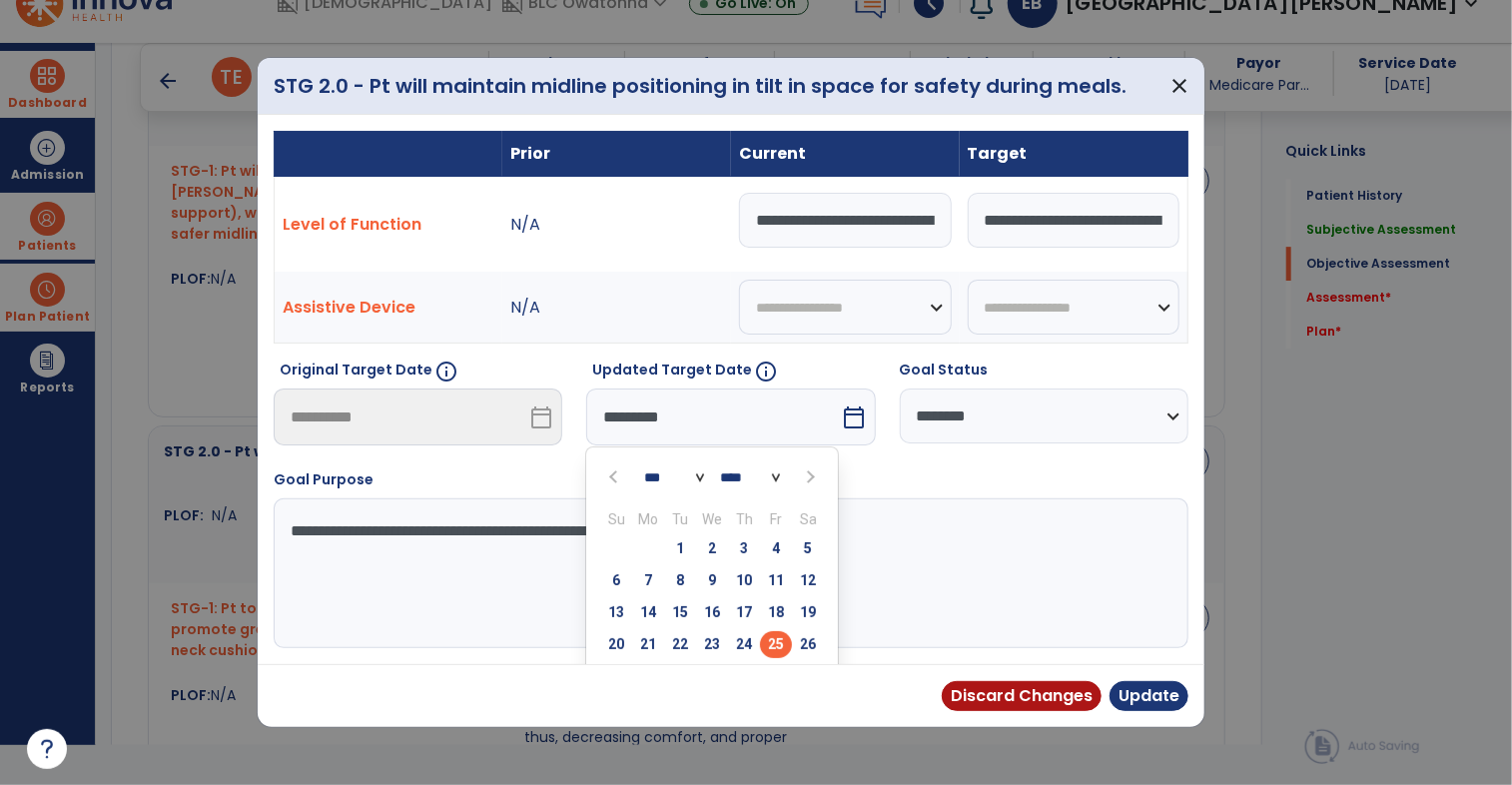 click on "25" at bounding box center (776, 644) 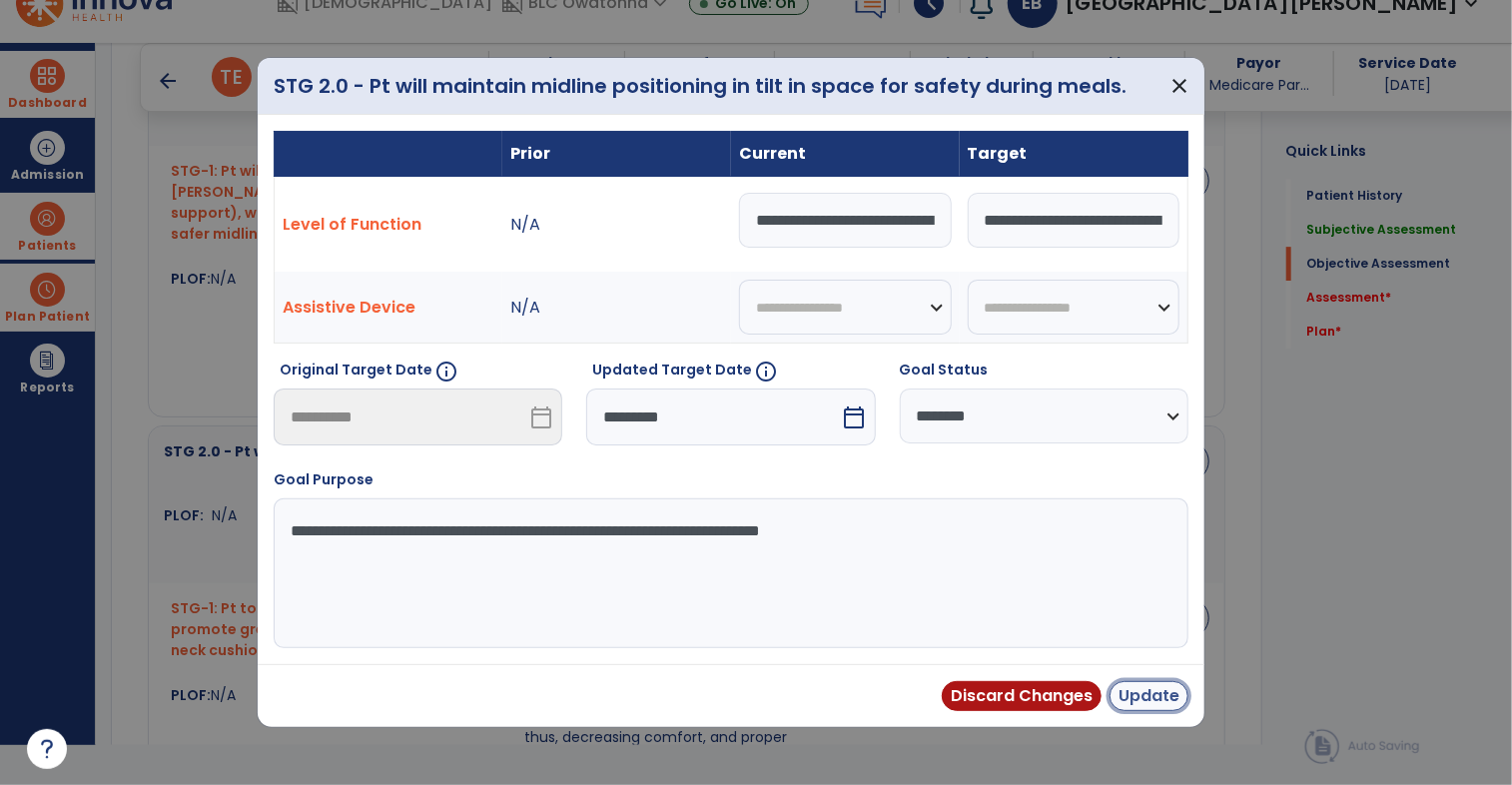 click on "Update" at bounding box center [1148, 696] 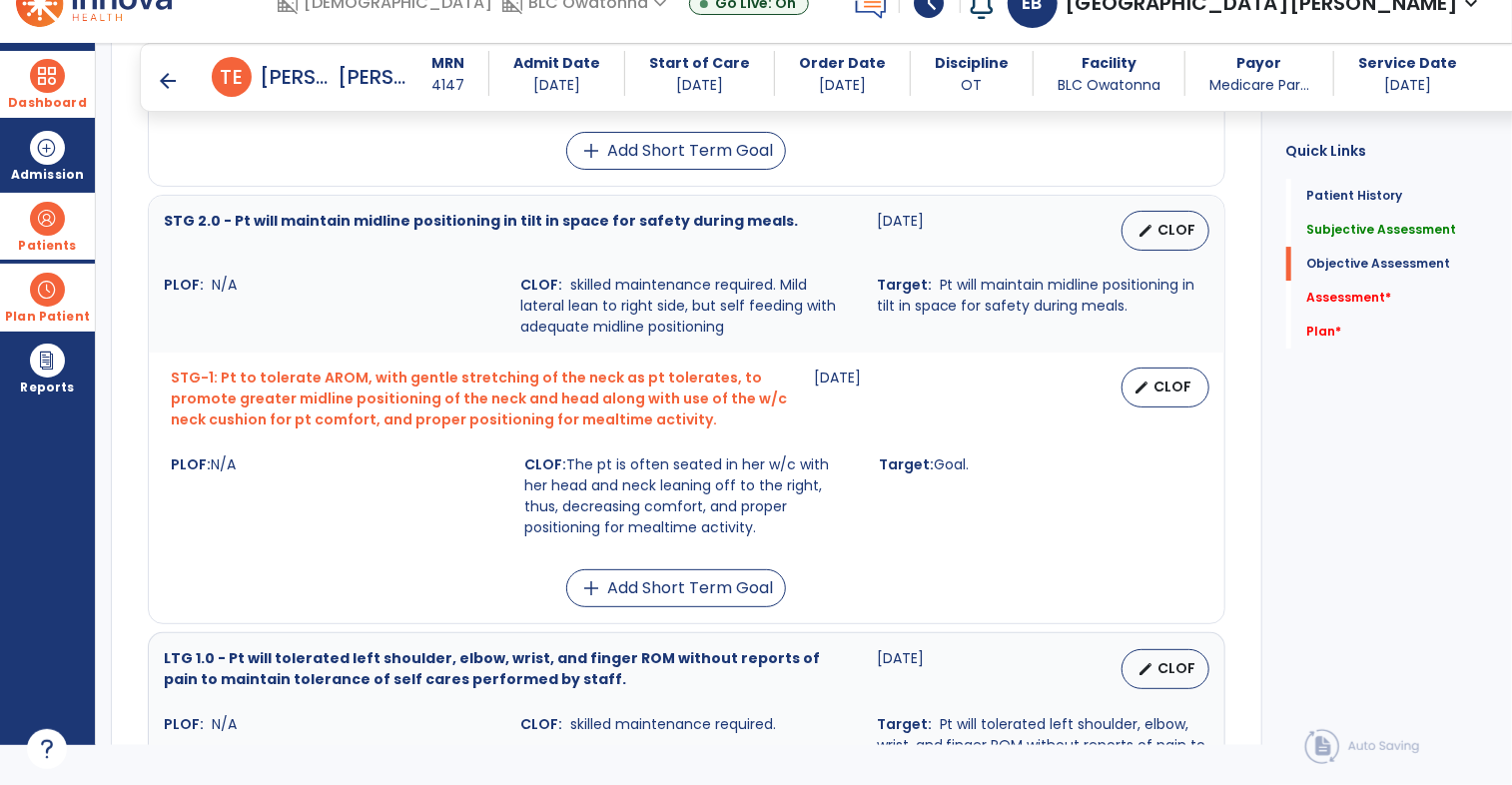 scroll, scrollTop: 3272, scrollLeft: 0, axis: vertical 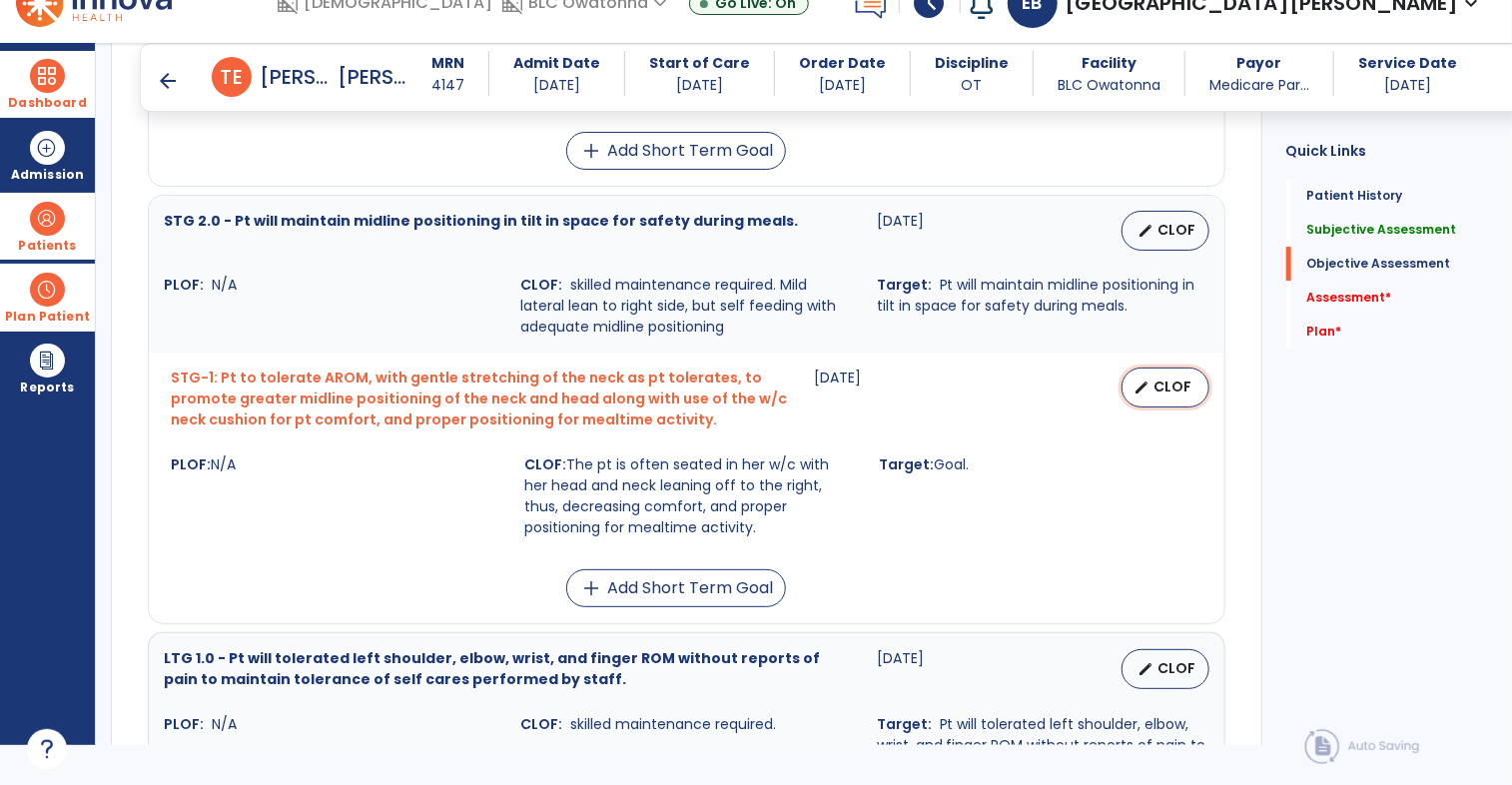 click on "CLOF" at bounding box center (1173, 387) 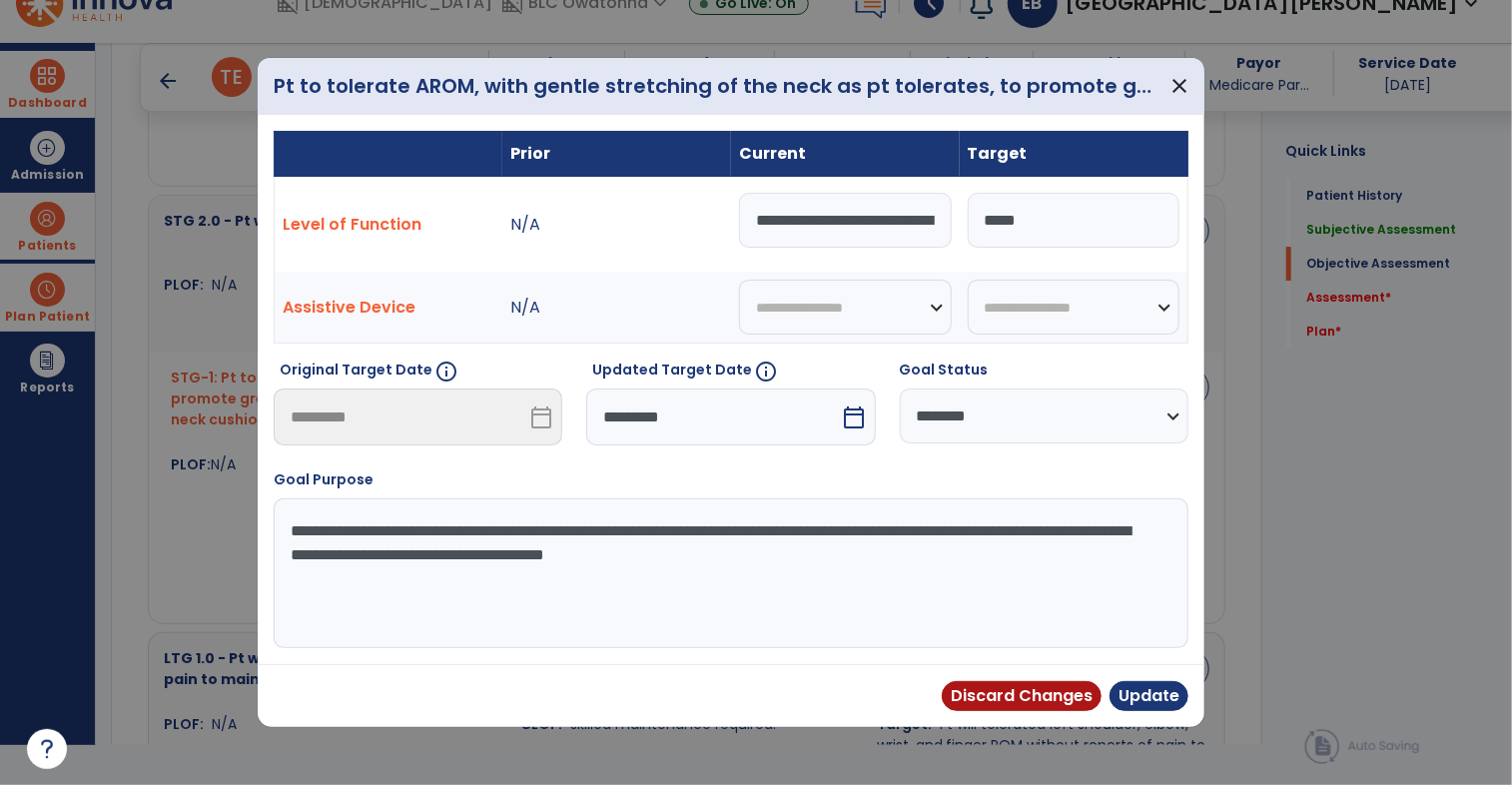 click on "*********" at bounding box center [713, 416] 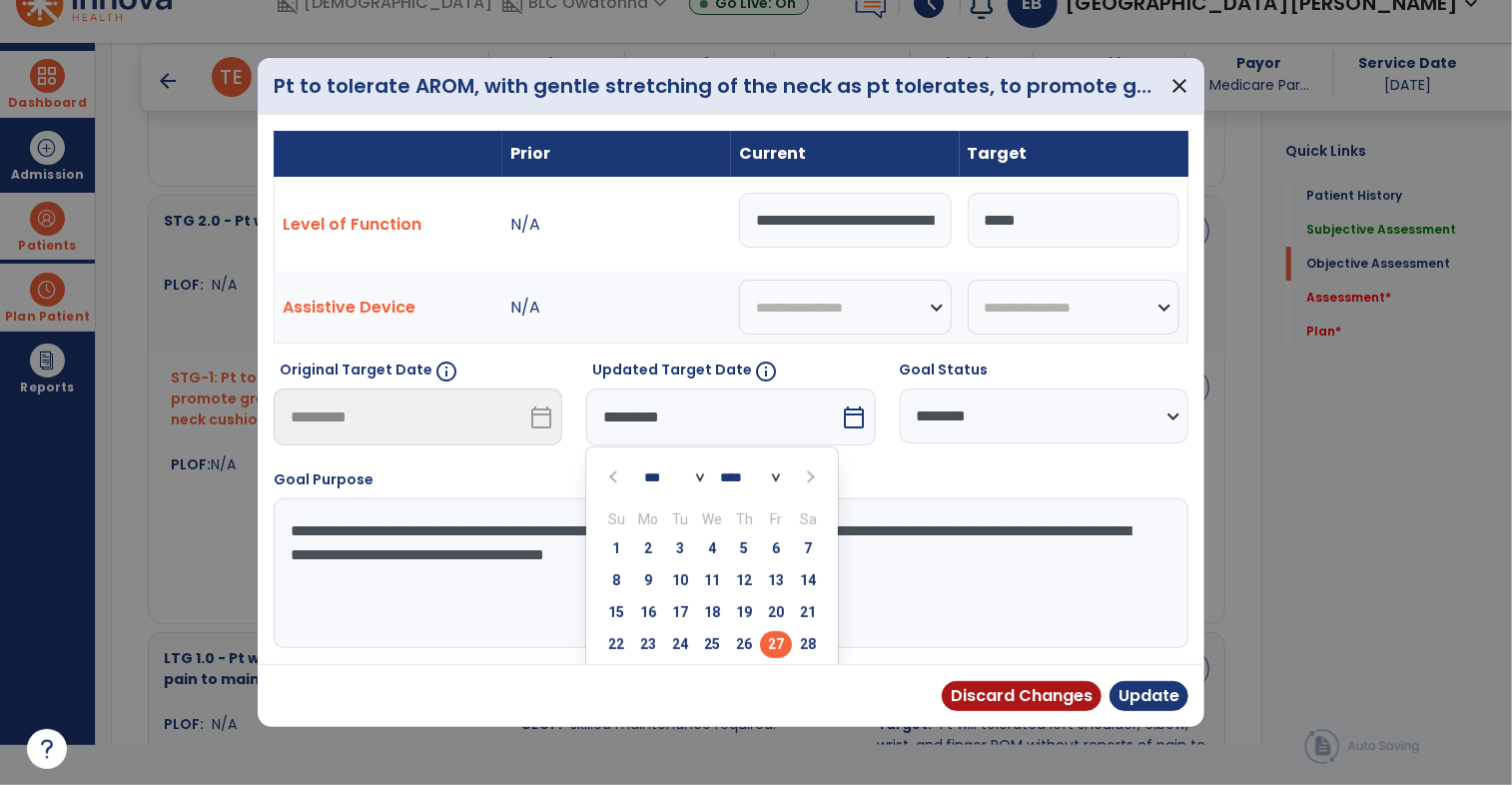 click at bounding box center (810, 477) 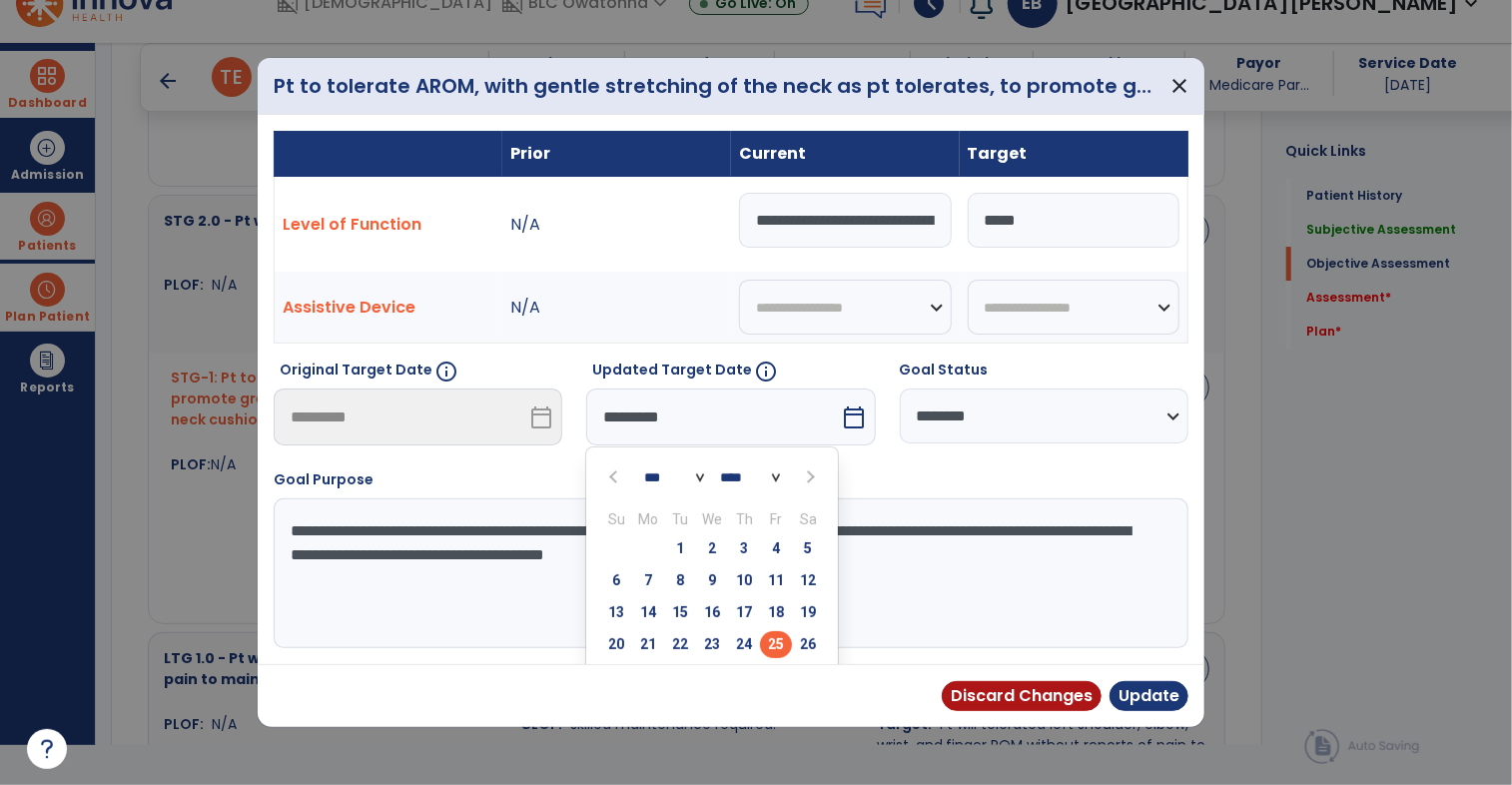 click on "25" at bounding box center [776, 644] 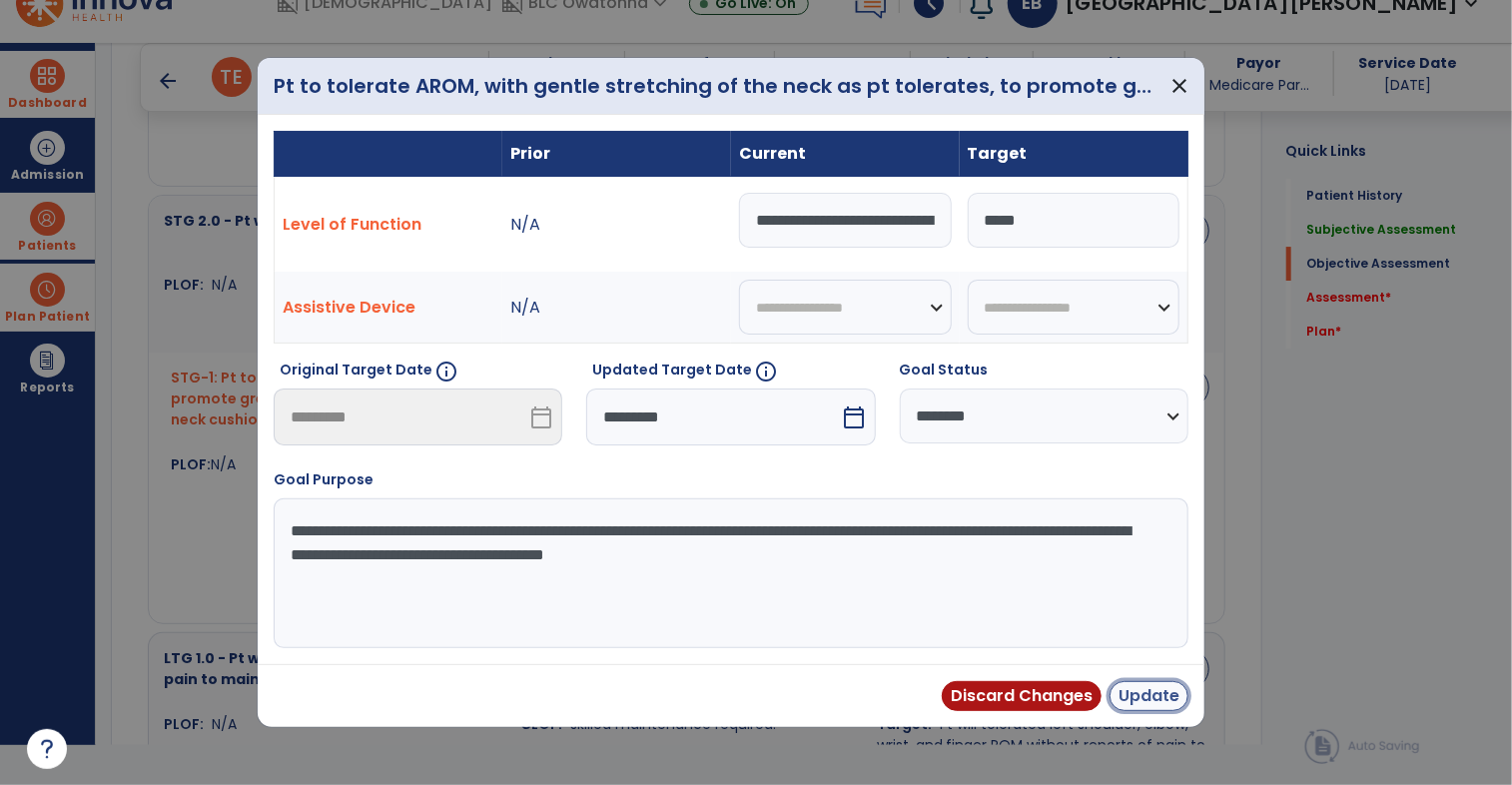 click on "Update" at bounding box center (1148, 696) 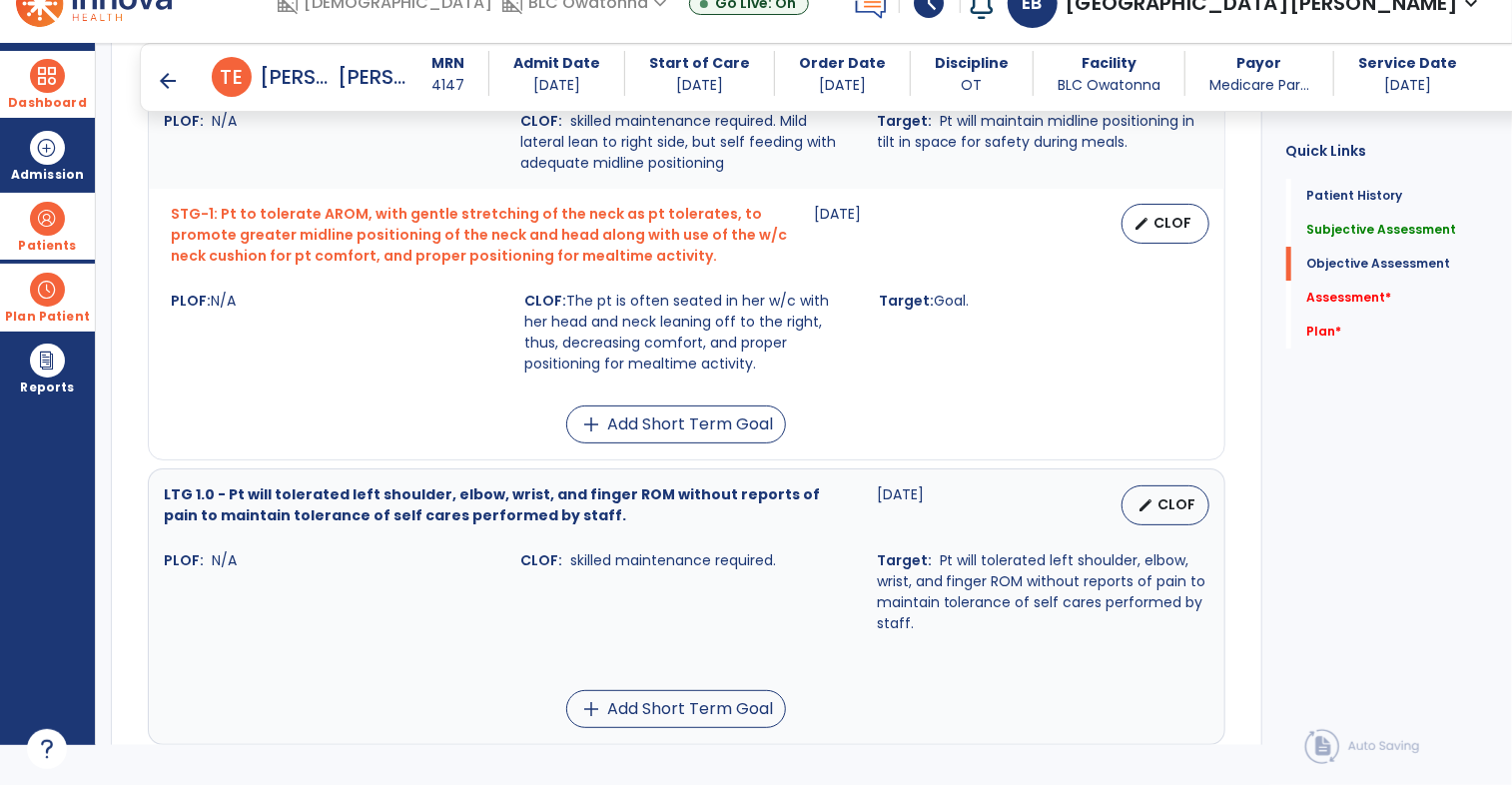 scroll, scrollTop: 3436, scrollLeft: 0, axis: vertical 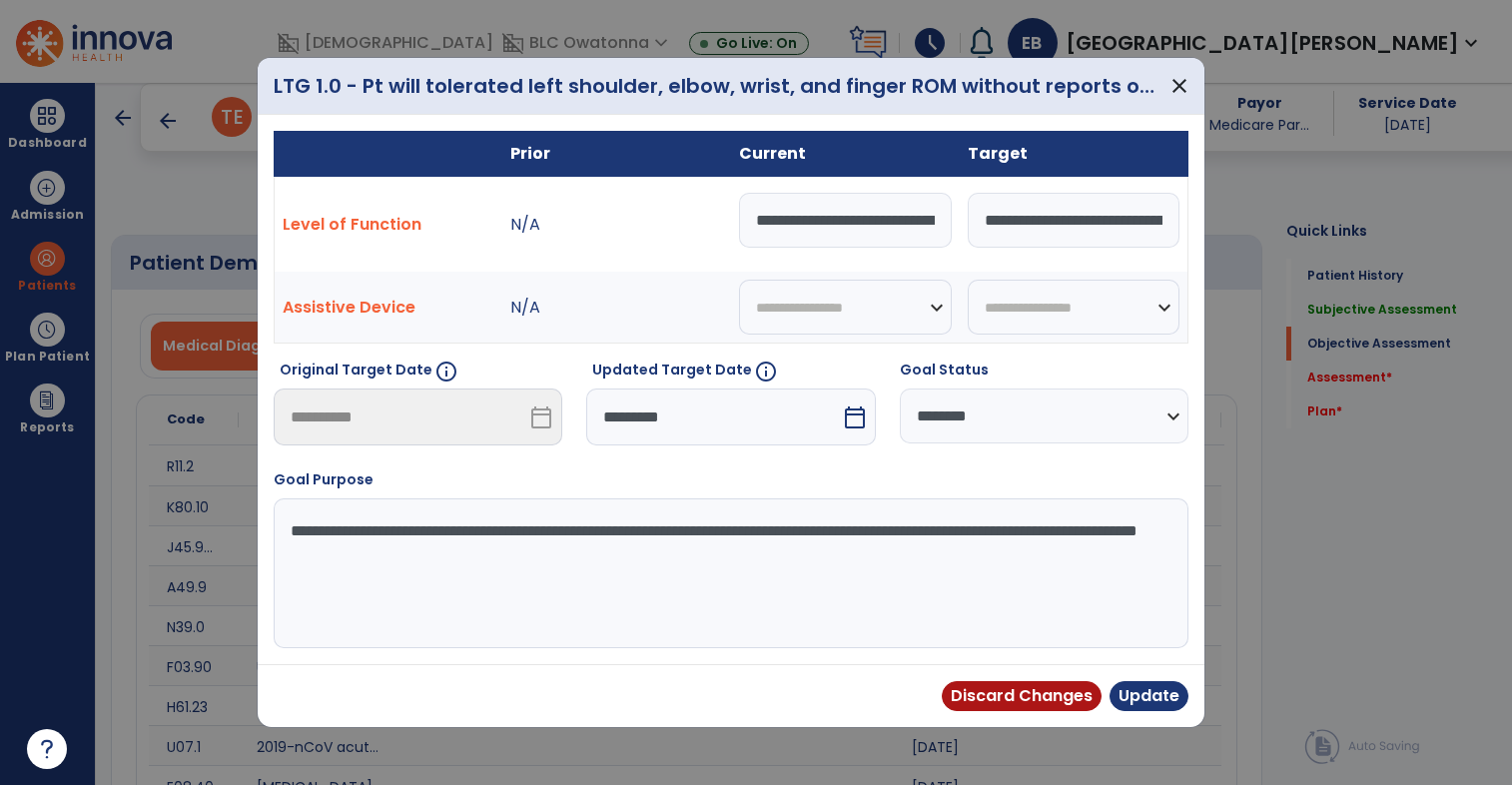 select on "********" 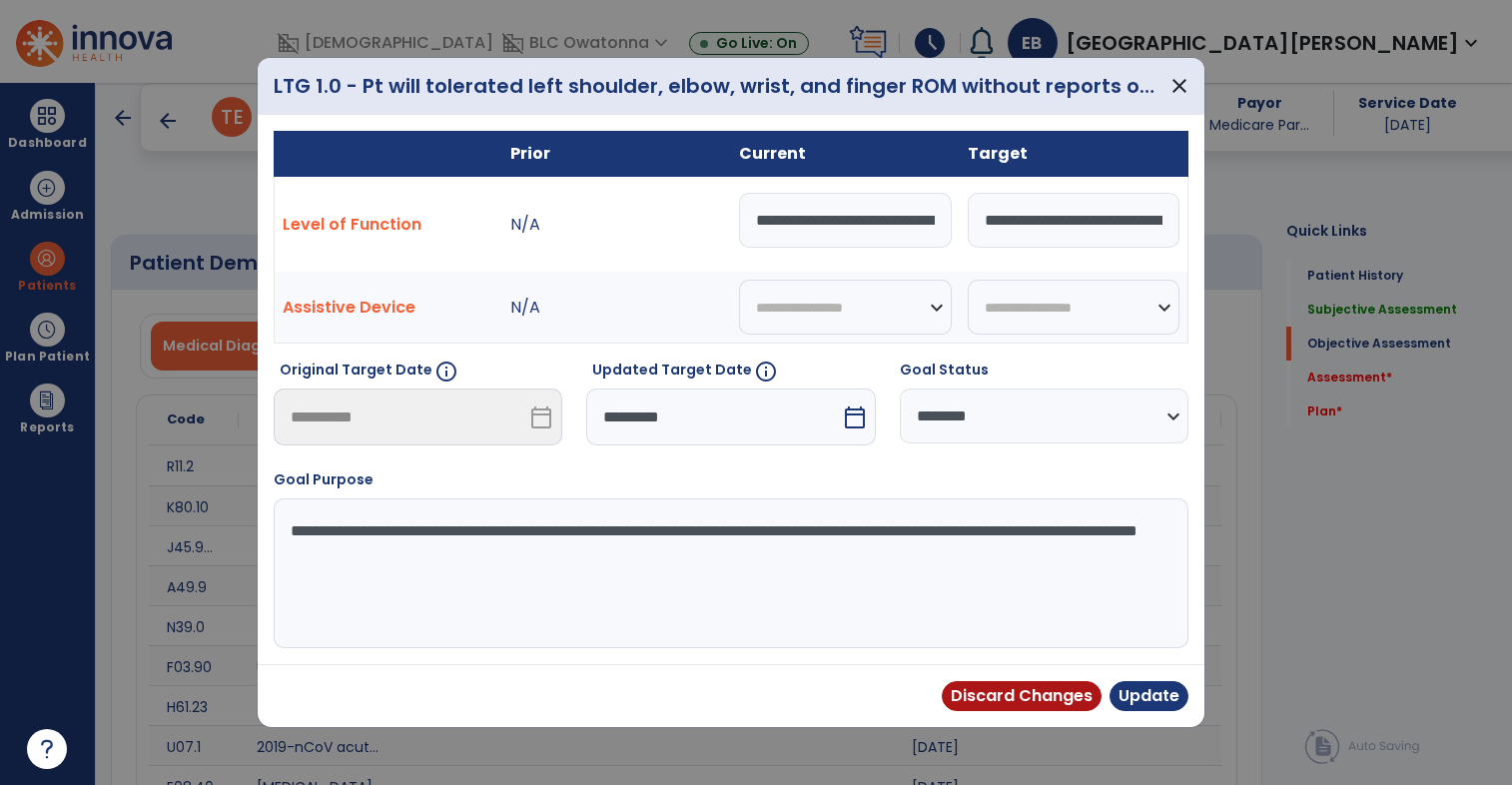 scroll, scrollTop: 40, scrollLeft: 0, axis: vertical 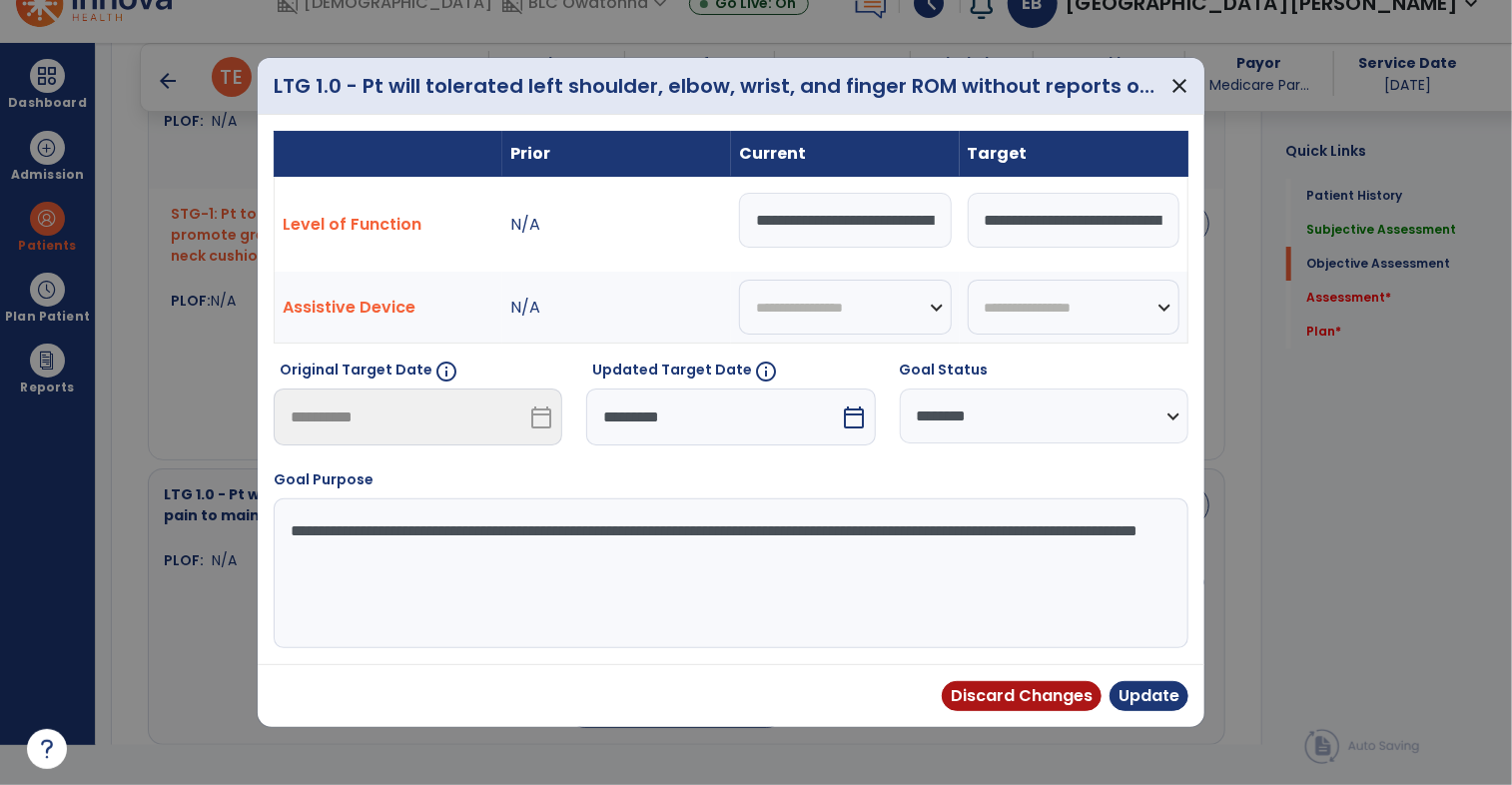 click on "*********" at bounding box center (713, 416) 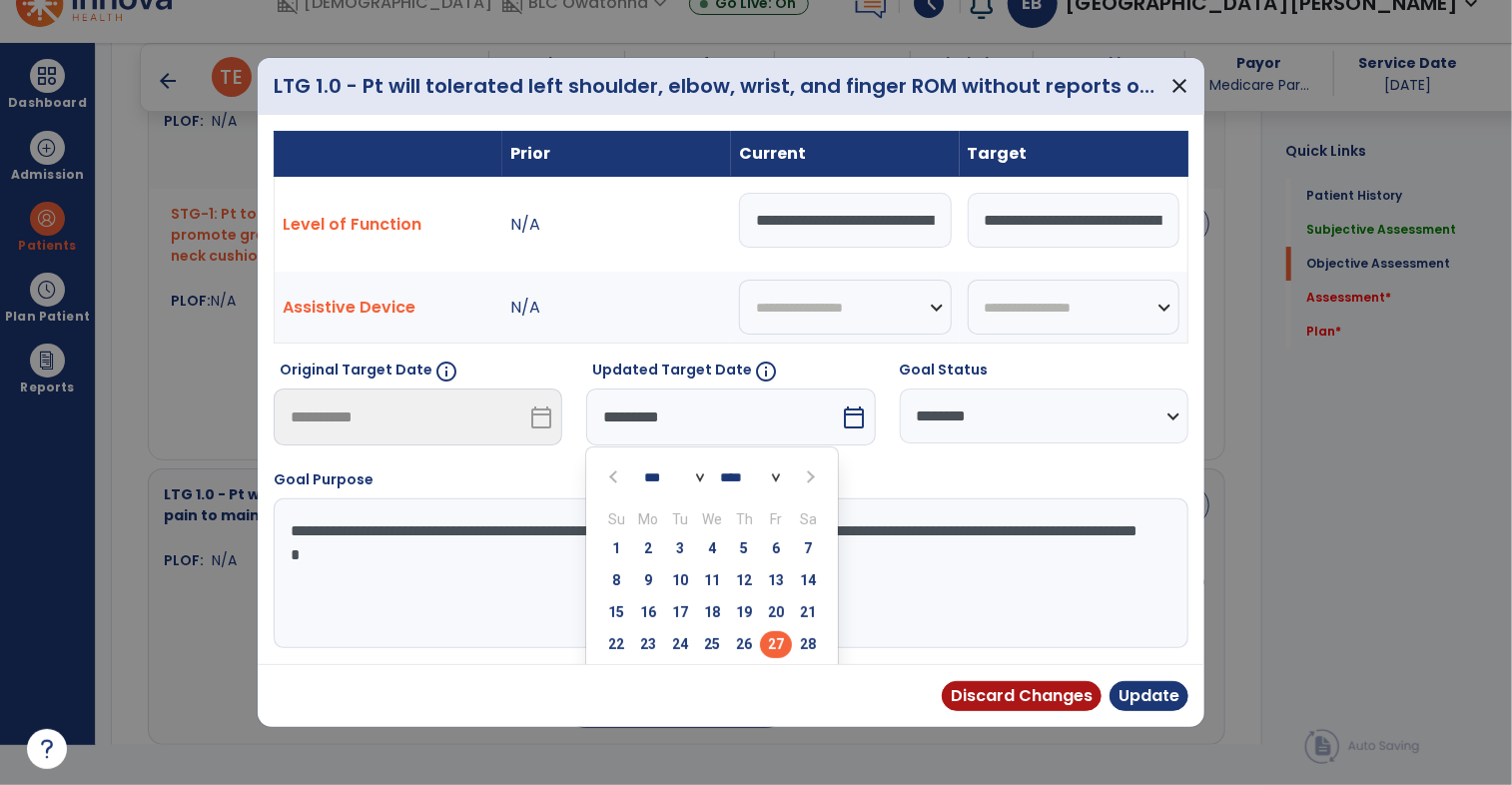 click at bounding box center (808, 477) 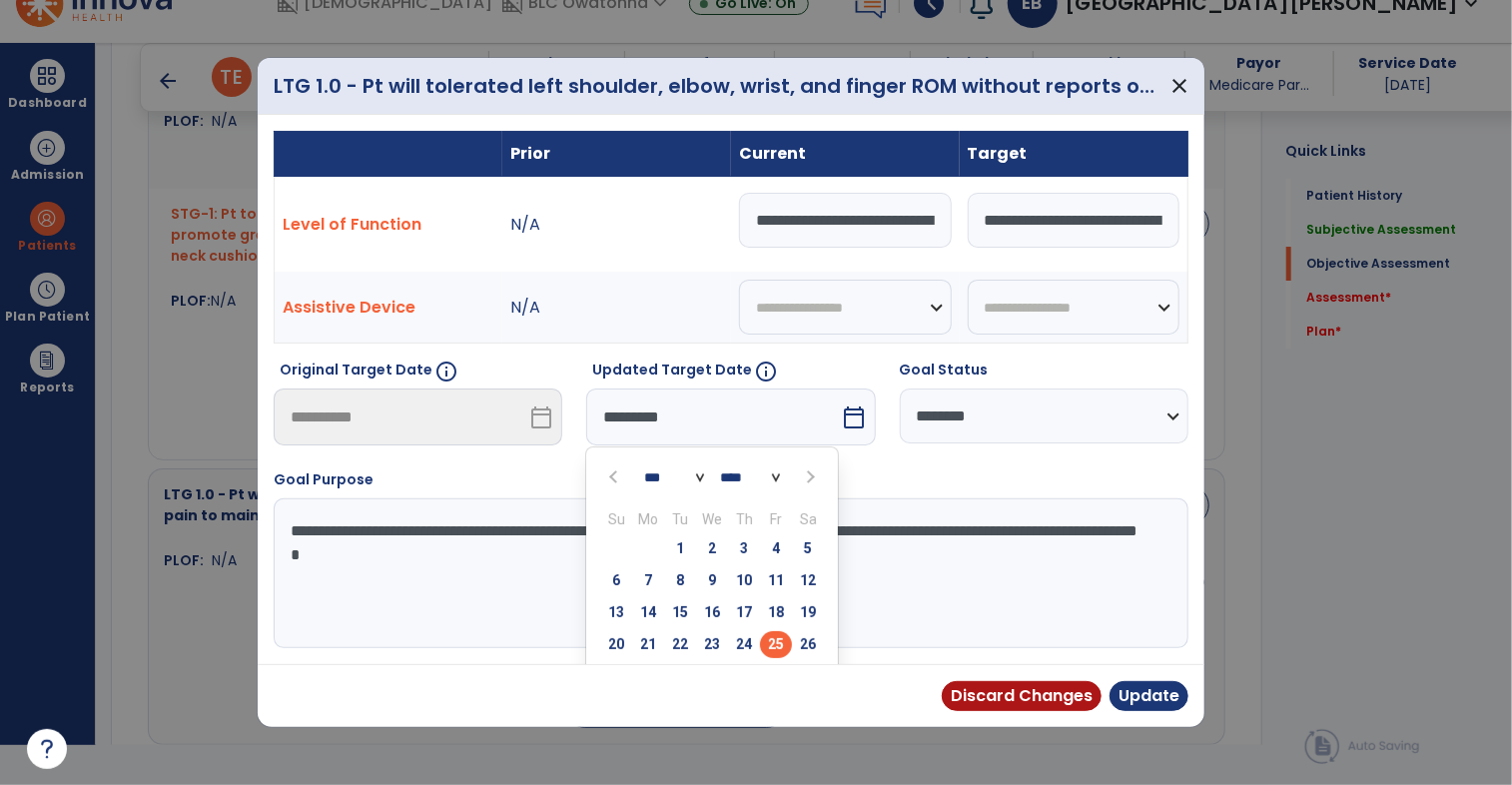 click on "25" at bounding box center [776, 644] 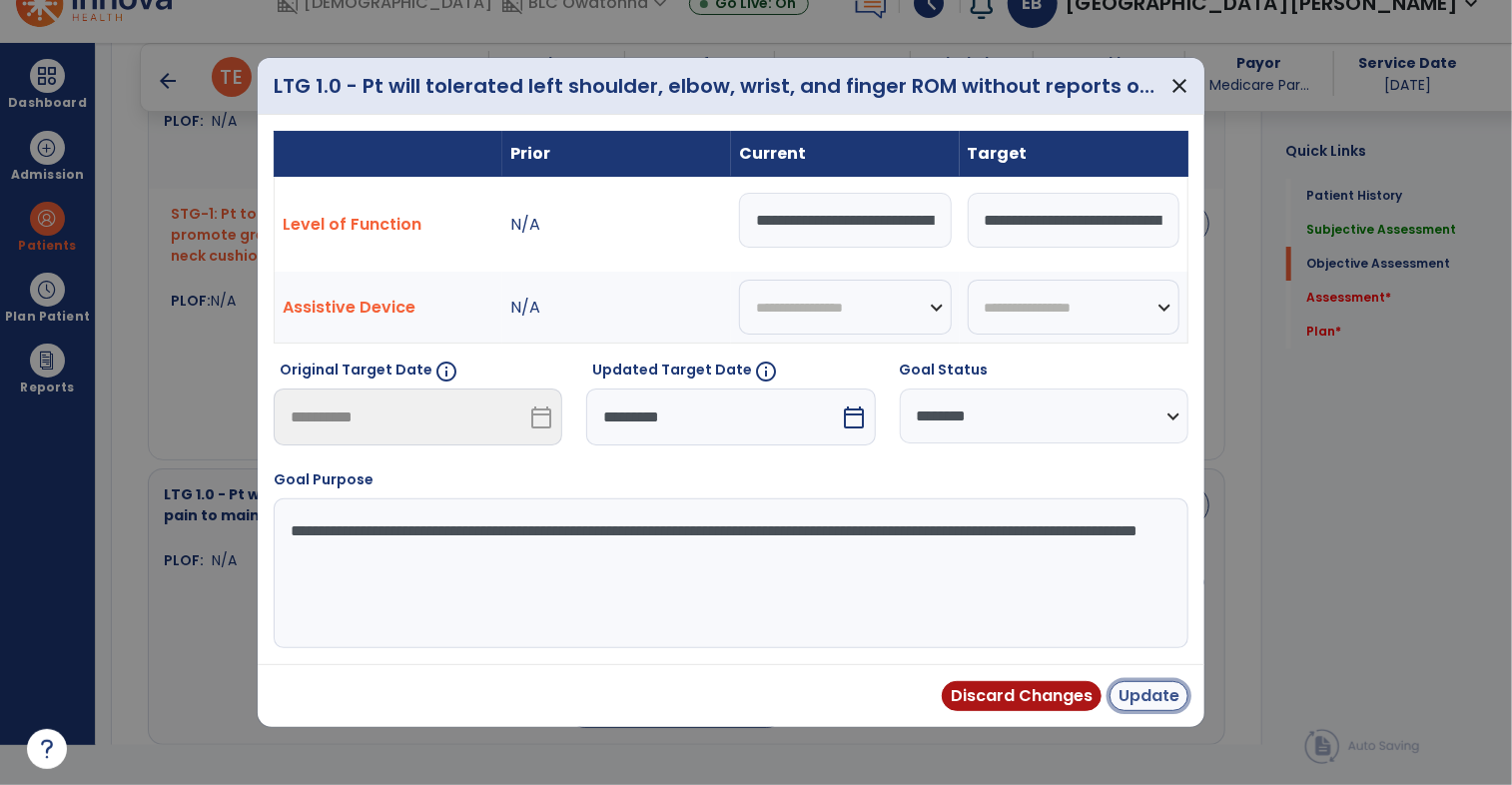 click on "Update" at bounding box center (1148, 696) 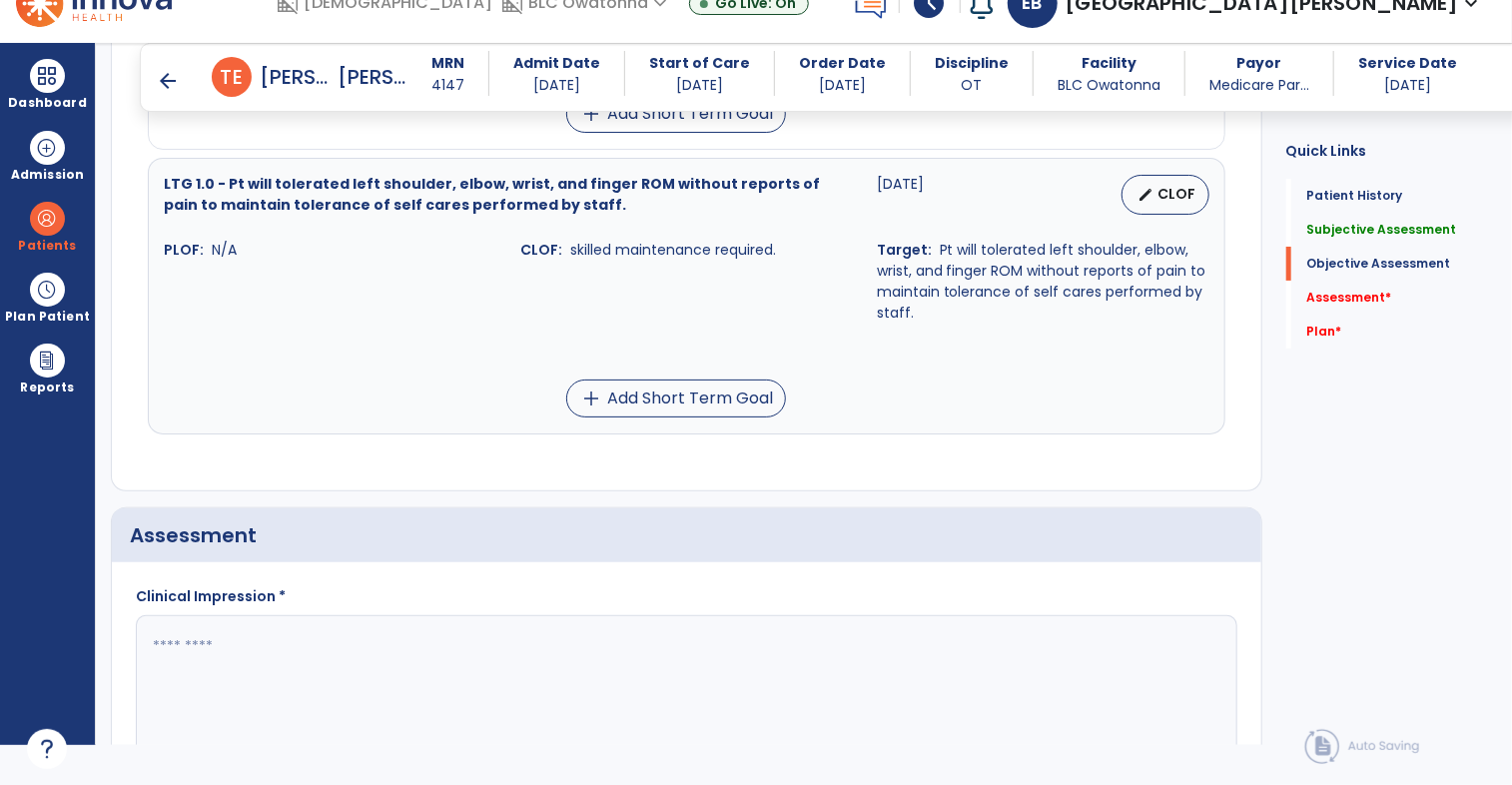 scroll, scrollTop: 3815, scrollLeft: 0, axis: vertical 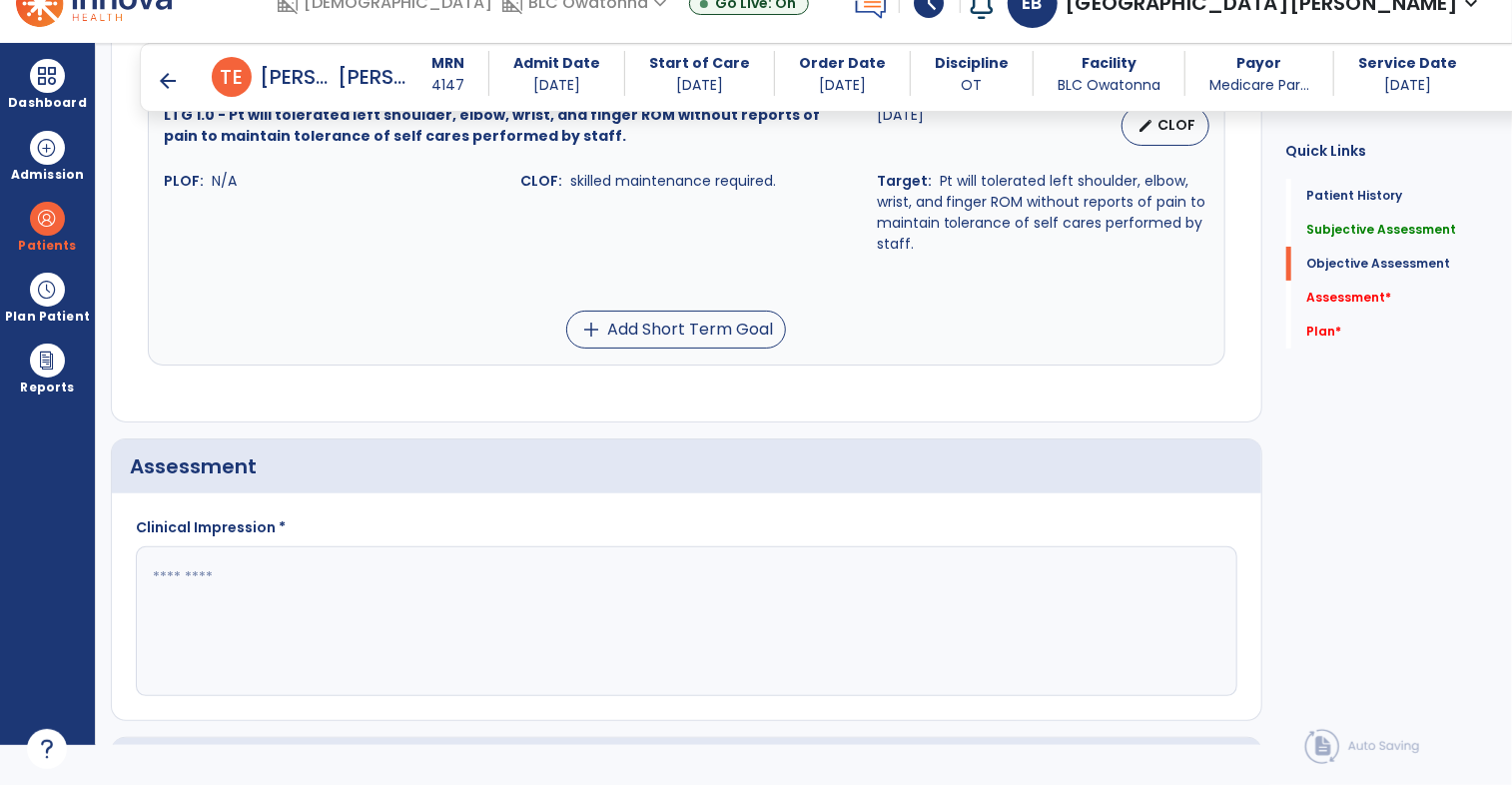 click 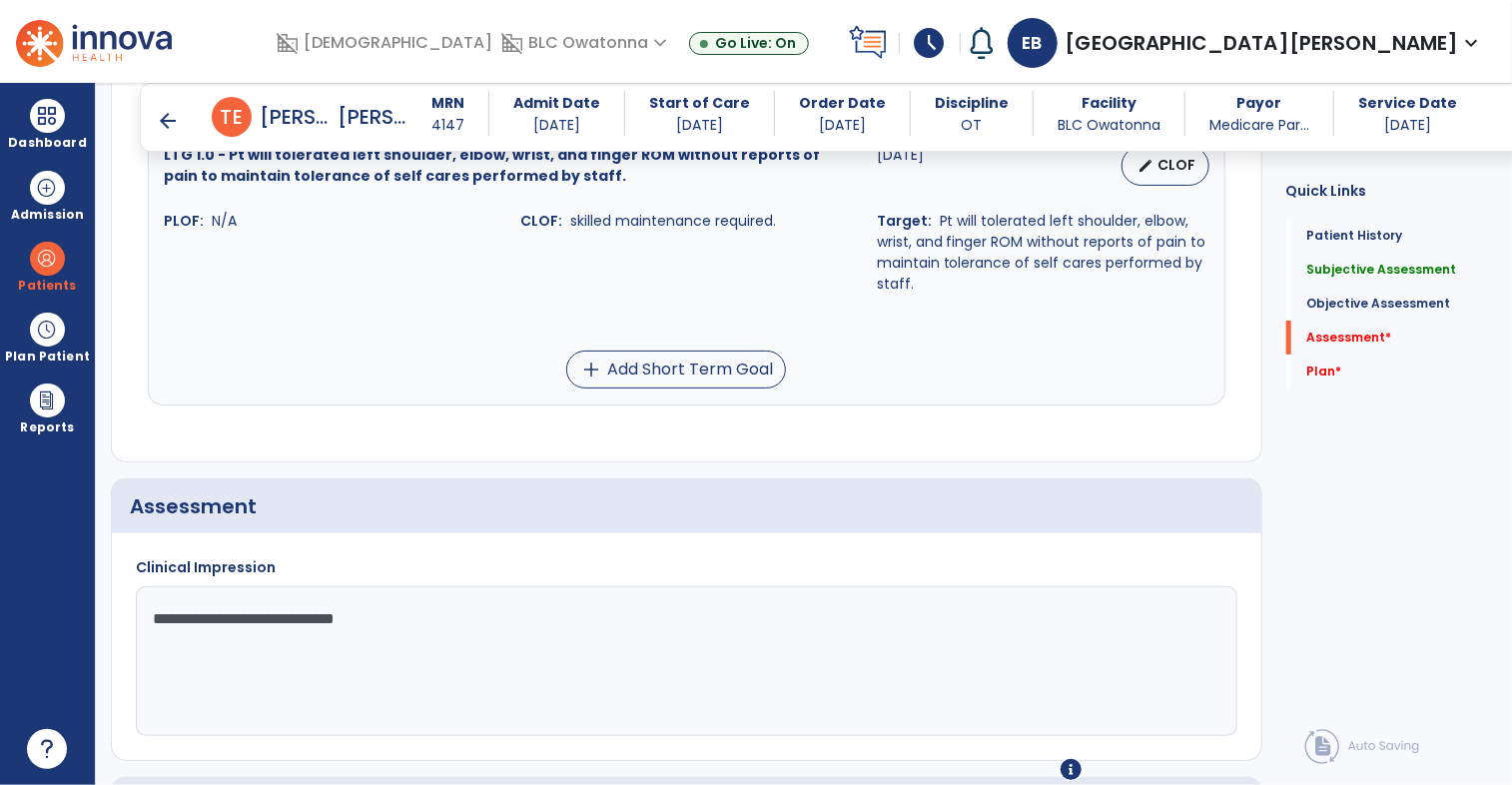 scroll, scrollTop: 4155, scrollLeft: 0, axis: vertical 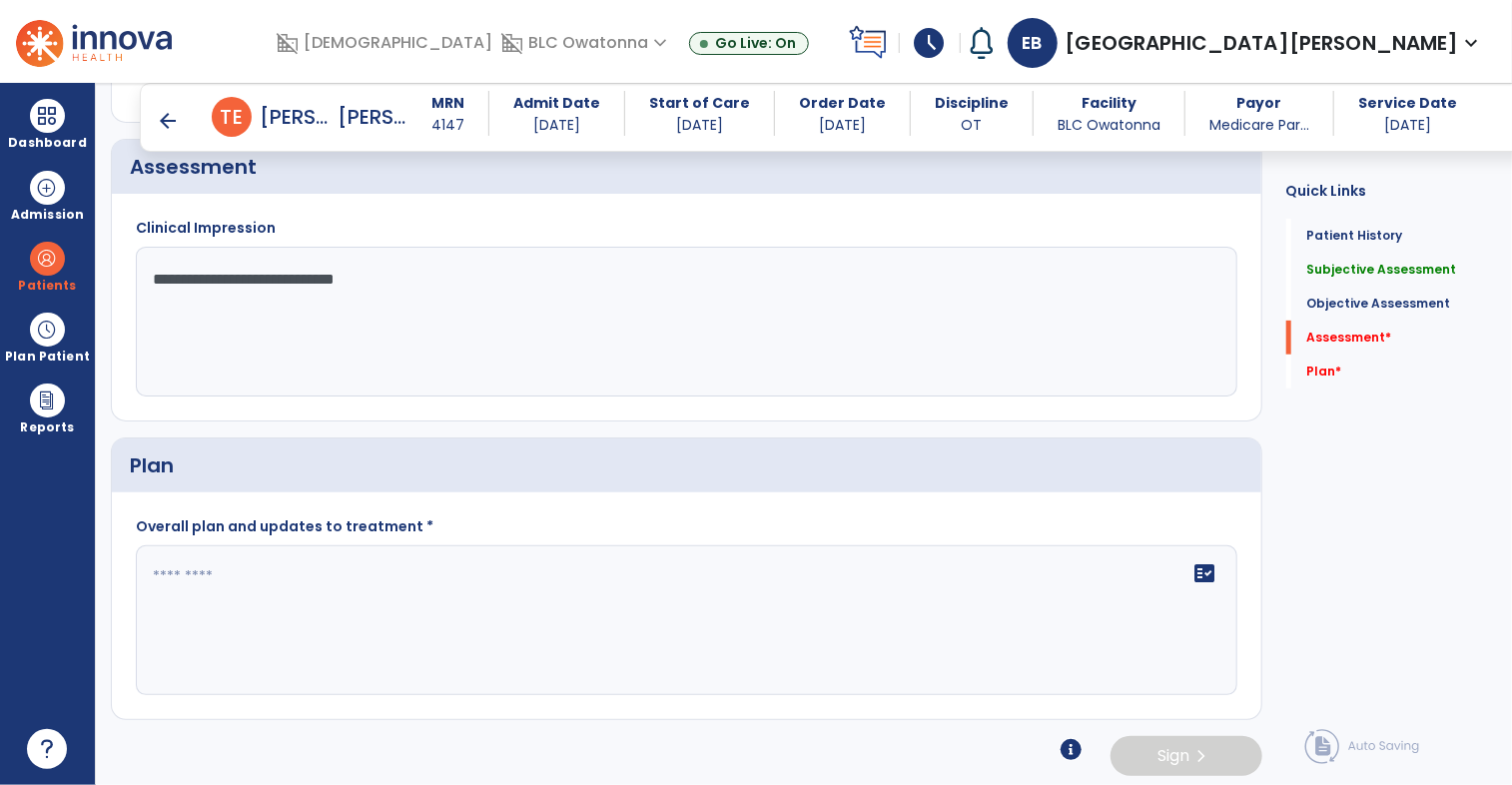 type on "**********" 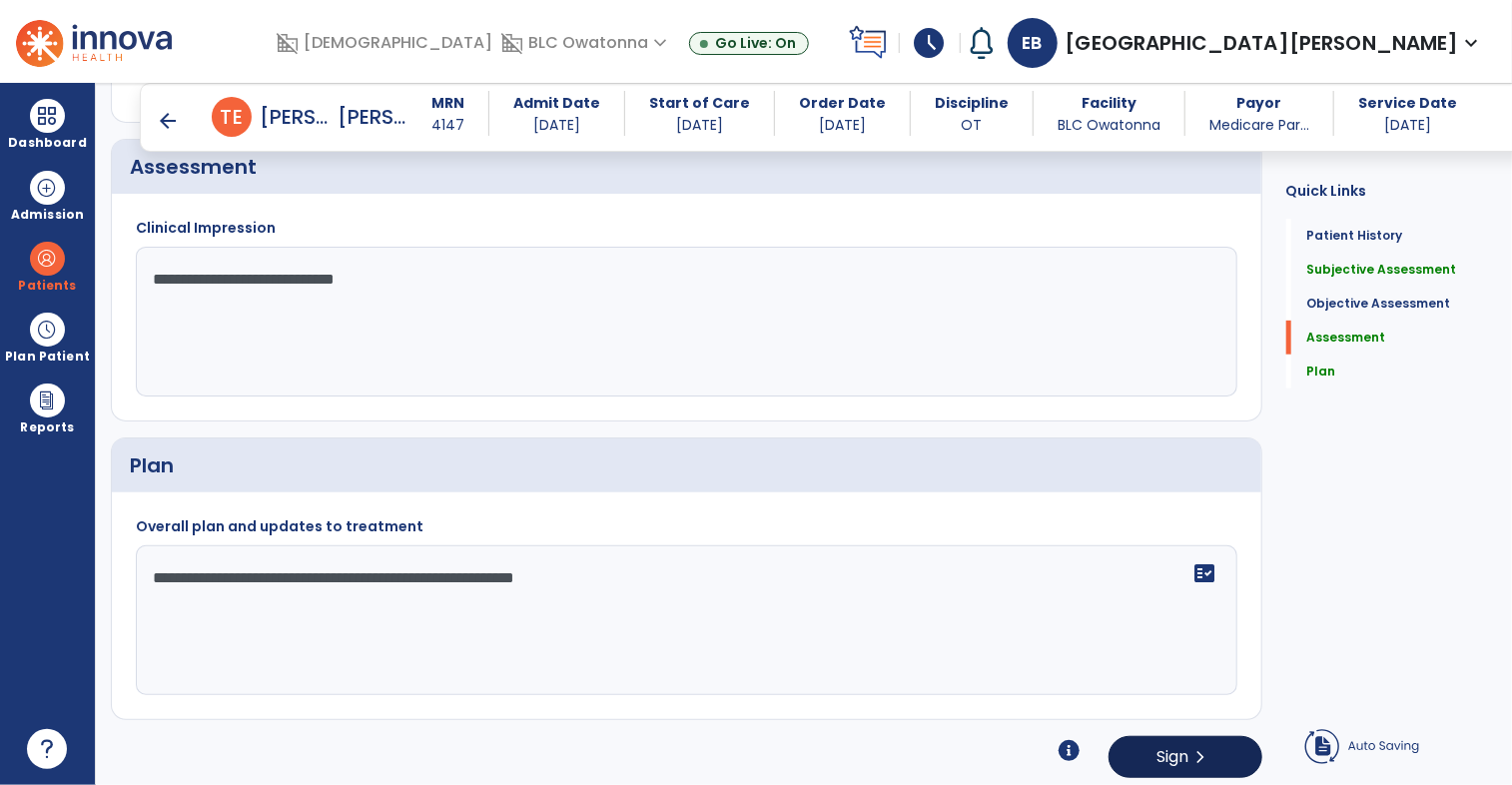 type on "**********" 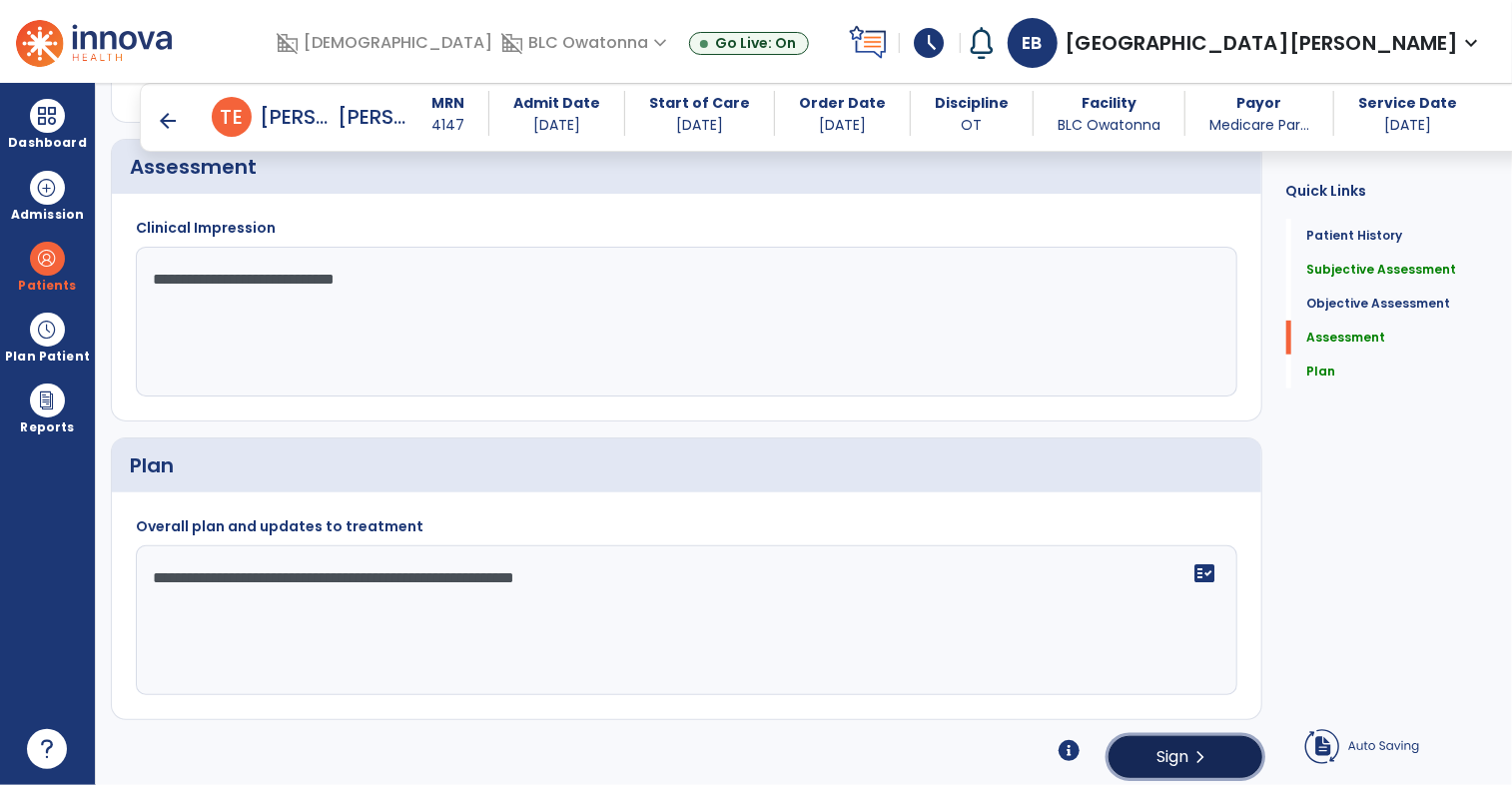click on "chevron_right" 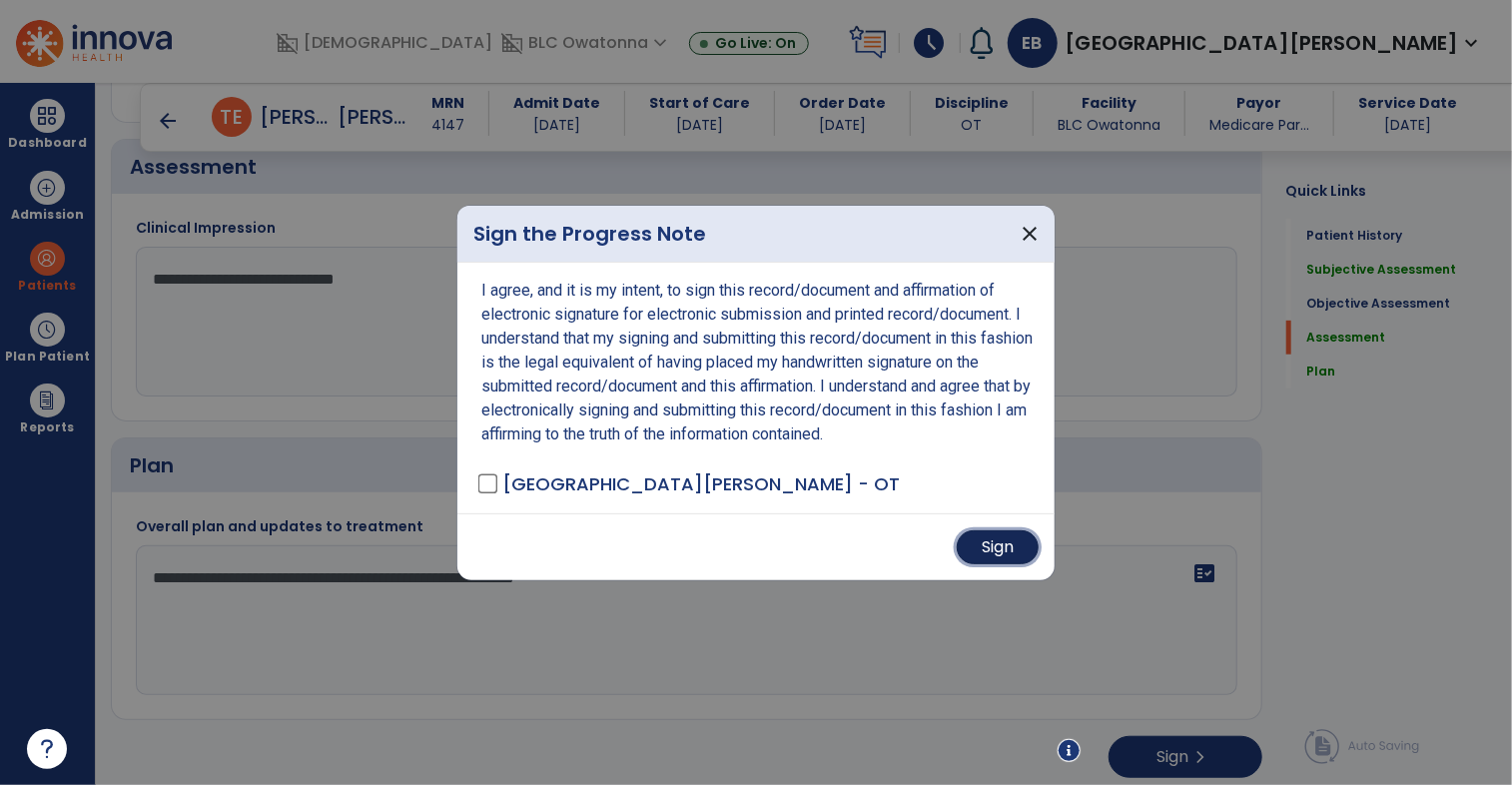 click on "Sign" at bounding box center (998, 547) 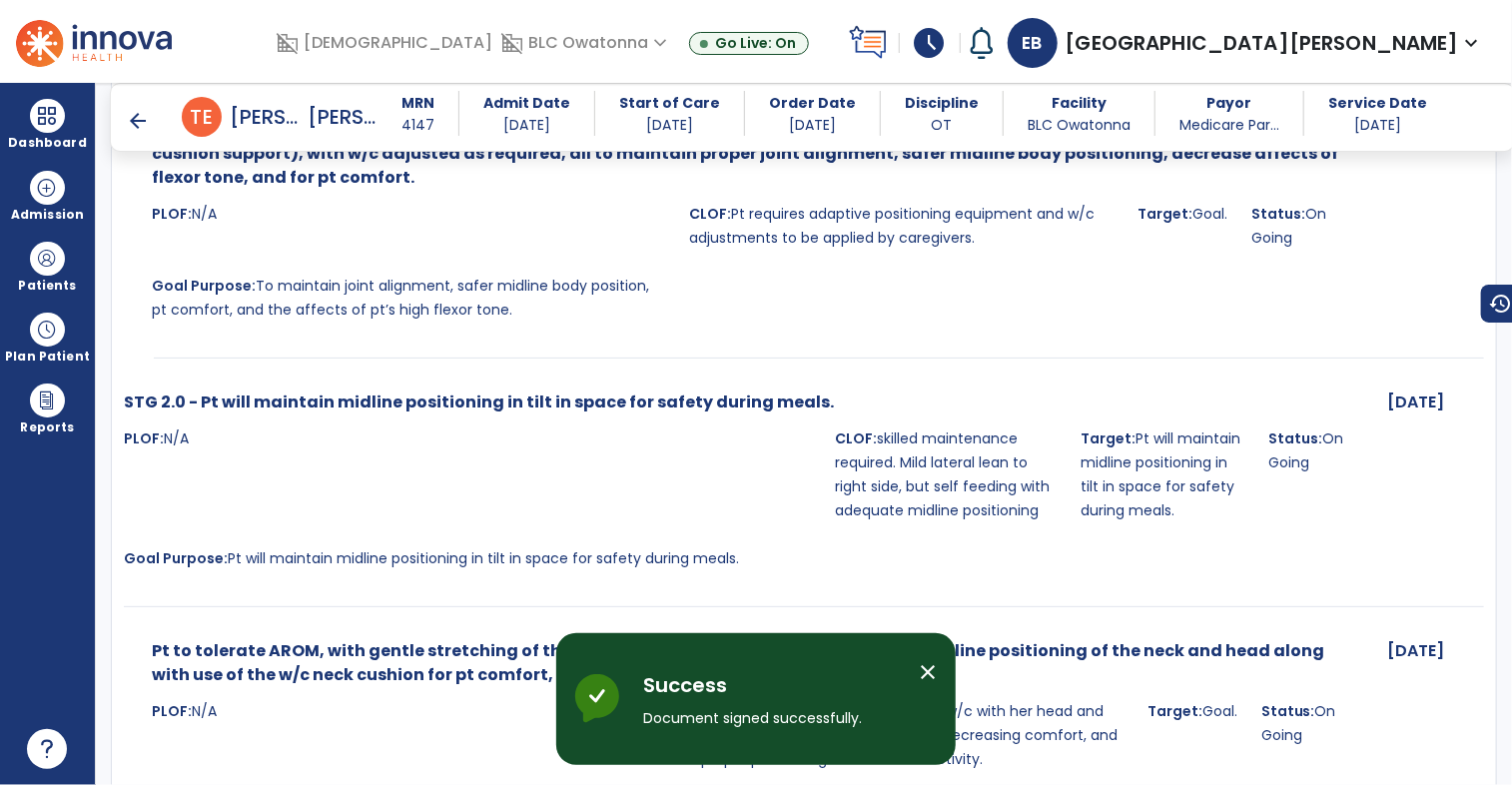 scroll, scrollTop: 6010, scrollLeft: 0, axis: vertical 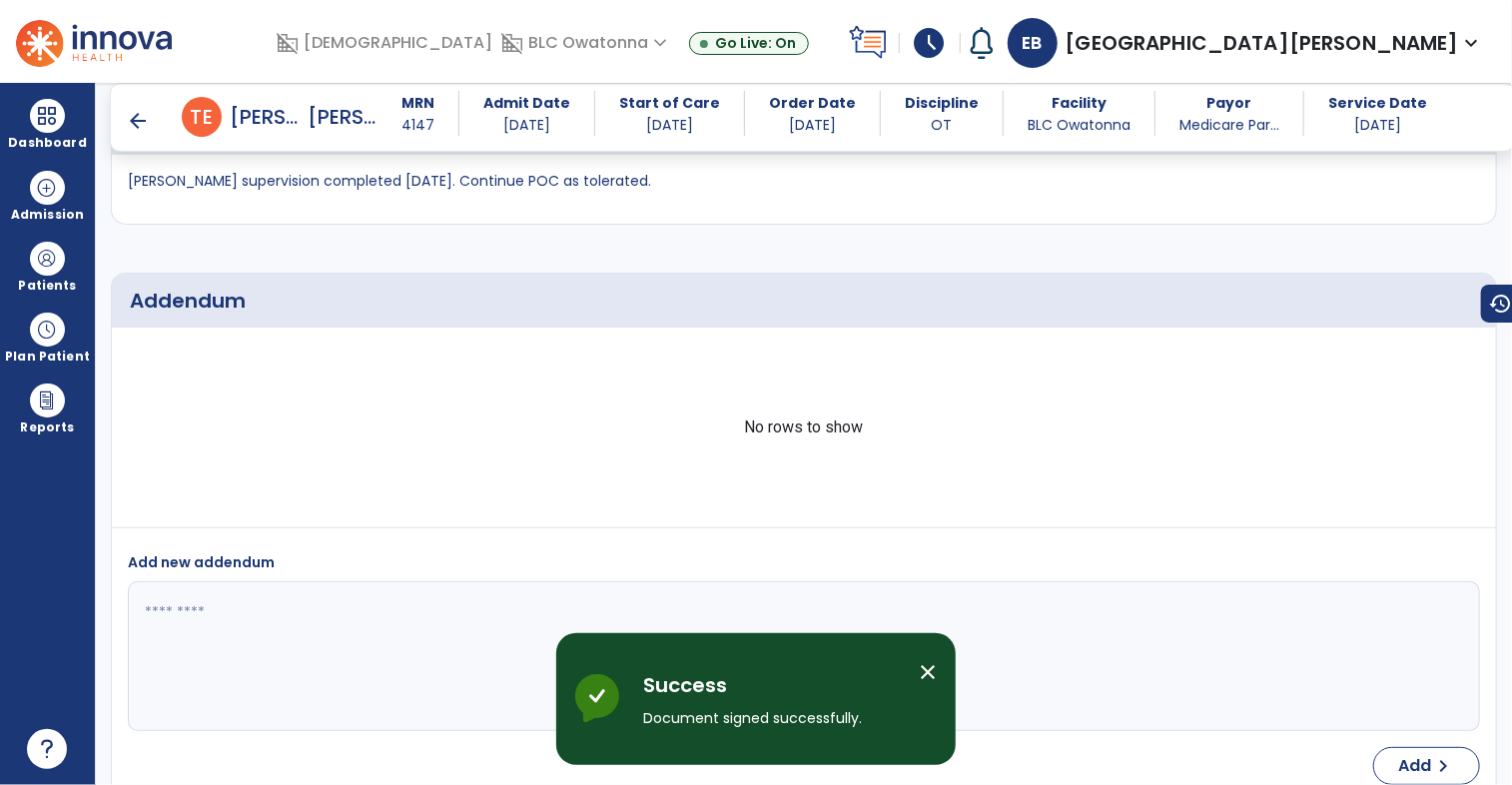 click on "arrow_back" at bounding box center [138, 121] 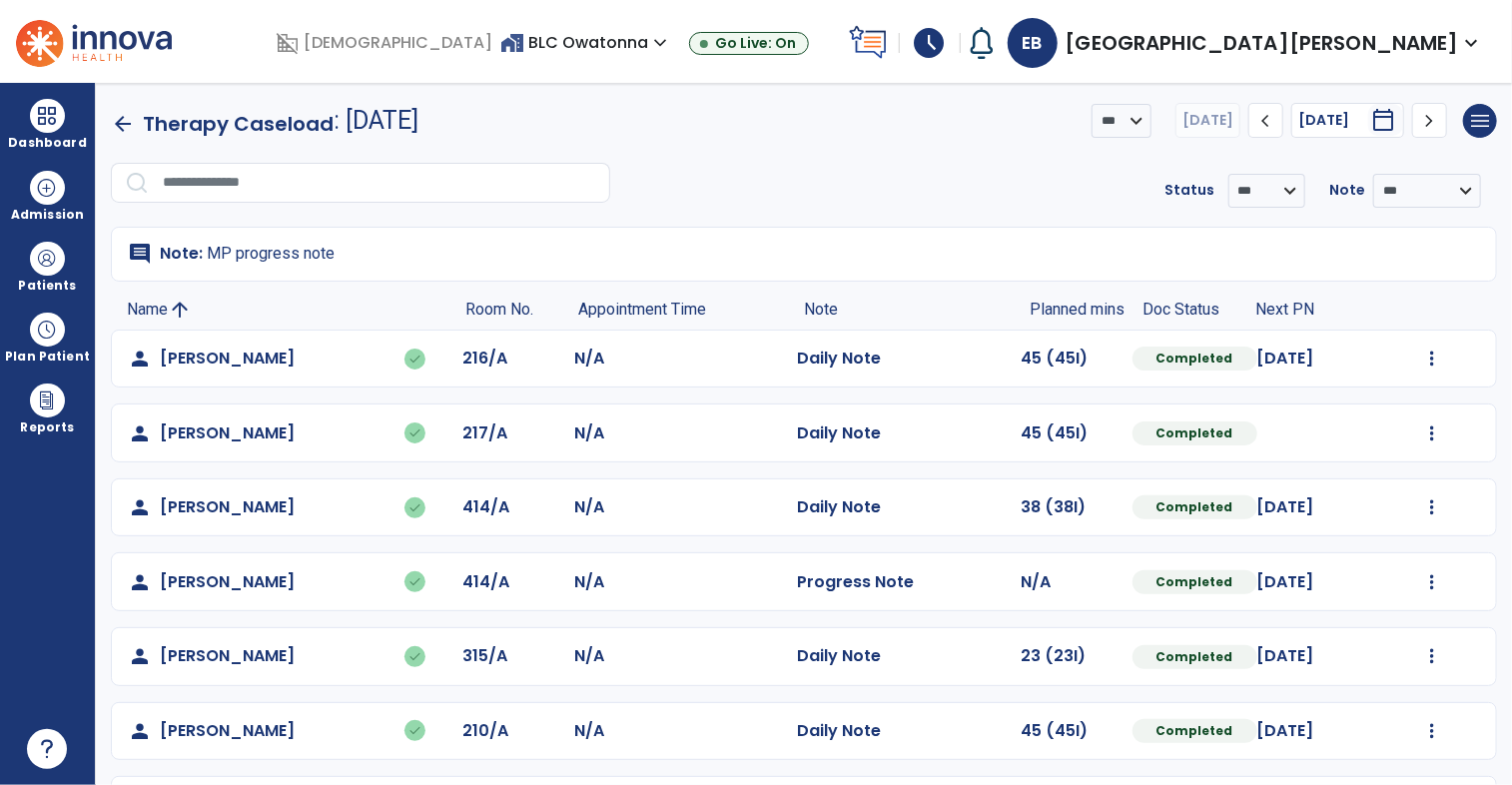 scroll, scrollTop: 224, scrollLeft: 0, axis: vertical 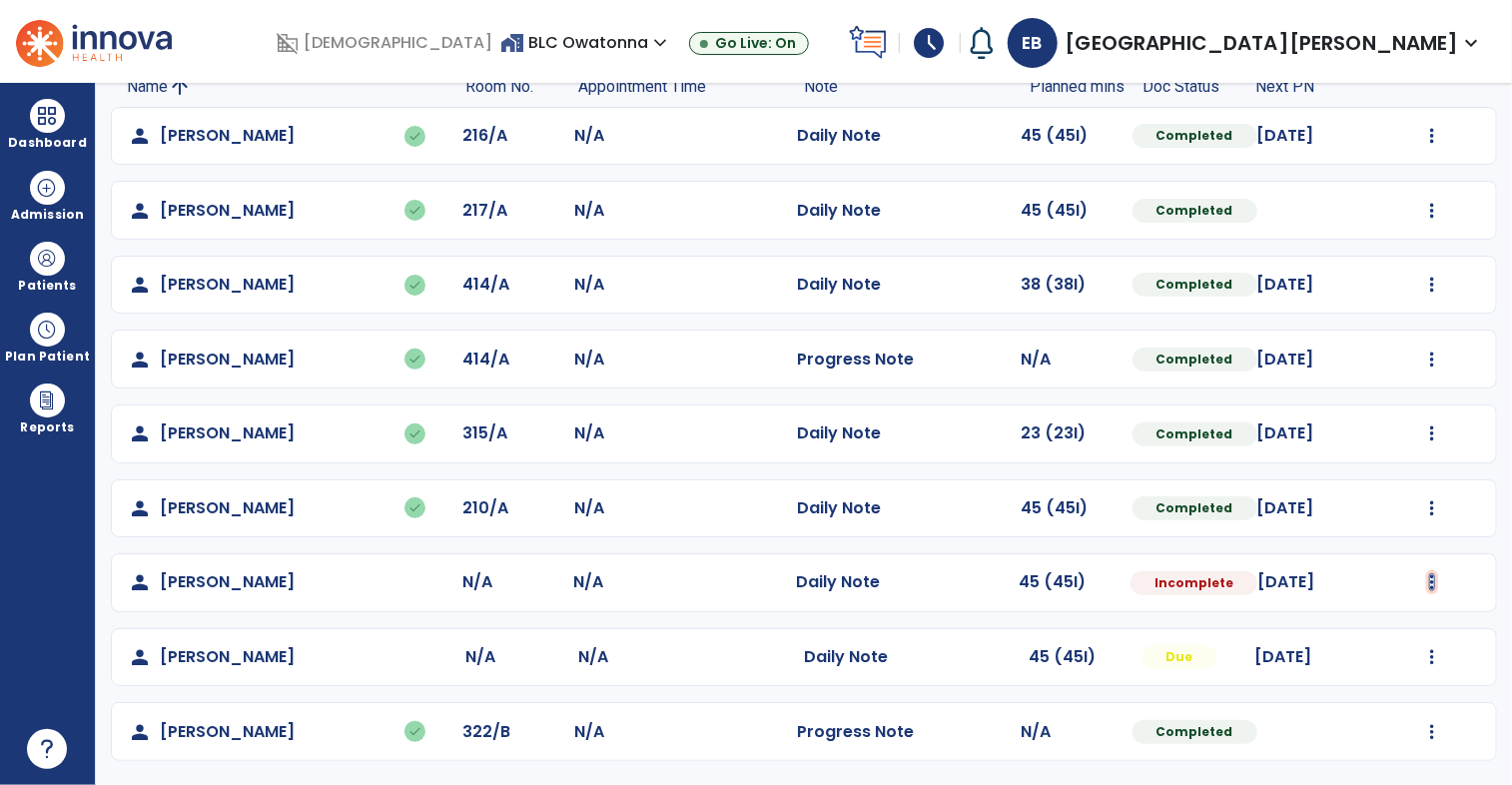 click at bounding box center [1432, 136] 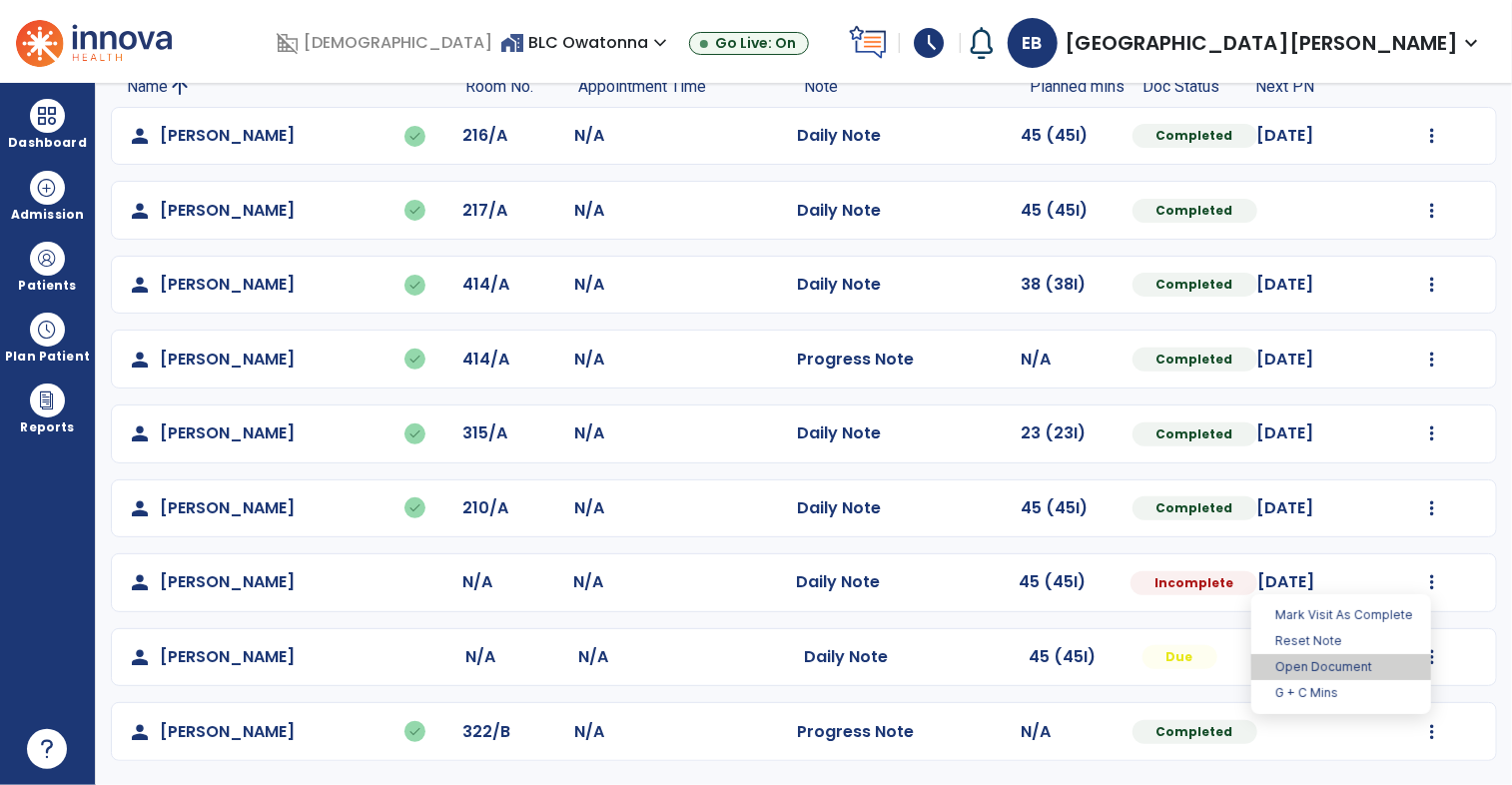 click on "Open Document" at bounding box center (1341, 667) 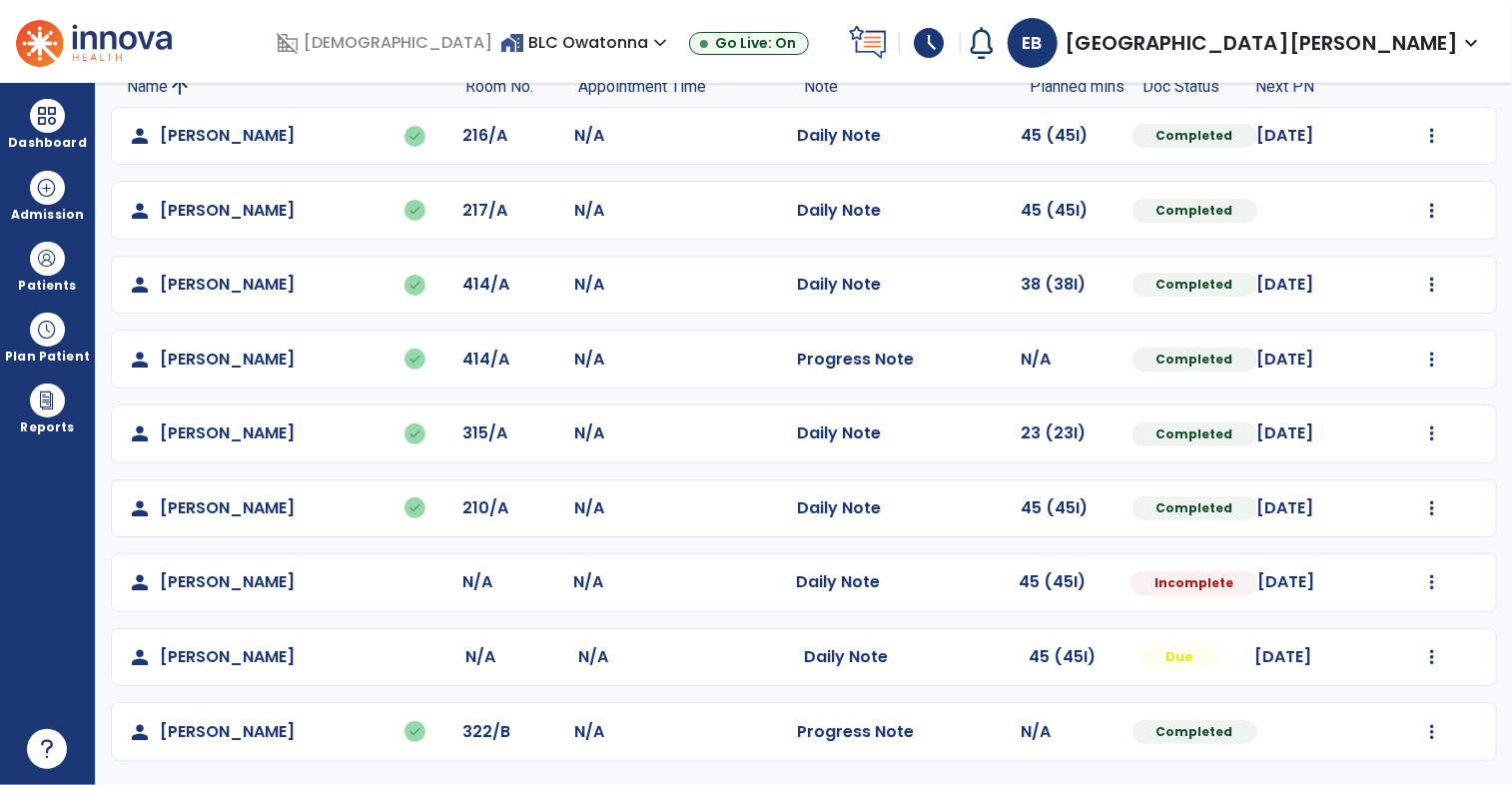 select on "*" 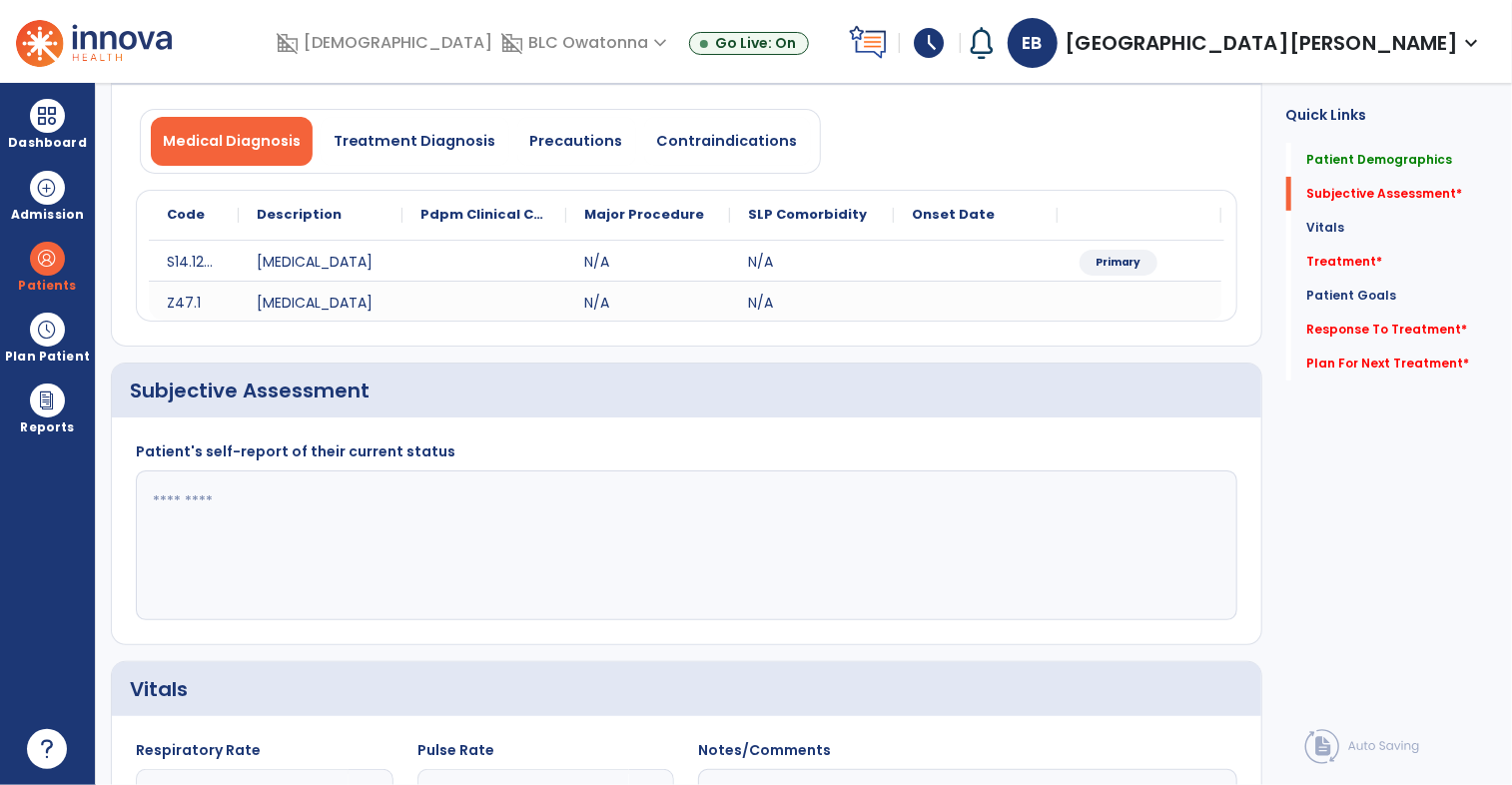 click 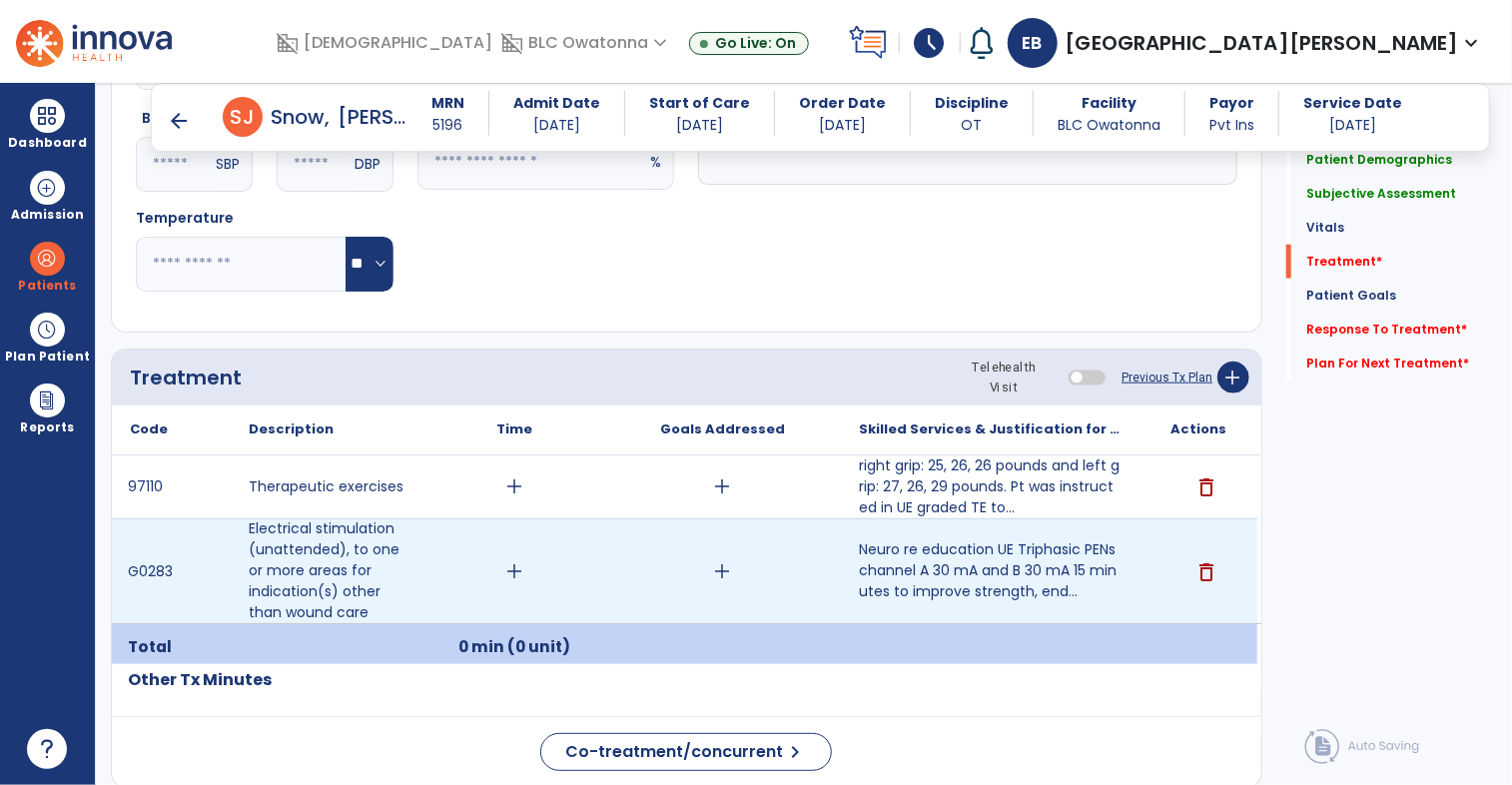 scroll, scrollTop: 1011, scrollLeft: 0, axis: vertical 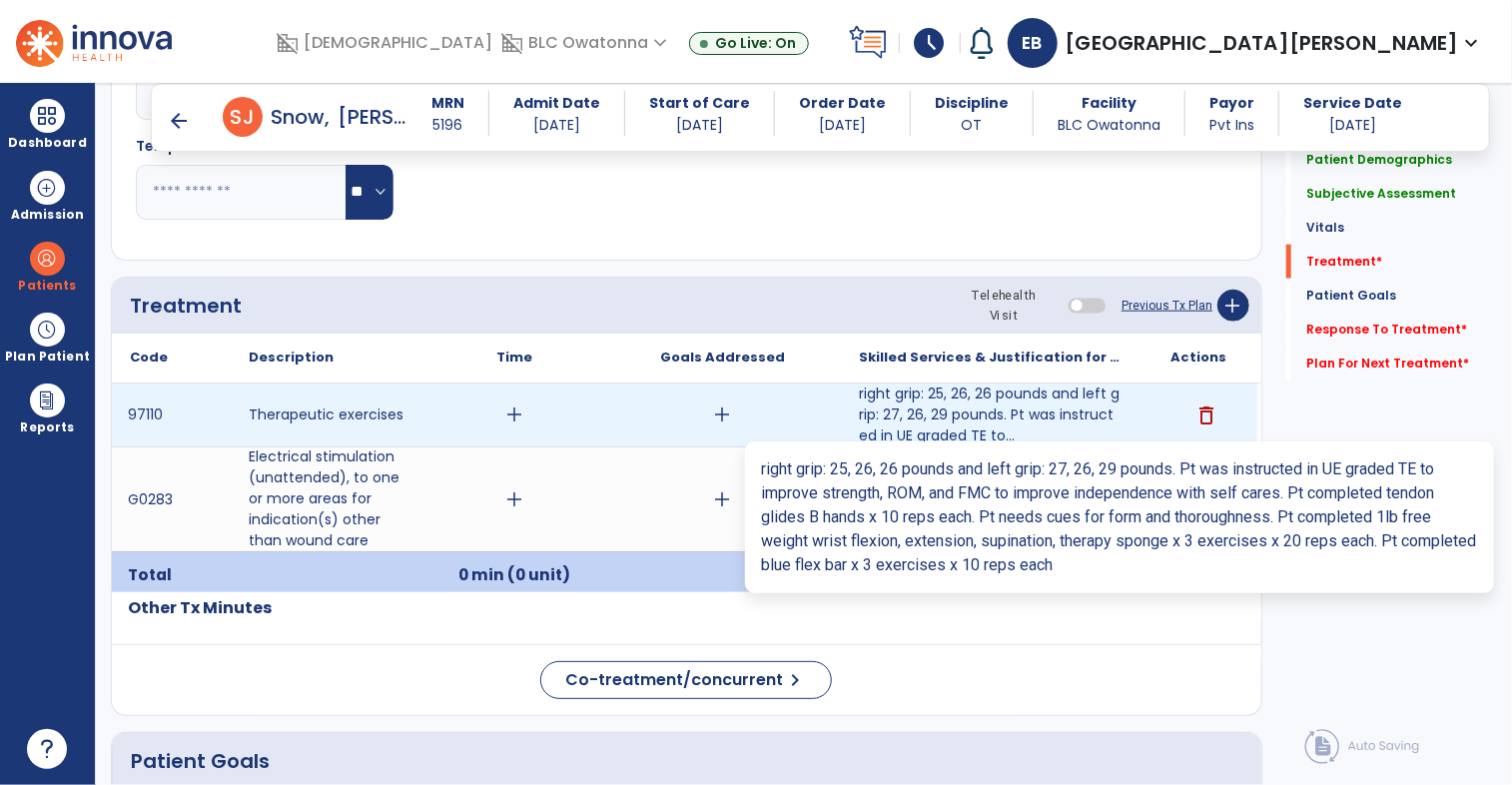type on "**********" 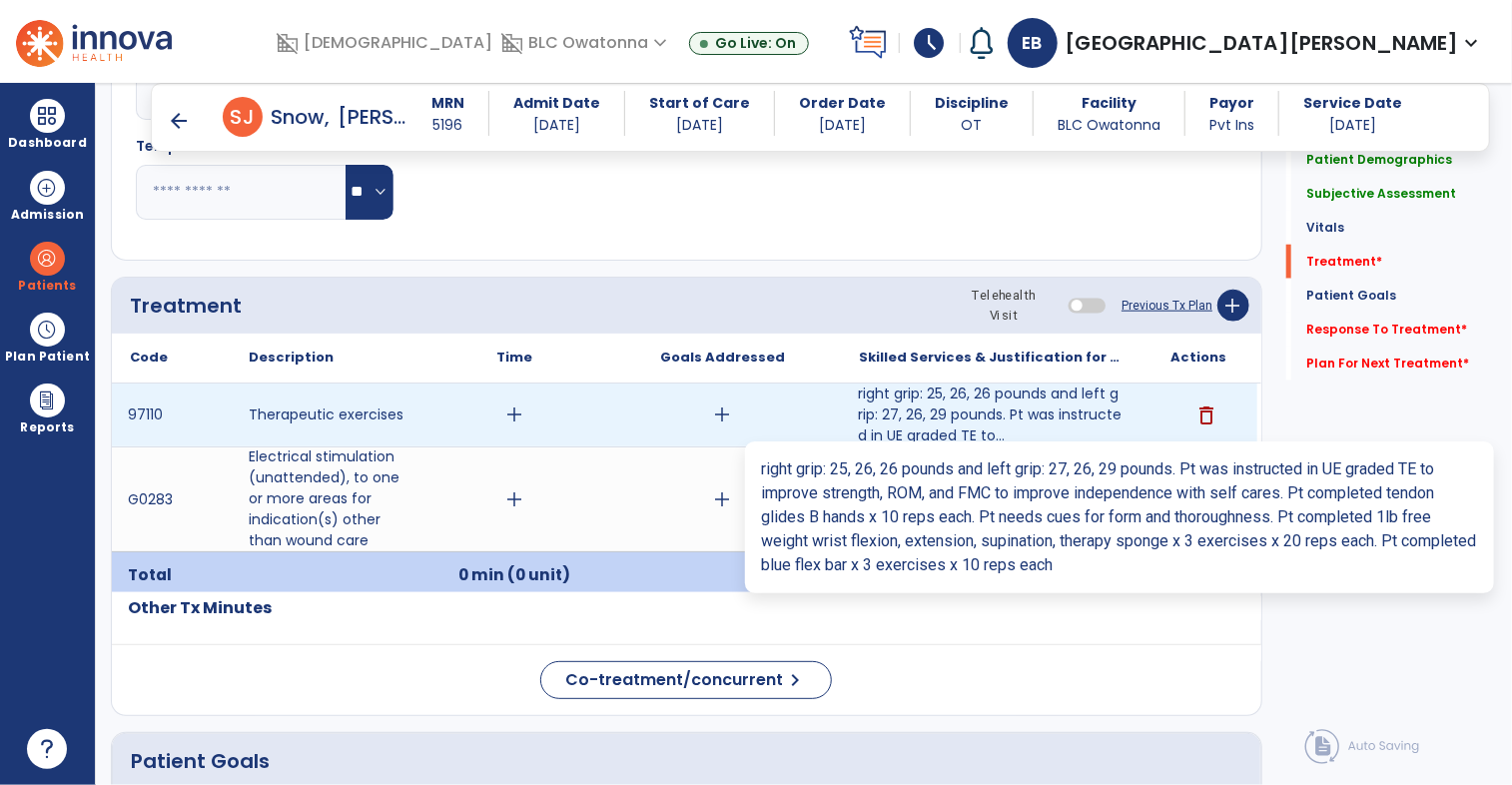 click on "right grip: 25, 26, 26 pounds and left grip: 27, 26, 29 pounds. Pt was instructed in UE graded TE to..." at bounding box center (990, 414) 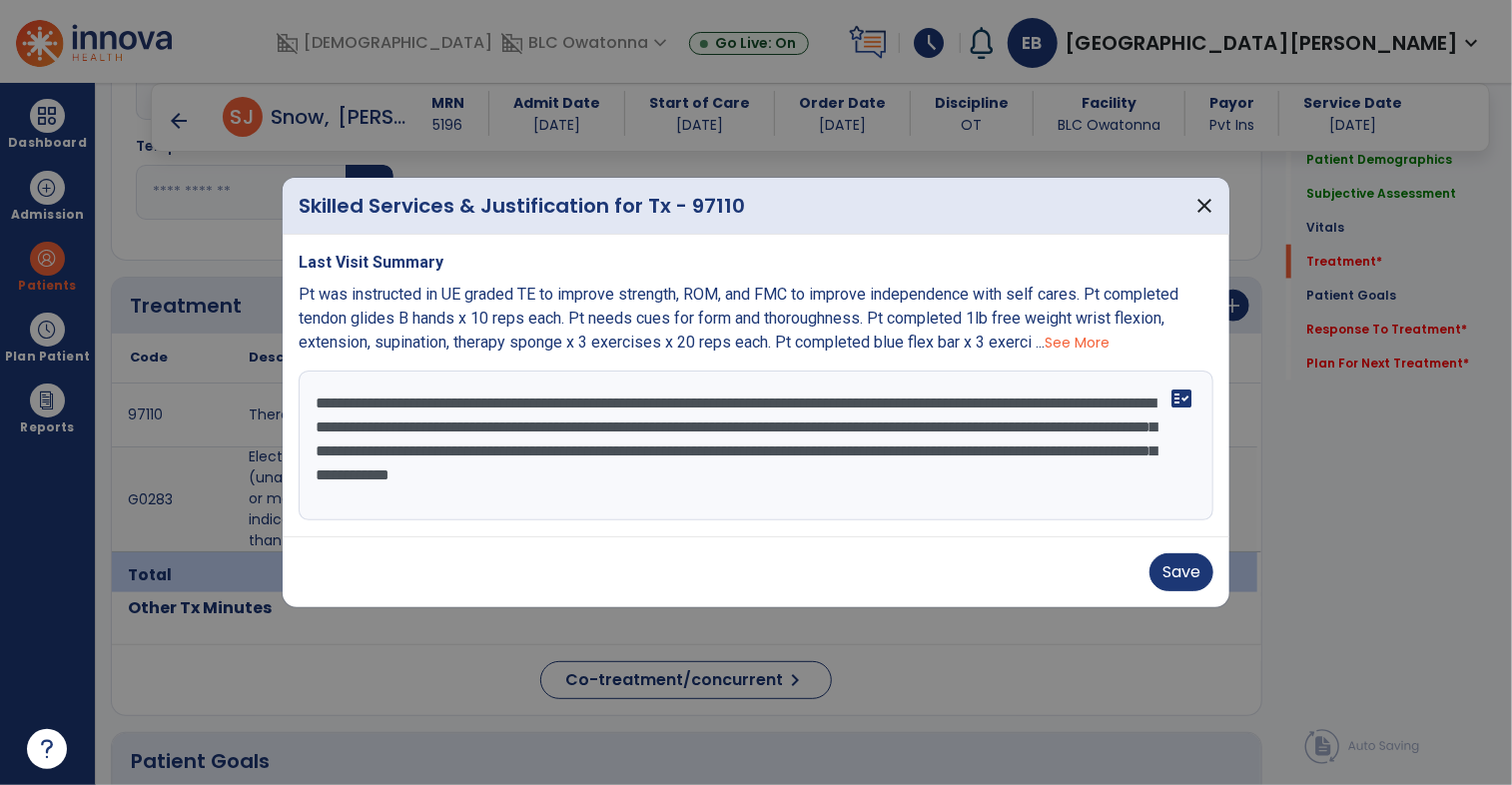 click on "**********" at bounding box center [756, 445] 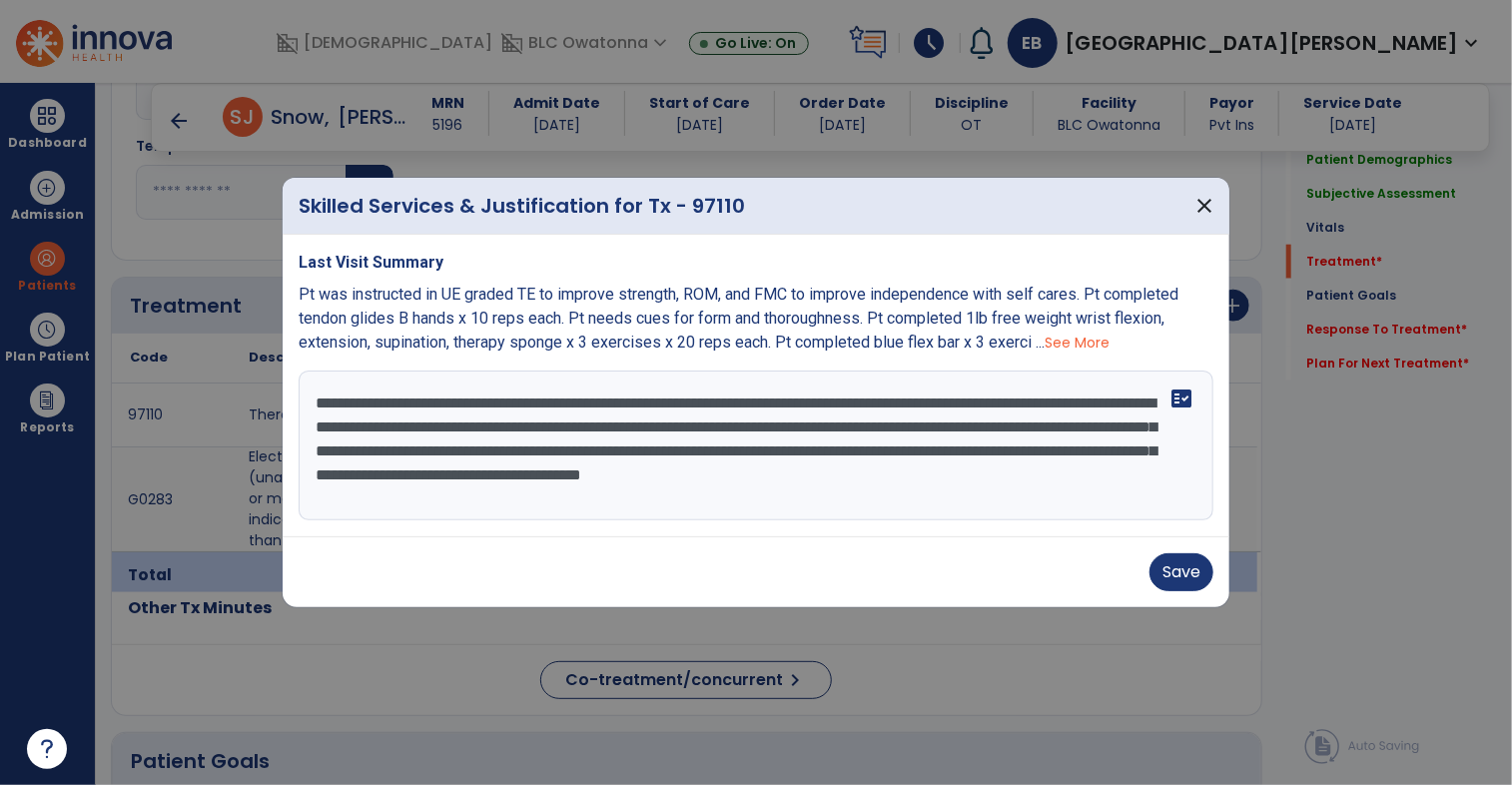 click on "**********" at bounding box center (756, 445) 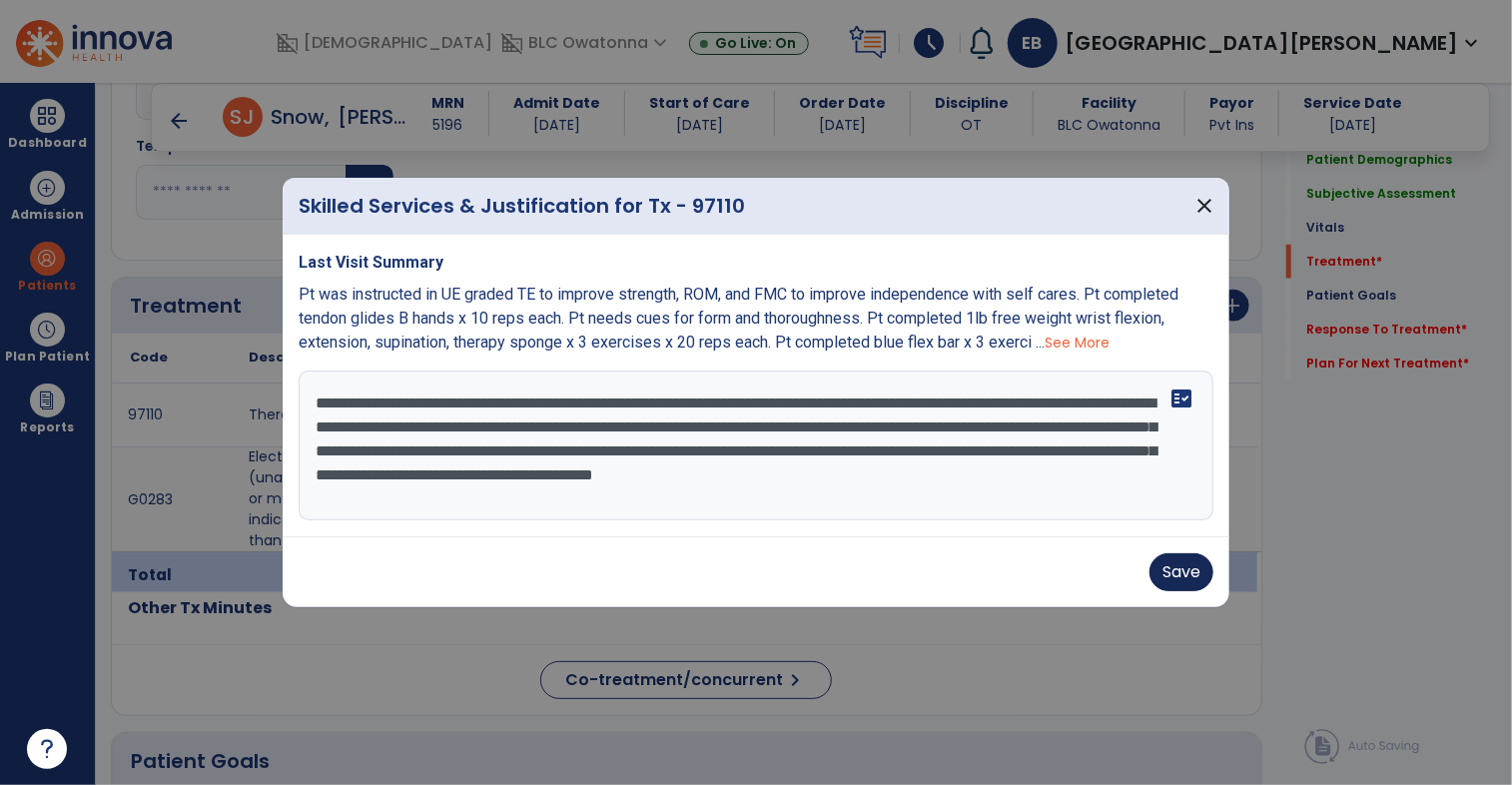 type on "**********" 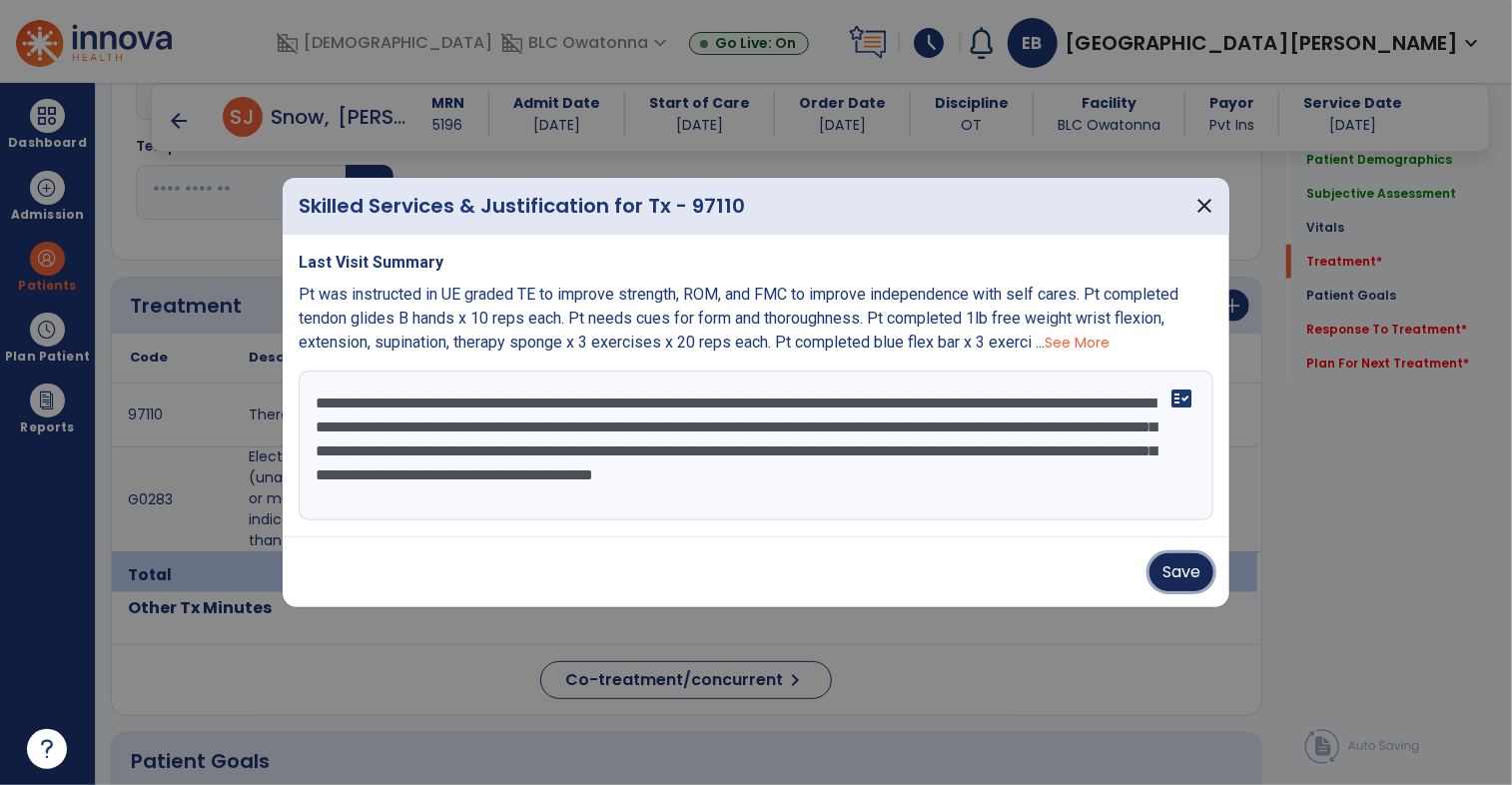 click on "Save" at bounding box center (1181, 572) 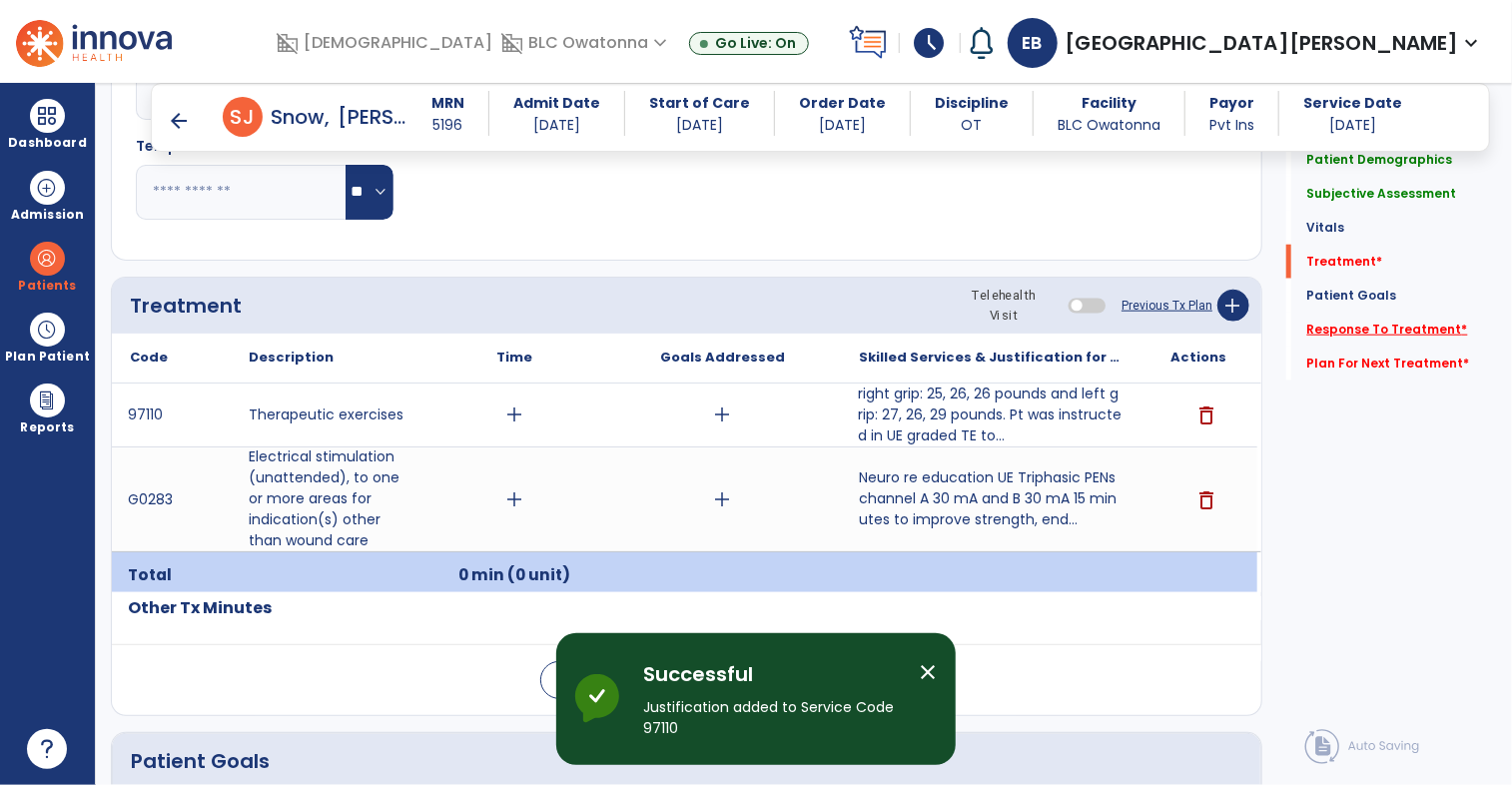 click on "Response To Treatment   *" 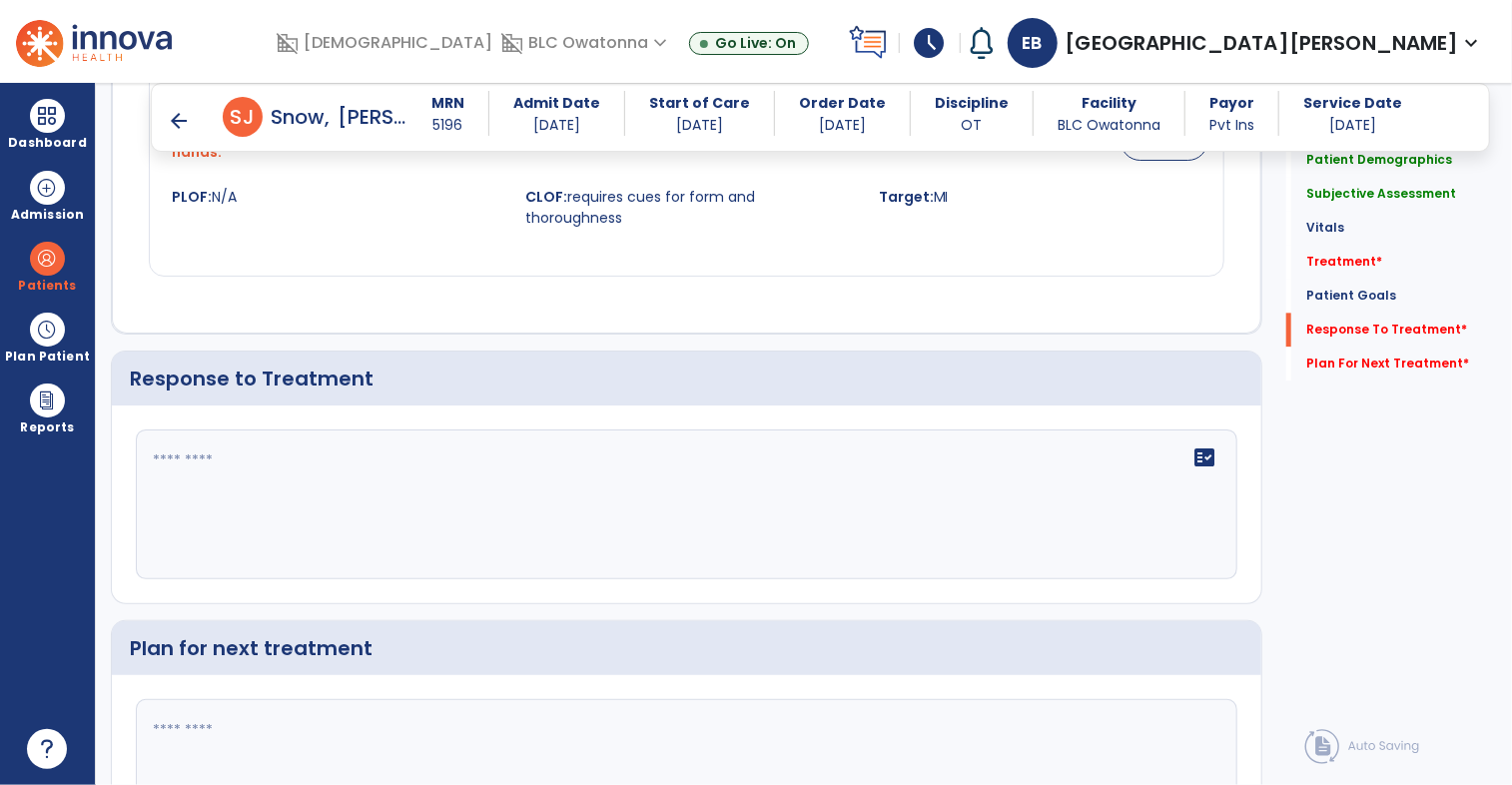 scroll, scrollTop: 2297, scrollLeft: 0, axis: vertical 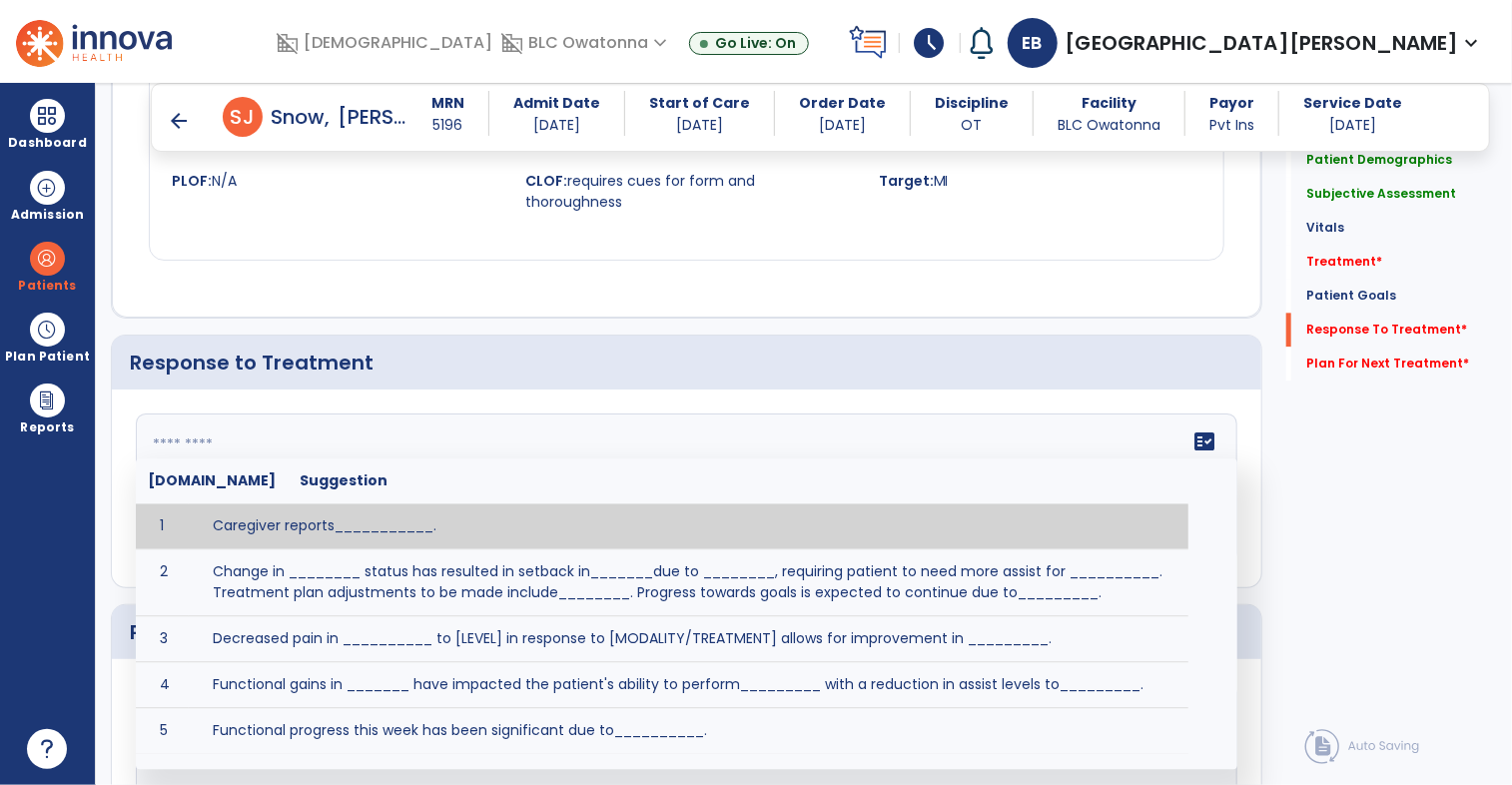click on "fact_check  [DOMAIN_NAME] Suggestion 1 Caregiver reports___________. 2 Change in ________ status has resulted in setback in_______due to ________, requiring patient to need more assist for __________.   Treatment plan adjustments to be made include________.  Progress towards goals is expected to continue due to_________. 3 Decreased pain in __________ to [LEVEL] in response to [MODALITY/TREATMENT] allows for improvement in _________. 4 Functional gains in _______ have impacted the patient's ability to perform_________ with a reduction in assist levels to_________. 5 Functional progress this week has been significant due to__________. 6 Gains in ________ have improved the patient's ability to perform ______with decreased levels of assist to___________. 7 Improvement in ________allows patient to tolerate higher levels of challenges in_________. 8 Pain in [AREA] has decreased to [LEVEL] in response to [TREATMENT/MODALITY], allowing fore ease in completing__________. 9 10 11 12 13 14 15 16 17 18 19 20 21" 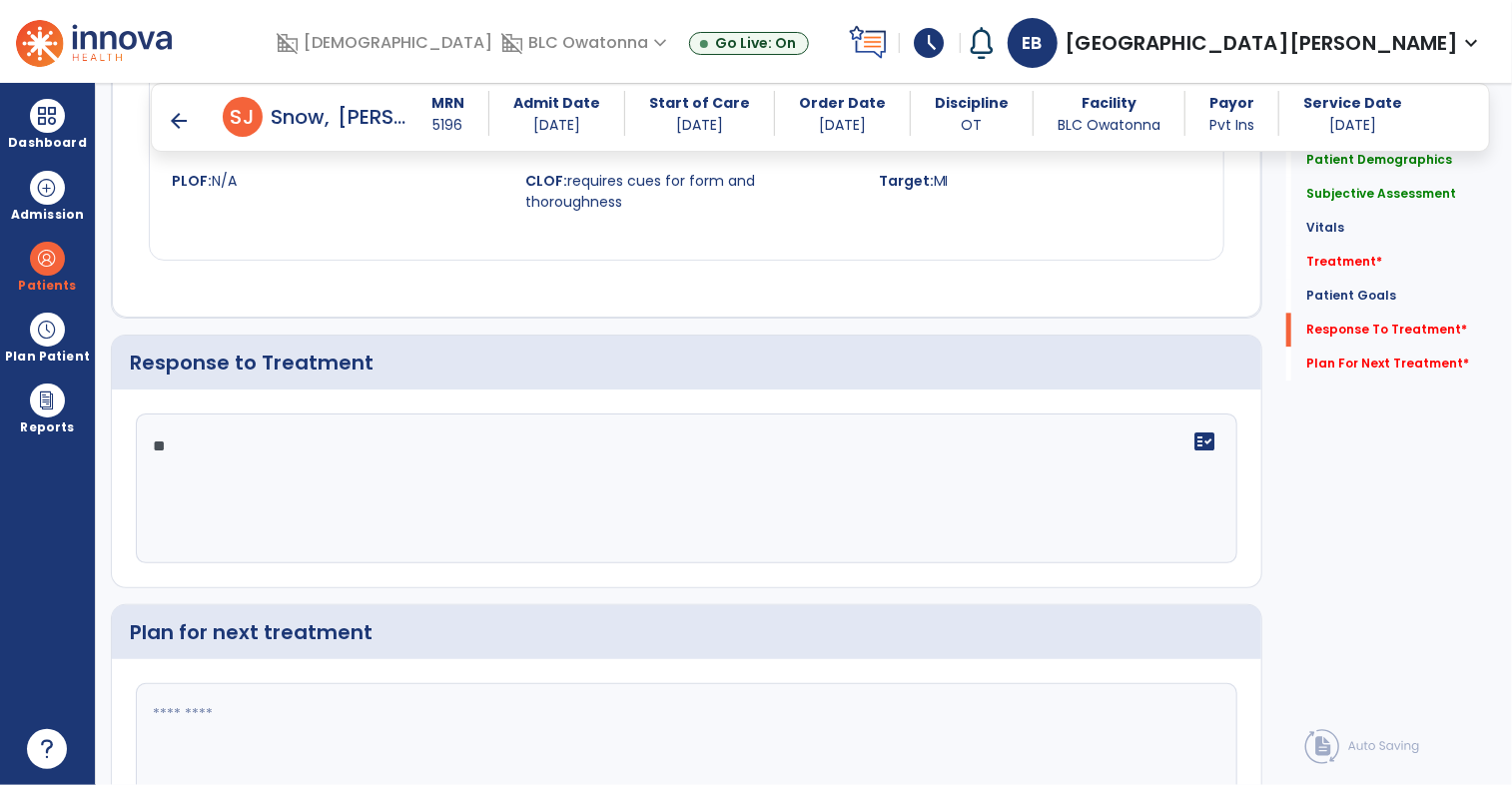 type on "*" 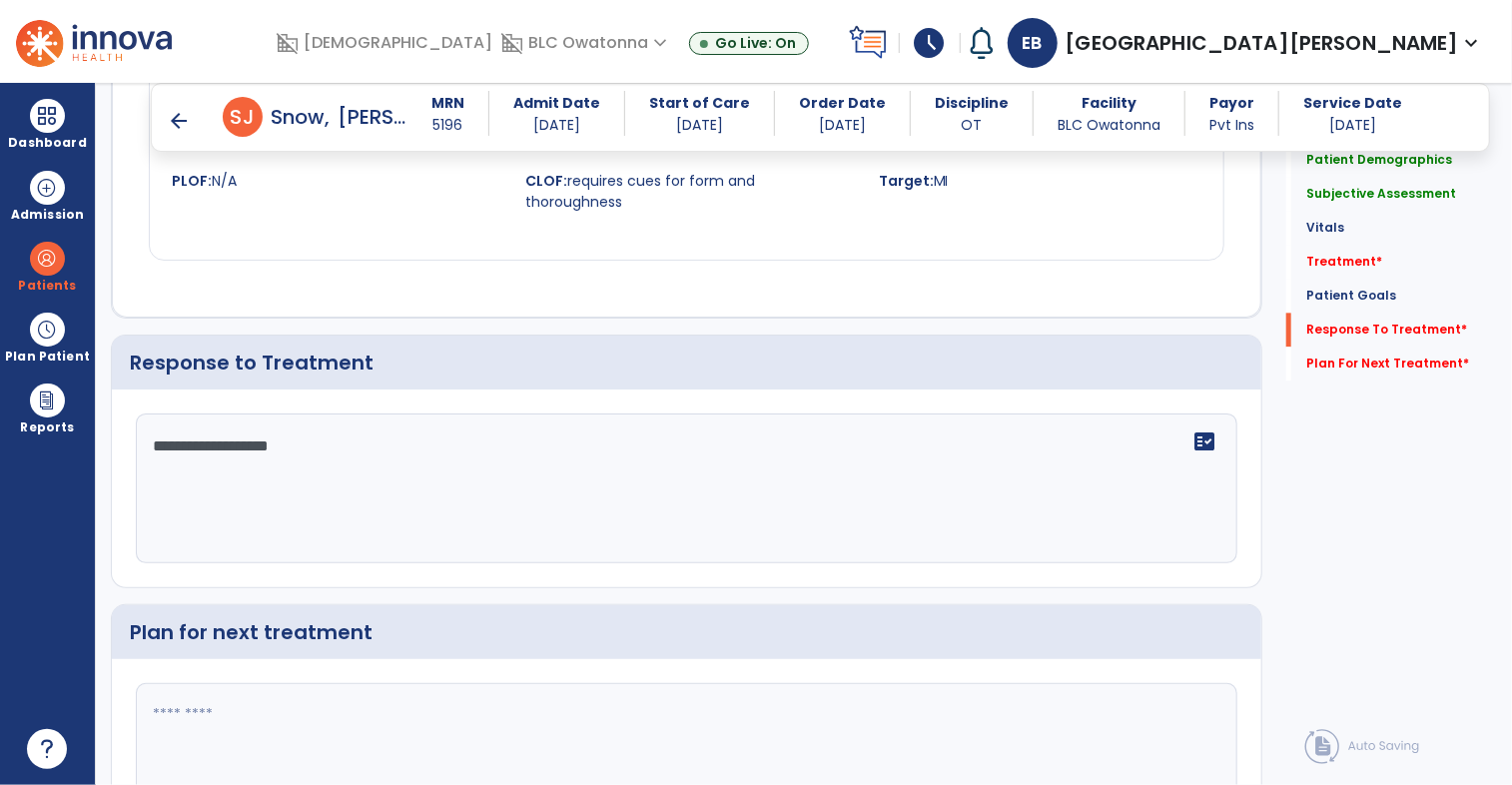 type on "**********" 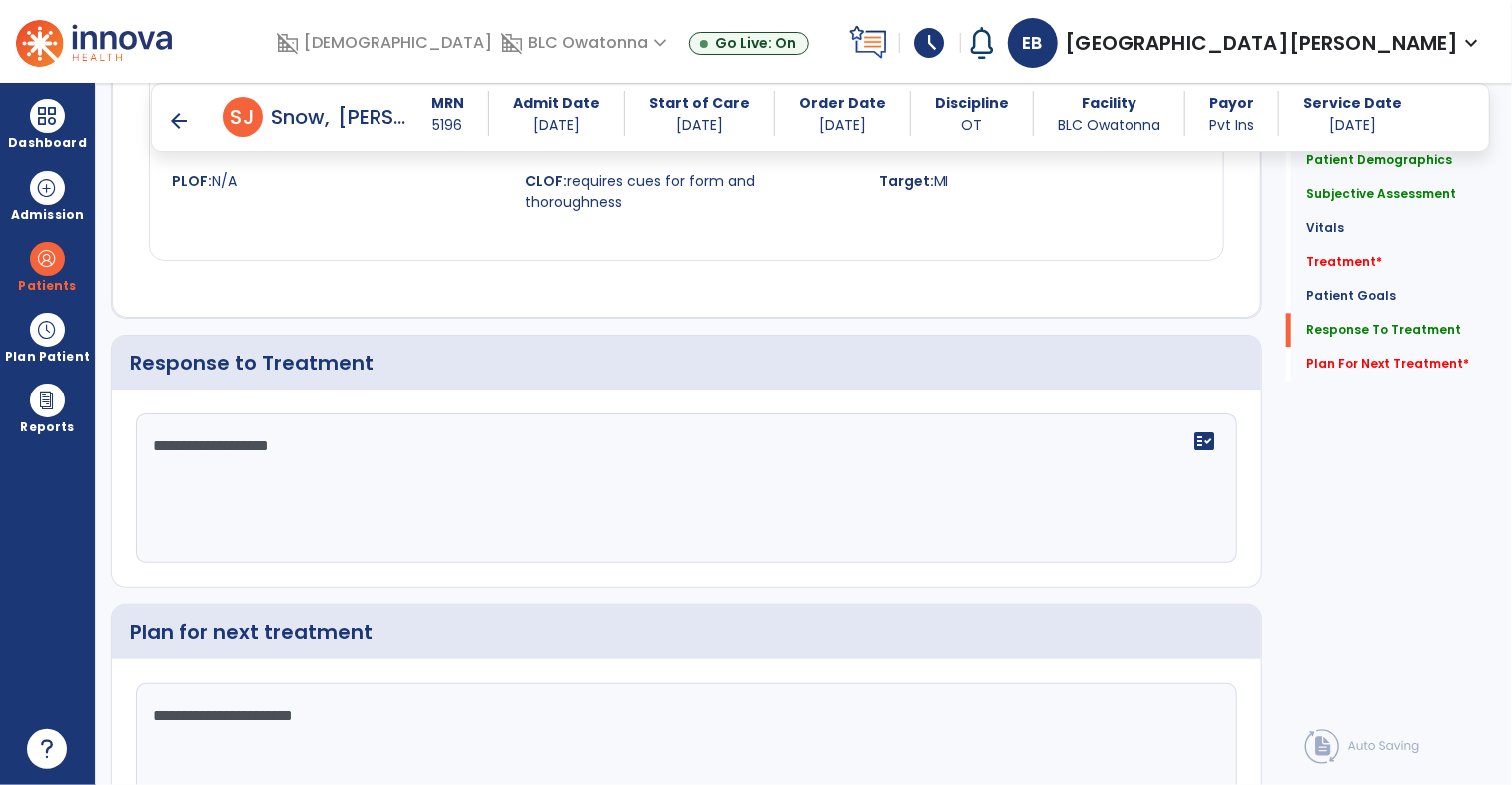 scroll, scrollTop: 2406, scrollLeft: 0, axis: vertical 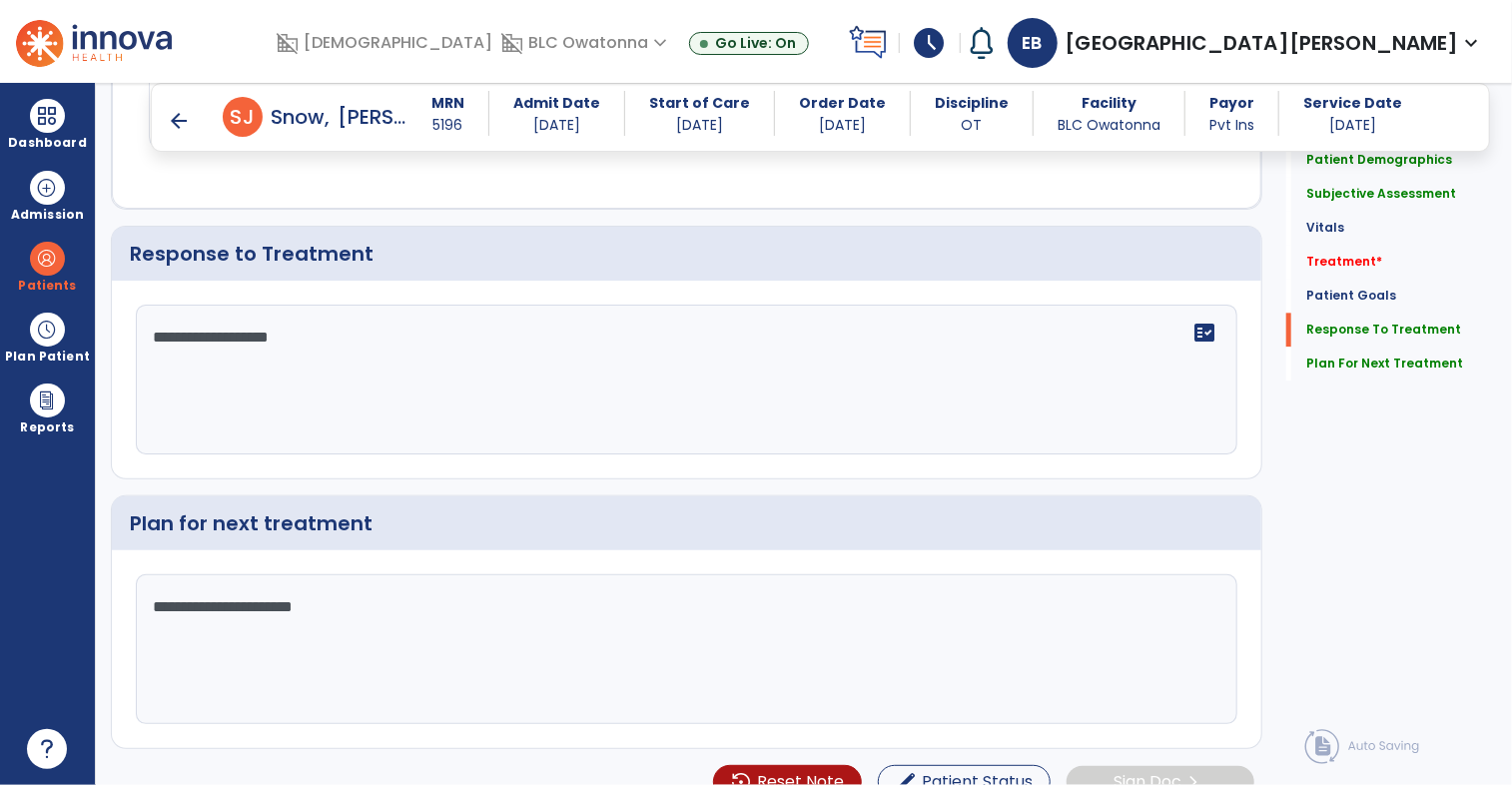 type on "**********" 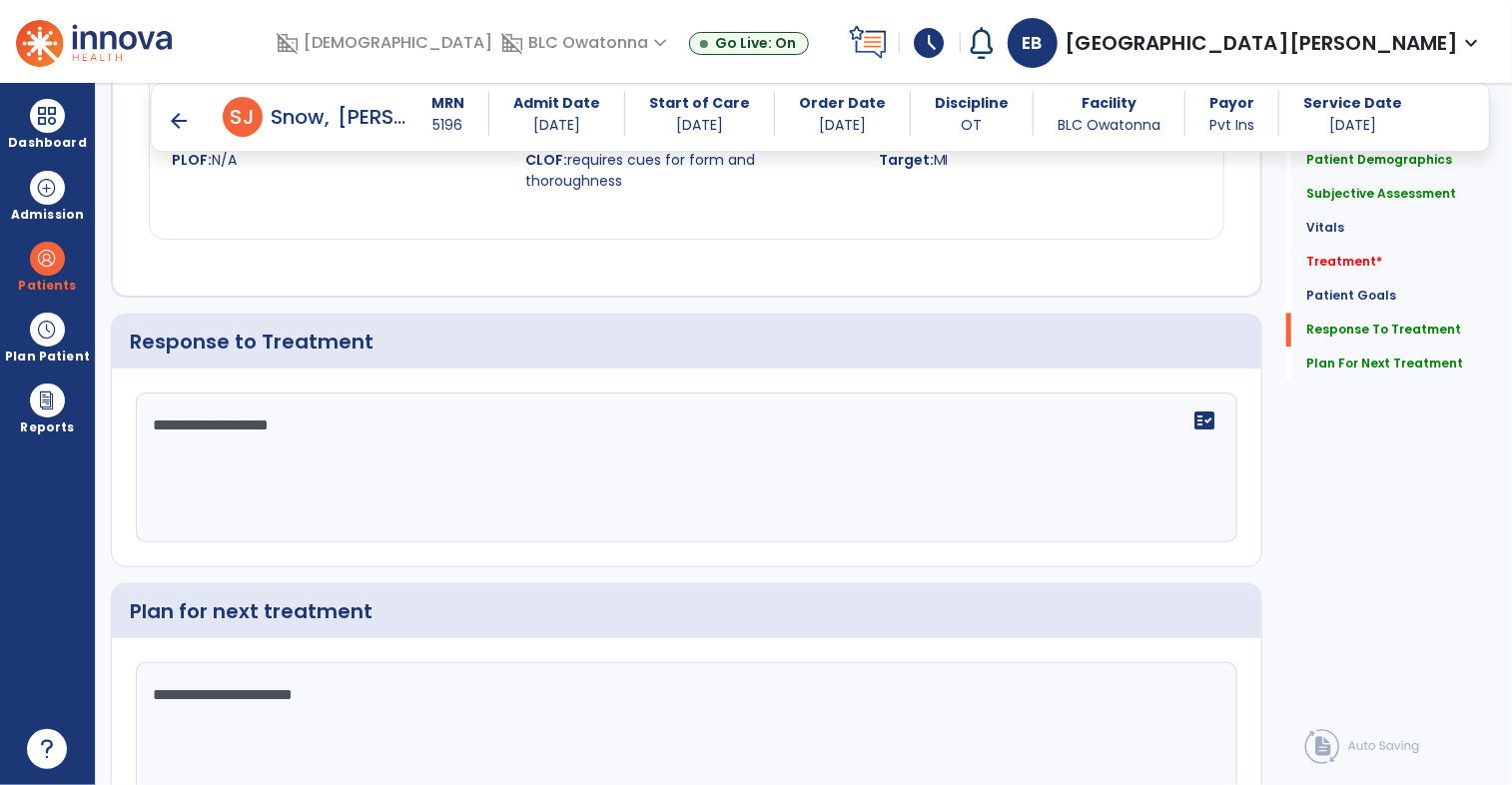 scroll, scrollTop: 2406, scrollLeft: 0, axis: vertical 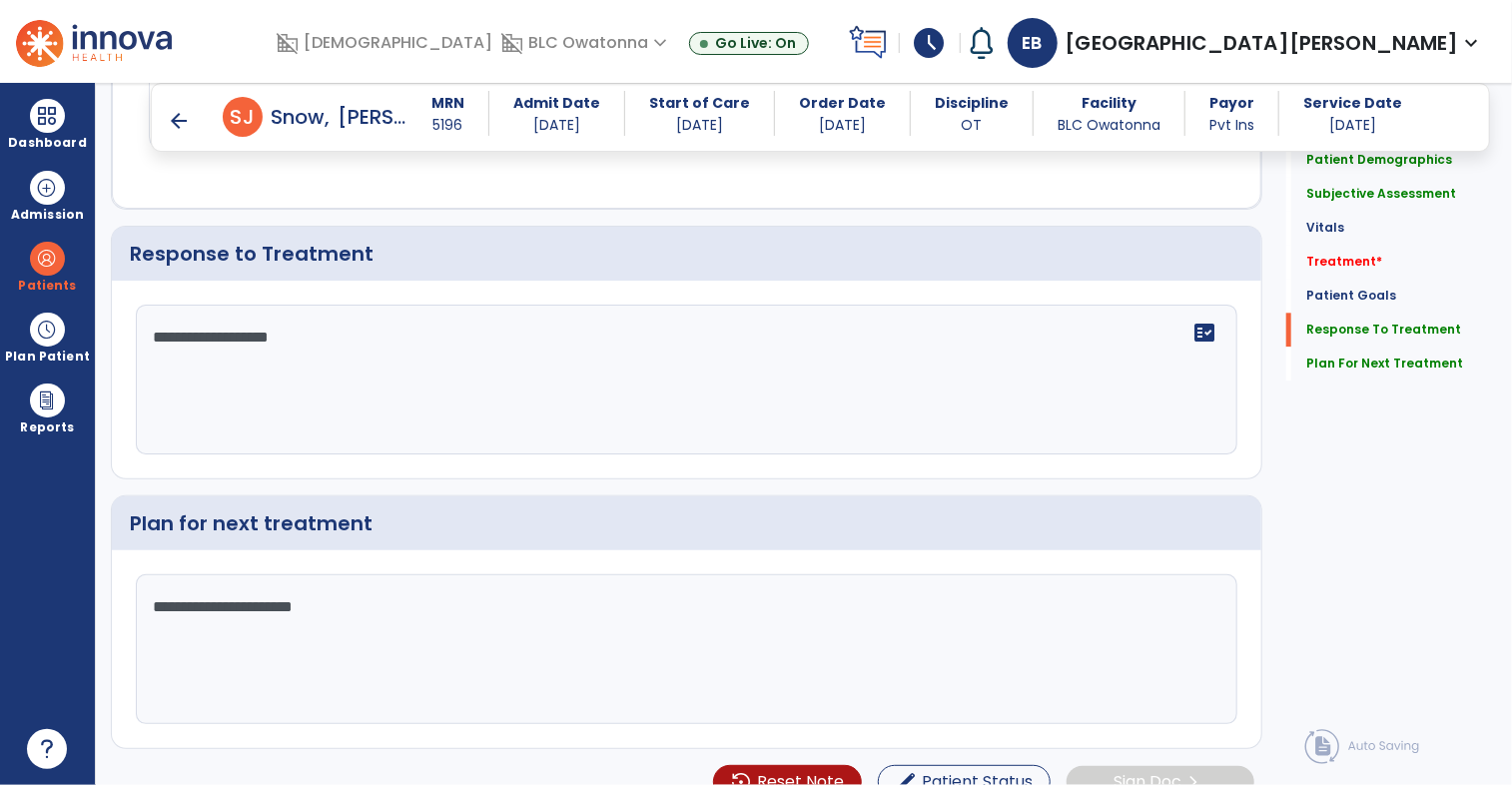 click on "**********" 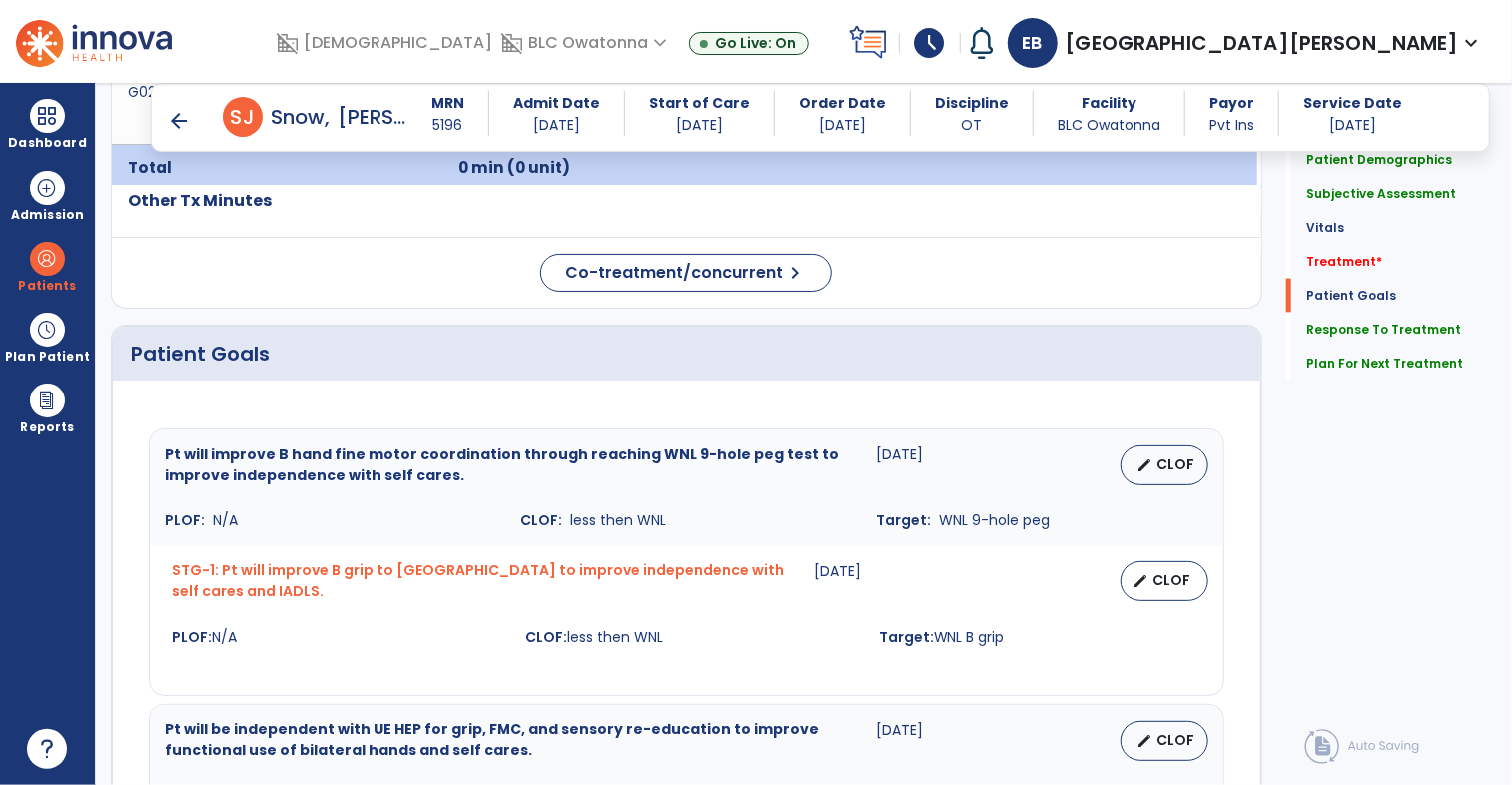 scroll, scrollTop: 1347, scrollLeft: 0, axis: vertical 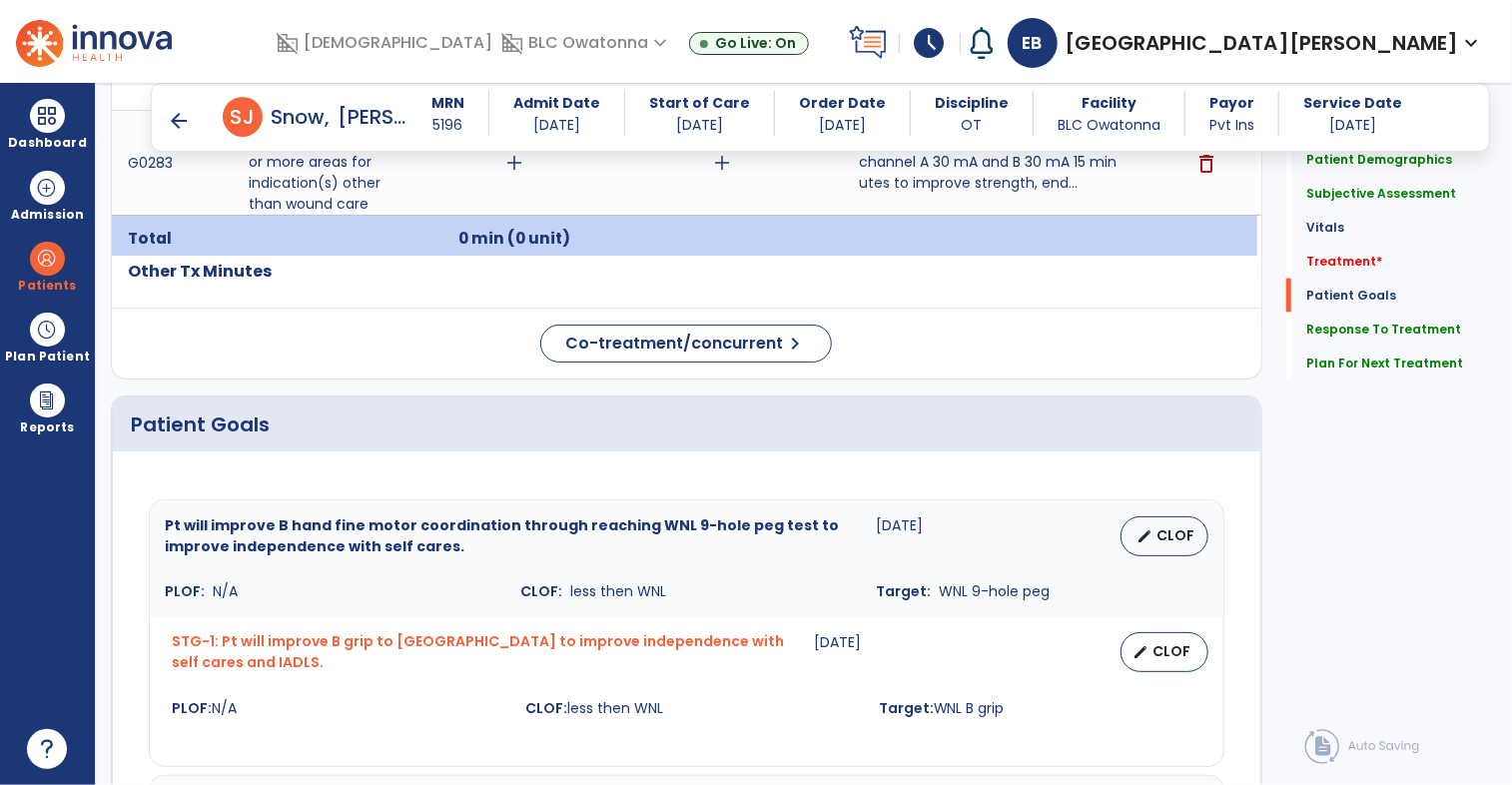 click on "arrow_back" at bounding box center (179, 121) 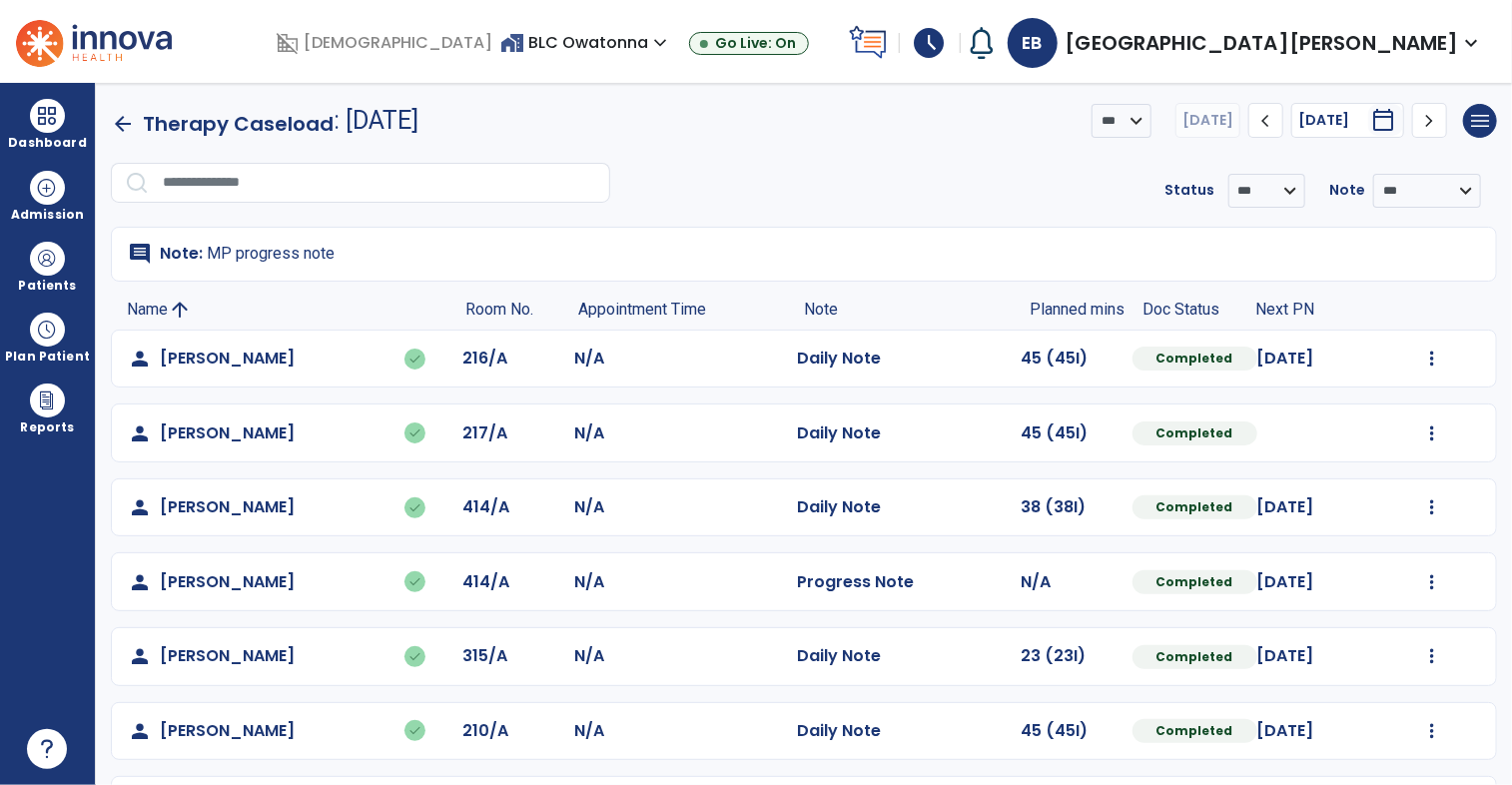 scroll, scrollTop: 224, scrollLeft: 0, axis: vertical 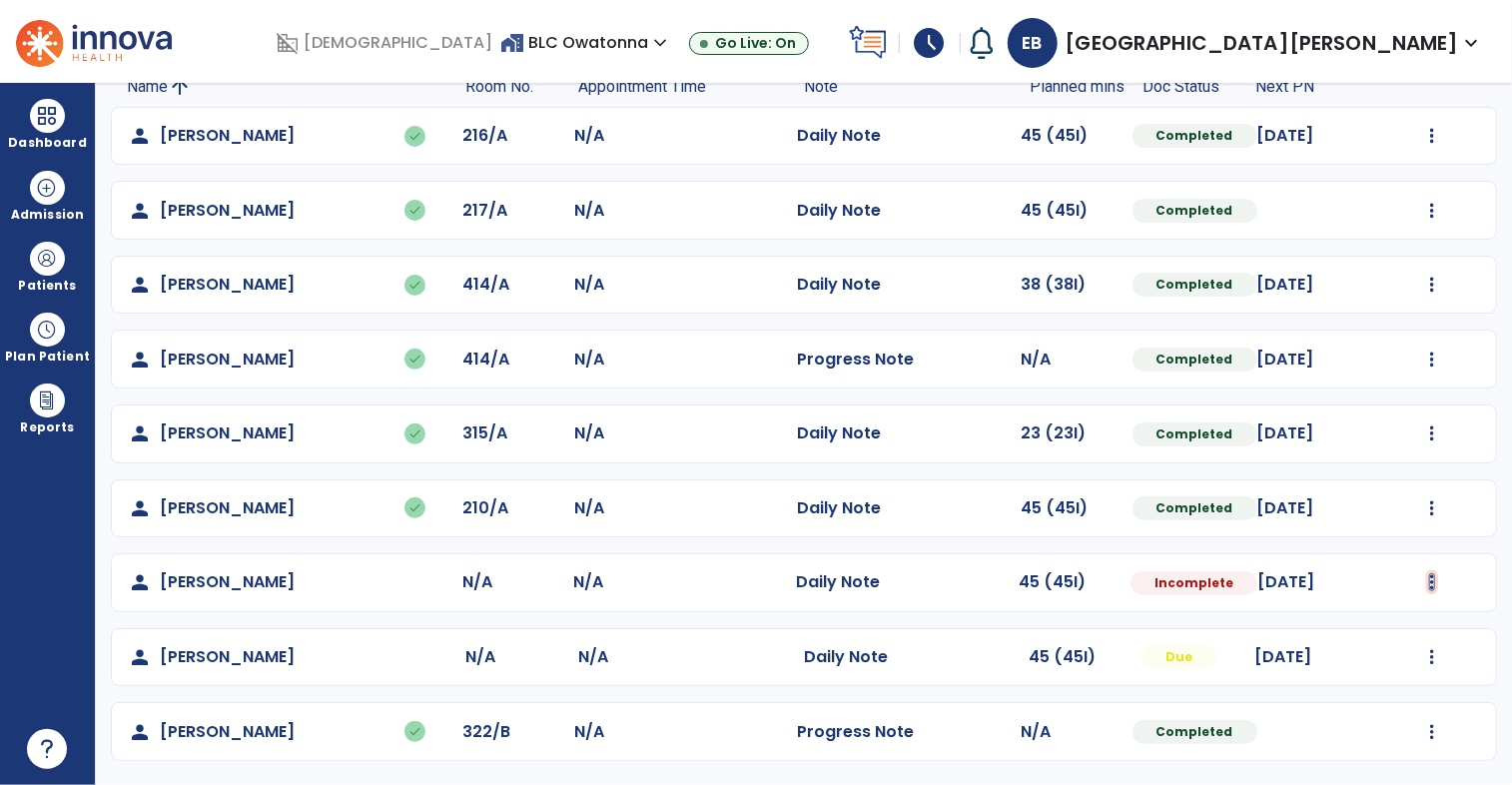 click at bounding box center [1432, 136] 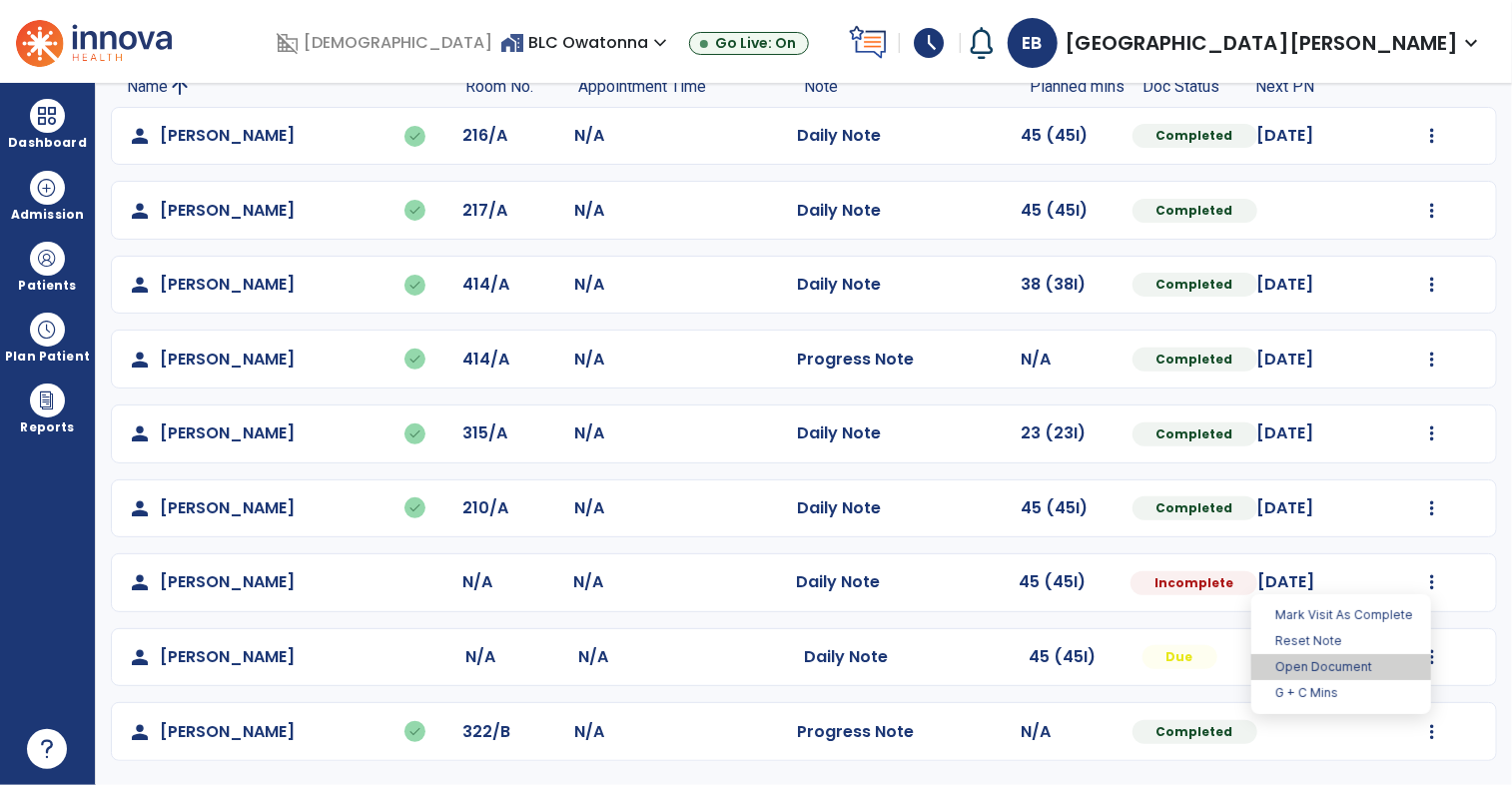 click on "Open Document" at bounding box center (1341, 667) 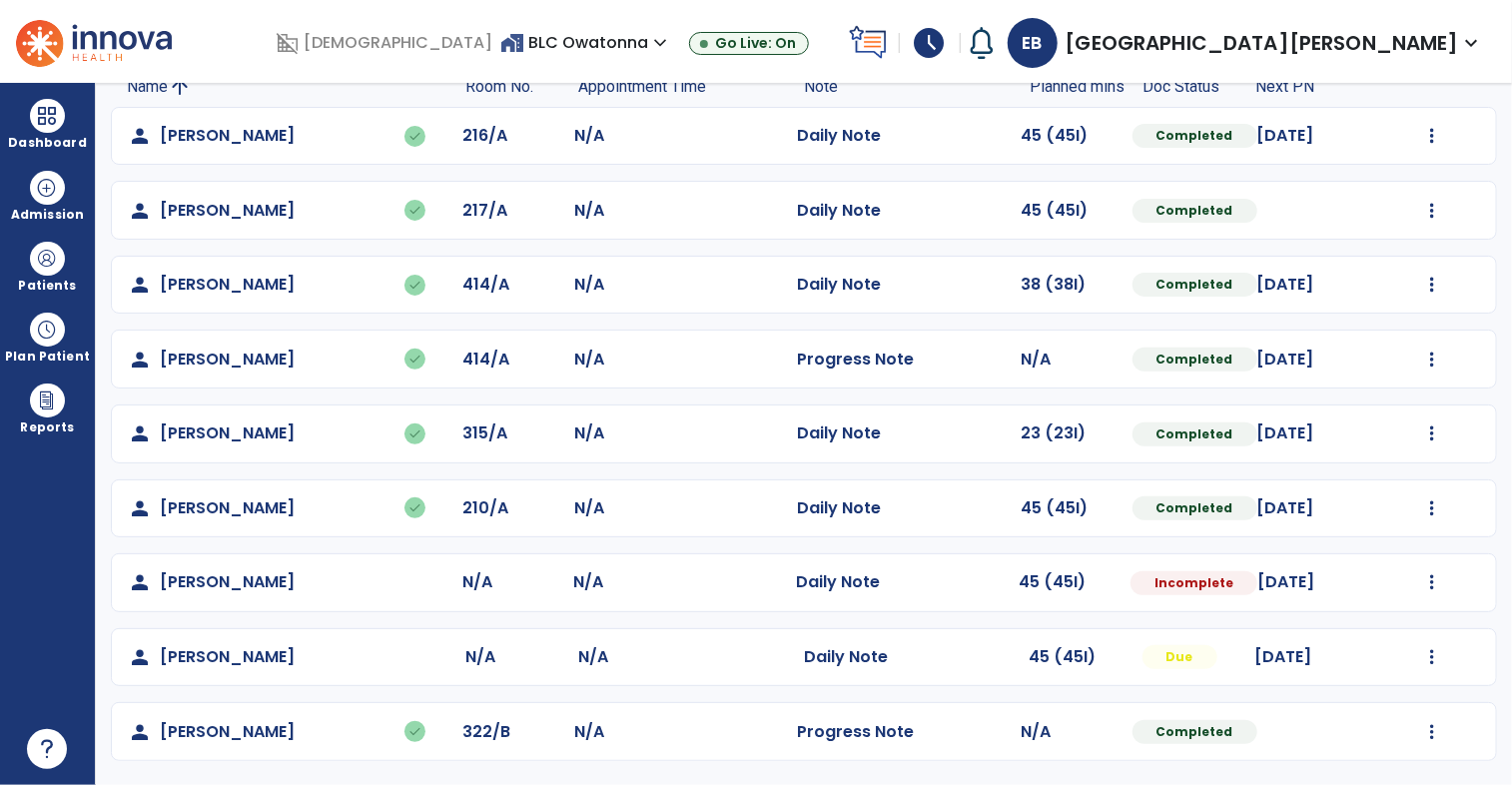 select on "*" 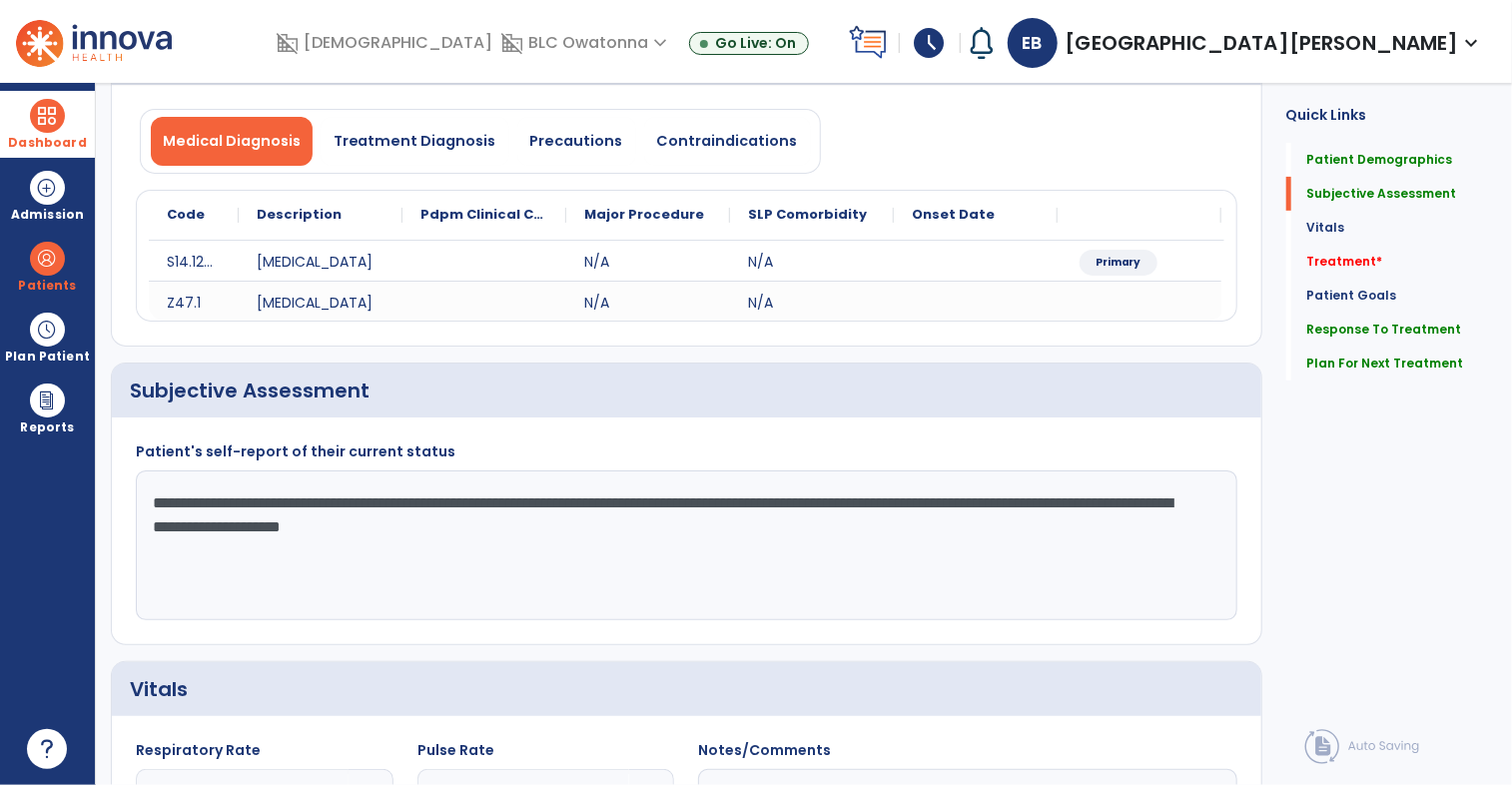 click on "Dashboard" at bounding box center [47, 124] 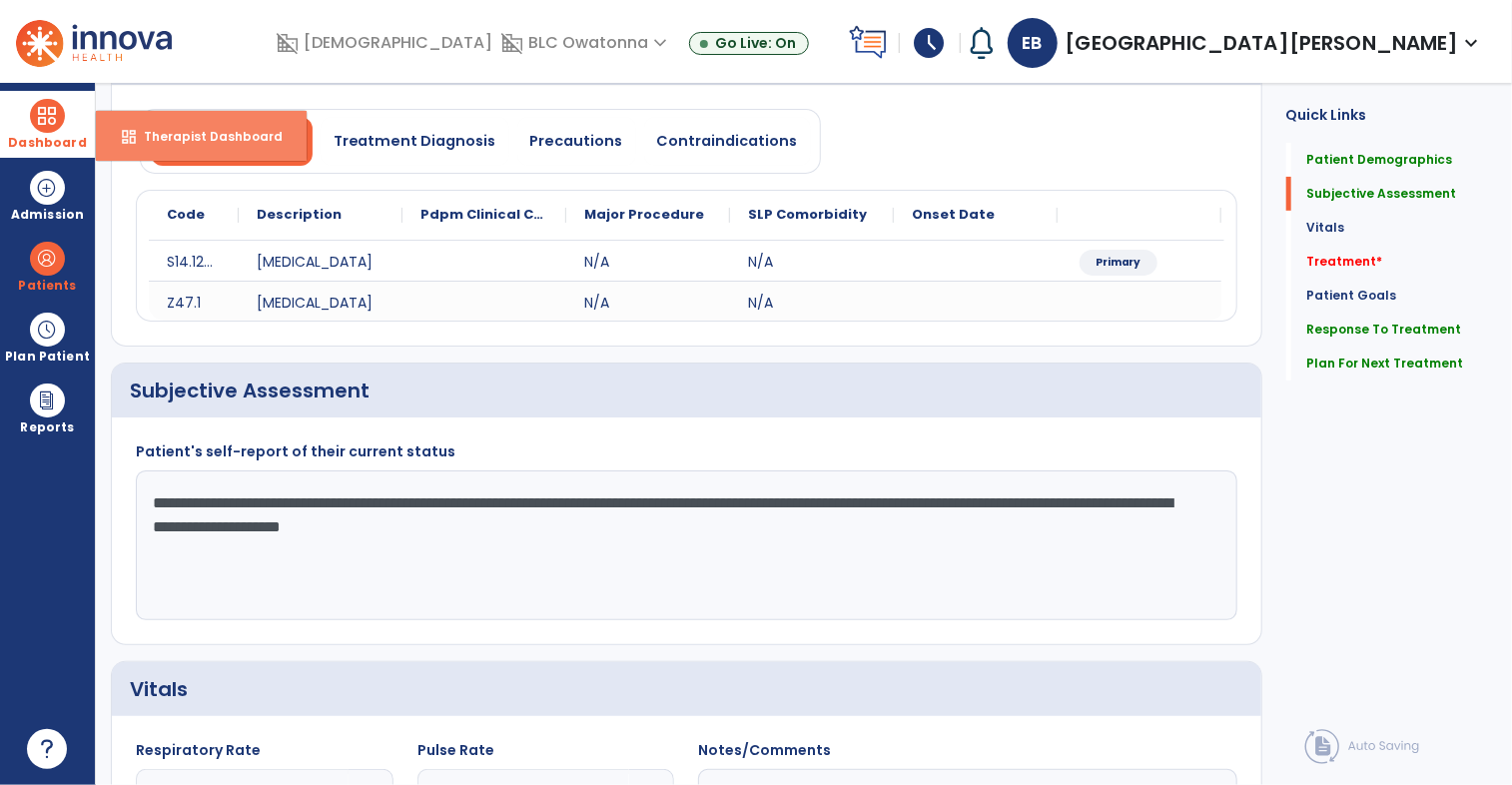 click on "Therapist Dashboard" at bounding box center (205, 136) 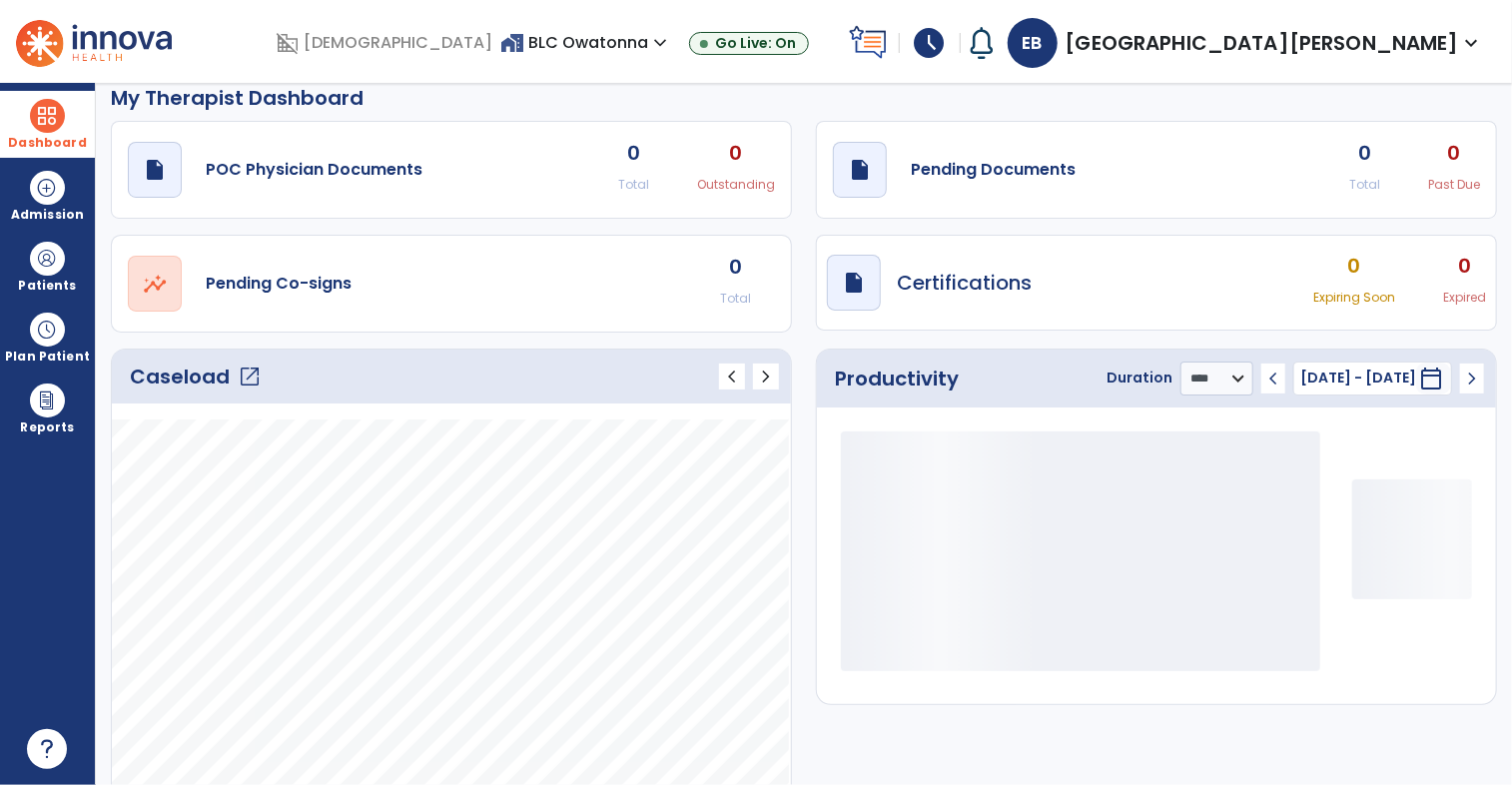 scroll, scrollTop: 0, scrollLeft: 0, axis: both 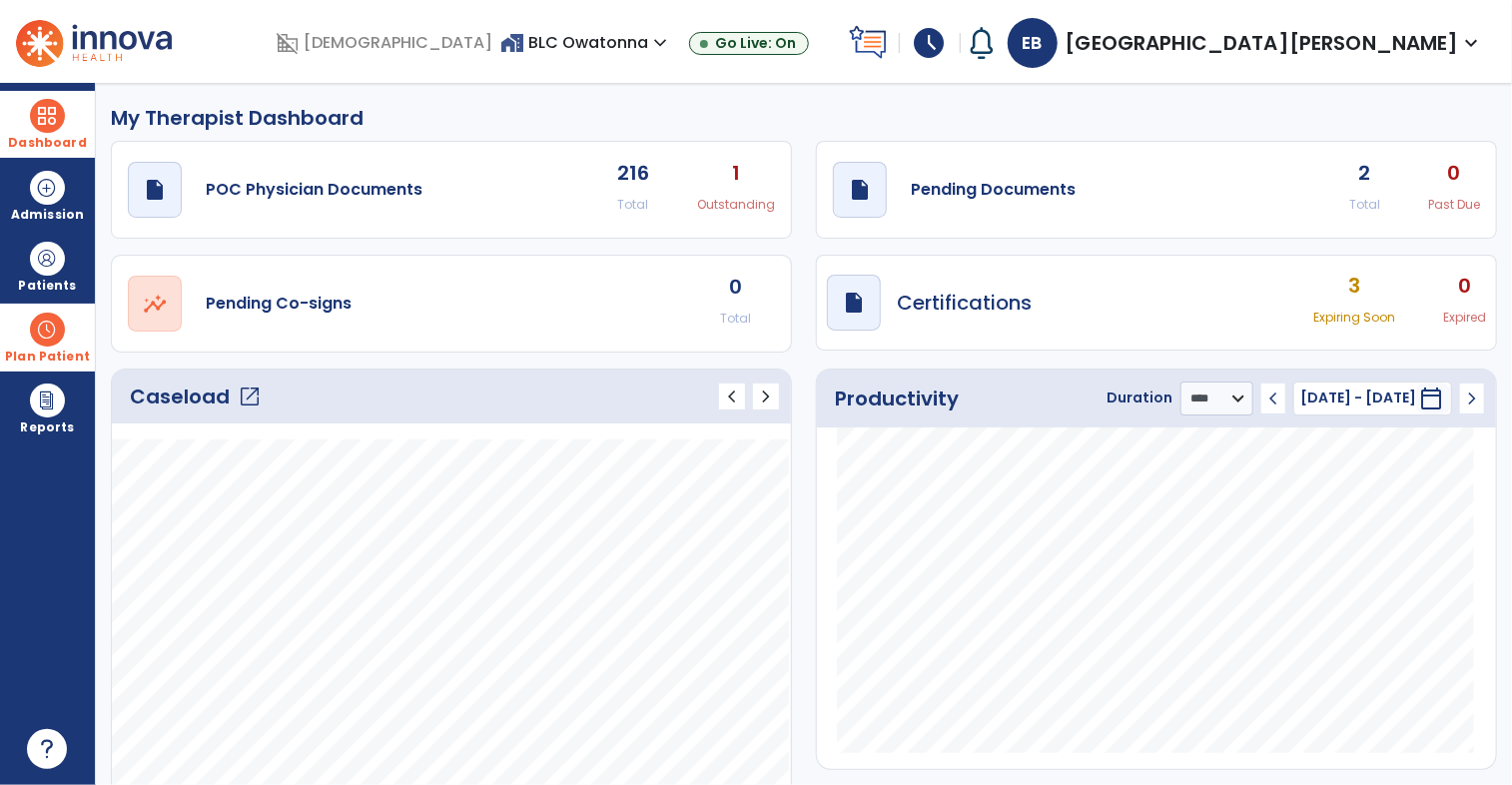 click at bounding box center [47, 330] 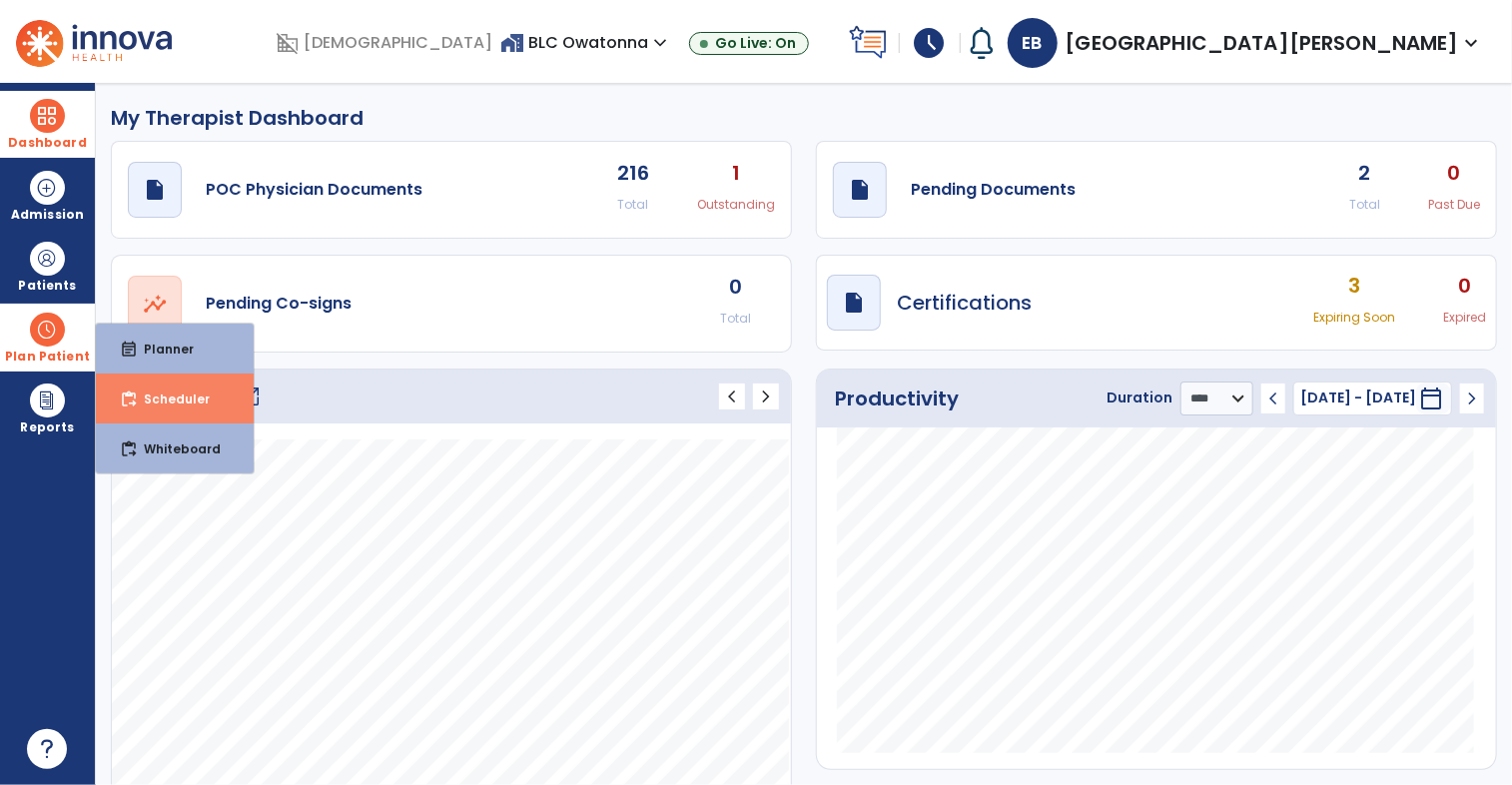 click on "content_paste_go  Scheduler" at bounding box center [175, 398] 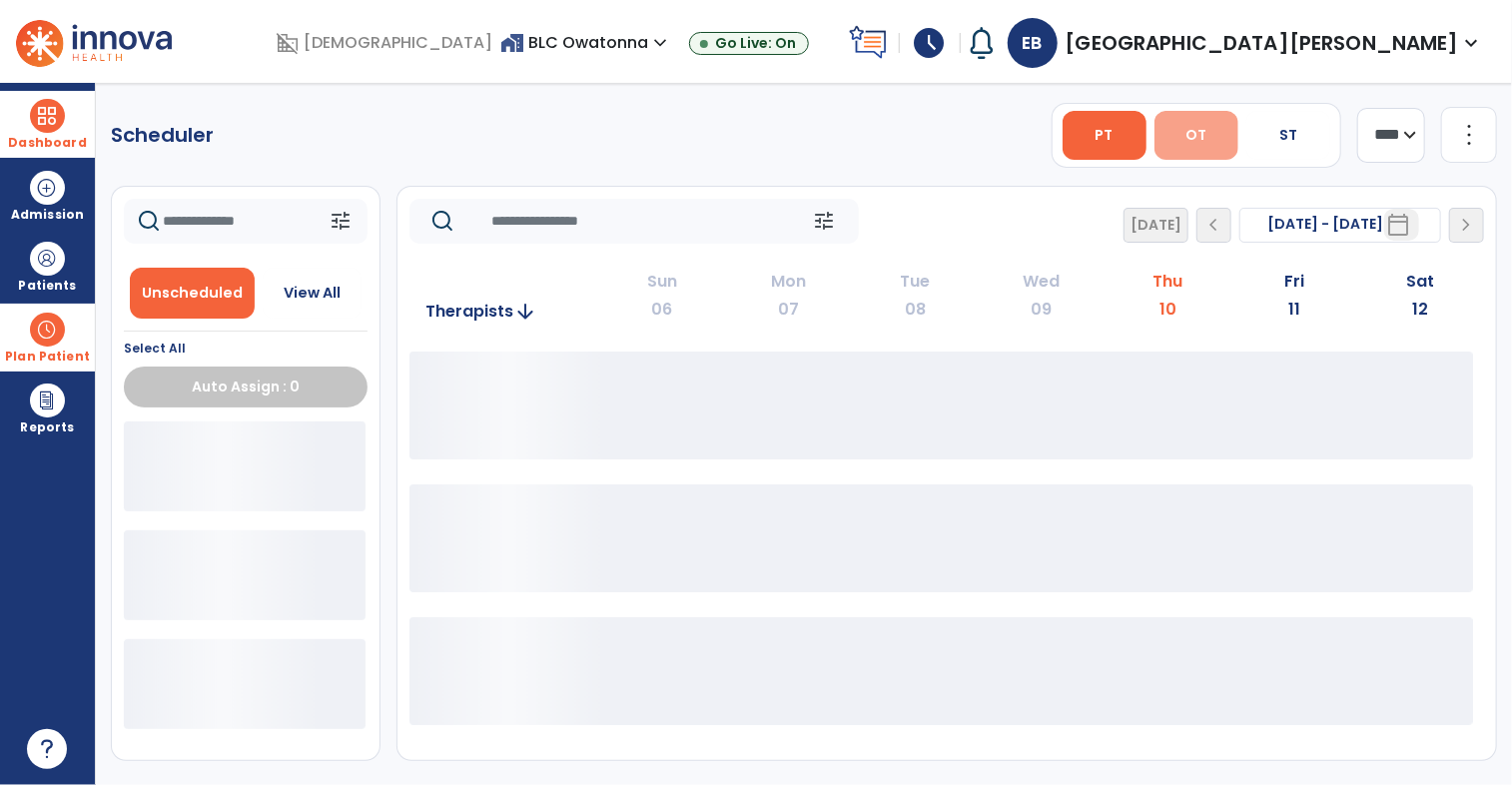 click on "OT" at bounding box center (1195, 135) 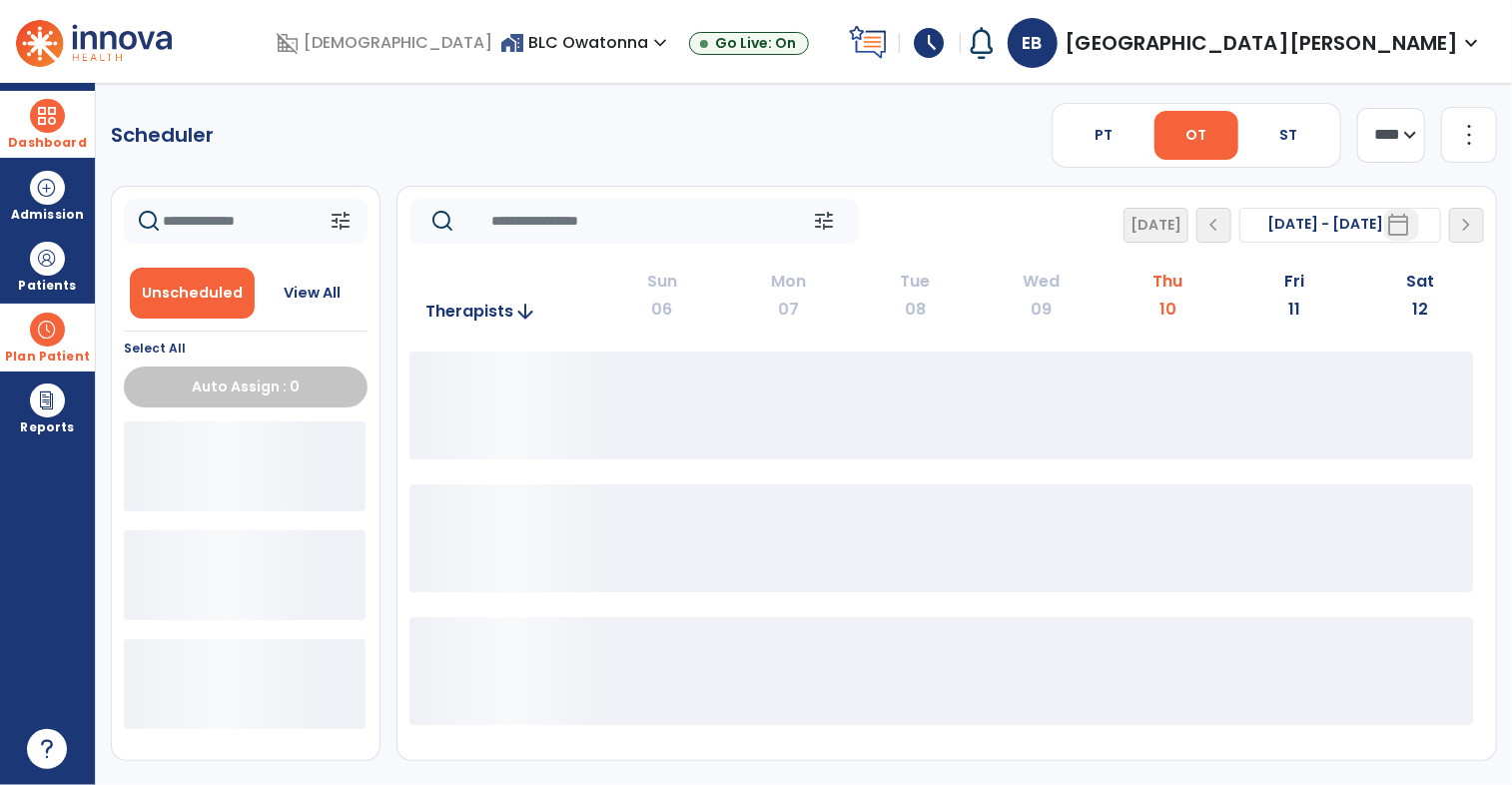 click on "**** ***" 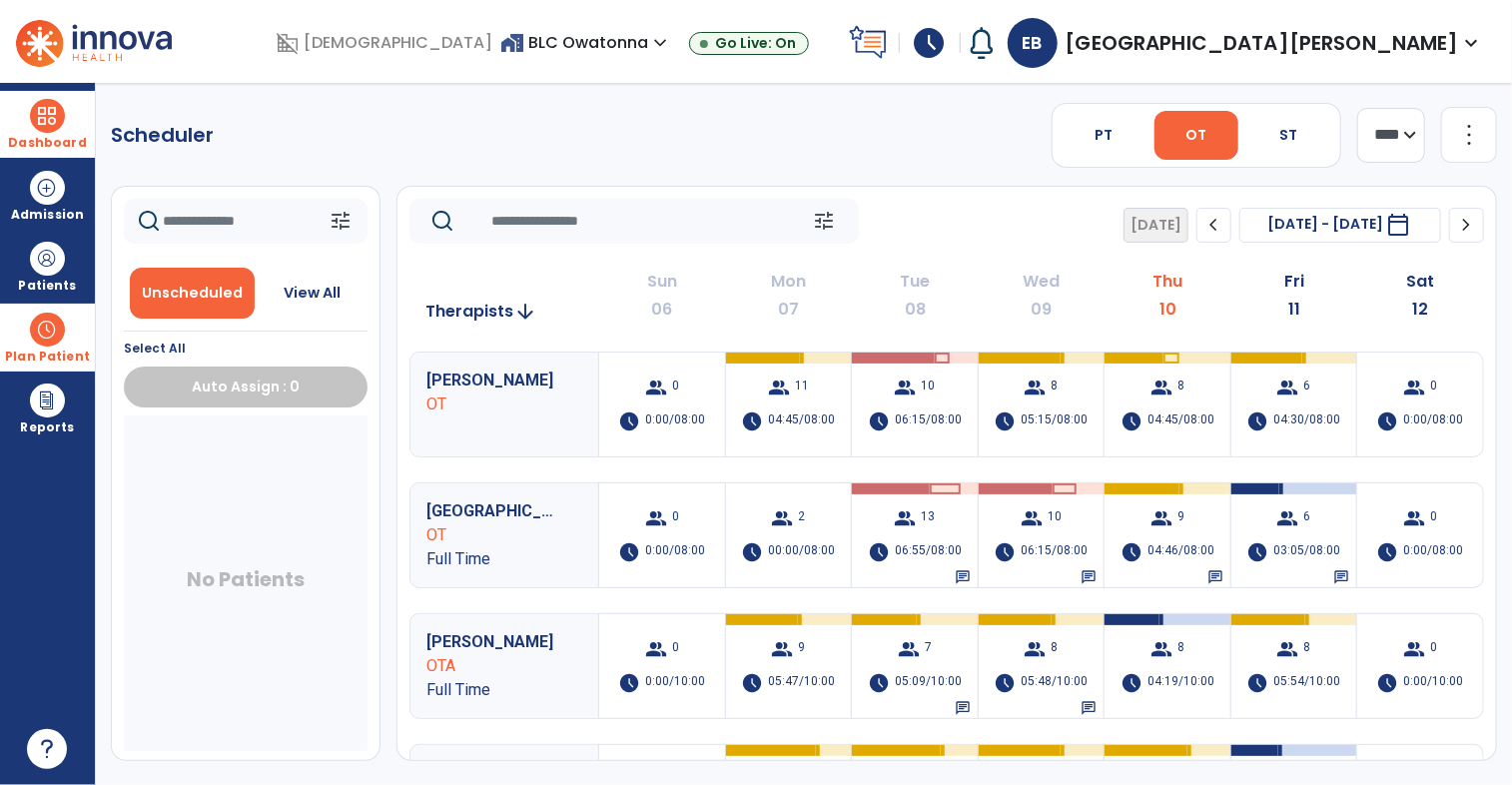 select on "*******" 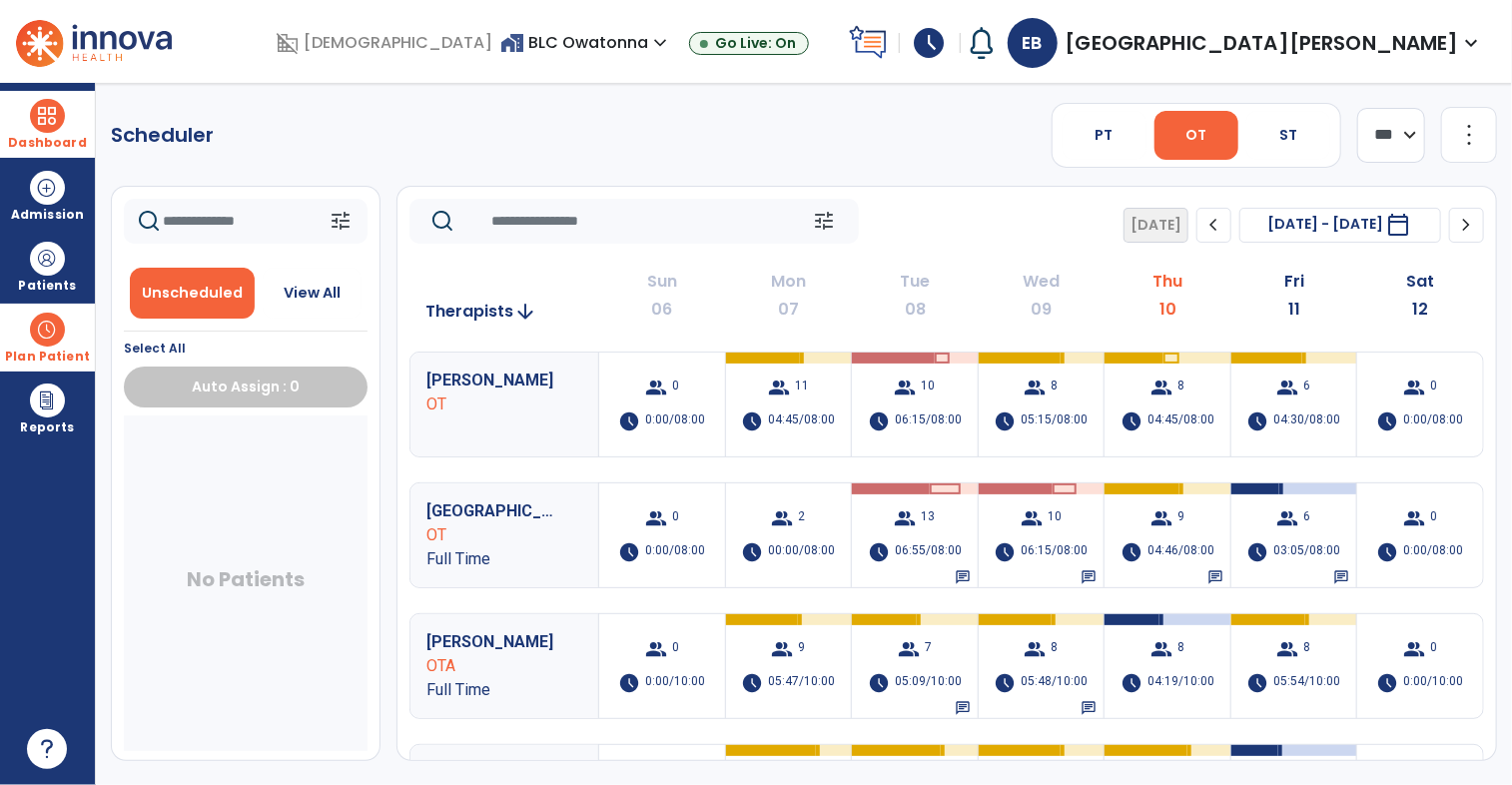 click on "**** ***" 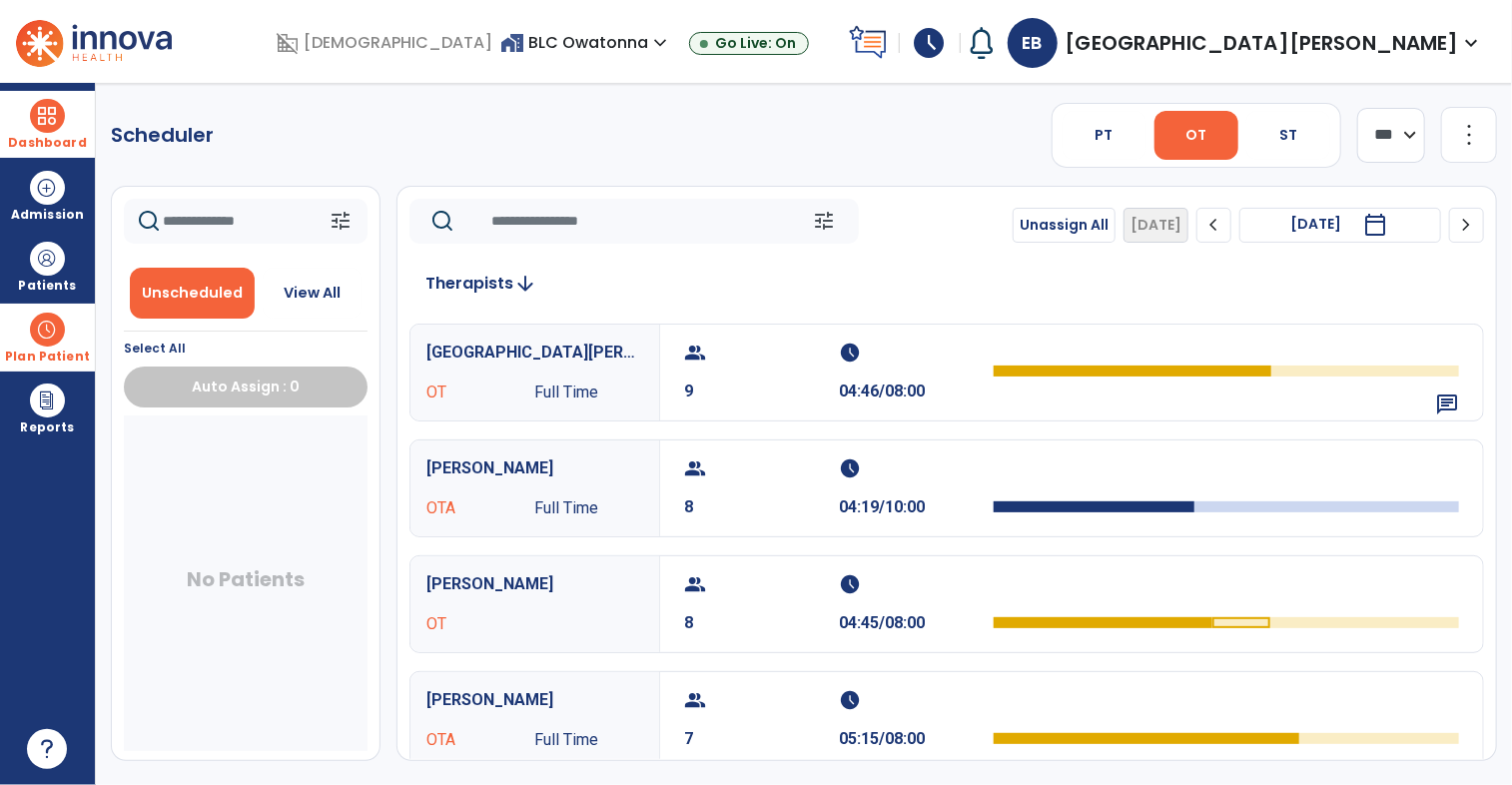 click on "chevron_right" 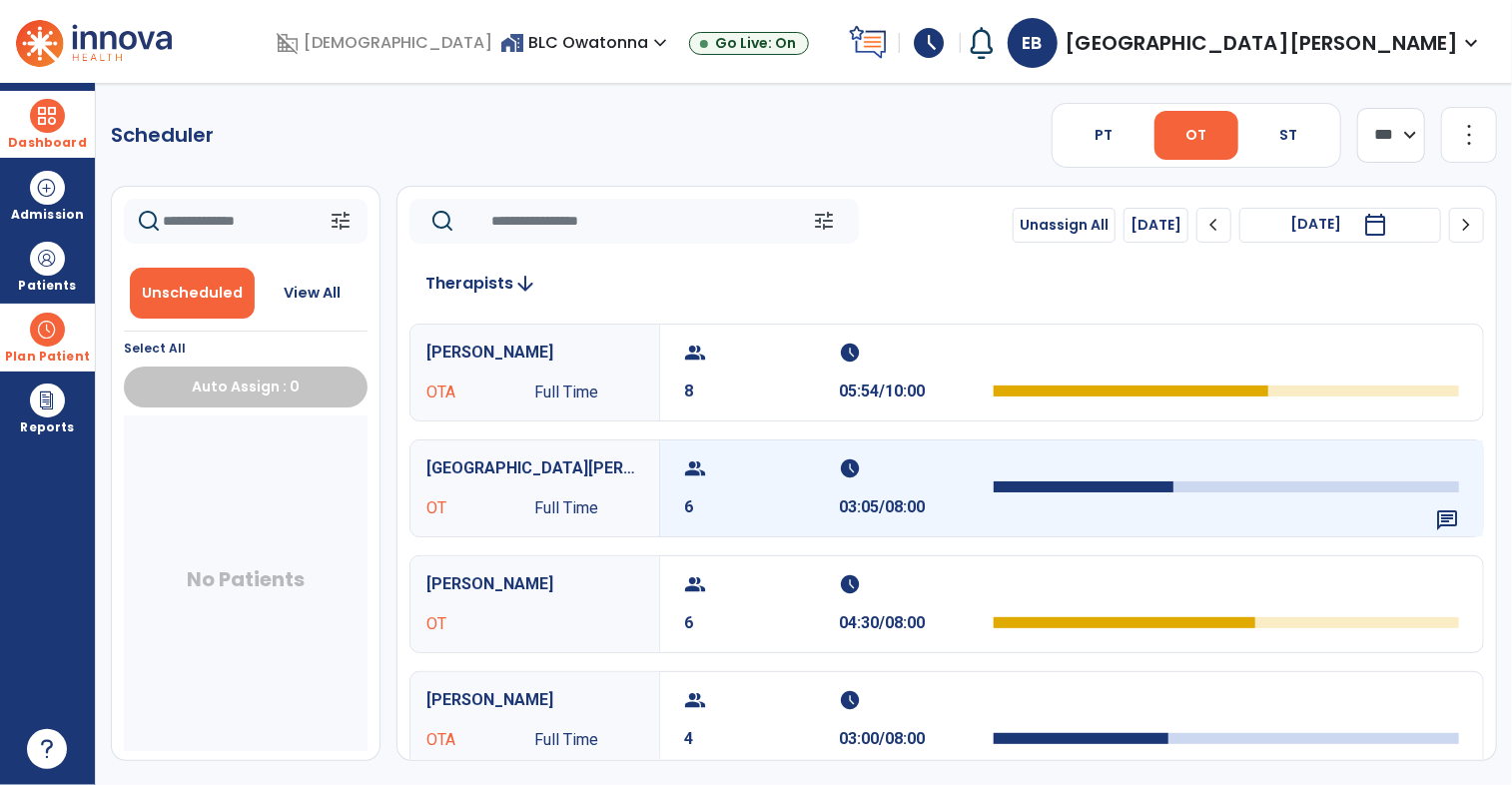 click on "03:05/08:00" at bounding box center [916, 507] 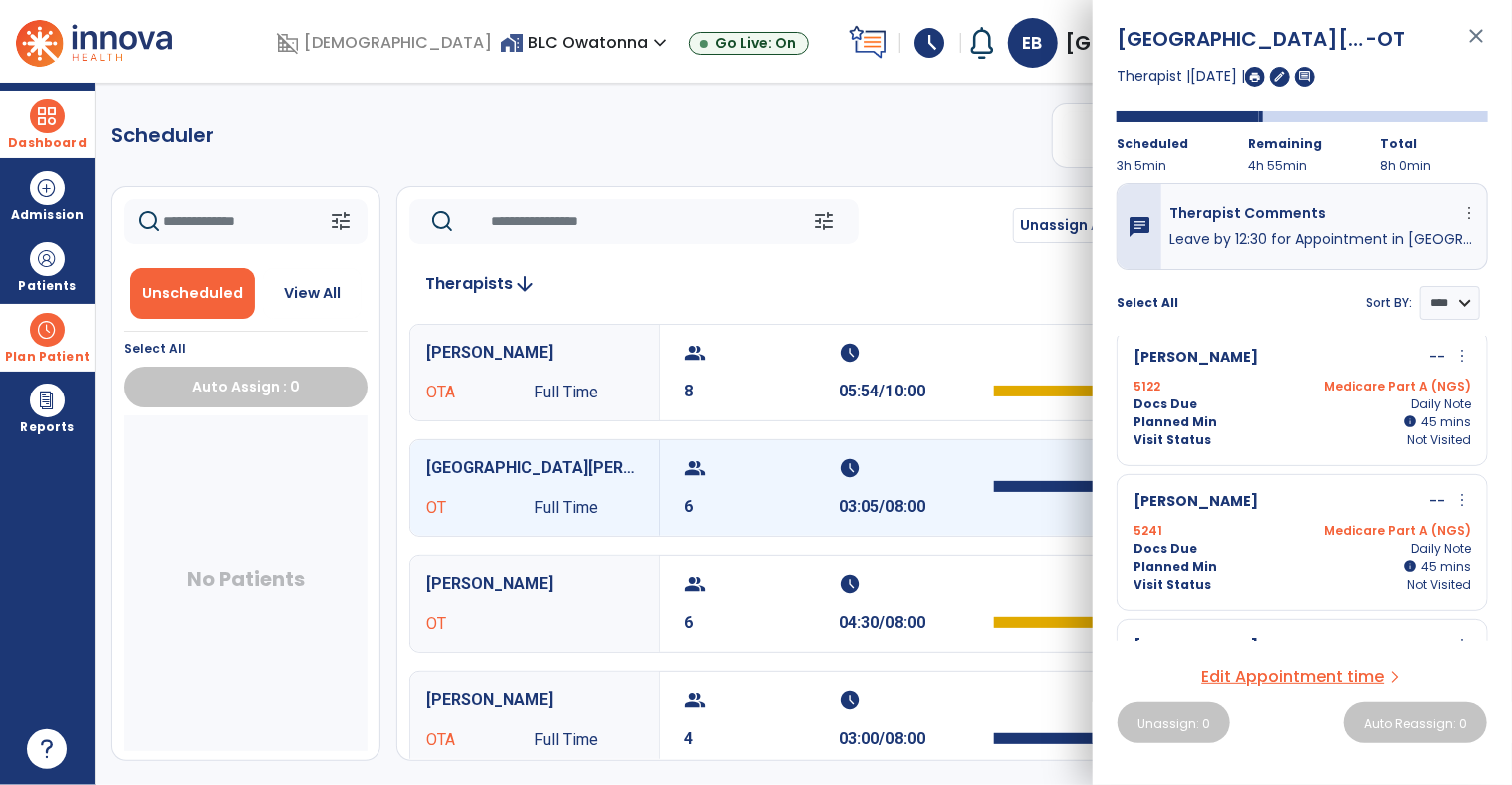 scroll, scrollTop: 71, scrollLeft: 0, axis: vertical 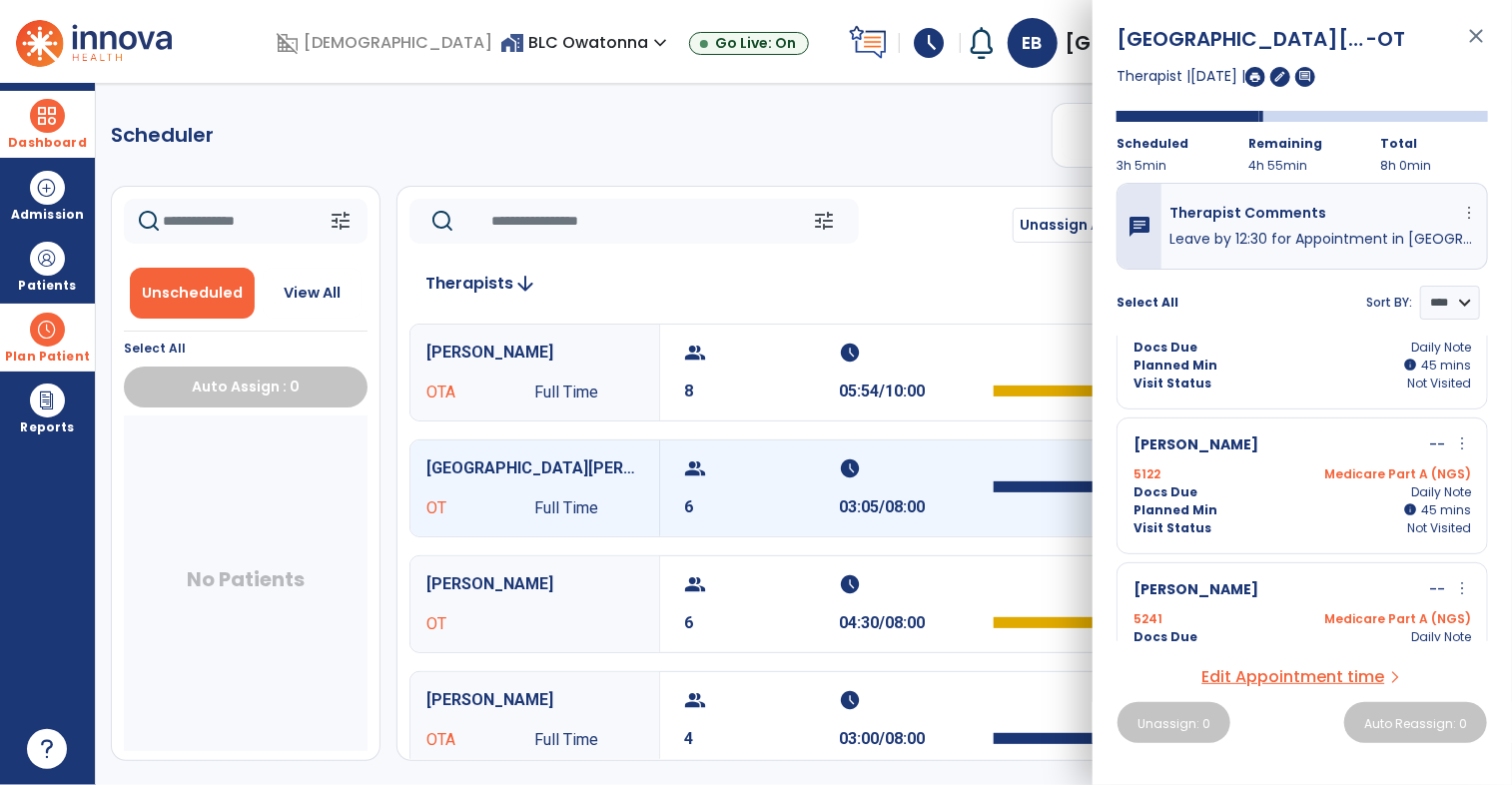 click on "close" at bounding box center [1476, 45] 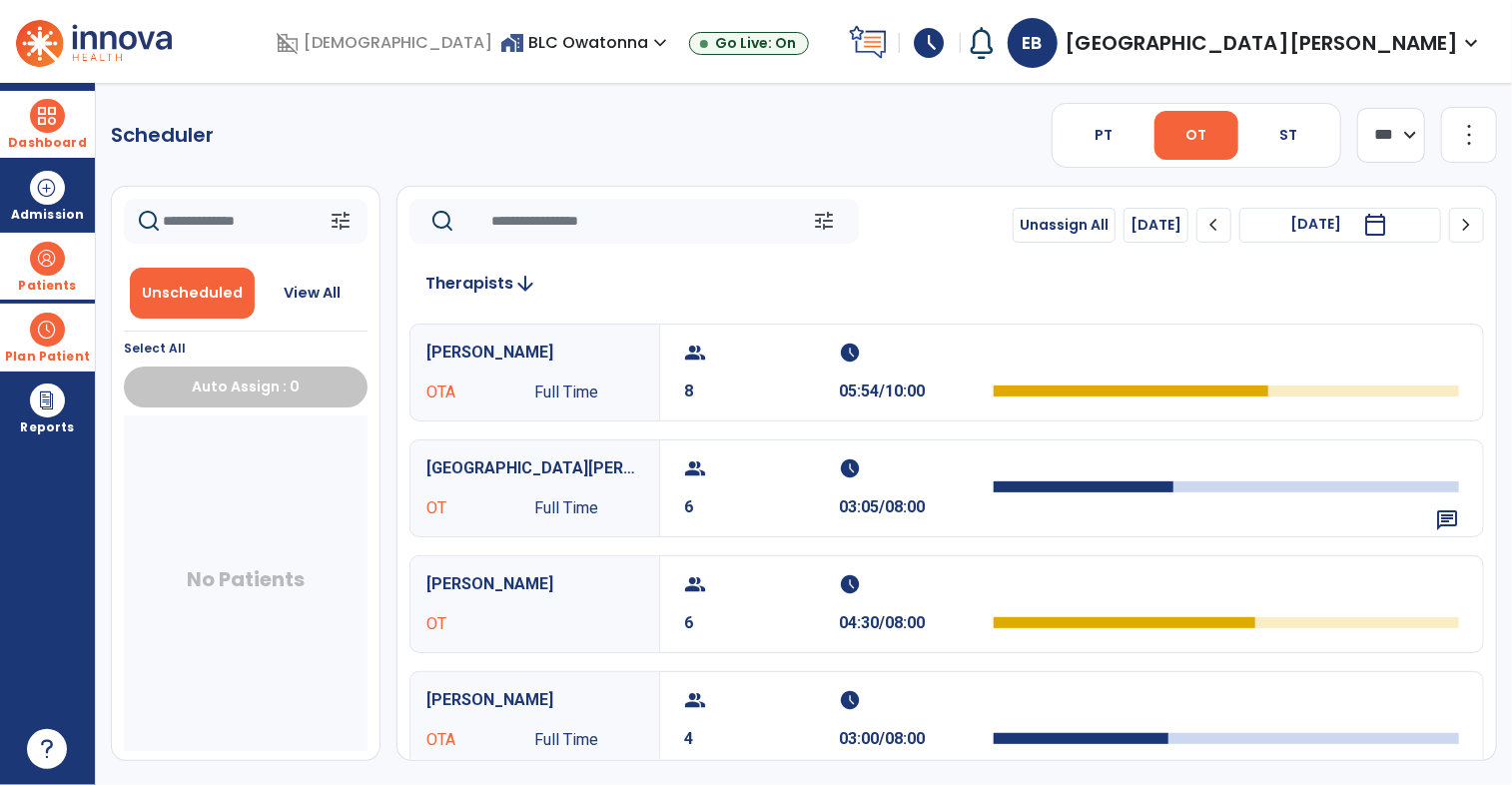 click at bounding box center (47, 259) 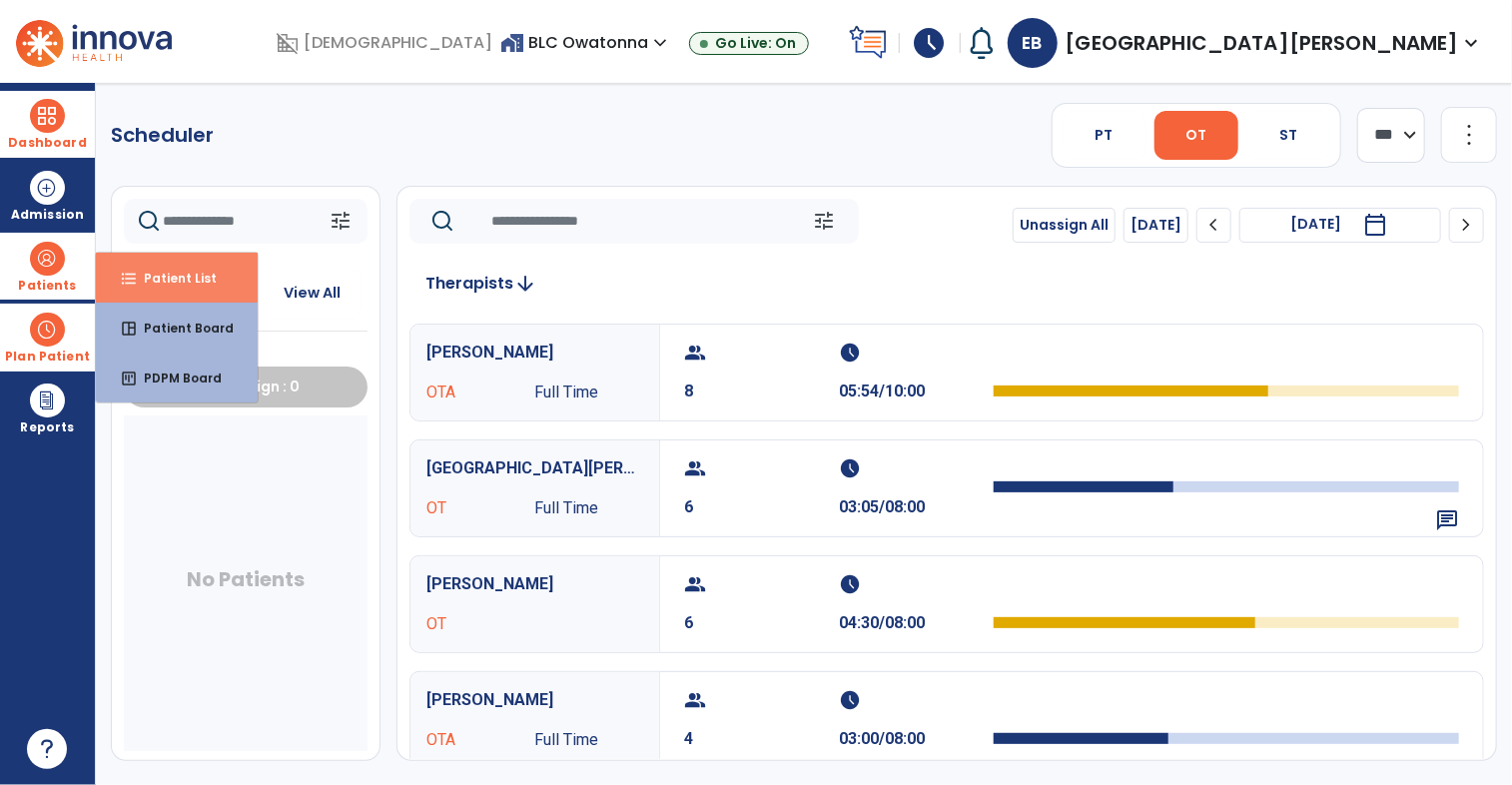 click on "Patient List" at bounding box center [172, 278] 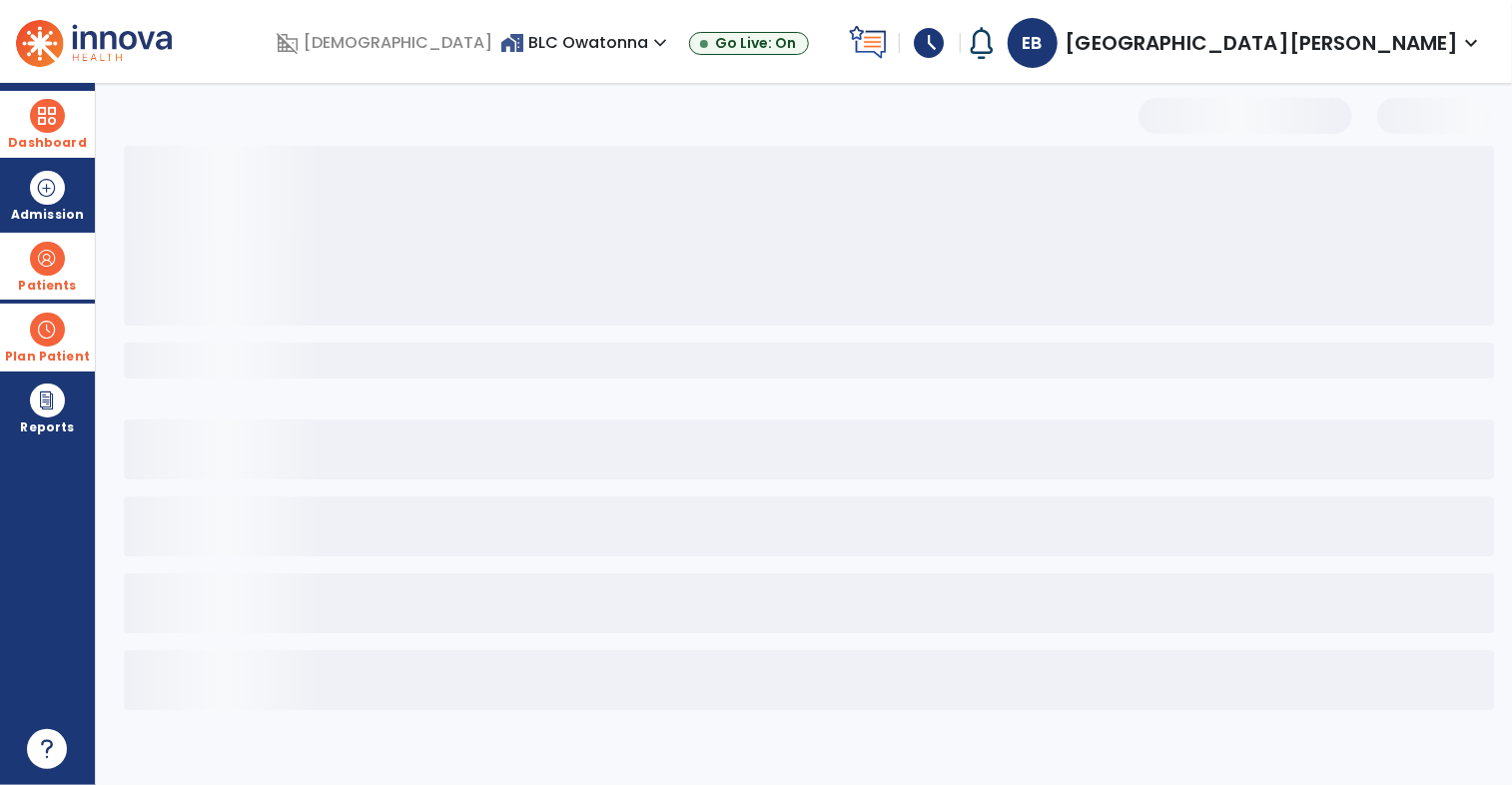 select on "***" 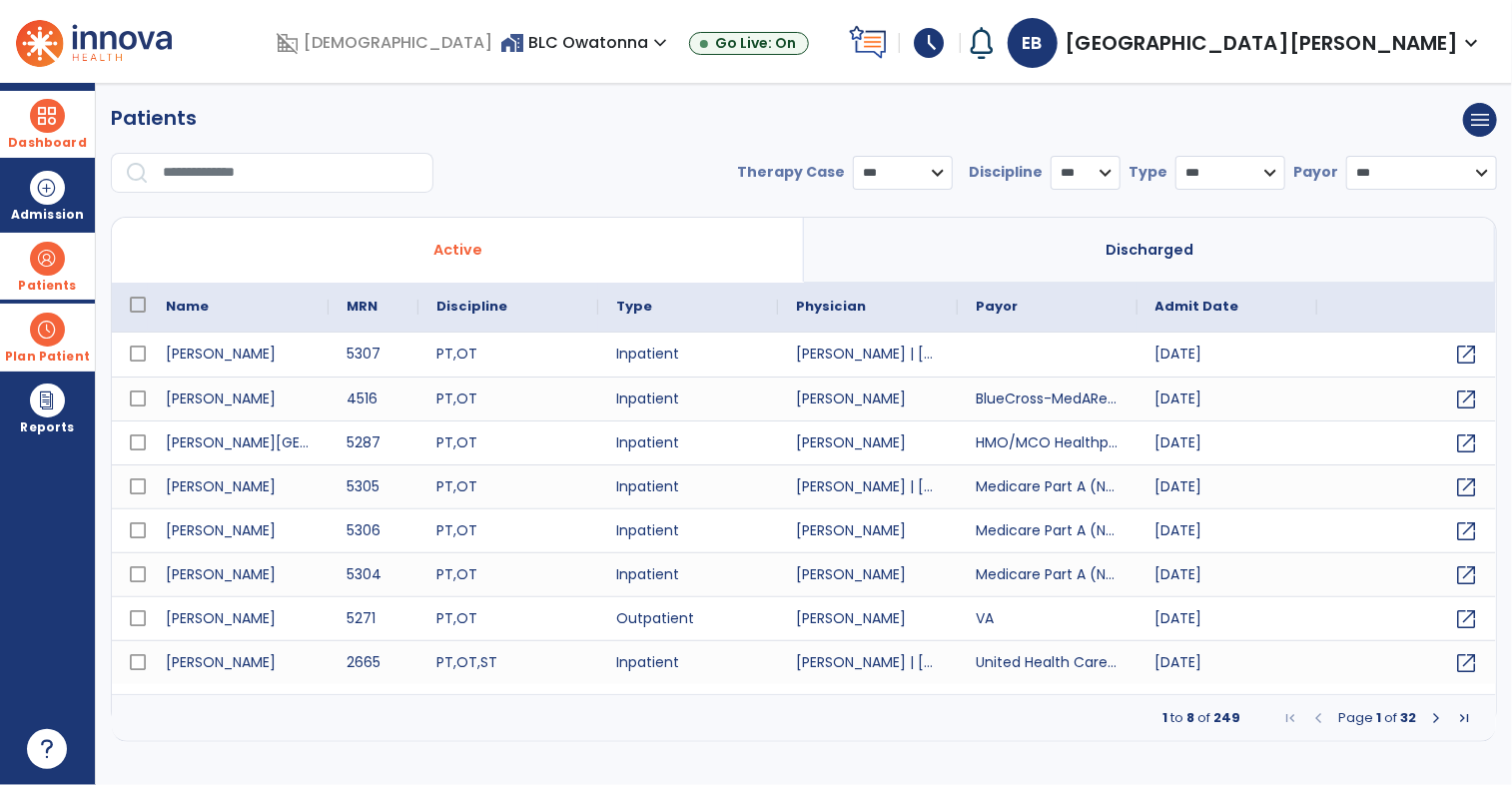 click at bounding box center [291, 173] 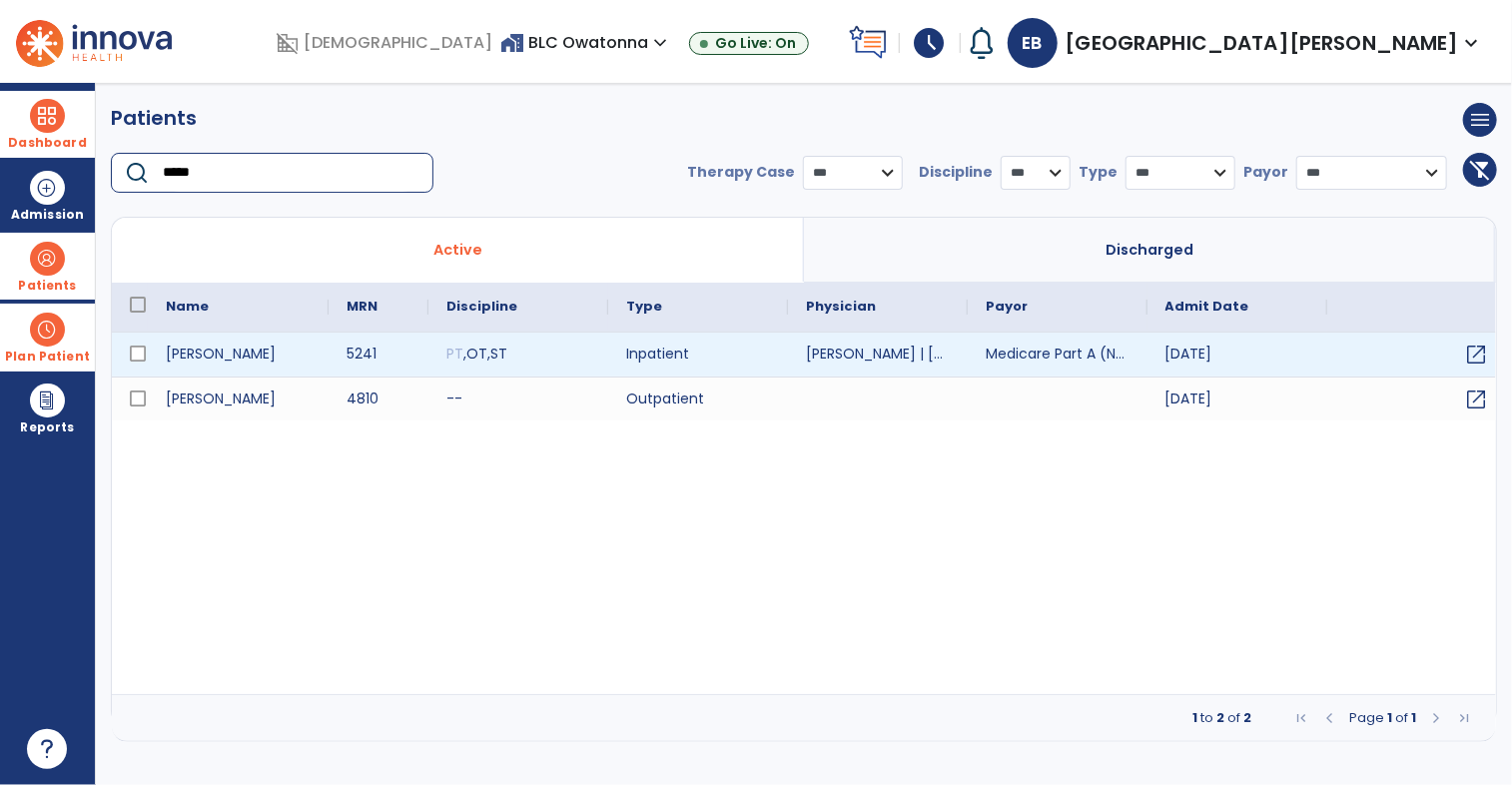type on "*****" 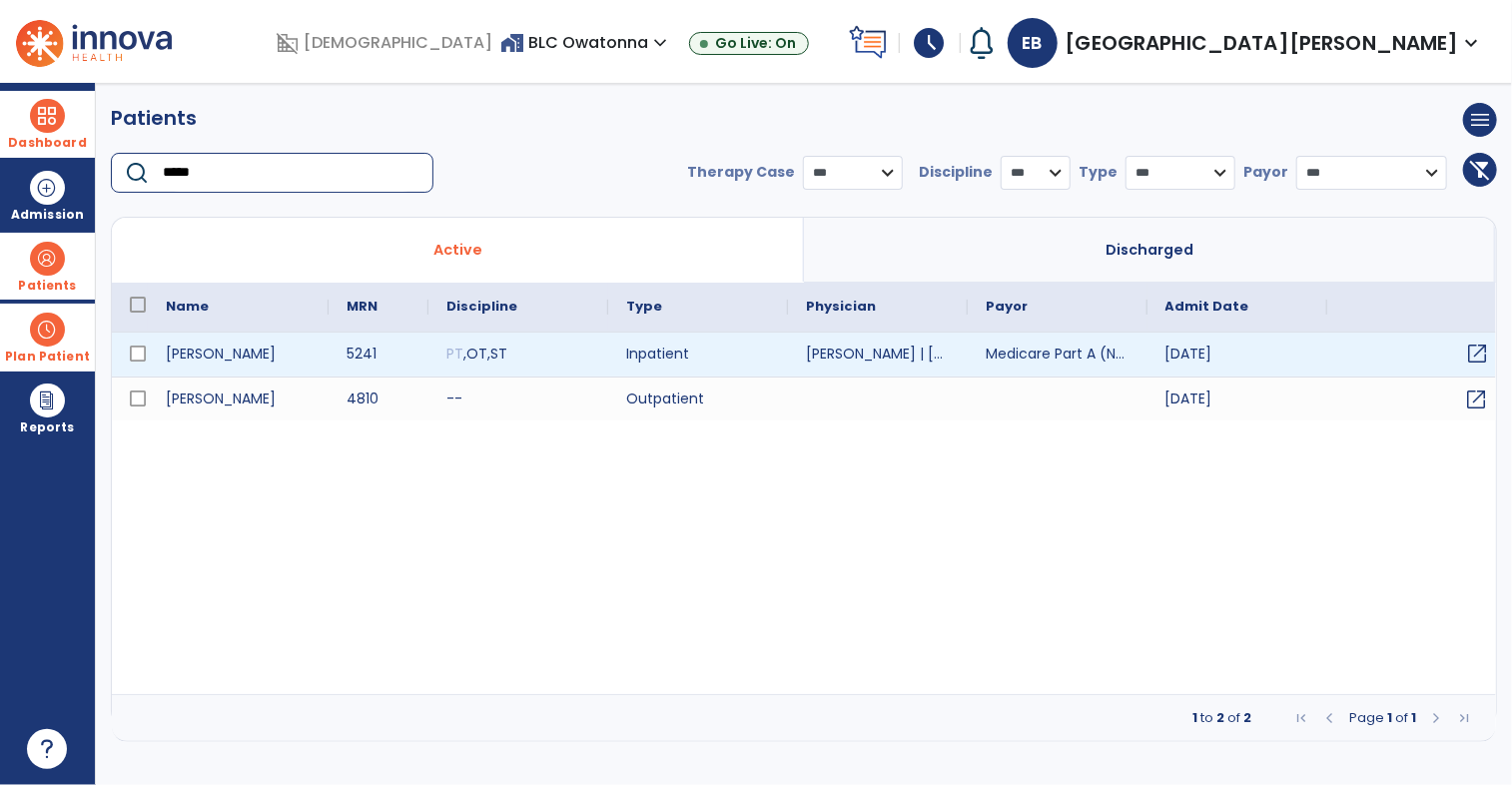 click on "open_in_new" at bounding box center (1478, 354) 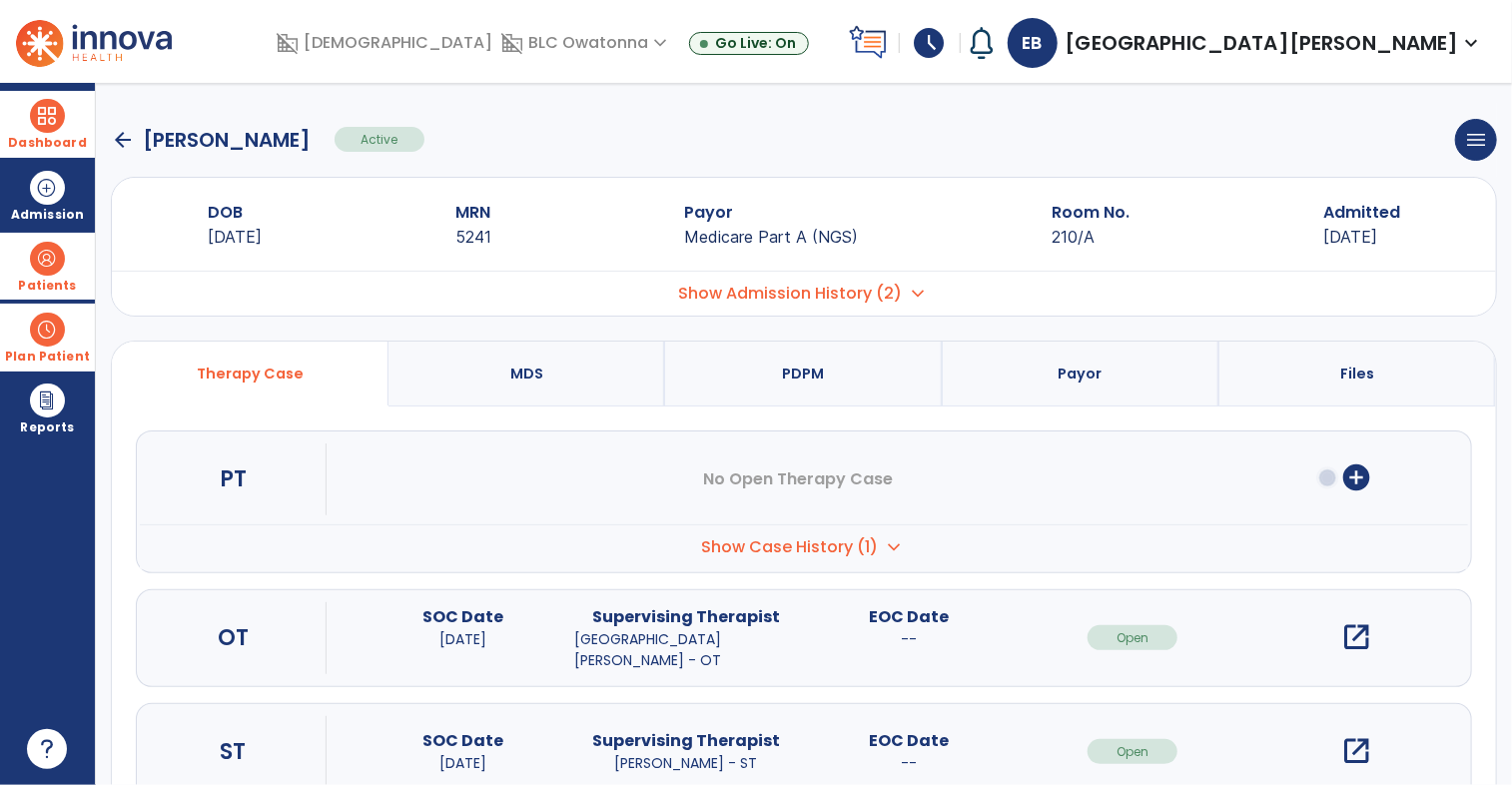 click on "open_in_new" at bounding box center [1356, 637] 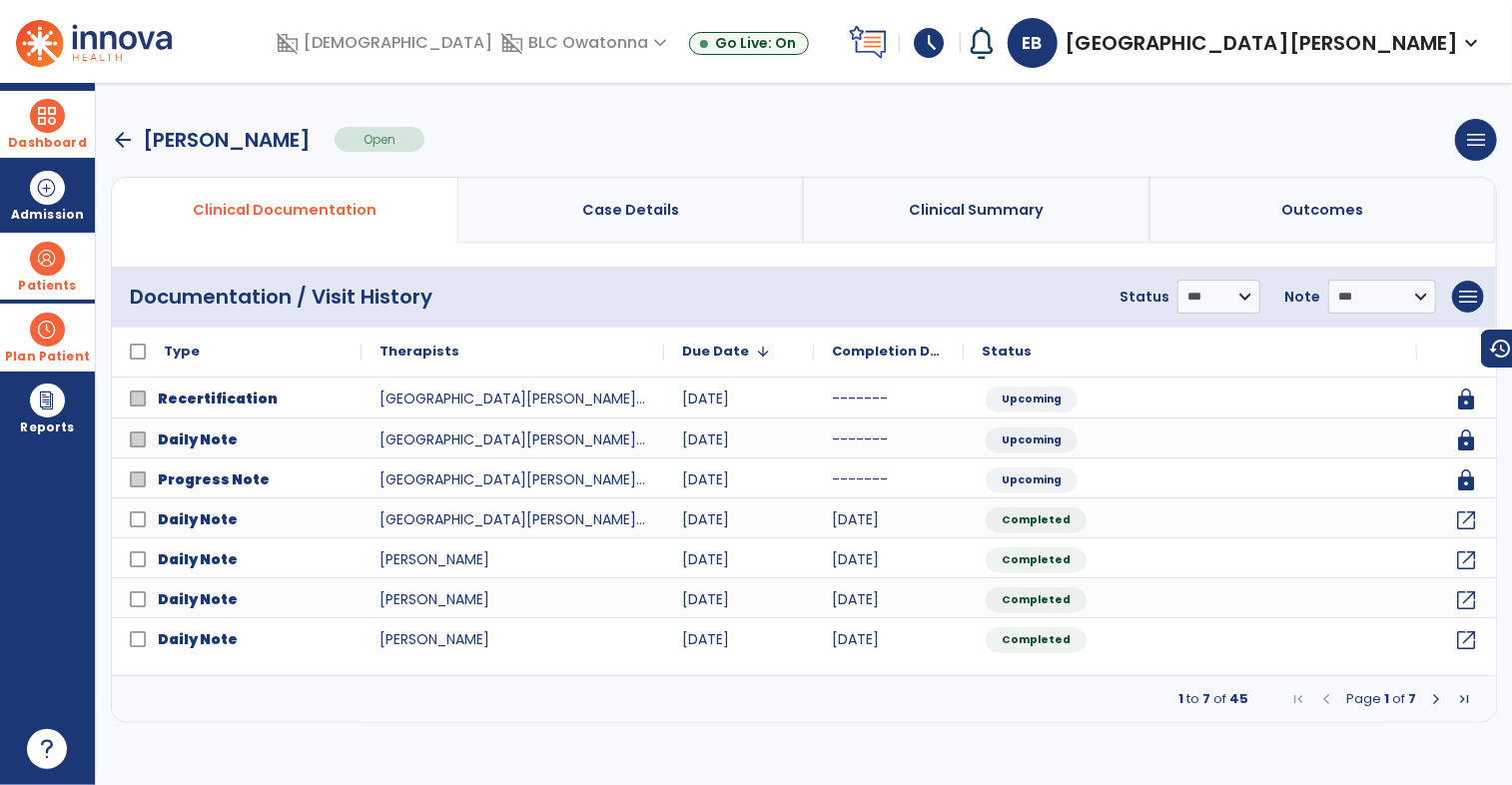 click at bounding box center (47, 116) 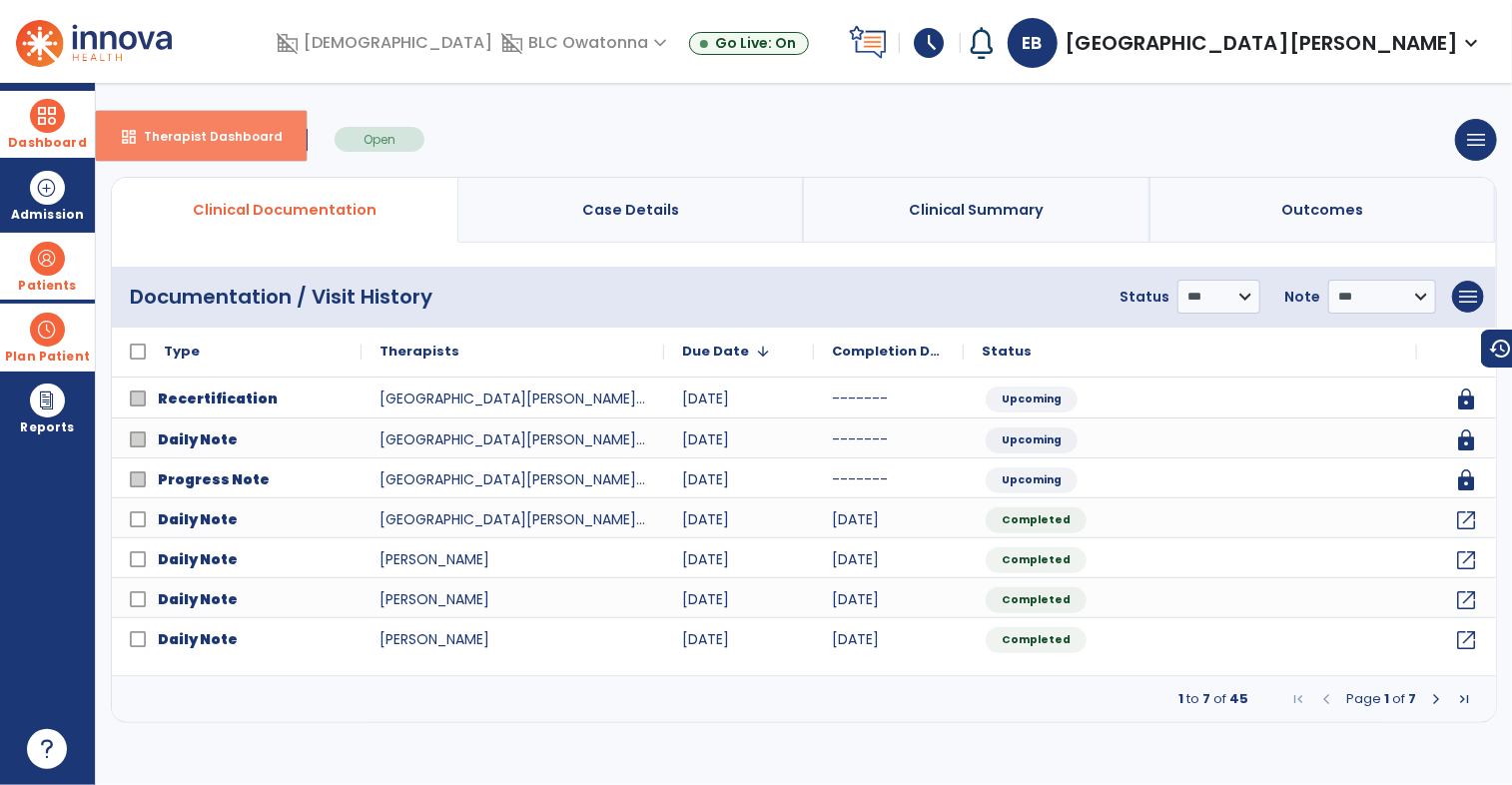click on "dashboard  Therapist Dashboard" at bounding box center [201, 136] 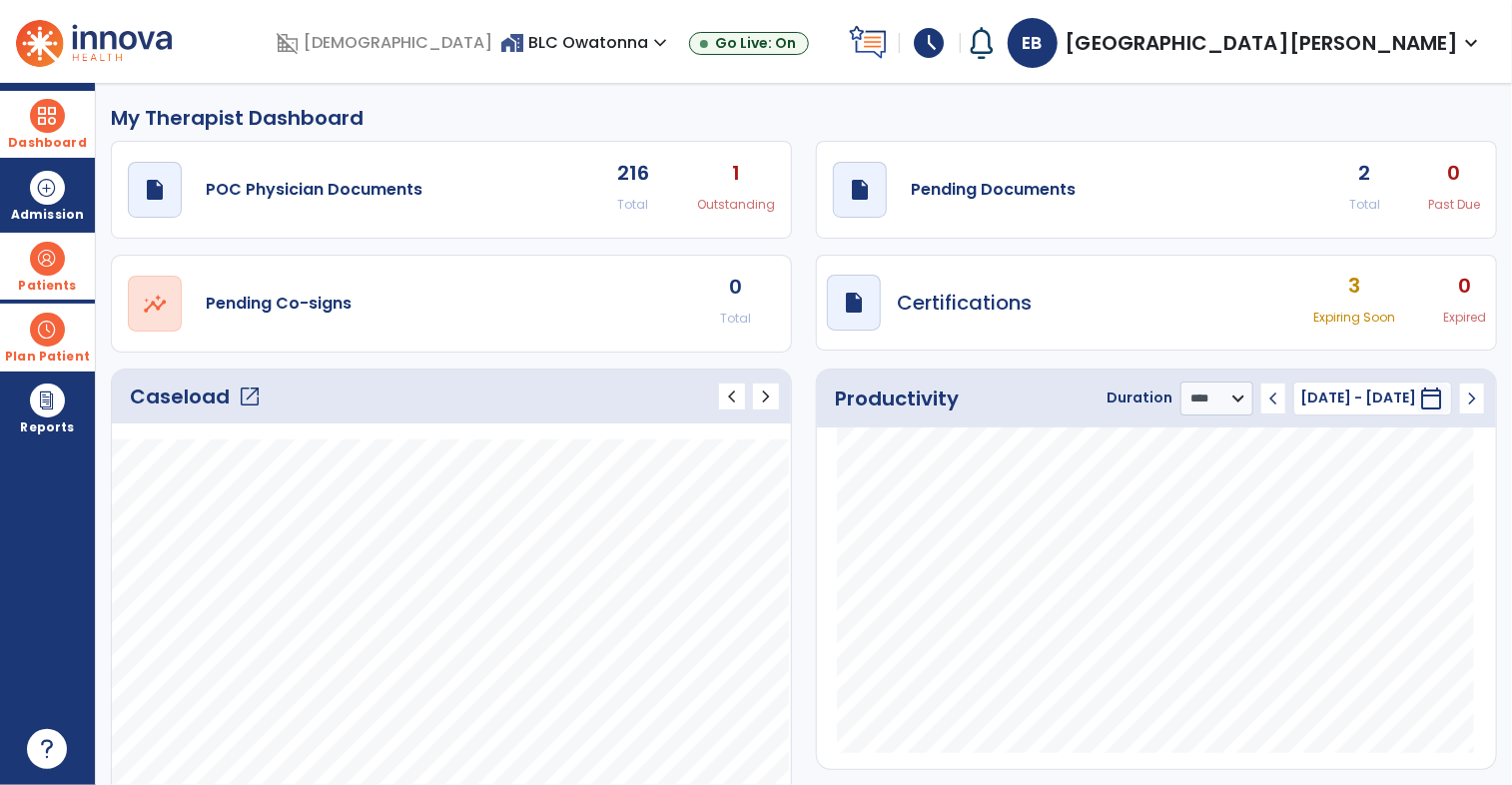 click on "open_in_new" 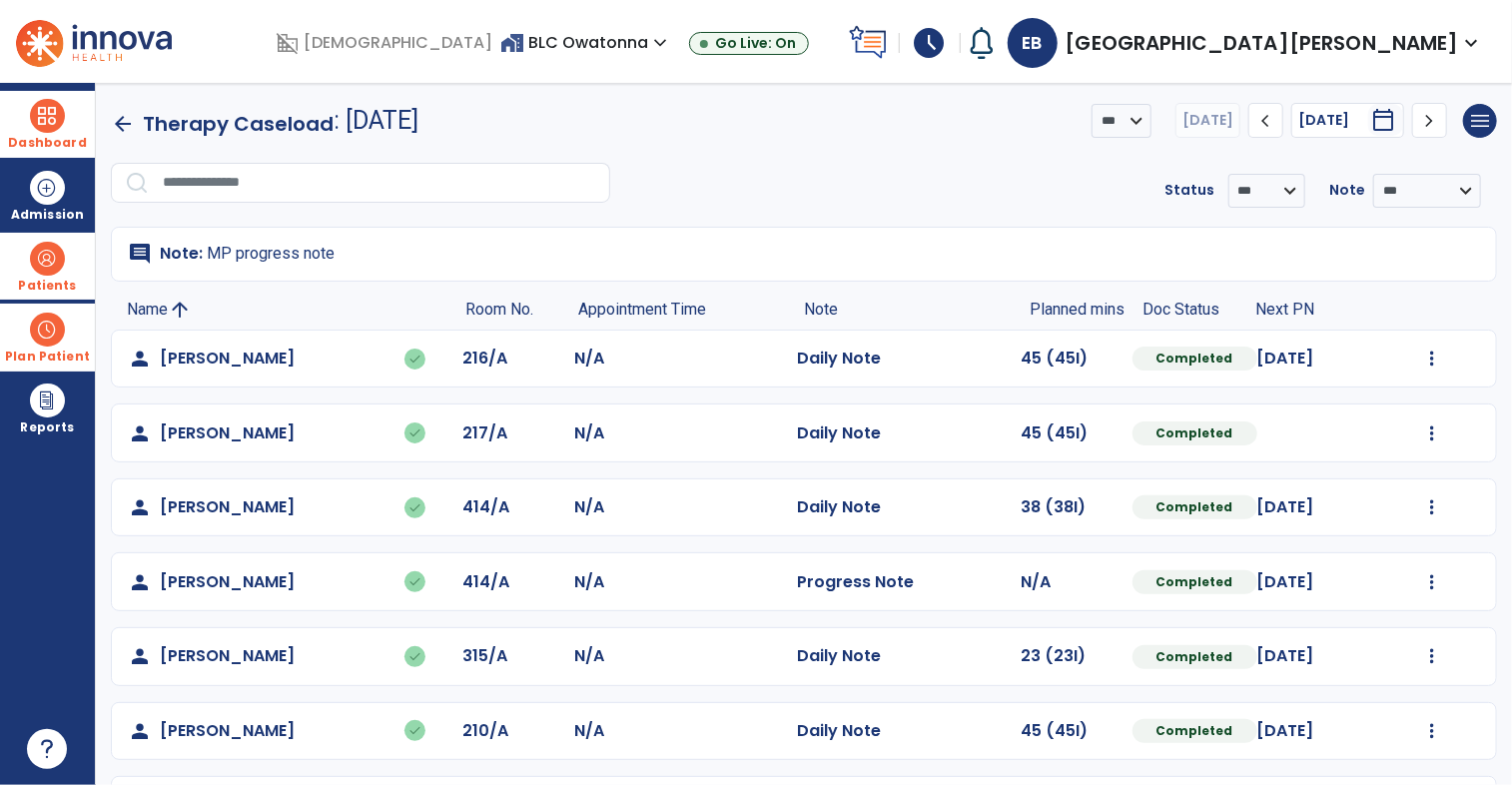 scroll, scrollTop: 224, scrollLeft: 0, axis: vertical 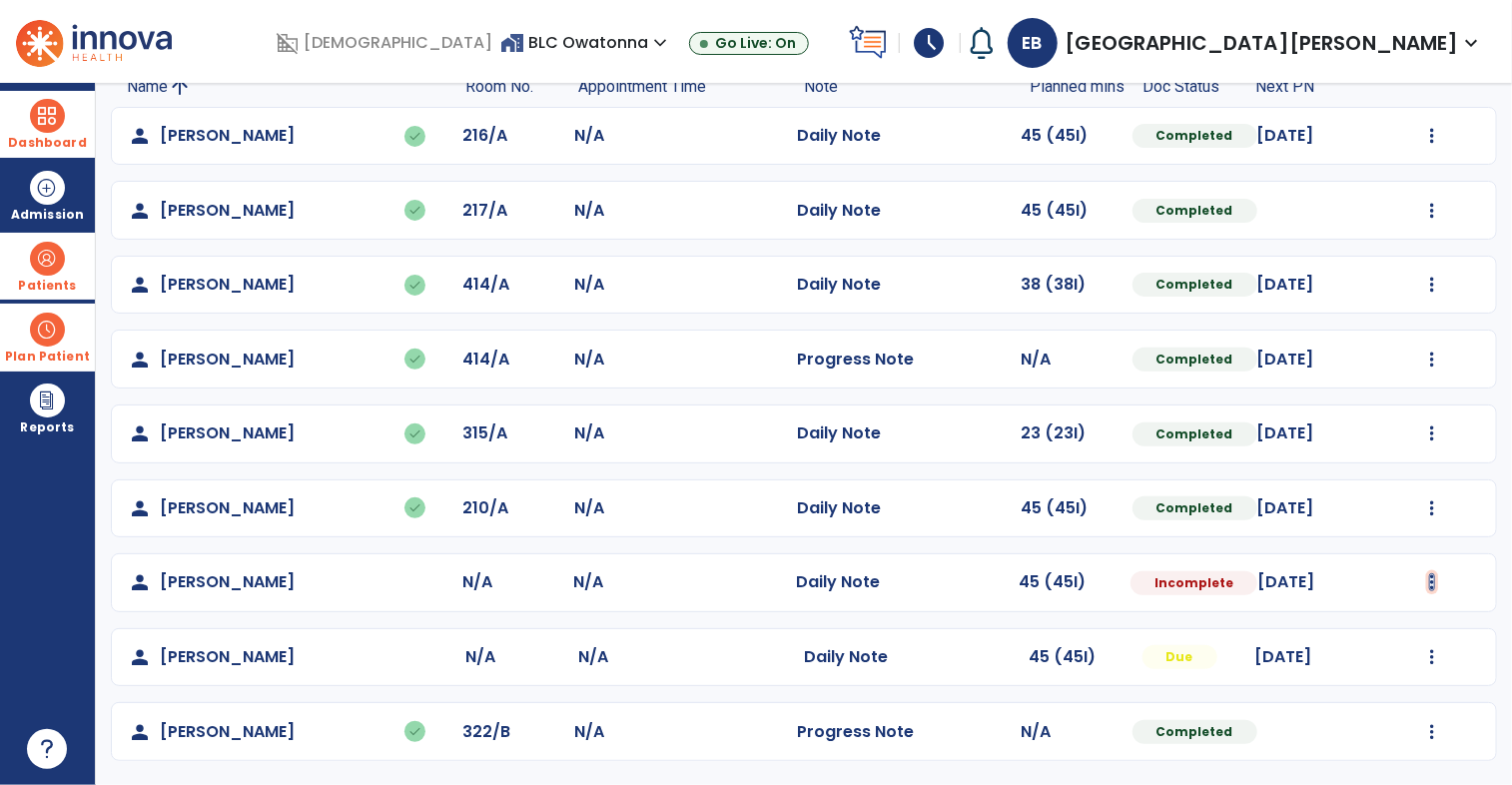 click at bounding box center [1432, 136] 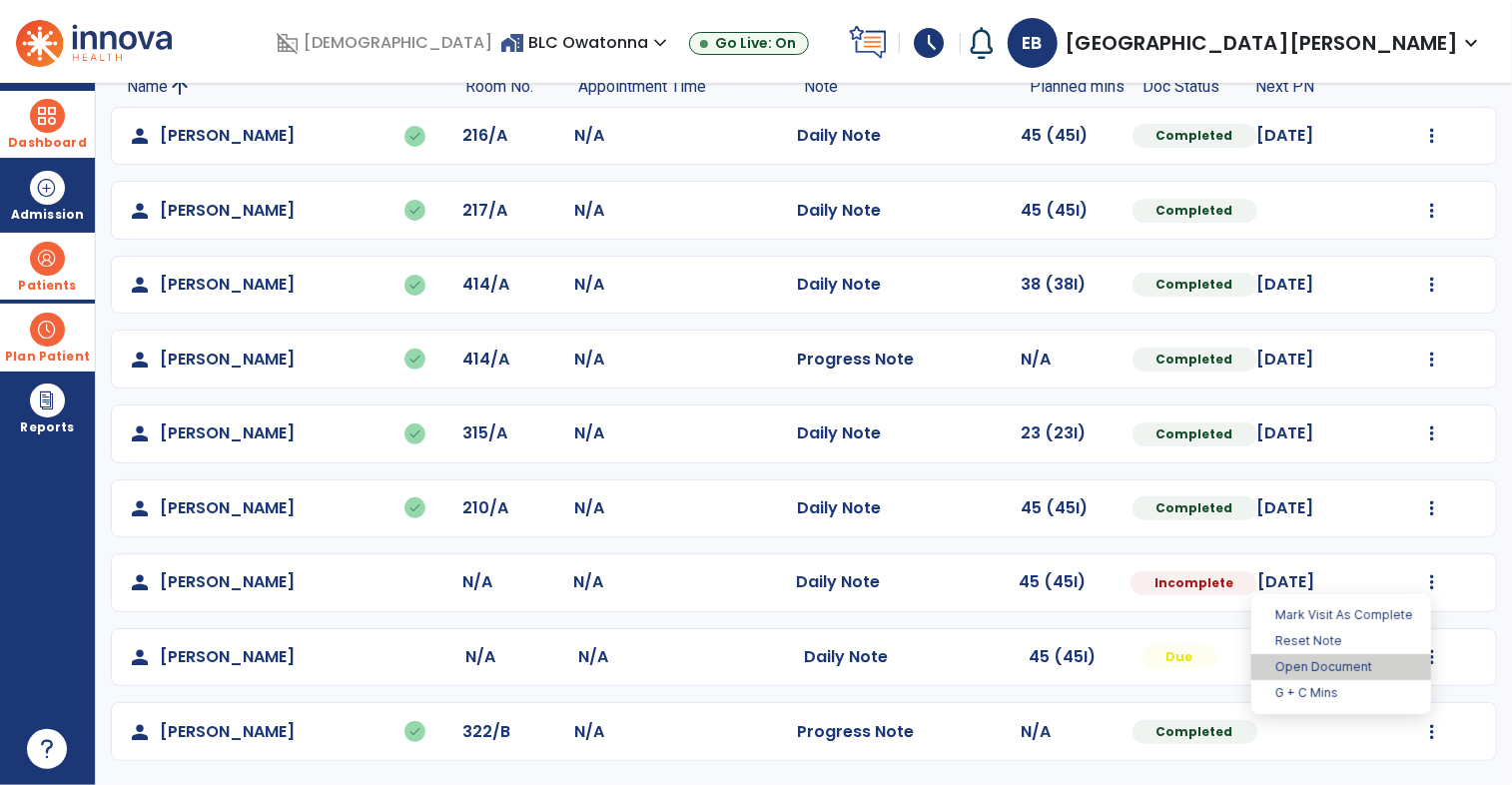click on "Open Document" at bounding box center (1341, 667) 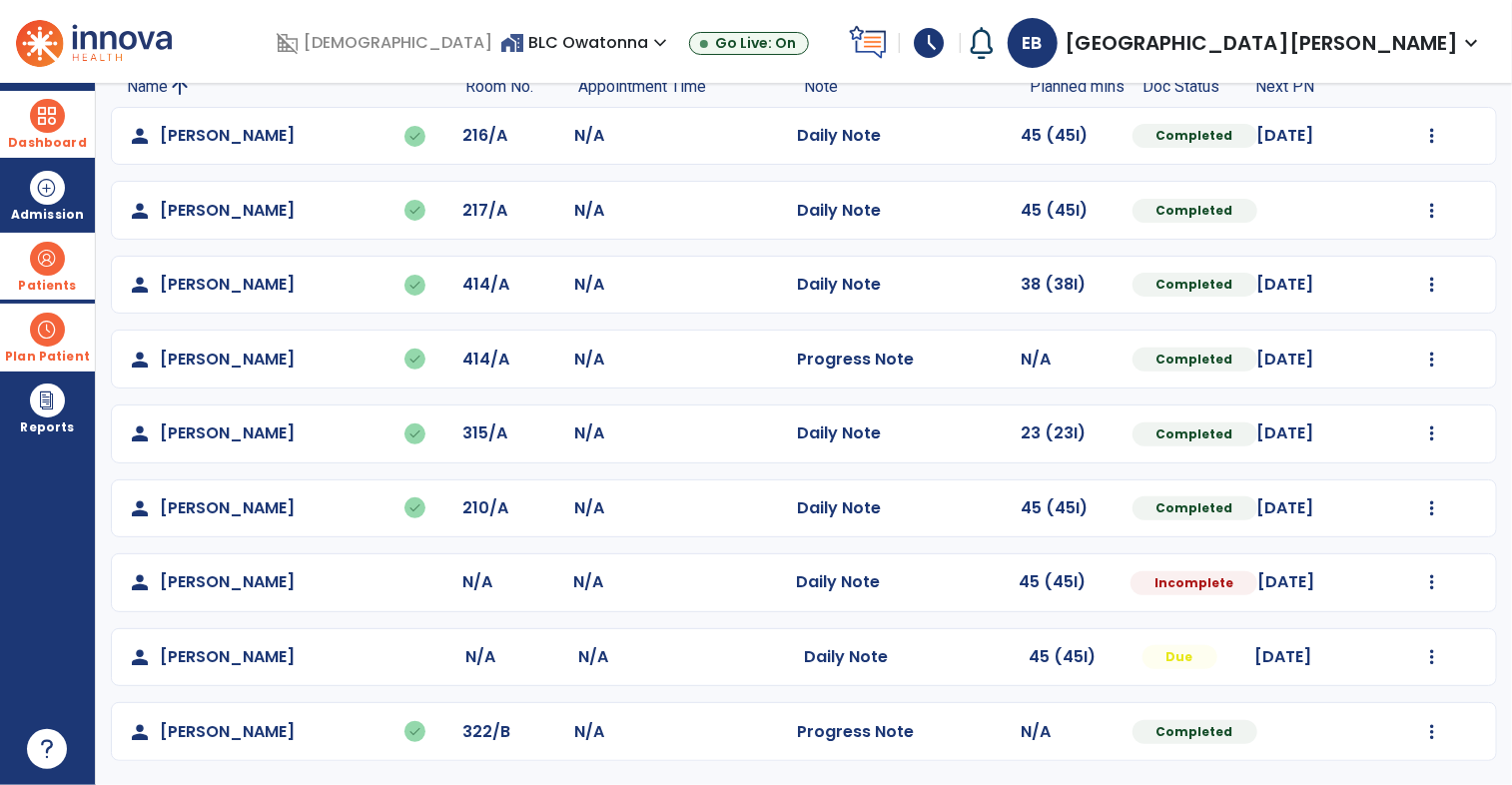 select on "*" 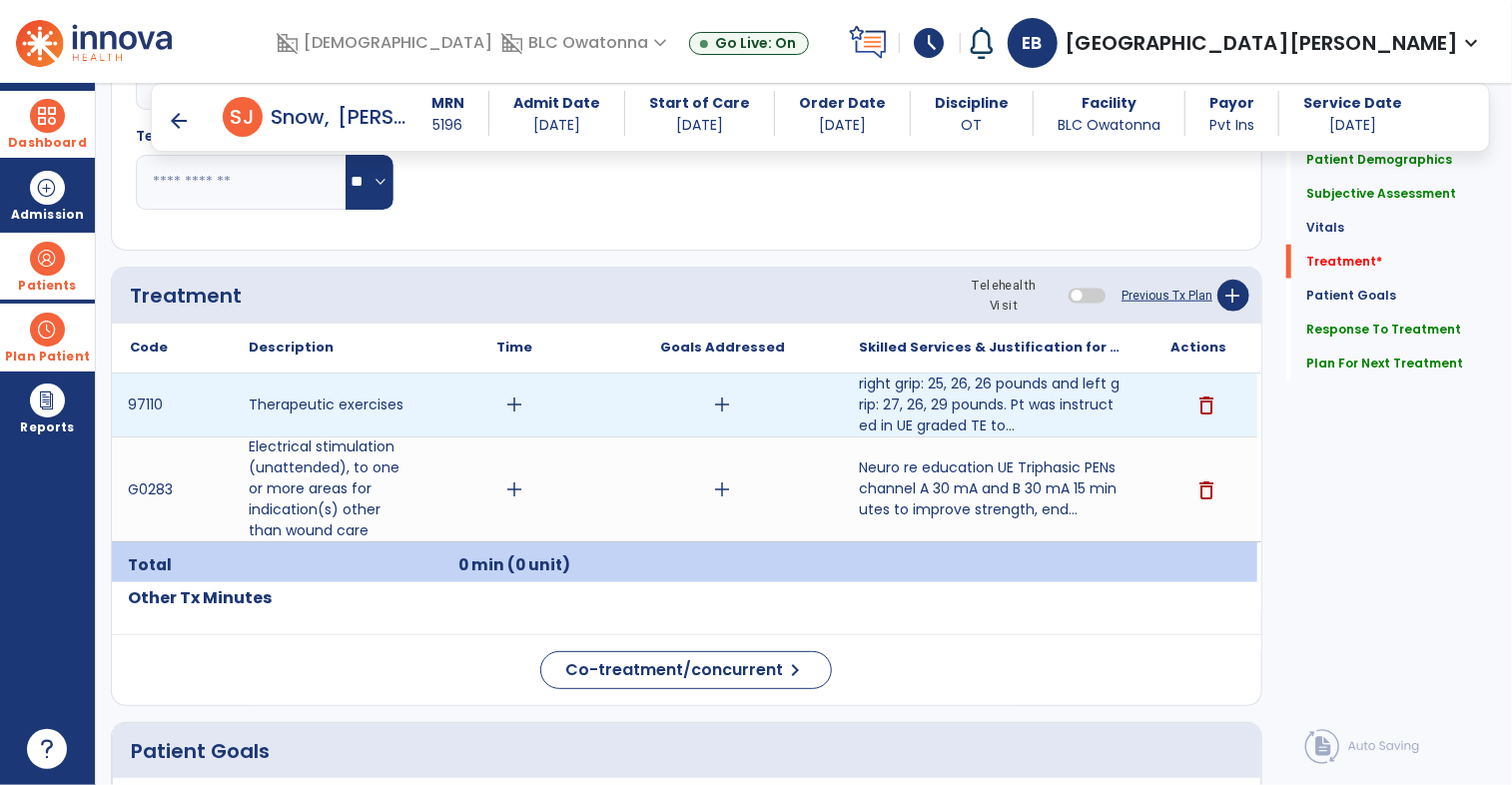 scroll, scrollTop: 1023, scrollLeft: 0, axis: vertical 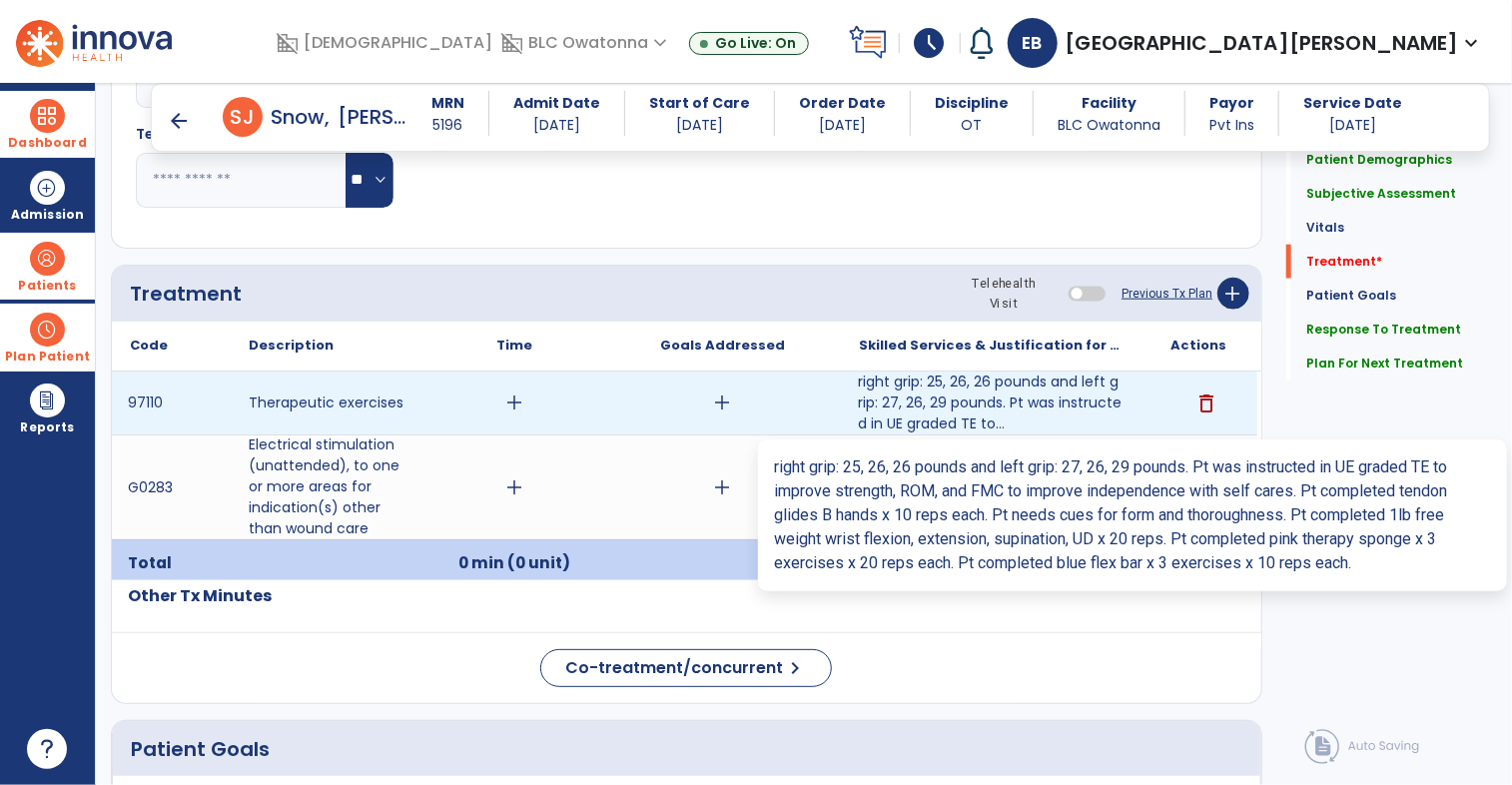 click on "right grip: 25, 26, 26 pounds and left grip: 27, 26, 29 pounds. Pt was instructed in UE graded TE to..." at bounding box center [990, 402] 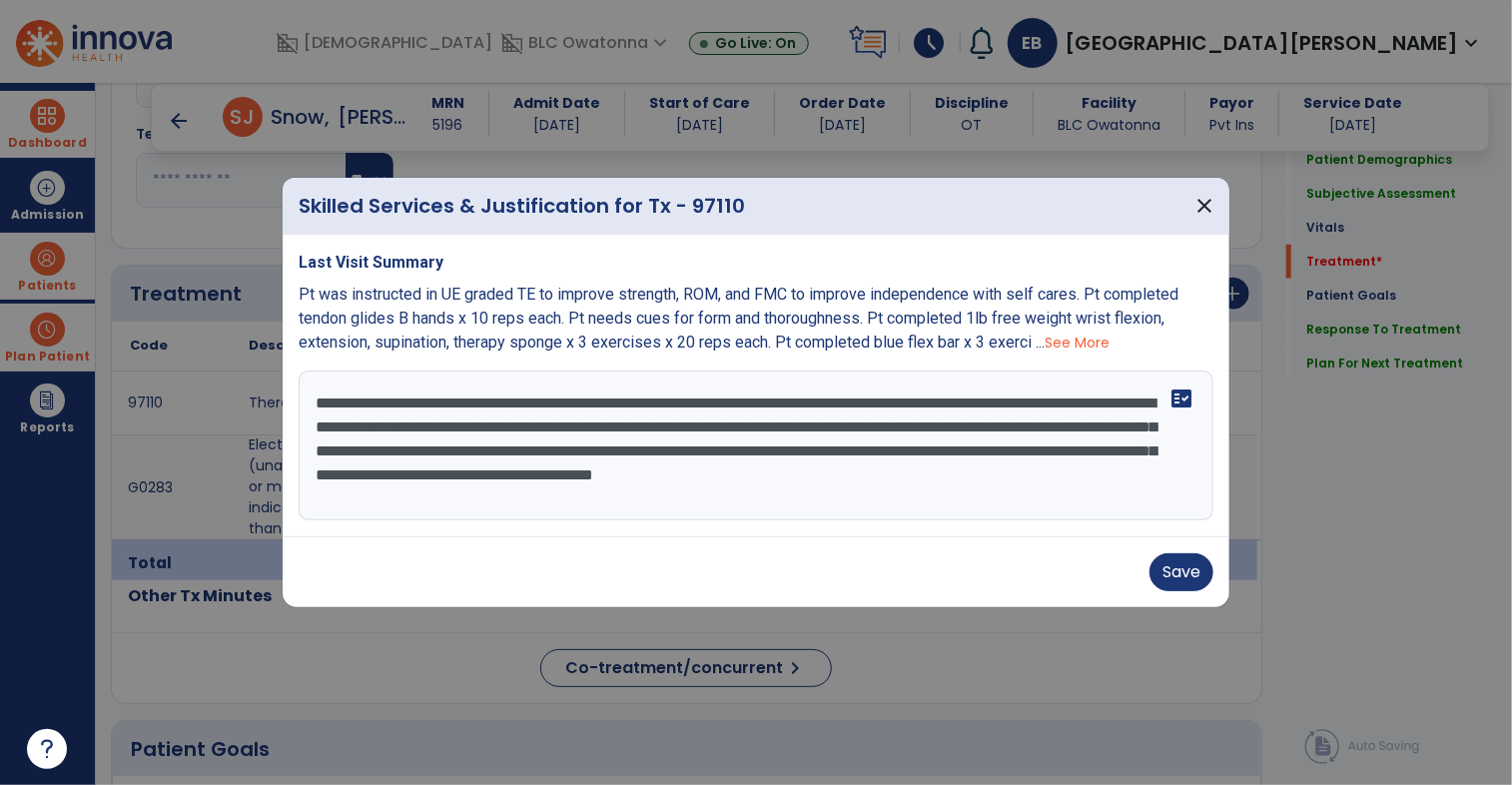 click on "**********" at bounding box center [756, 445] 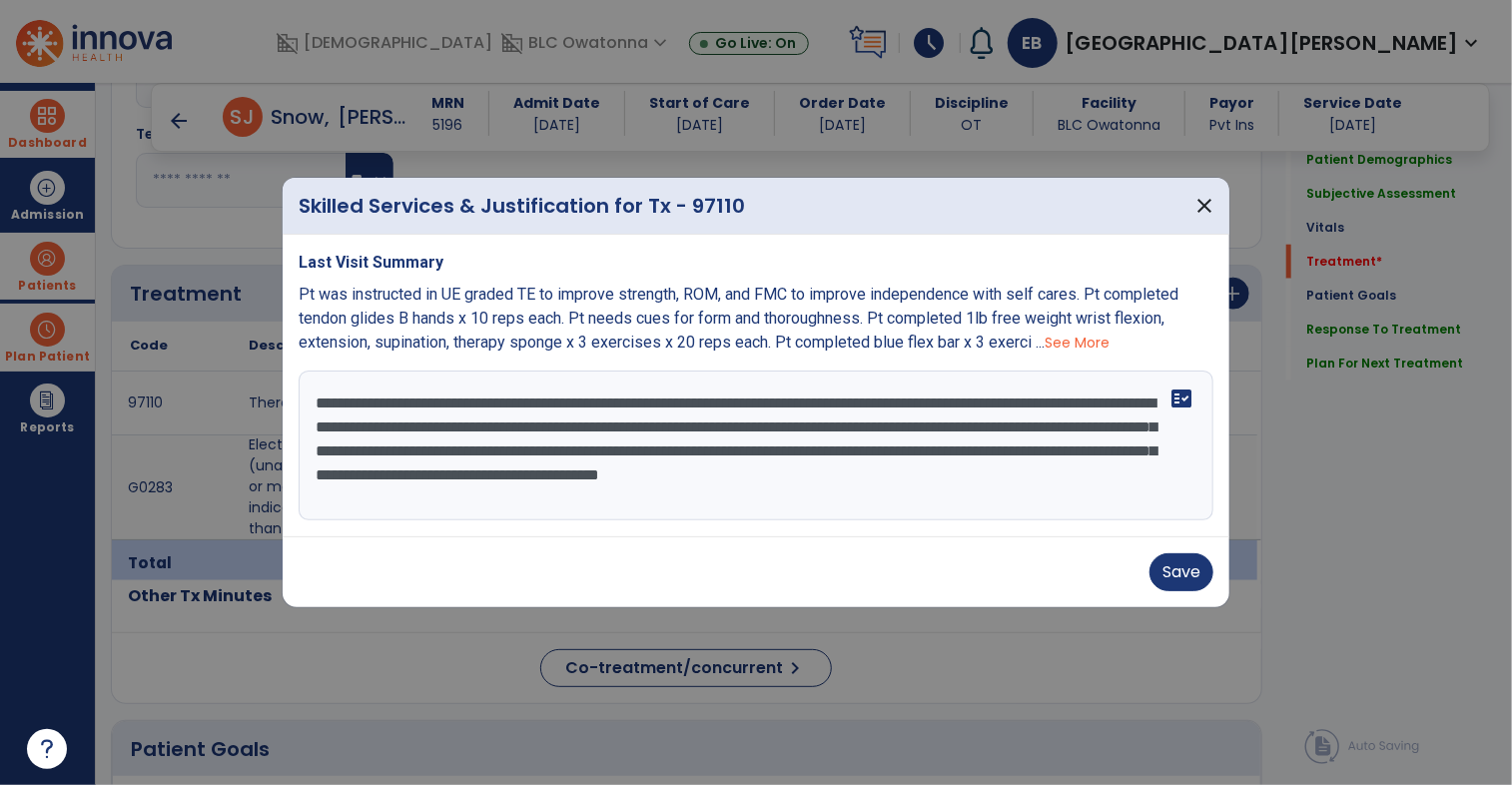 drag, startPoint x: 933, startPoint y: 475, endPoint x: 1031, endPoint y: 473, distance: 98.02041 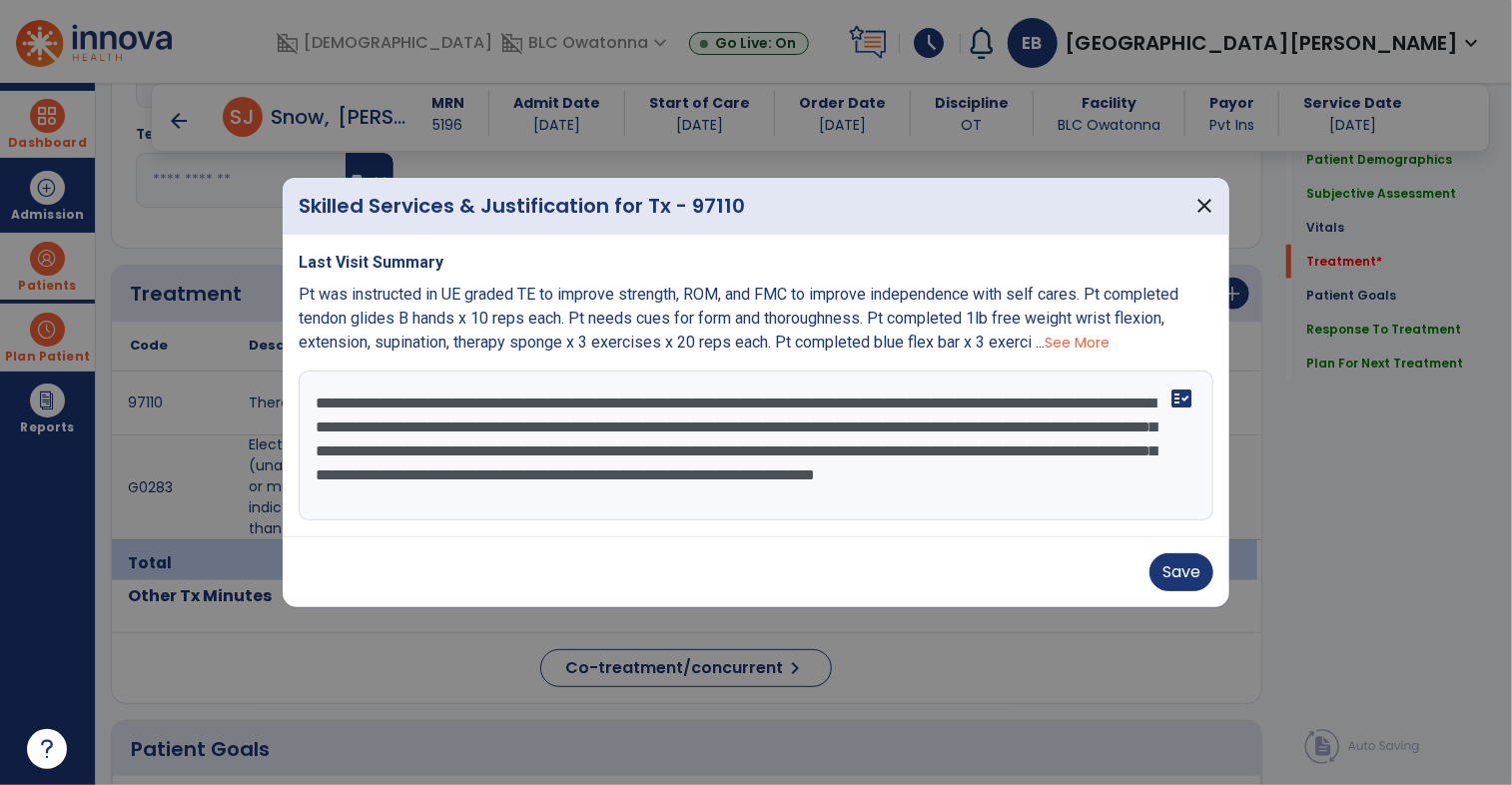 click on "**********" at bounding box center [756, 445] 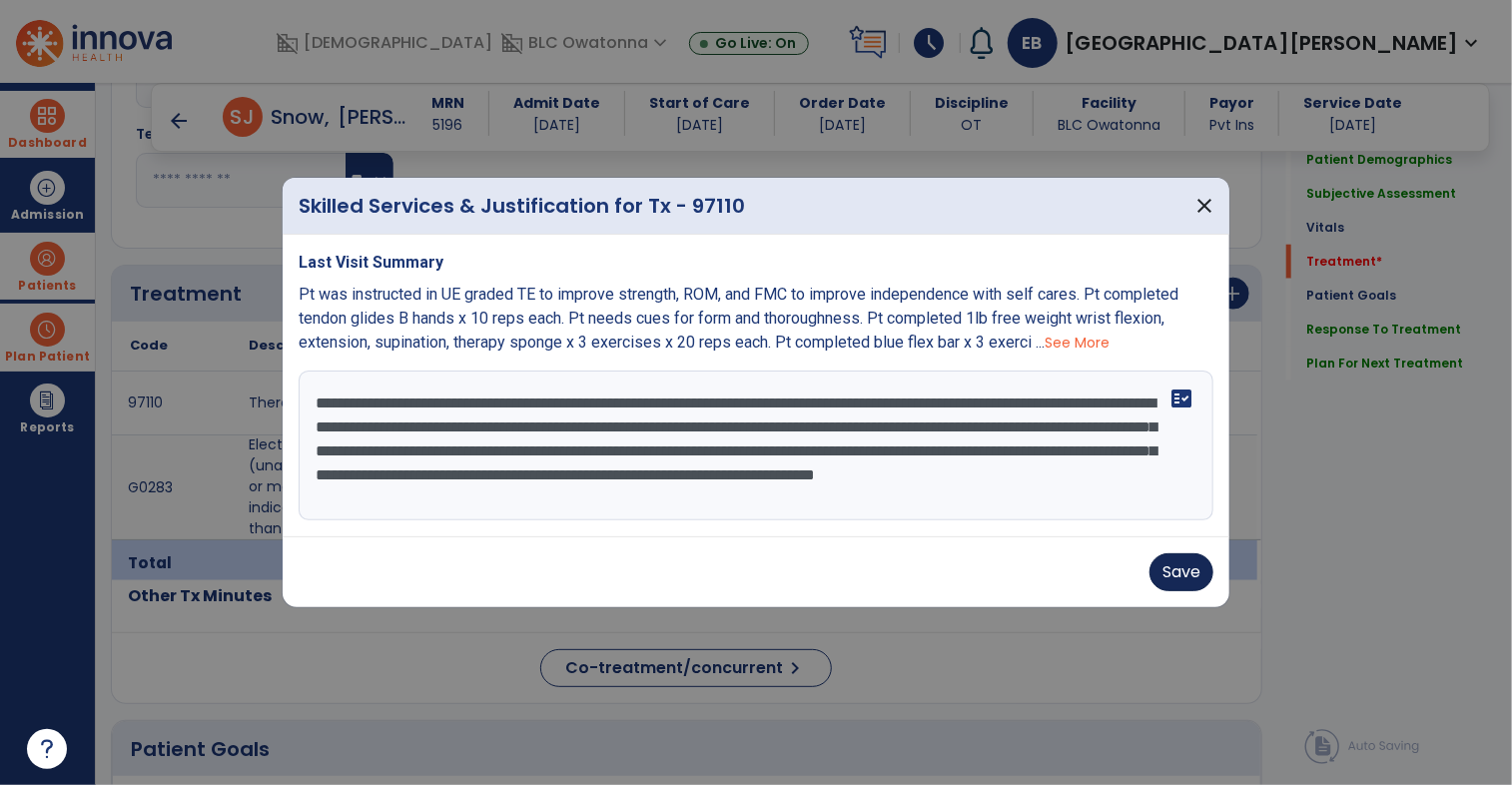 type on "**********" 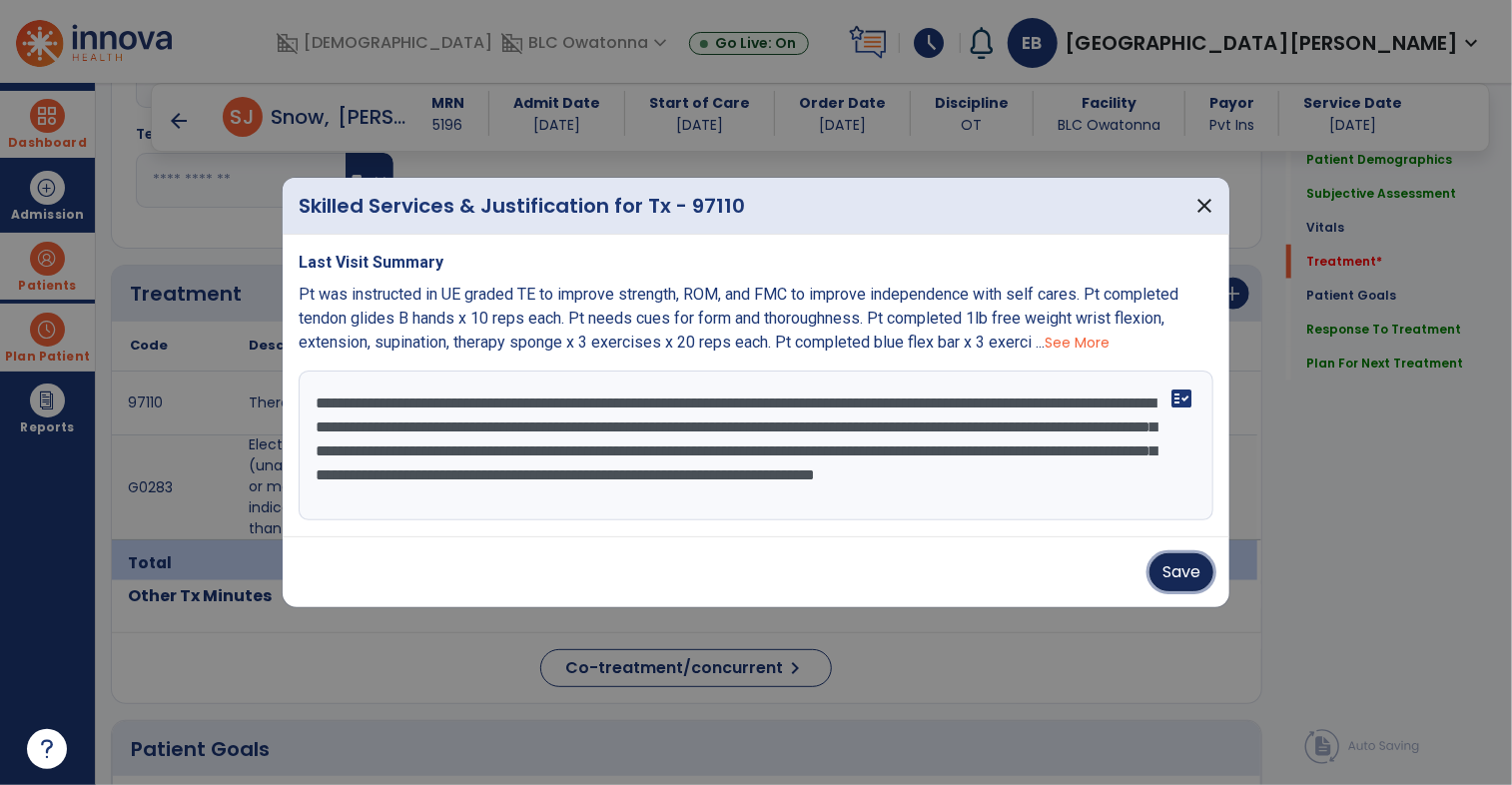 click on "Save" at bounding box center [1181, 572] 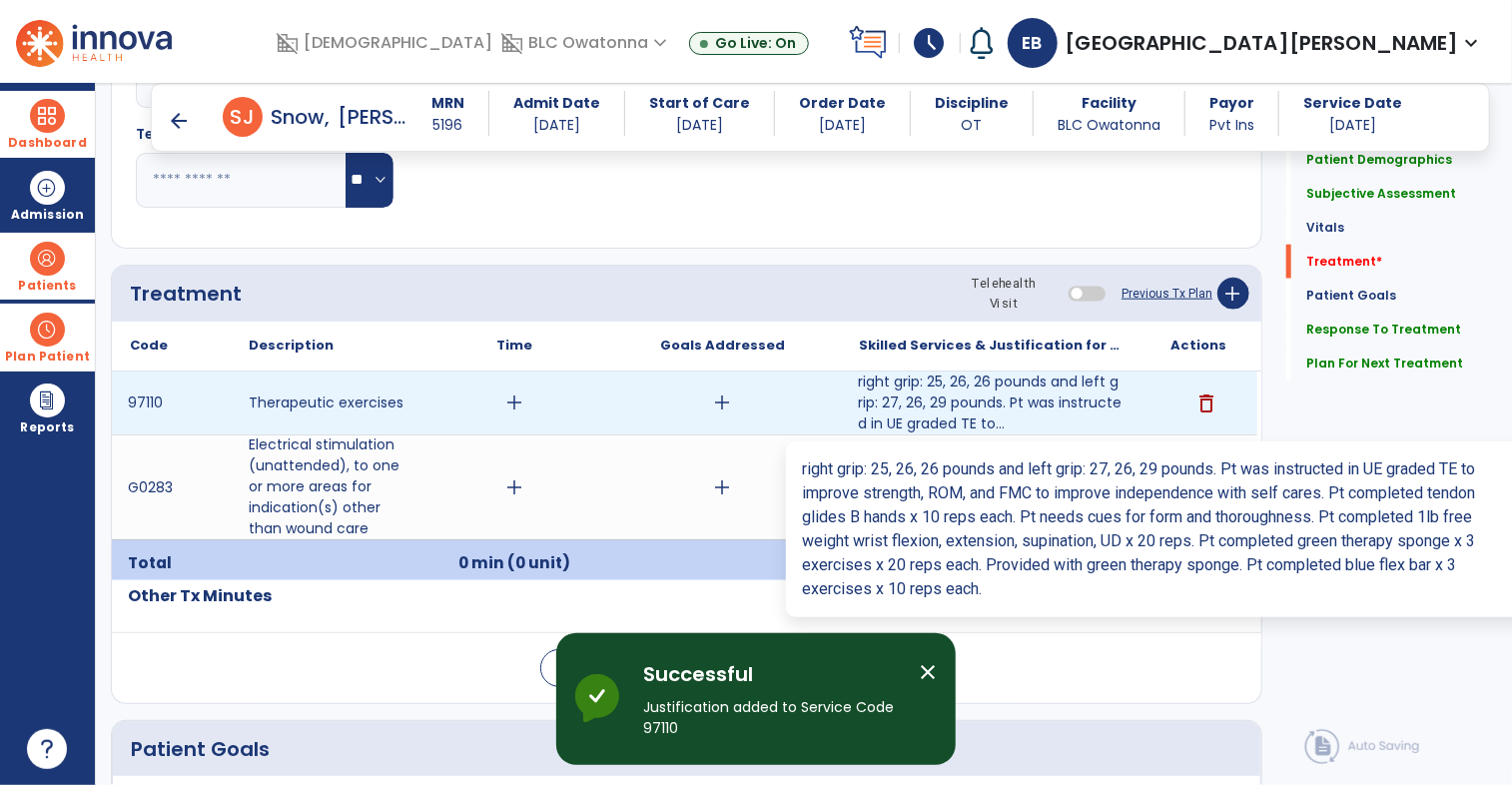click on "right grip: 25, 26, 26 pounds and left grip: 27, 26, 29 pounds. Pt was instructed in UE graded TE to..." at bounding box center (990, 402) 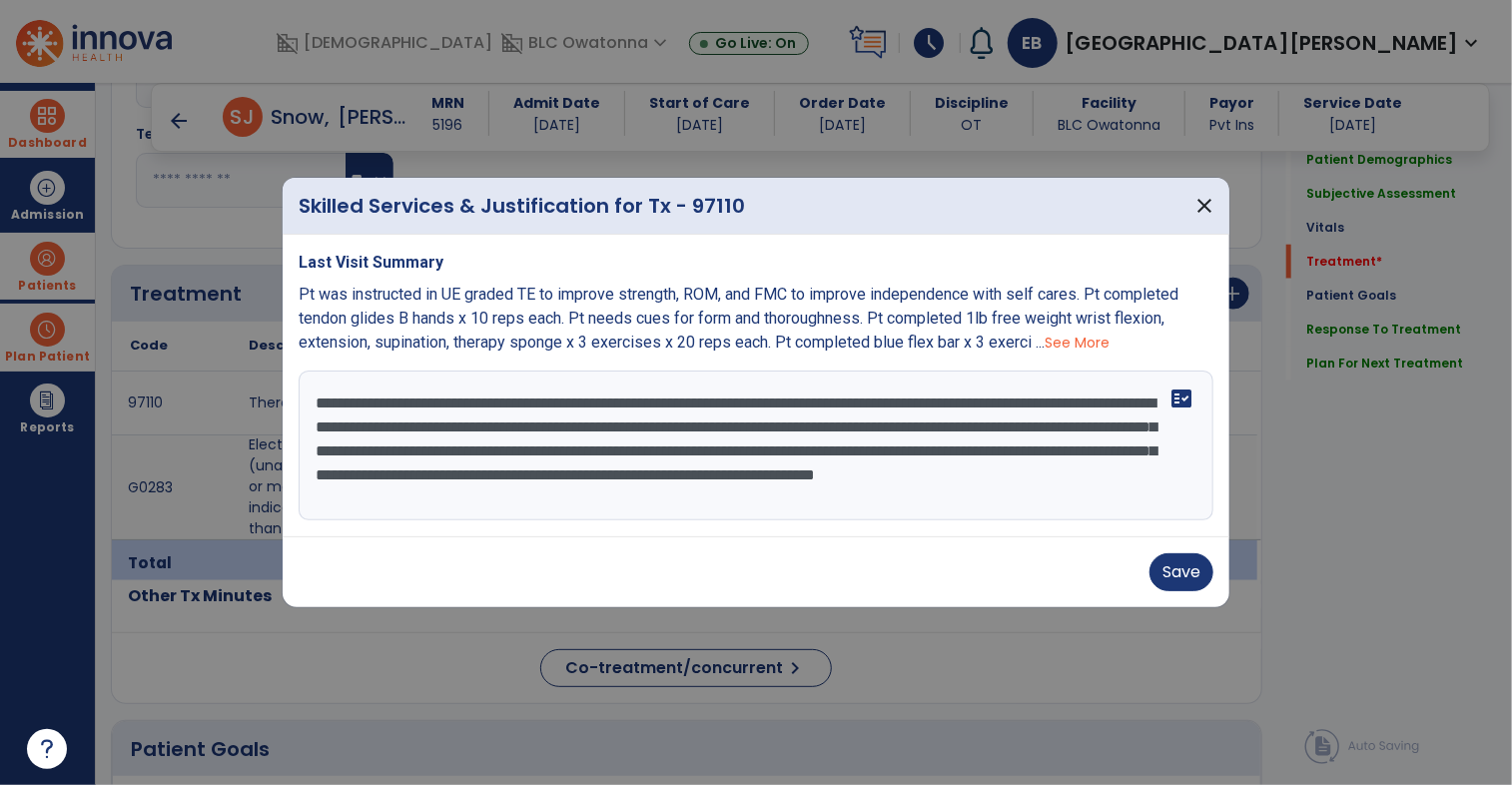 click on "**********" at bounding box center [756, 445] 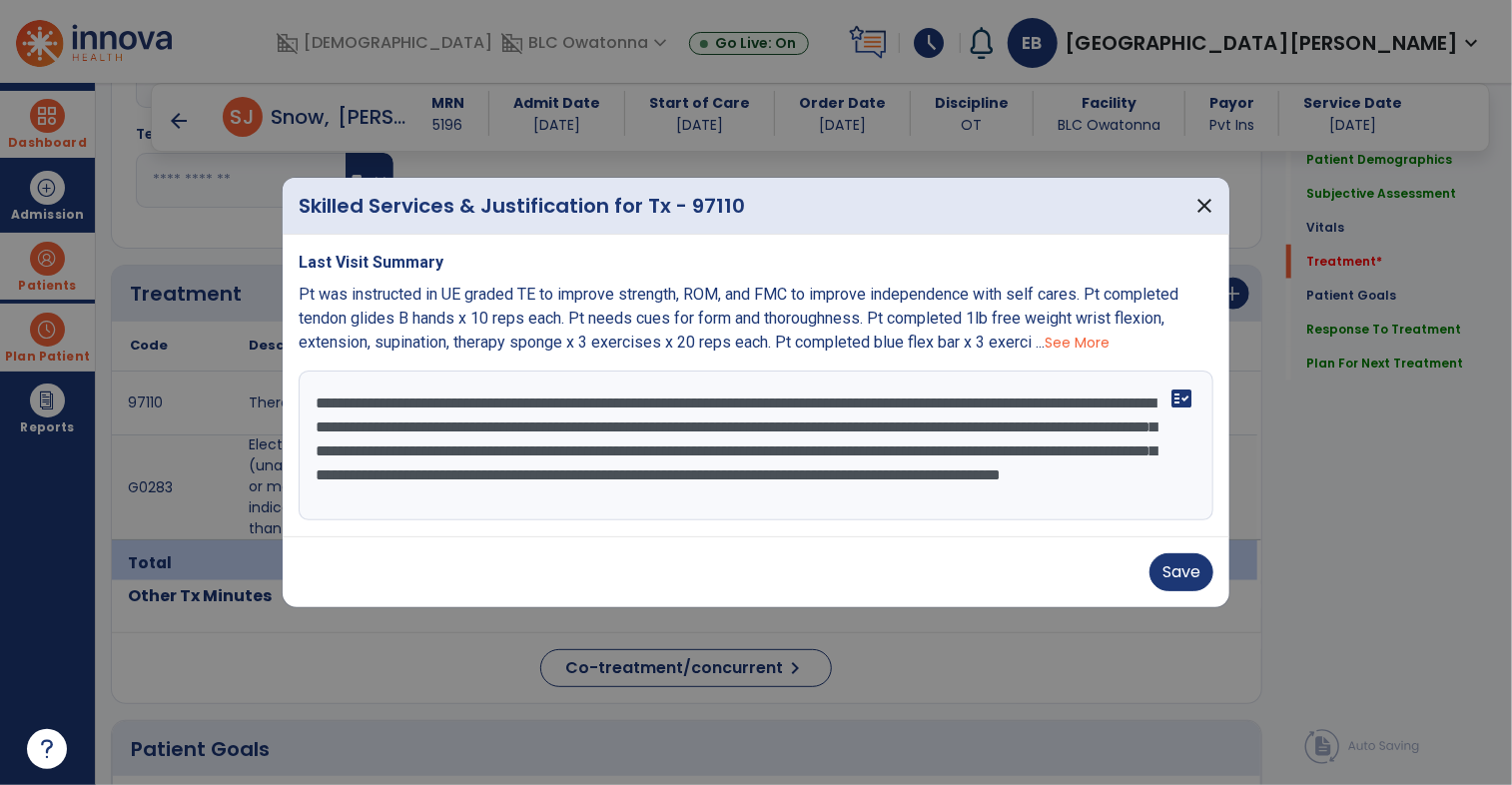 scroll, scrollTop: 15, scrollLeft: 0, axis: vertical 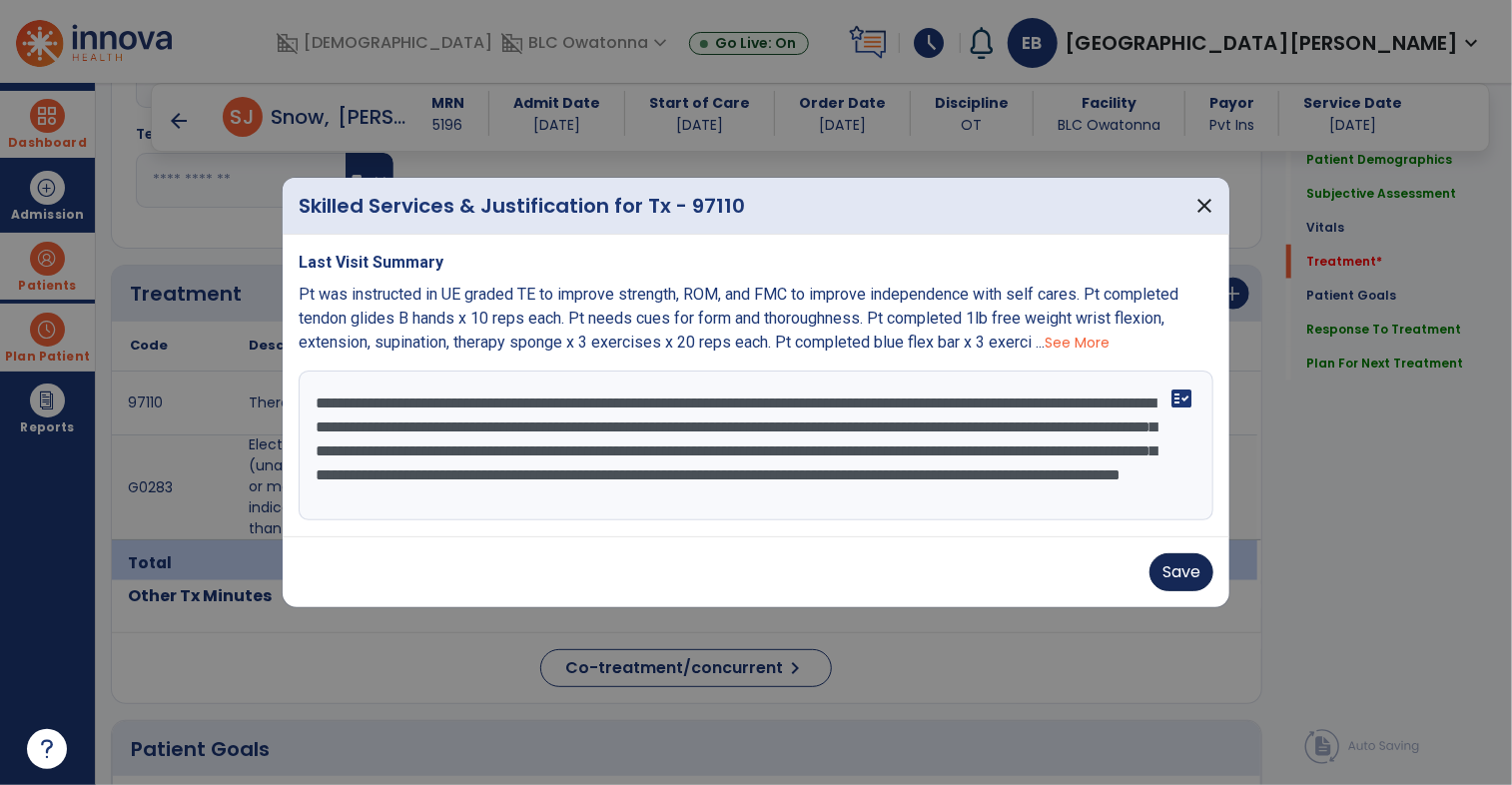 type on "**********" 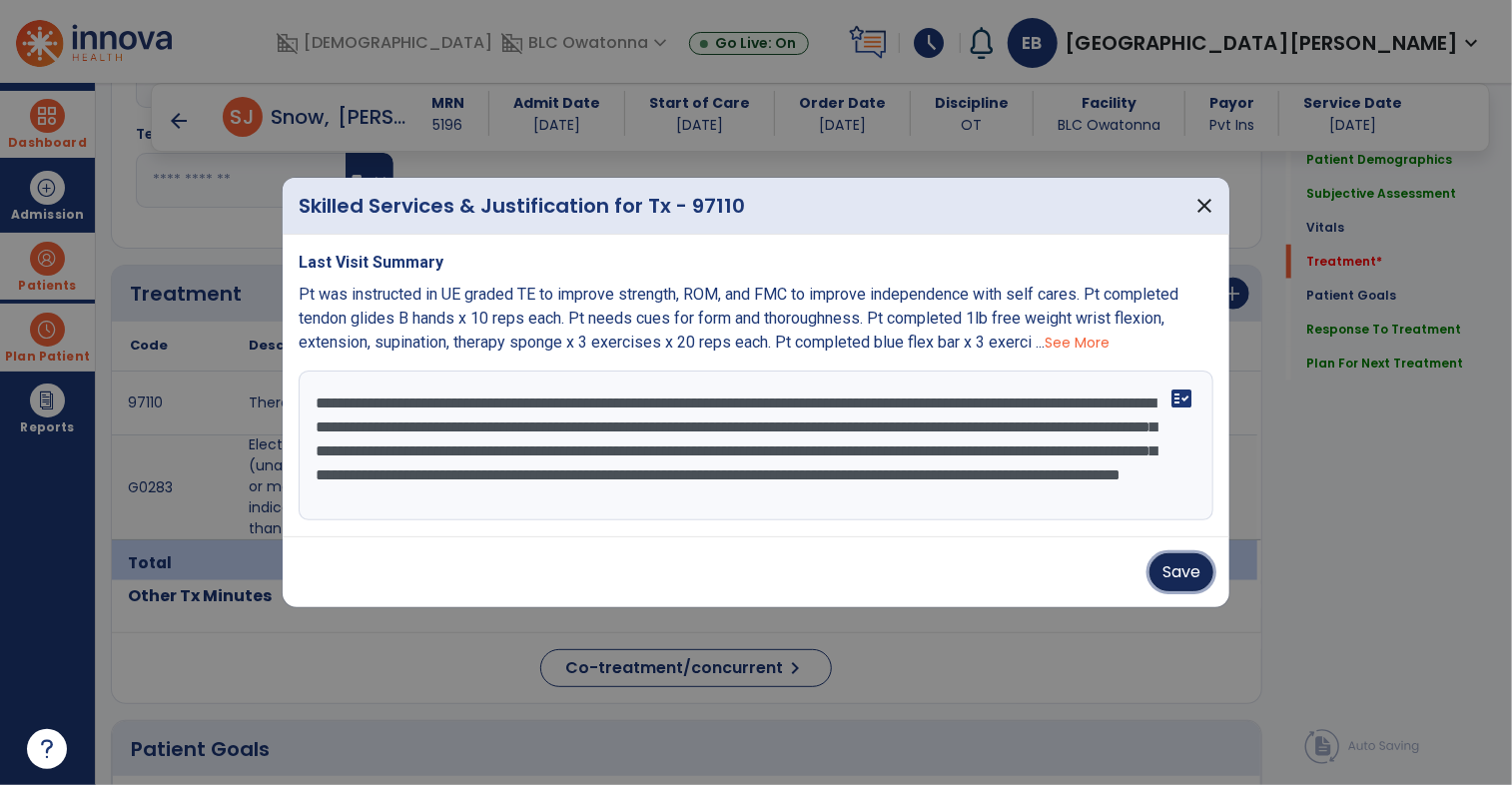 click on "Save" at bounding box center (1181, 572) 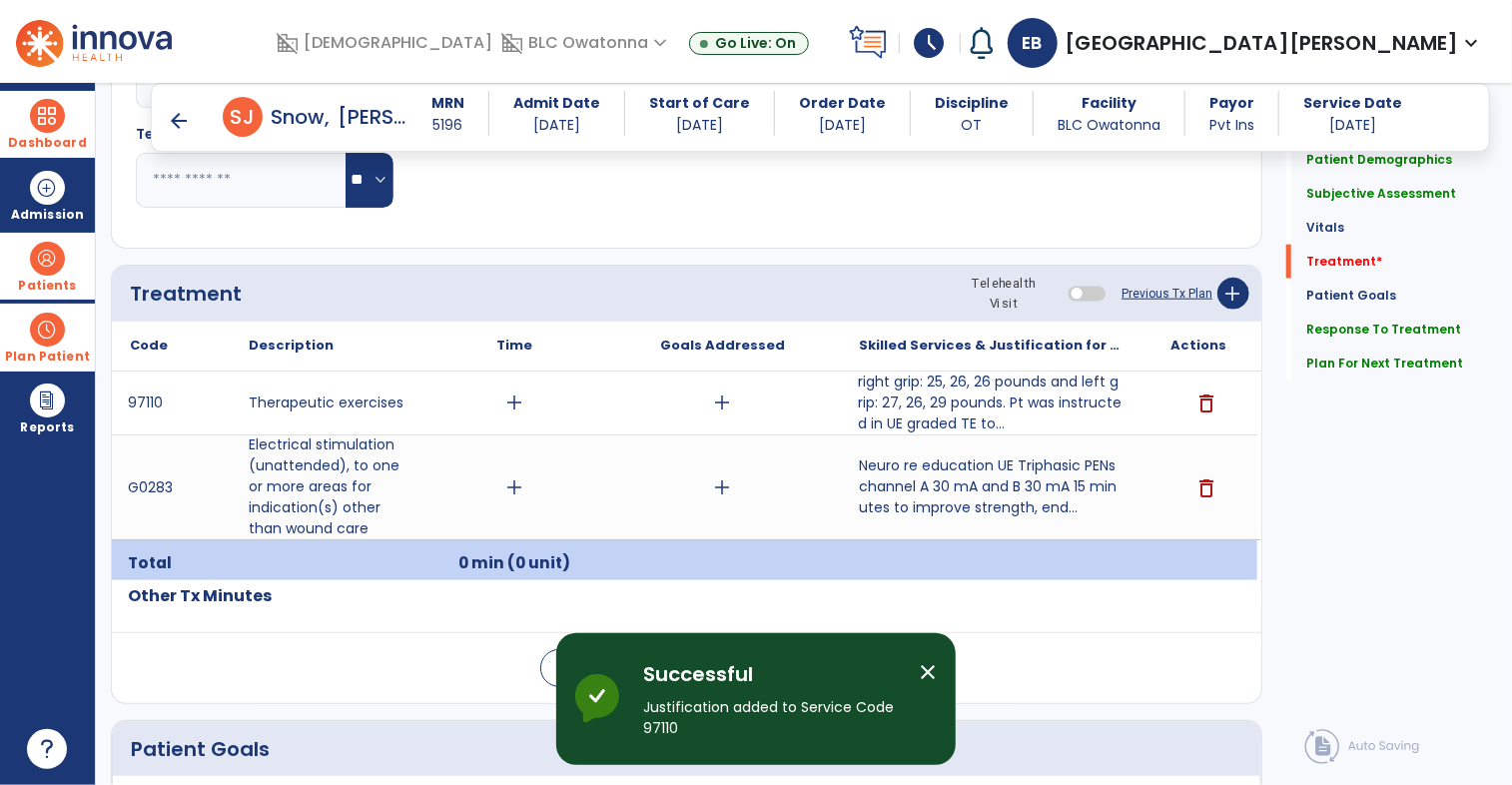 click on "arrow_back" at bounding box center (179, 121) 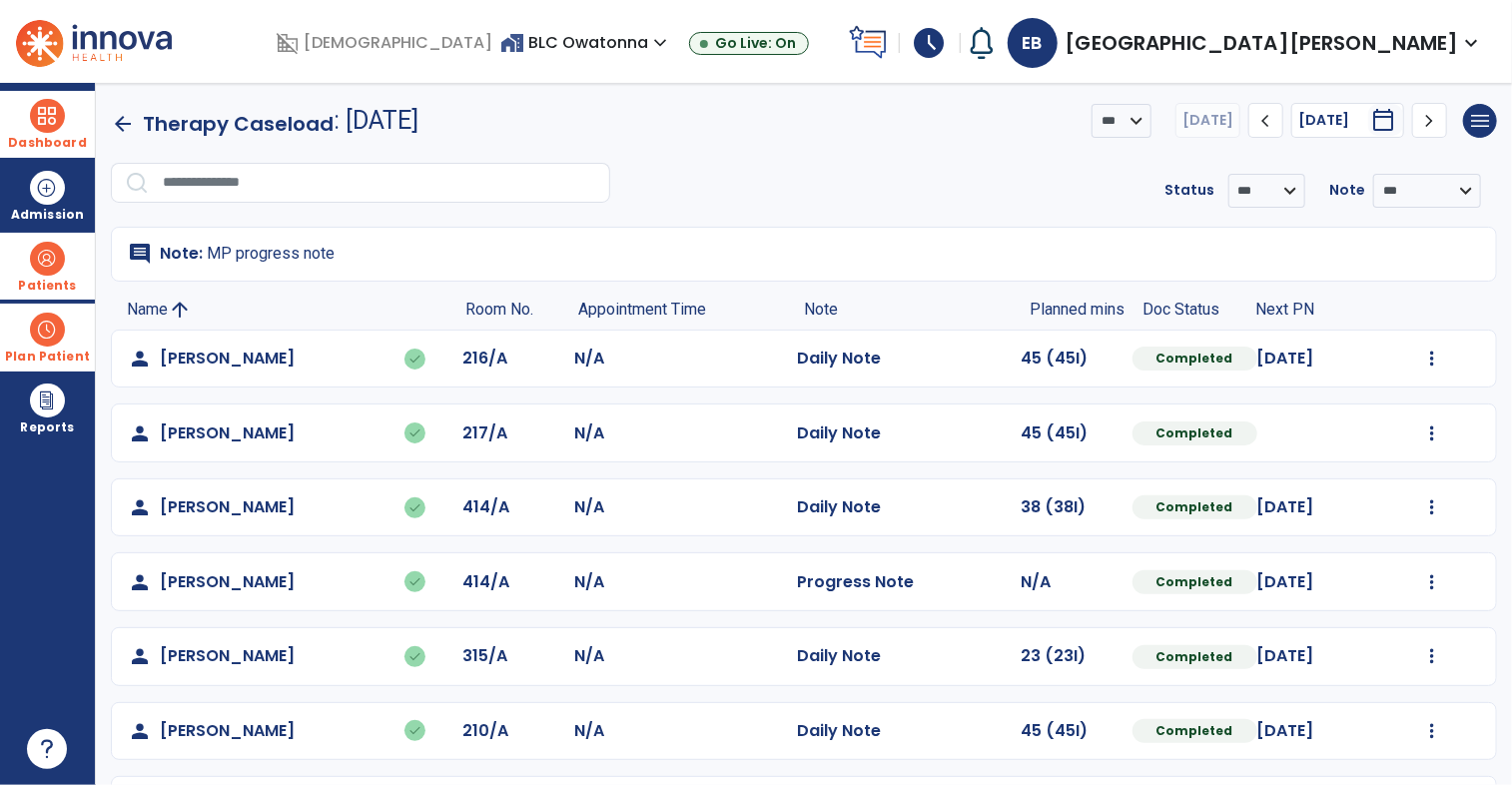 click on "Plan Patient" at bounding box center (47, 286) 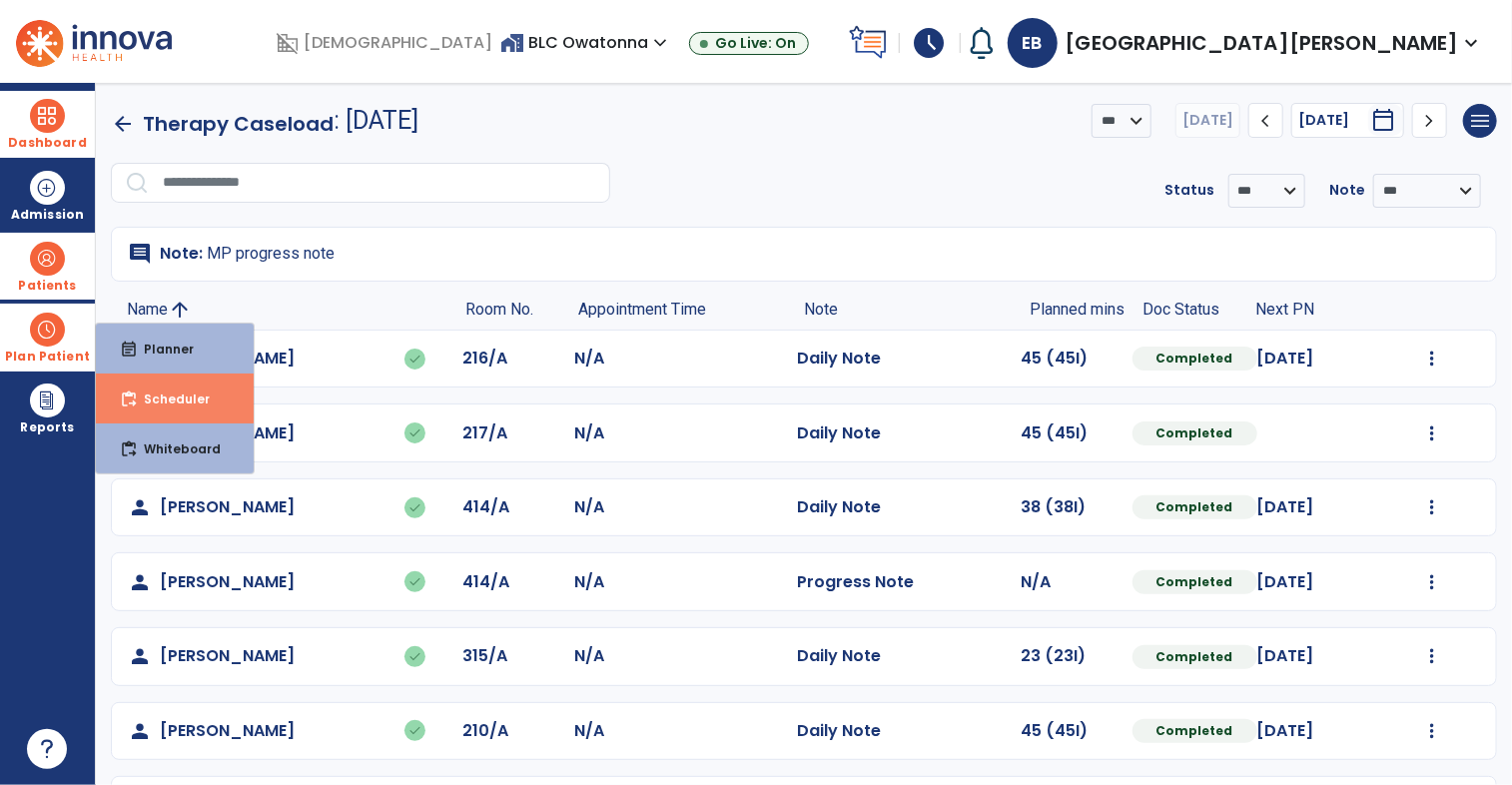 click on "Scheduler" at bounding box center (169, 398) 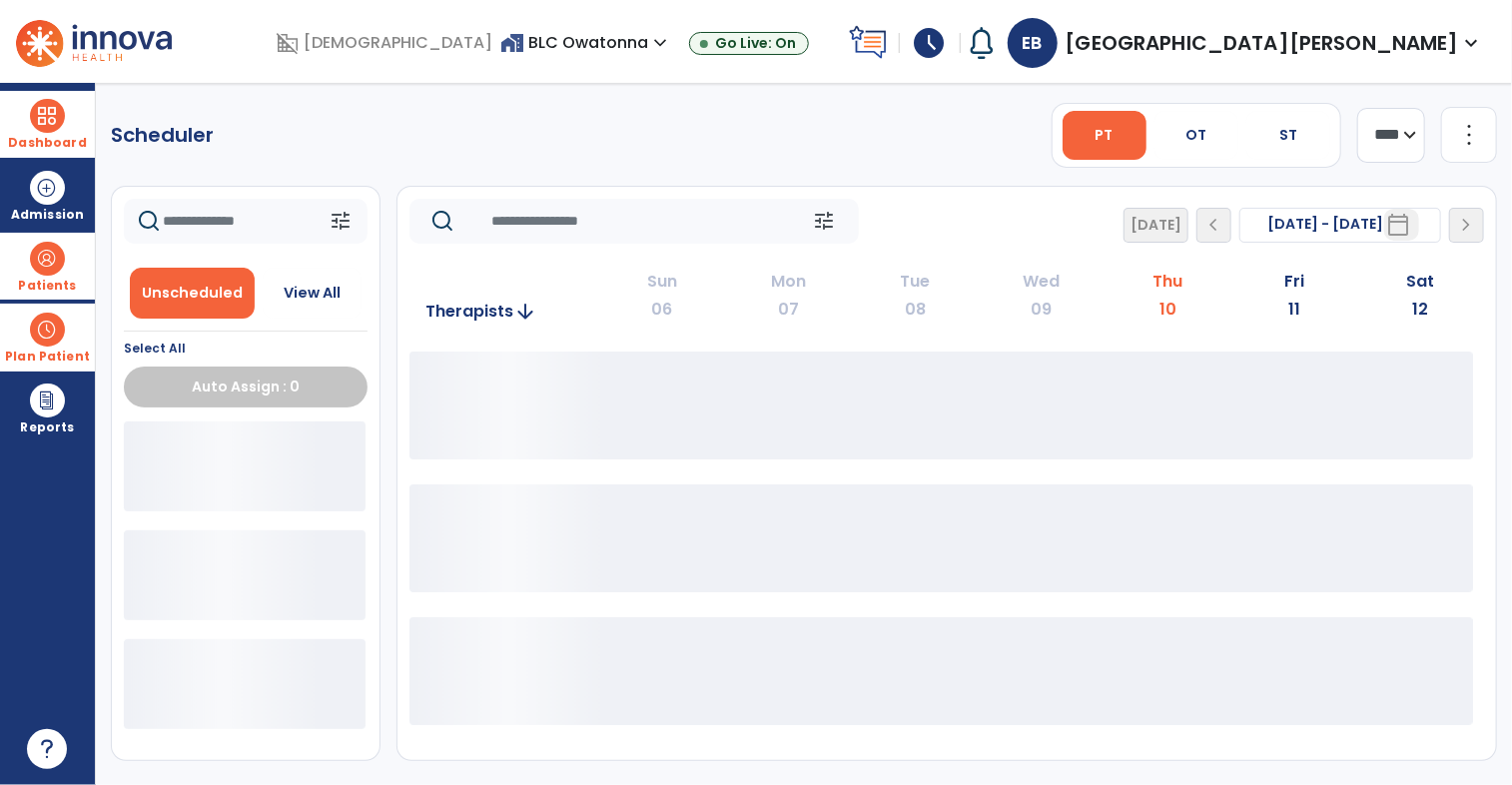 click 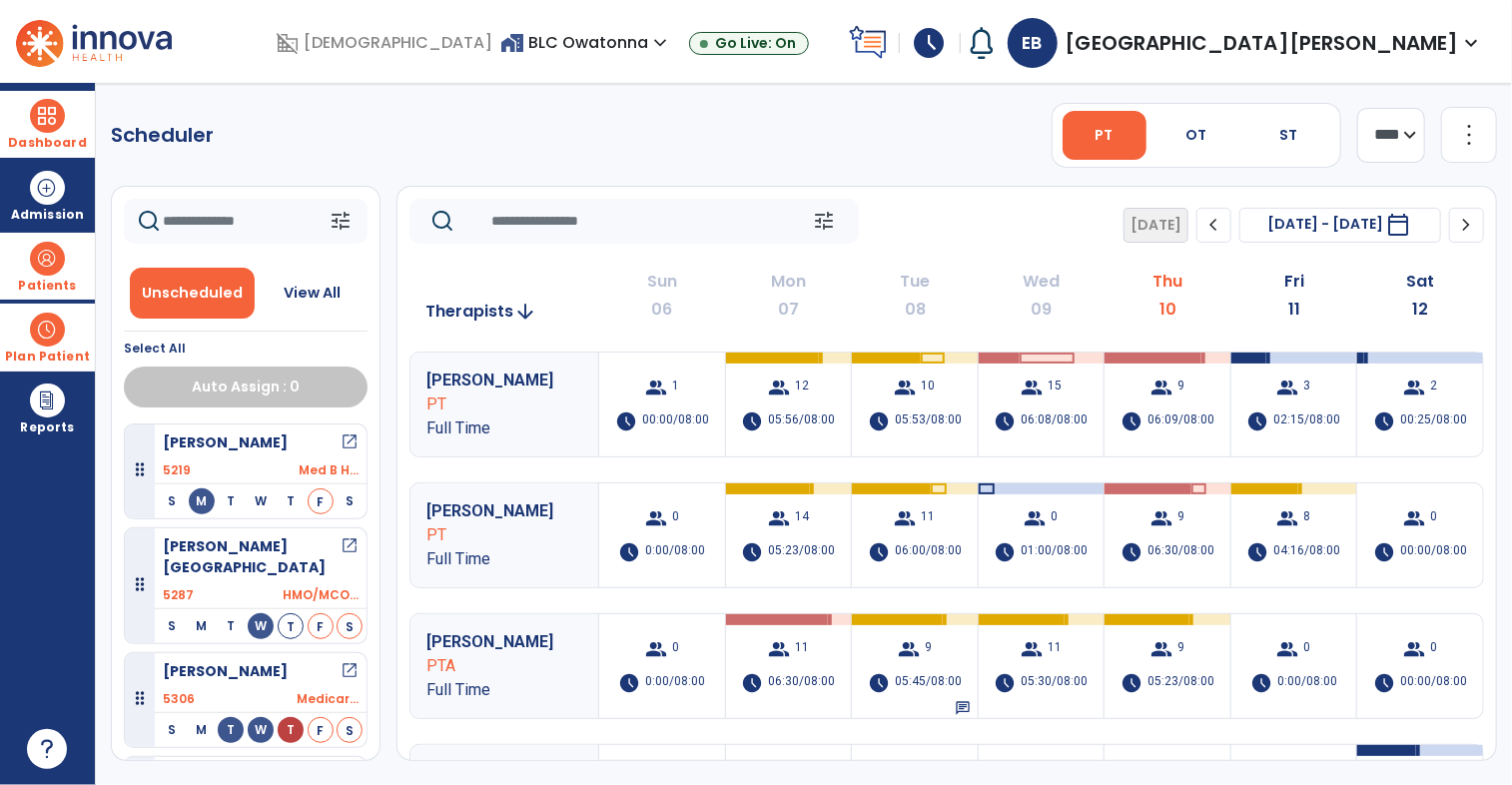 select on "*******" 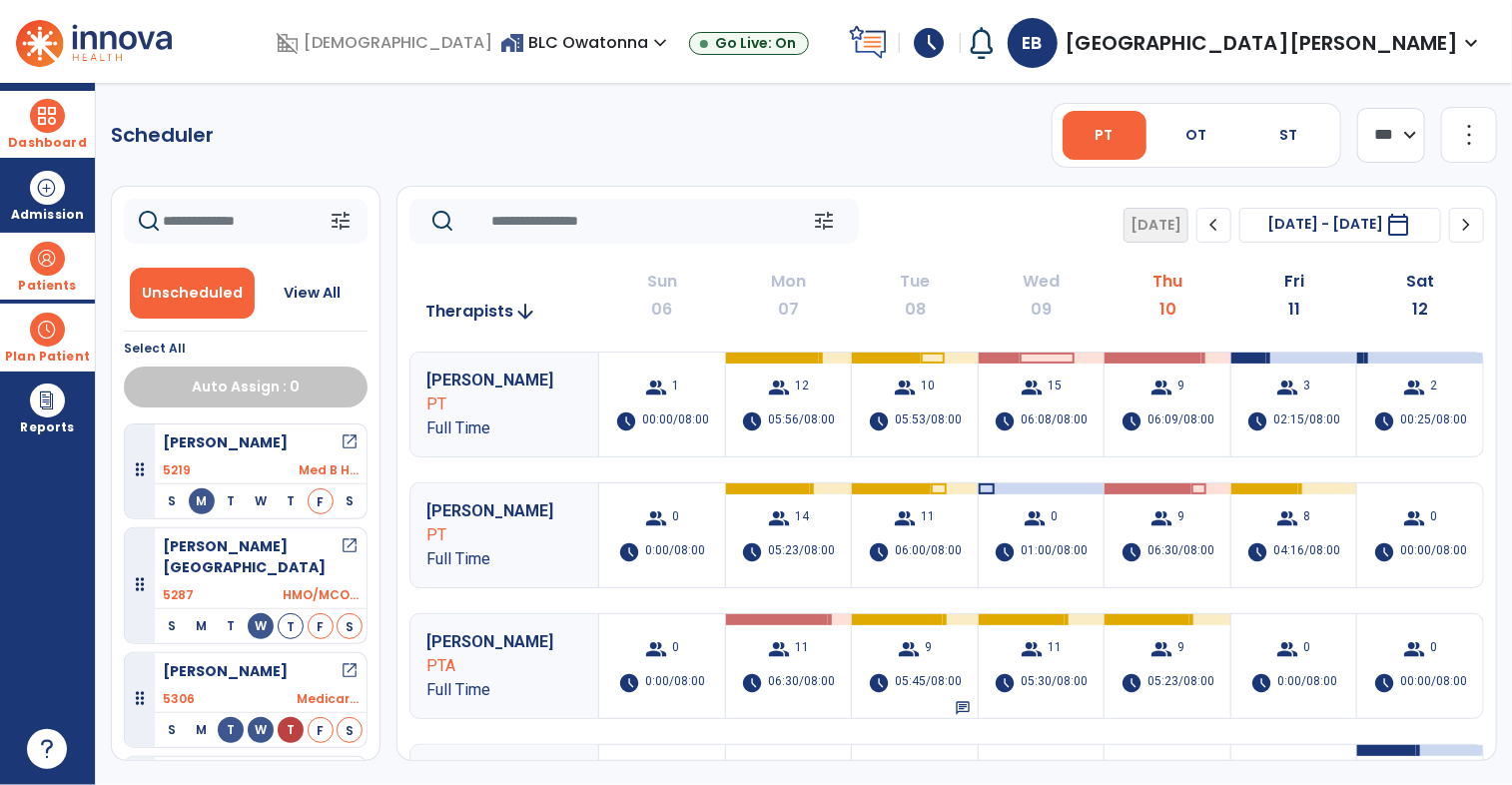click on "**** ***" 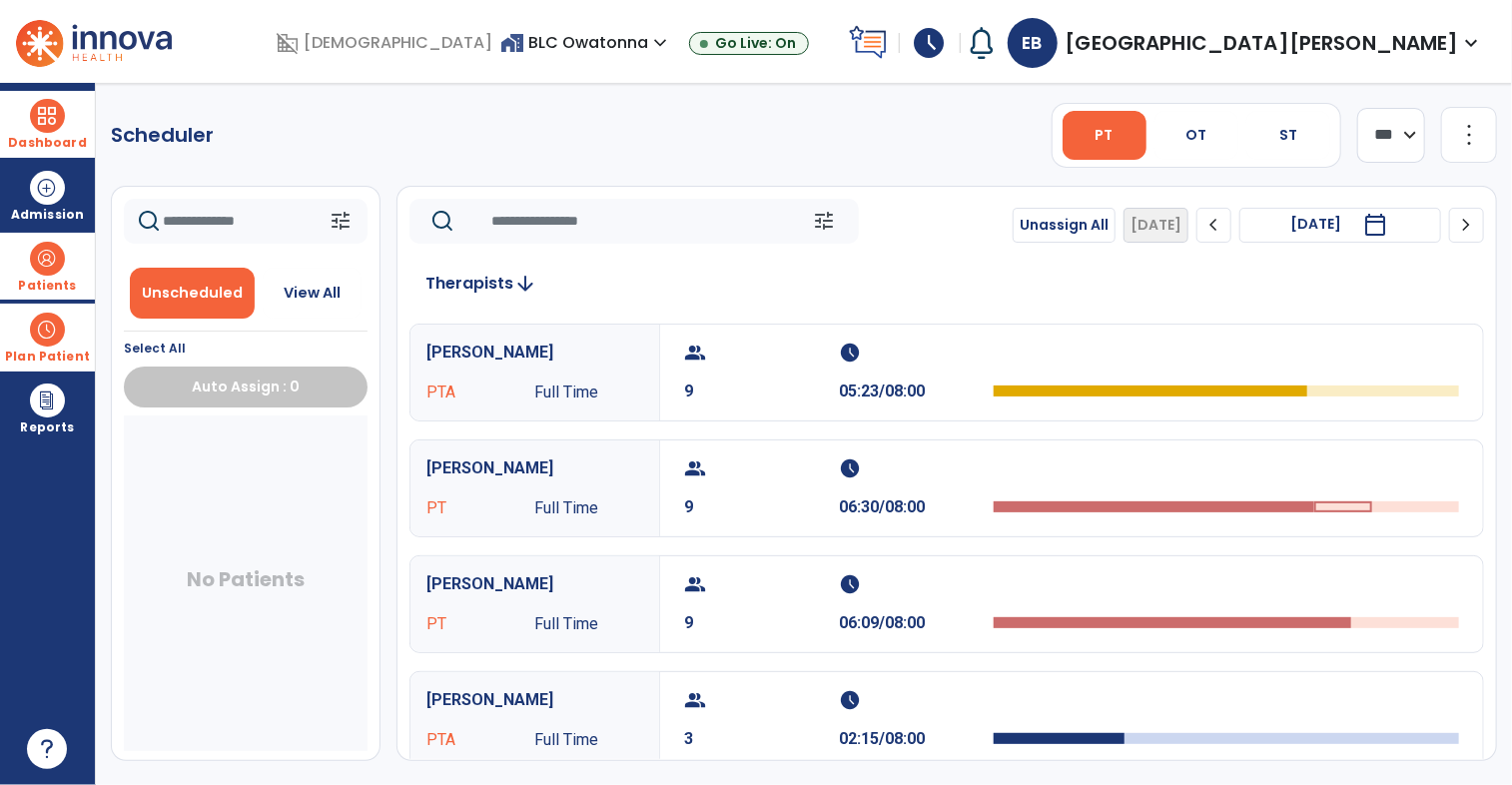 click 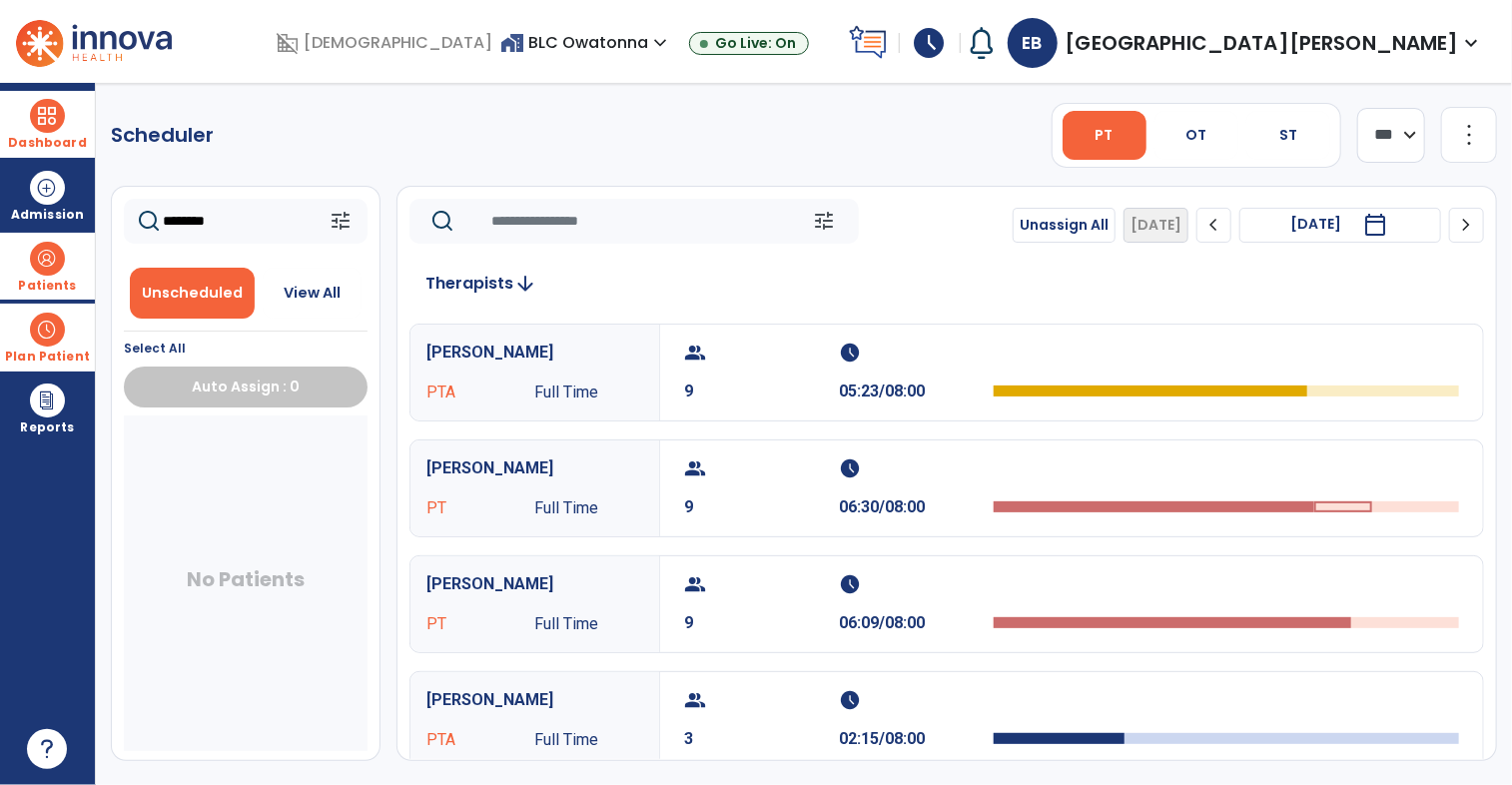 type on "*********" 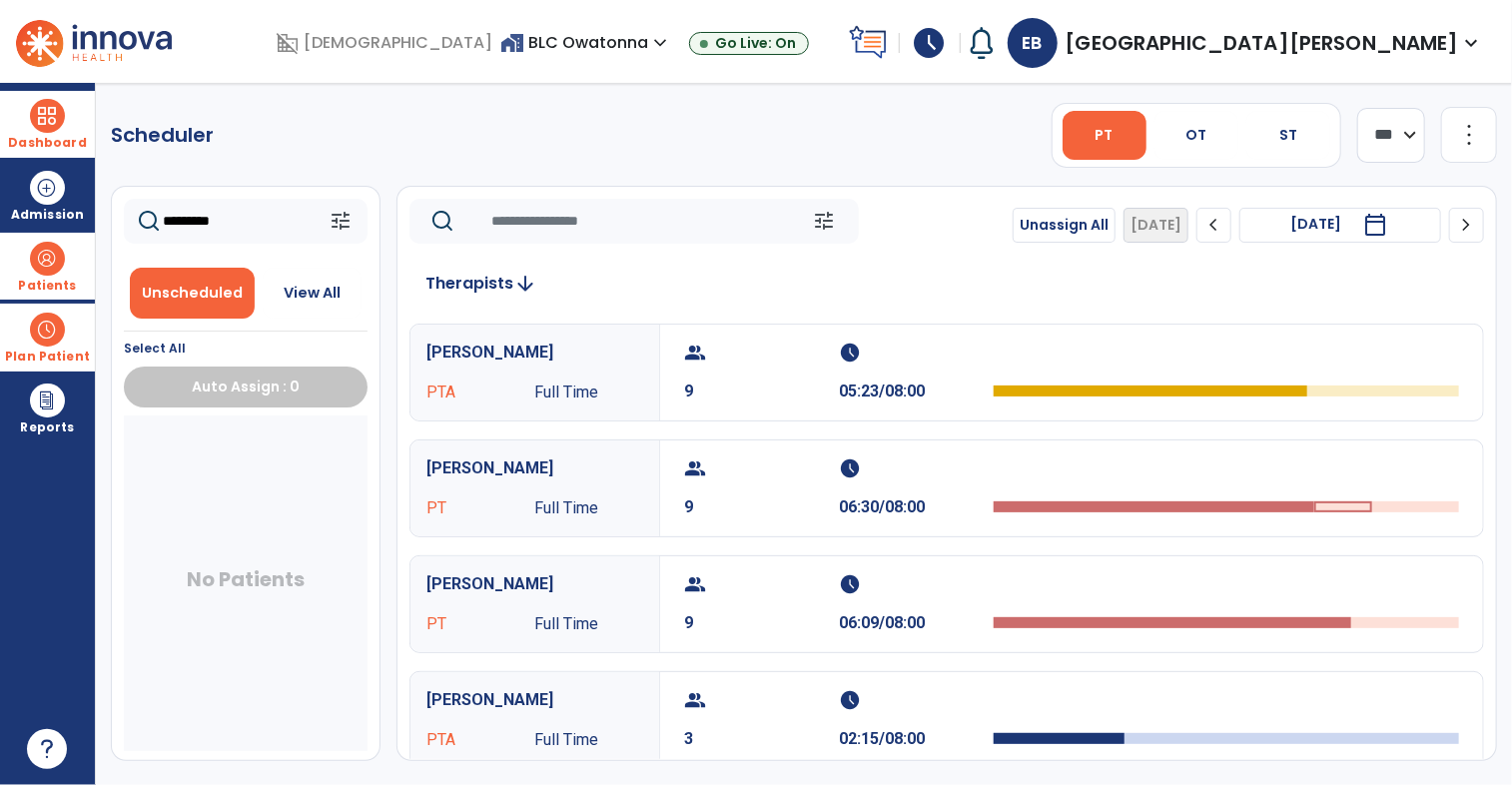 click on "*********" 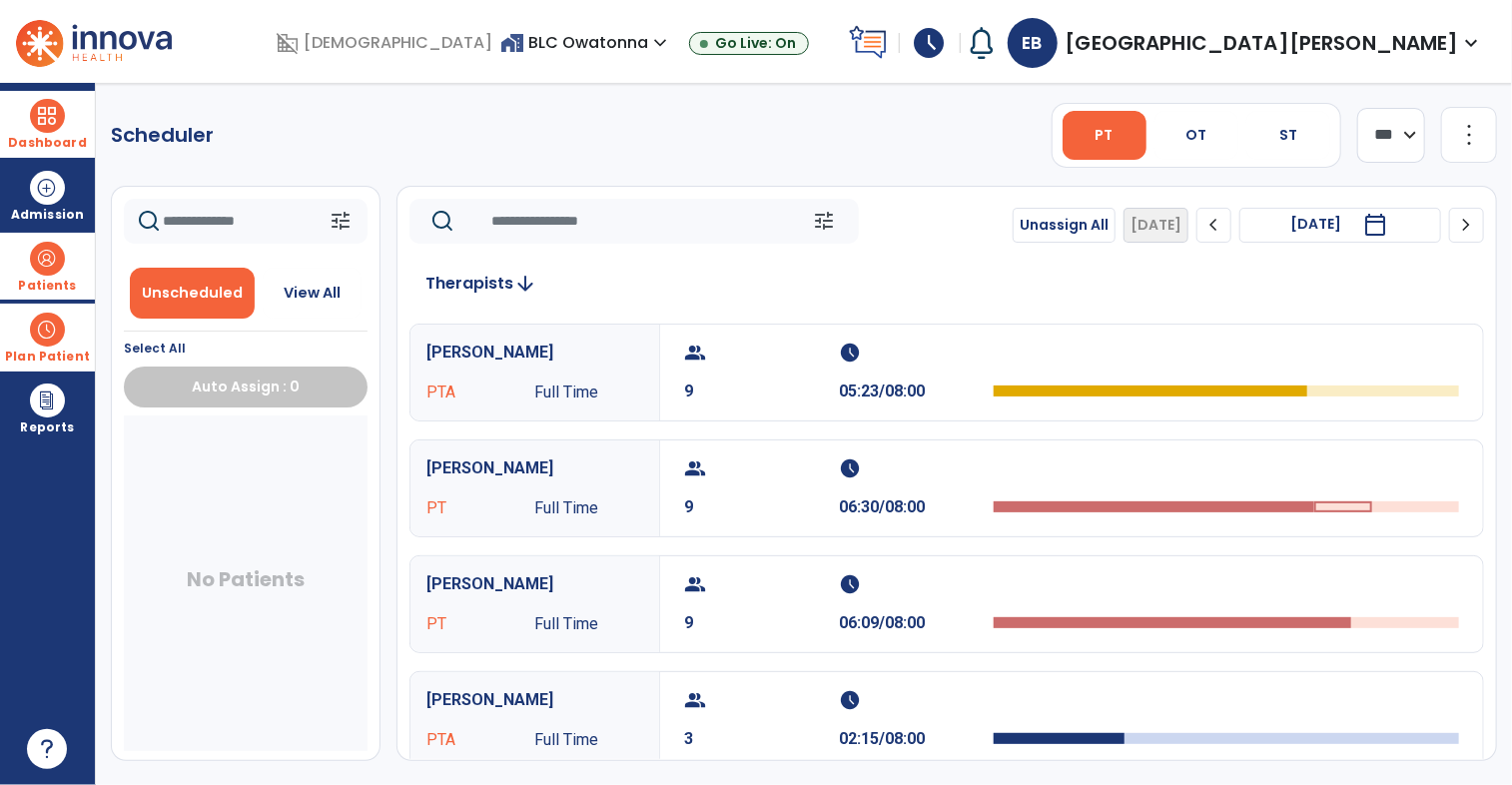 click at bounding box center [47, 116] 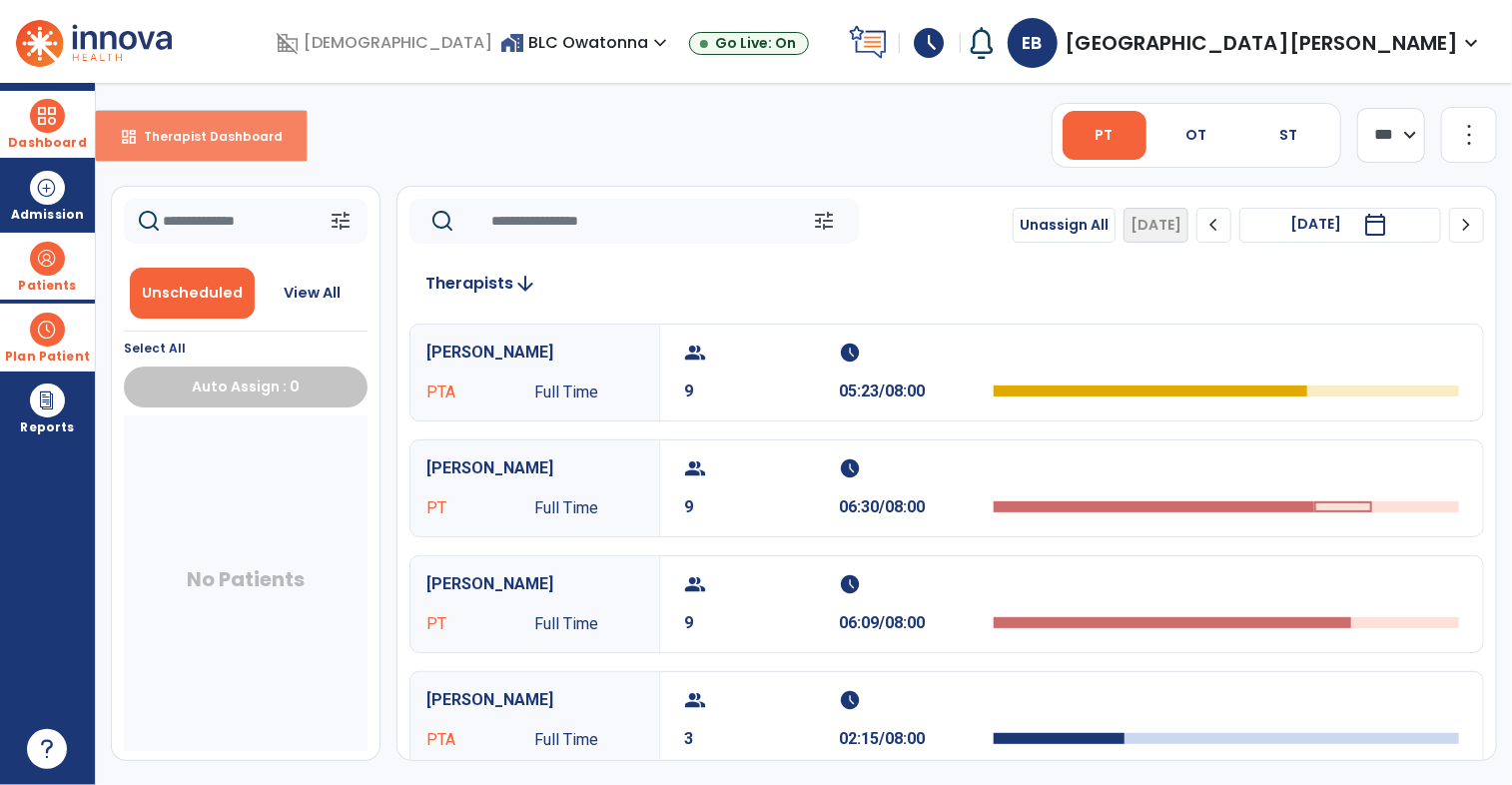 click on "Therapist Dashboard" at bounding box center [205, 136] 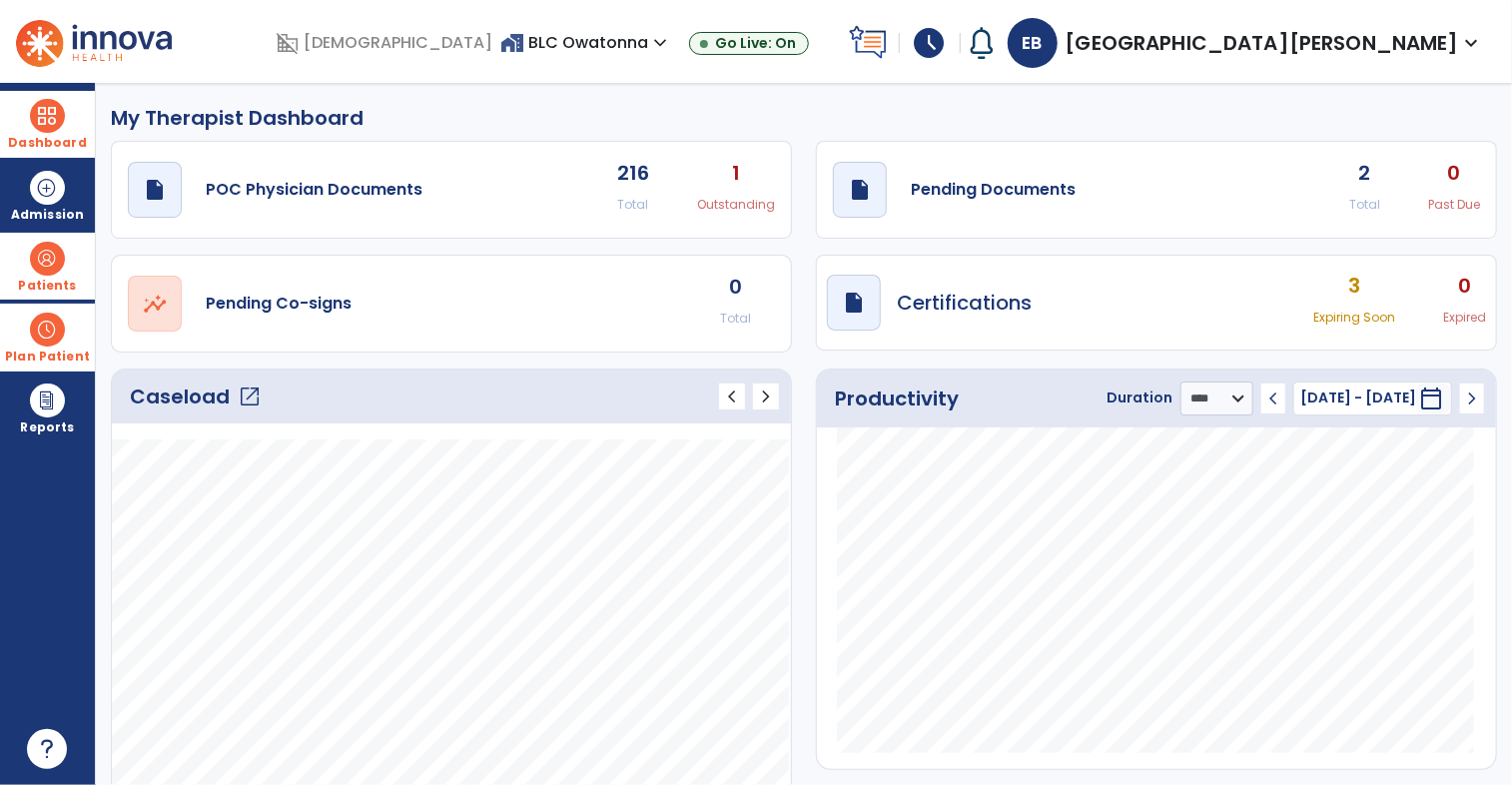 click on "open_in_new" 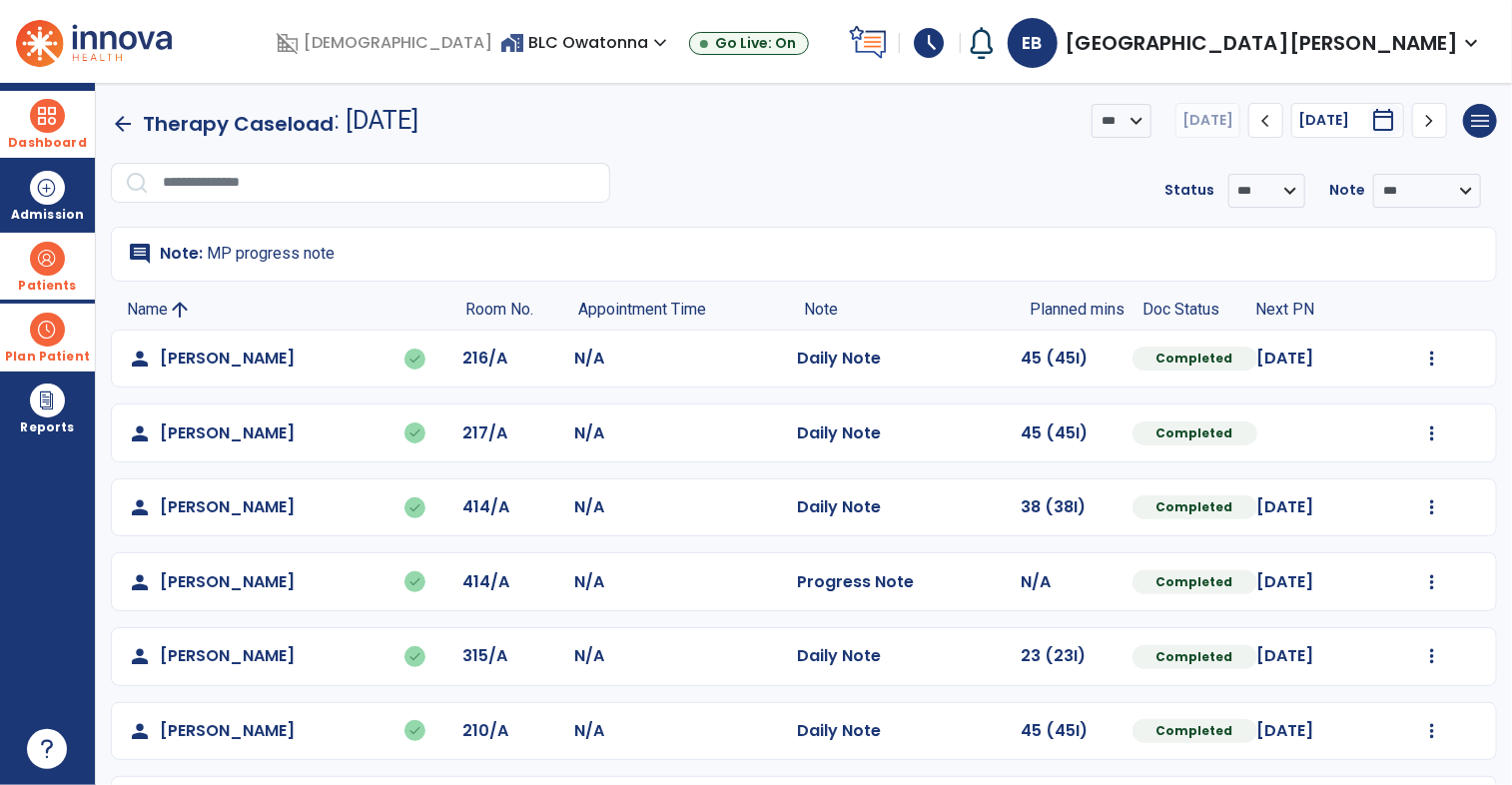 scroll, scrollTop: 224, scrollLeft: 0, axis: vertical 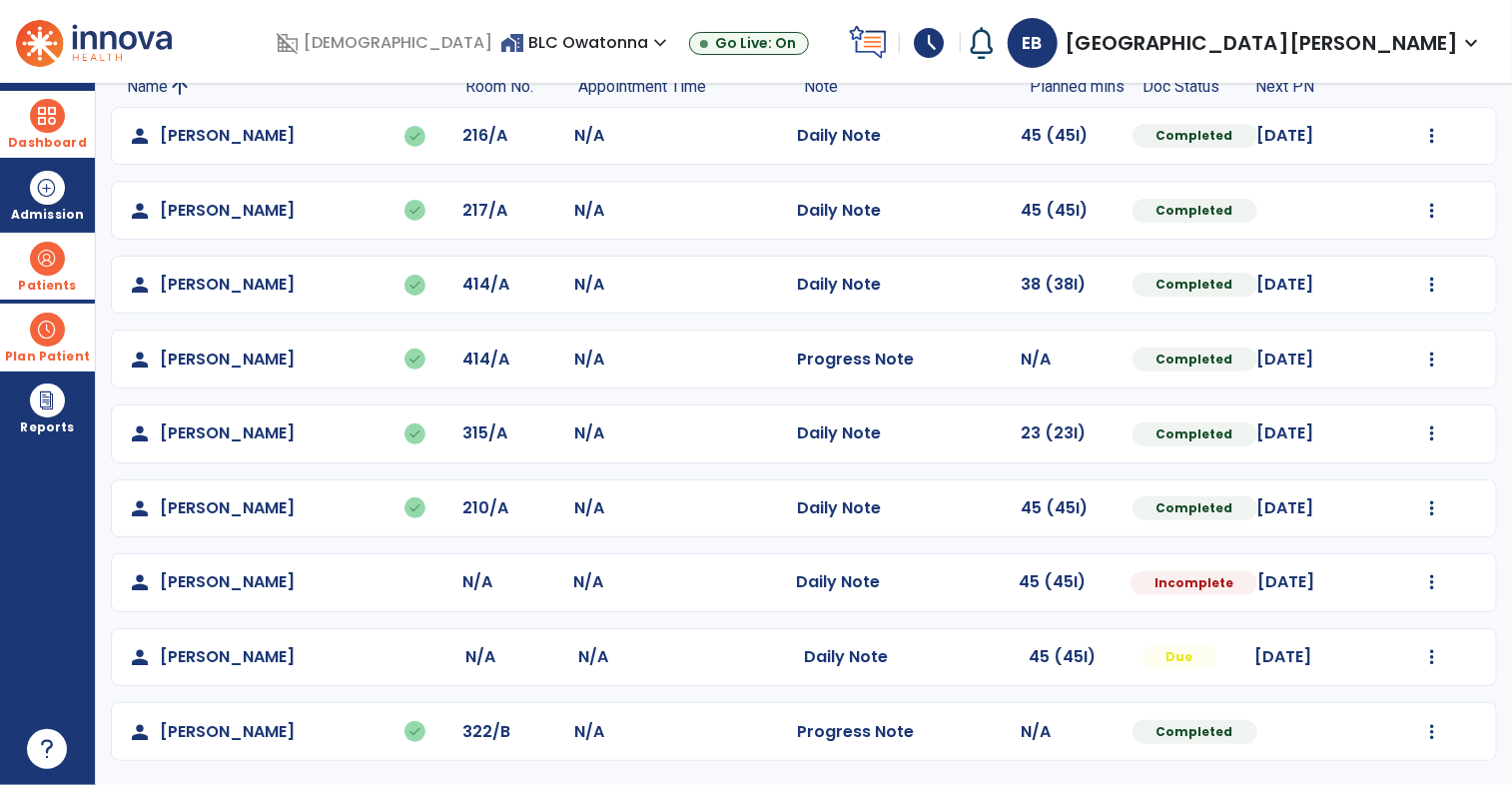 click on "Mark Visit As Complete   Reset Note   Open Document   G + C Mins" 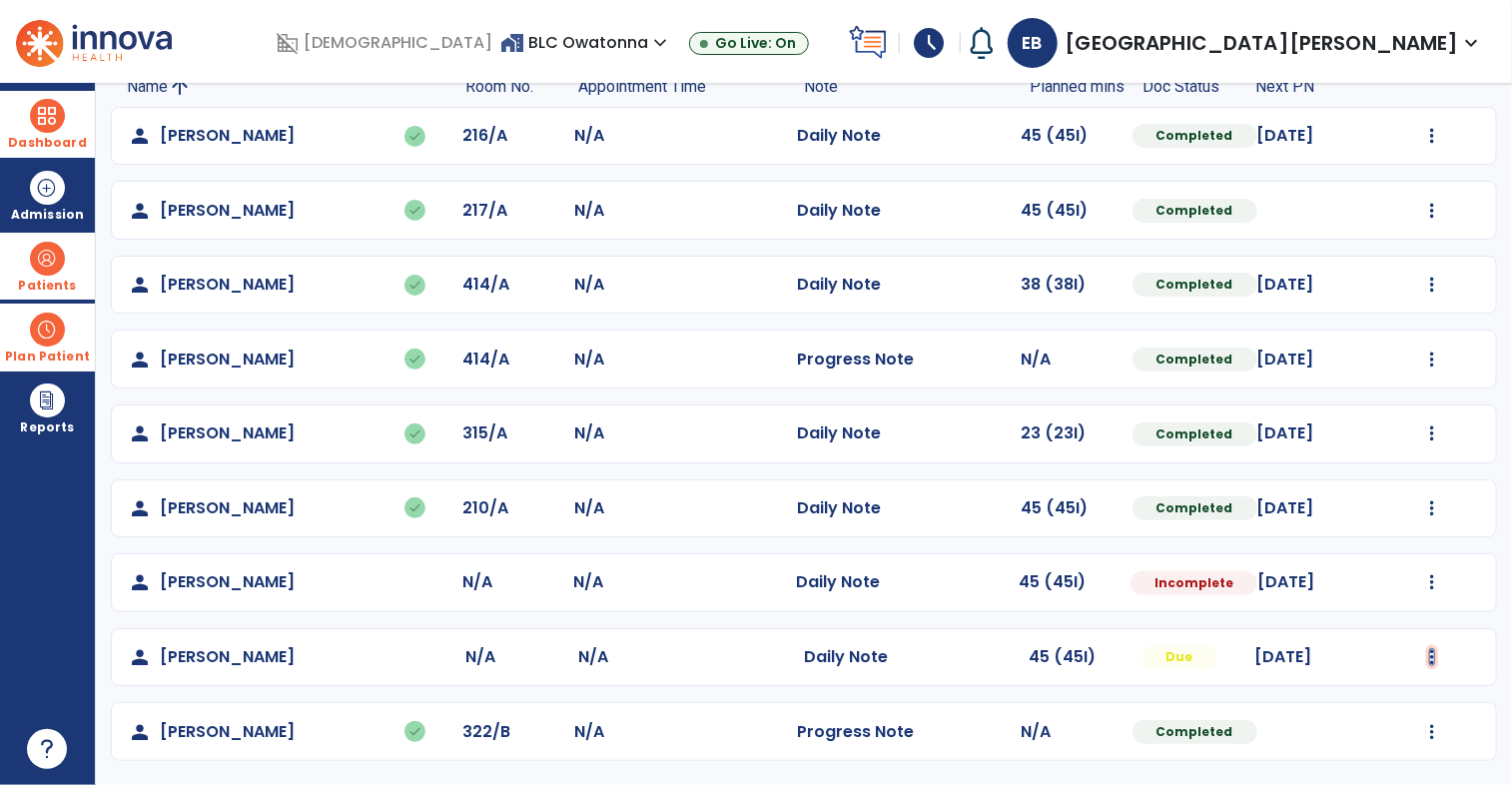 click at bounding box center [1432, 136] 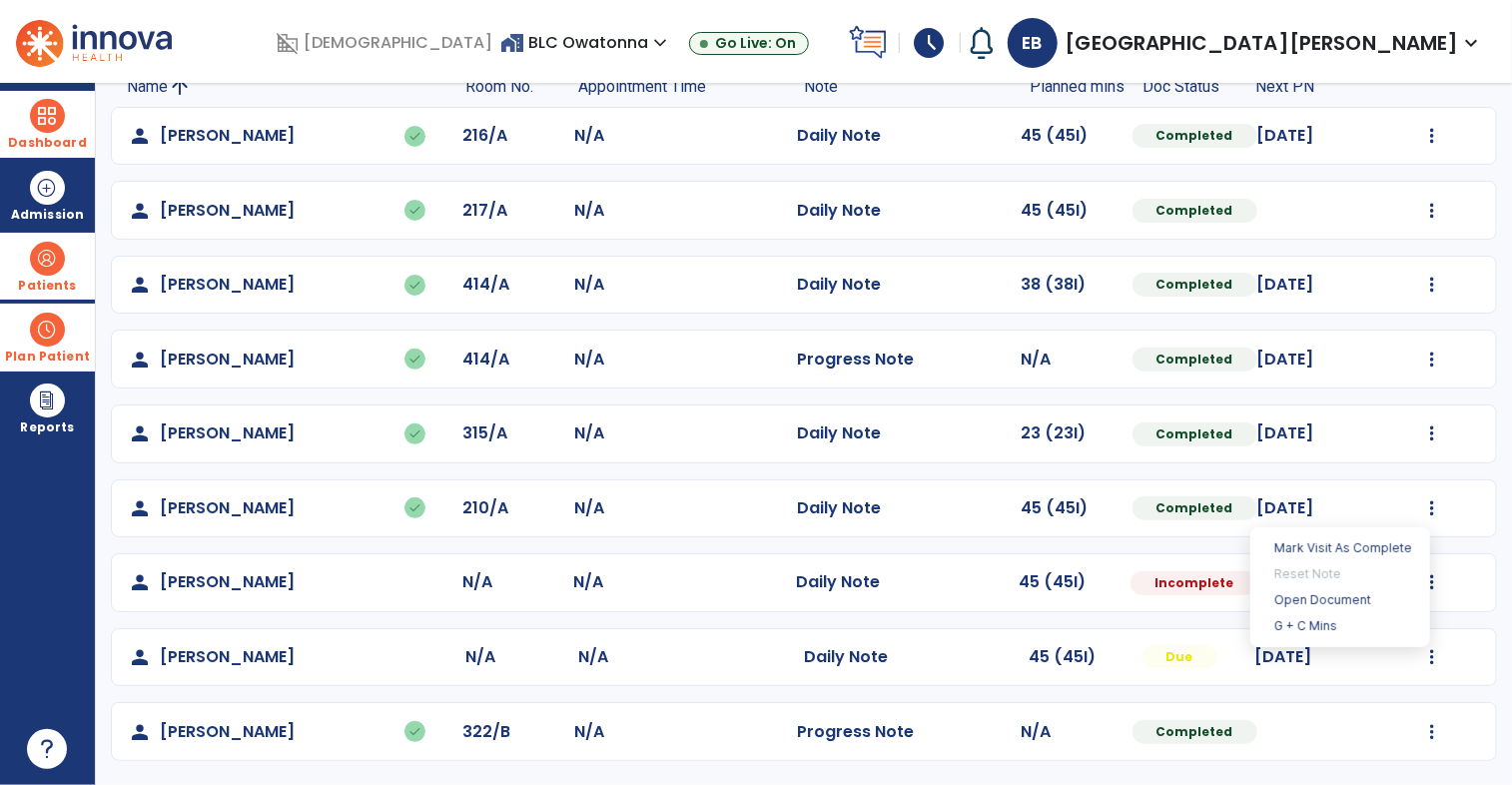click on "Mark Visit As Complete   Reset Note   Open Document   G + C Mins" at bounding box center (1340, 587) 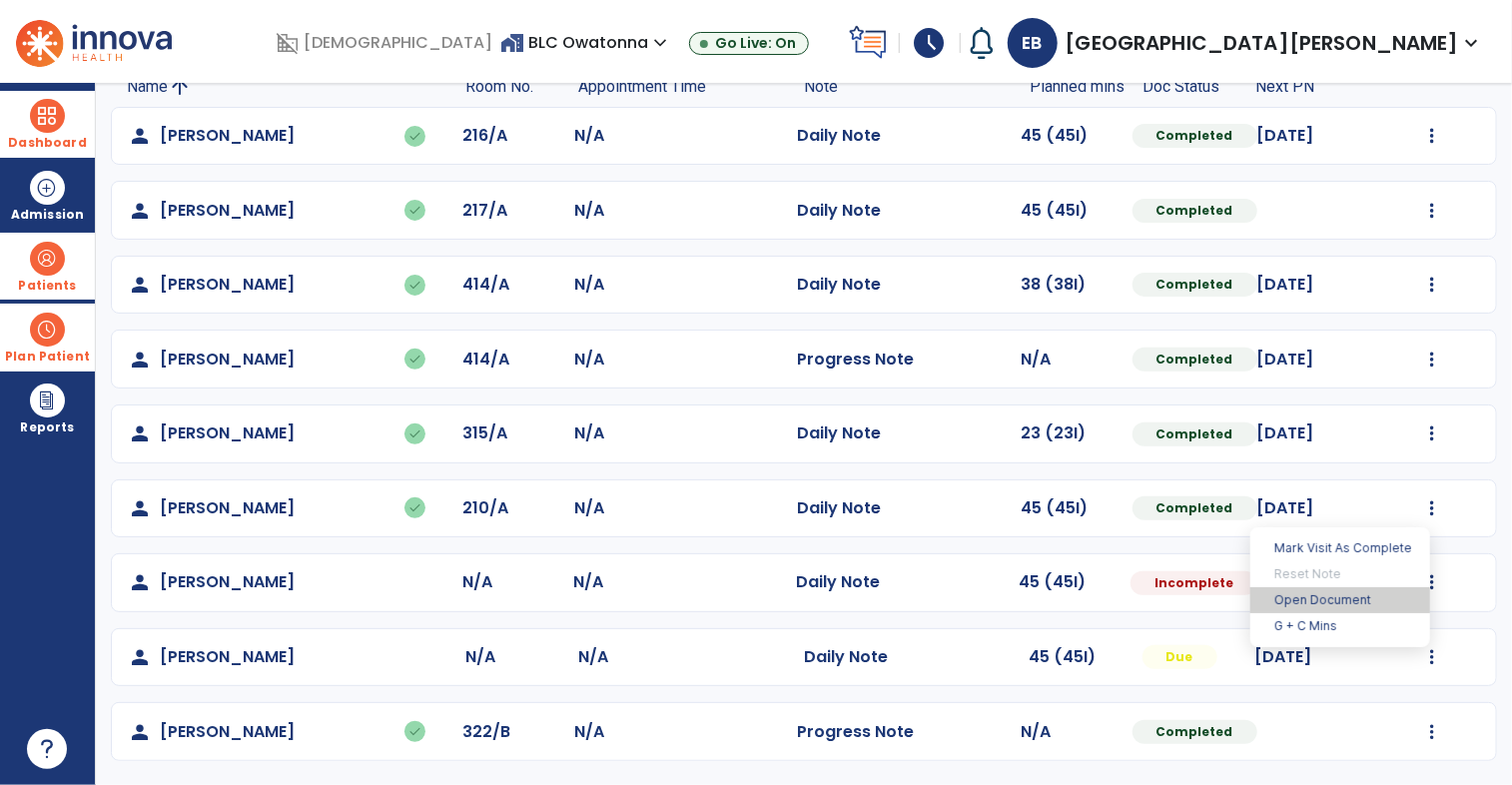 click on "Open Document" at bounding box center (1340, 600) 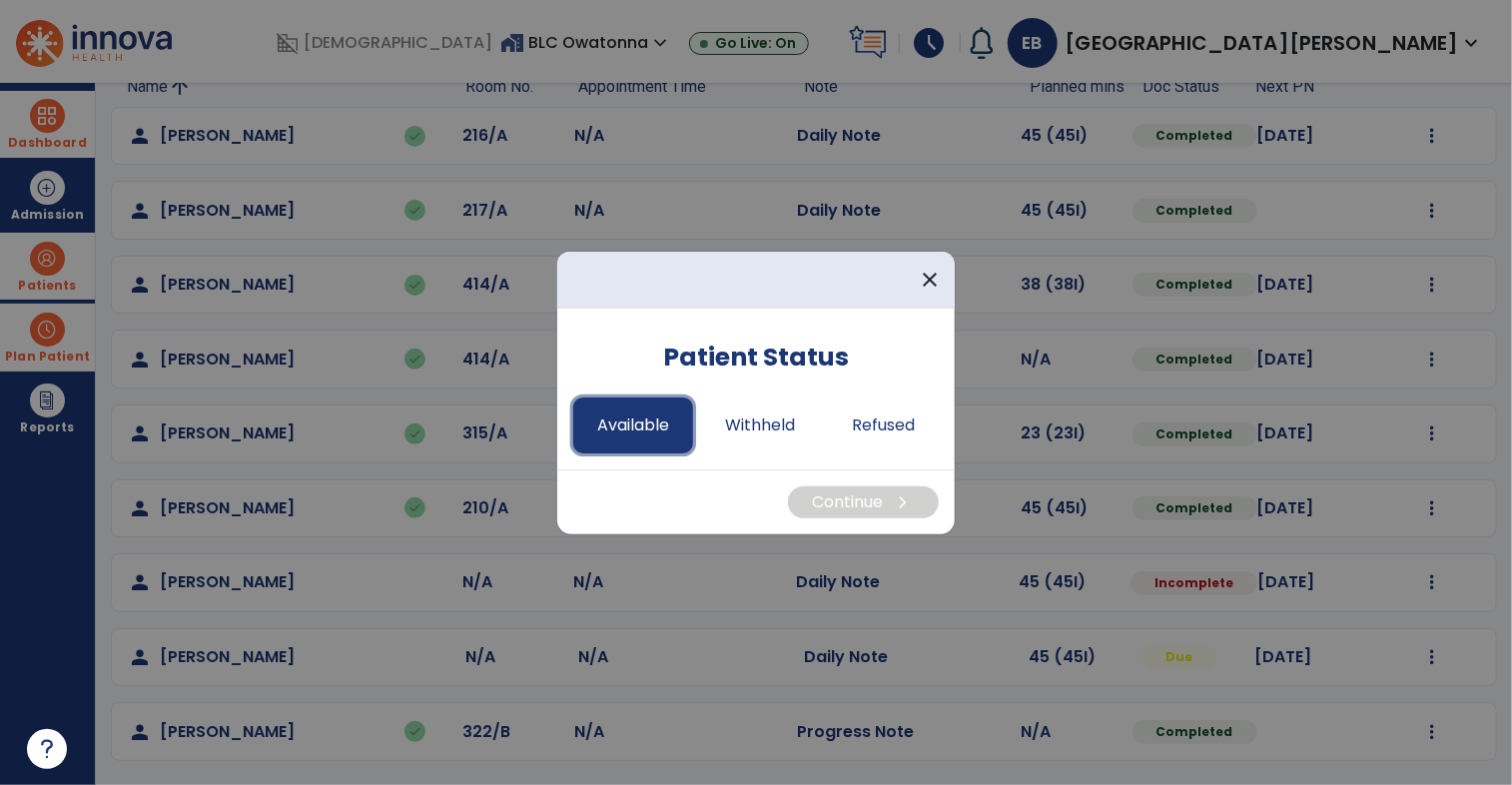 click on "Available" at bounding box center (633, 425) 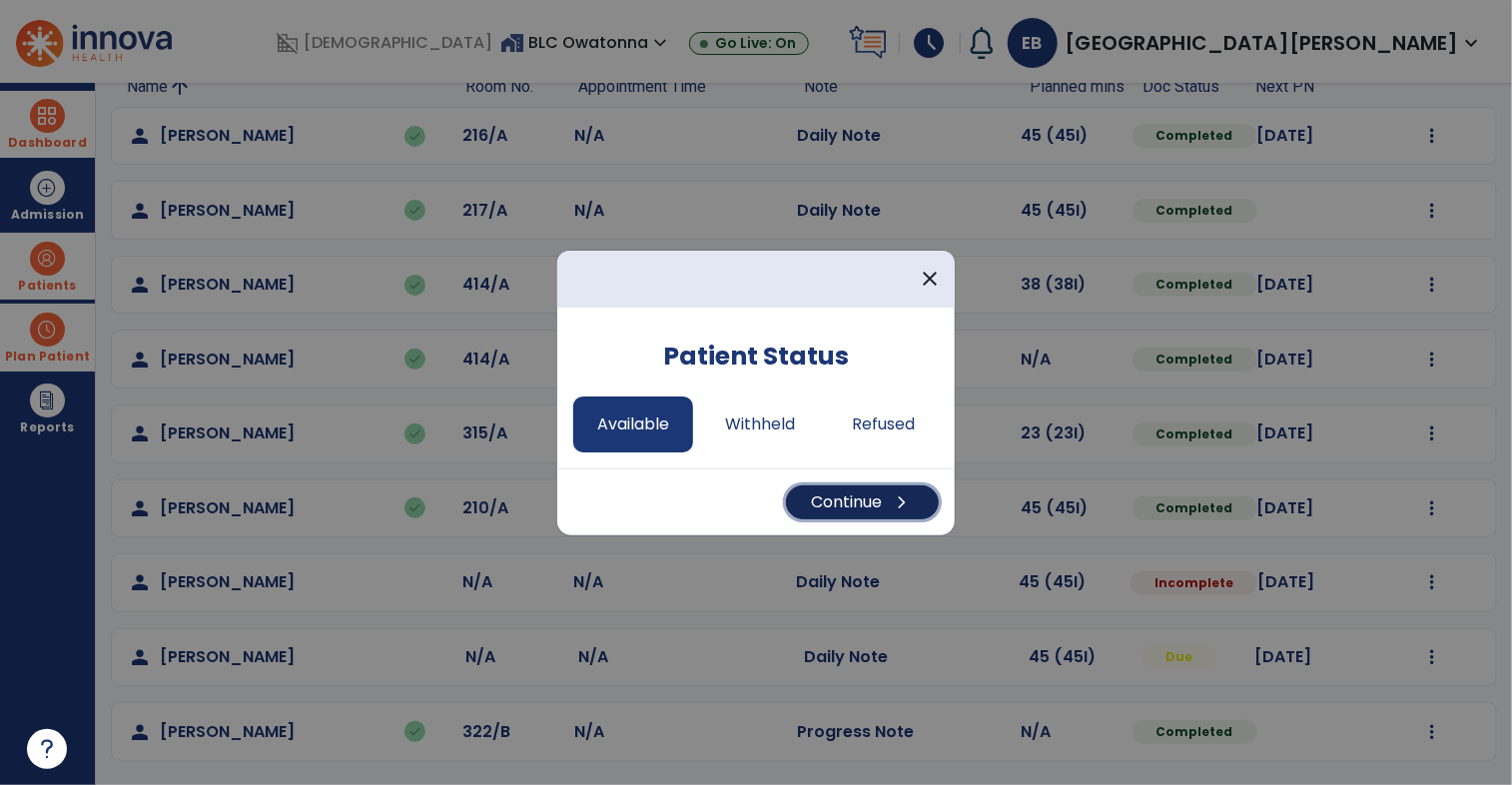 click on "Continue   chevron_right" at bounding box center (862, 502) 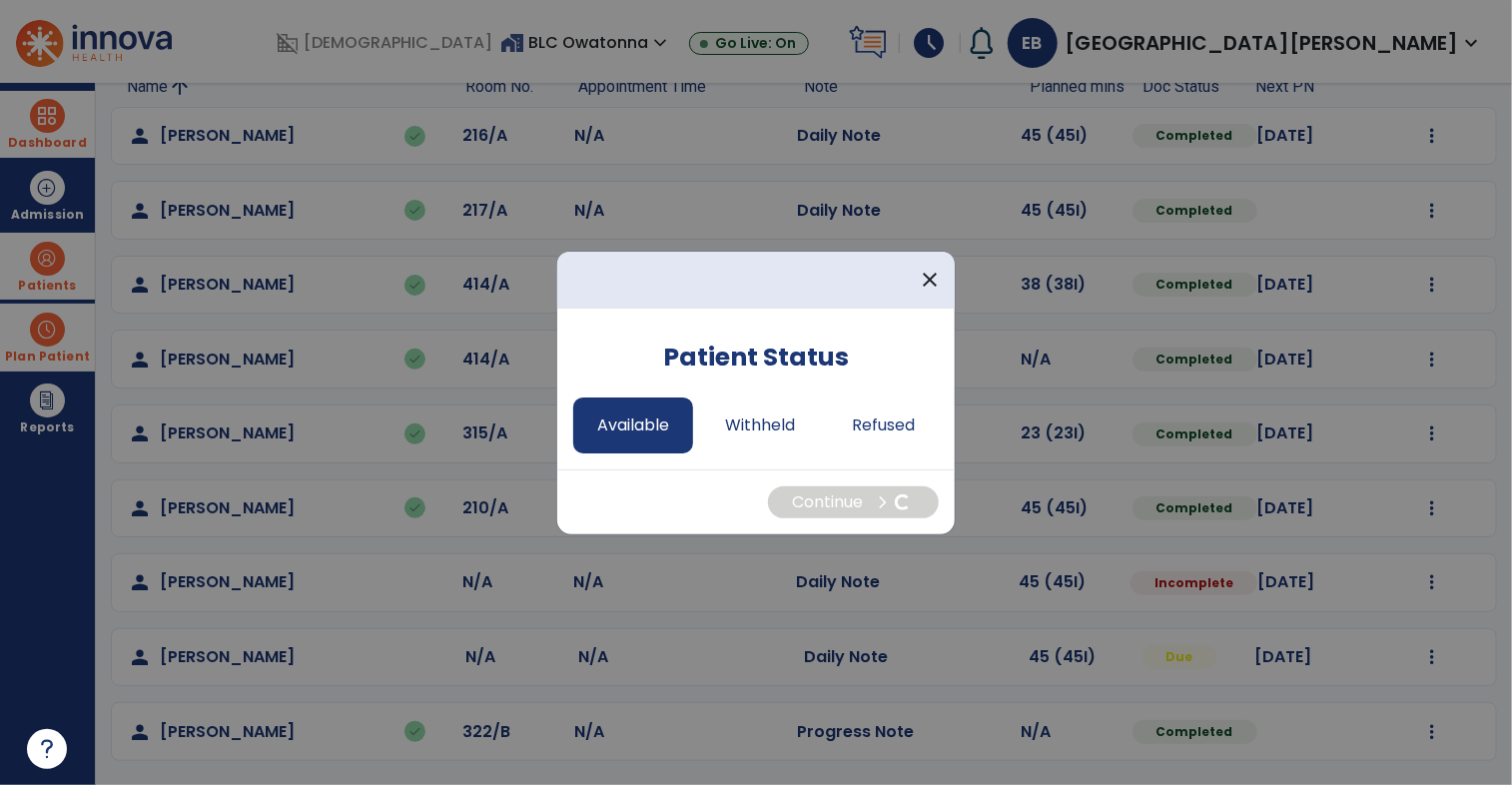 select on "*" 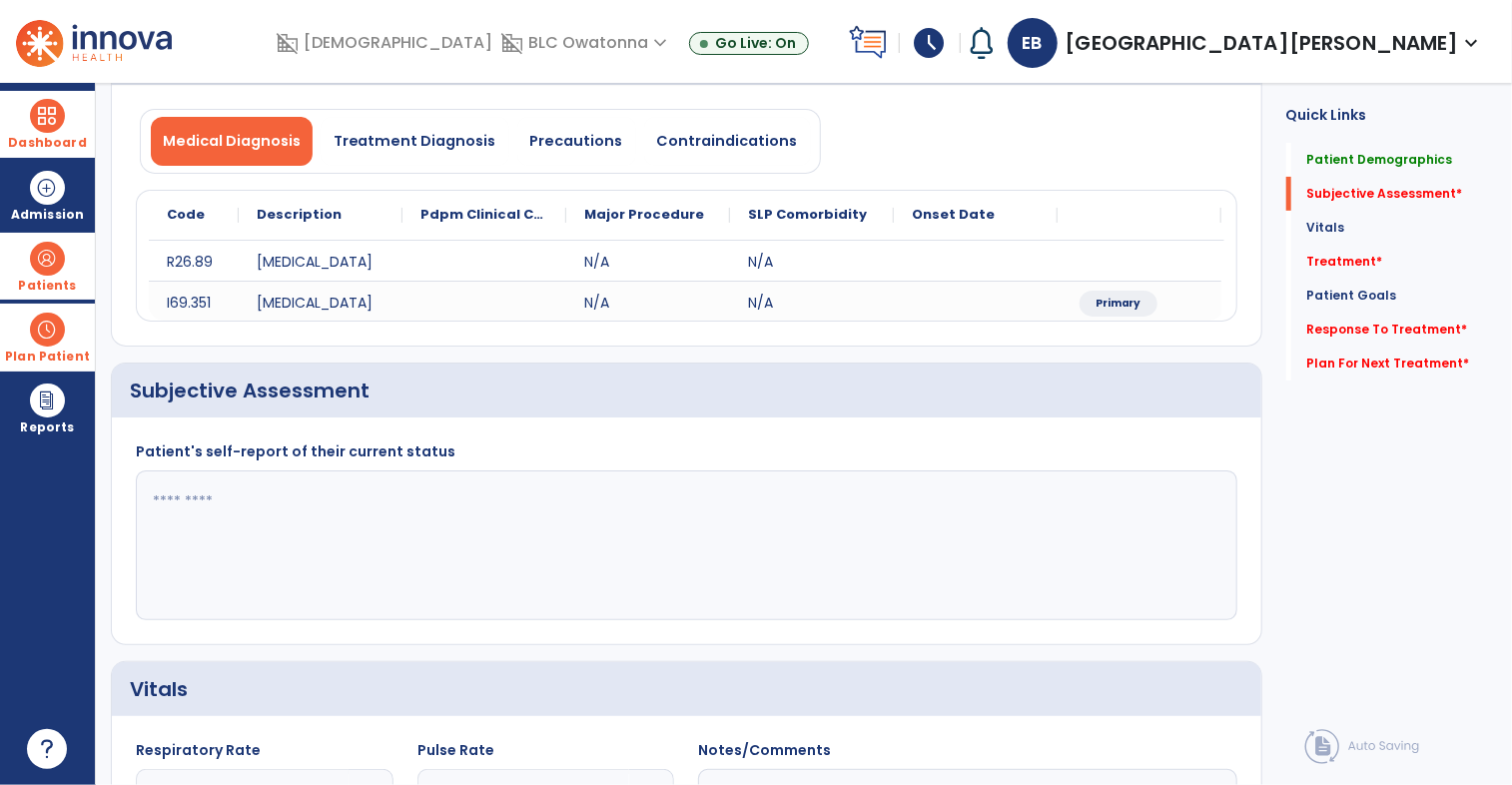 click 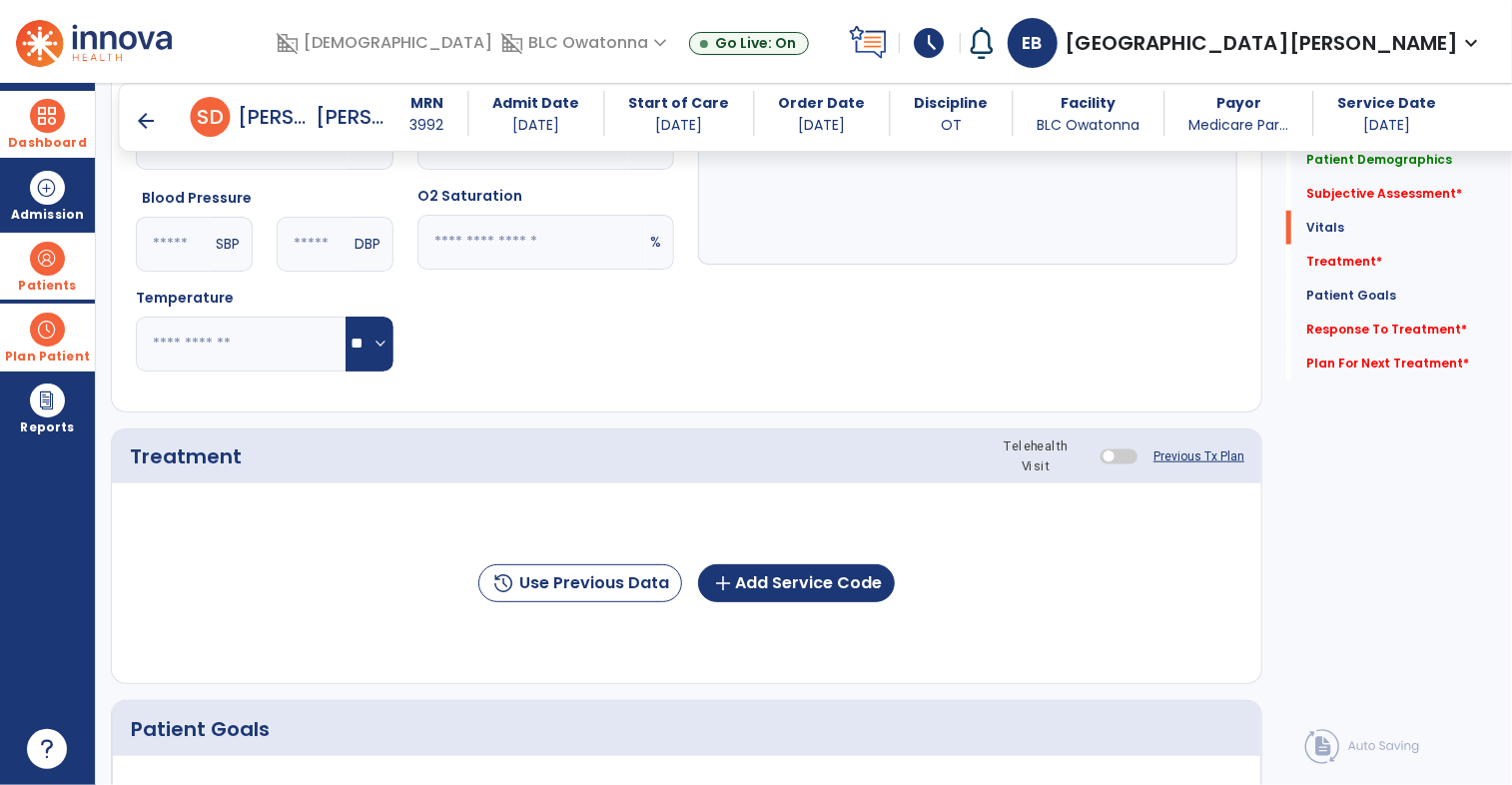 scroll, scrollTop: 862, scrollLeft: 0, axis: vertical 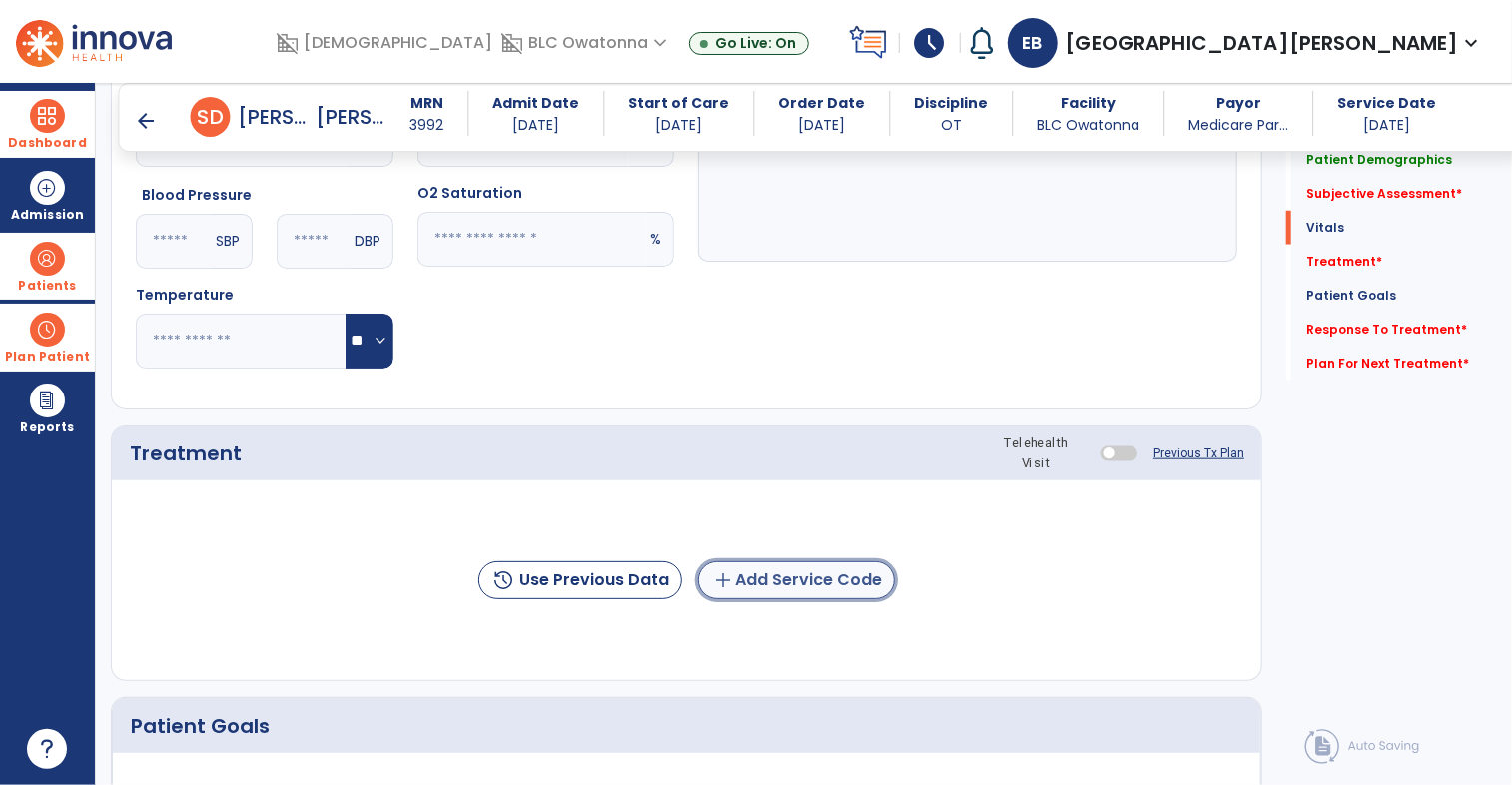 click on "add  Add Service Code" 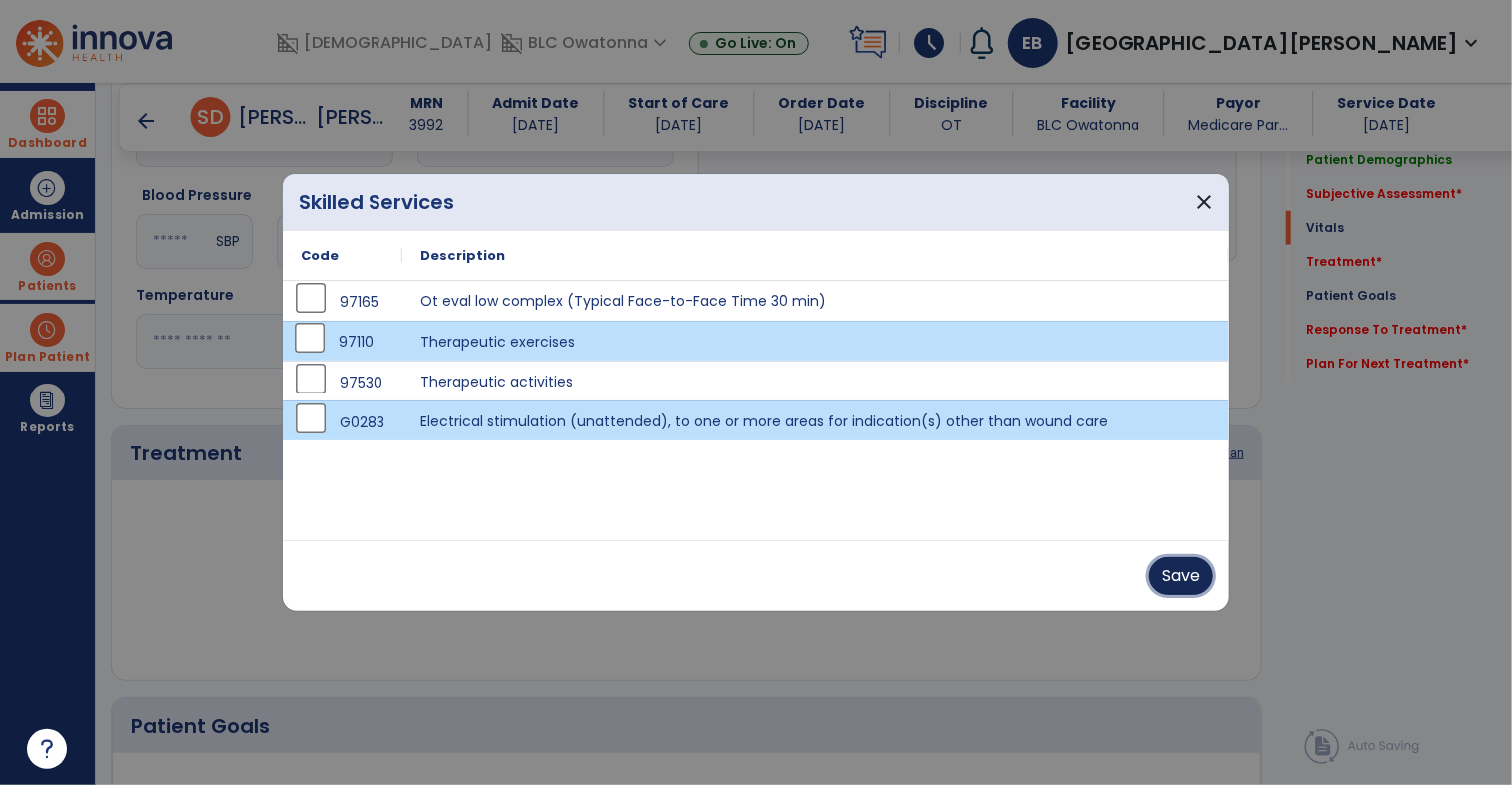 click on "Save" at bounding box center (1181, 576) 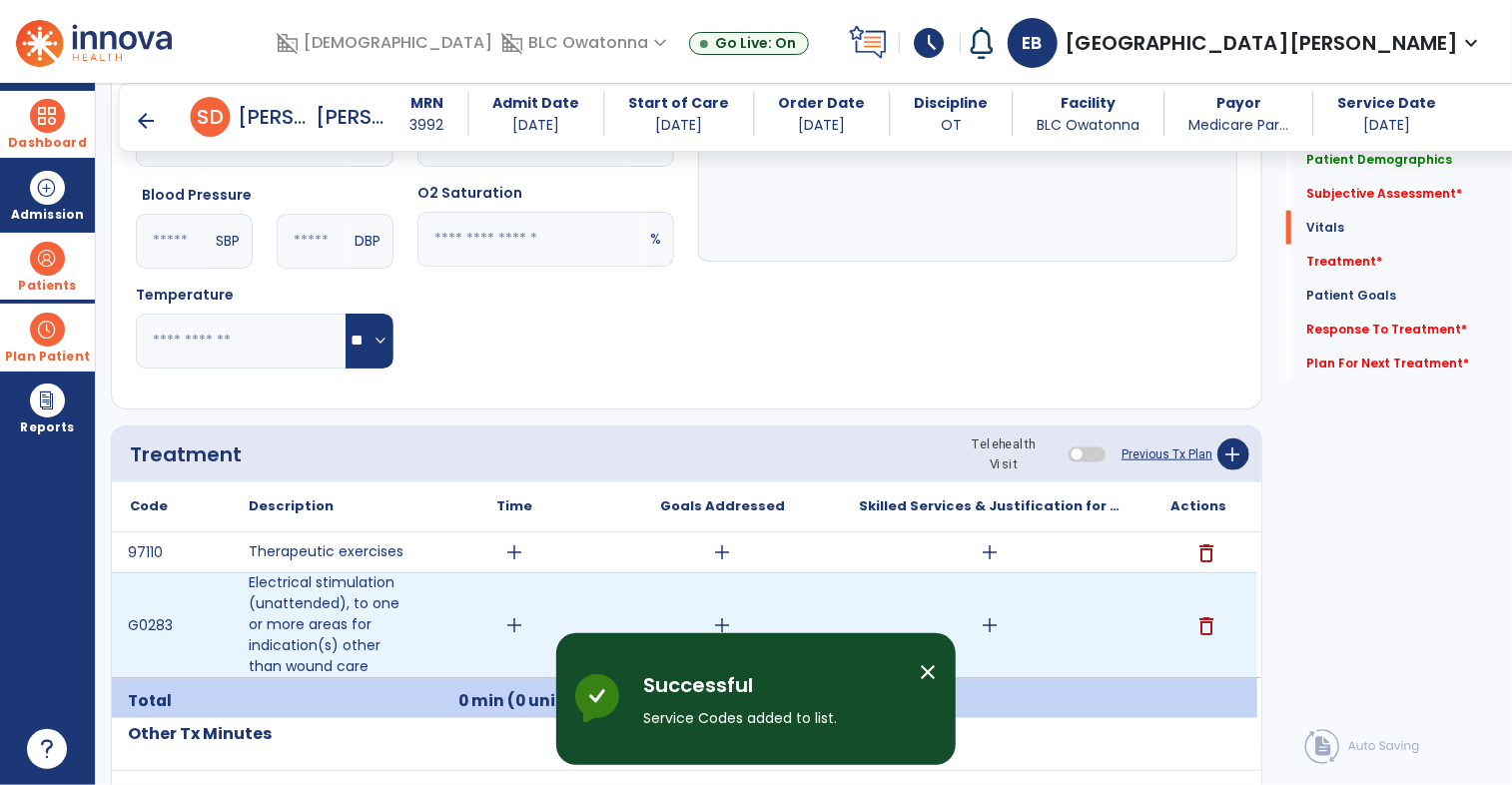 click on "add" at bounding box center (990, 625) 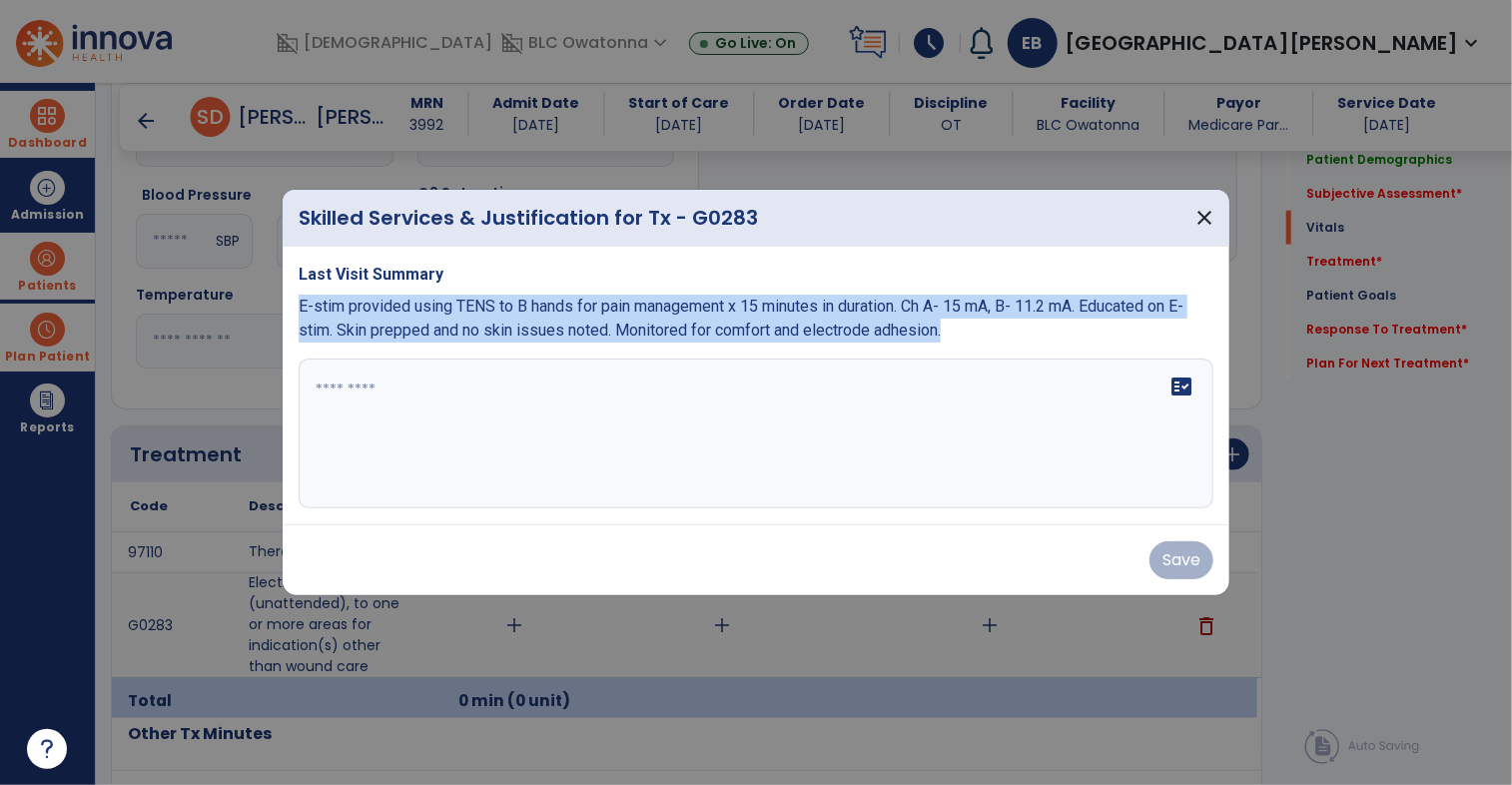 drag, startPoint x: 954, startPoint y: 337, endPoint x: 291, endPoint y: 311, distance: 663.50961 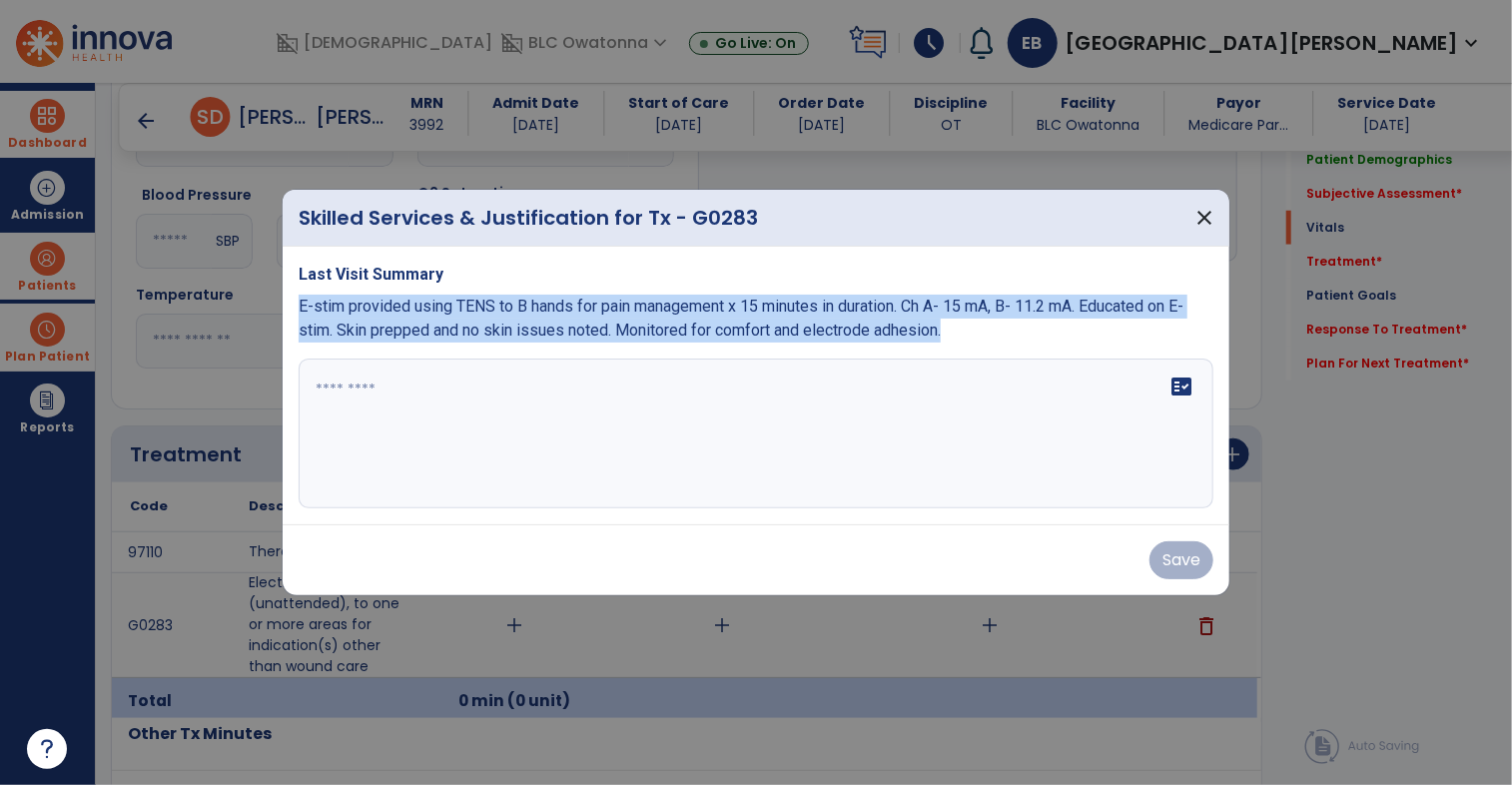 click on "Last Visit Summary E-stim provided using TENS to B hands for pain management x 15 minutes in duration. Ch A- 15 mA, B- 11.2 mA. Educated on E-stim. Skin prepped and no skin issues noted. Monitored for comfort and electrode adhesion.   fact_check" at bounding box center (756, 386) 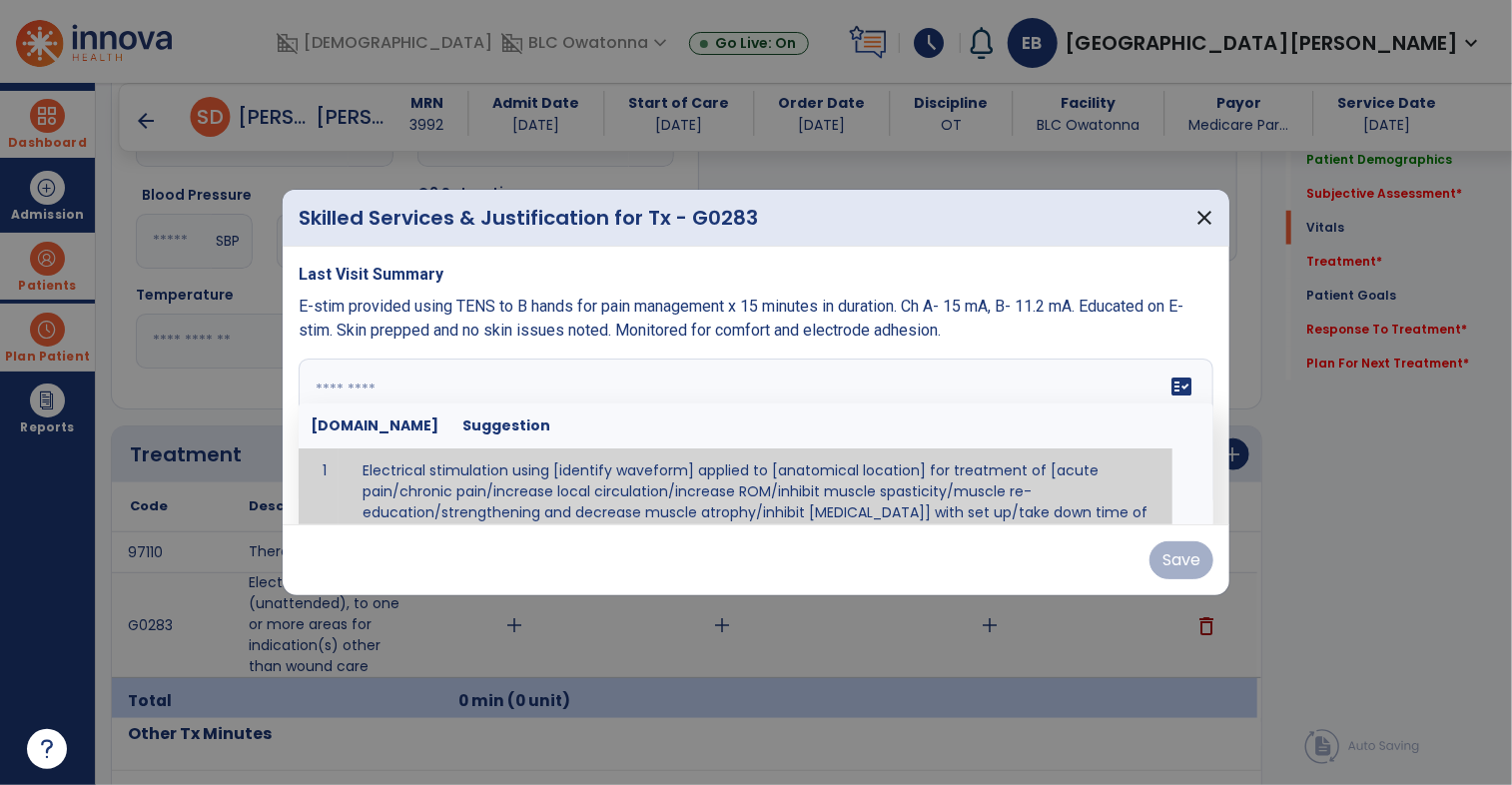 click on "fact_check  [DOMAIN_NAME] Suggestion 1 Electrical stimulation using [identify waveform] applied to [anatomical location] for treatment of [acute pain/chronic pain/increase local circulation/increase ROM/inhibit muscle spasticity/muscle re-education/strengthening and decrease muscle atrophy/inhibit [MEDICAL_DATA]] with set up/take down time of [enter time] and run time of [enter time].  Skilled supervision during run time necessary due to [enter reason for skilled service].(Type of estim) to _________at ________x ______mins to ___________utilizing _____ set up. Focusing on (ms group) for (task)." at bounding box center [756, 433] 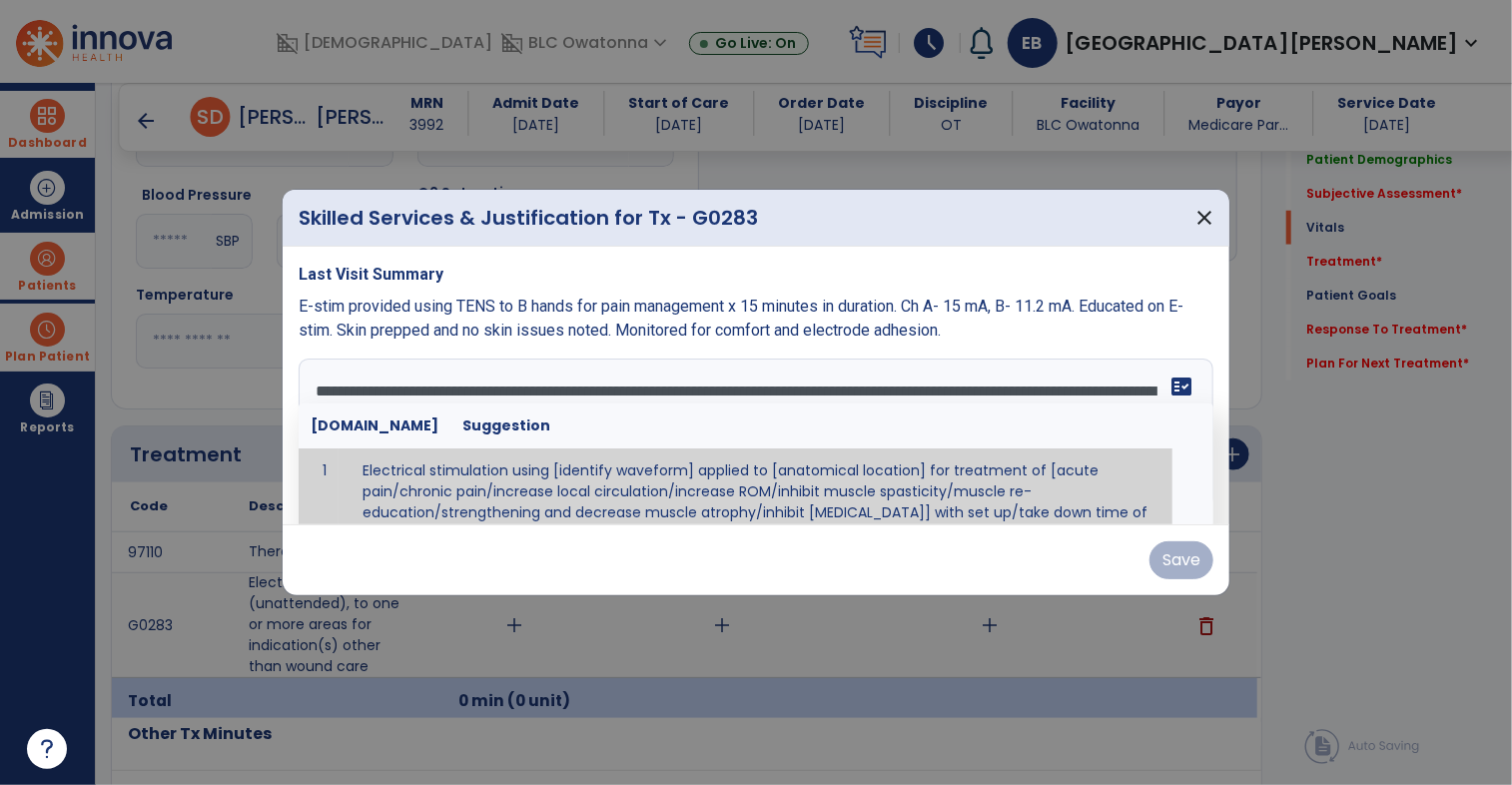 scroll, scrollTop: 0, scrollLeft: 0, axis: both 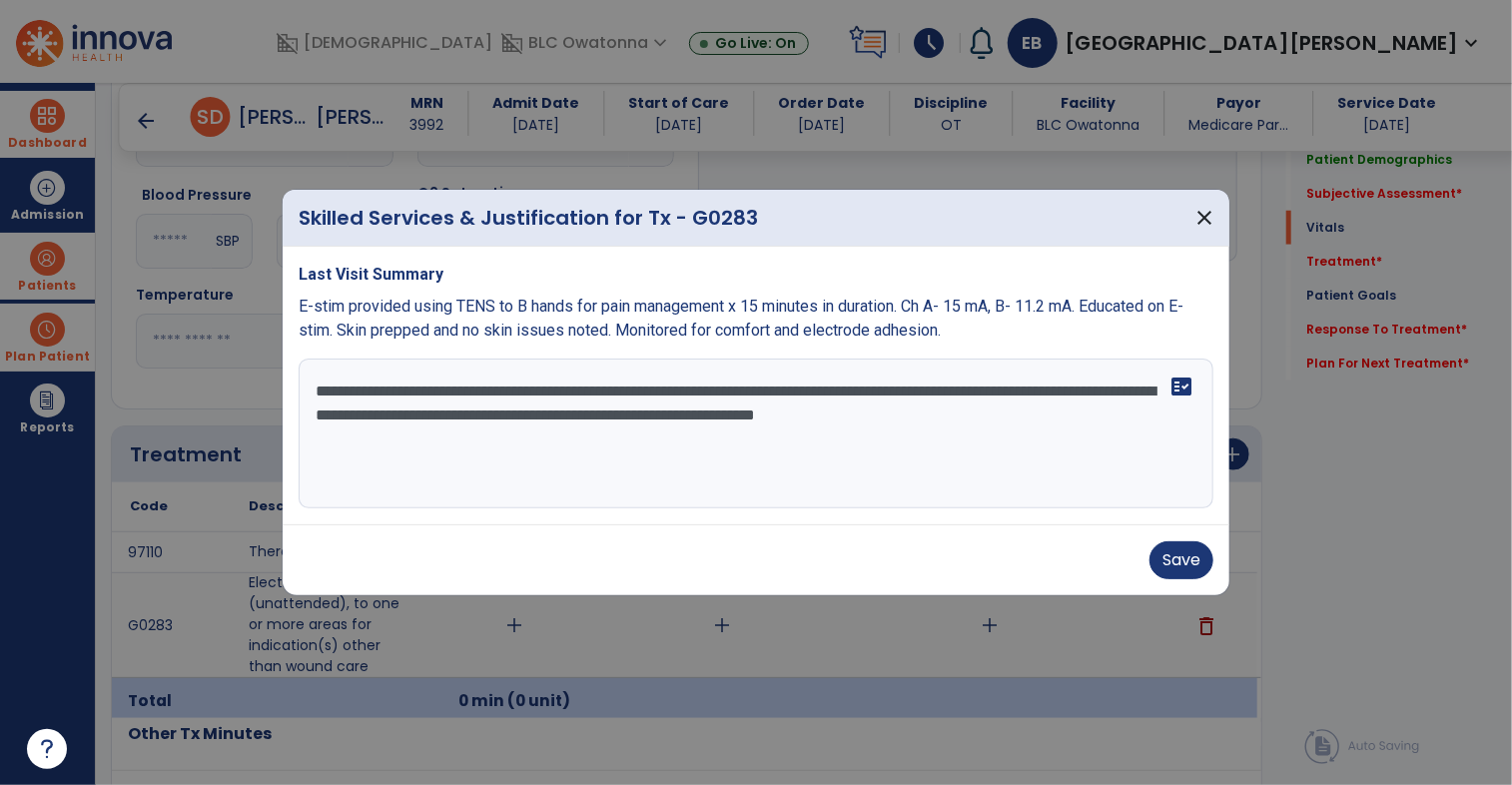 click on "**********" at bounding box center [756, 433] 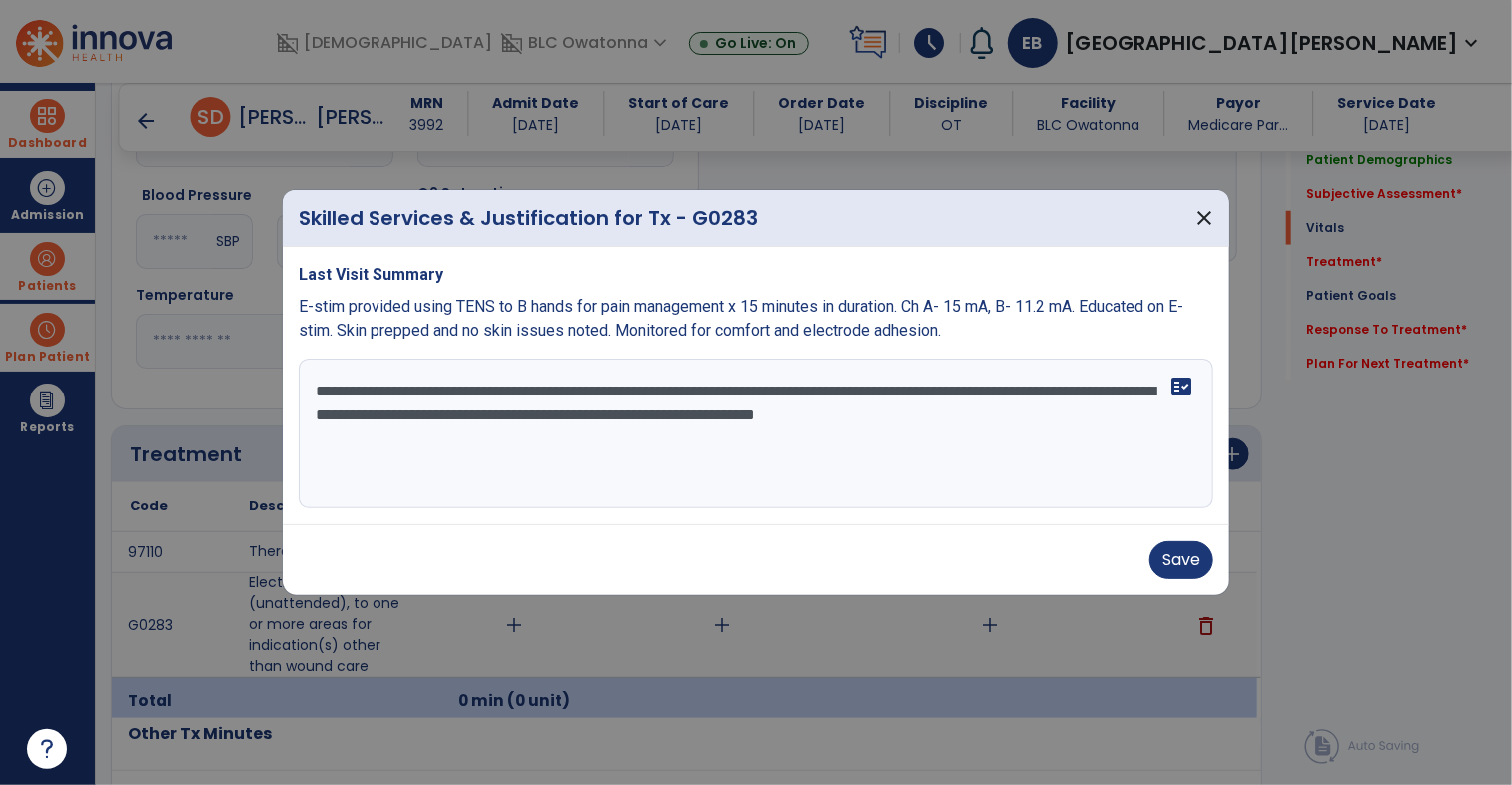 click on "**********" at bounding box center (756, 433) 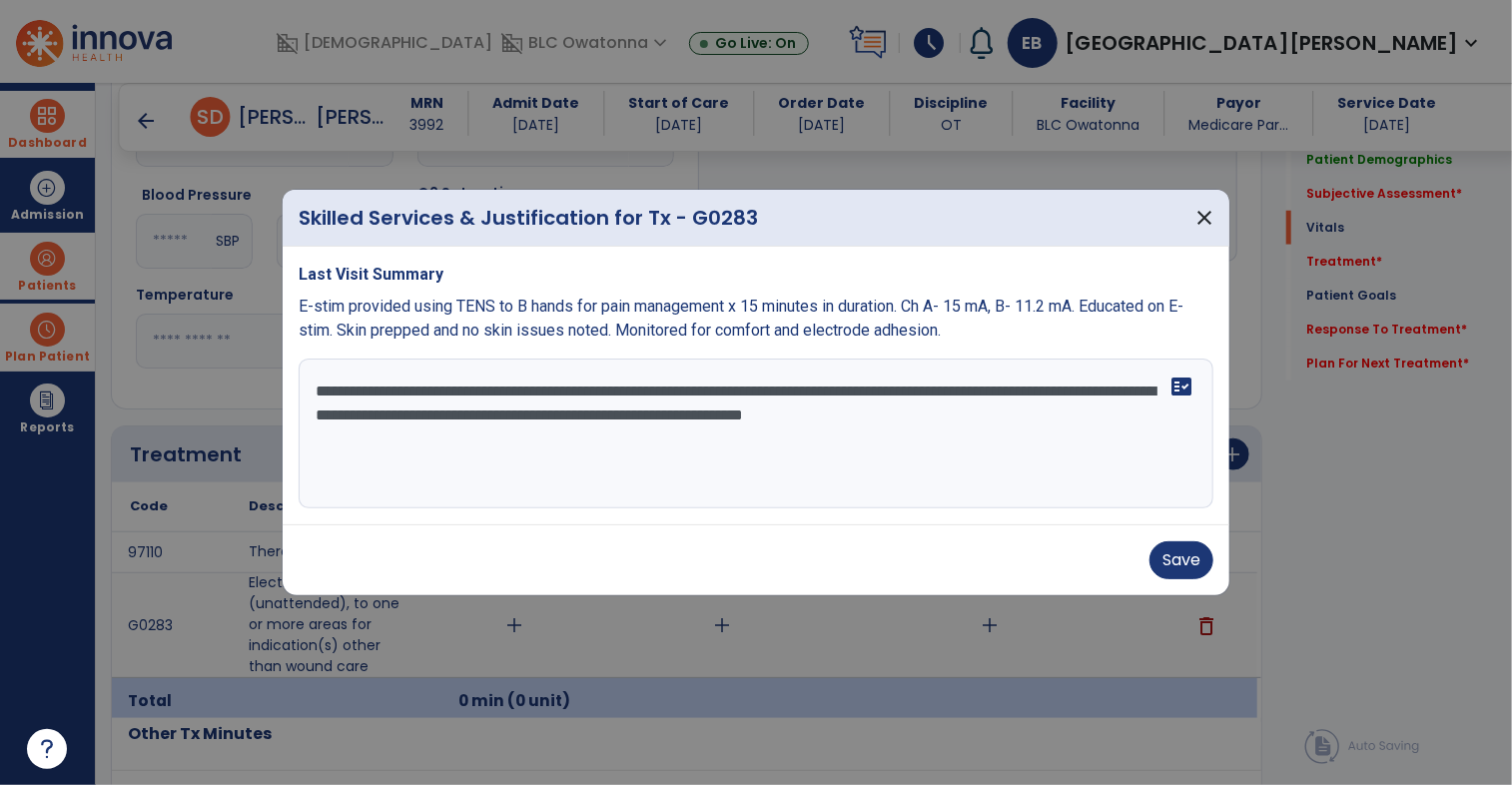 click on "**********" at bounding box center [756, 433] 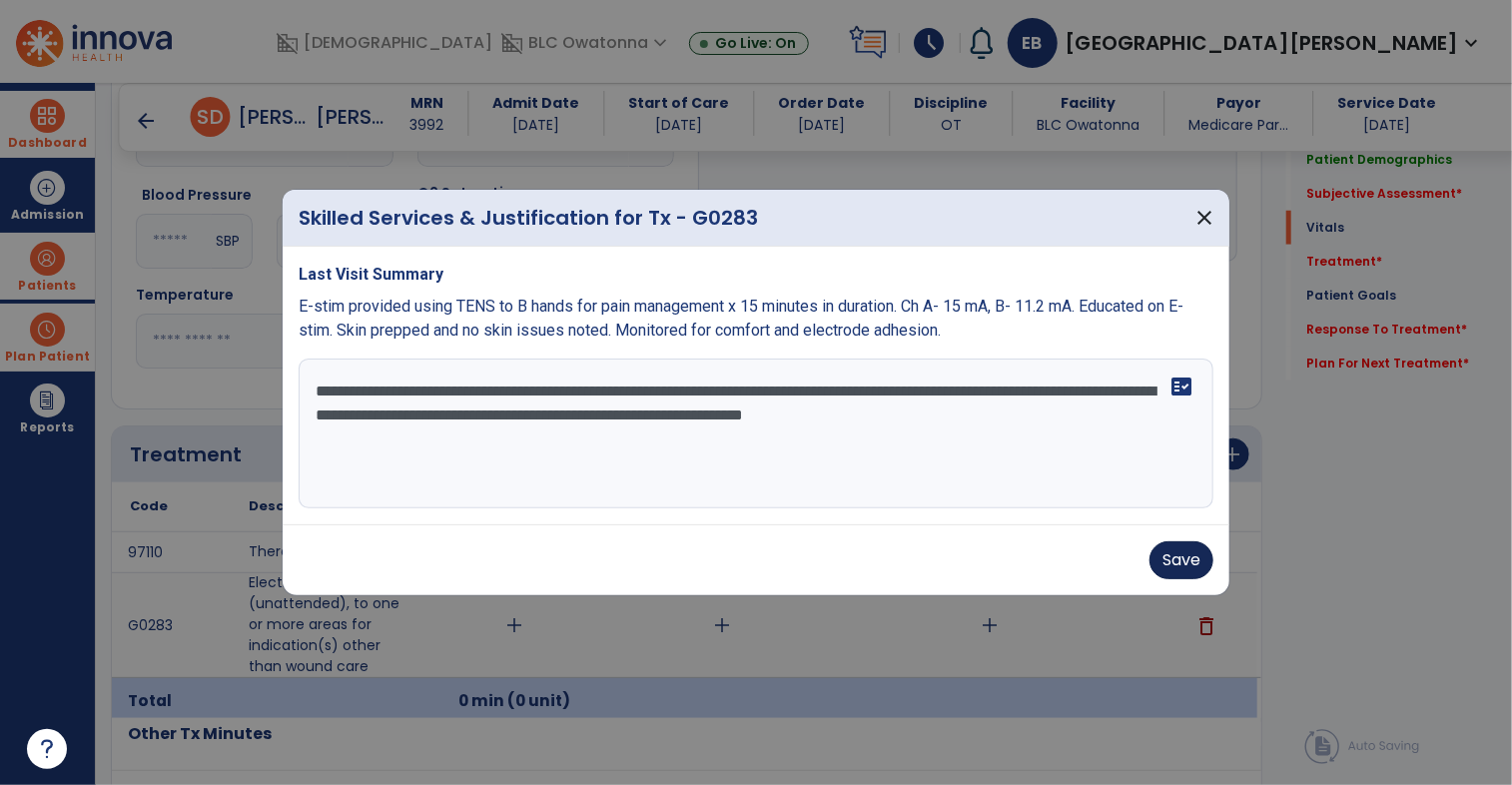 type on "**********" 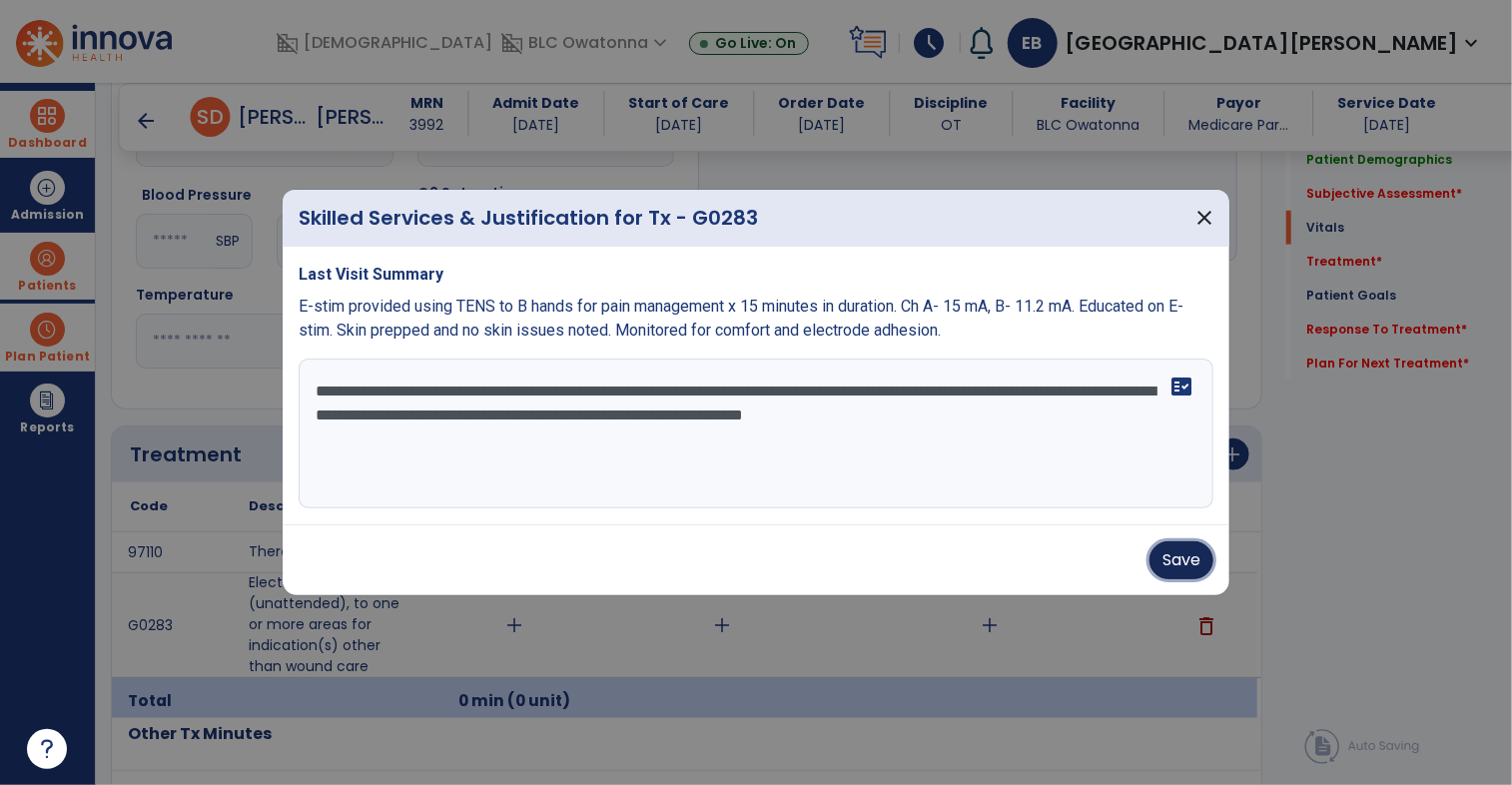 click on "Save" at bounding box center [1181, 560] 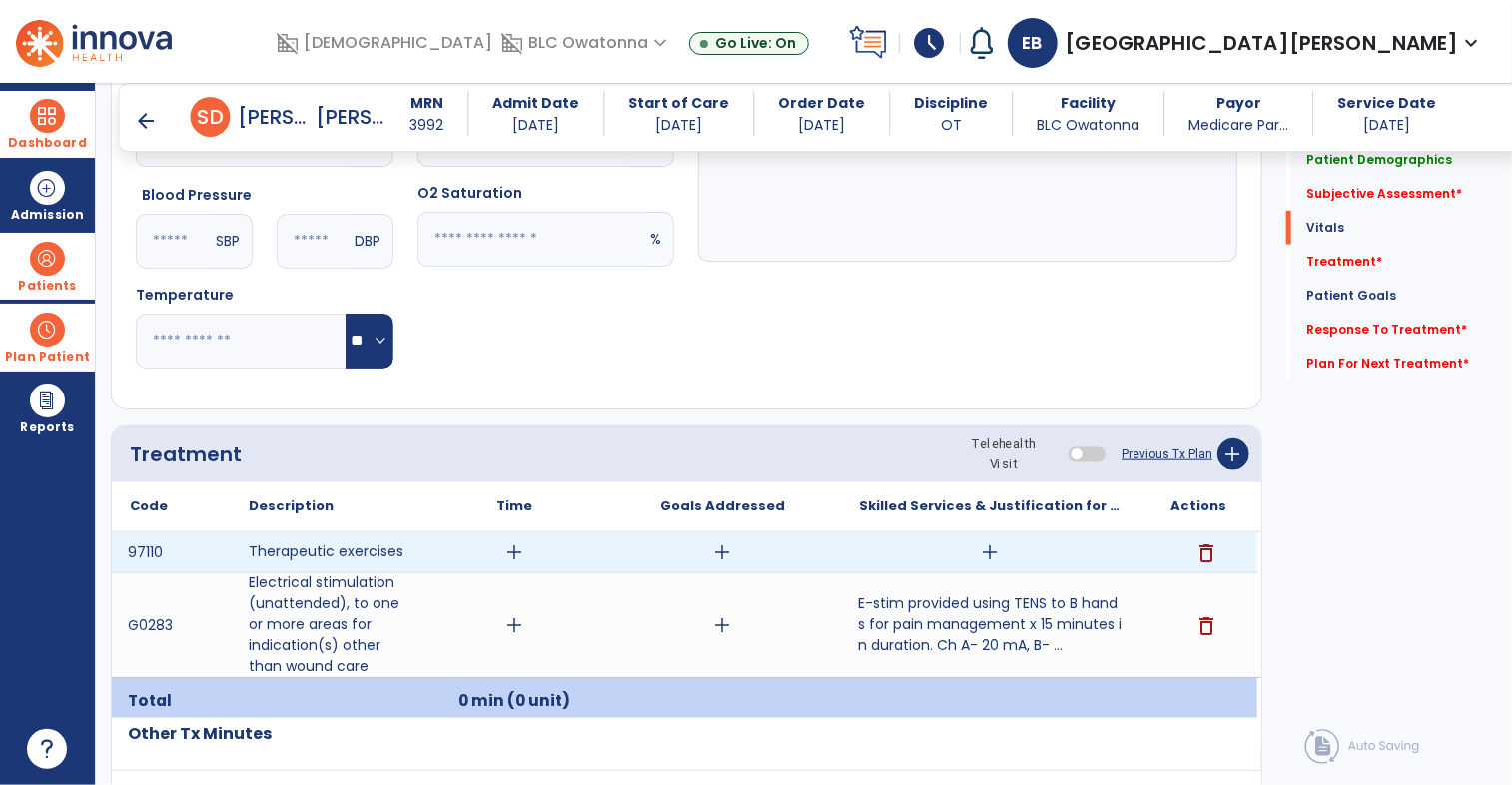 click on "add" at bounding box center [990, 552] 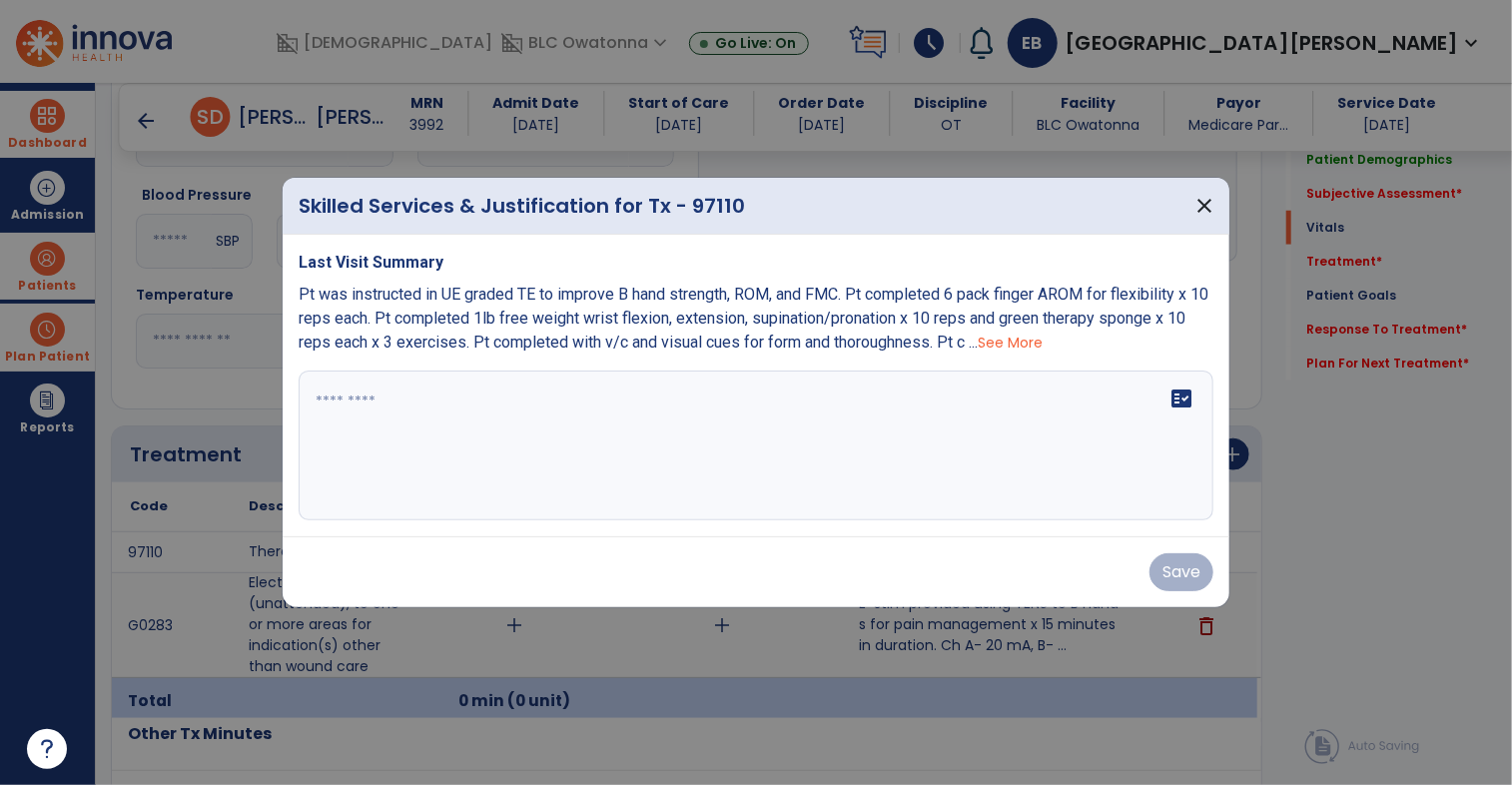 click on "fact_check" at bounding box center [756, 445] 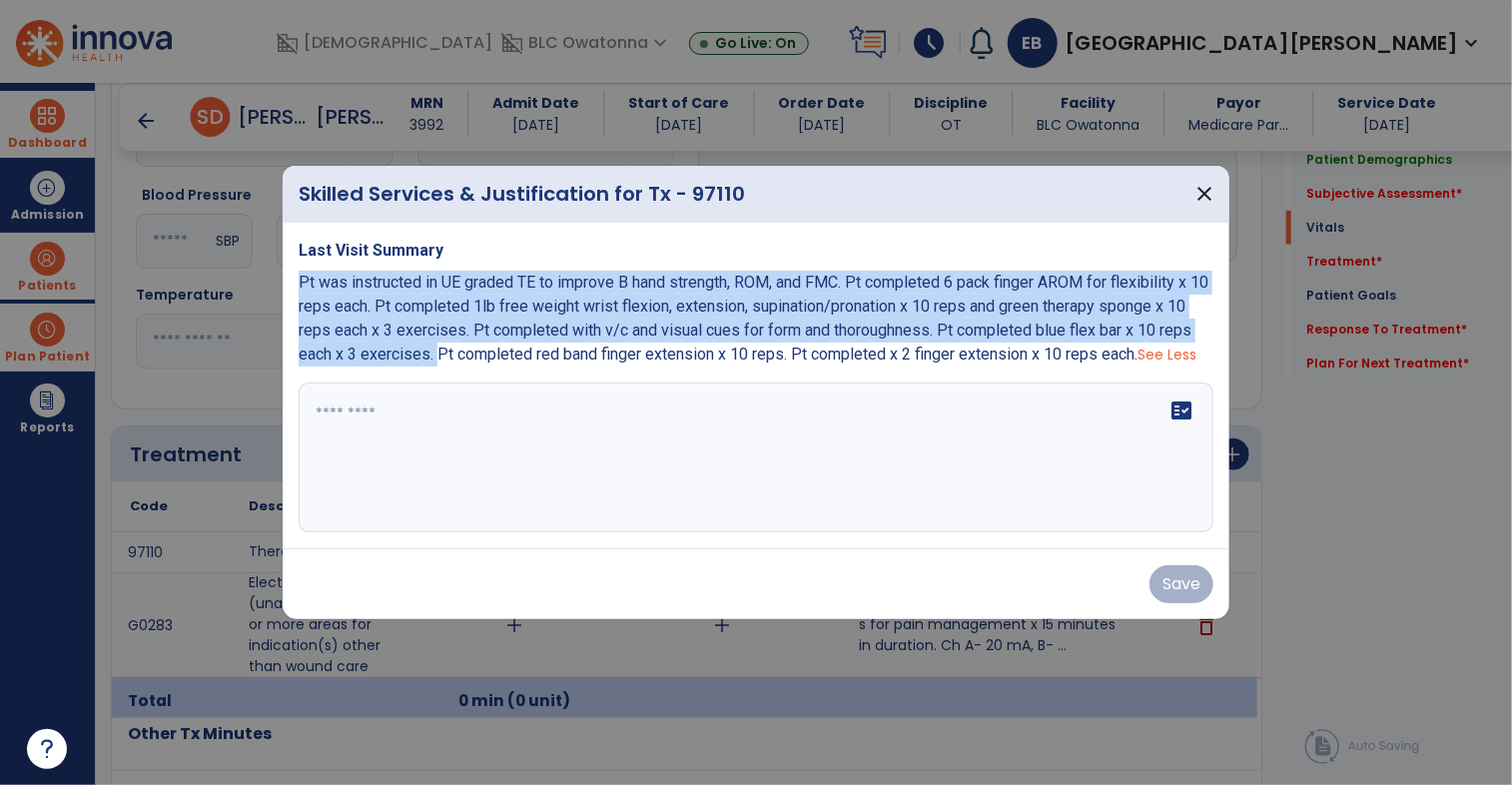 drag, startPoint x: 299, startPoint y: 286, endPoint x: 430, endPoint y: 361, distance: 150.95032 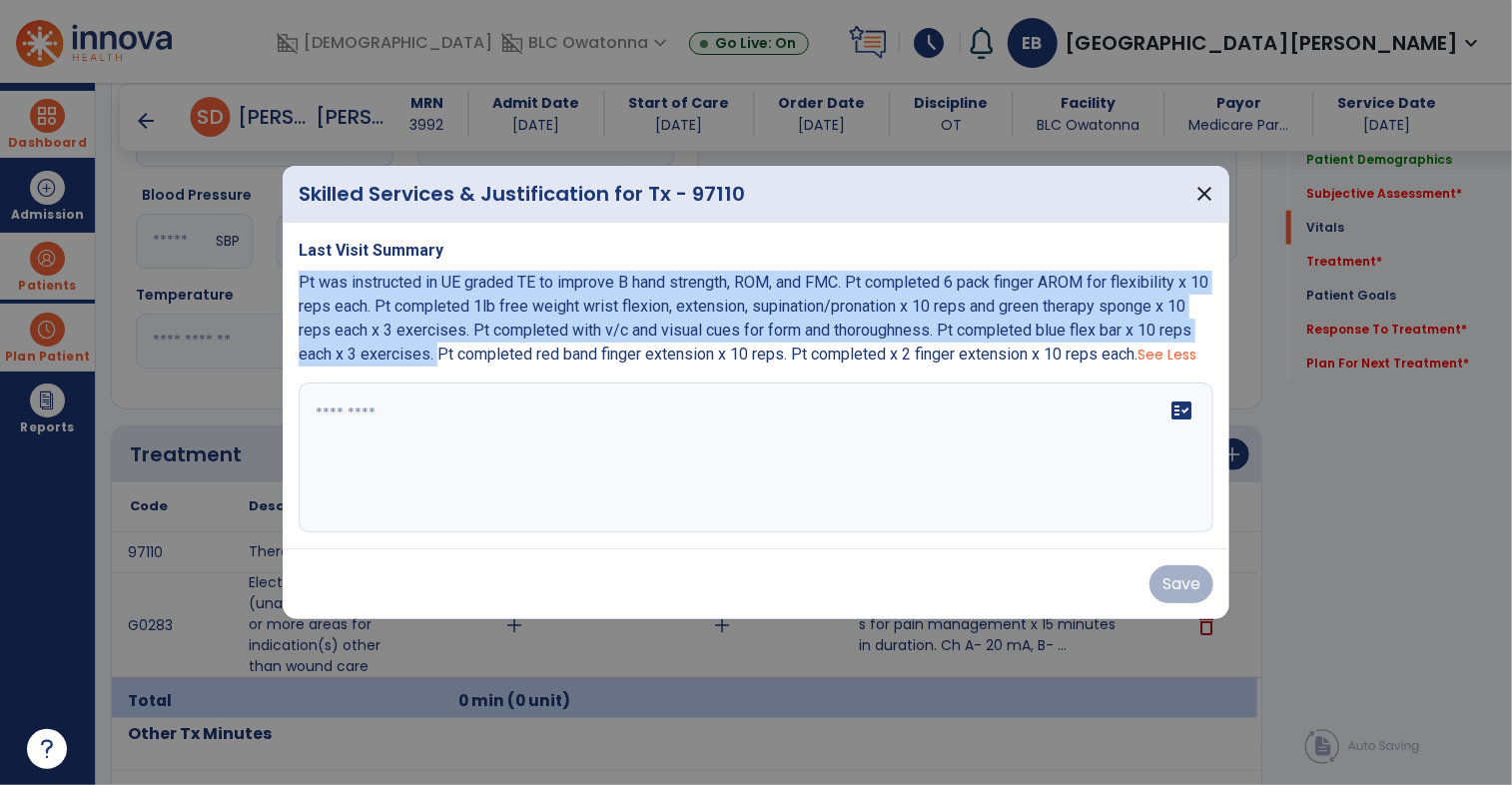 click on "Pt was instructed in UE graded TE to improve B hand strength, ROM, and FMC. Pt completed 6 pack finger AROM for flexibility x 10 reps each. Pt completed 1lb free weight wrist flexion, extension, supination/pronation x 10 reps and green therapy sponge x 10 reps each x 3 exercises. Pt completed with v/c and visual cues for form and thoroughness. Pt completed blue flex bar x 10 reps each x 3 exercises. Pt completed red band finger extension x 10 reps. Pt completed x 2 finger extension x 10 reps each." at bounding box center [753, 318] 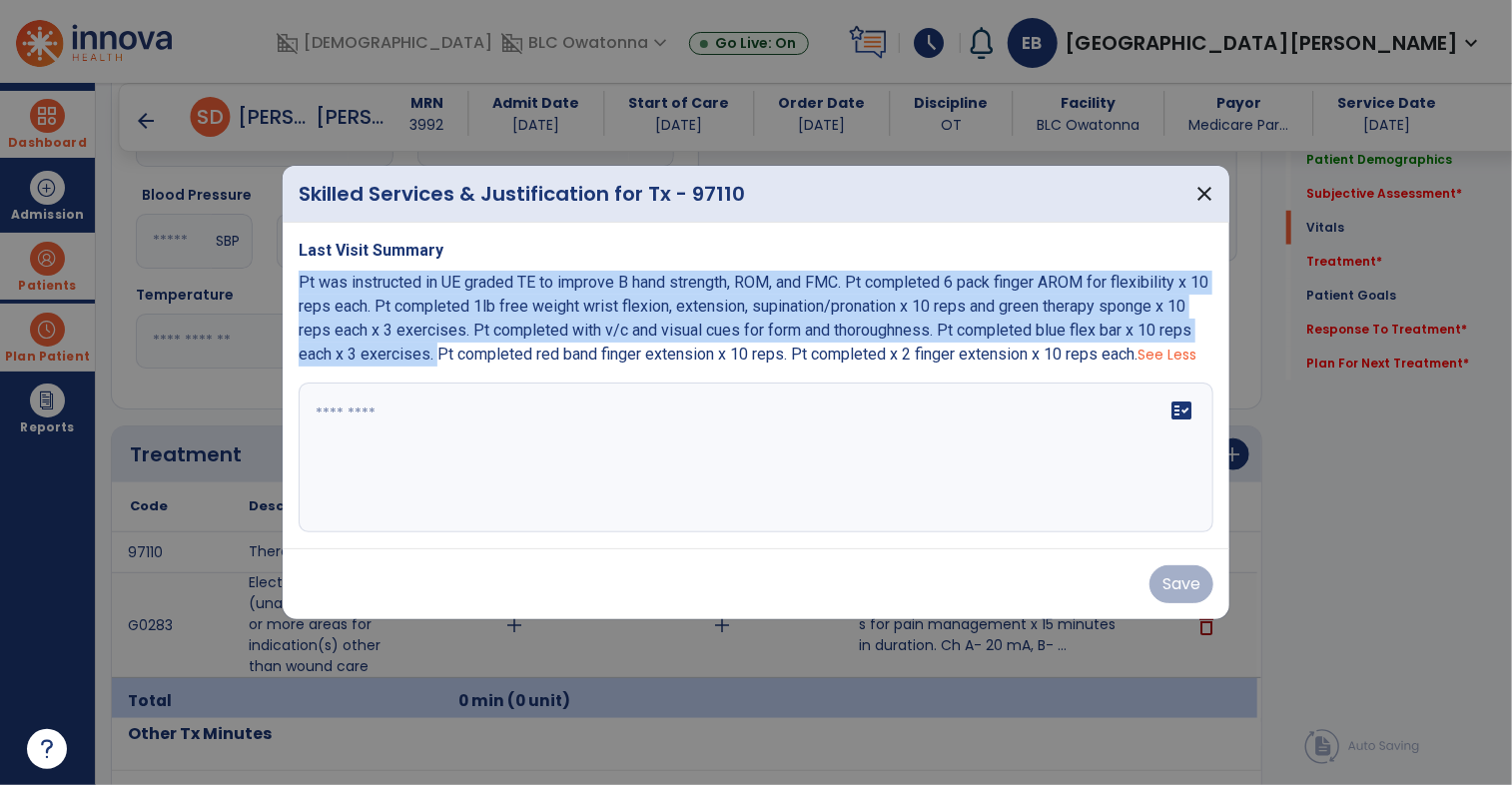 copy on "Pt was instructed in UE graded TE to improve B hand strength, ROM, and FMC. Pt completed 6 pack finger AROM for flexibility x 10 reps each. Pt completed 1lb free weight wrist flexion, extension, supination/pronation x 10 reps and green therapy sponge x 10 reps each x 3 exercises. Pt completed with v/c and visual cues for form and thoroughness. Pt completed blue flex bar x 10 reps each x 3 exercises." 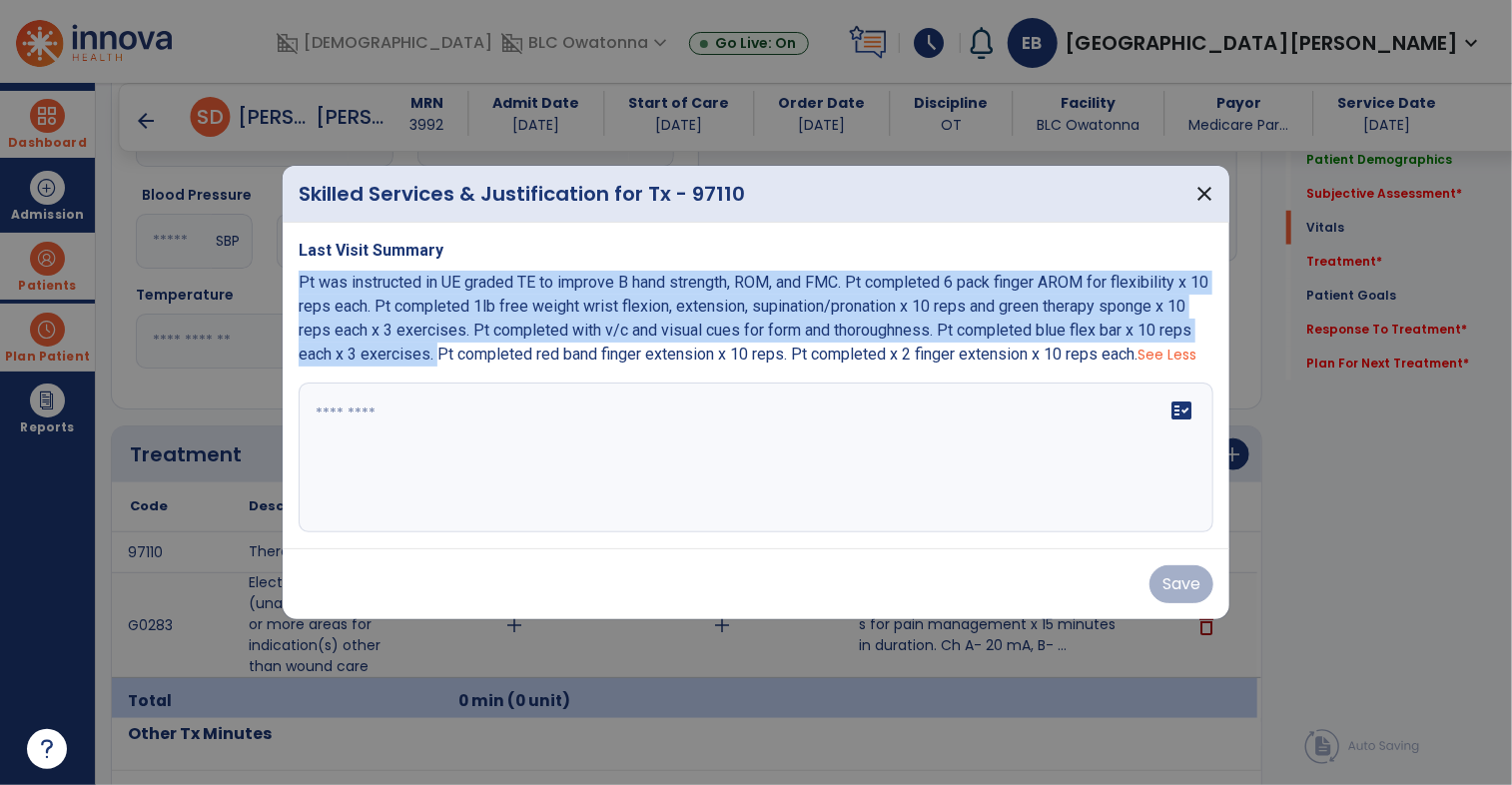 click on "fact_check" at bounding box center (756, 457) 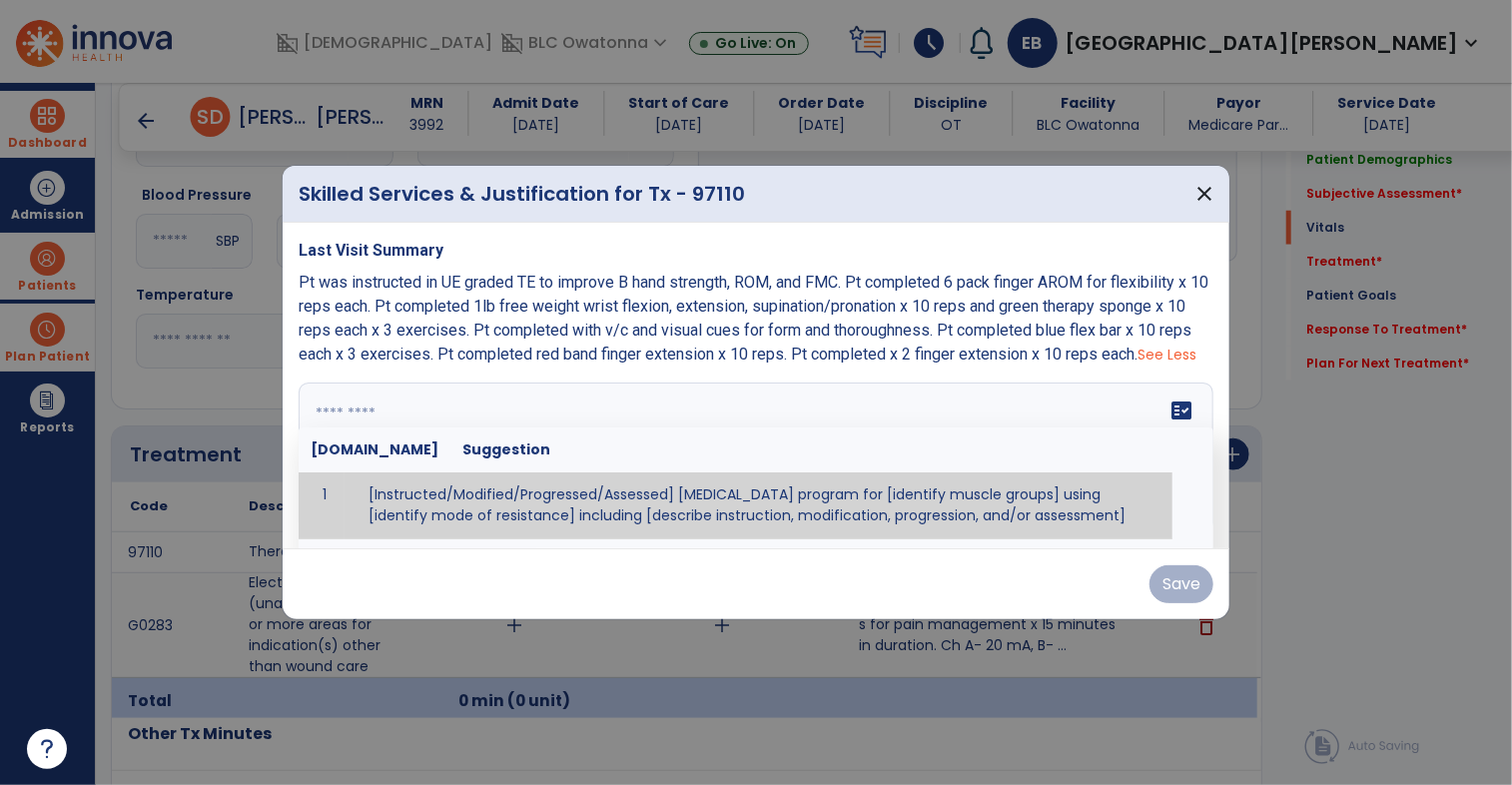 paste on "**********" 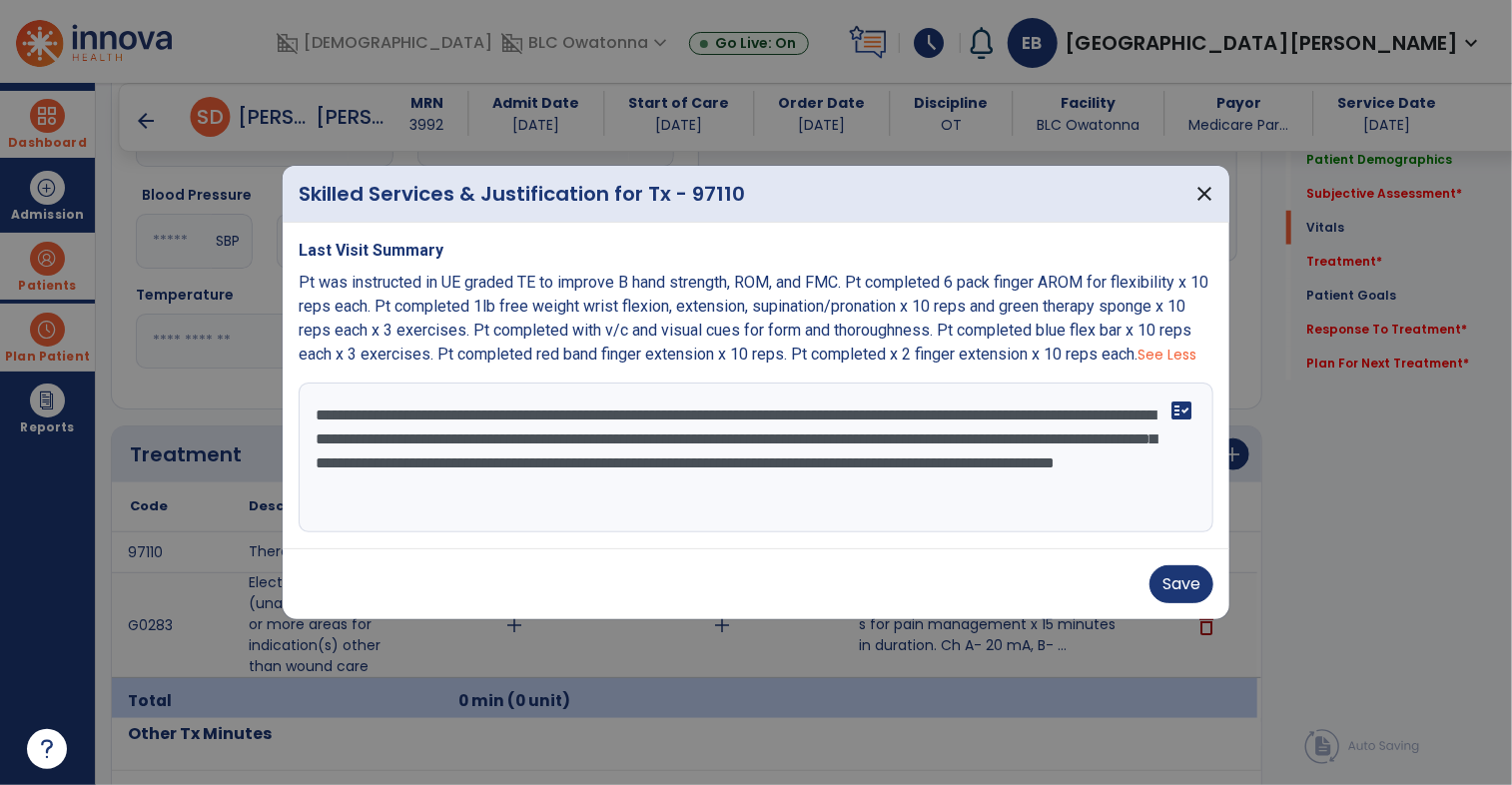 click on "**********" at bounding box center (756, 457) 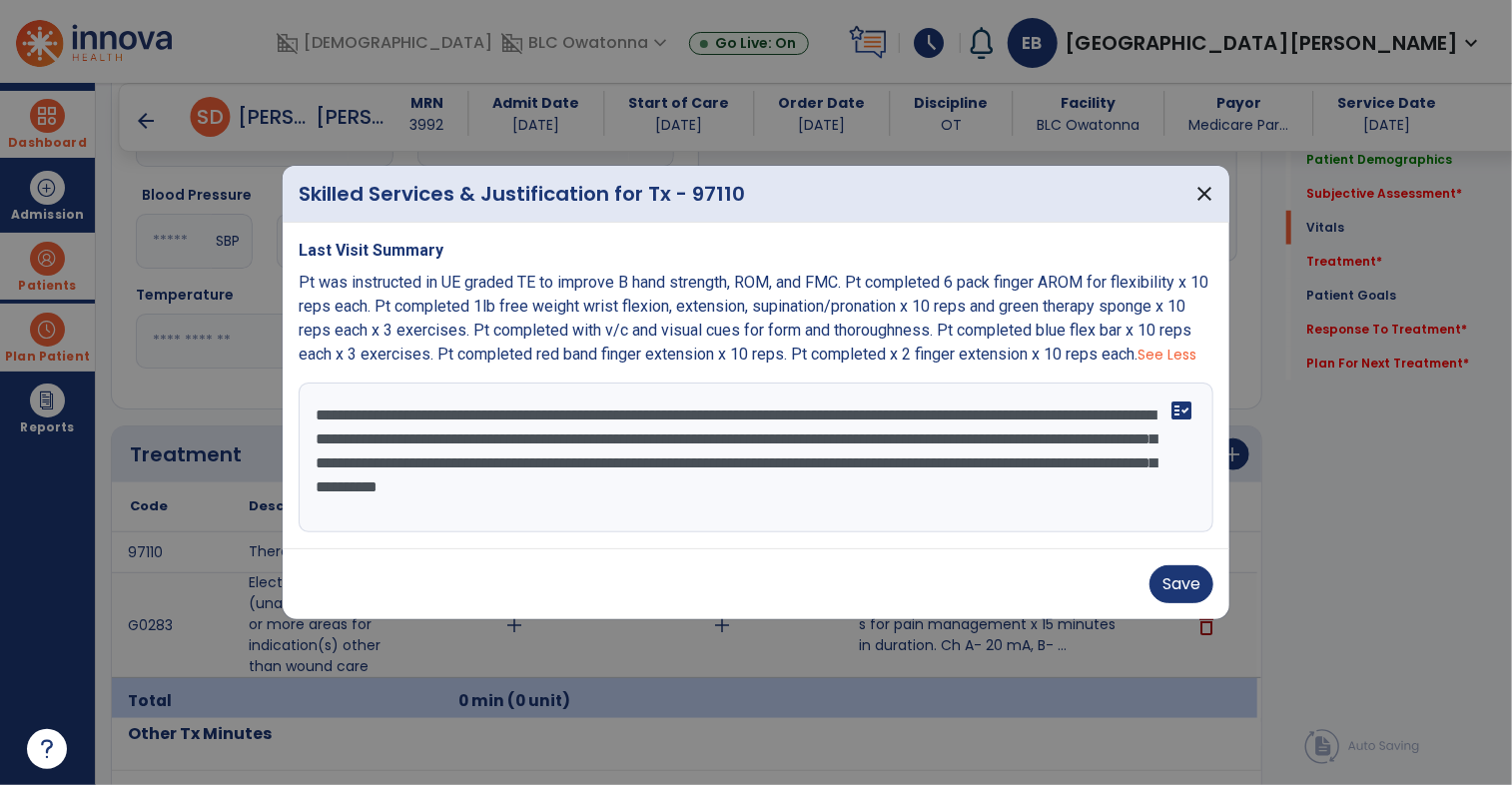 click on "**********" at bounding box center (756, 457) 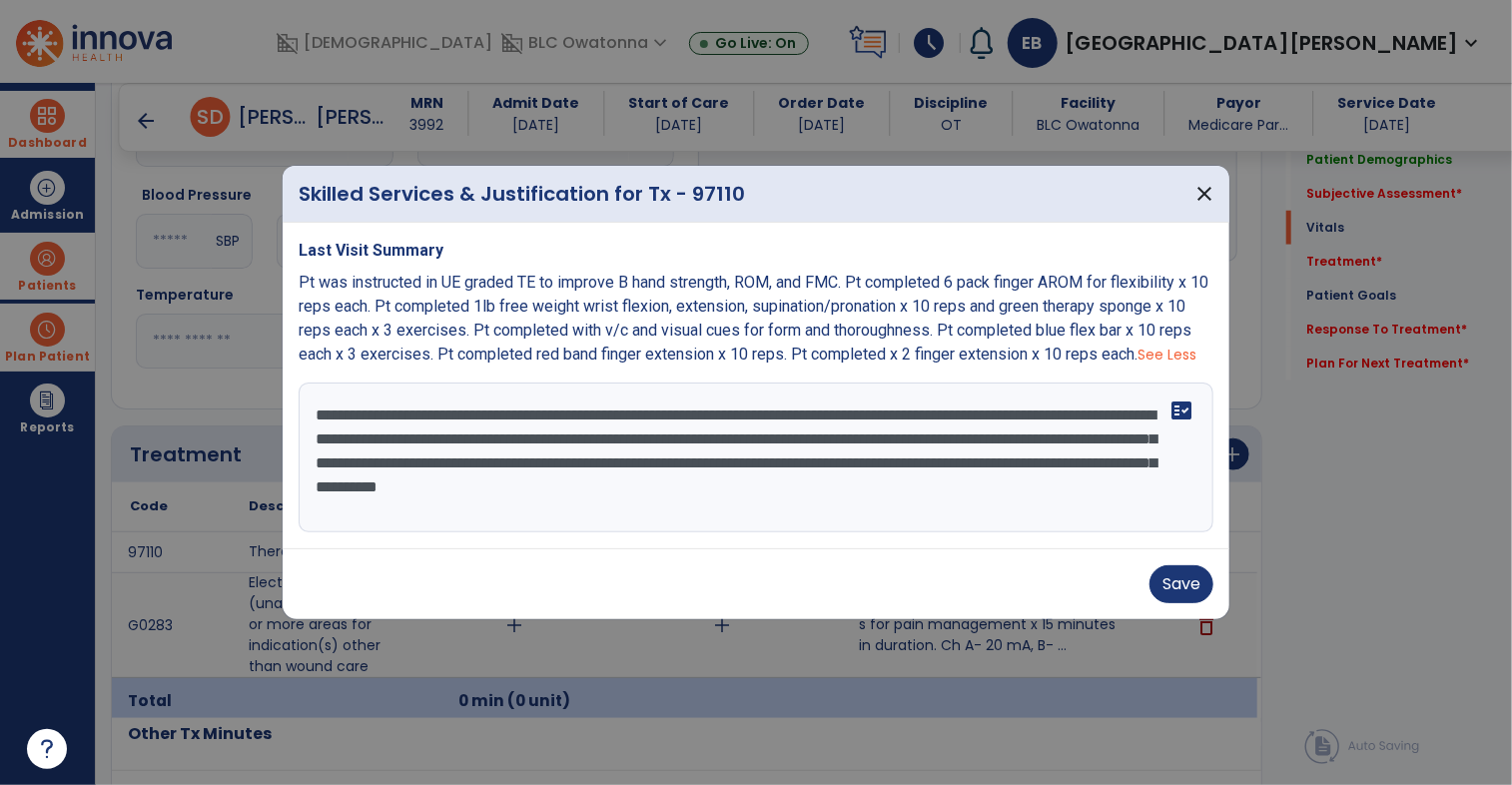 type on "**********" 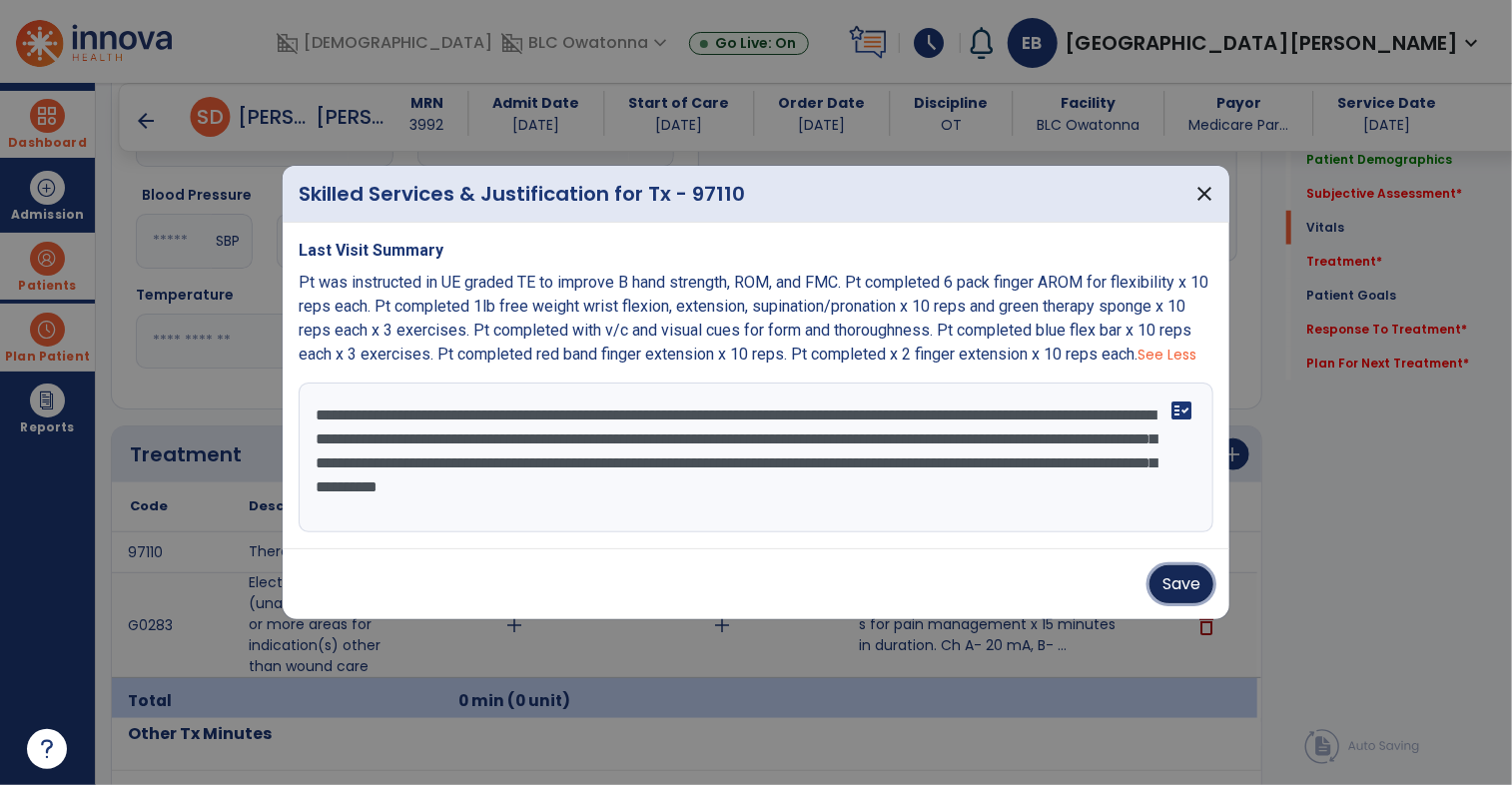 click on "Save" at bounding box center [1181, 584] 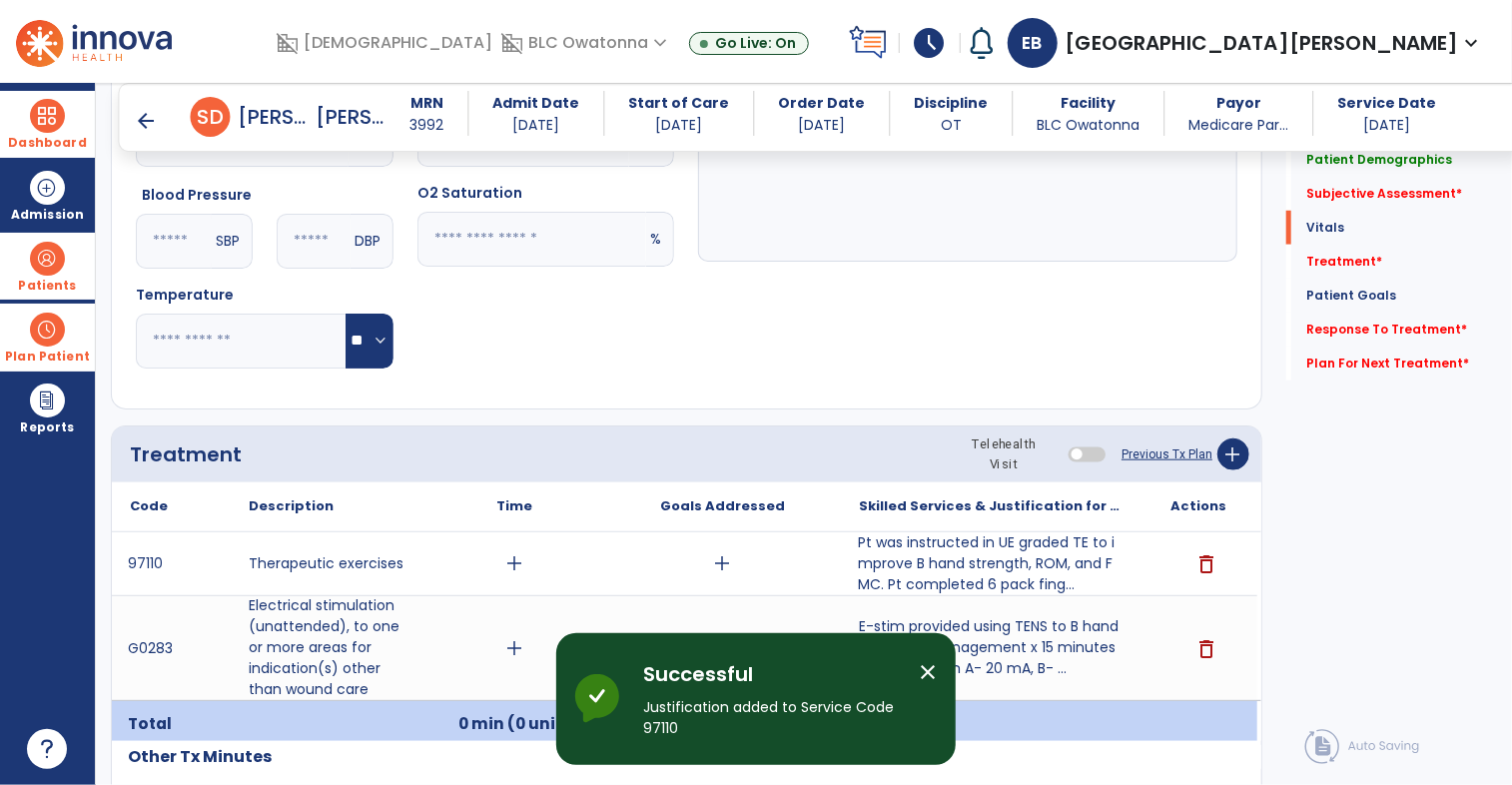 click on "arrow_back" at bounding box center [147, 121] 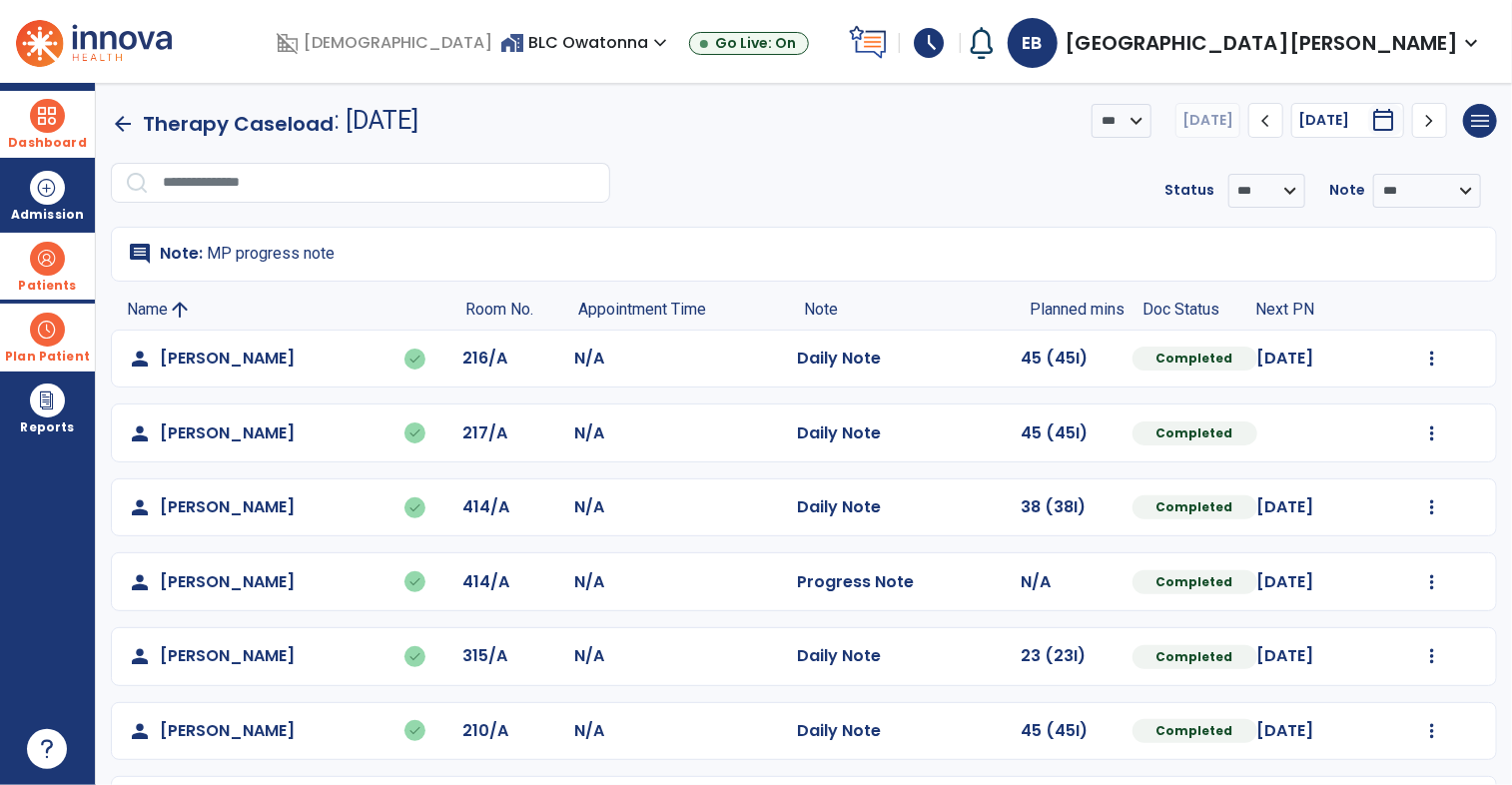scroll, scrollTop: 224, scrollLeft: 0, axis: vertical 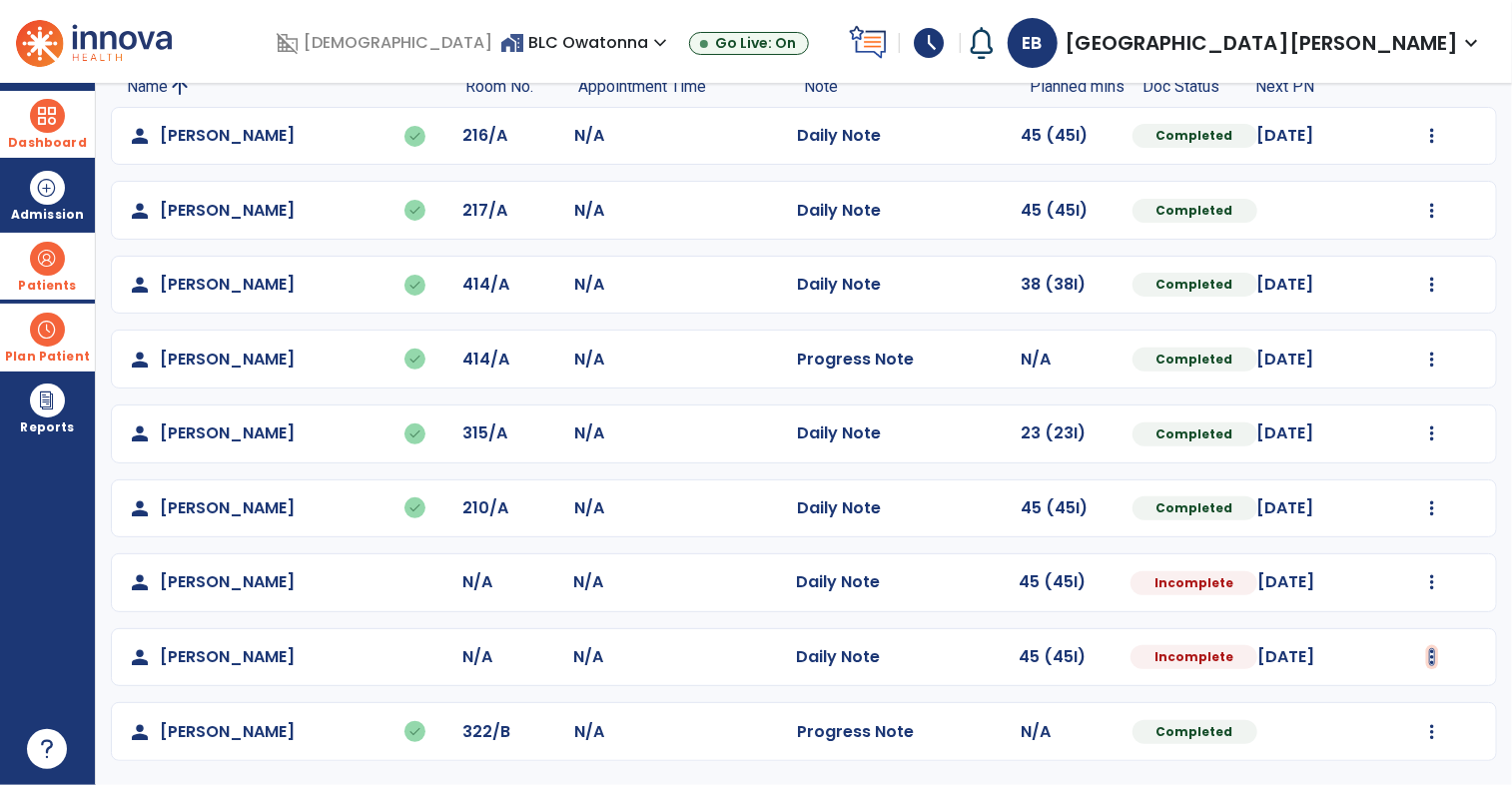 click at bounding box center (1432, 136) 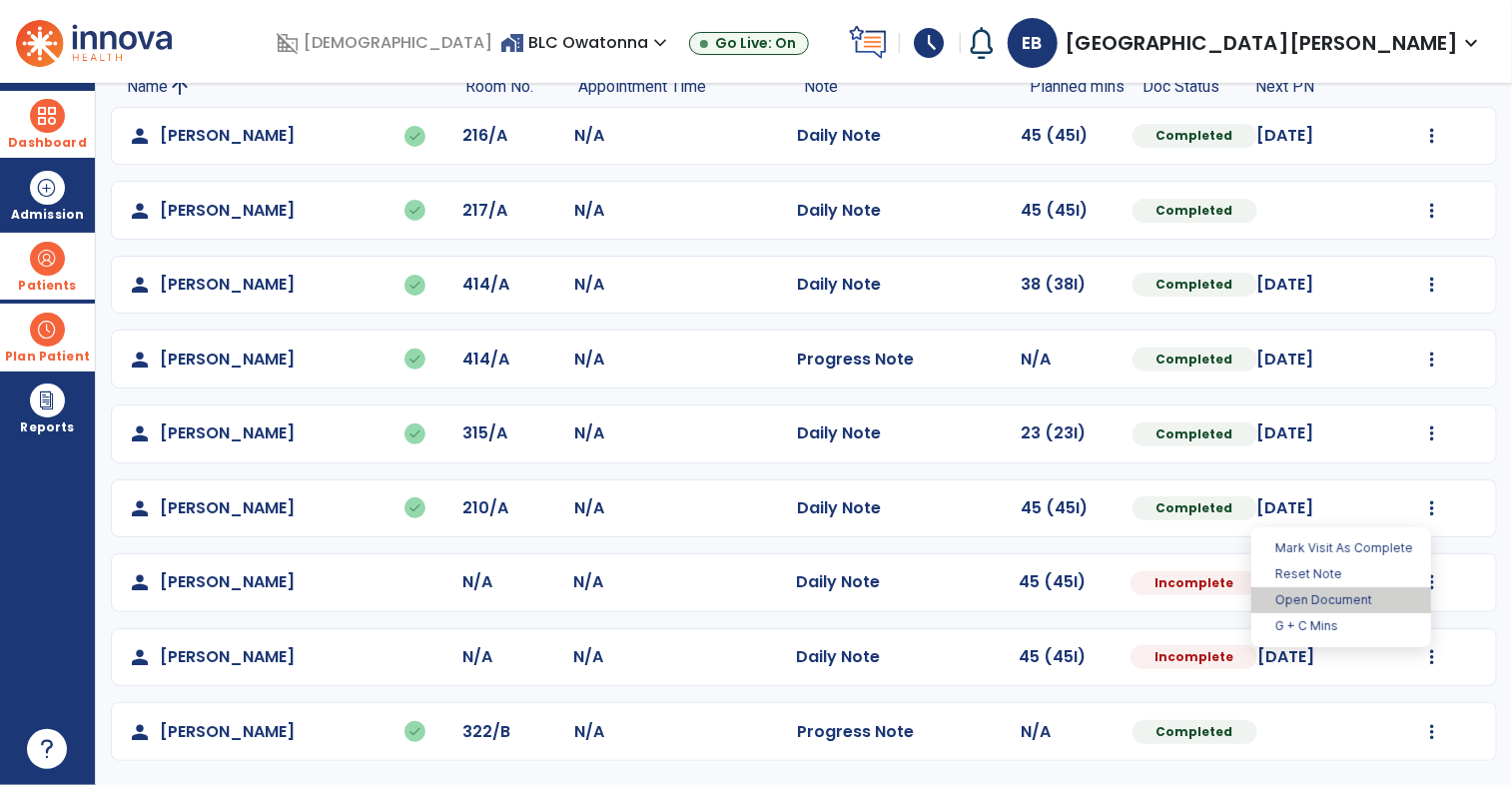click on "Open Document" at bounding box center [1341, 600] 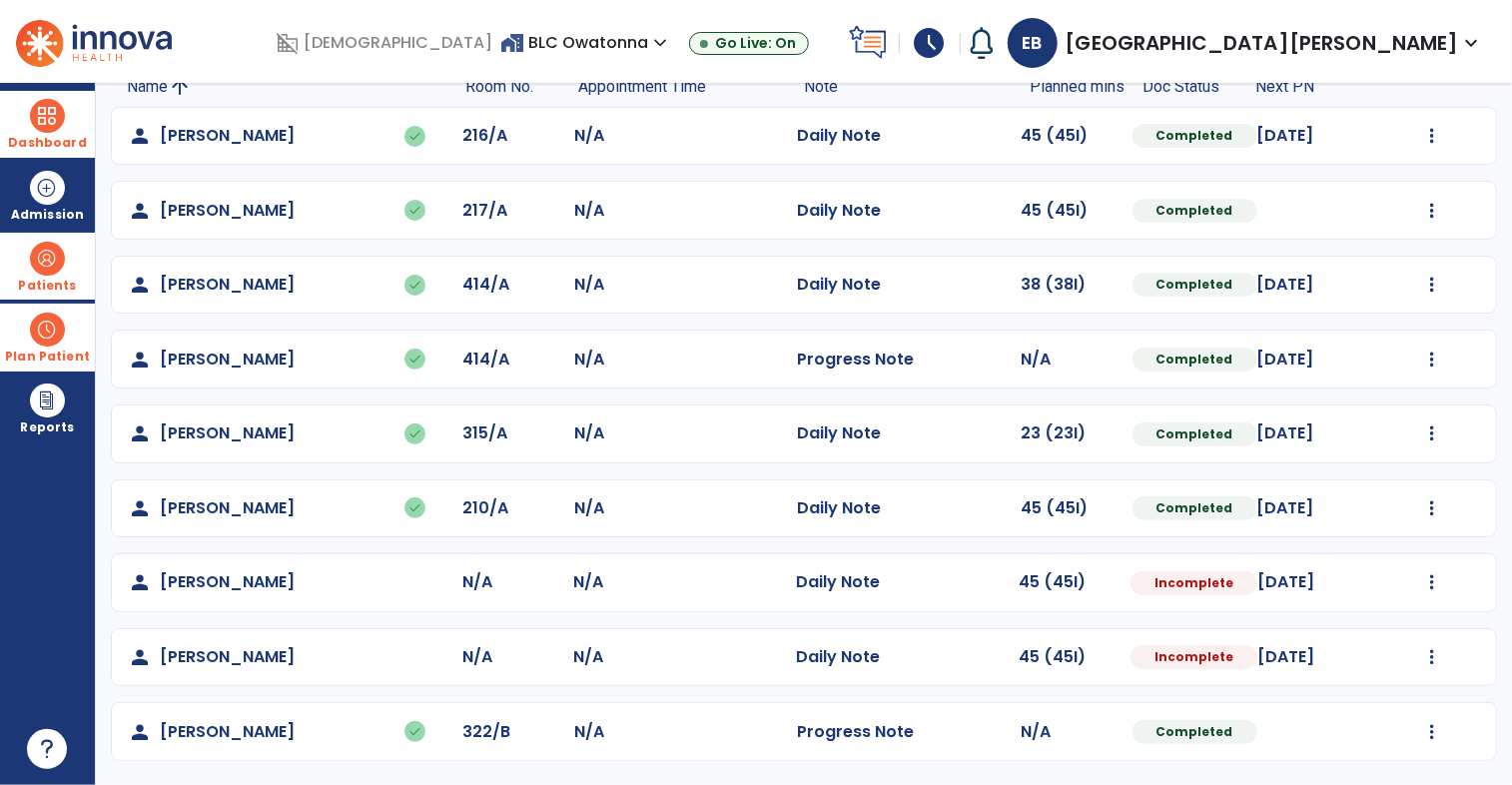 select on "*" 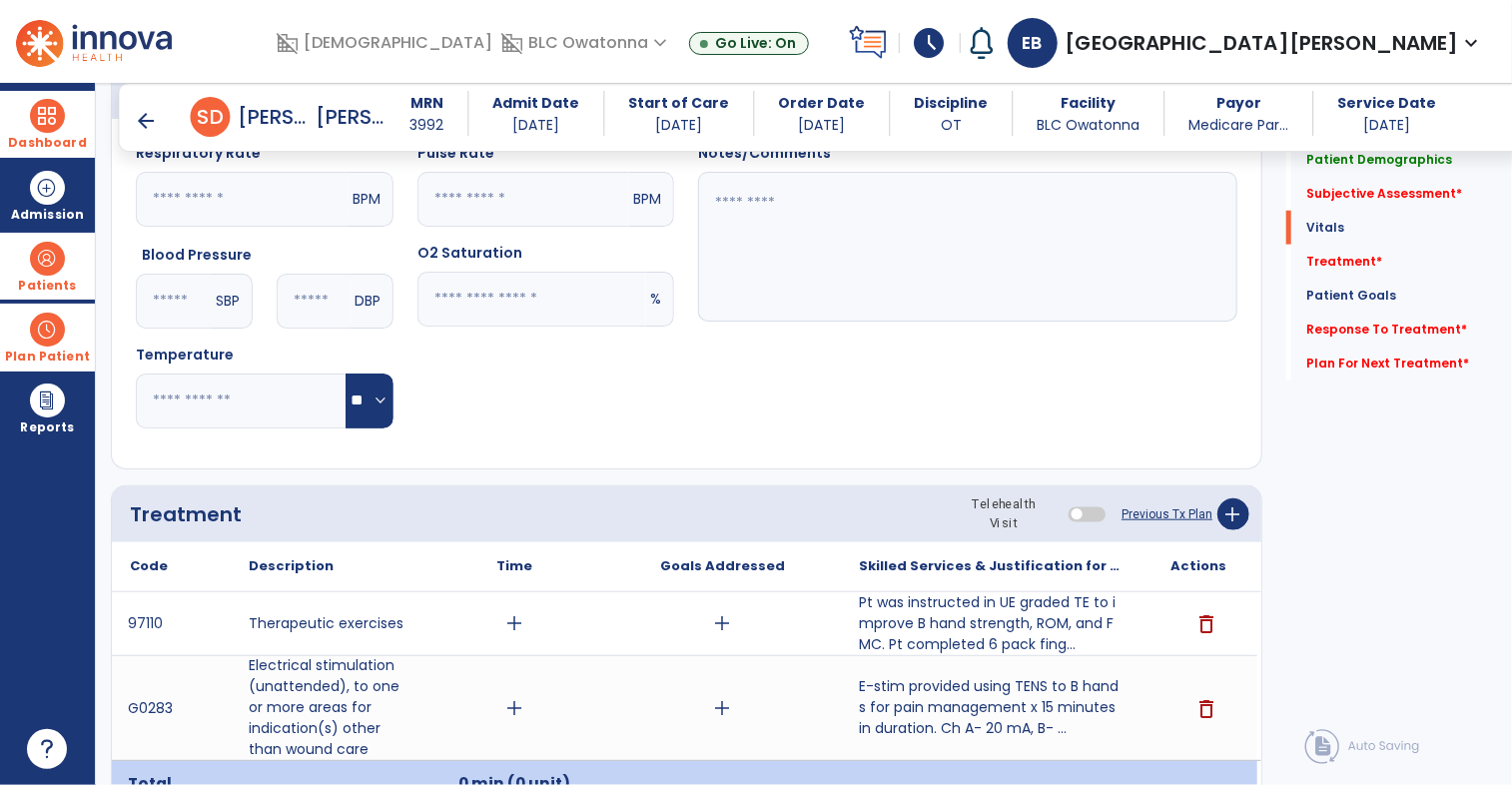 scroll, scrollTop: 819, scrollLeft: 0, axis: vertical 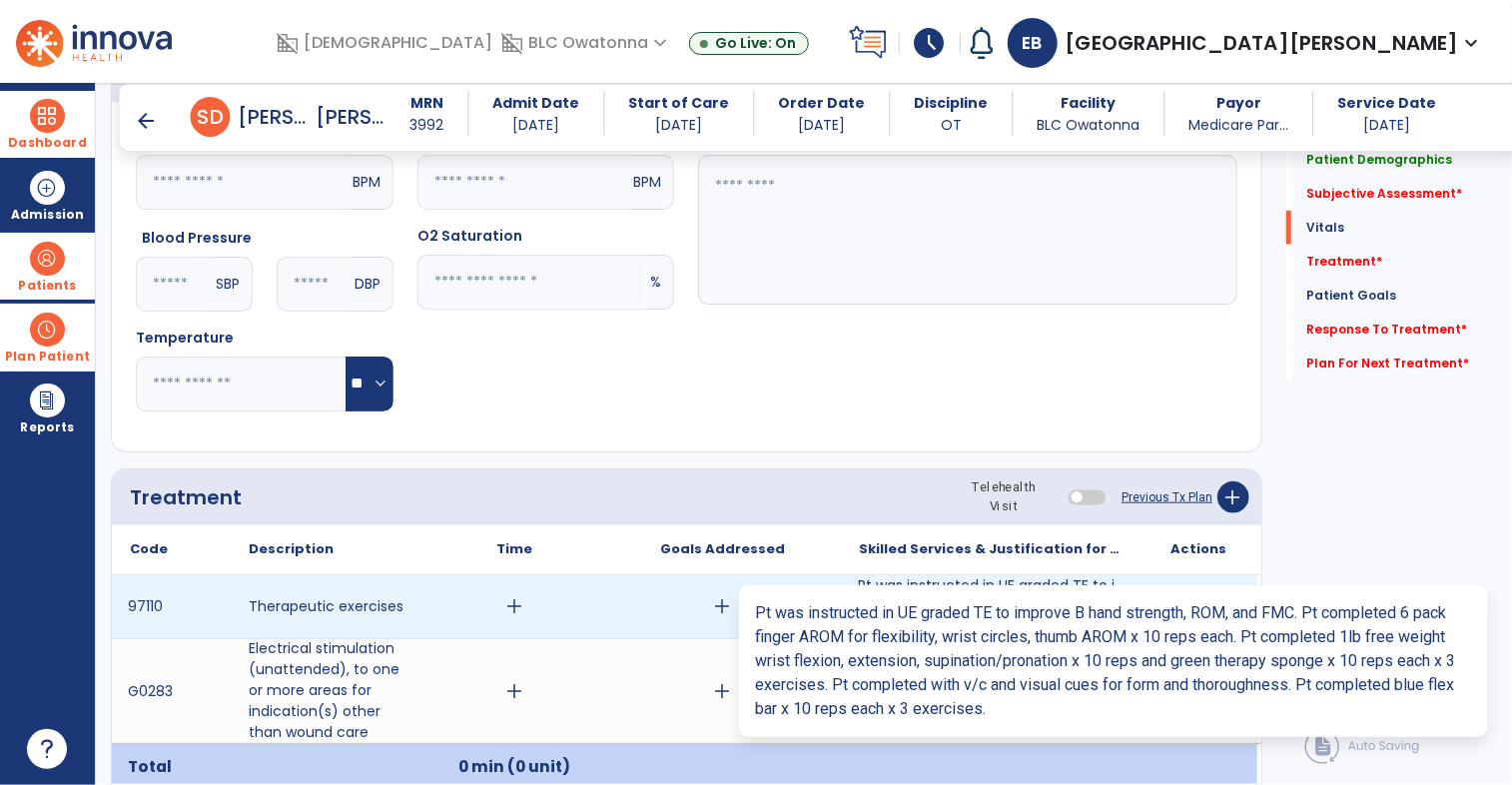 click on "Pt was instructed in UE graded TE to improve B hand strength, ROM, and FMC. Pt completed 6 pack fing..." at bounding box center (990, 606) 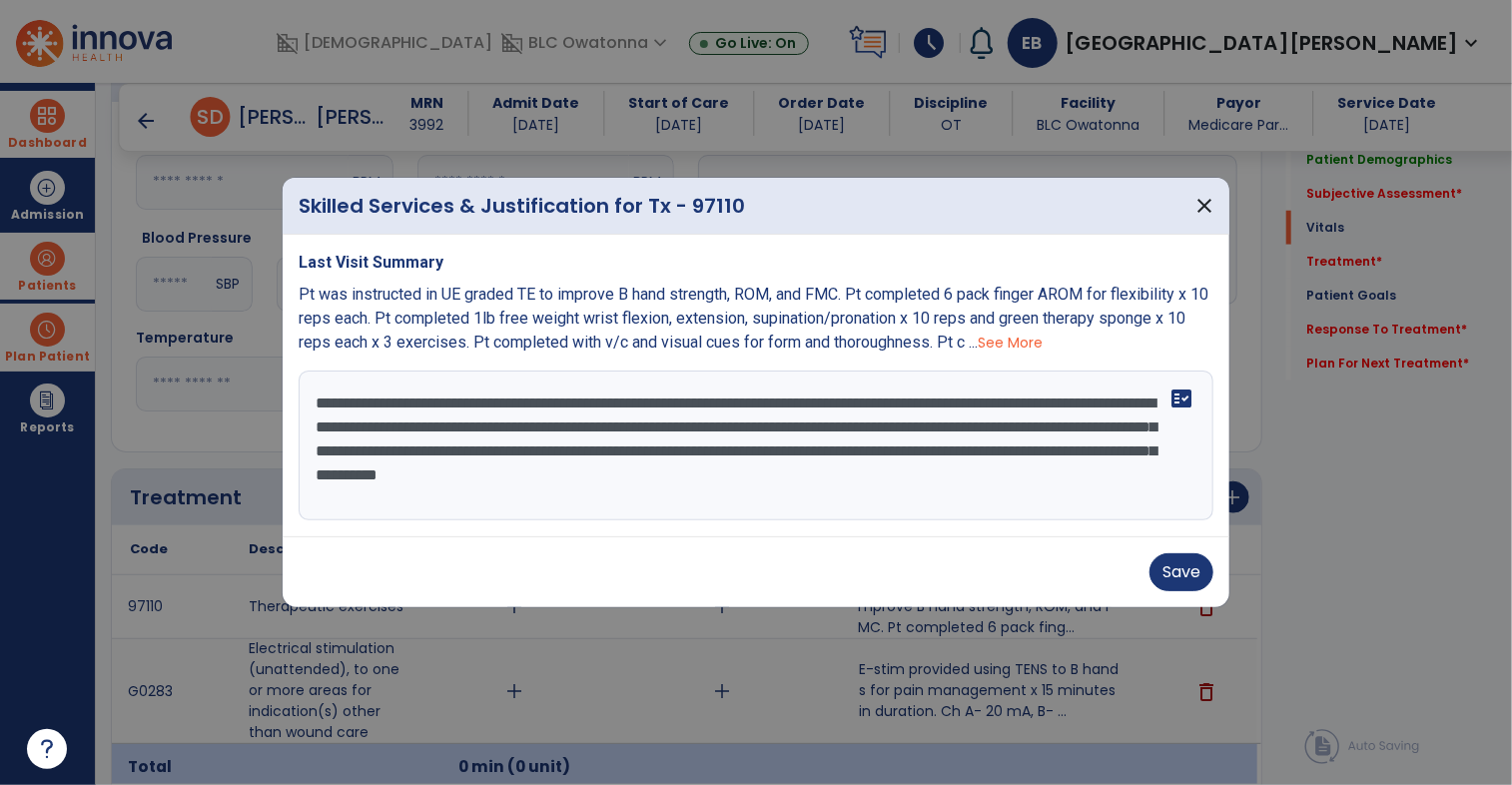click on "**********" at bounding box center [756, 445] 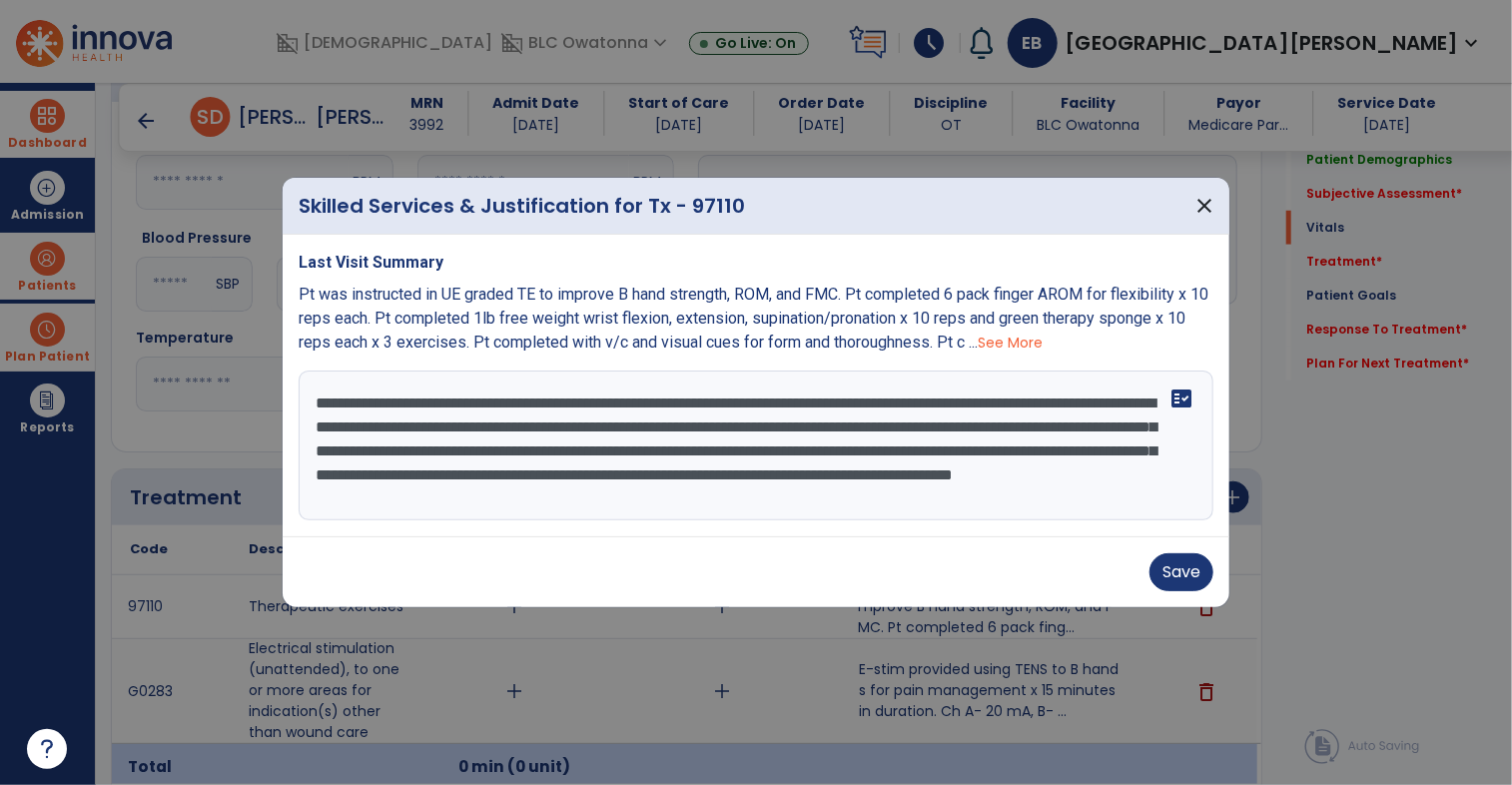 scroll, scrollTop: 15, scrollLeft: 0, axis: vertical 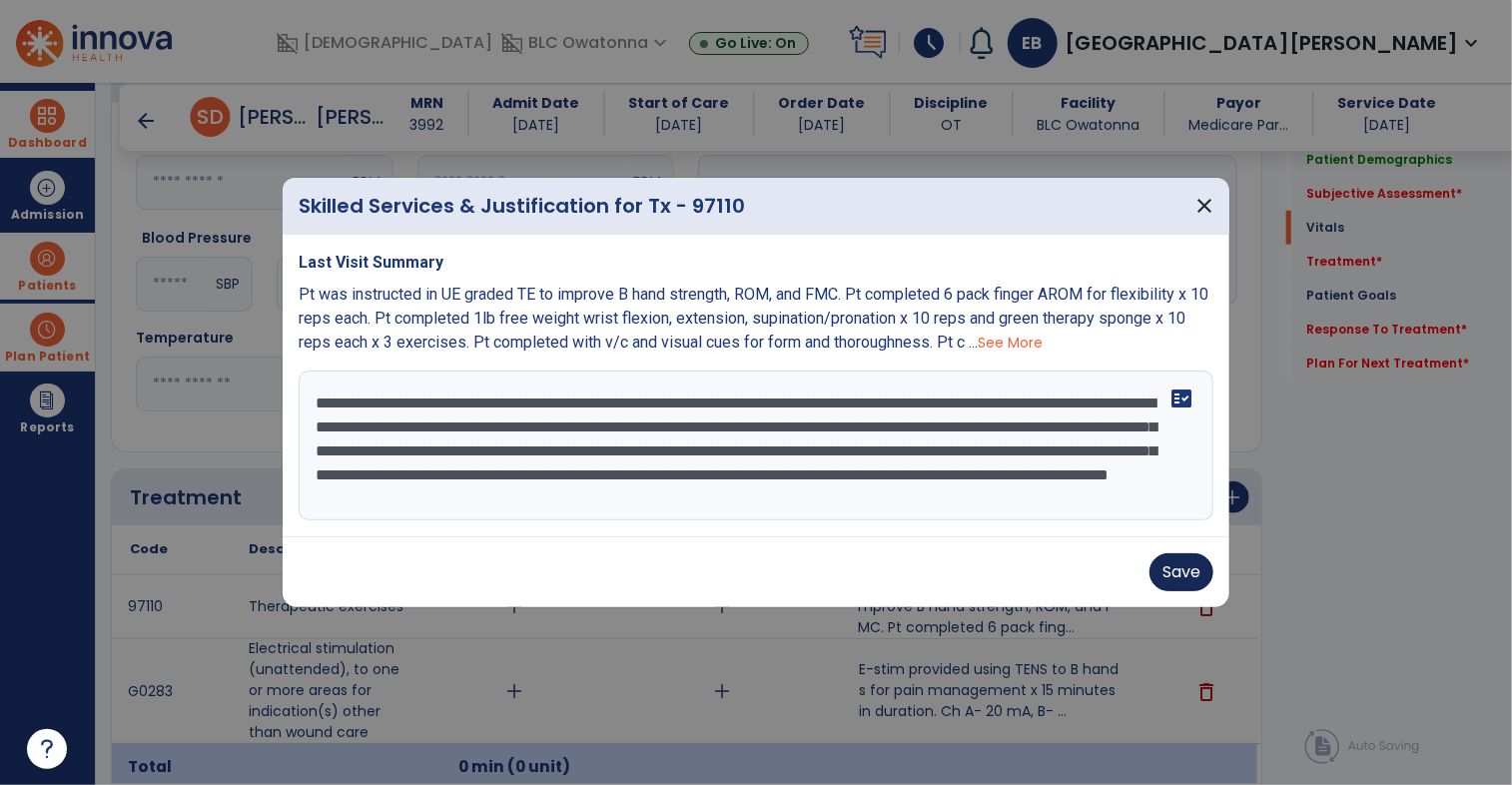 type on "**********" 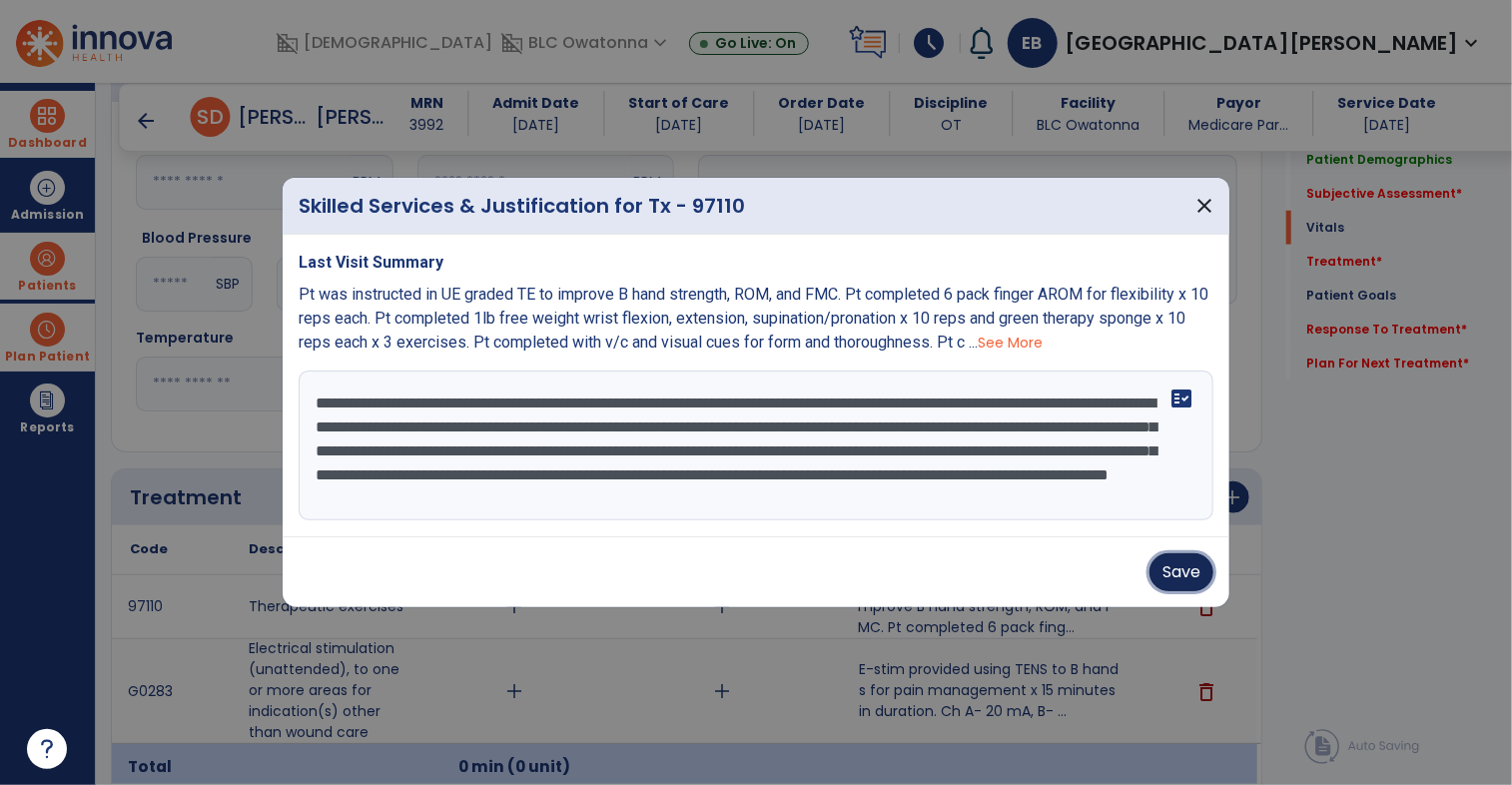 click on "Save" at bounding box center [1181, 572] 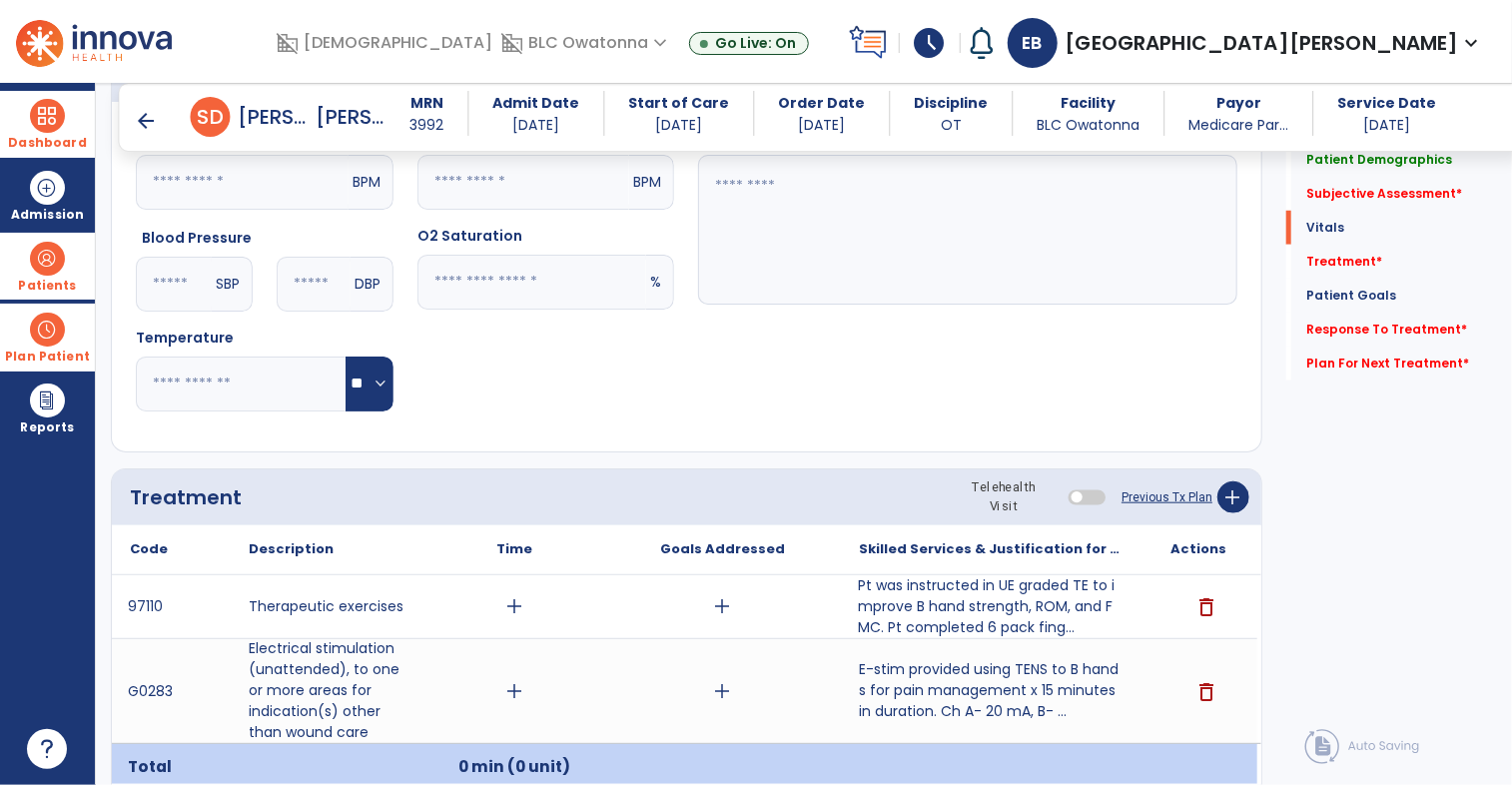 click on "arrow_back" at bounding box center [147, 121] 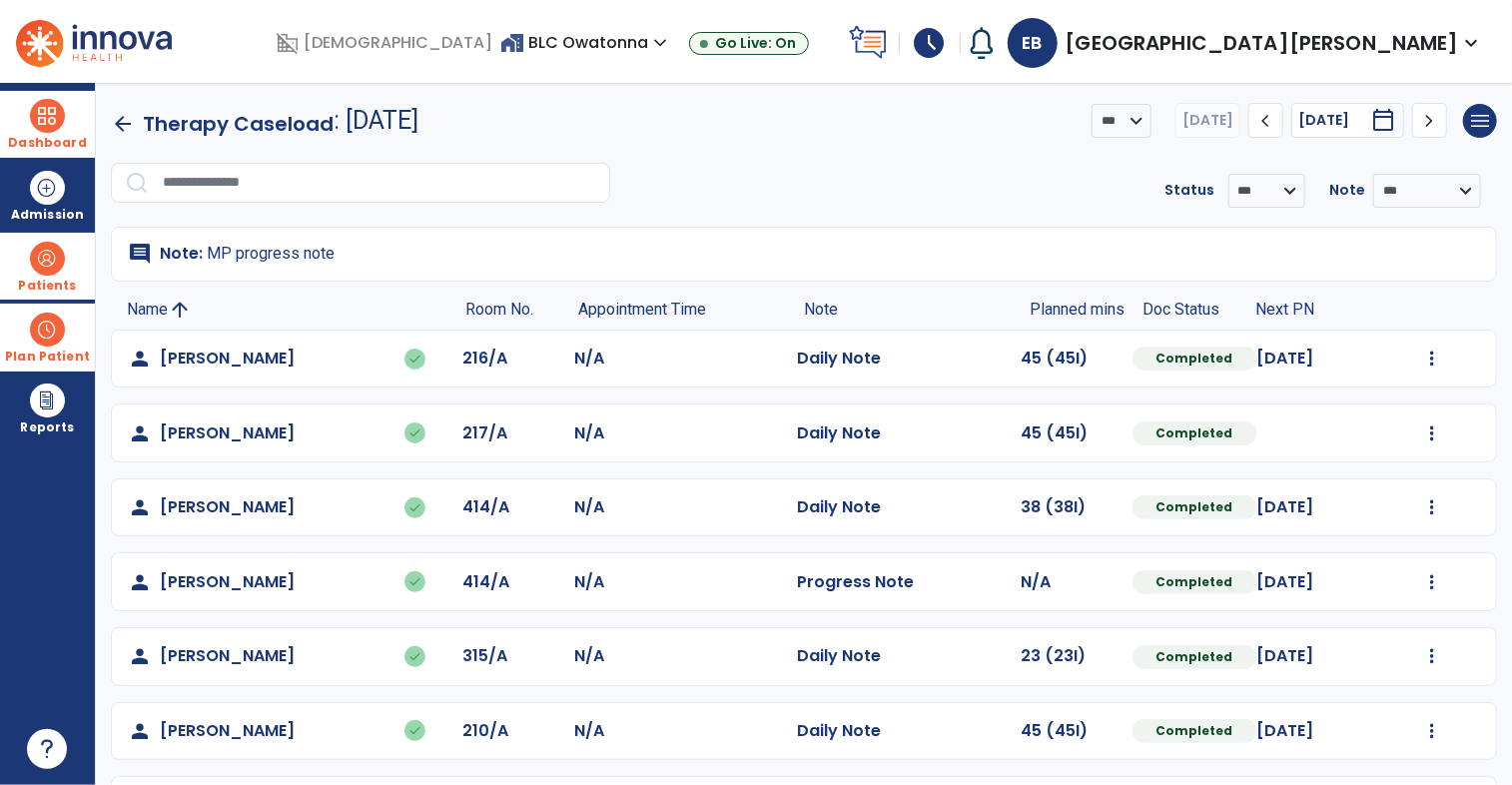 scroll, scrollTop: 224, scrollLeft: 0, axis: vertical 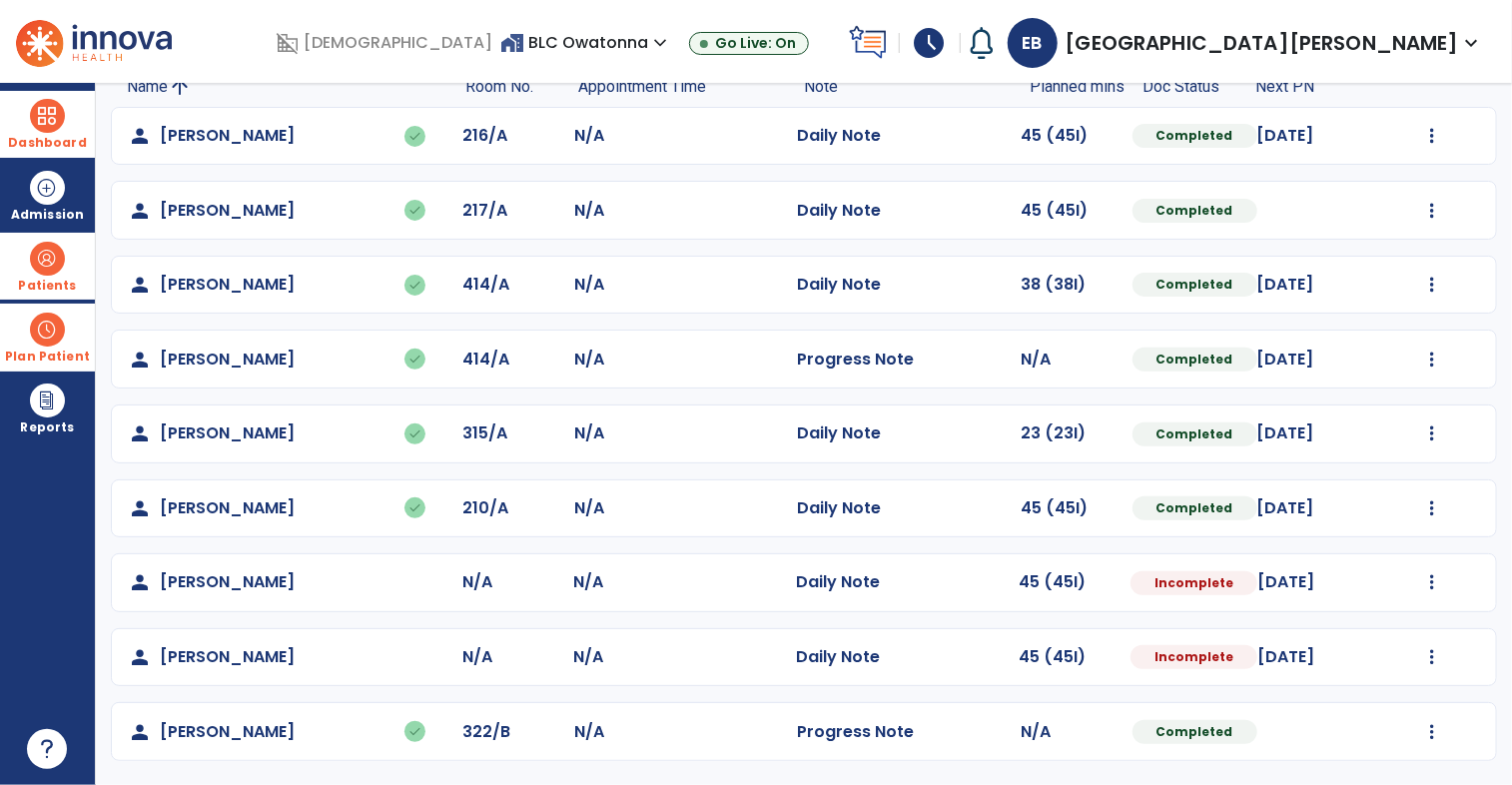 click at bounding box center [47, 330] 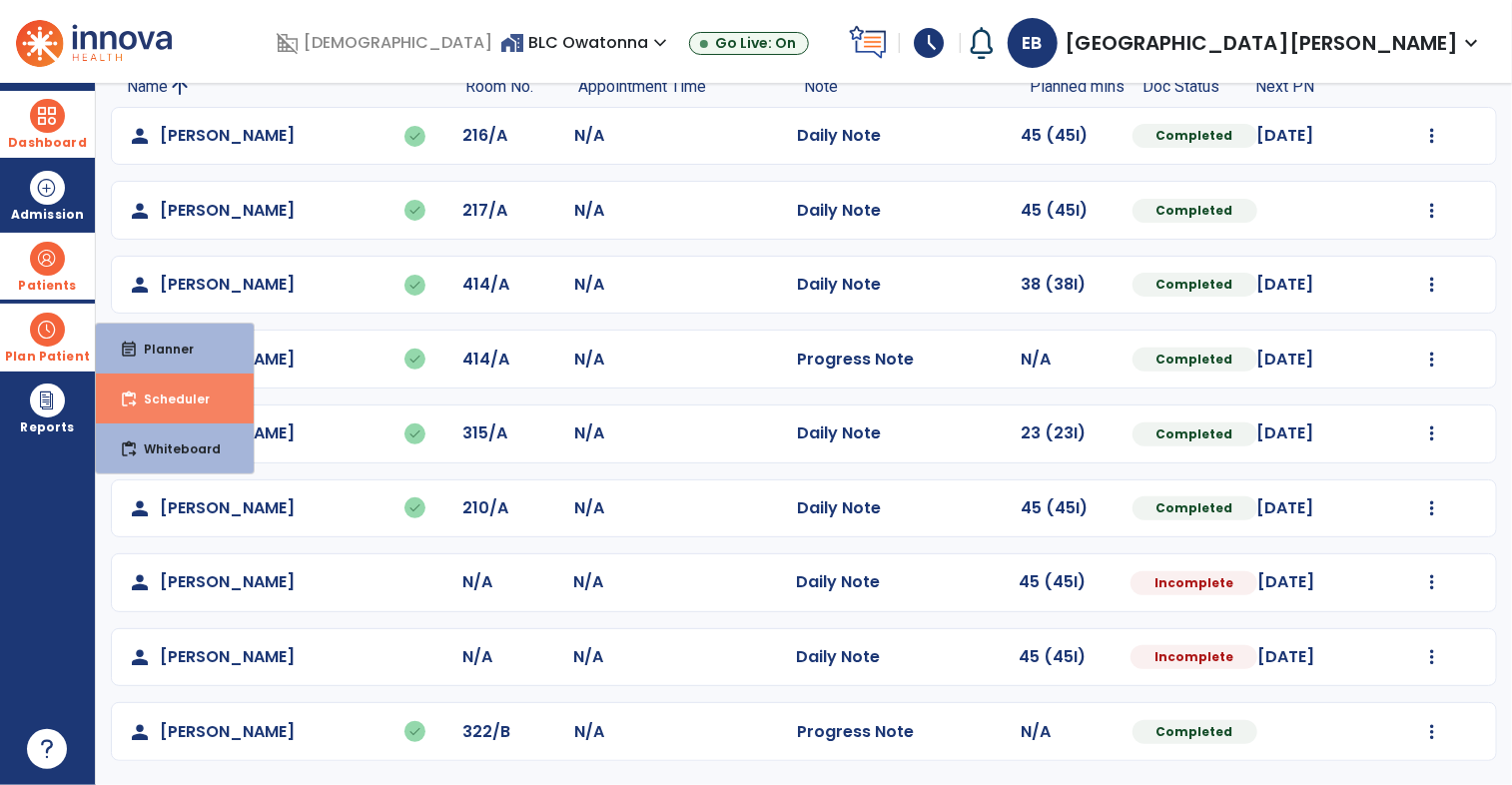 click on "Scheduler" at bounding box center [169, 398] 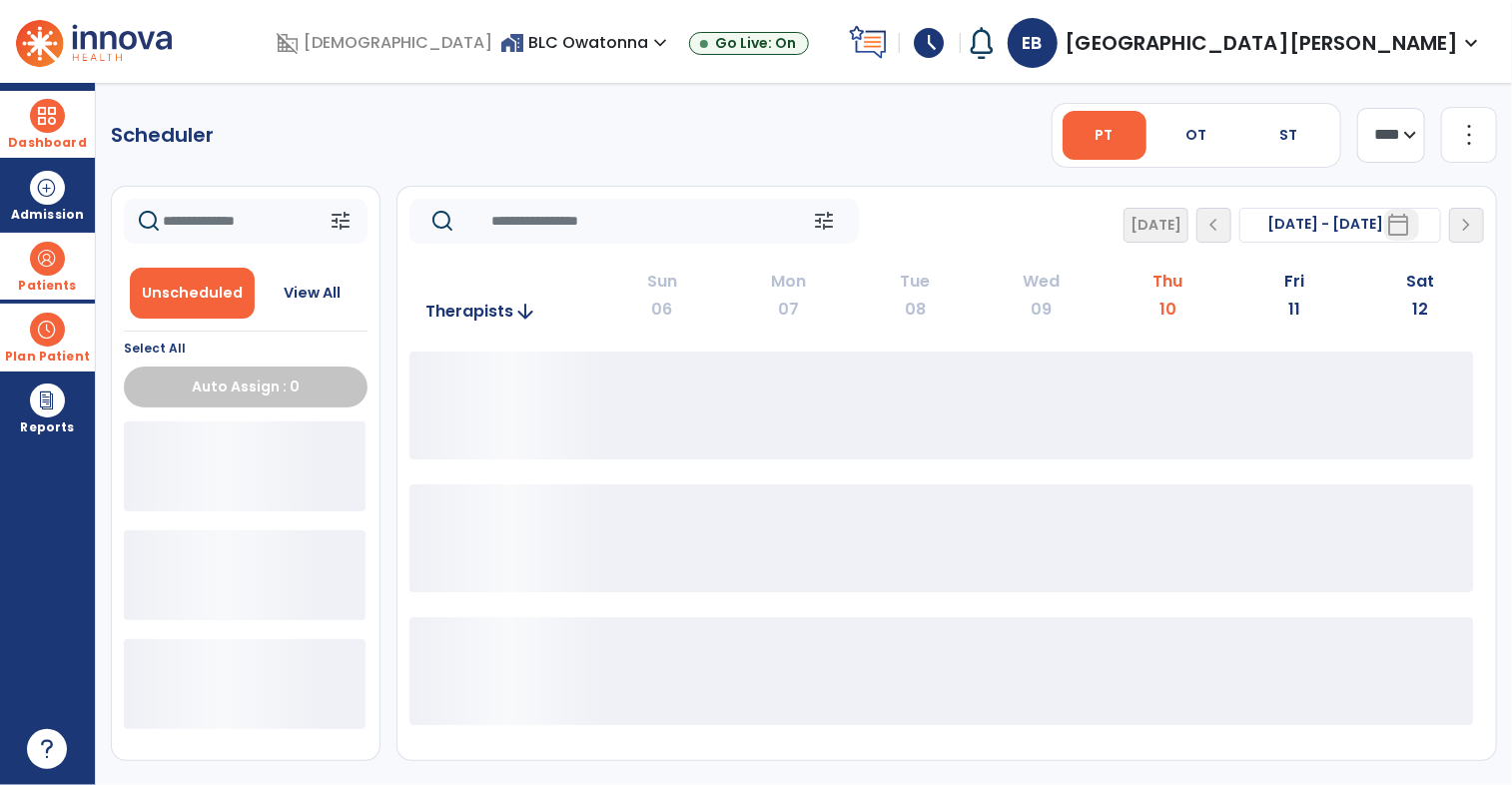 scroll, scrollTop: 0, scrollLeft: 0, axis: both 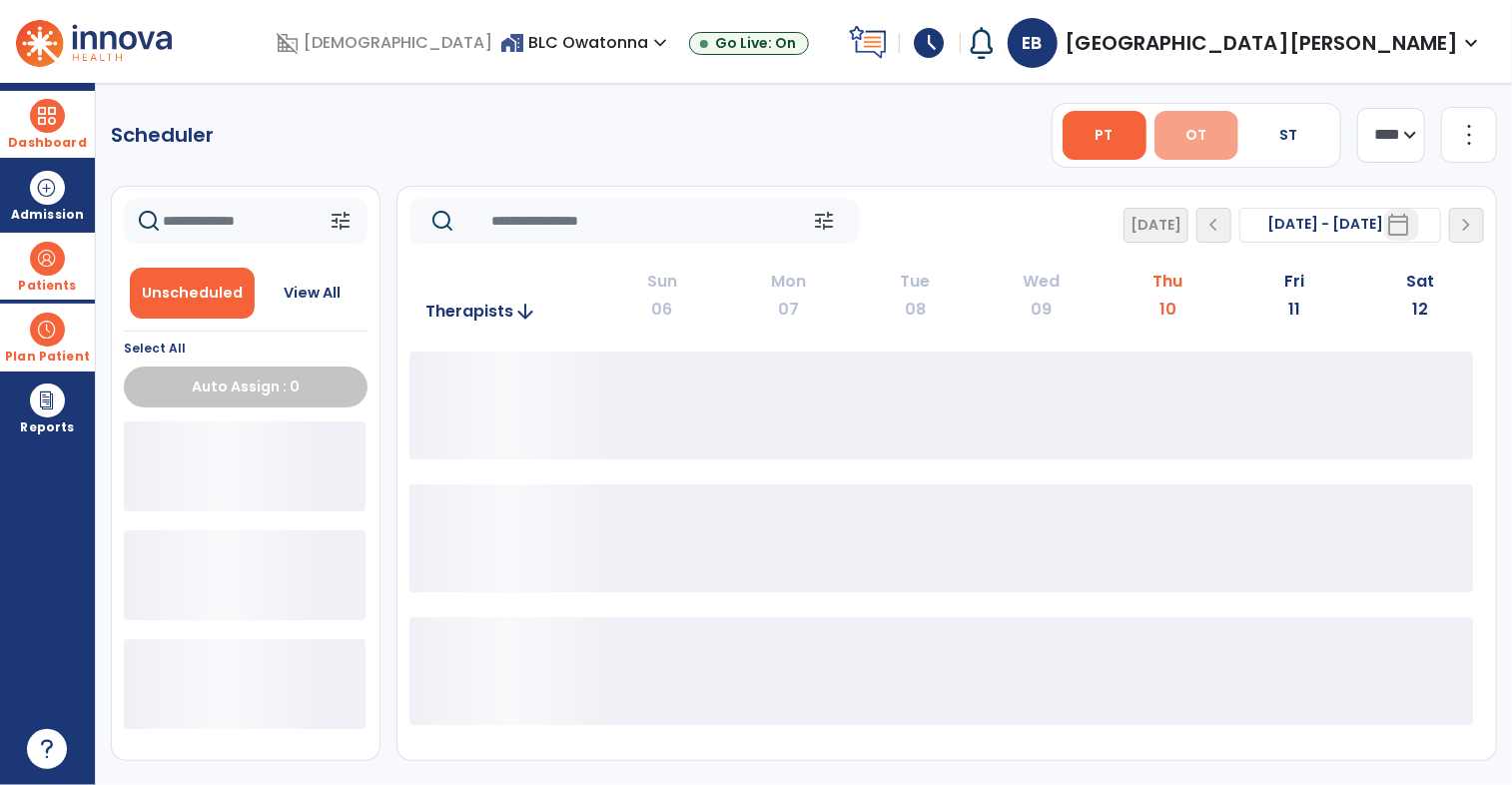 click on "OT" at bounding box center [1196, 135] 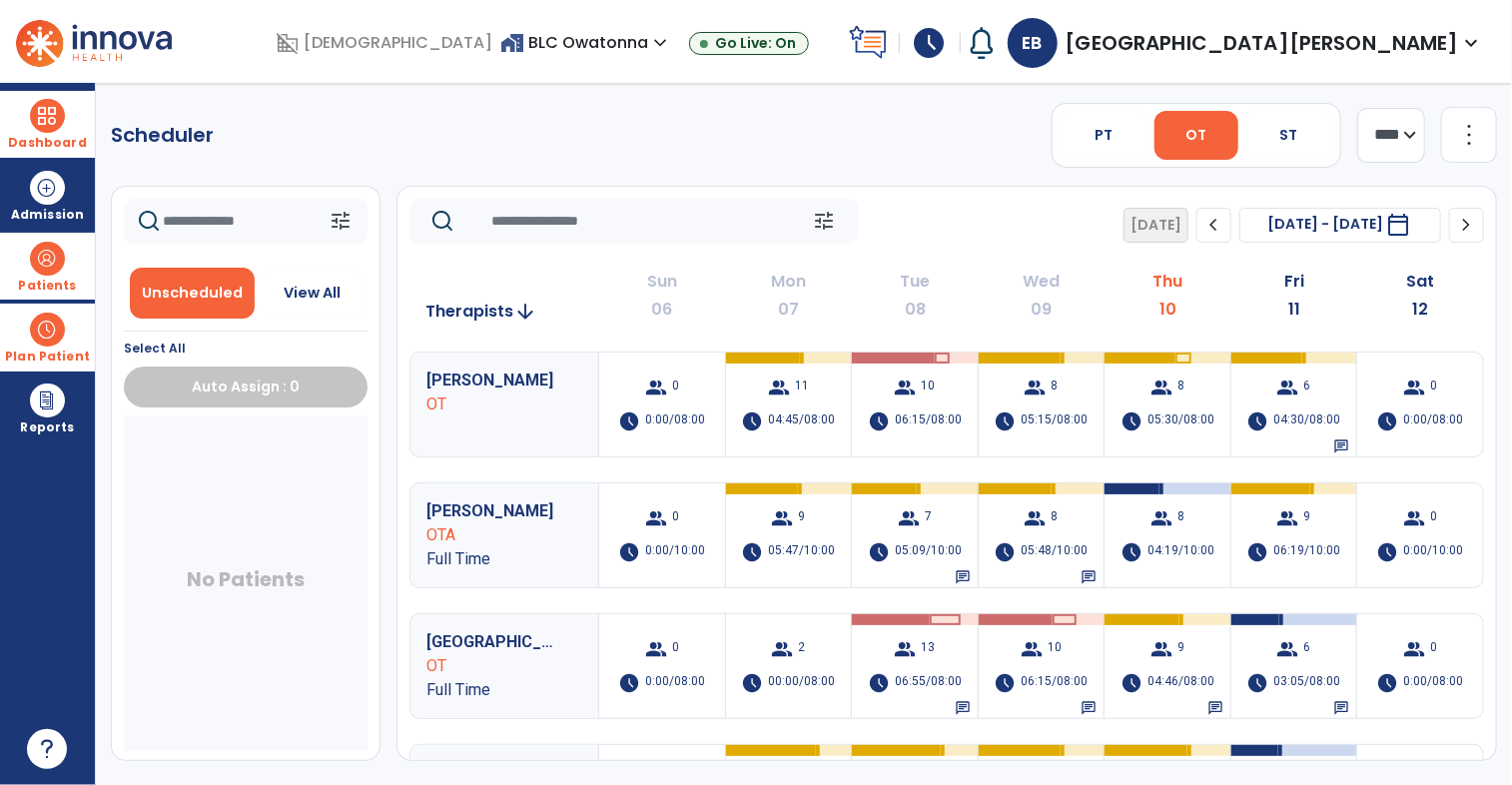 click on "**** ***" 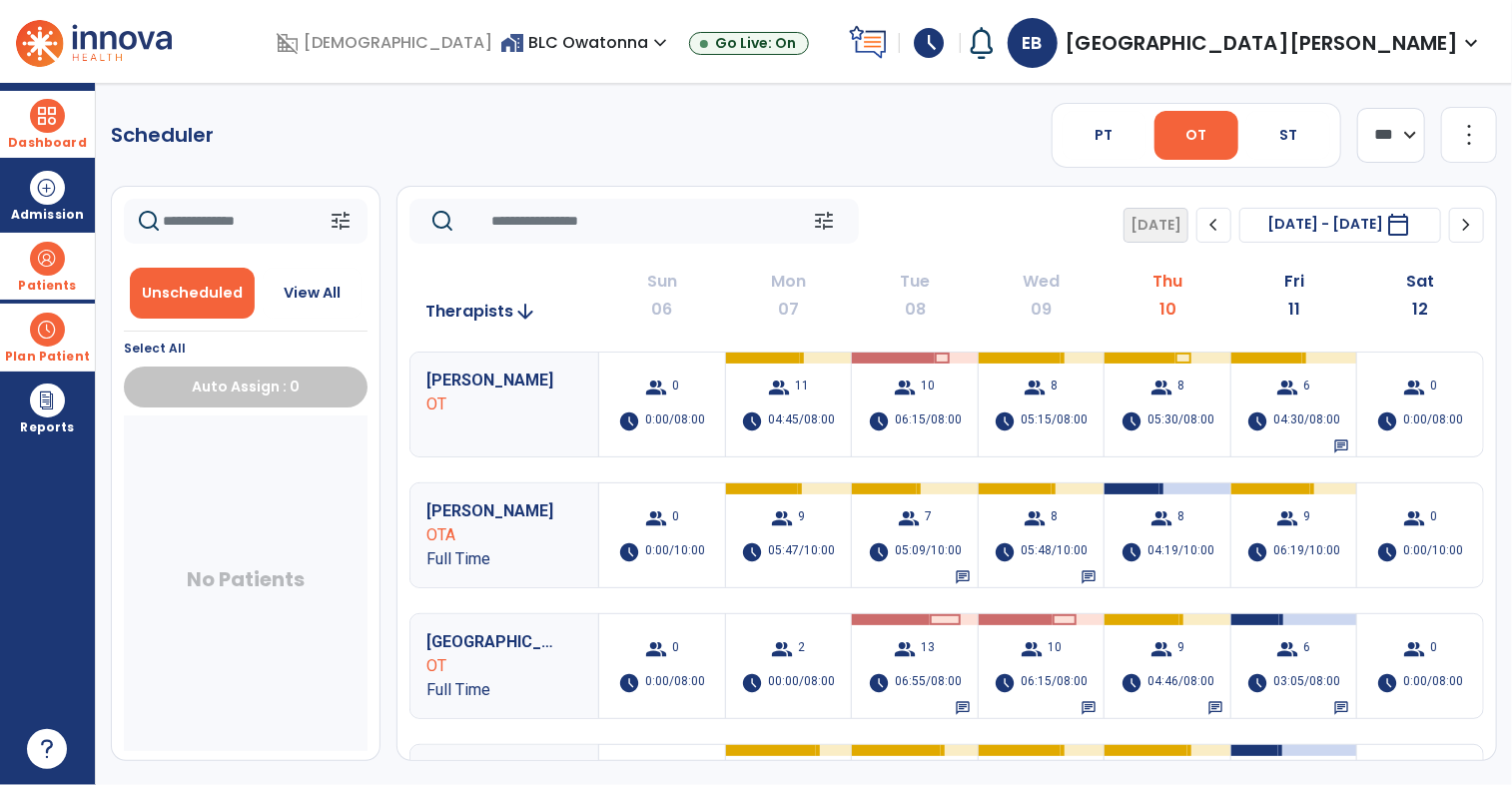 click on "**** ***" 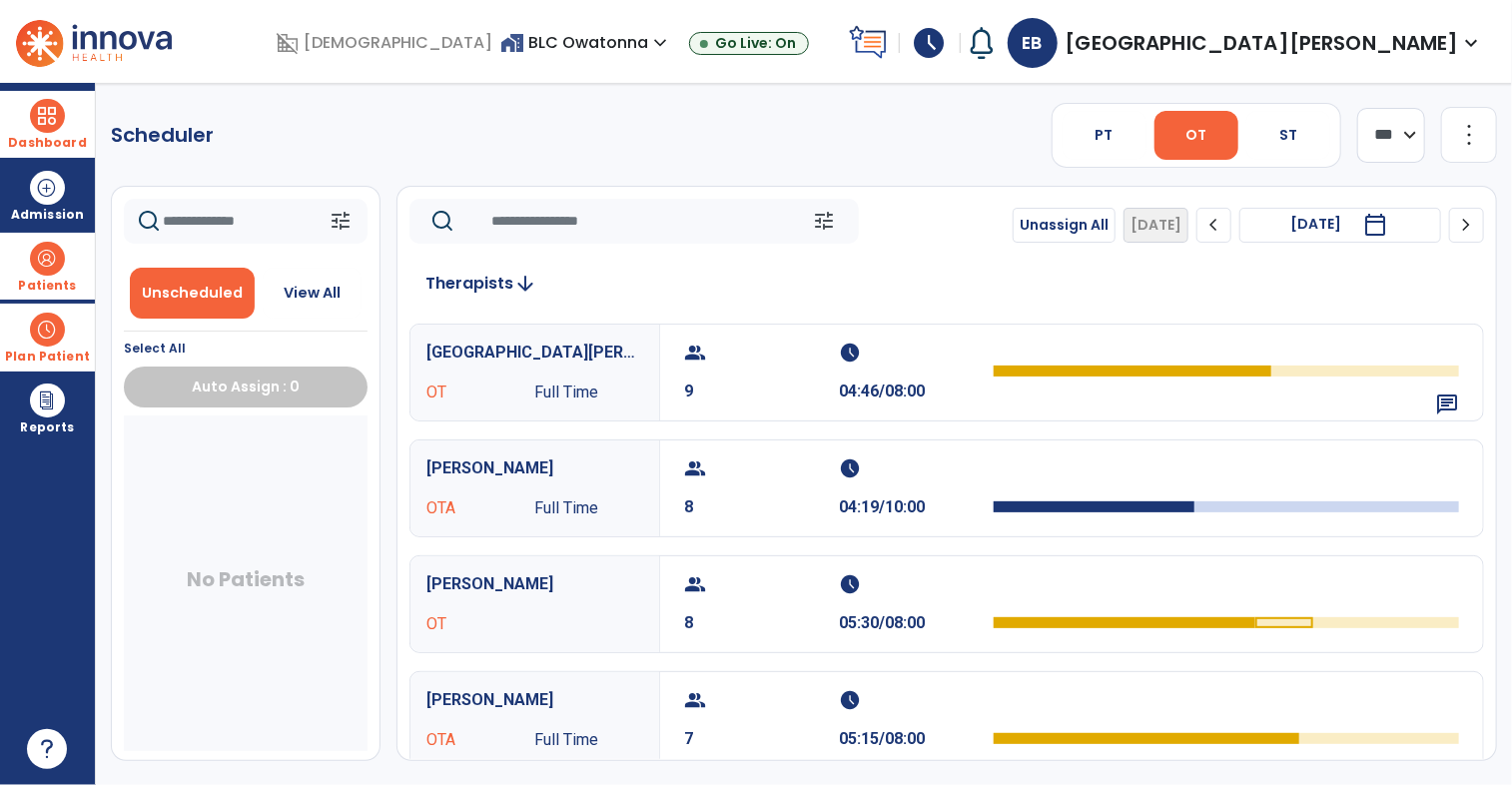 click on "chevron_right" 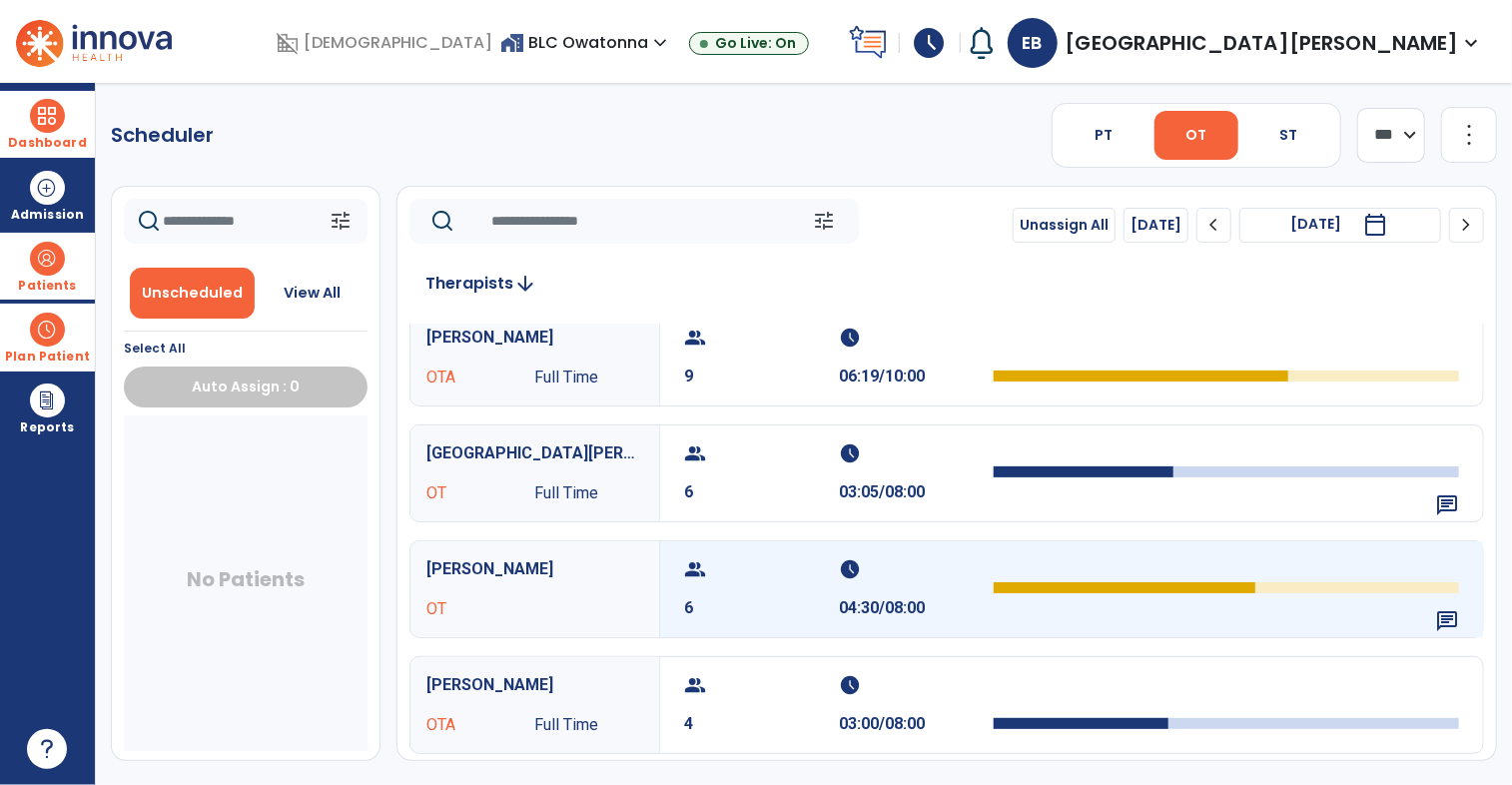 scroll, scrollTop: 0, scrollLeft: 0, axis: both 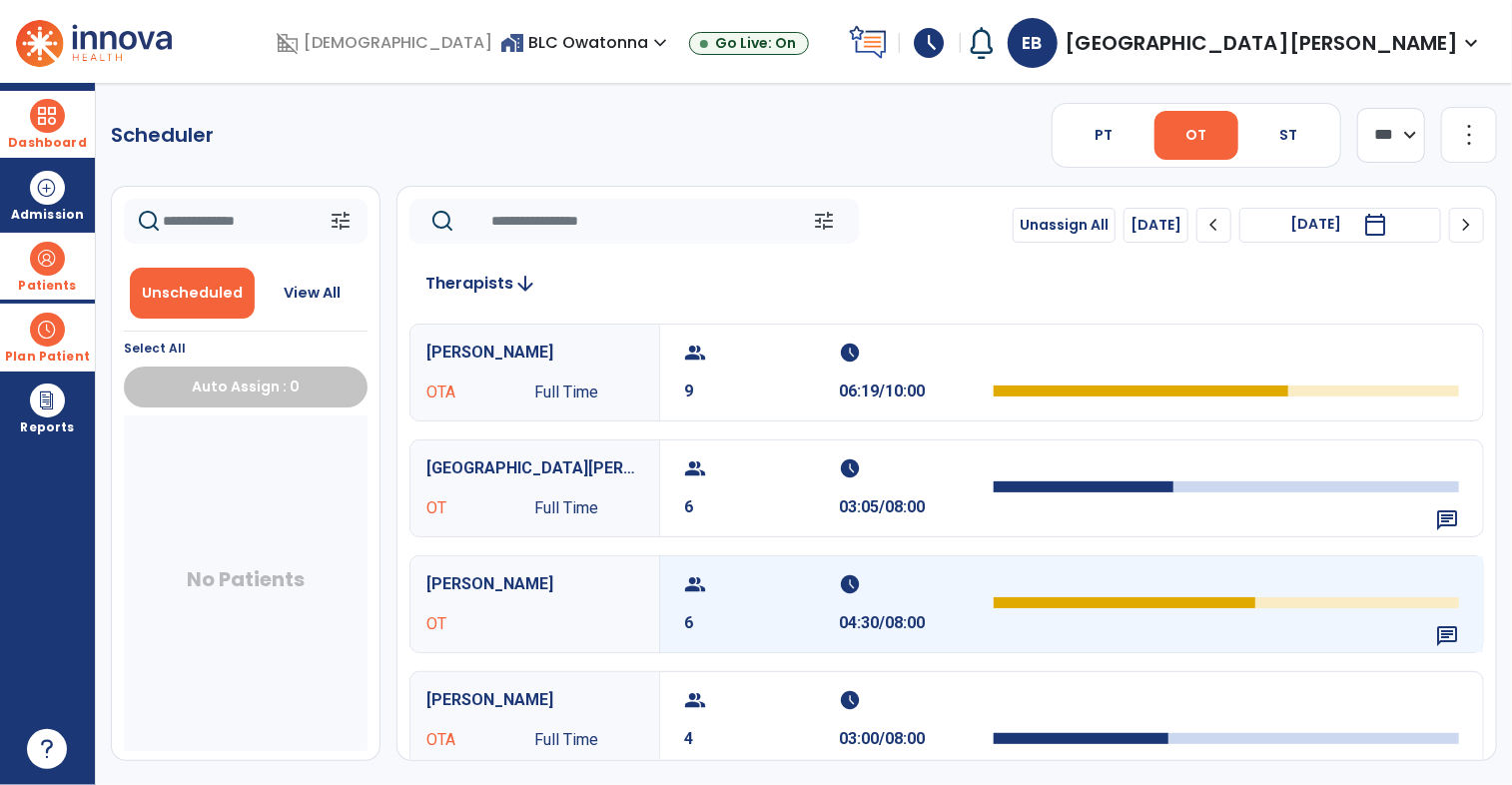 click on "schedule" at bounding box center [914, 584] 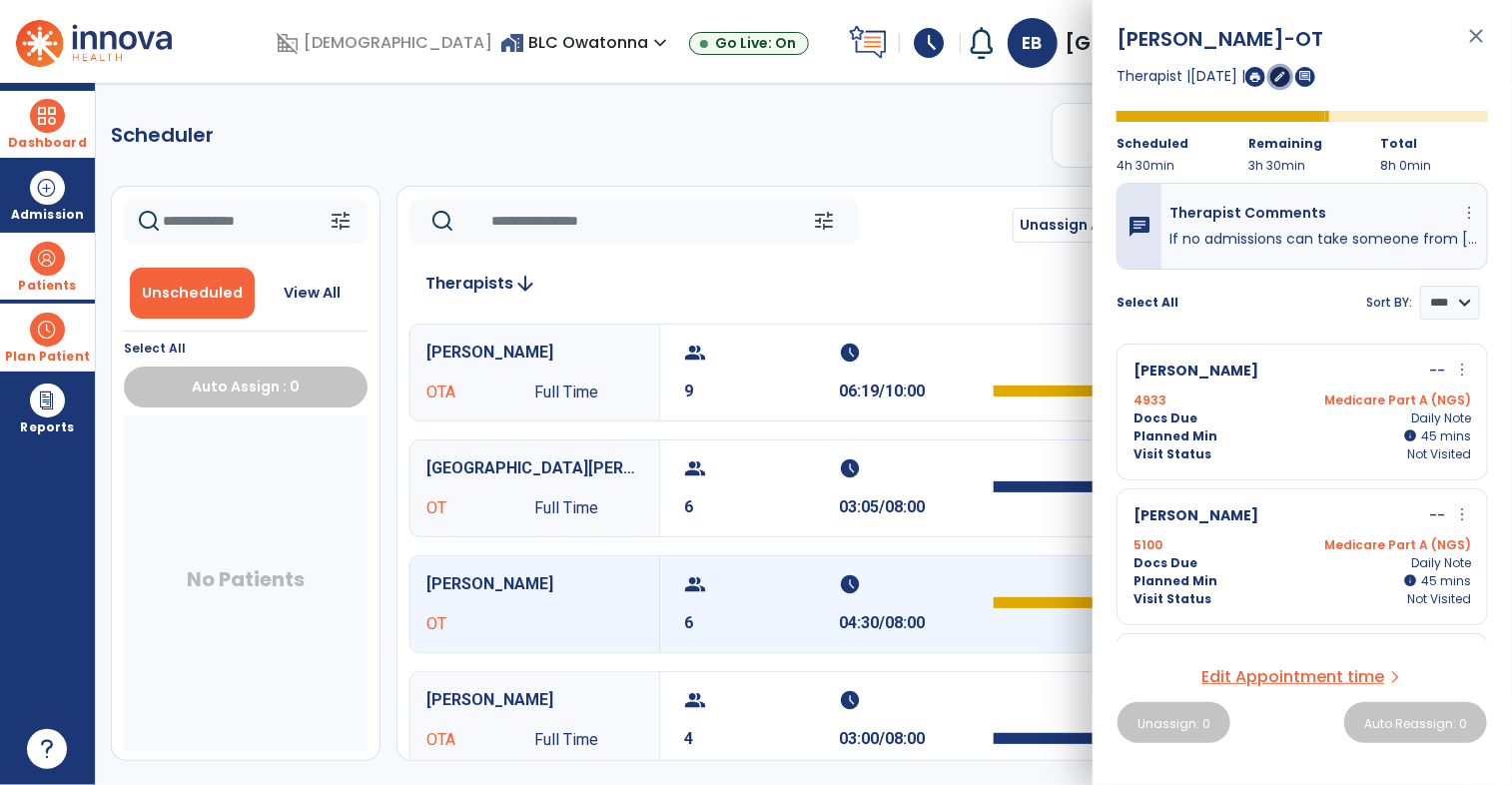 click on "edit" at bounding box center (1280, 76) 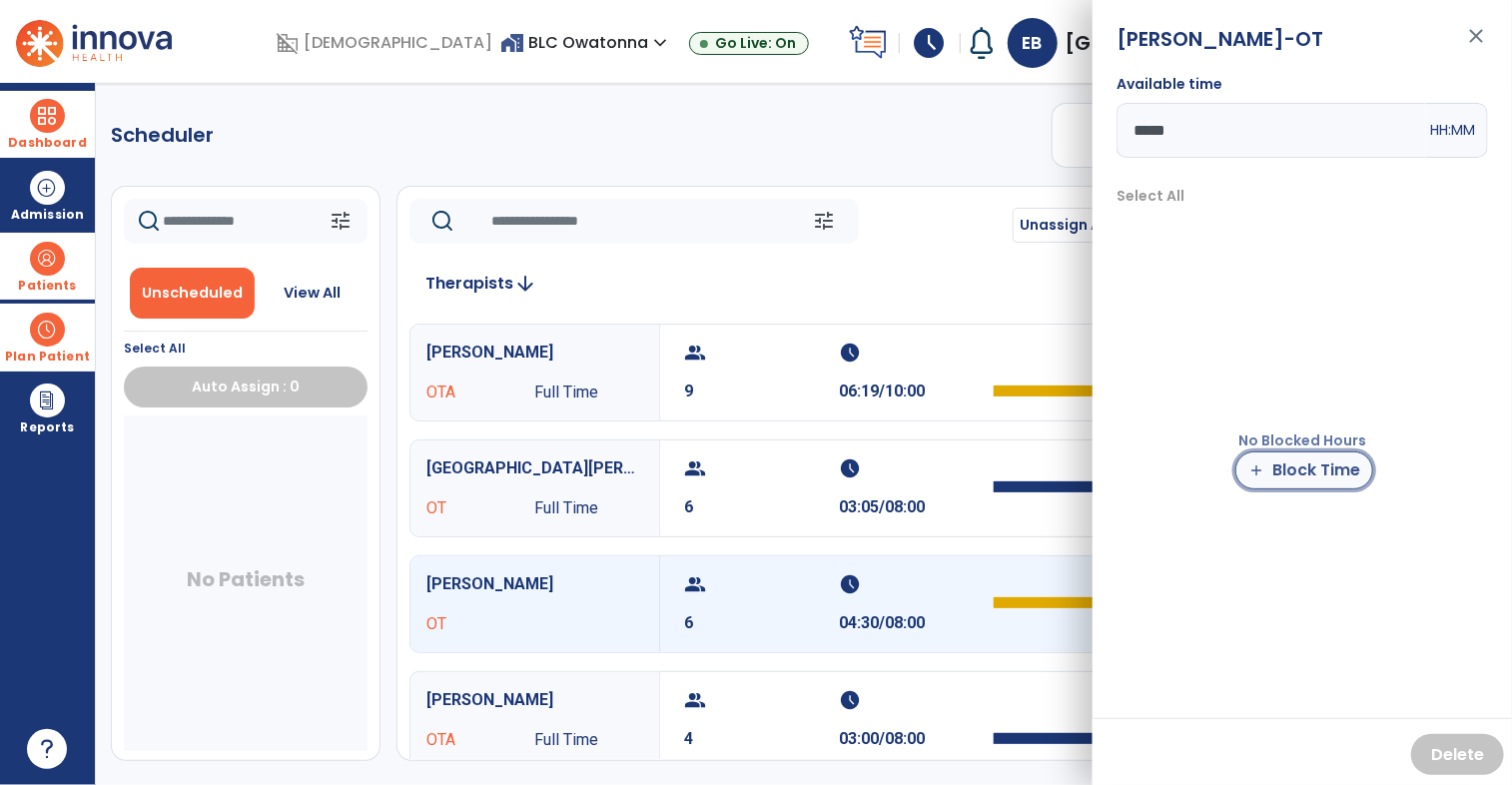 click on "add   Block Time" at bounding box center (1304, 470) 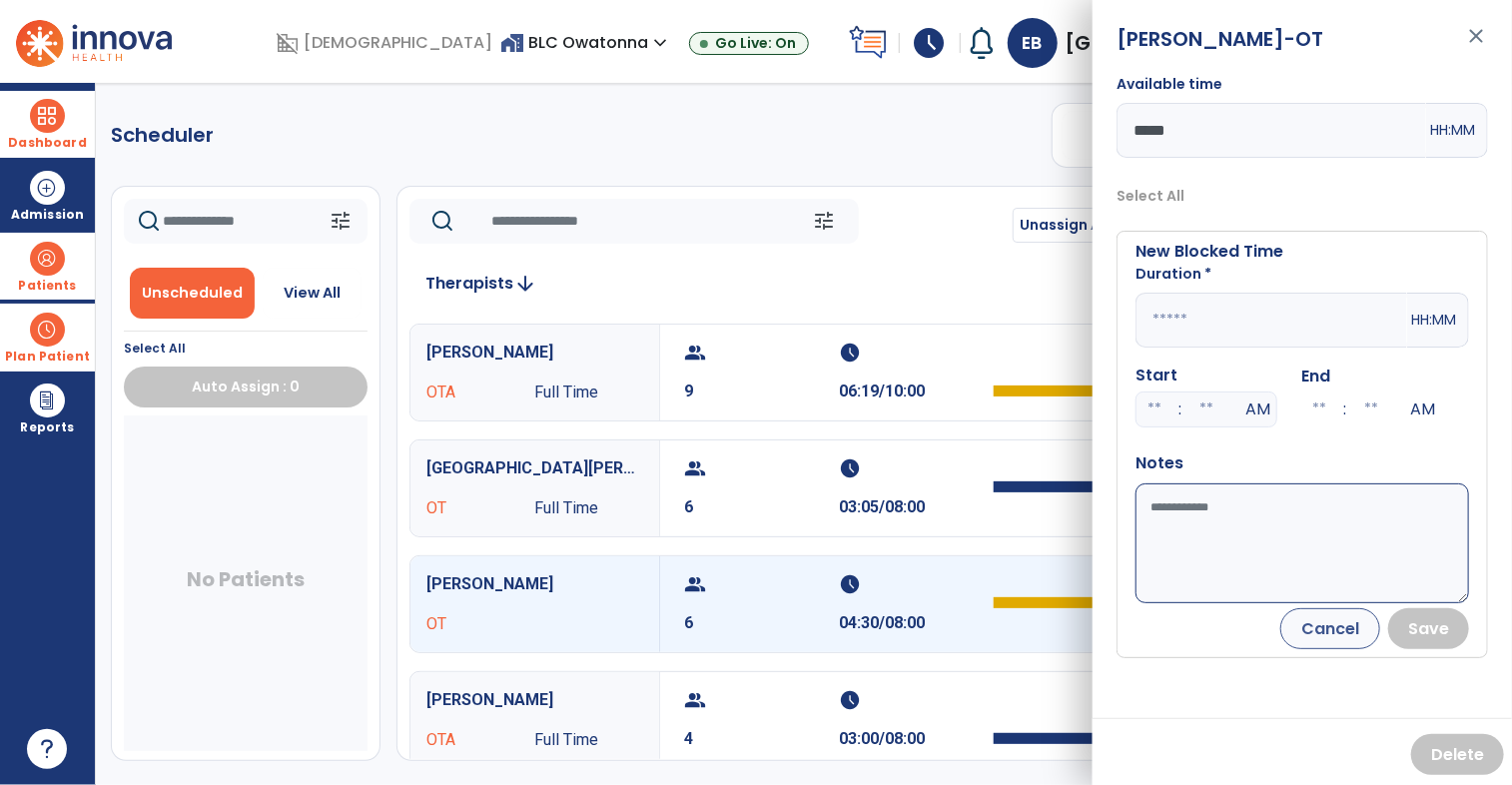 click at bounding box center (1154, 409) 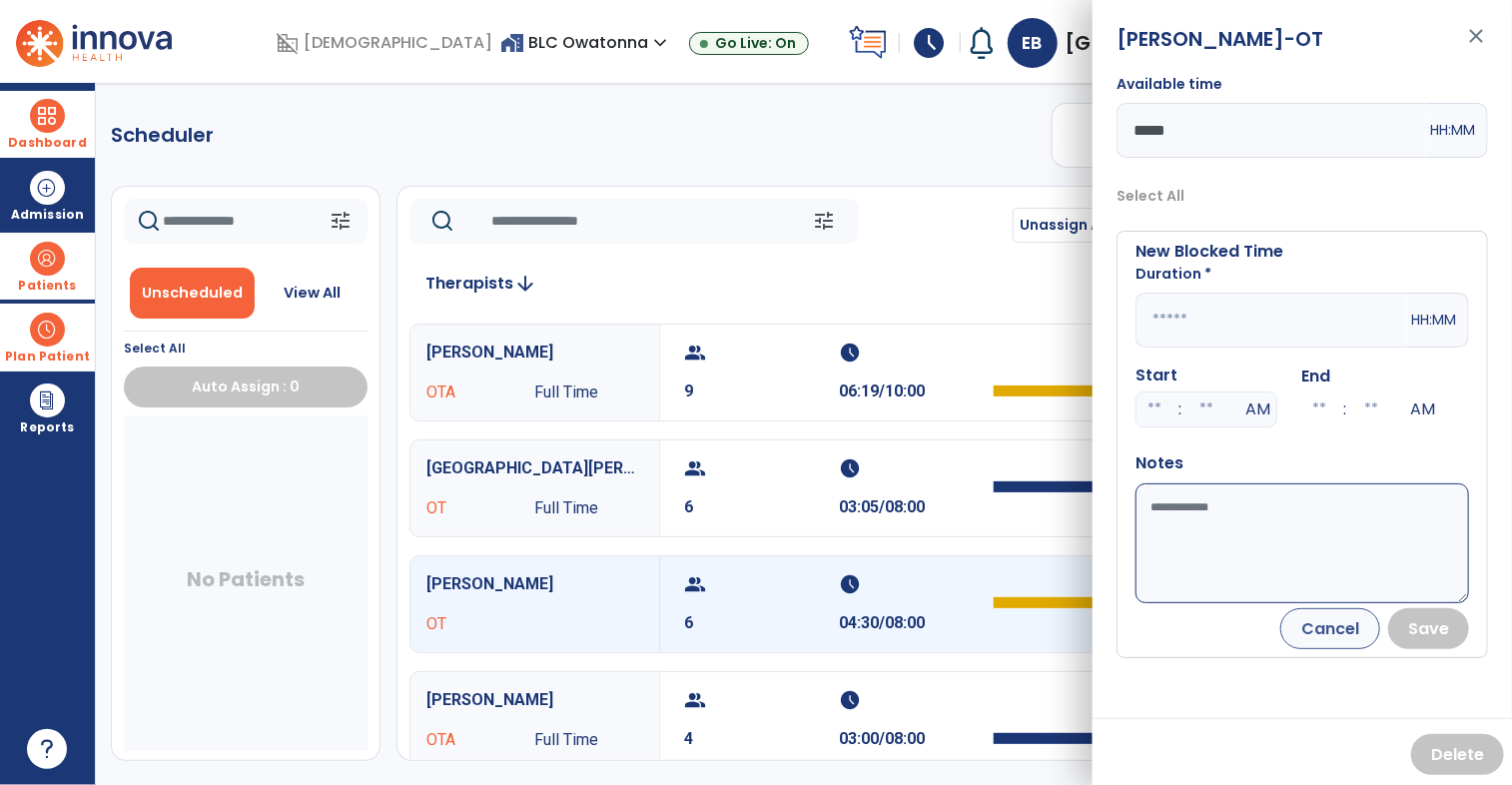 click at bounding box center [1271, 320] 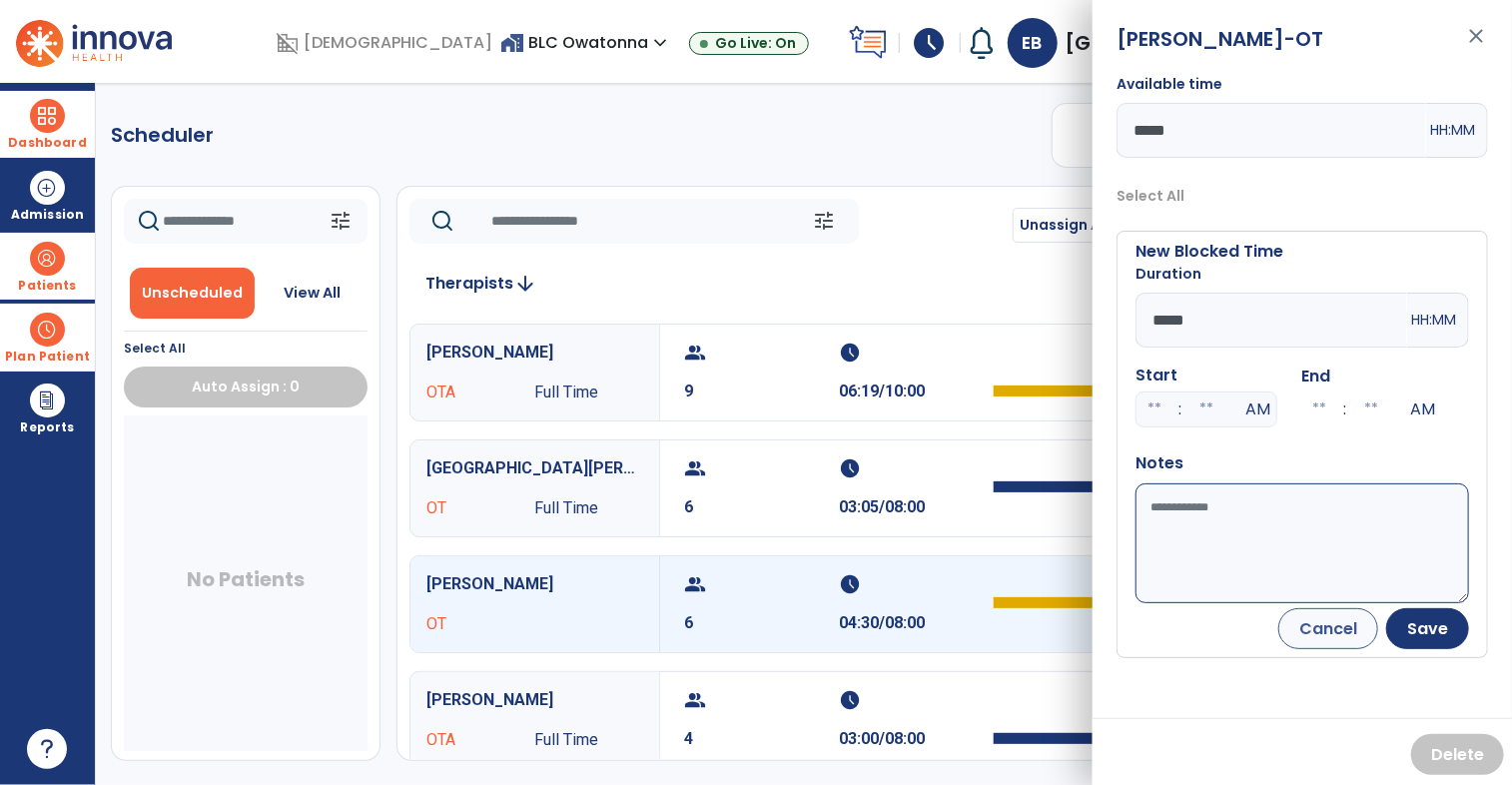 type on "*****" 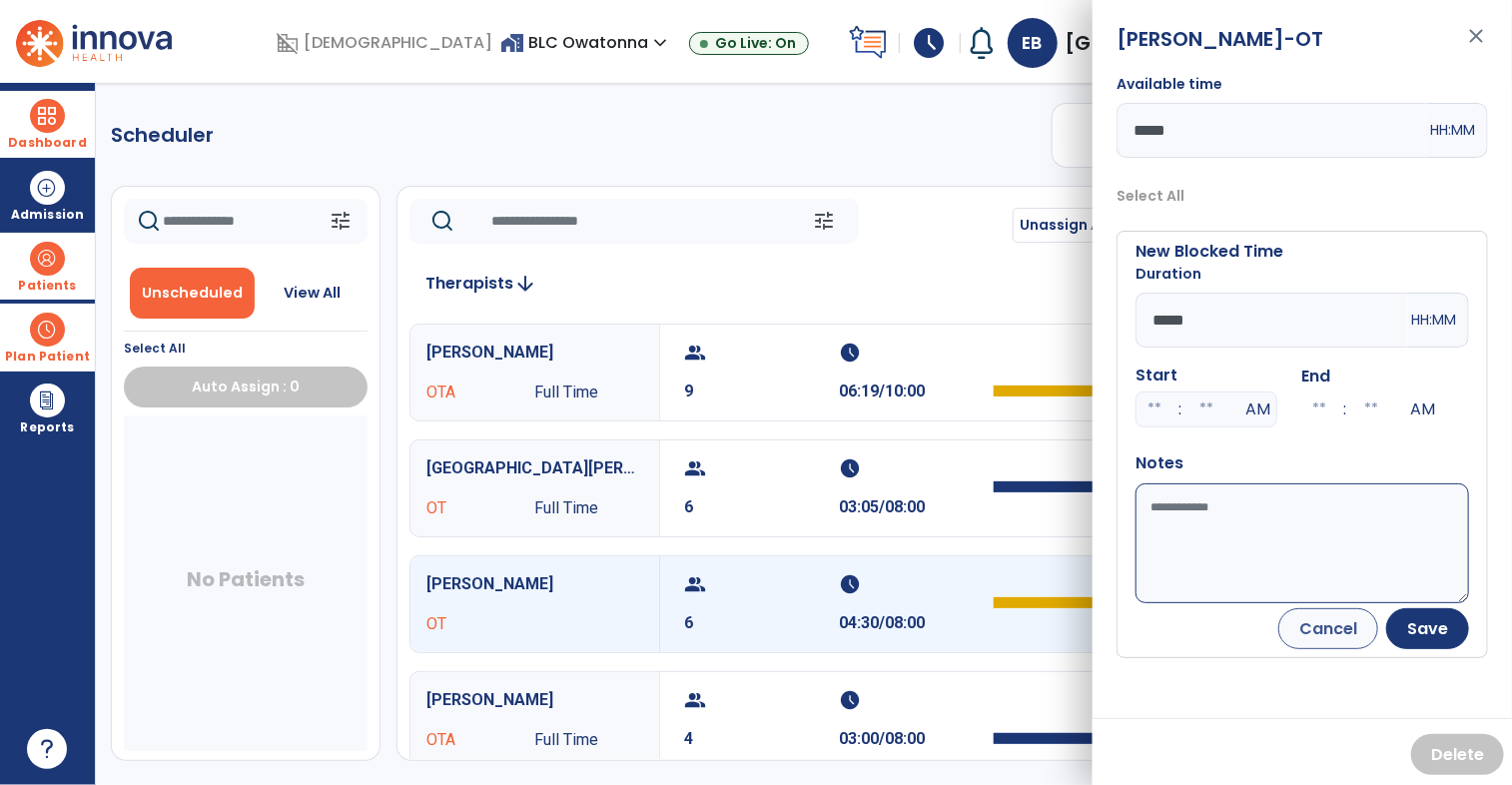 click on "Available time" at bounding box center [1302, 543] 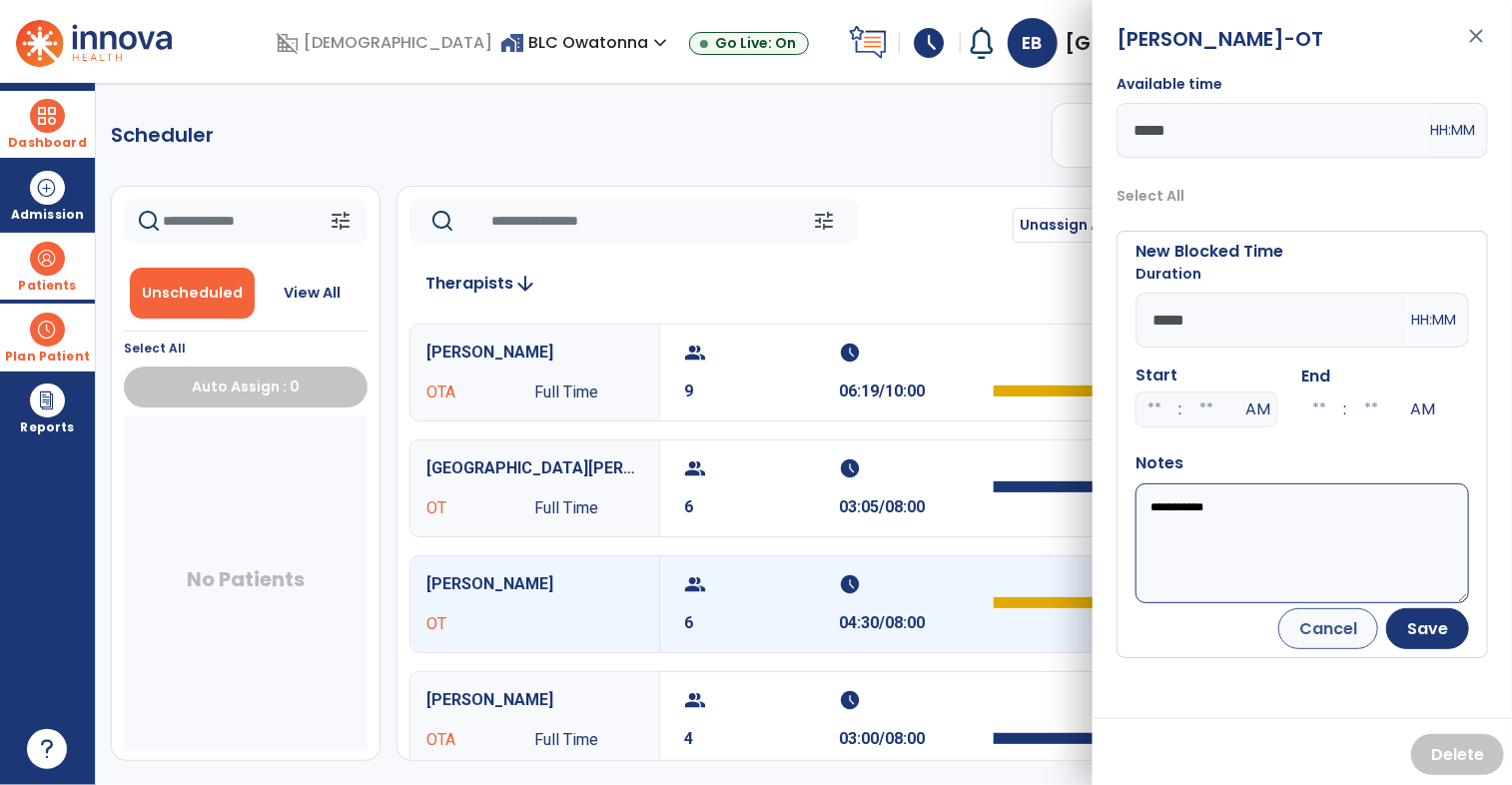 click on "**********" at bounding box center [1302, 543] 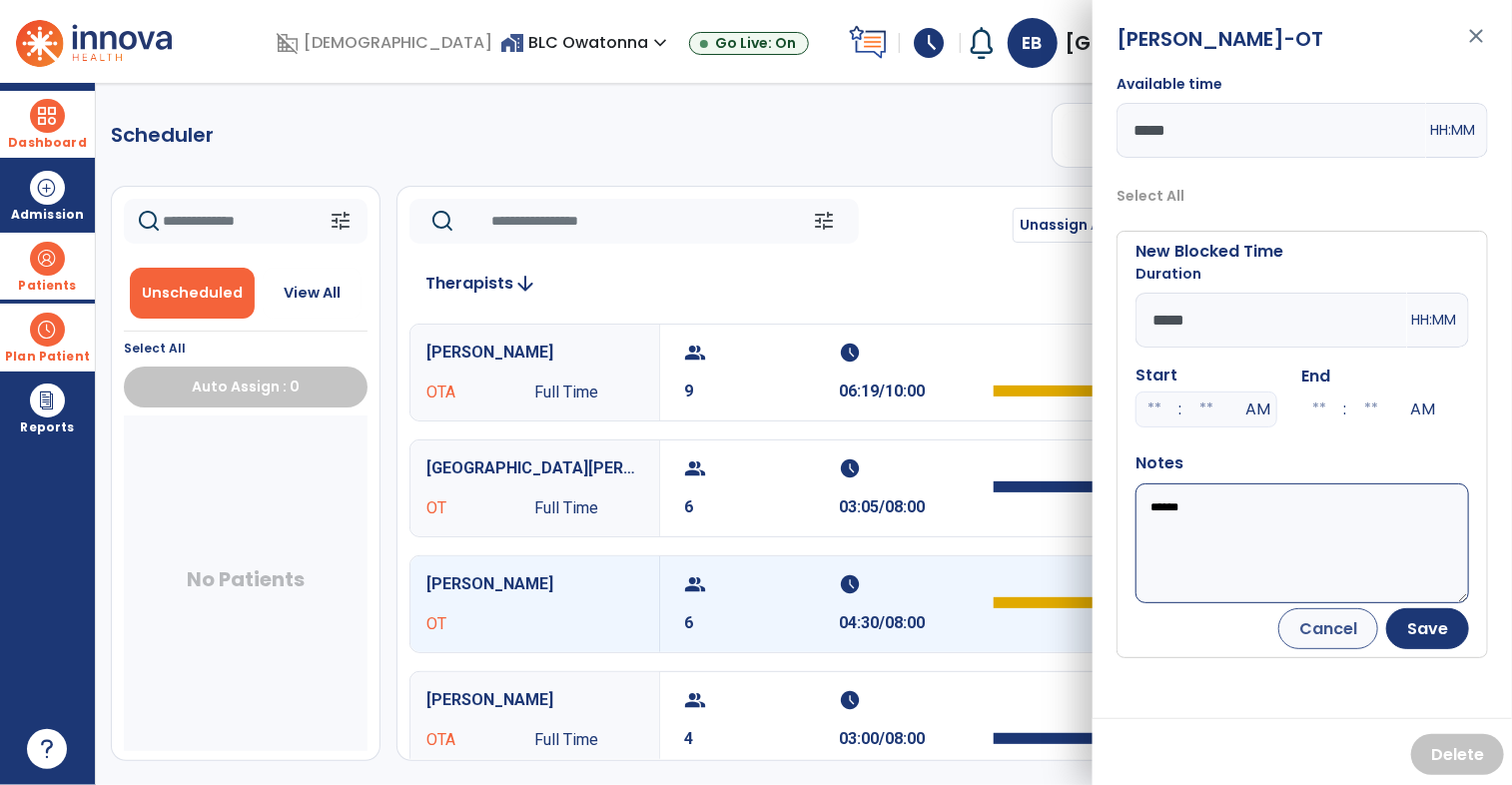 click on "******" at bounding box center [1302, 543] 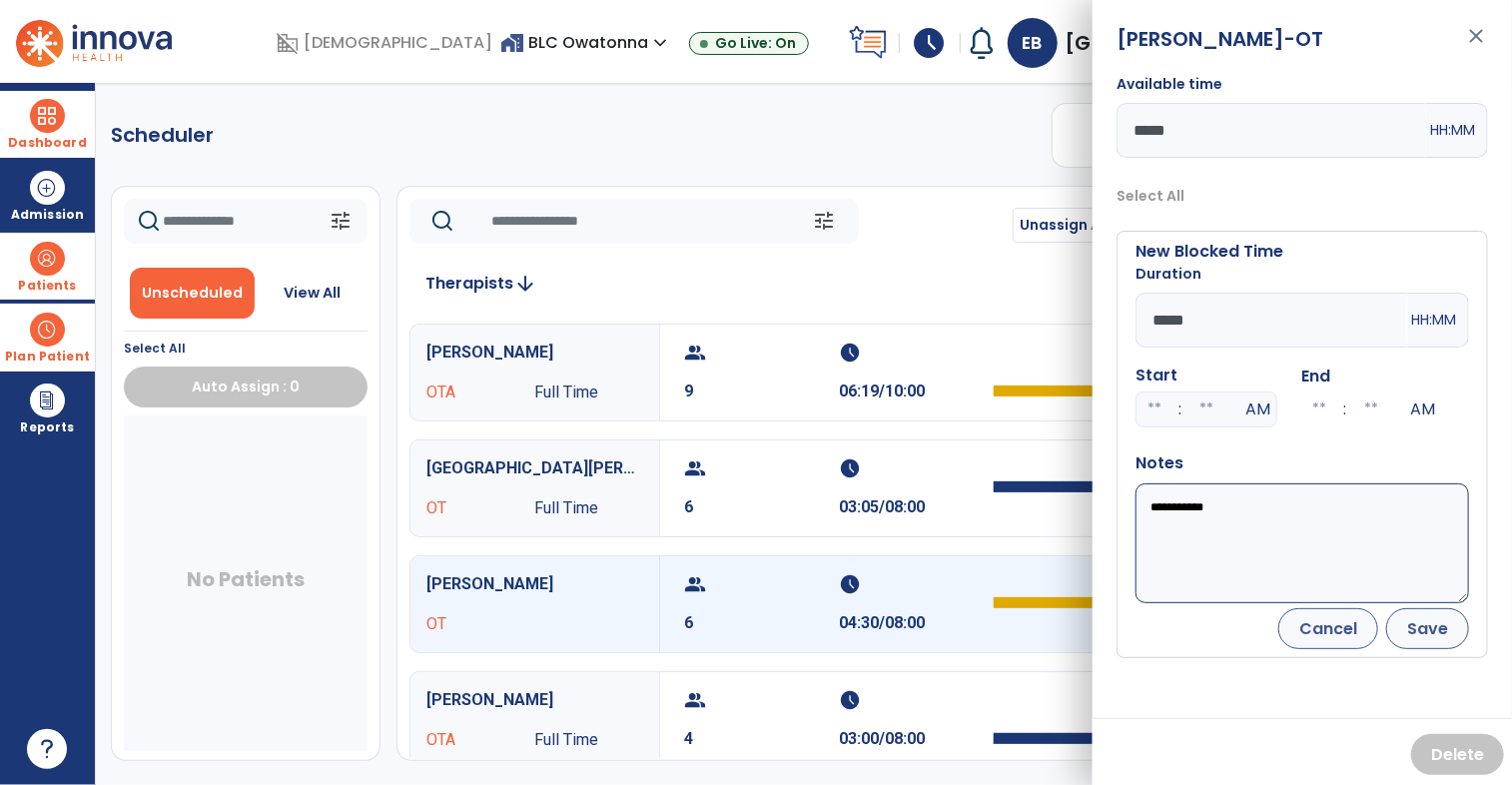 type on "**********" 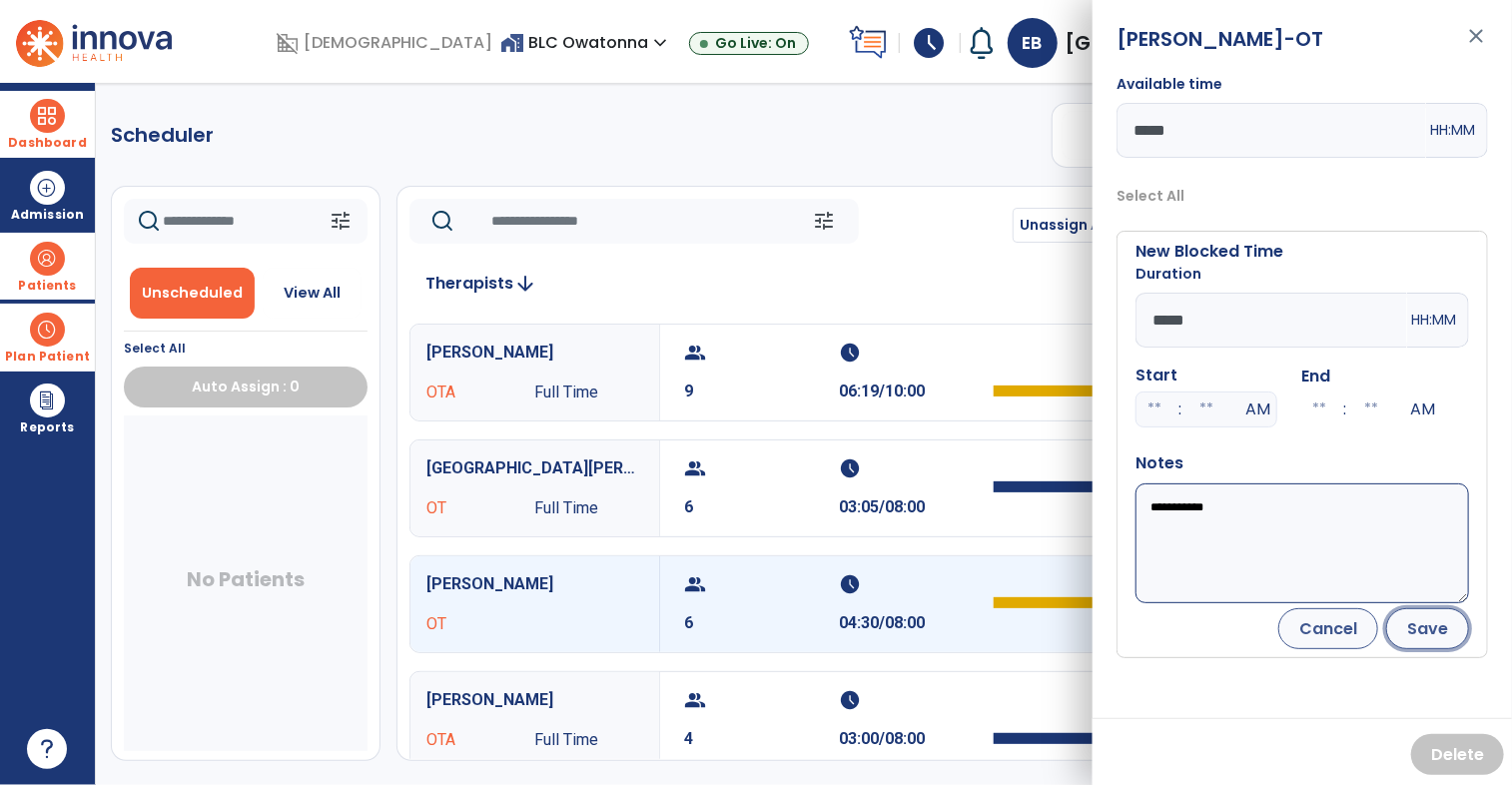 click on "Save" at bounding box center (1427, 628) 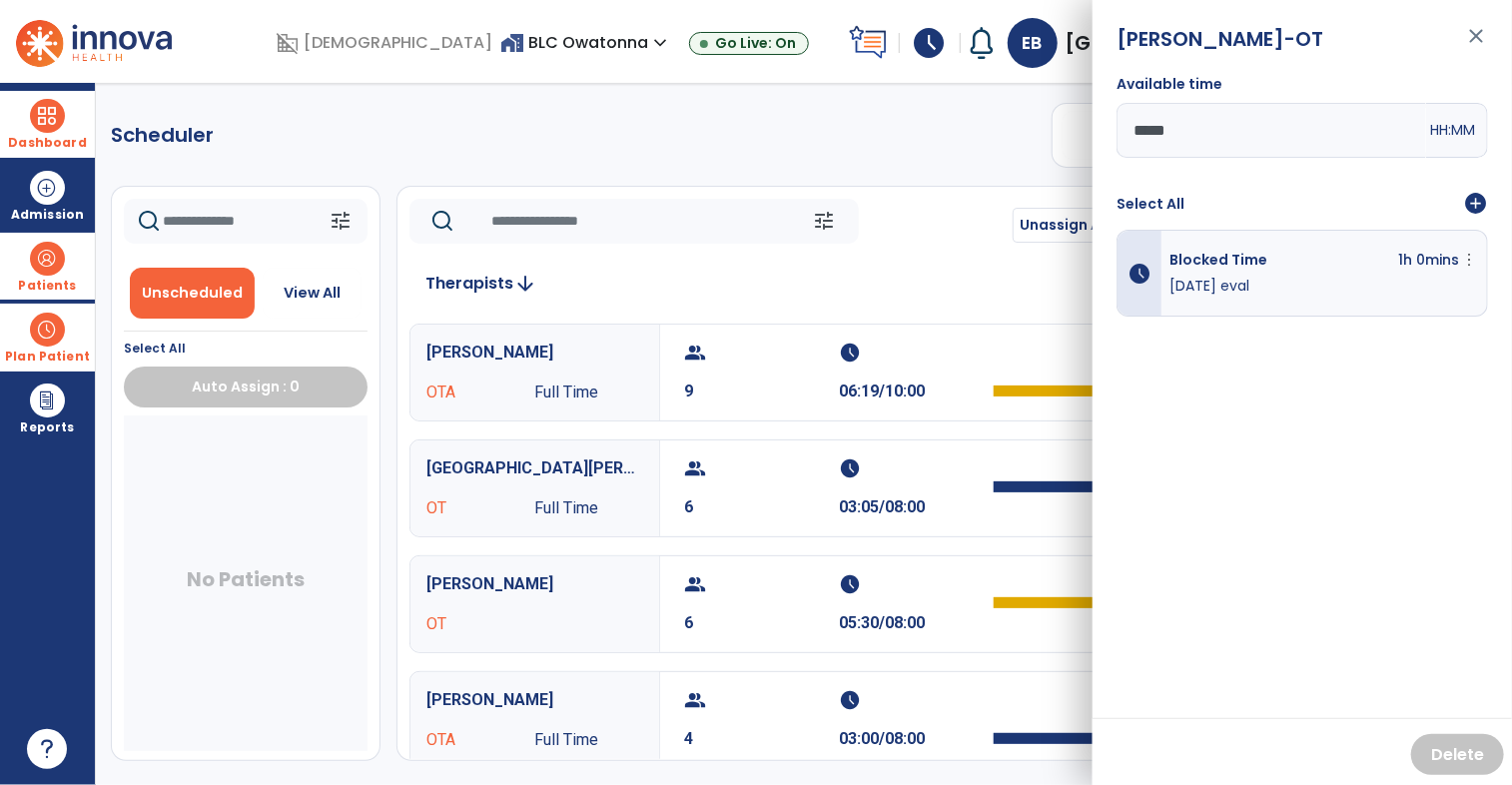 click on "close" at bounding box center (1476, 45) 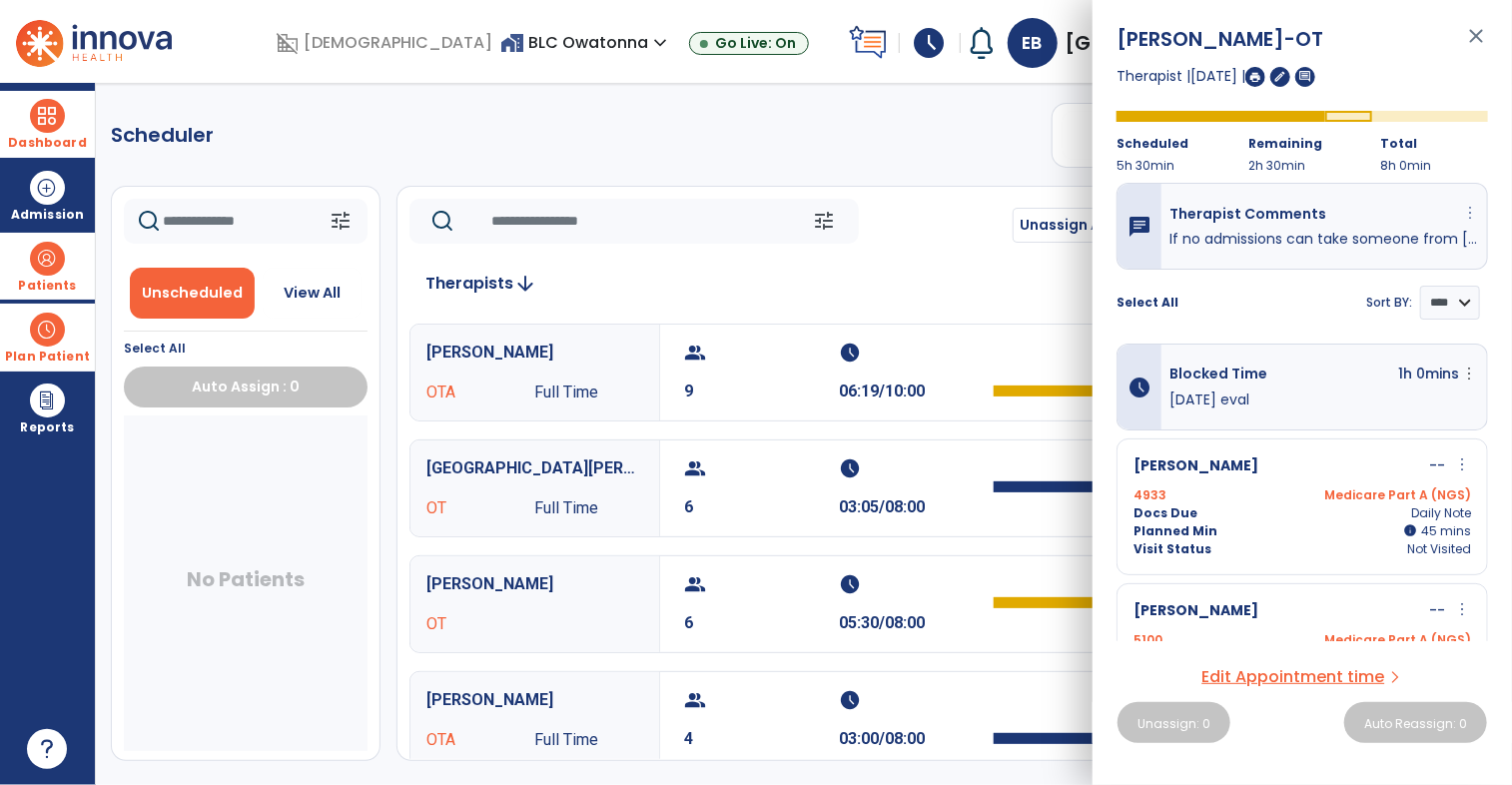 click on "more_vert" at bounding box center [1470, 213] 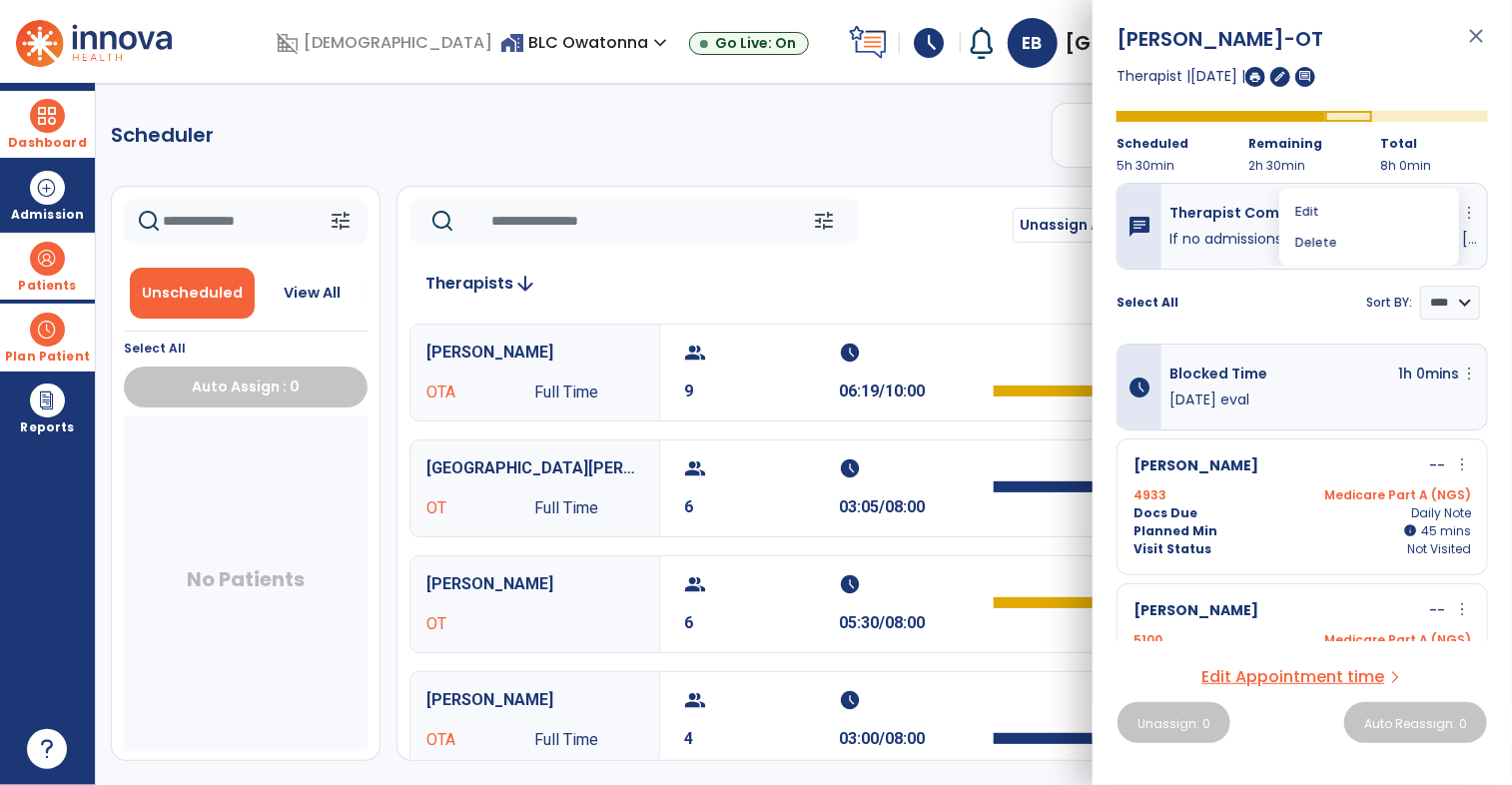 click on "[PERSON_NAME]  -OT close" at bounding box center [1302, 45] 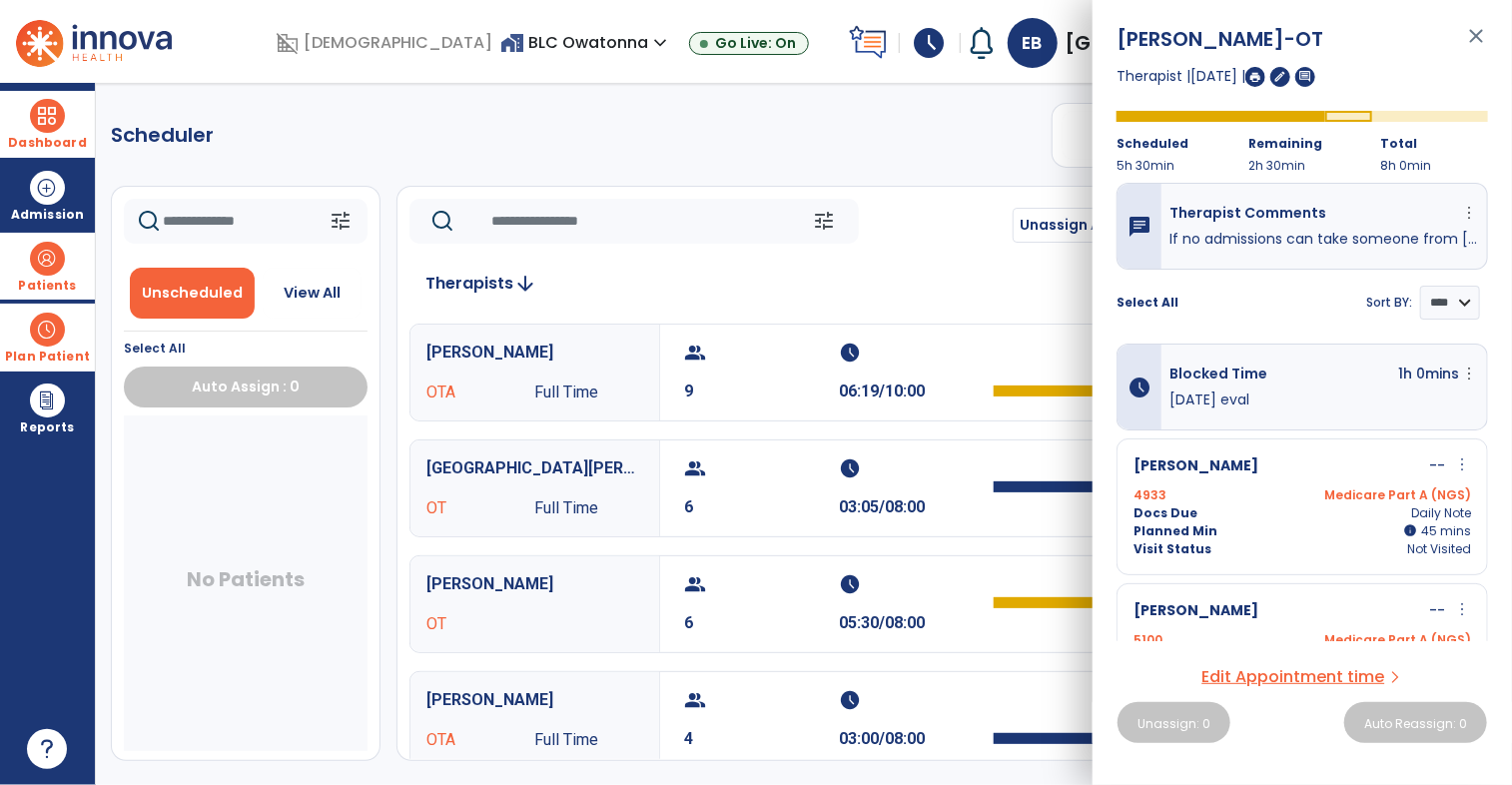 click on "close" at bounding box center (1476, 45) 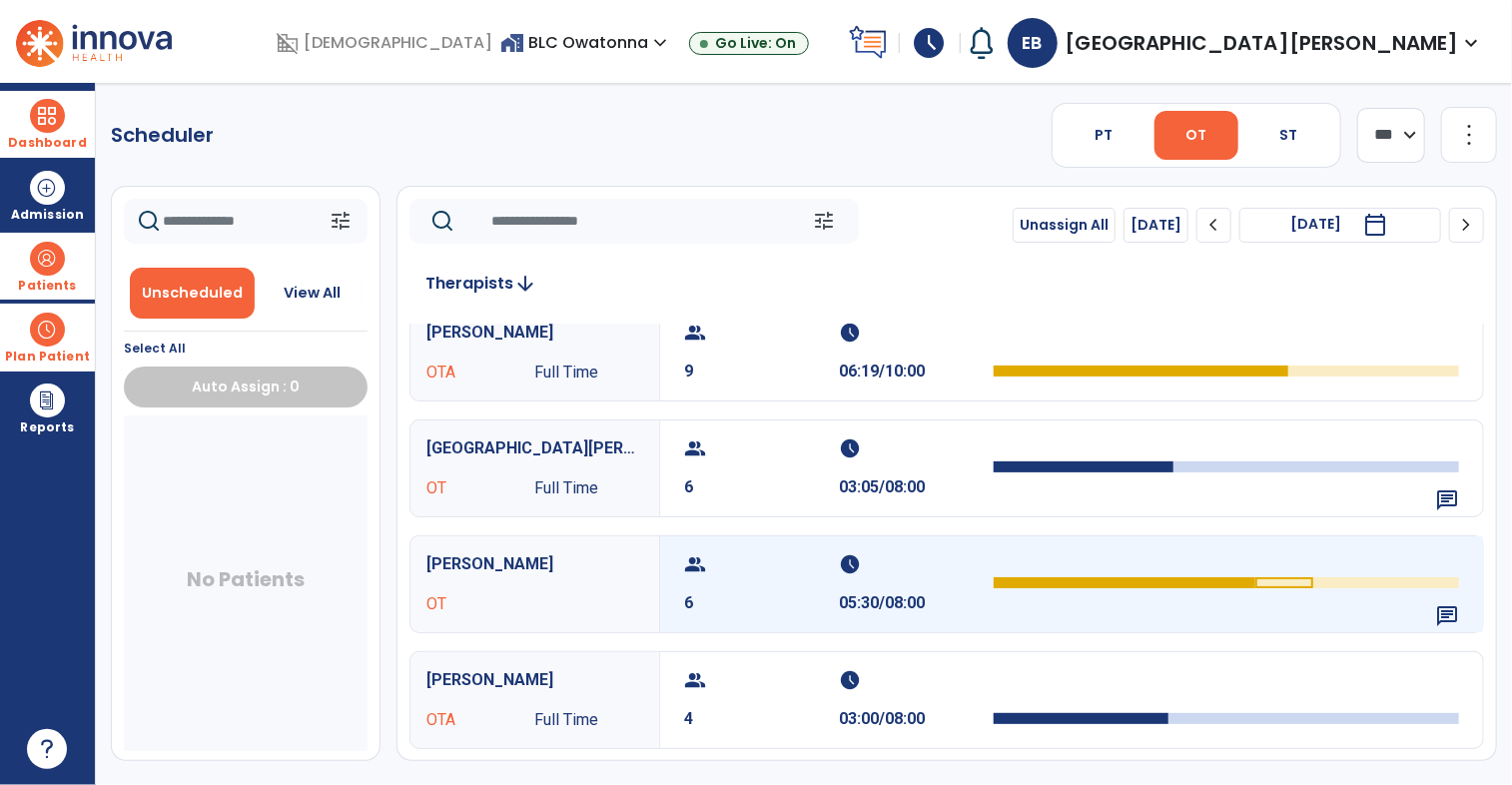 scroll, scrollTop: 0, scrollLeft: 0, axis: both 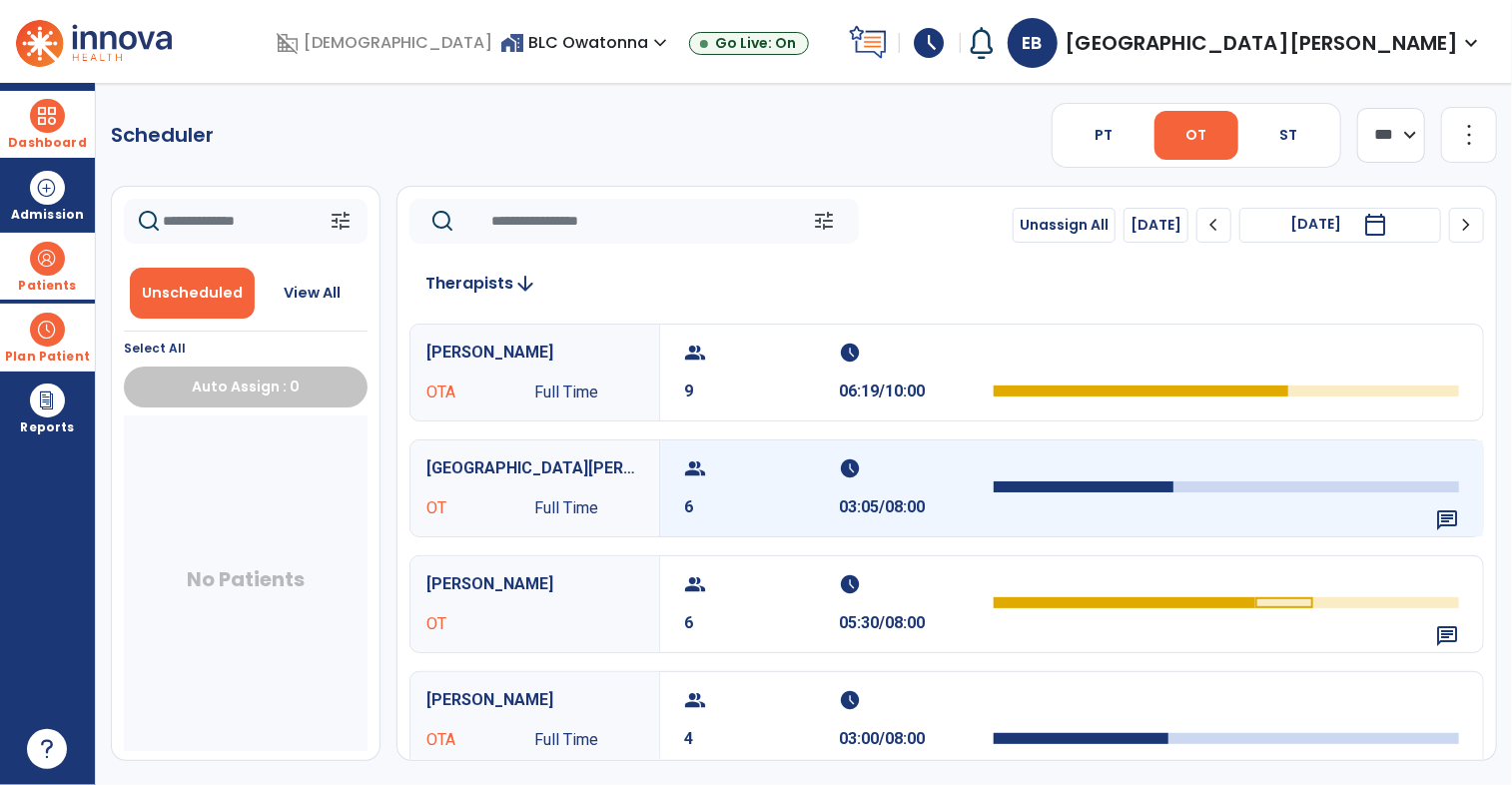 click on "03:05/08:00" at bounding box center (916, 507) 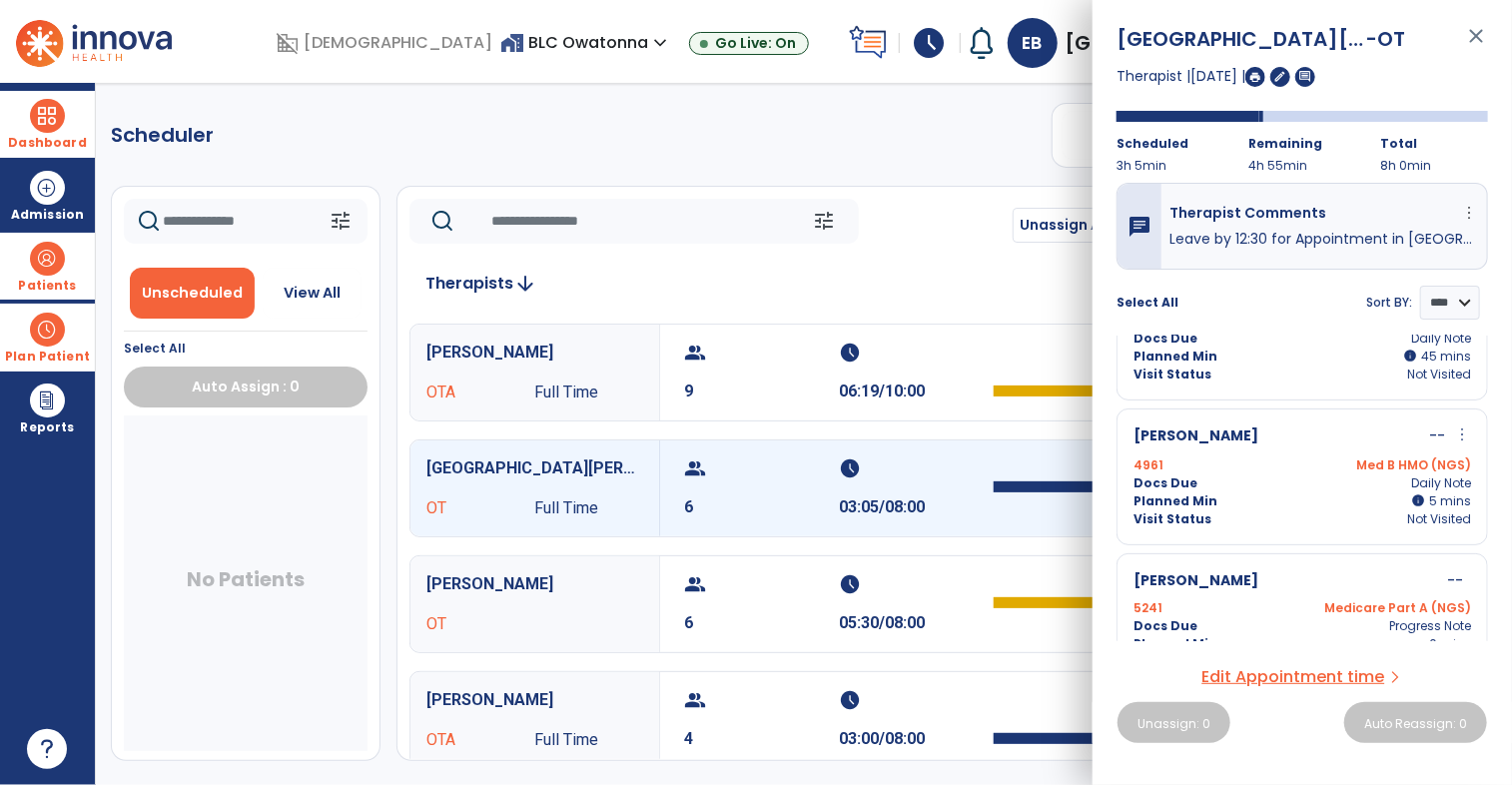 scroll, scrollTop: 557, scrollLeft: 0, axis: vertical 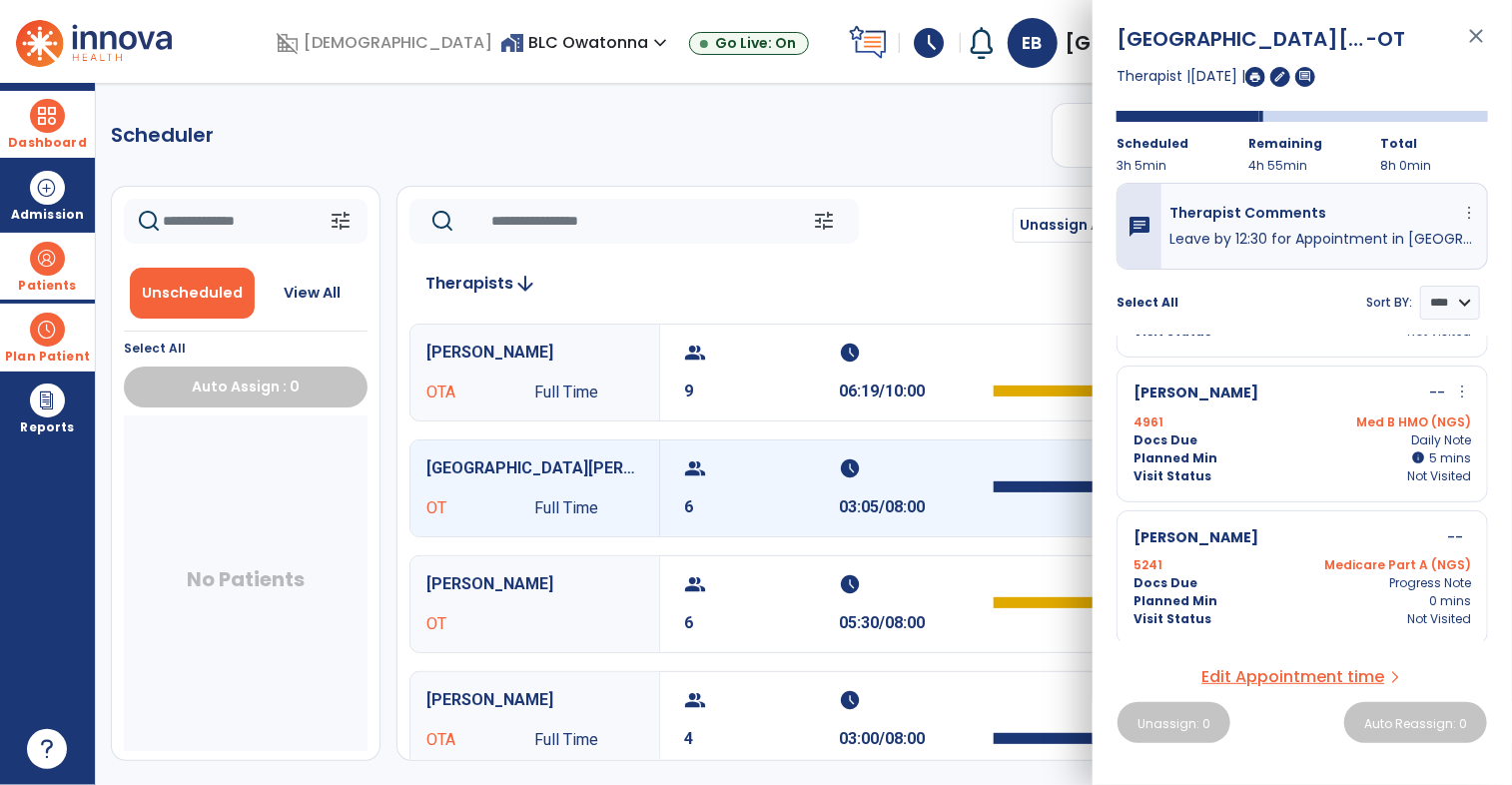 click on "close" at bounding box center [1476, 45] 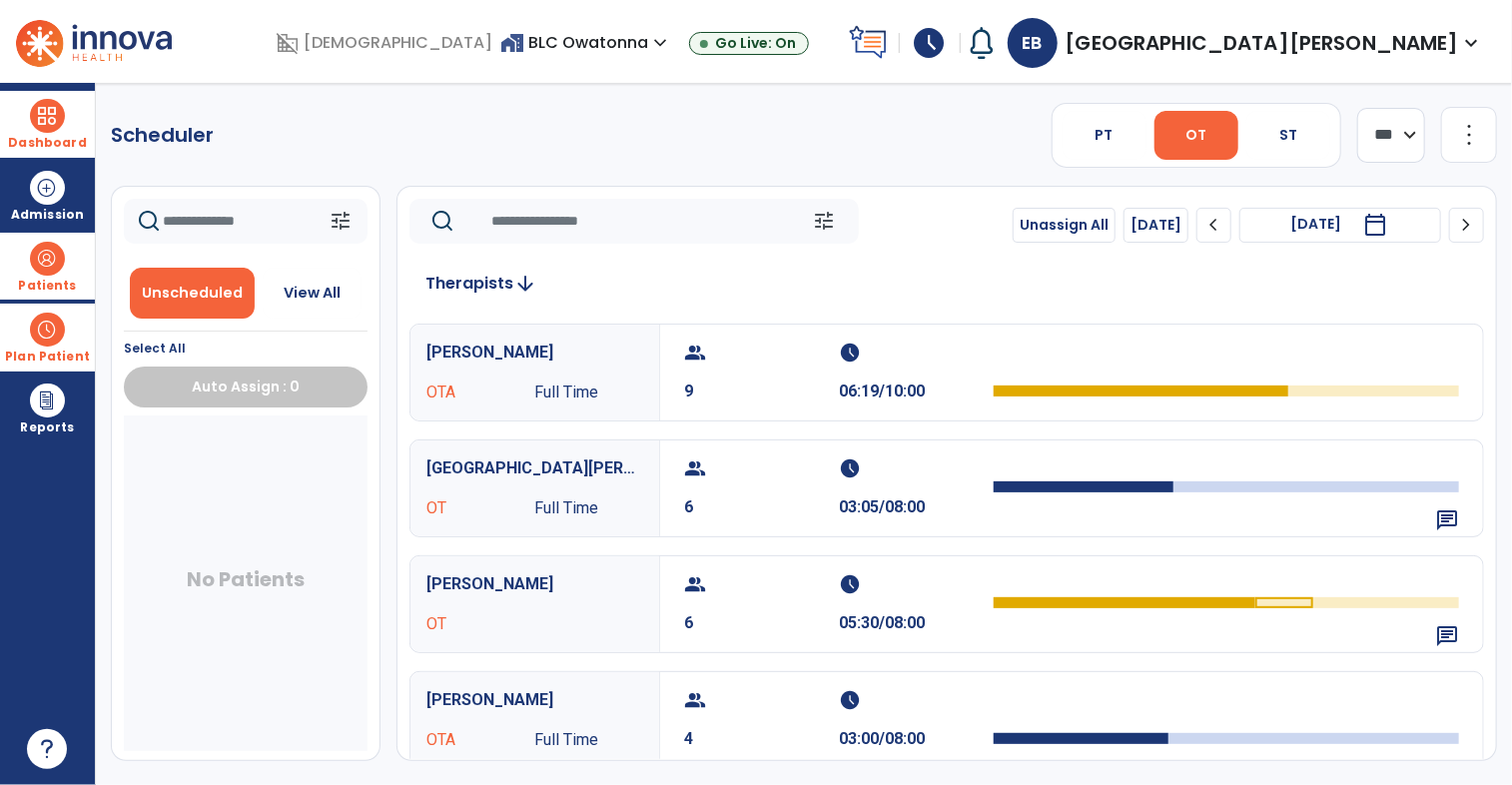click on "chevron_right" 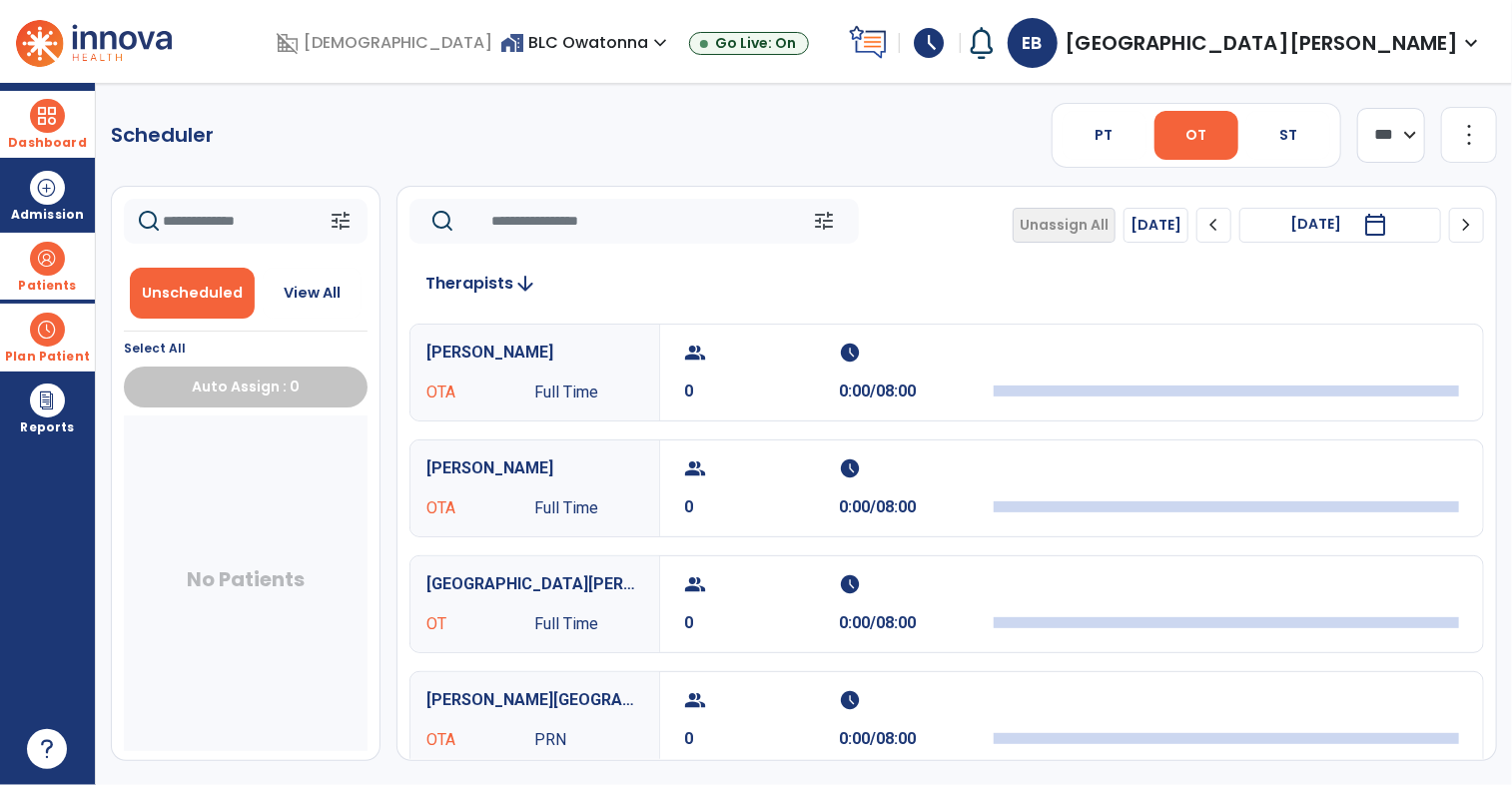 click on "chevron_left" 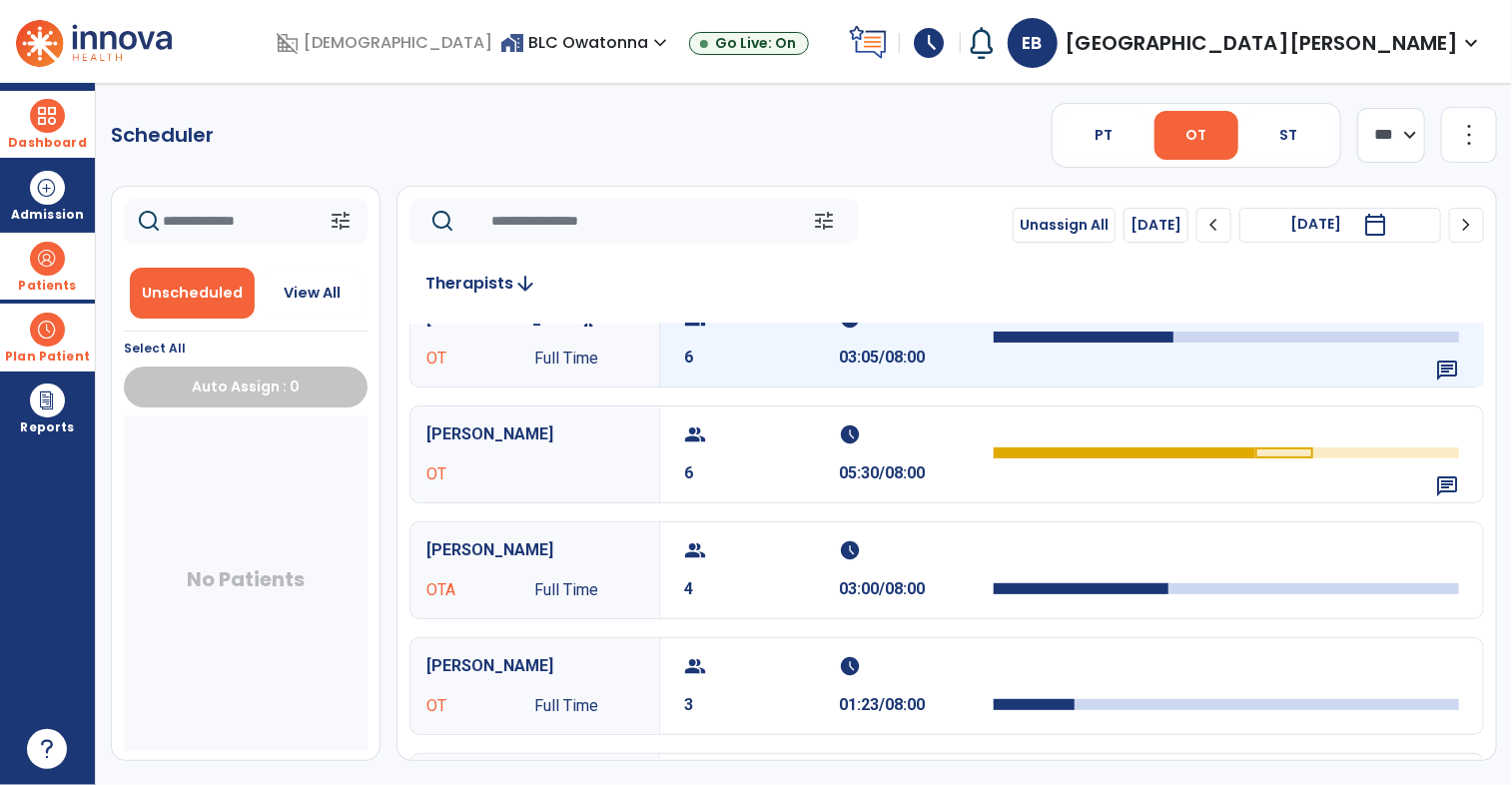 scroll, scrollTop: 0, scrollLeft: 0, axis: both 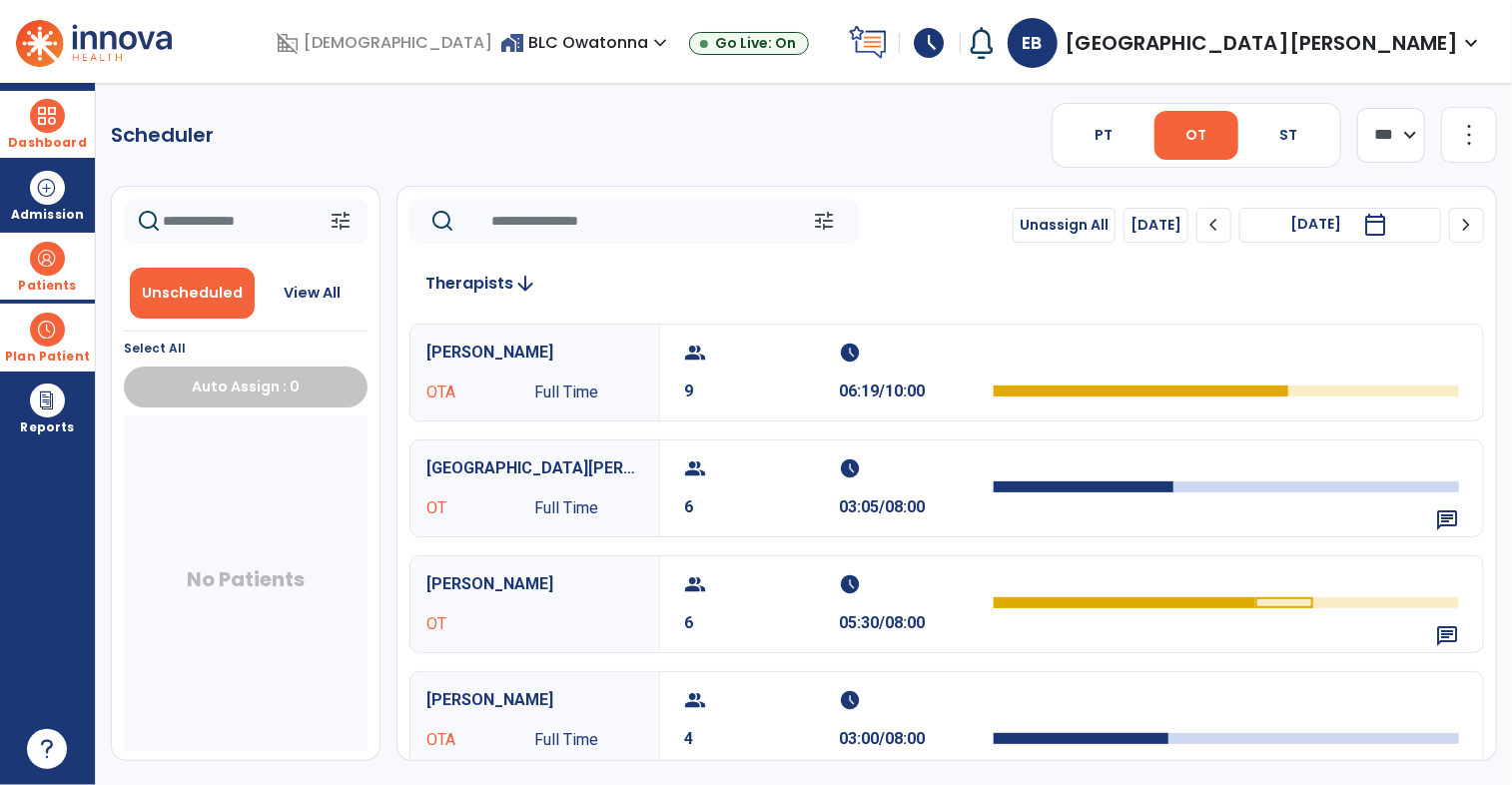 click on "Dashboard" at bounding box center [47, 124] 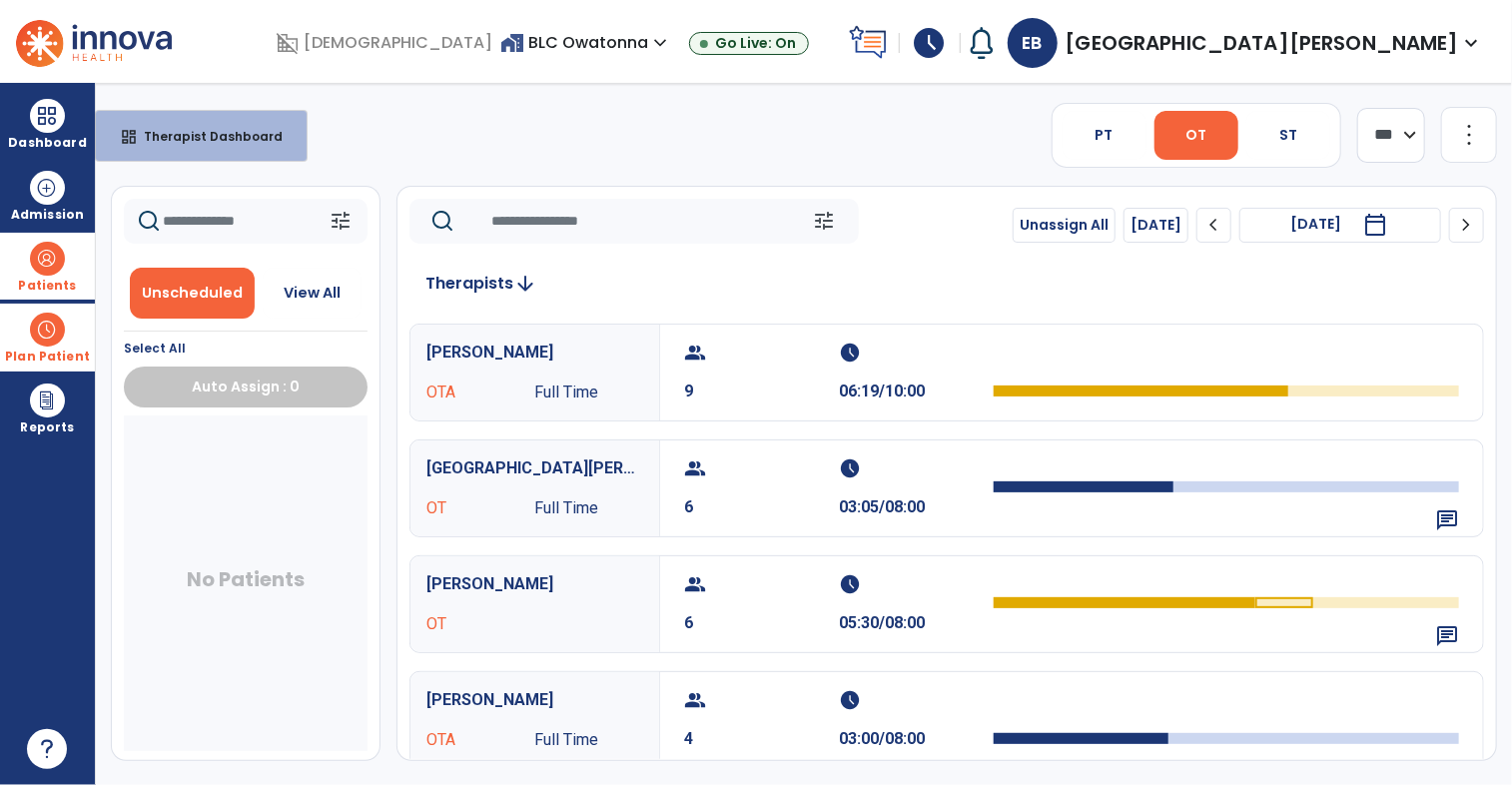click on "Scheduler   PT   OT   ST  **** *** more_vert  Manage Labor   View All Therapists   Print" 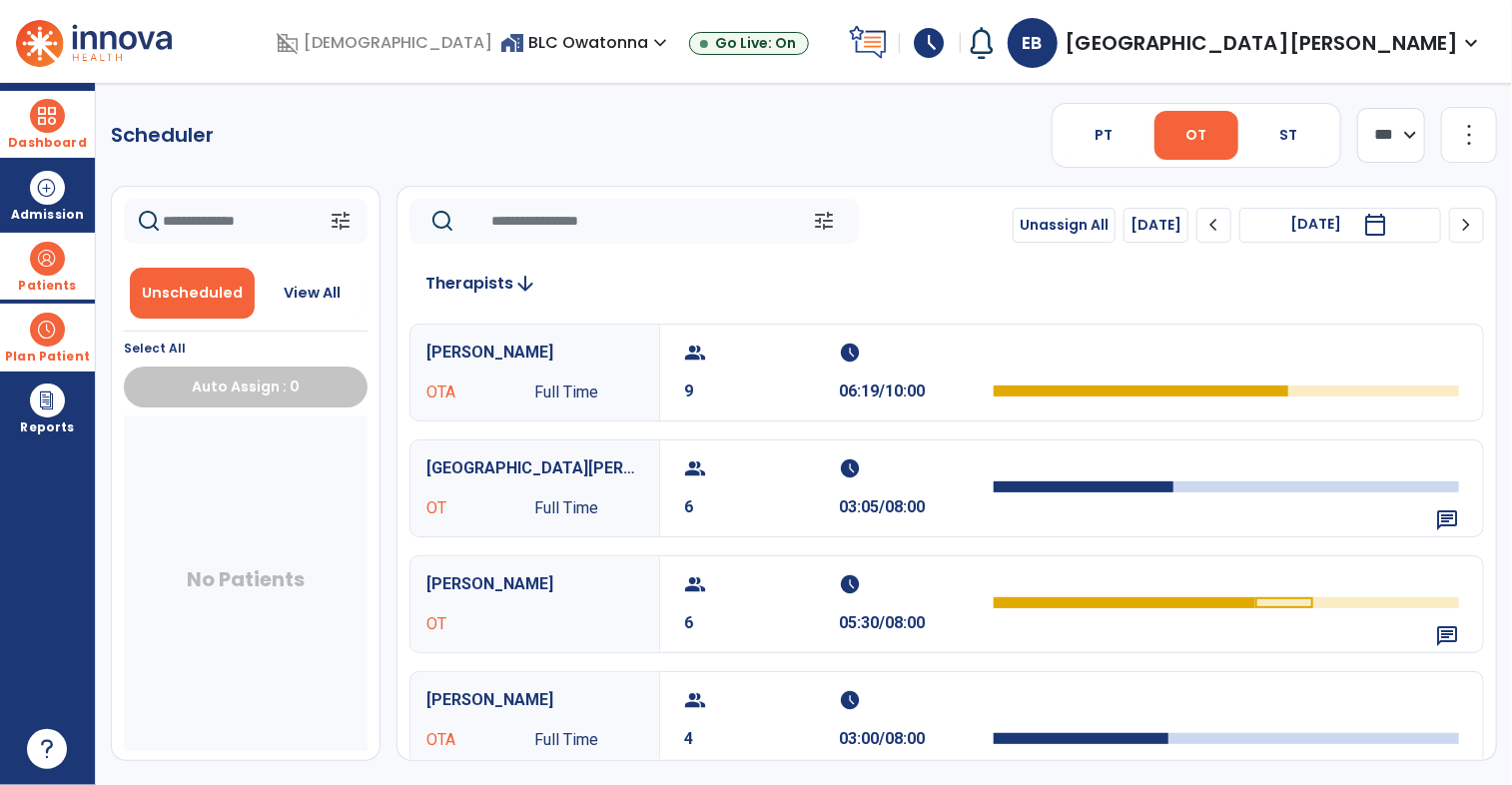 click at bounding box center [47, 116] 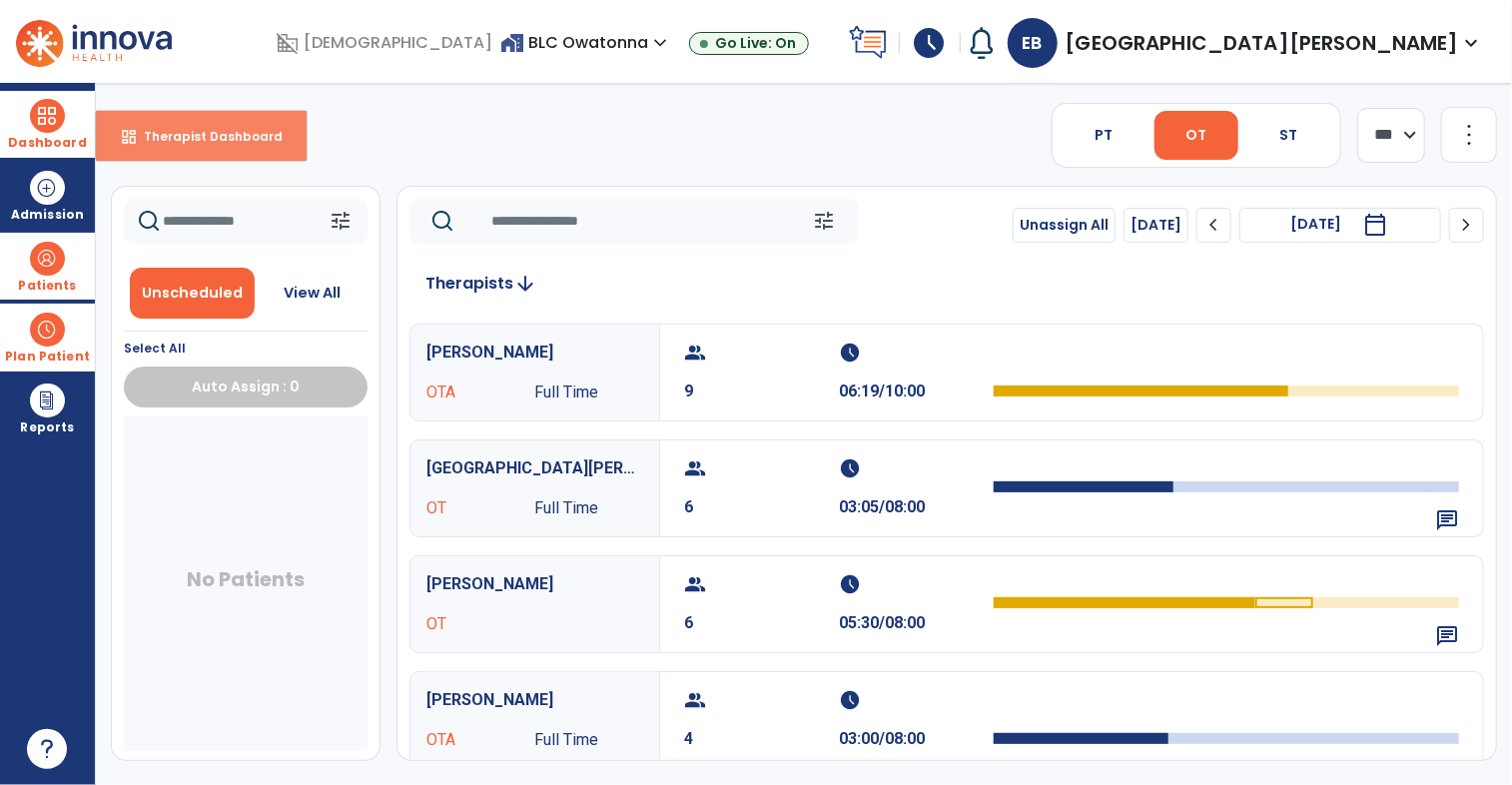 click on "dashboard  Therapist Dashboard" at bounding box center [201, 136] 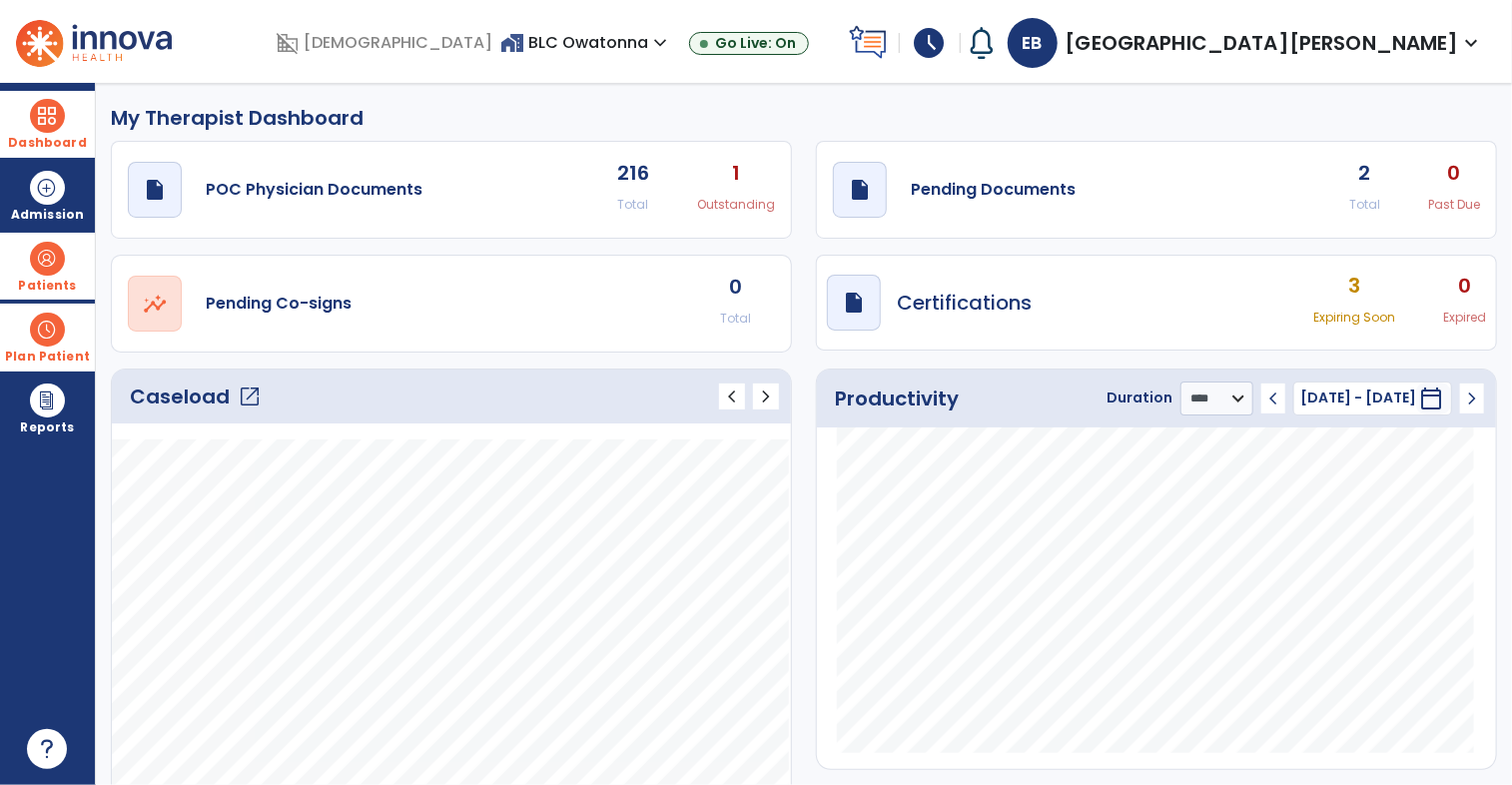 click on "open_in_new" 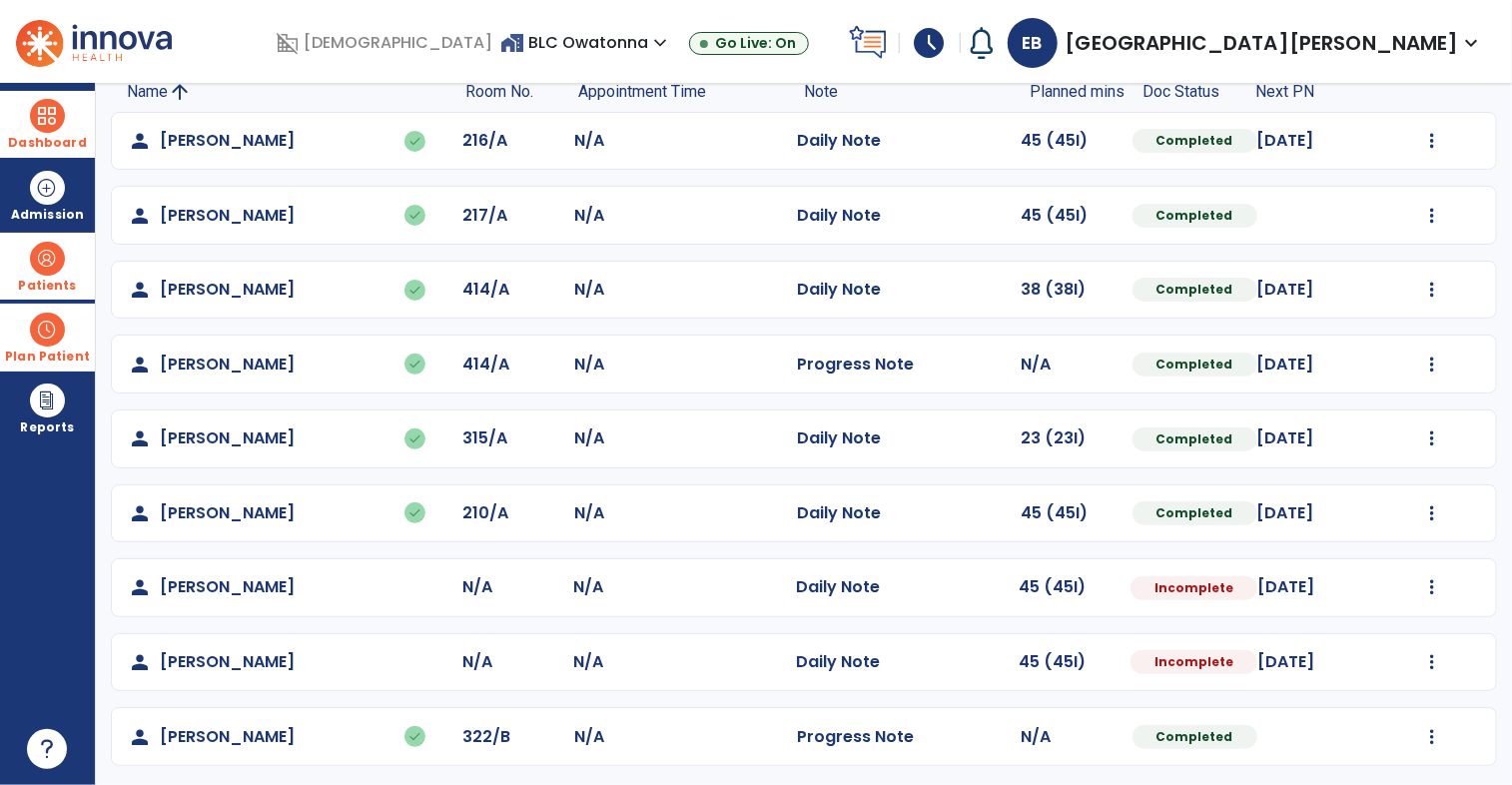 scroll, scrollTop: 224, scrollLeft: 0, axis: vertical 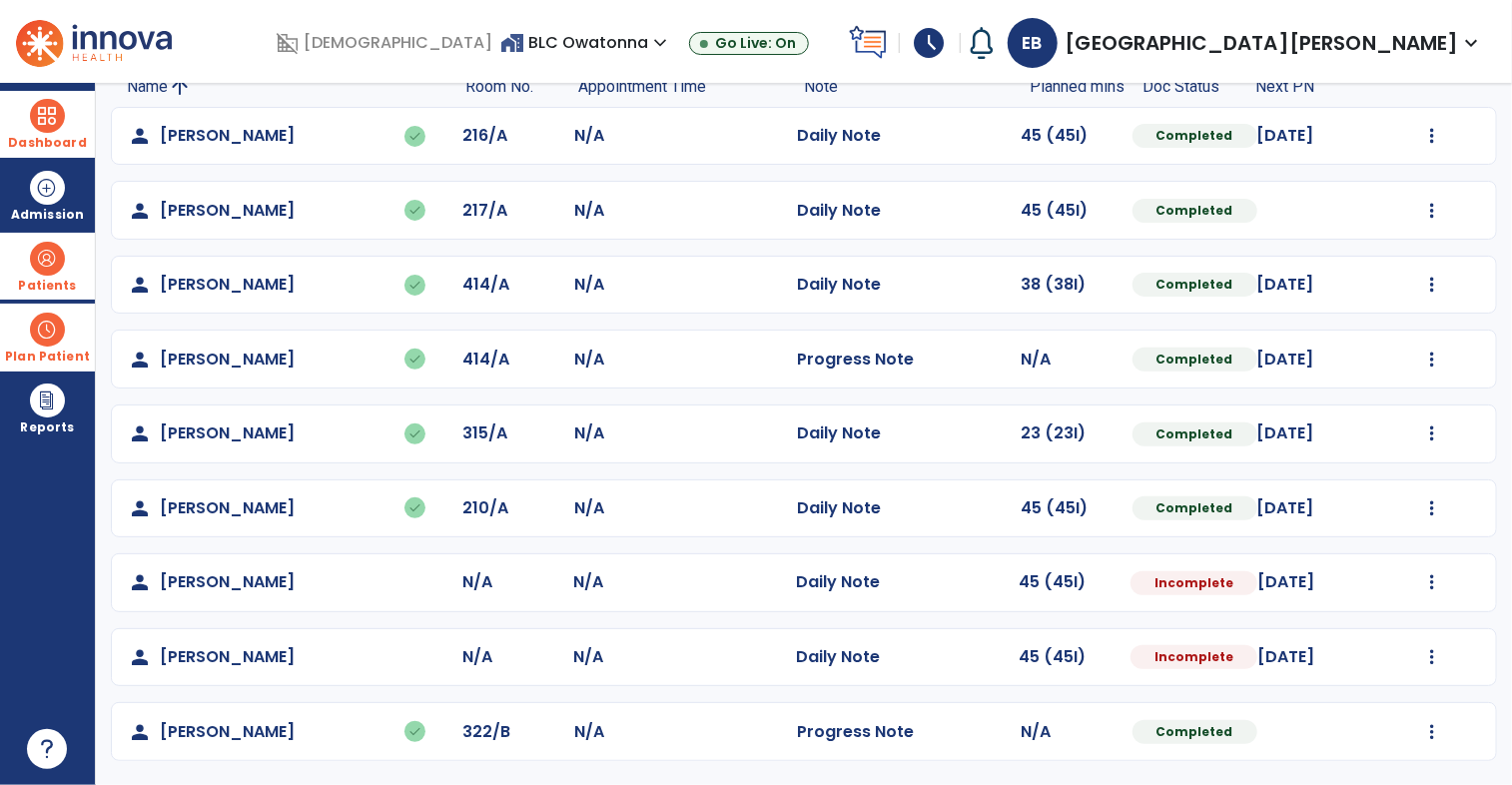 click on "Mark Visit As Complete   Reset Note   Open Document   G + C Mins" 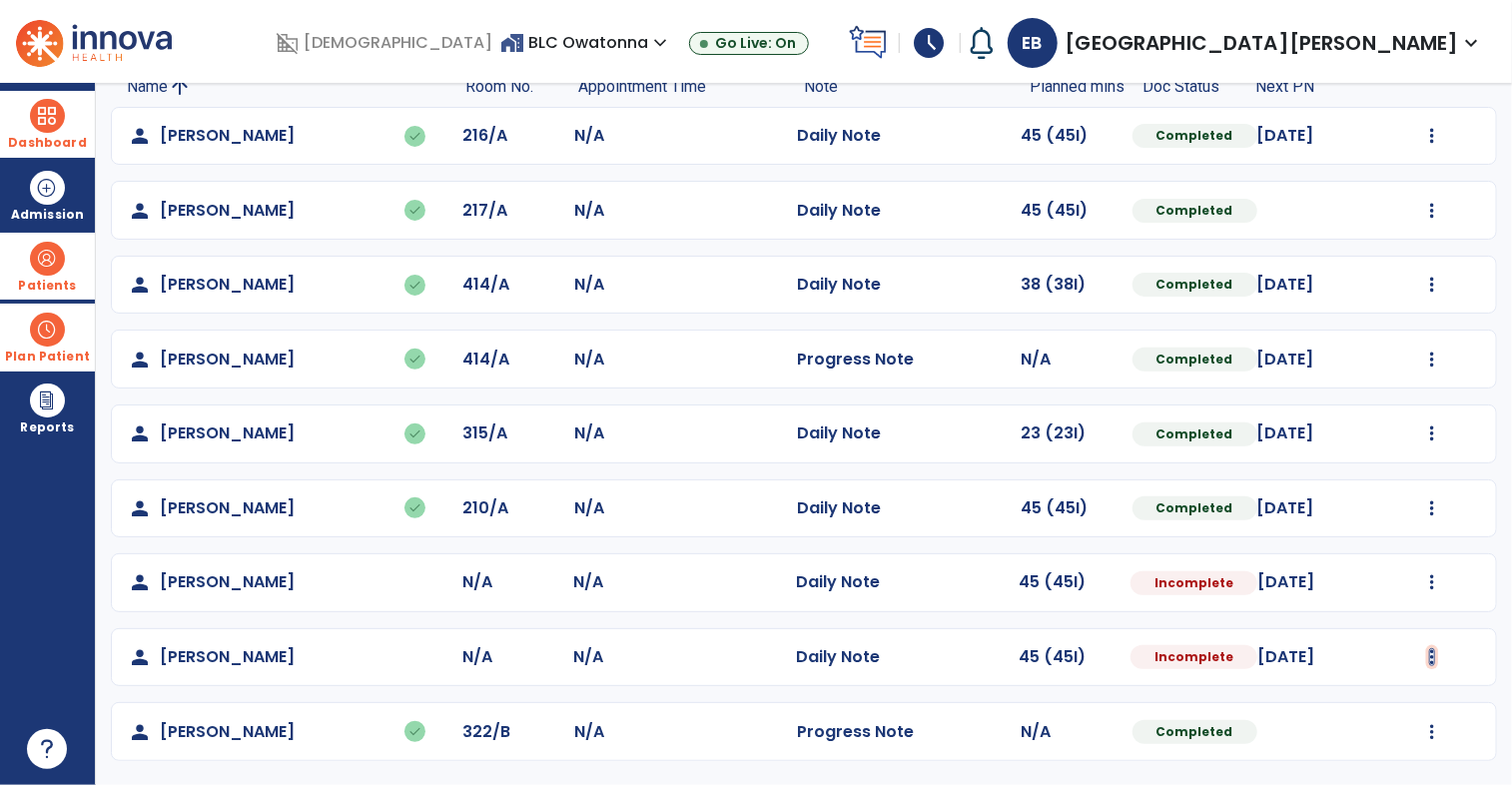 click at bounding box center (1432, 136) 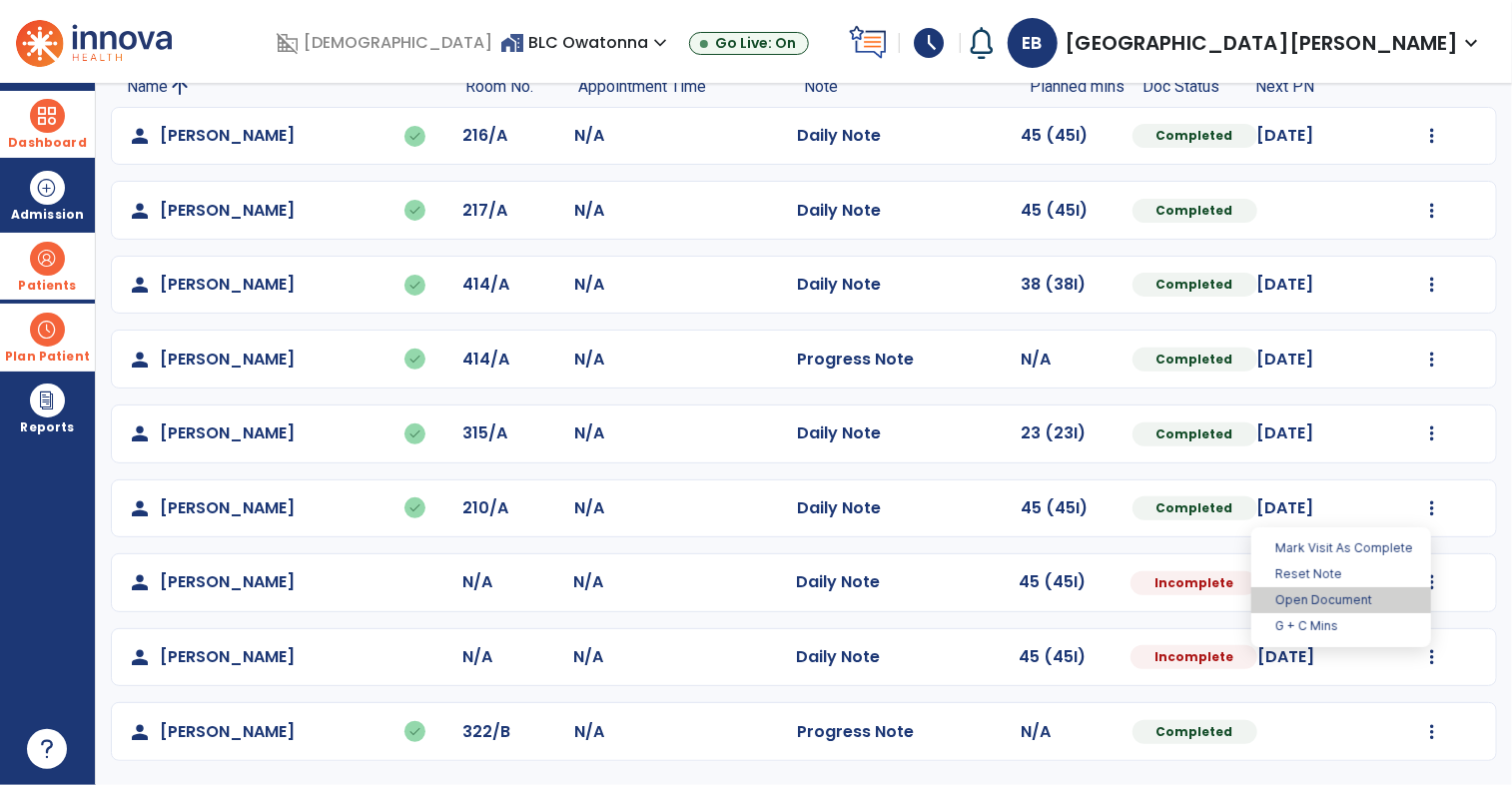 click on "Open Document" at bounding box center [1341, 600] 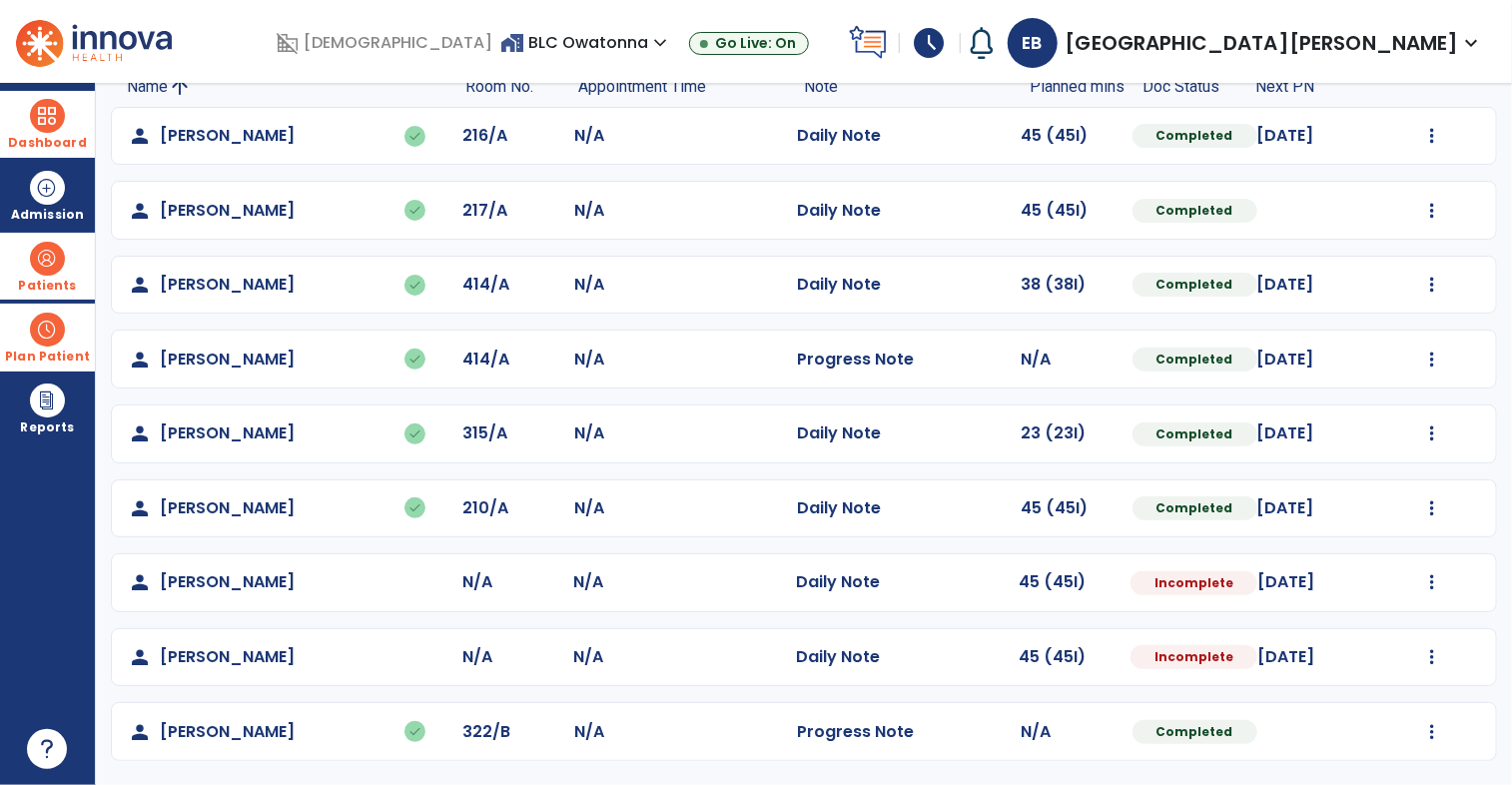 select on "*" 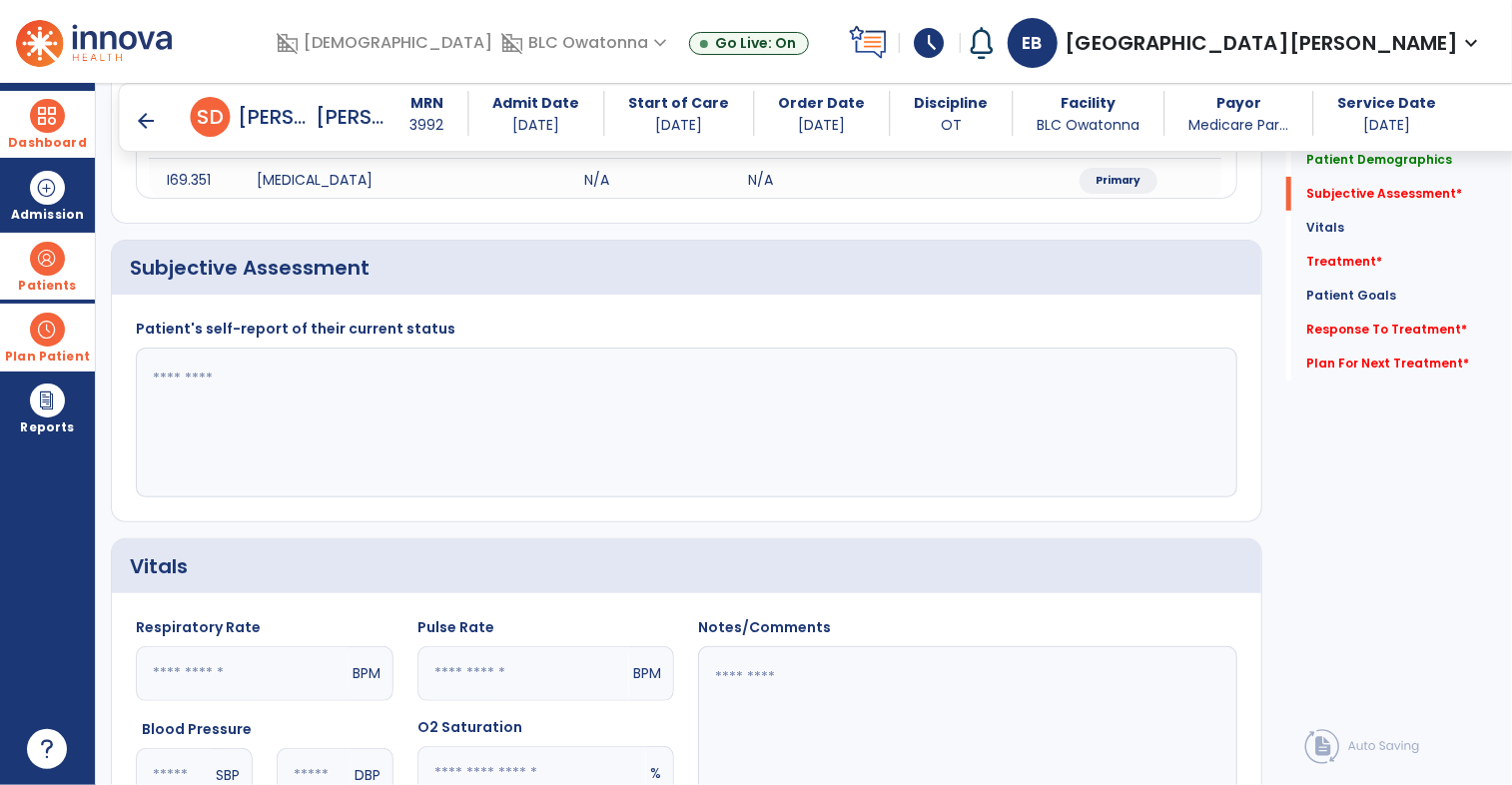 scroll, scrollTop: 324, scrollLeft: 0, axis: vertical 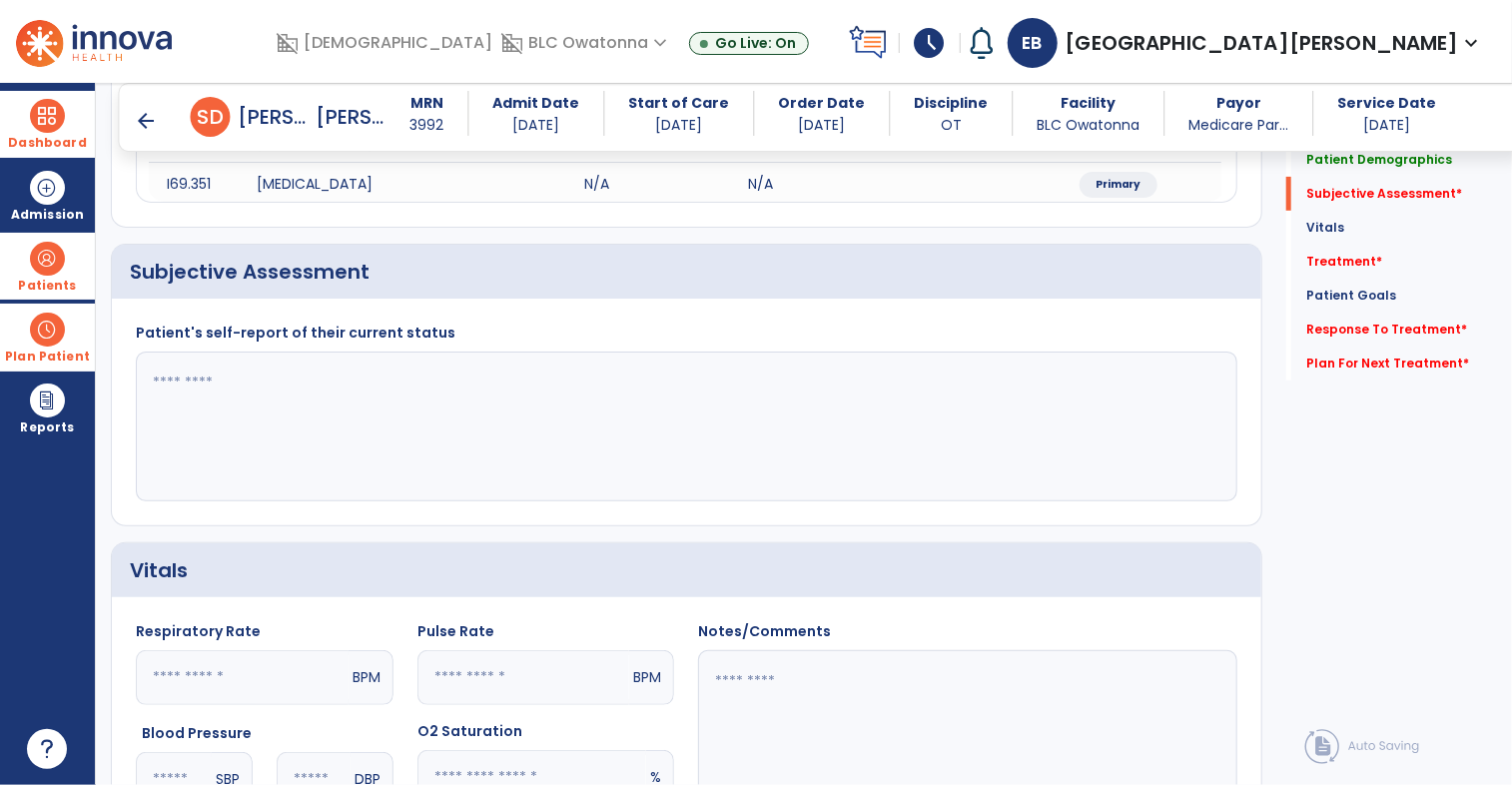 click 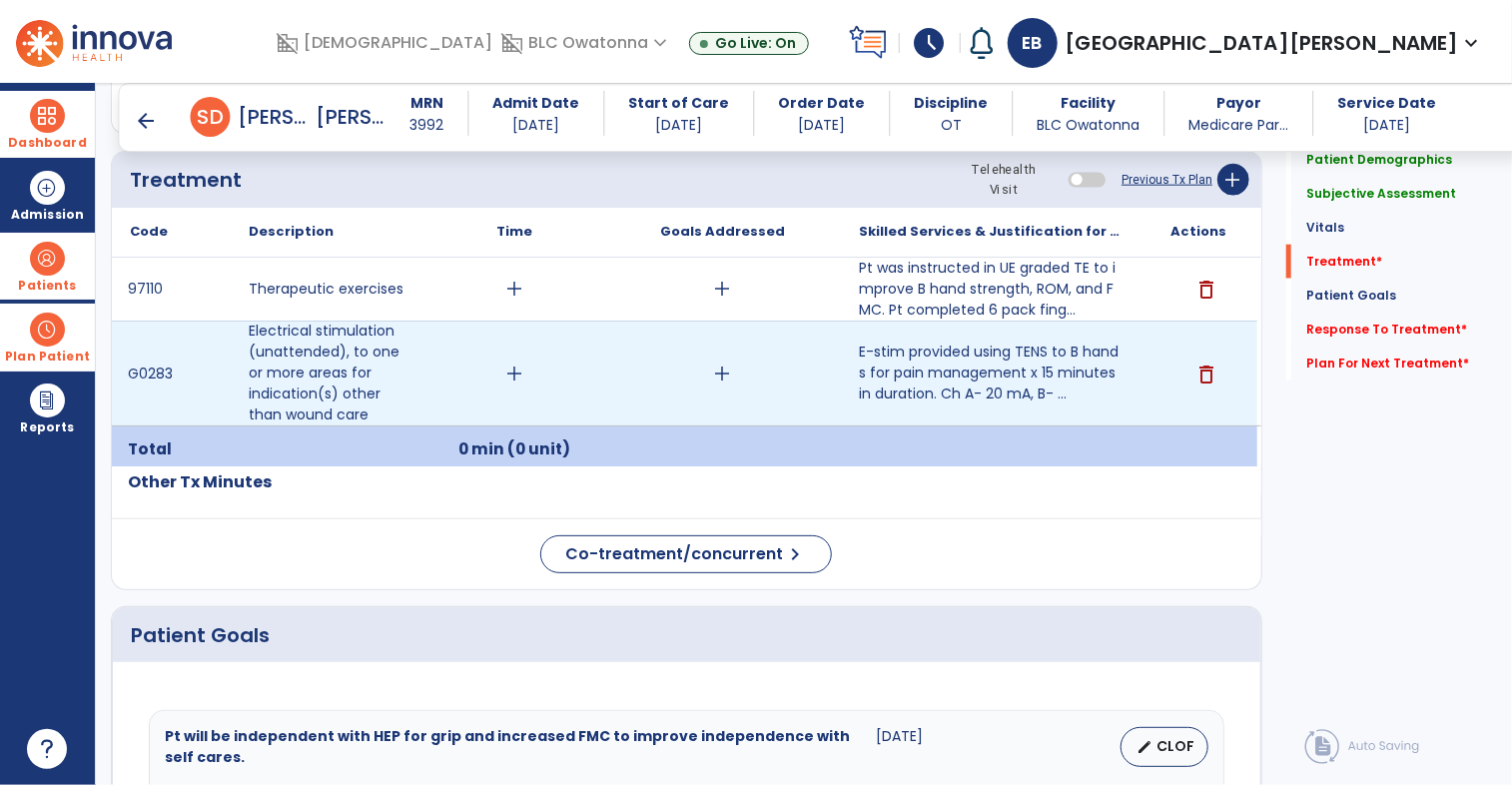 scroll, scrollTop: 1149, scrollLeft: 0, axis: vertical 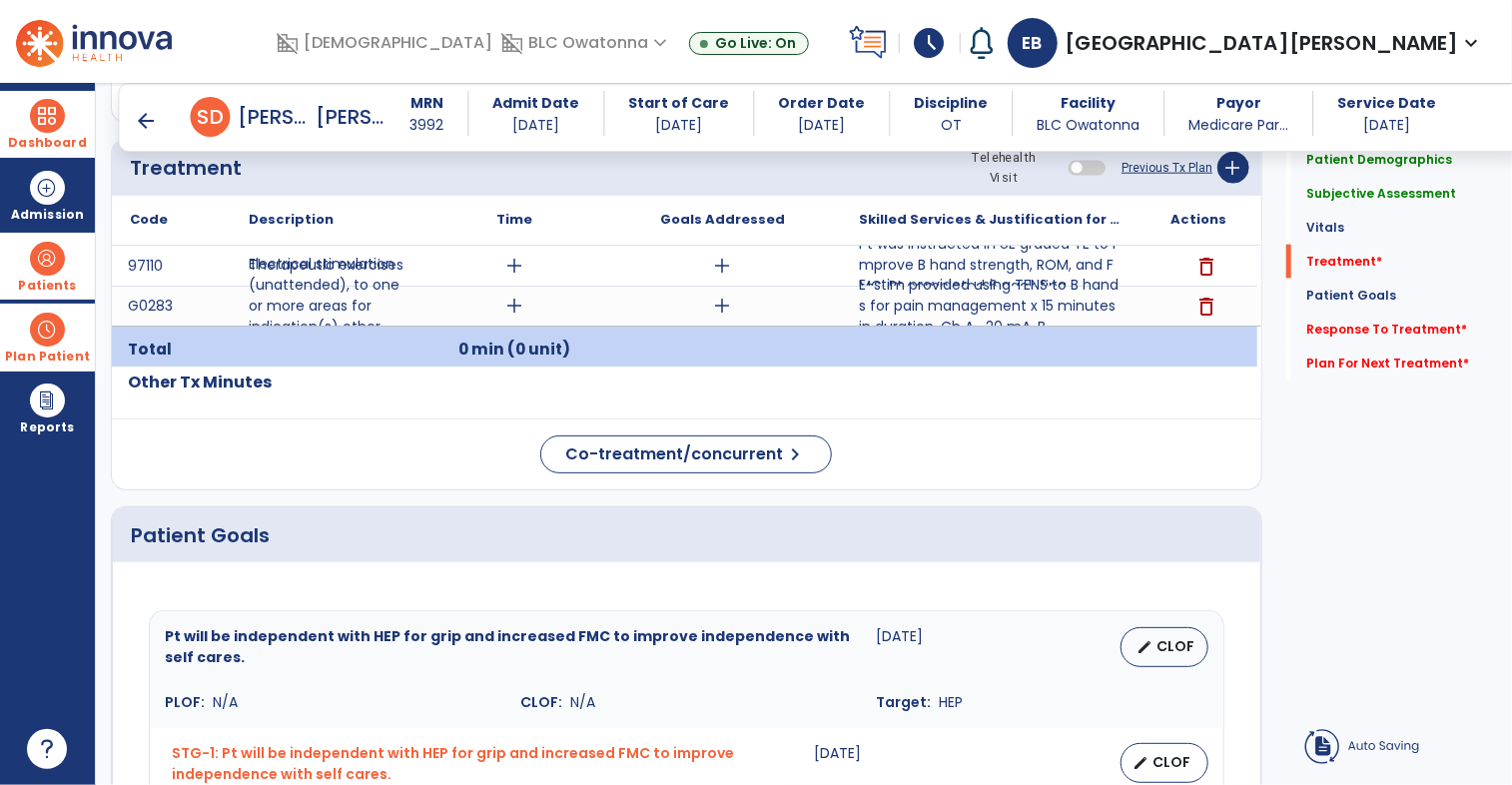 type on "**********" 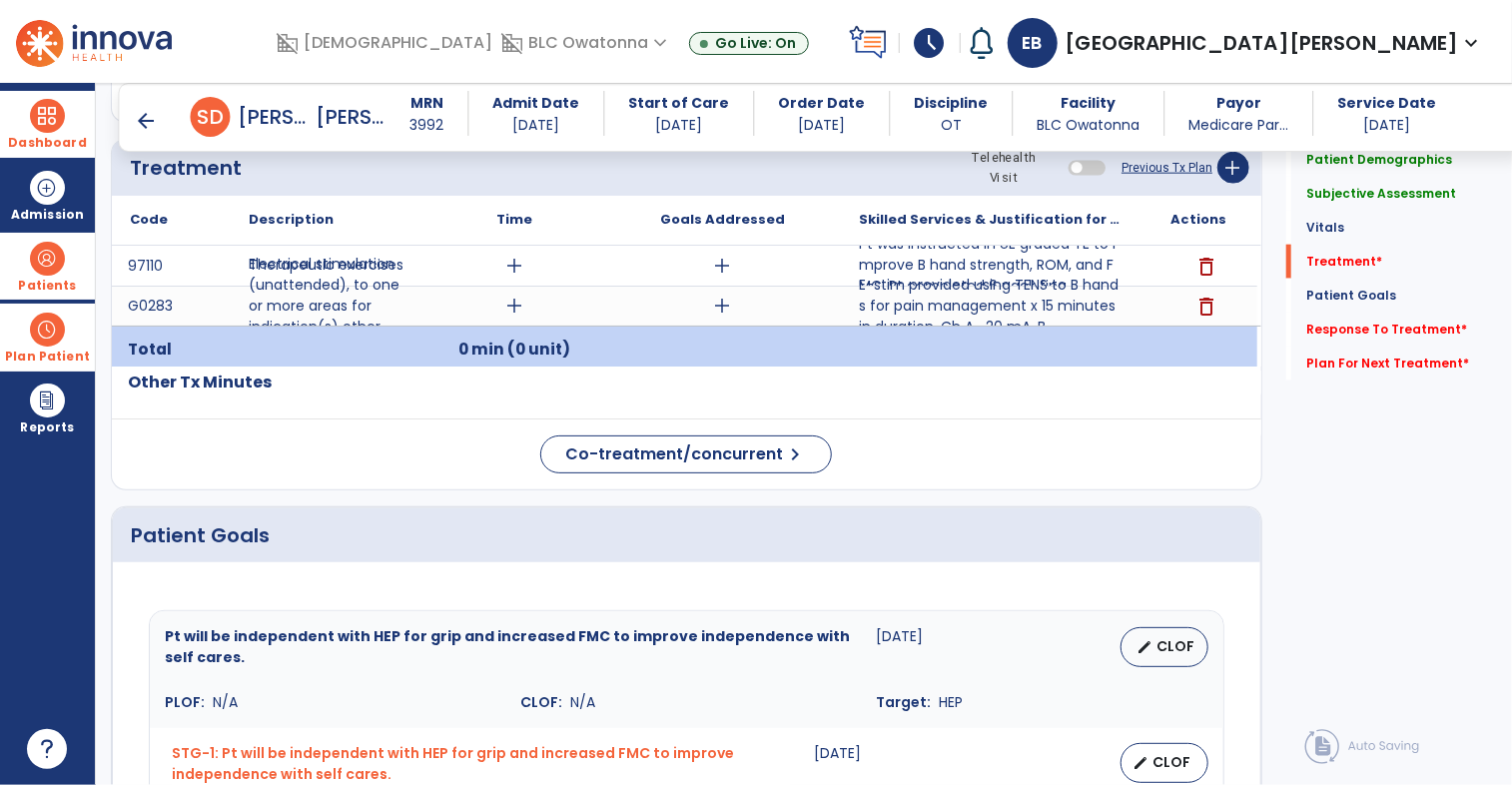 click on "Other Tx Minutes" 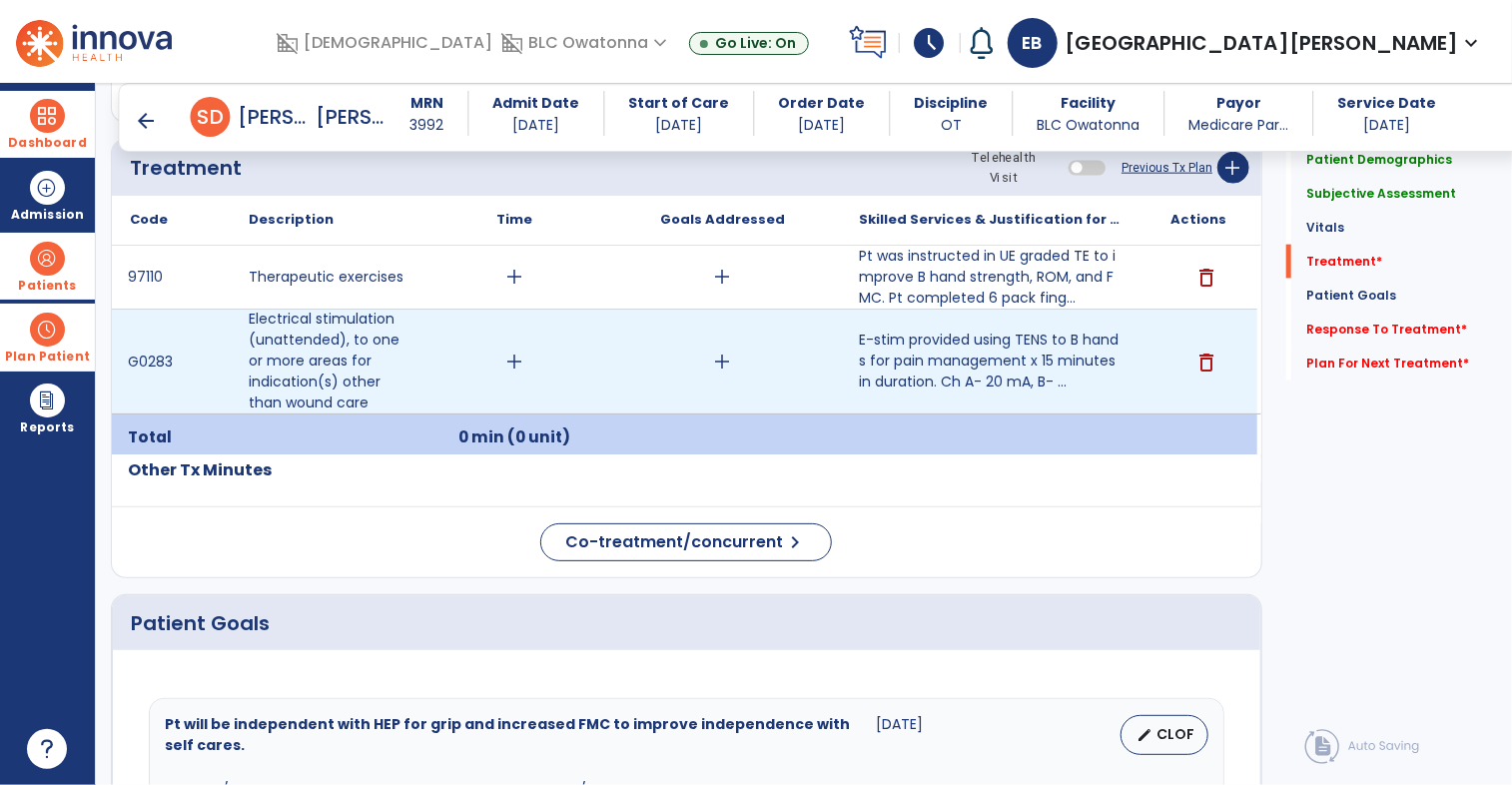 click on "add" at bounding box center [514, 362] 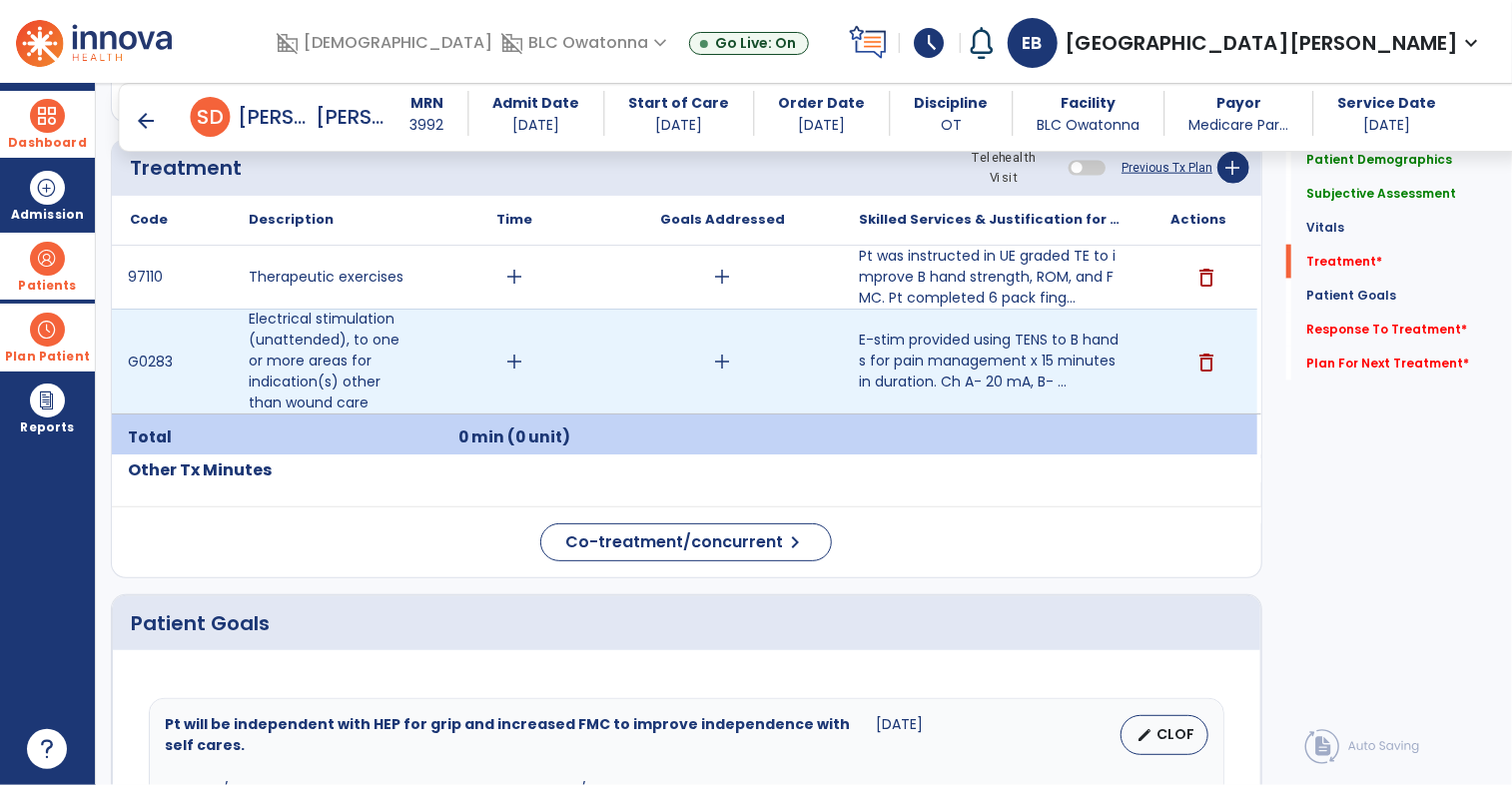 click on "add" at bounding box center [514, 362] 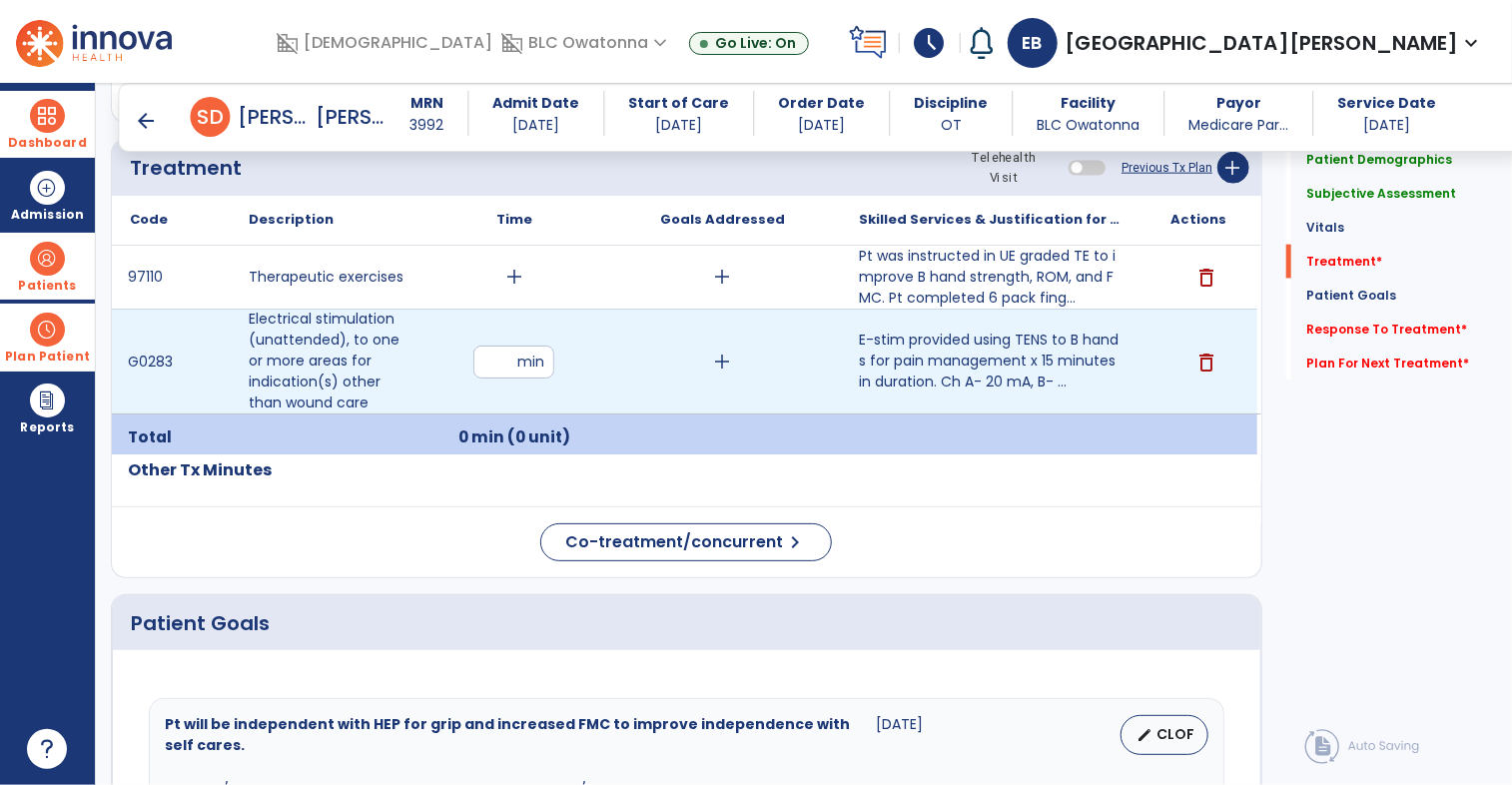 type on "*" 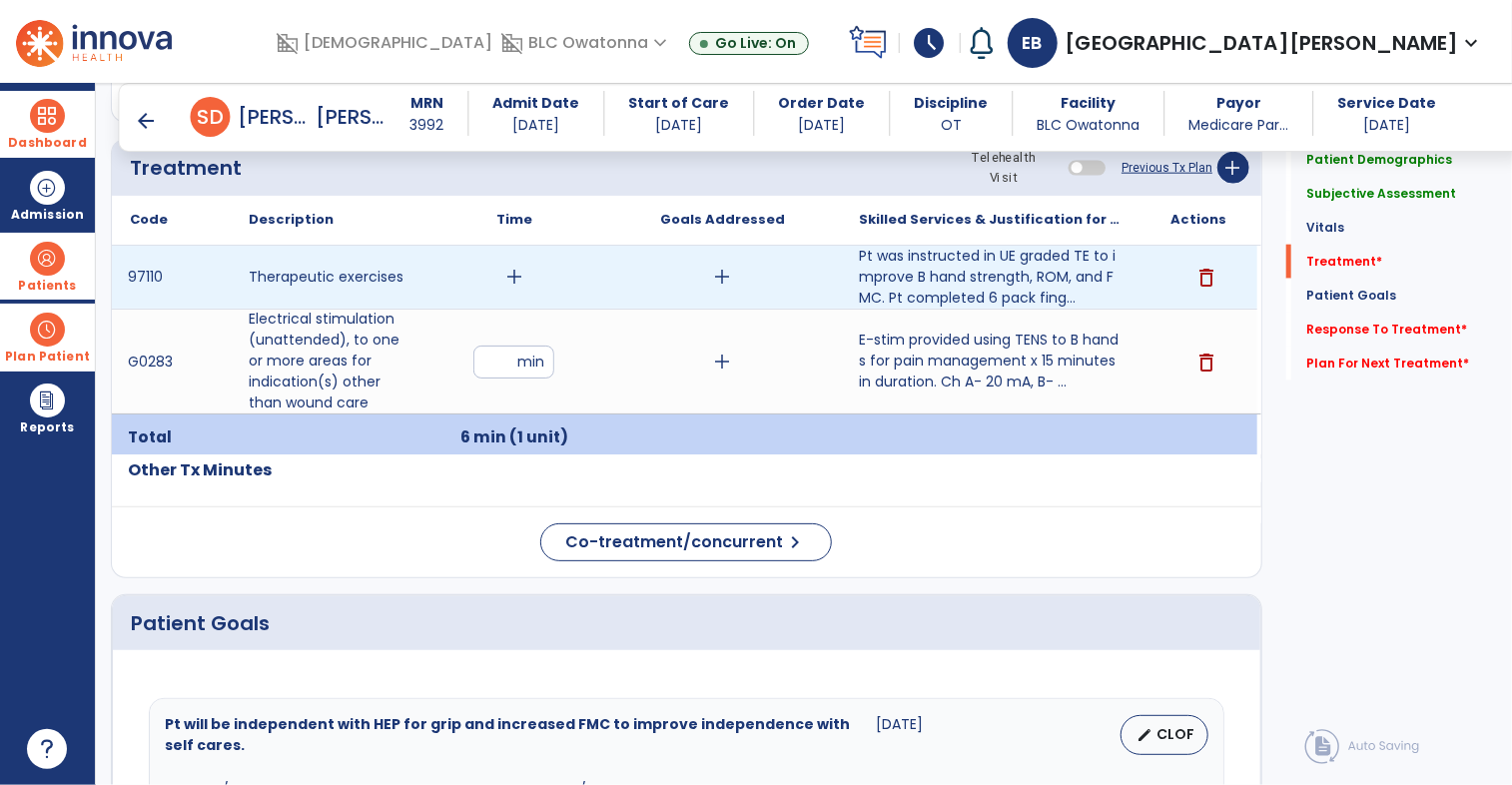 click on "add" at bounding box center (514, 277) 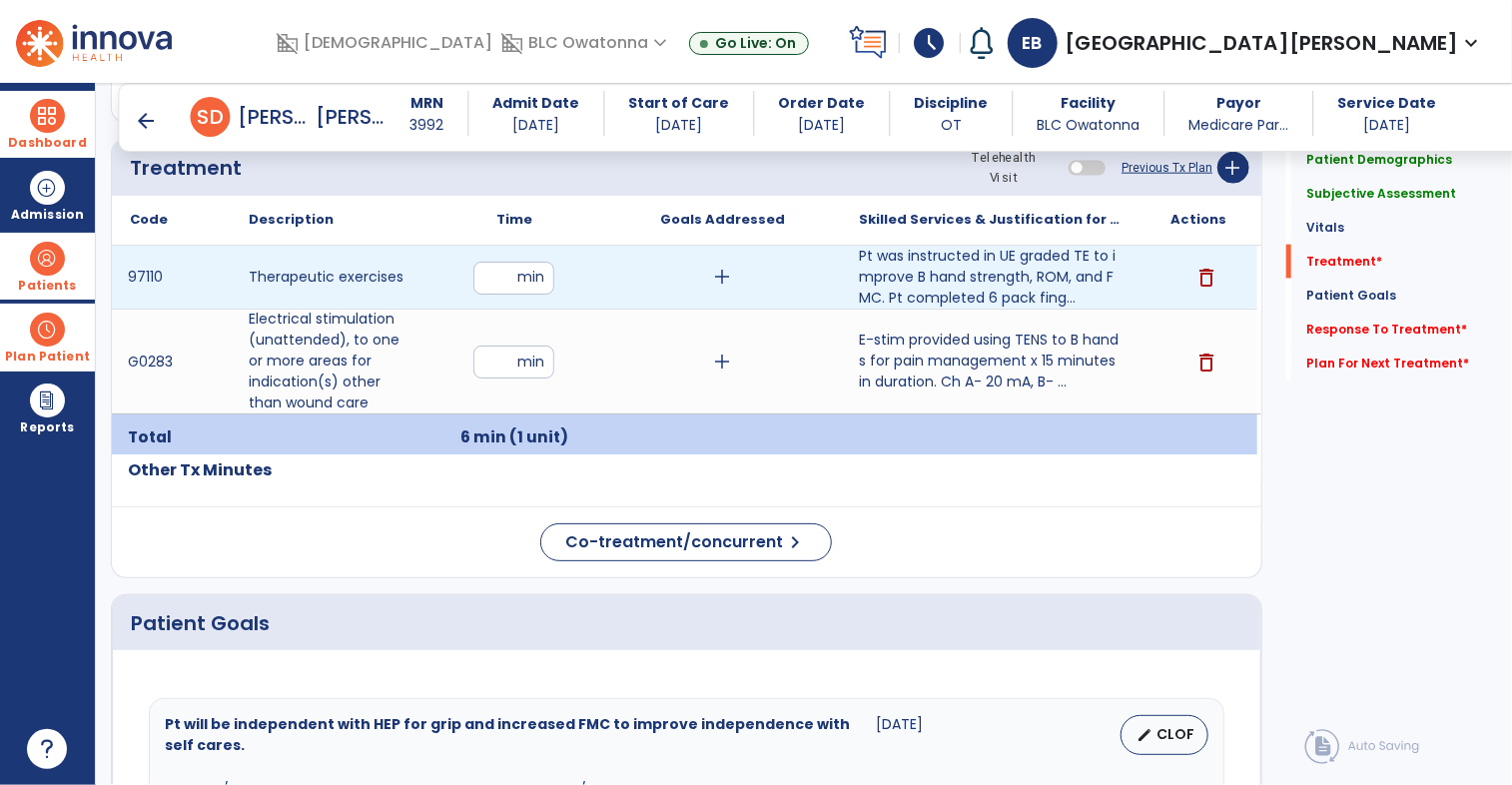 type on "**" 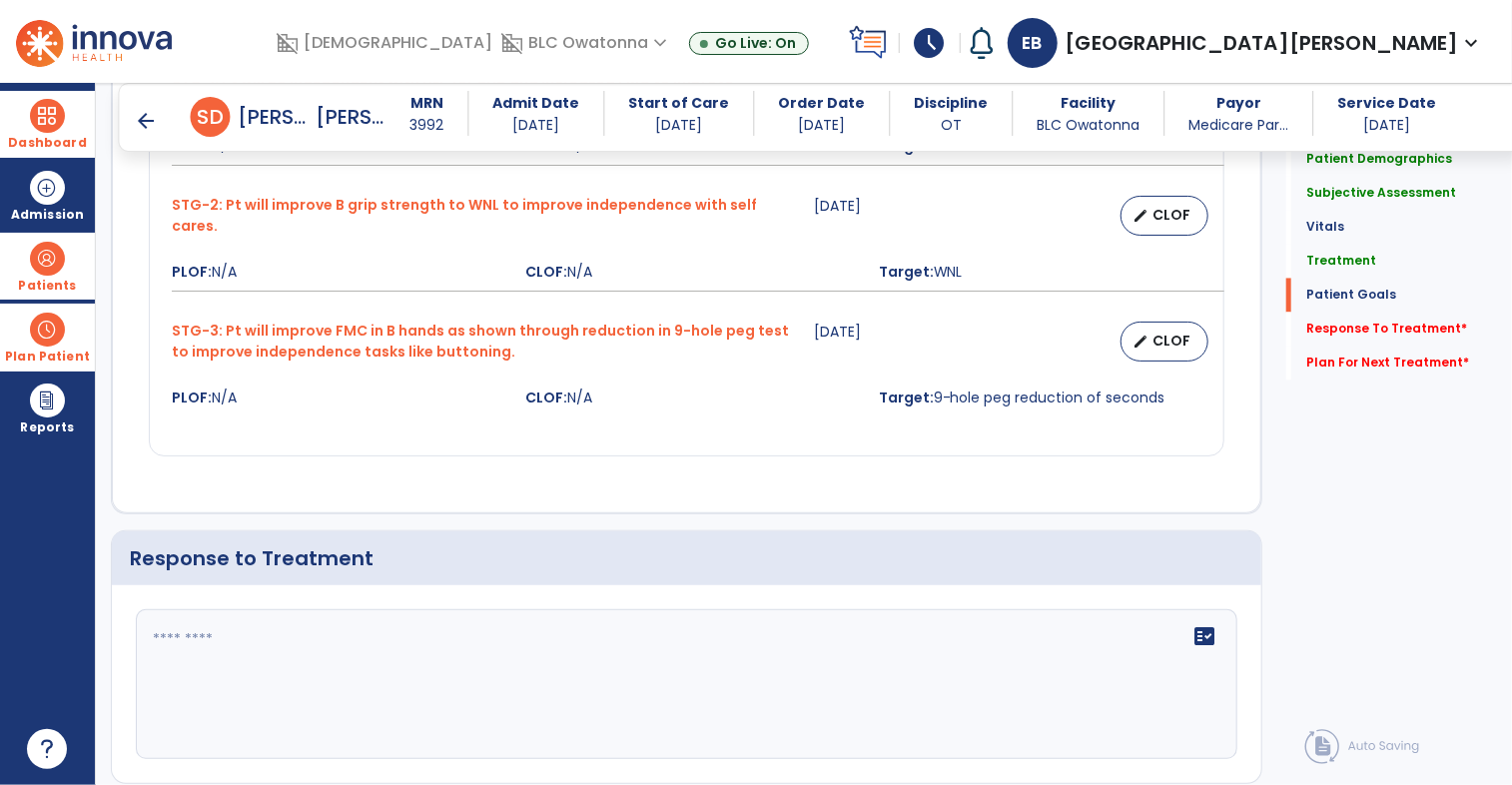 scroll, scrollTop: 1912, scrollLeft: 0, axis: vertical 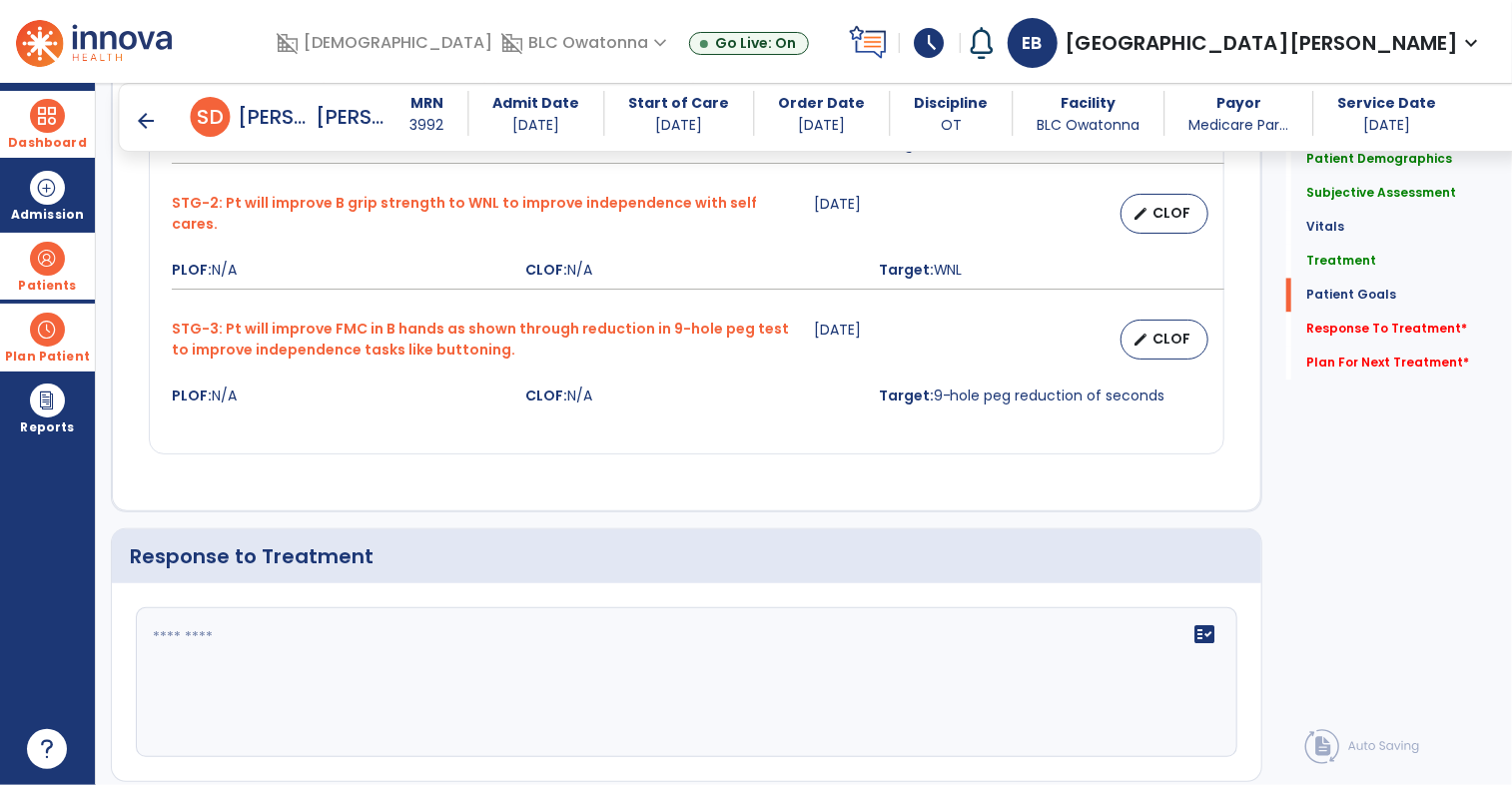 click on "fact_check" 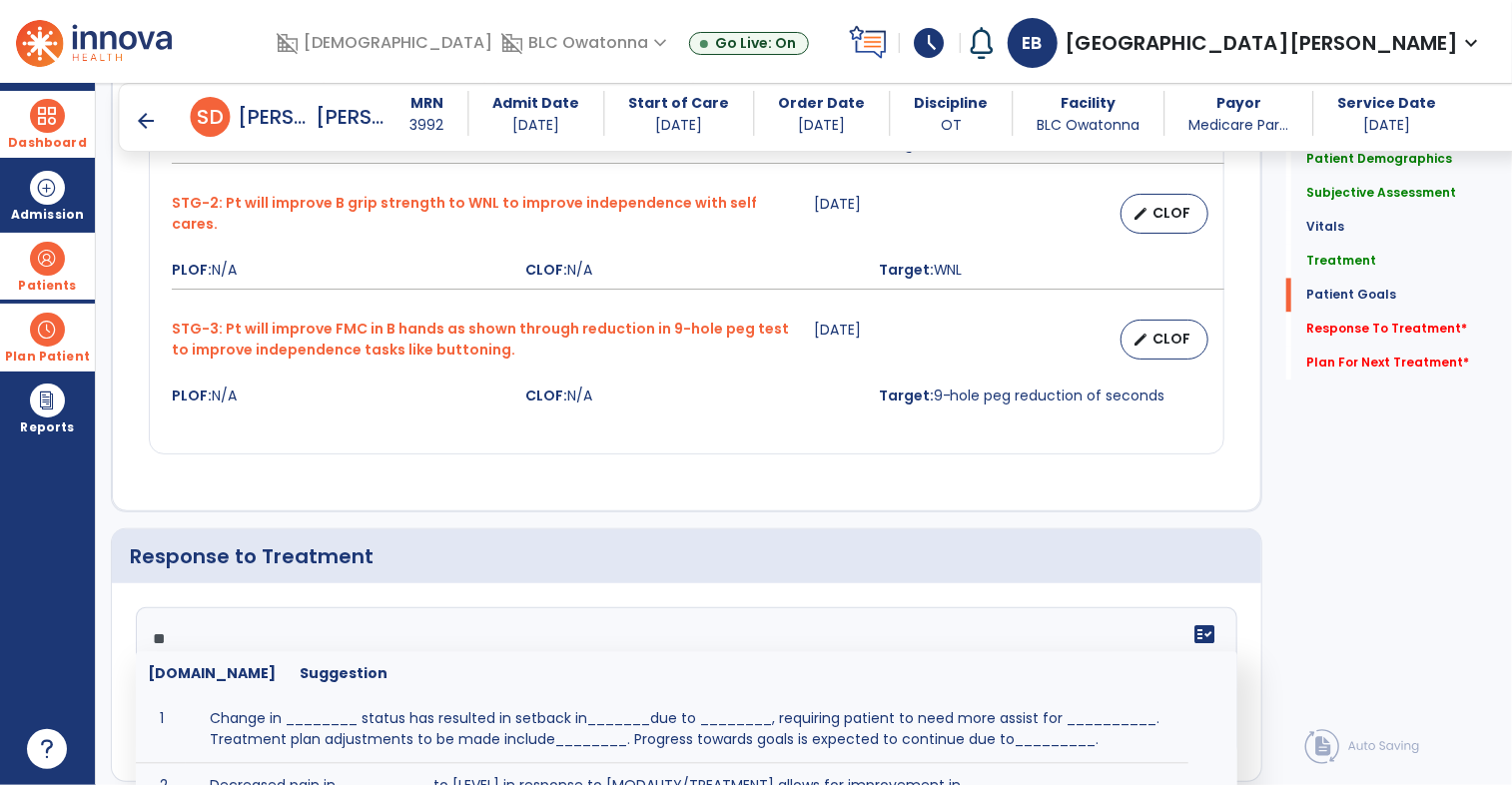 type on "*" 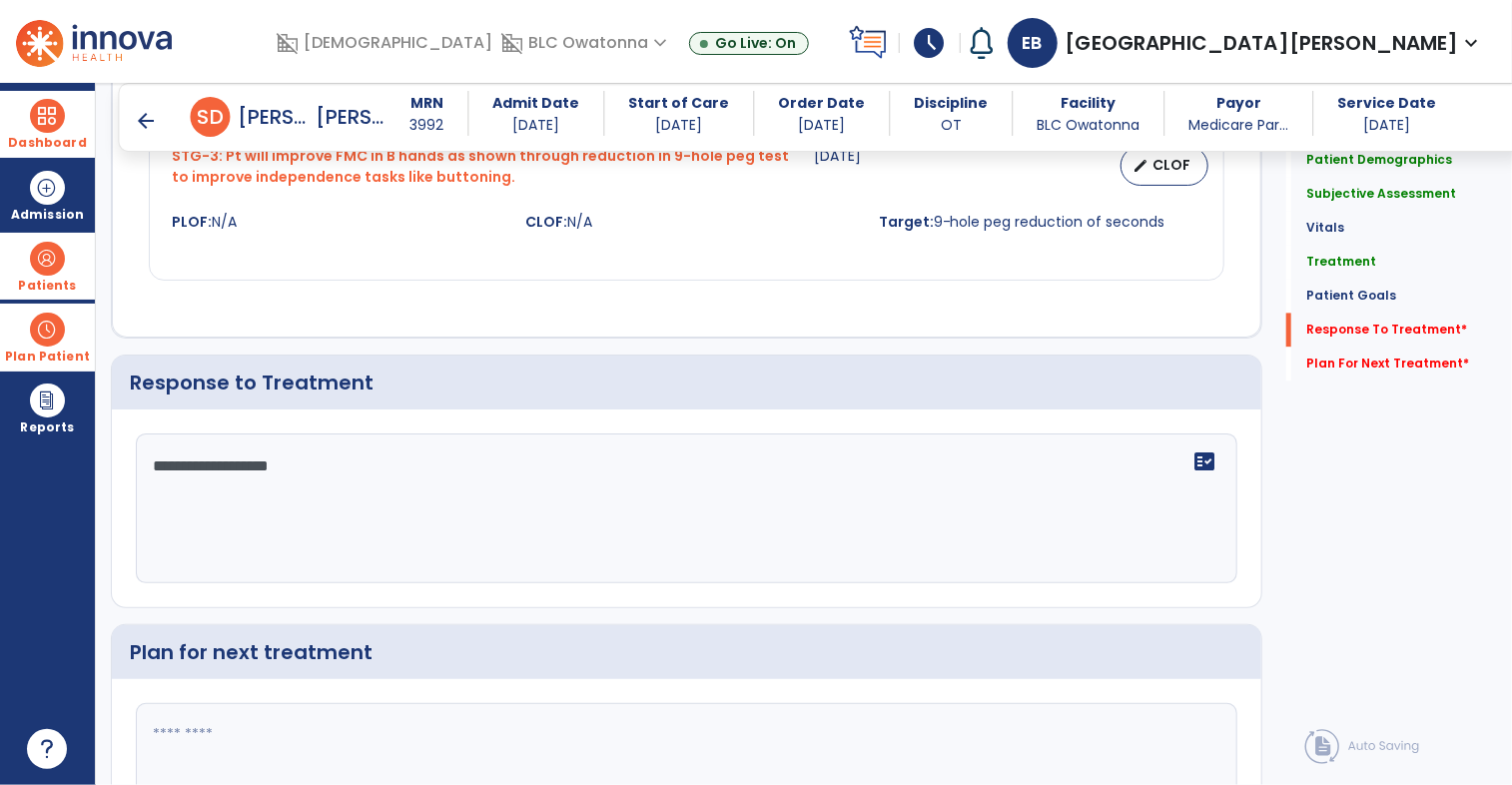 scroll, scrollTop: 2089, scrollLeft: 0, axis: vertical 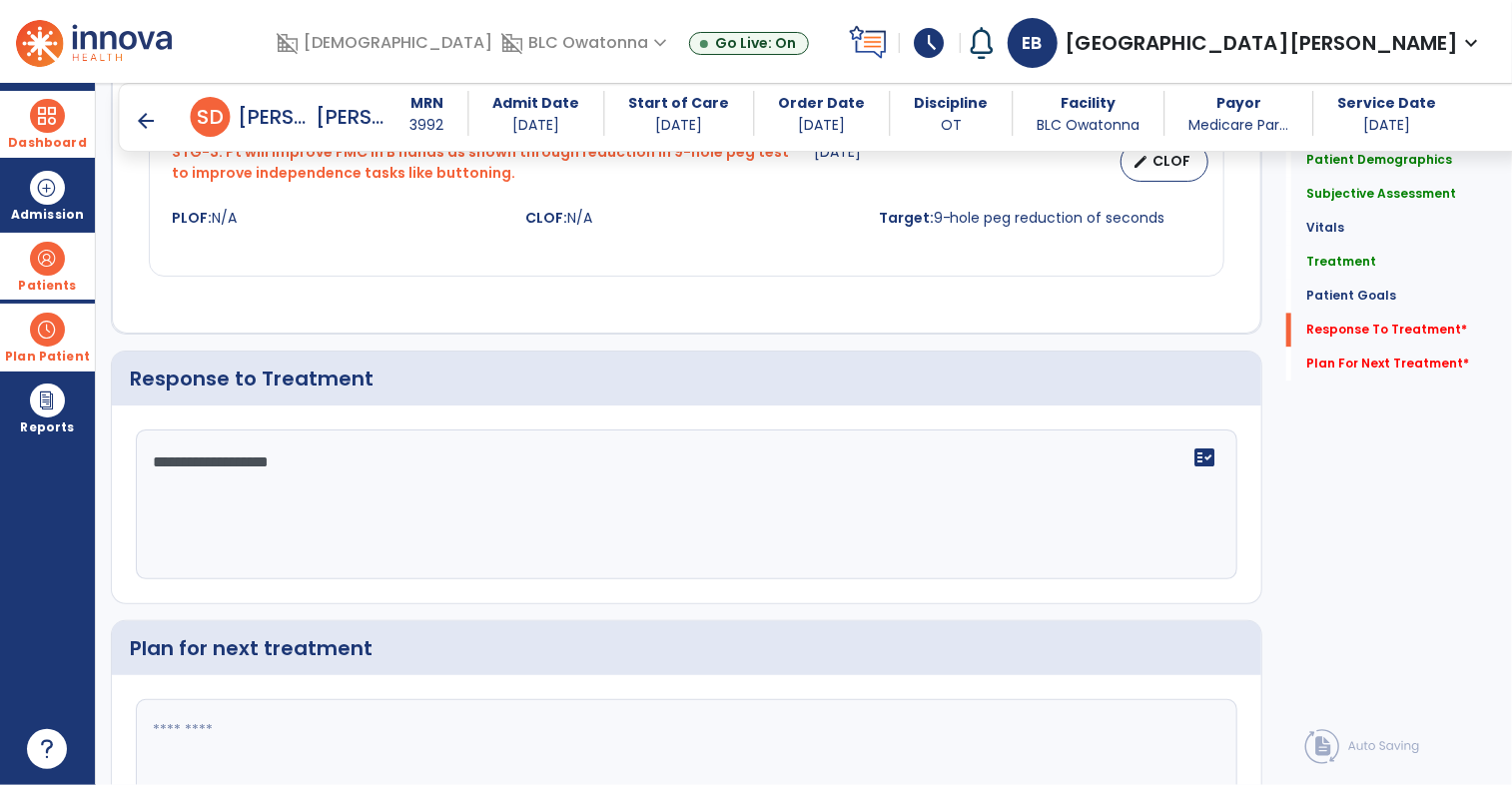 type on "**********" 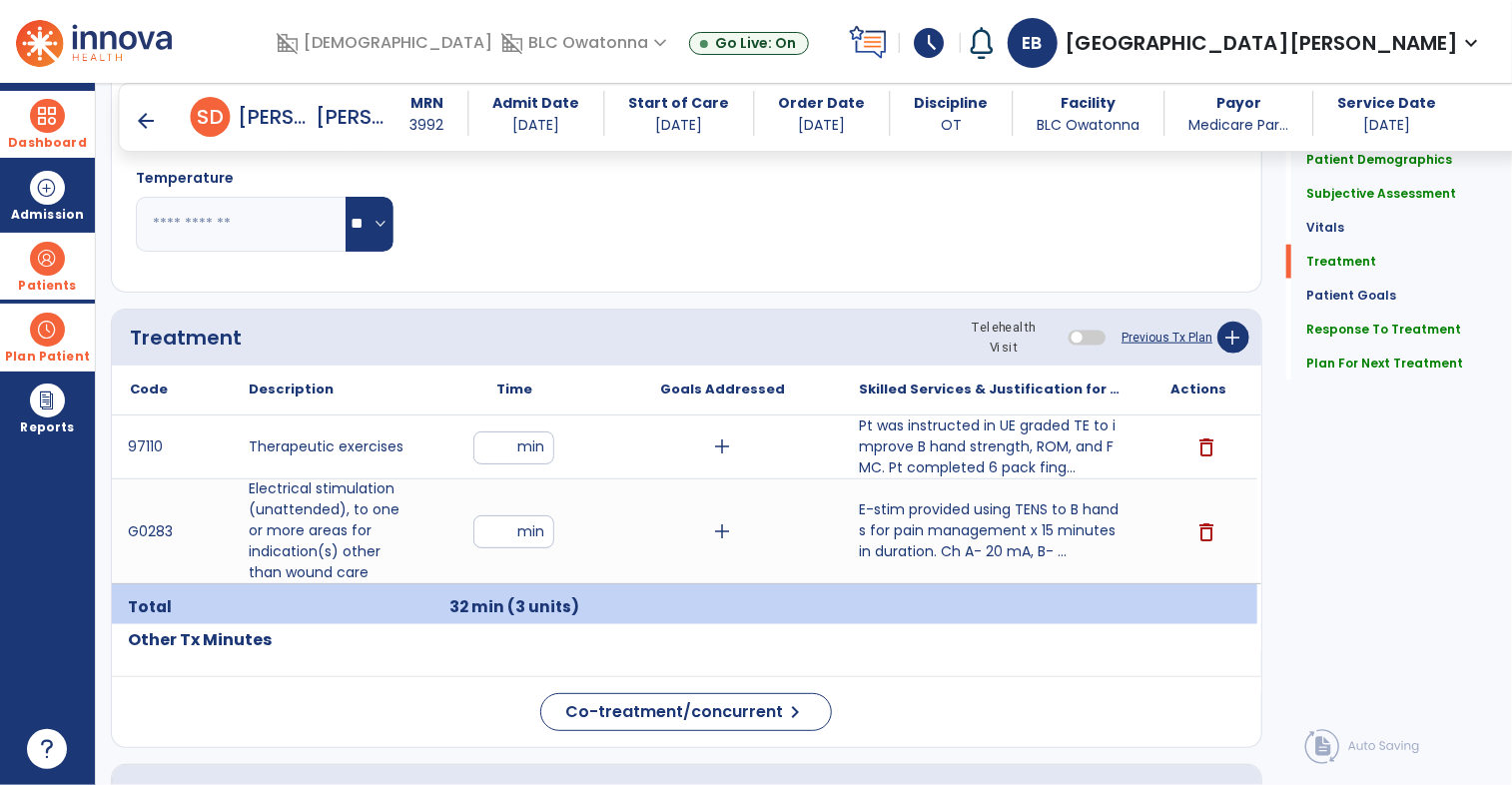 scroll, scrollTop: 979, scrollLeft: 0, axis: vertical 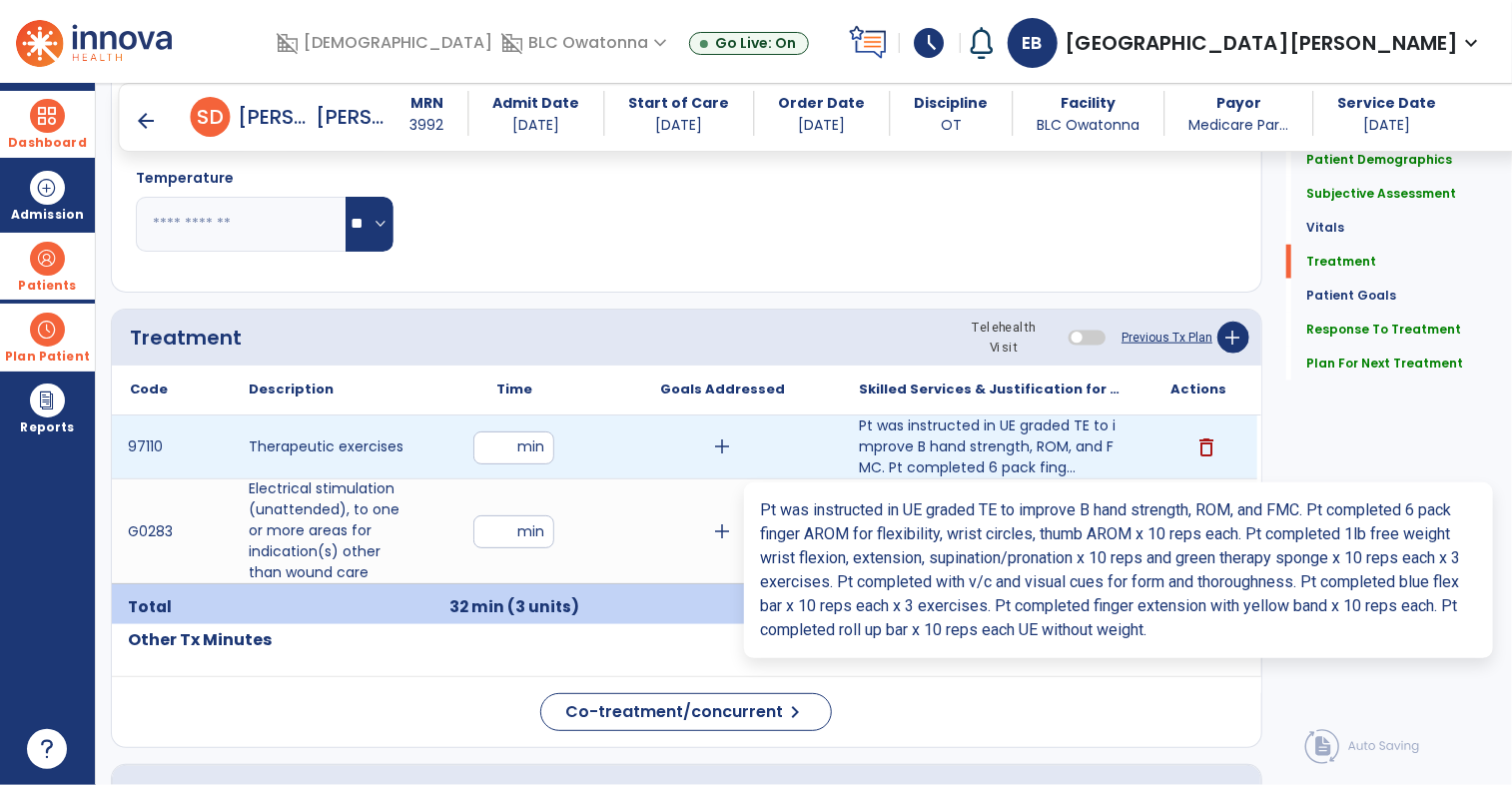 type on "**********" 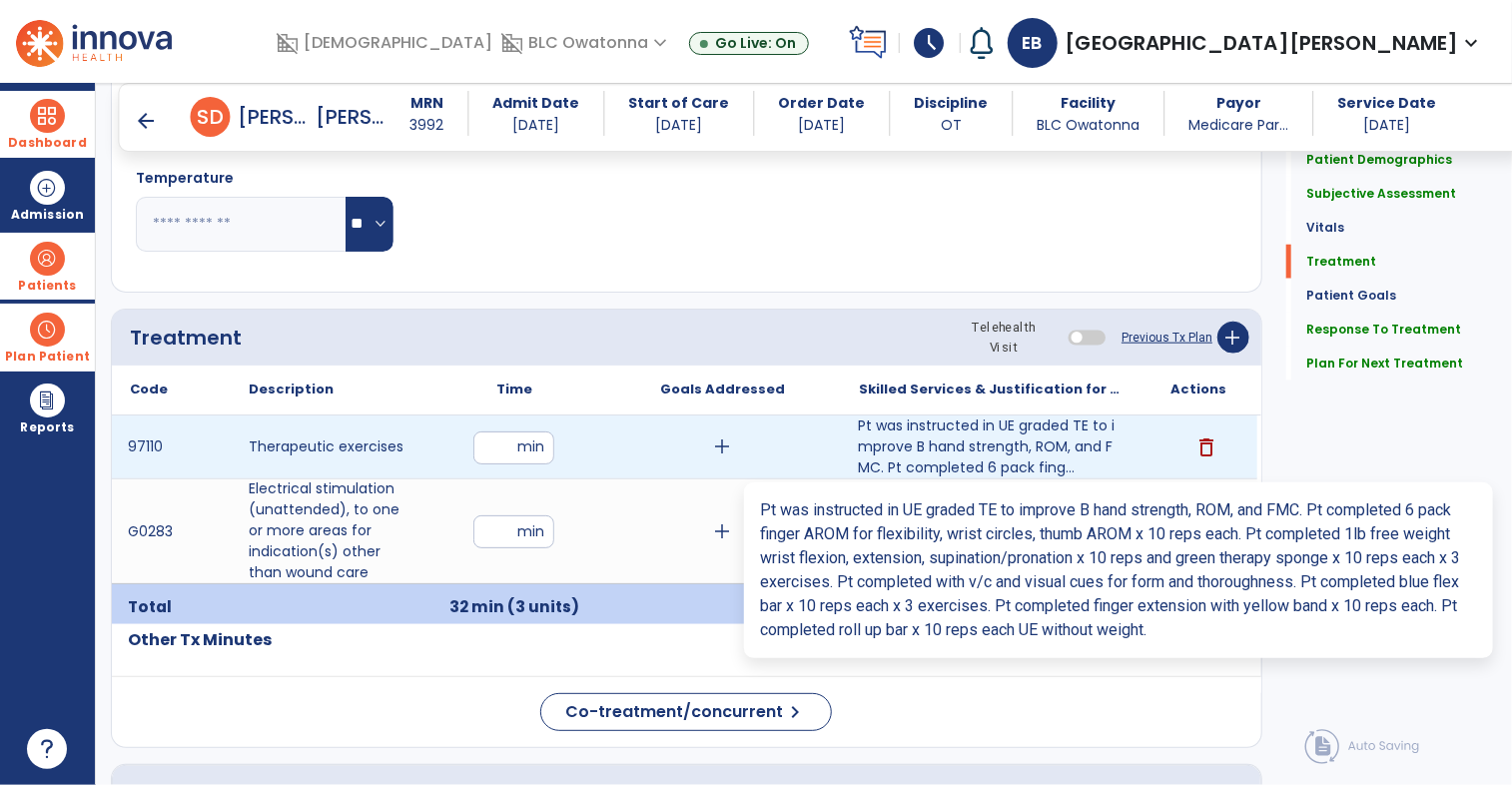 click on "Pt was instructed in UE graded TE to improve B hand strength, ROM, and FMC. Pt completed 6 pack fing..." at bounding box center [990, 446] 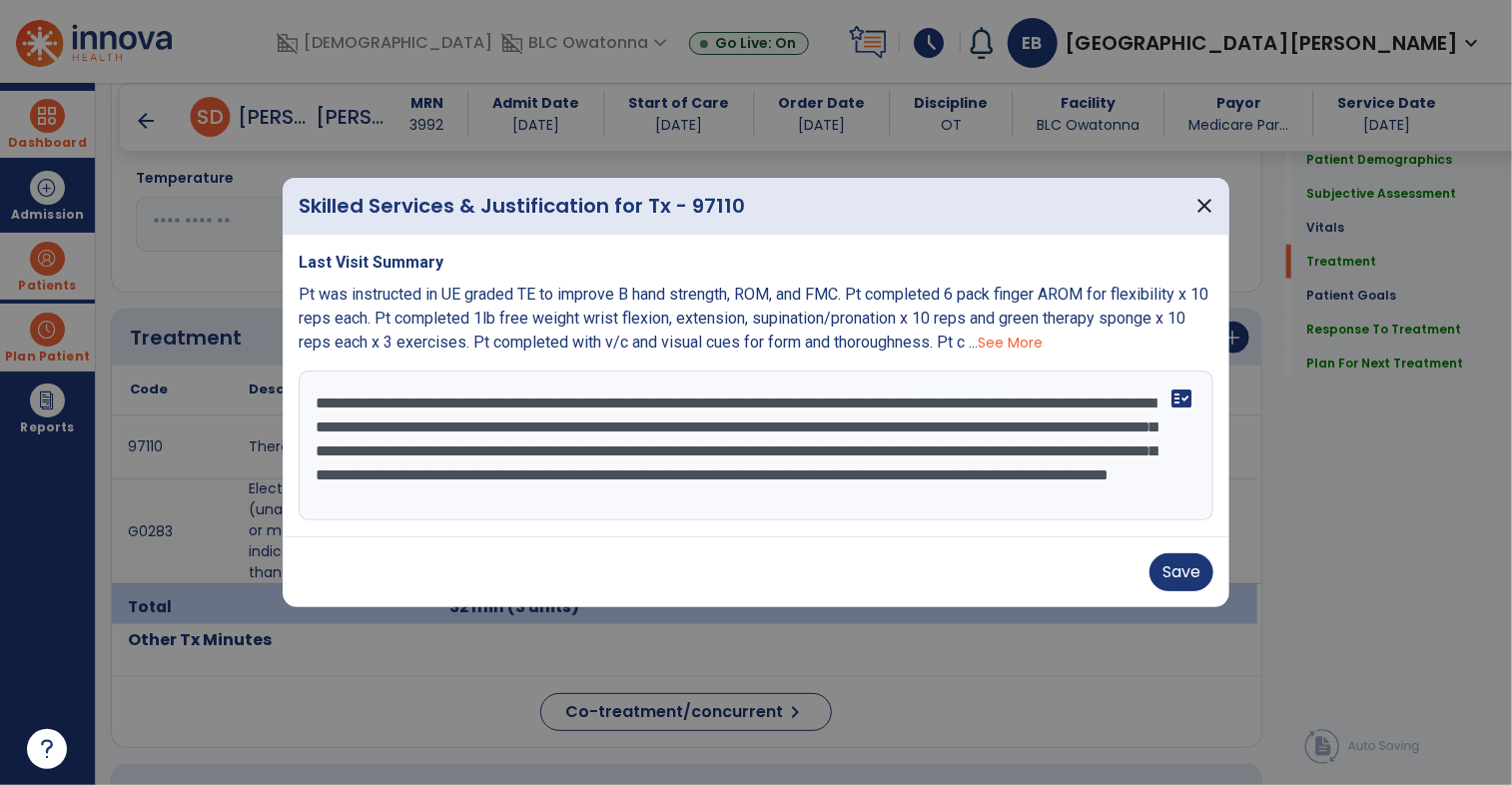 scroll, scrollTop: 24, scrollLeft: 0, axis: vertical 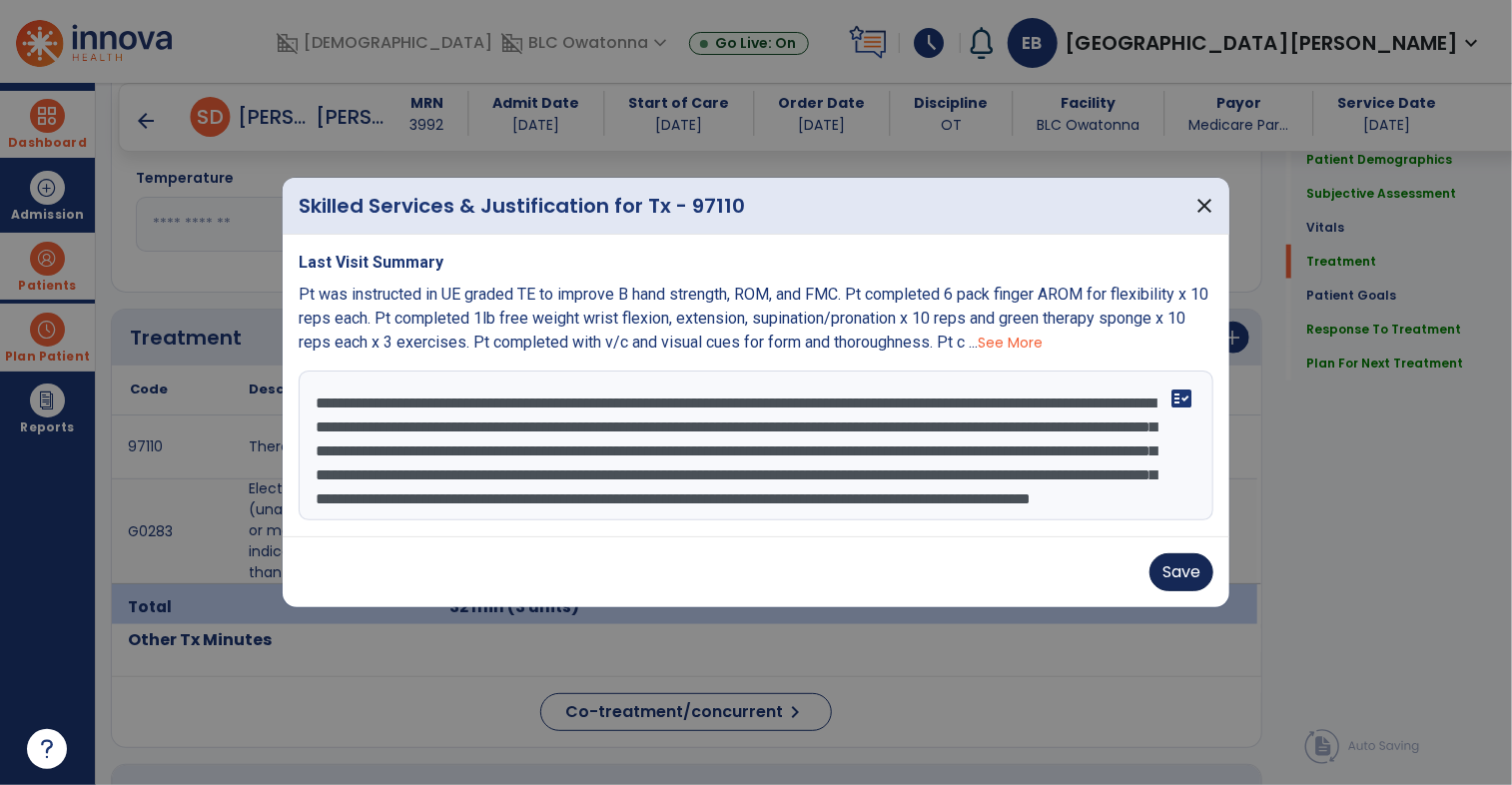 type on "**********" 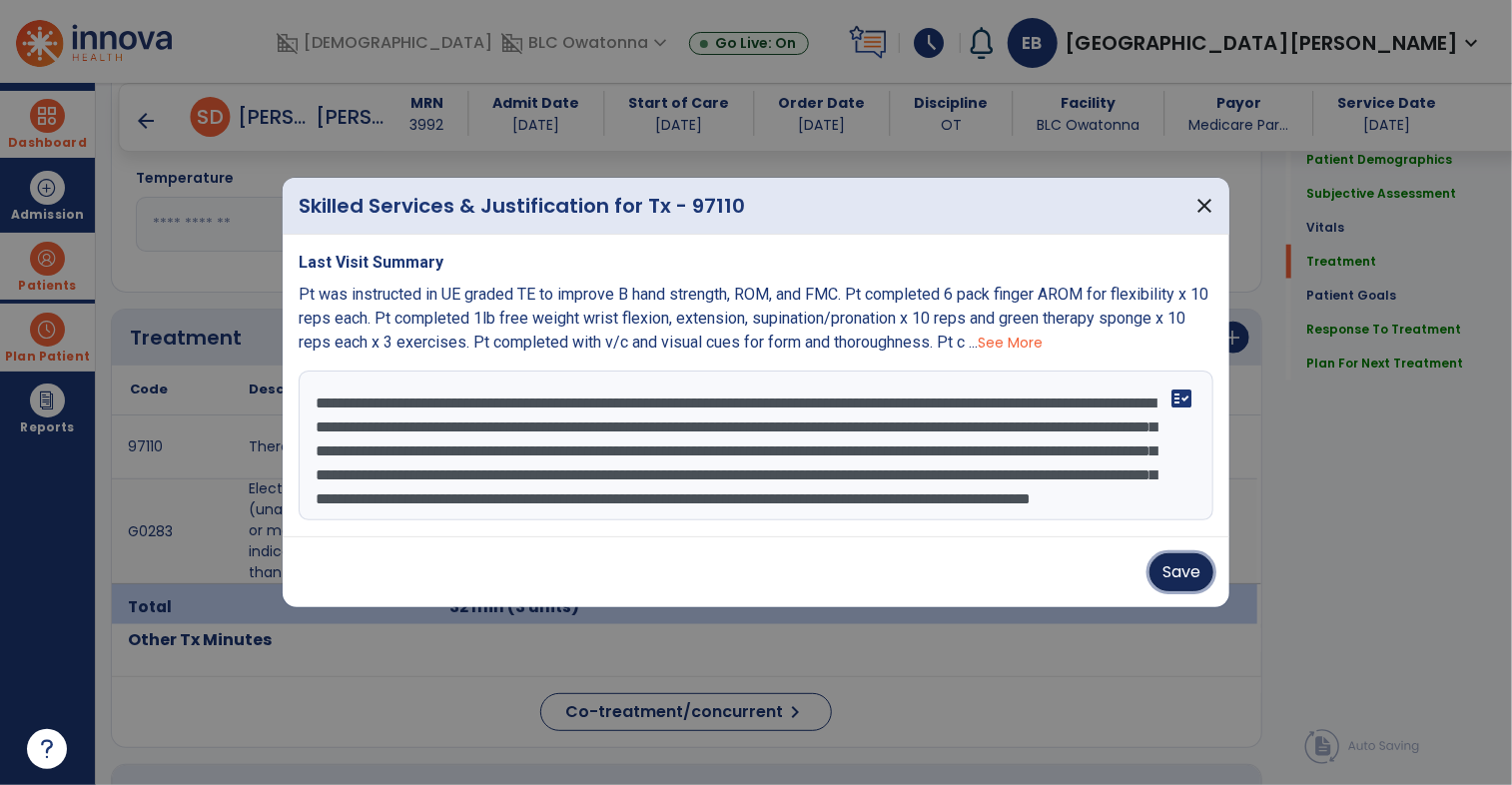 click on "Save" at bounding box center (1181, 572) 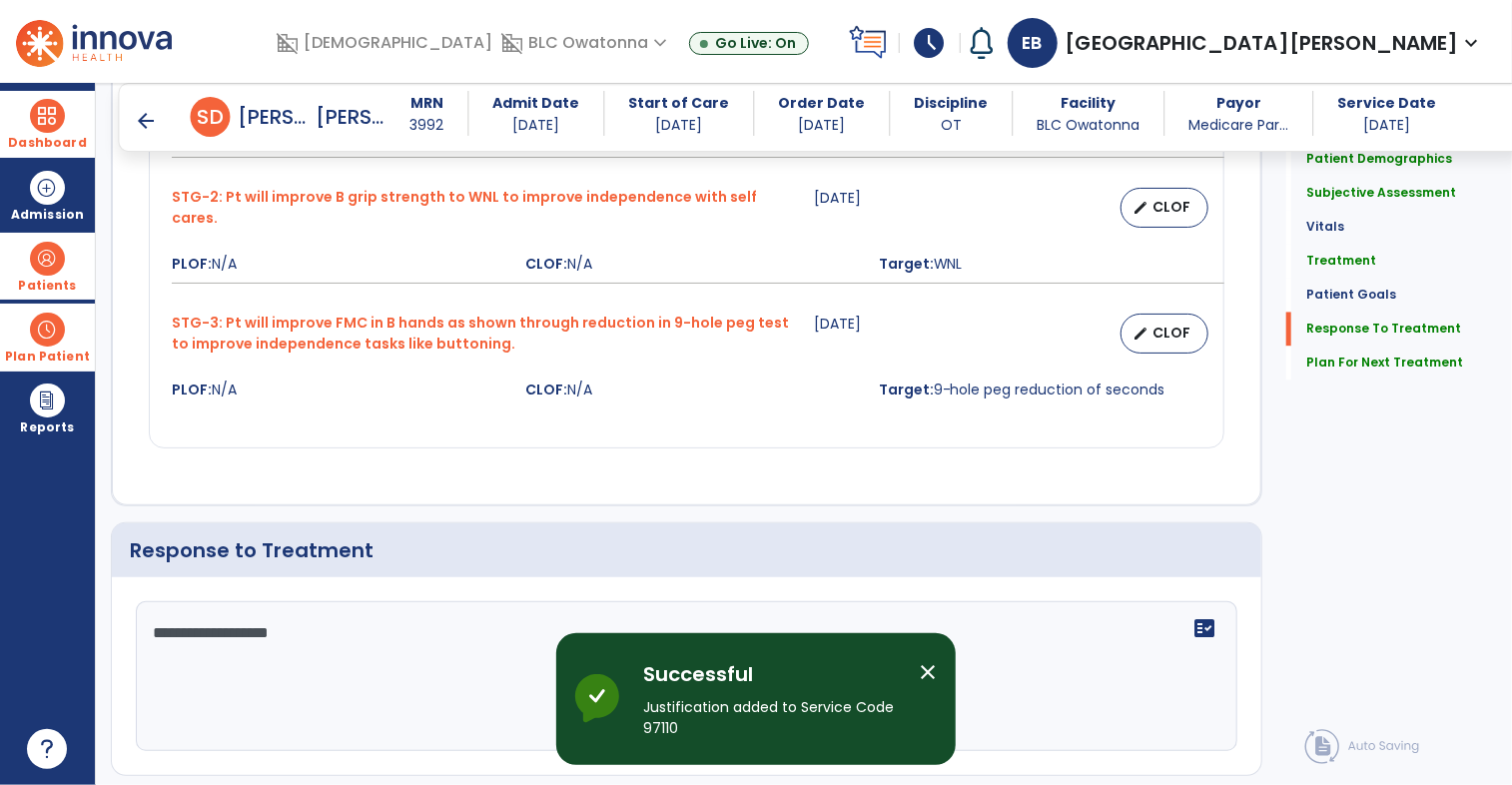 scroll, scrollTop: 2235, scrollLeft: 0, axis: vertical 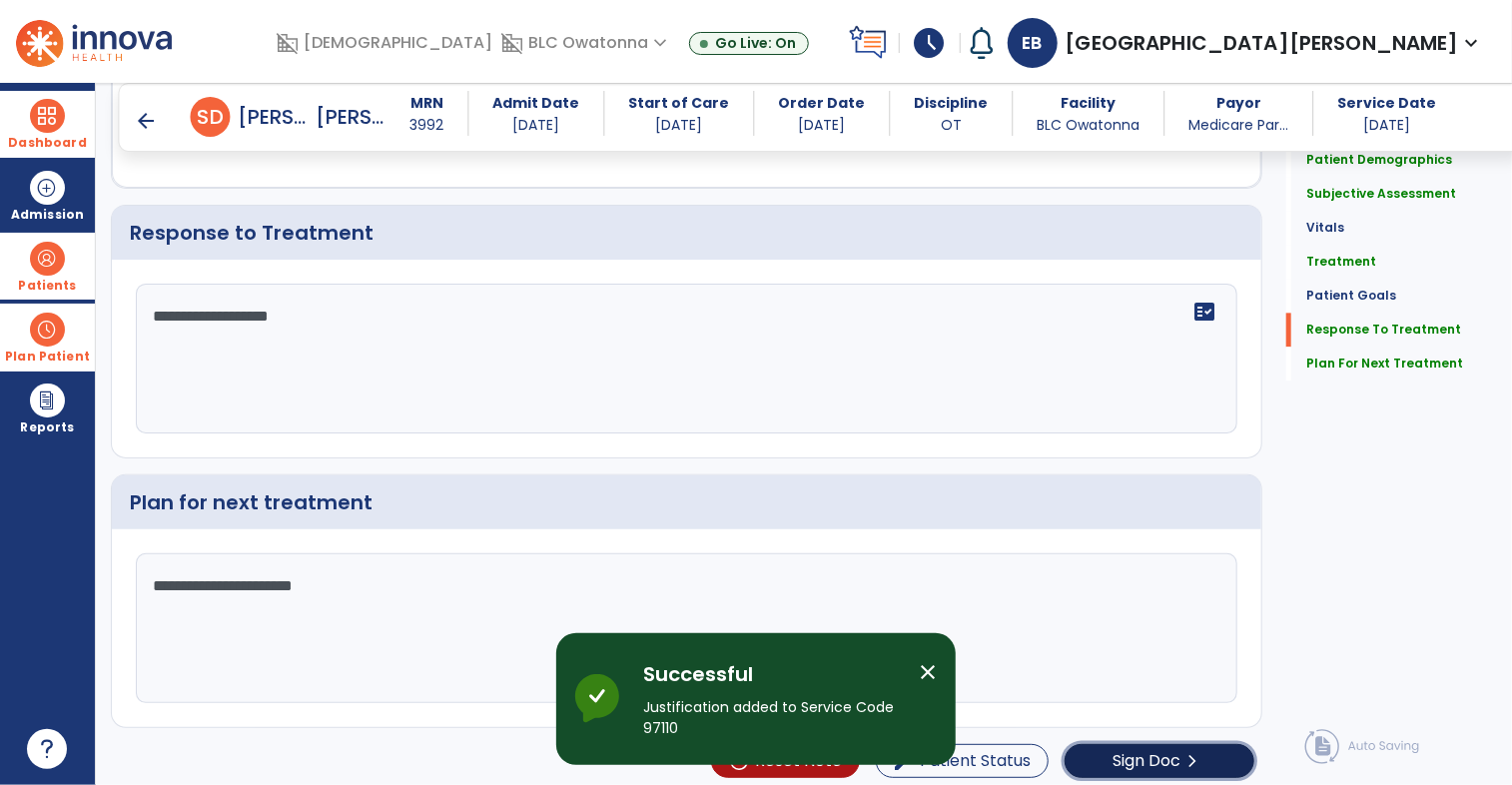 click on "Sign Doc" 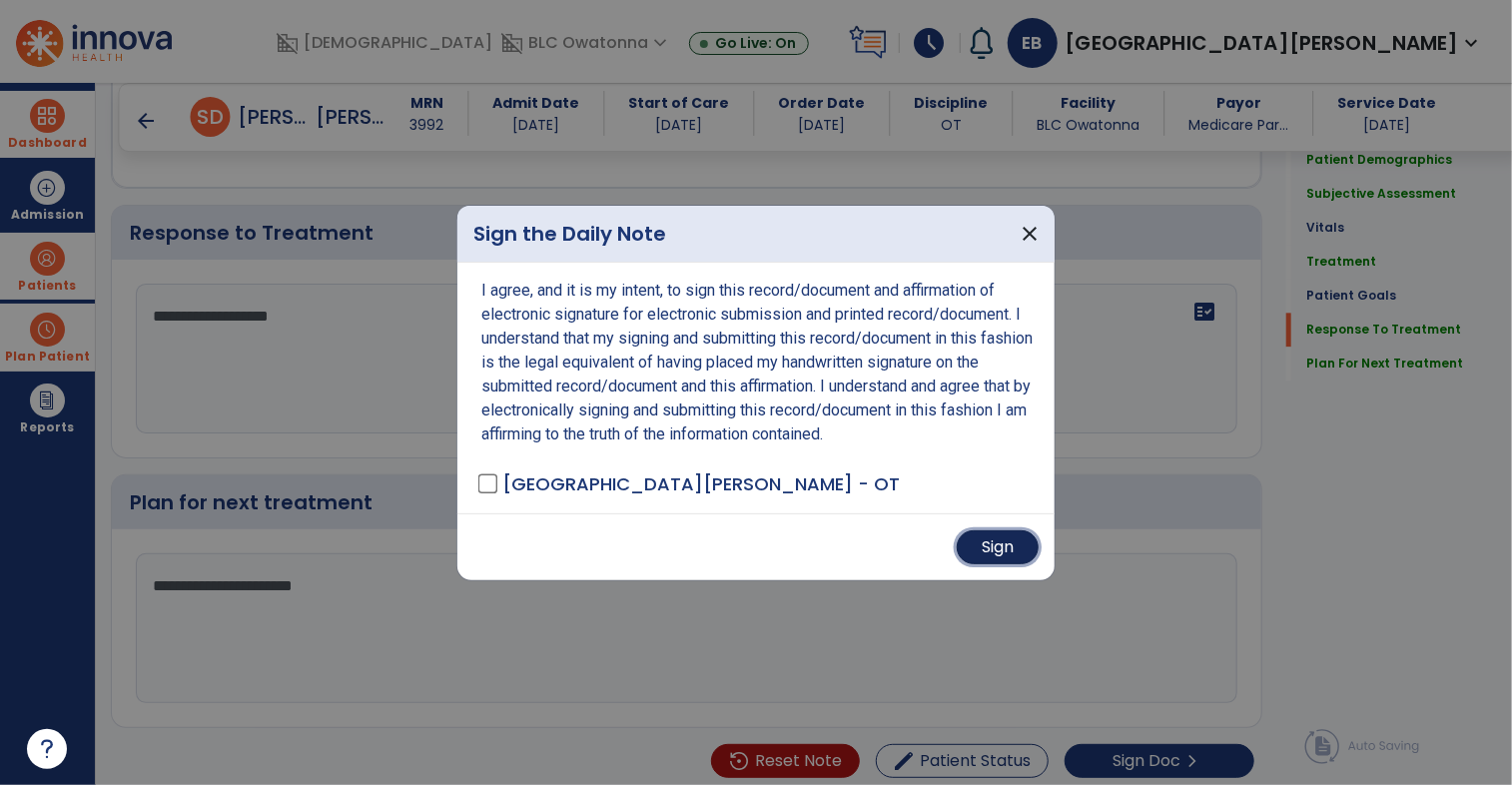 click on "Sign" at bounding box center [998, 547] 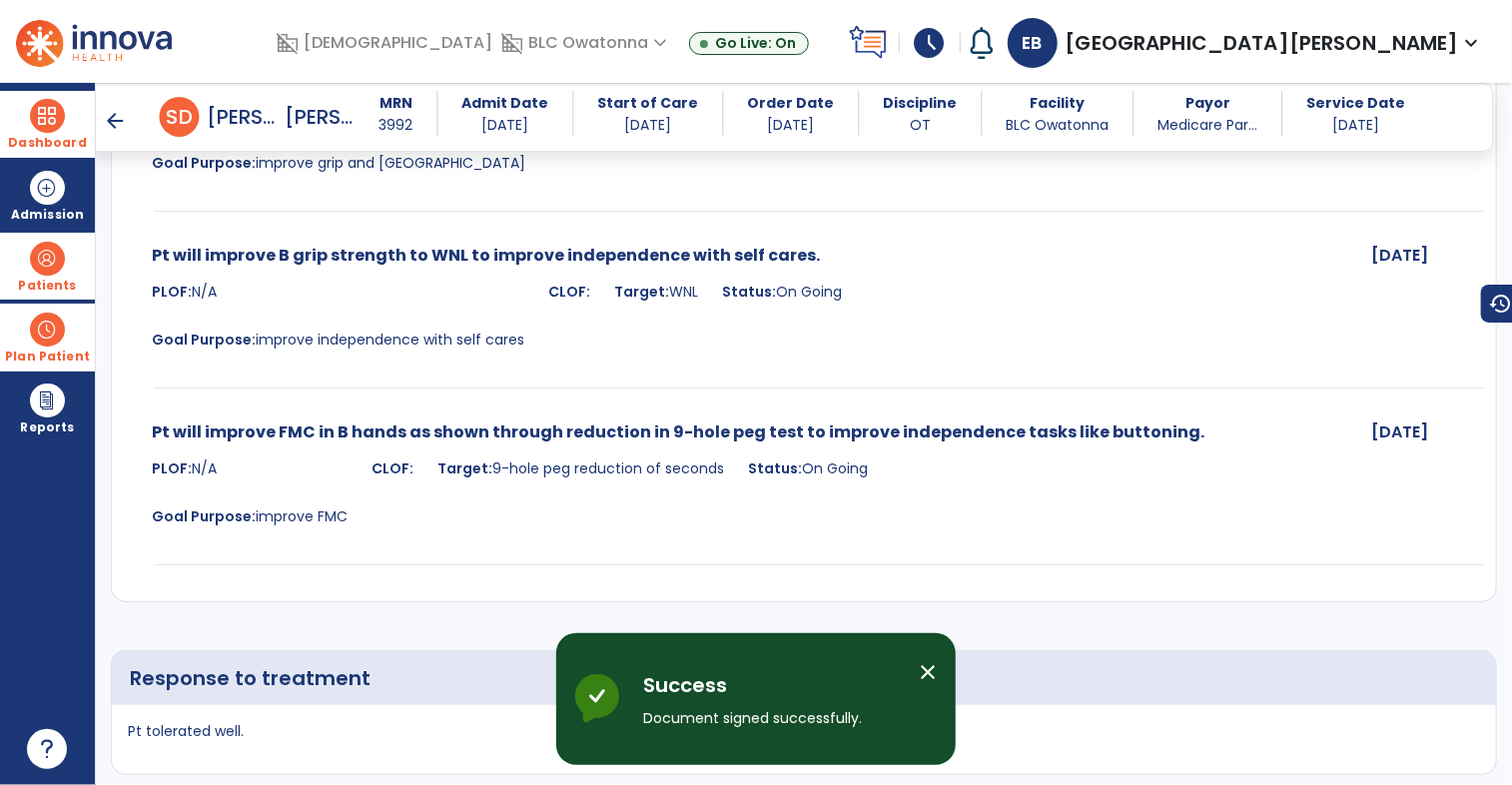 scroll, scrollTop: 3297, scrollLeft: 0, axis: vertical 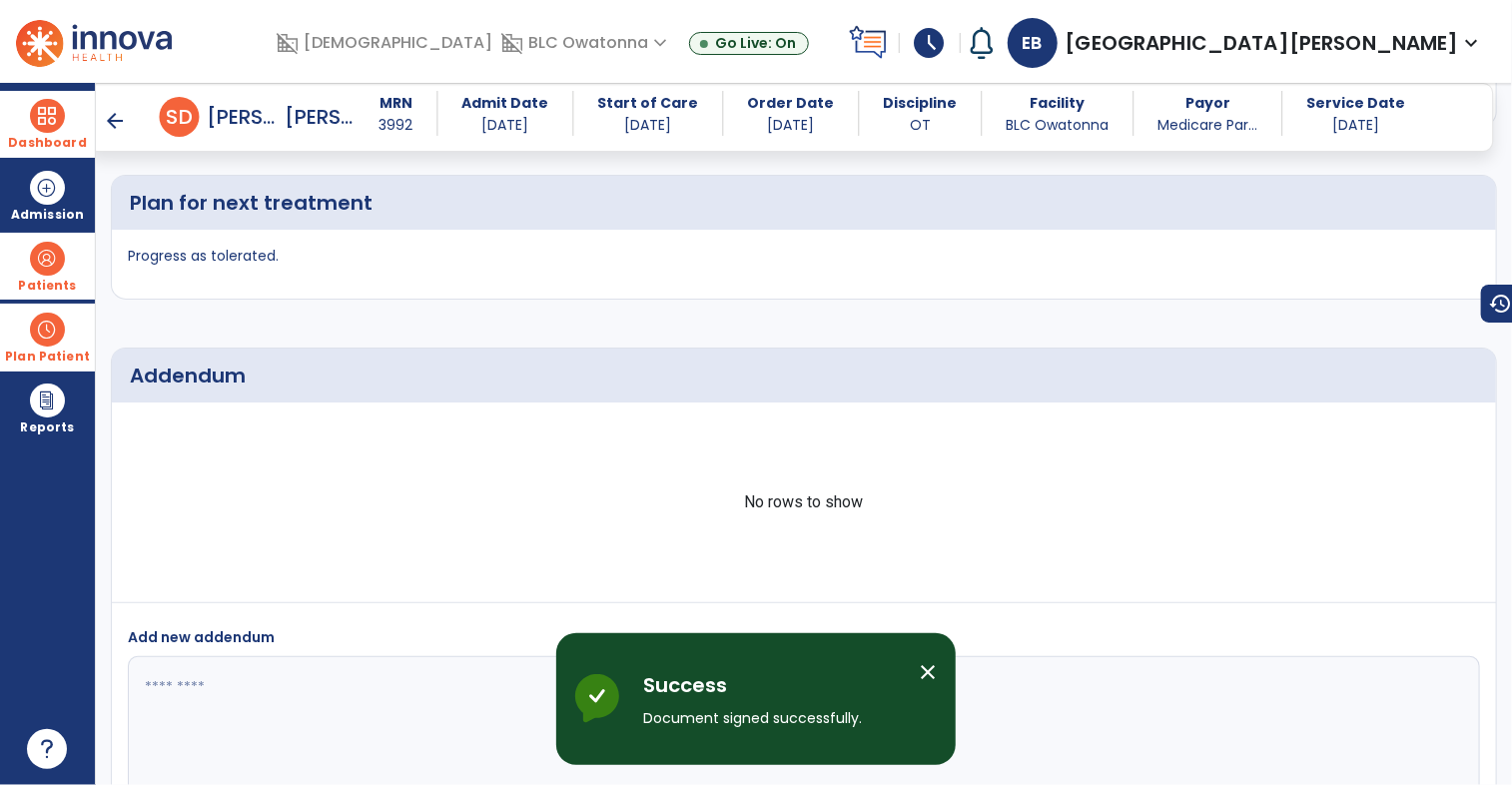 click on "arrow_back" at bounding box center [116, 121] 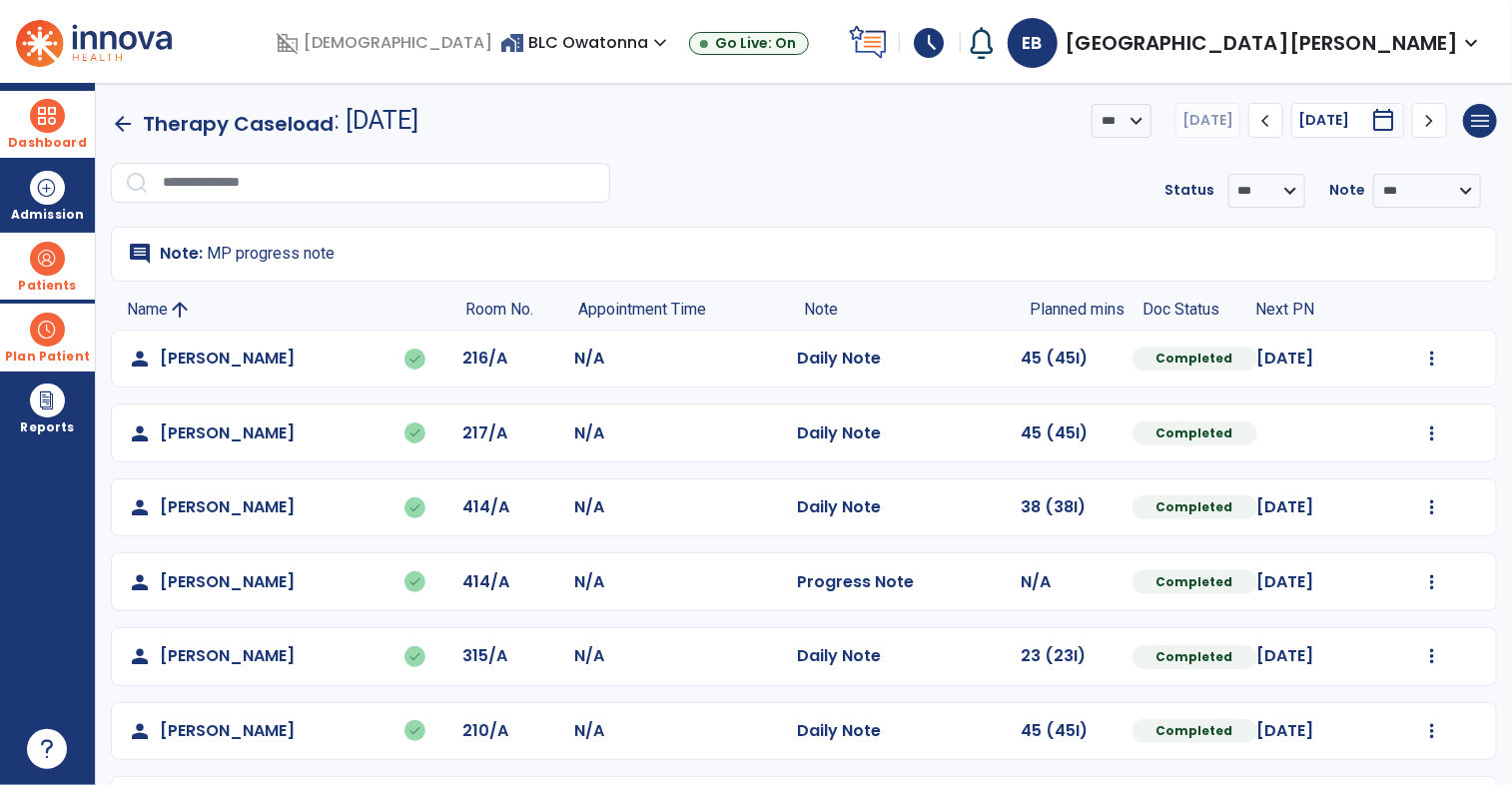 scroll, scrollTop: 224, scrollLeft: 0, axis: vertical 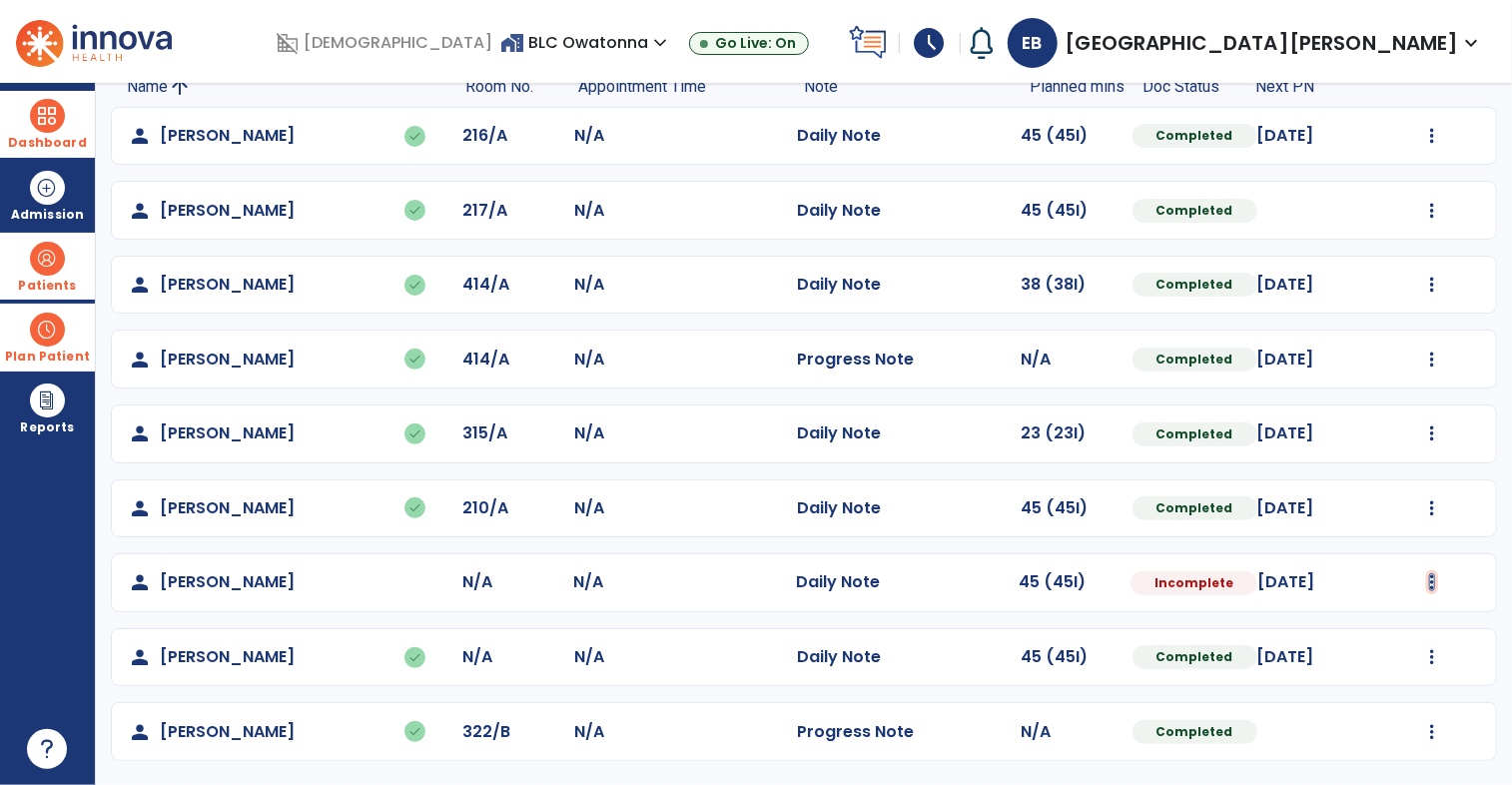 click at bounding box center (1432, 136) 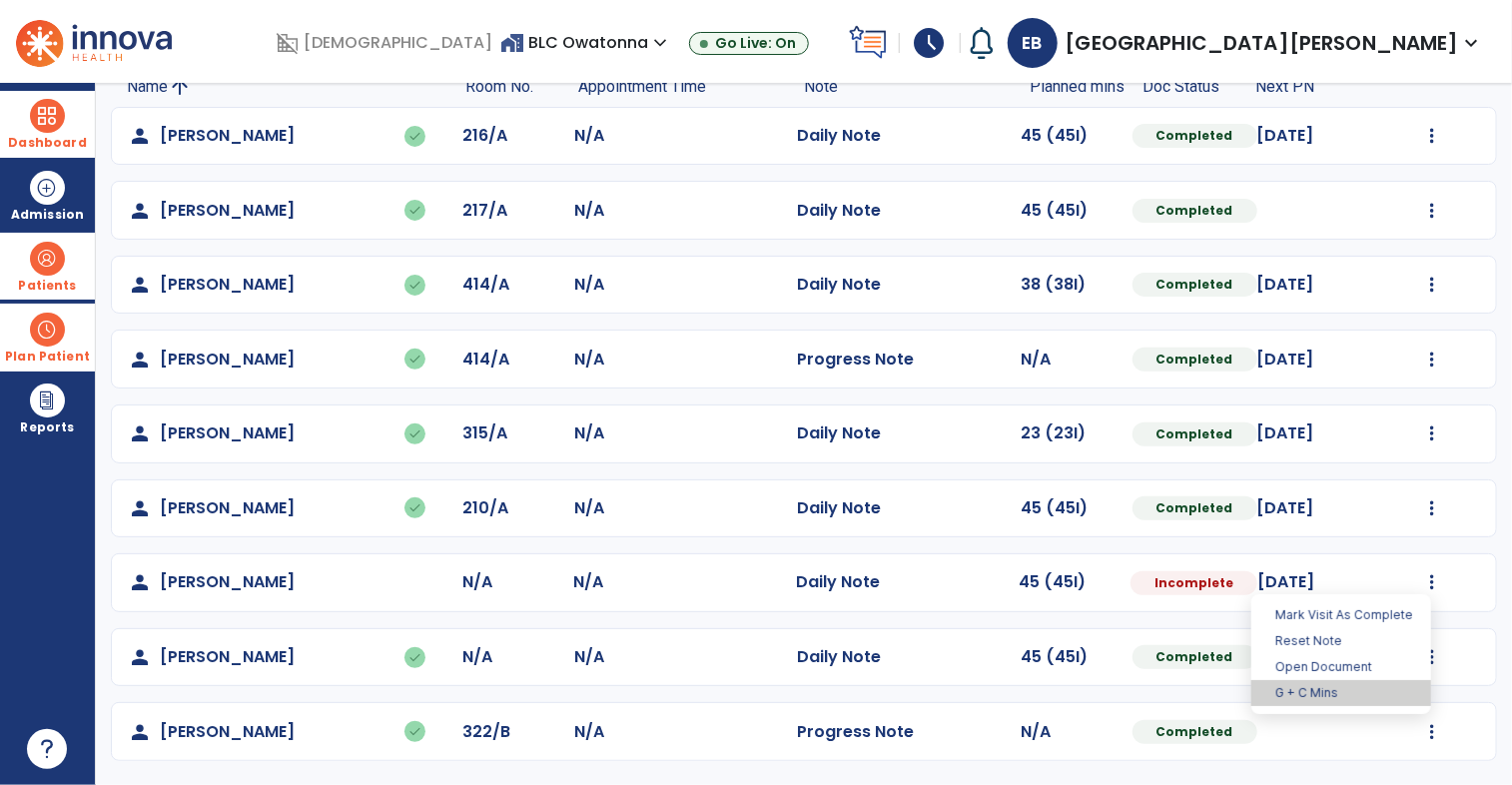 click on "G + C Mins" at bounding box center [1341, 693] 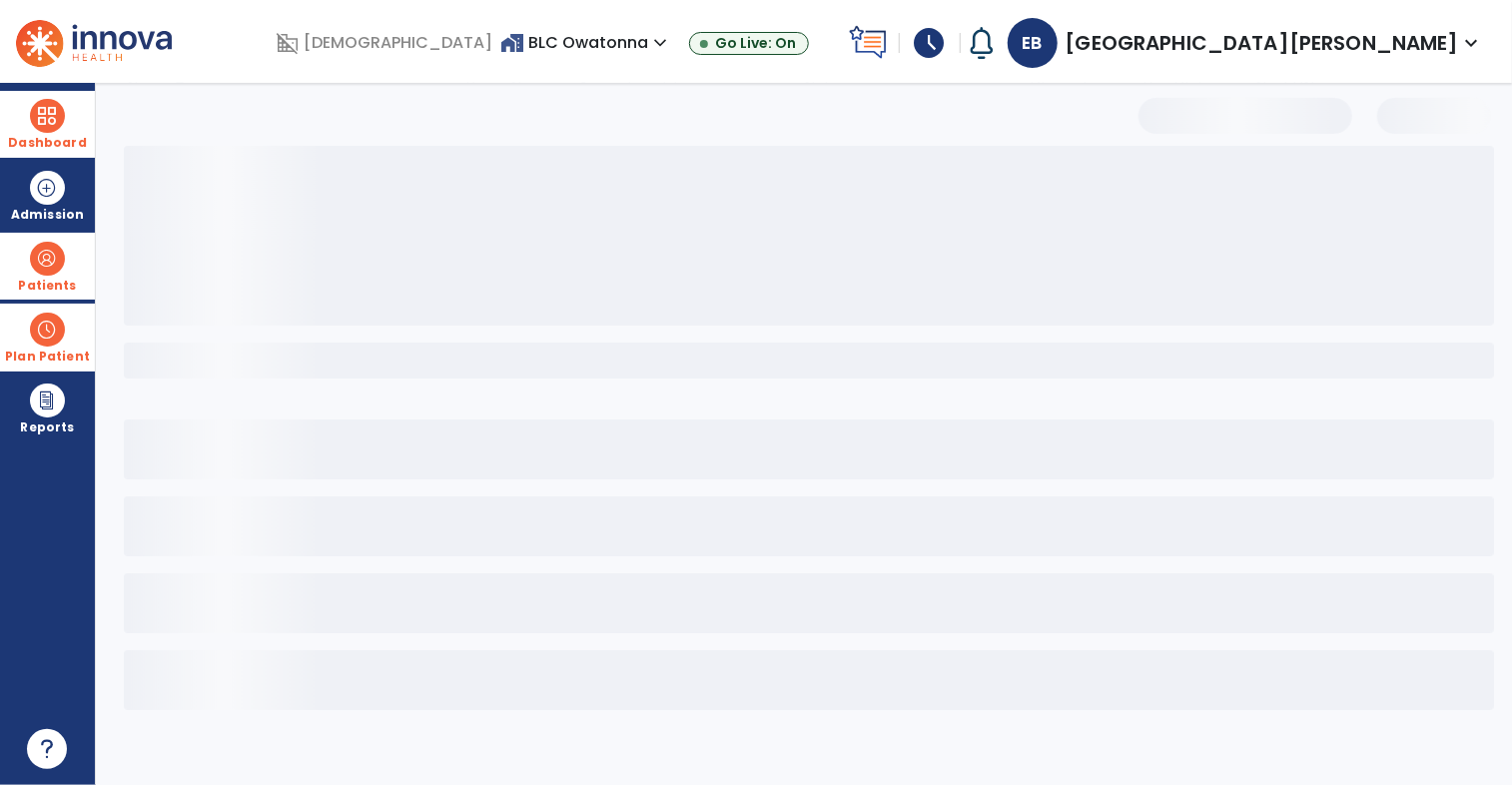click at bounding box center (47, 116) 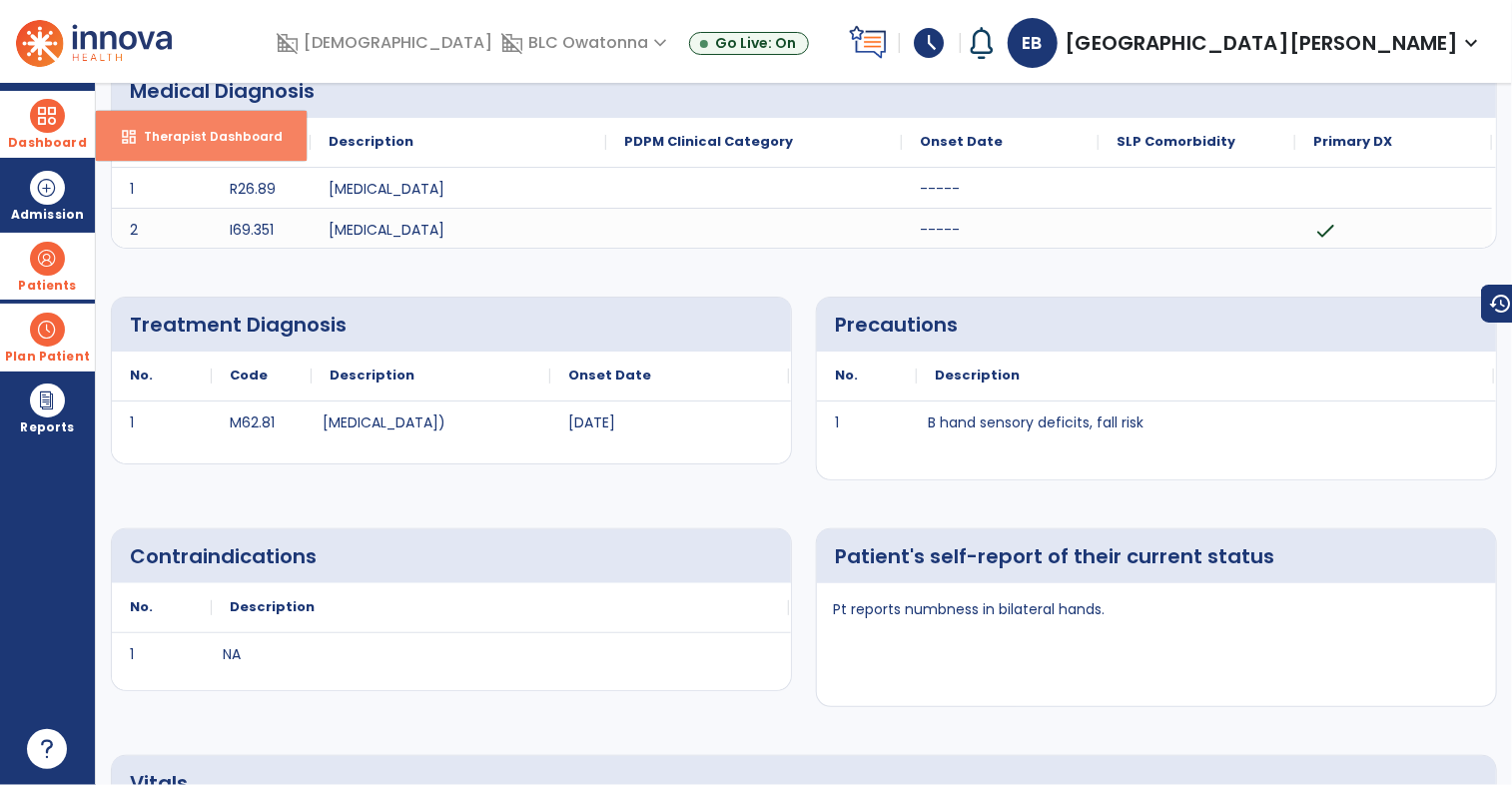 click on "dashboard  Therapist Dashboard" at bounding box center [201, 136] 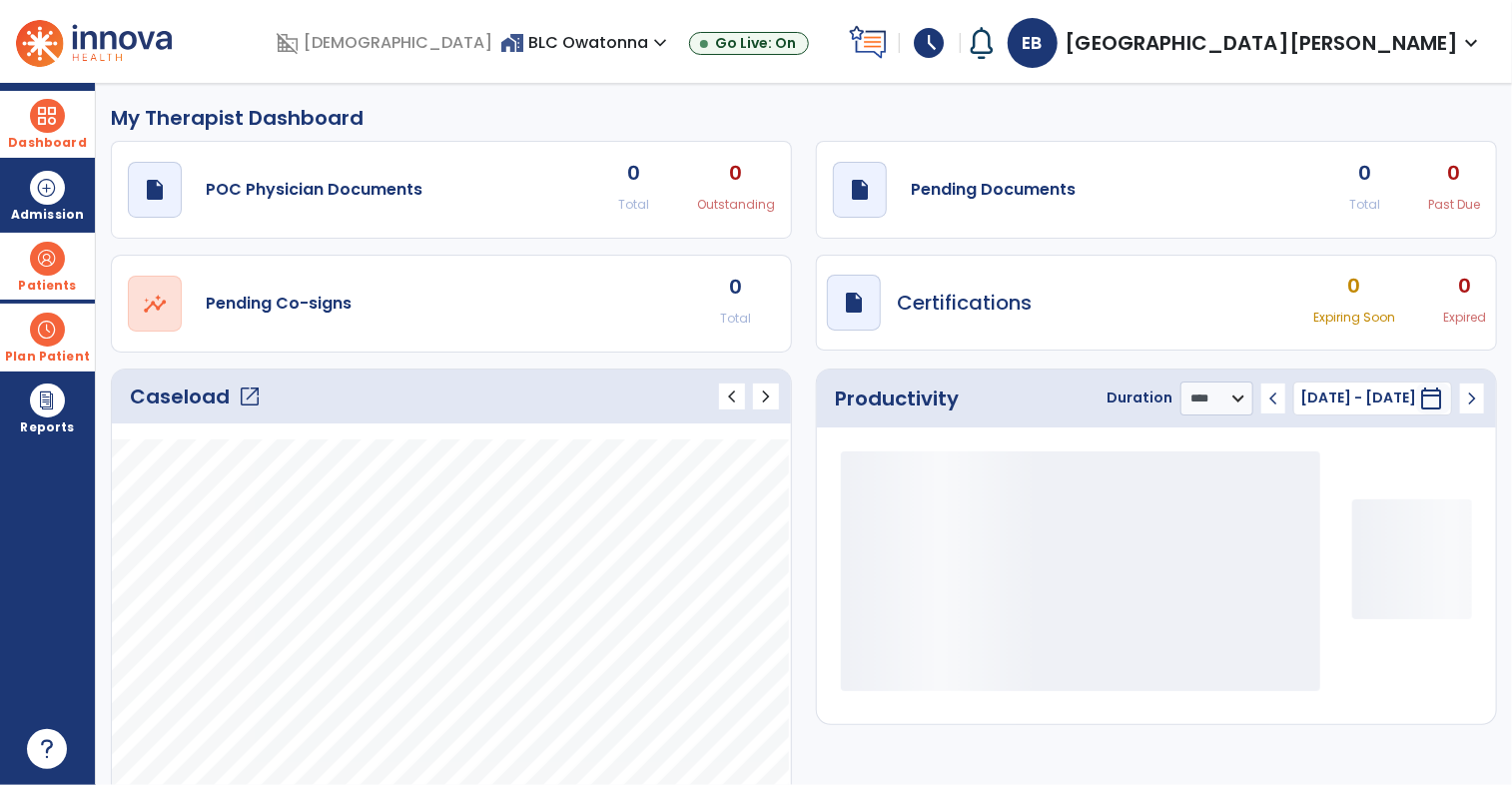 scroll, scrollTop: 0, scrollLeft: 0, axis: both 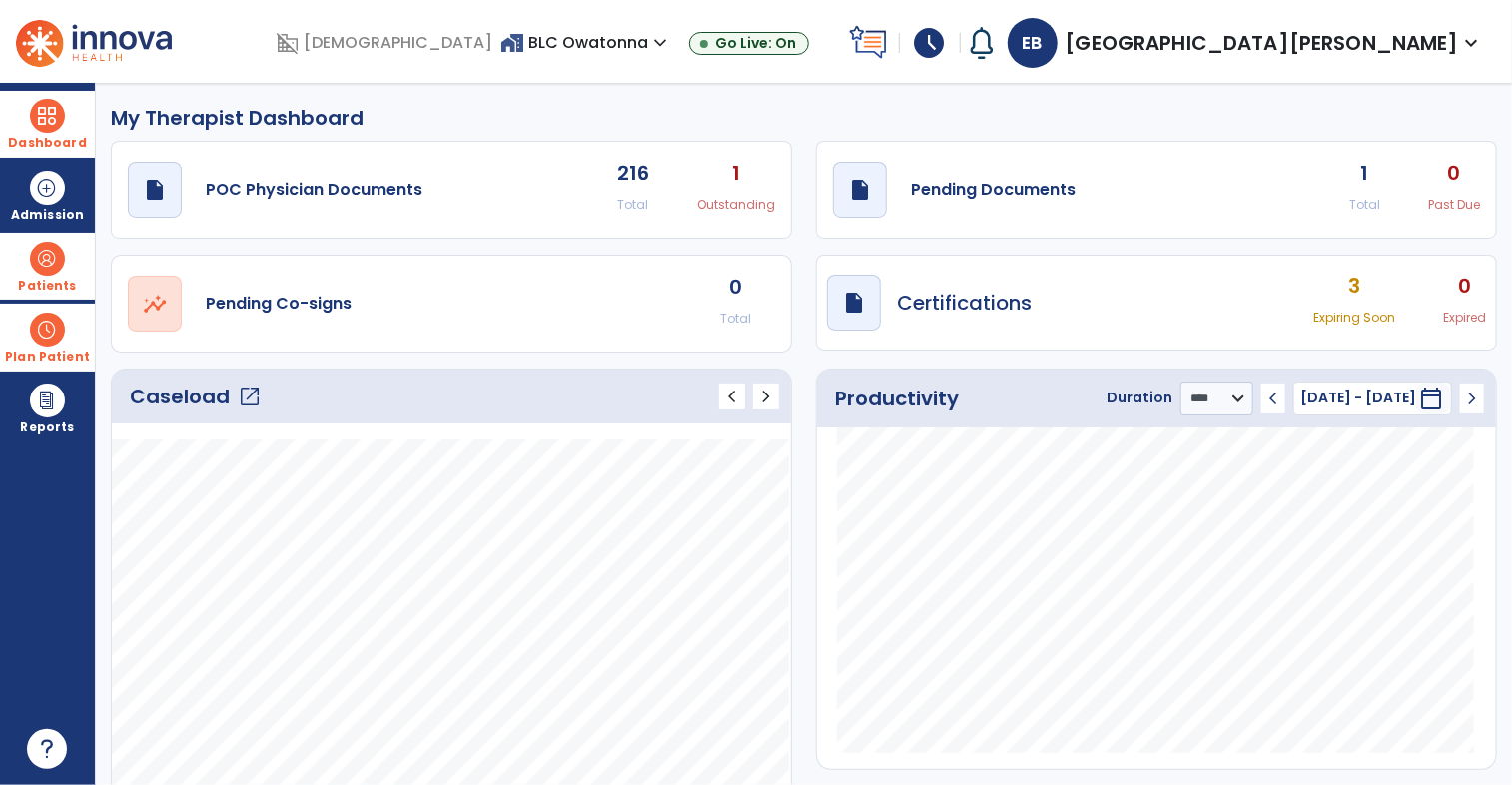 click on "open_in_new" 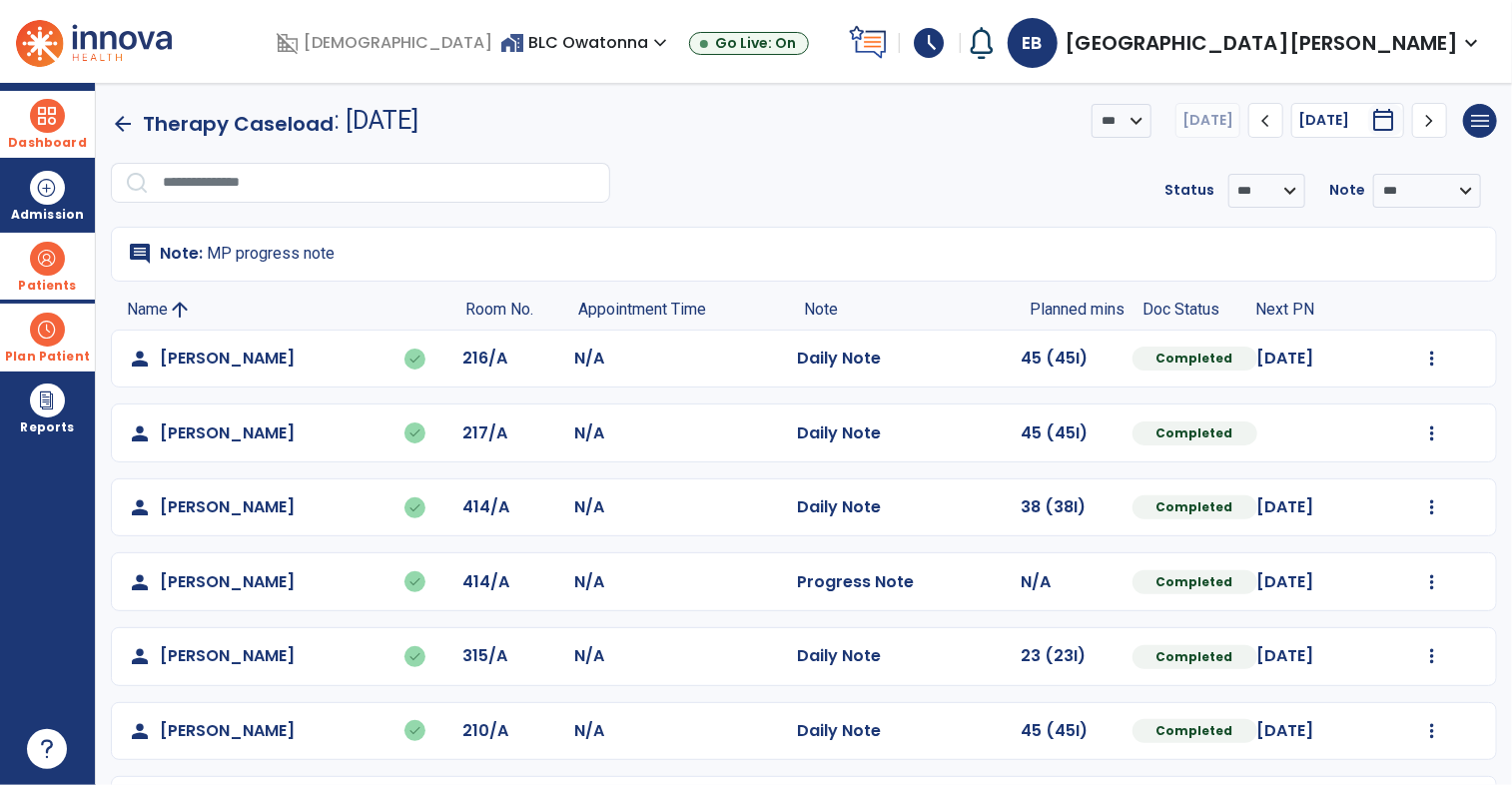 scroll, scrollTop: 224, scrollLeft: 0, axis: vertical 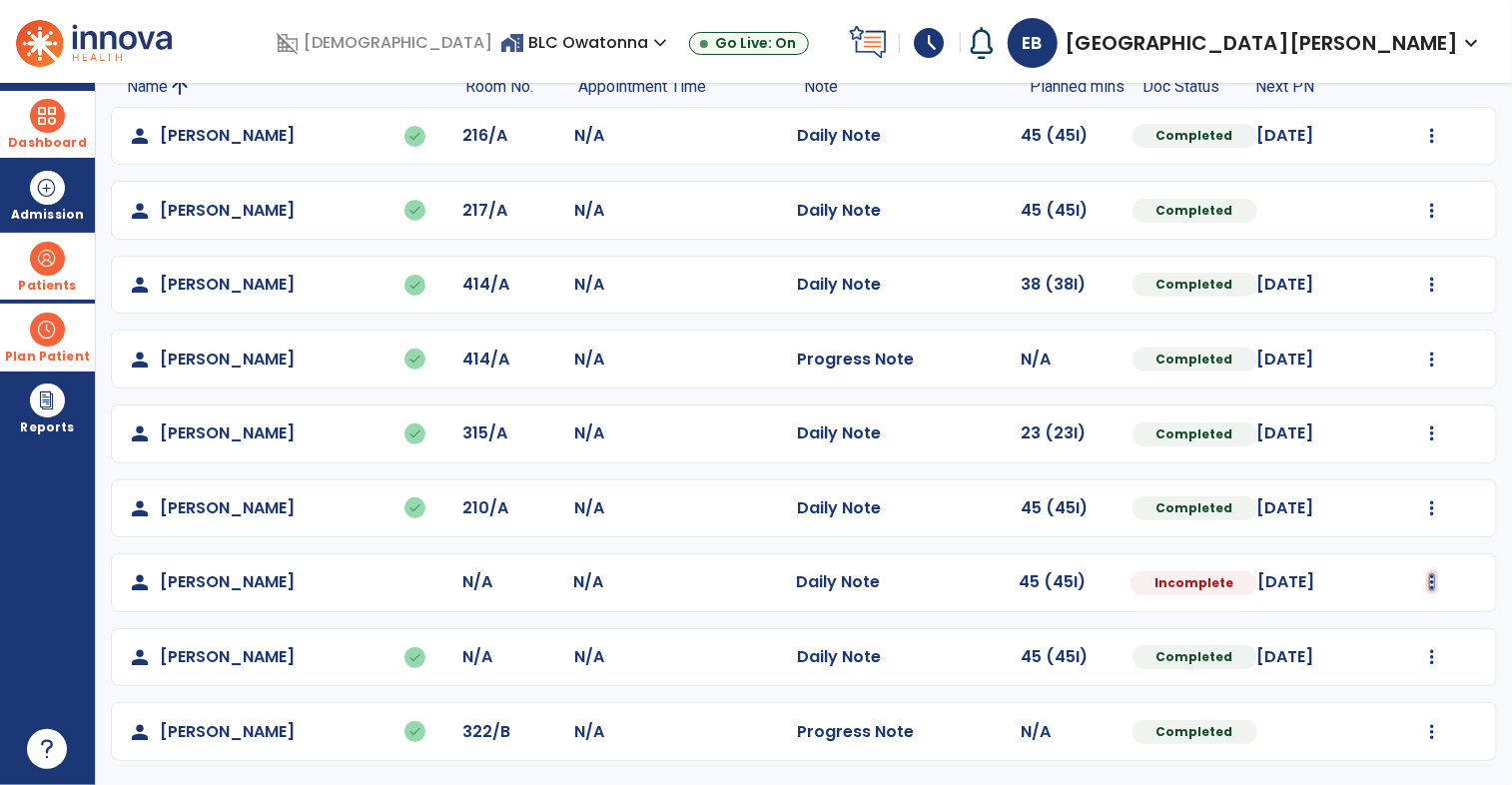 click at bounding box center (1432, 136) 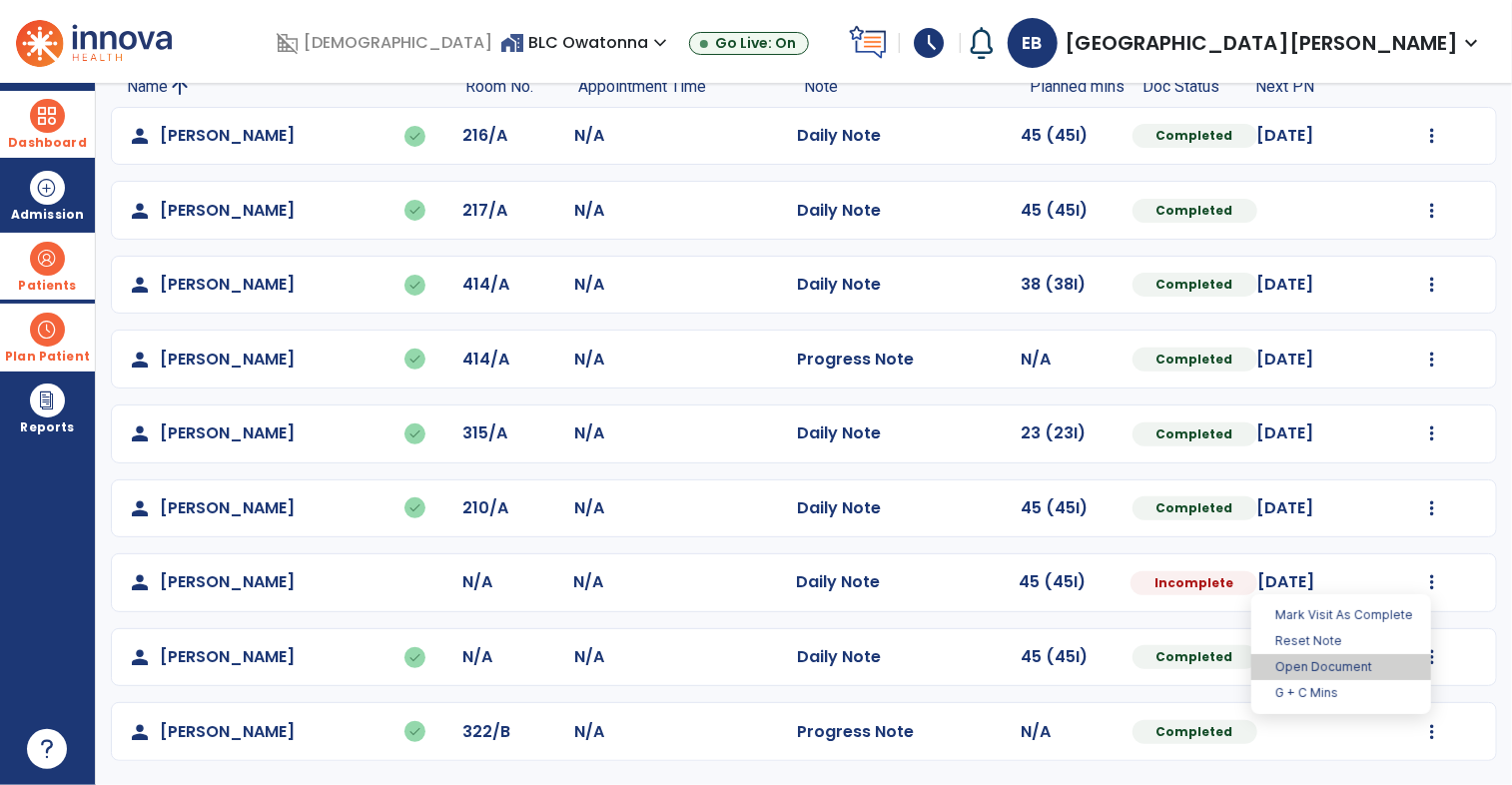 click on "Open Document" at bounding box center (1341, 667) 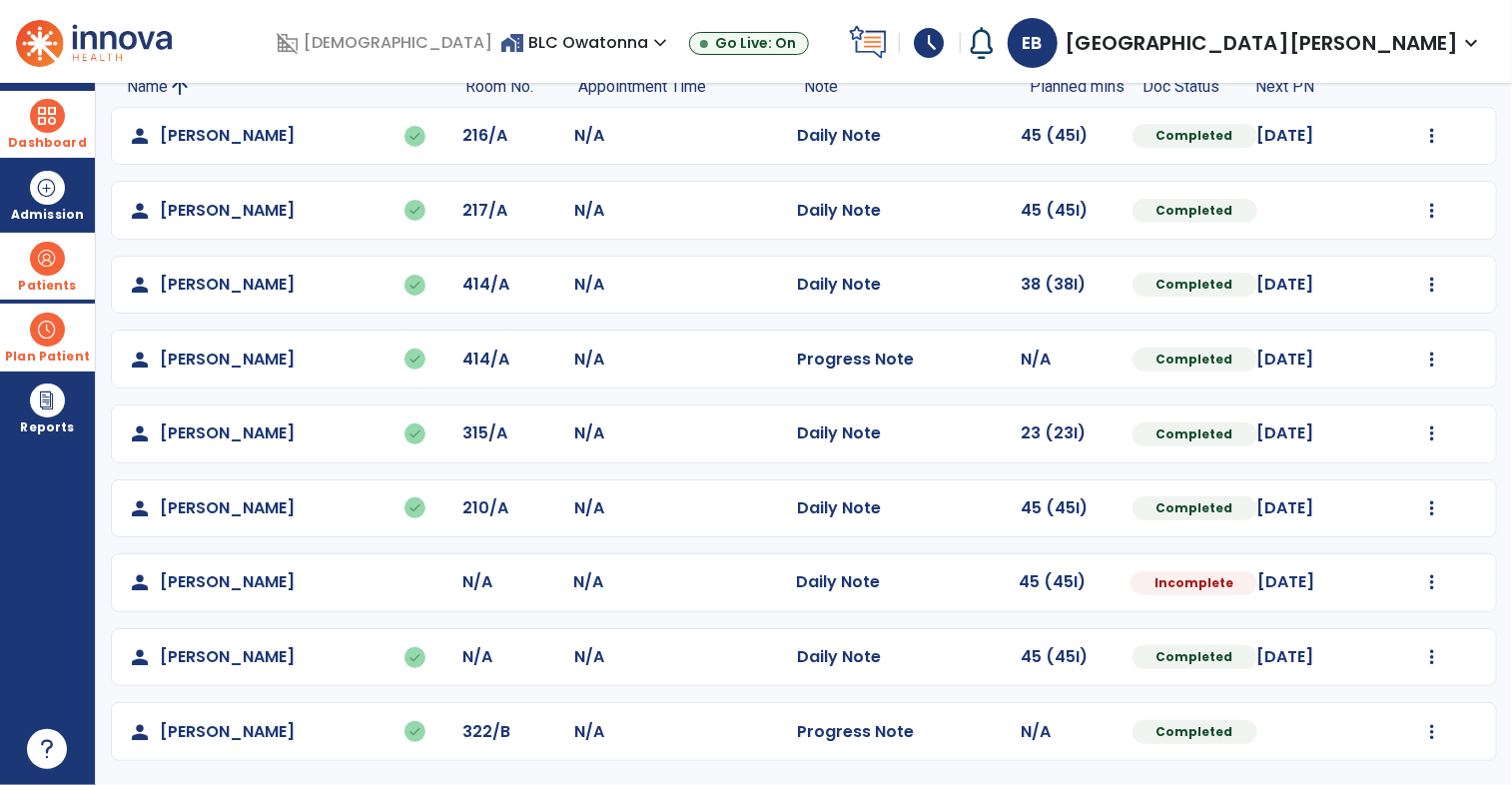 select on "*" 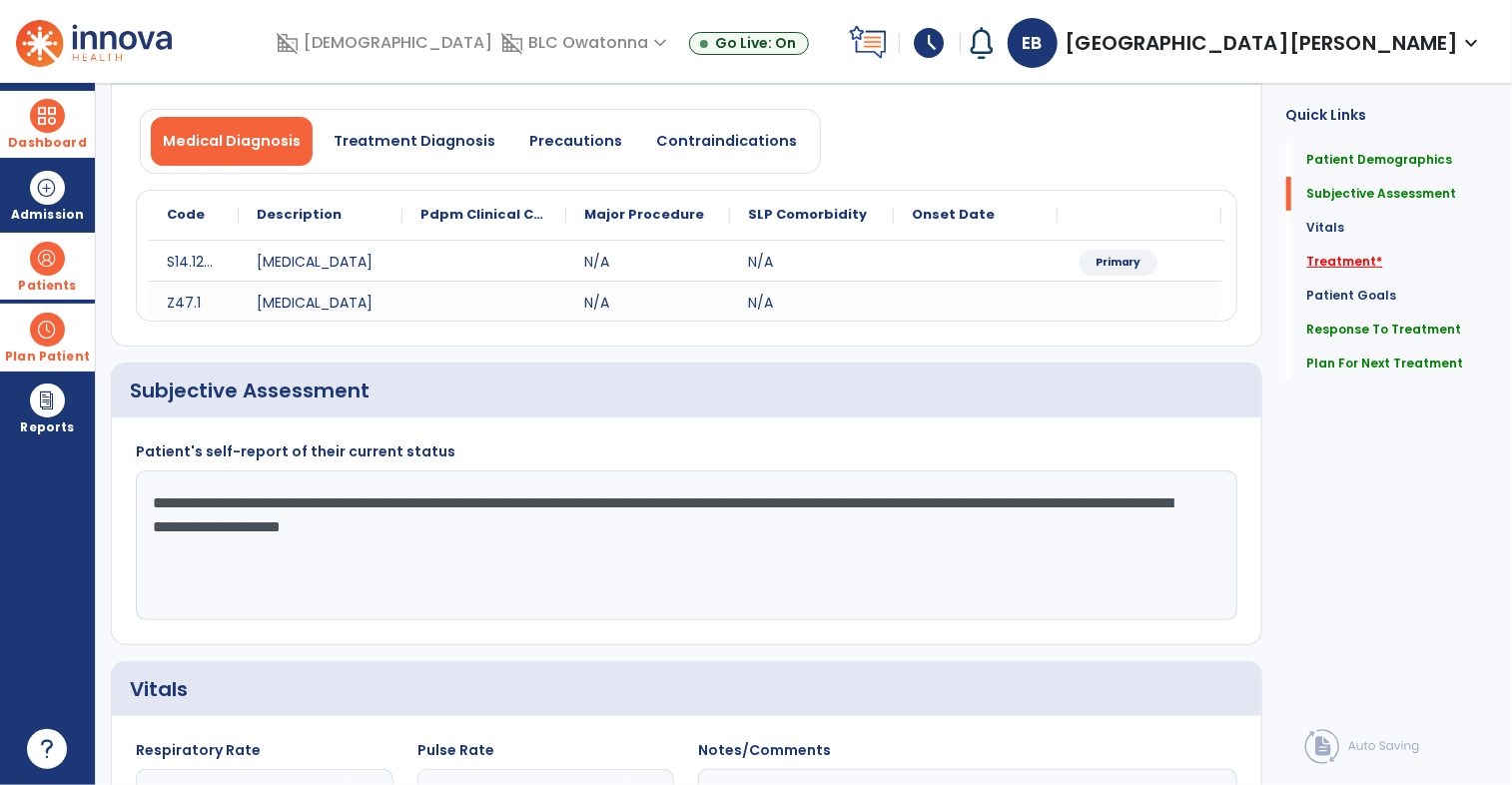 click on "Treatment   *" 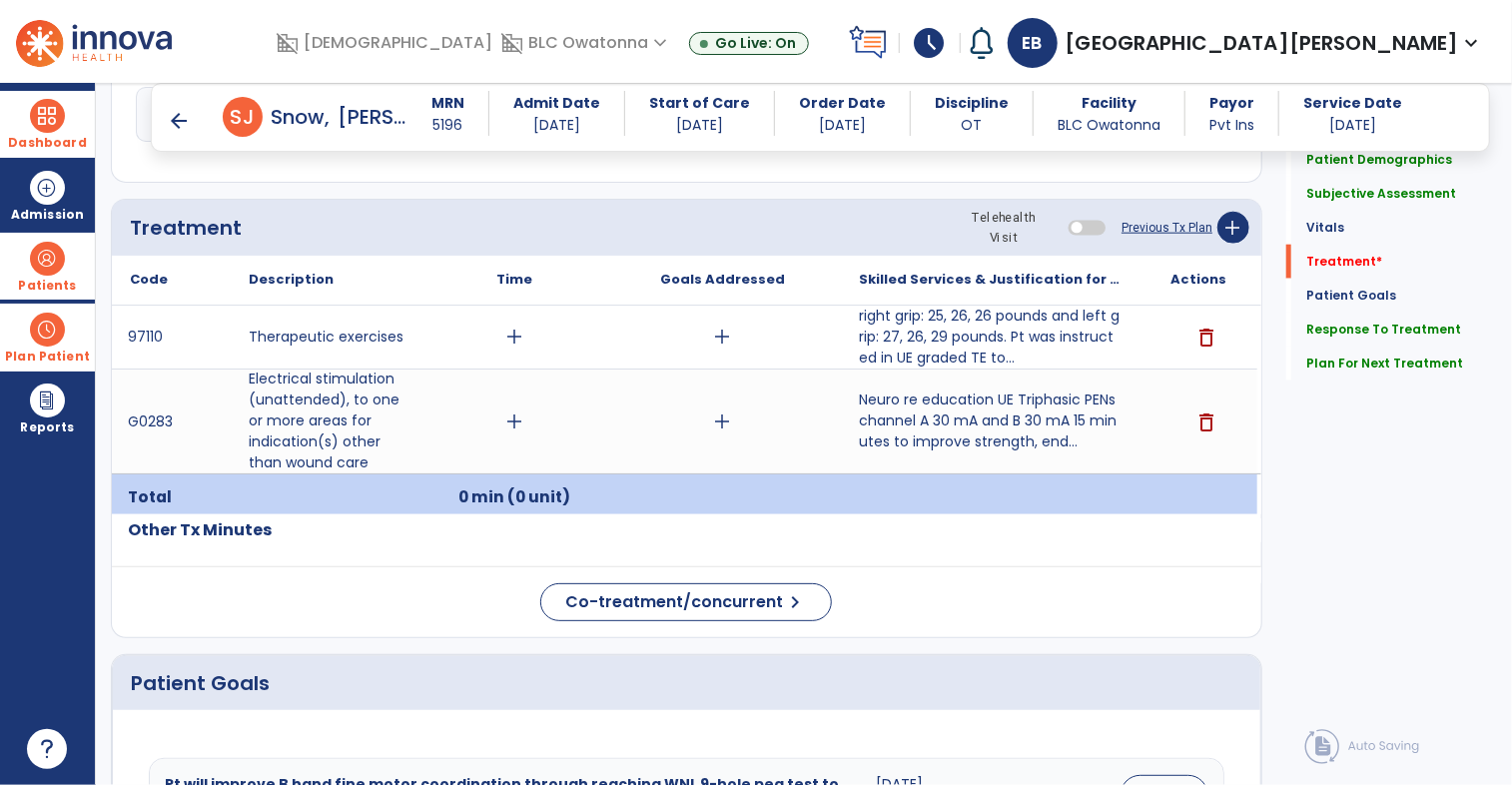 scroll, scrollTop: 1091, scrollLeft: 0, axis: vertical 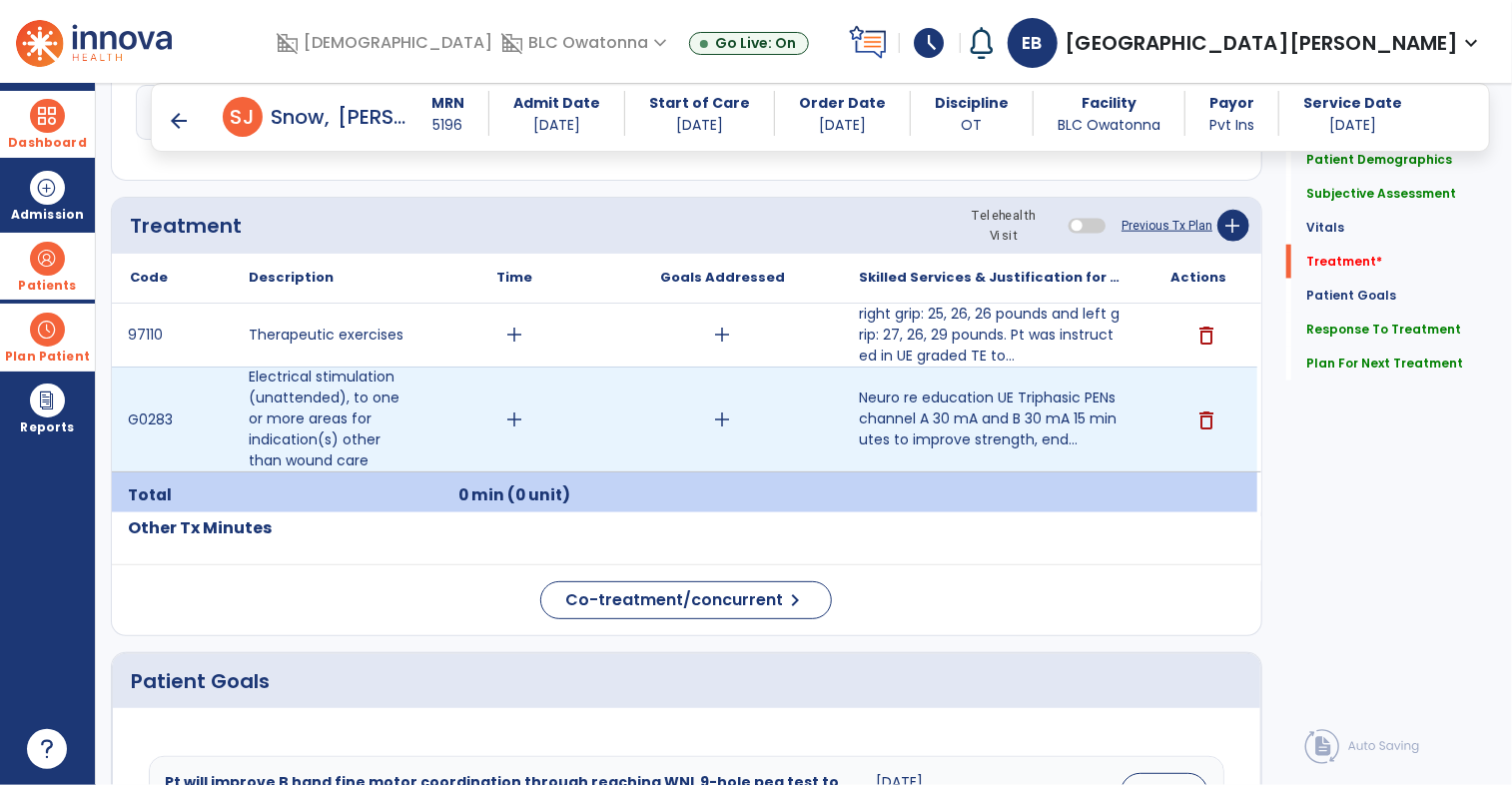 click on "add" at bounding box center [514, 419] 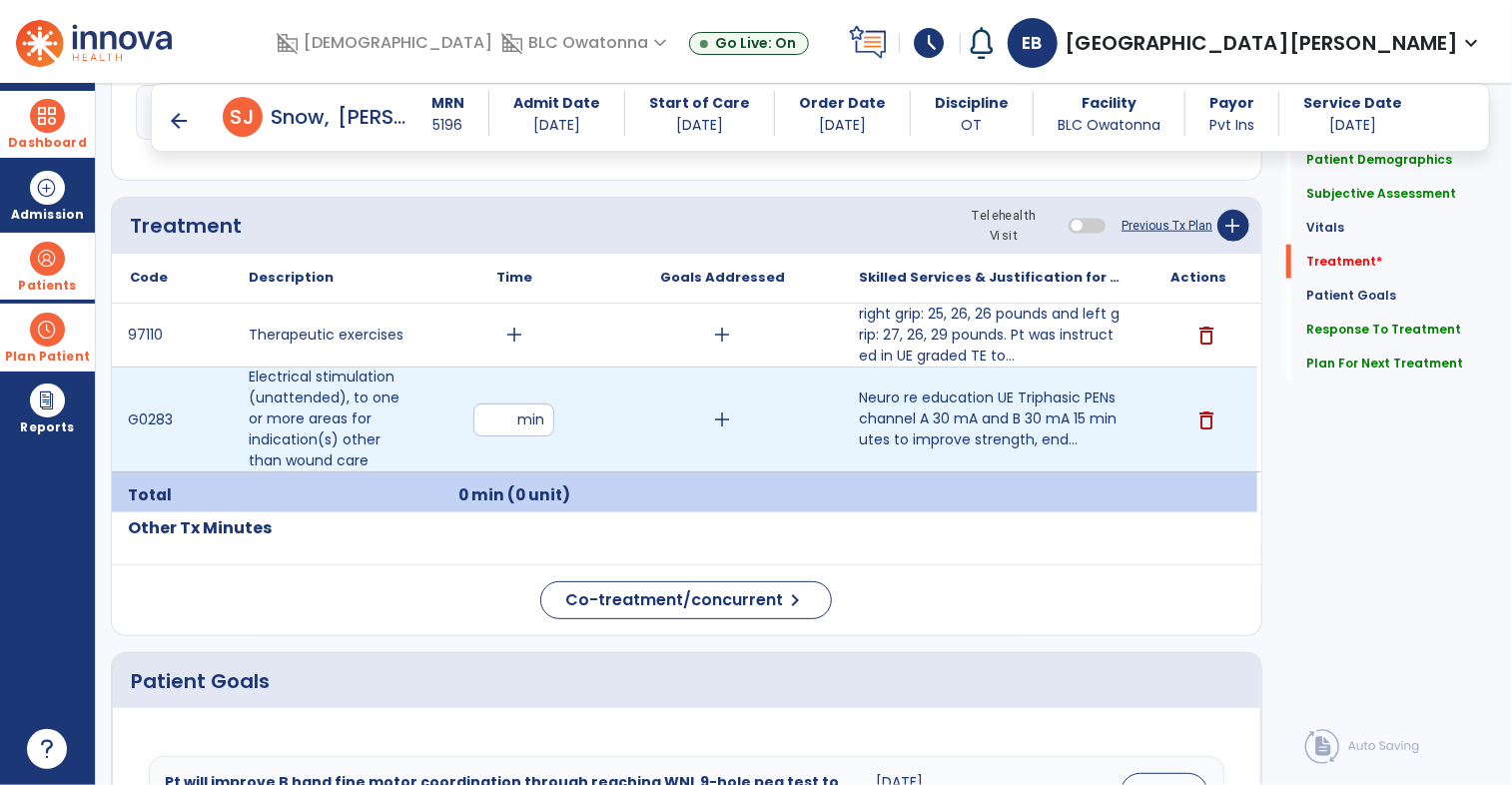 type on "**" 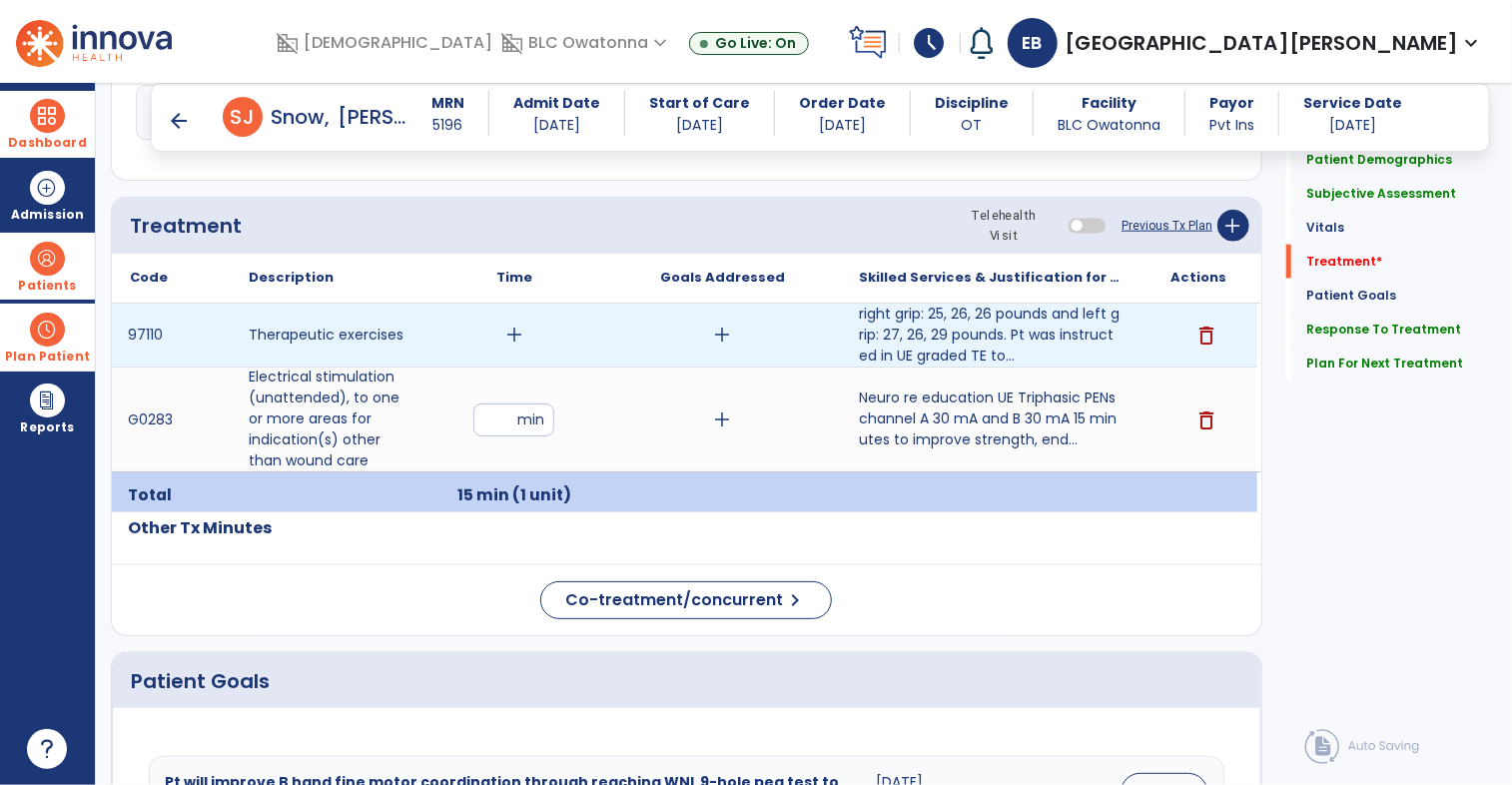 click on "add" at bounding box center [514, 335] 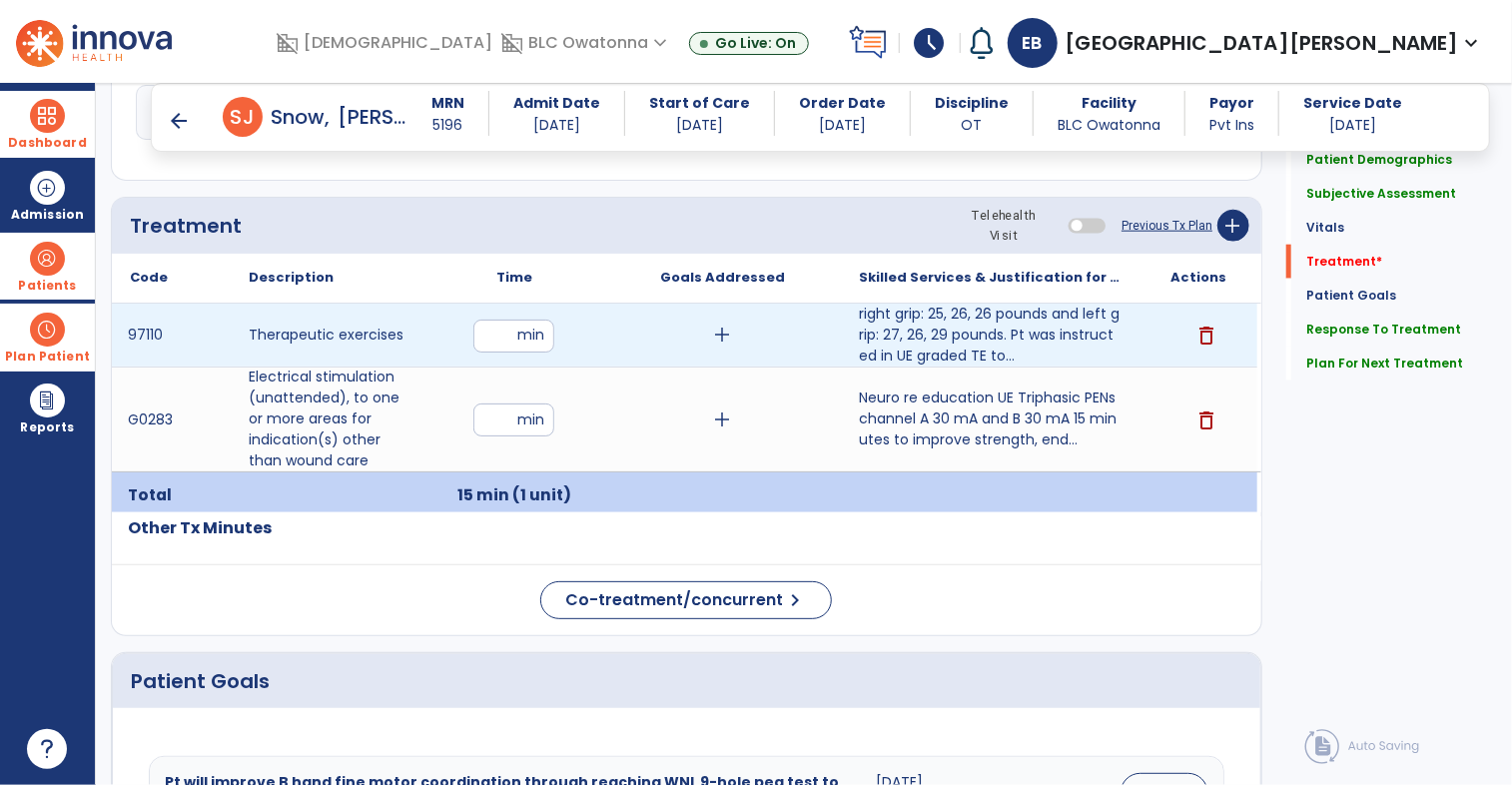 type on "**" 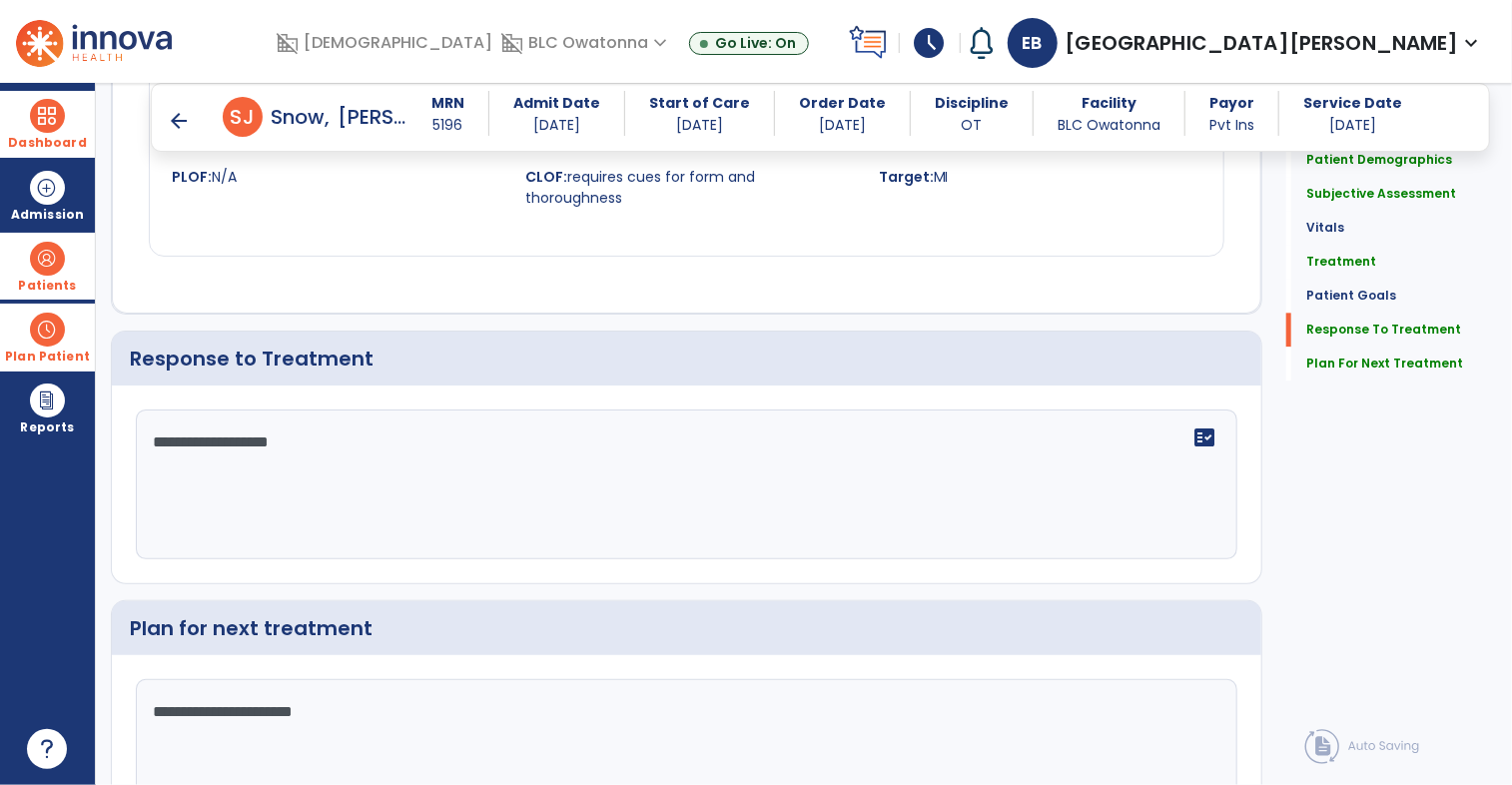 scroll, scrollTop: 2406, scrollLeft: 0, axis: vertical 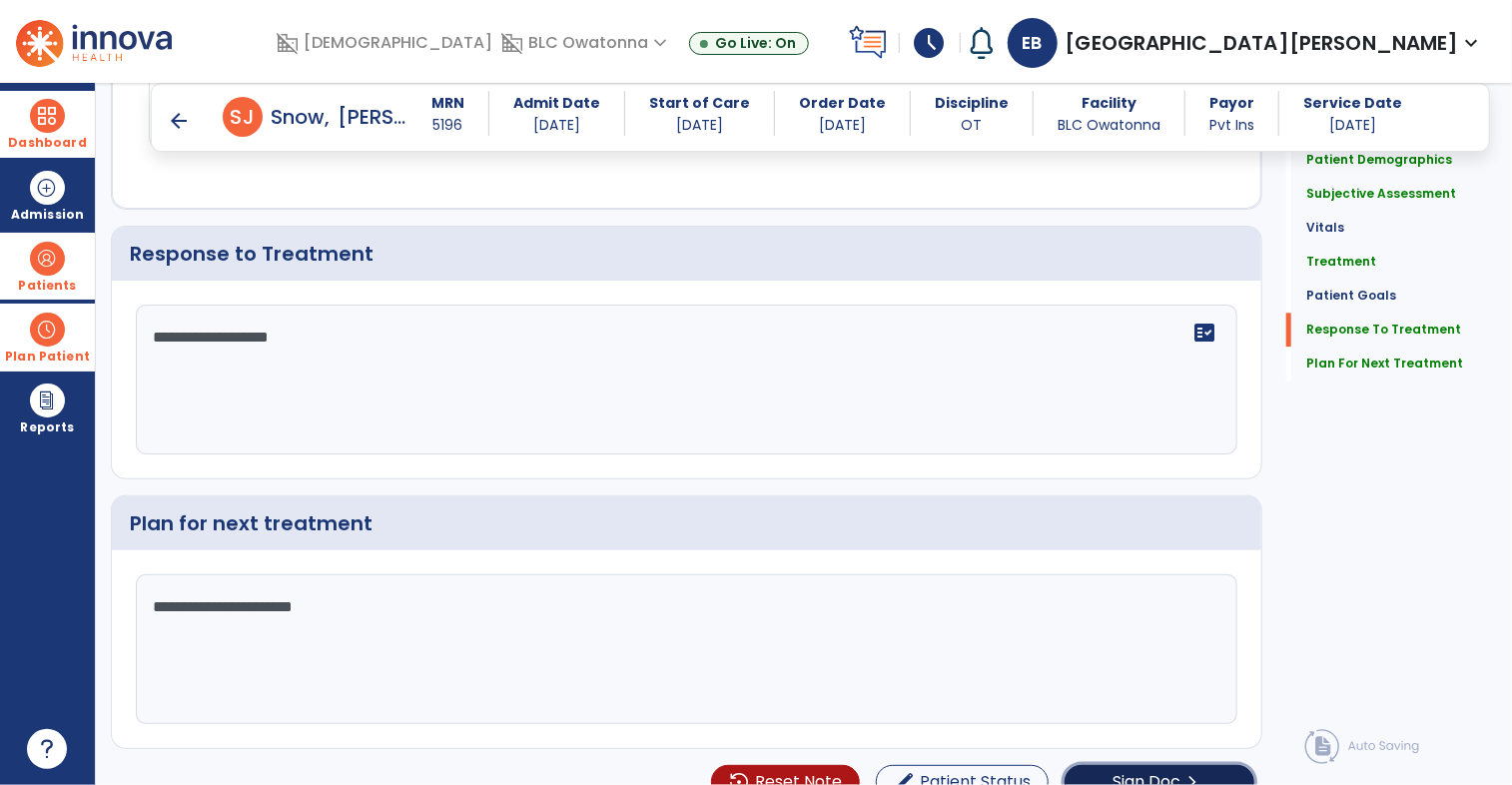 click on "Sign Doc" 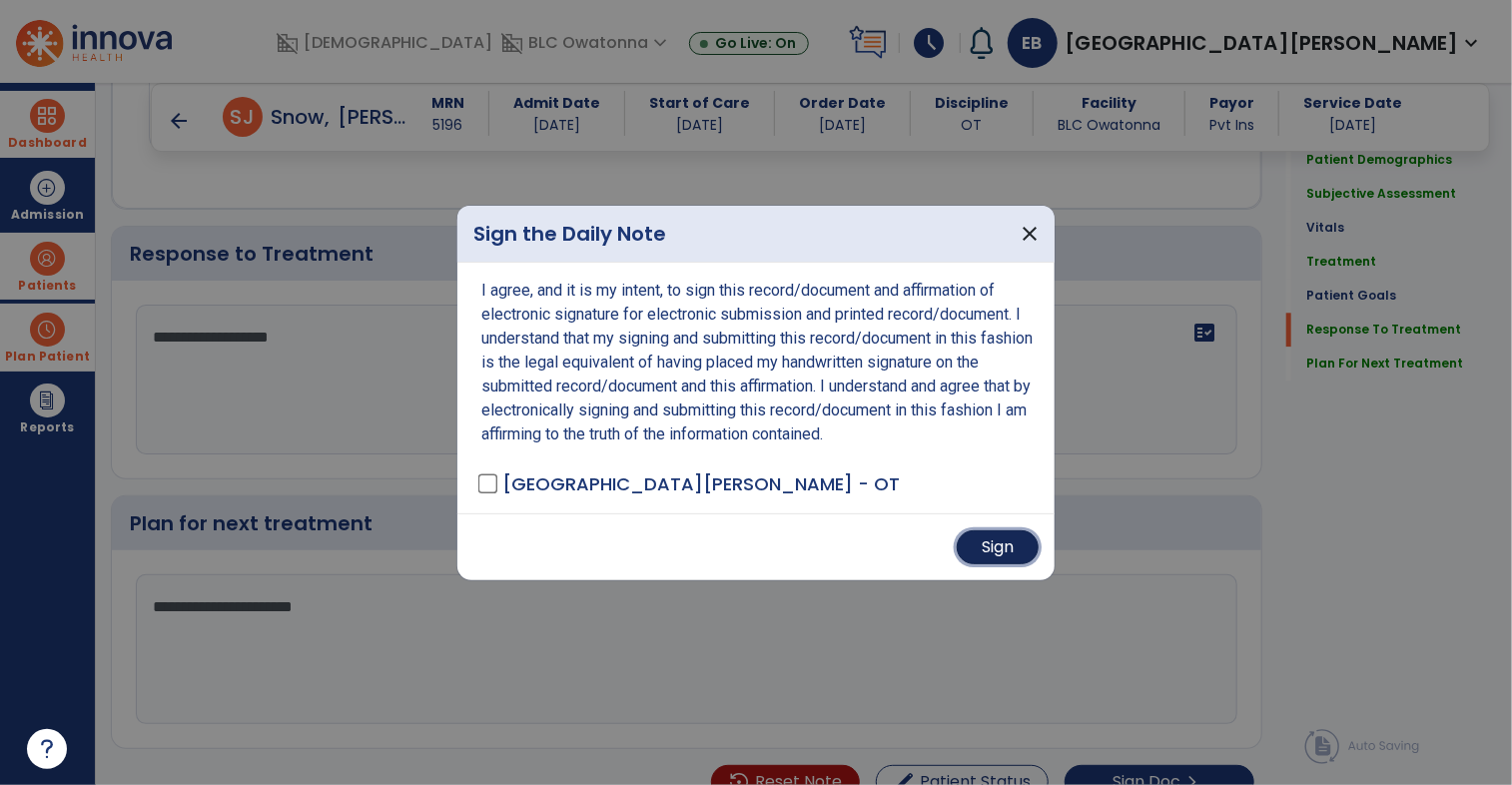 click on "Sign" at bounding box center (998, 547) 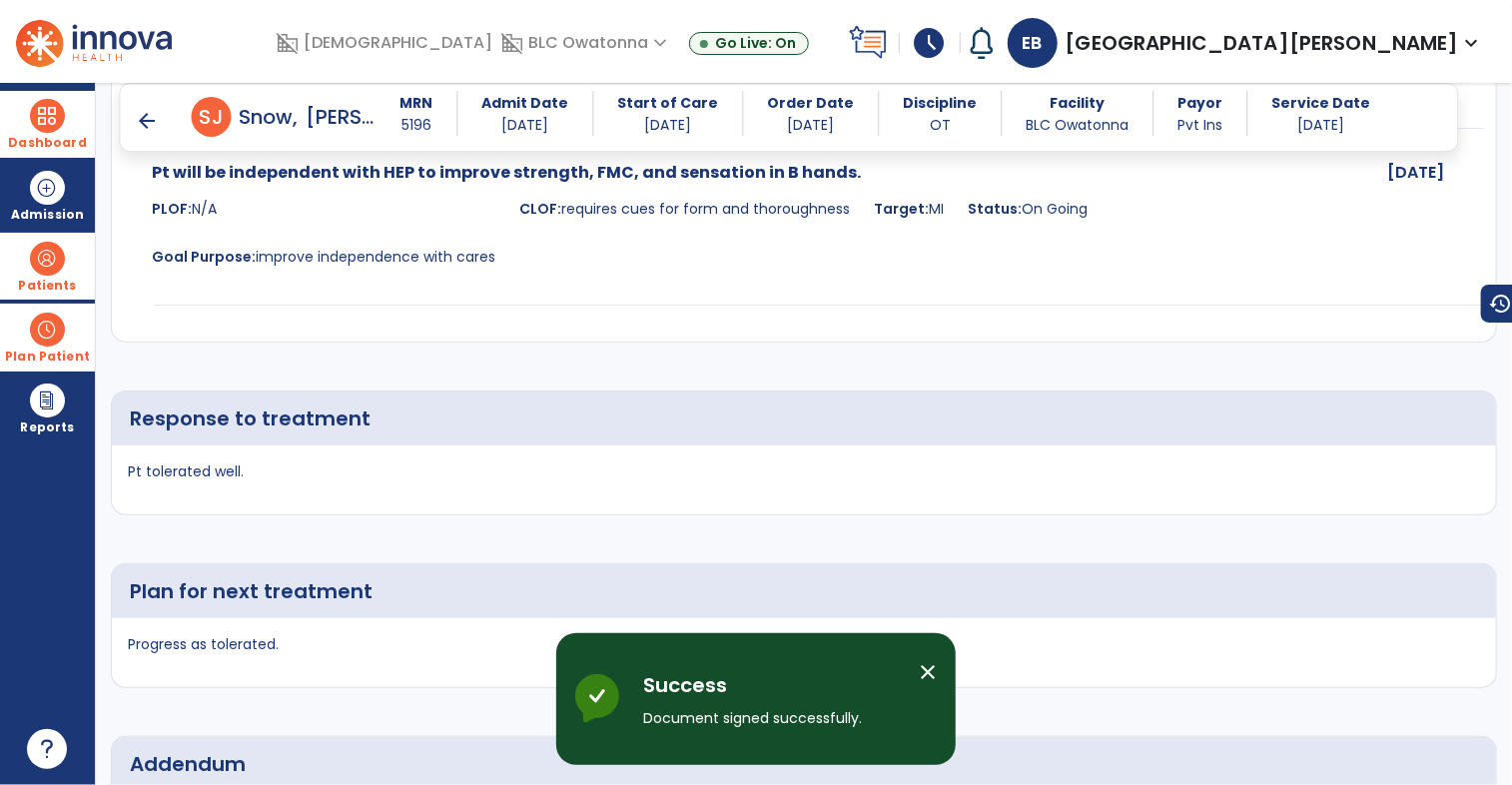 scroll, scrollTop: 3551, scrollLeft: 0, axis: vertical 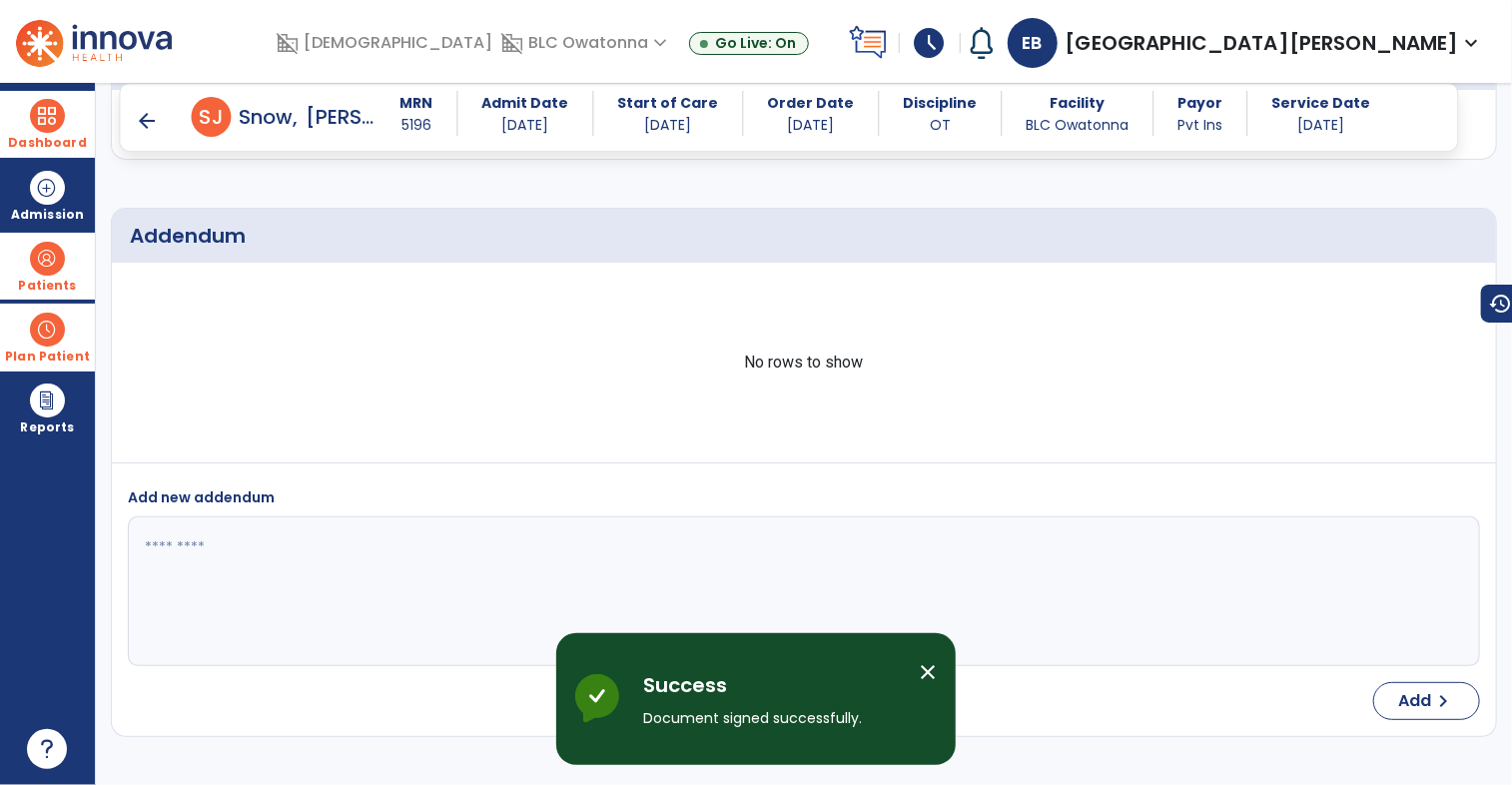 click on "arrow_back" at bounding box center [148, 121] 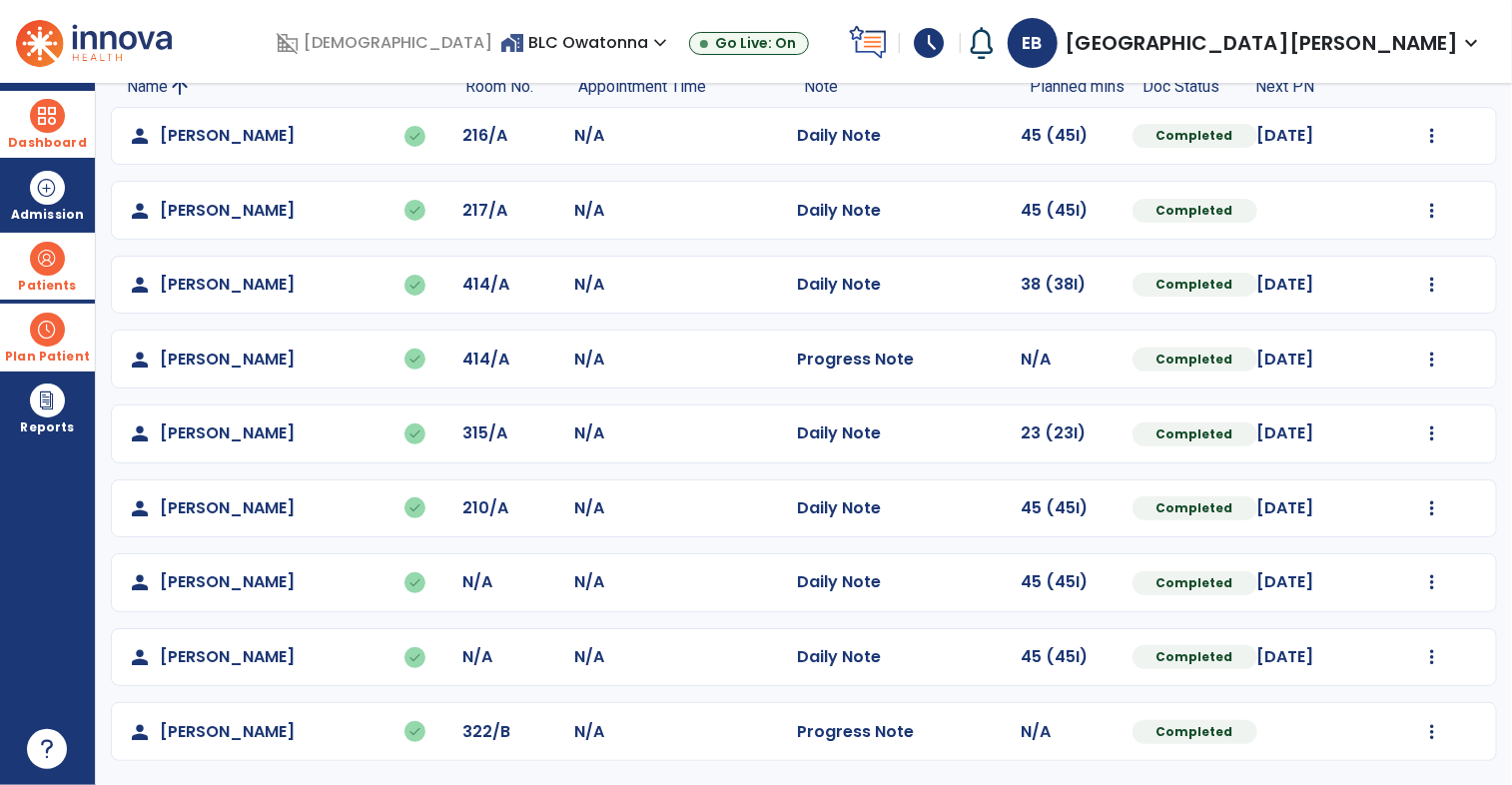 scroll, scrollTop: 0, scrollLeft: 0, axis: both 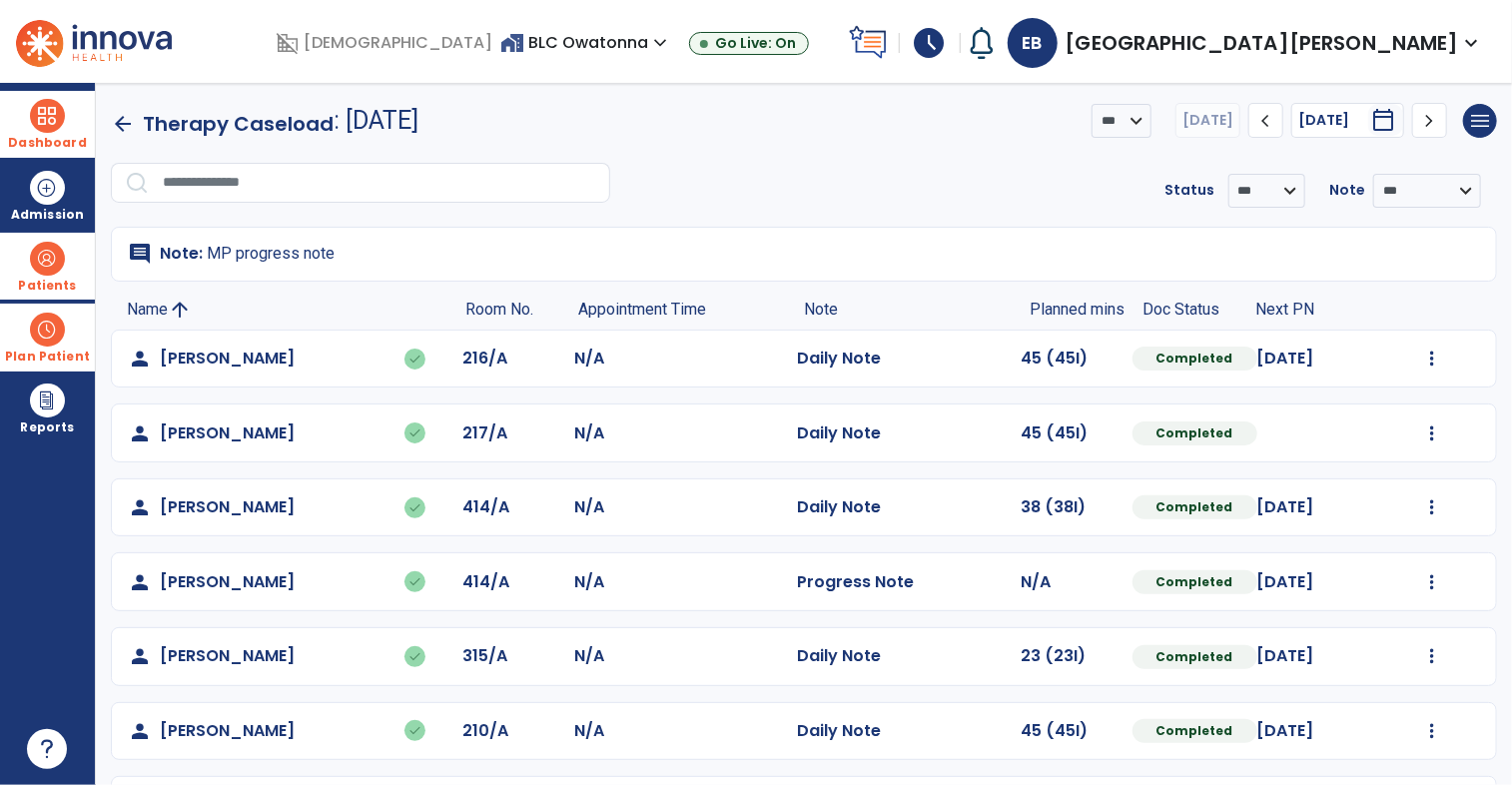 click at bounding box center (47, 116) 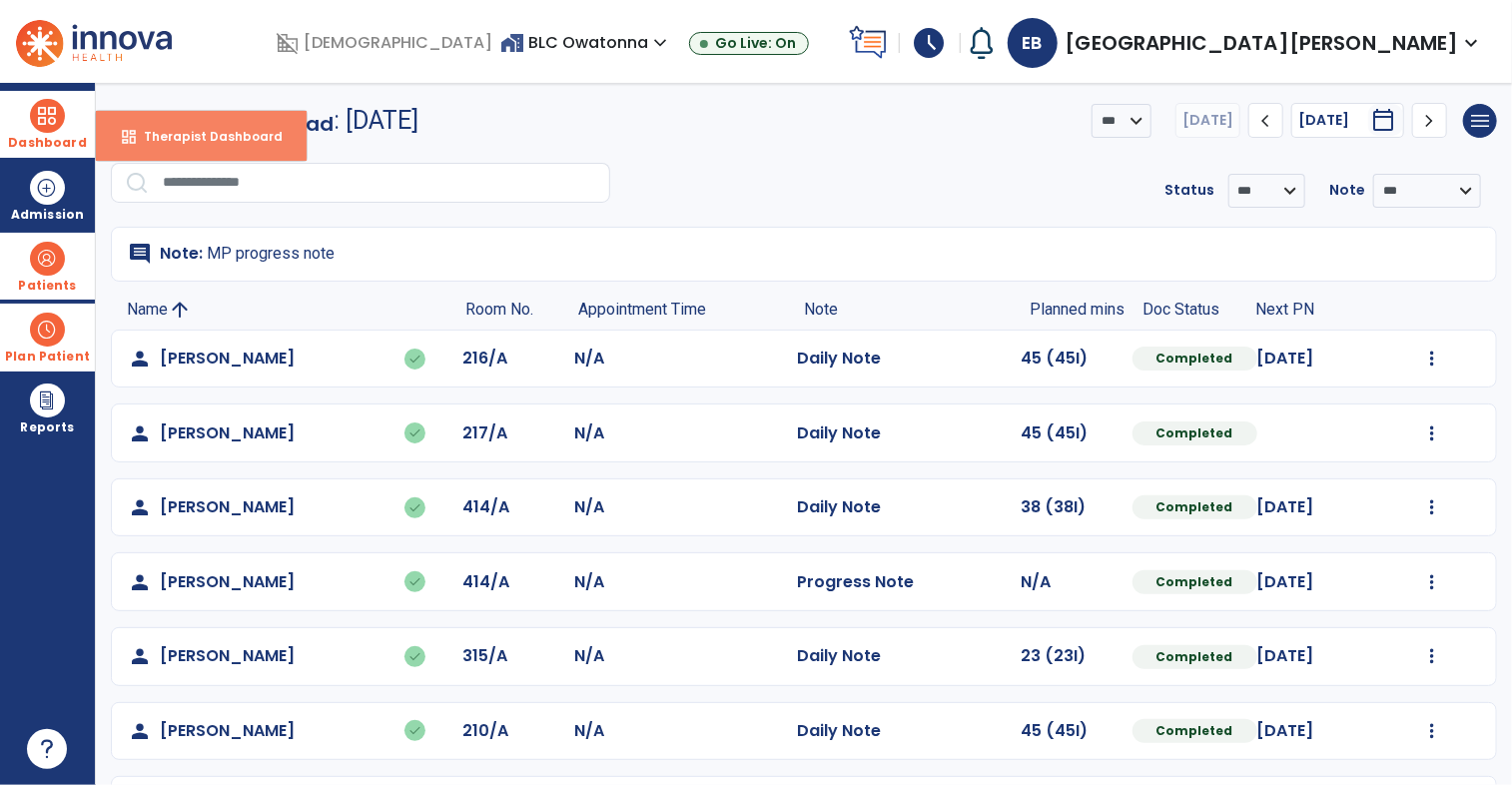 click on "dashboard" at bounding box center [129, 137] 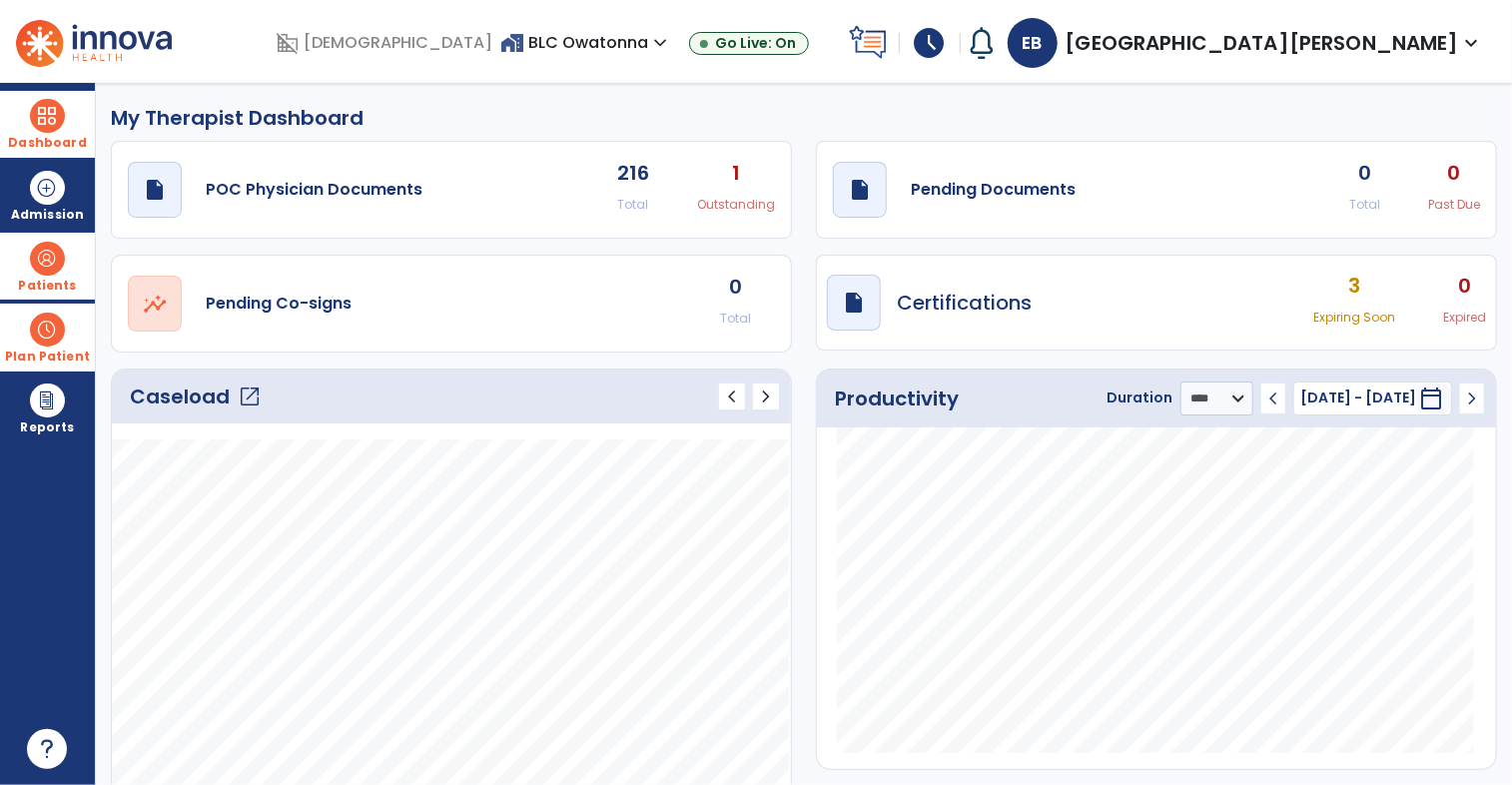 click on "draft   open_in_new  Pending Documents 0 Total 0 Past Due" 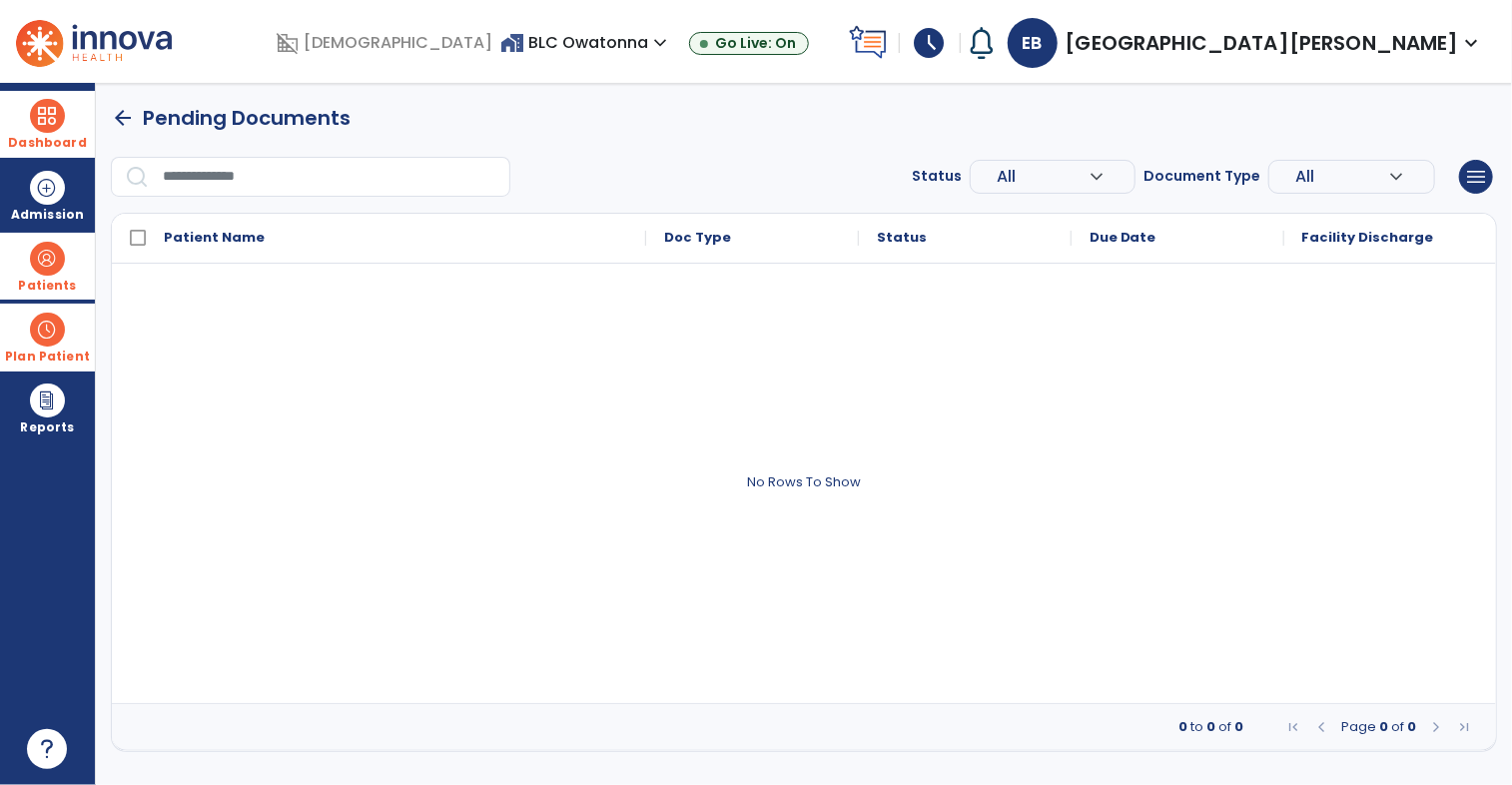 click at bounding box center [47, 116] 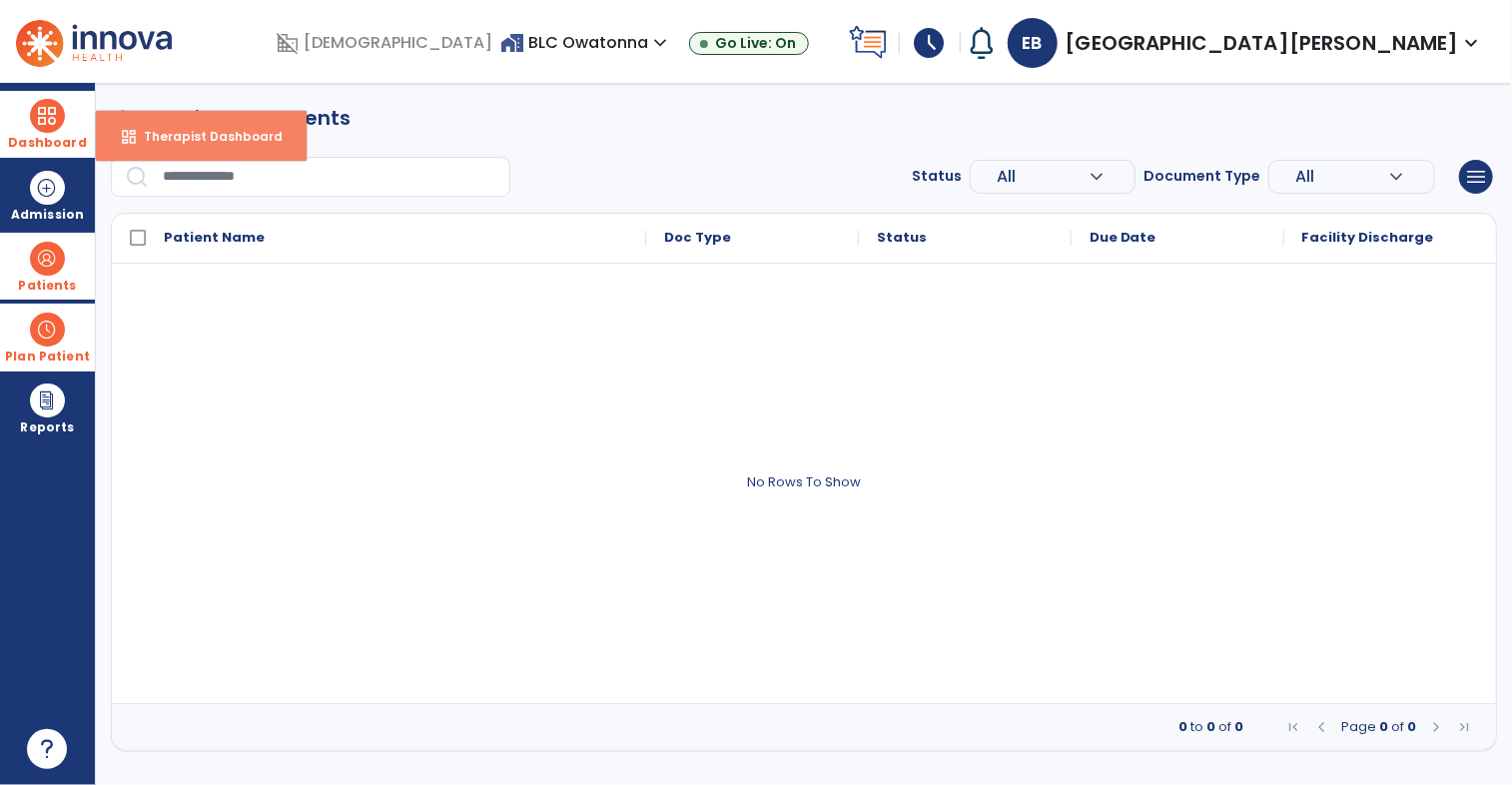 click on "dashboard  Therapist Dashboard" at bounding box center [201, 136] 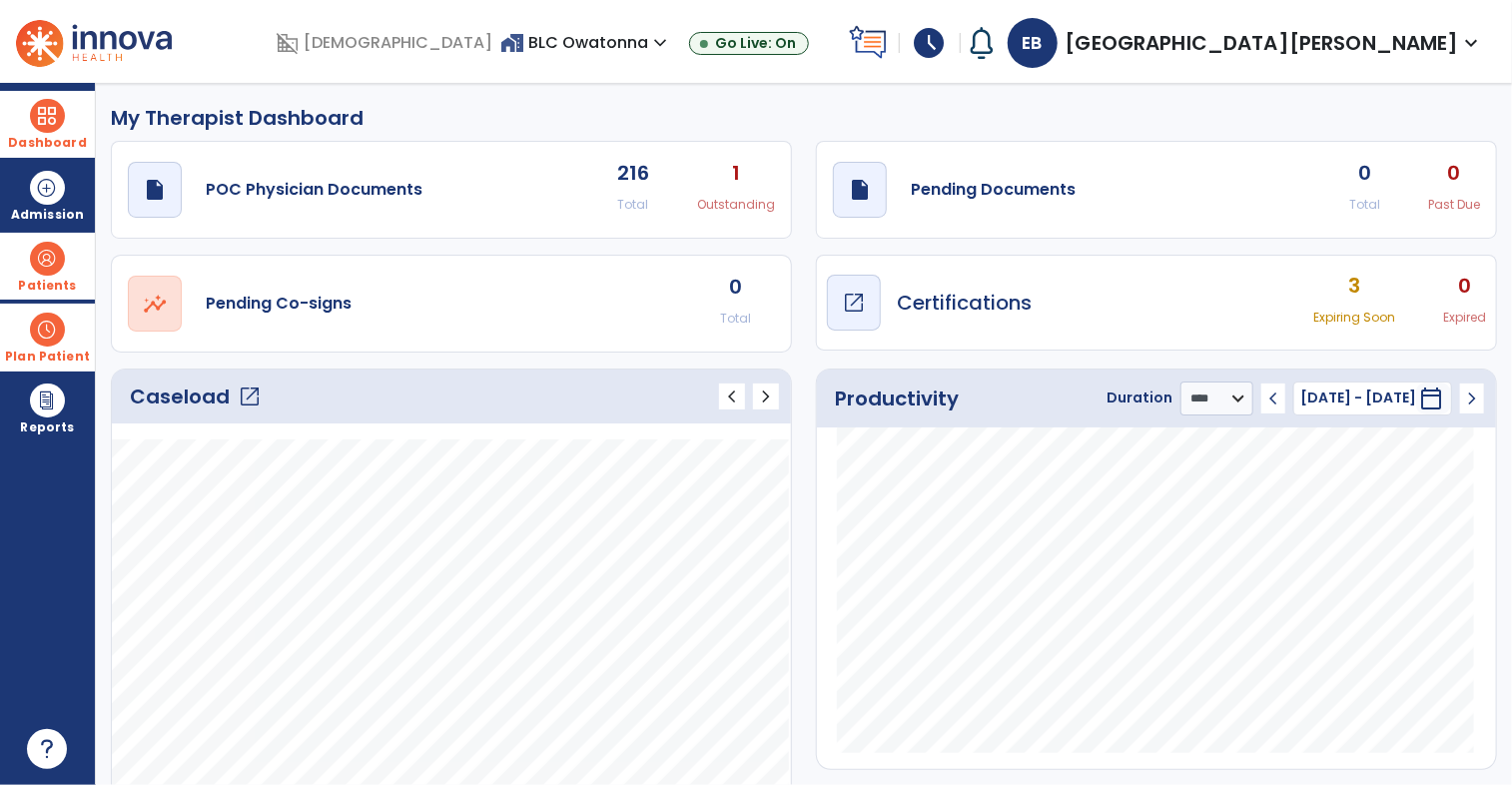 click on "Certifications" at bounding box center (964, 303) 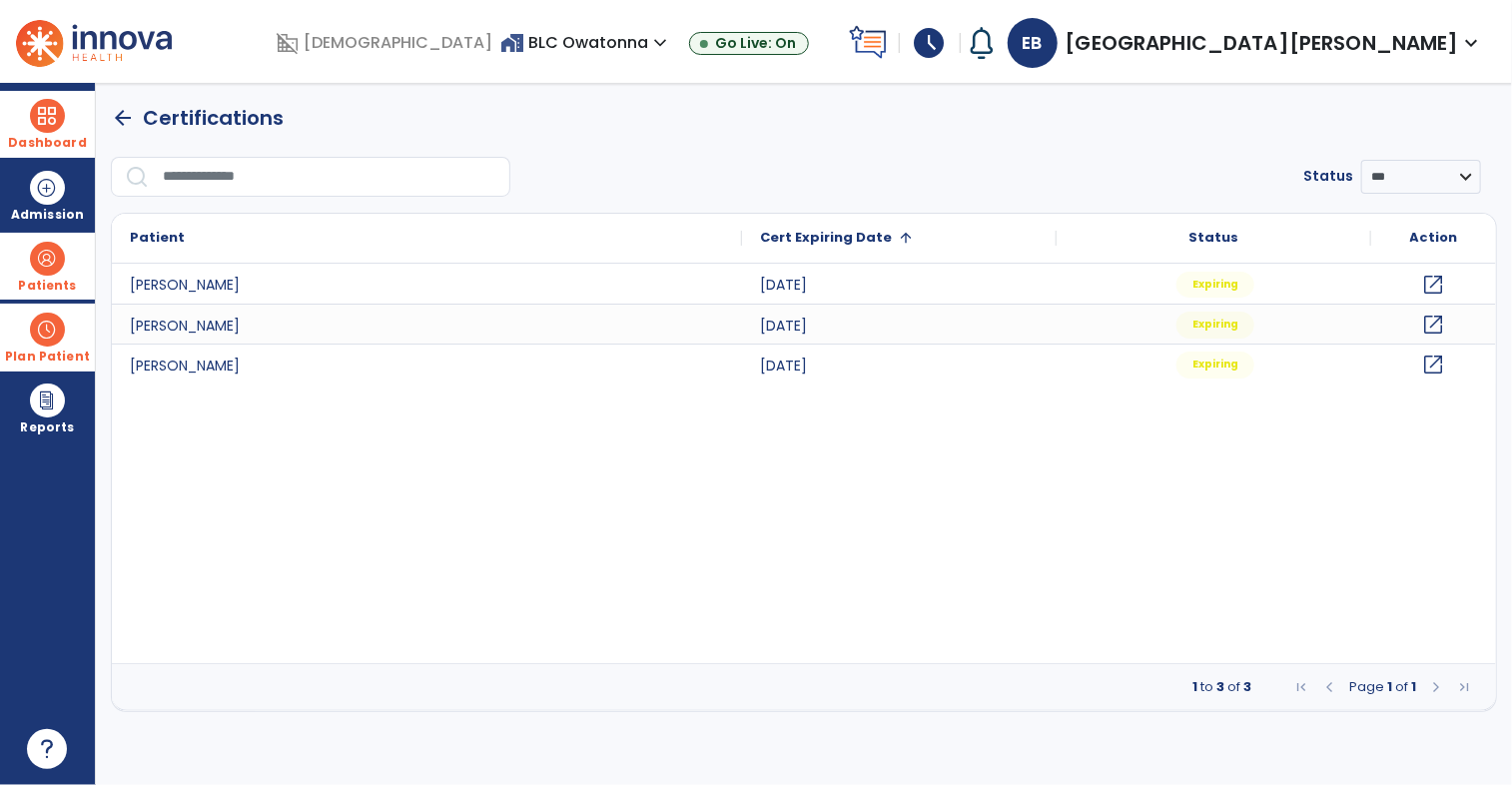 click at bounding box center (47, 116) 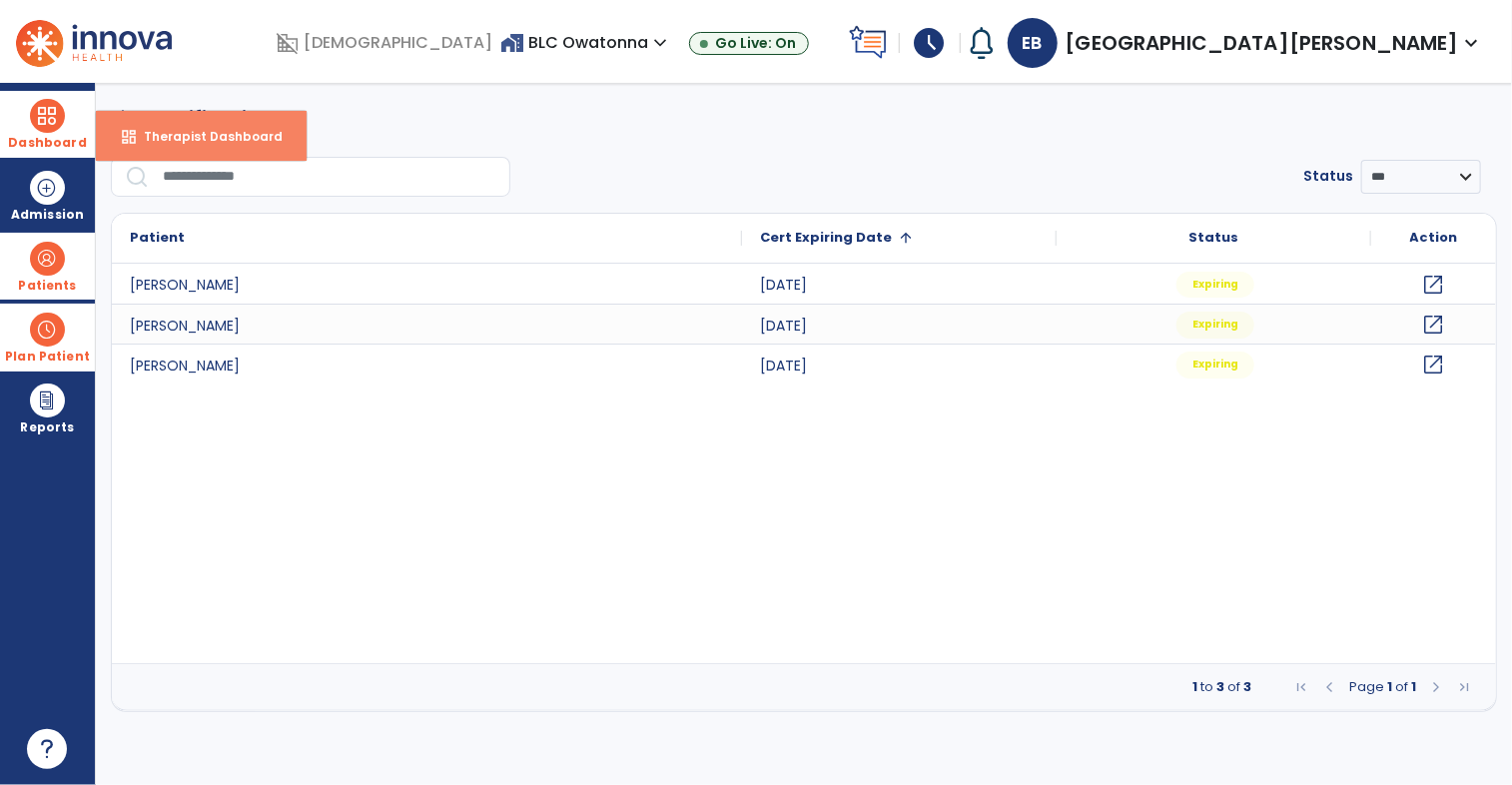 click on "dashboard  Therapist Dashboard" at bounding box center [201, 136] 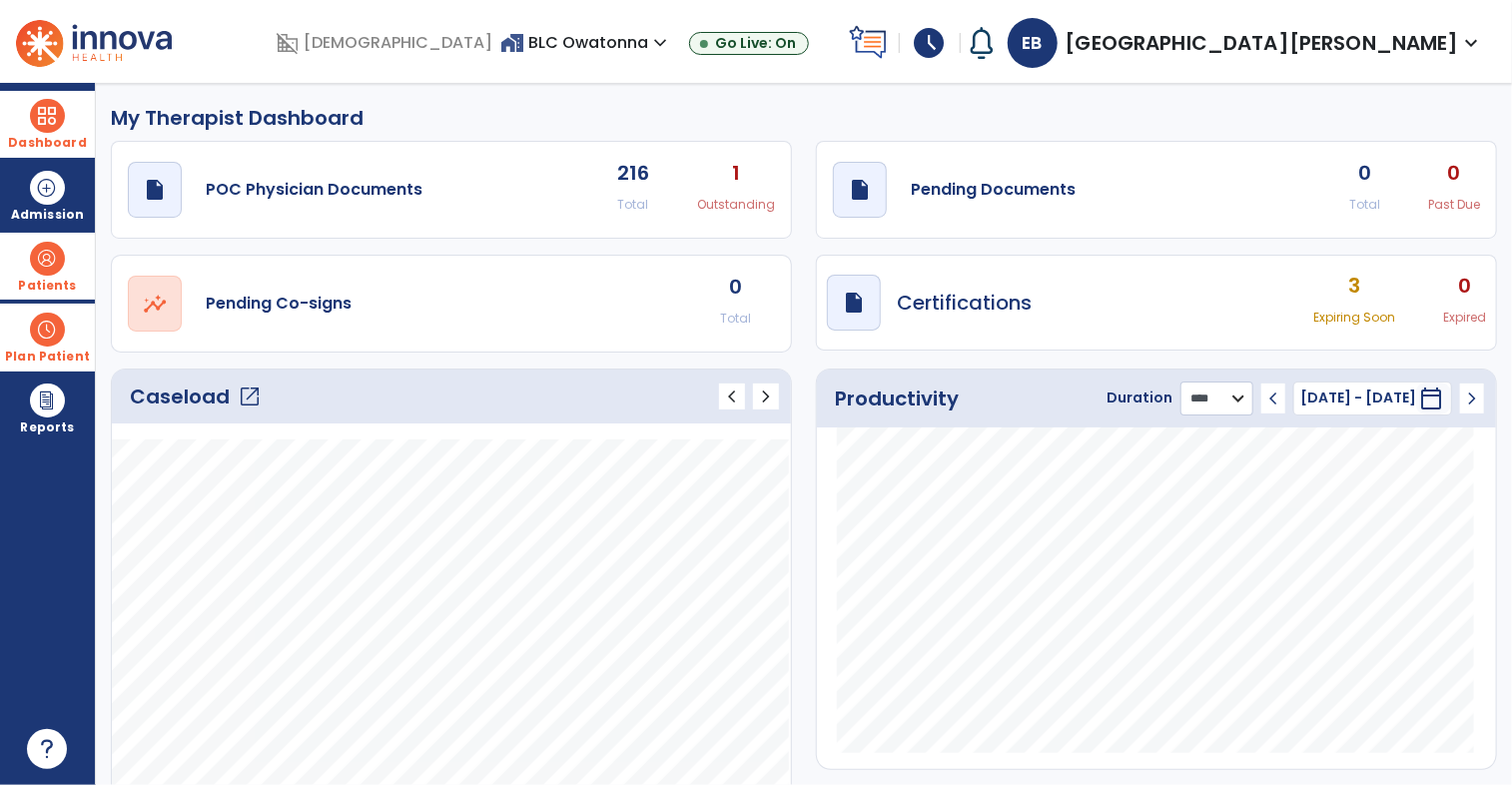 click on "******** **** ***" 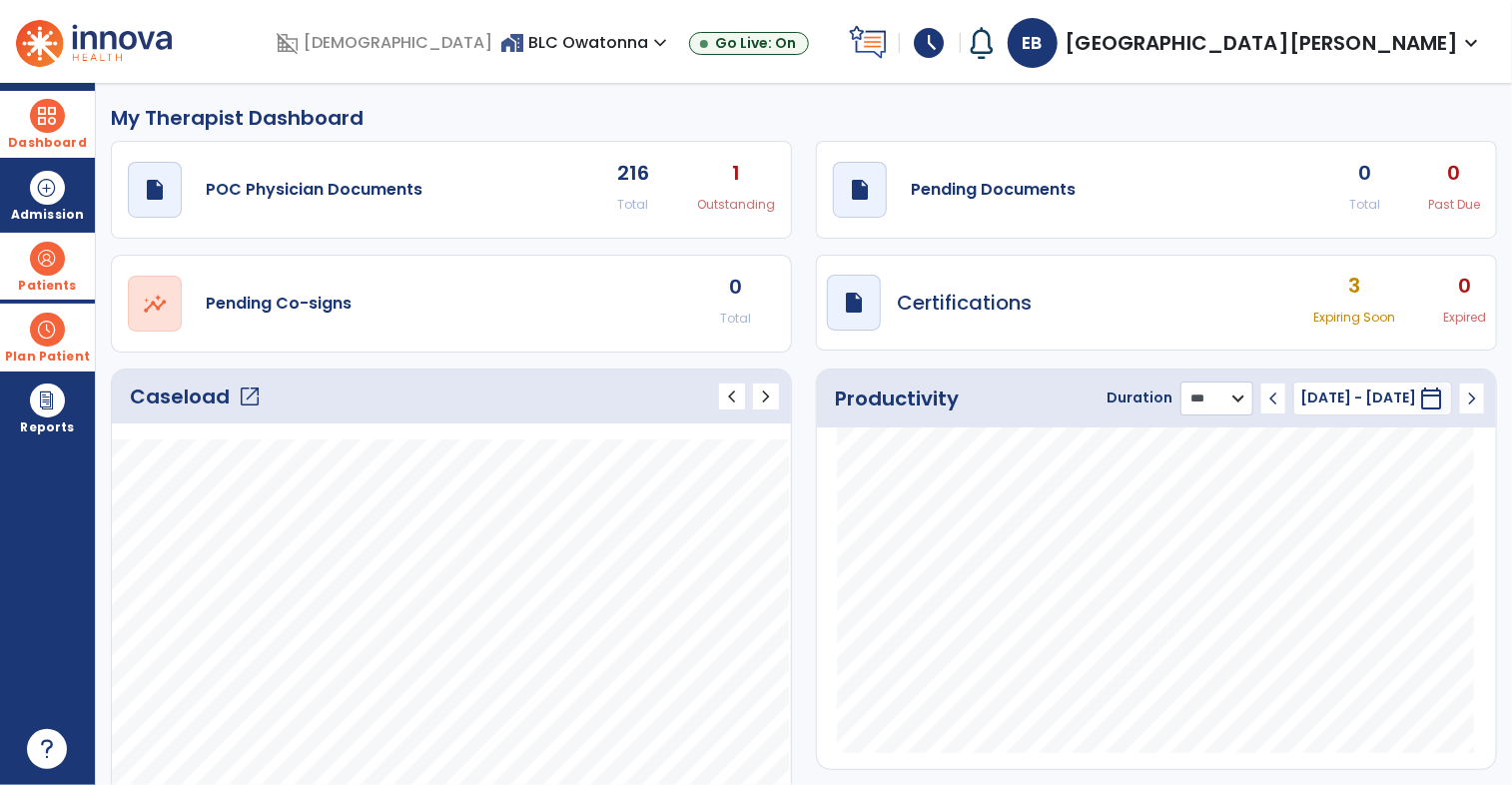 click on "******** **** ***" 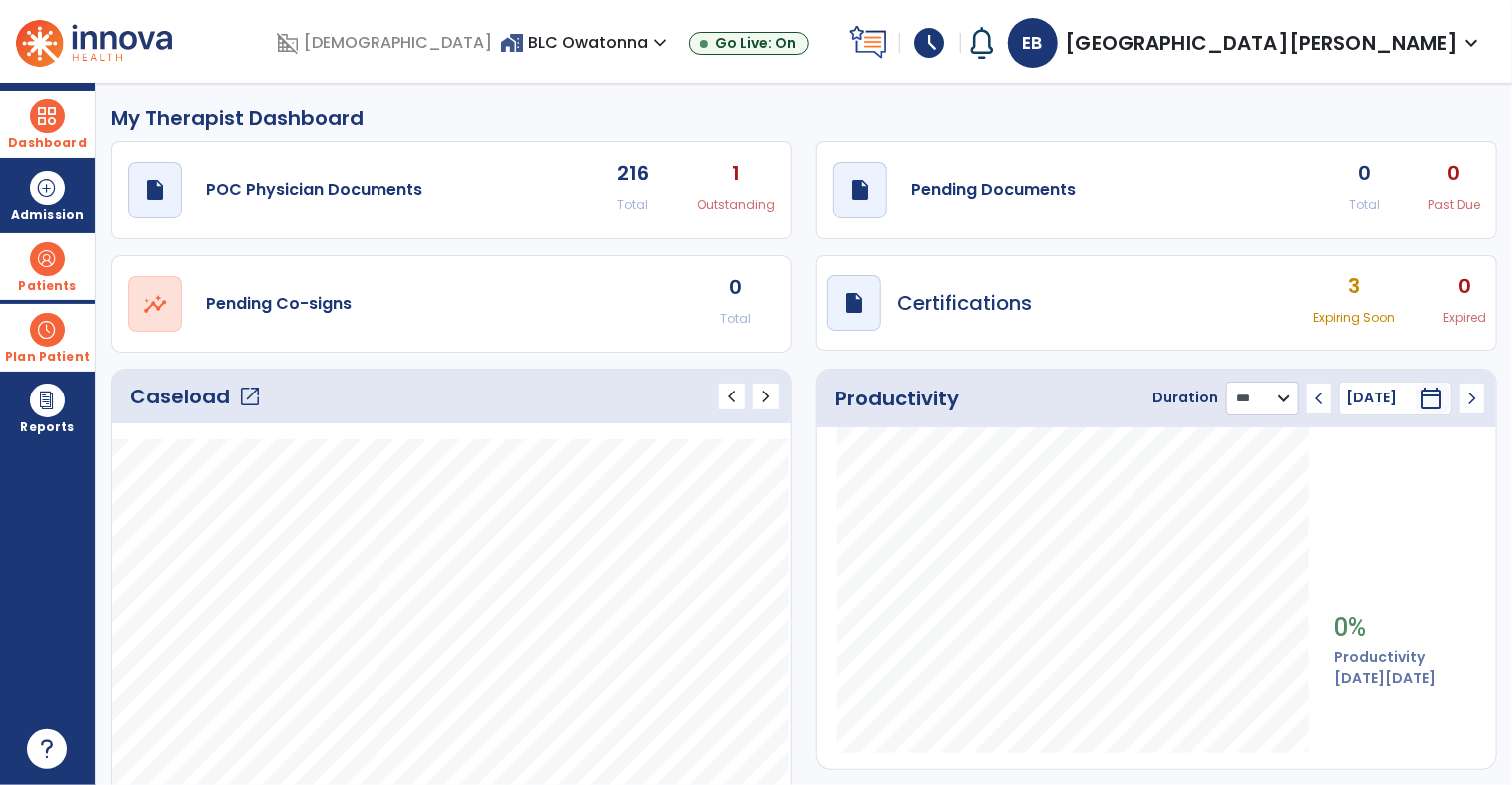 click on "******** **** ***" 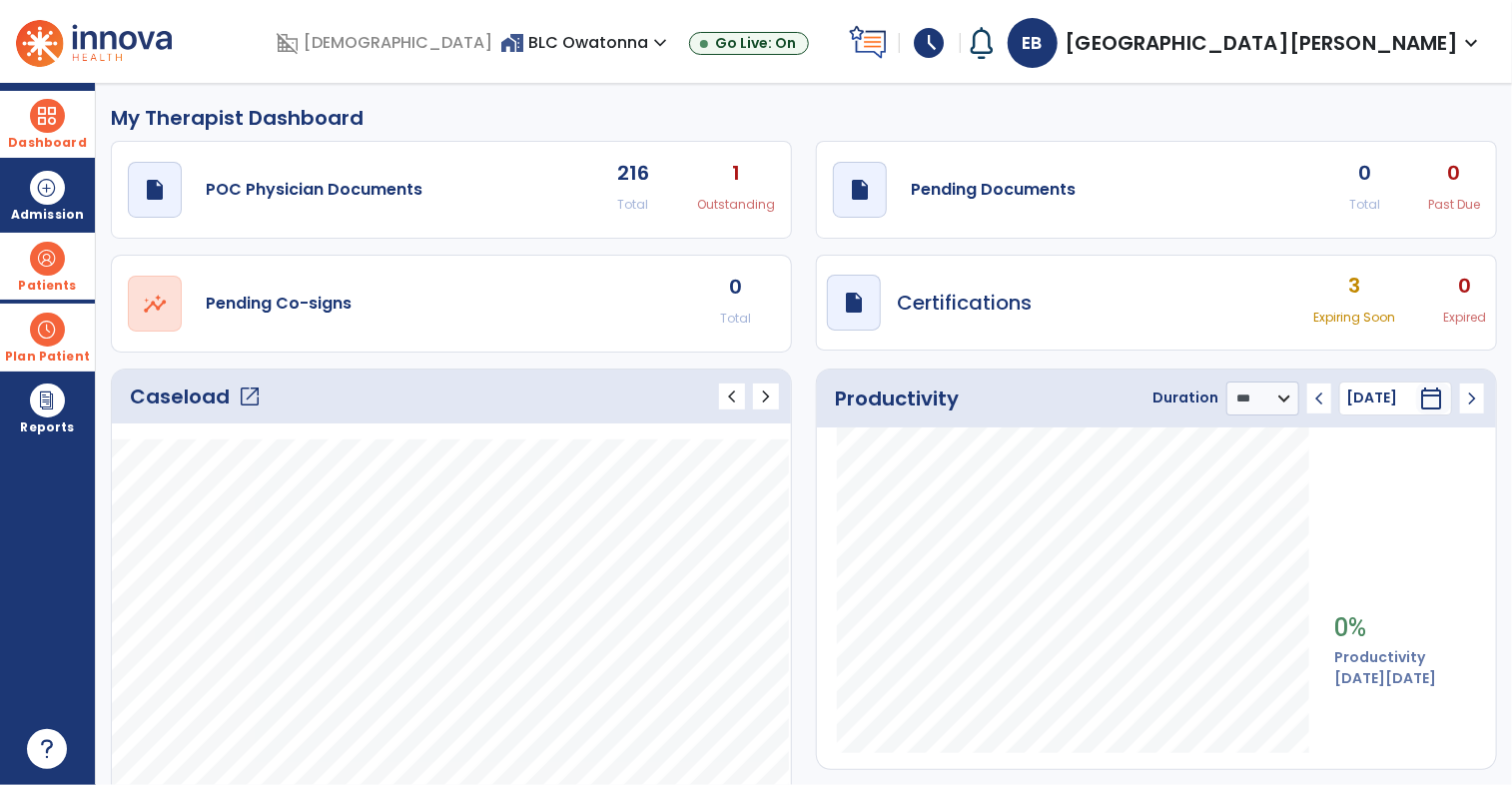 click on "schedule" at bounding box center (930, 43) 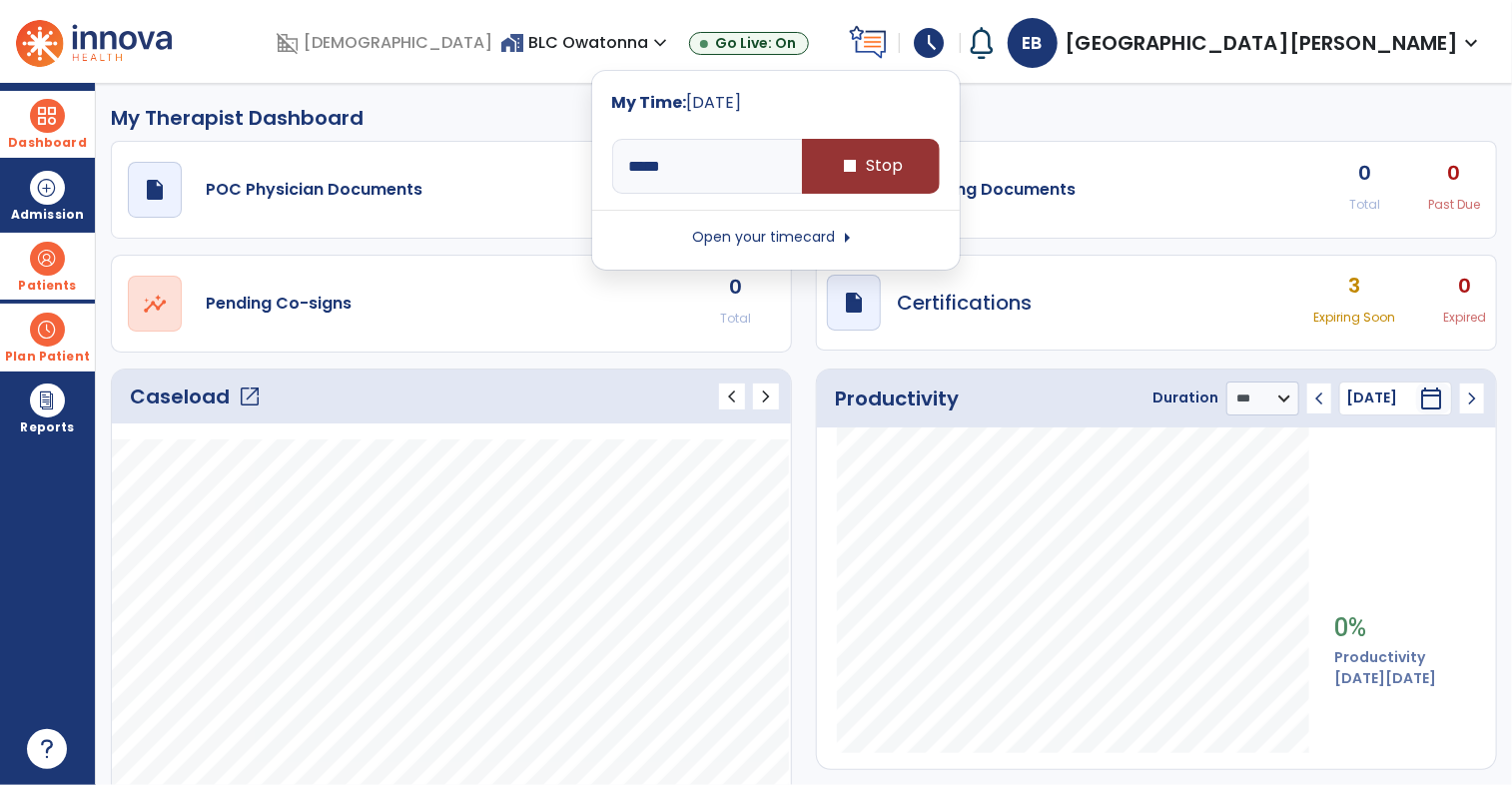 click on "stop  Stop" at bounding box center [871, 166] 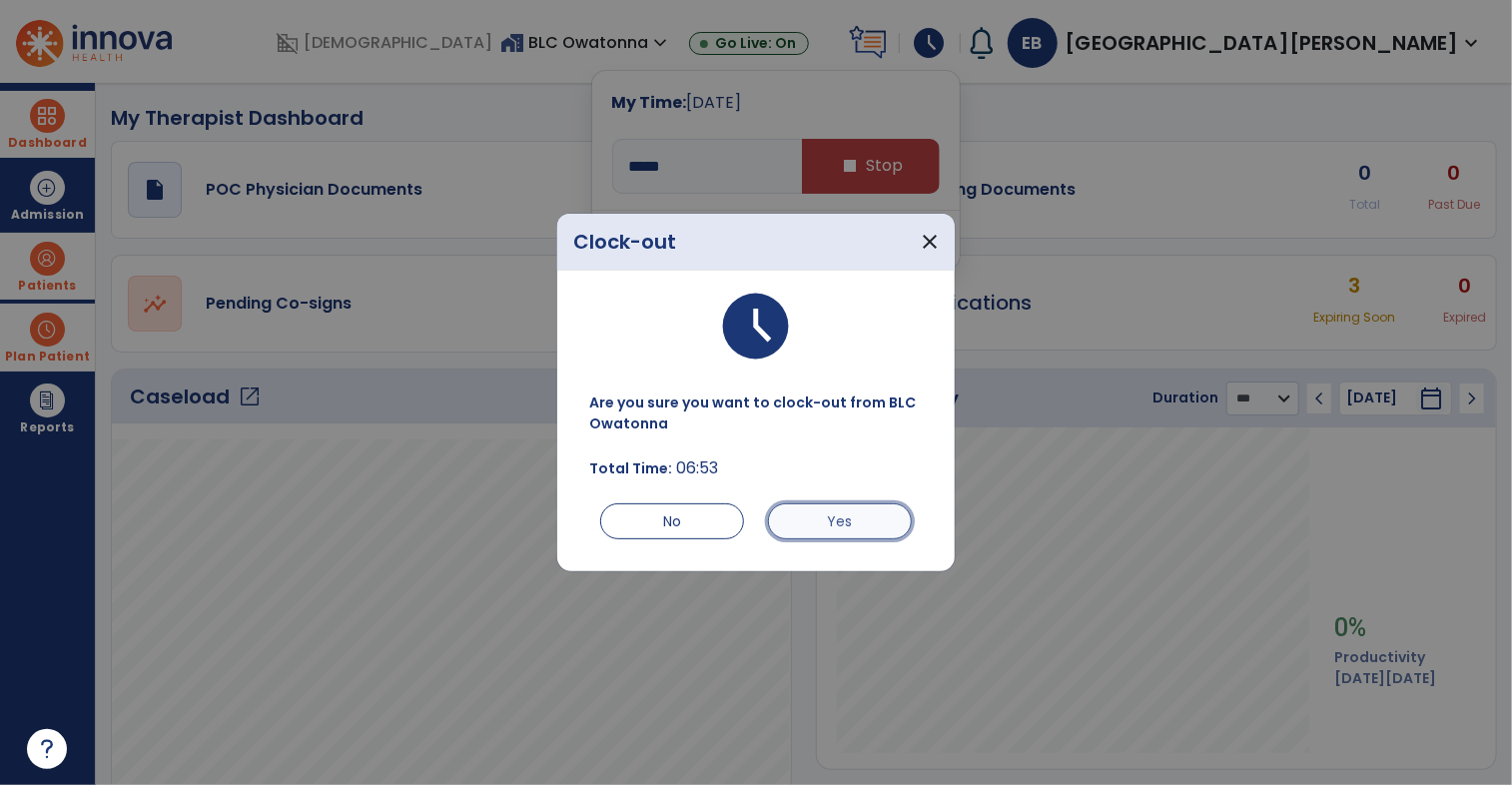 click on "Yes" at bounding box center [840, 521] 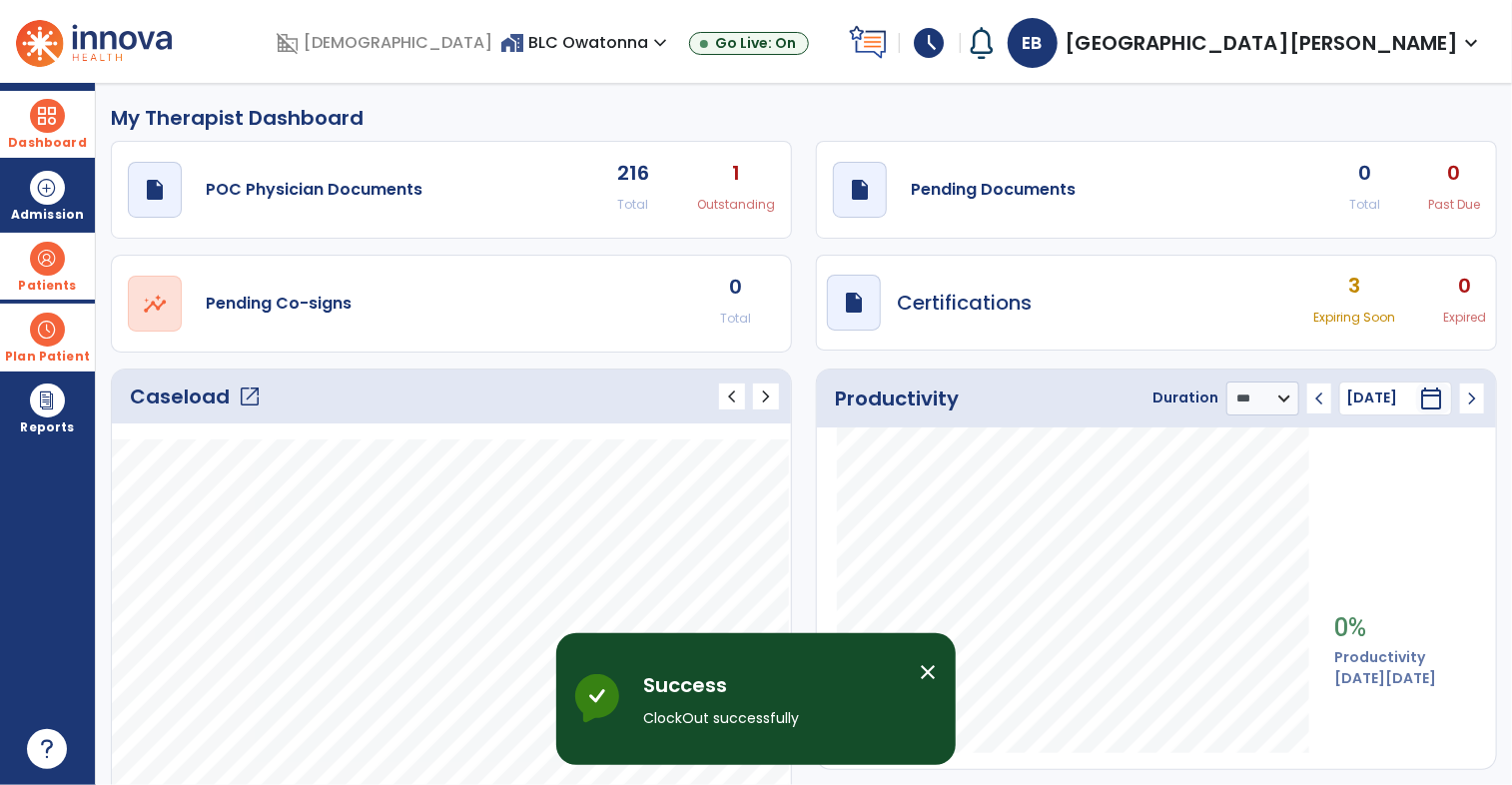 type on "****" 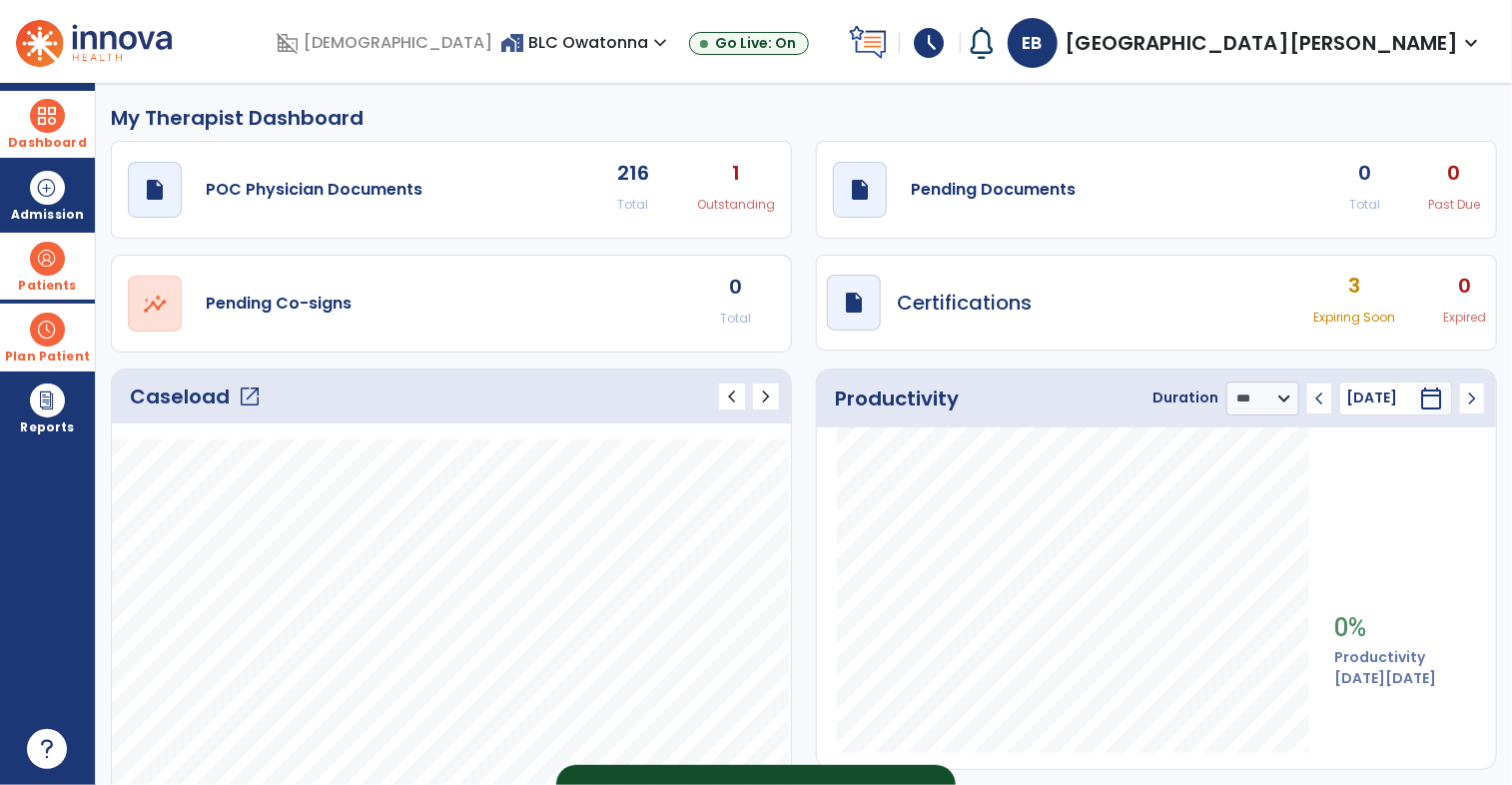 click on "schedule" at bounding box center (930, 43) 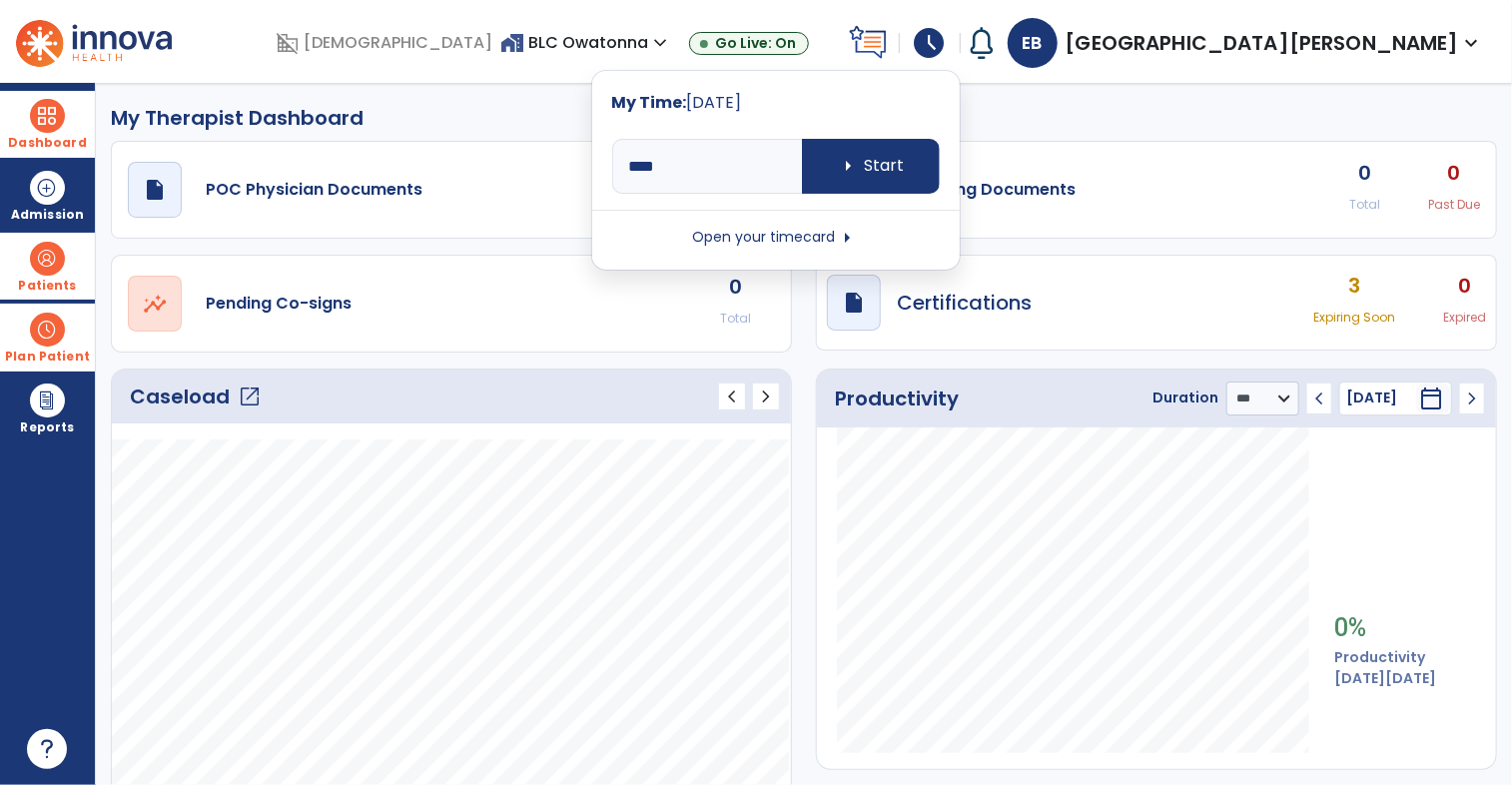 click on "Open your timecard  arrow_right" at bounding box center [776, 238] 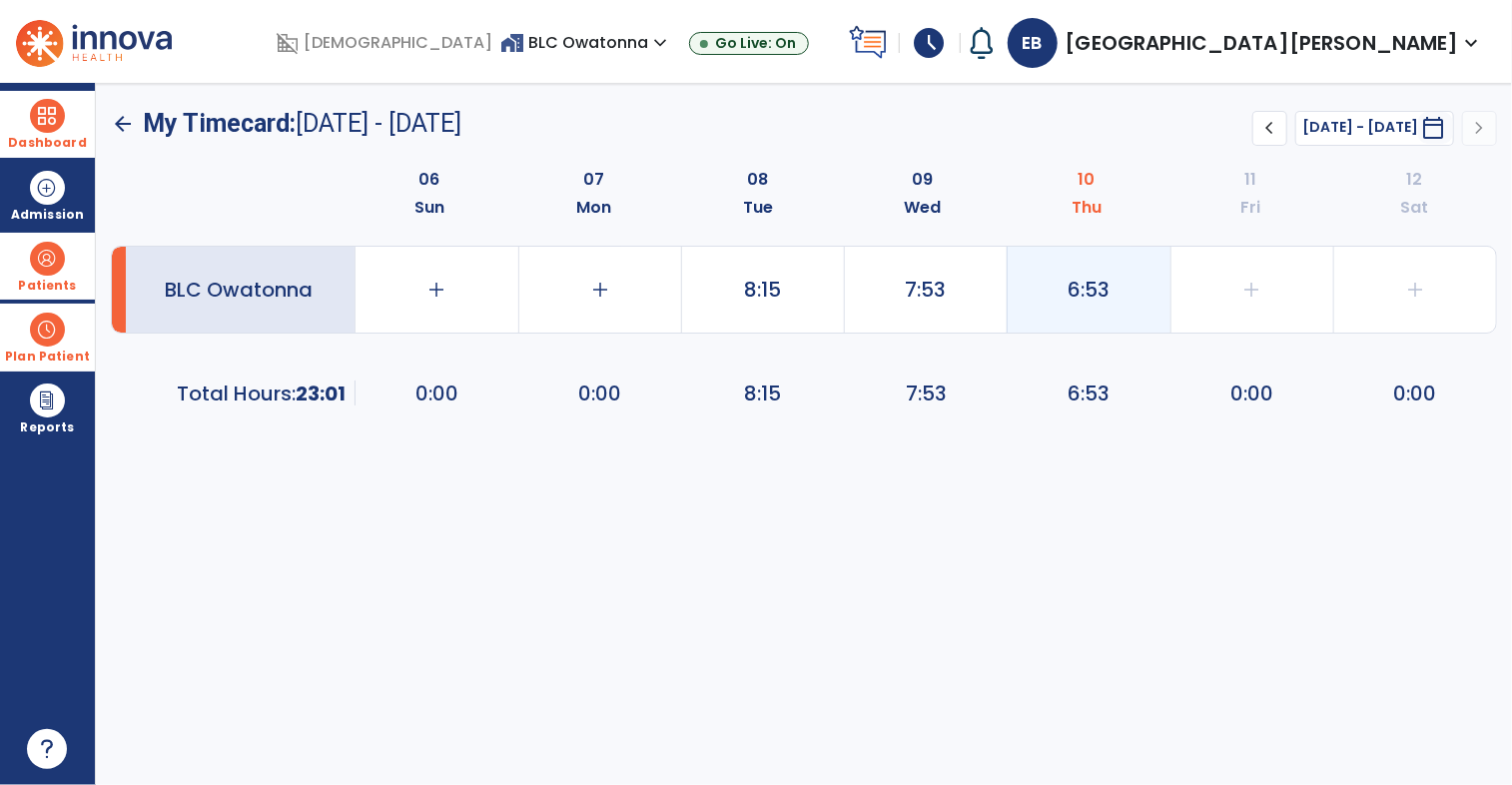 click on "6:53" 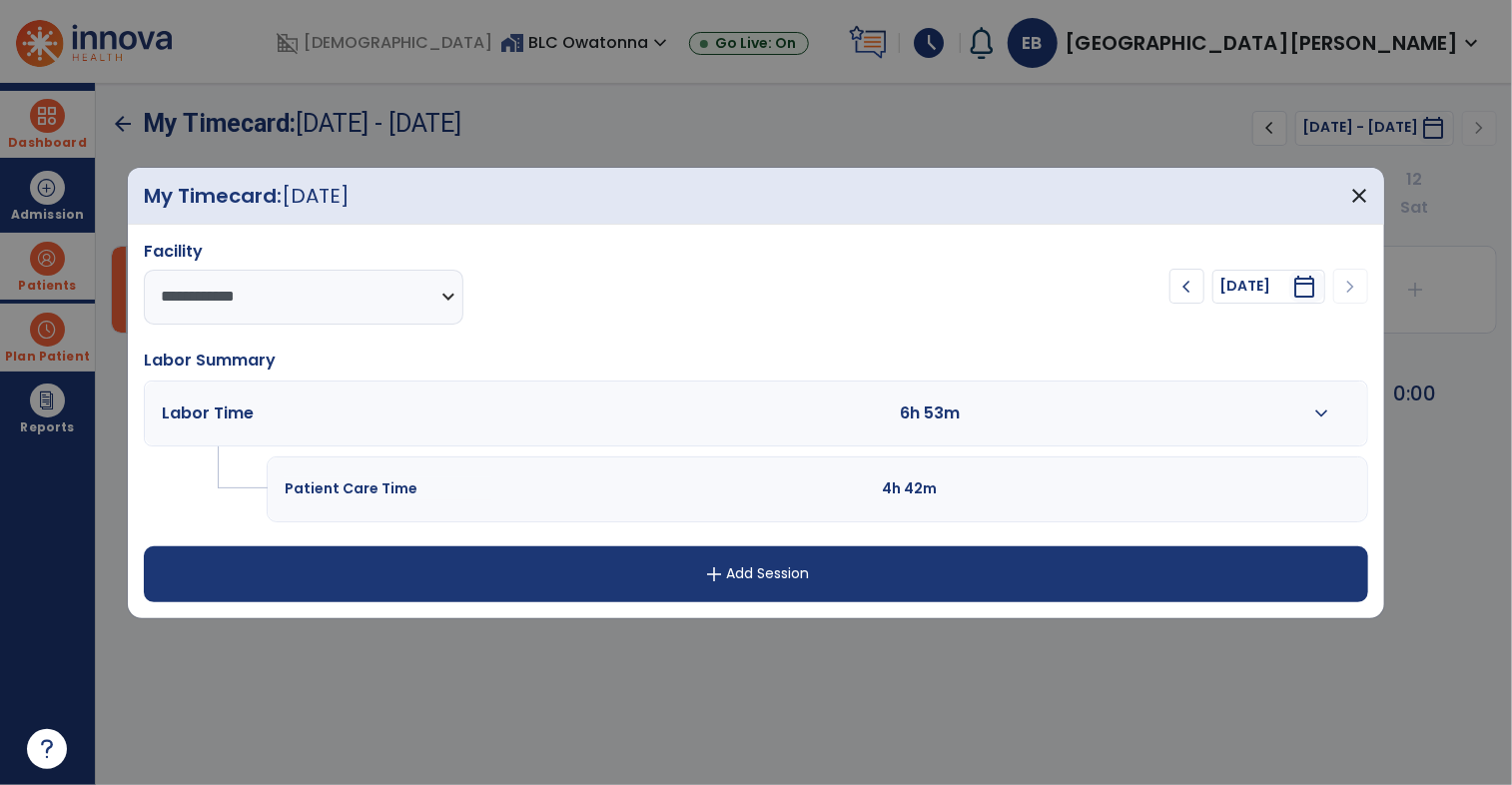 click on "expand_more" at bounding box center (1321, 413) 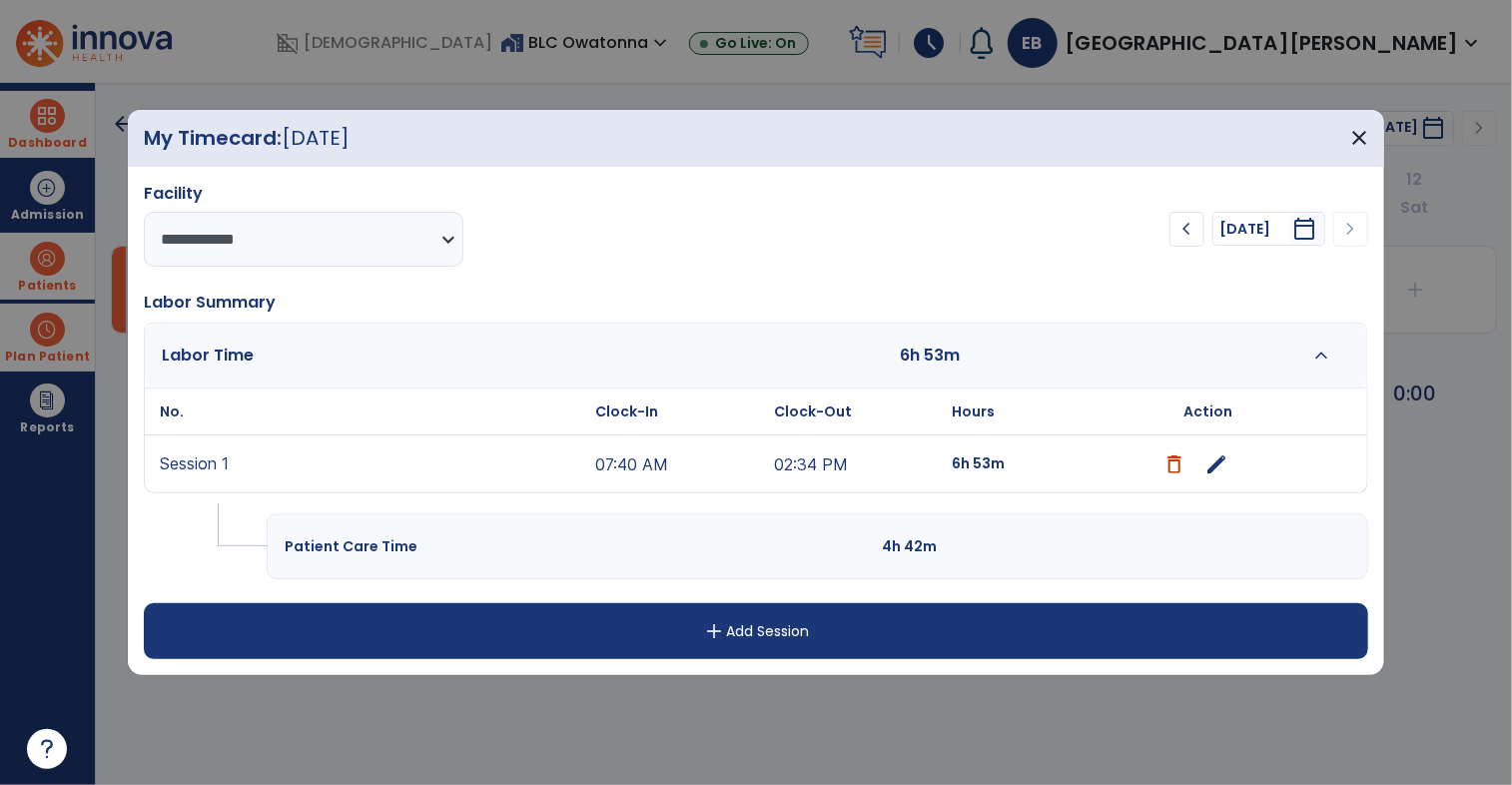 click on "edit" at bounding box center (1217, 464) 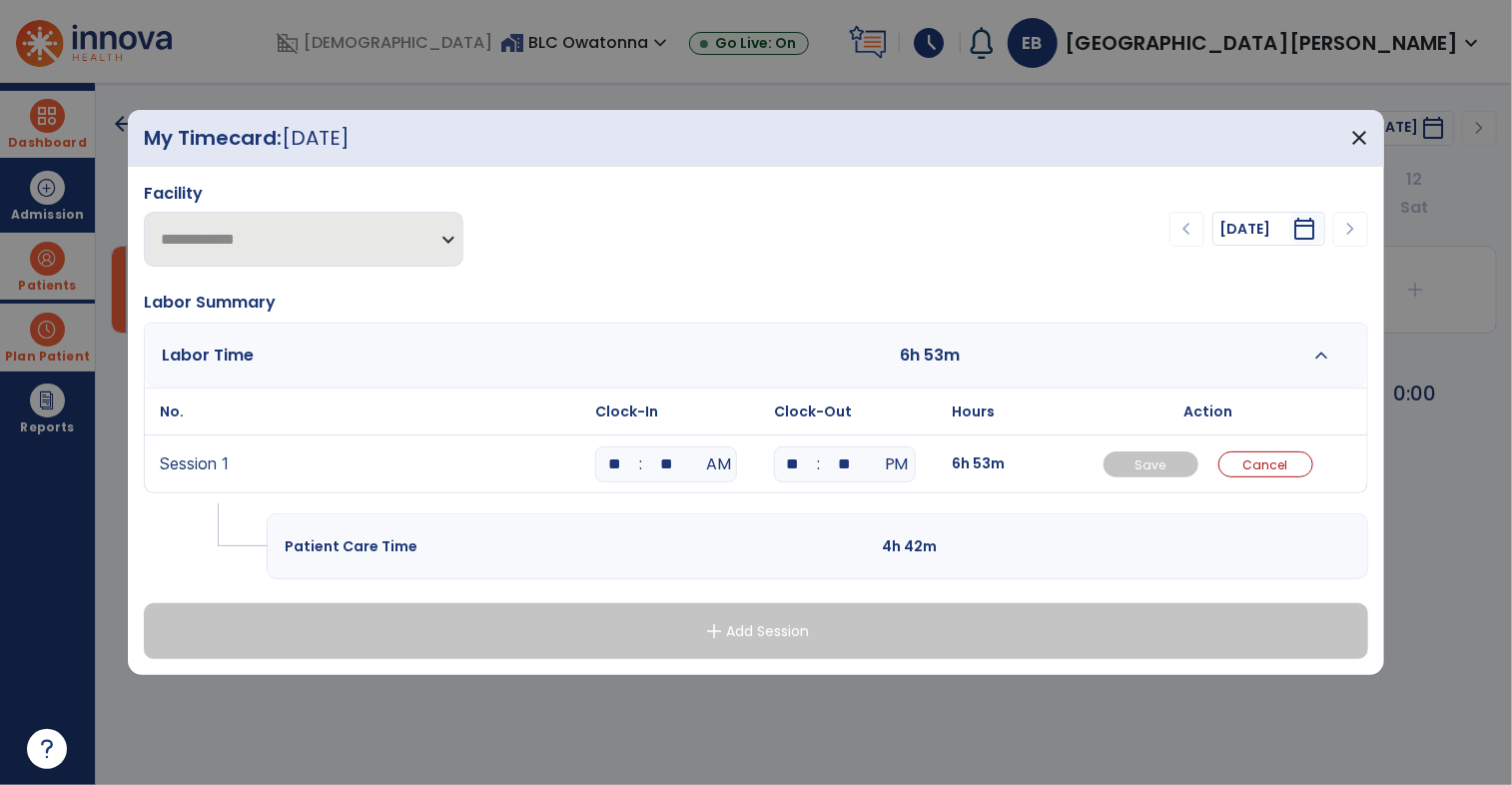 click on "**" at bounding box center [666, 464] 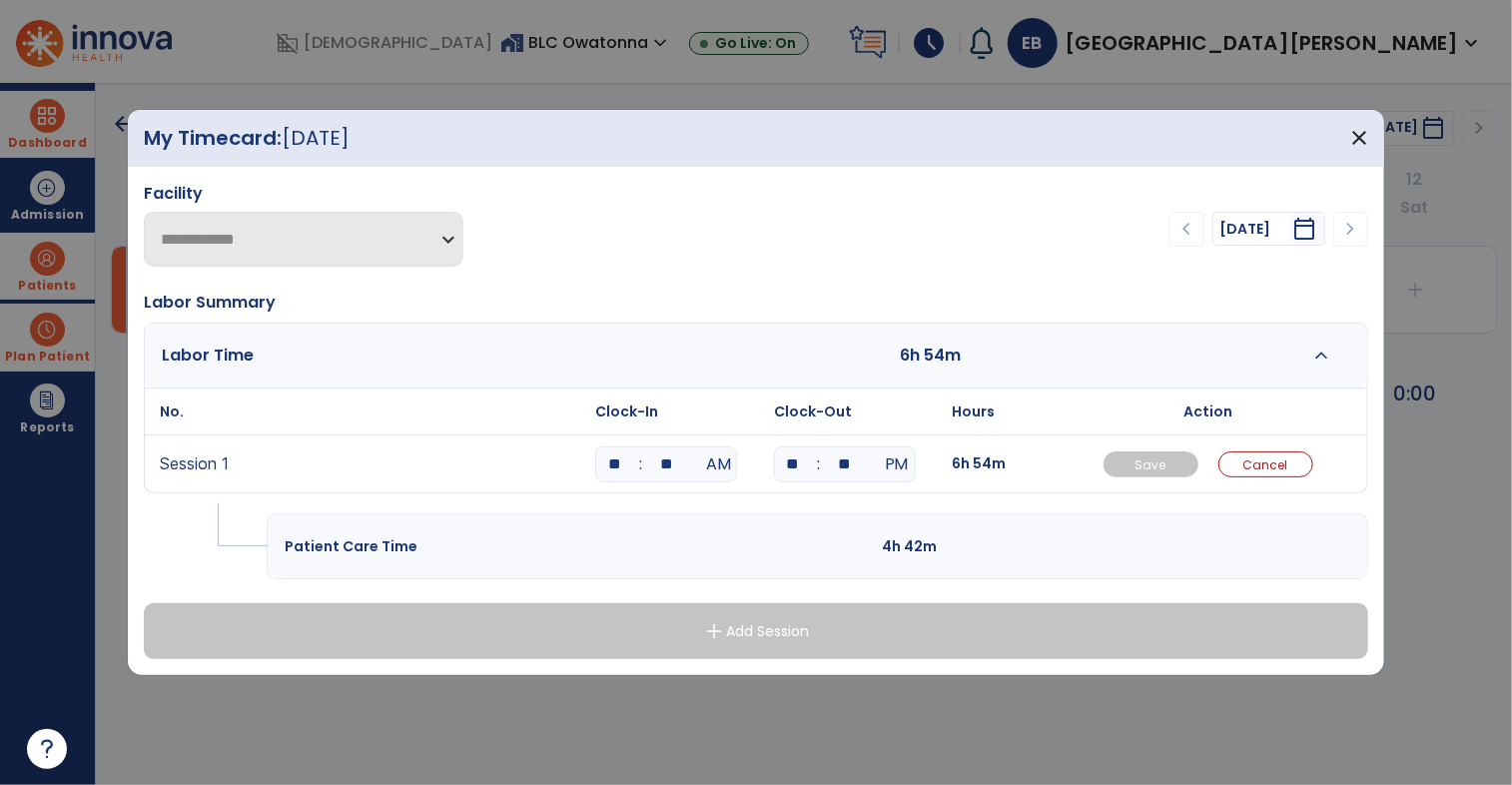 type on "*" 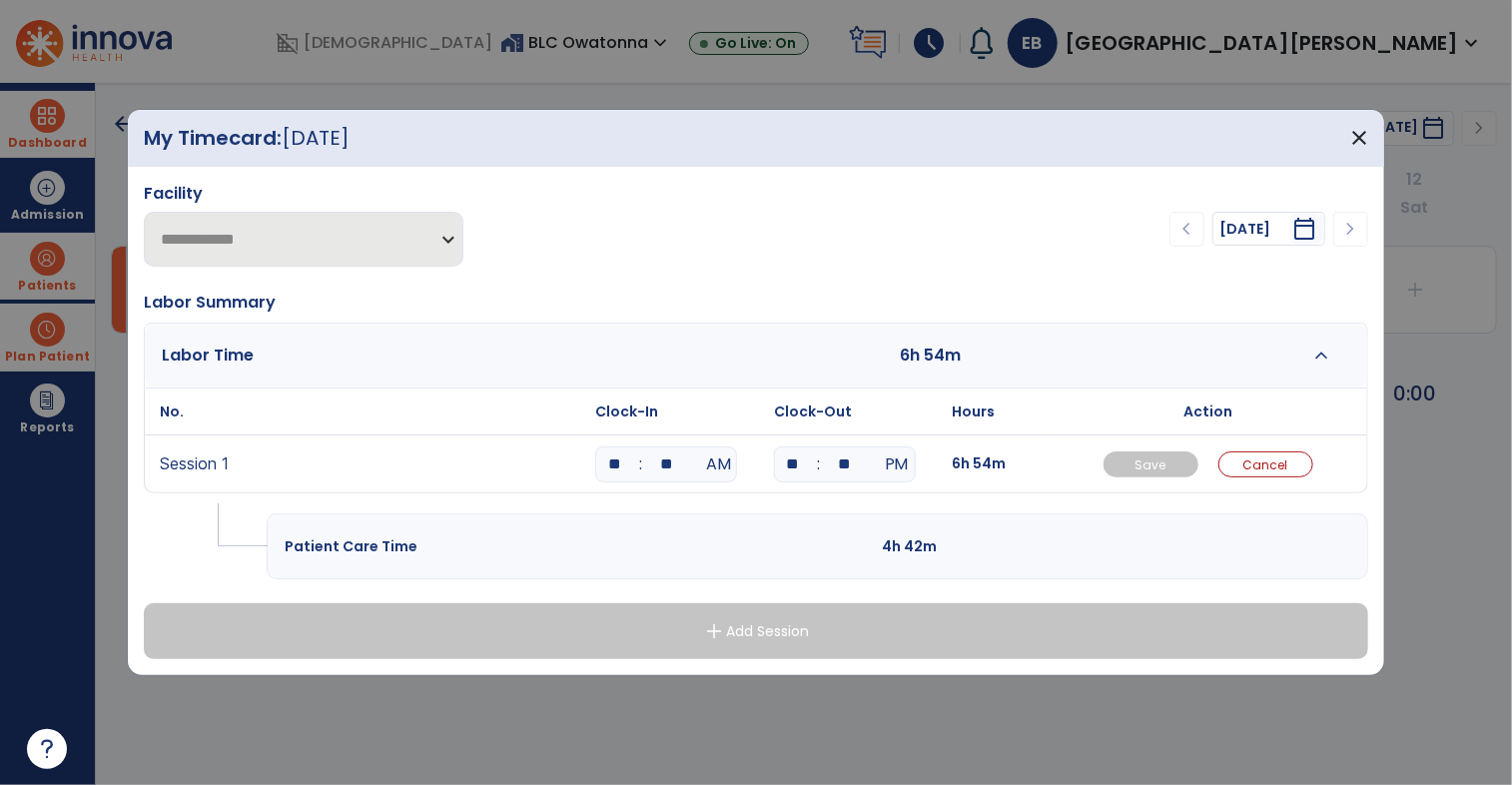 type on "**" 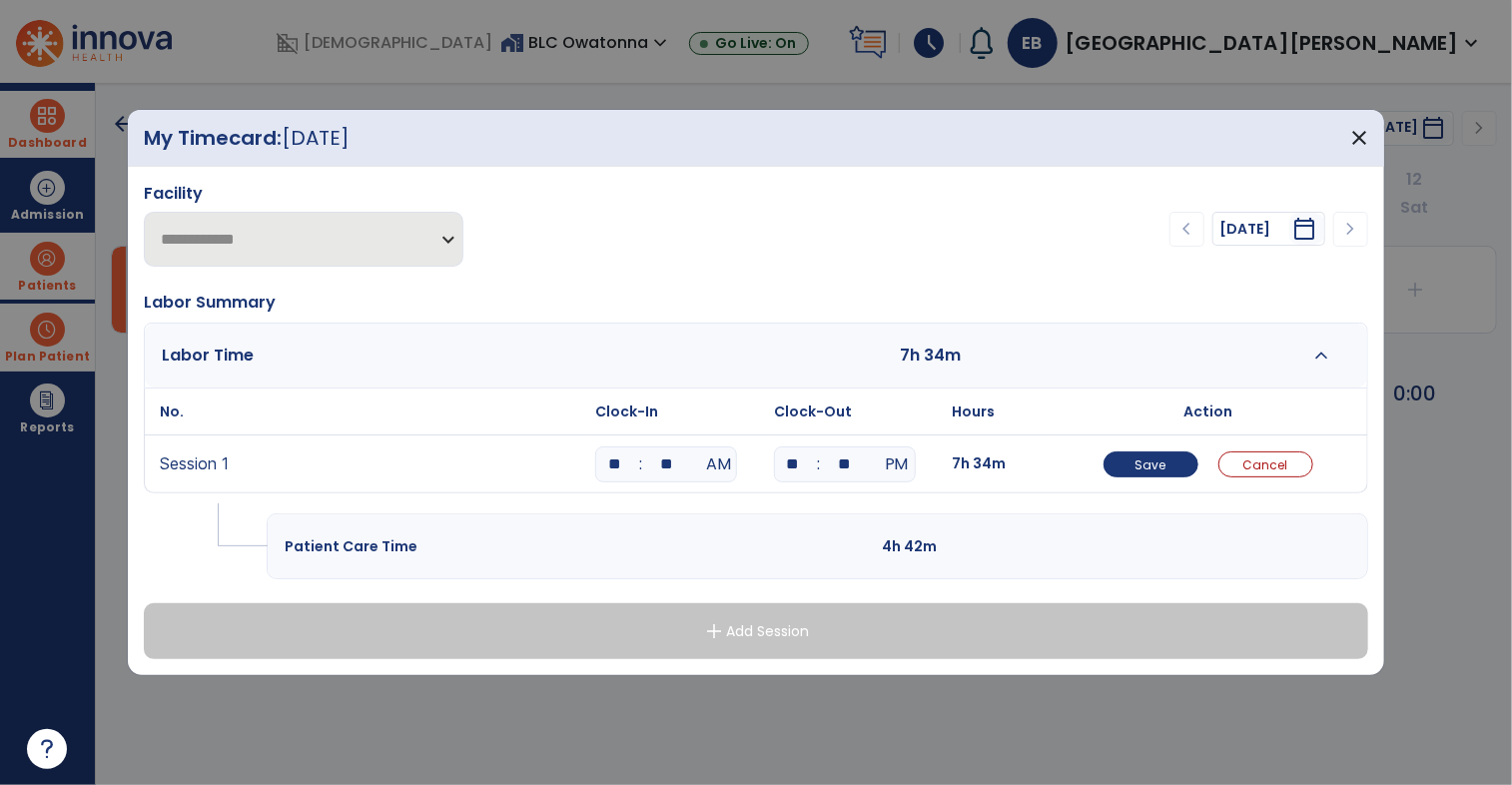 click on "**" at bounding box center [845, 464] 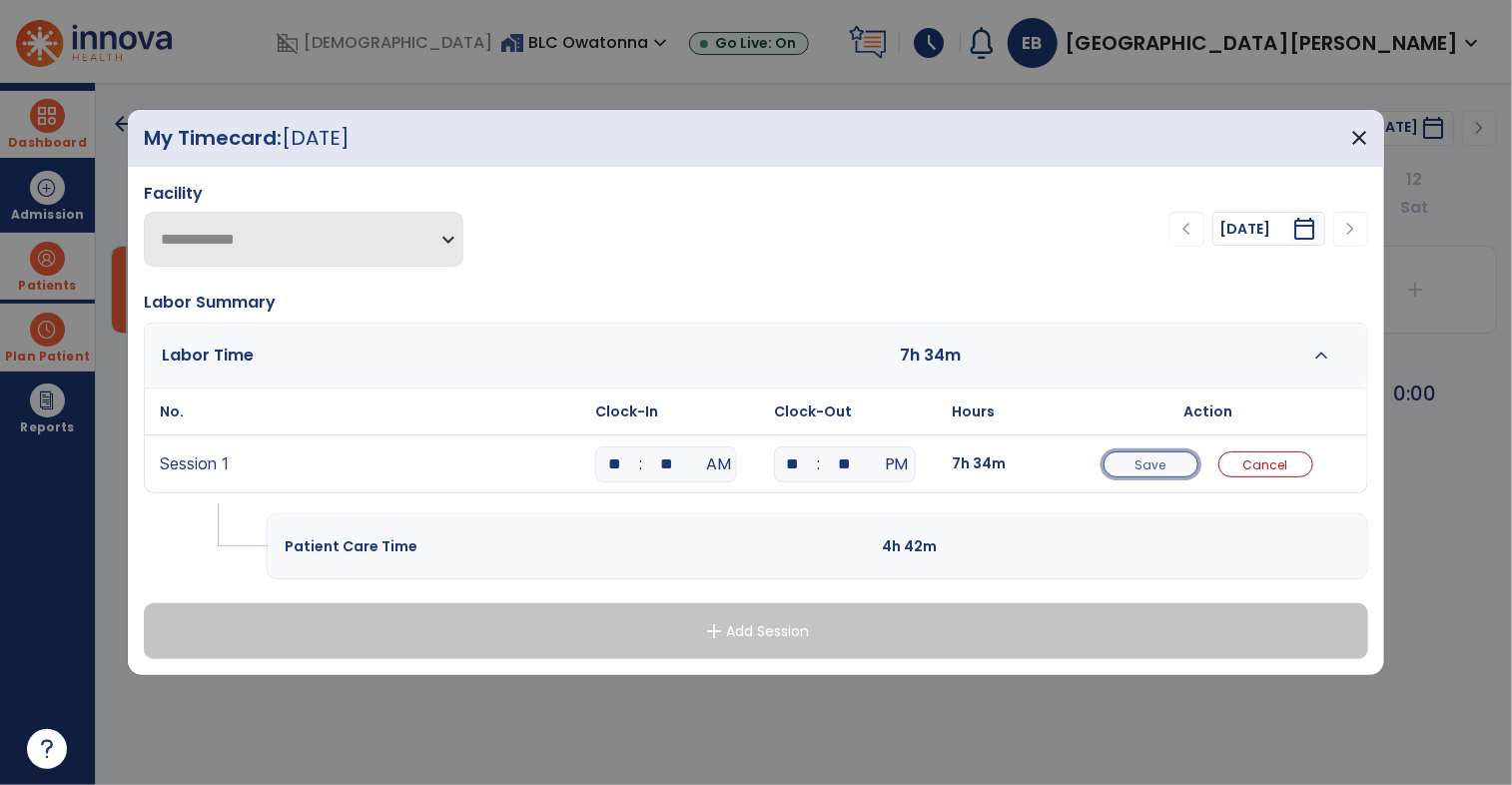 click on "Save" at bounding box center (1150, 464) 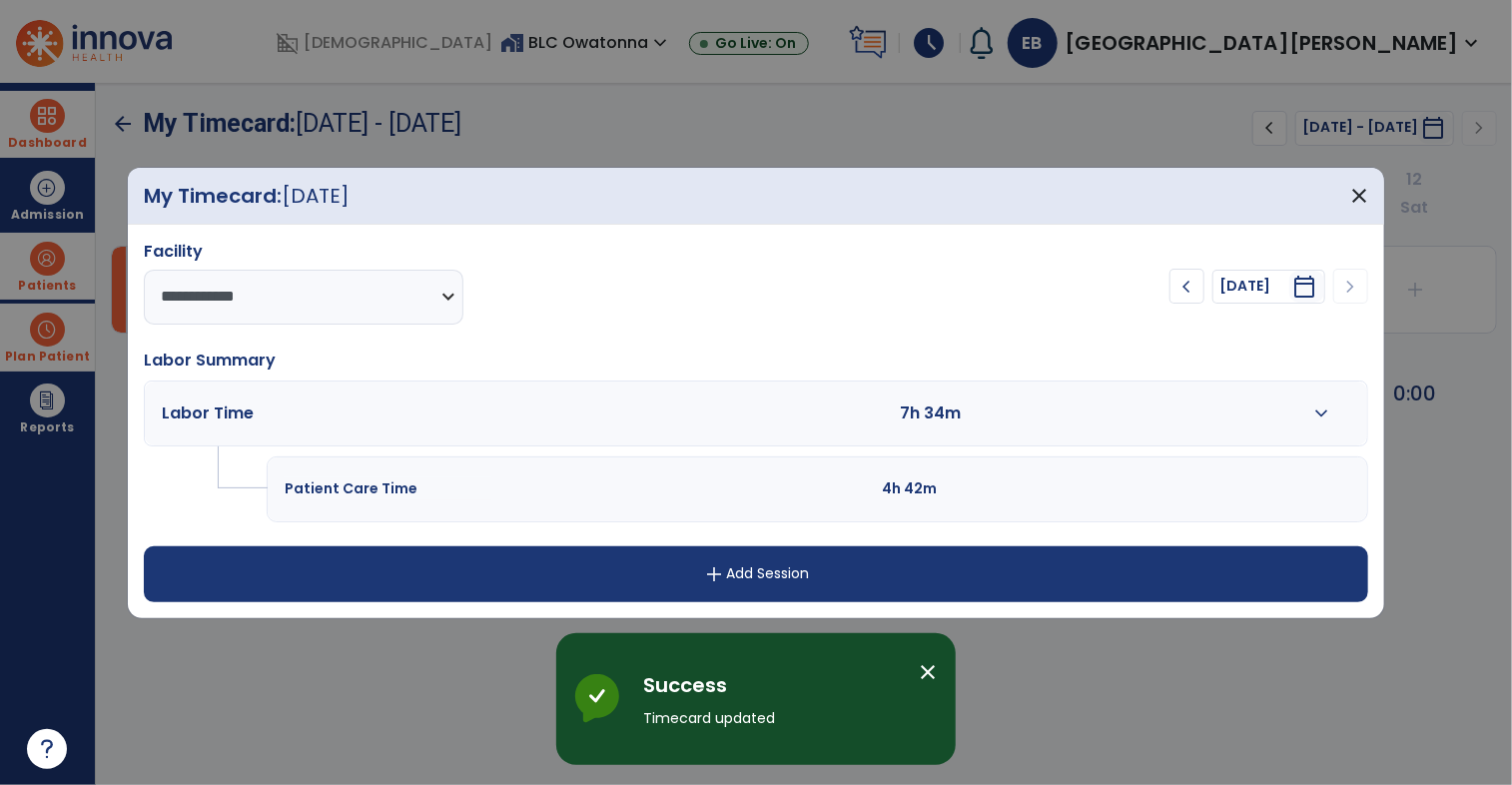 click on "add  Add Session" at bounding box center [756, 574] 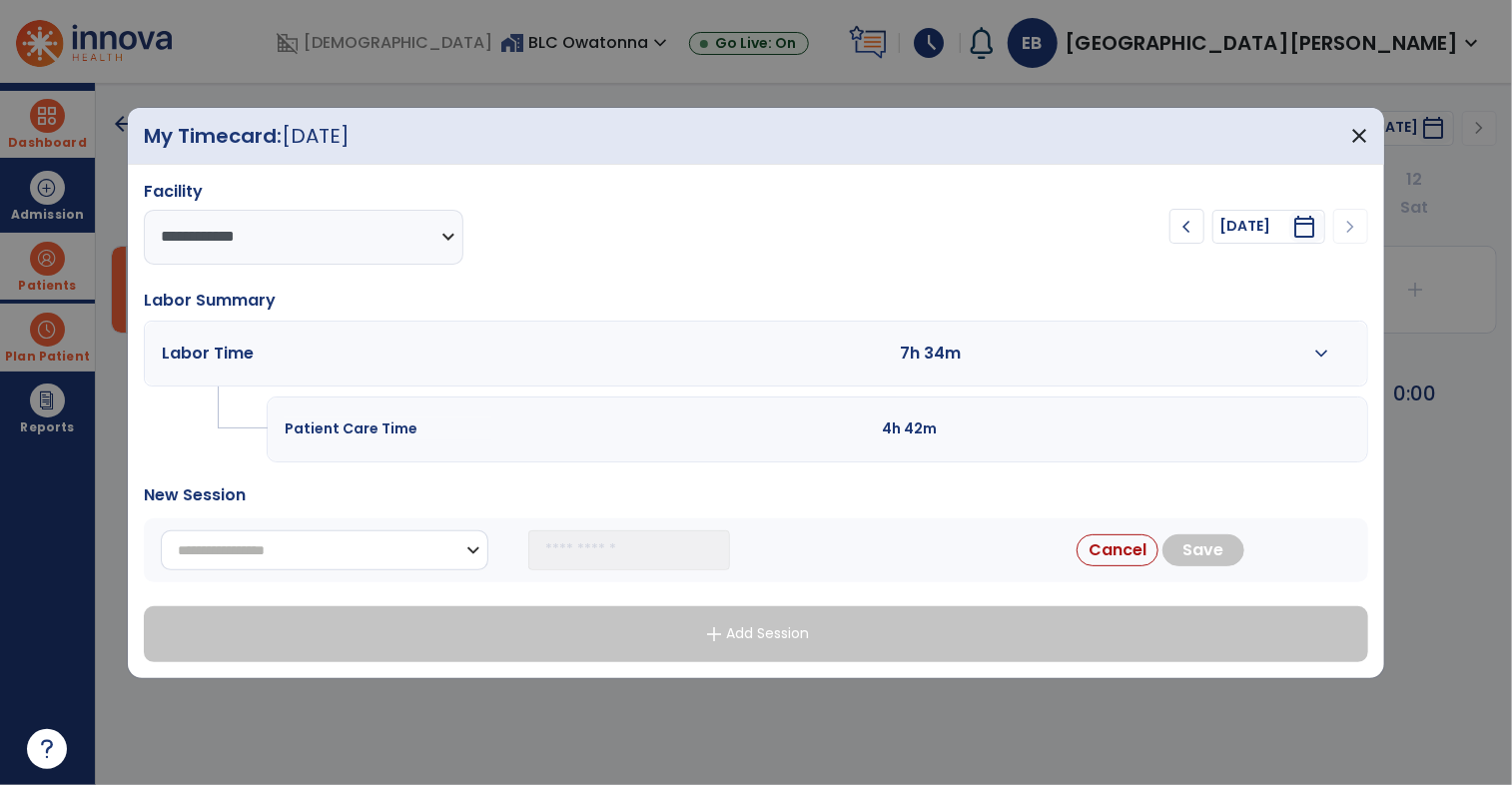 click on "**********" at bounding box center (325, 550) 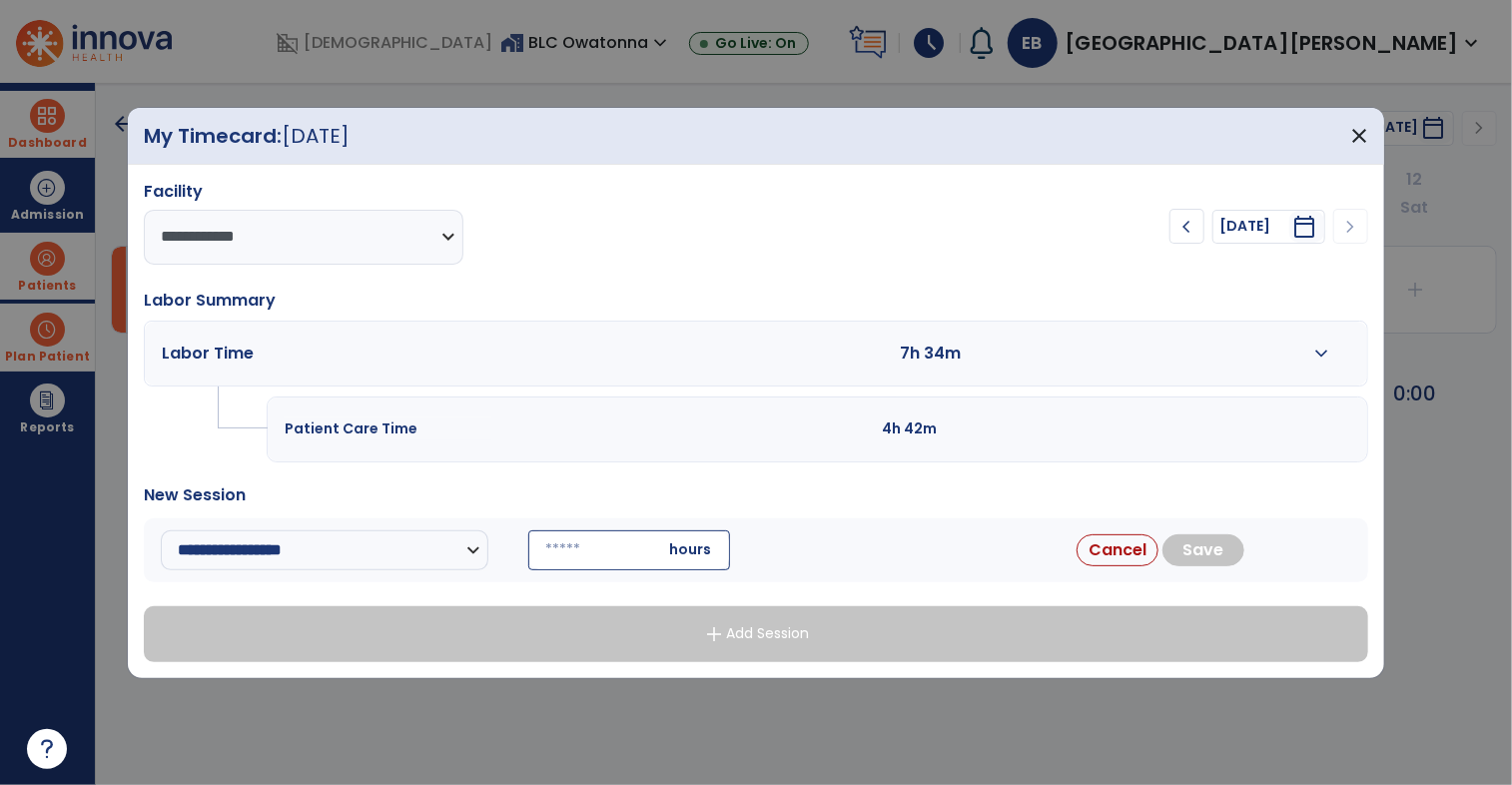 click at bounding box center [629, 550] 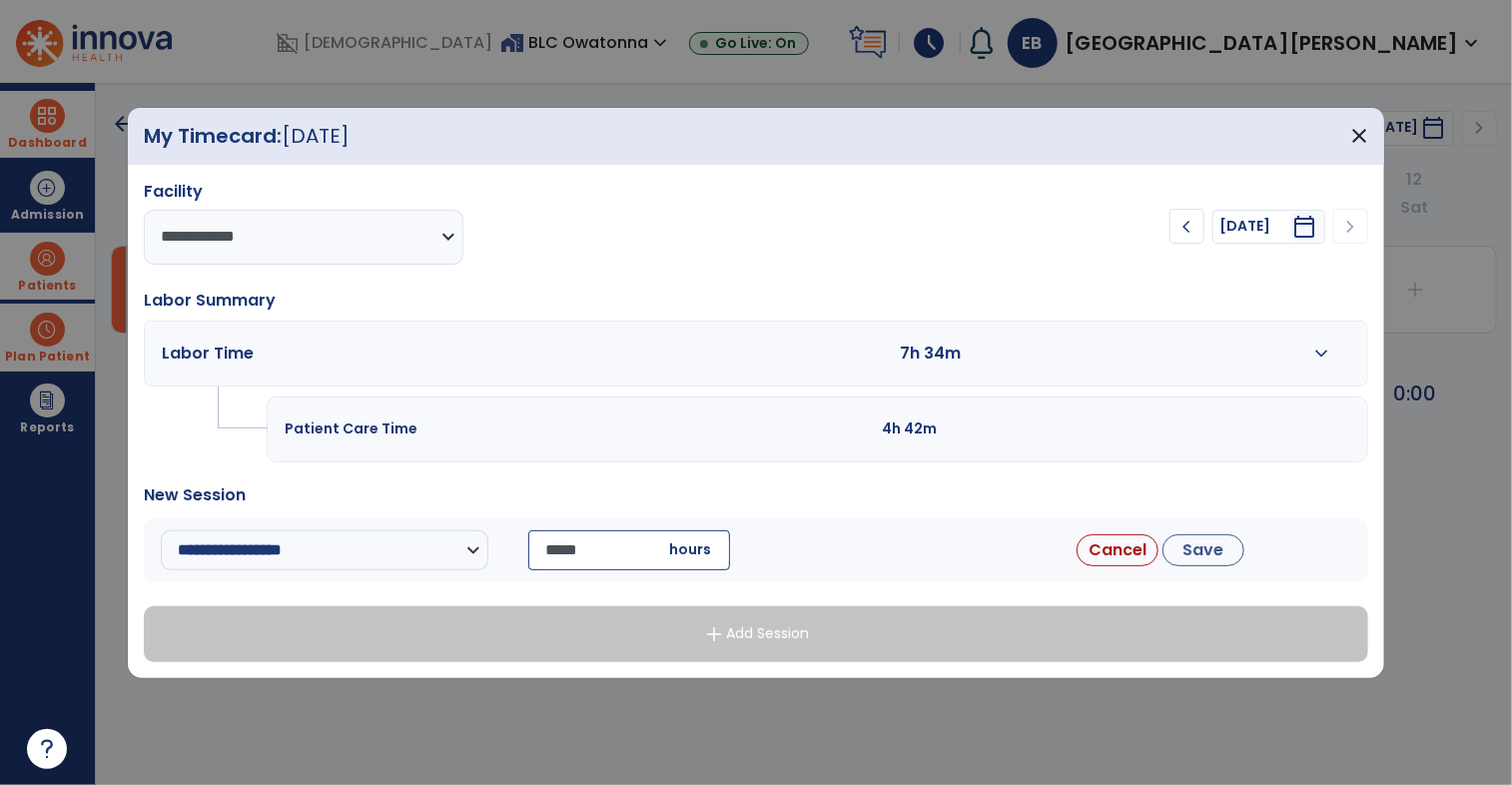 type on "*****" 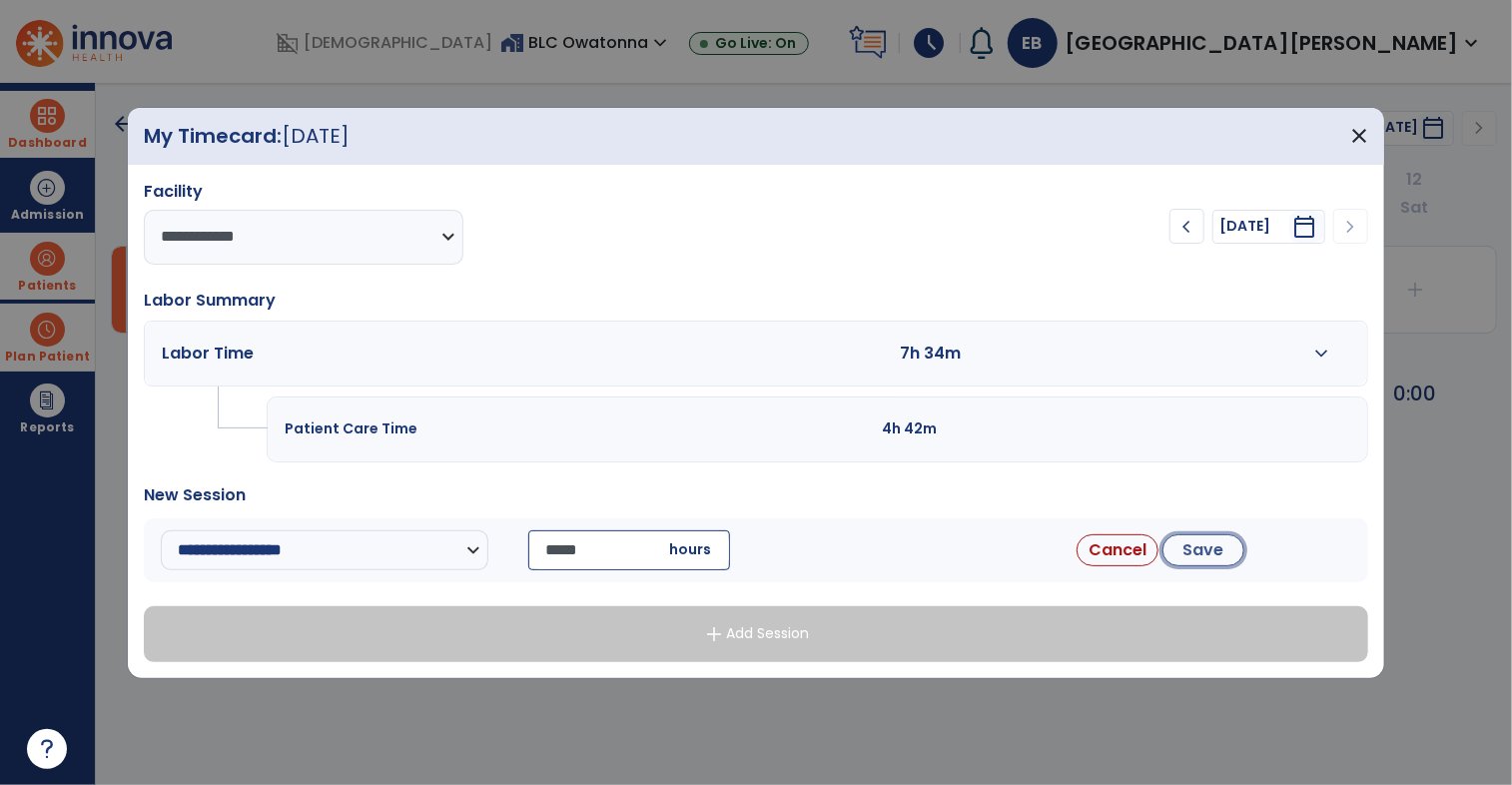click on "Save" at bounding box center (1203, 550) 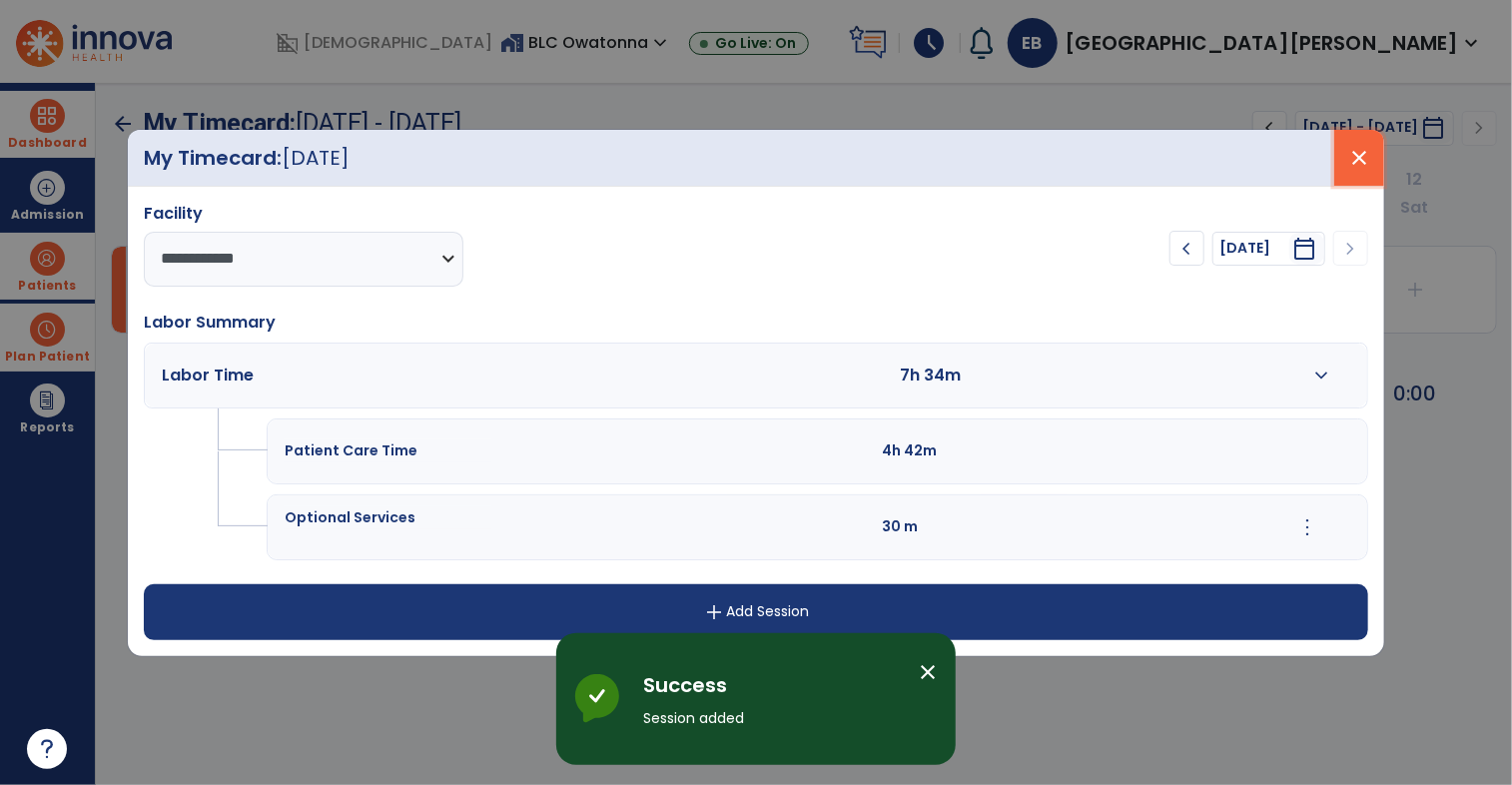 click on "close" at bounding box center [1359, 158] 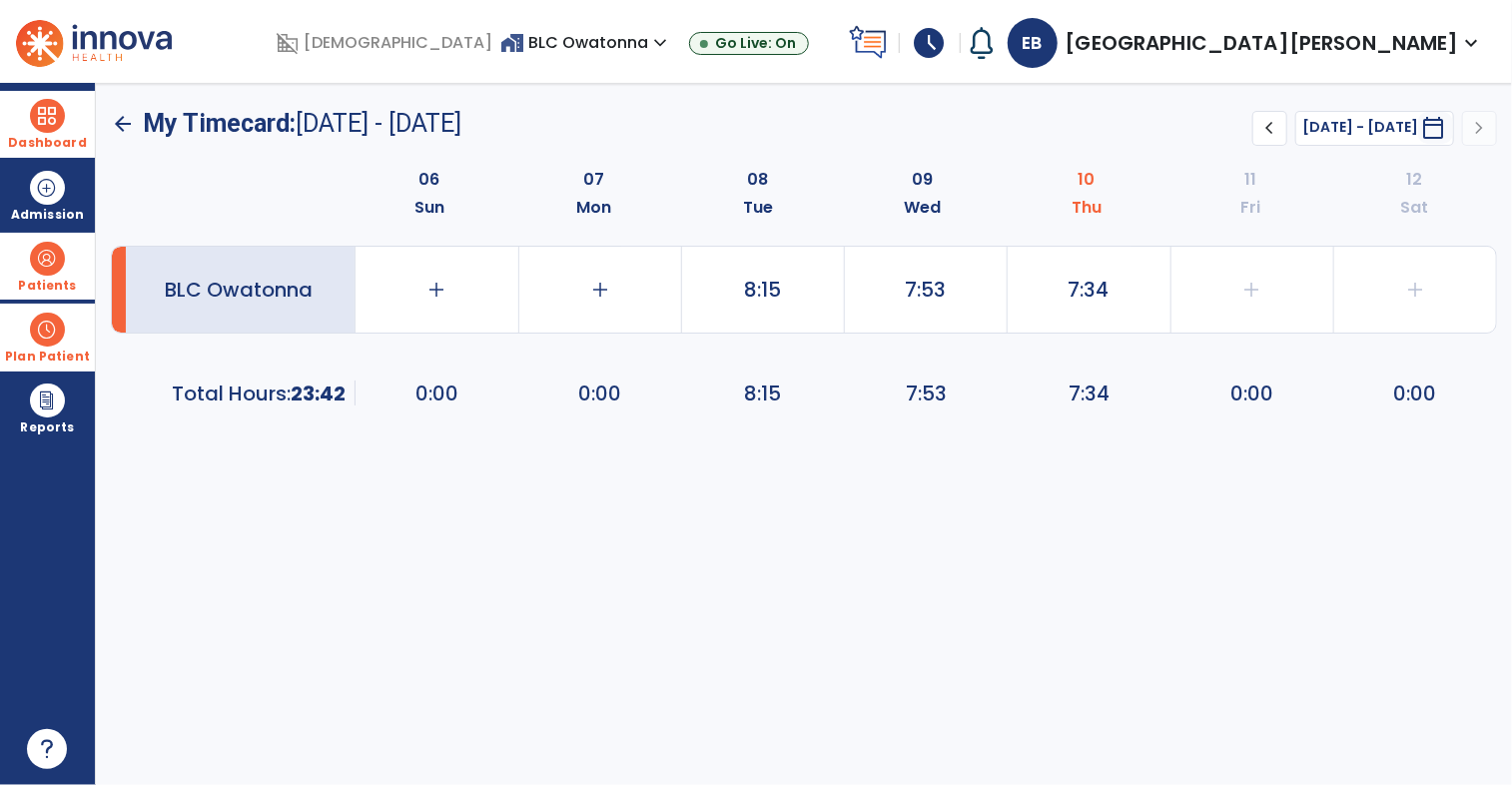 click on "Dashboard" at bounding box center (47, 124) 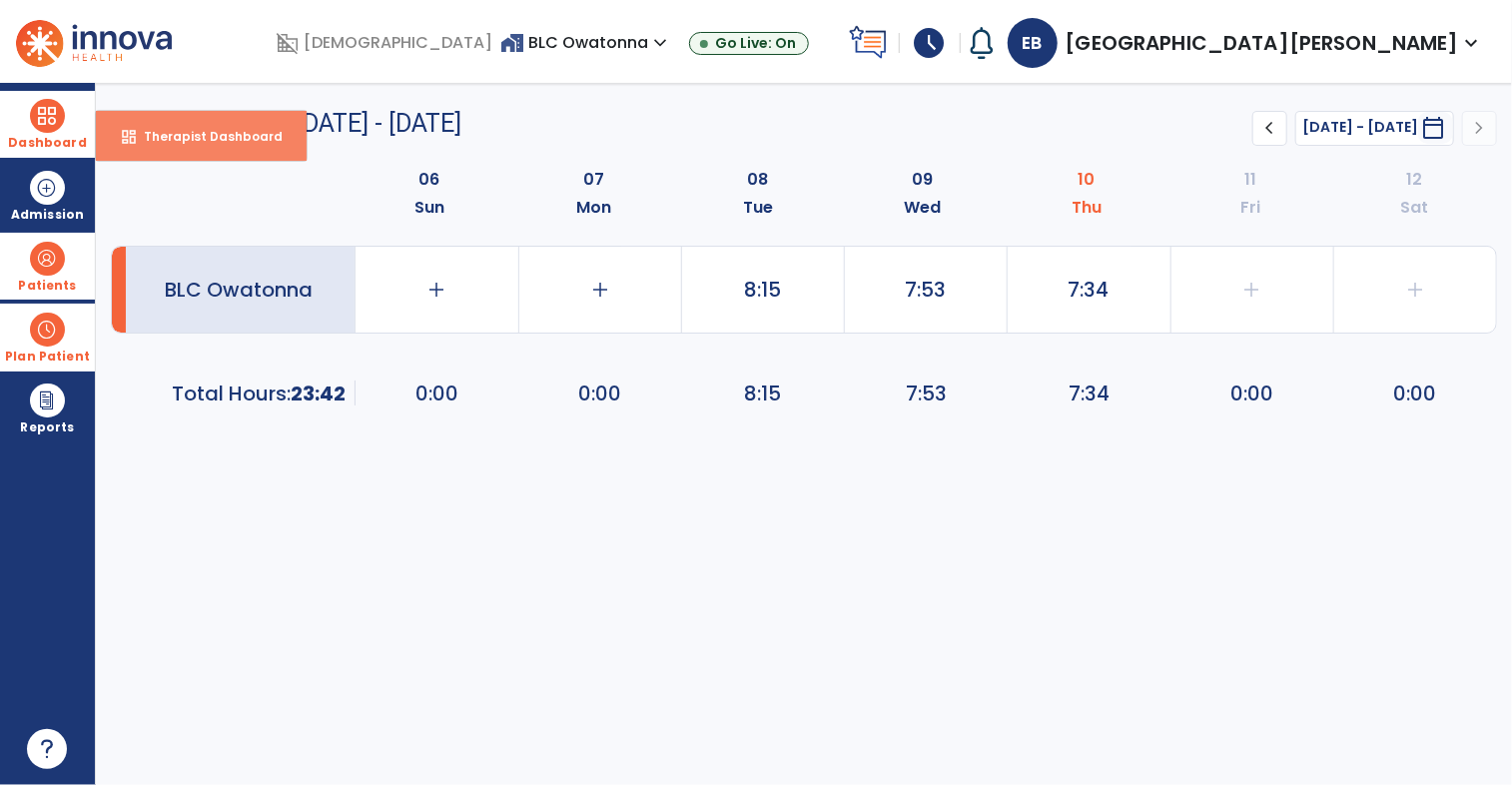click on "Therapist Dashboard" at bounding box center [205, 136] 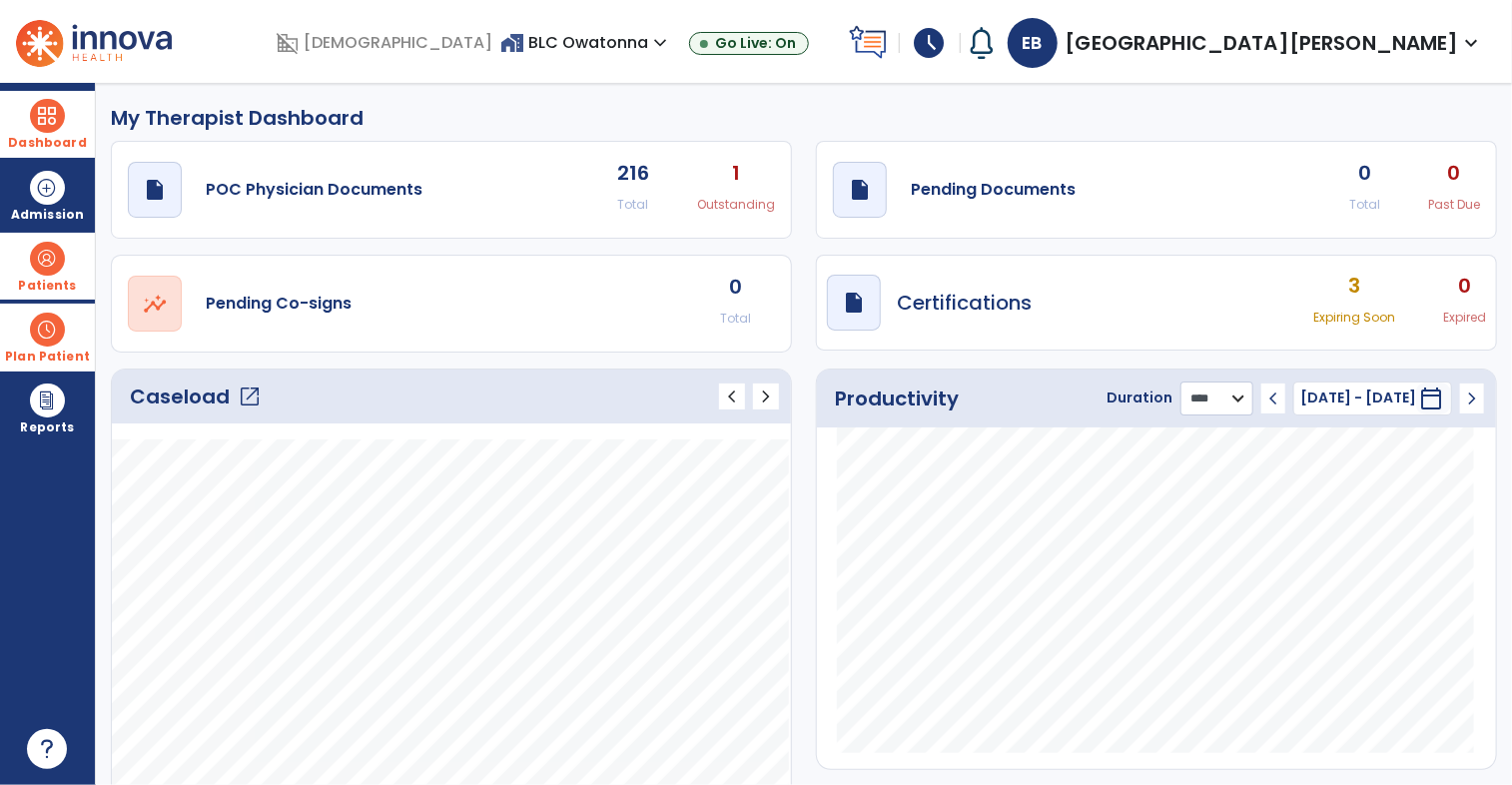click on "******** **** ***" 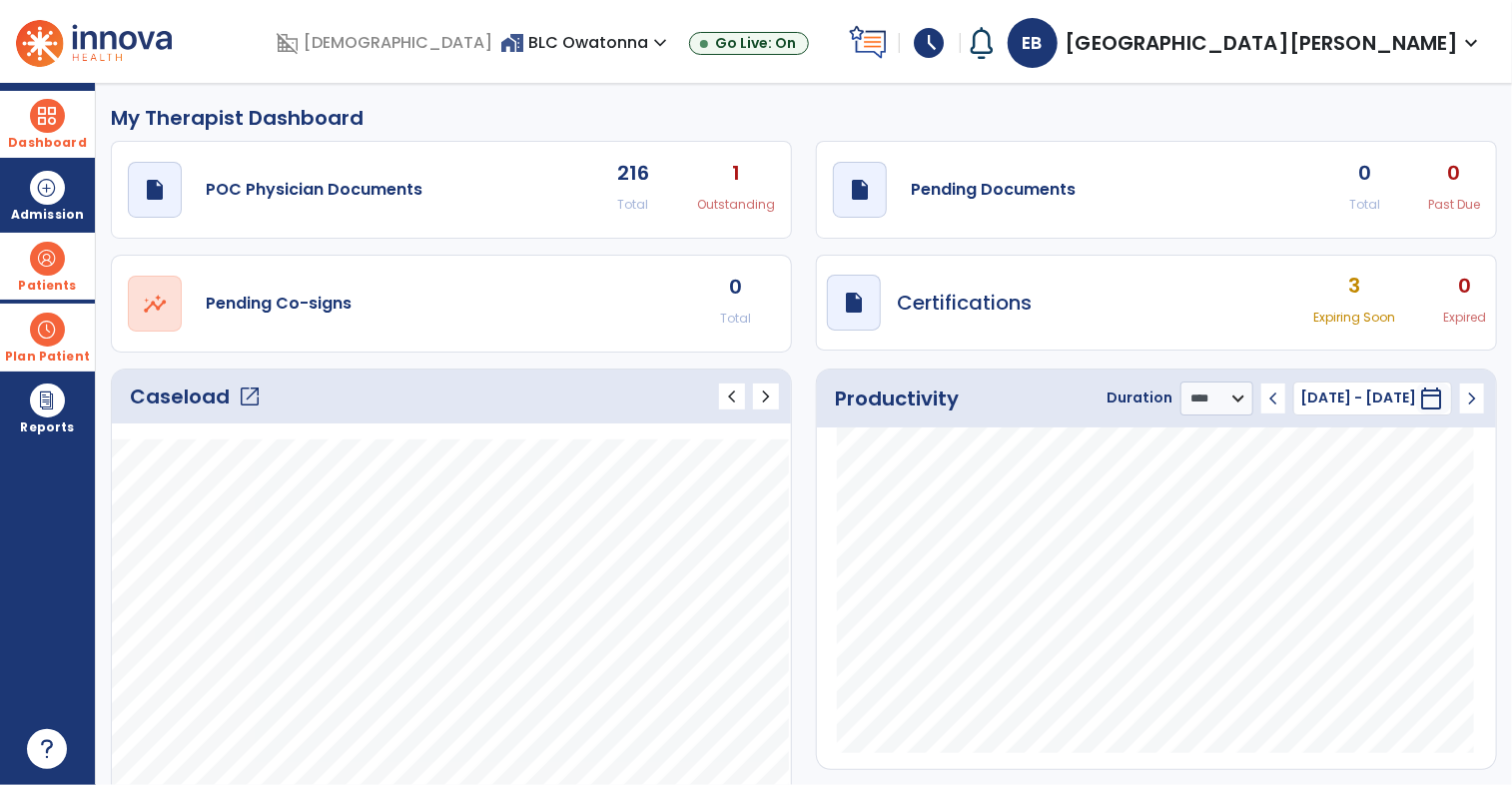 click on "Productivity Duration  ******** **** *** chevron_left [DATE] - [DATE]  ********  calendar_today  chevron_right" 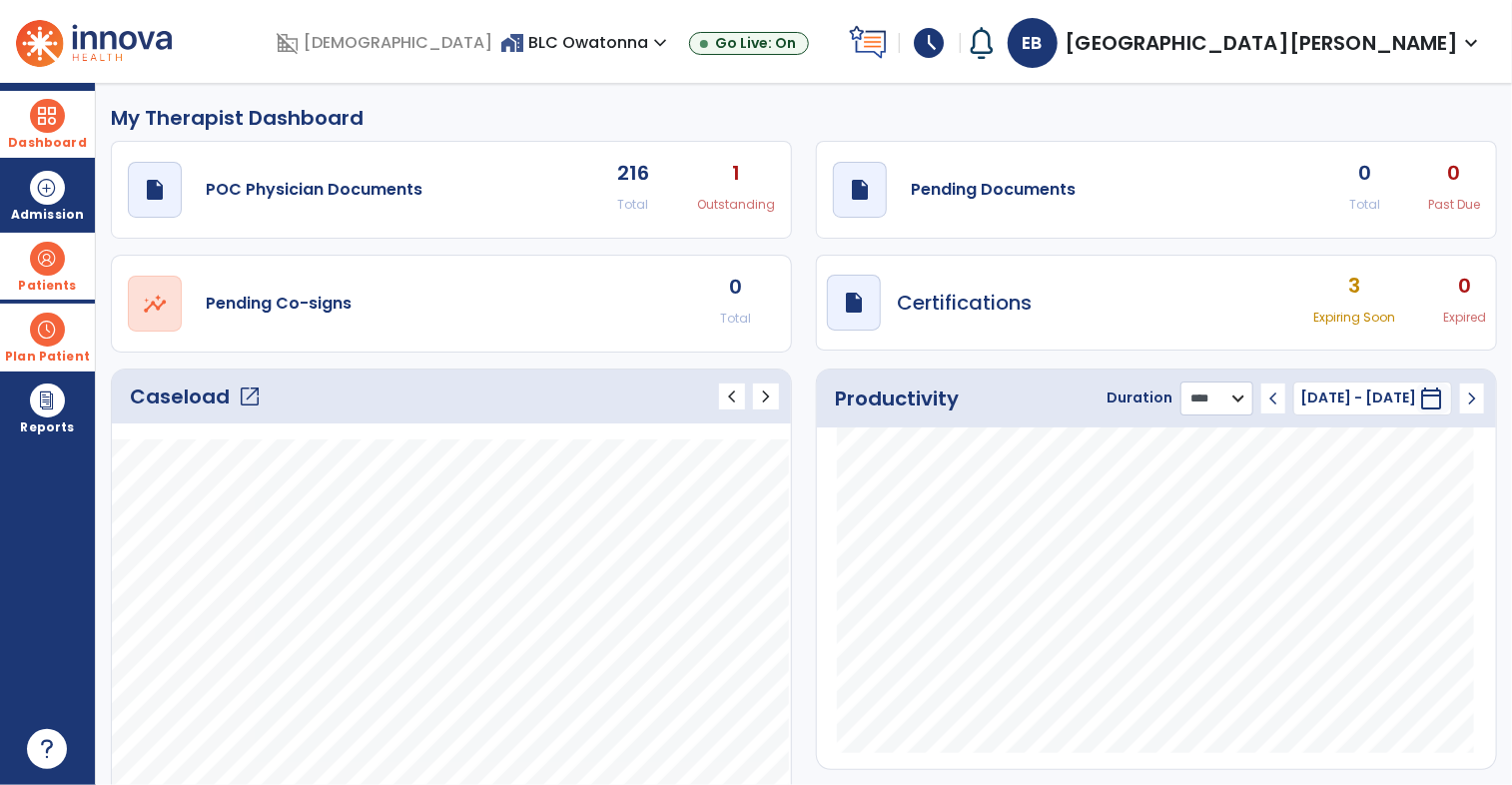 click on "******** **** ***" 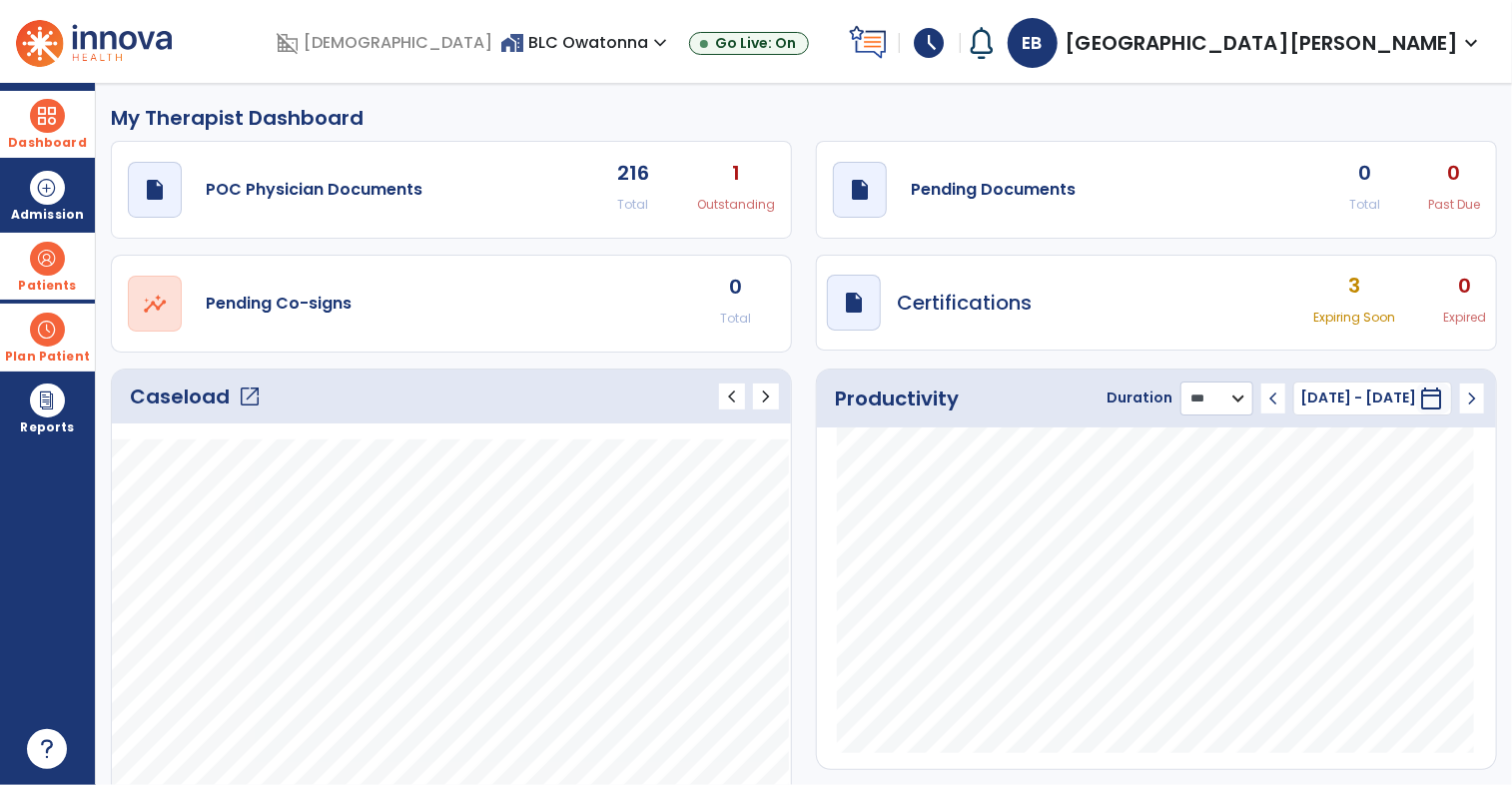 click on "******** **** ***" 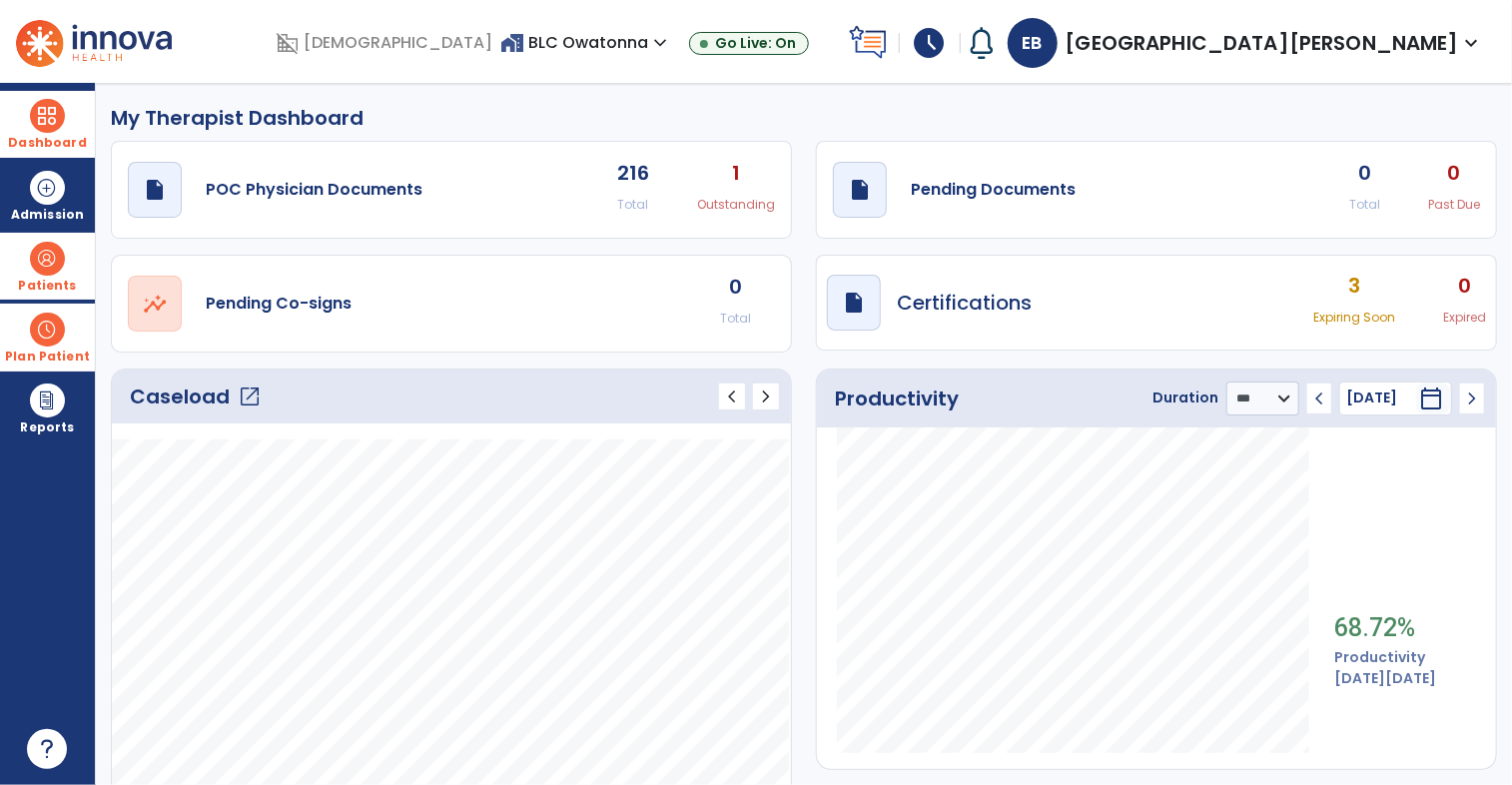 click on "schedule" at bounding box center (930, 43) 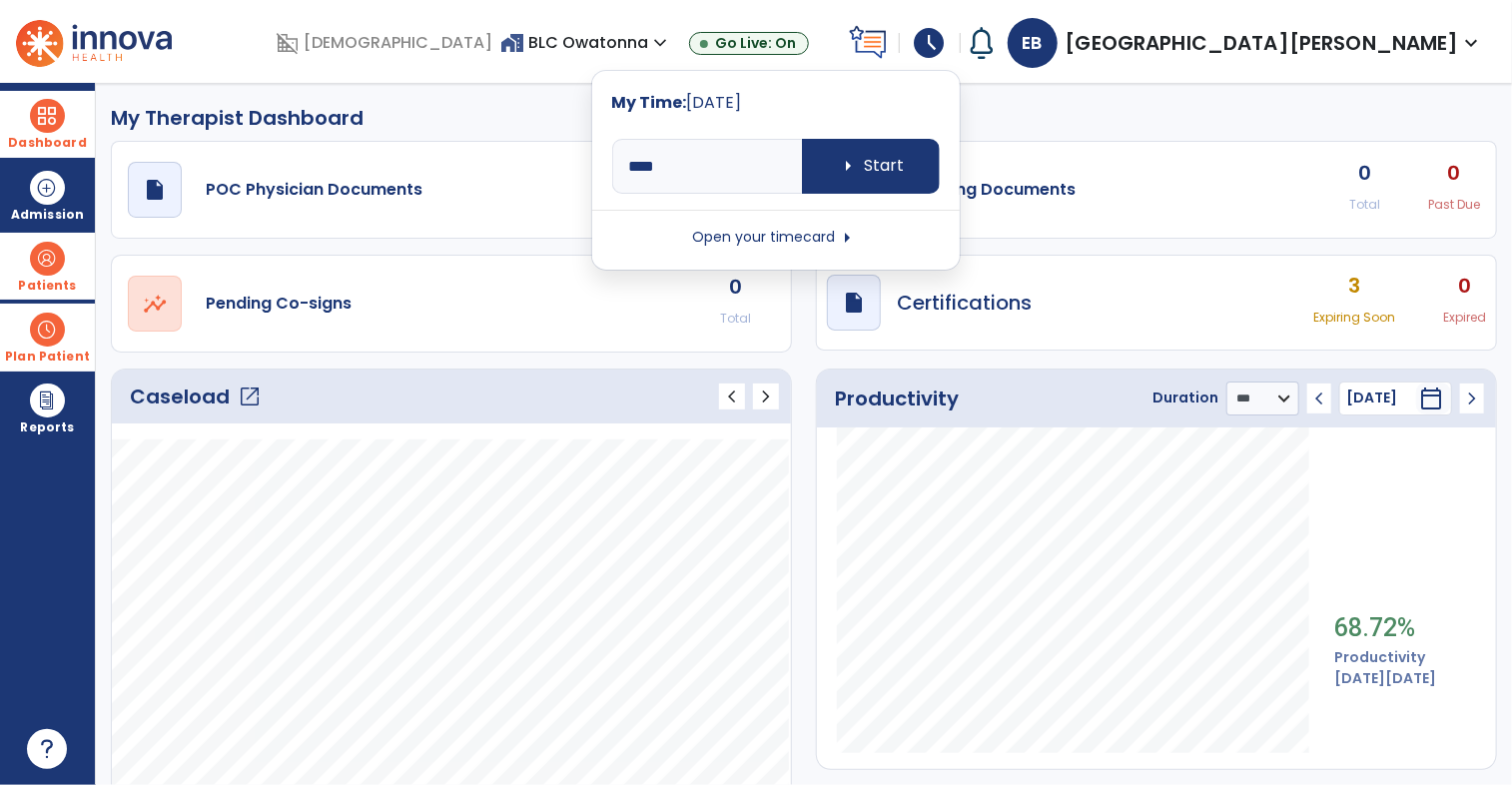 click on "Open your timecard  arrow_right" at bounding box center [776, 238] 